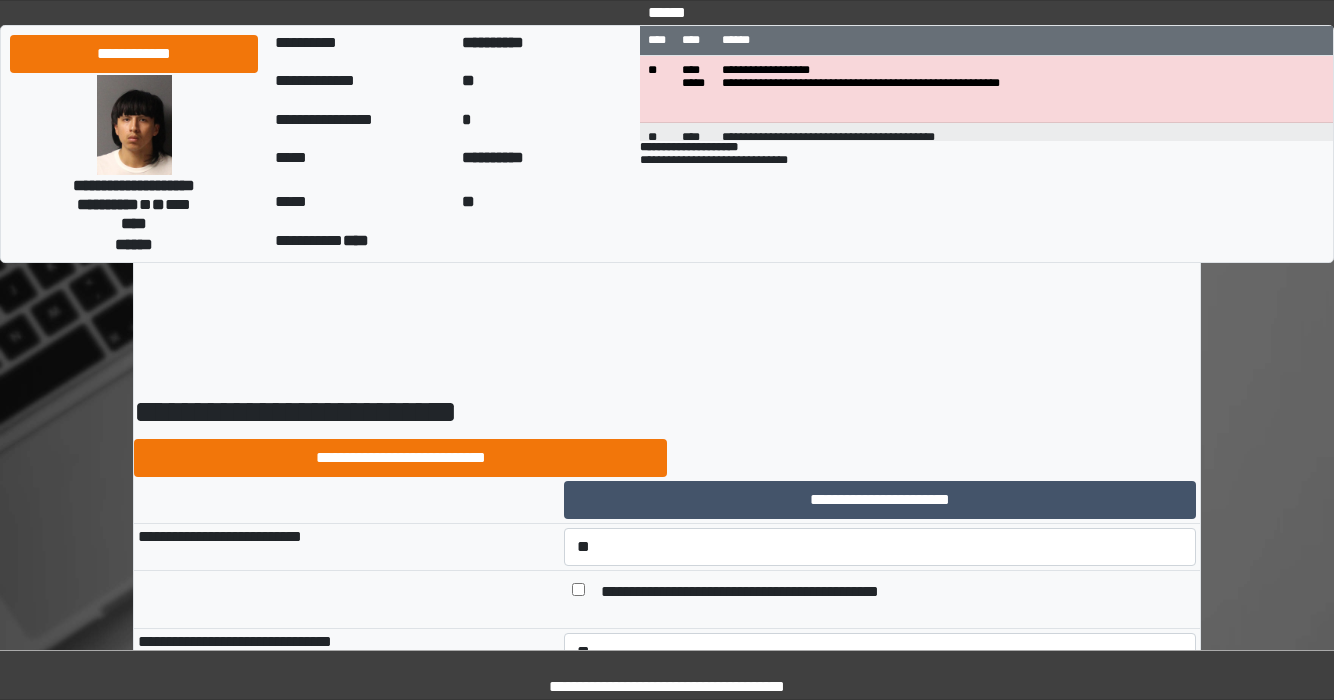 select on "*" 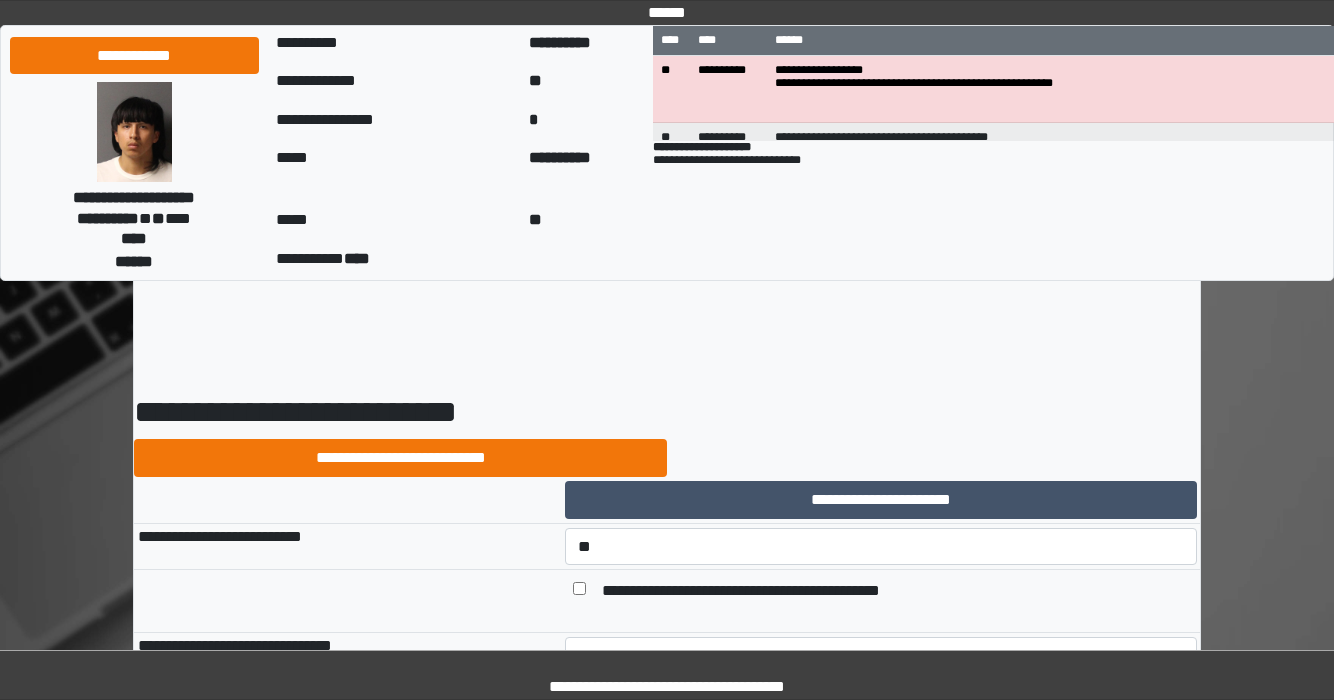 scroll, scrollTop: 4712, scrollLeft: 0, axis: vertical 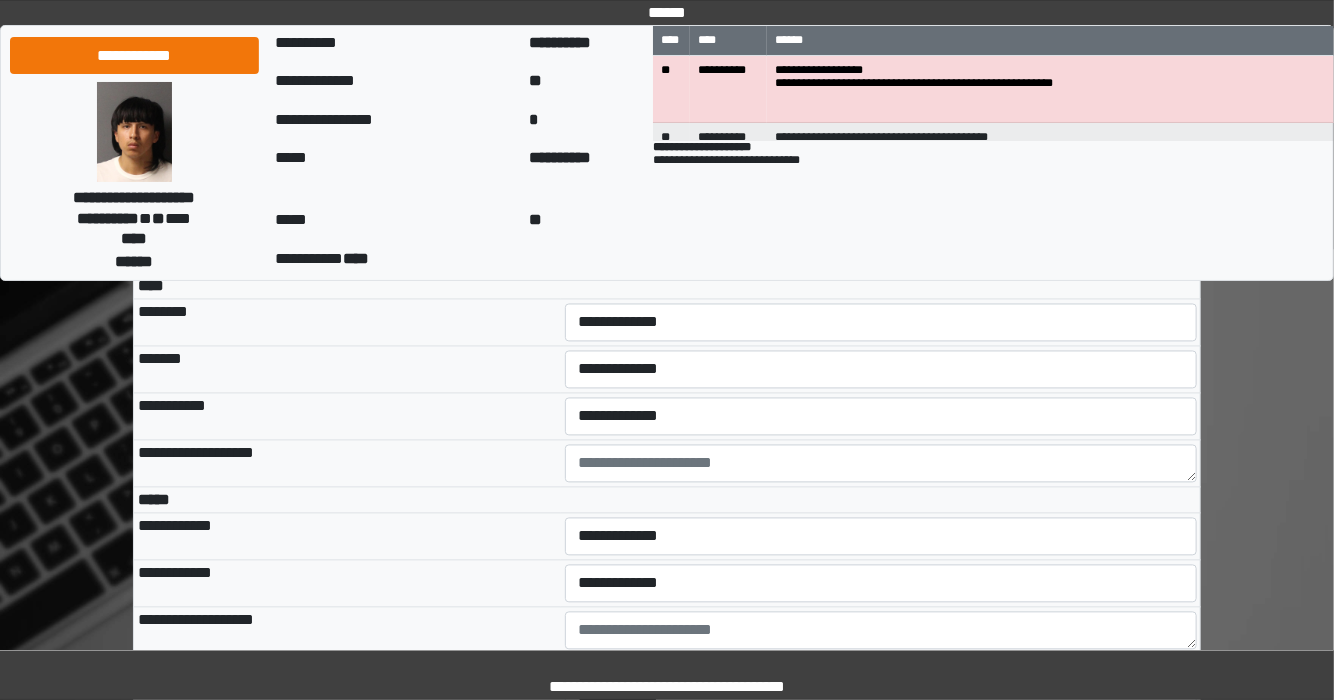 click on "**********" at bounding box center (881, 203) 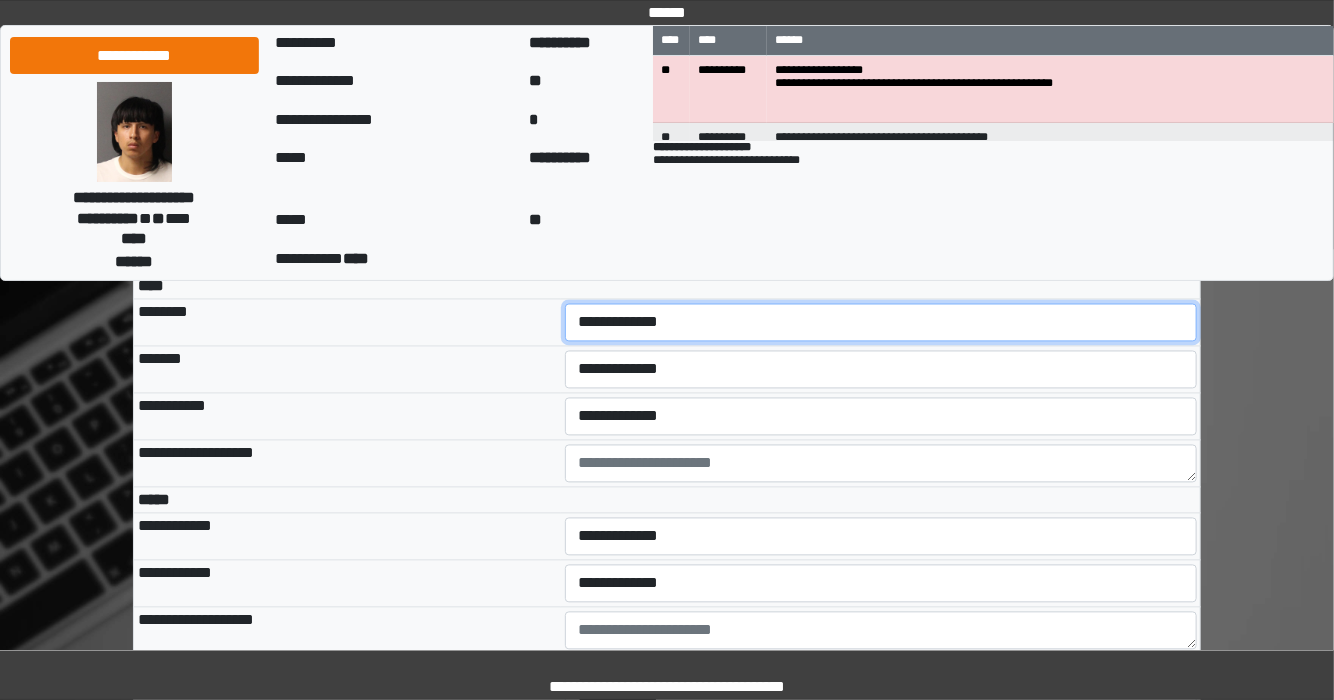 click on "**********" at bounding box center (881, 323) 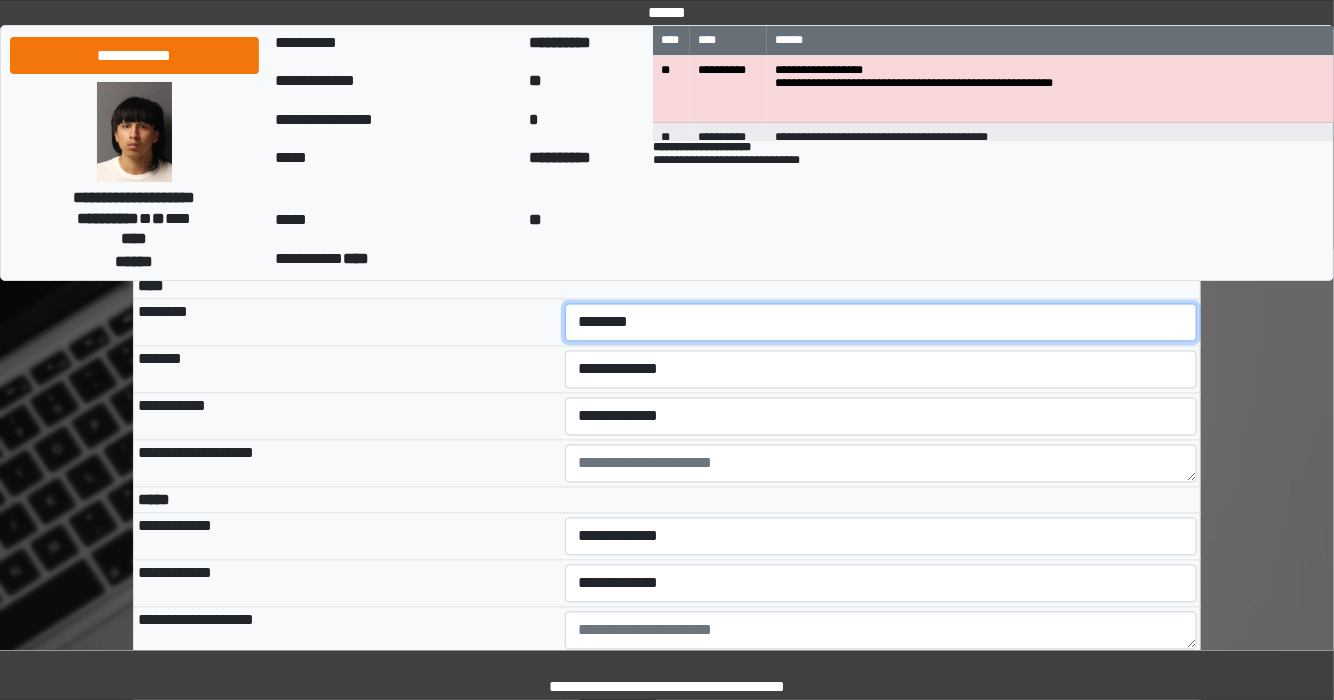 click on "**********" at bounding box center [881, 323] 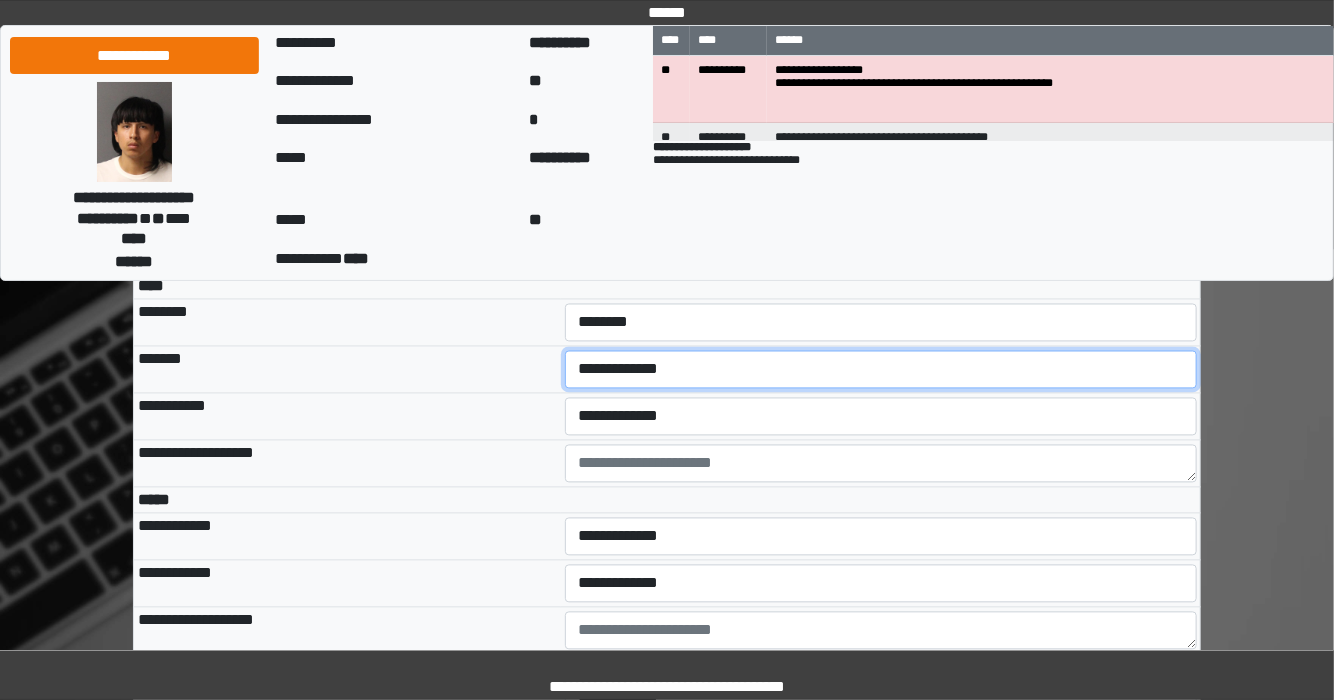 click on "**********" at bounding box center (881, 370) 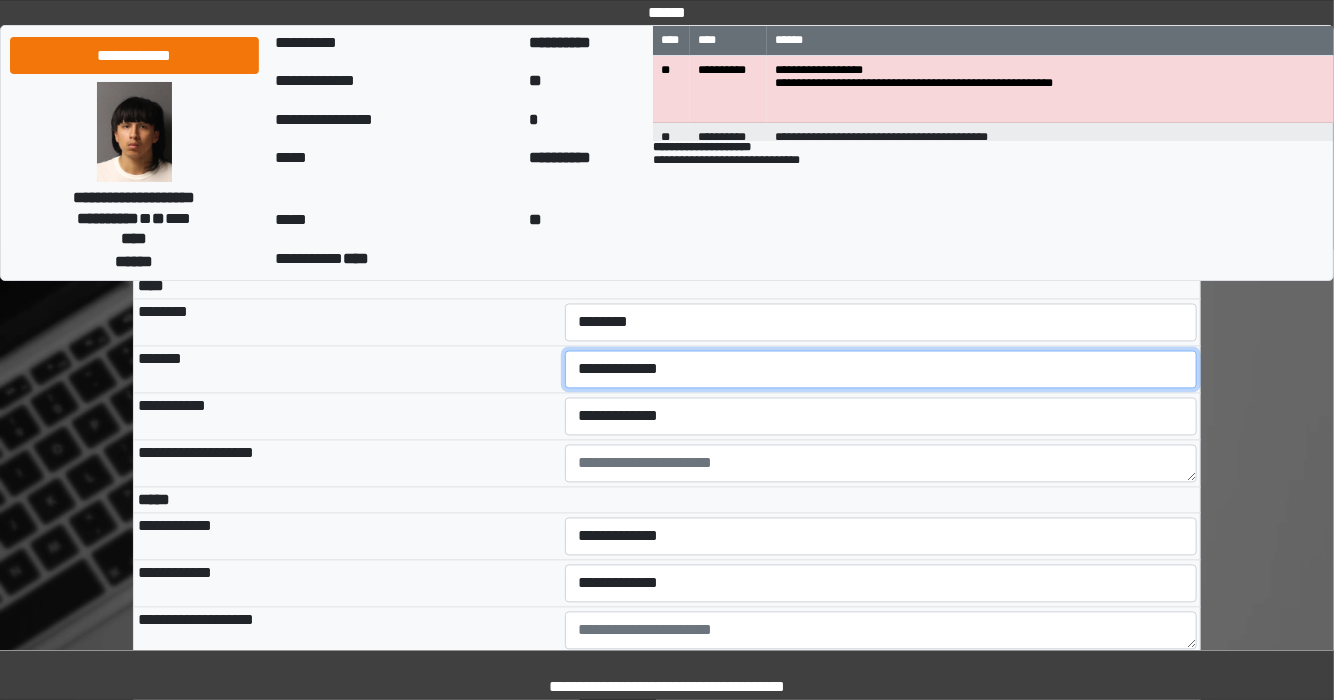 select on "***" 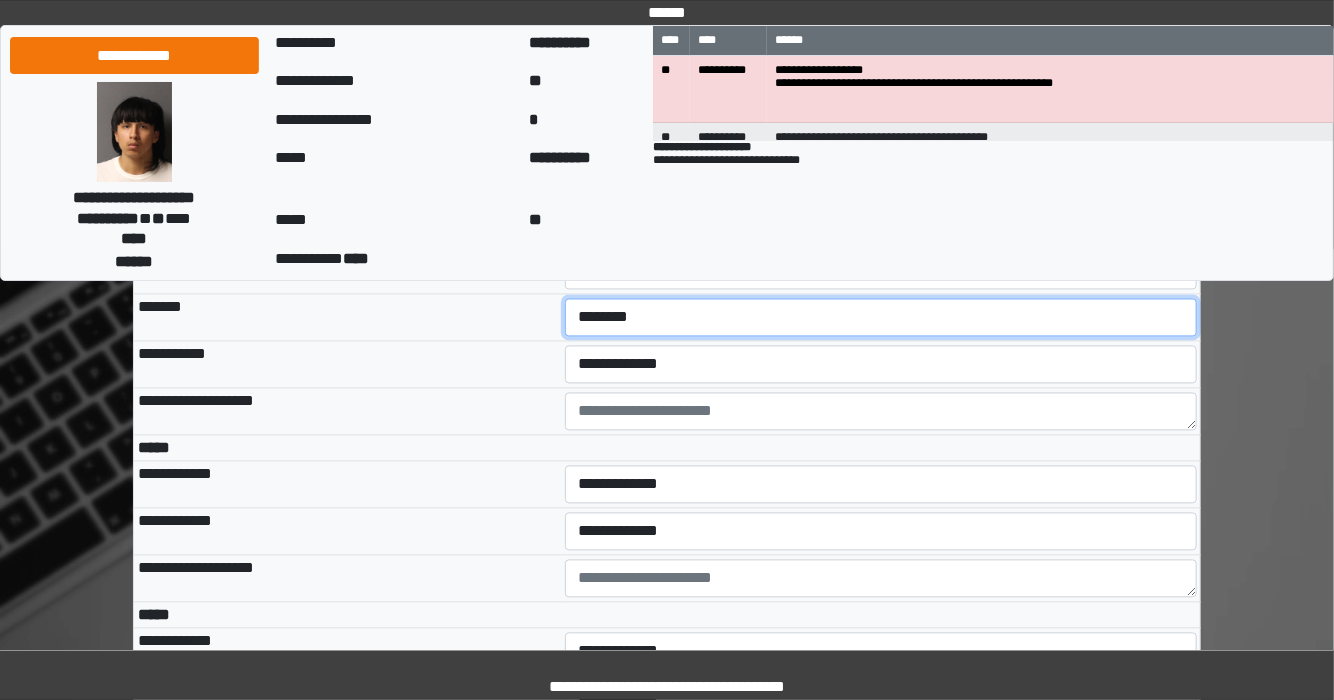 scroll, scrollTop: 4952, scrollLeft: 0, axis: vertical 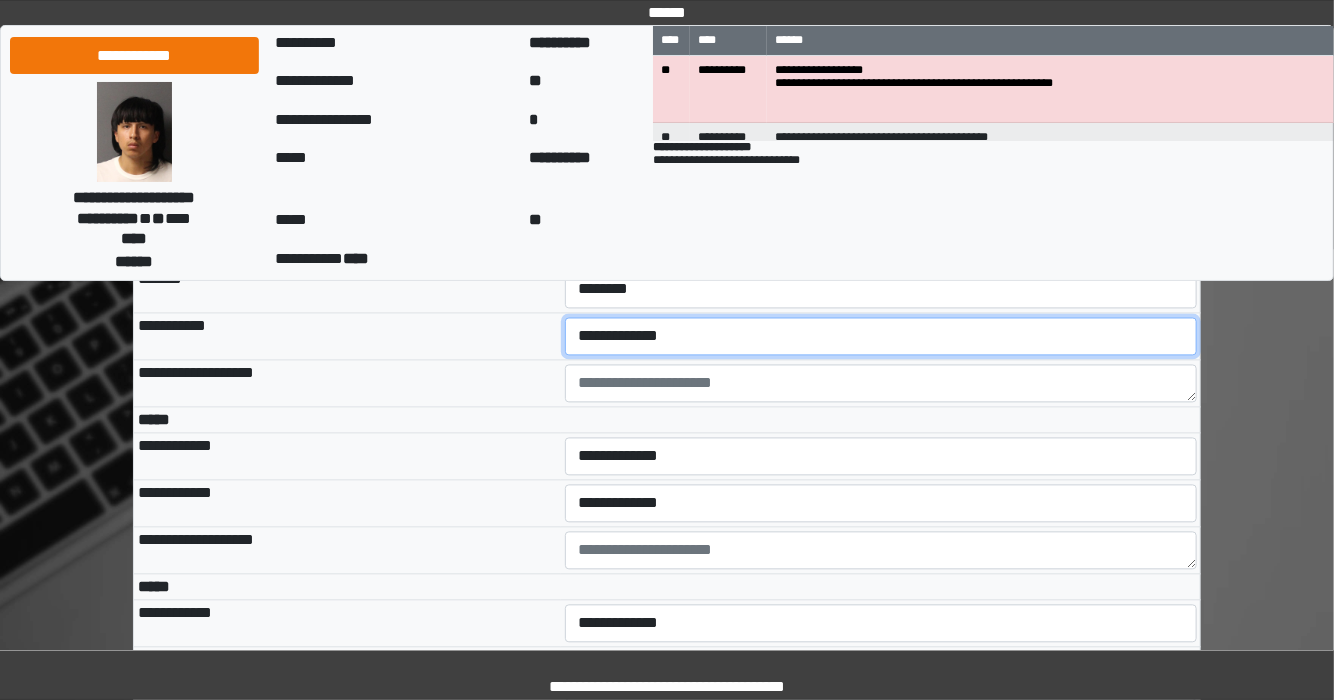 click on "**********" at bounding box center (881, 337) 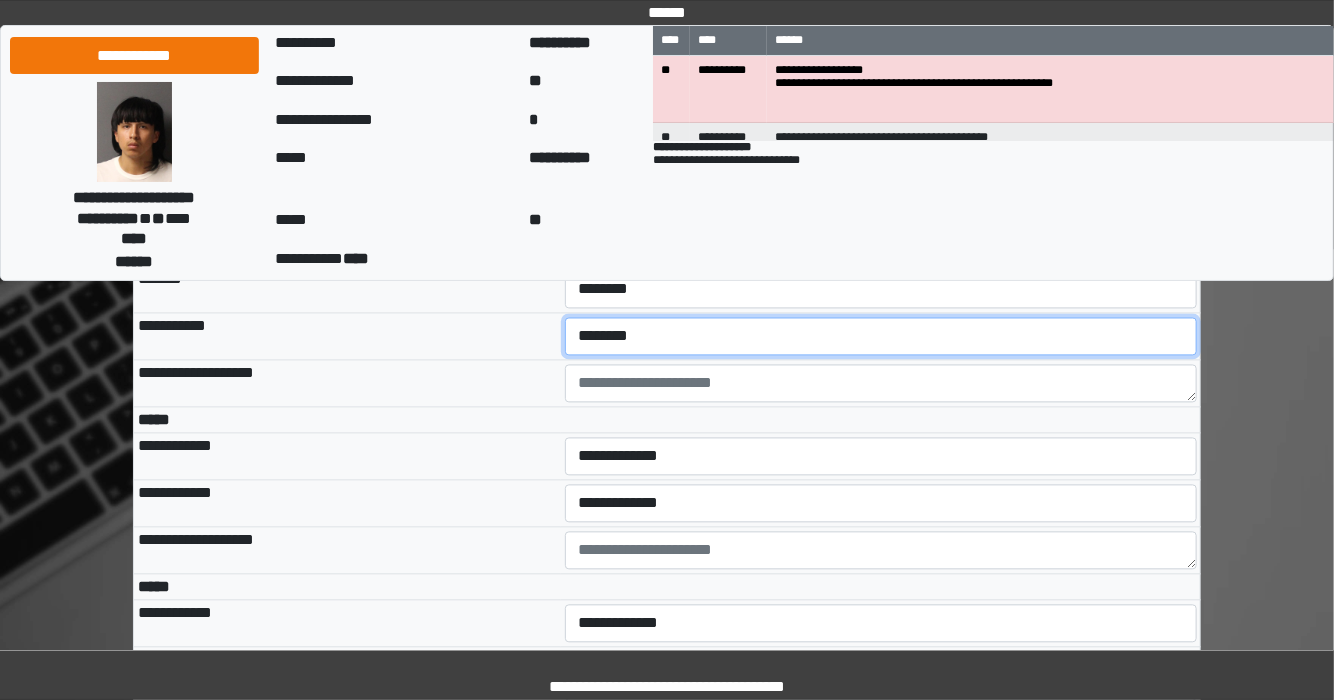 click on "**********" at bounding box center (881, 337) 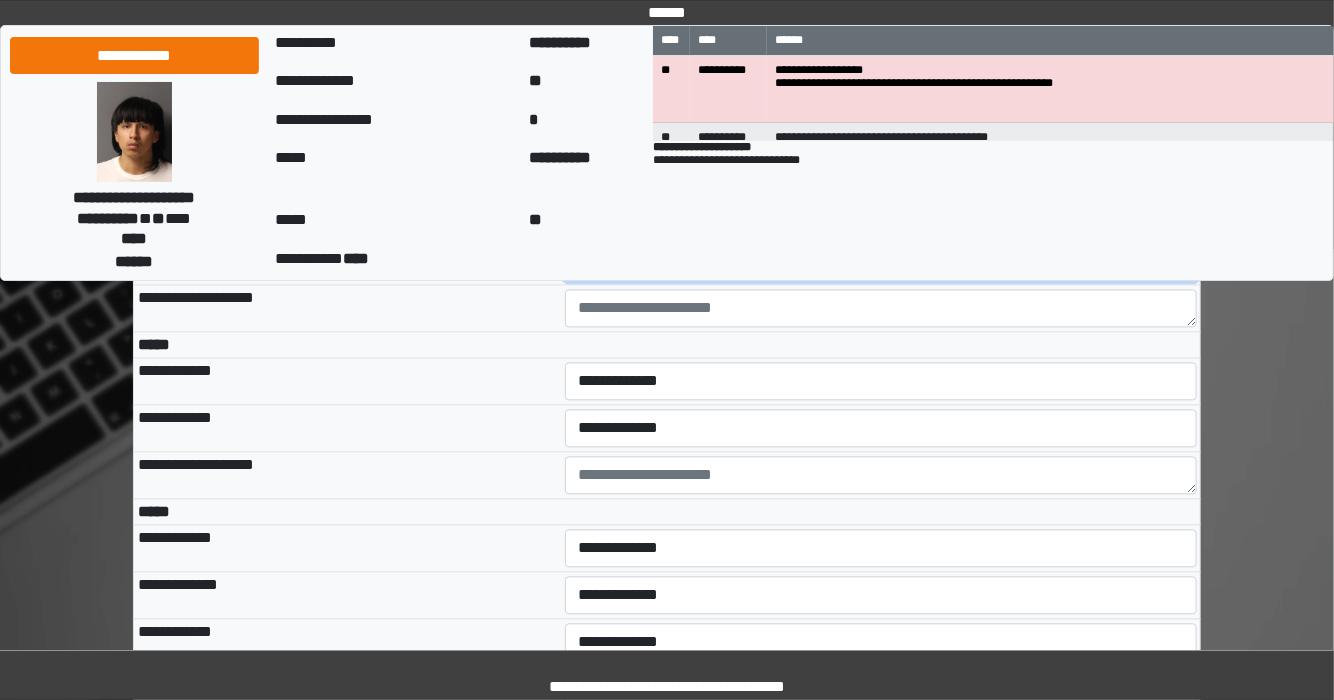 scroll, scrollTop: 5112, scrollLeft: 0, axis: vertical 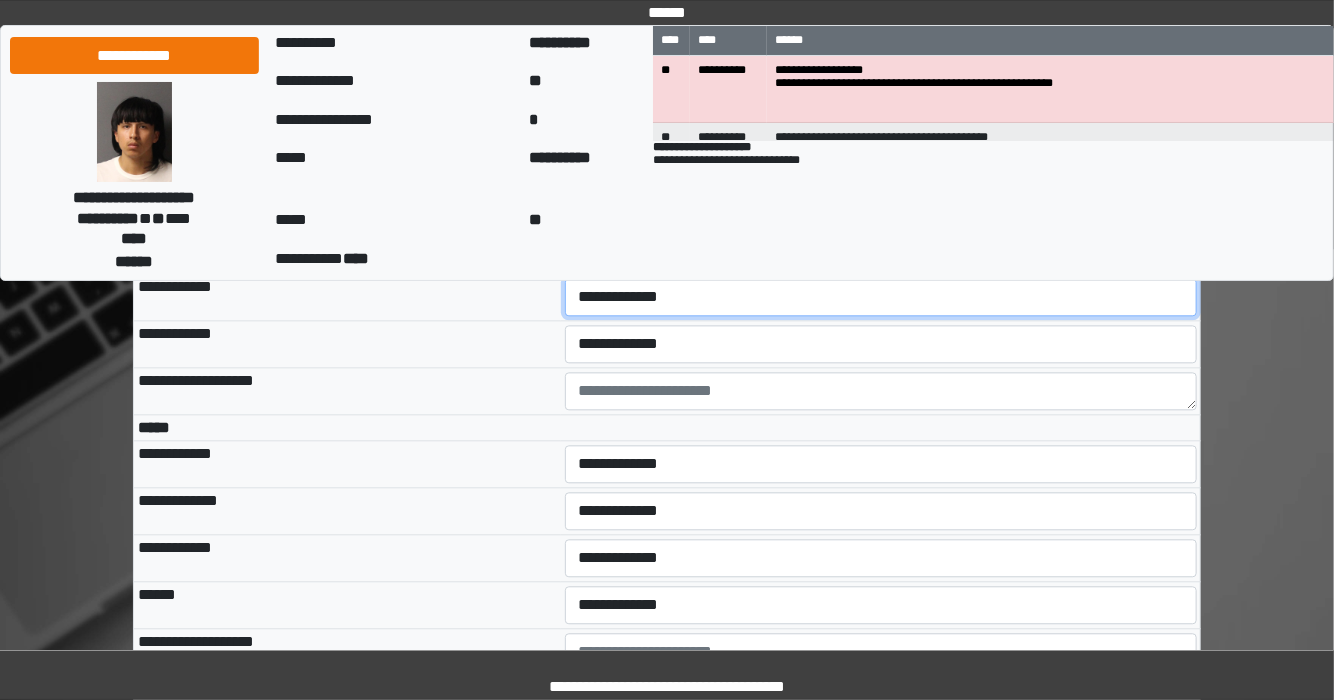 click on "**********" at bounding box center [881, 297] 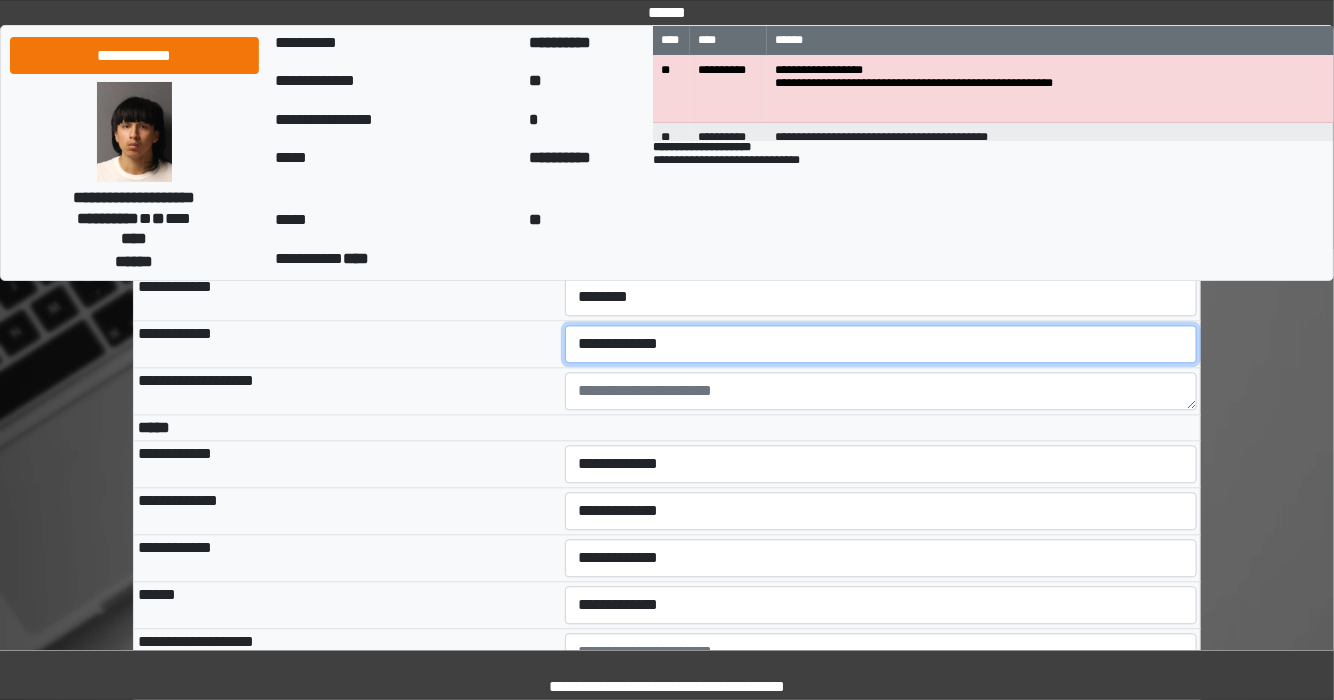 click on "**********" at bounding box center (881, 344) 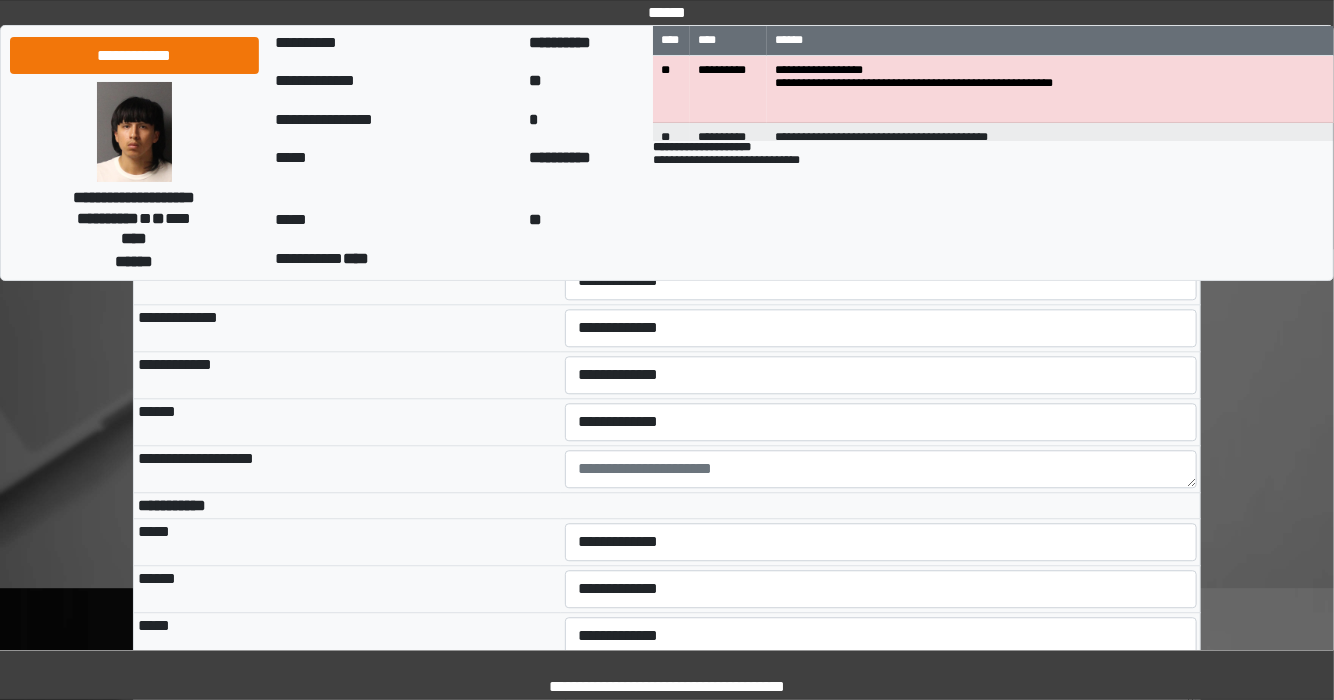 scroll, scrollTop: 5352, scrollLeft: 0, axis: vertical 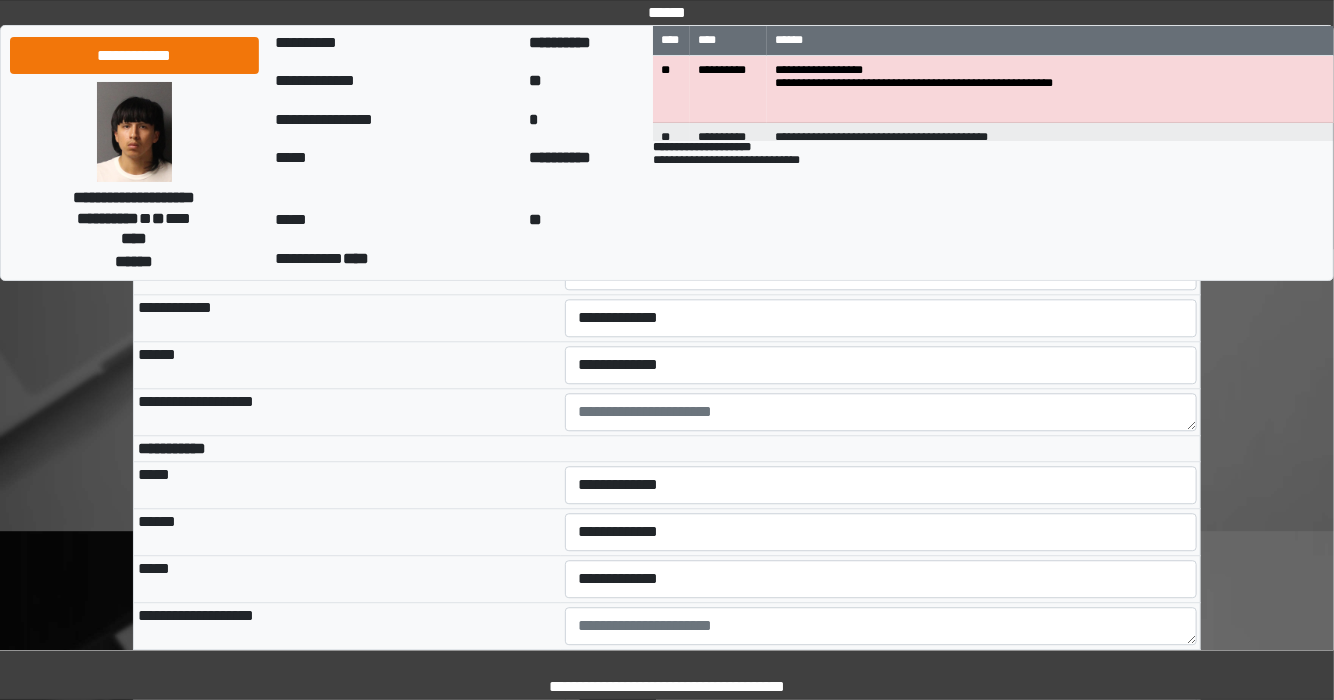 click on "**********" at bounding box center (881, 224) 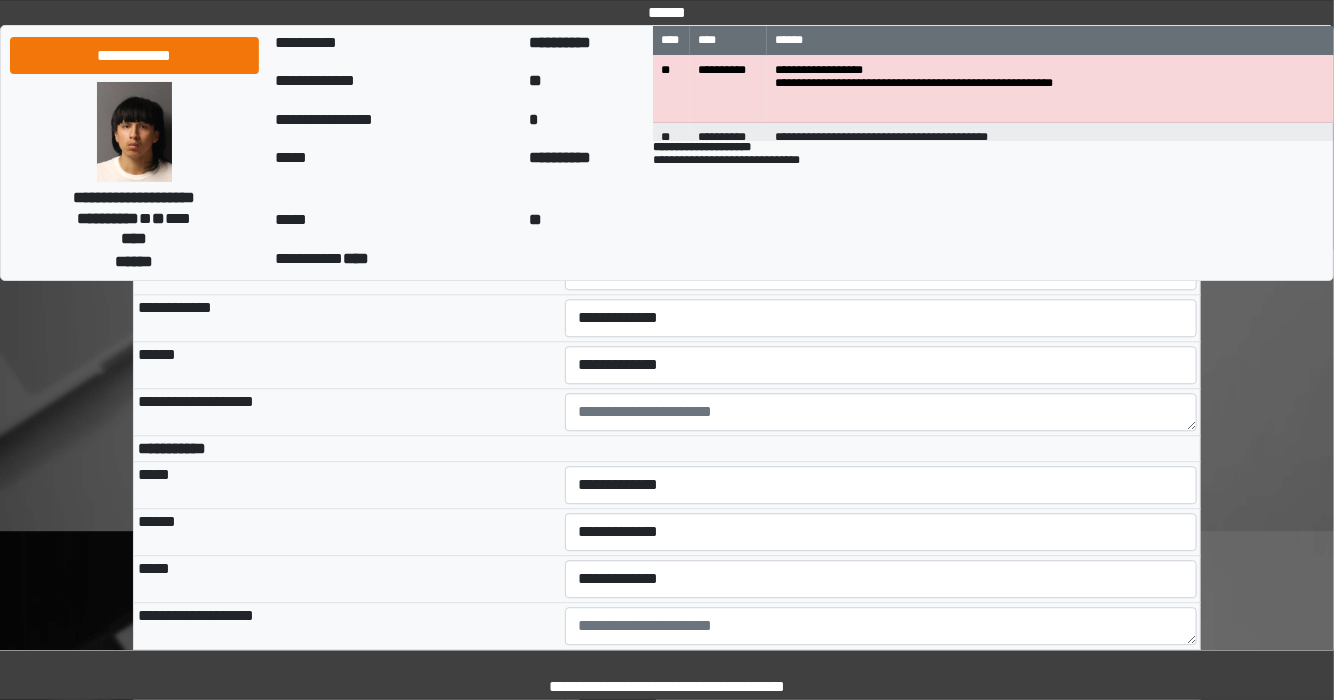 click on "**********" at bounding box center [881, 224] 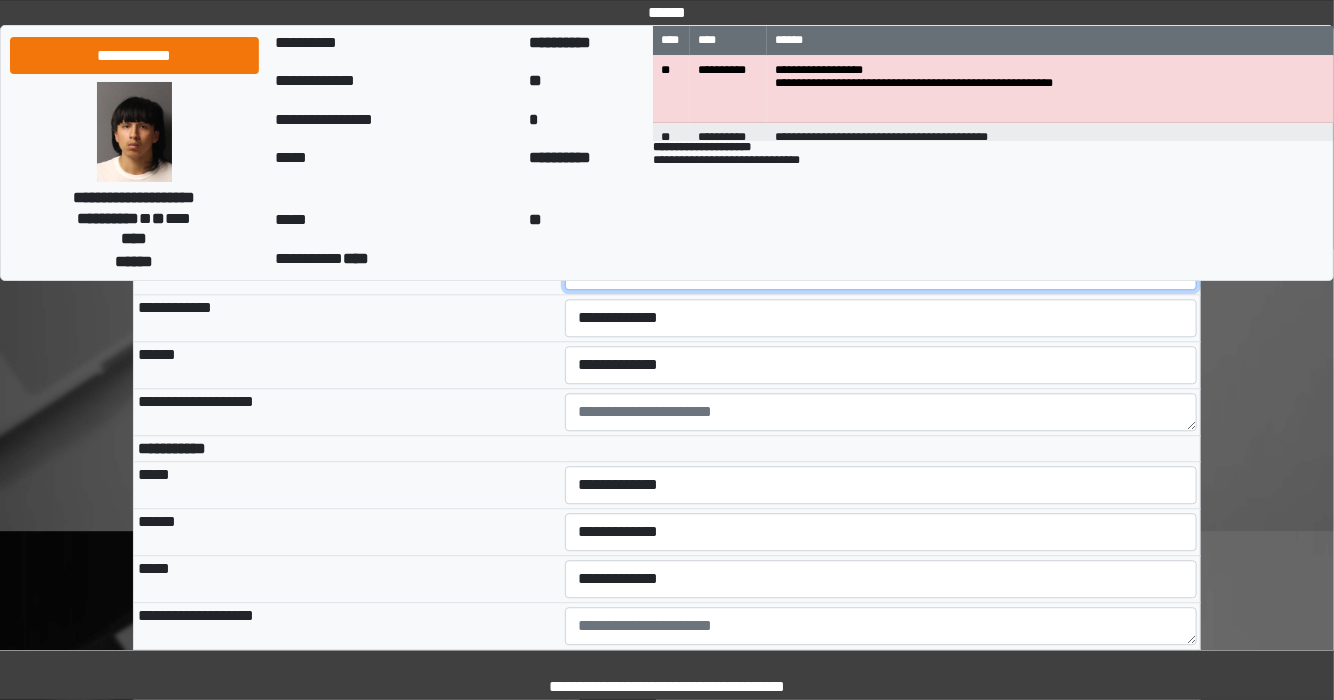 click on "**********" at bounding box center [881, 271] 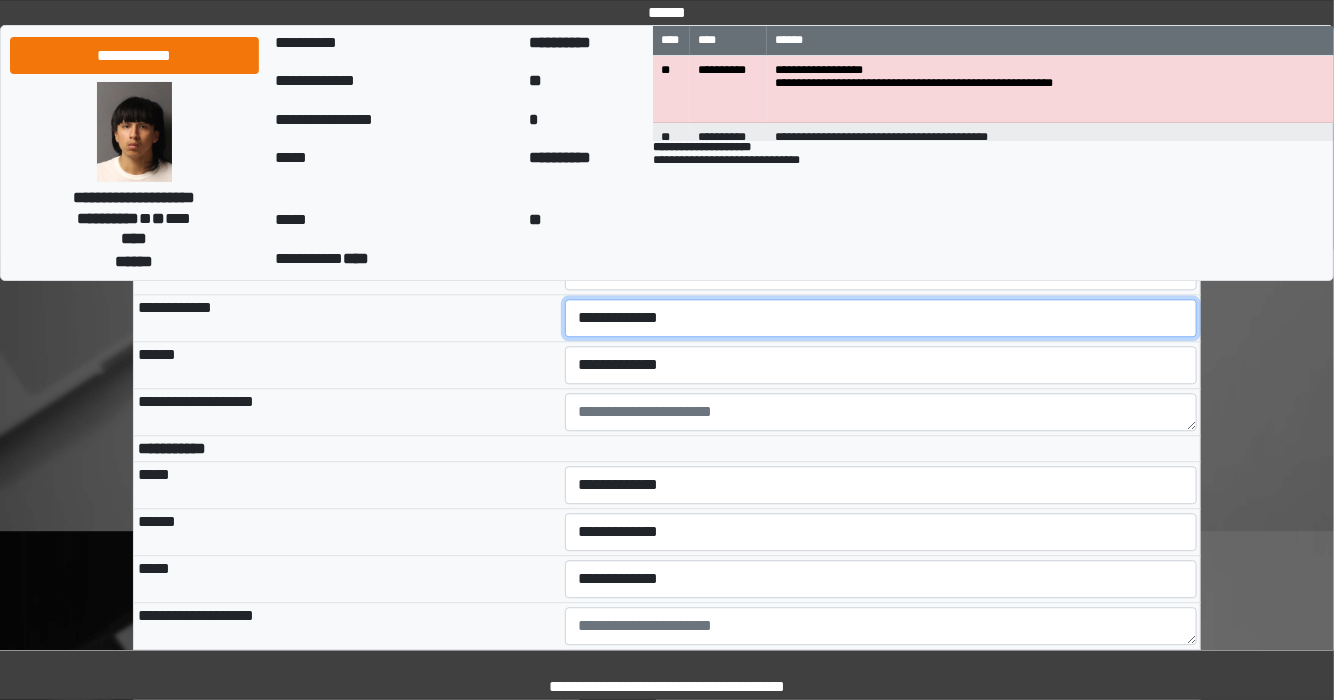 click on "**********" at bounding box center [881, 318] 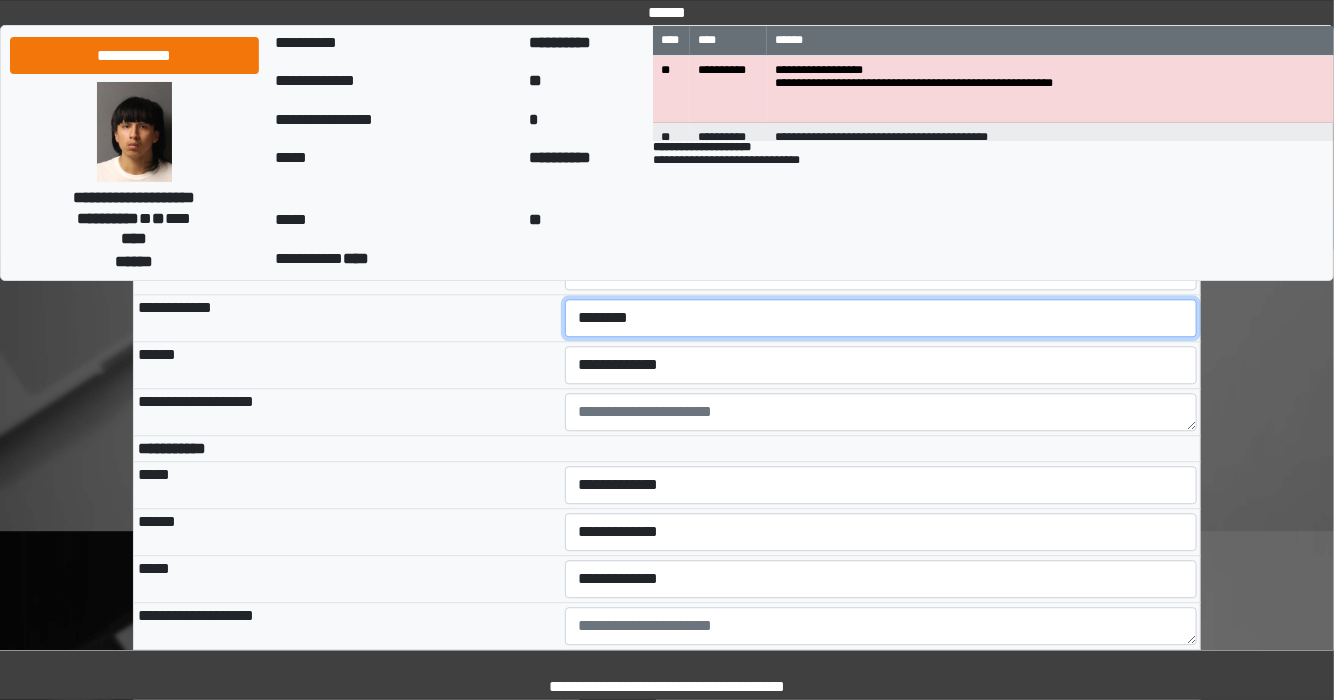 click on "**********" at bounding box center [881, 318] 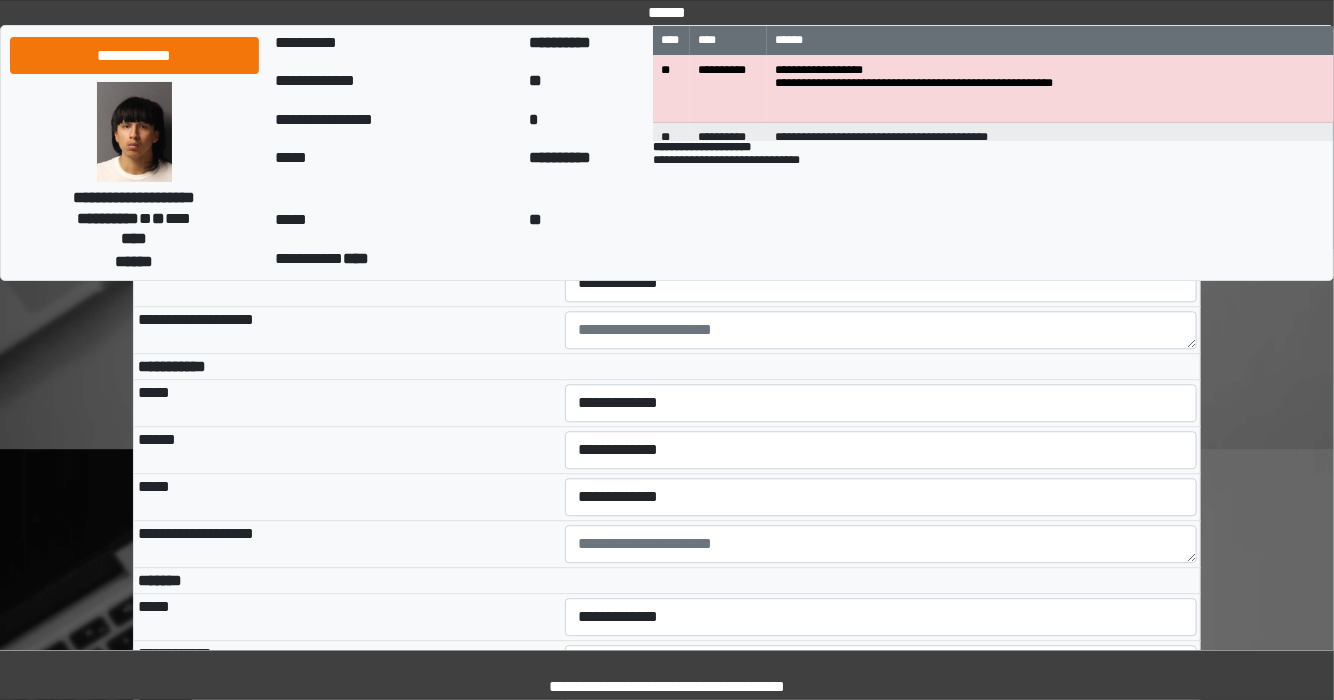 scroll, scrollTop: 5432, scrollLeft: 0, axis: vertical 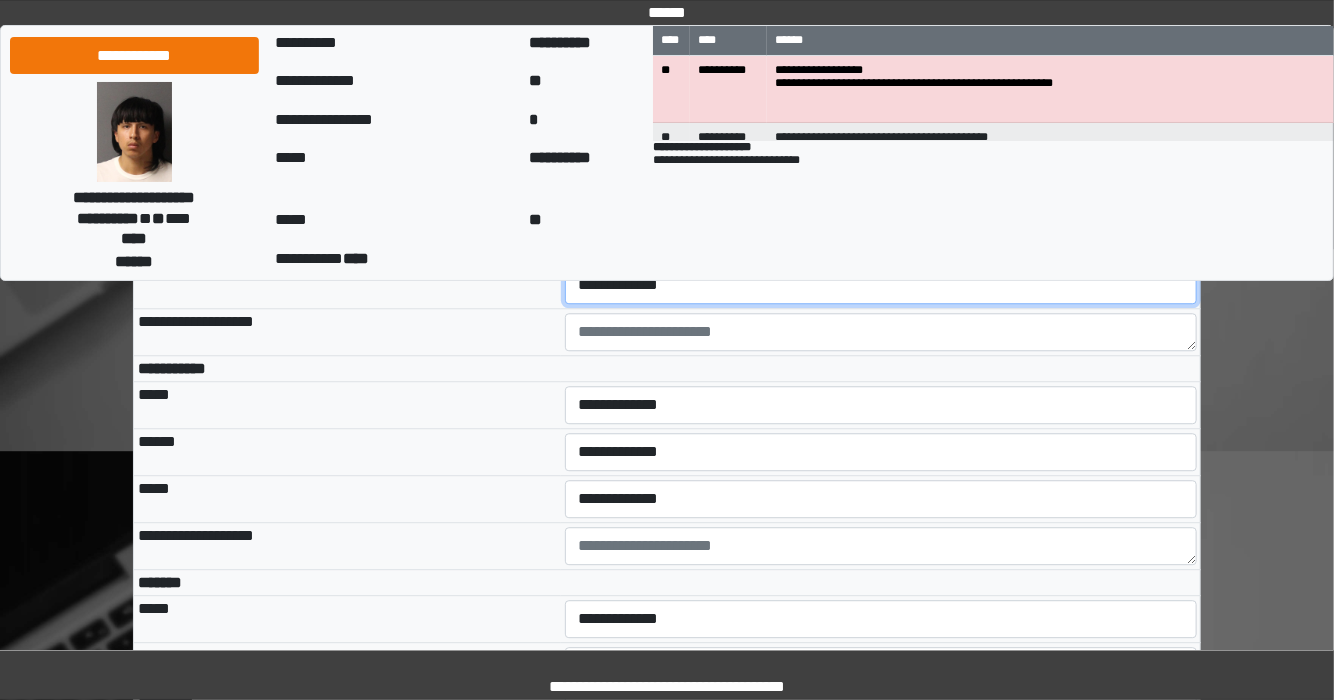 click on "**********" at bounding box center (881, 285) 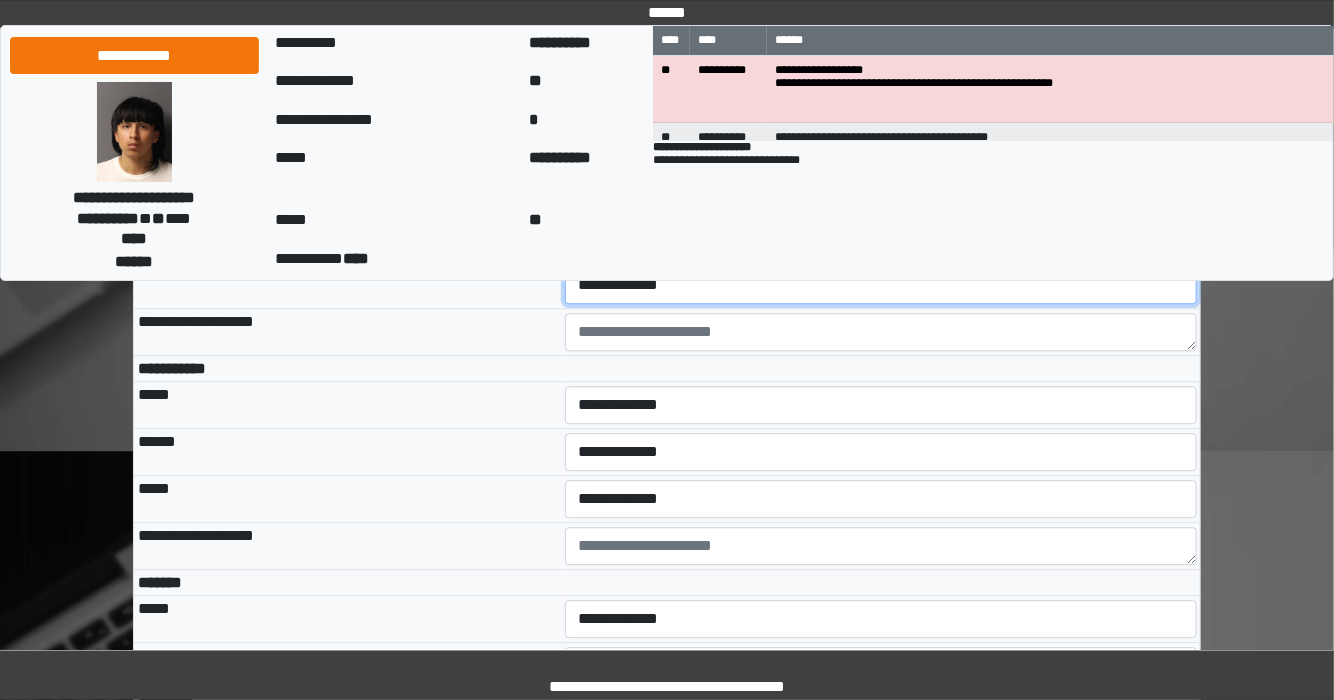 select on "***" 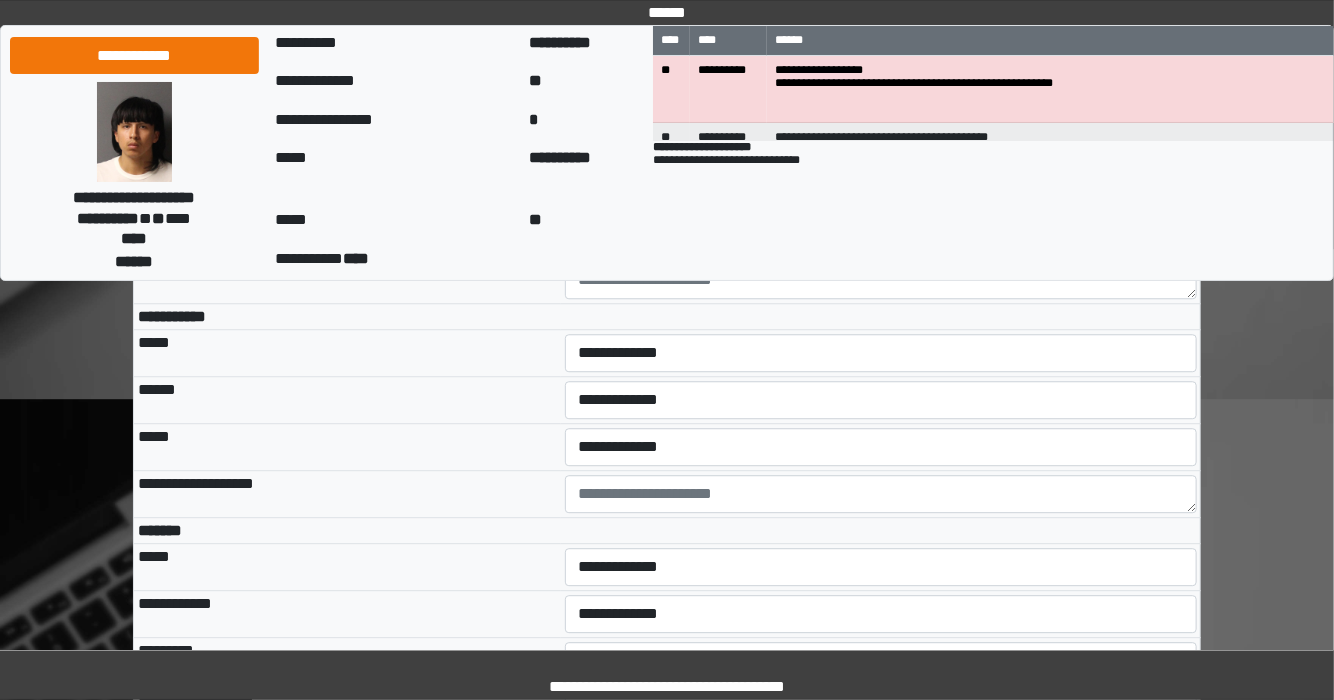scroll, scrollTop: 5512, scrollLeft: 0, axis: vertical 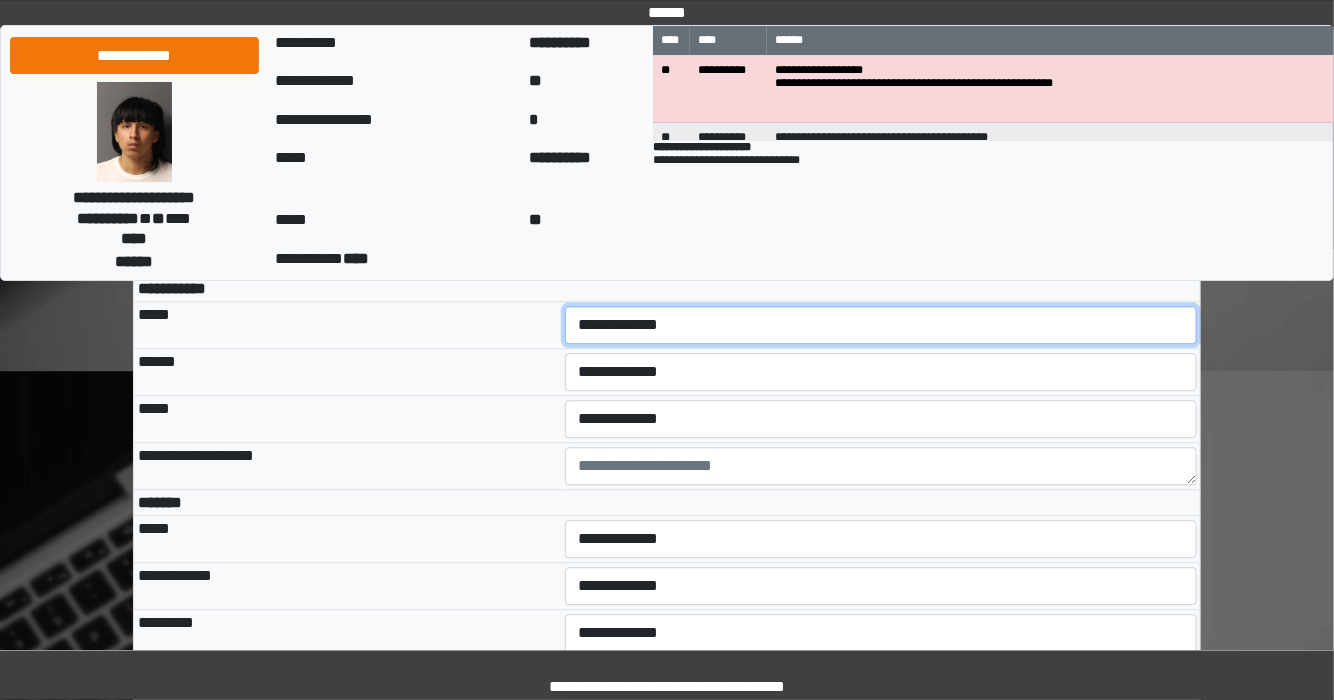 click on "**********" at bounding box center (881, 325) 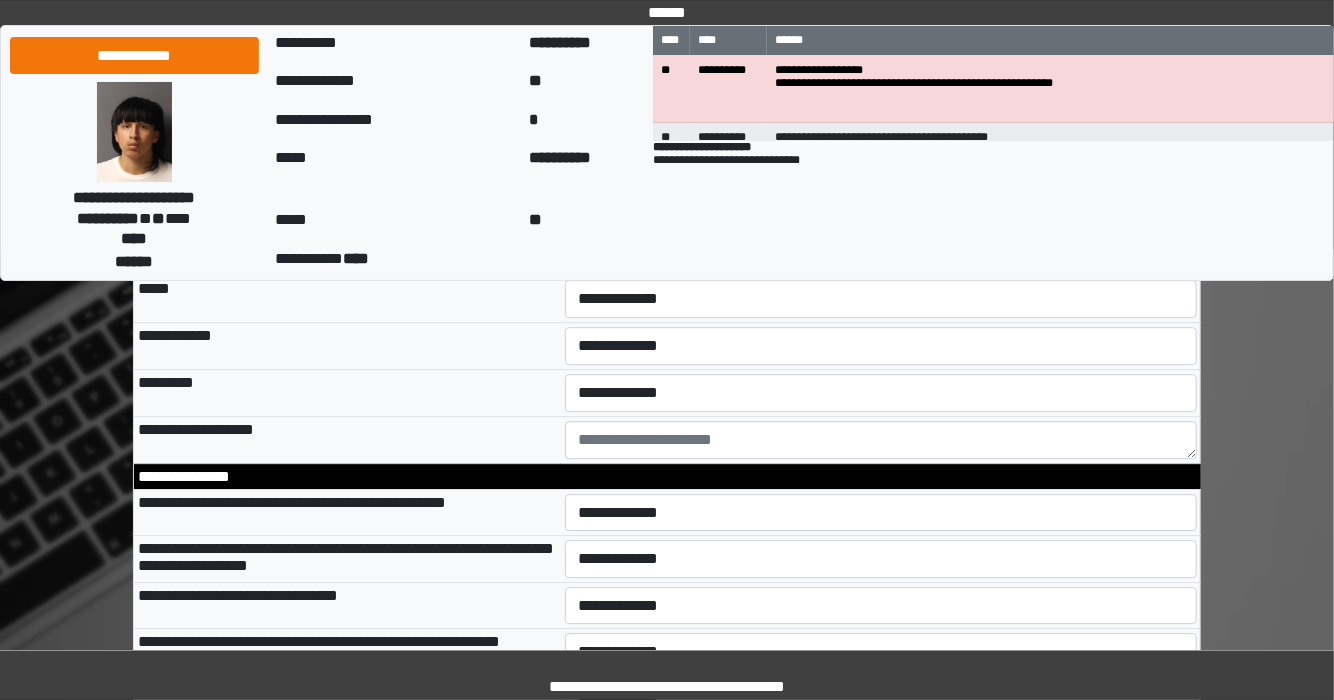 scroll, scrollTop: 5752, scrollLeft: 0, axis: vertical 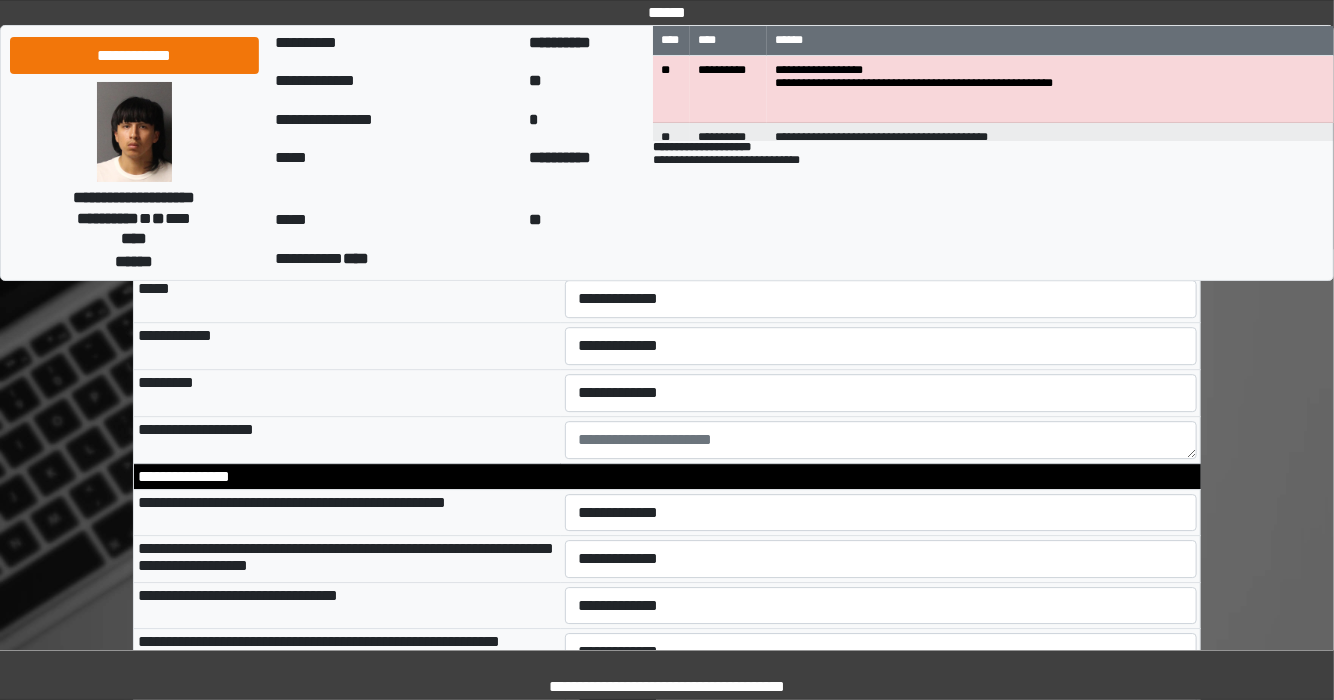 select on "***" 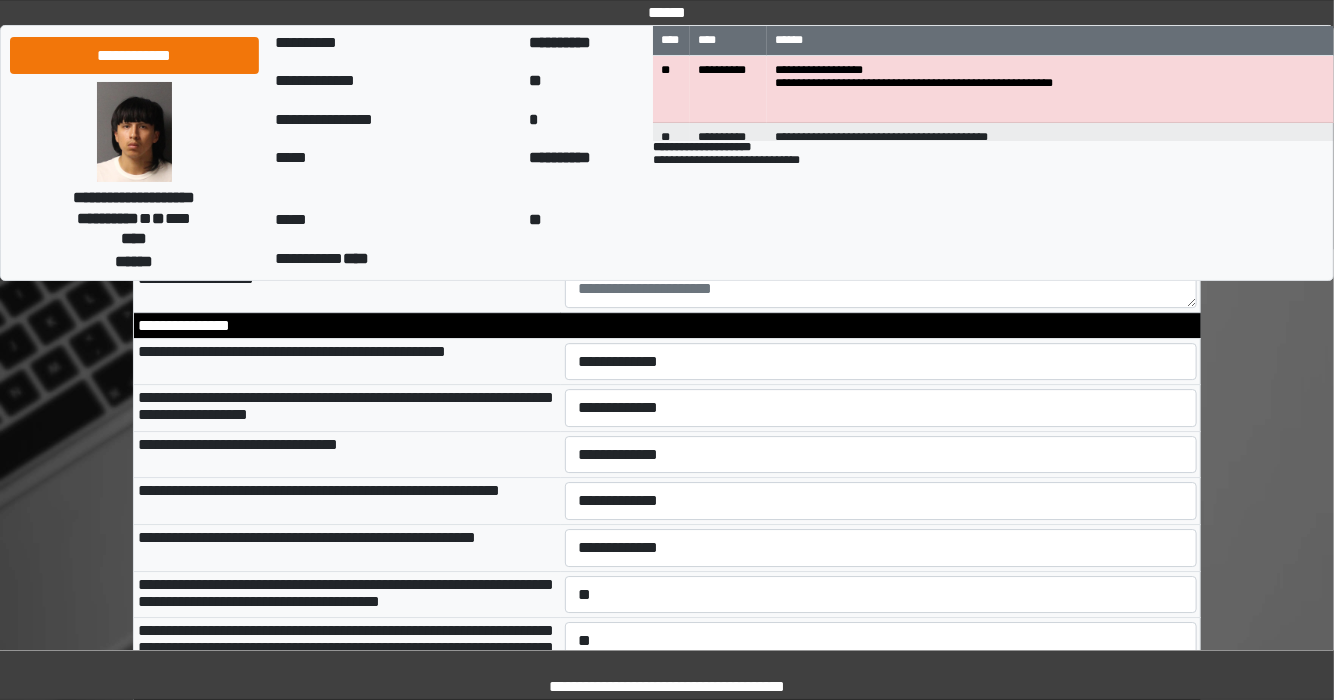 scroll, scrollTop: 5912, scrollLeft: 0, axis: vertical 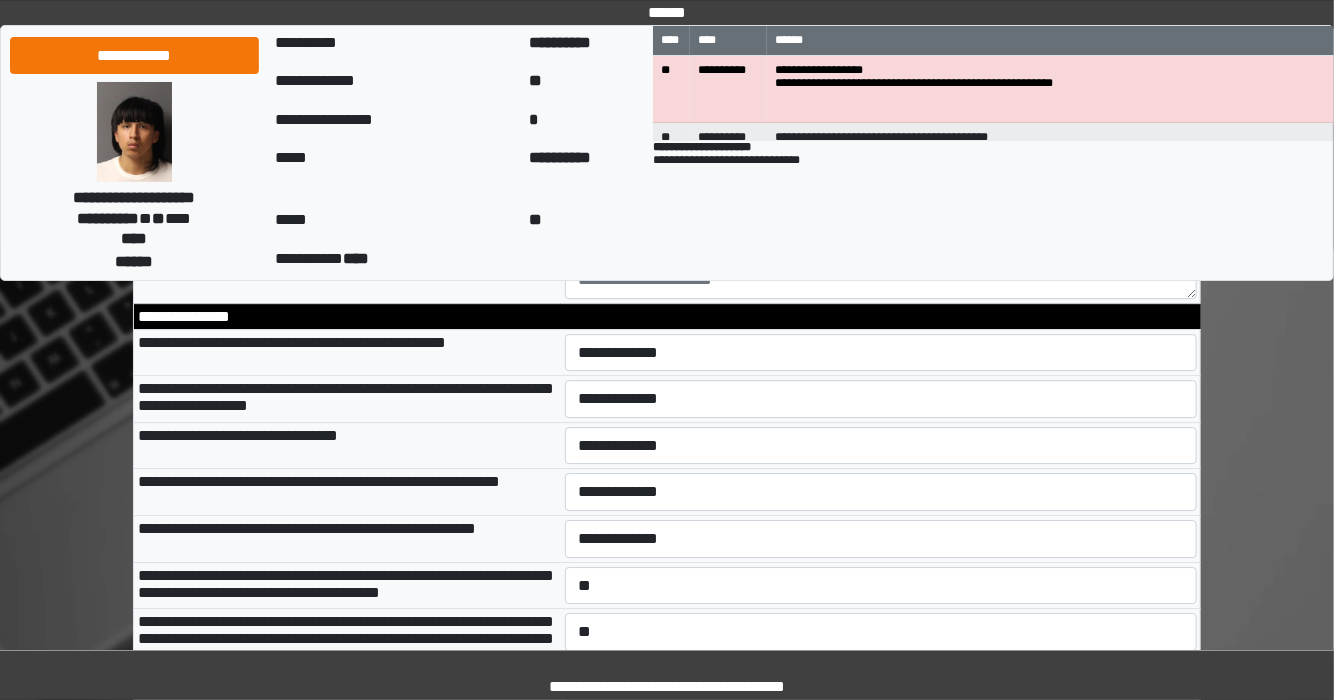 click on "**********" at bounding box center [881, 139] 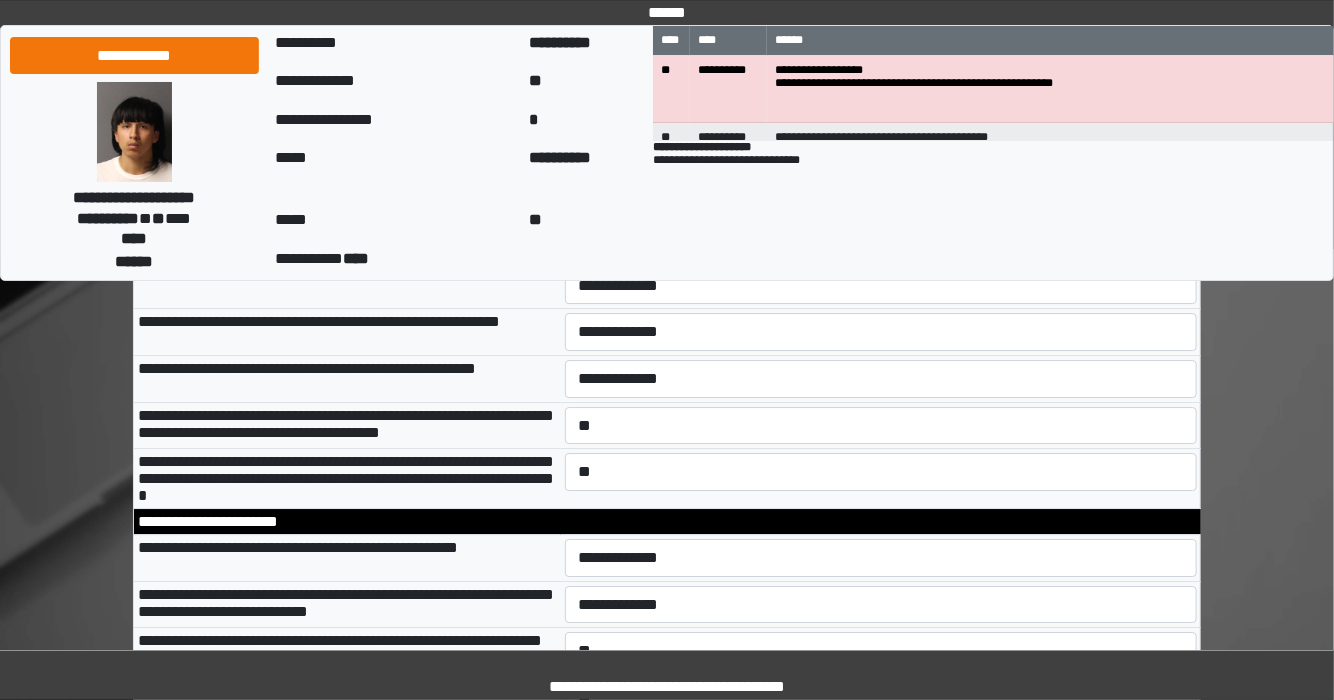 click on "**********" at bounding box center (881, 193) 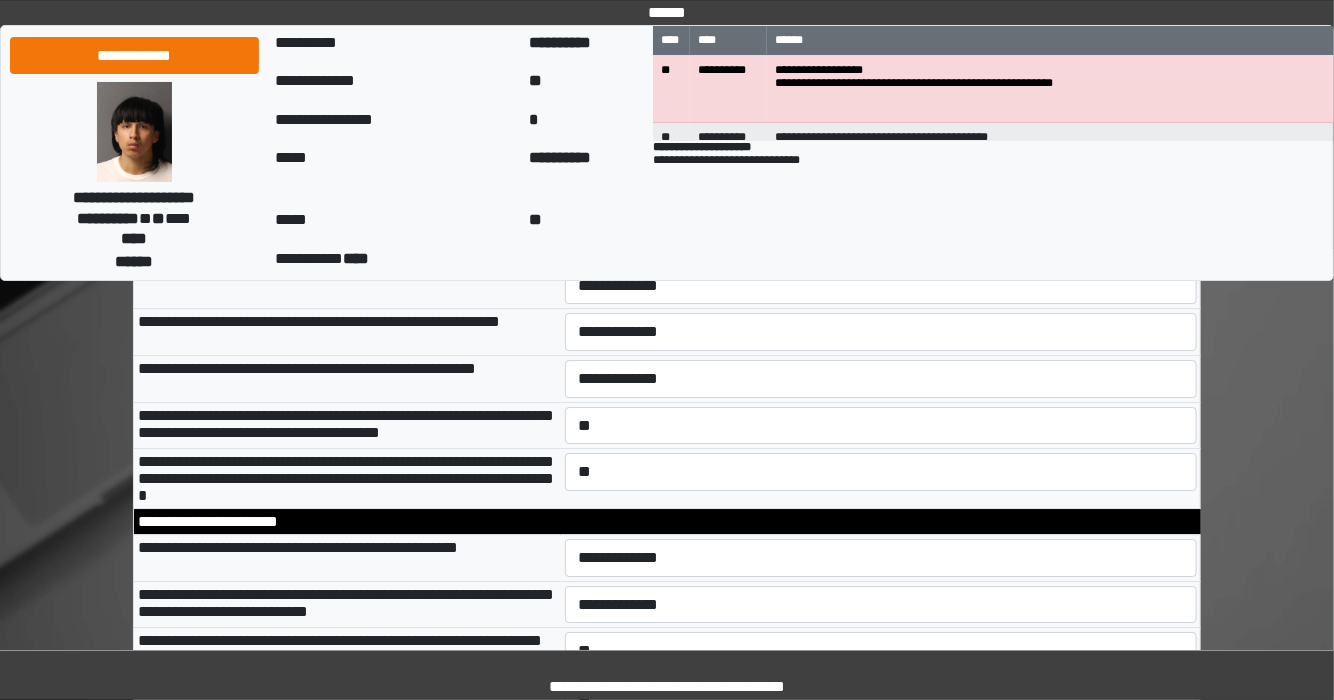 select on "*" 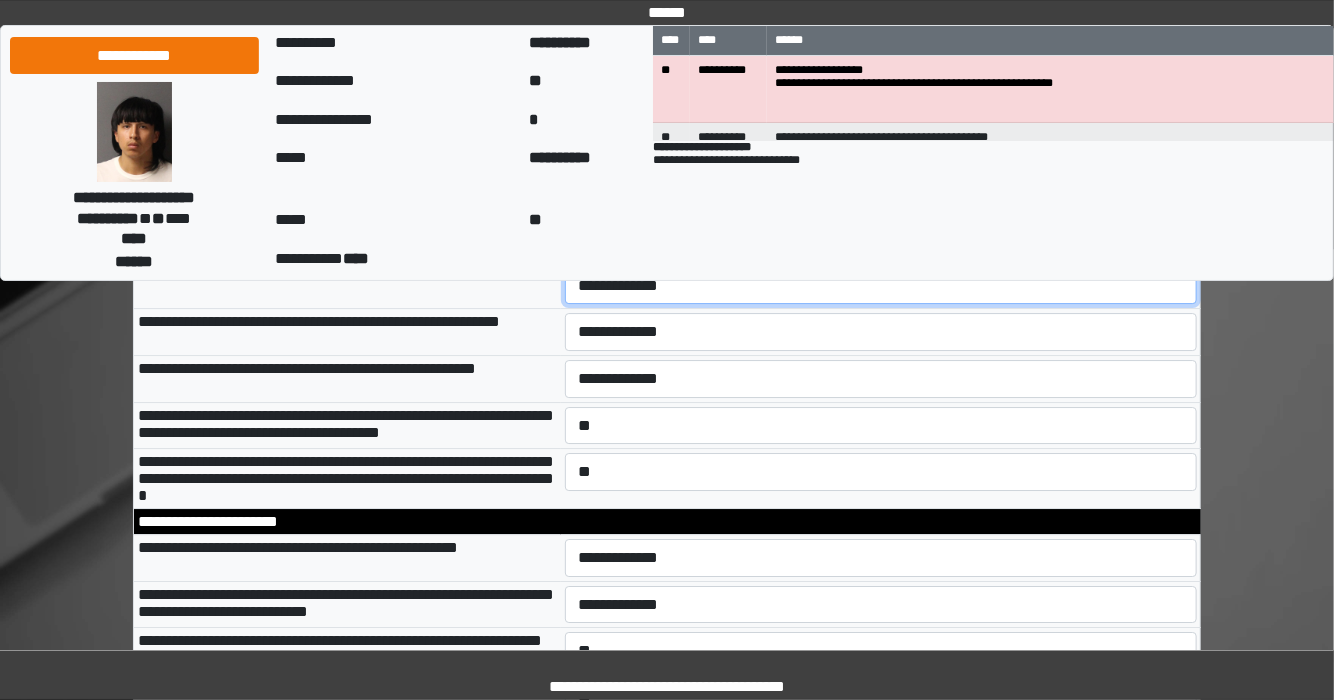 click on "**********" at bounding box center (881, 286) 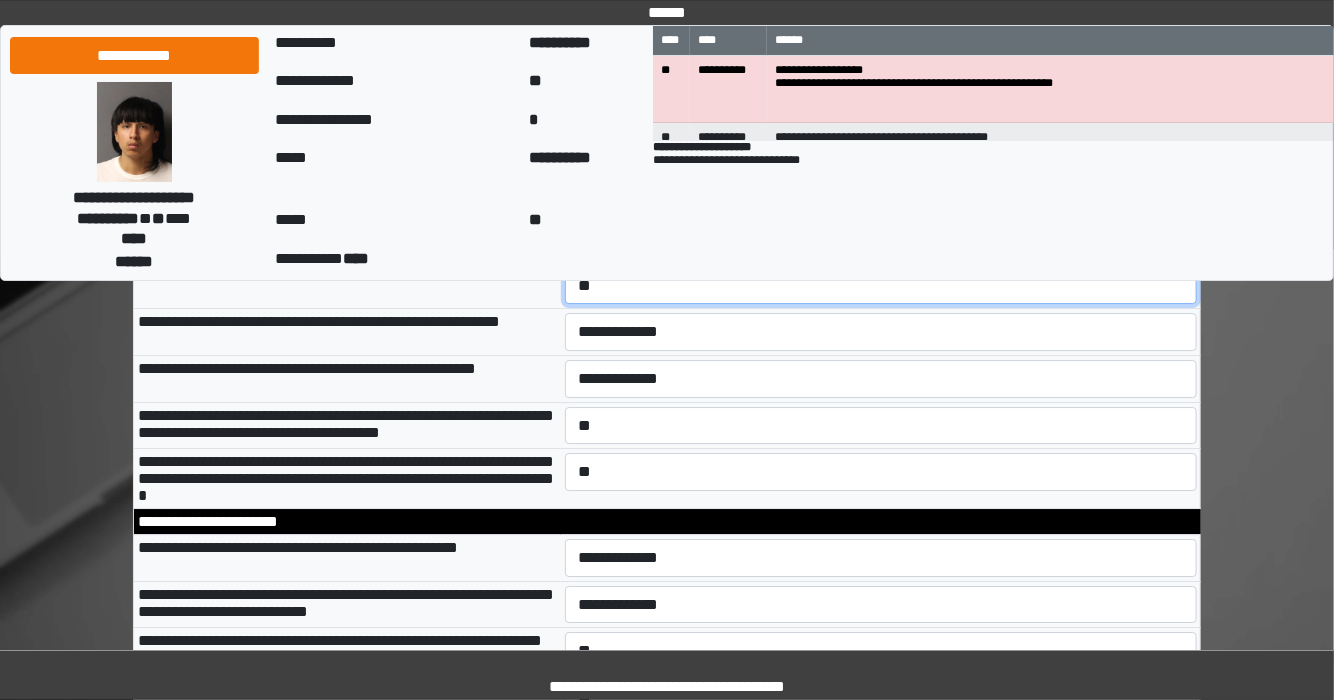 click on "**********" at bounding box center (881, 286) 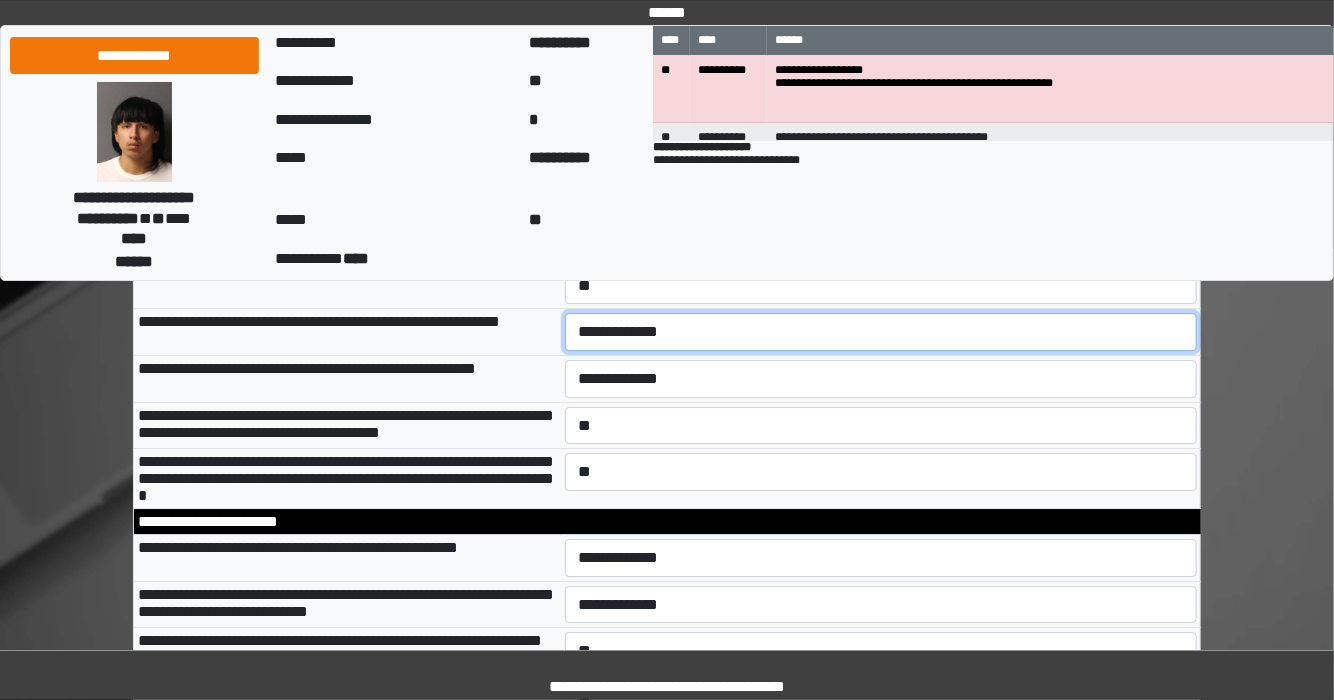 click on "**********" at bounding box center [881, 332] 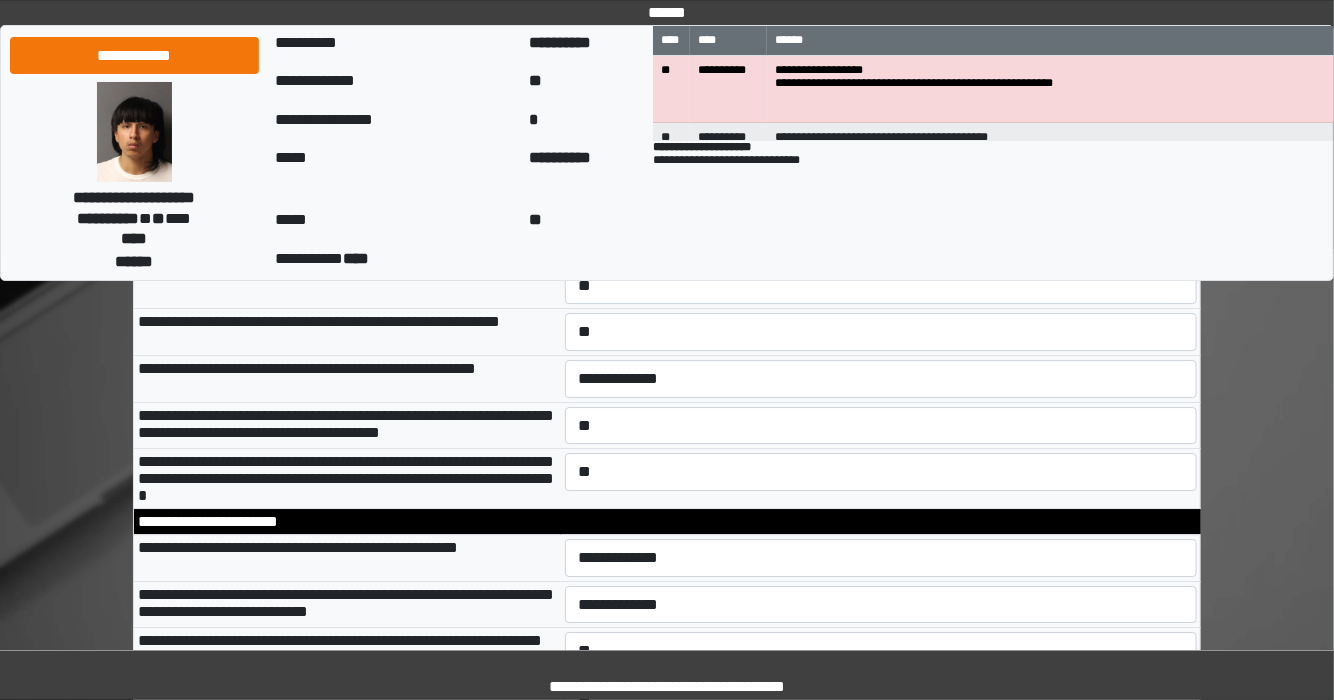 click on "**********" at bounding box center [347, 332] 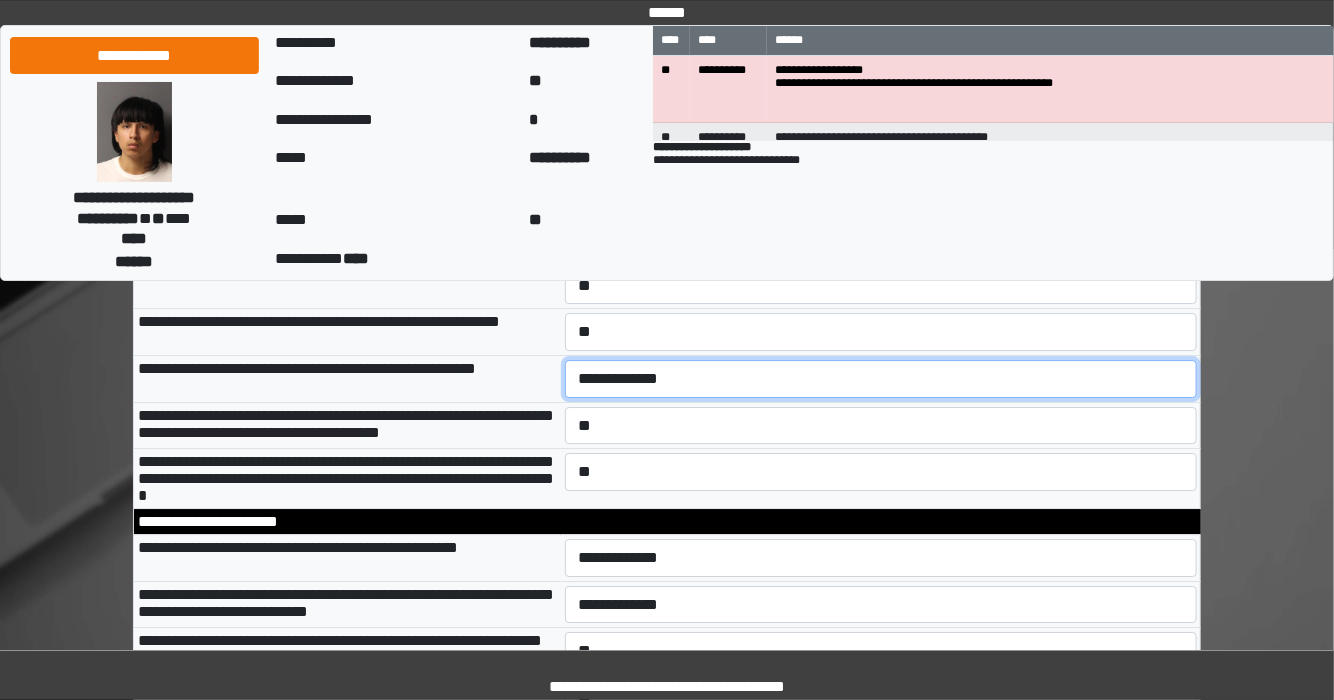 click on "**********" at bounding box center (881, 379) 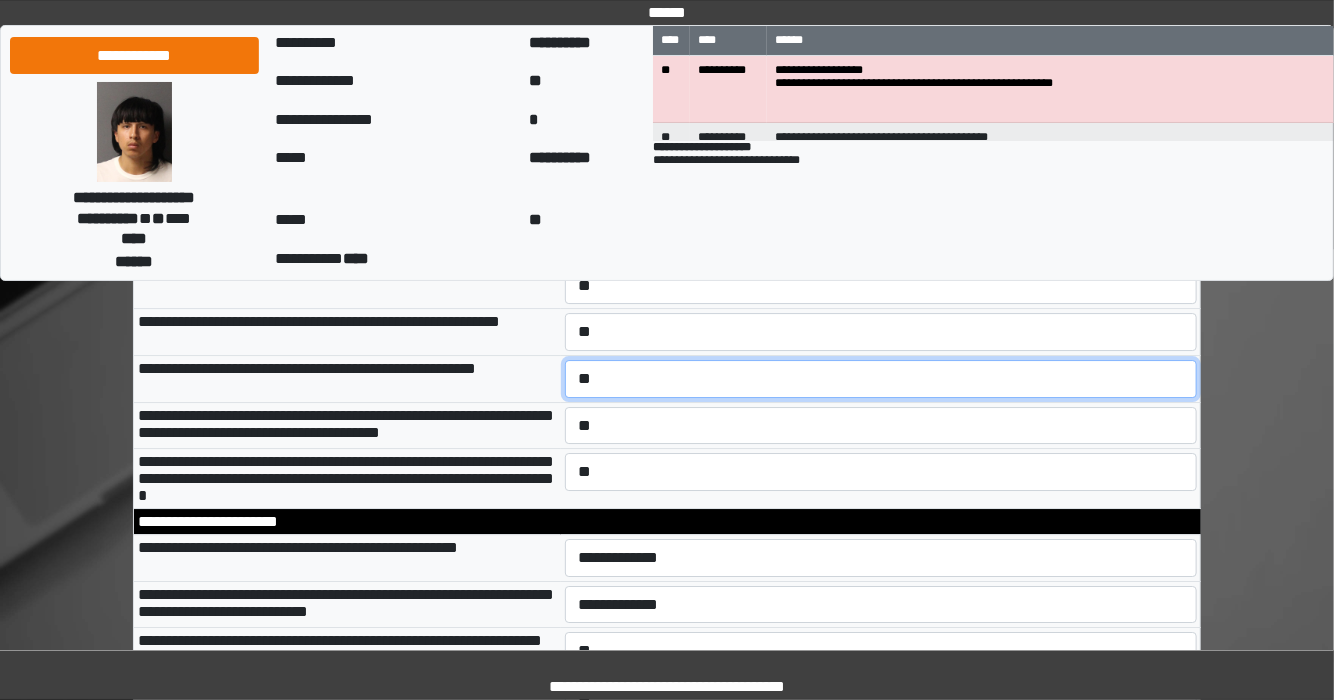 click on "**********" at bounding box center [881, 379] 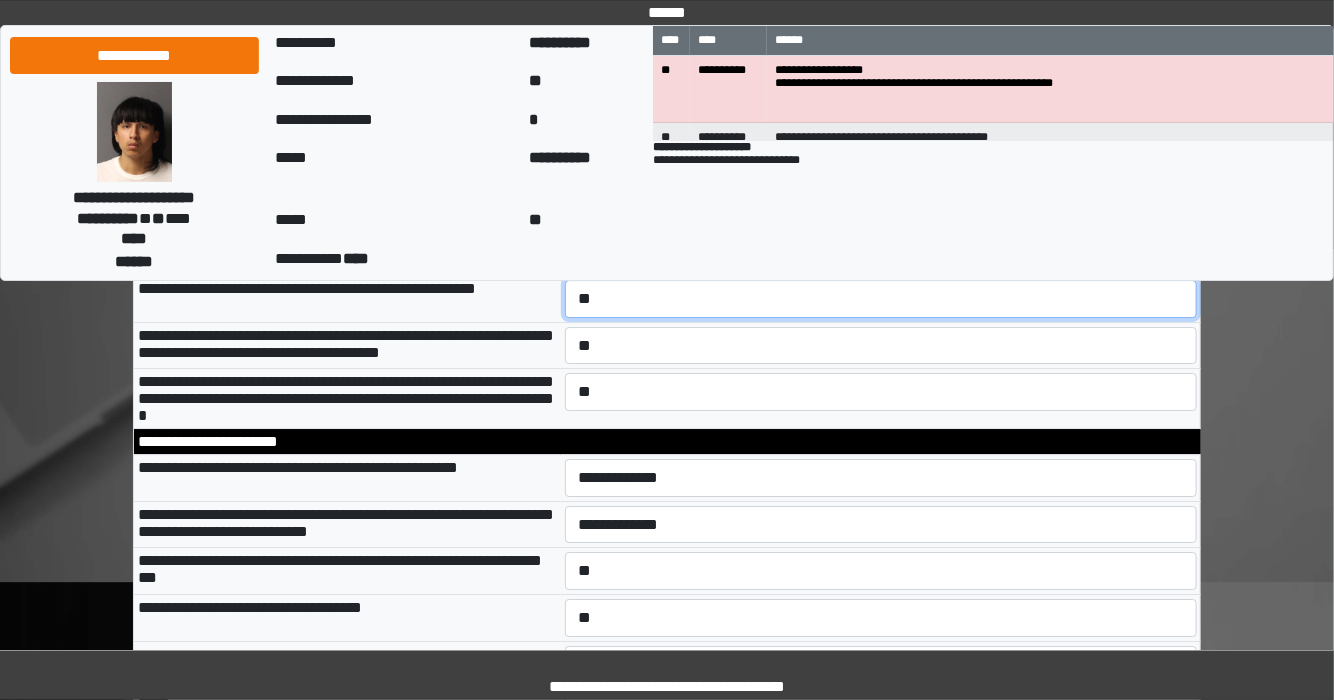 scroll, scrollTop: 6232, scrollLeft: 0, axis: vertical 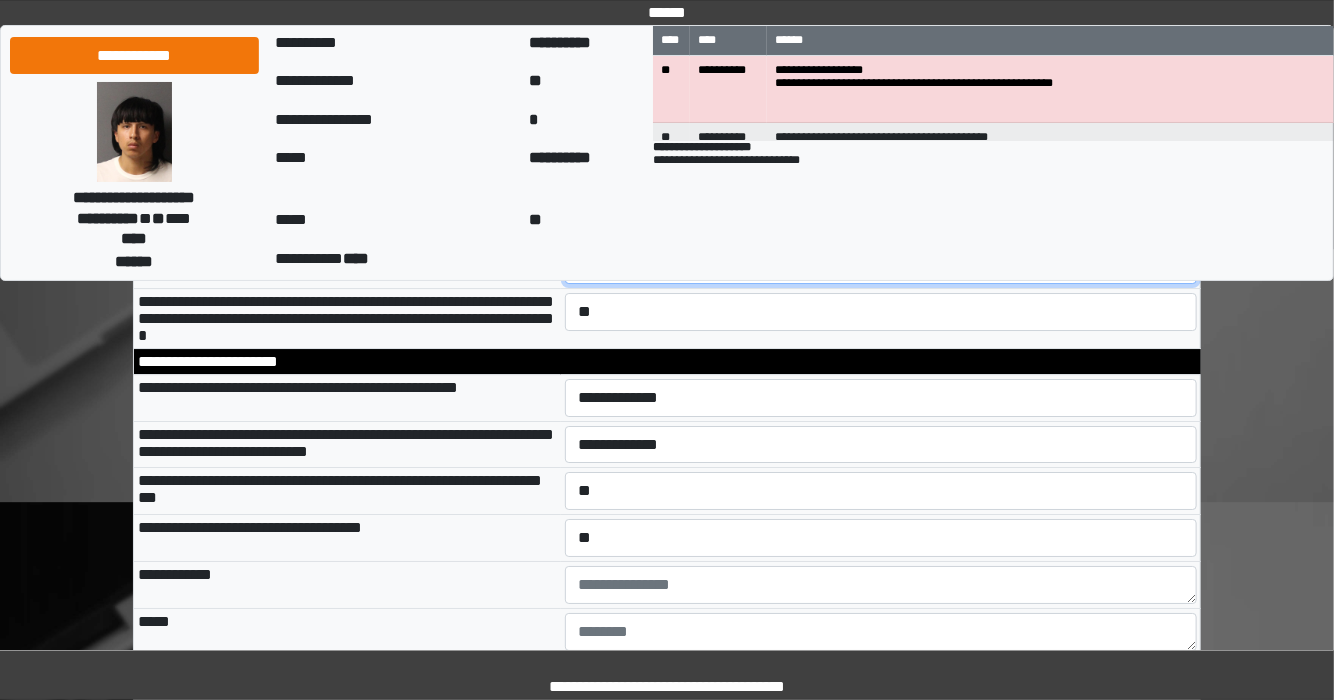 click on "**********" at bounding box center [881, 266] 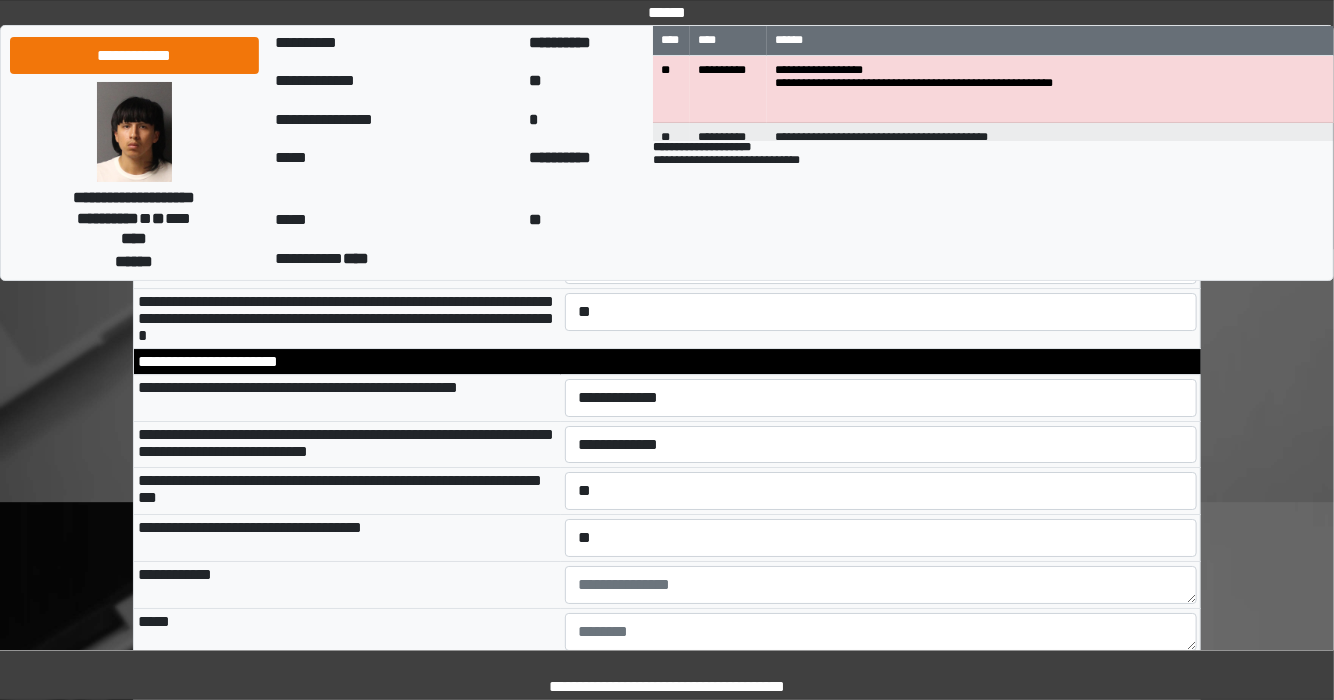 click on "**********" at bounding box center [347, 218] 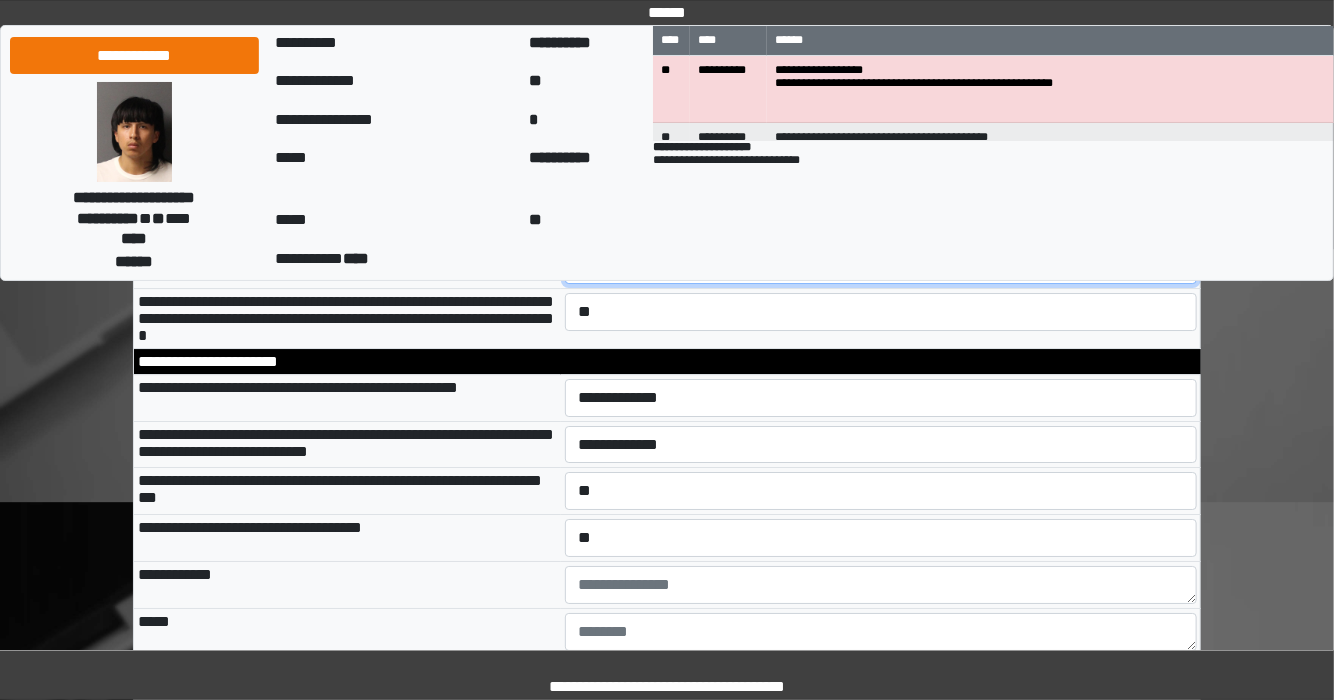 click on "**********" at bounding box center [881, 266] 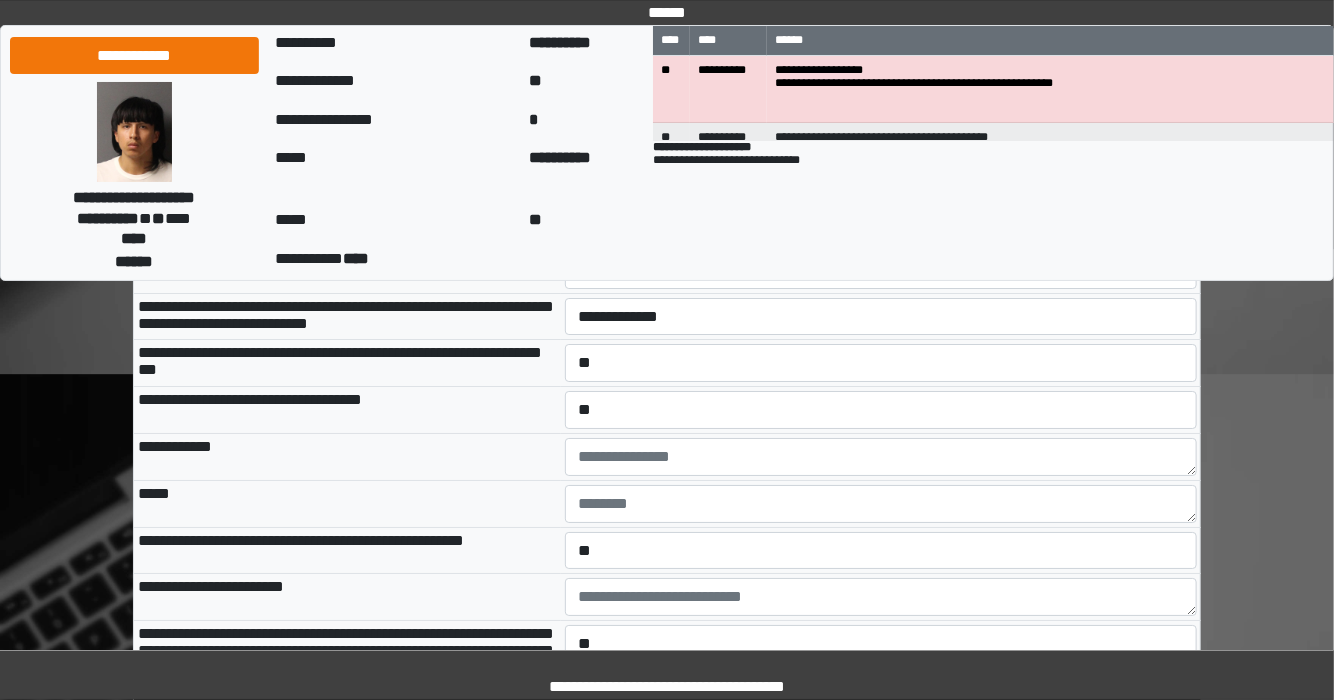 scroll, scrollTop: 6392, scrollLeft: 0, axis: vertical 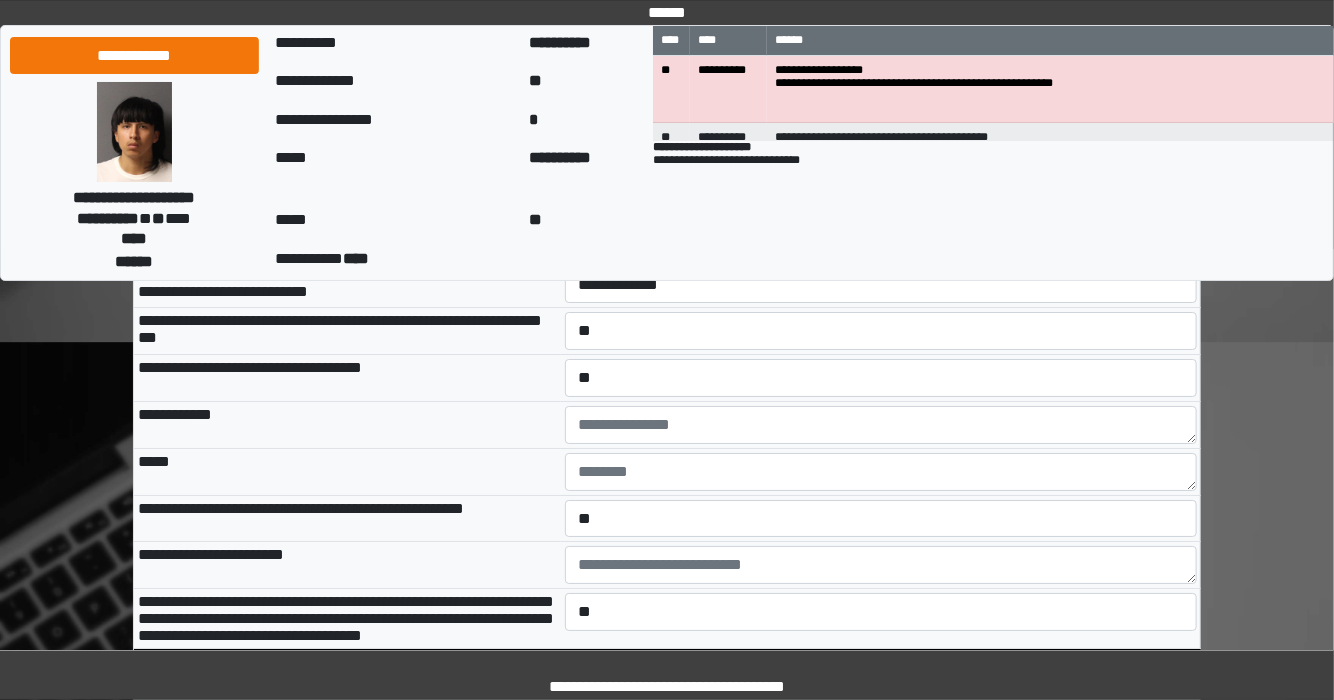 click on "**********" at bounding box center [881, 238] 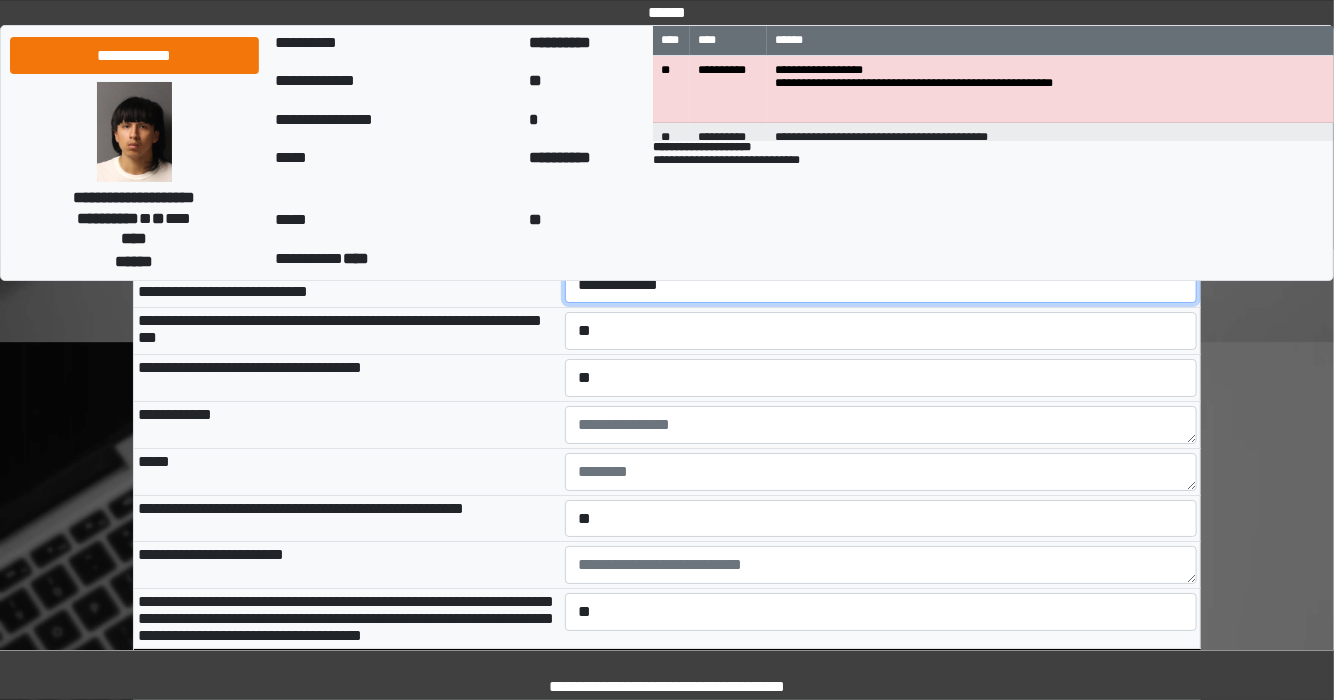 click on "**********" at bounding box center [881, 285] 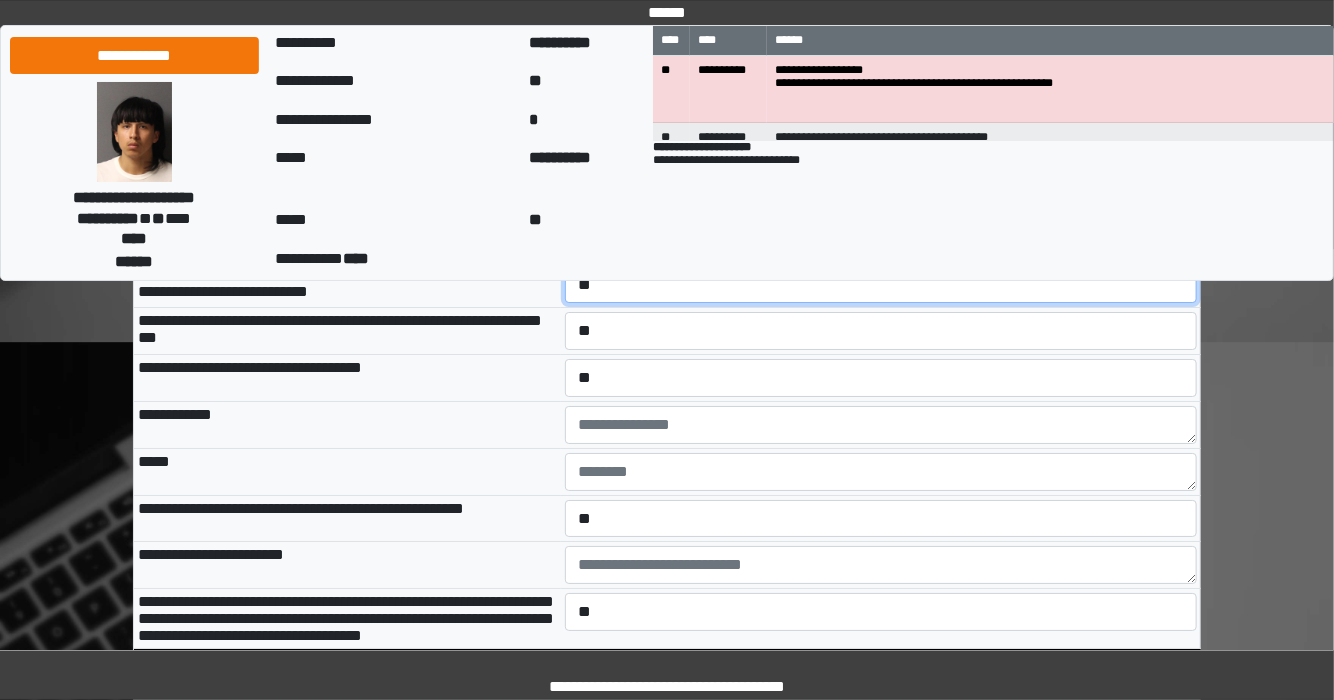 click on "**********" at bounding box center (881, 285) 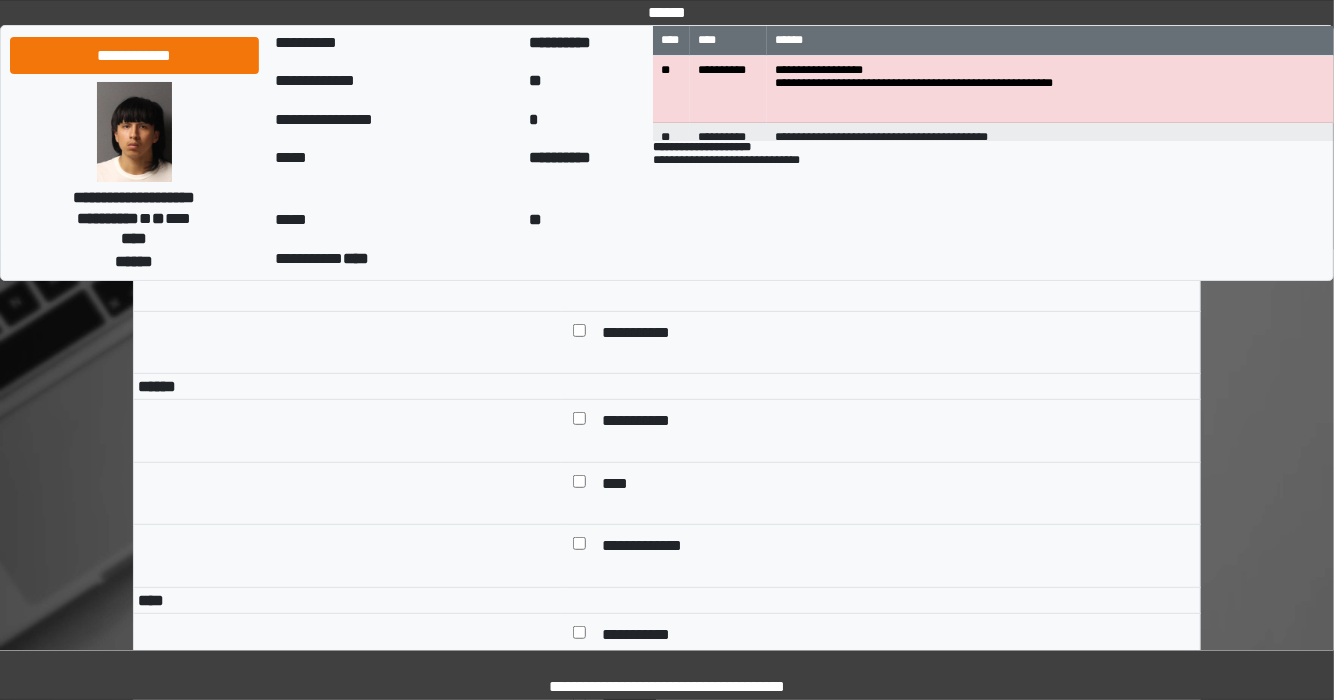 scroll, scrollTop: 6872, scrollLeft: 0, axis: vertical 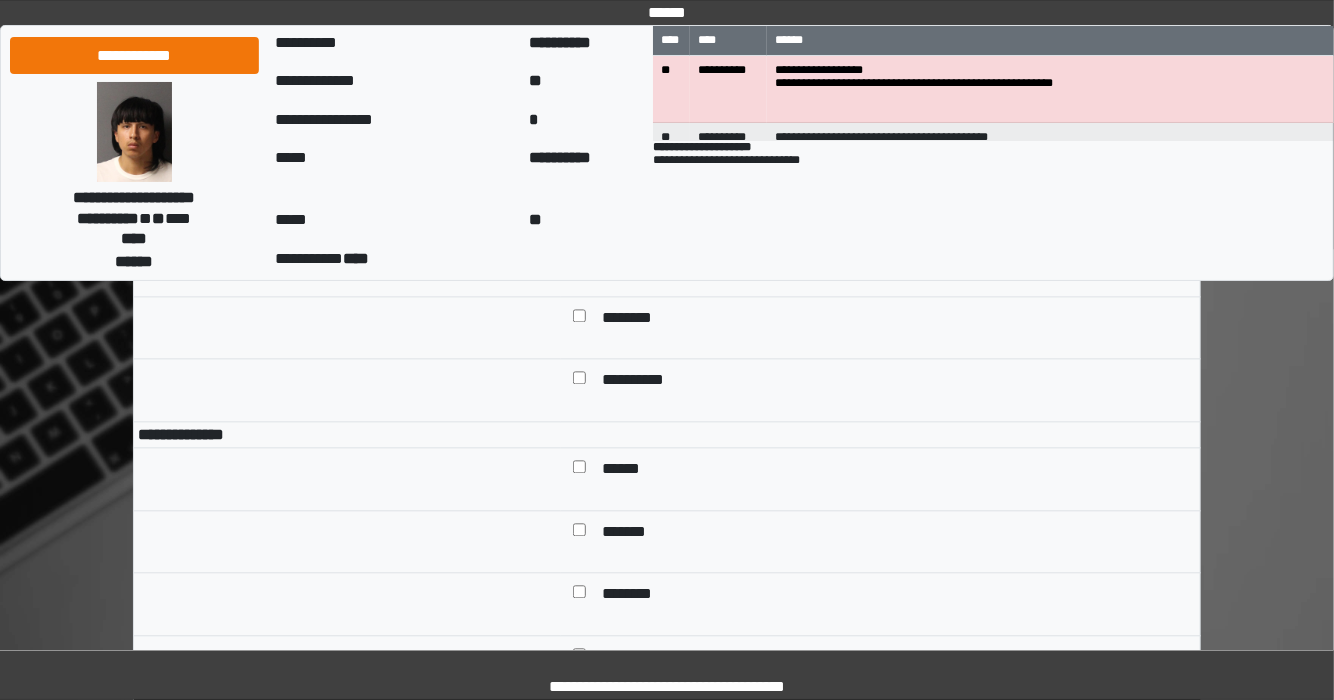 click at bounding box center [579, -19] 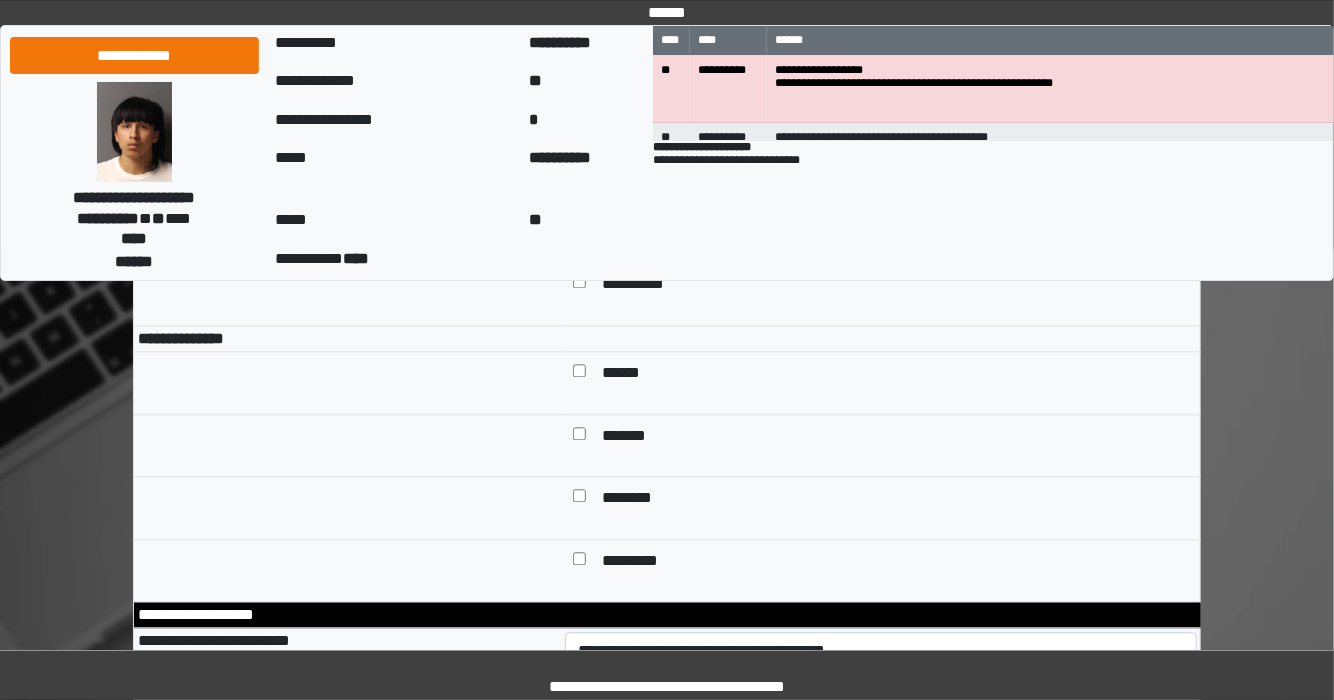 scroll, scrollTop: 8632, scrollLeft: 0, axis: vertical 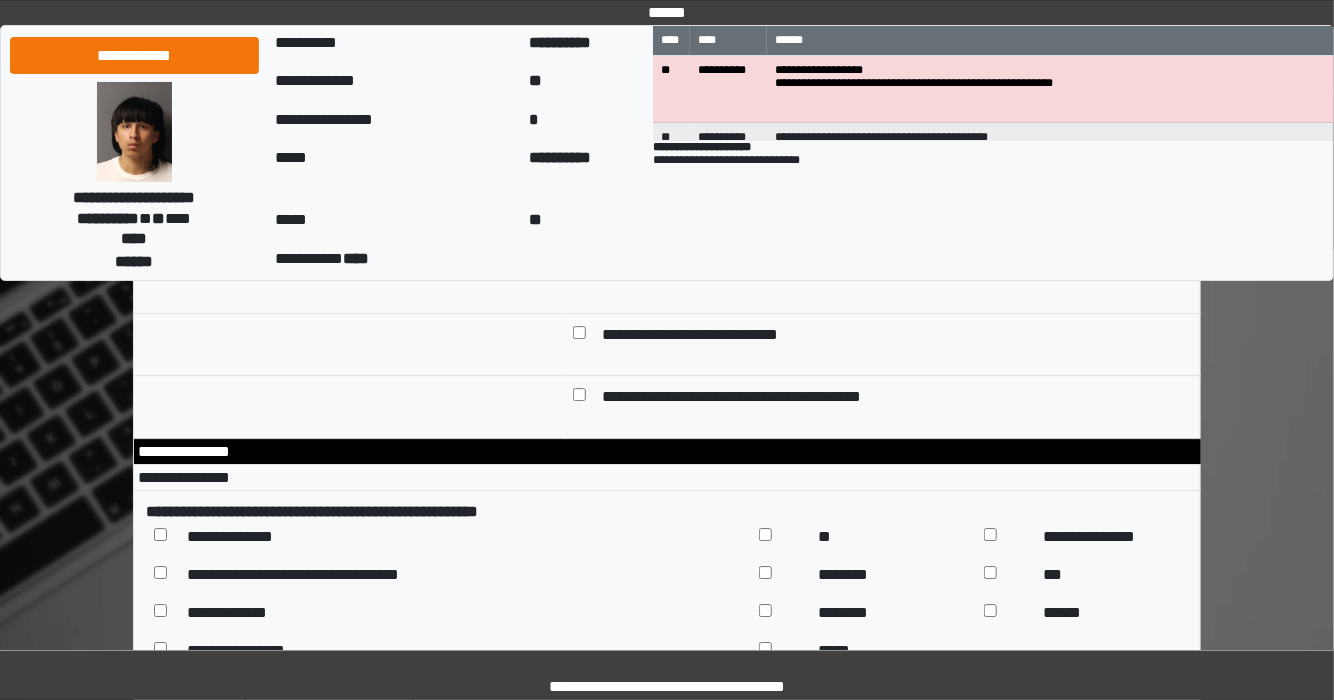 click on "**********" at bounding box center (881, -17) 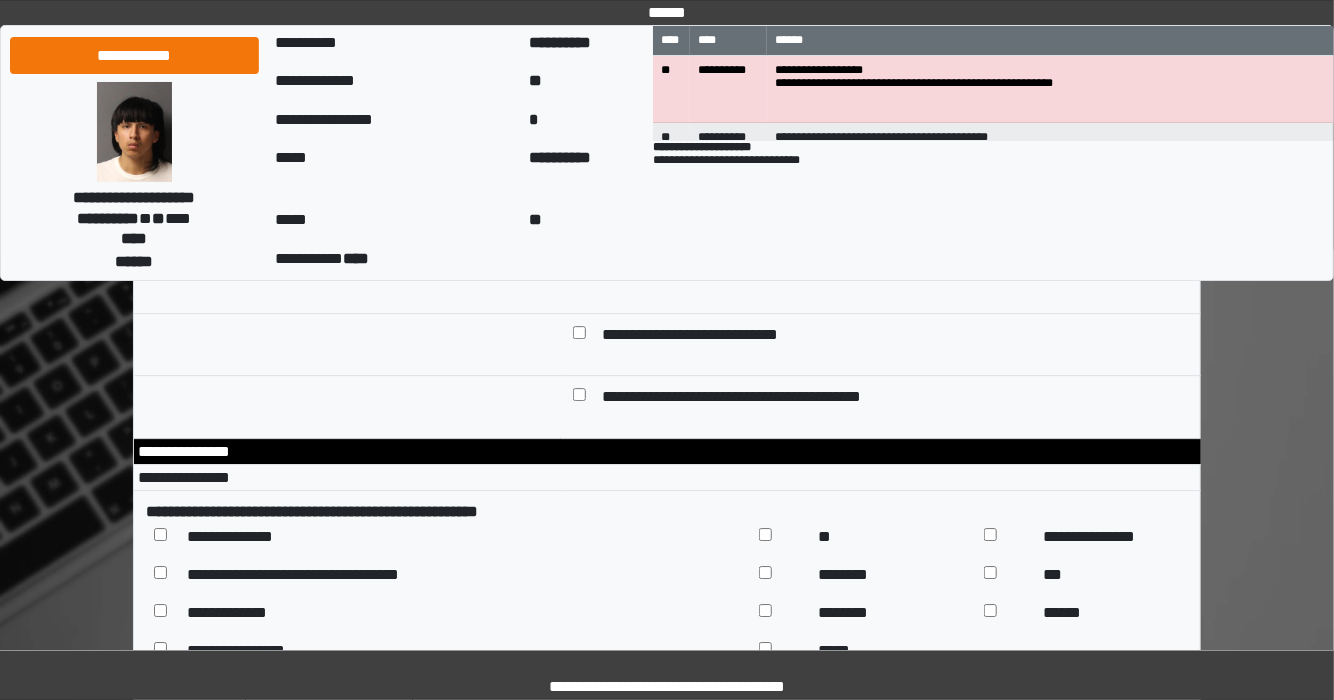 scroll, scrollTop: 16, scrollLeft: 0, axis: vertical 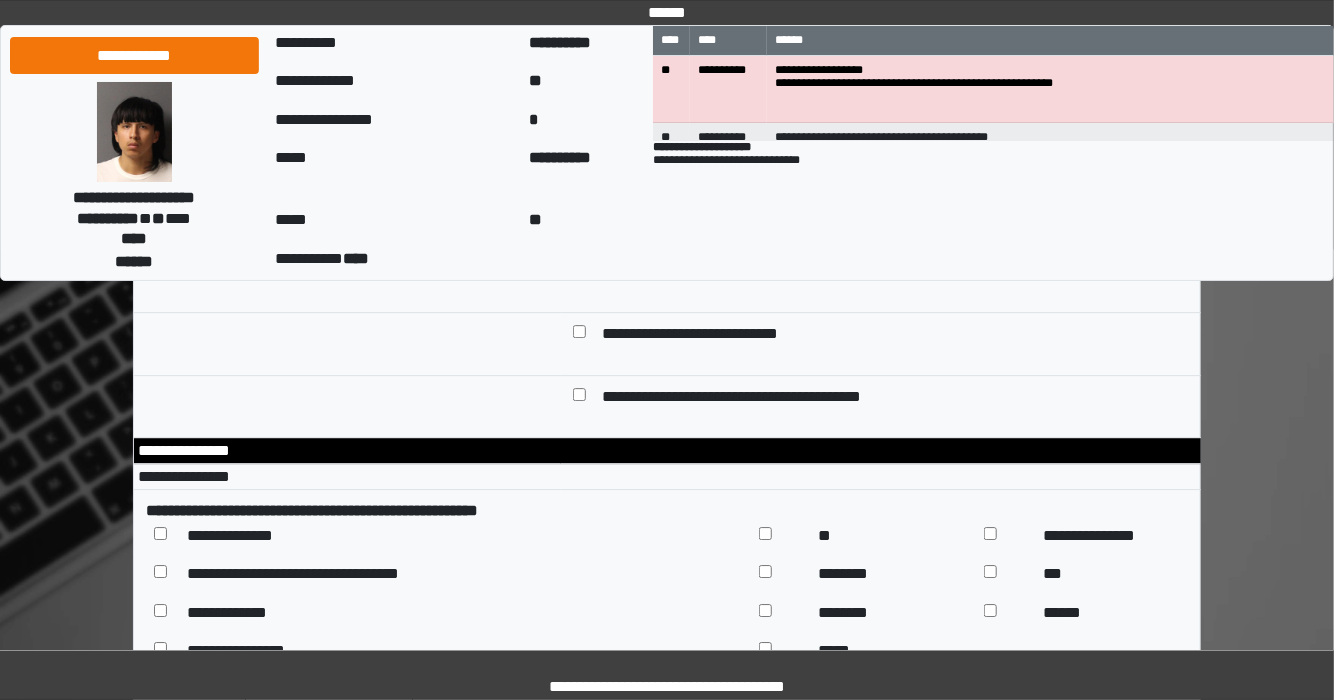 click on "**********" at bounding box center (881, -17) 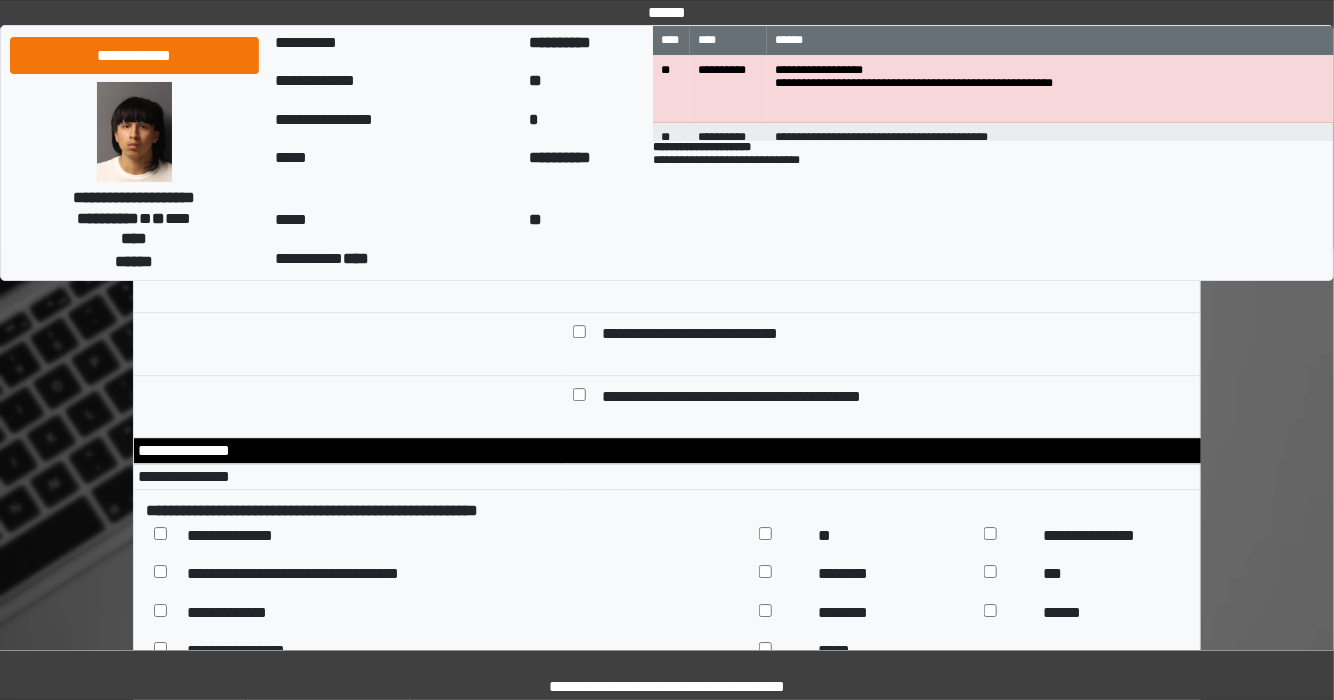 type on "**********" 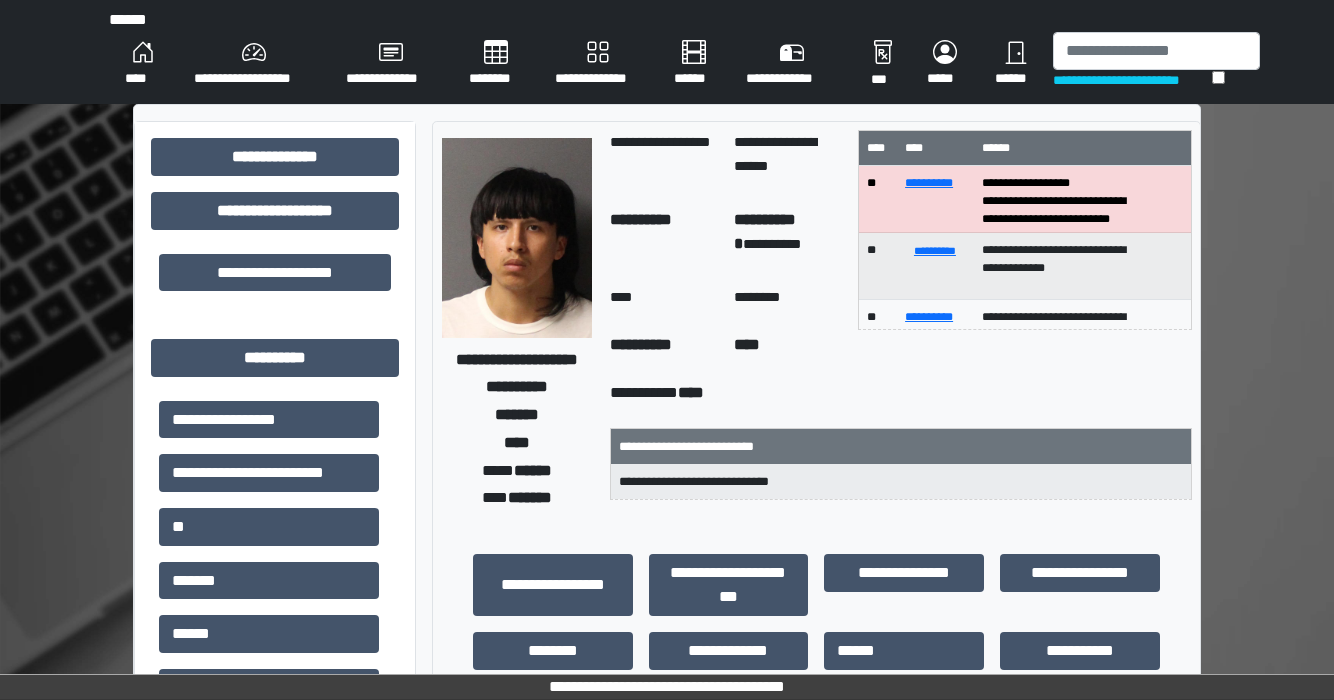 scroll, scrollTop: 0, scrollLeft: 0, axis: both 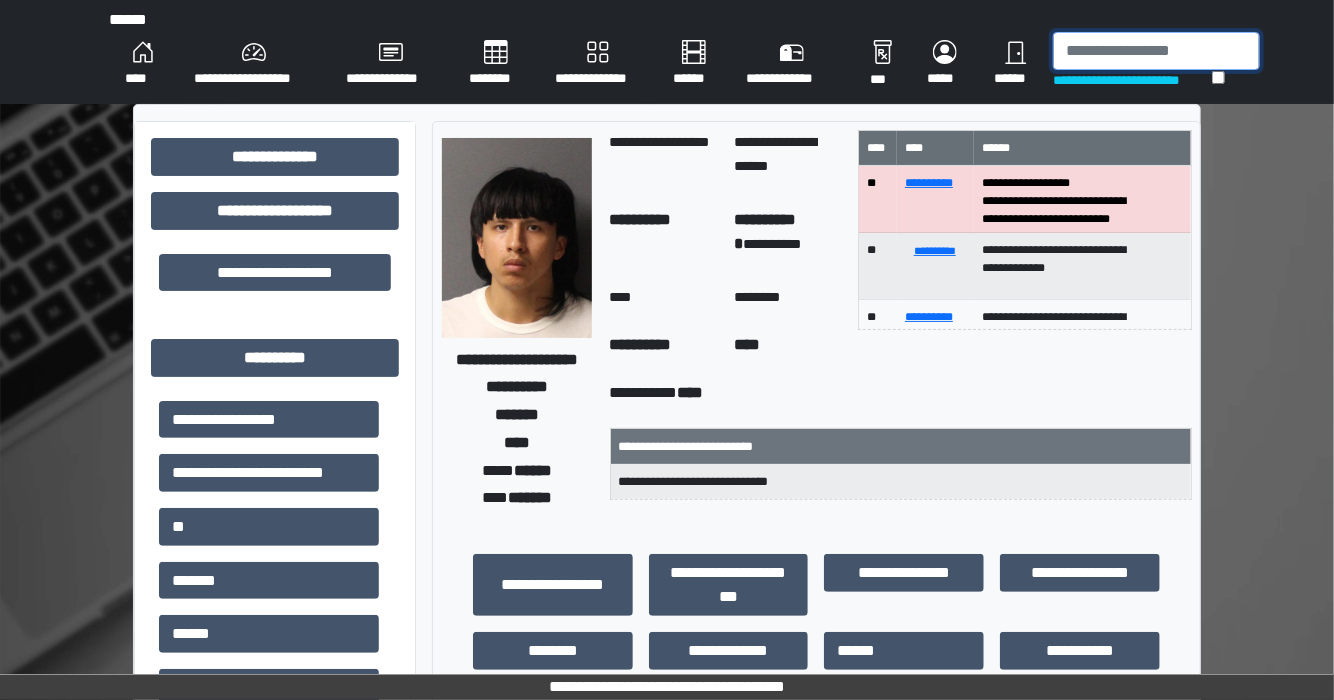 click at bounding box center (1156, 51) 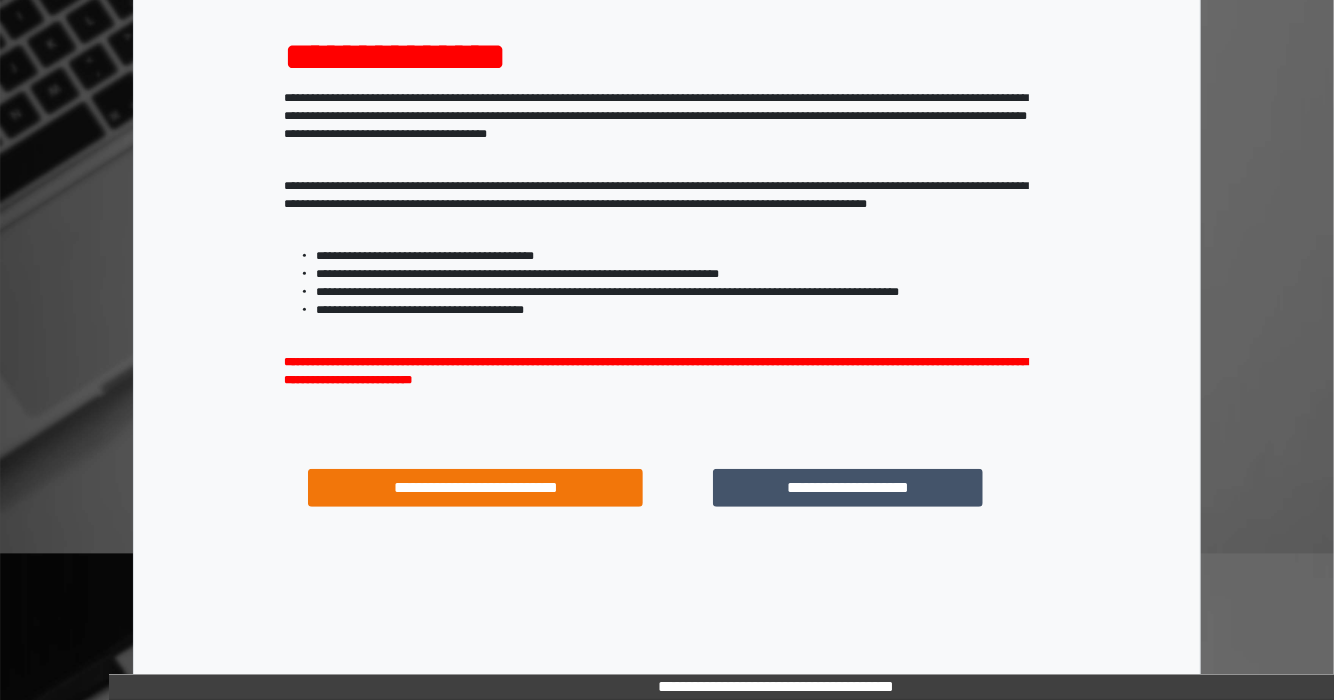 scroll, scrollTop: 227, scrollLeft: 0, axis: vertical 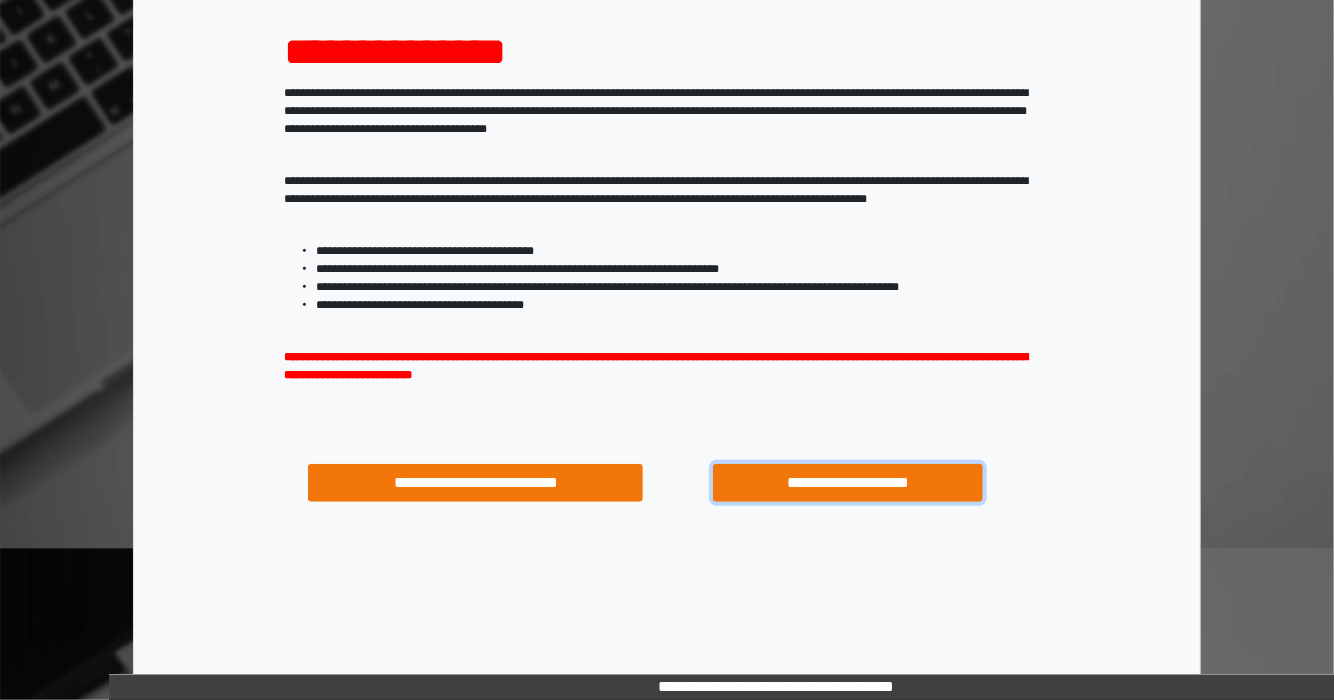 click on "**********" at bounding box center [847, 483] 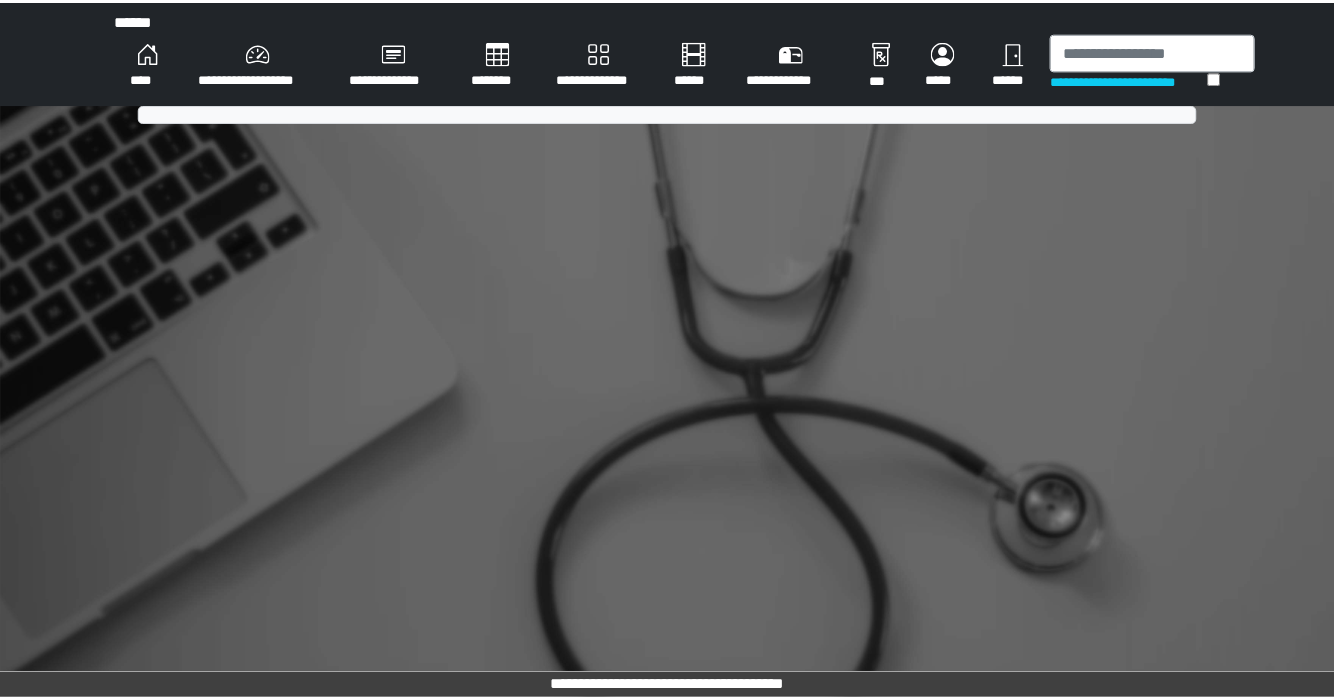 scroll, scrollTop: 0, scrollLeft: 0, axis: both 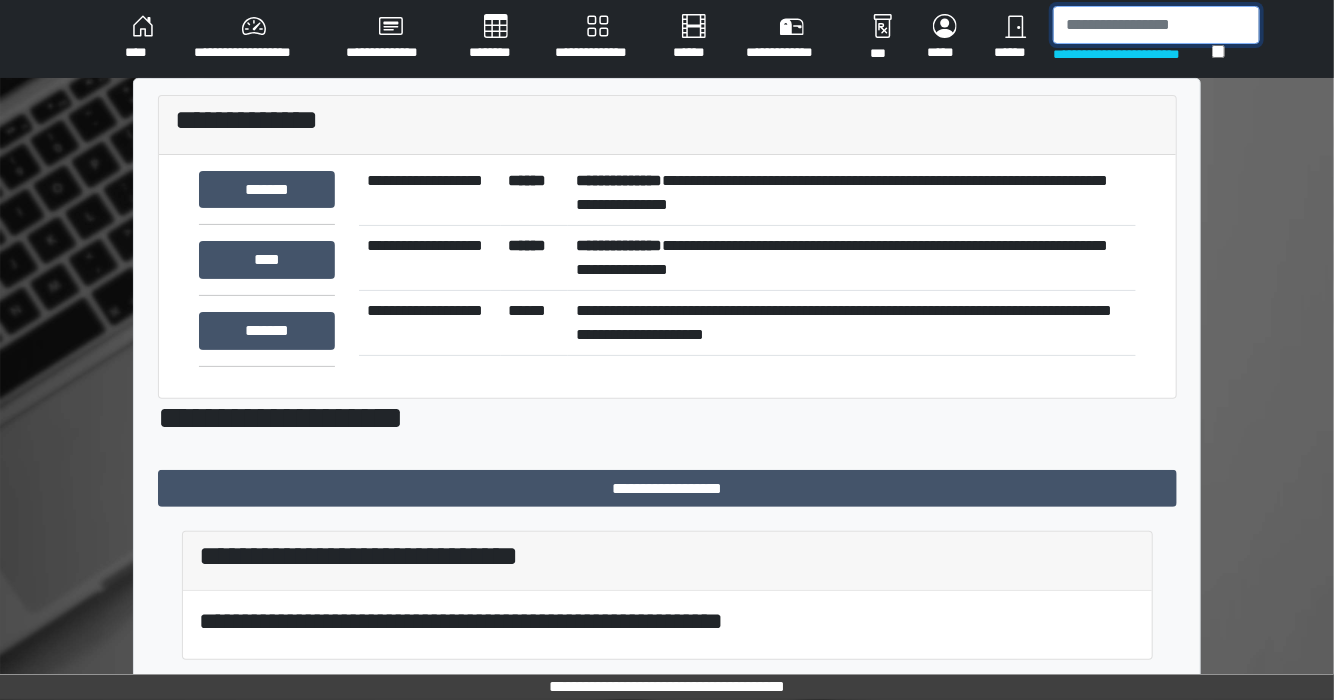 click at bounding box center [1156, 25] 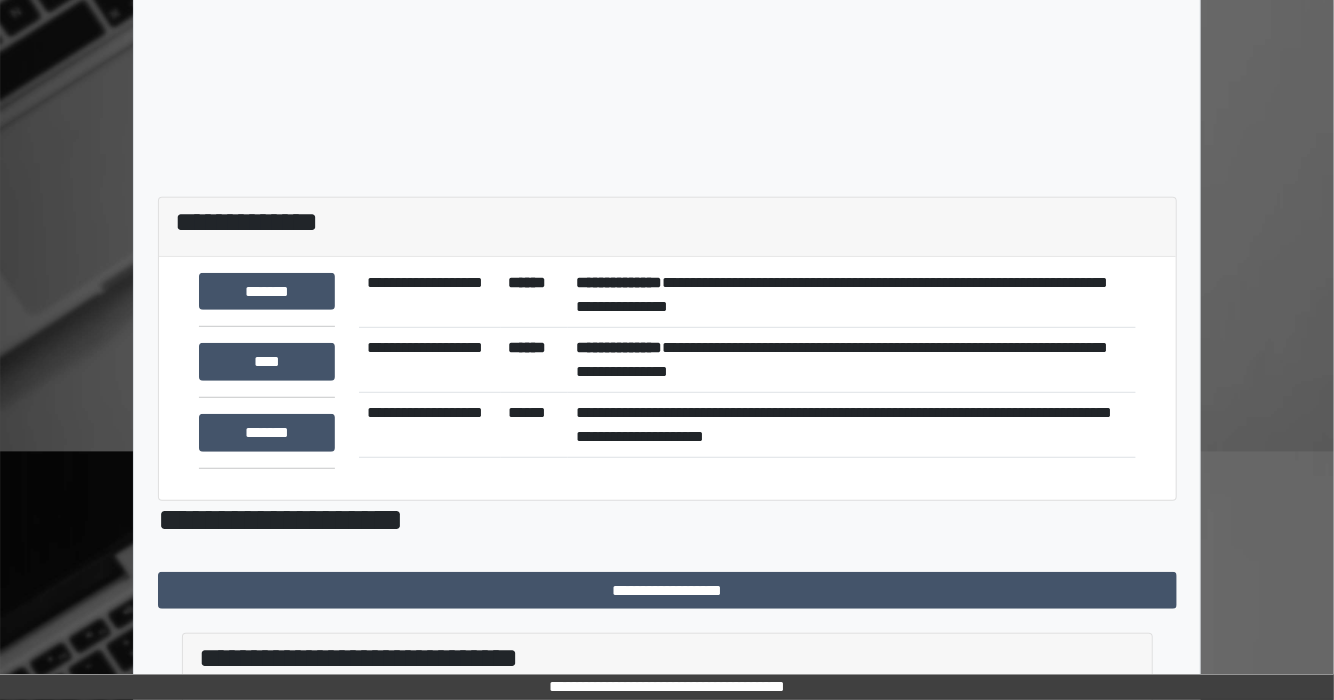 scroll, scrollTop: 426, scrollLeft: 0, axis: vertical 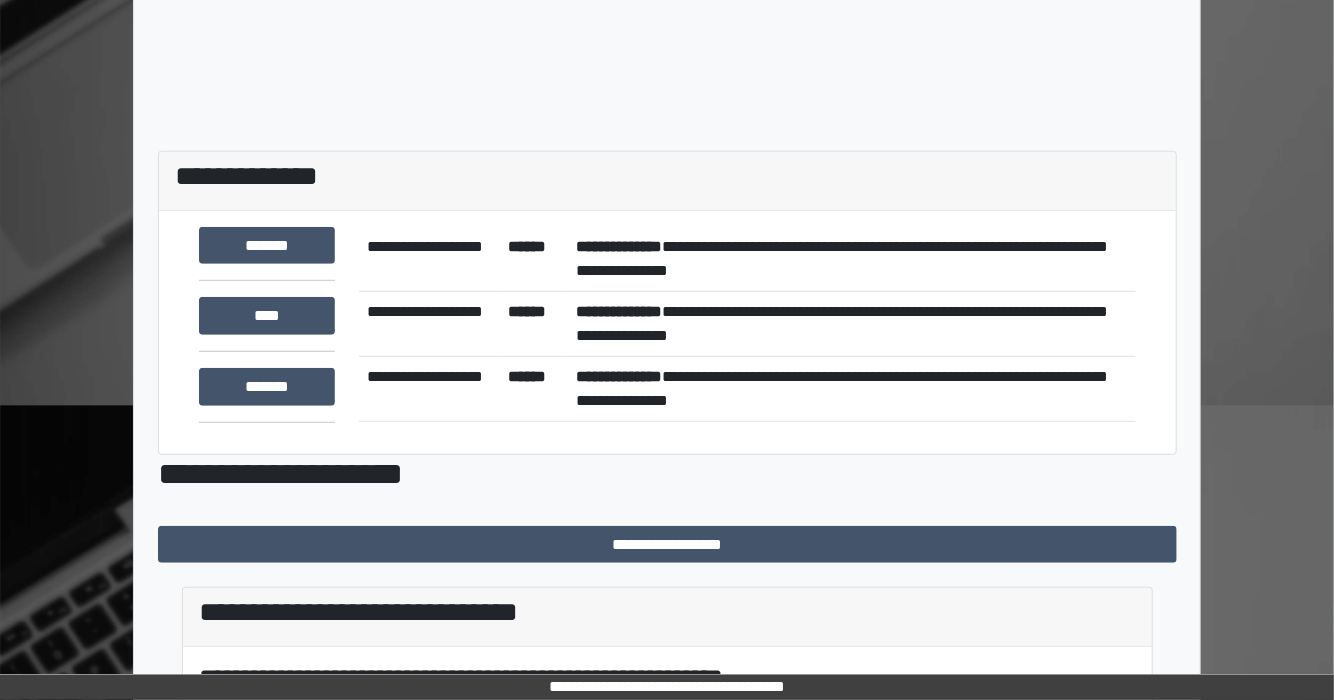 type on "*****" 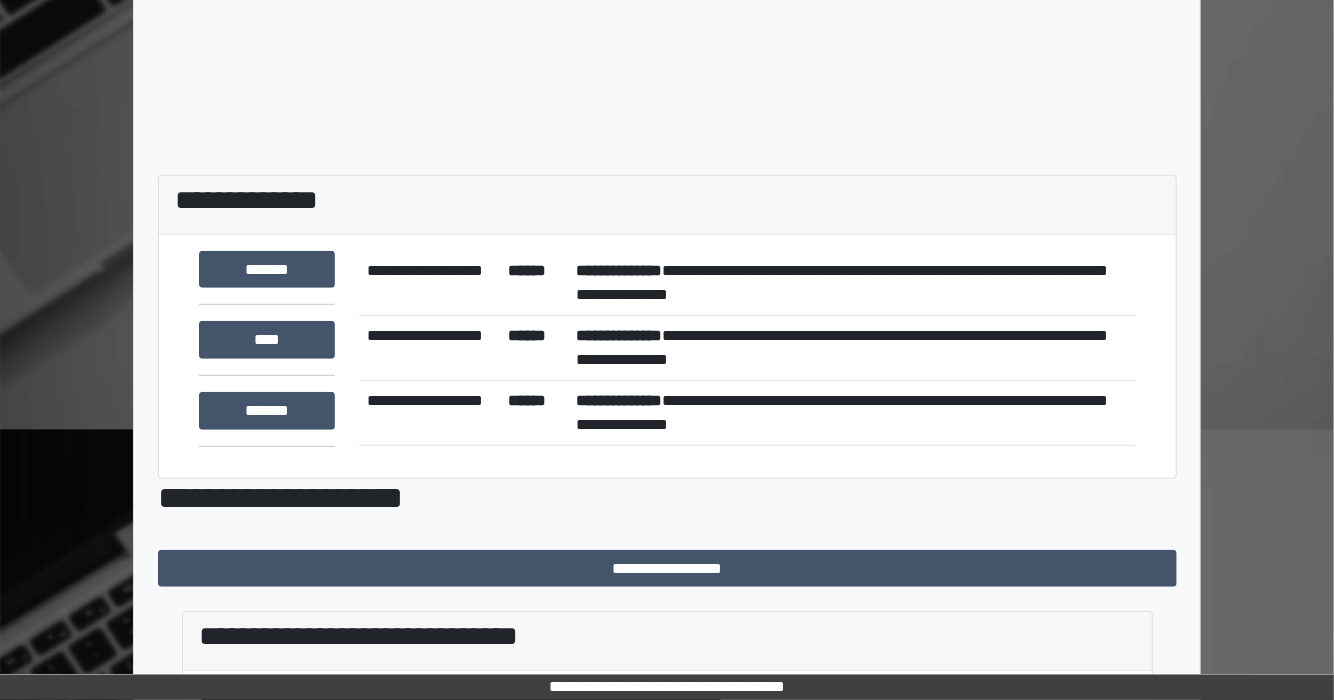 click on "**********" at bounding box center [667, -41] 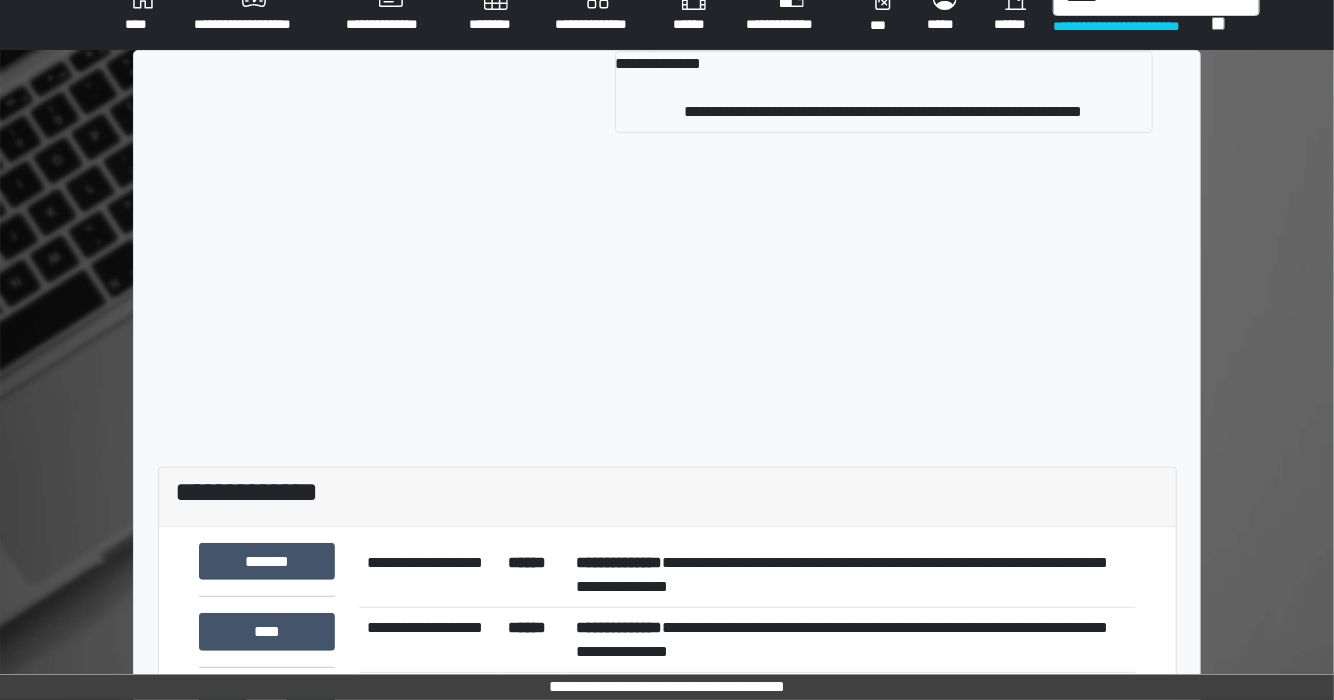 scroll, scrollTop: 0, scrollLeft: 0, axis: both 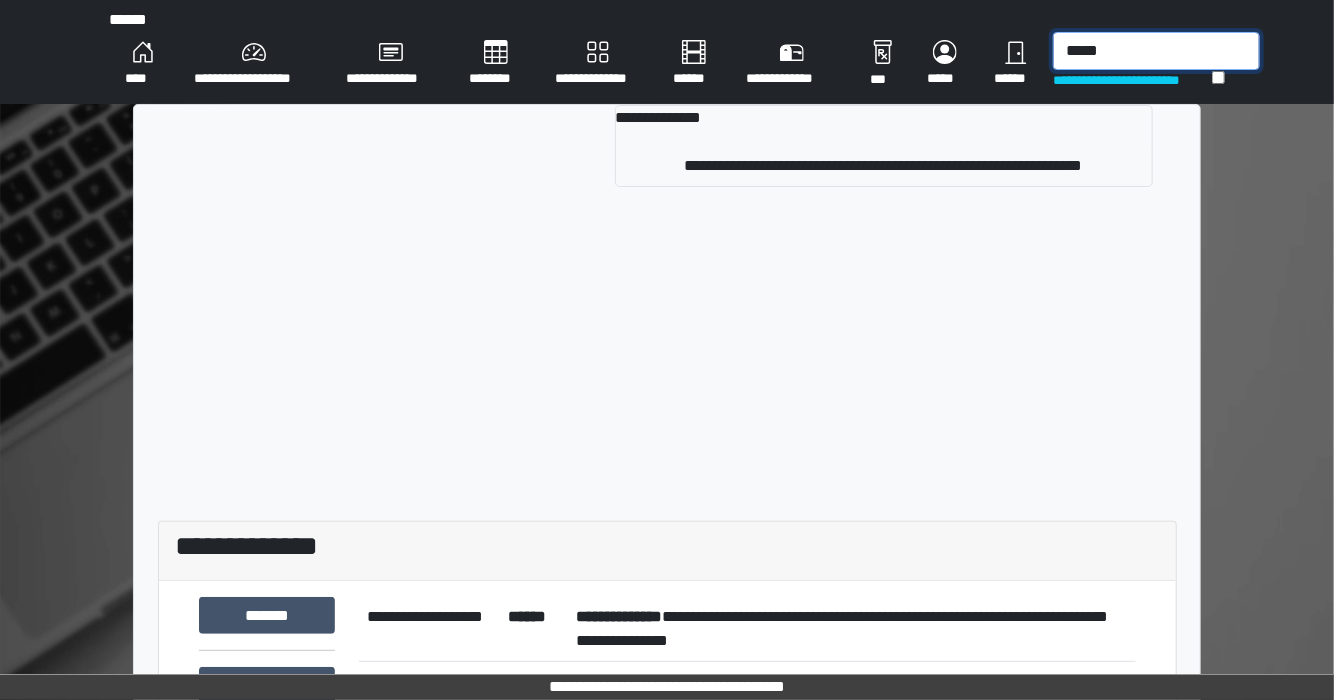 click on "*****" at bounding box center (1156, 51) 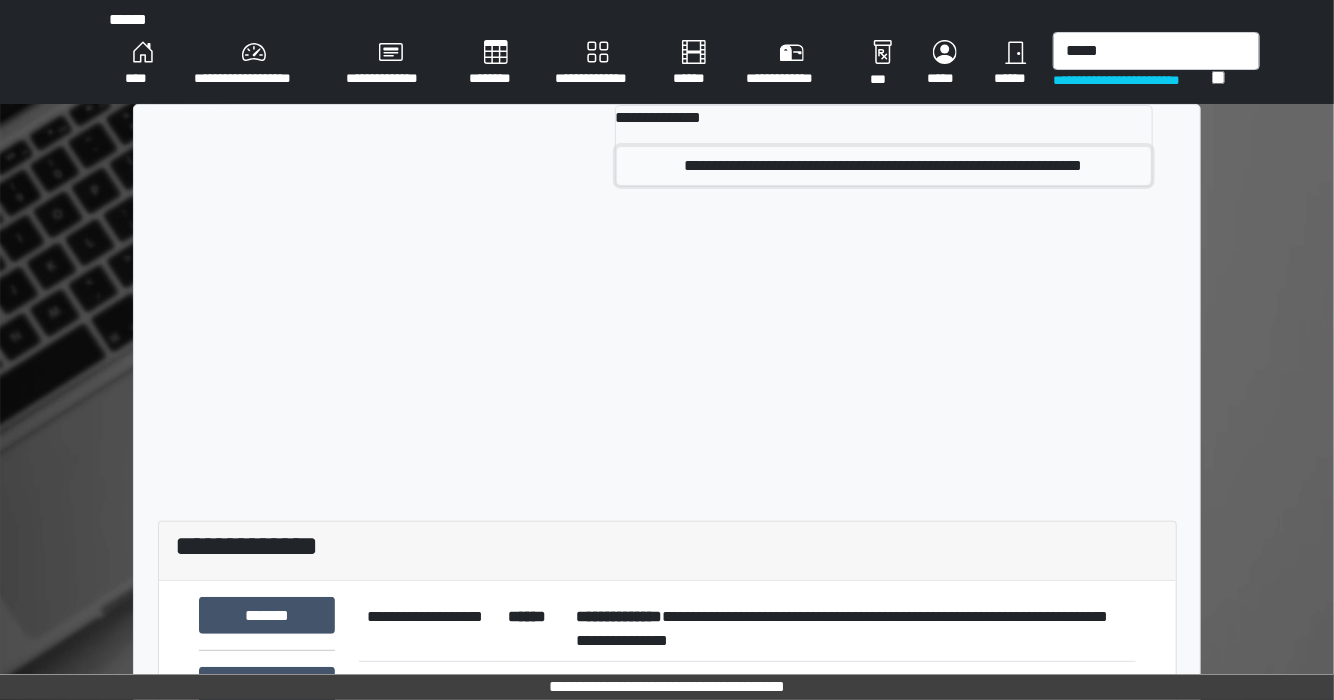 click on "**********" at bounding box center (884, 166) 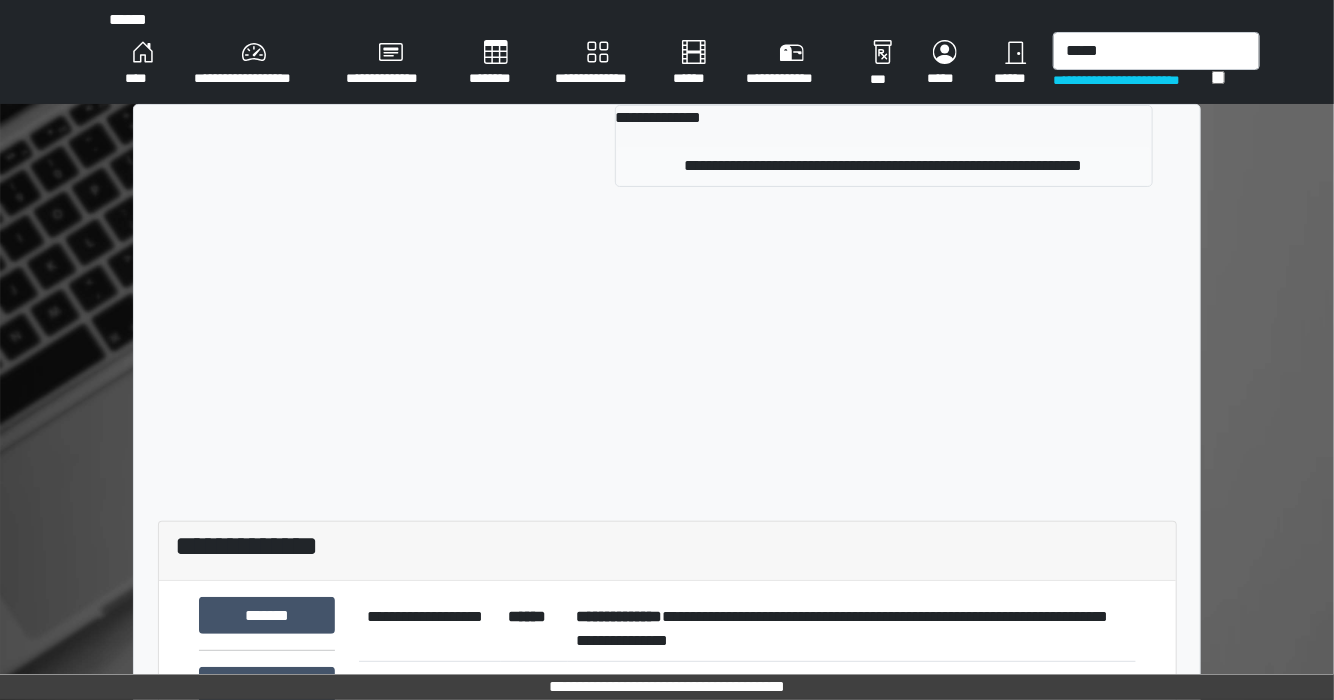 type 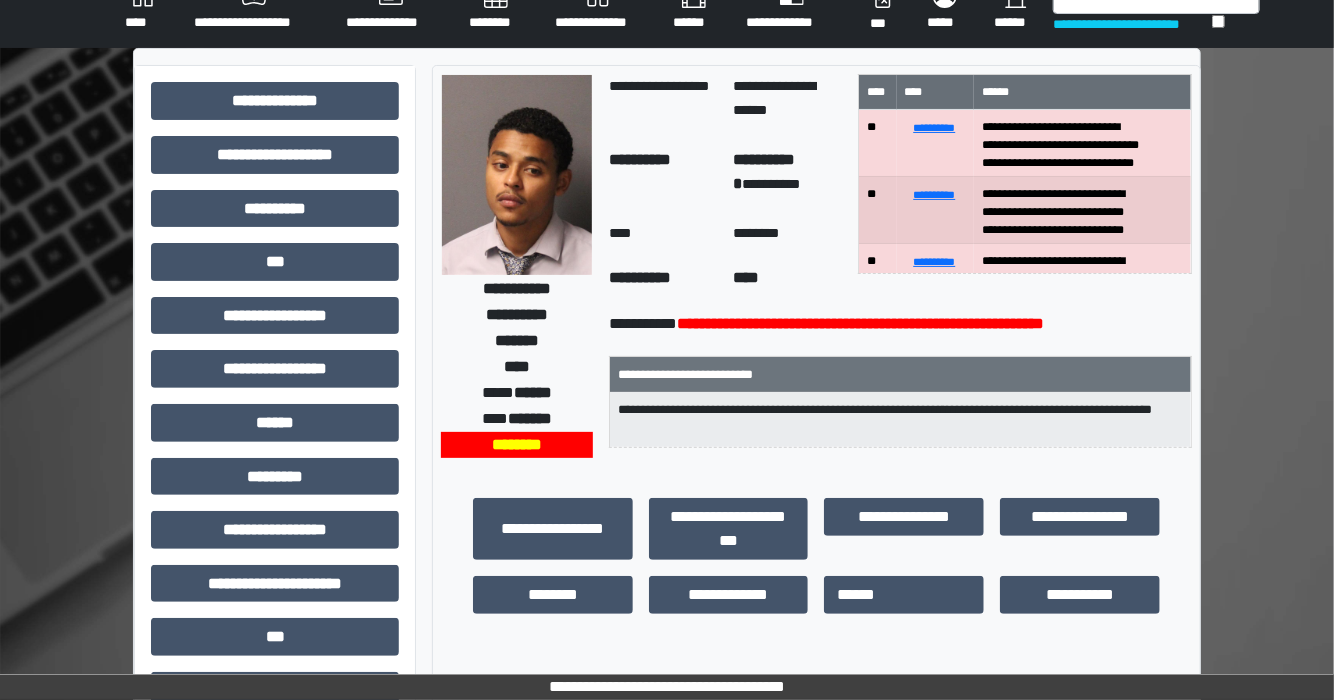 scroll, scrollTop: 80, scrollLeft: 0, axis: vertical 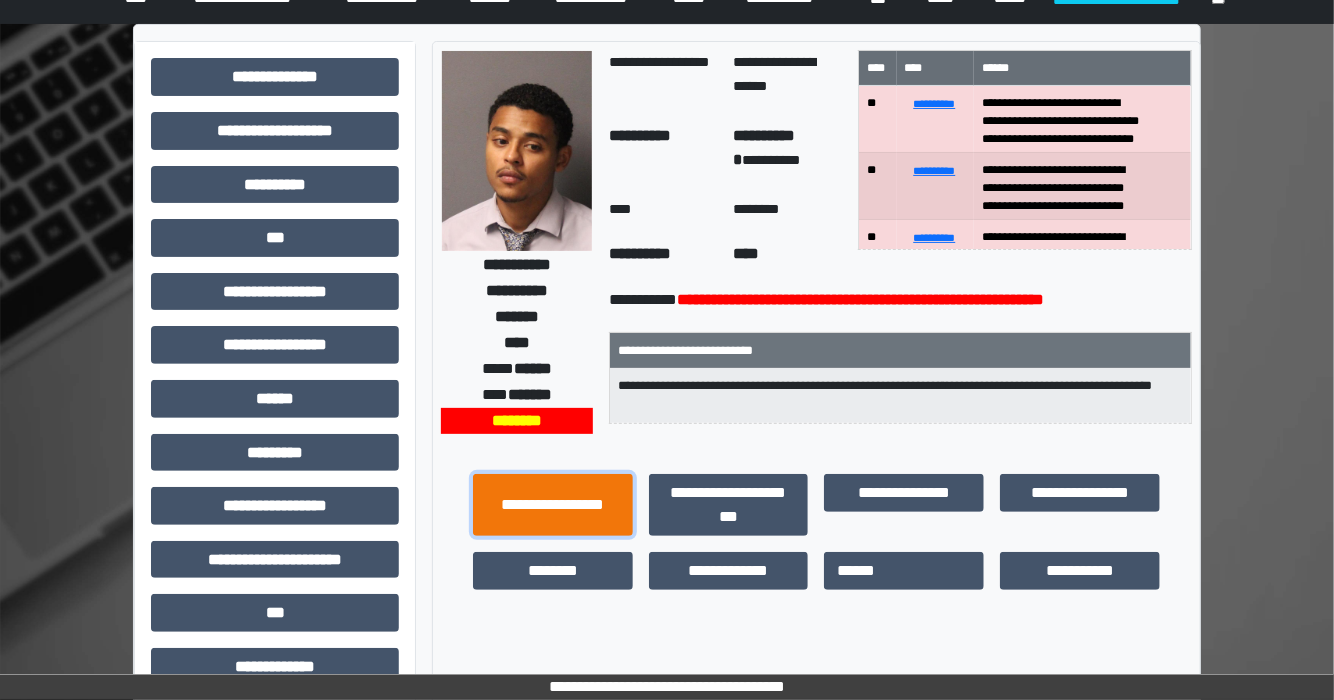 click on "**********" at bounding box center (553, 505) 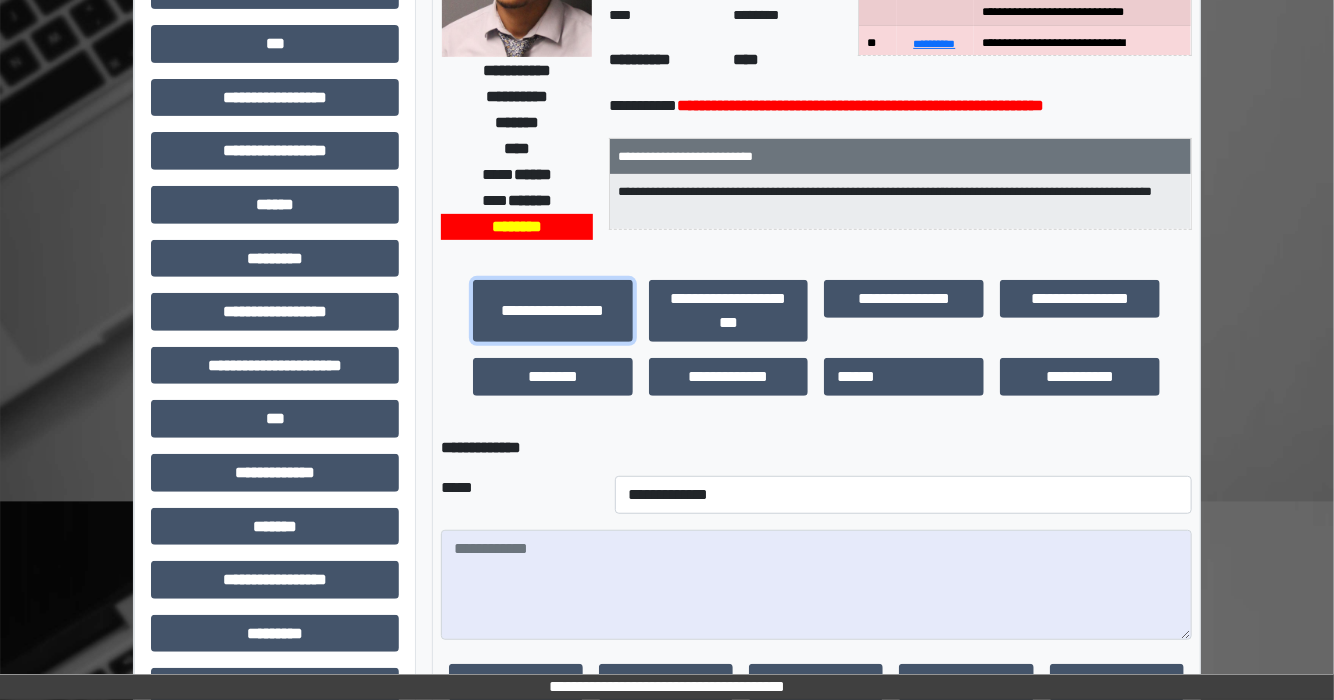 scroll, scrollTop: 320, scrollLeft: 0, axis: vertical 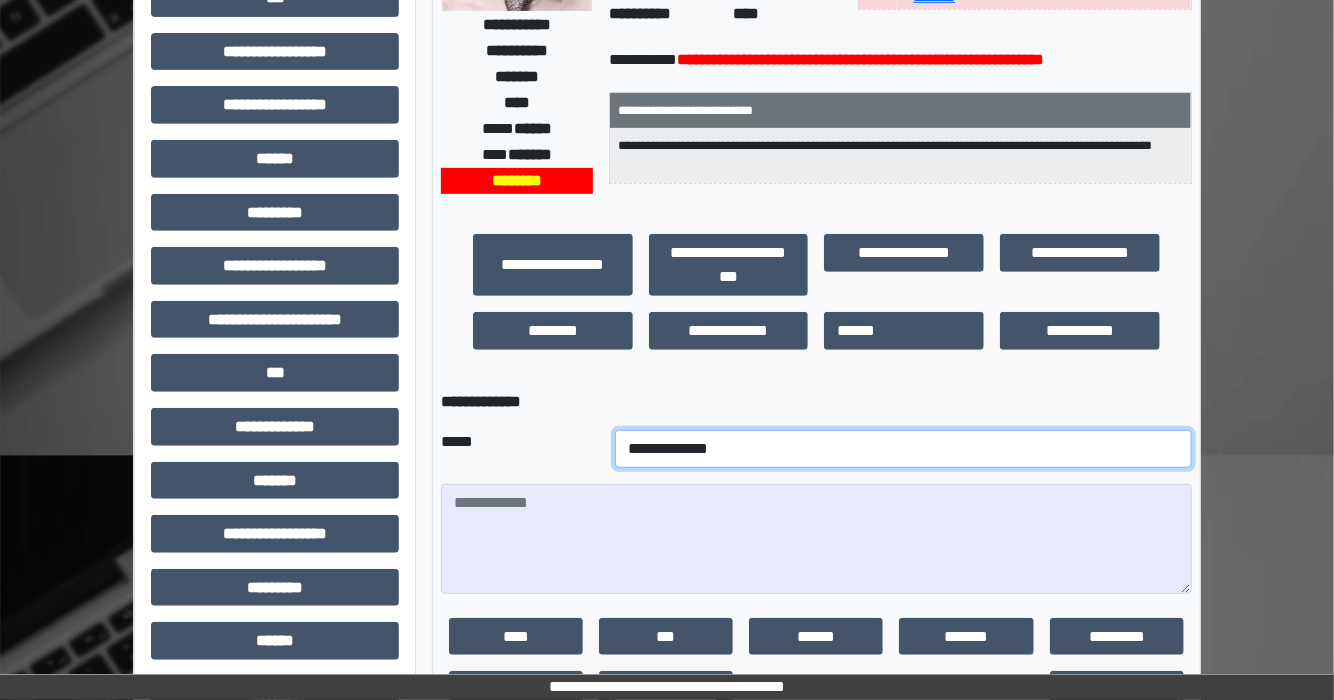 click on "**********" at bounding box center (903, 449) 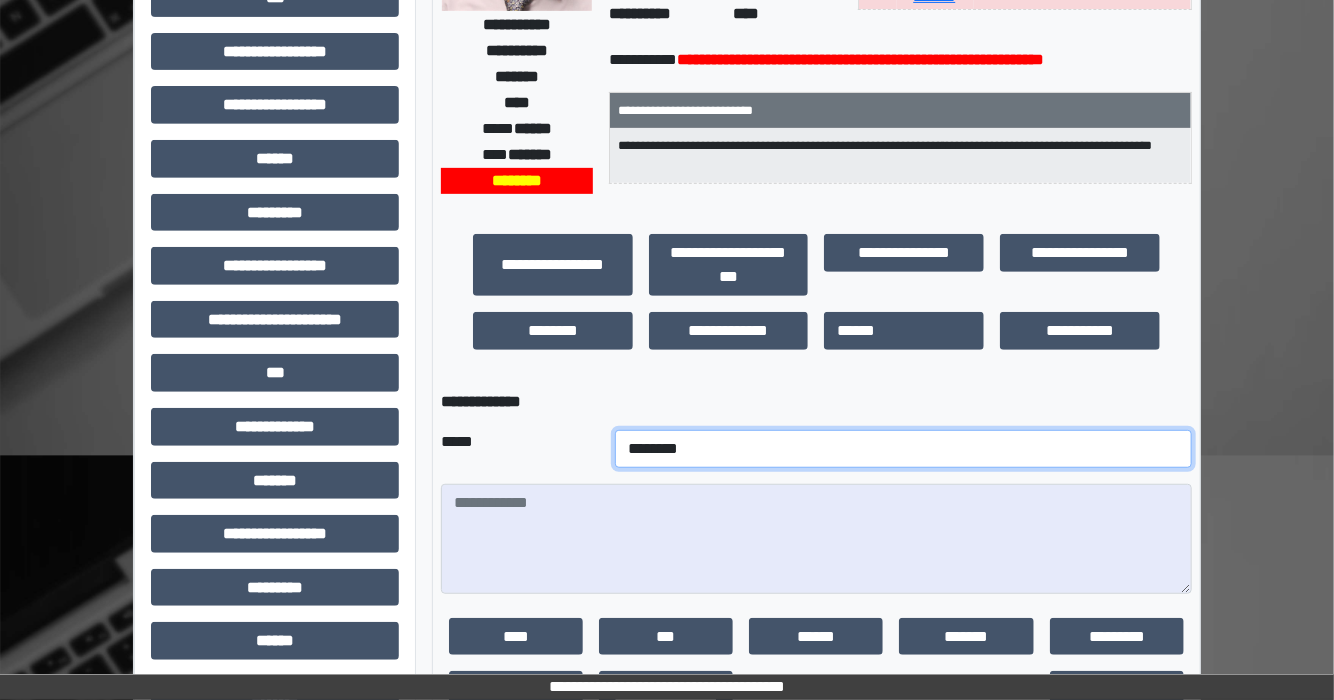 click on "**********" at bounding box center (903, 449) 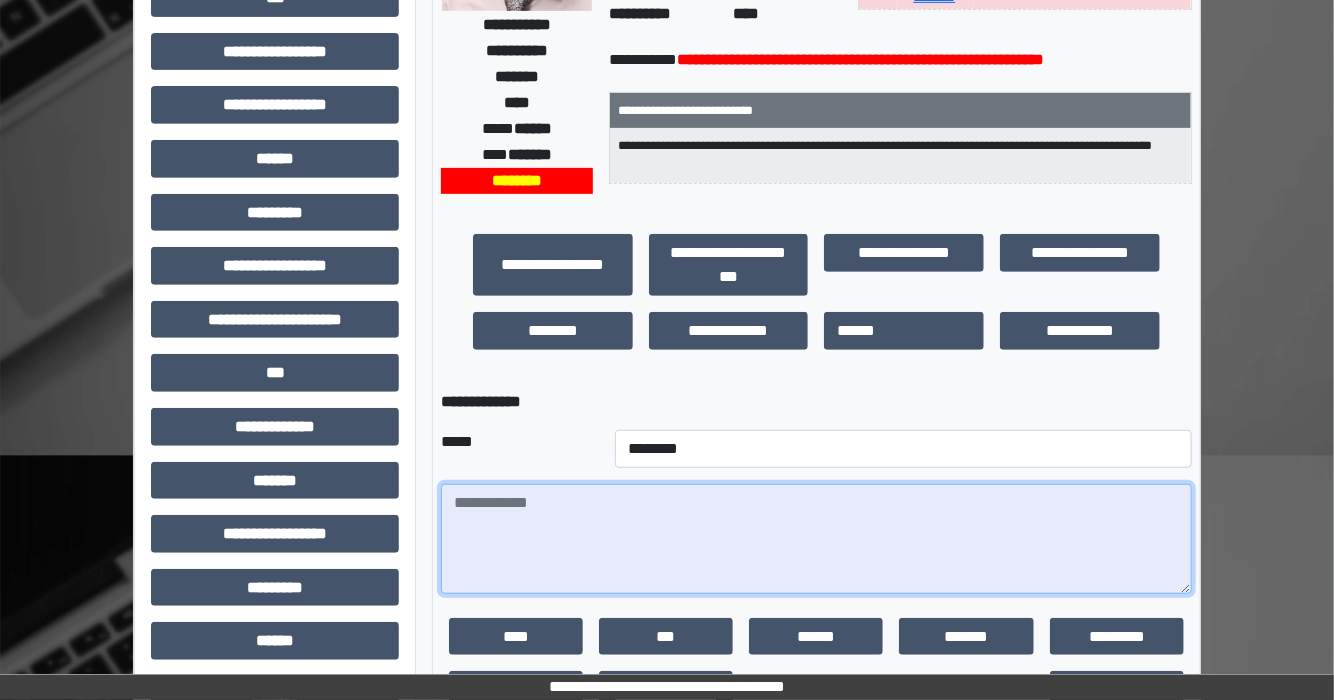 click at bounding box center [816, 539] 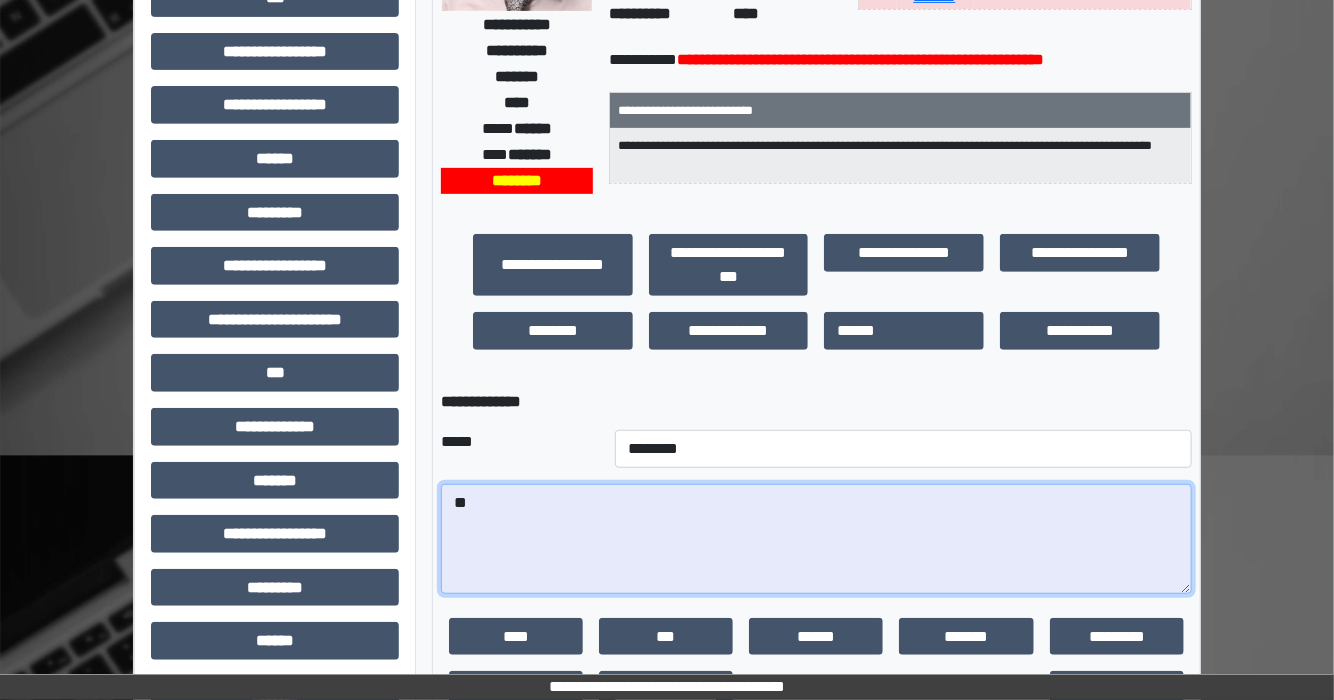 type on "*" 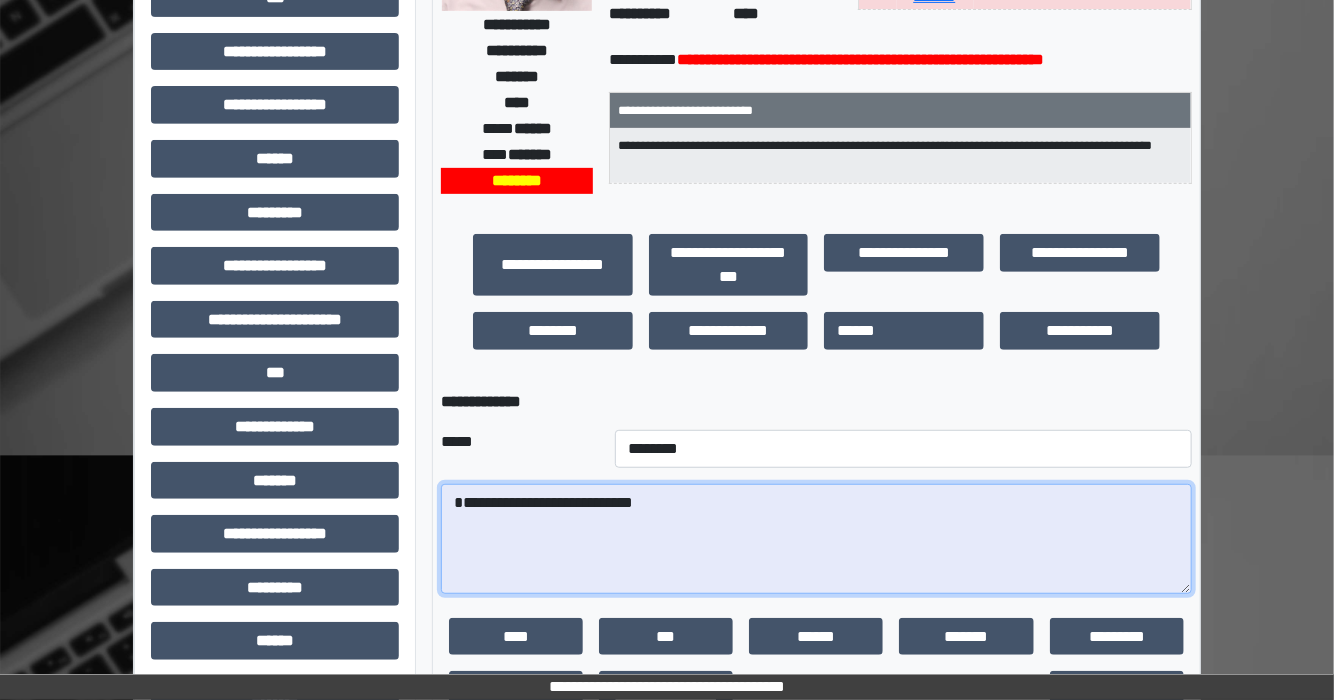 click on "**********" at bounding box center [816, 539] 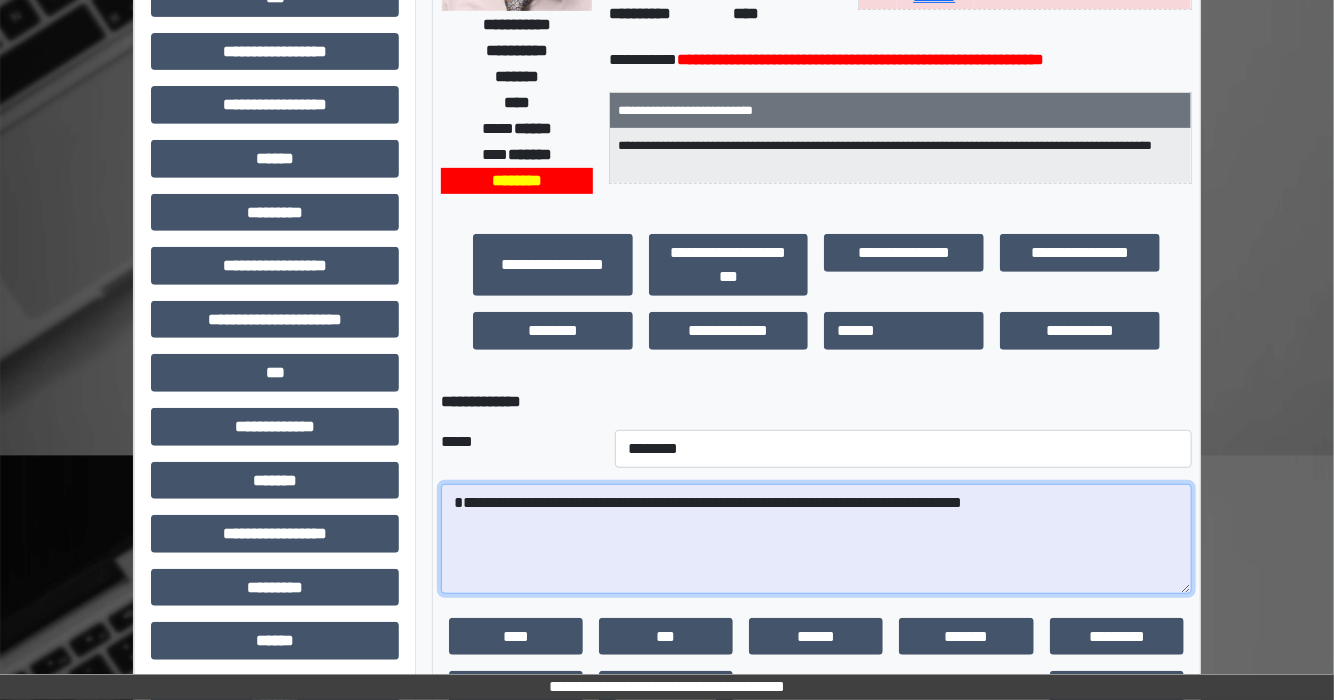 click on "**********" at bounding box center (816, 539) 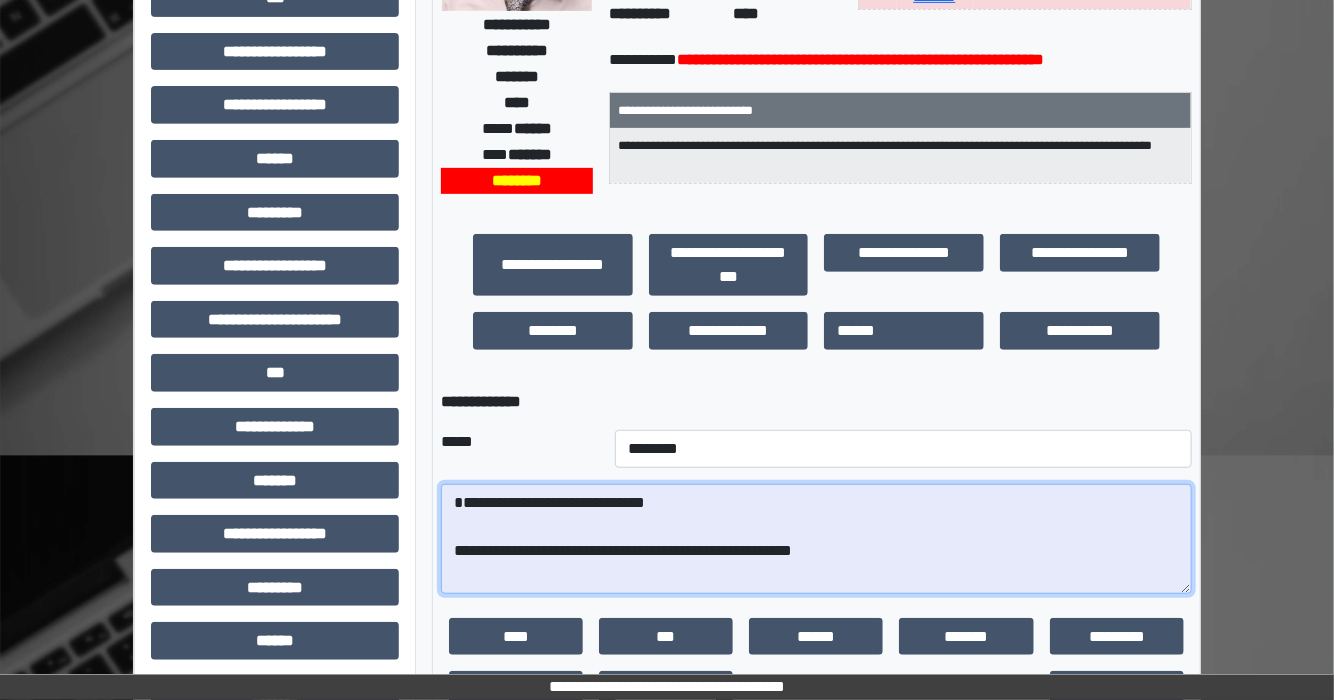 drag, startPoint x: 843, startPoint y: 580, endPoint x: 467, endPoint y: 580, distance: 376 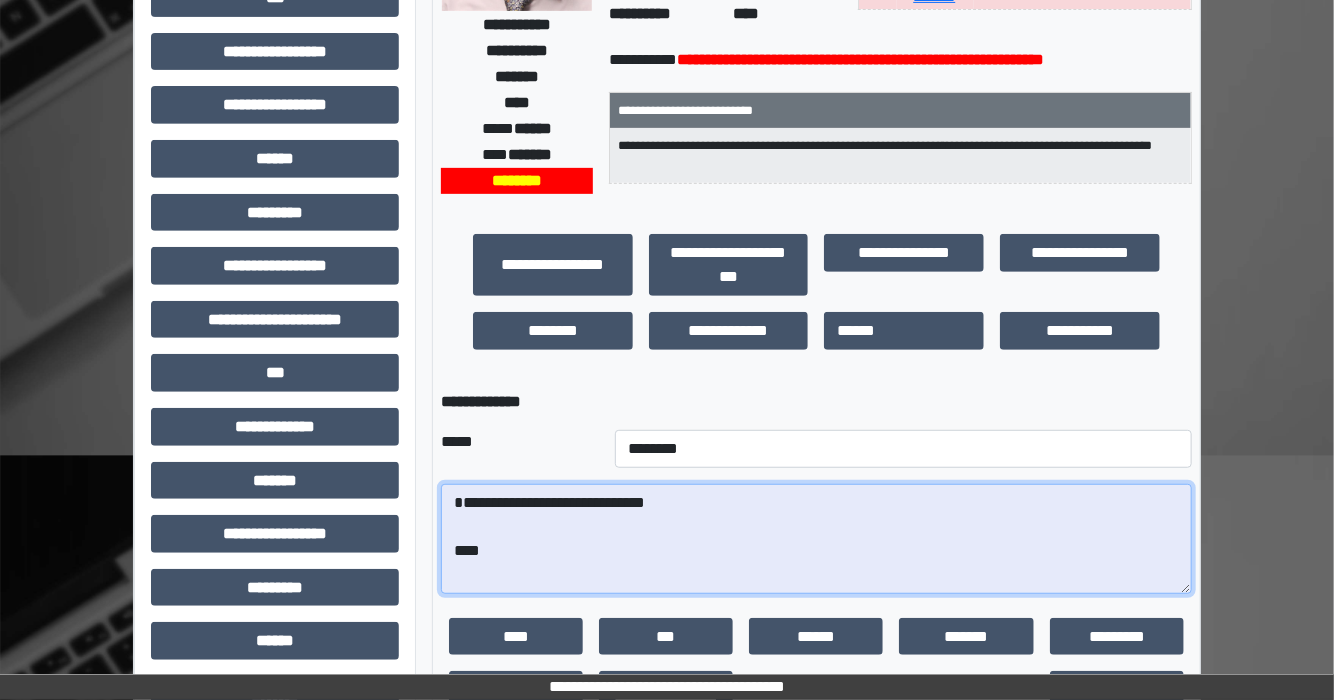 click on "**********" at bounding box center (816, 539) 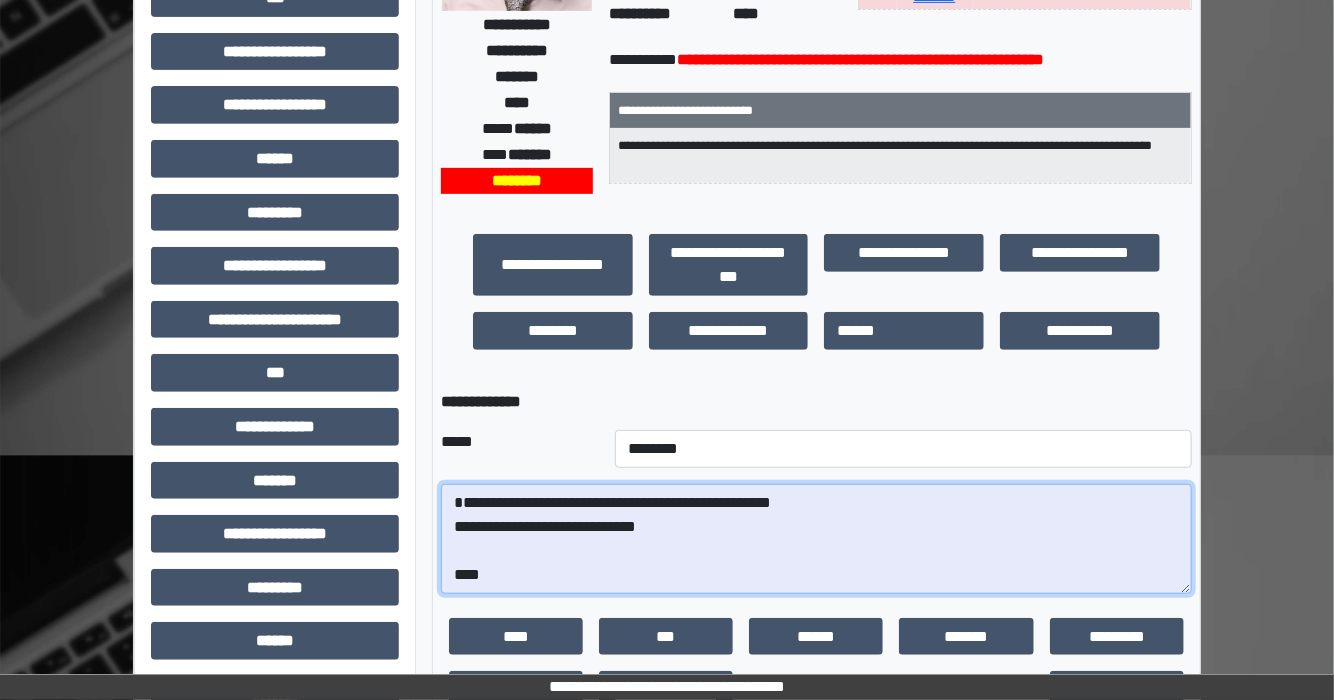 click on "**********" at bounding box center (816, 539) 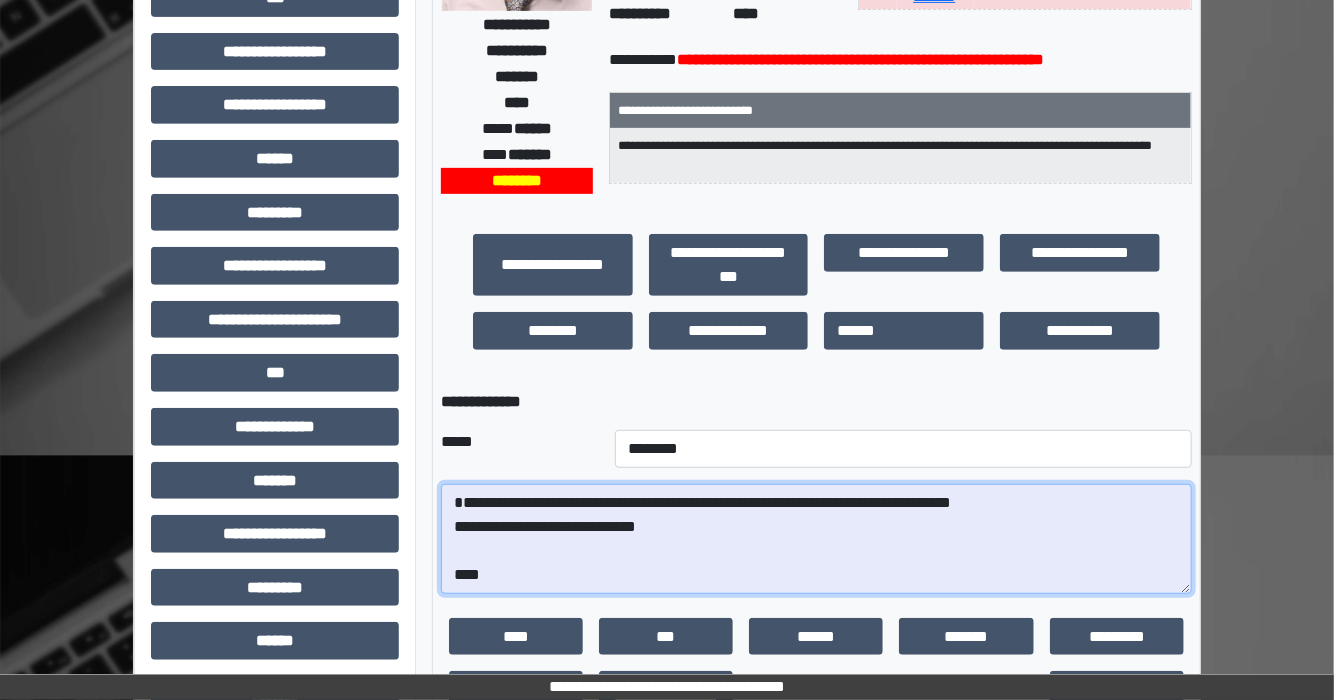 click on "**********" at bounding box center [816, 539] 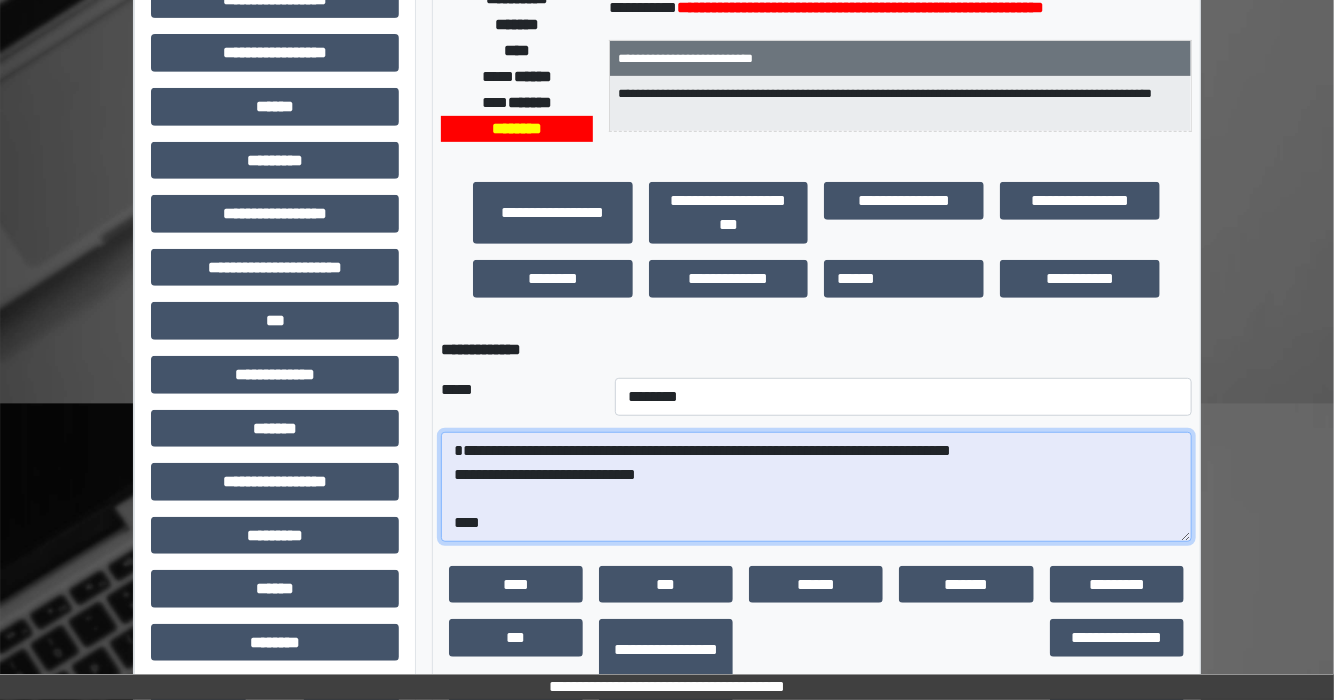 scroll, scrollTop: 400, scrollLeft: 0, axis: vertical 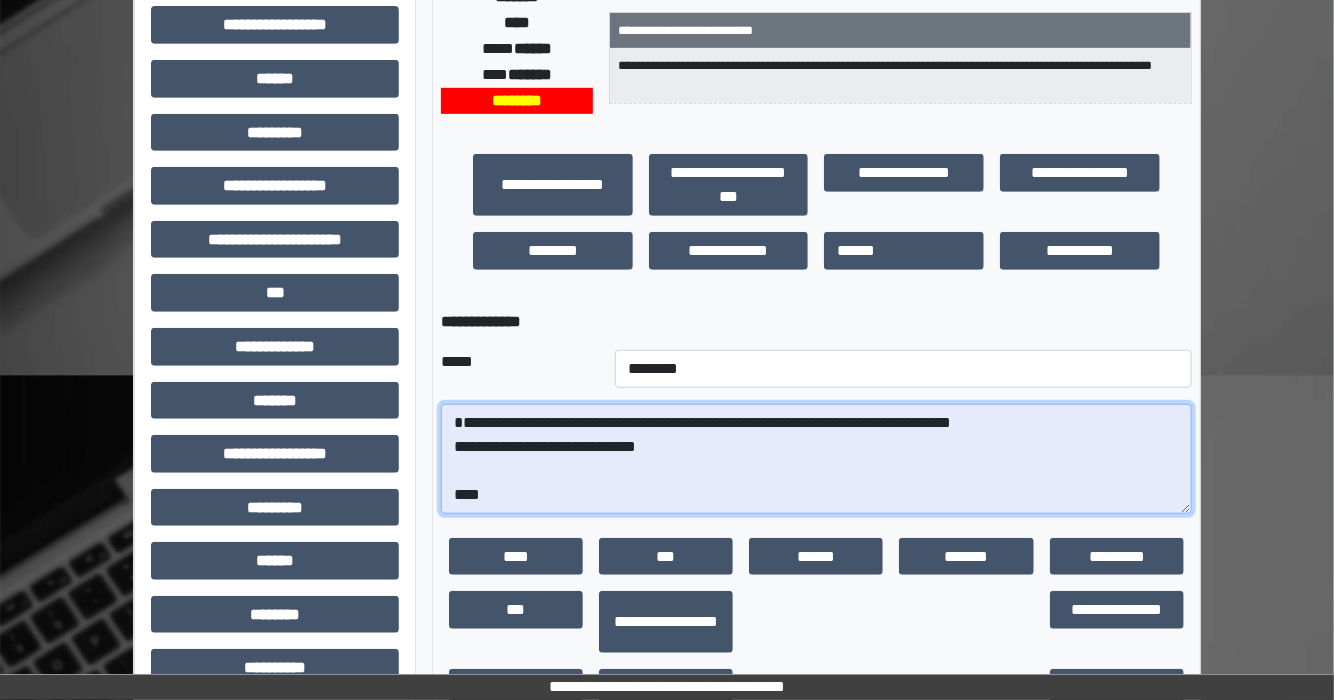 click on "**********" at bounding box center (816, 459) 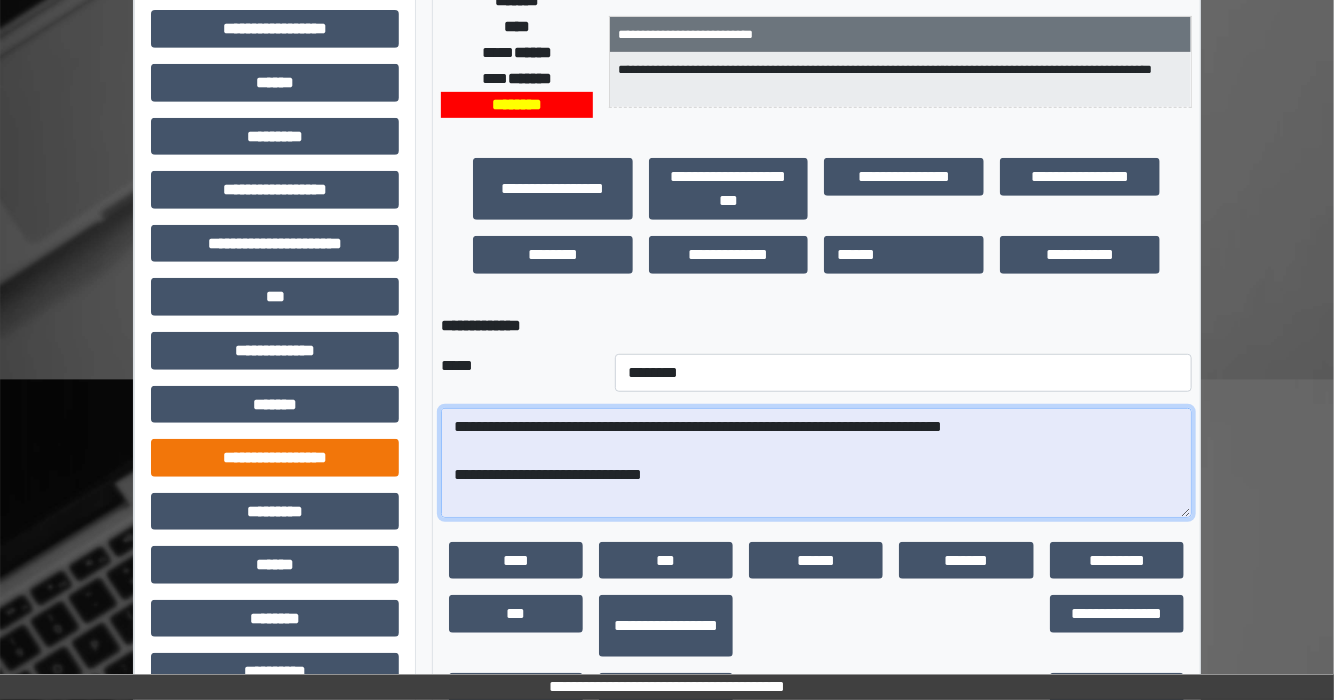 scroll, scrollTop: 400, scrollLeft: 0, axis: vertical 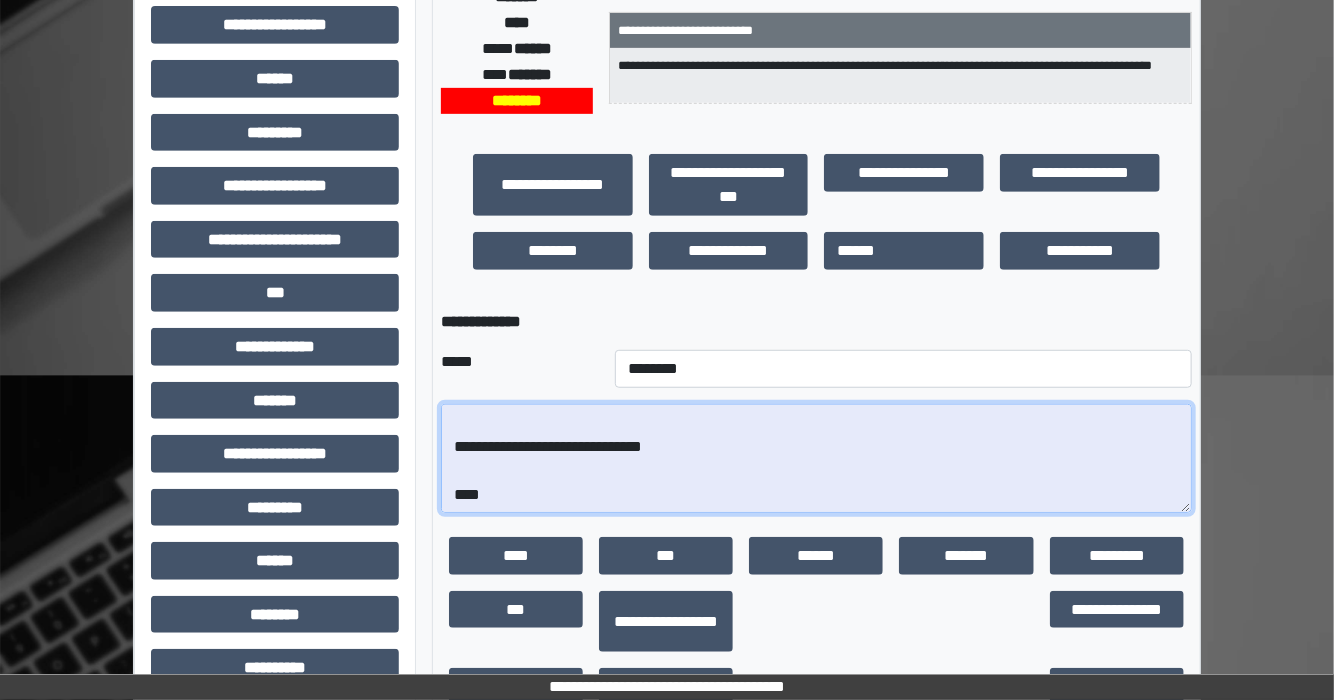 click on "**********" at bounding box center (816, 459) 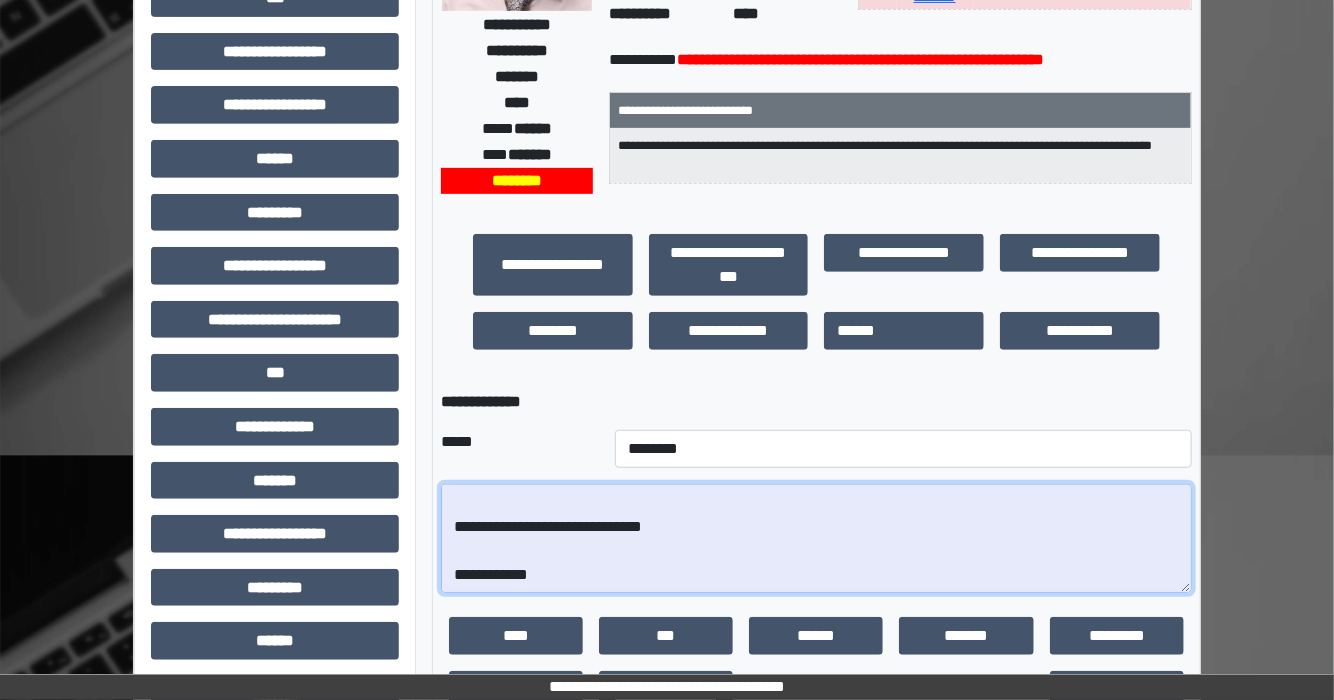 scroll, scrollTop: 400, scrollLeft: 0, axis: vertical 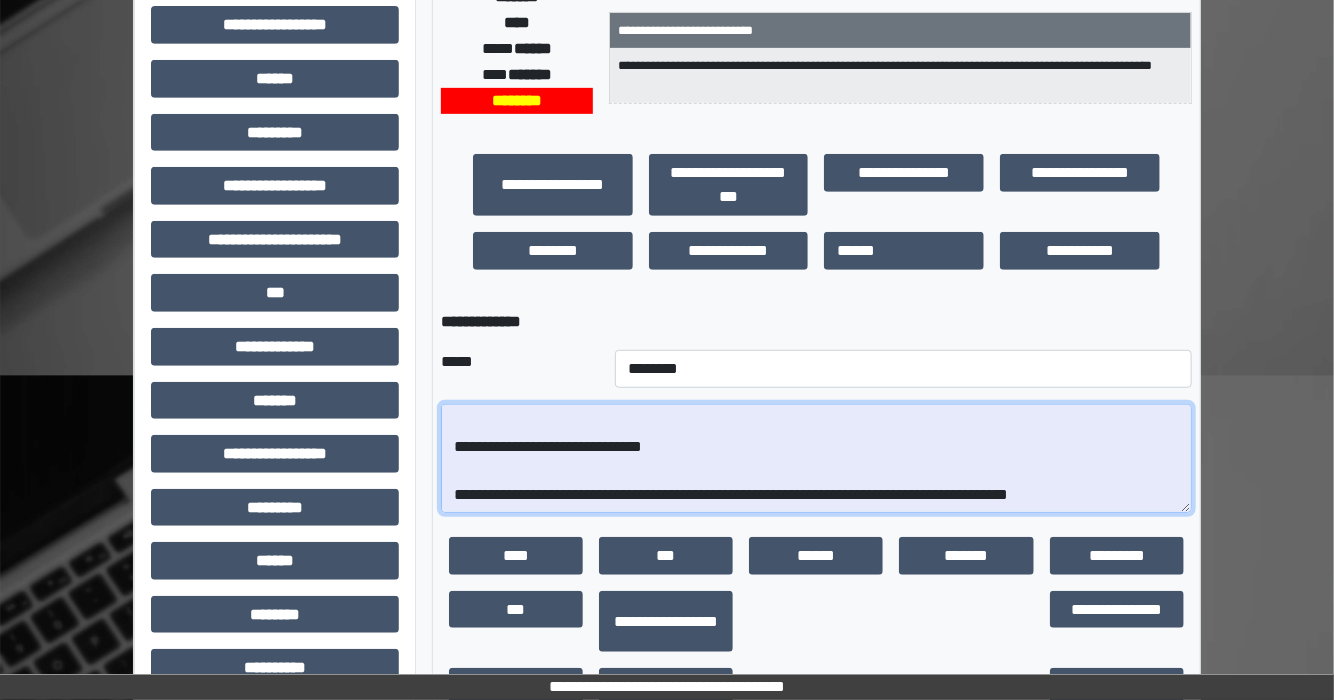 click on "**********" at bounding box center (816, 459) 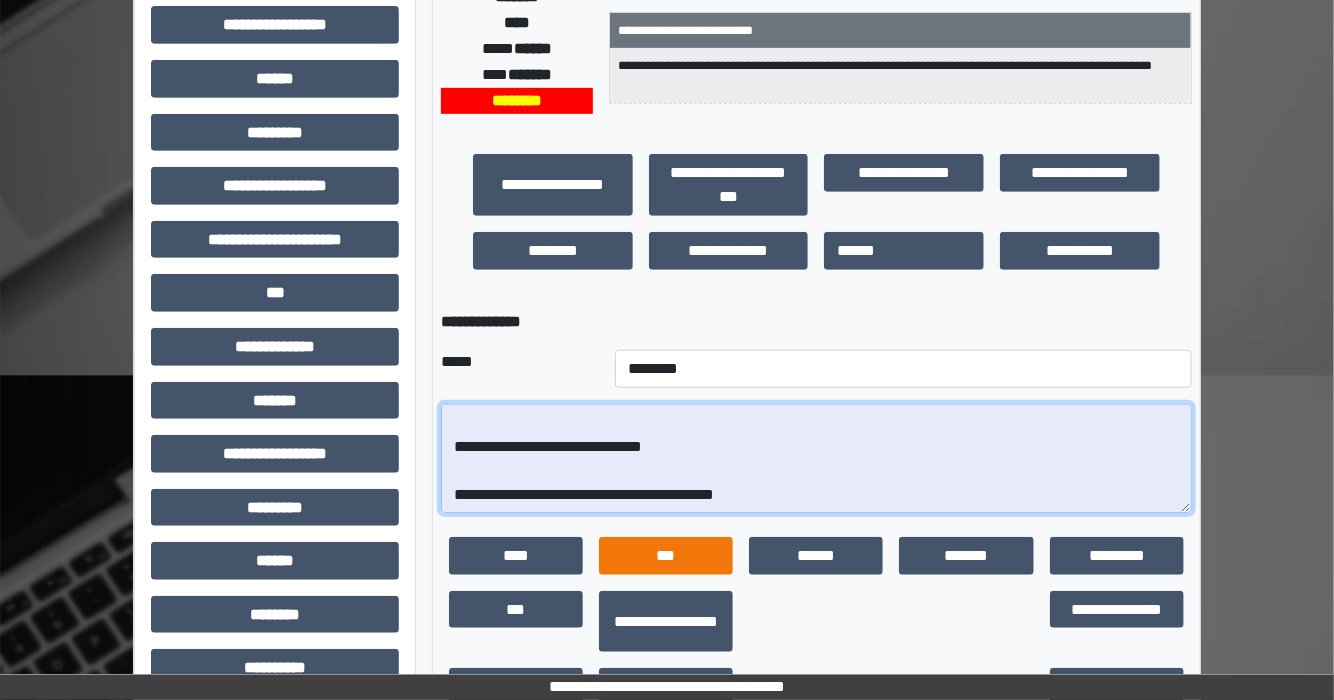 scroll, scrollTop: 40, scrollLeft: 0, axis: vertical 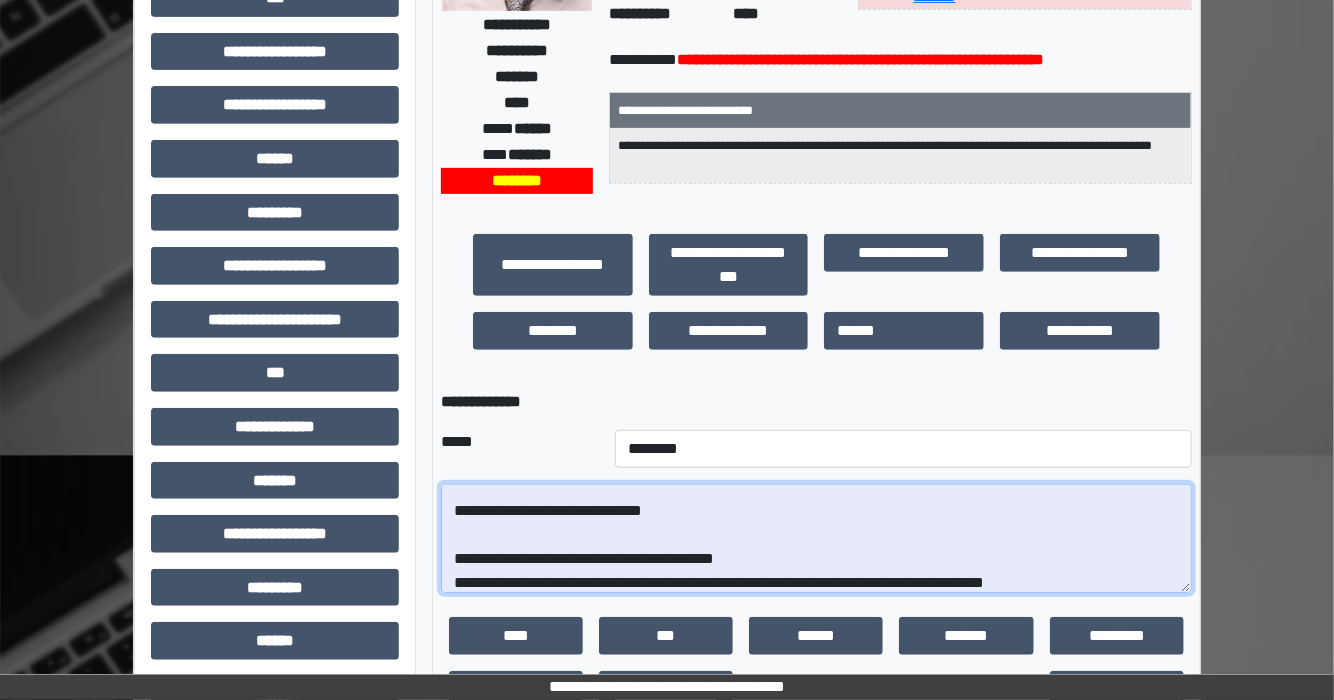click on "**********" at bounding box center [816, 539] 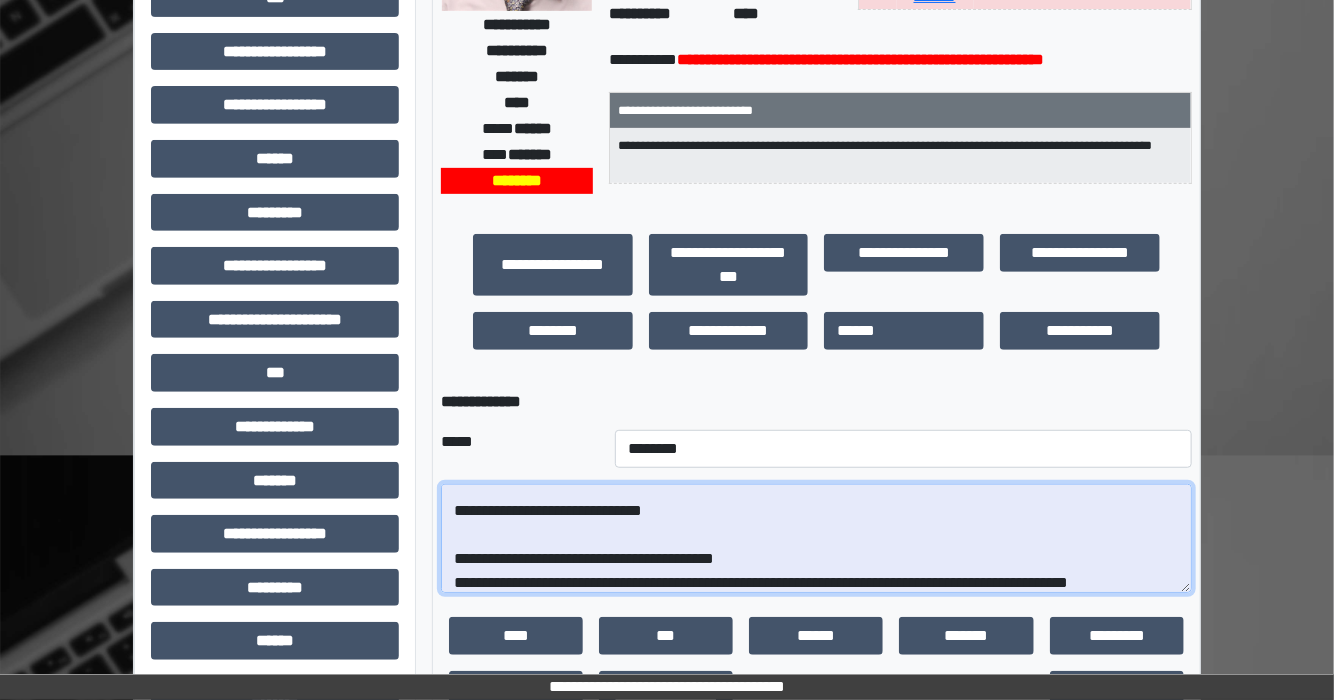 scroll, scrollTop: 64, scrollLeft: 0, axis: vertical 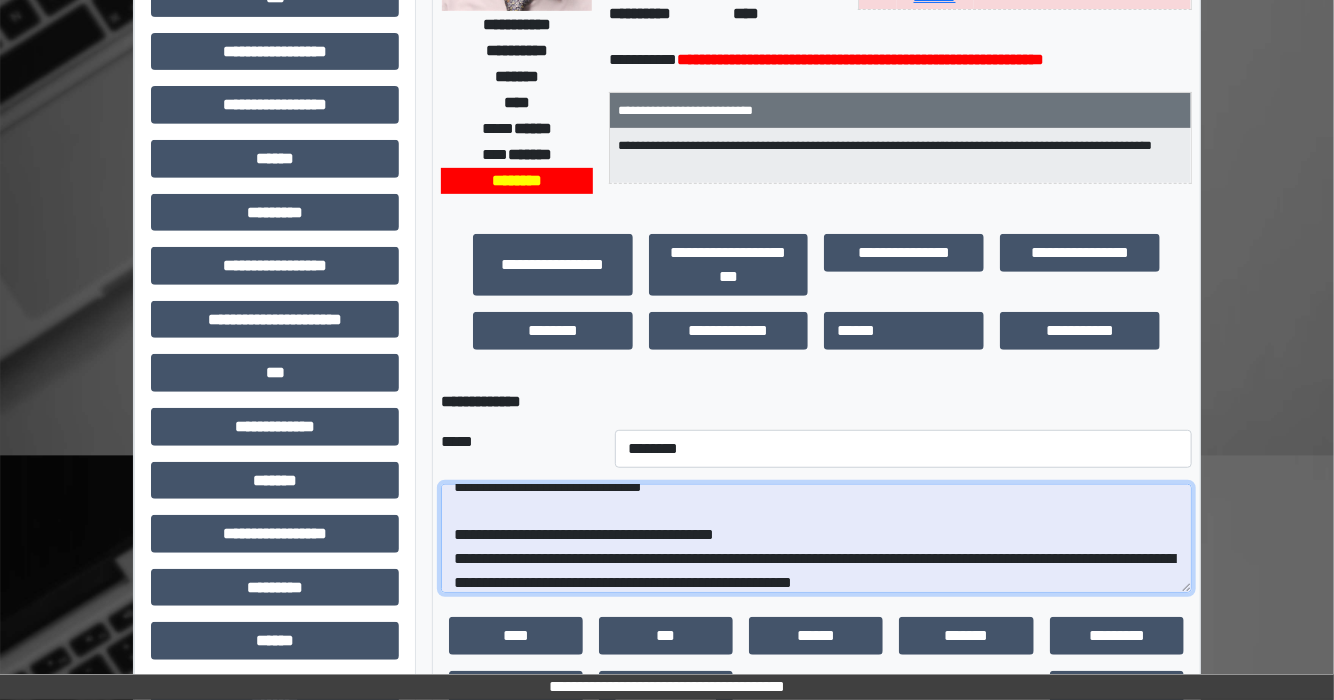 drag, startPoint x: 1112, startPoint y: 571, endPoint x: 952, endPoint y: 493, distance: 178 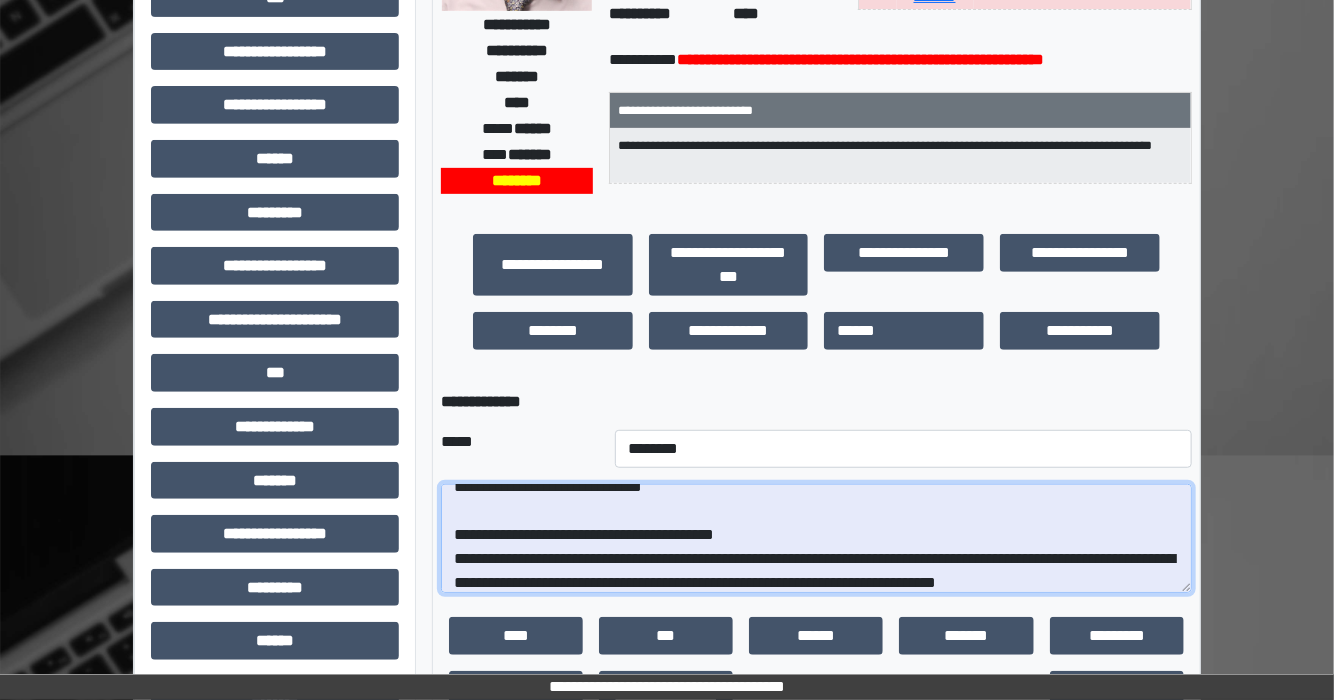 scroll, scrollTop: 88, scrollLeft: 0, axis: vertical 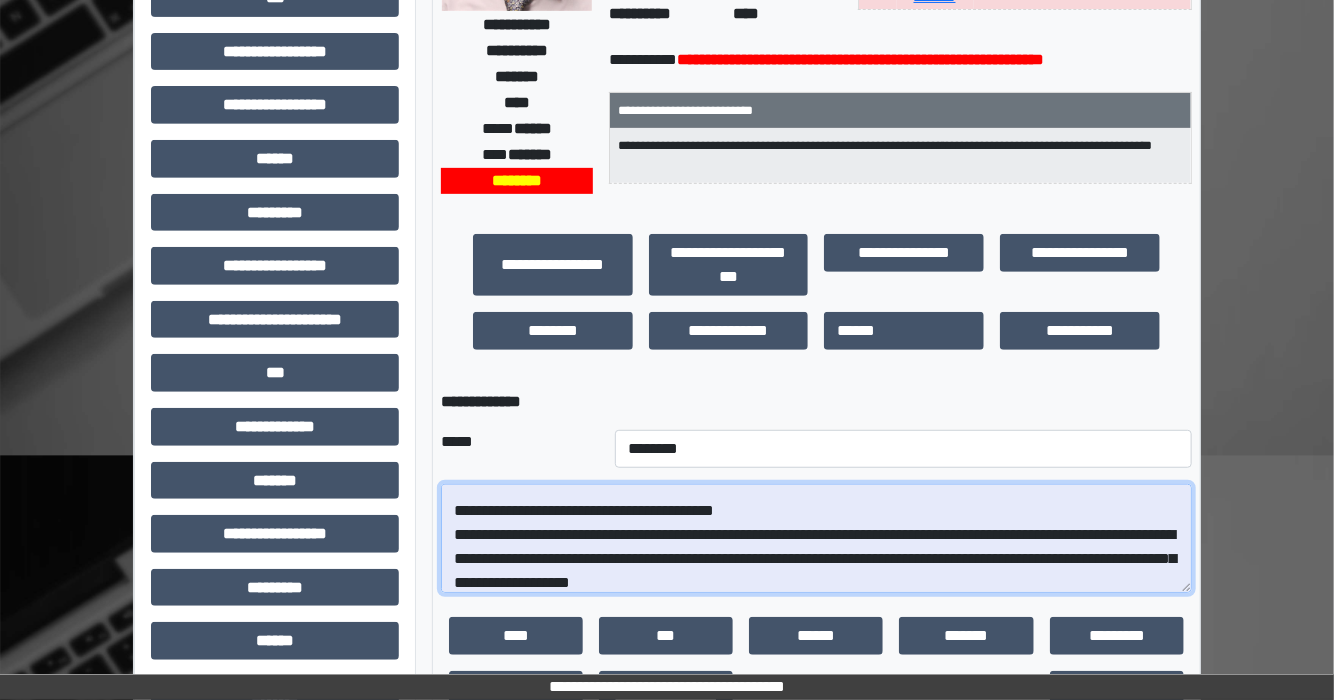 click on "**********" at bounding box center [816, 539] 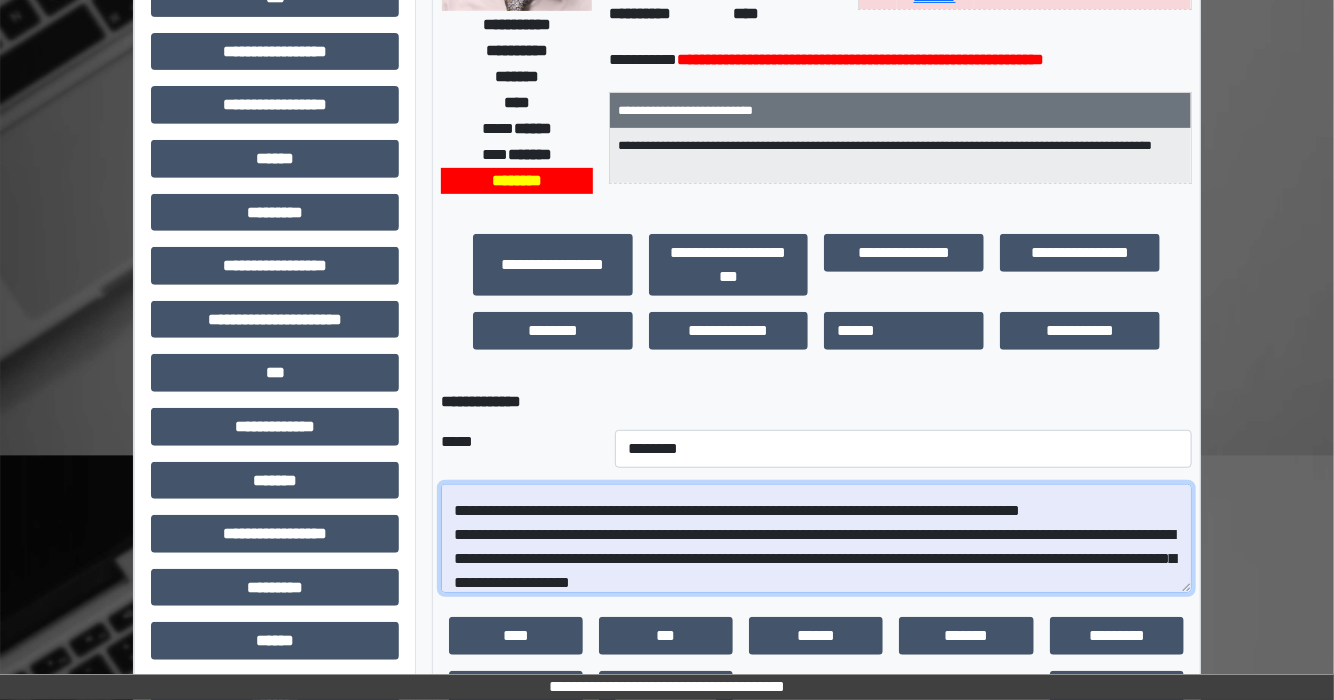 scroll, scrollTop: 0, scrollLeft: 0, axis: both 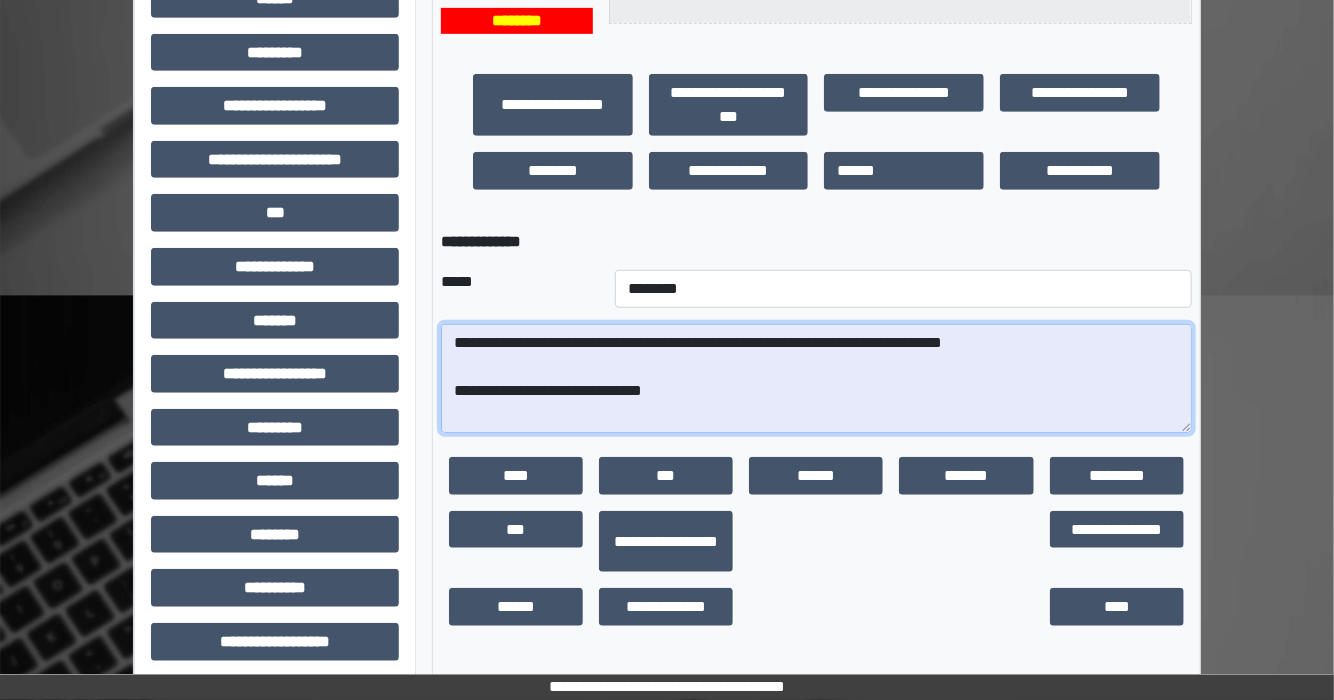 click on "**********" at bounding box center [816, 379] 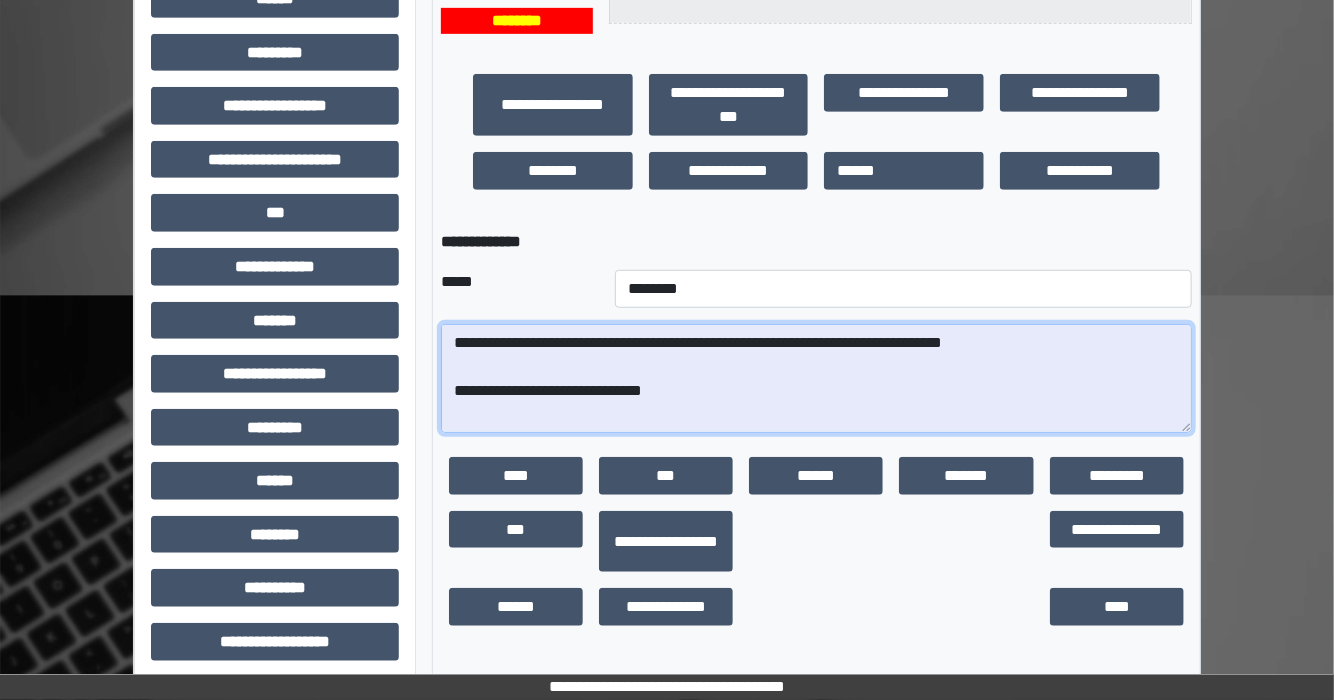 scroll, scrollTop: 16, scrollLeft: 0, axis: vertical 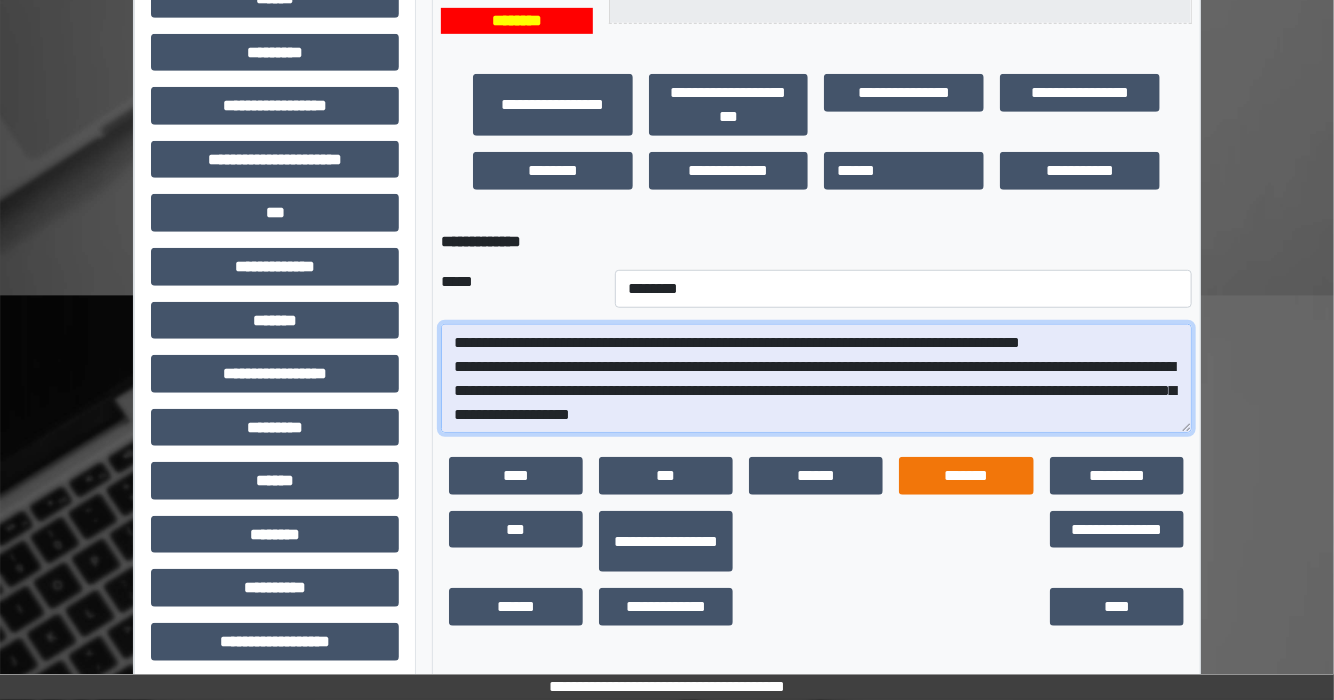 drag, startPoint x: 754, startPoint y: 423, endPoint x: 972, endPoint y: 456, distance: 220.48357 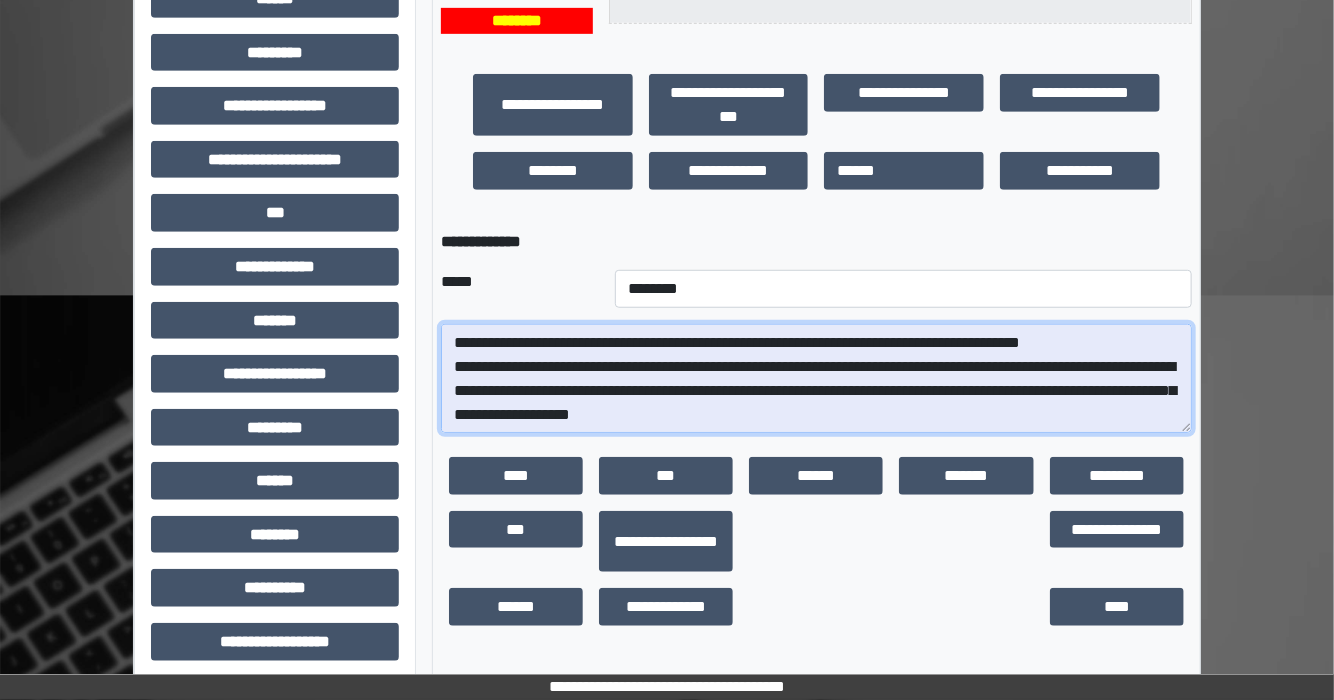 click on "**********" at bounding box center [816, 379] 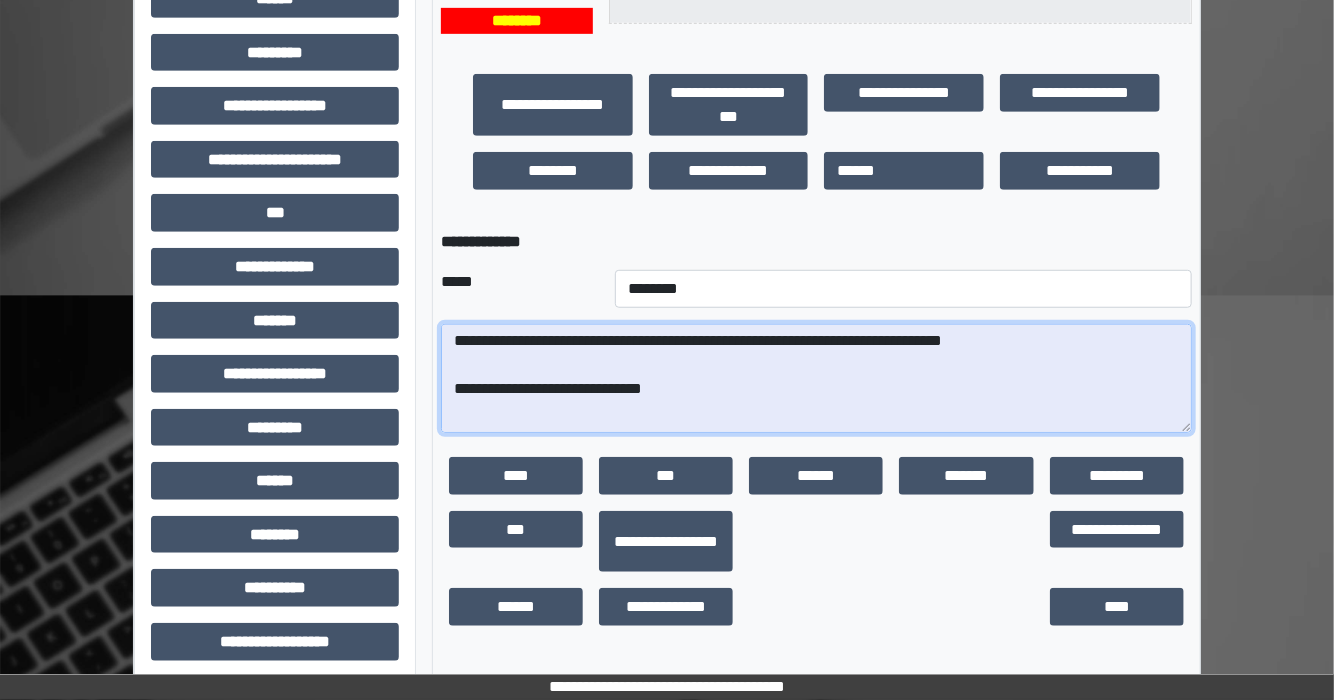 scroll, scrollTop: 0, scrollLeft: 0, axis: both 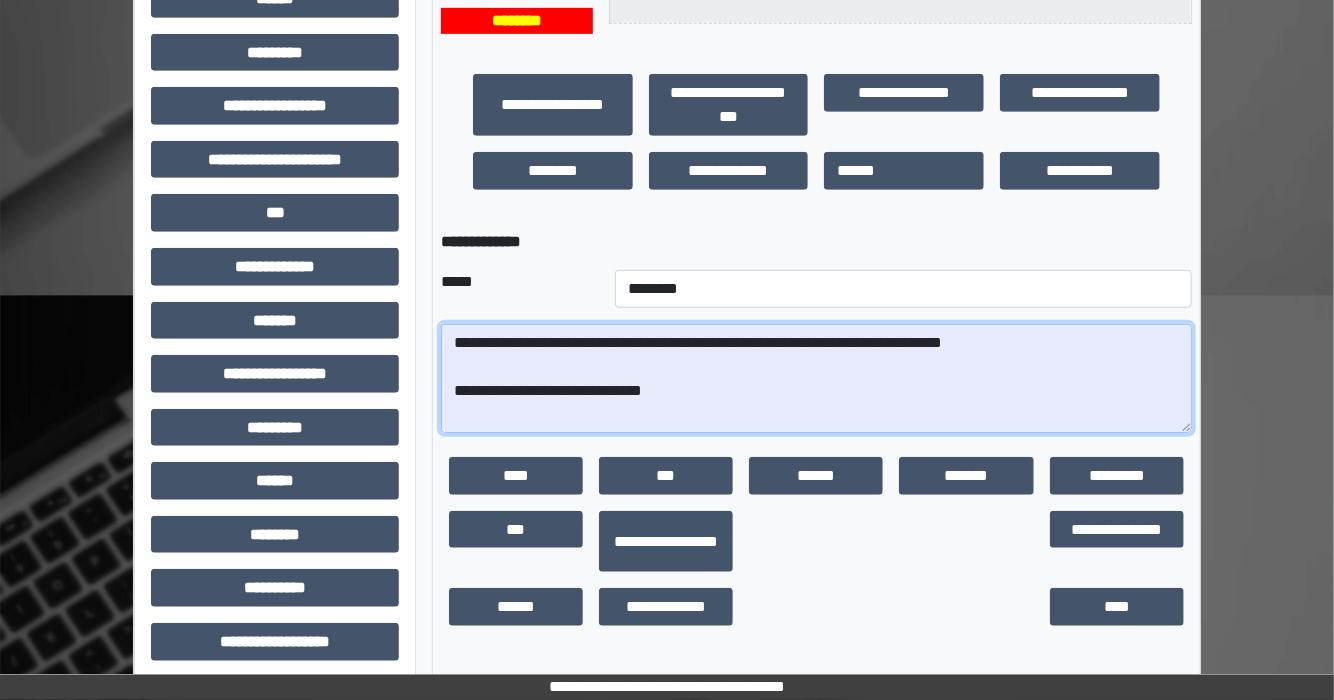 click on "**********" at bounding box center [816, 379] 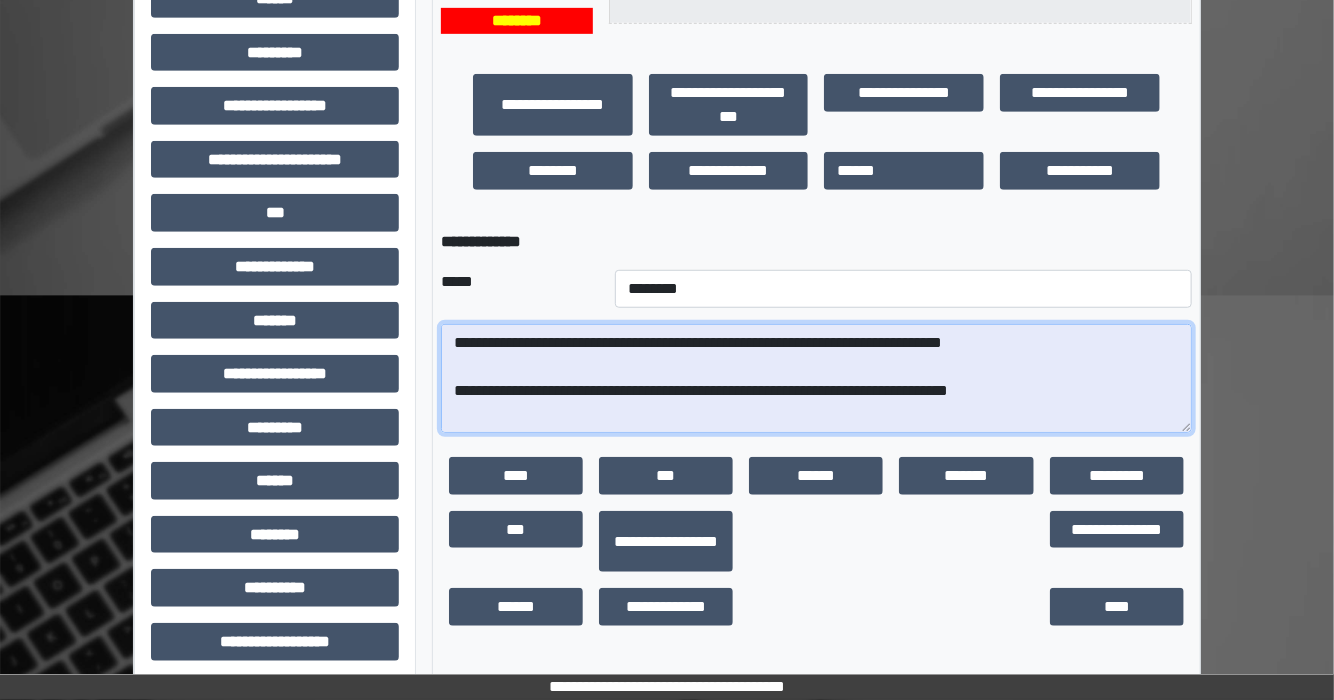 click on "**********" at bounding box center (816, 379) 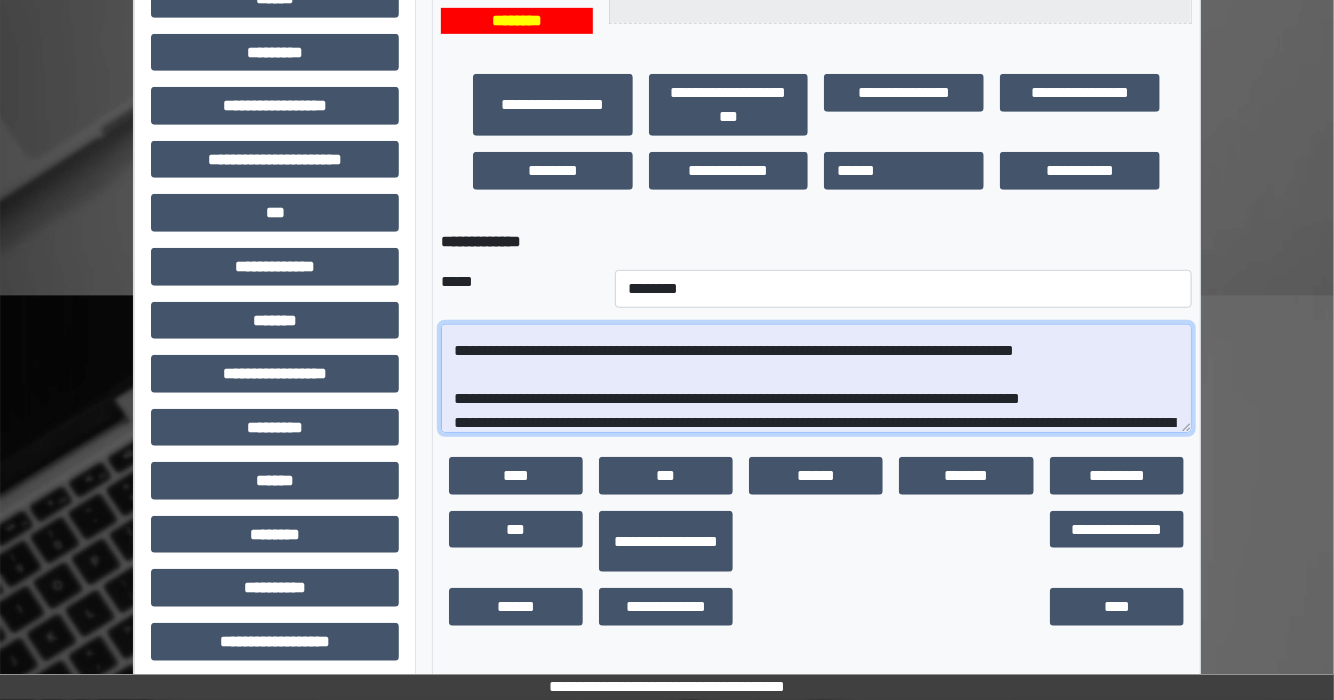 scroll, scrollTop: 80, scrollLeft: 0, axis: vertical 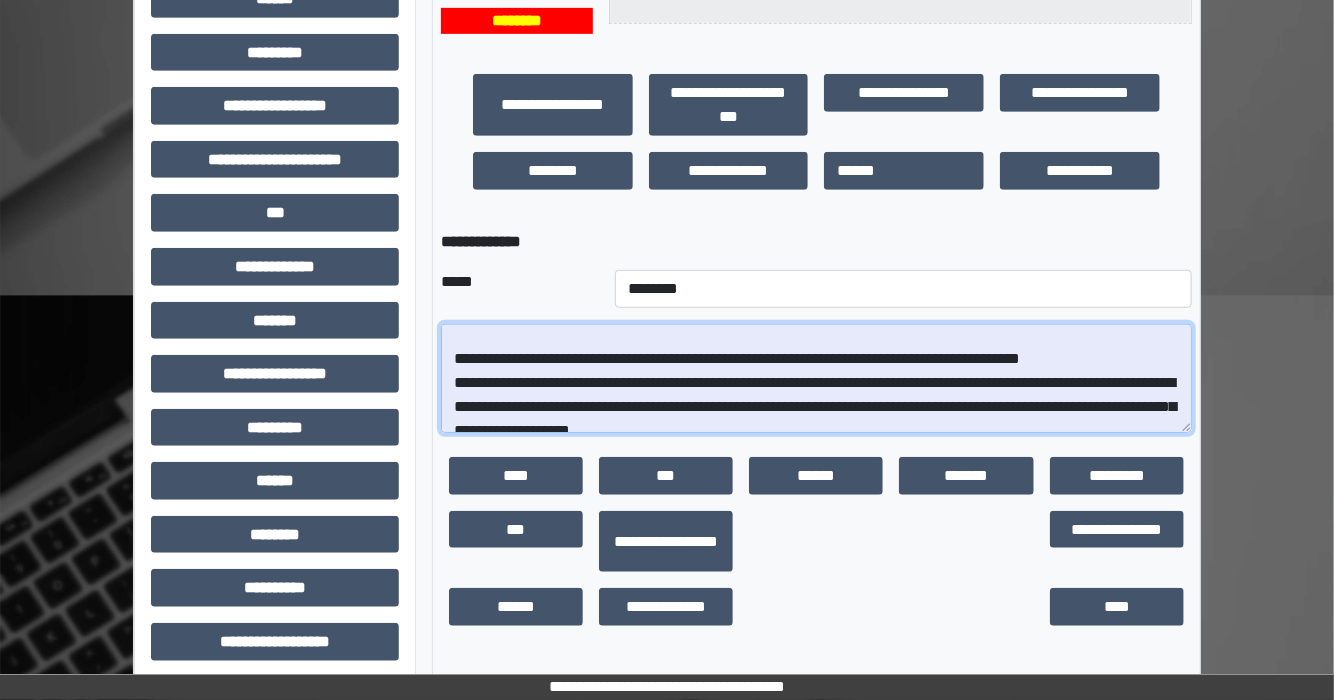 drag, startPoint x: 1190, startPoint y: 430, endPoint x: 1204, endPoint y: 478, distance: 50 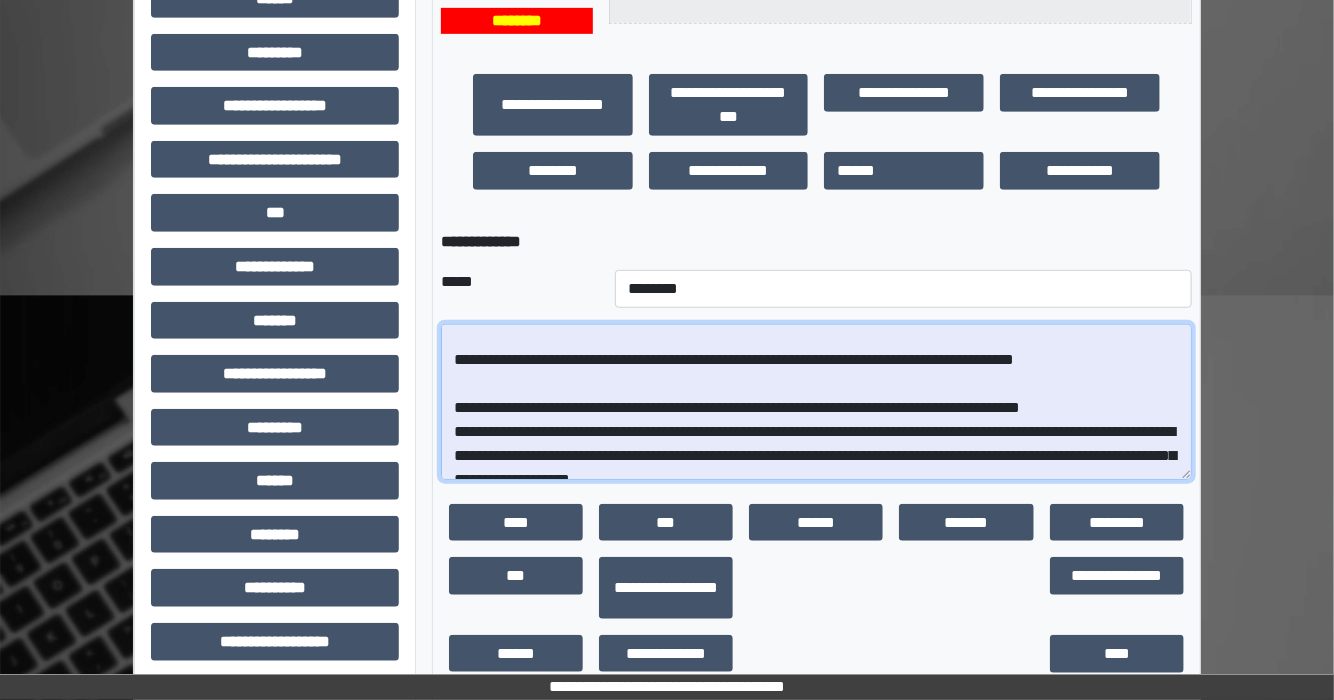 scroll, scrollTop: 0, scrollLeft: 0, axis: both 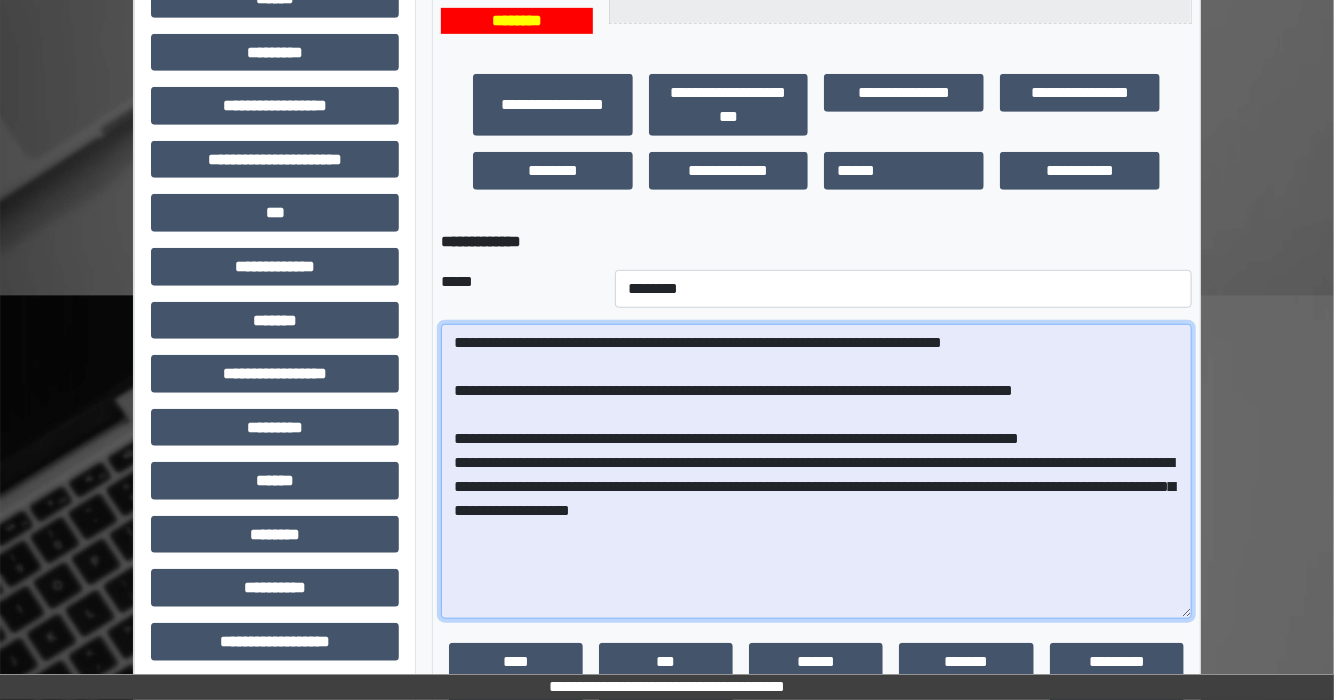 drag, startPoint x: 1185, startPoint y: 428, endPoint x: 1184, endPoint y: 660, distance: 232.00215 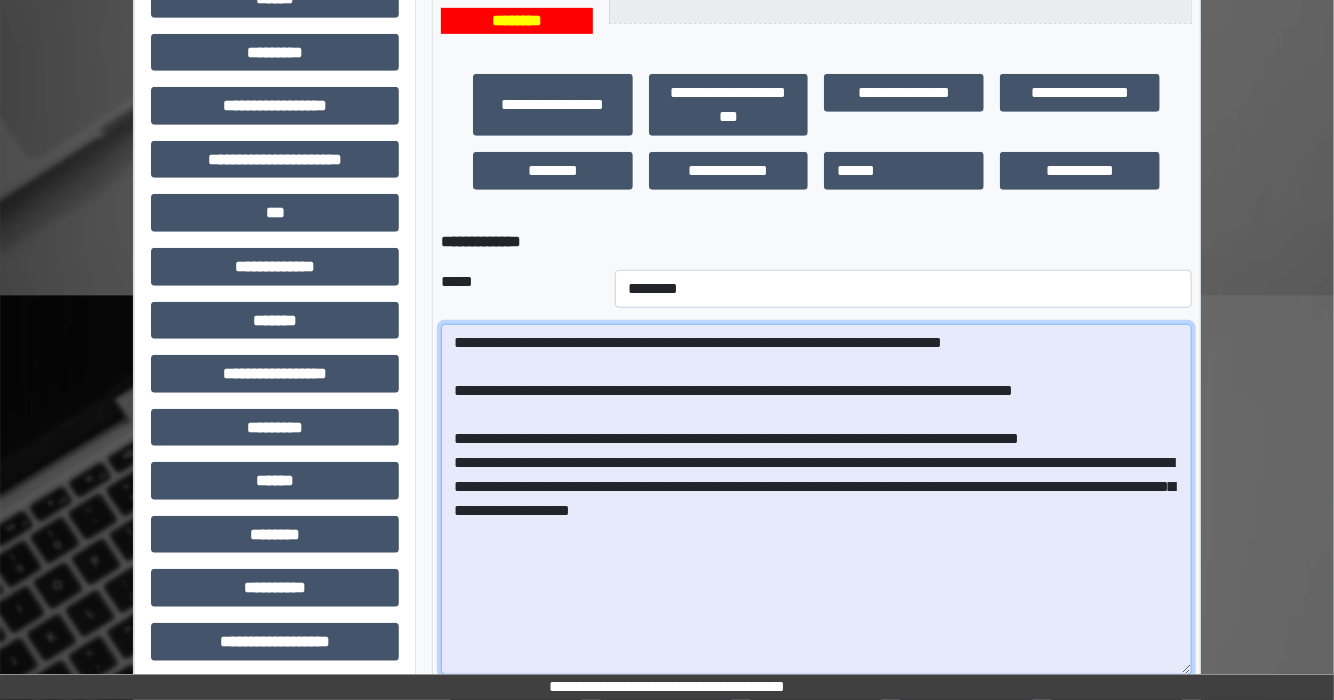 click on "**********" at bounding box center [816, 499] 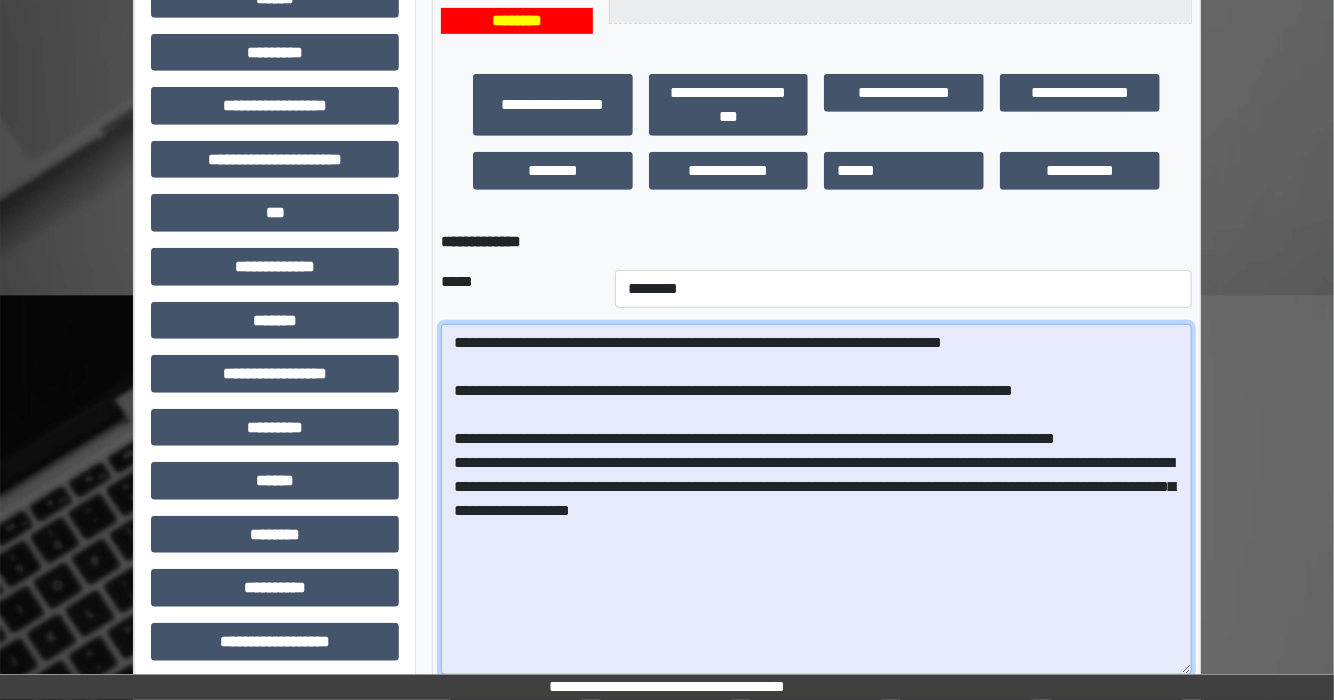 drag, startPoint x: 786, startPoint y: 432, endPoint x: 1201, endPoint y: 428, distance: 415.0193 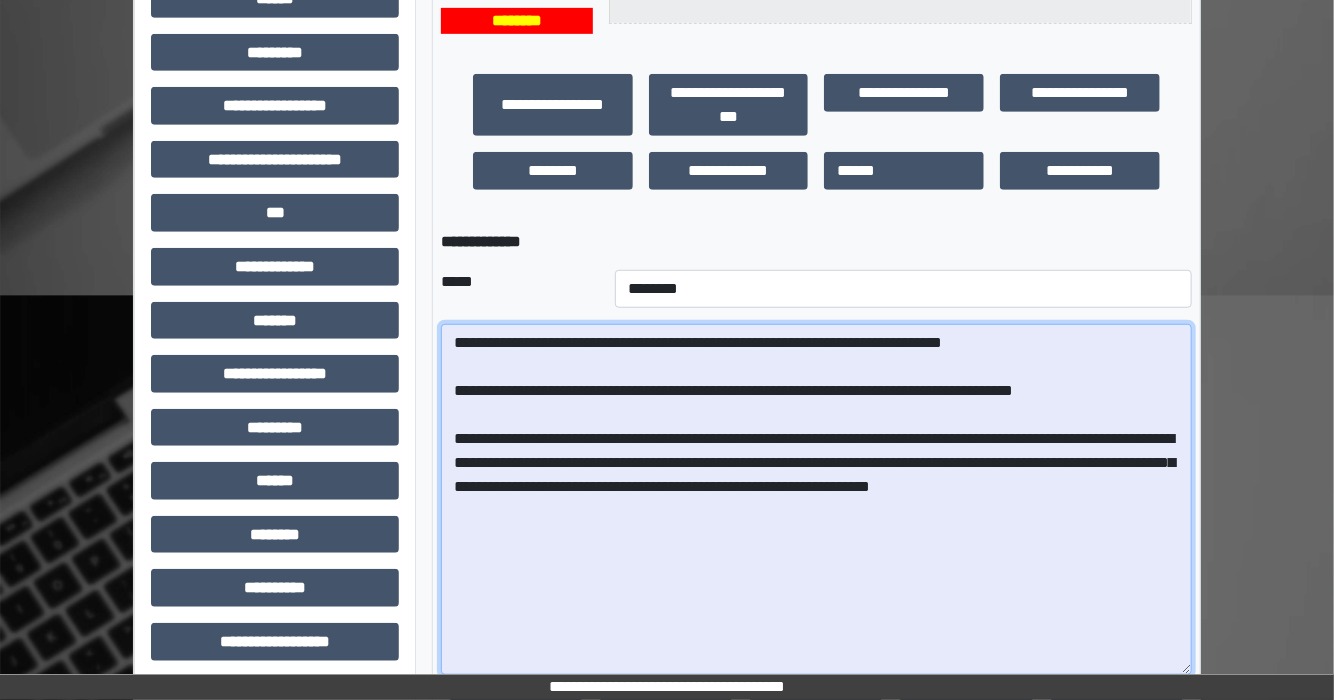 click on "**********" at bounding box center (816, 499) 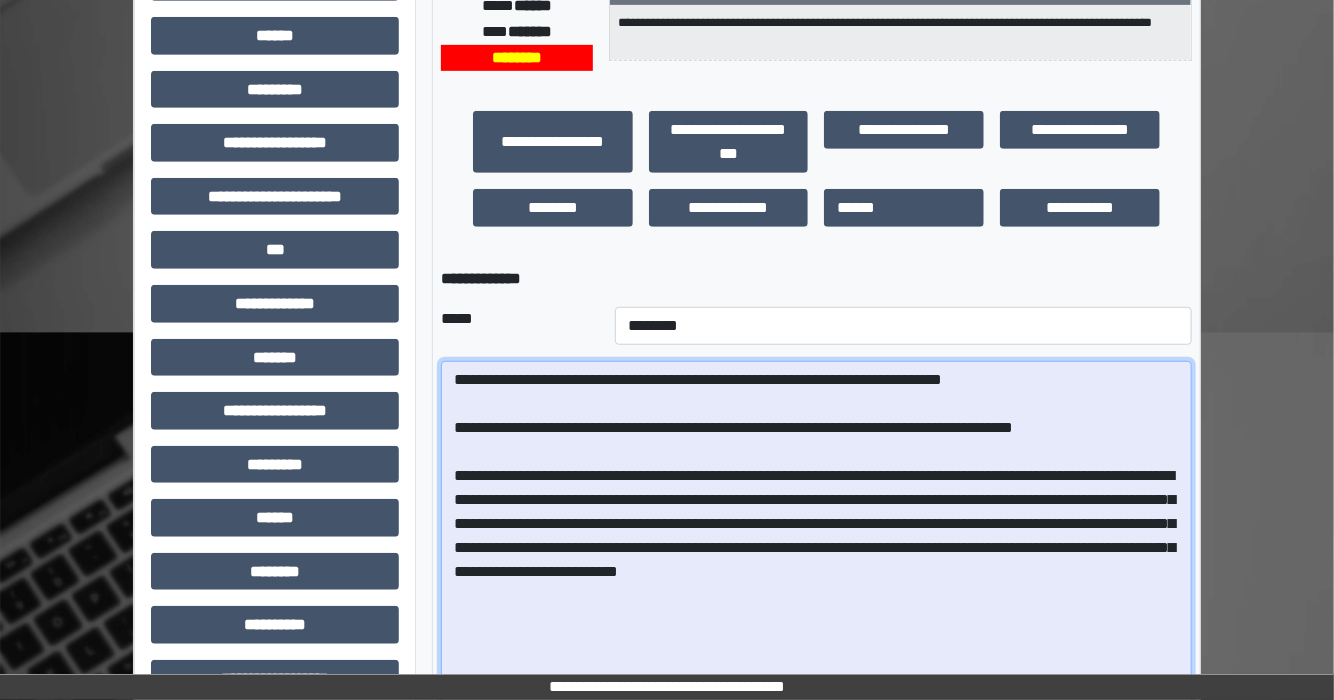 scroll, scrollTop: 480, scrollLeft: 0, axis: vertical 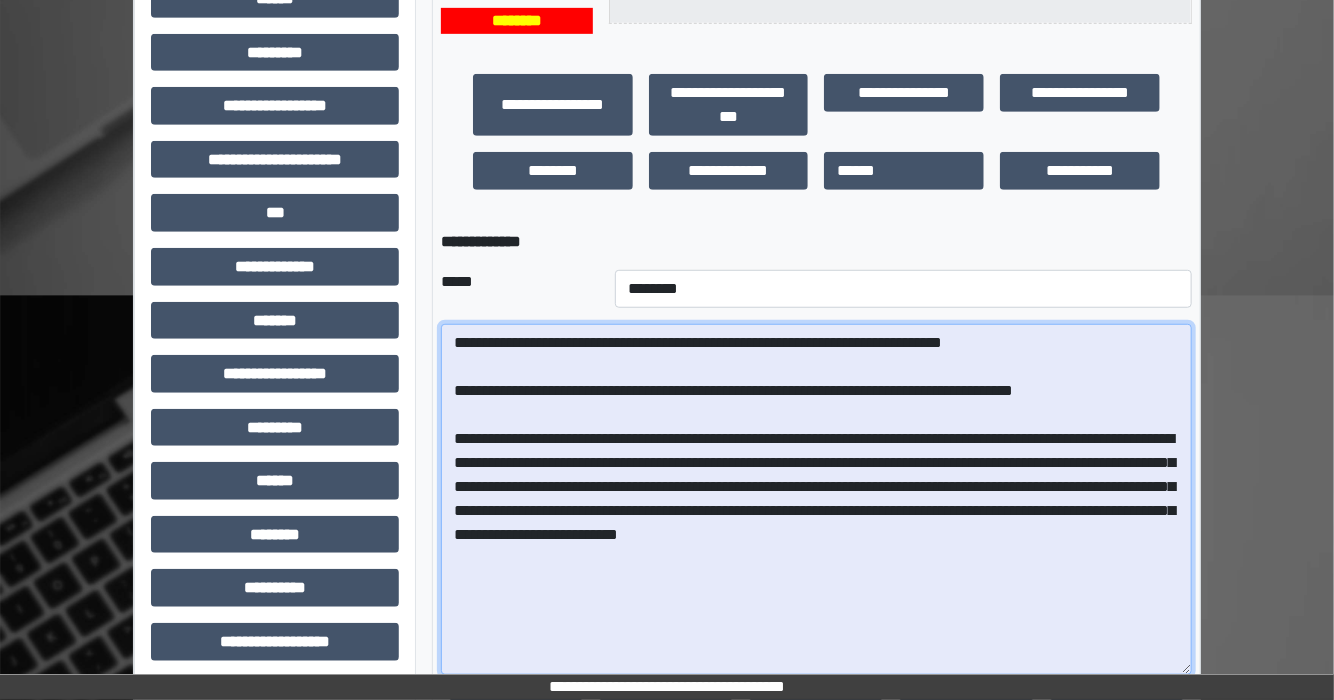 click on "**********" at bounding box center (816, 499) 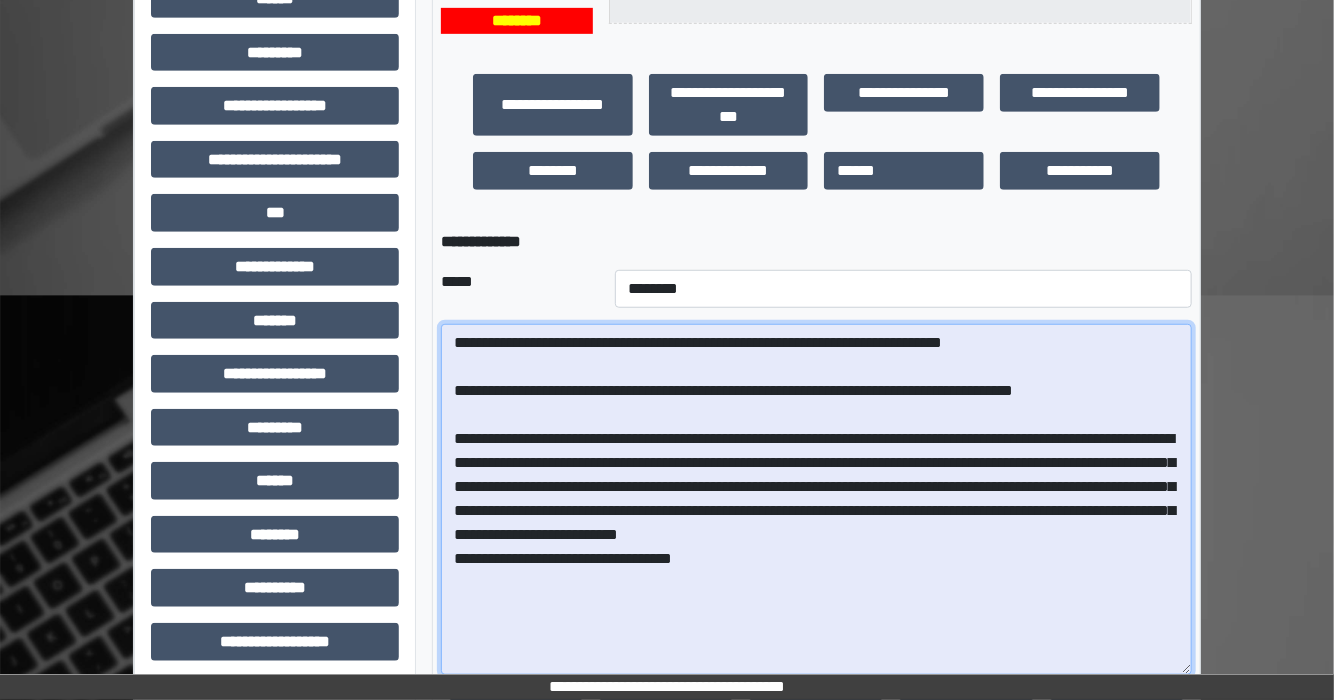 drag, startPoint x: 1004, startPoint y: 424, endPoint x: 944, endPoint y: 436, distance: 61.188232 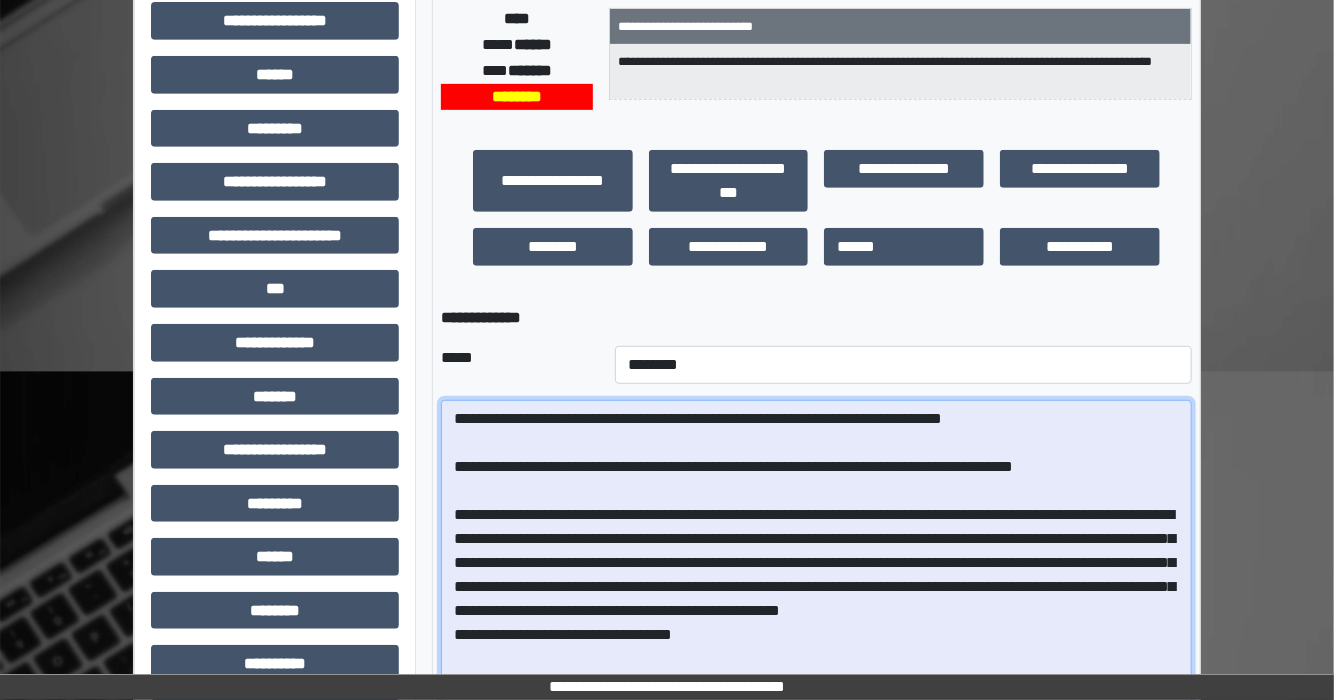 scroll, scrollTop: 480, scrollLeft: 0, axis: vertical 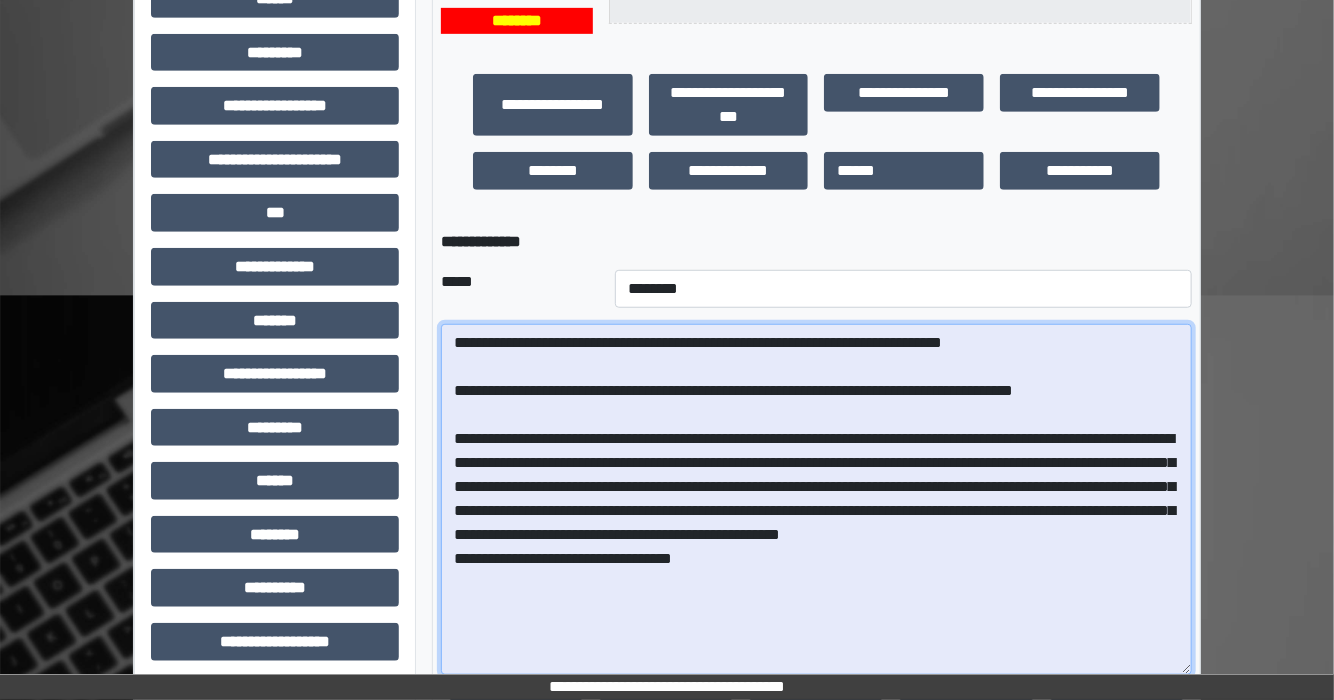 click on "**********" at bounding box center [816, 499] 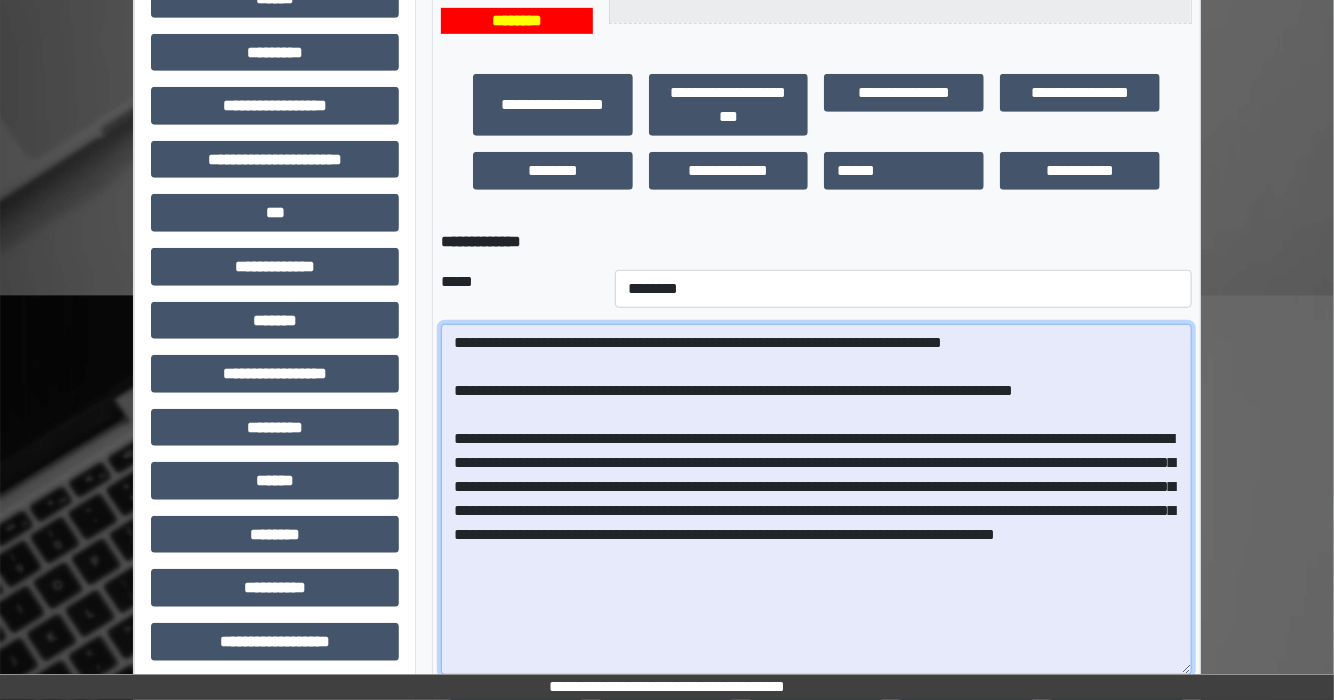 click on "**********" at bounding box center (816, 499) 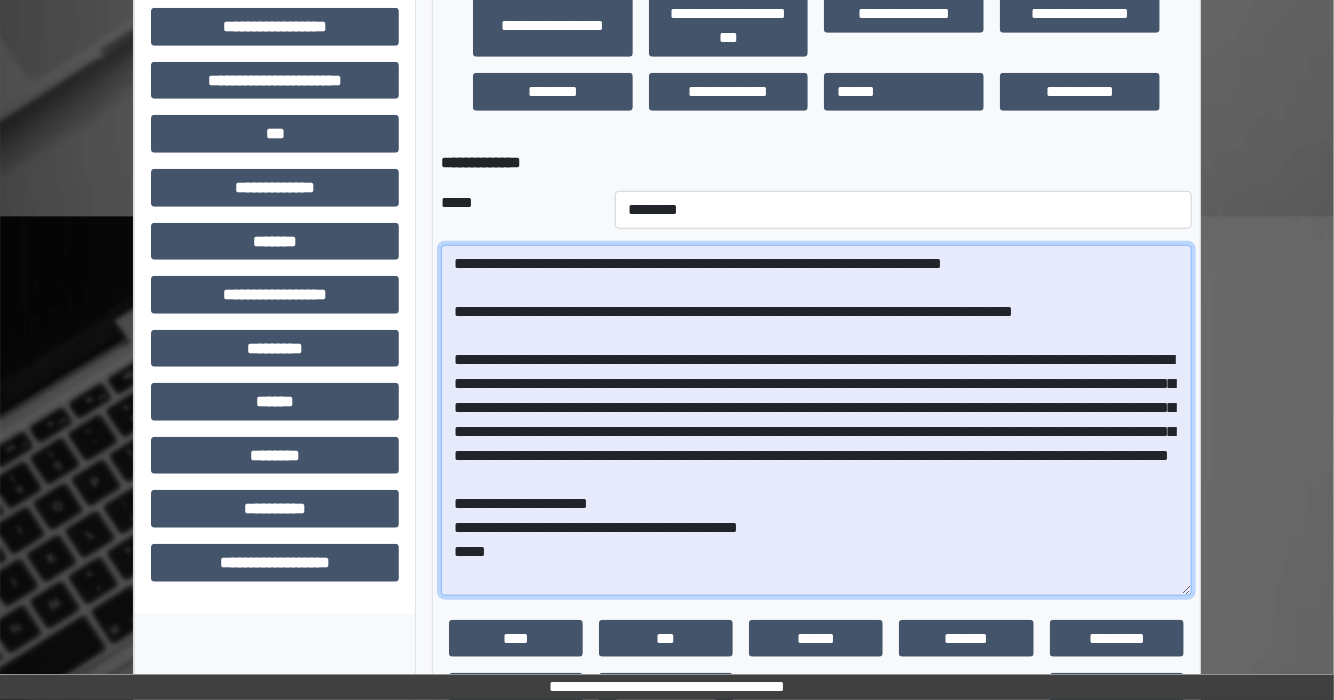 scroll, scrollTop: 560, scrollLeft: 0, axis: vertical 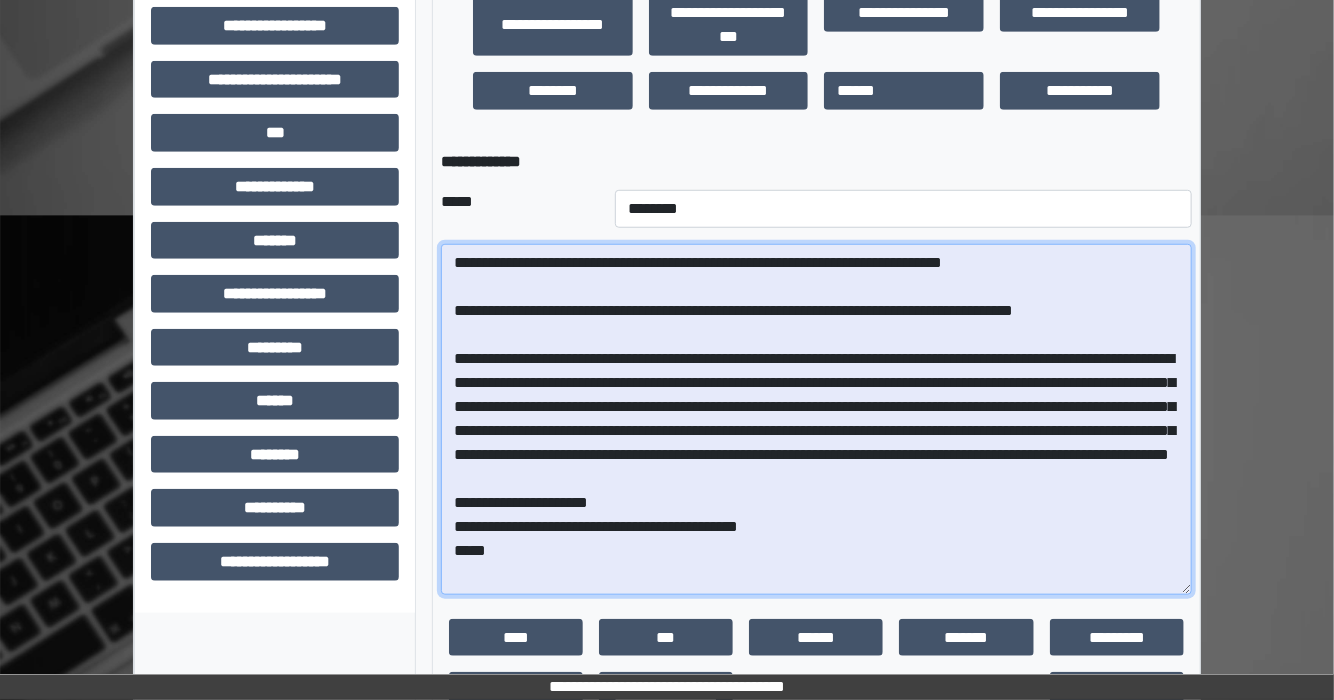 click on "**********" at bounding box center (816, 419) 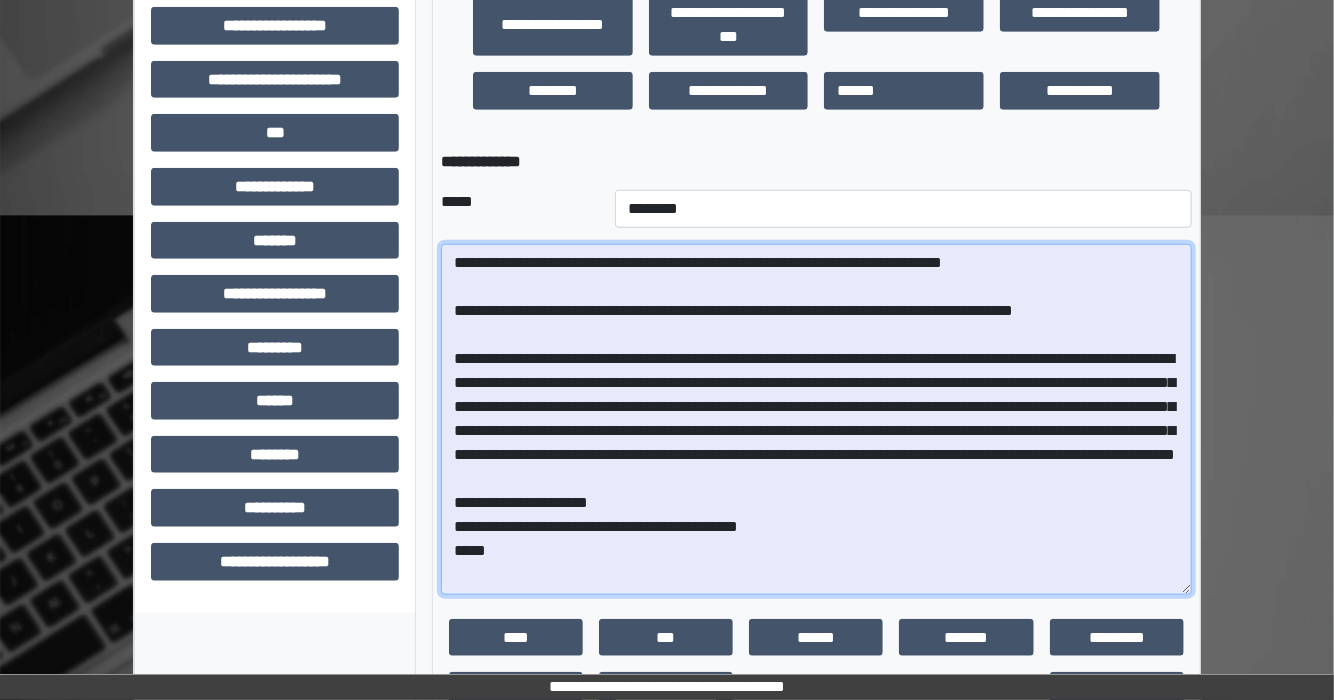 click on "**********" at bounding box center [816, 419] 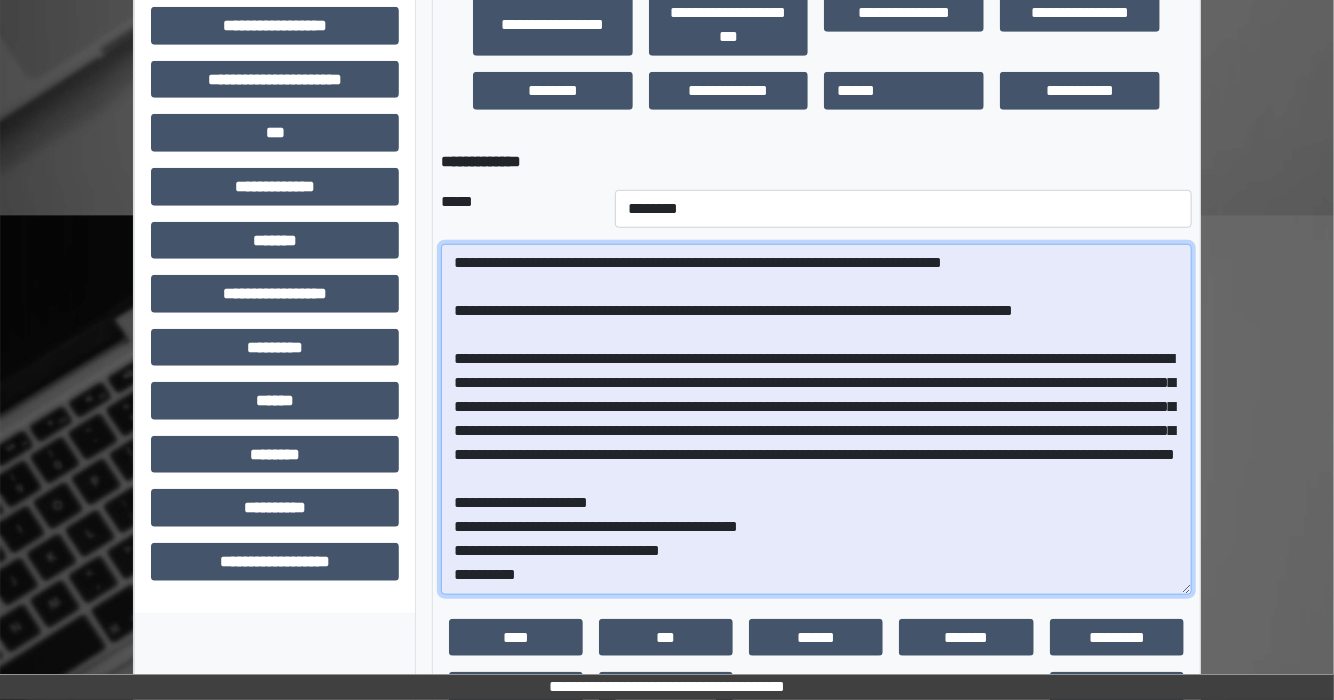scroll, scrollTop: 0, scrollLeft: 0, axis: both 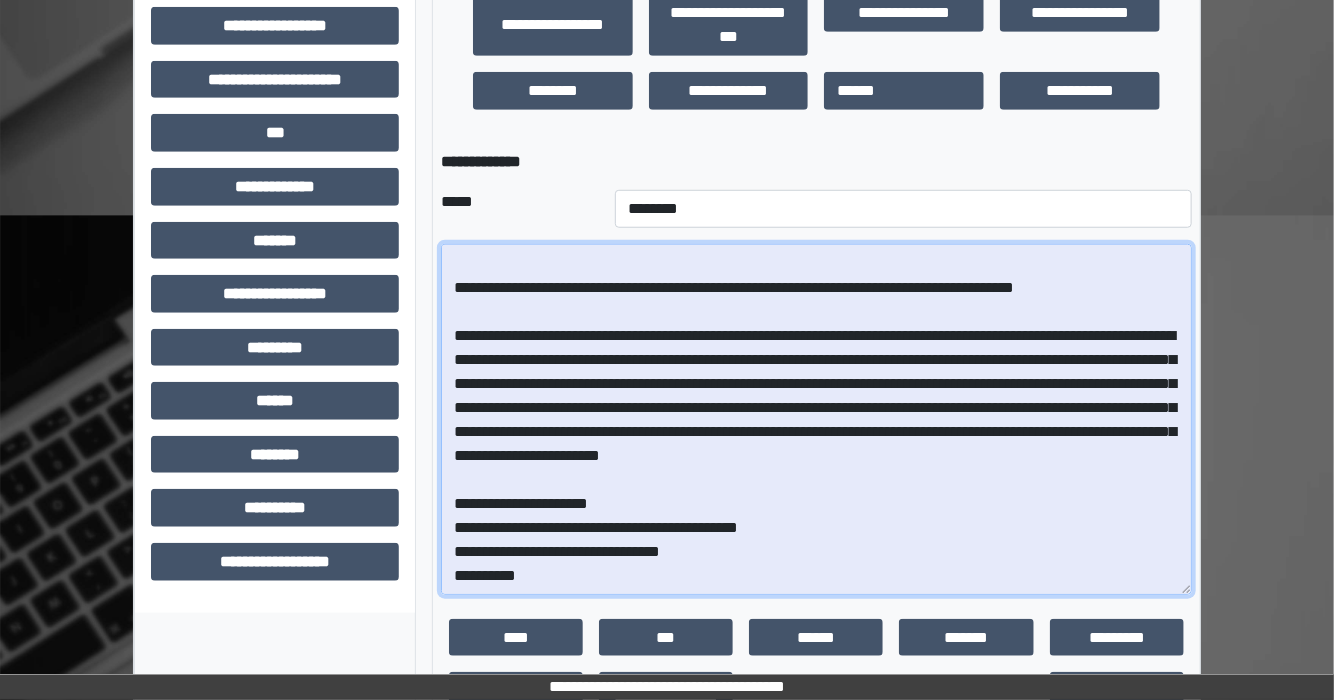 drag, startPoint x: 518, startPoint y: 573, endPoint x: 540, endPoint y: 570, distance: 22.203604 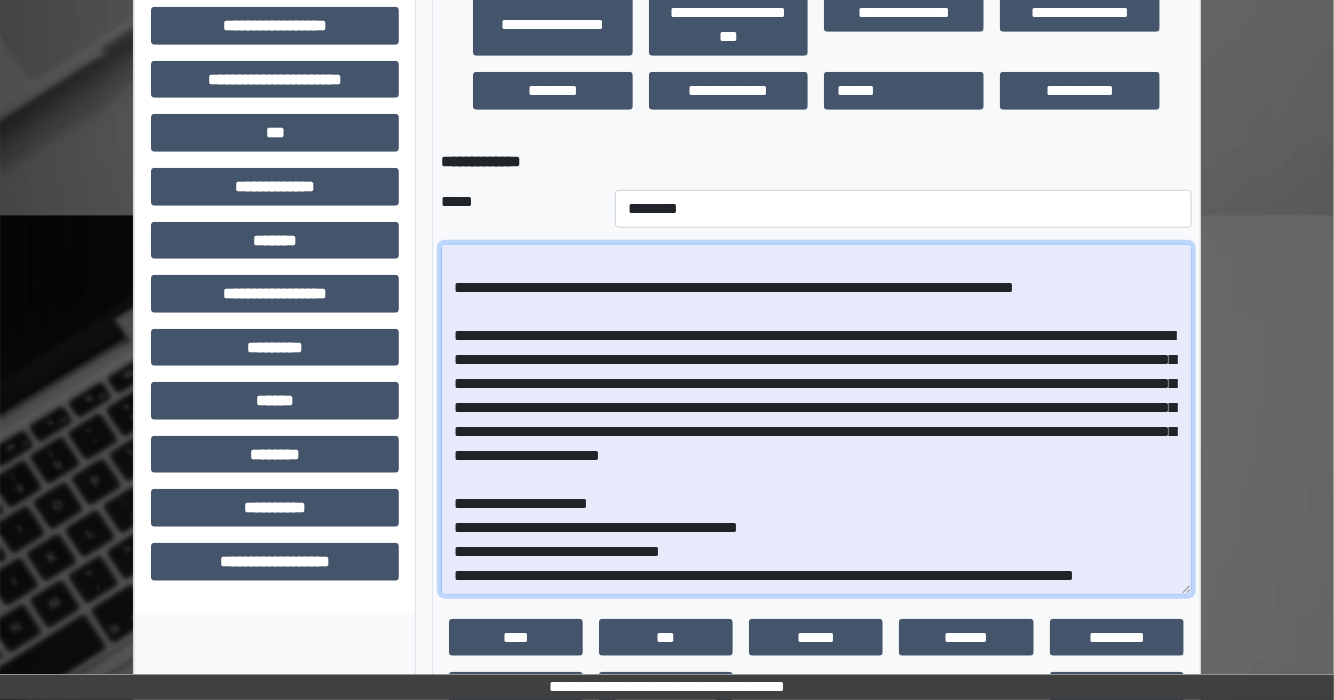 scroll, scrollTop: 63, scrollLeft: 0, axis: vertical 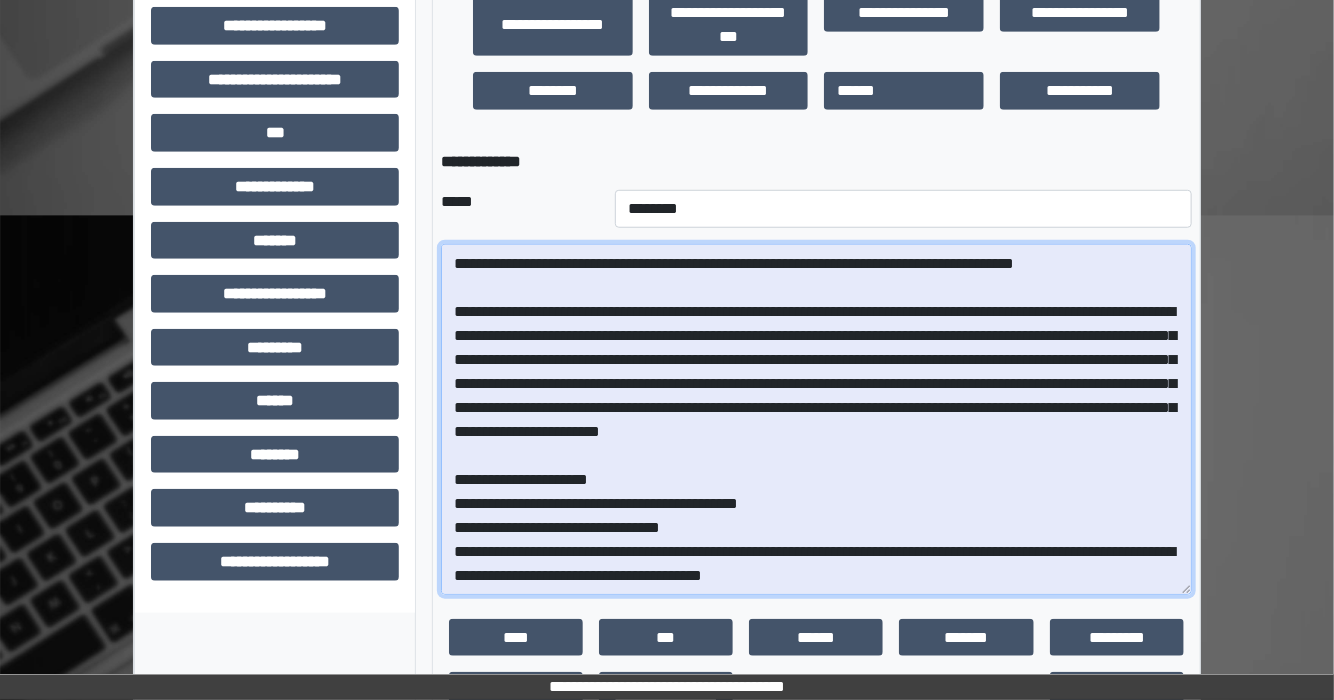 click at bounding box center (816, 419) 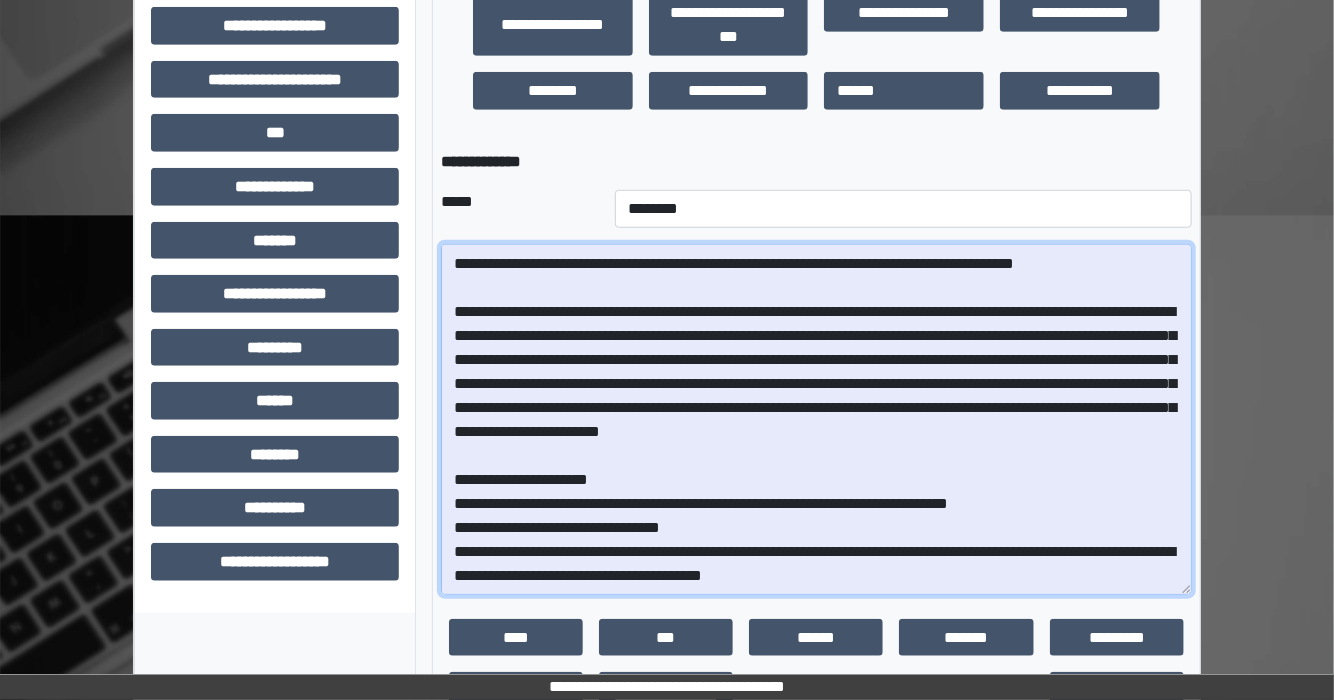 click at bounding box center (816, 419) 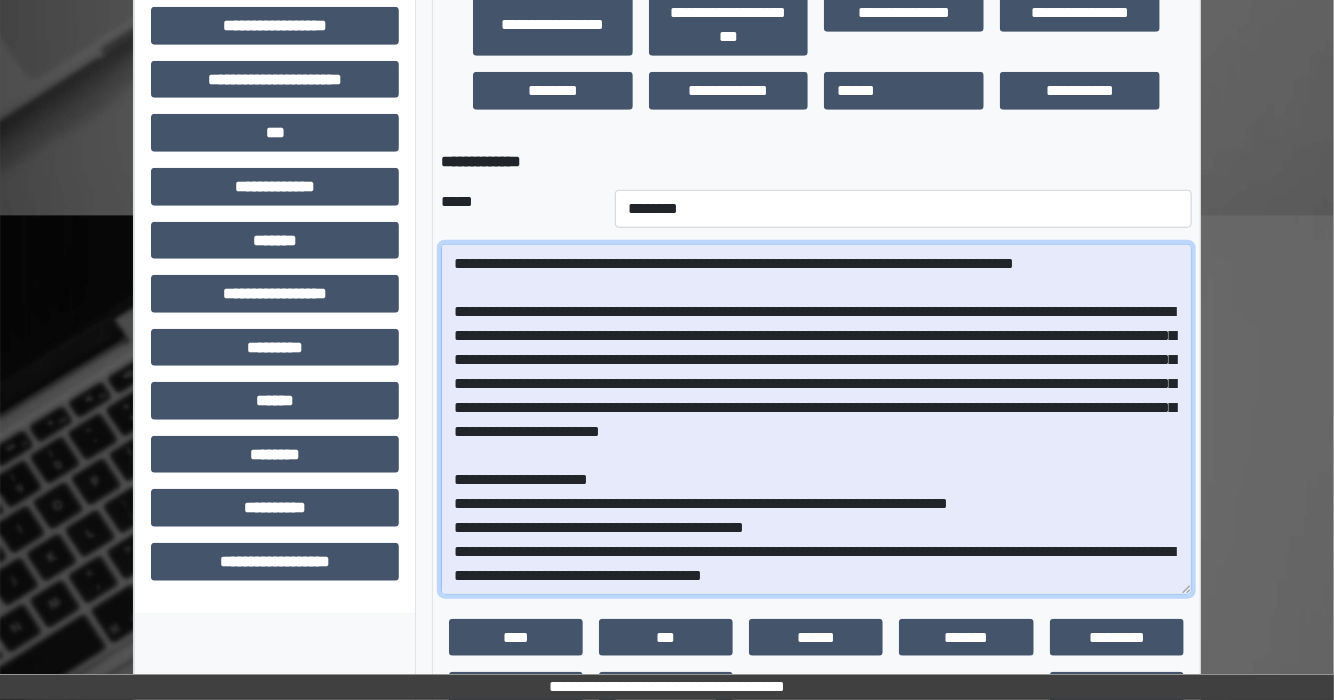 type on "**********" 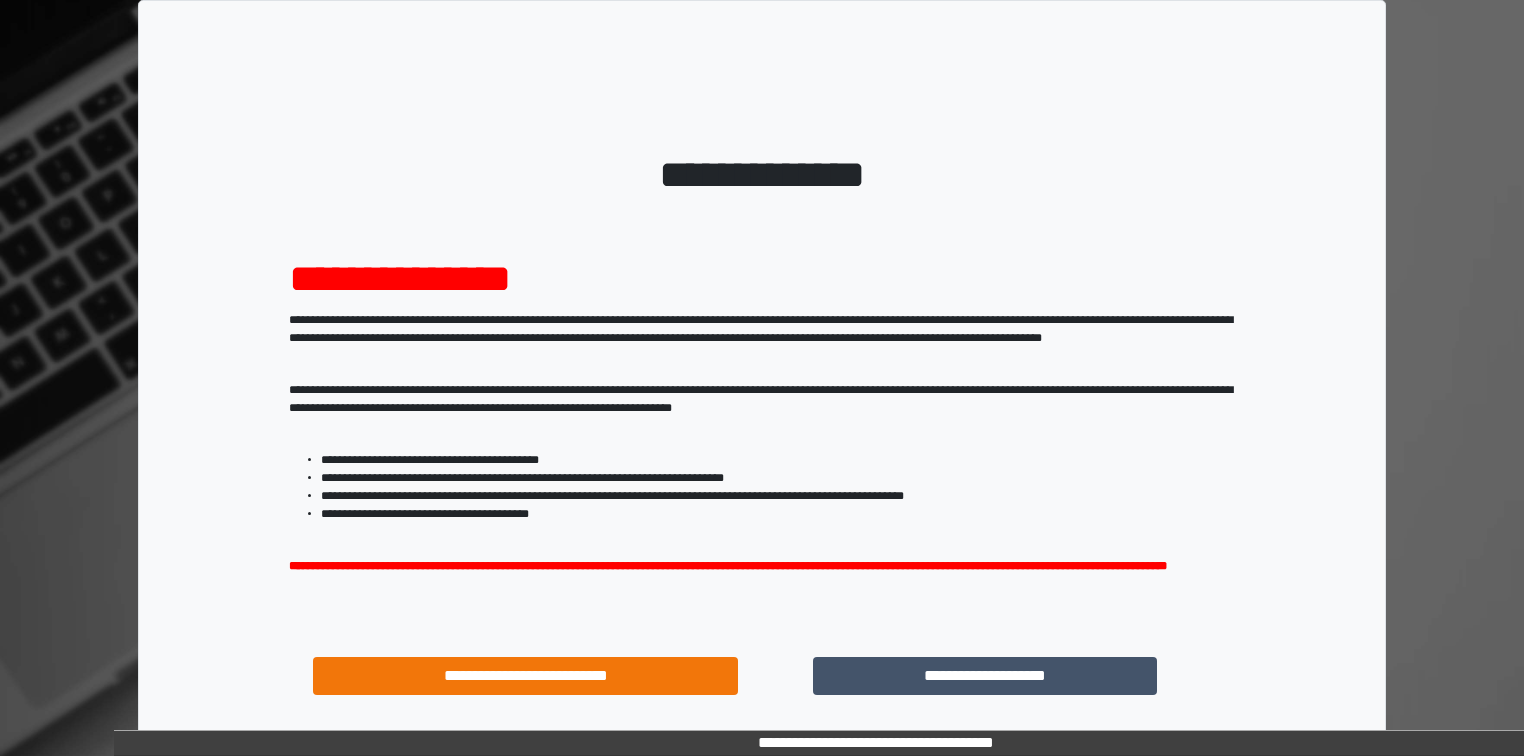 scroll, scrollTop: 0, scrollLeft: 0, axis: both 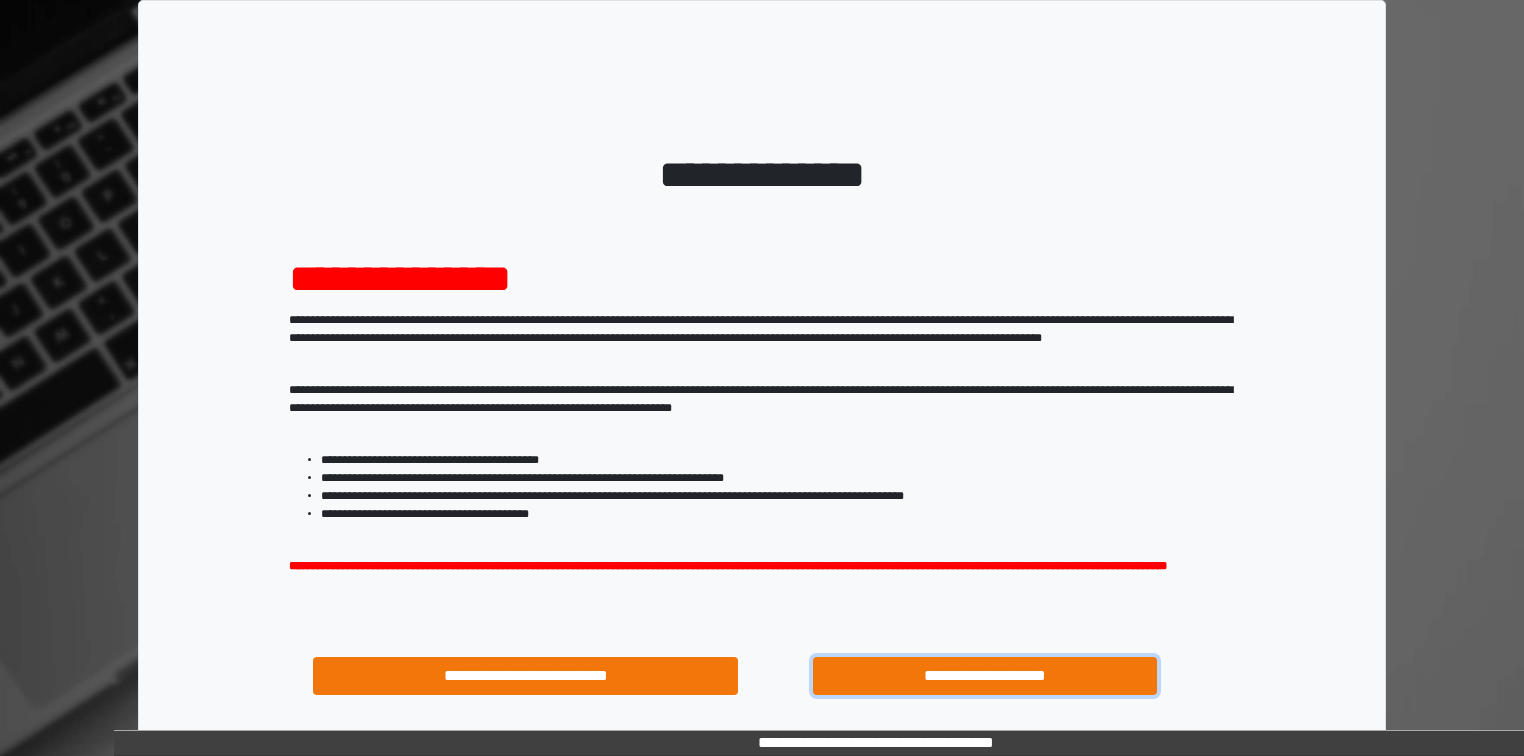 drag, startPoint x: 939, startPoint y: 696, endPoint x: 952, endPoint y: 656, distance: 42.059483 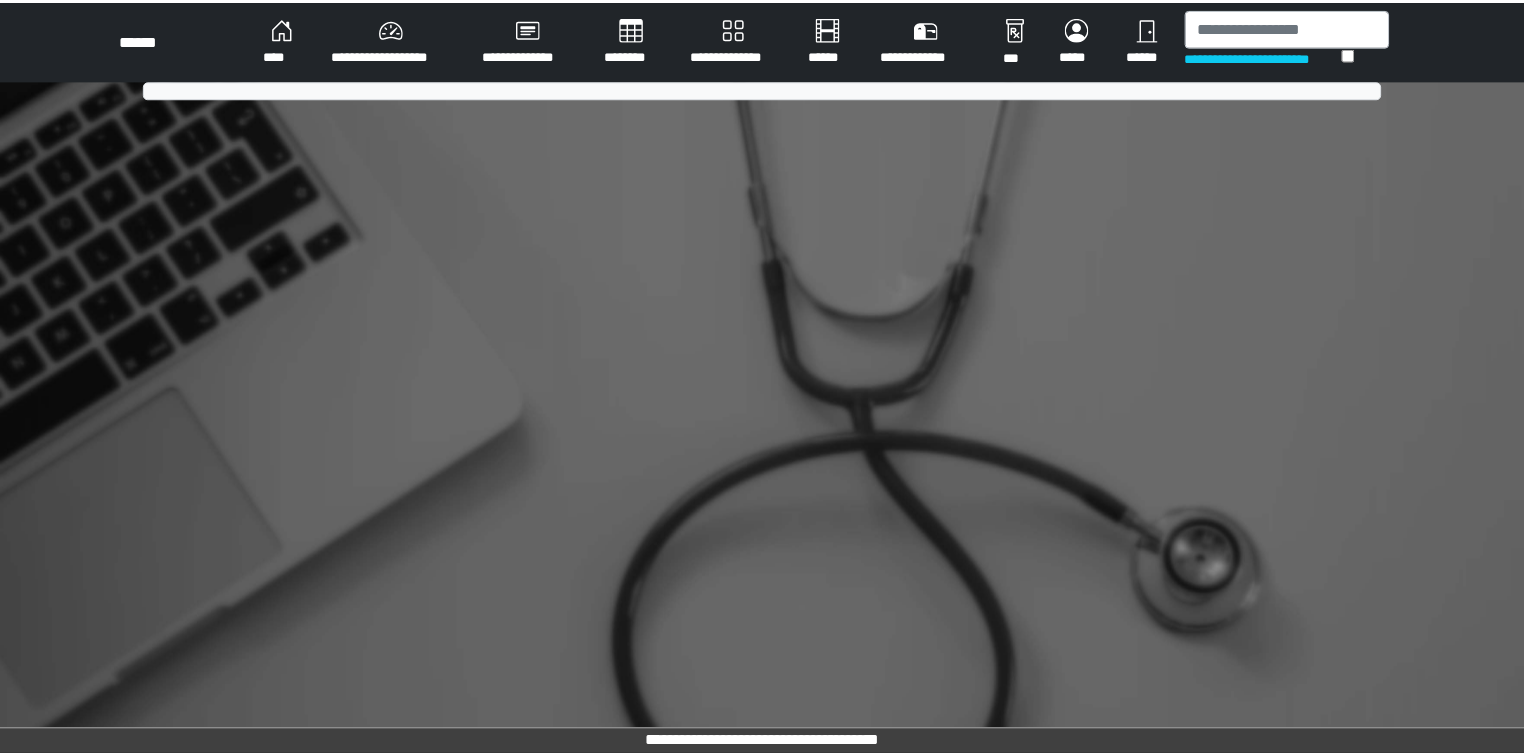 scroll, scrollTop: 0, scrollLeft: 0, axis: both 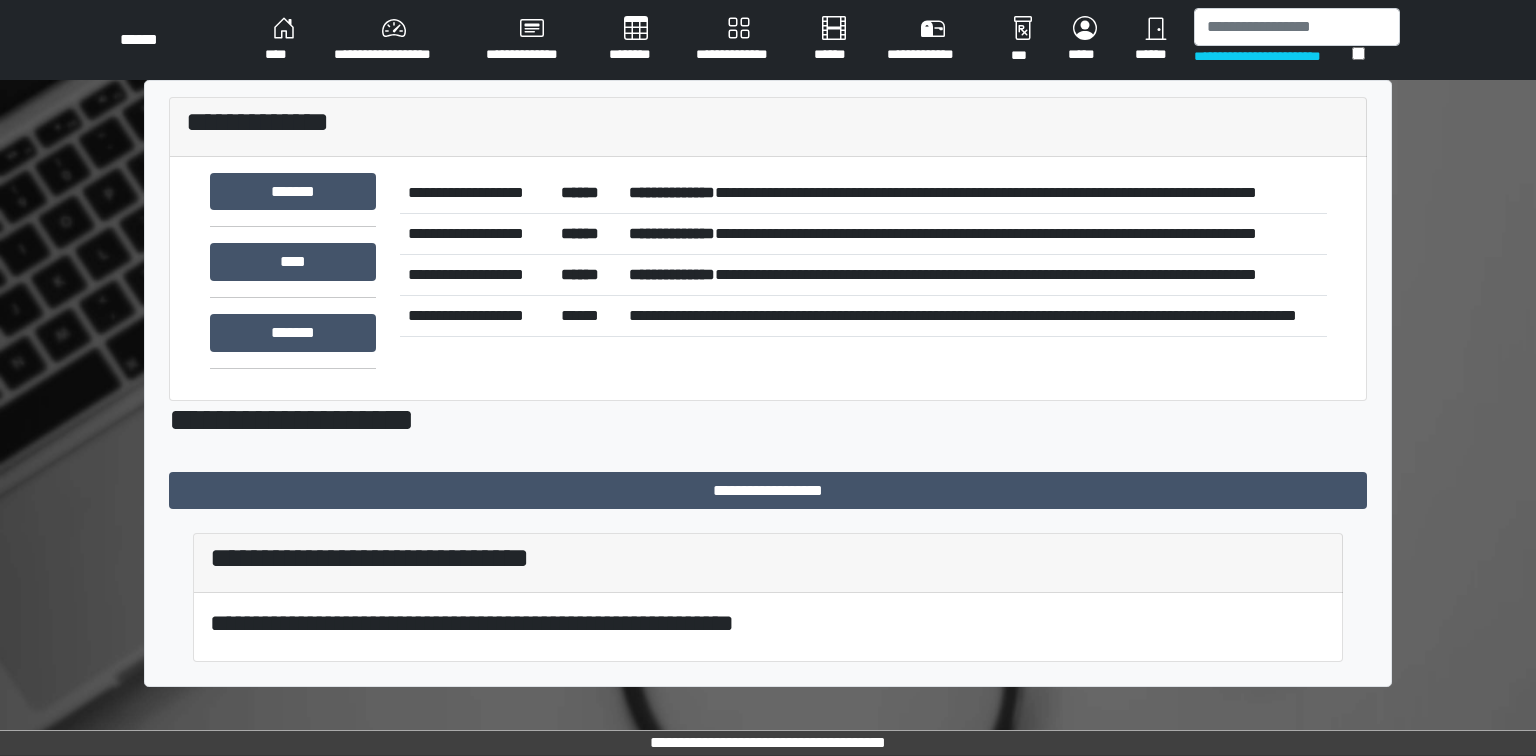 click on "**********" at bounding box center [768, 391] 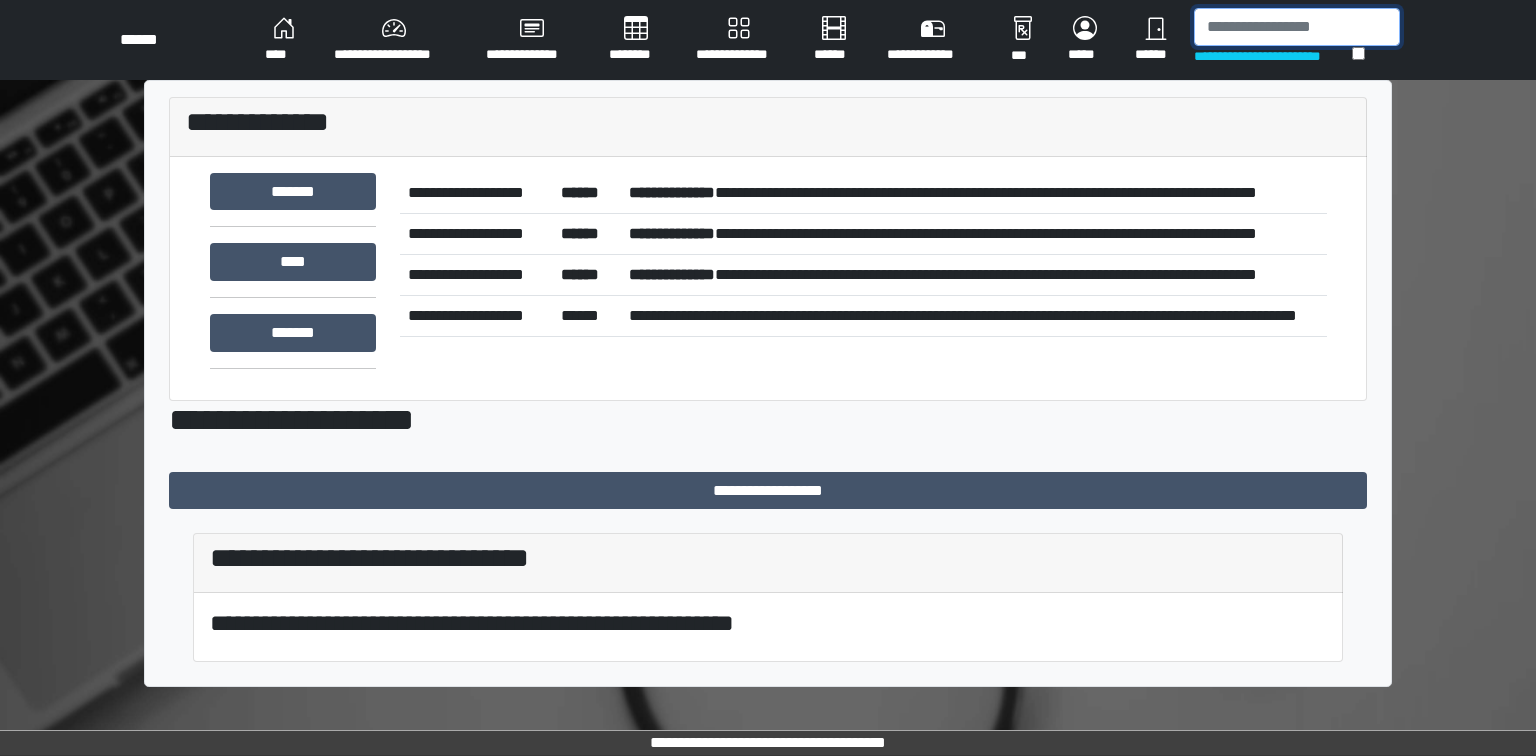 click at bounding box center [1297, 27] 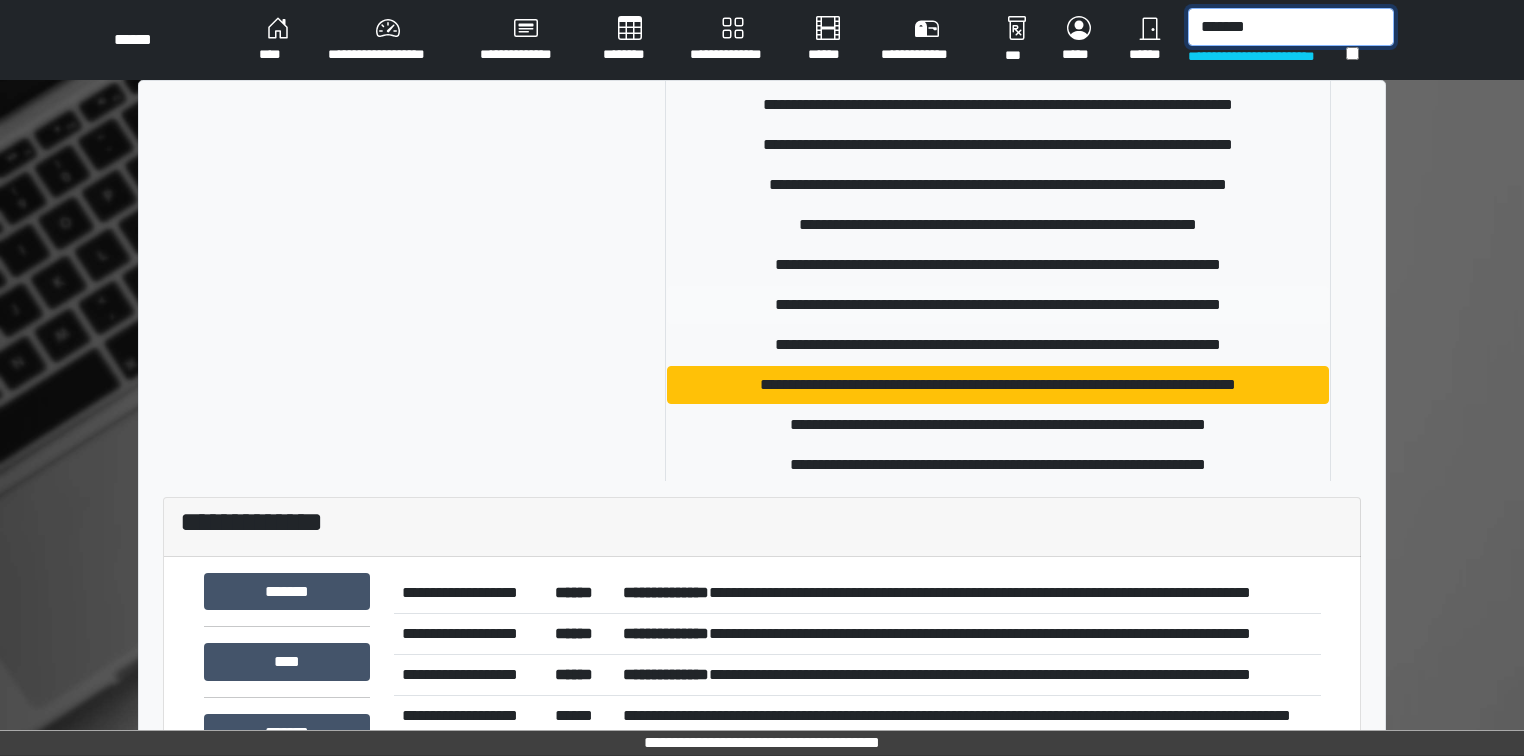 scroll, scrollTop: 320, scrollLeft: 0, axis: vertical 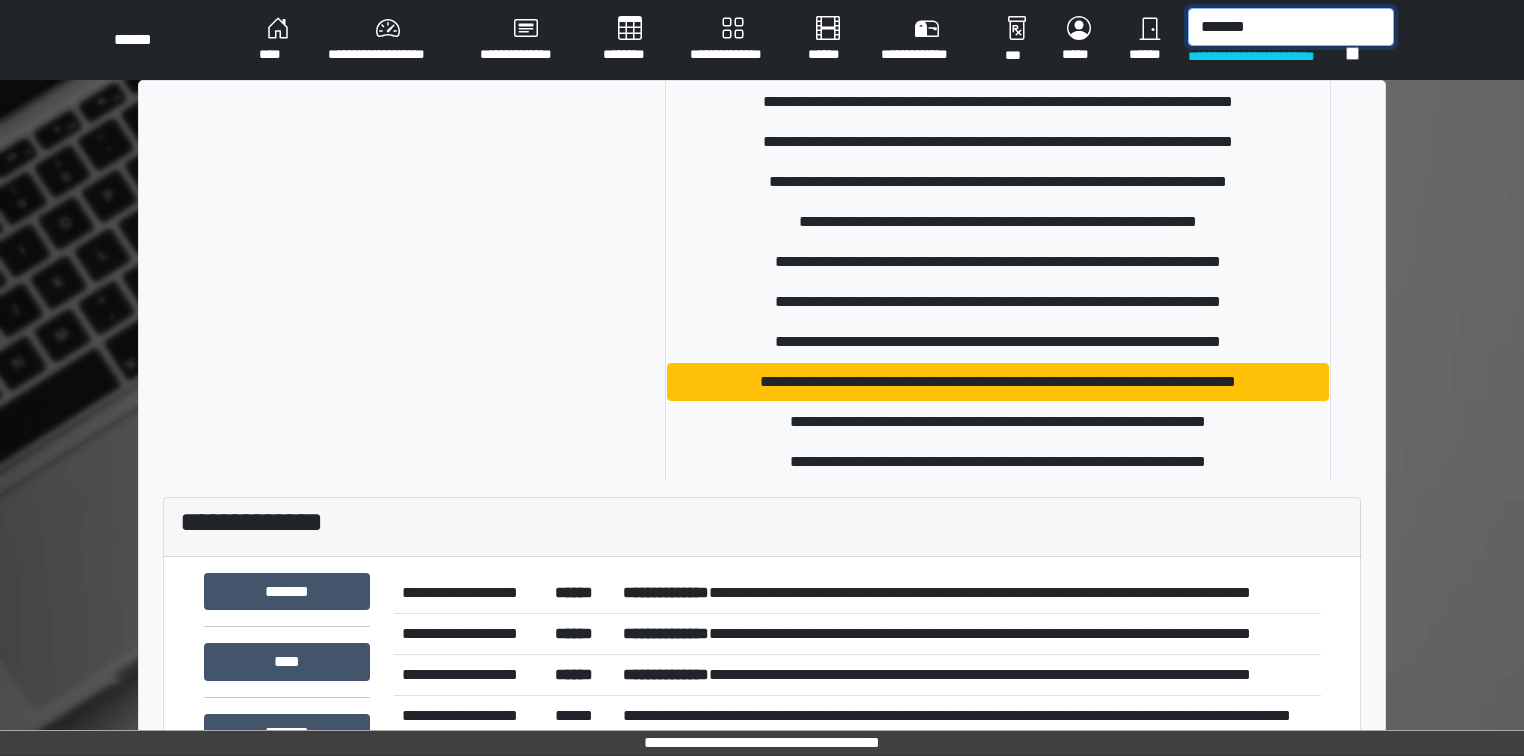 type on "*******" 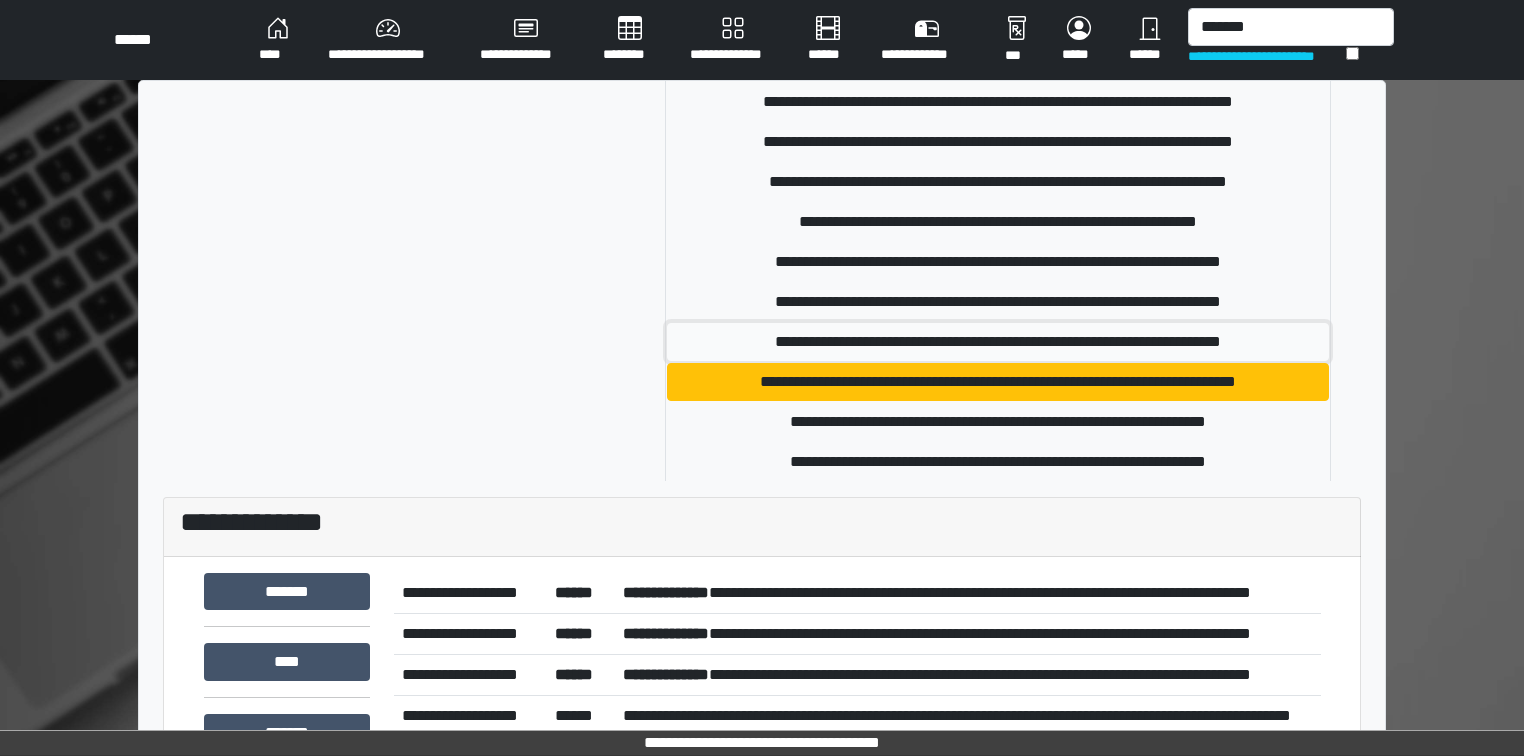 click on "**********" at bounding box center [998, 342] 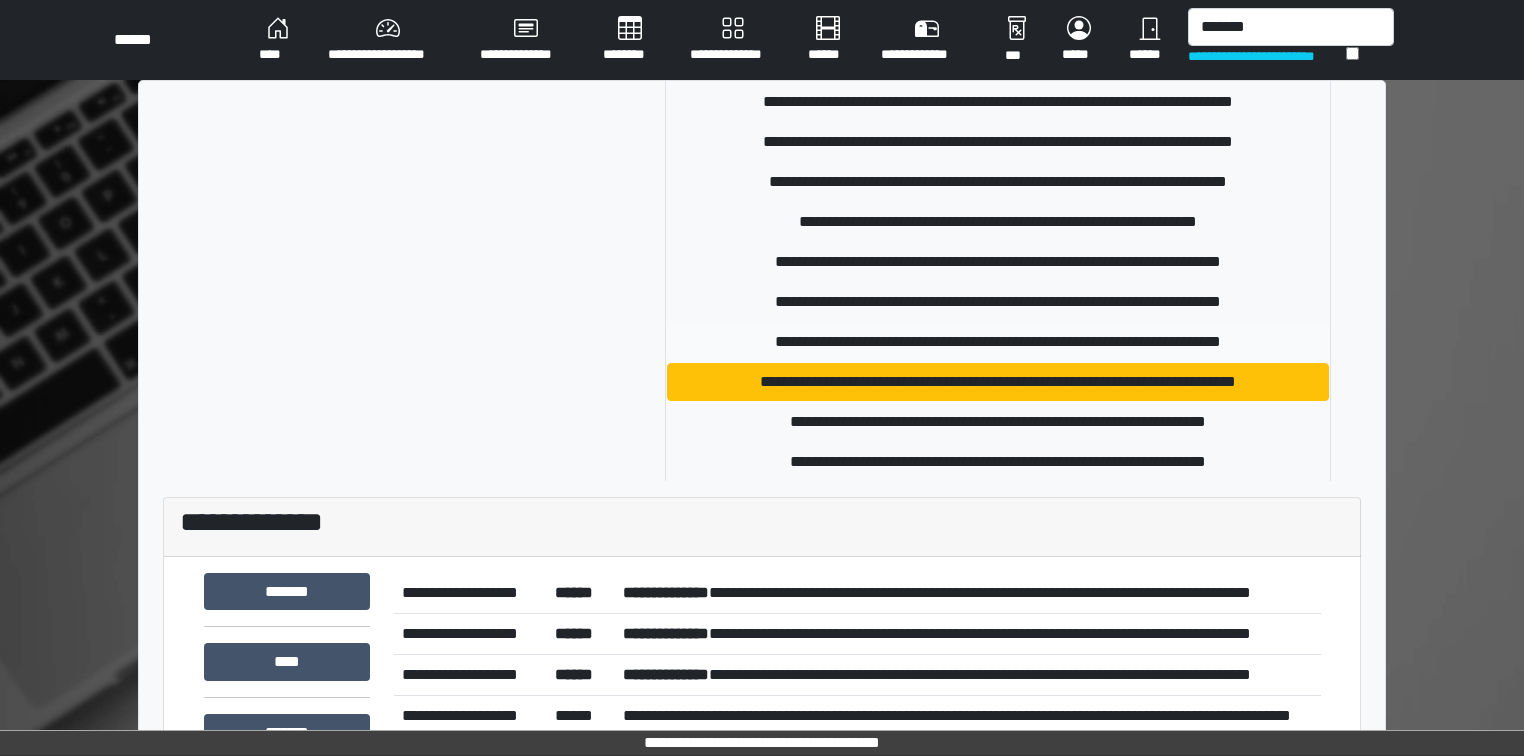 type 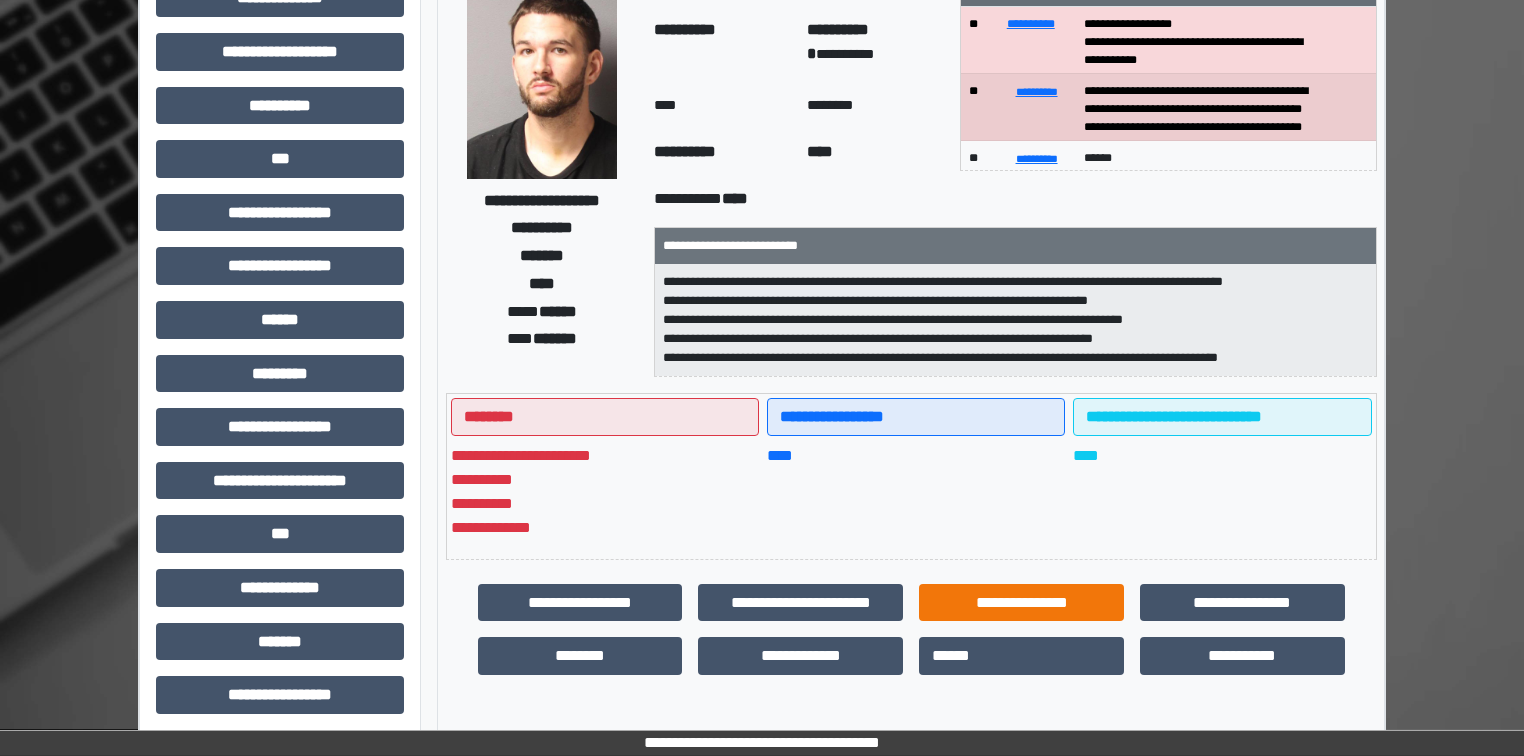 scroll, scrollTop: 160, scrollLeft: 0, axis: vertical 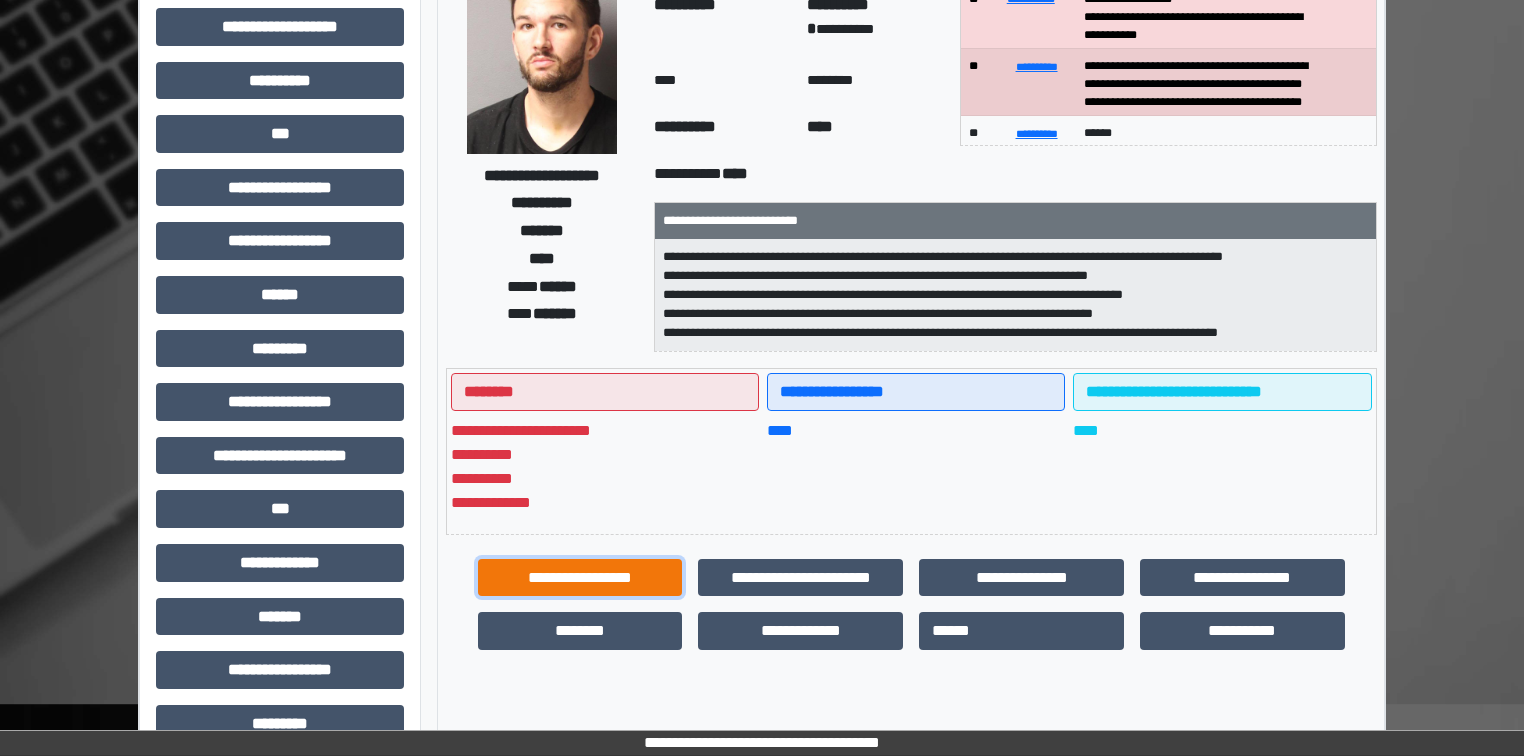 click on "**********" at bounding box center [580, 578] 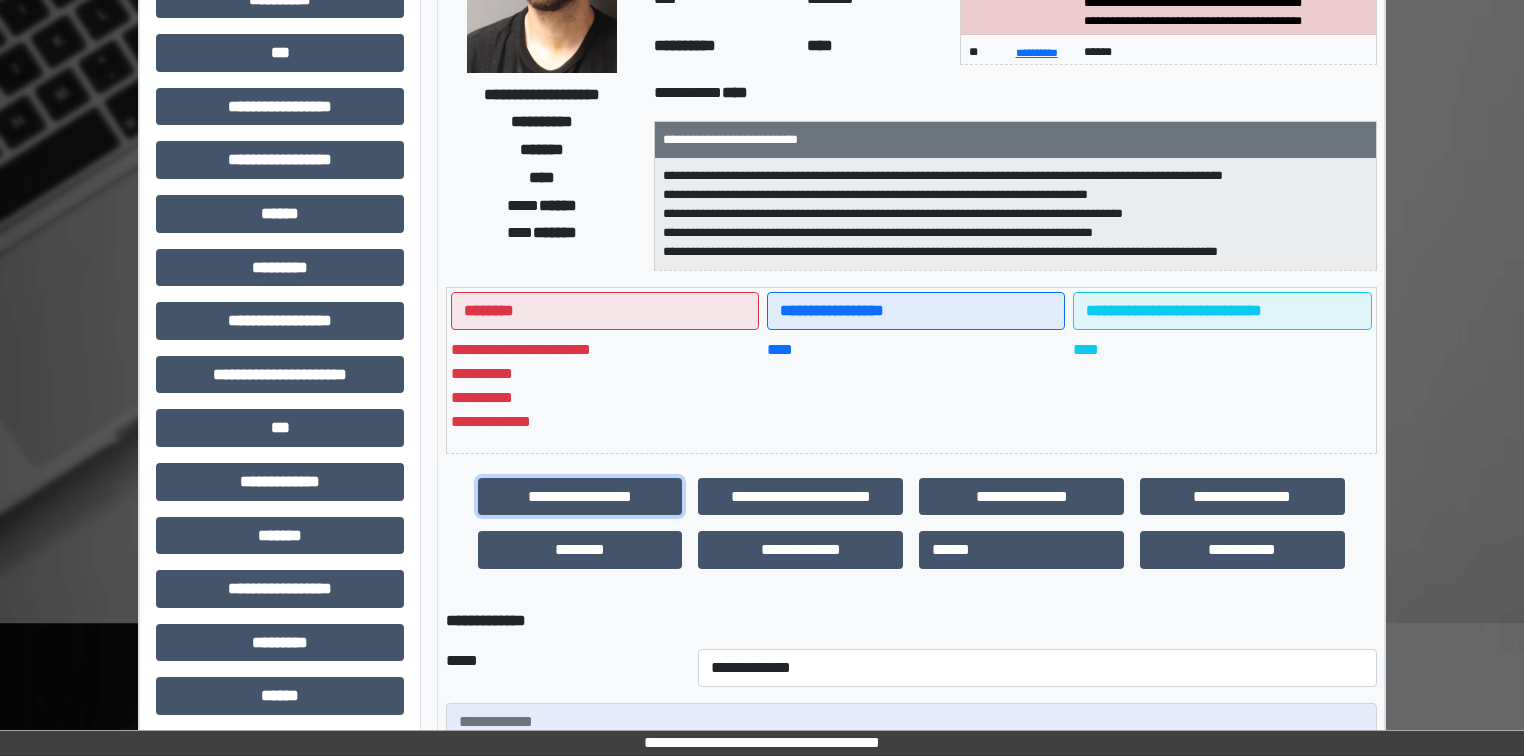 scroll, scrollTop: 240, scrollLeft: 0, axis: vertical 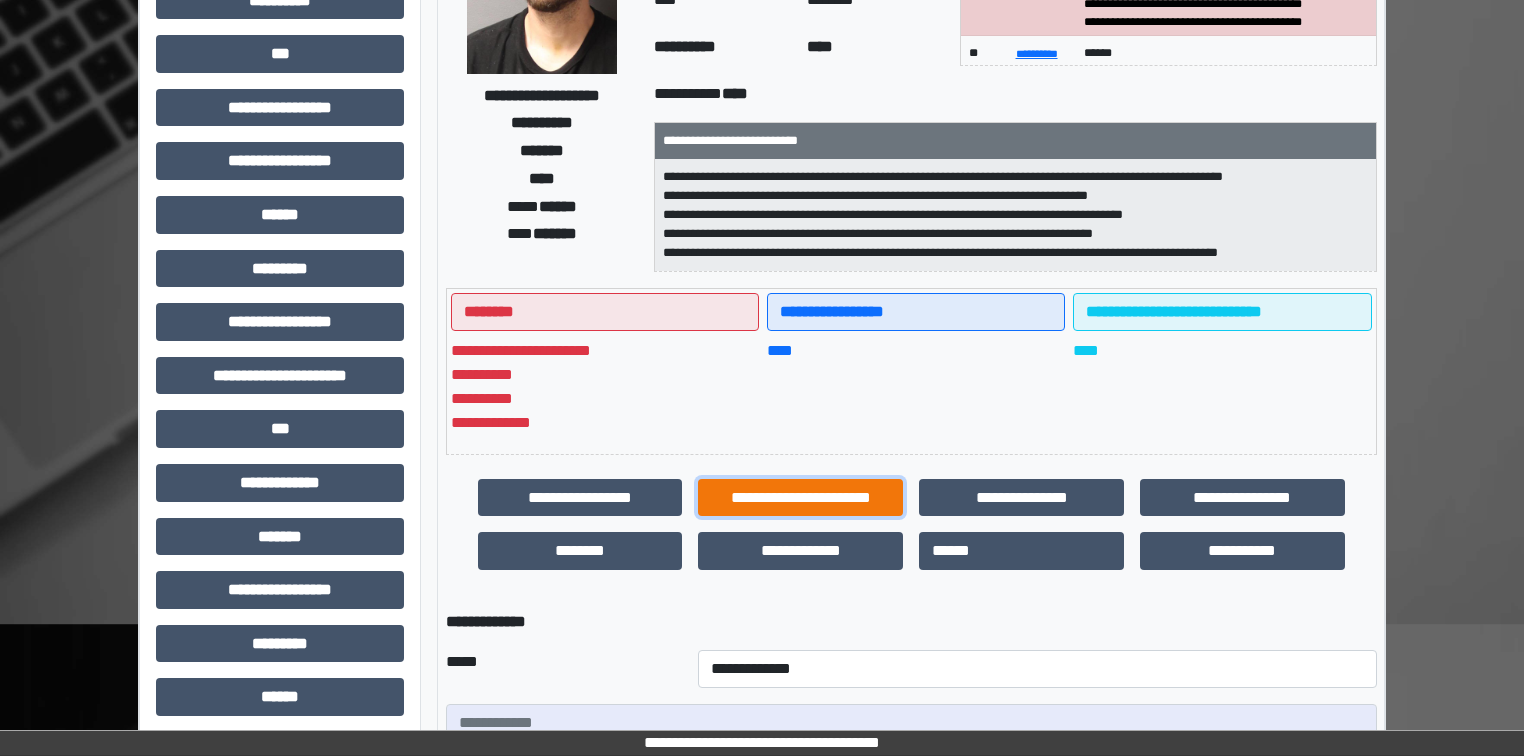 click on "**********" at bounding box center [800, 498] 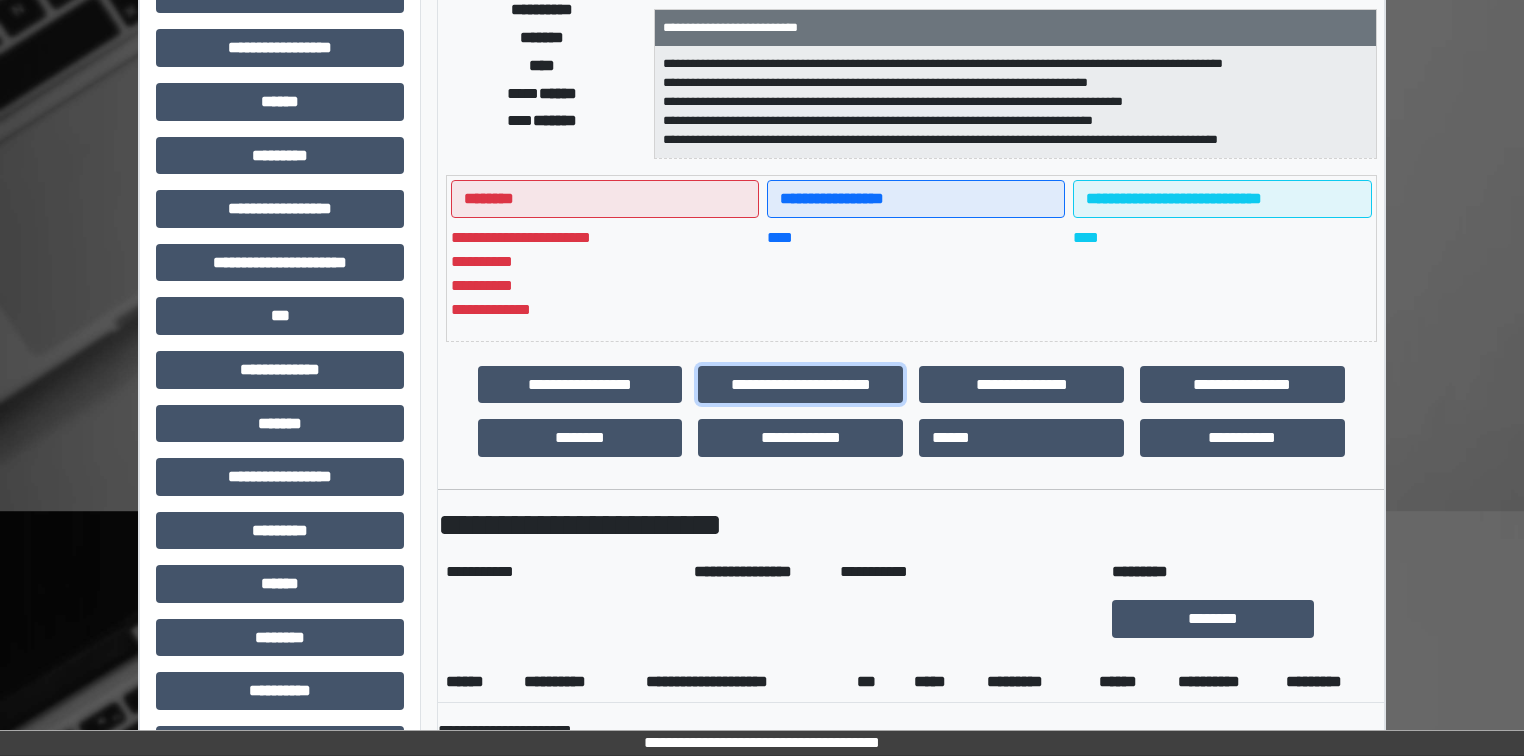 scroll, scrollTop: 560, scrollLeft: 0, axis: vertical 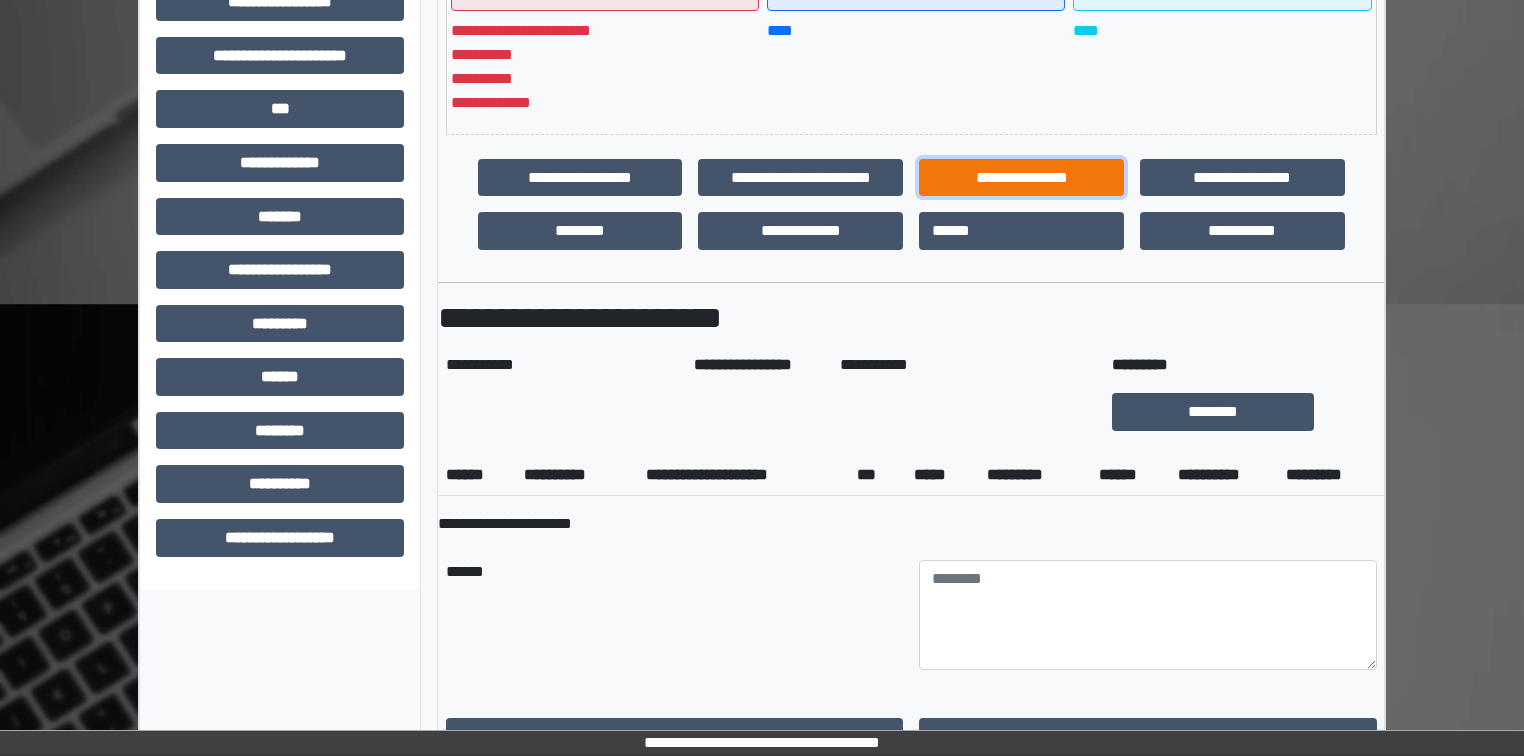 click on "**********" at bounding box center [1021, 178] 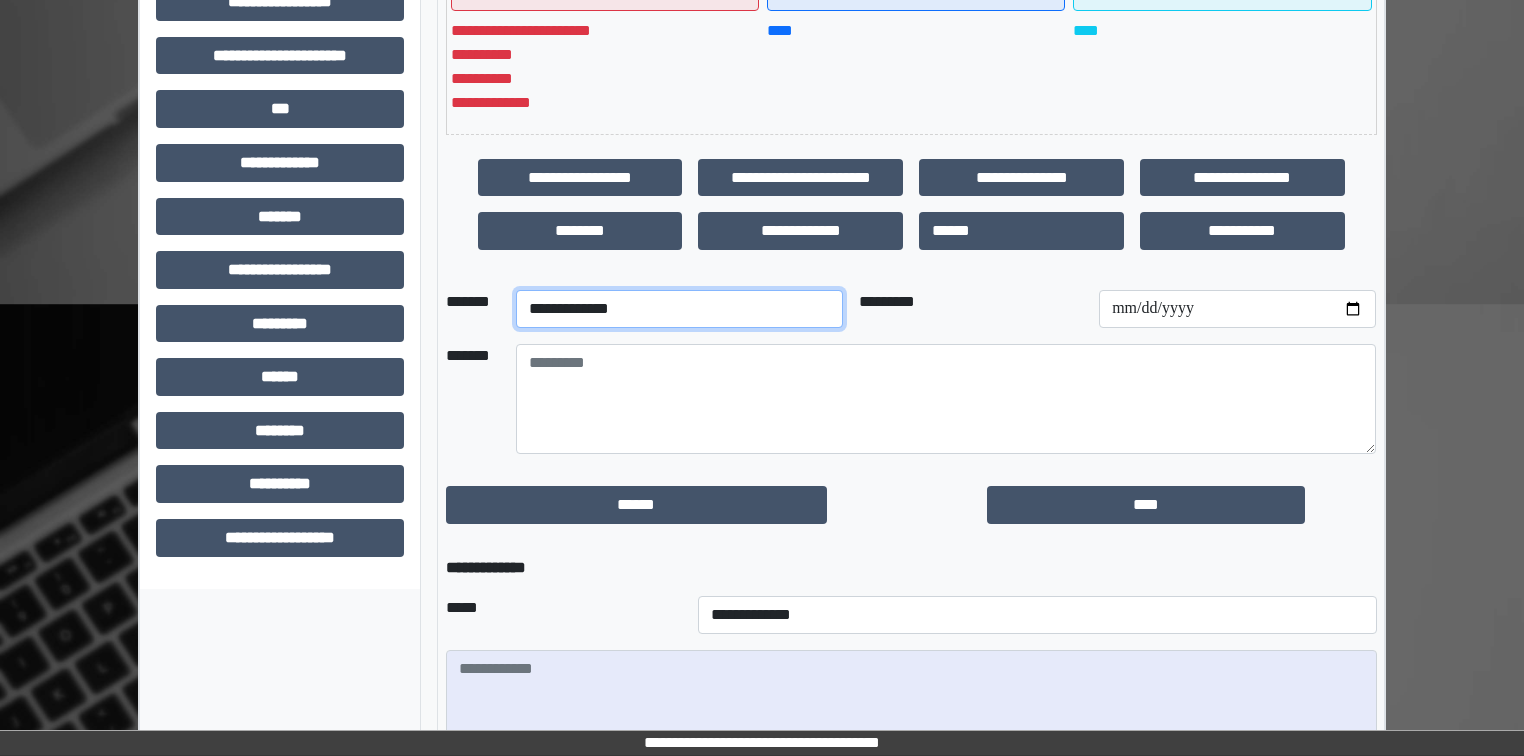 click on "**********" at bounding box center (679, 309) 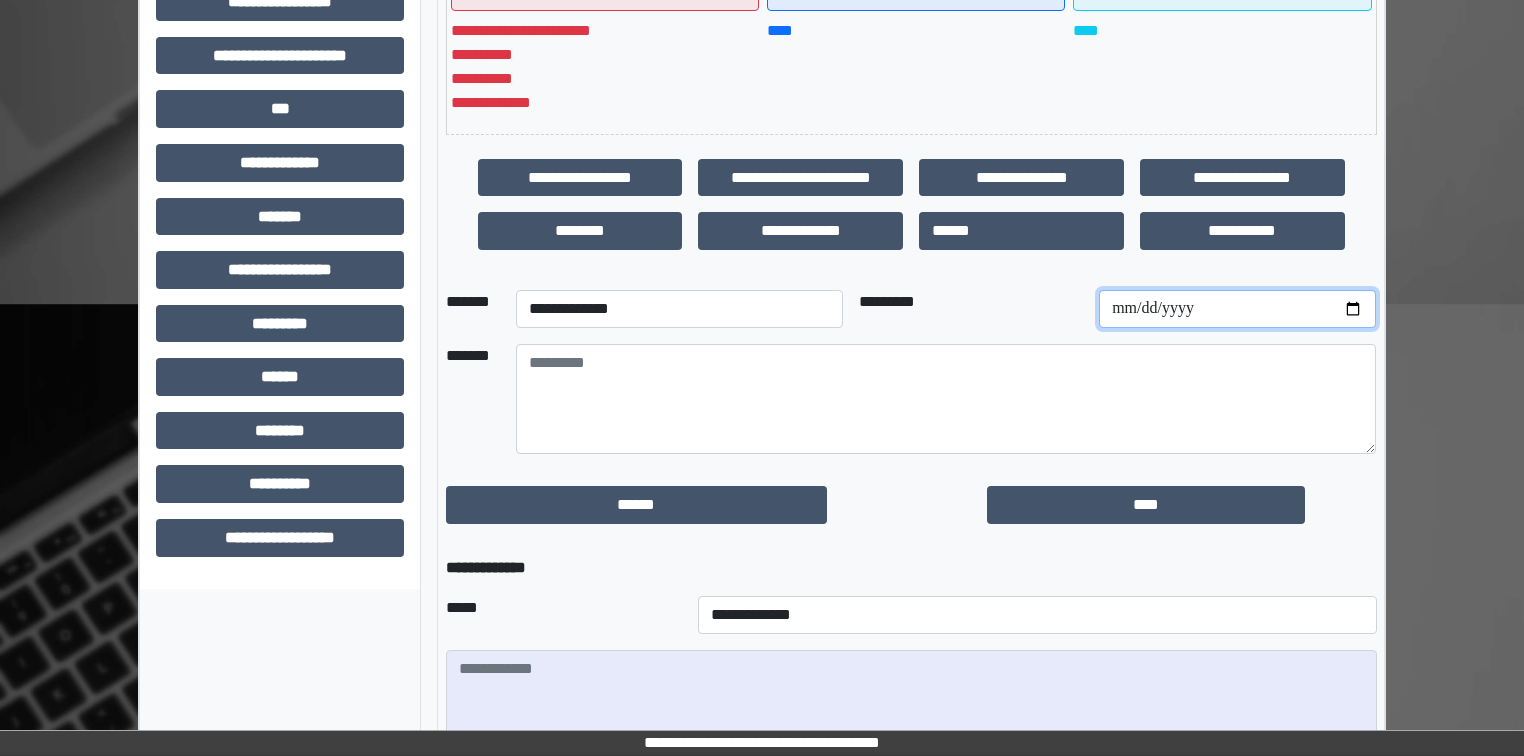 drag, startPoint x: 1355, startPoint y: 306, endPoint x: 1304, endPoint y: 324, distance: 54.08327 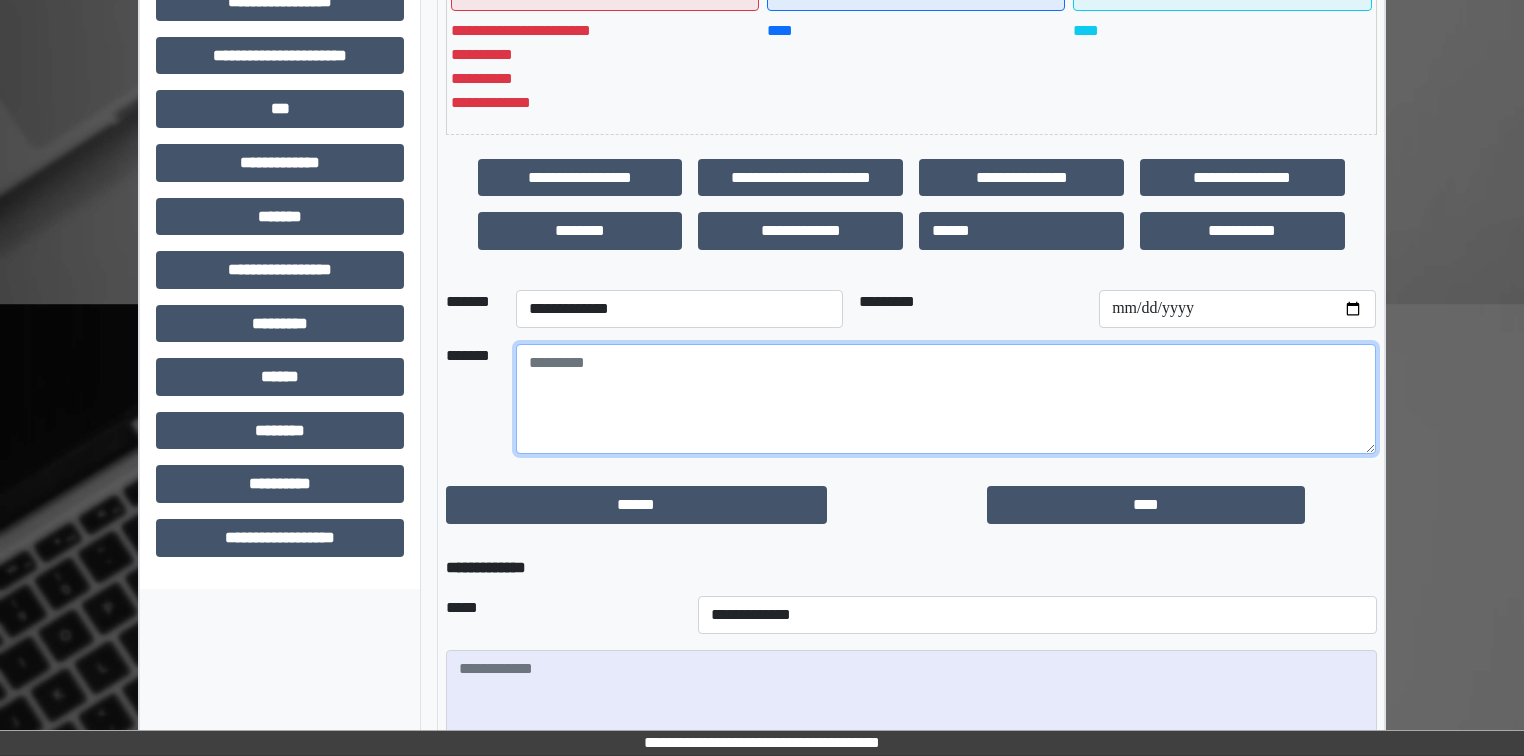 click at bounding box center (946, 399) 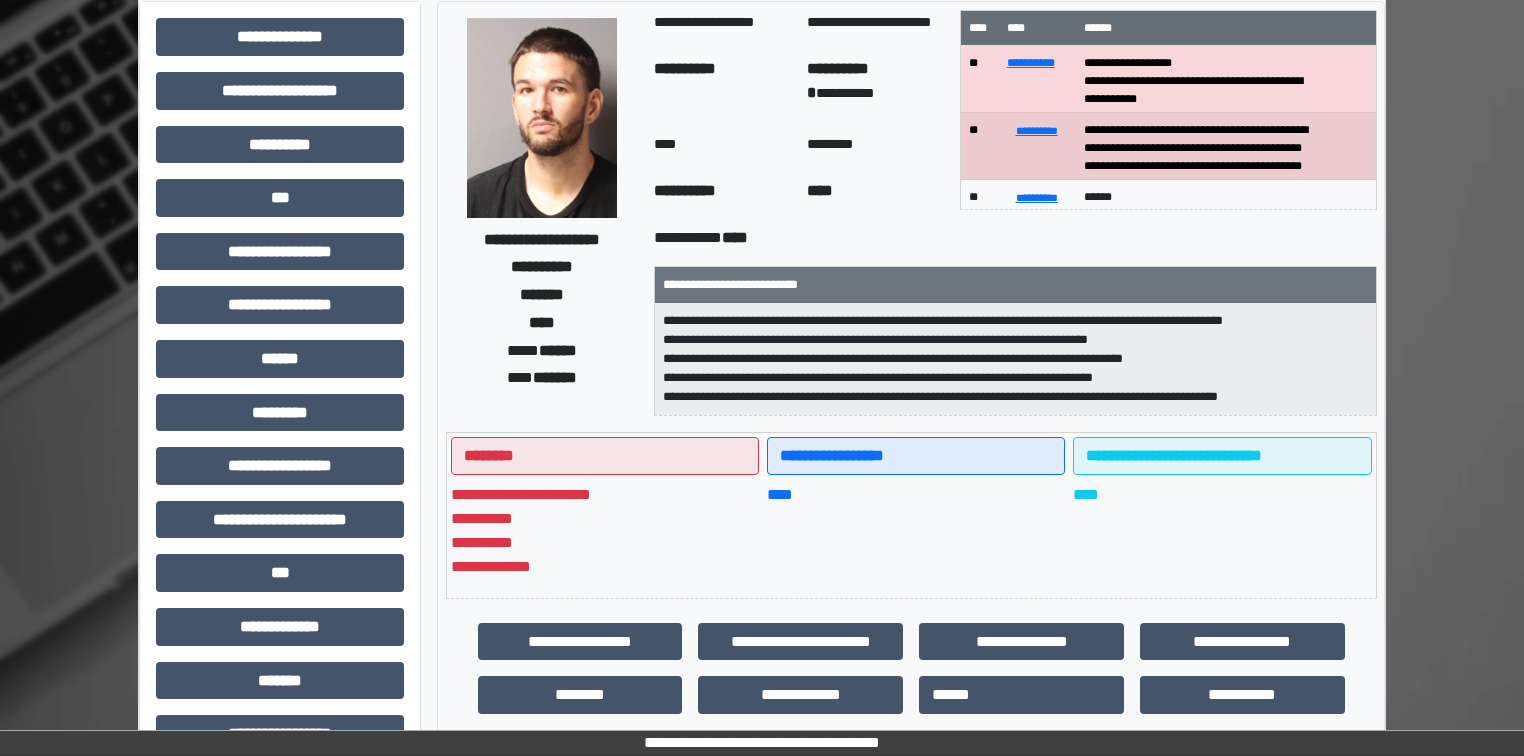 scroll, scrollTop: 80, scrollLeft: 0, axis: vertical 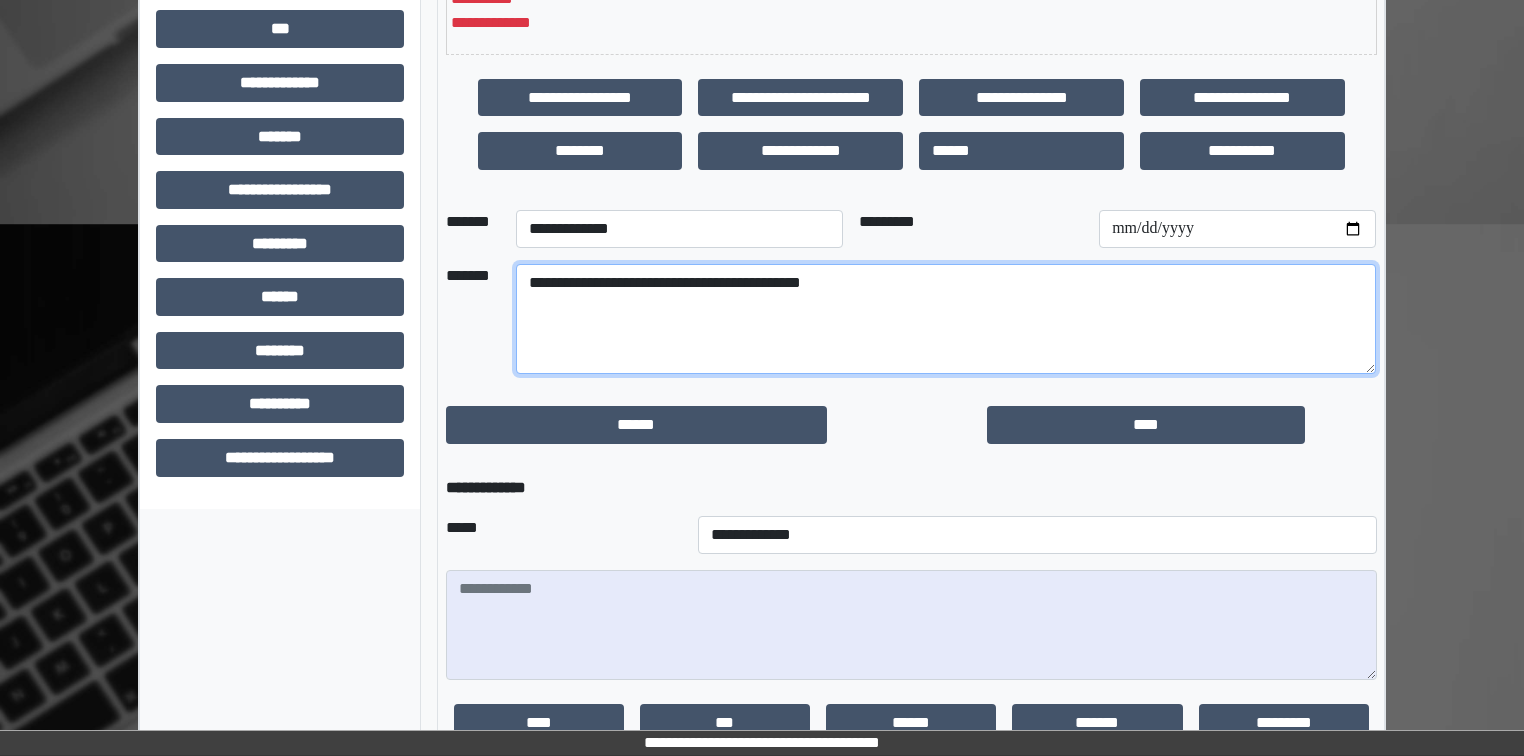 type on "**********" 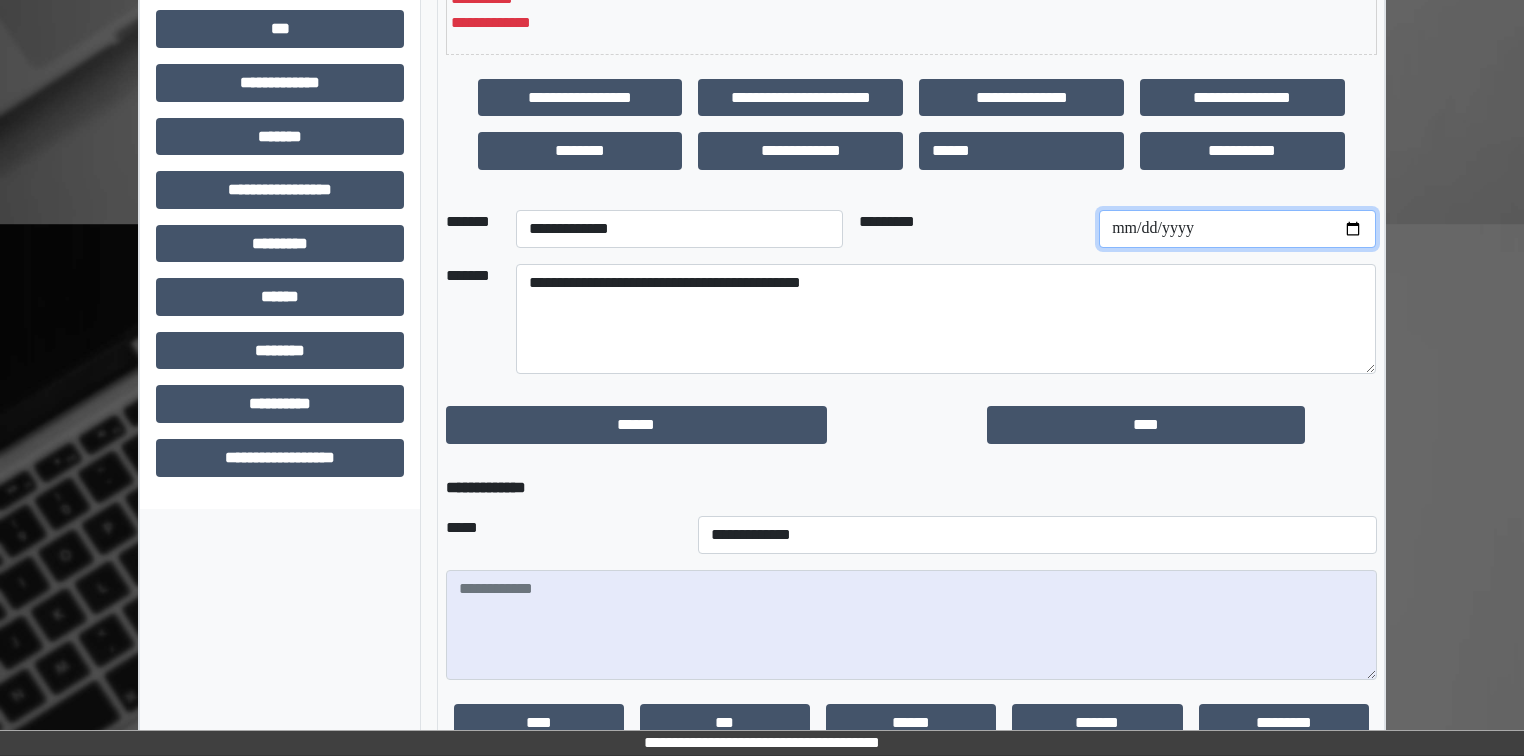 click on "**********" at bounding box center [1237, 229] 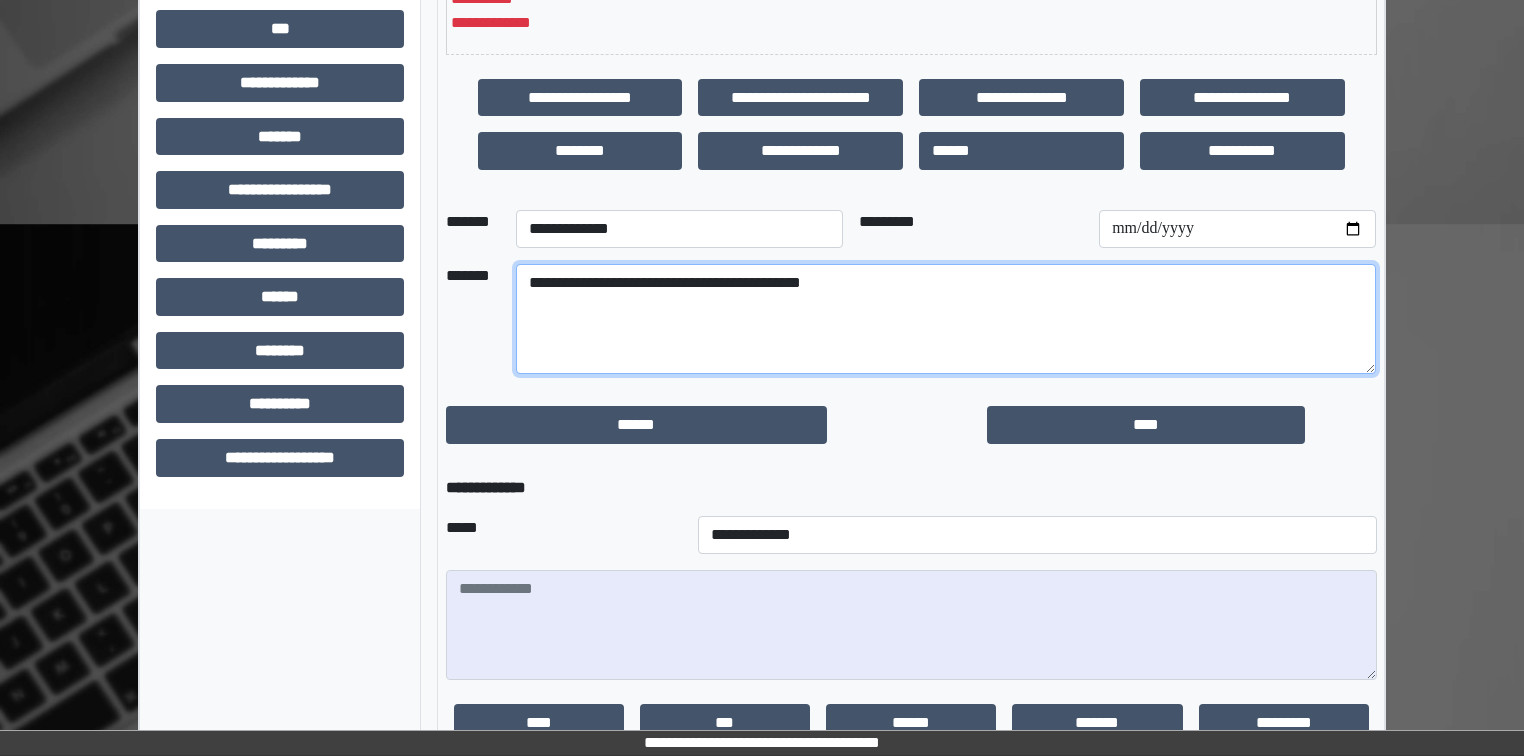 drag, startPoint x: 605, startPoint y: 284, endPoint x: 551, endPoint y: 298, distance: 55.7853 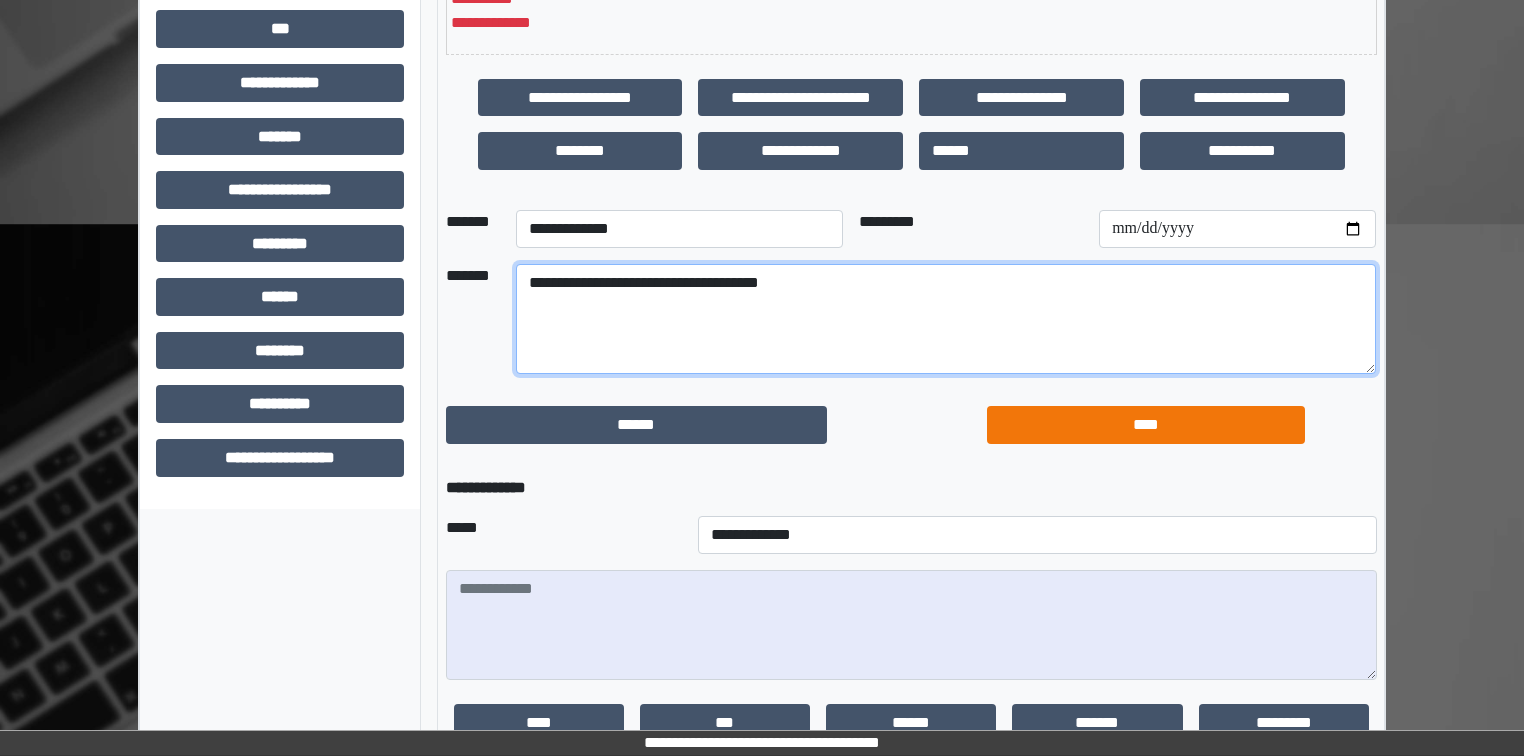 type on "**********" 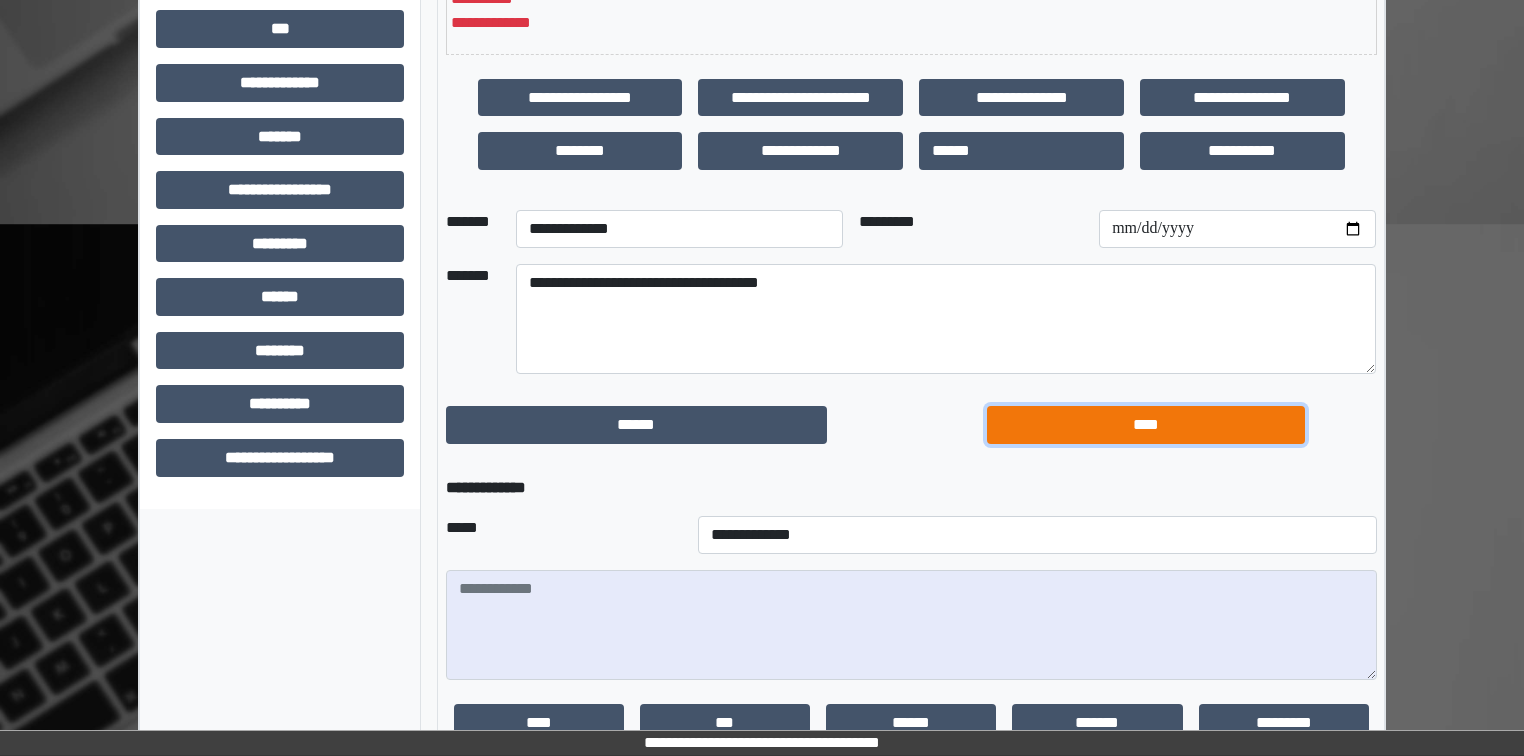 click on "****" at bounding box center (1146, 425) 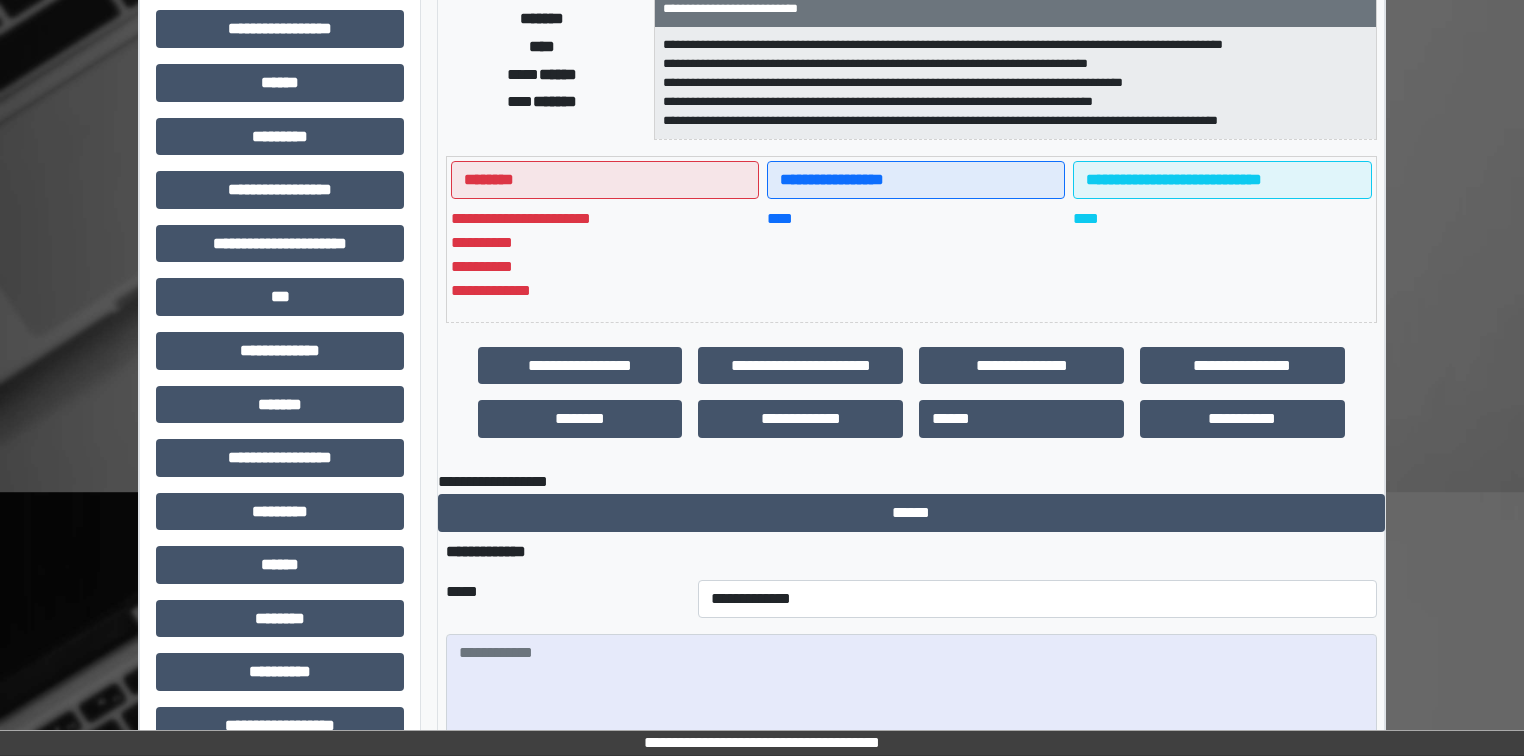 scroll, scrollTop: 400, scrollLeft: 0, axis: vertical 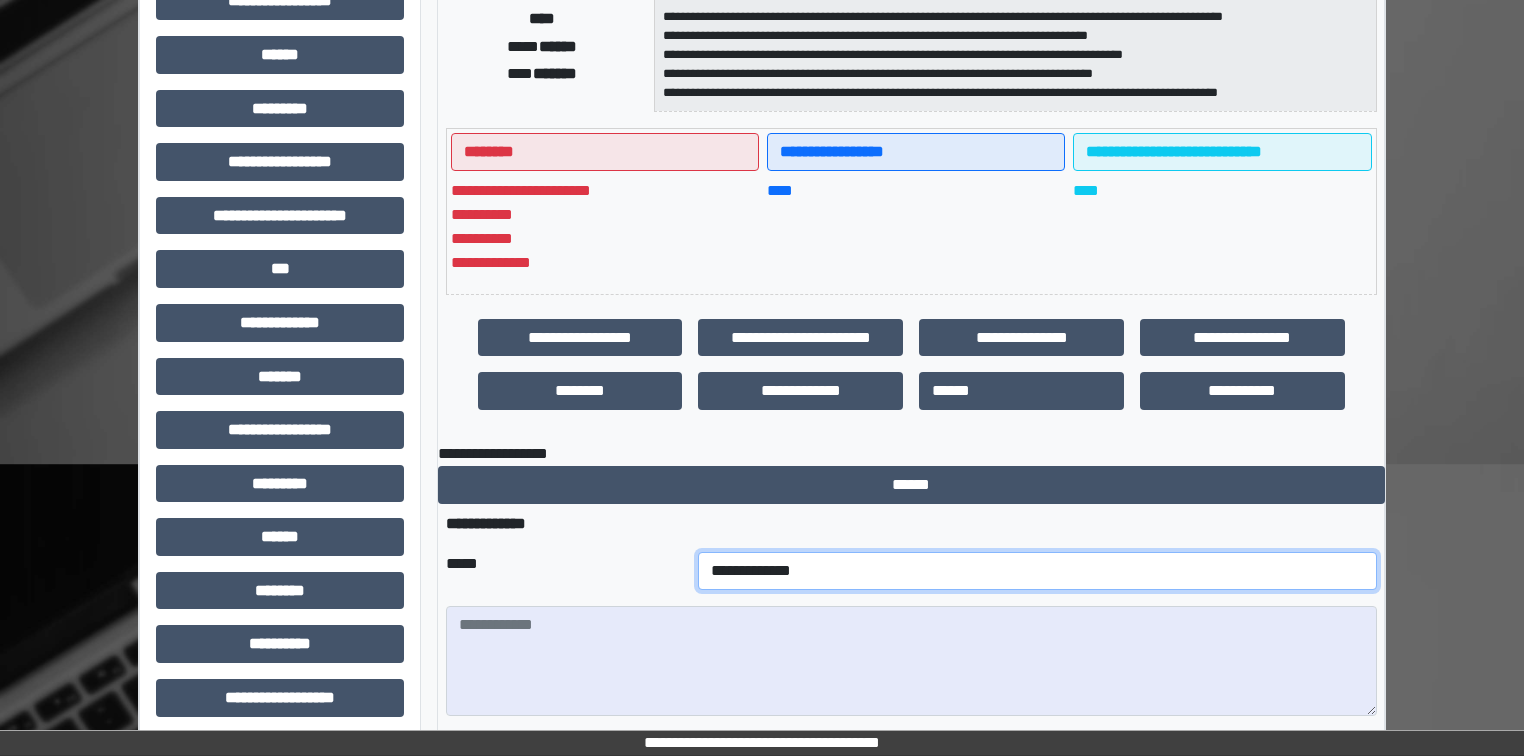 click on "**********" at bounding box center [1037, 571] 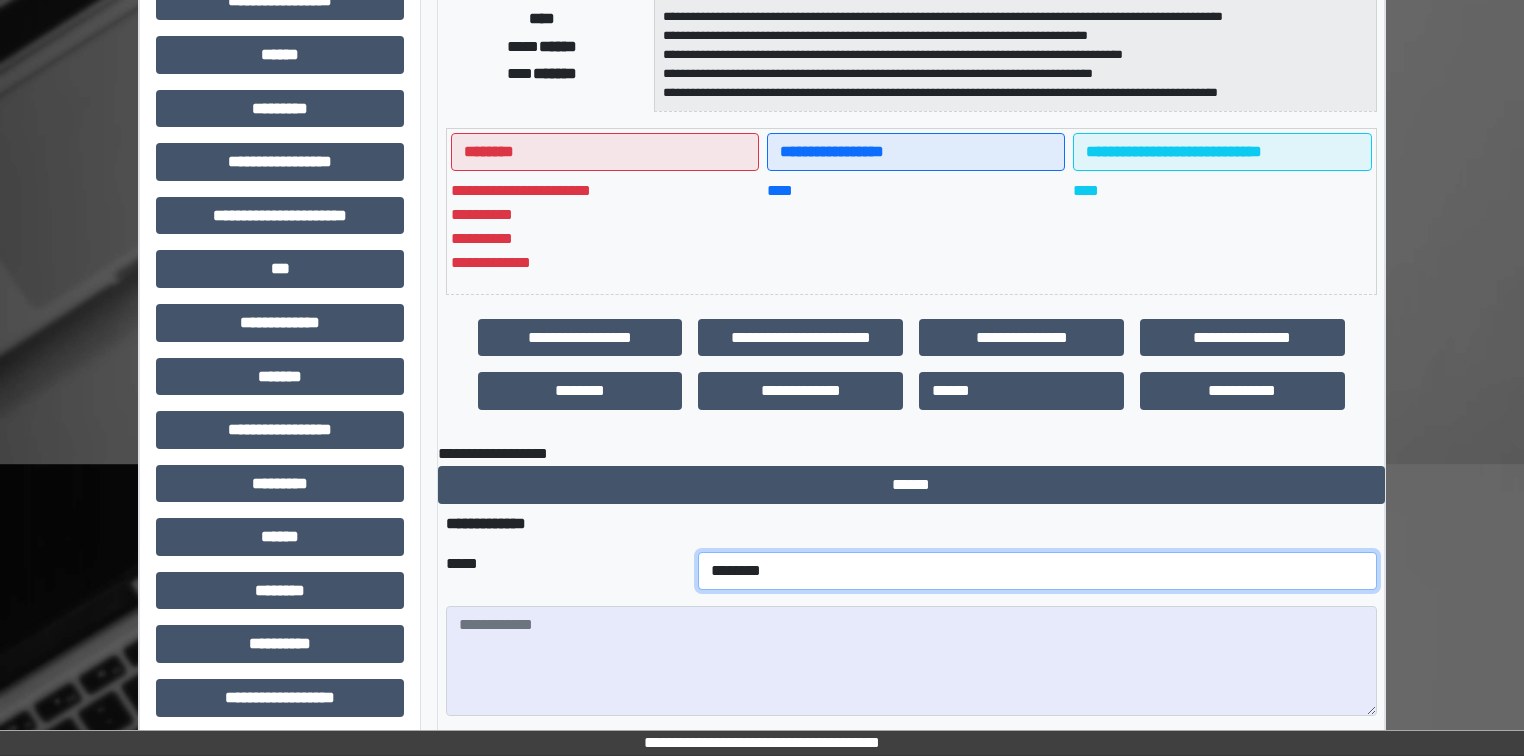 click on "**********" at bounding box center (1037, 571) 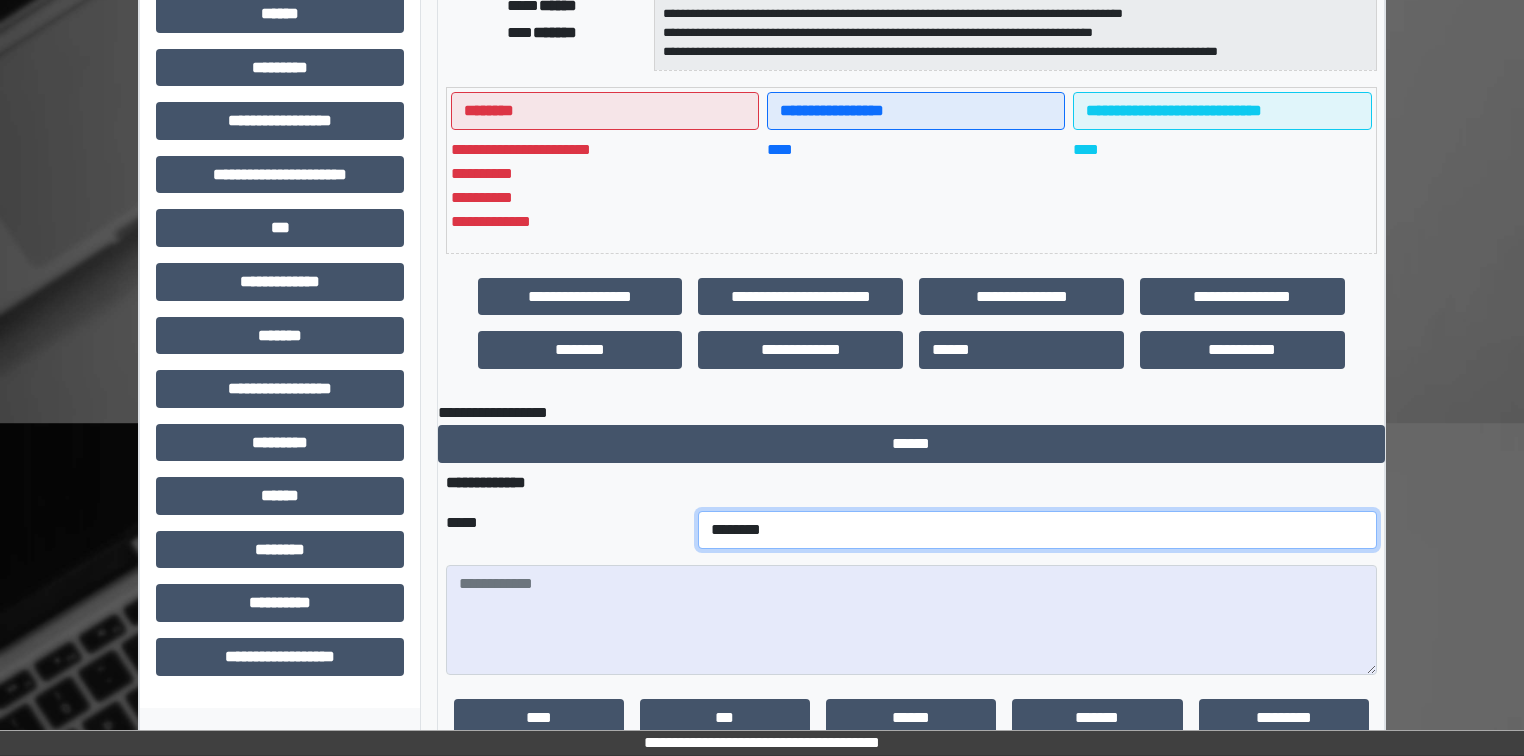 scroll, scrollTop: 480, scrollLeft: 0, axis: vertical 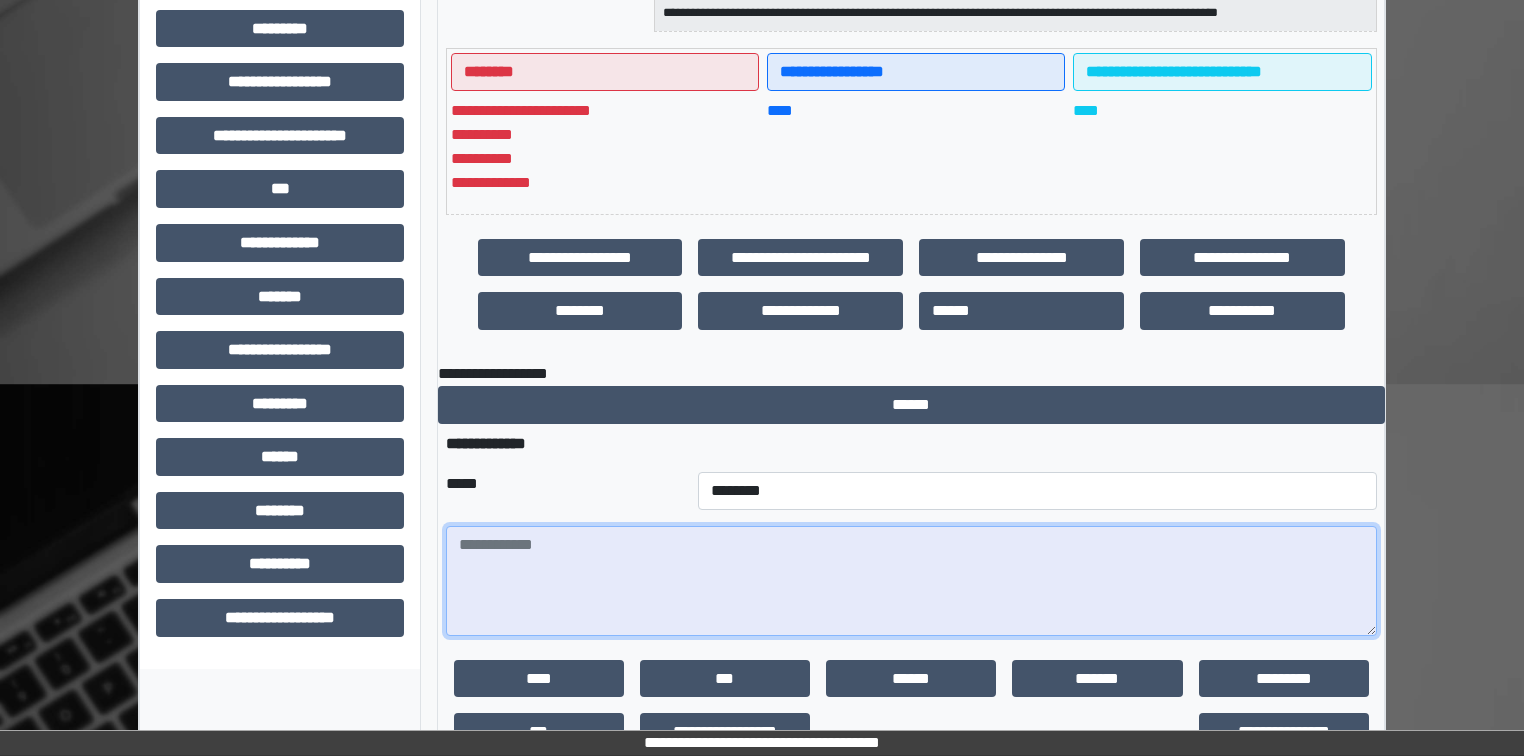 drag, startPoint x: 486, startPoint y: 544, endPoint x: 1152, endPoint y: 537, distance: 666.0368 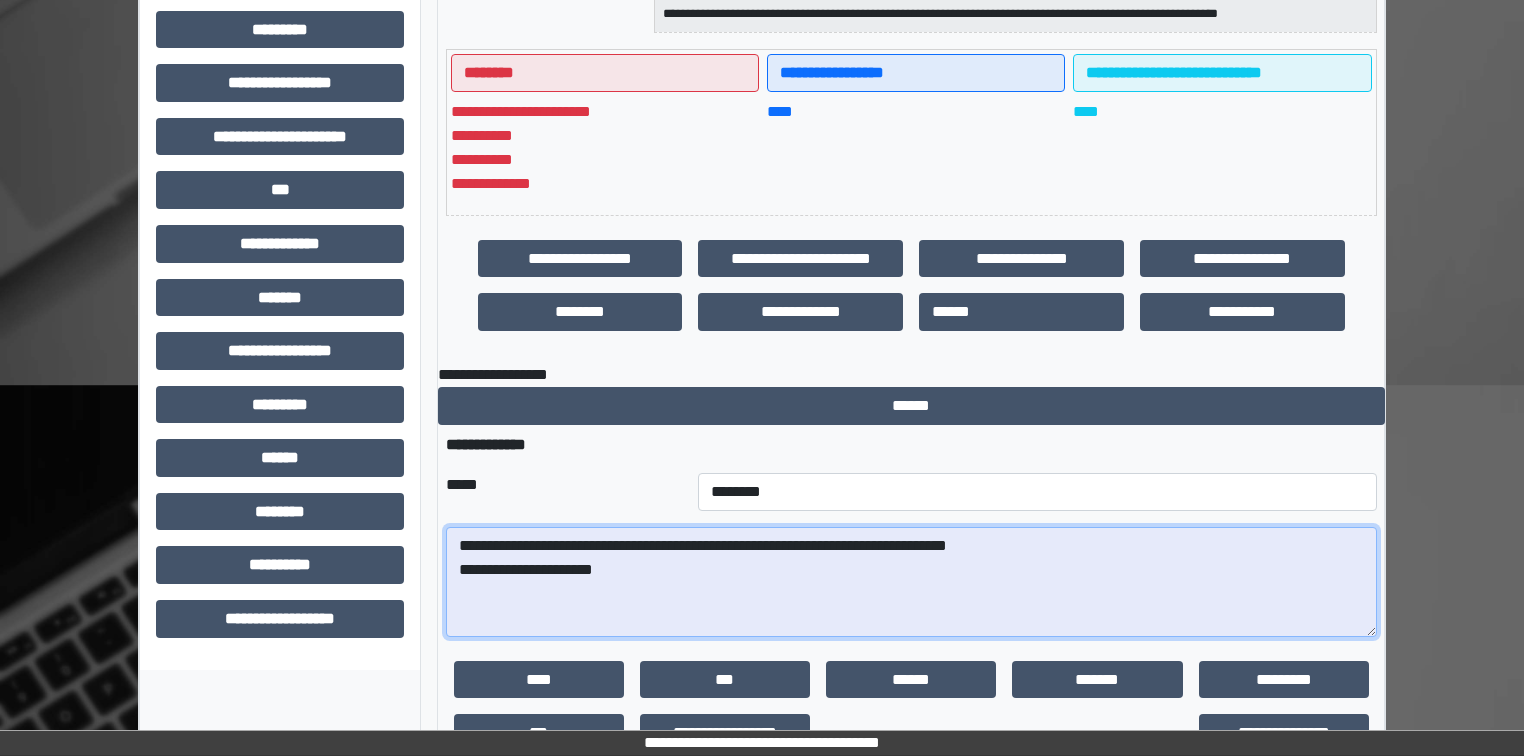 scroll, scrollTop: 480, scrollLeft: 0, axis: vertical 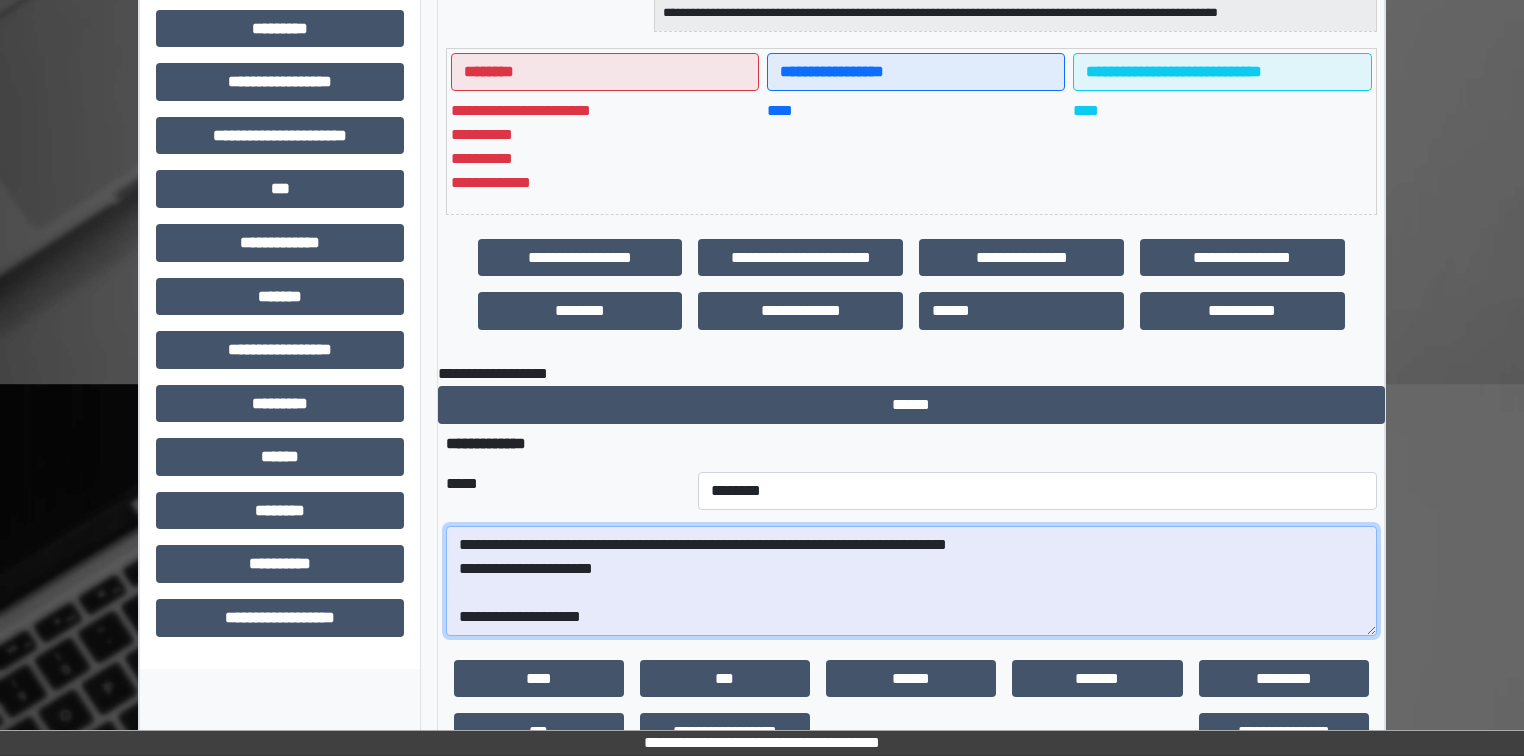 click on "**********" at bounding box center [911, 581] 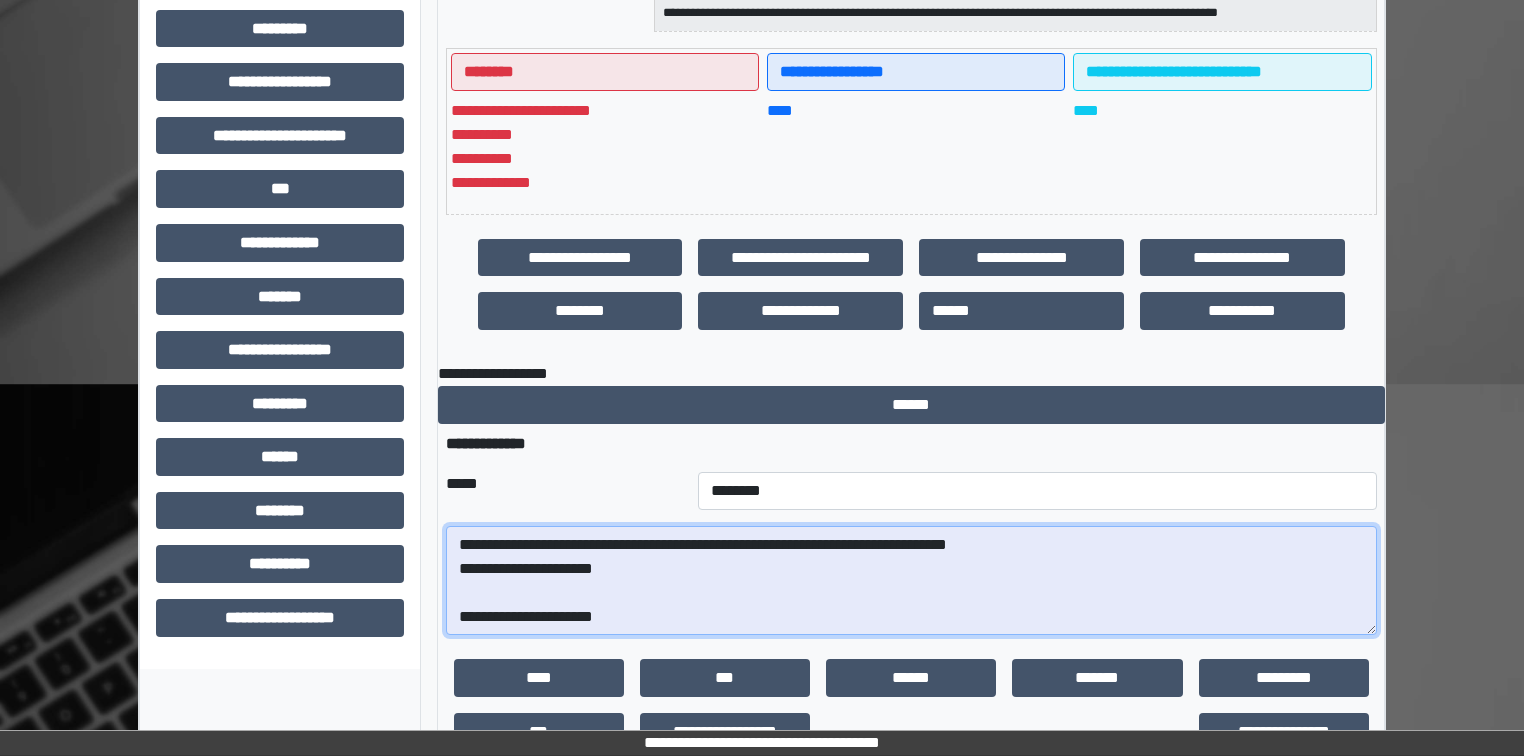 scroll, scrollTop: 40, scrollLeft: 0, axis: vertical 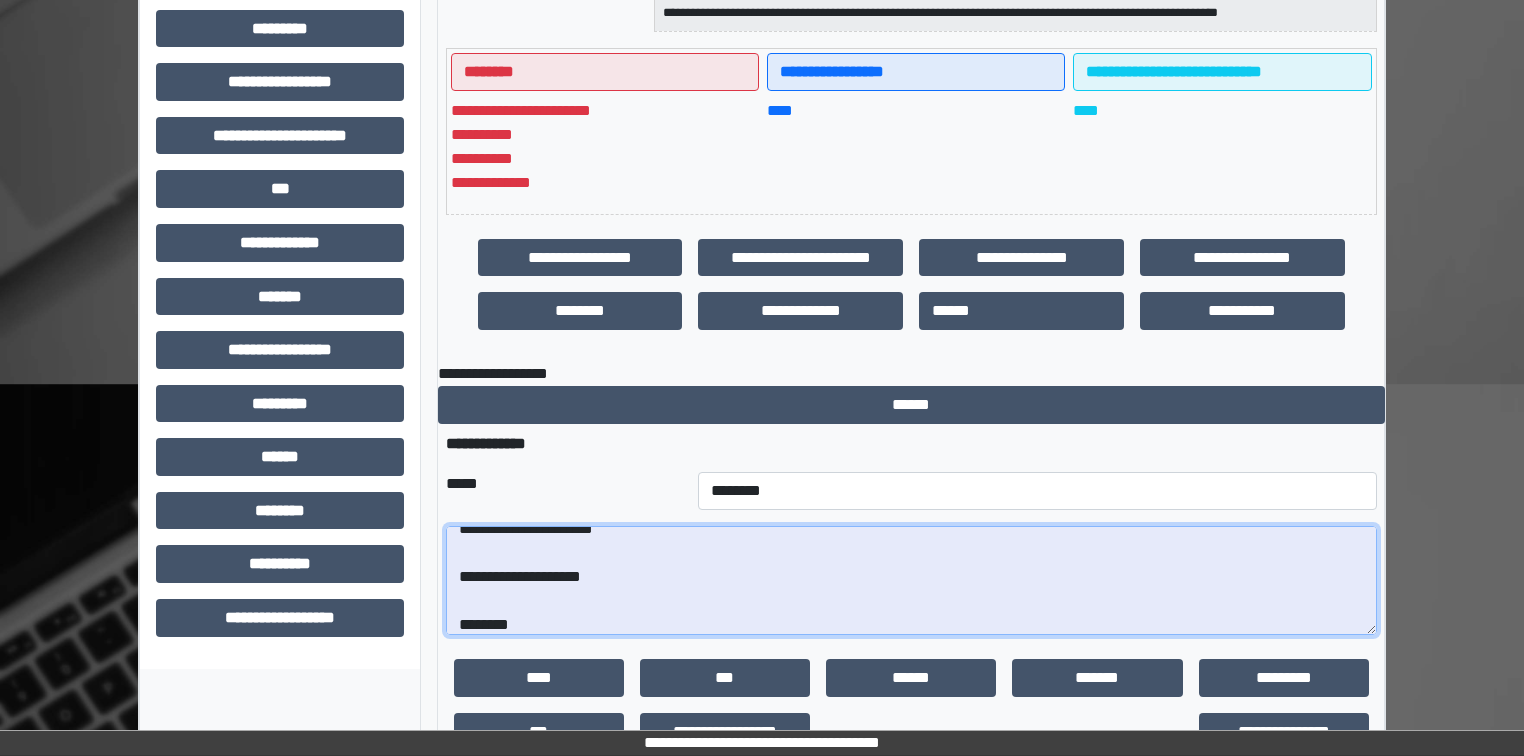 click on "**********" at bounding box center (911, 581) 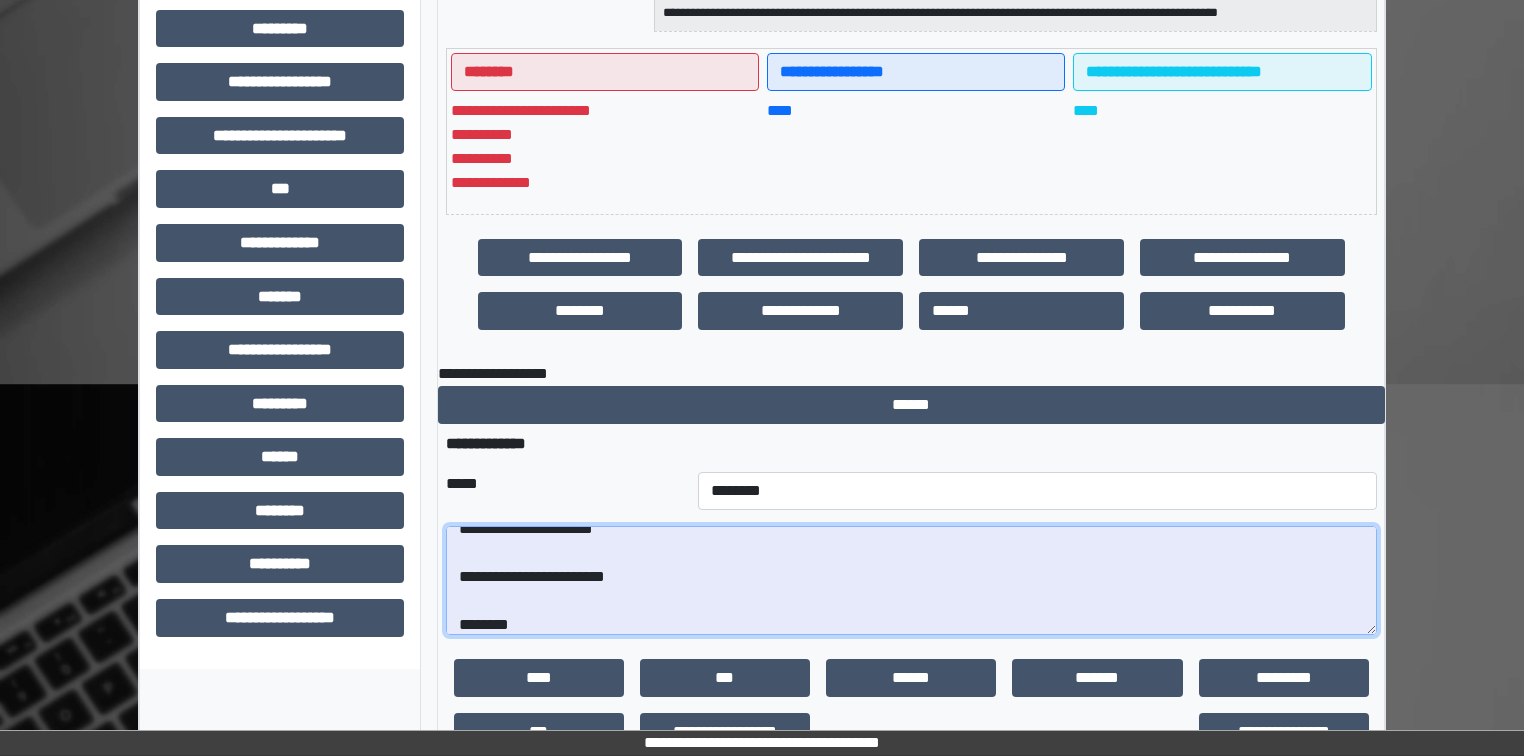 click on "**********" at bounding box center (911, 581) 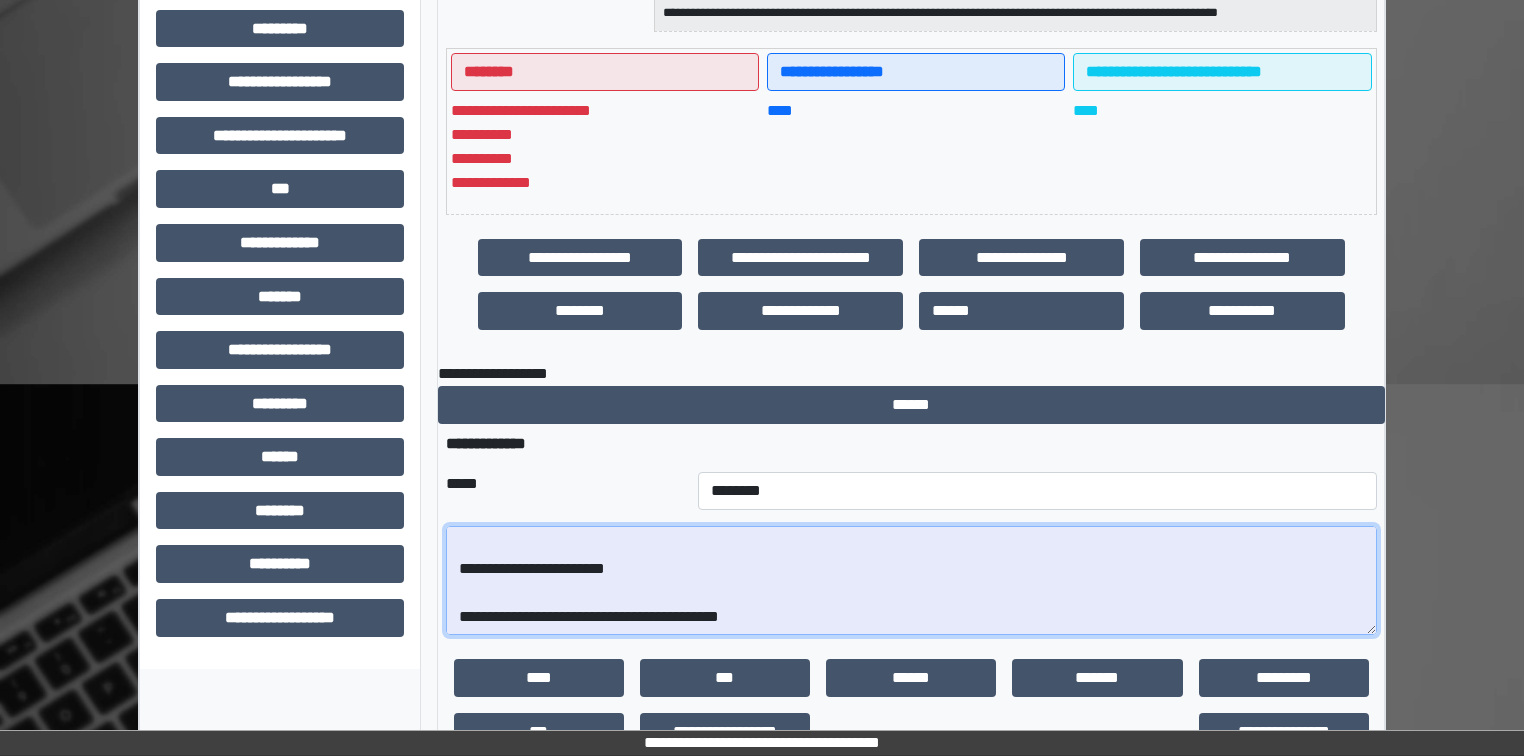 scroll, scrollTop: 0, scrollLeft: 0, axis: both 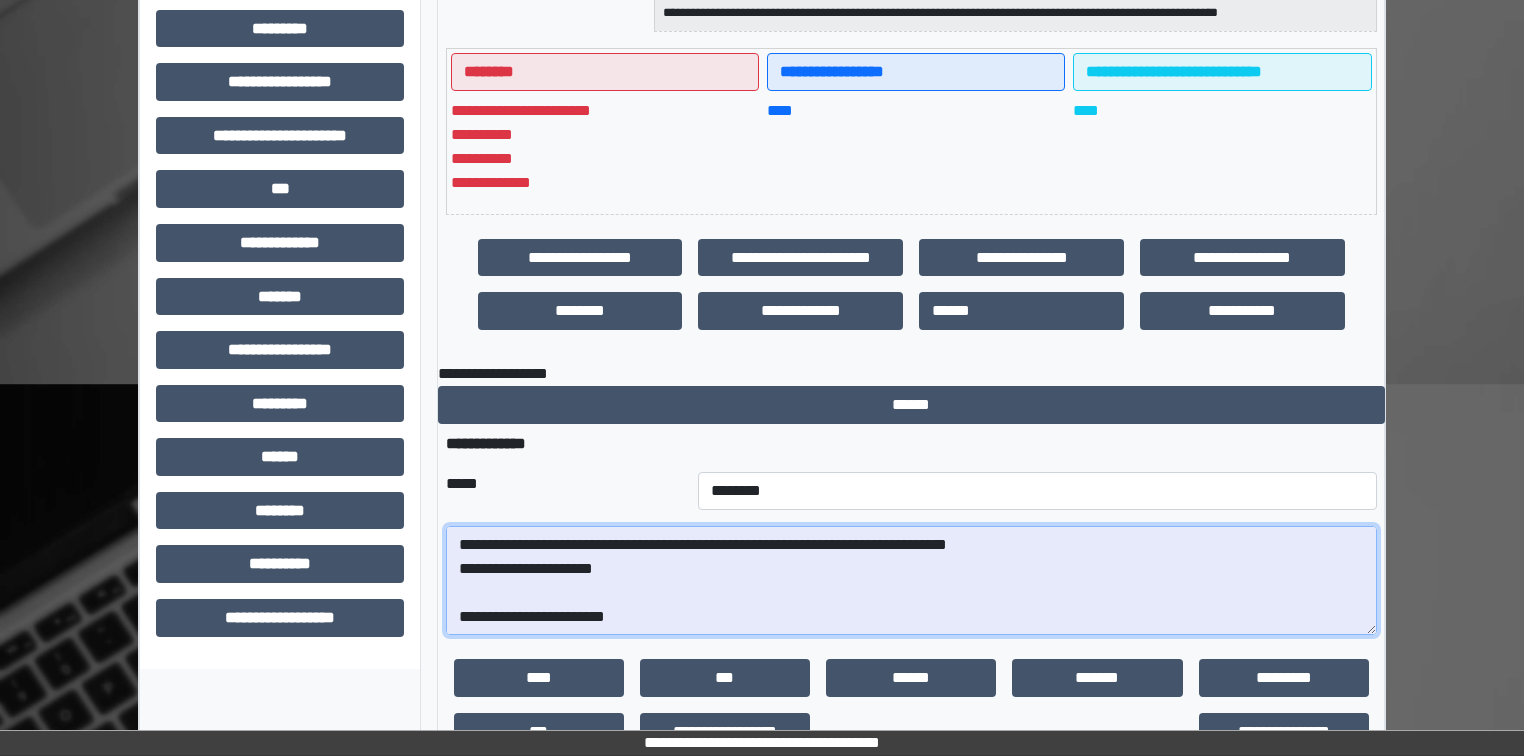 click on "**********" at bounding box center [911, 581] 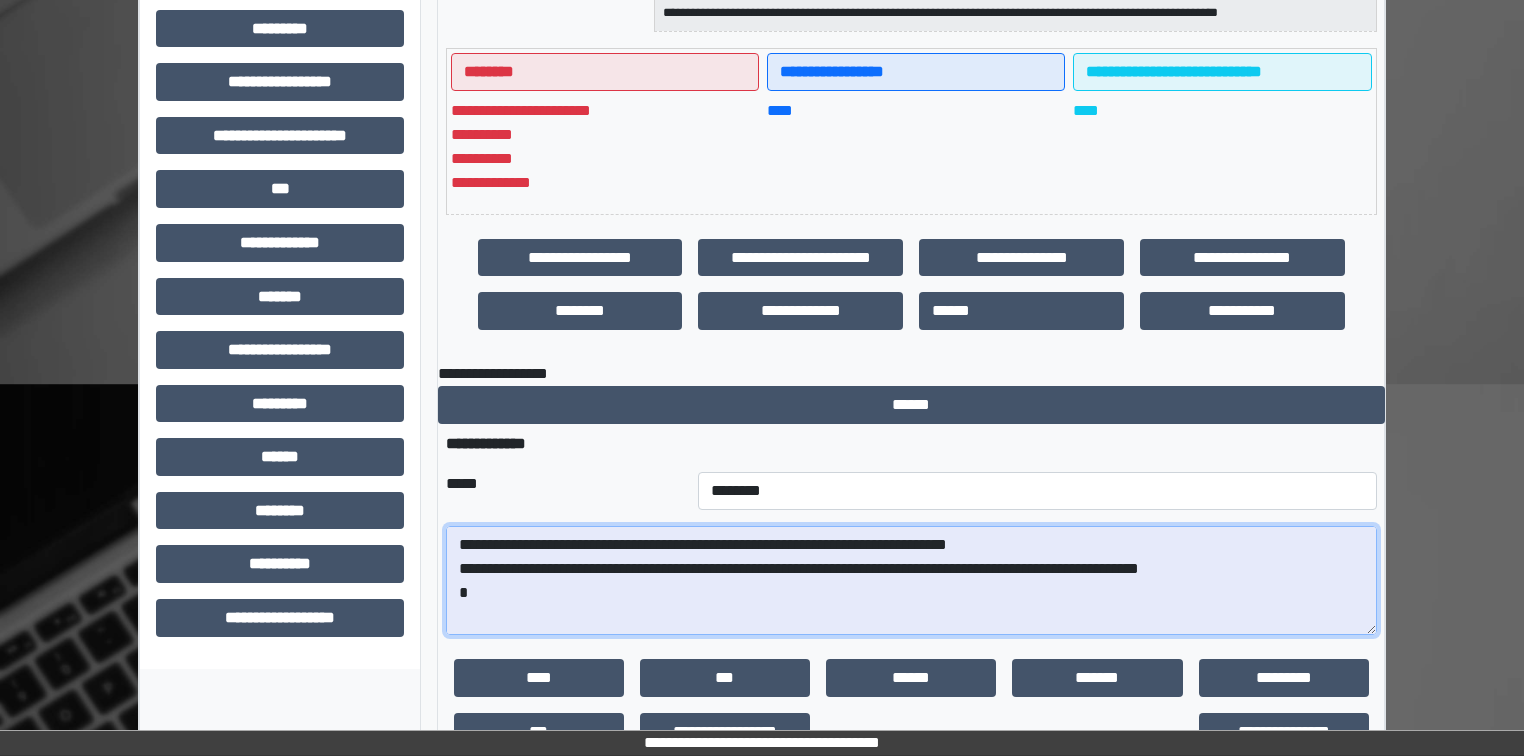 click on "**********" at bounding box center (911, 581) 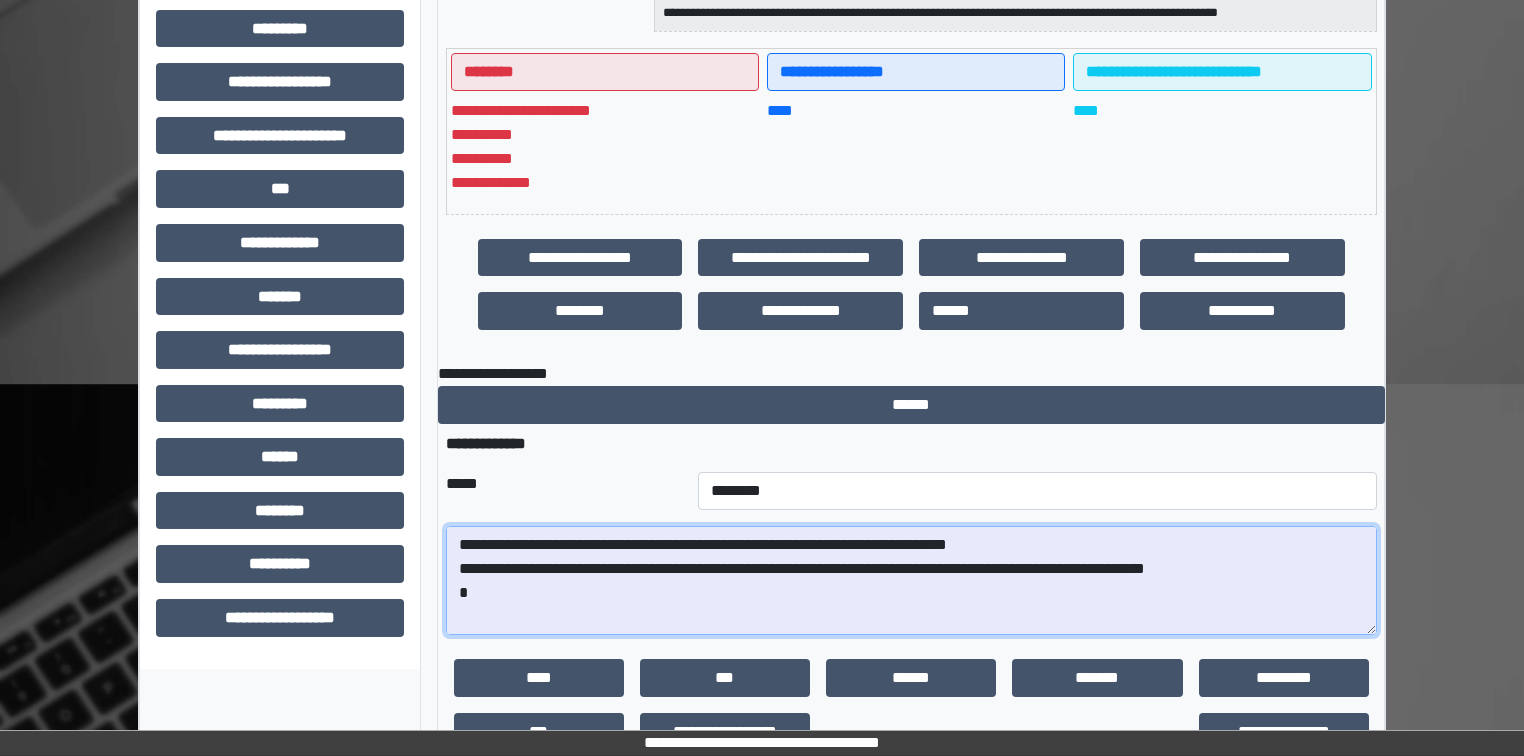 click on "**********" at bounding box center (911, 581) 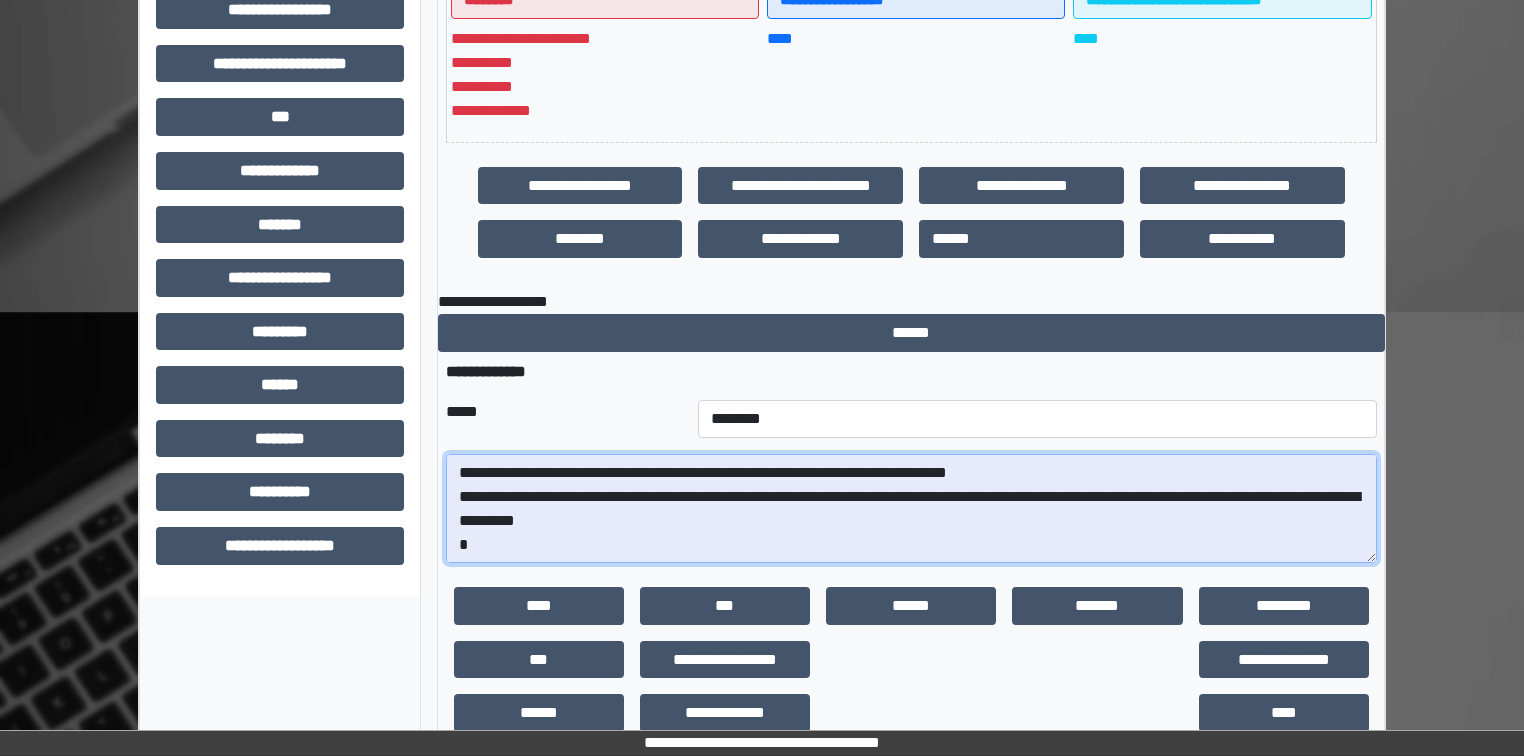 scroll, scrollTop: 560, scrollLeft: 0, axis: vertical 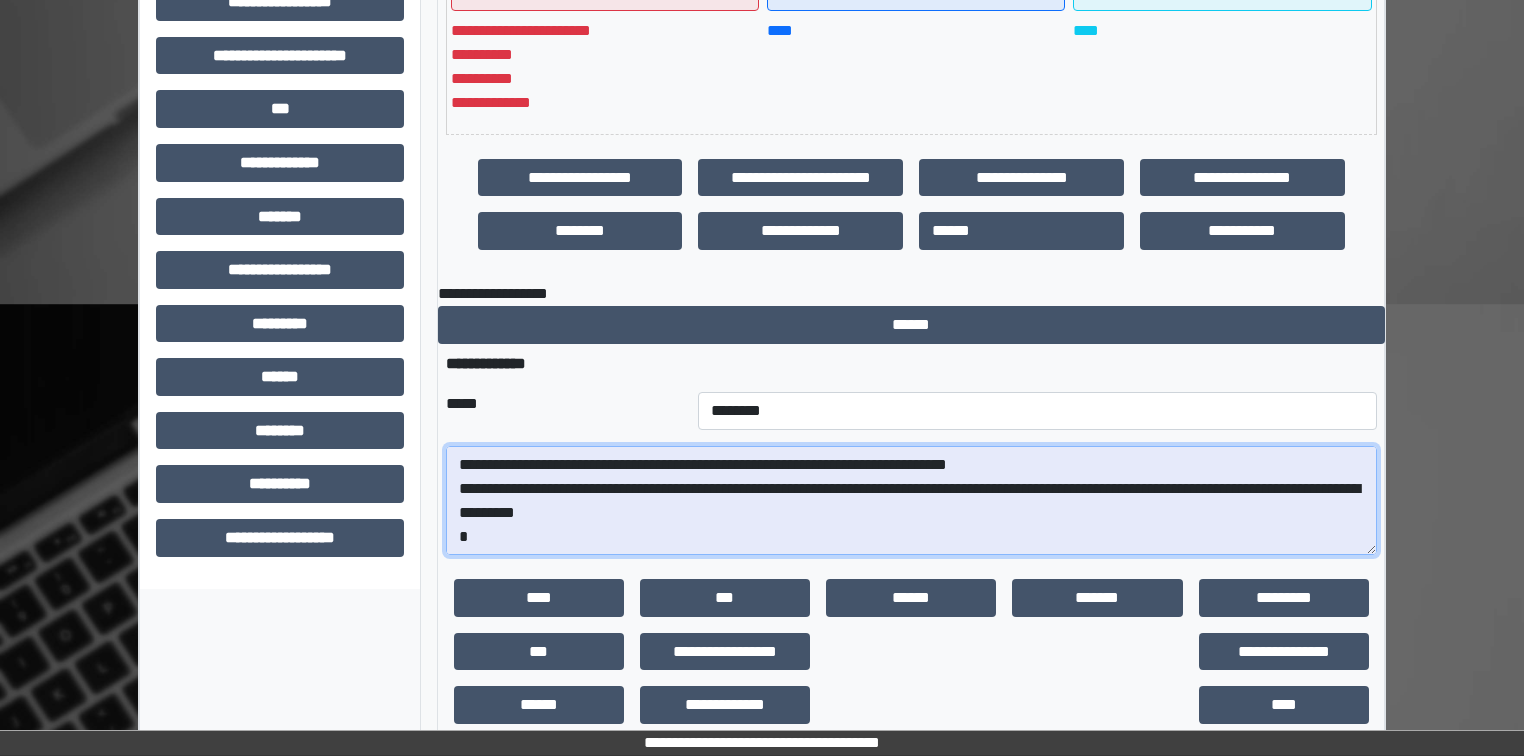 click on "**********" at bounding box center (911, 501) 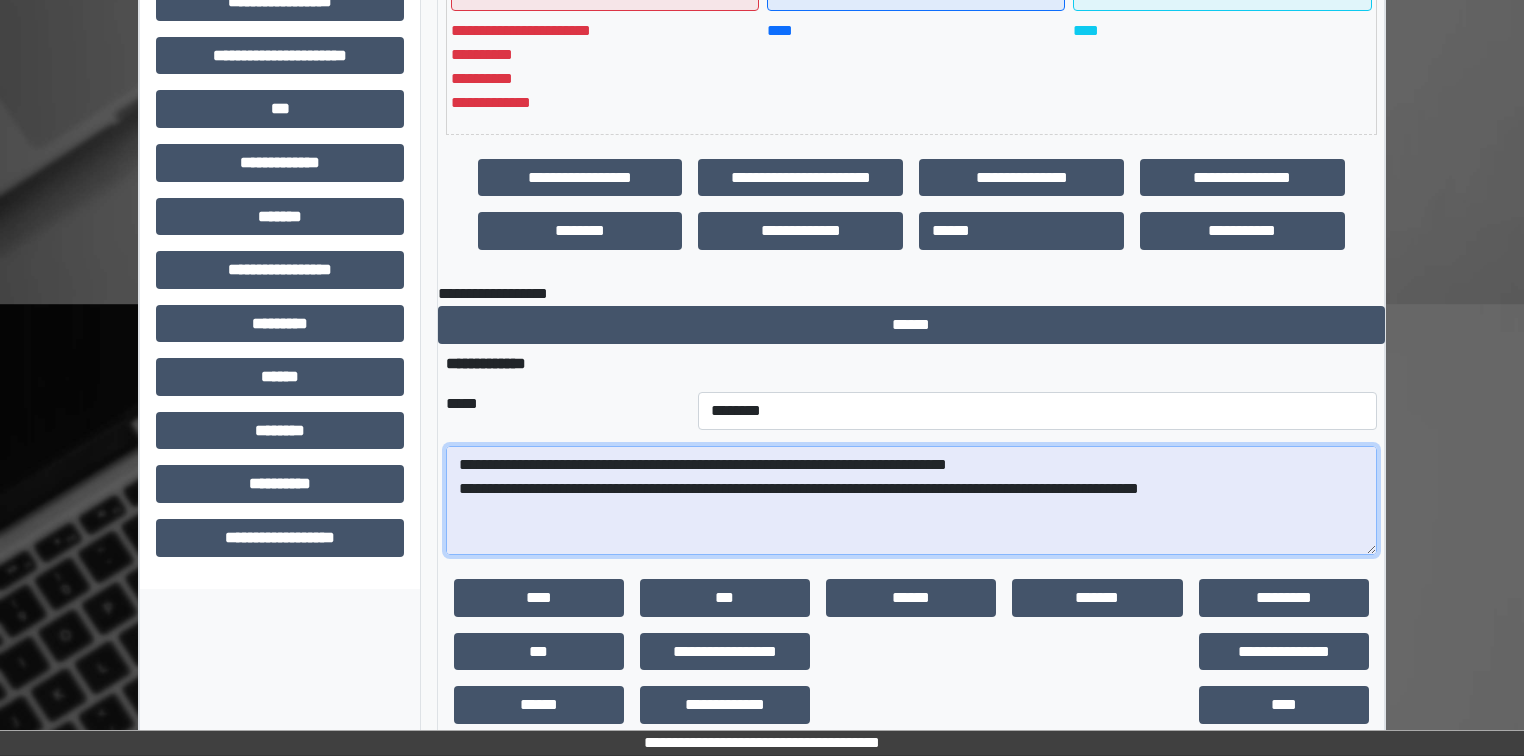 scroll, scrollTop: 16, scrollLeft: 0, axis: vertical 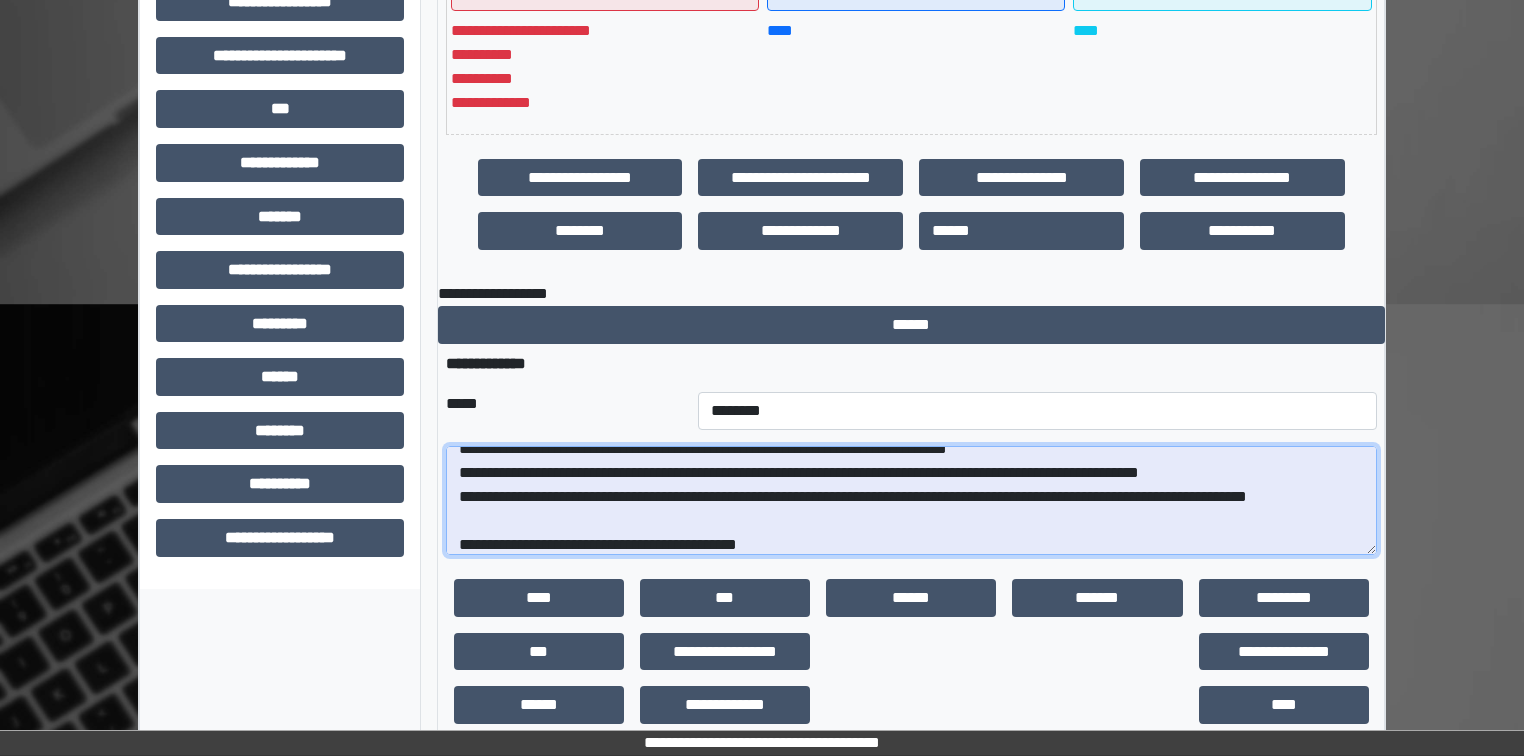 click on "**********" at bounding box center (911, 501) 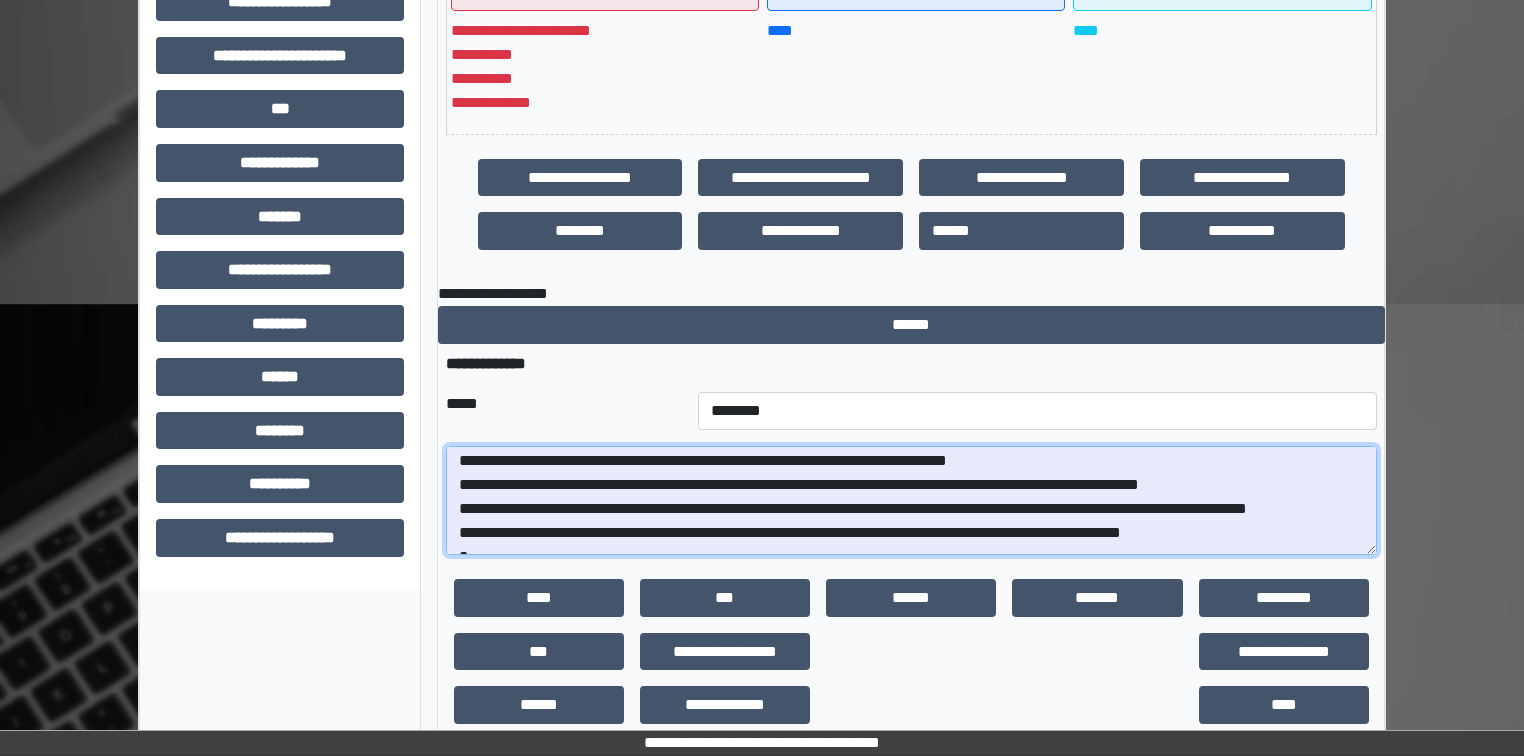 scroll, scrollTop: 0, scrollLeft: 0, axis: both 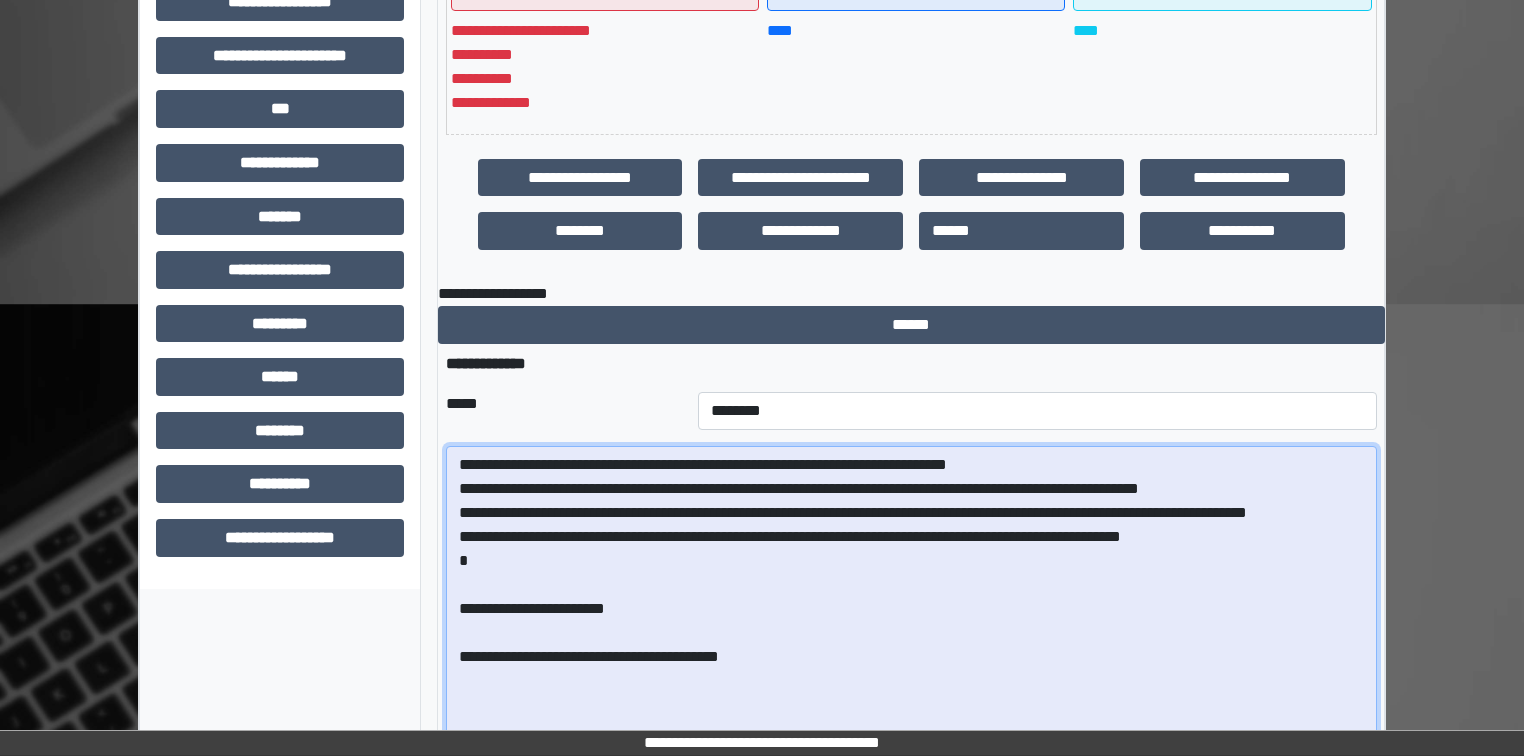 drag, startPoint x: 1373, startPoint y: 551, endPoint x: 1167, endPoint y: 634, distance: 222.09232 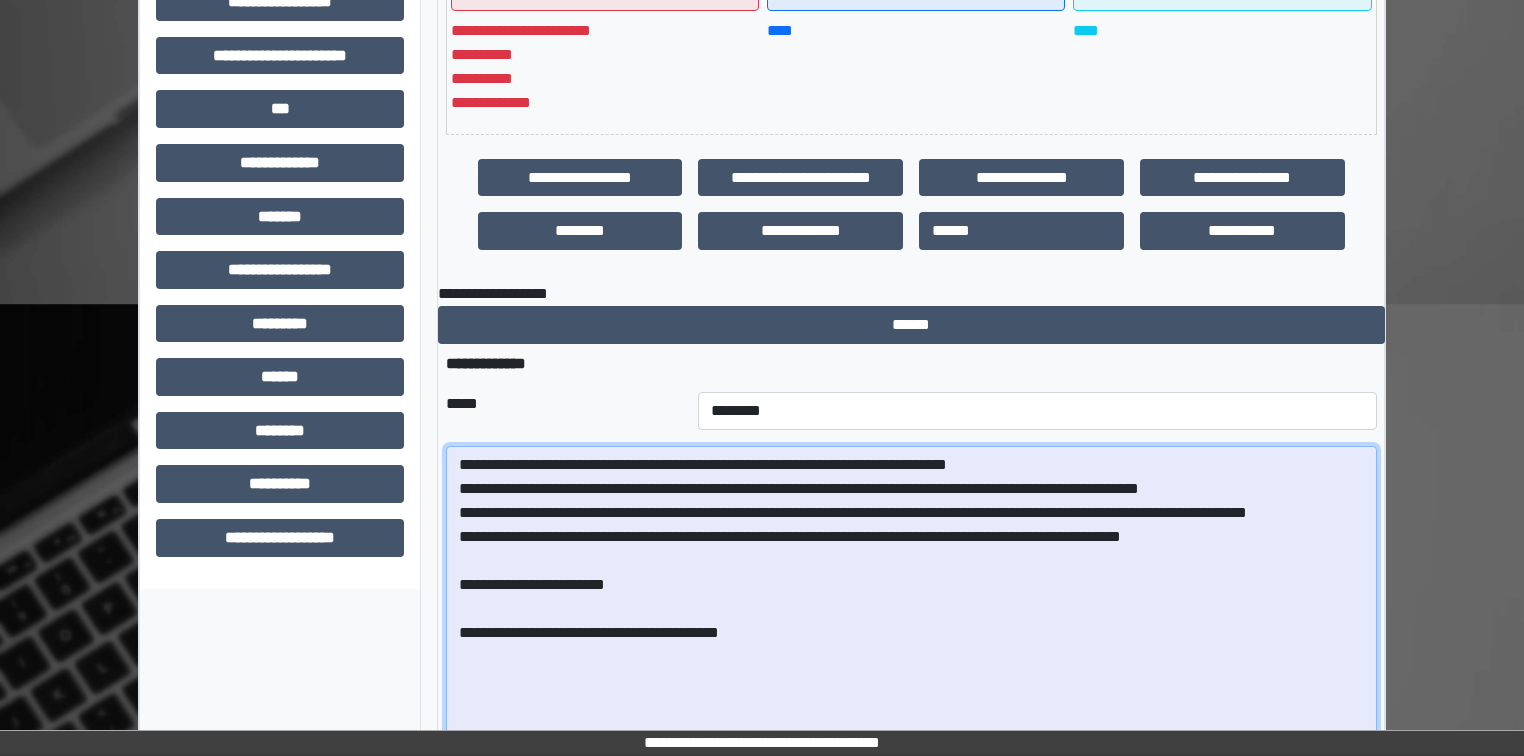 click on "**********" at bounding box center [911, 610] 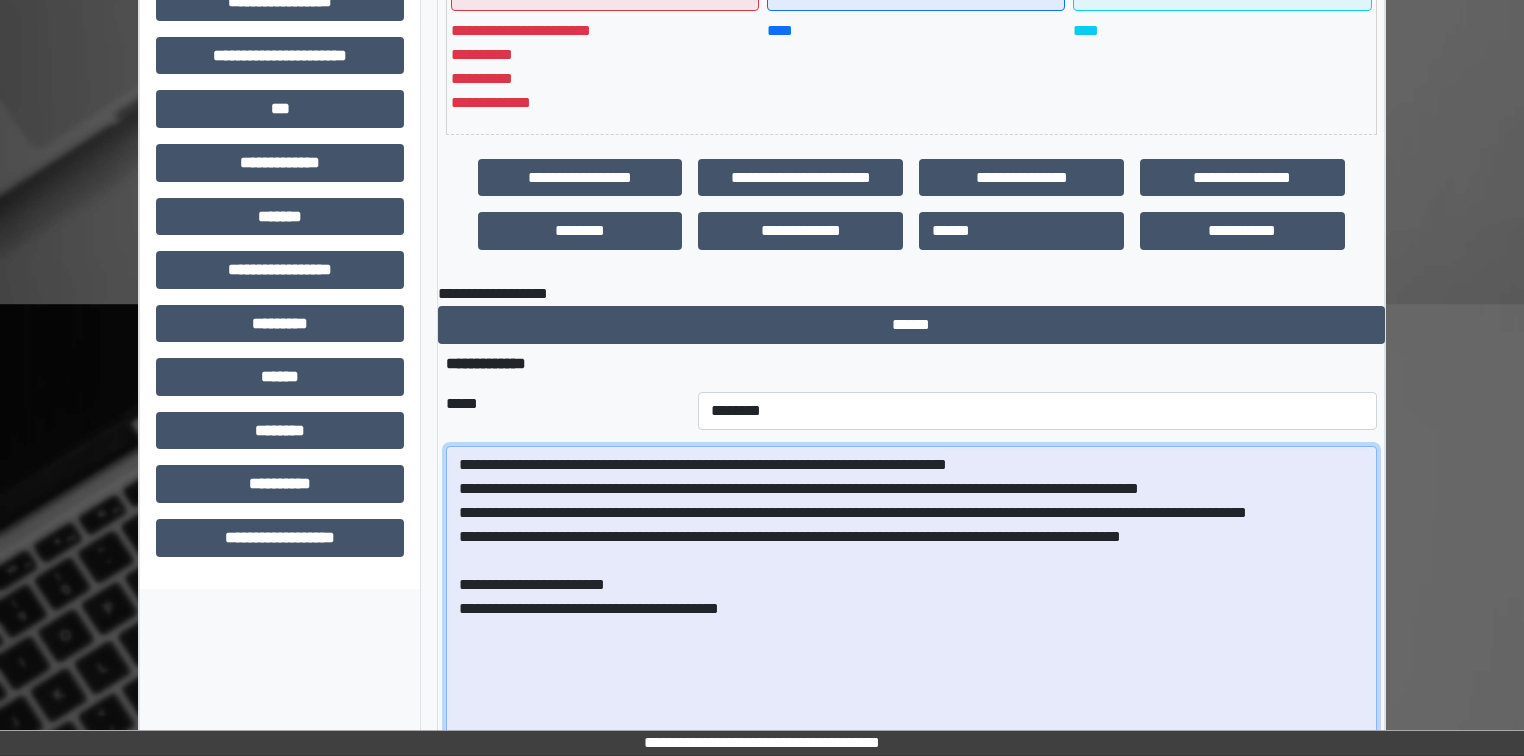 click on "**********" at bounding box center [911, 610] 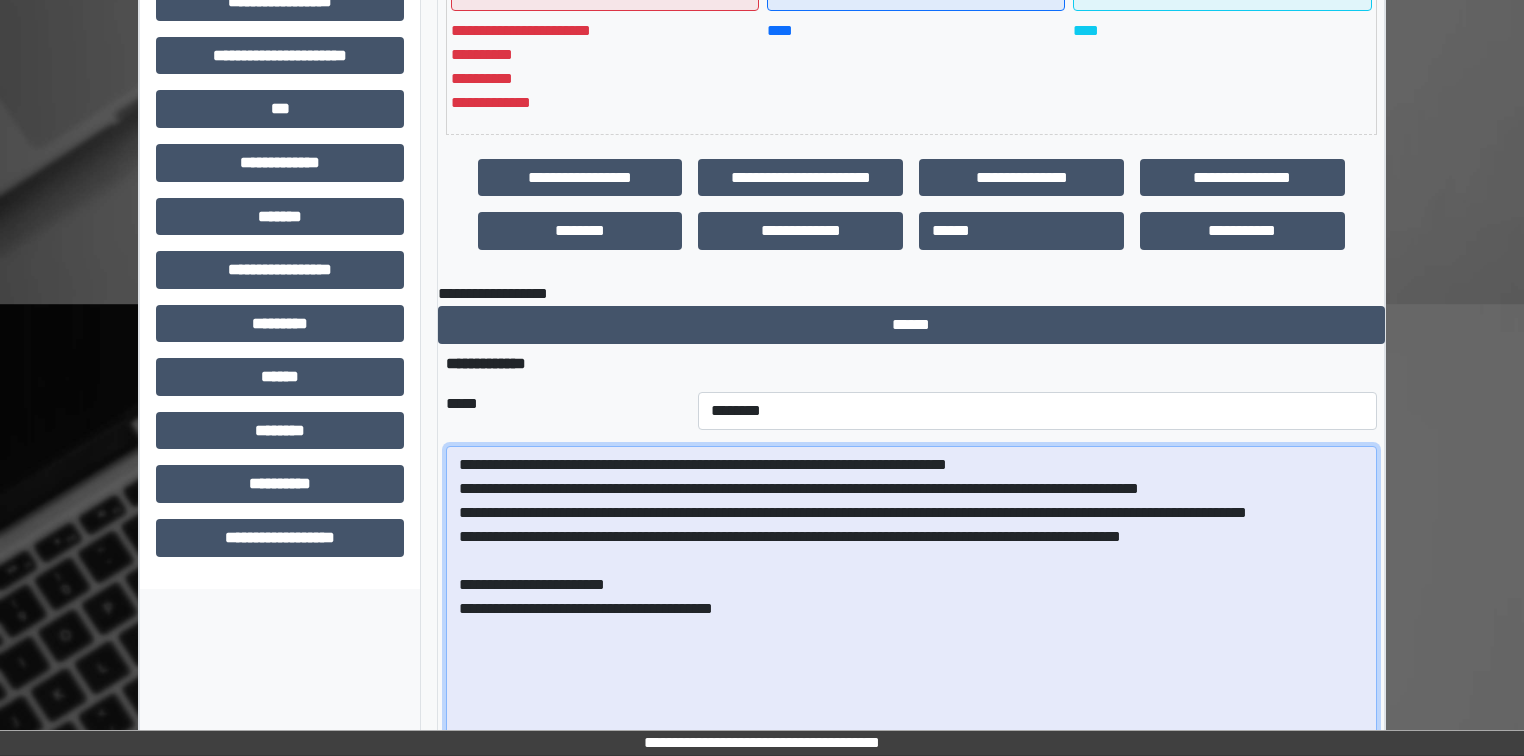 click on "**********" at bounding box center (911, 610) 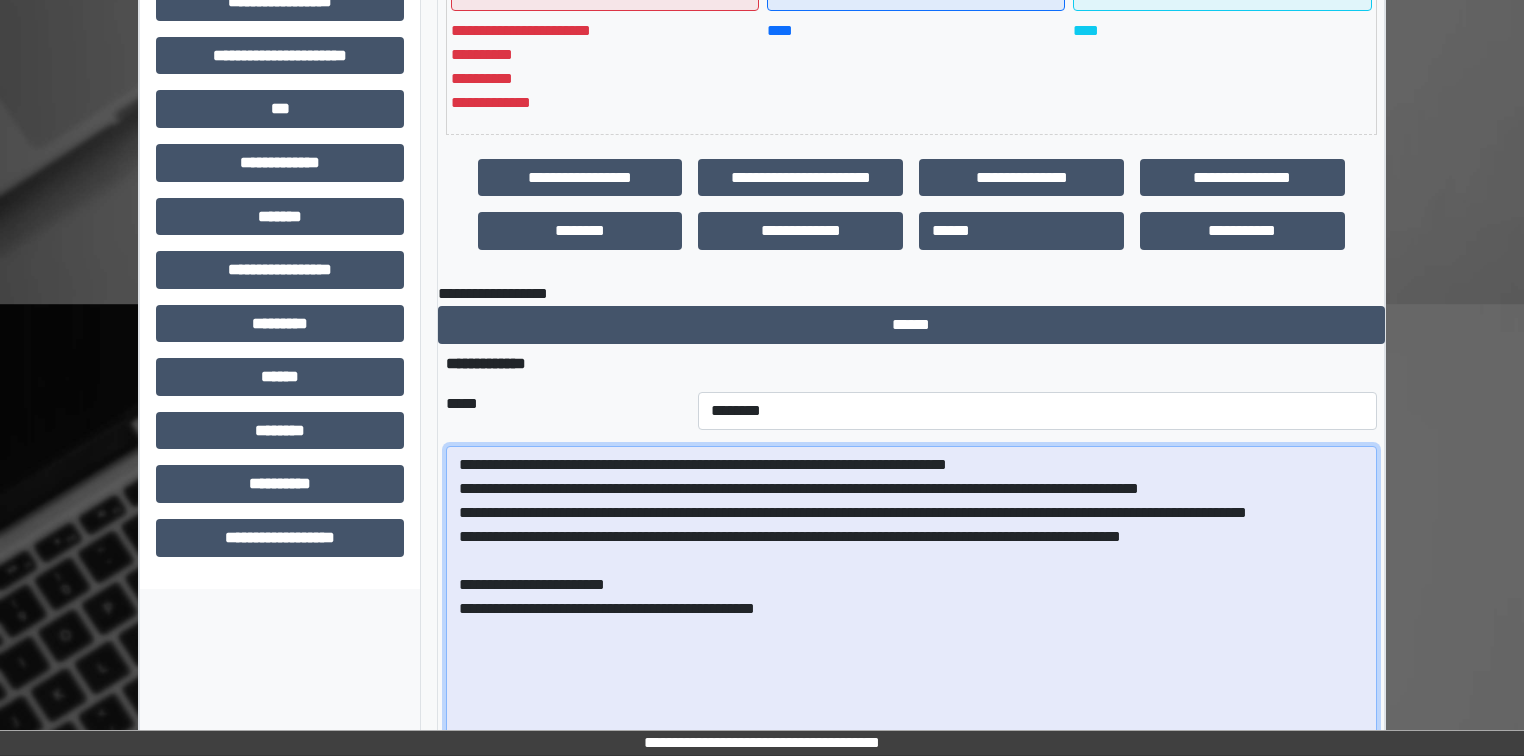 click on "**********" at bounding box center (911, 610) 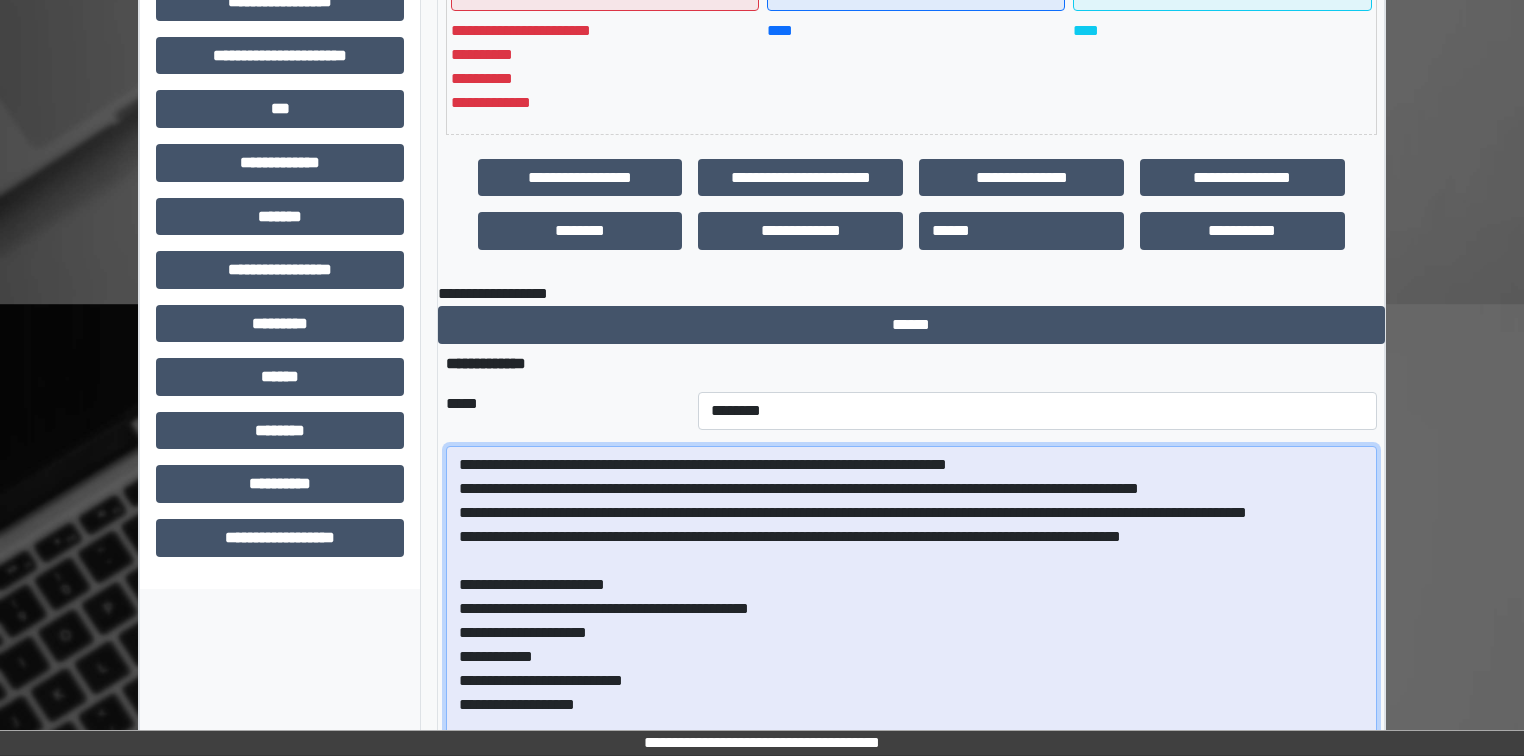 drag, startPoint x: 591, startPoint y: 641, endPoint x: 730, endPoint y: 616, distance: 141.2303 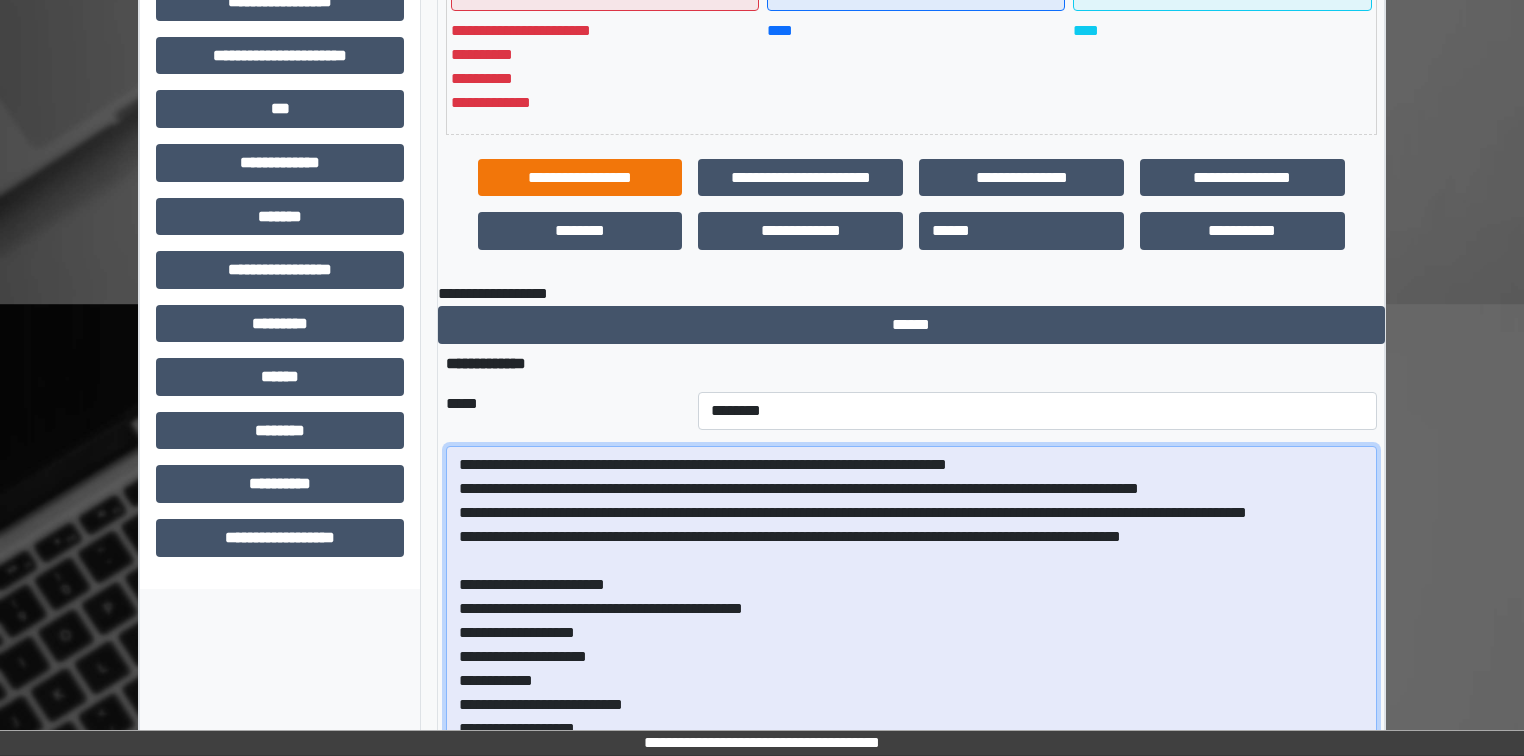 scroll, scrollTop: 480, scrollLeft: 0, axis: vertical 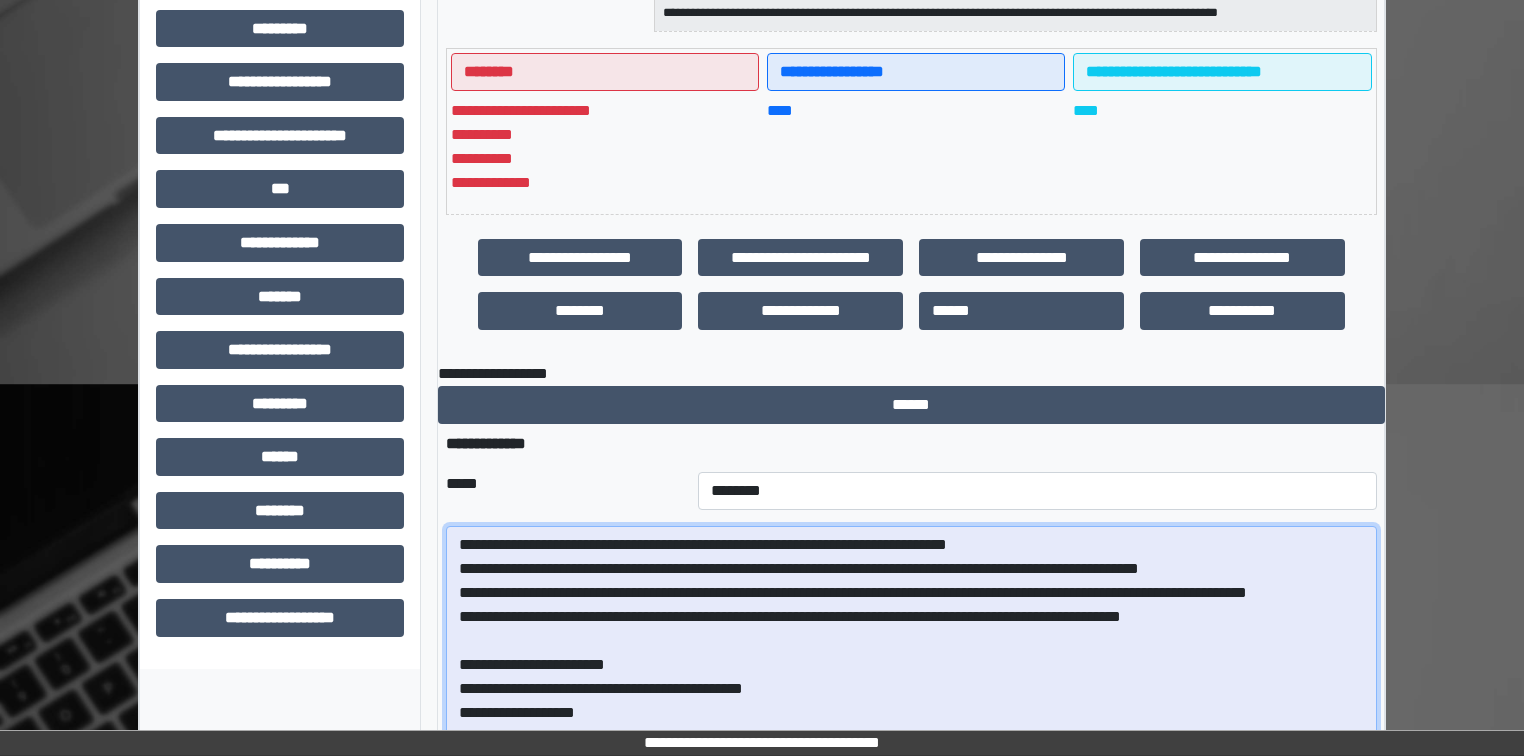 click on "**********" at bounding box center (911, 690) 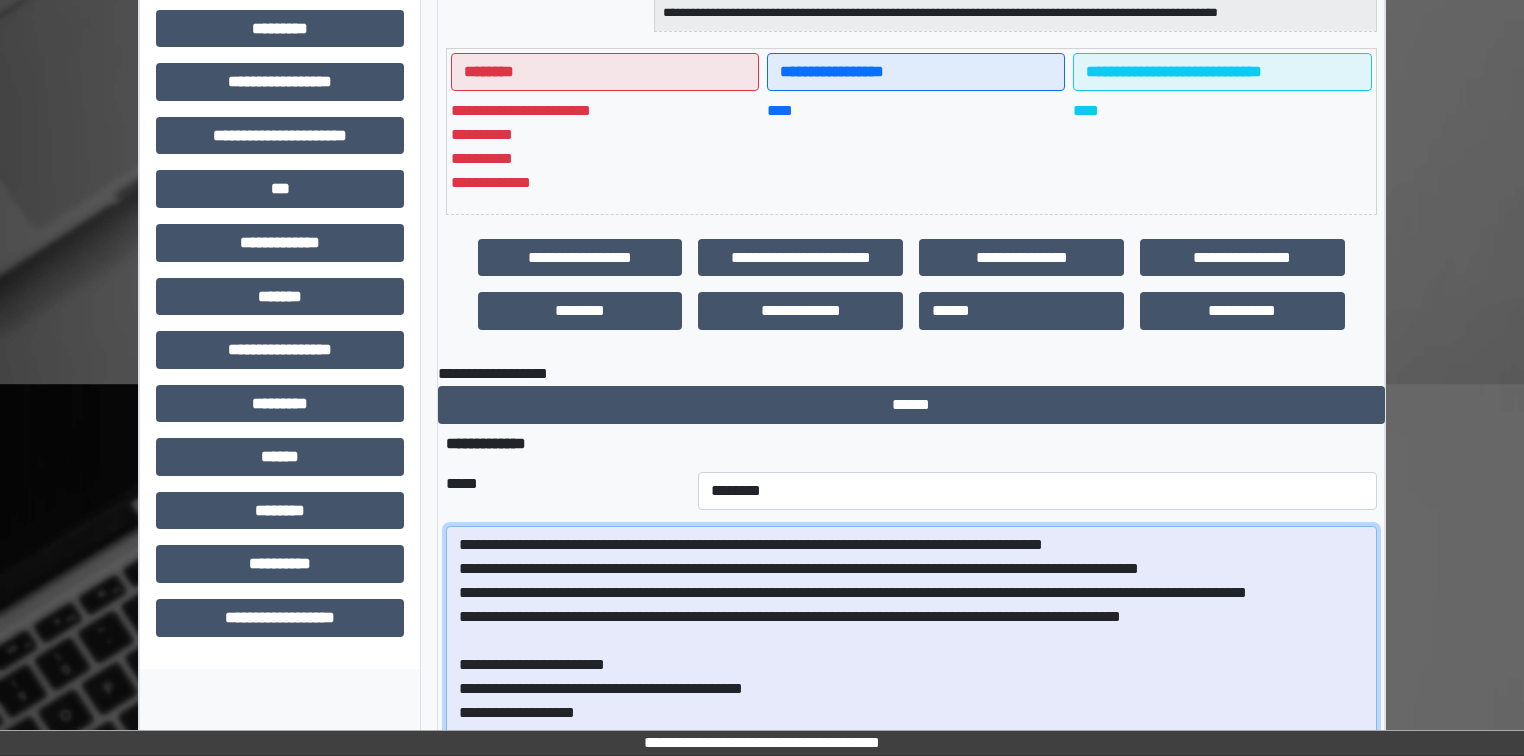 click on "**********" at bounding box center (911, 690) 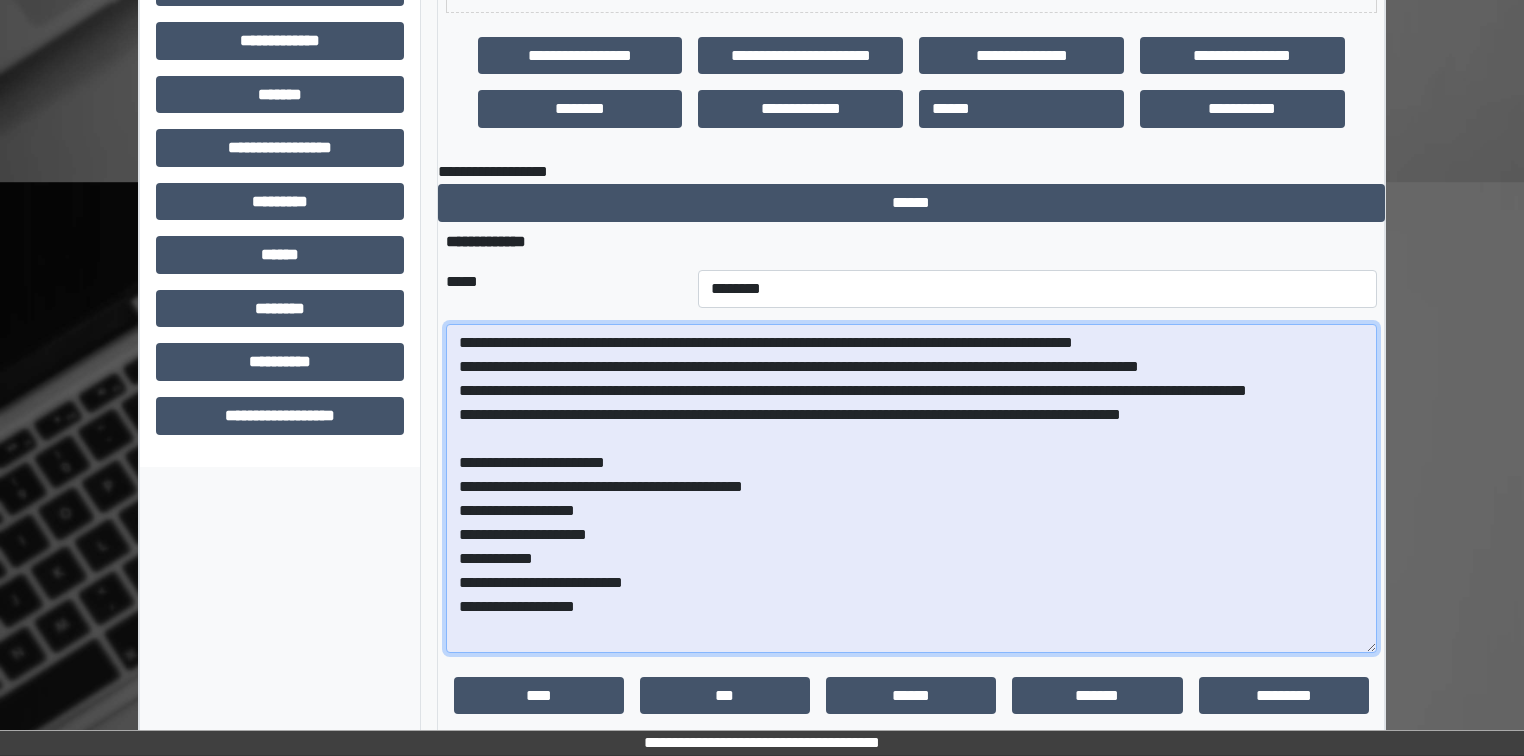 scroll, scrollTop: 720, scrollLeft: 0, axis: vertical 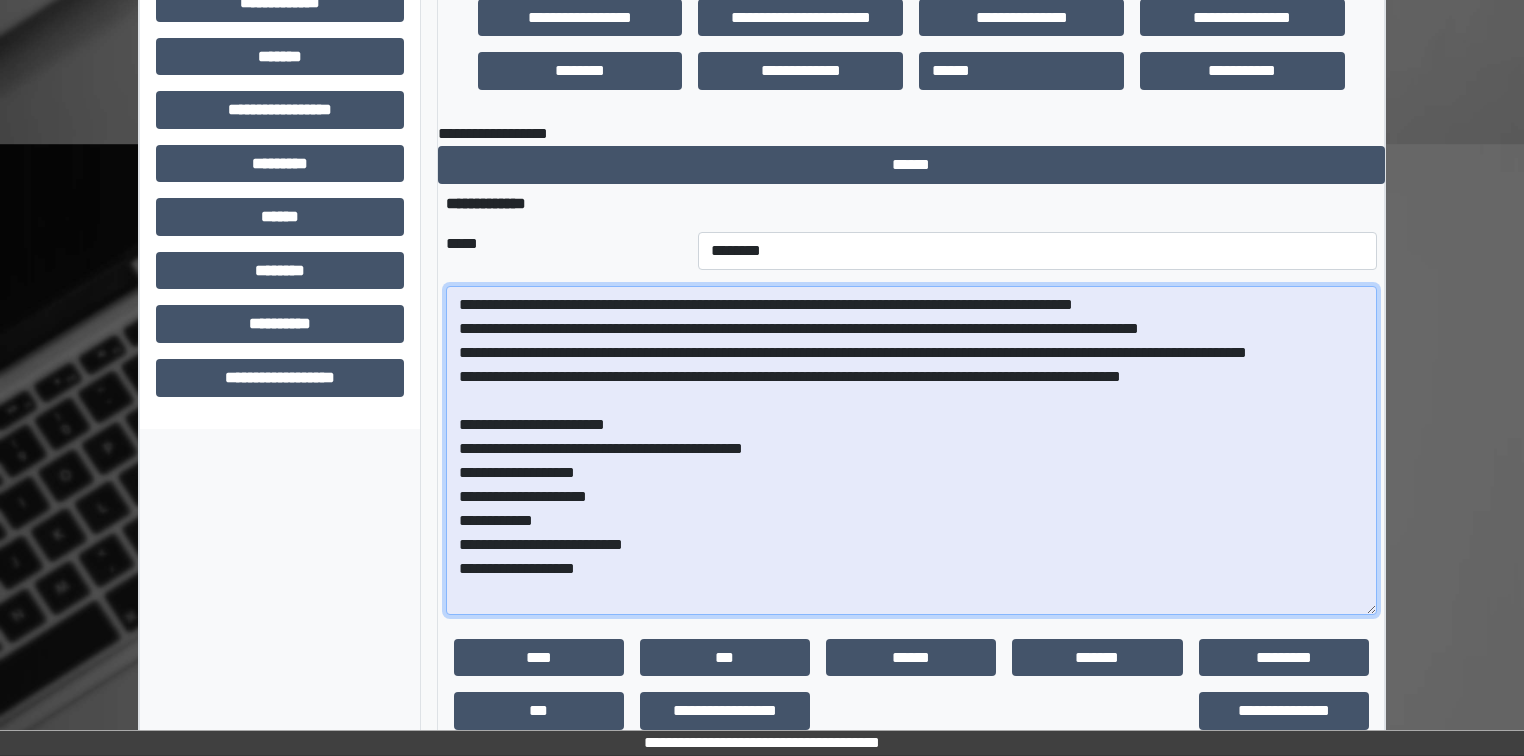 drag, startPoint x: 625, startPoint y: 580, endPoint x: 692, endPoint y: 560, distance: 69.92139 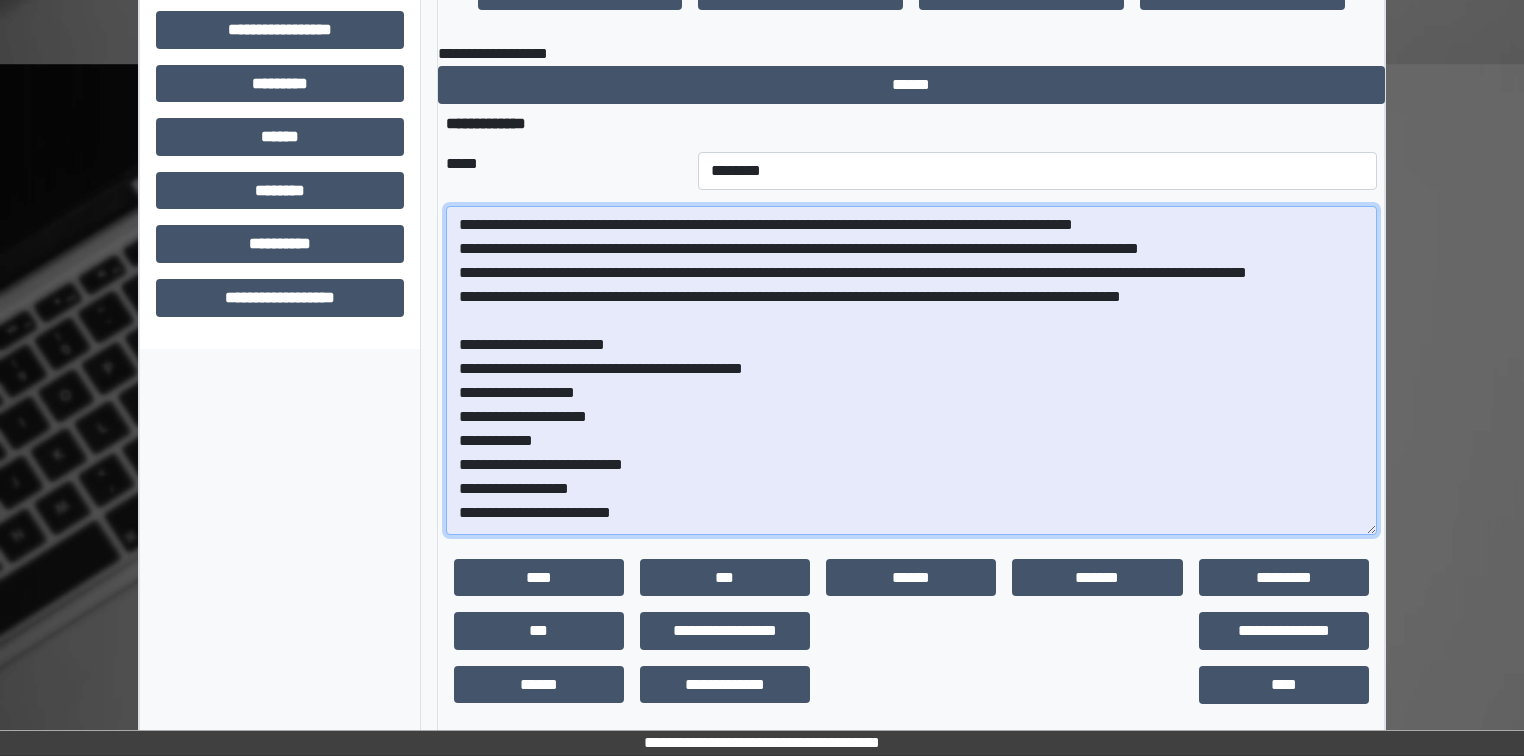 scroll, scrollTop: 36, scrollLeft: 0, axis: vertical 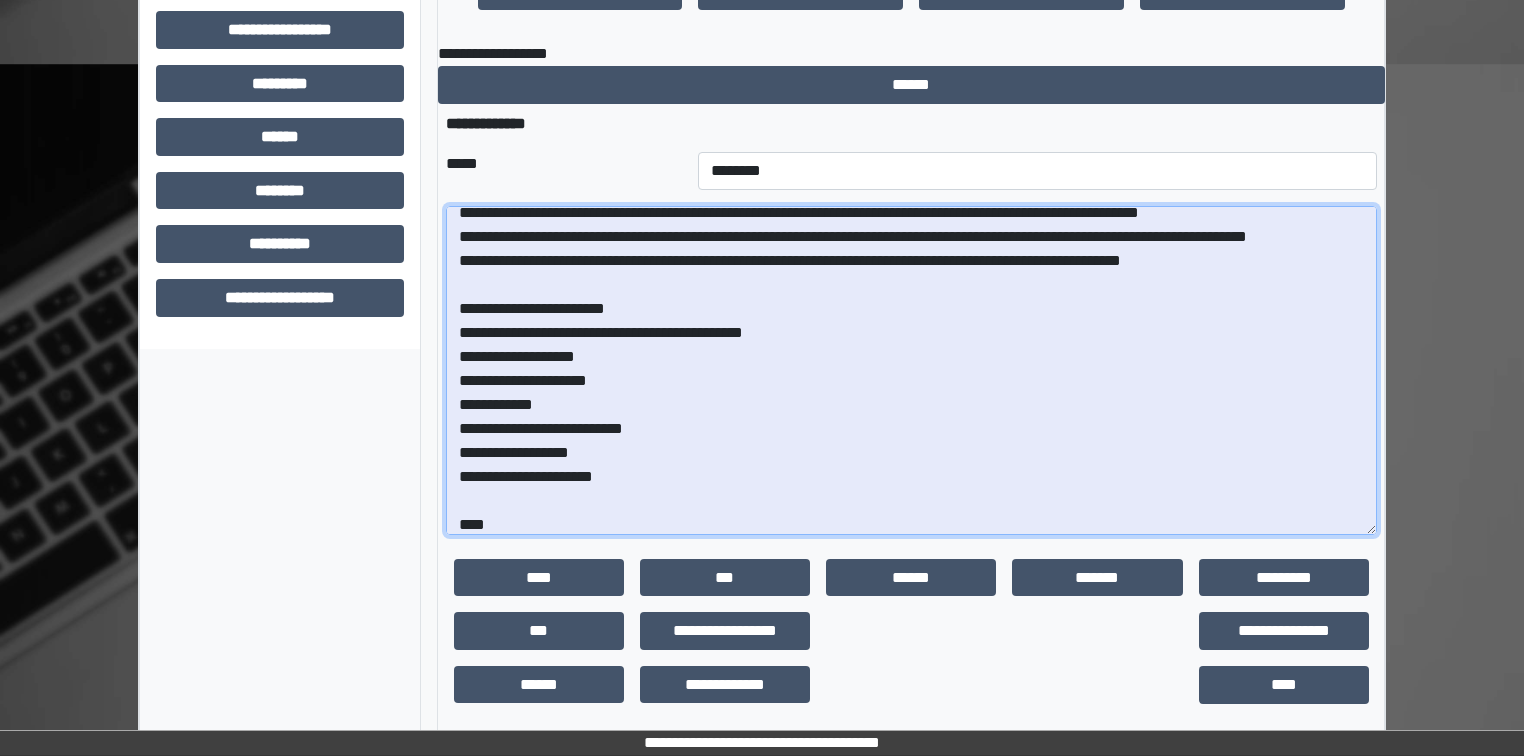 click on "**********" at bounding box center [911, 370] 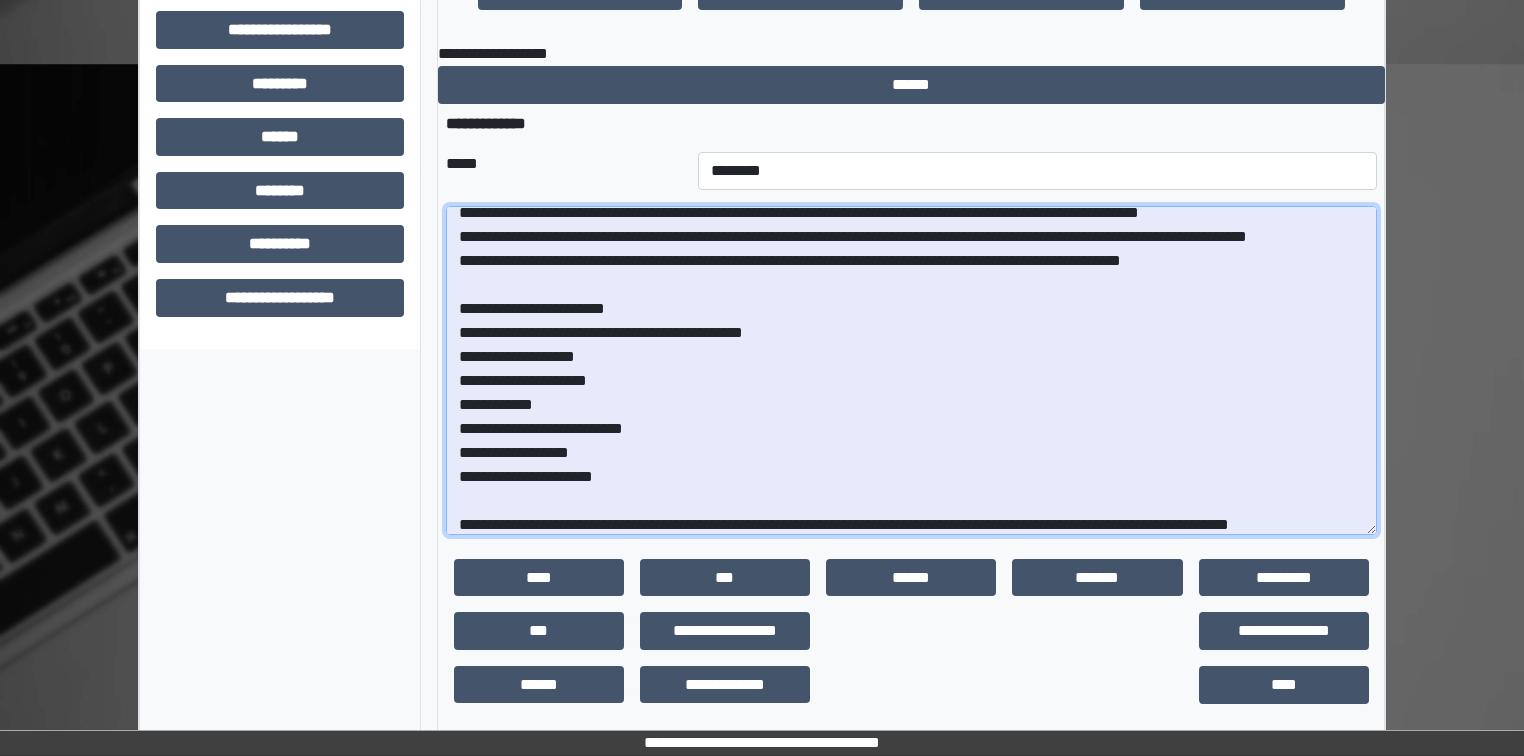 scroll, scrollTop: 60, scrollLeft: 0, axis: vertical 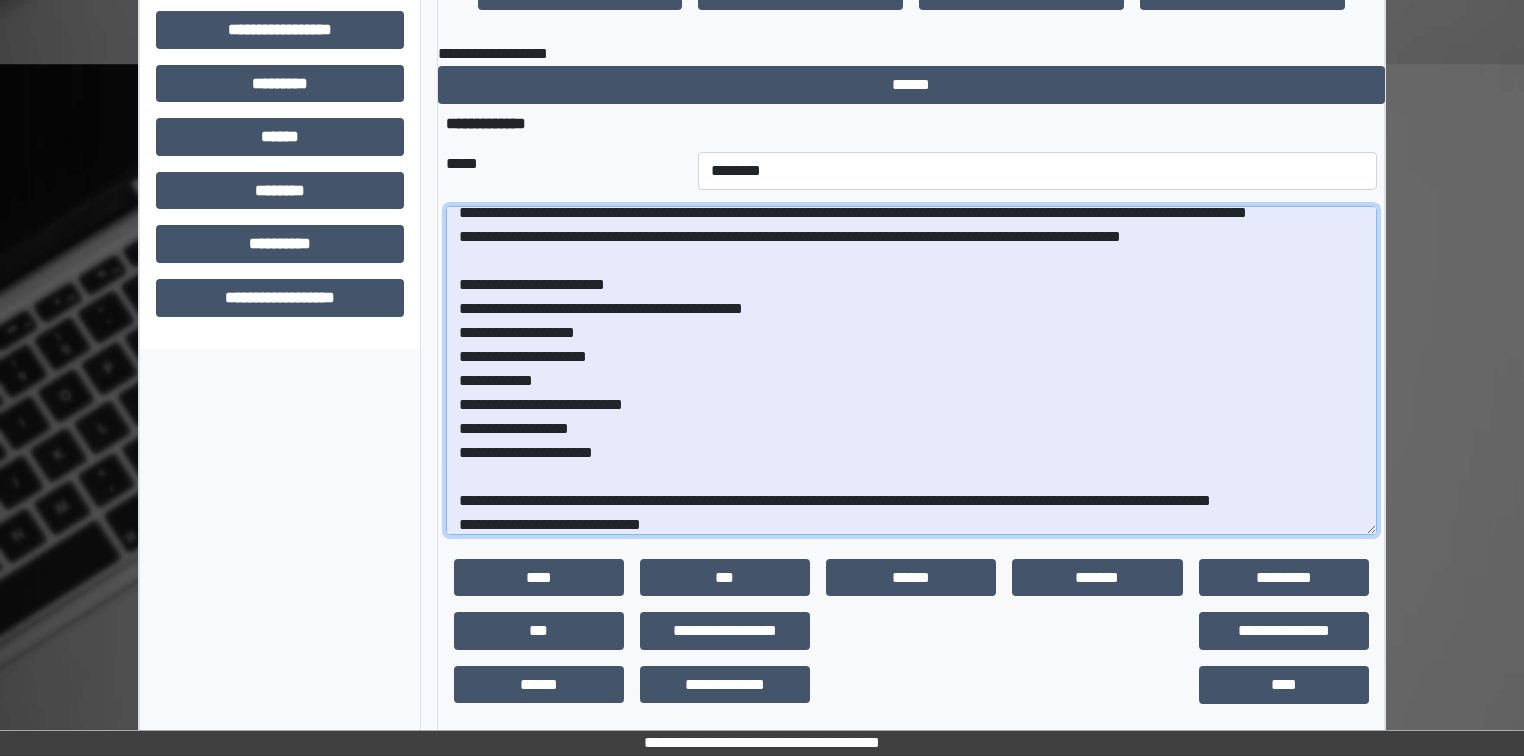click on "**********" at bounding box center (911, 370) 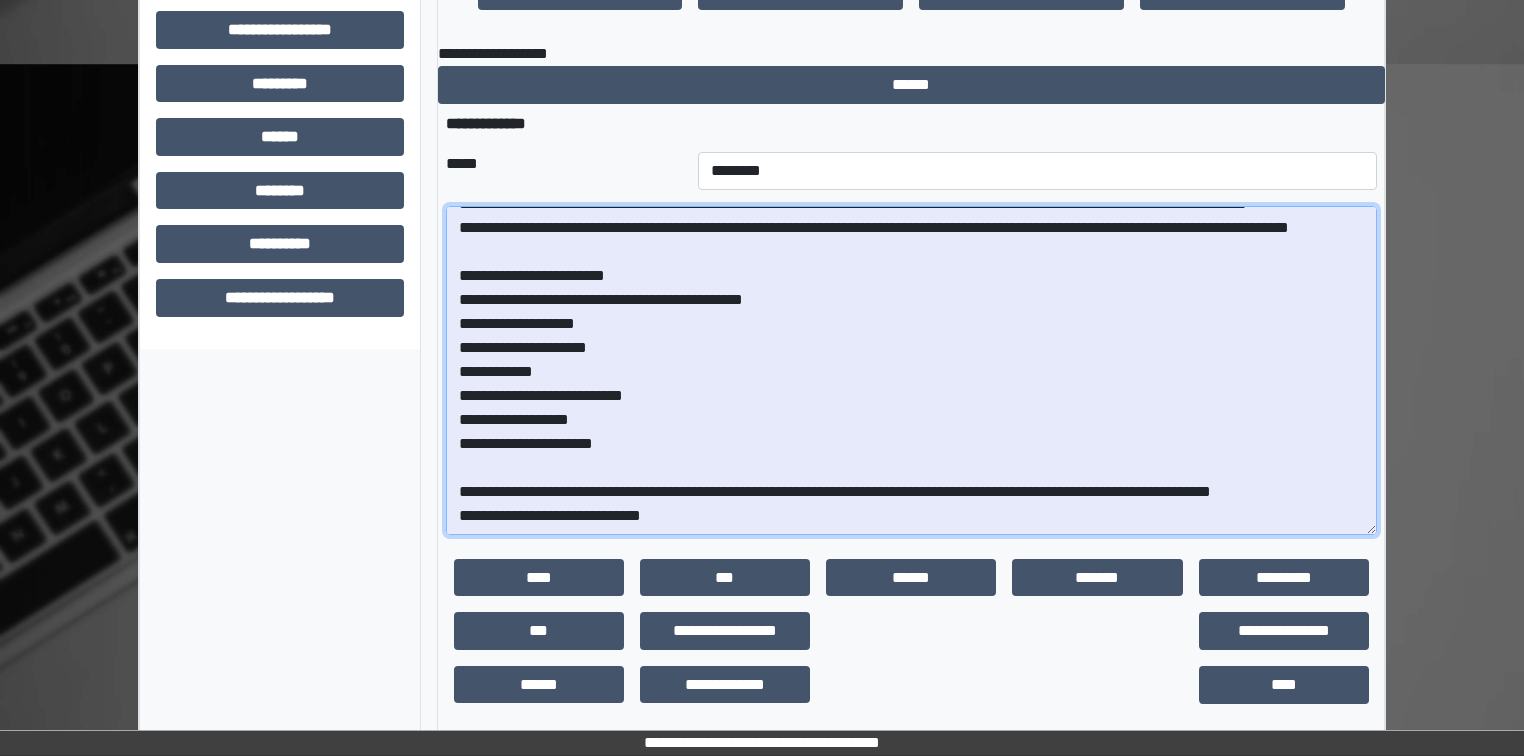 scroll, scrollTop: 116, scrollLeft: 0, axis: vertical 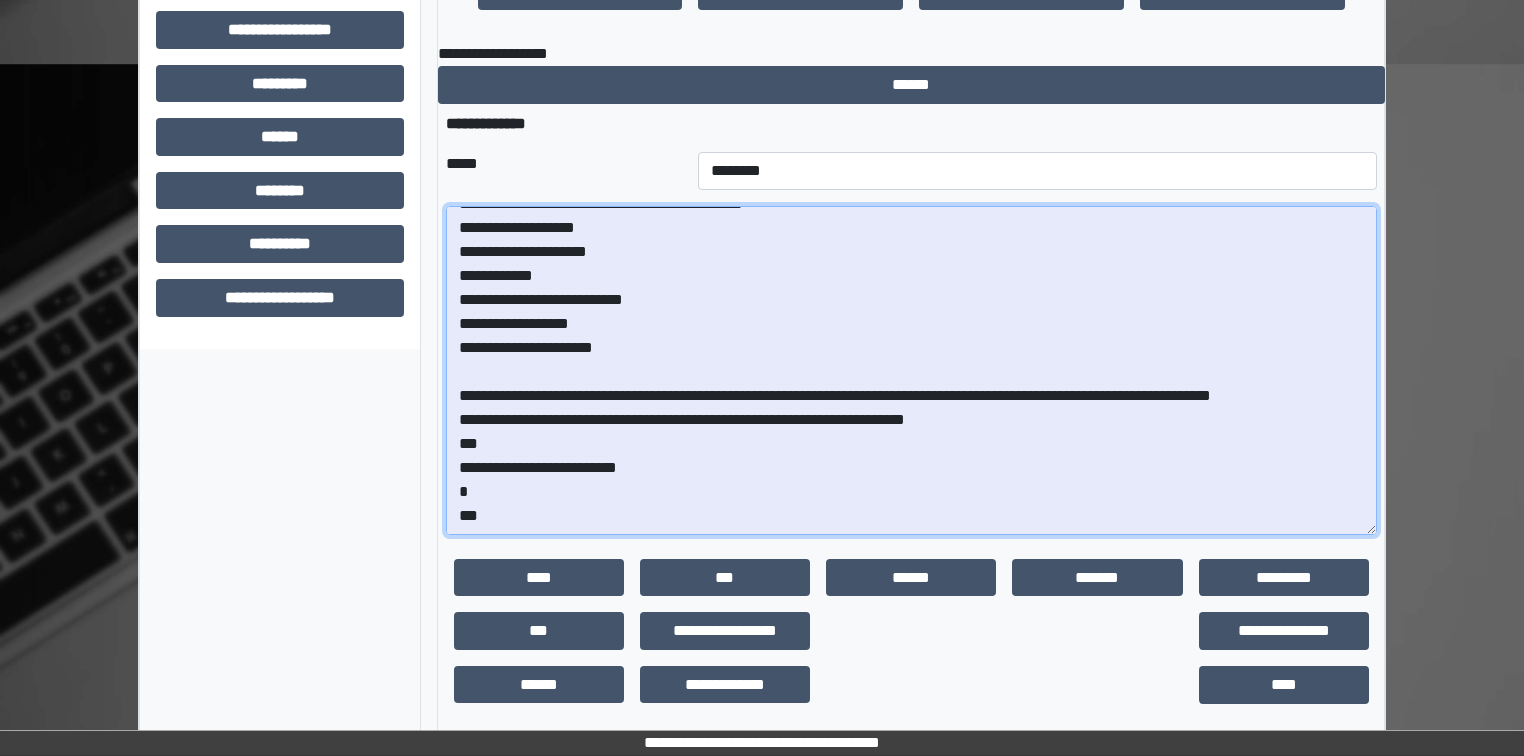 click on "**********" at bounding box center [911, 370] 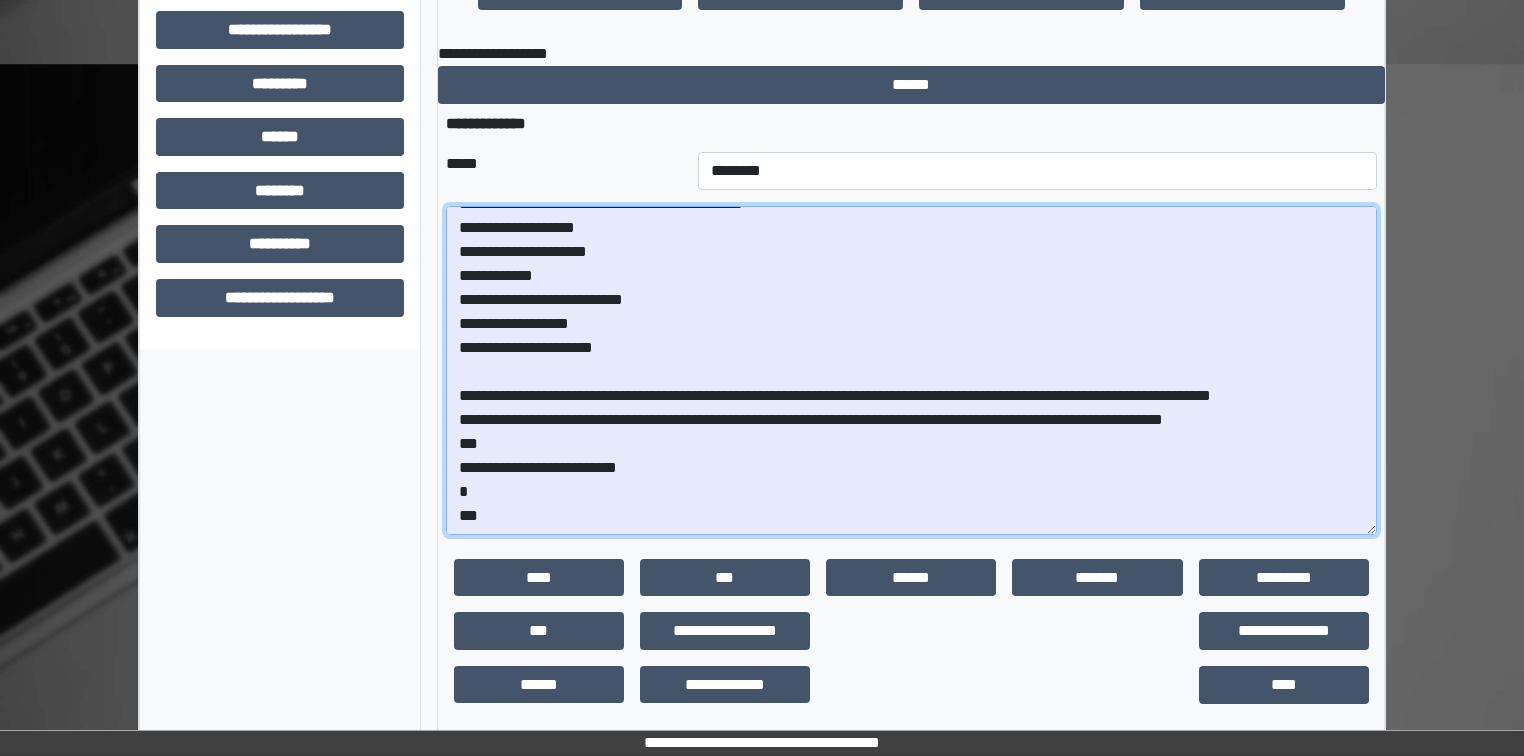 click on "**********" at bounding box center [911, 370] 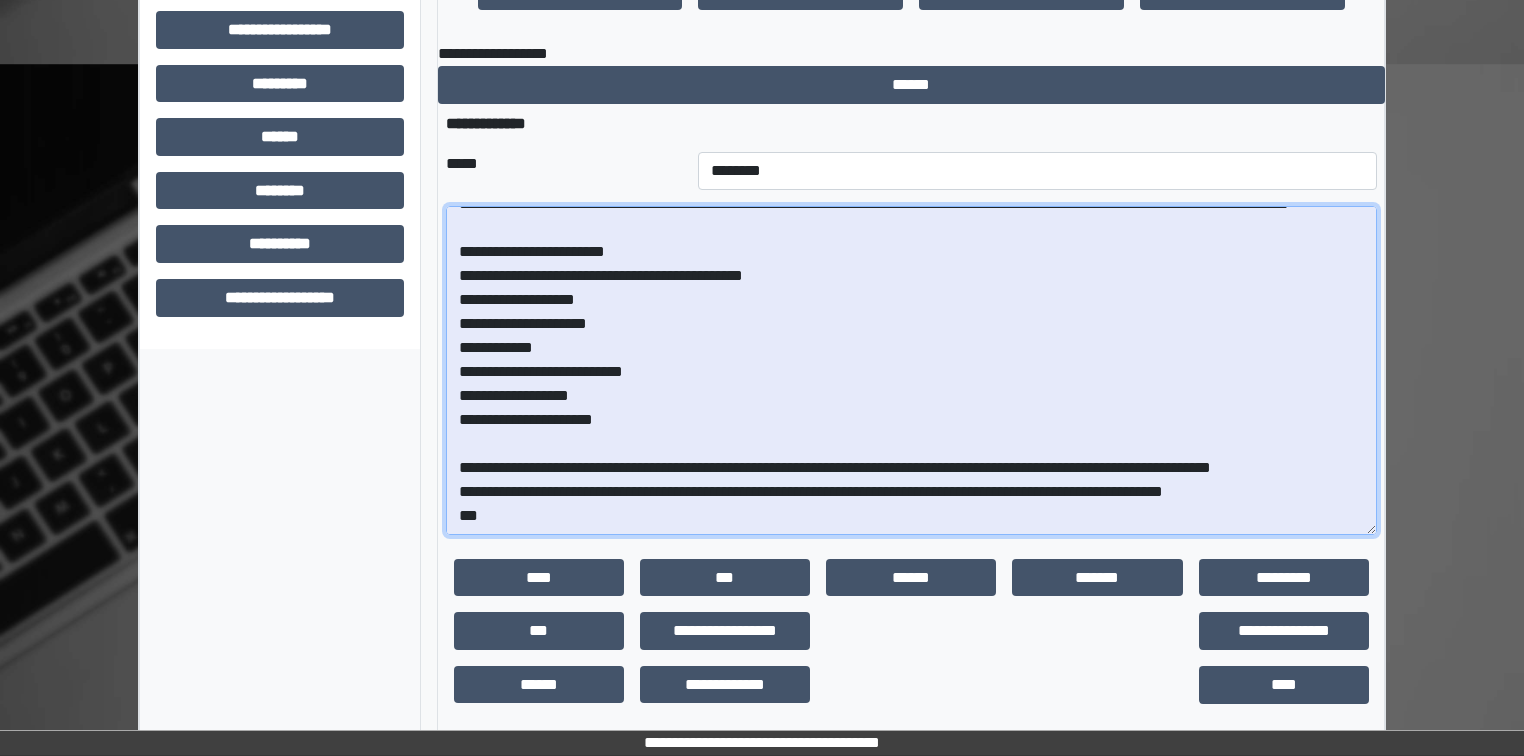 scroll, scrollTop: 0, scrollLeft: 0, axis: both 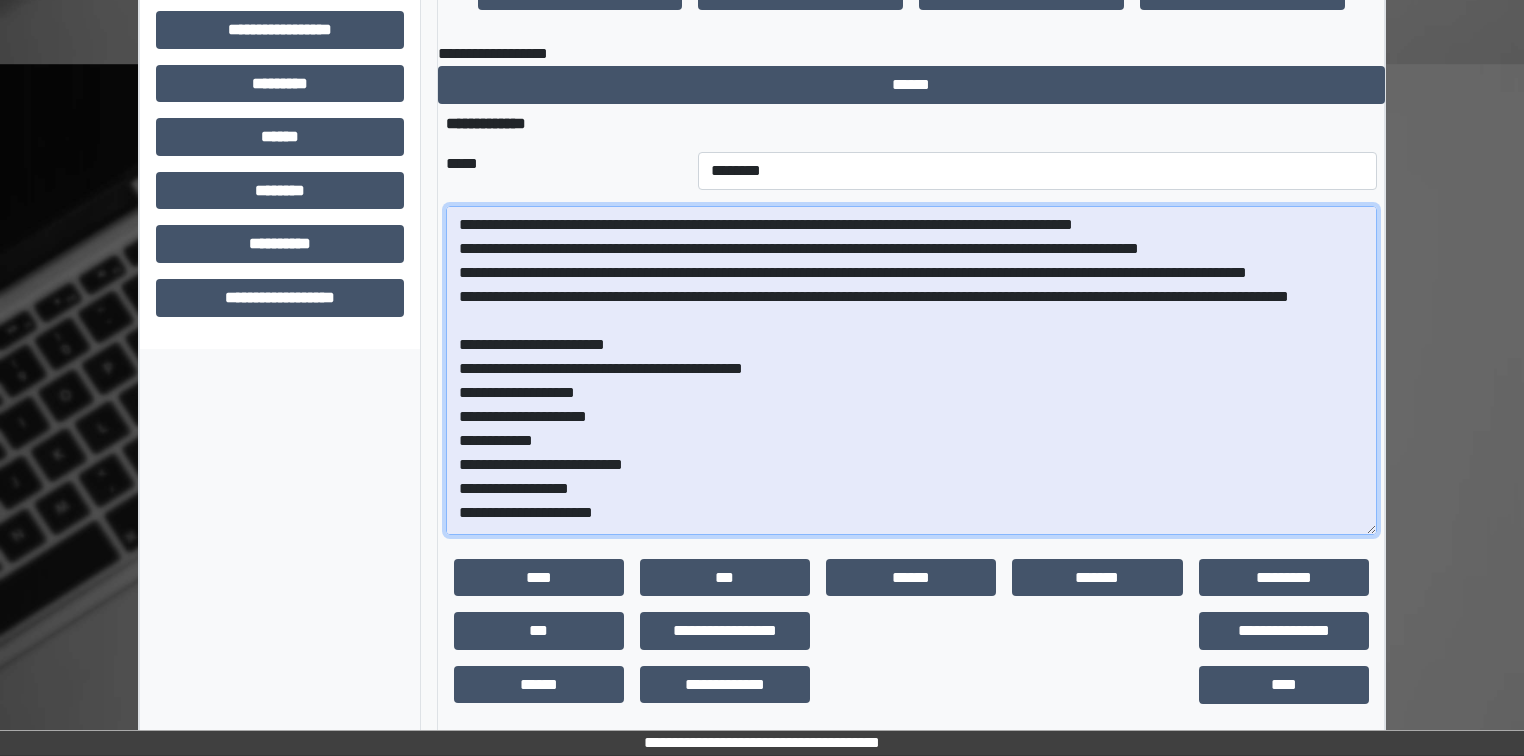 click on "**********" at bounding box center (911, 370) 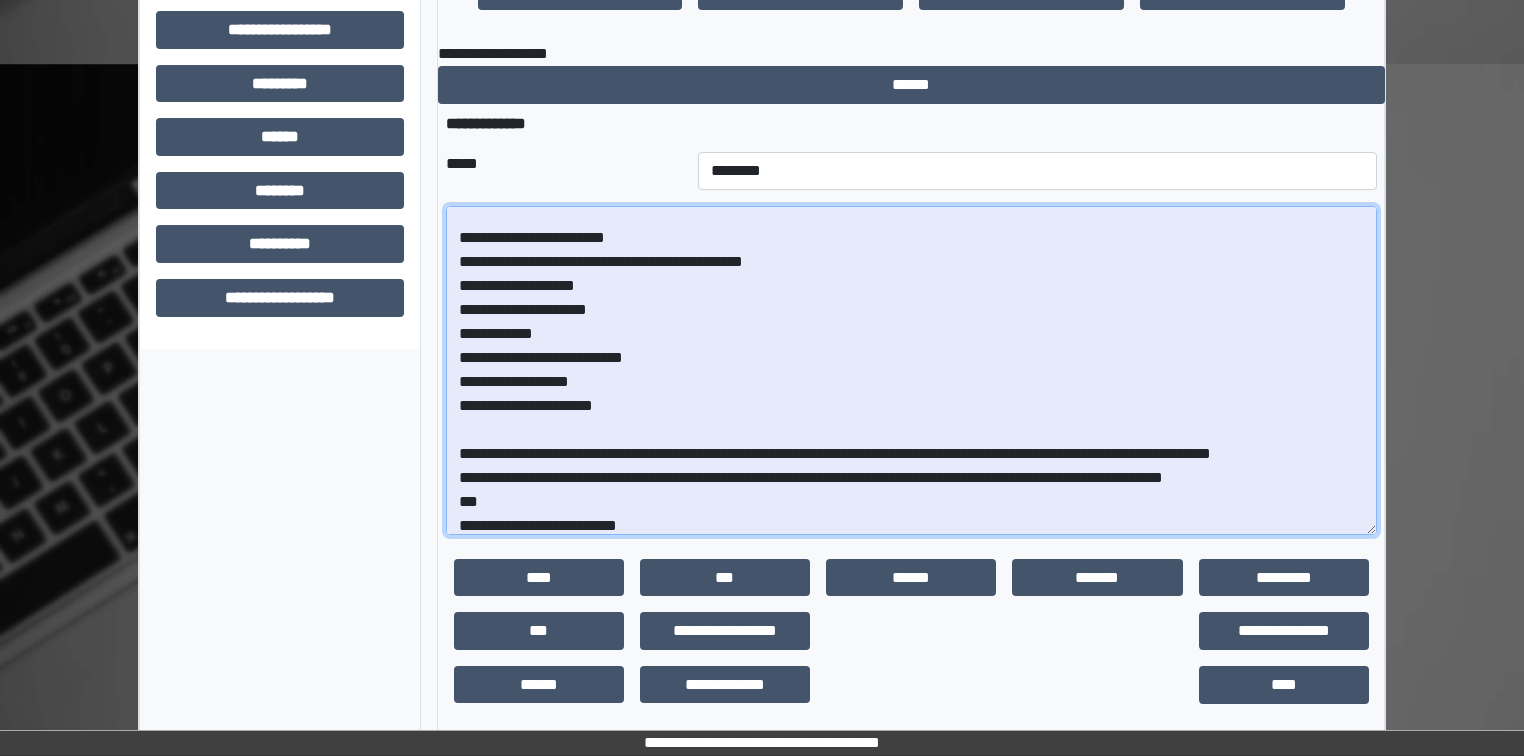 scroll, scrollTop: 160, scrollLeft: 0, axis: vertical 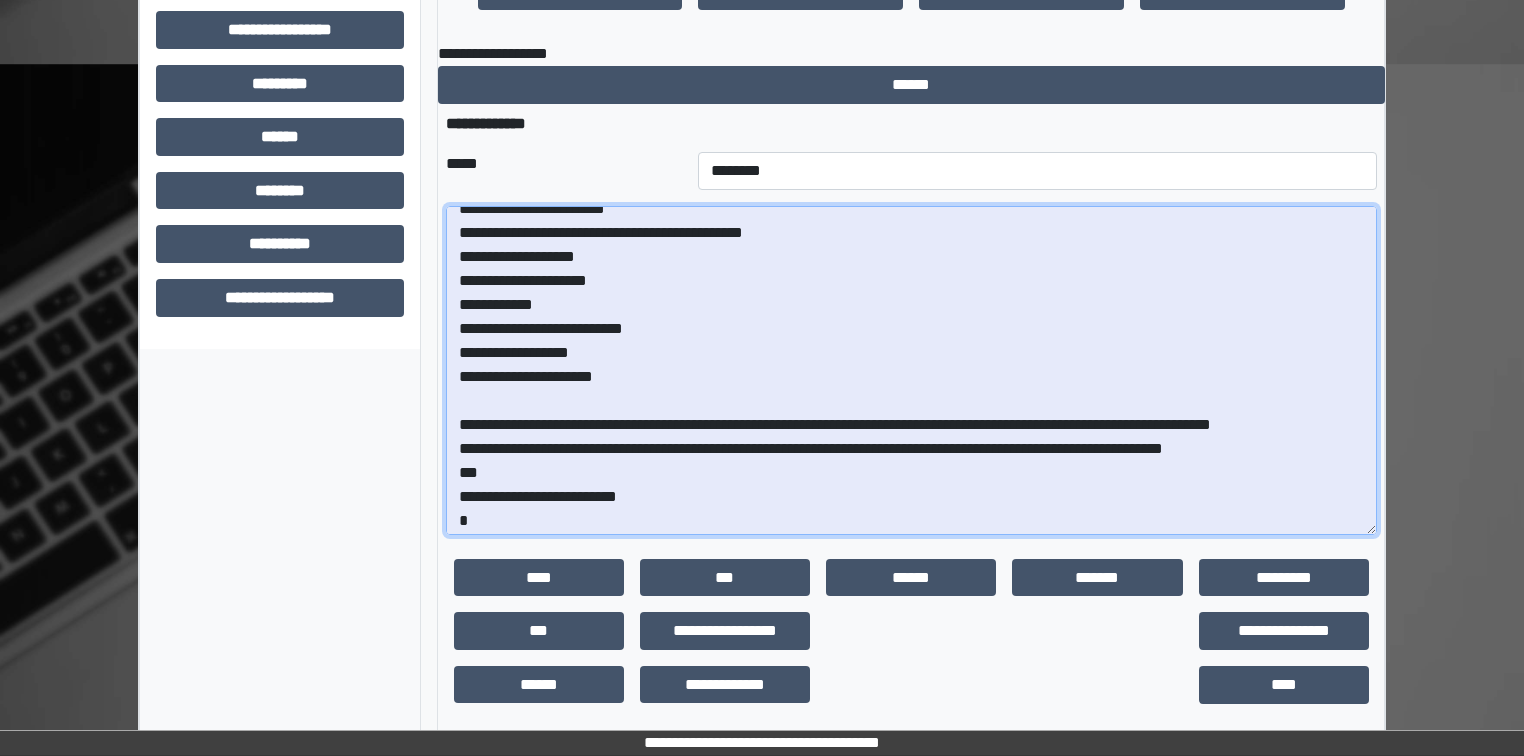 click on "**********" at bounding box center (911, 370) 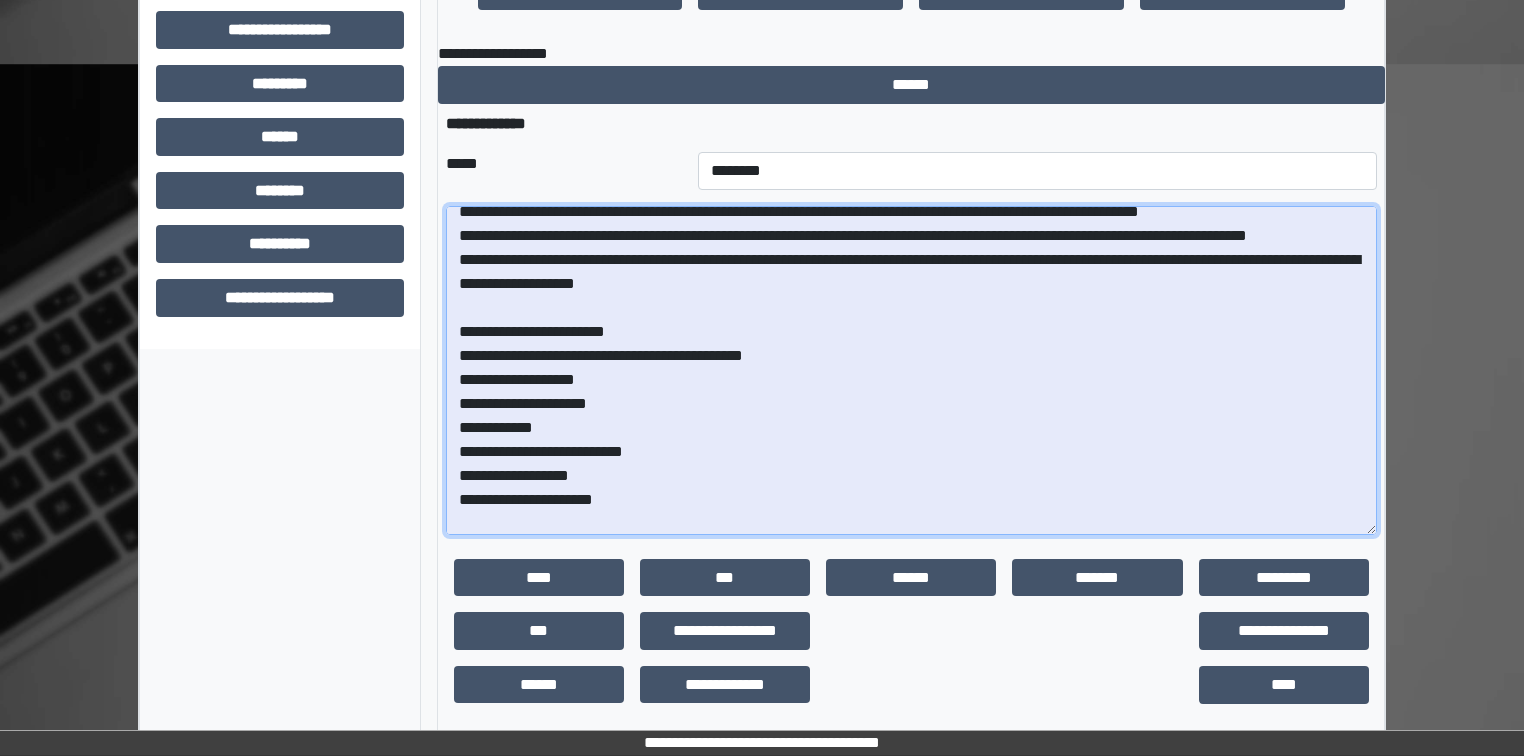 scroll, scrollTop: 0, scrollLeft: 0, axis: both 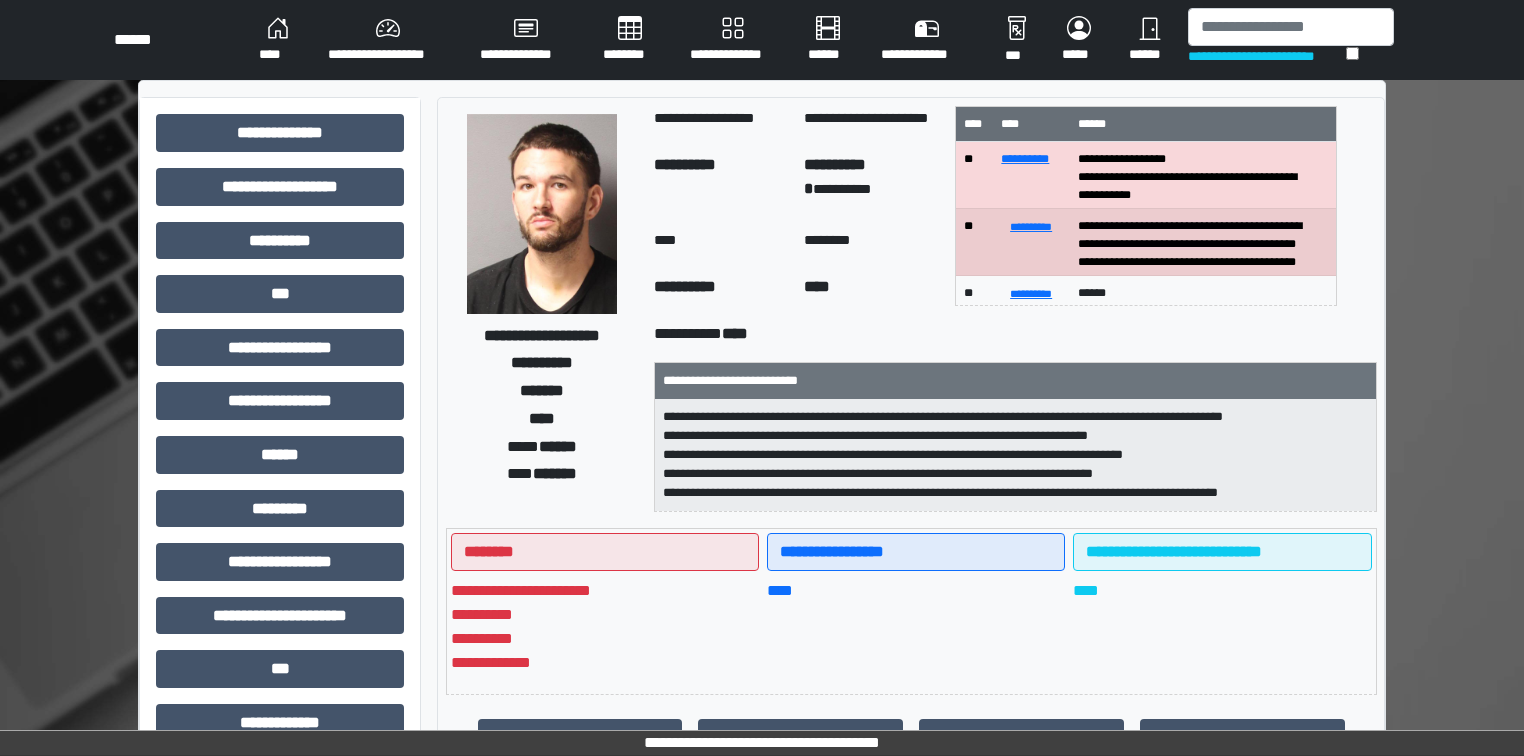 click on "**********" at bounding box center (762, 823) 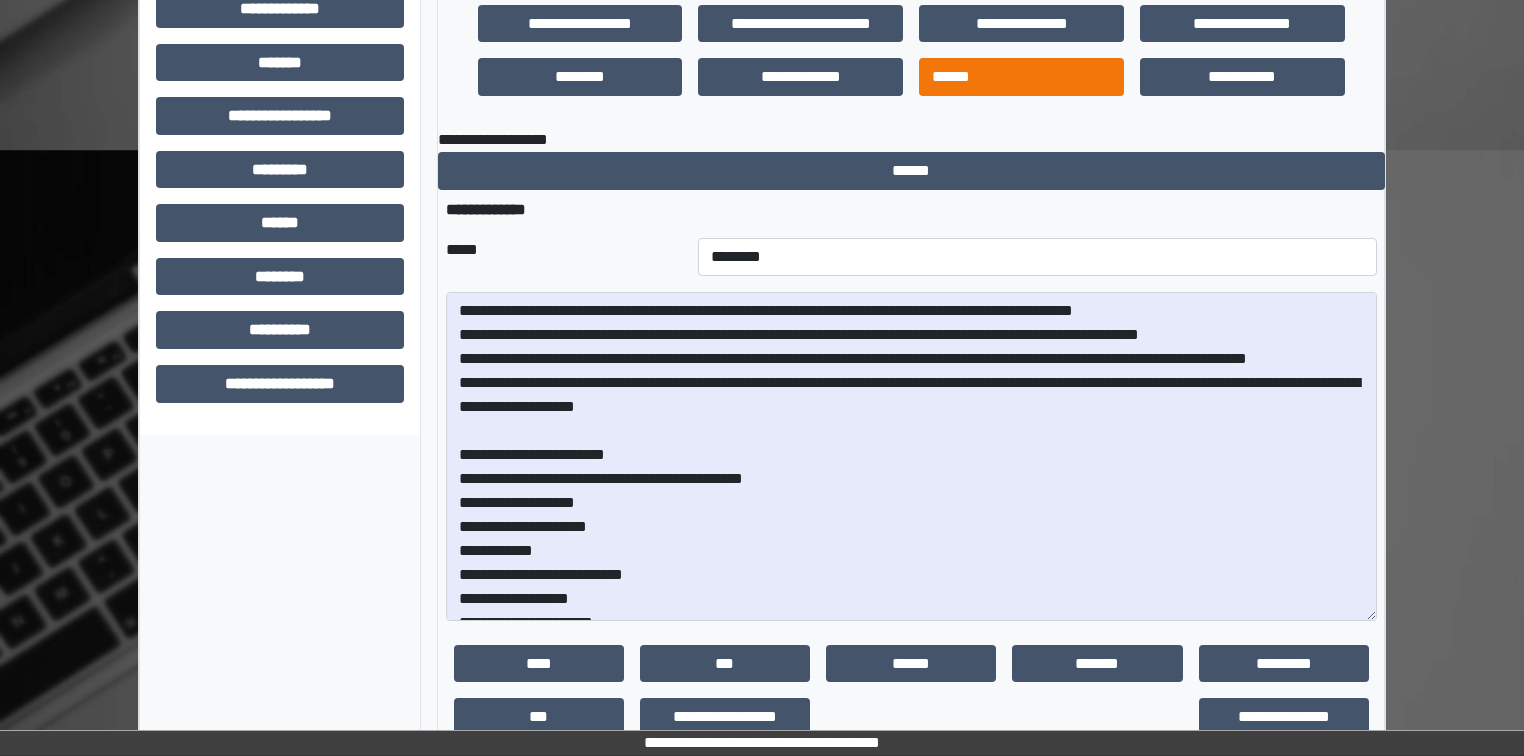 scroll, scrollTop: 812, scrollLeft: 0, axis: vertical 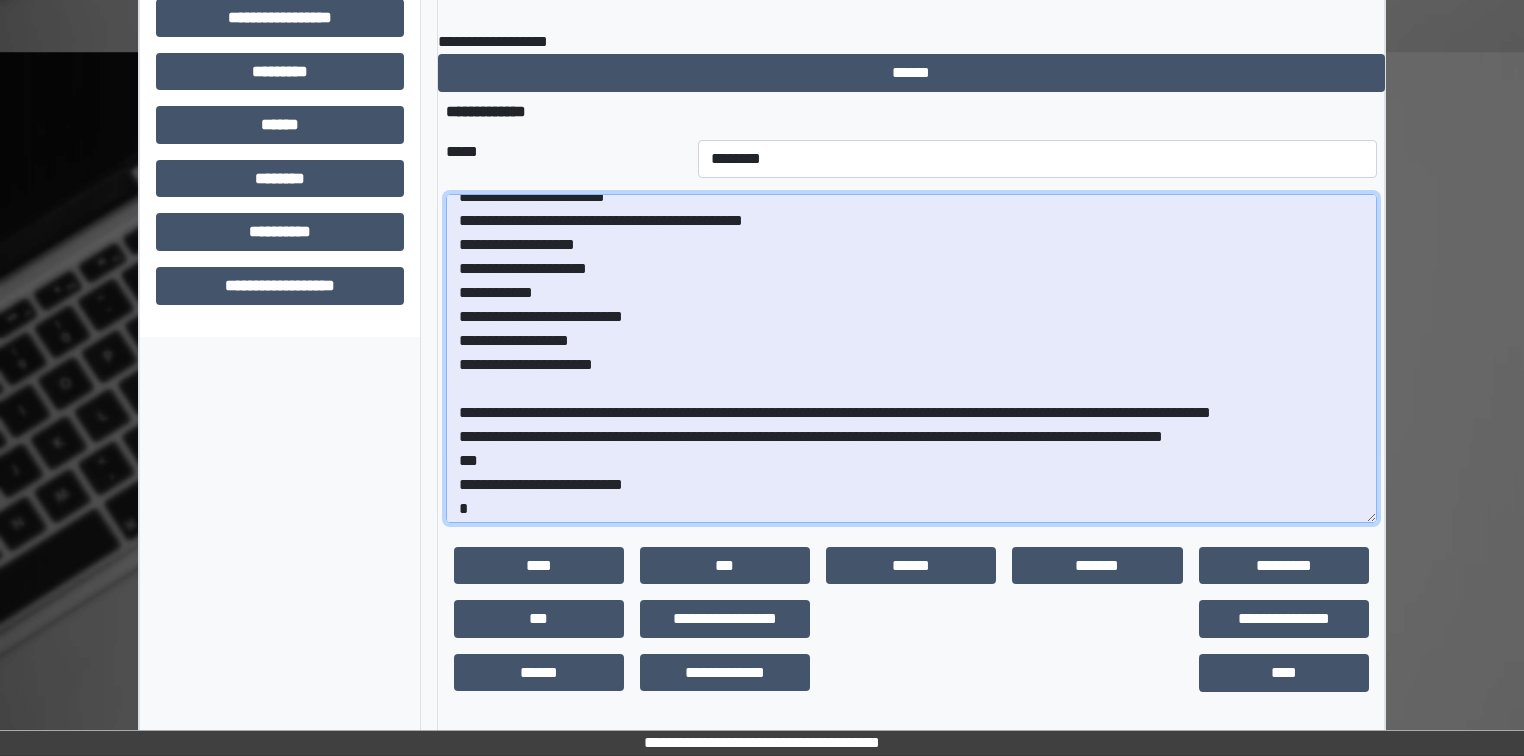 click on "**********" at bounding box center [911, 358] 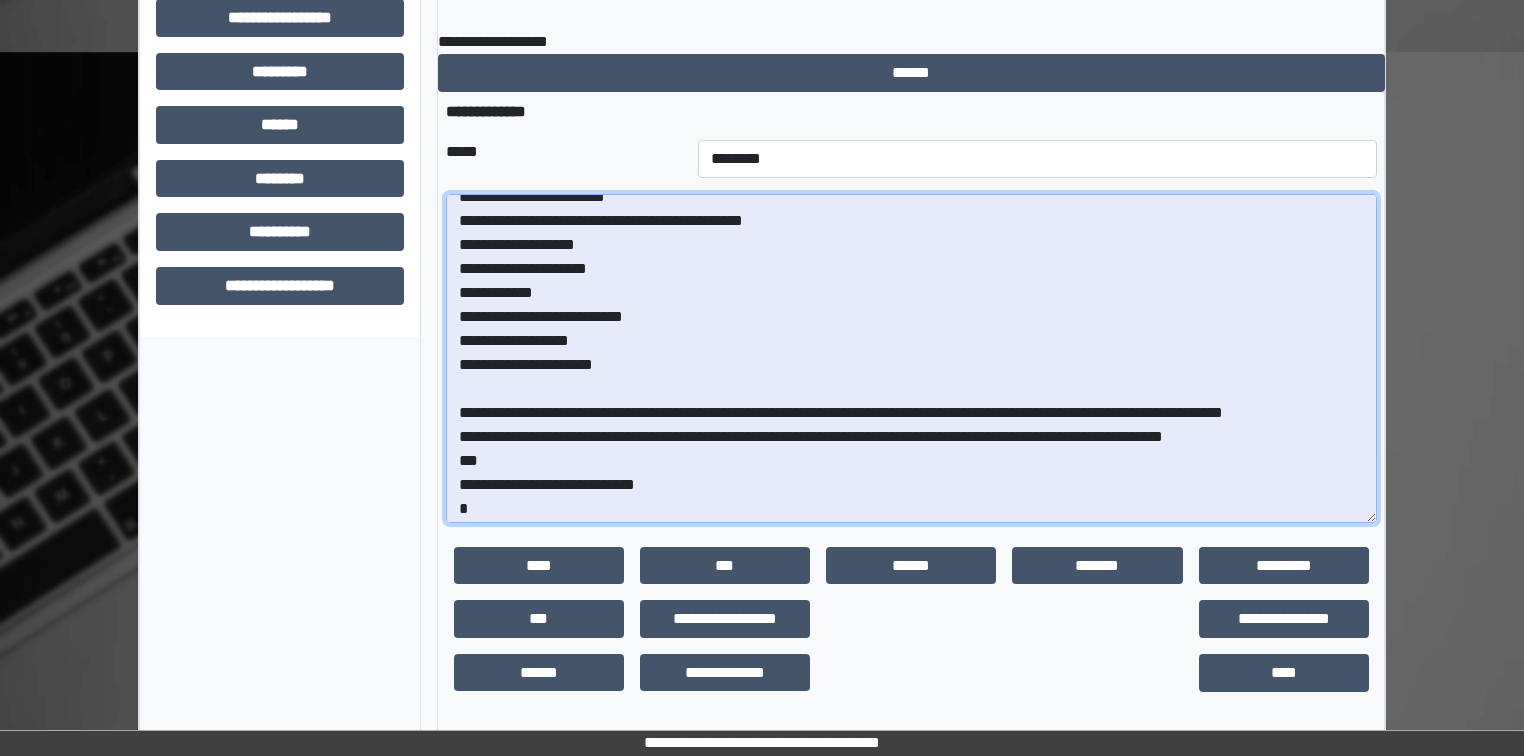 click on "**********" at bounding box center (911, 358) 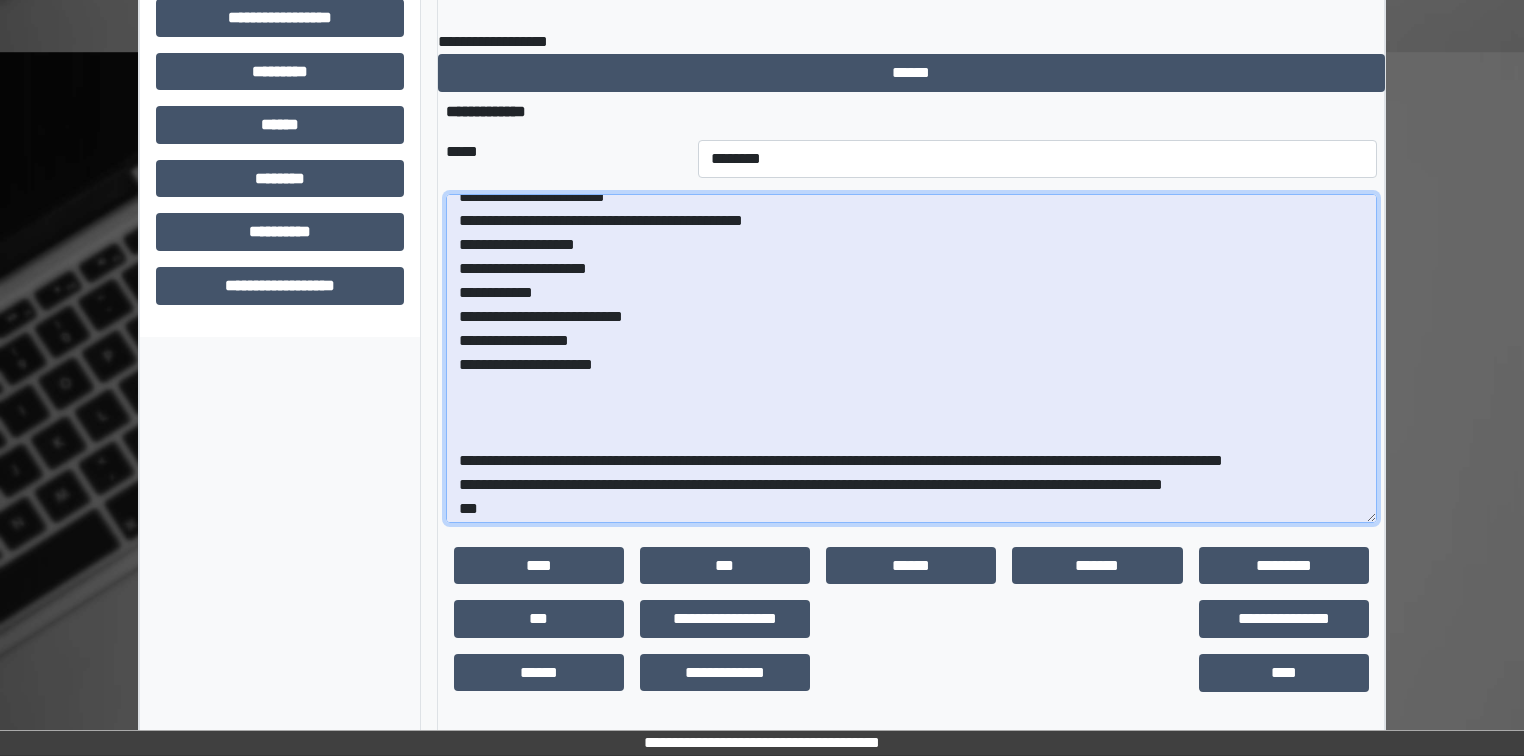 scroll, scrollTop: 80, scrollLeft: 0, axis: vertical 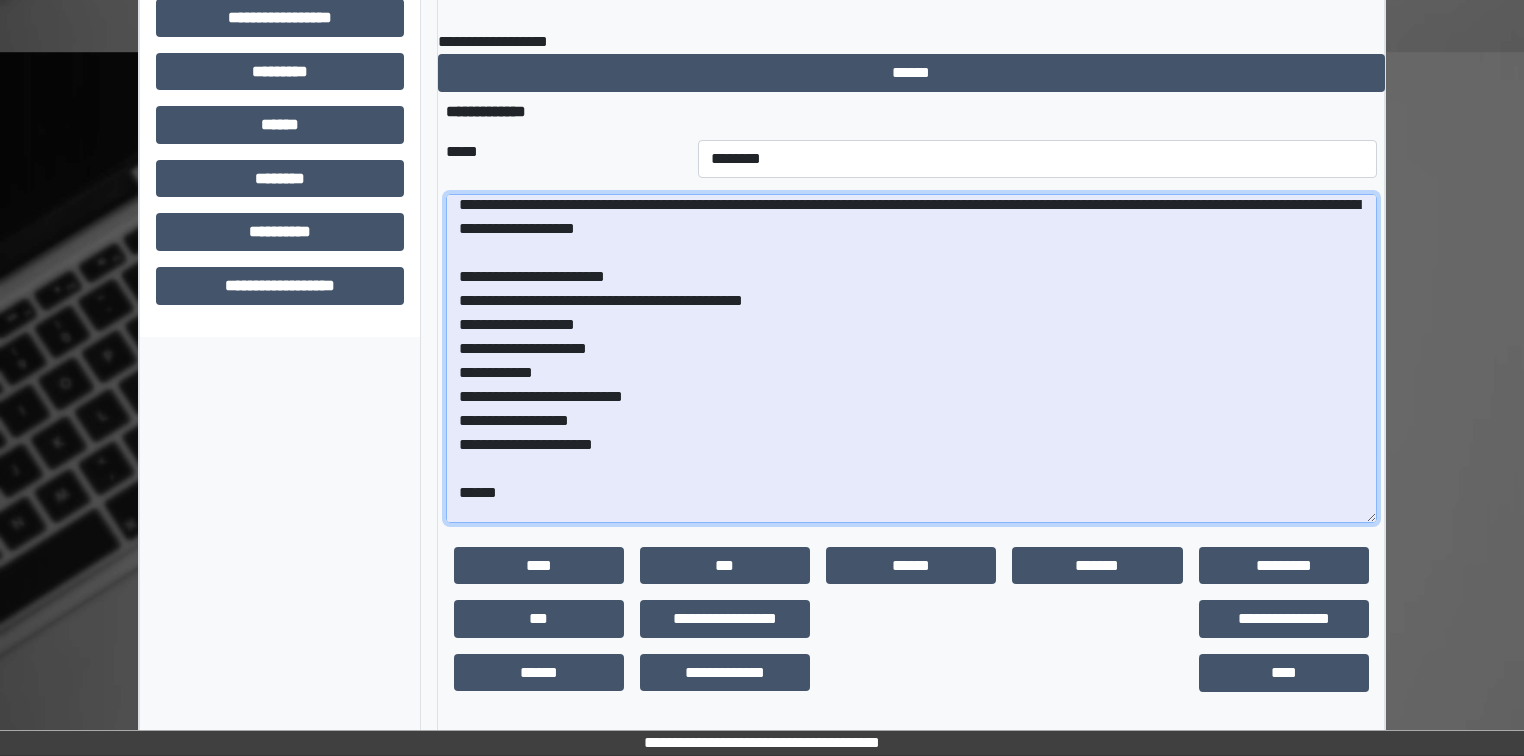 click on "**********" at bounding box center [911, 358] 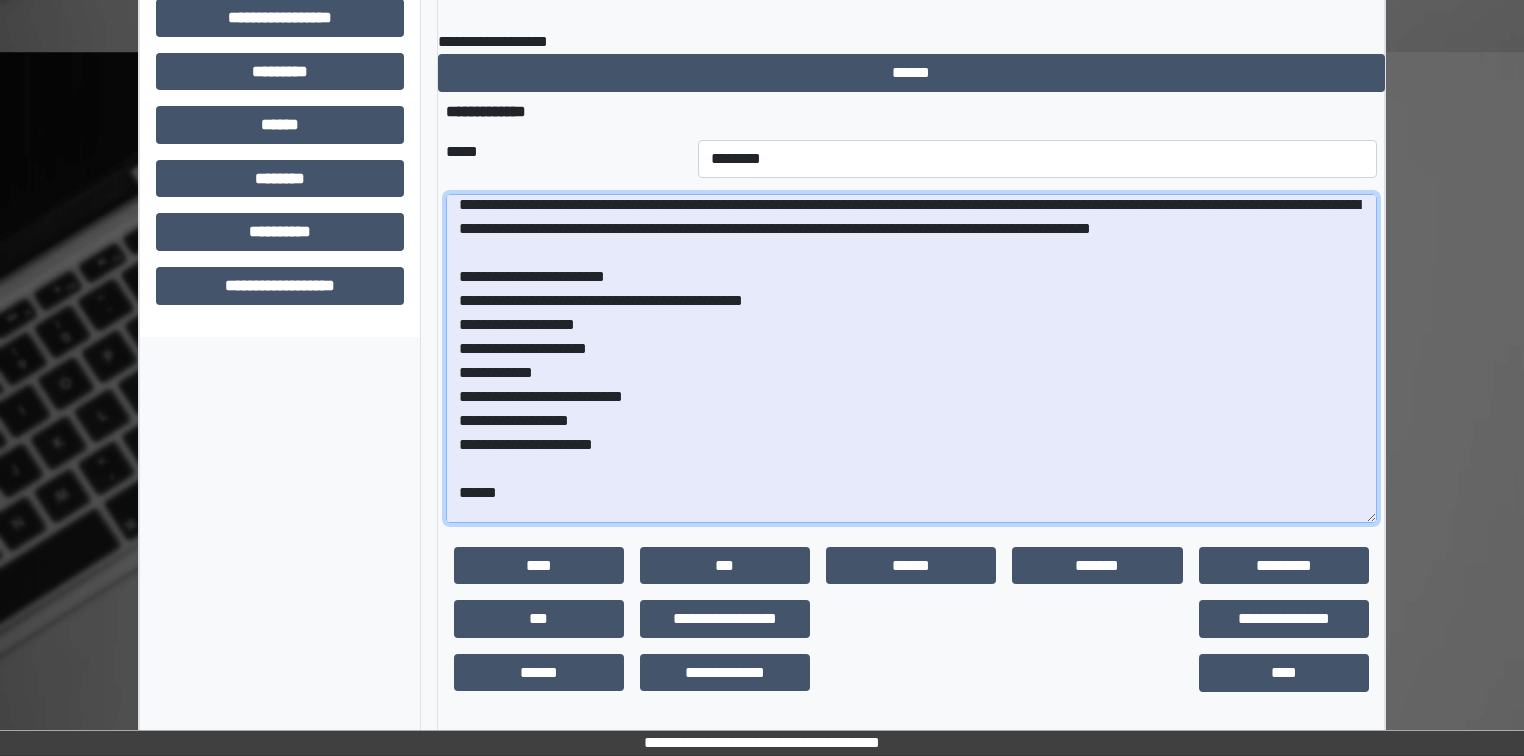scroll, scrollTop: 0, scrollLeft: 0, axis: both 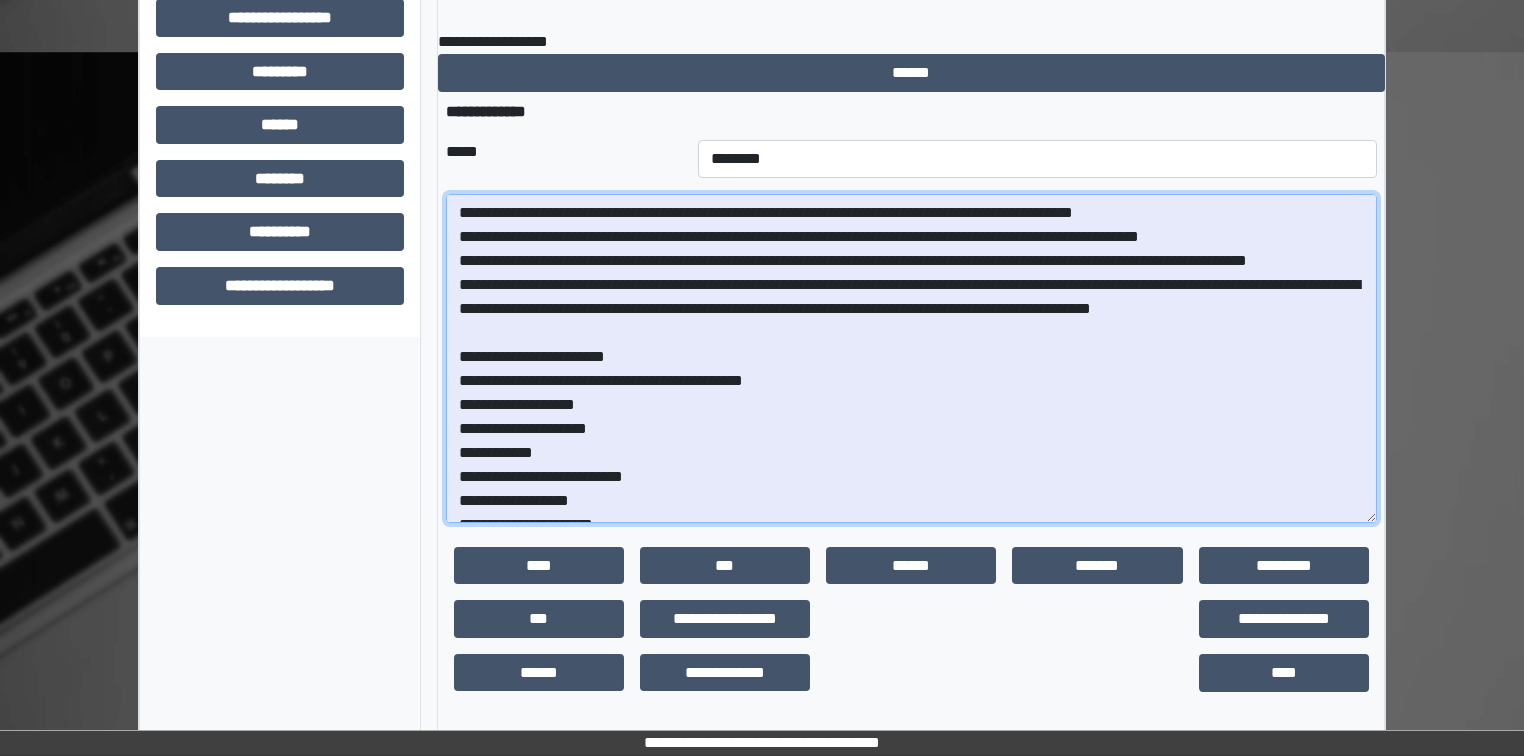 click at bounding box center [911, 358] 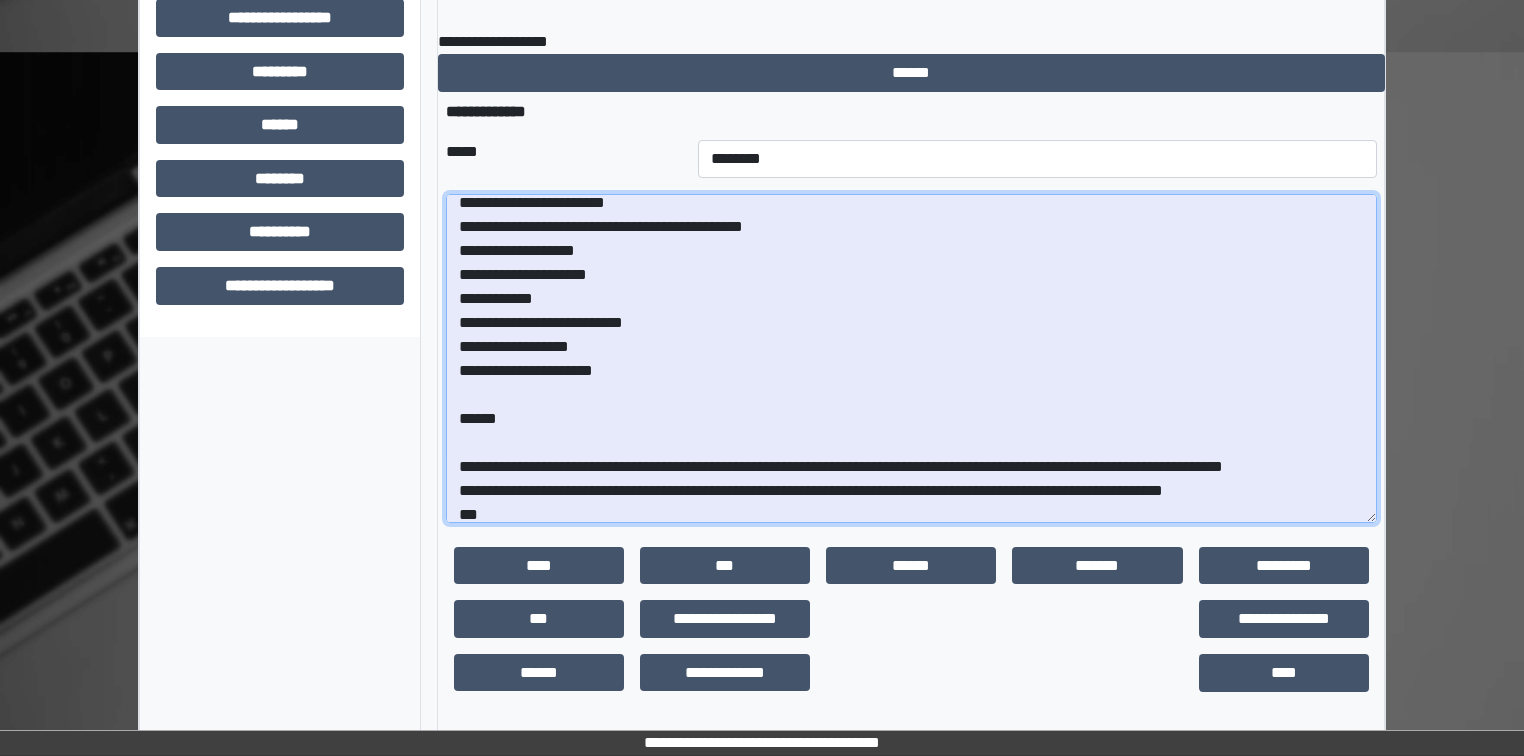 scroll, scrollTop: 160, scrollLeft: 0, axis: vertical 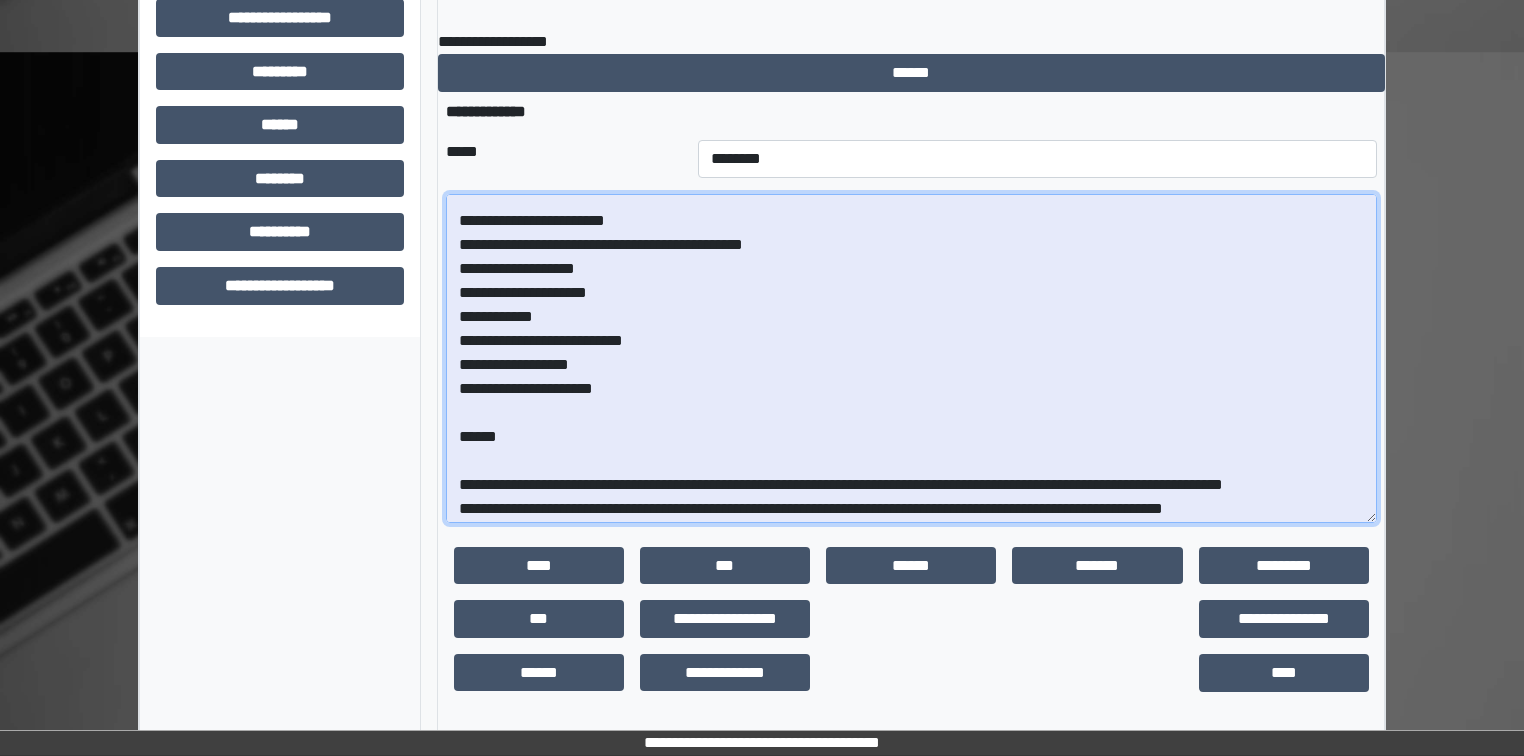click at bounding box center (911, 358) 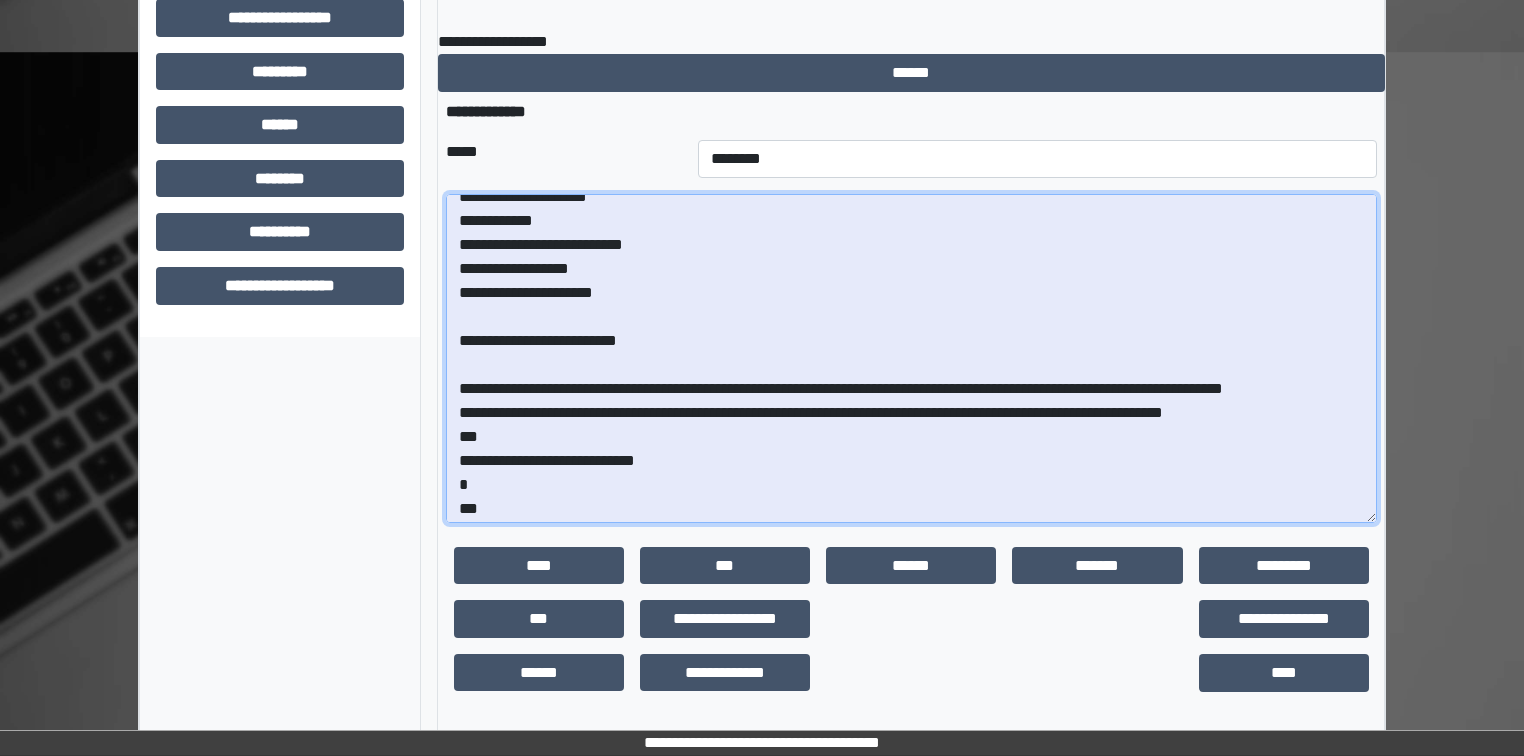 scroll, scrollTop: 260, scrollLeft: 0, axis: vertical 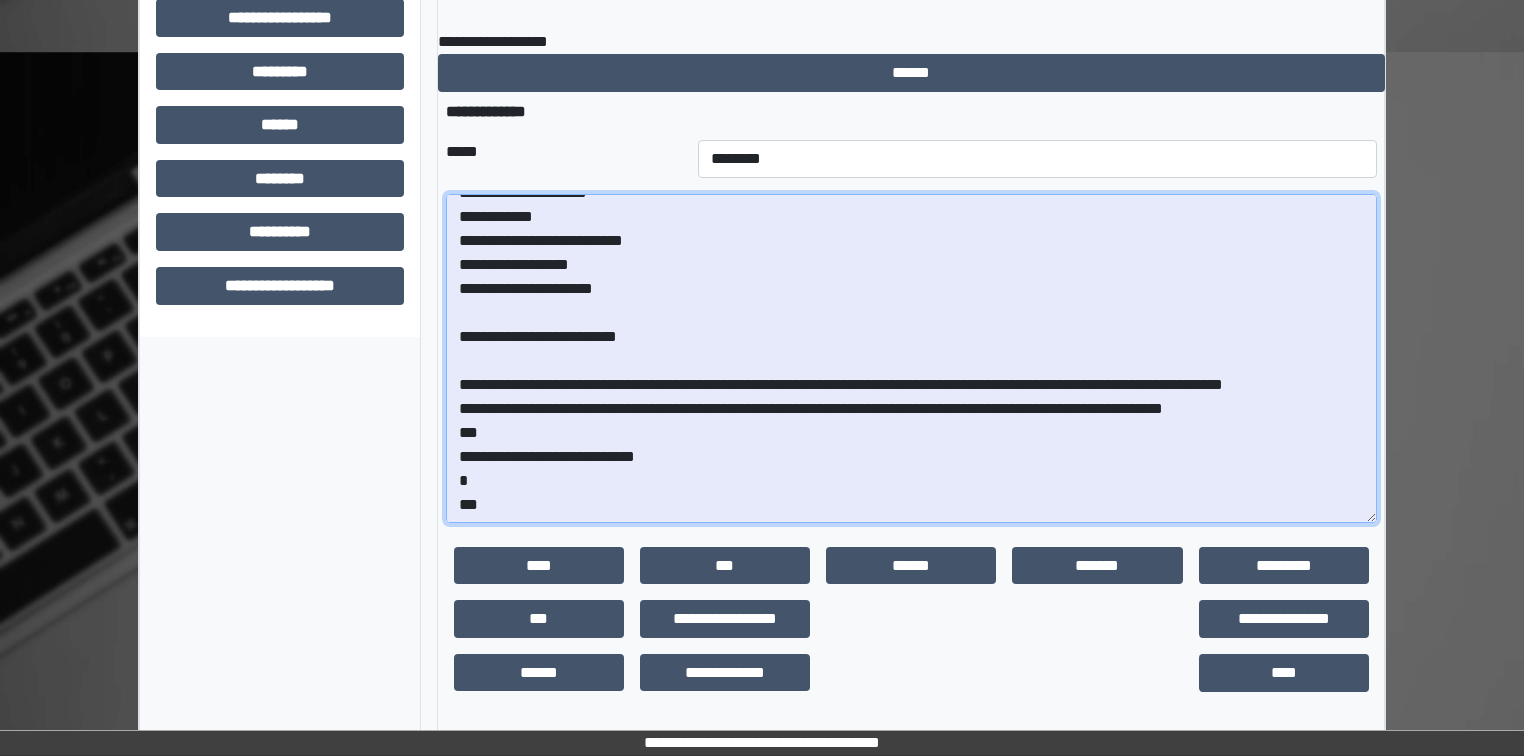 click at bounding box center [911, 358] 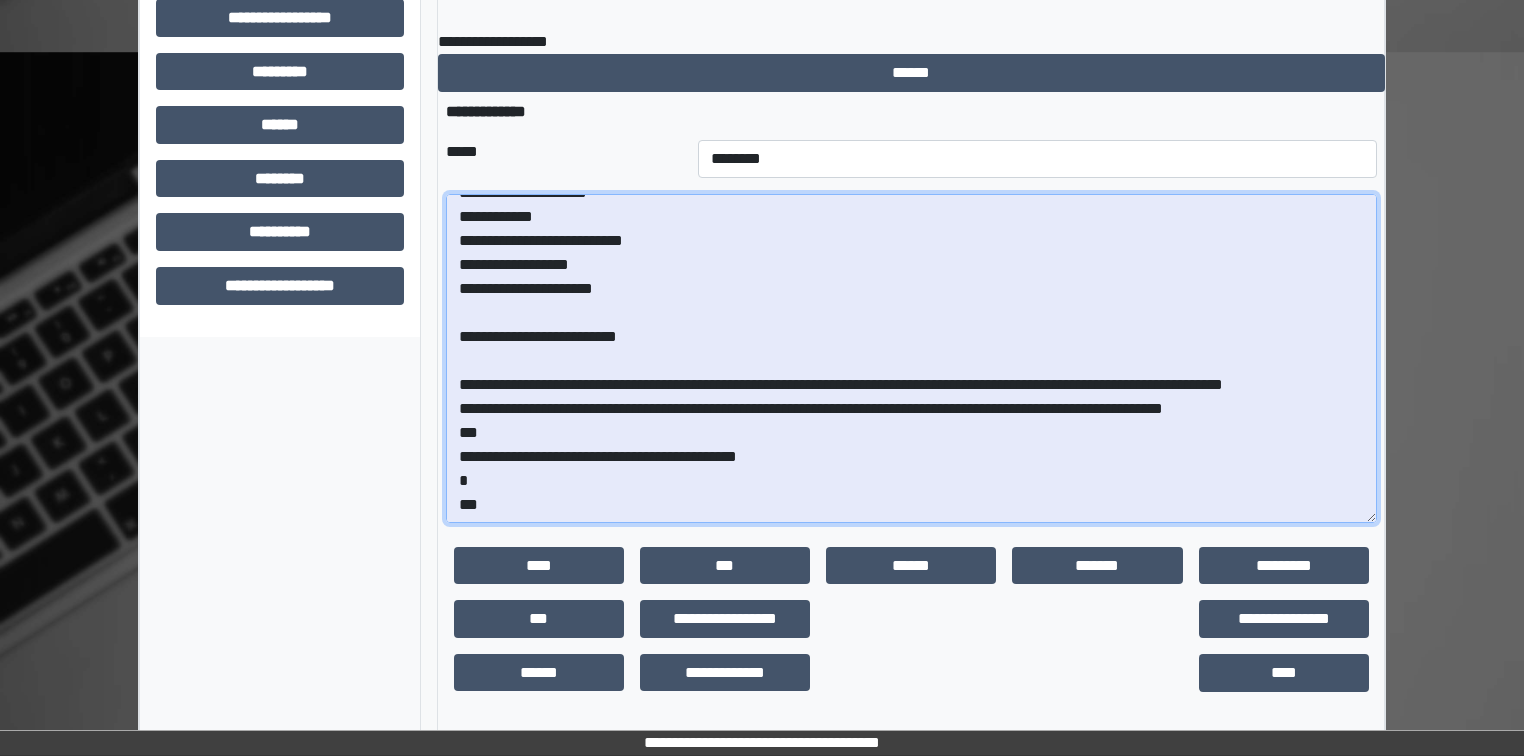 click at bounding box center (911, 358) 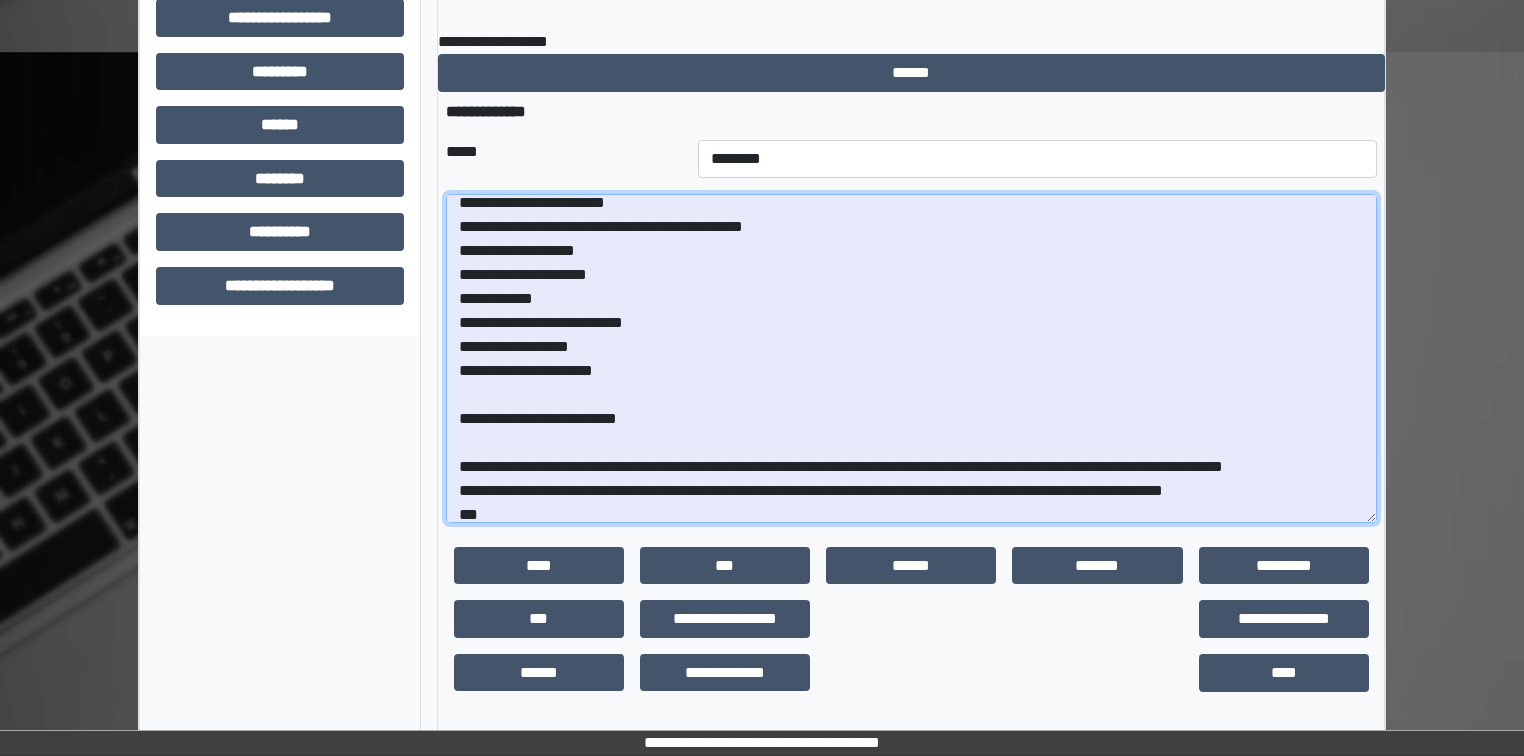 scroll, scrollTop: 260, scrollLeft: 0, axis: vertical 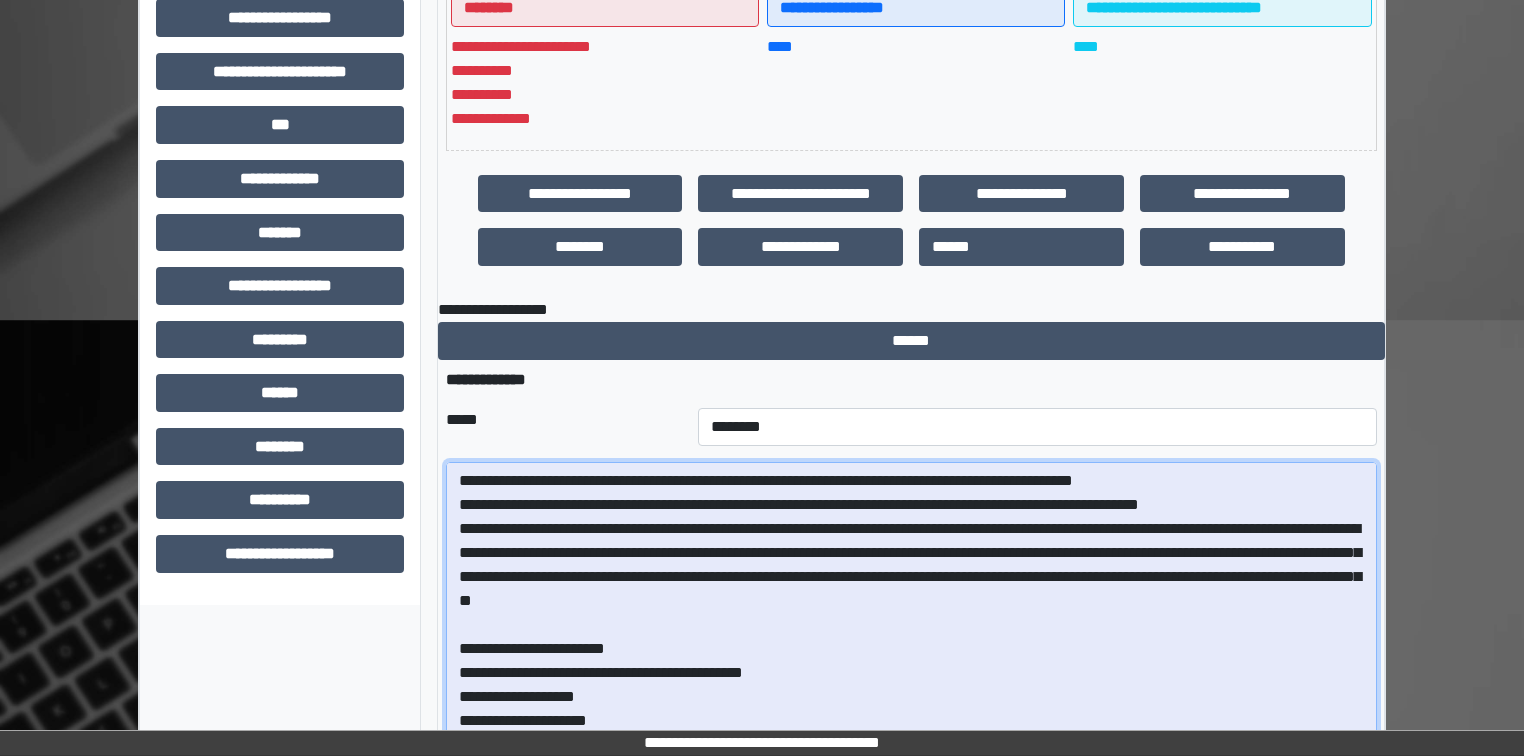 click at bounding box center (911, 626) 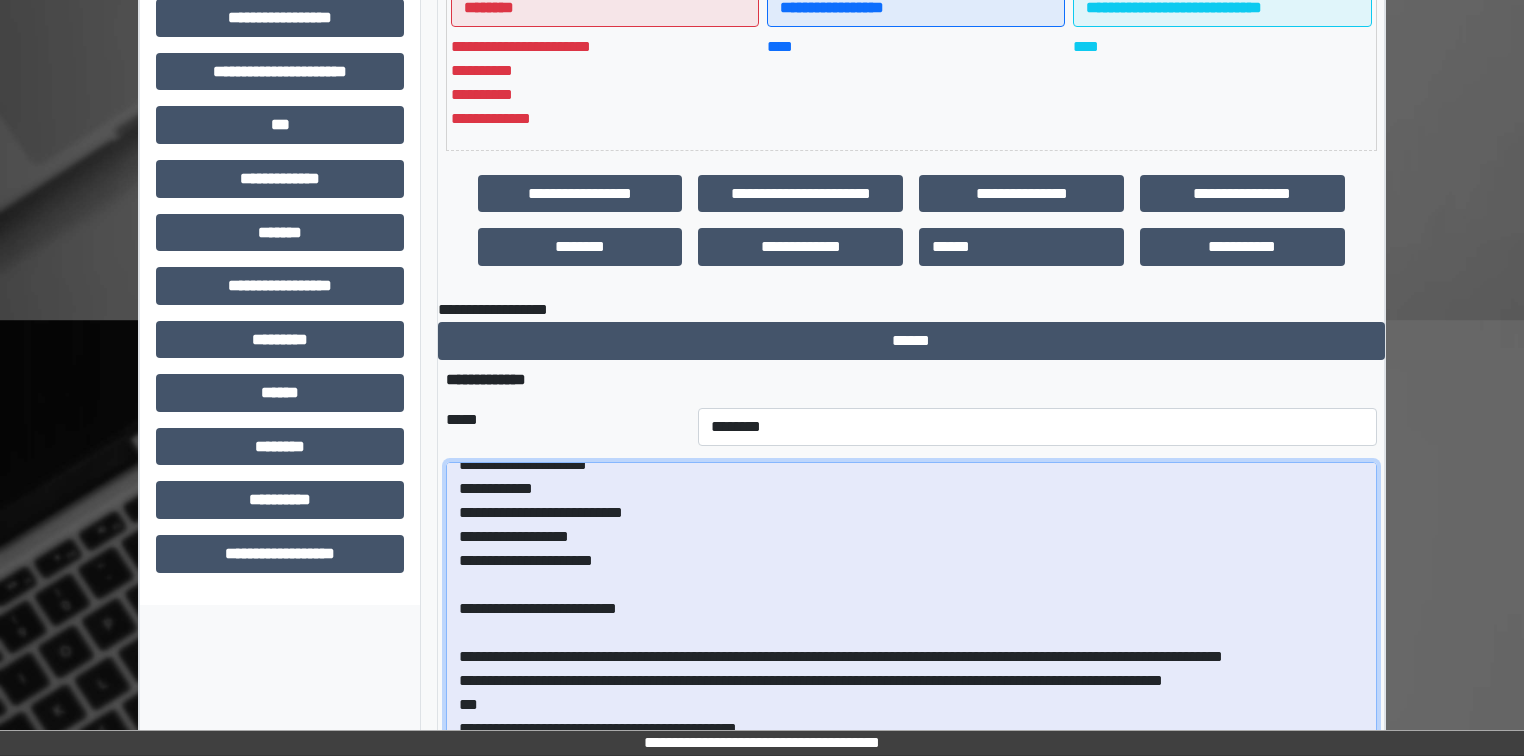 scroll, scrollTop: 260, scrollLeft: 0, axis: vertical 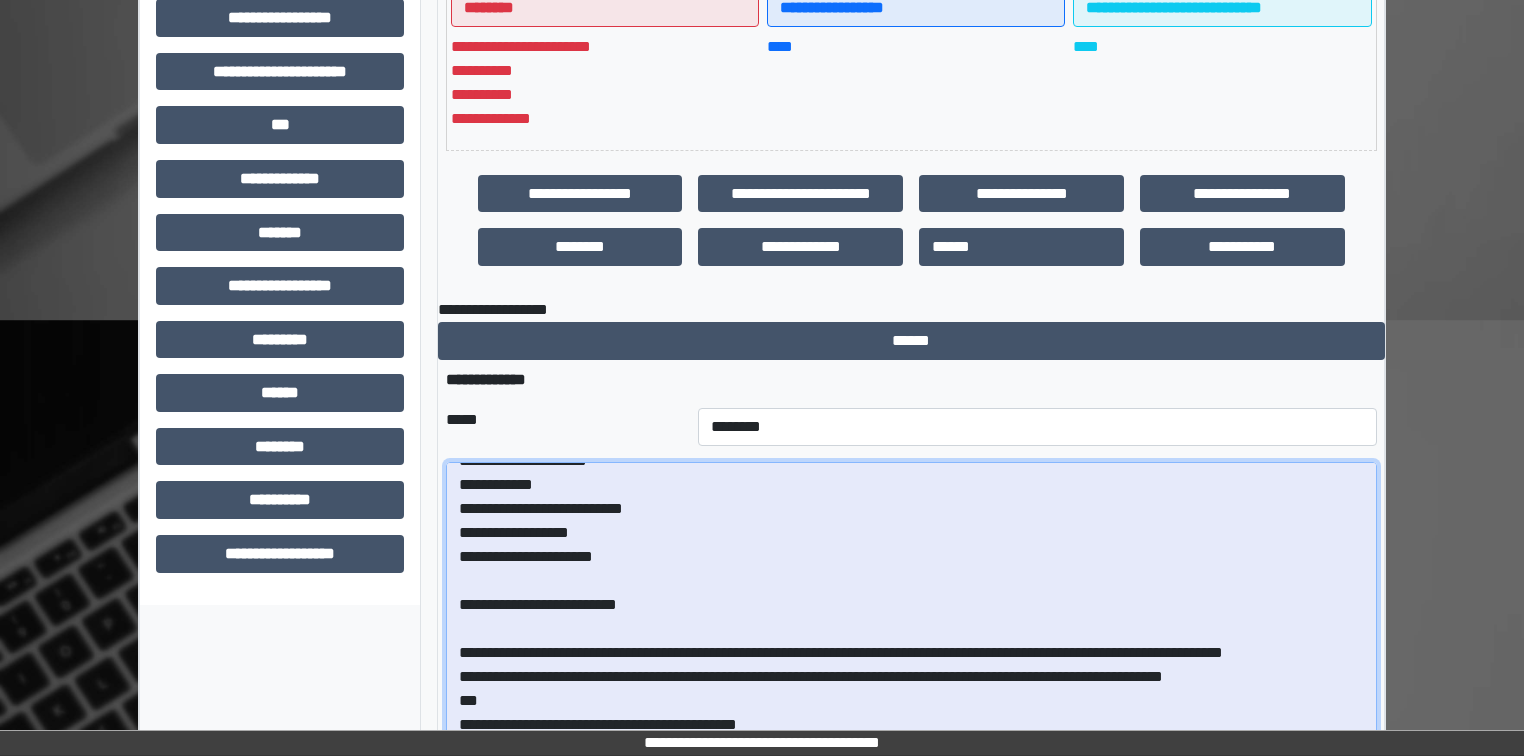 click at bounding box center (911, 626) 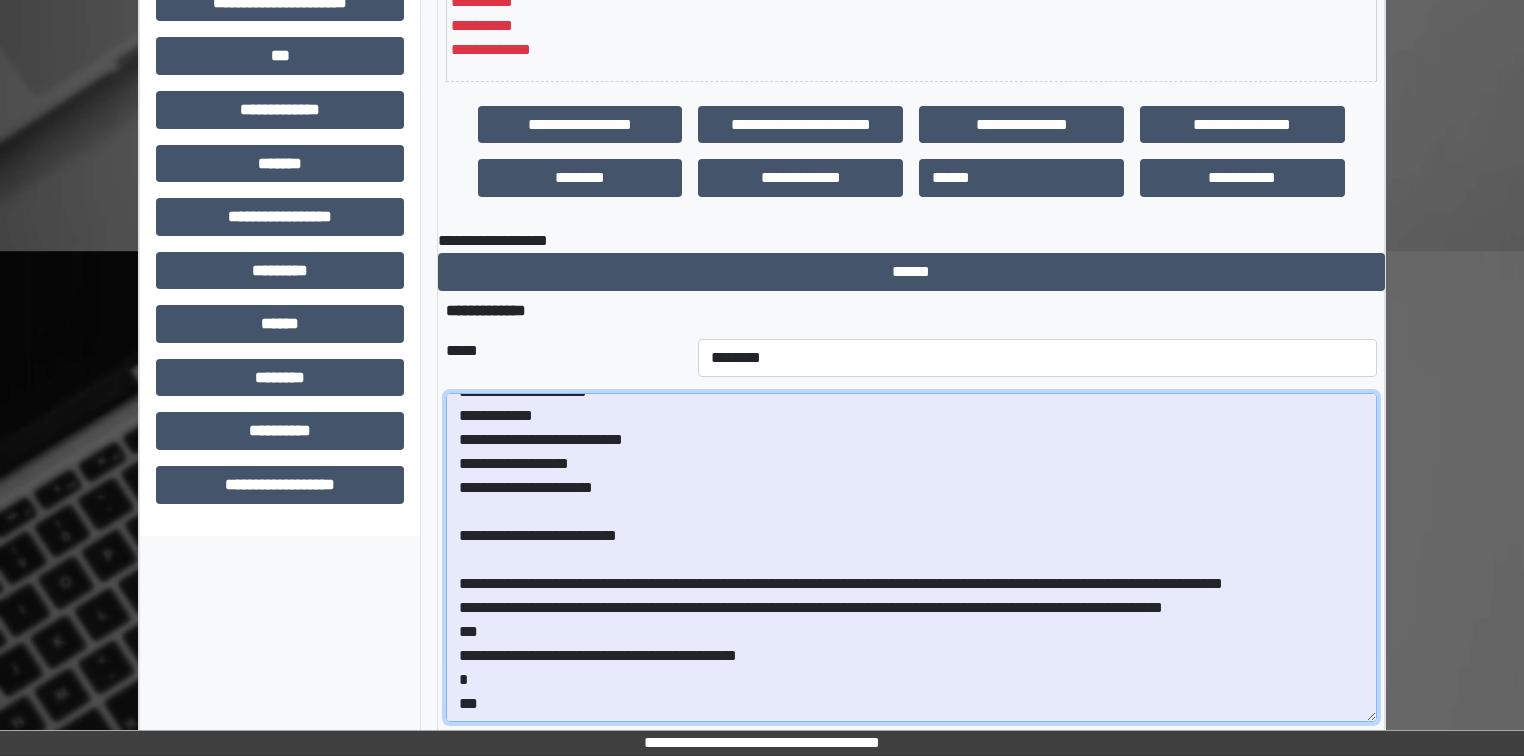 scroll, scrollTop: 704, scrollLeft: 0, axis: vertical 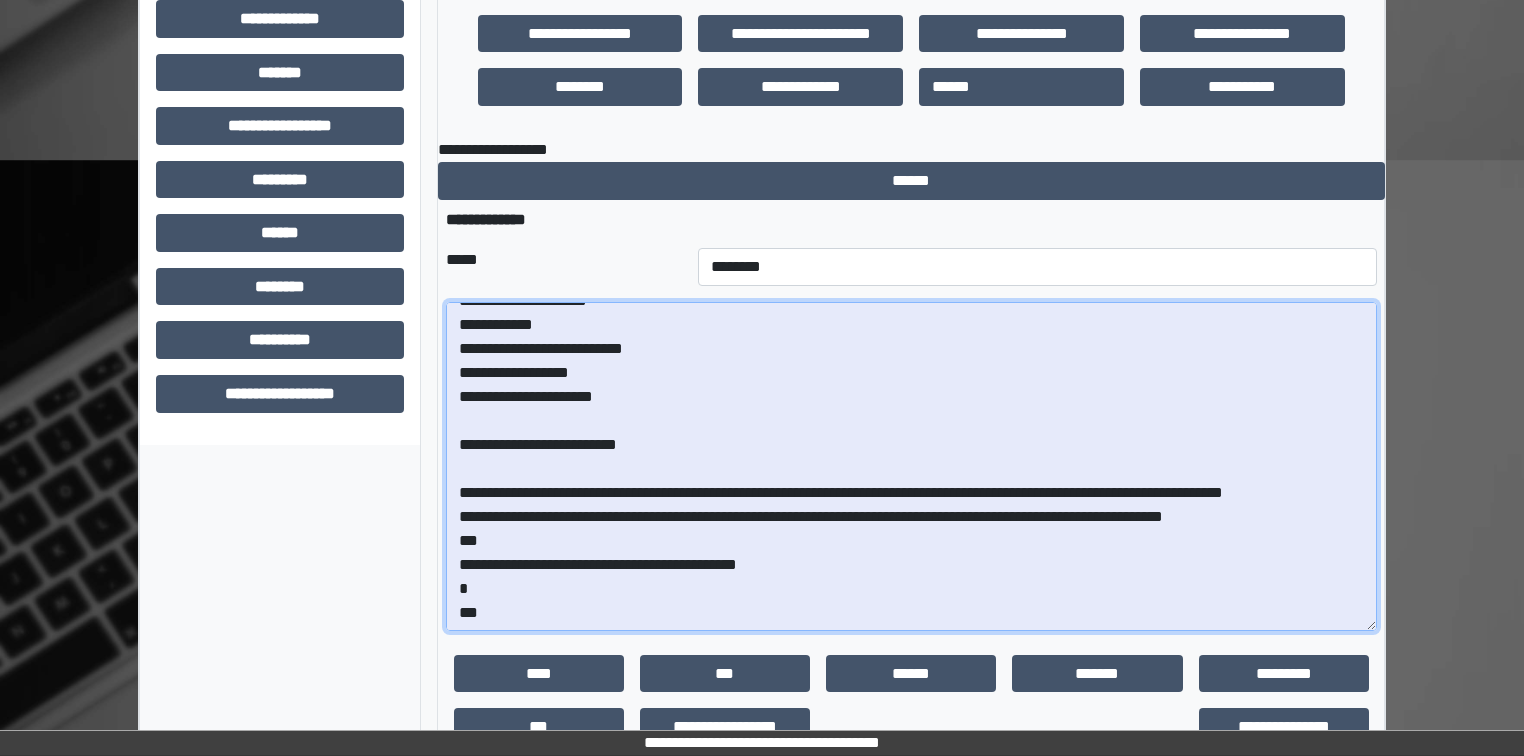 click at bounding box center (911, 466) 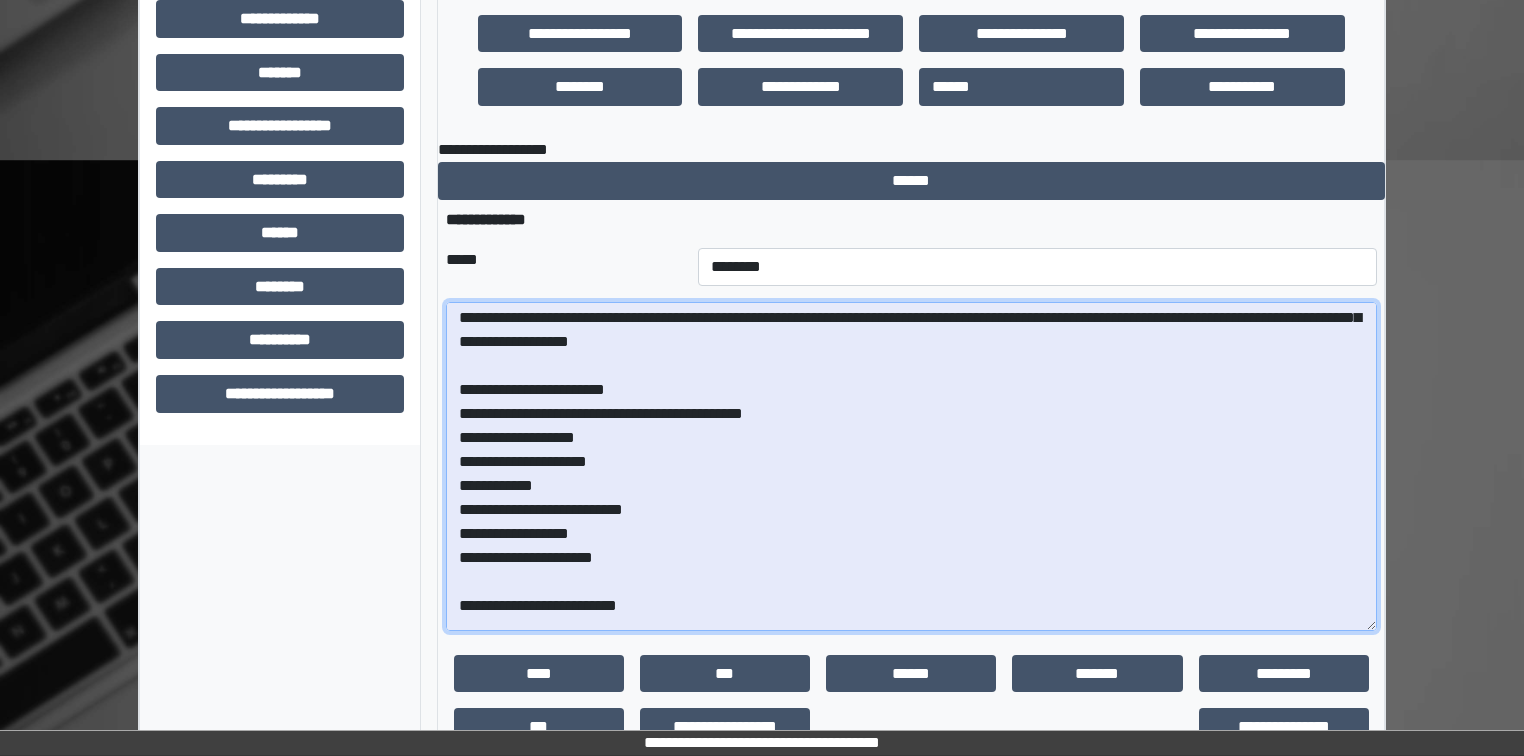 scroll, scrollTop: 20, scrollLeft: 0, axis: vertical 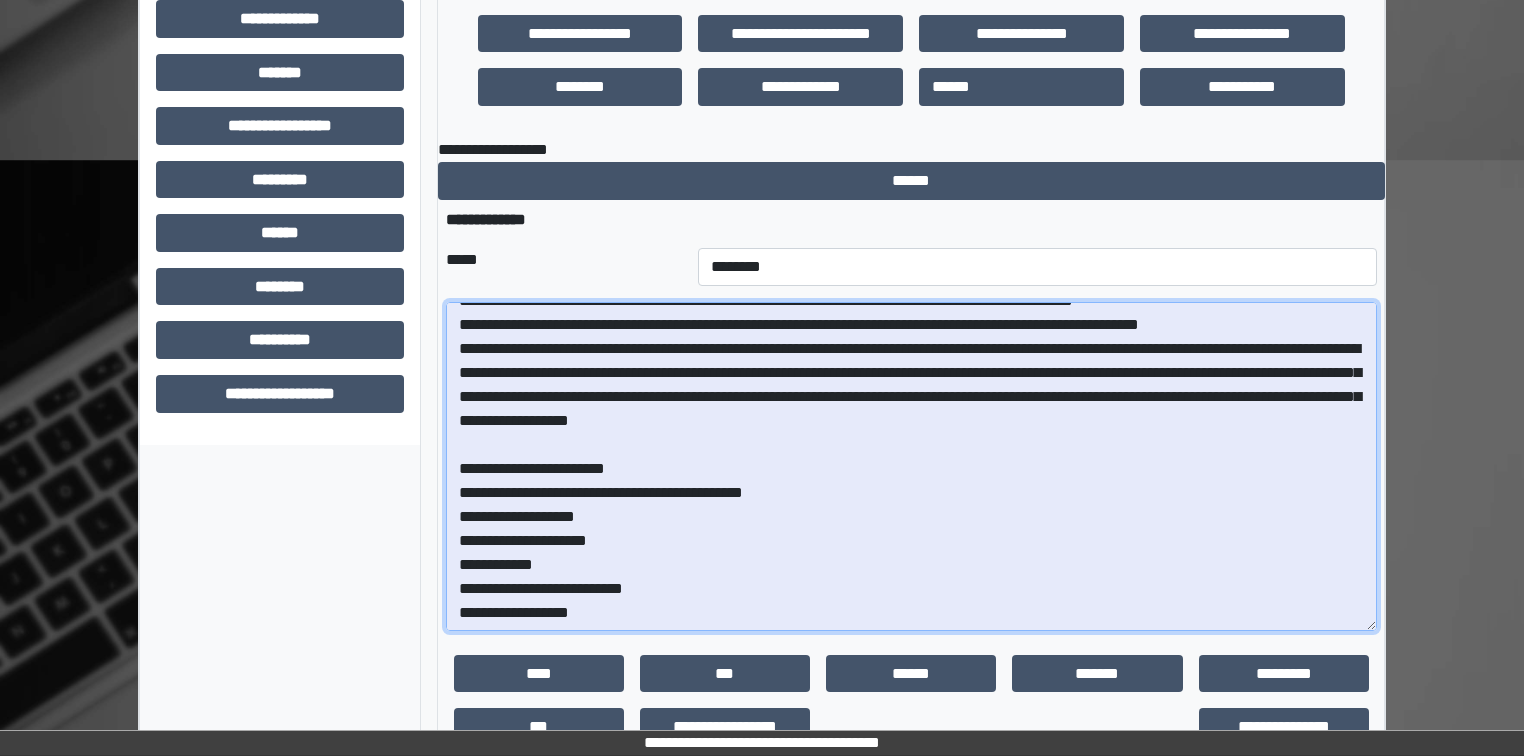 click at bounding box center [911, 466] 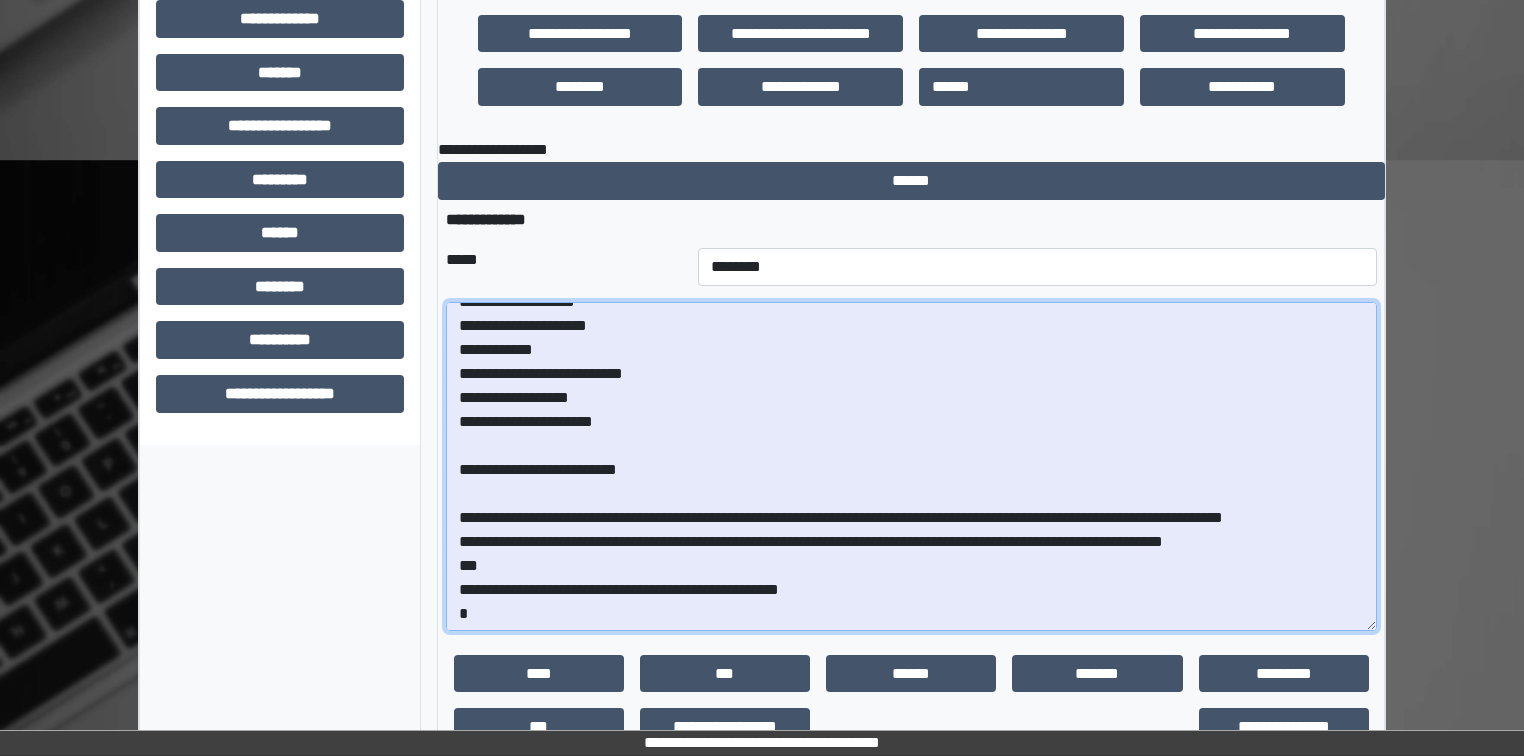 scroll, scrollTop: 260, scrollLeft: 0, axis: vertical 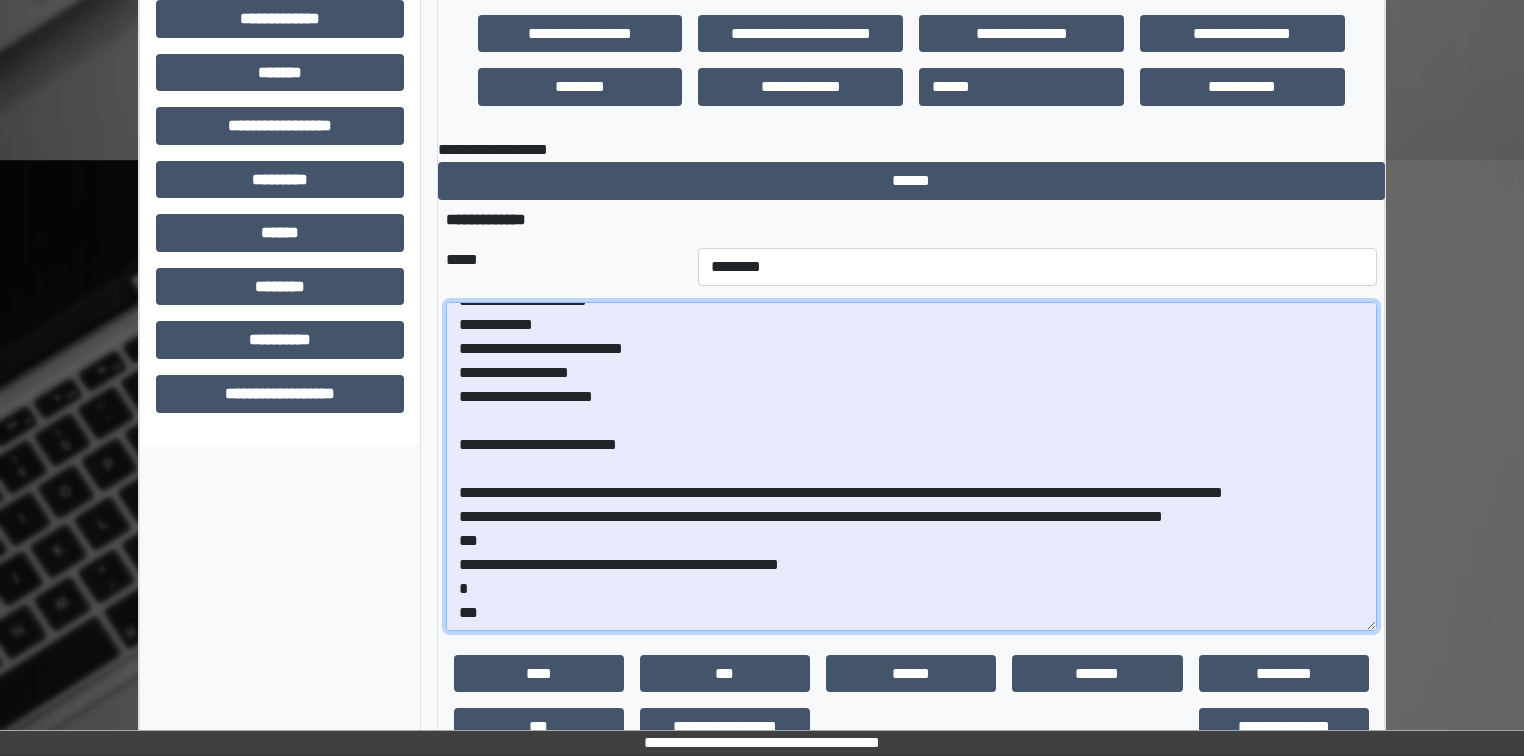 click at bounding box center (911, 466) 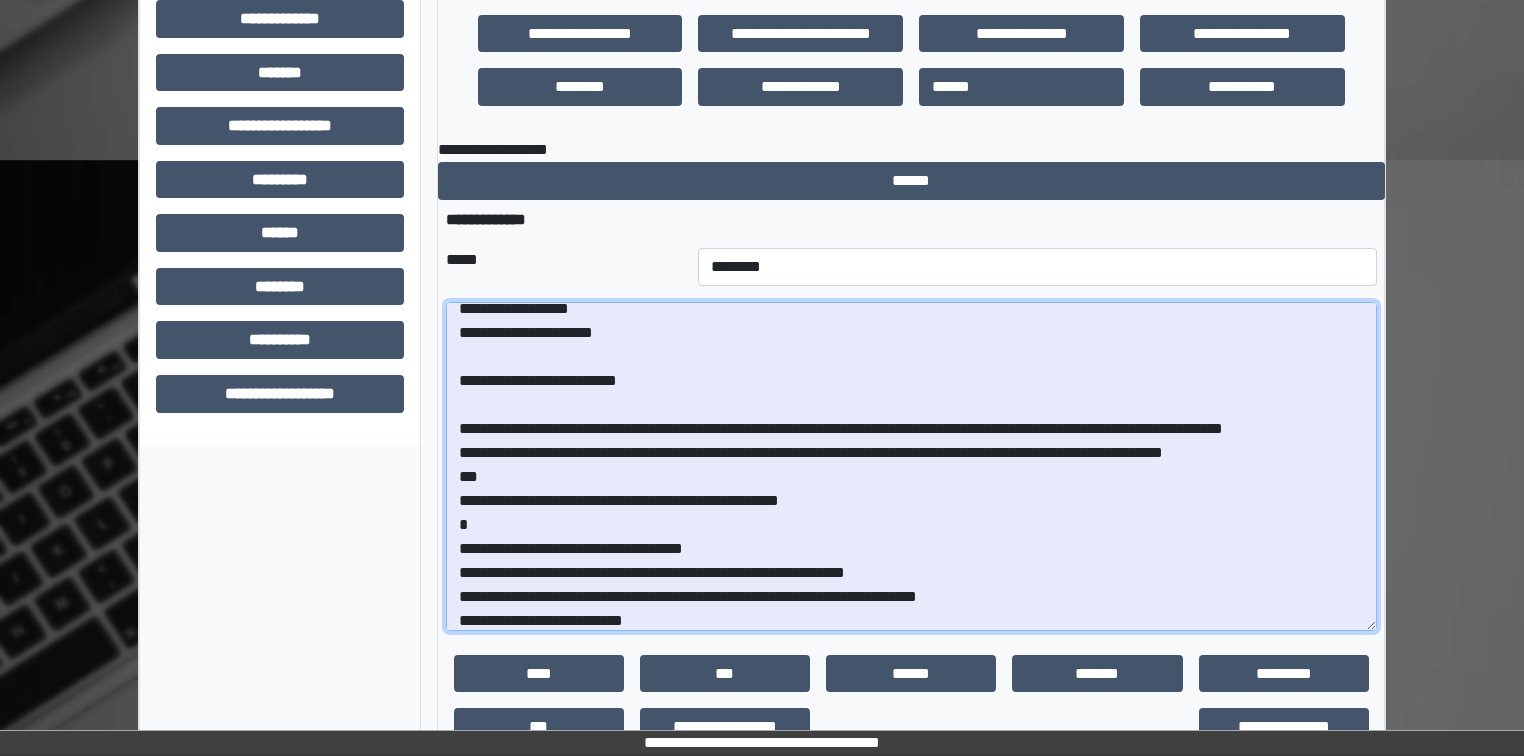 scroll, scrollTop: 348, scrollLeft: 0, axis: vertical 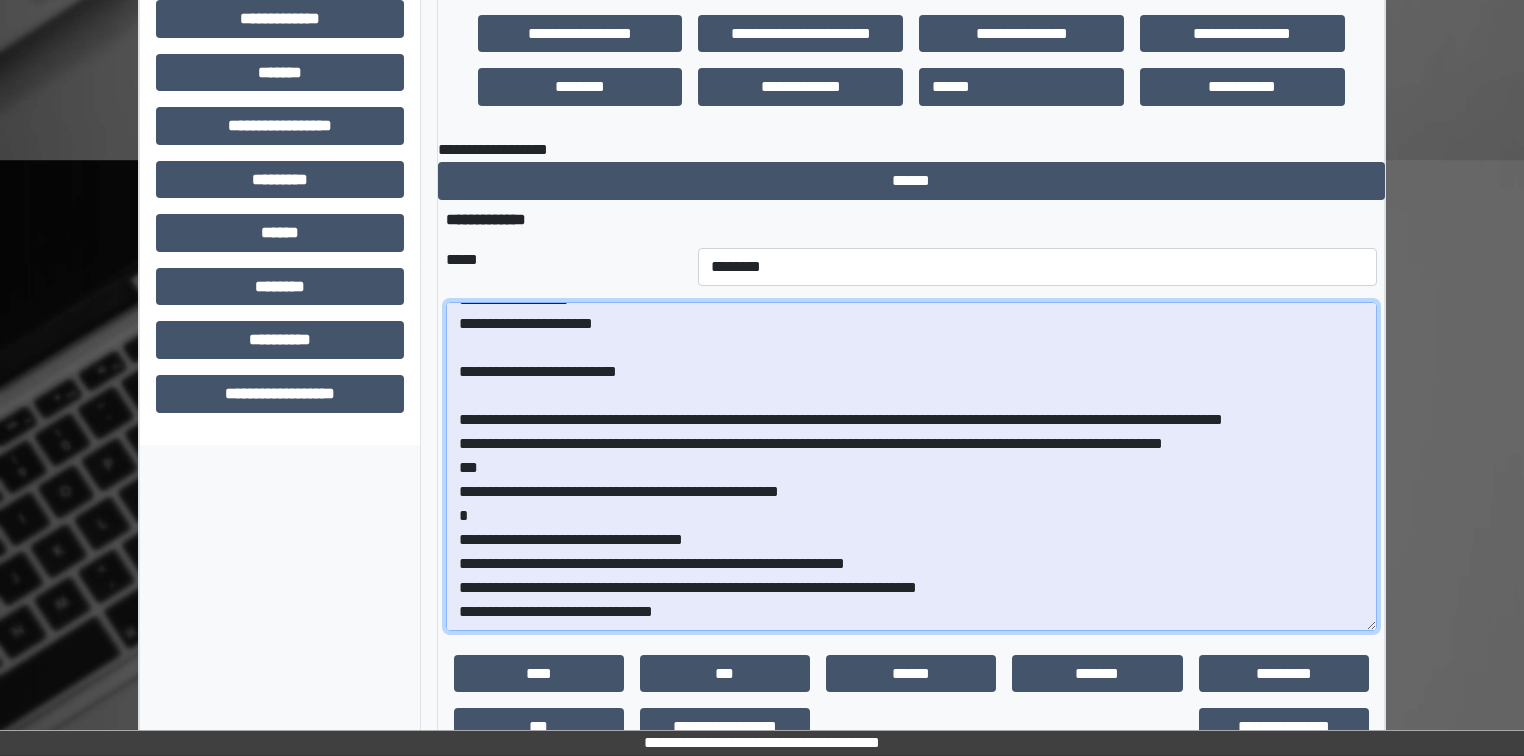 click at bounding box center (911, 466) 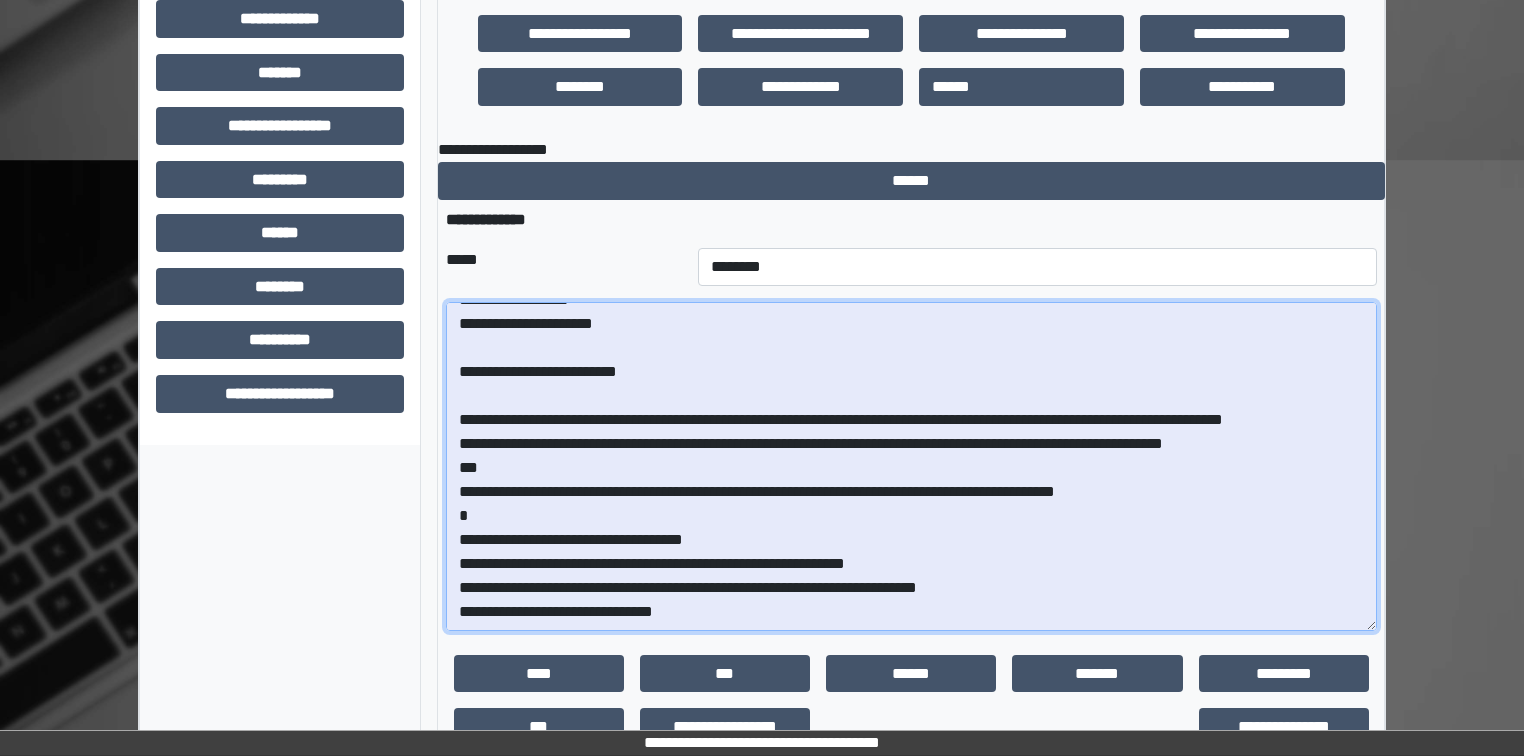 click at bounding box center (911, 466) 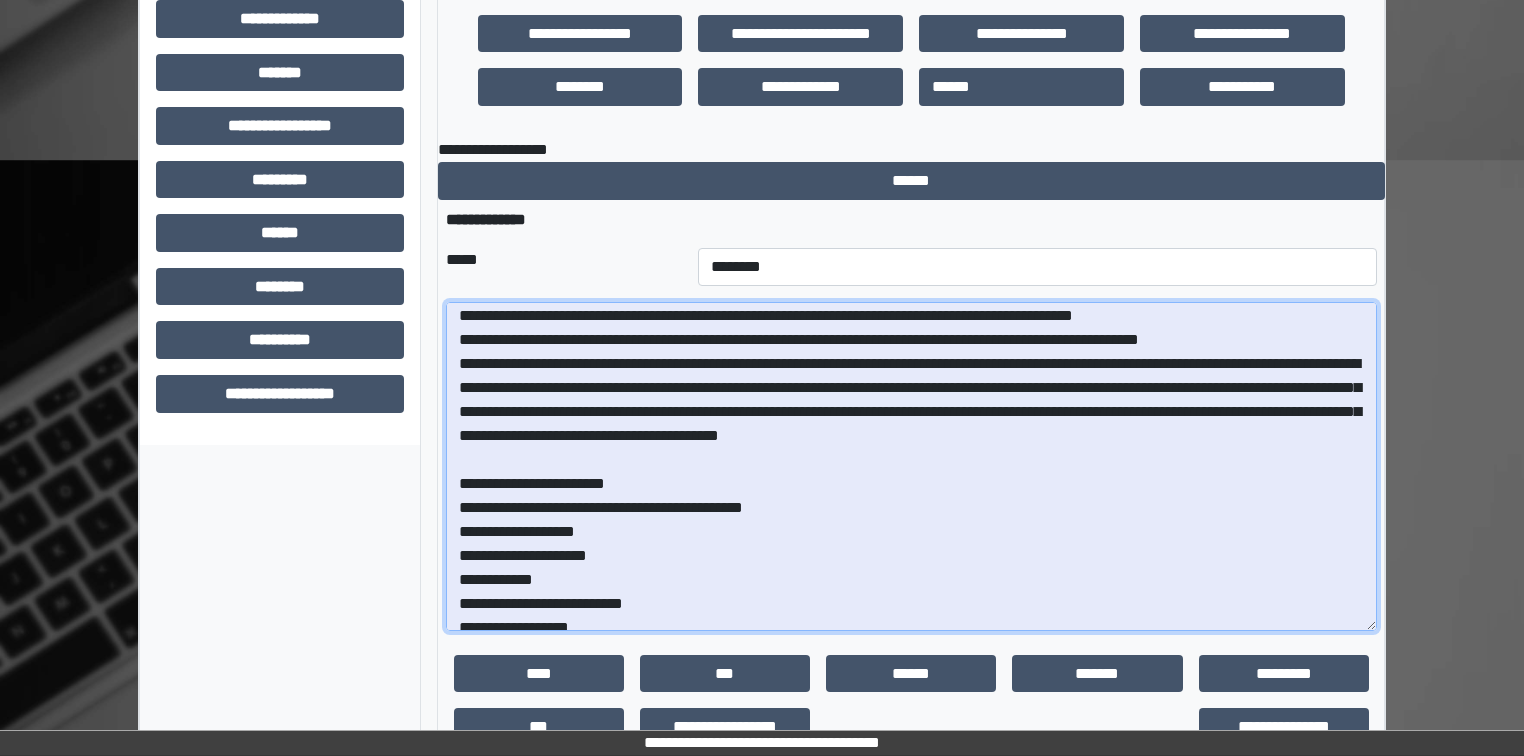 scroll, scrollTop: 0, scrollLeft: 0, axis: both 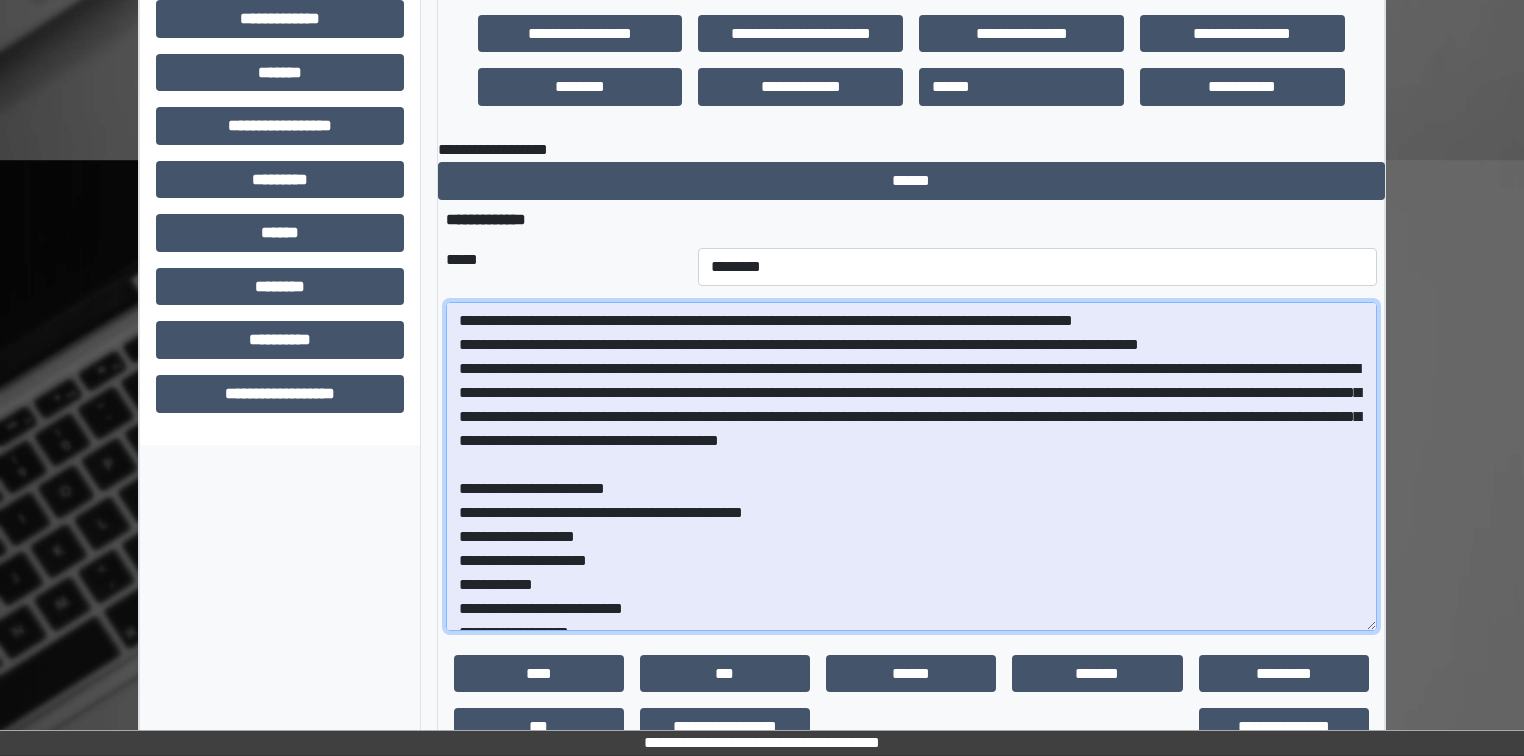 type on "**********" 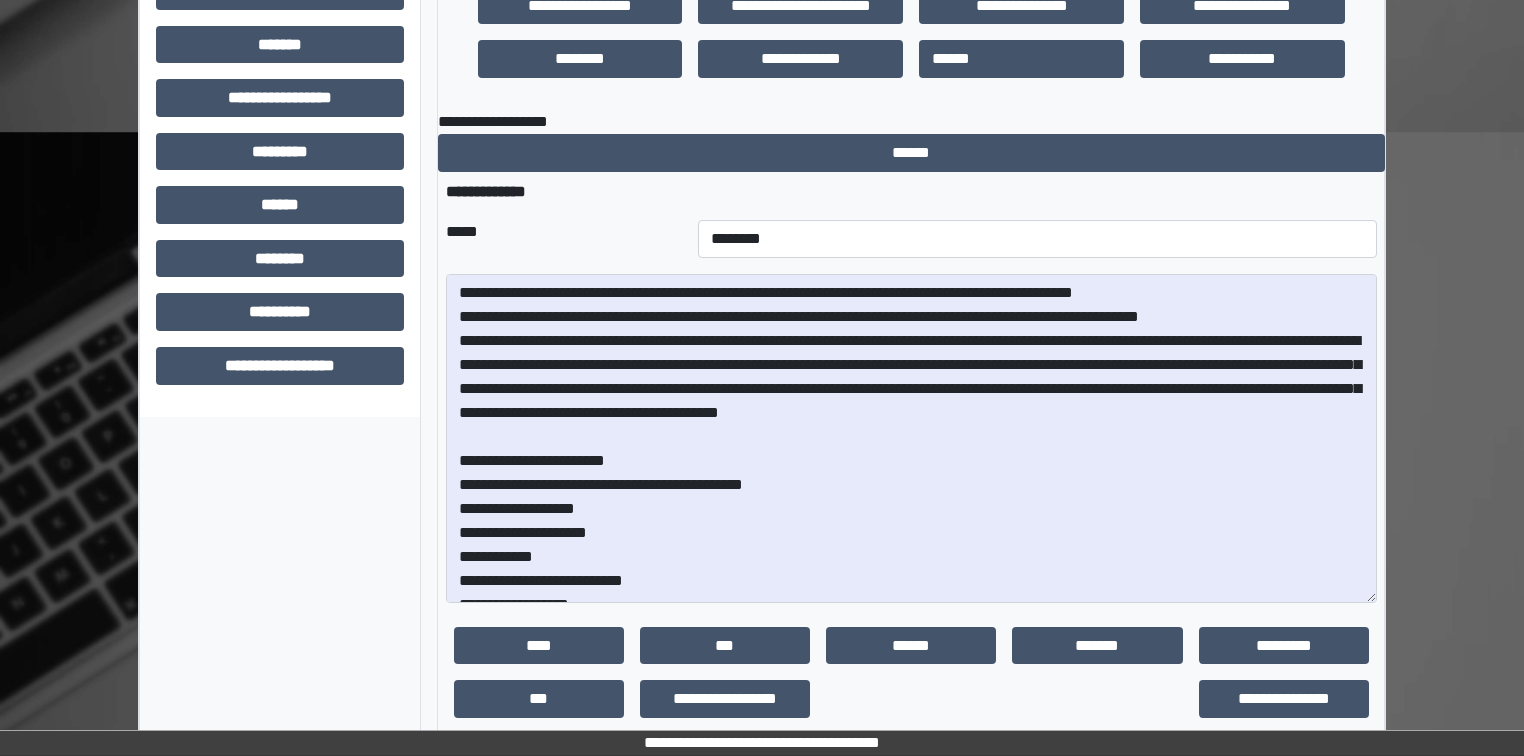 scroll, scrollTop: 812, scrollLeft: 0, axis: vertical 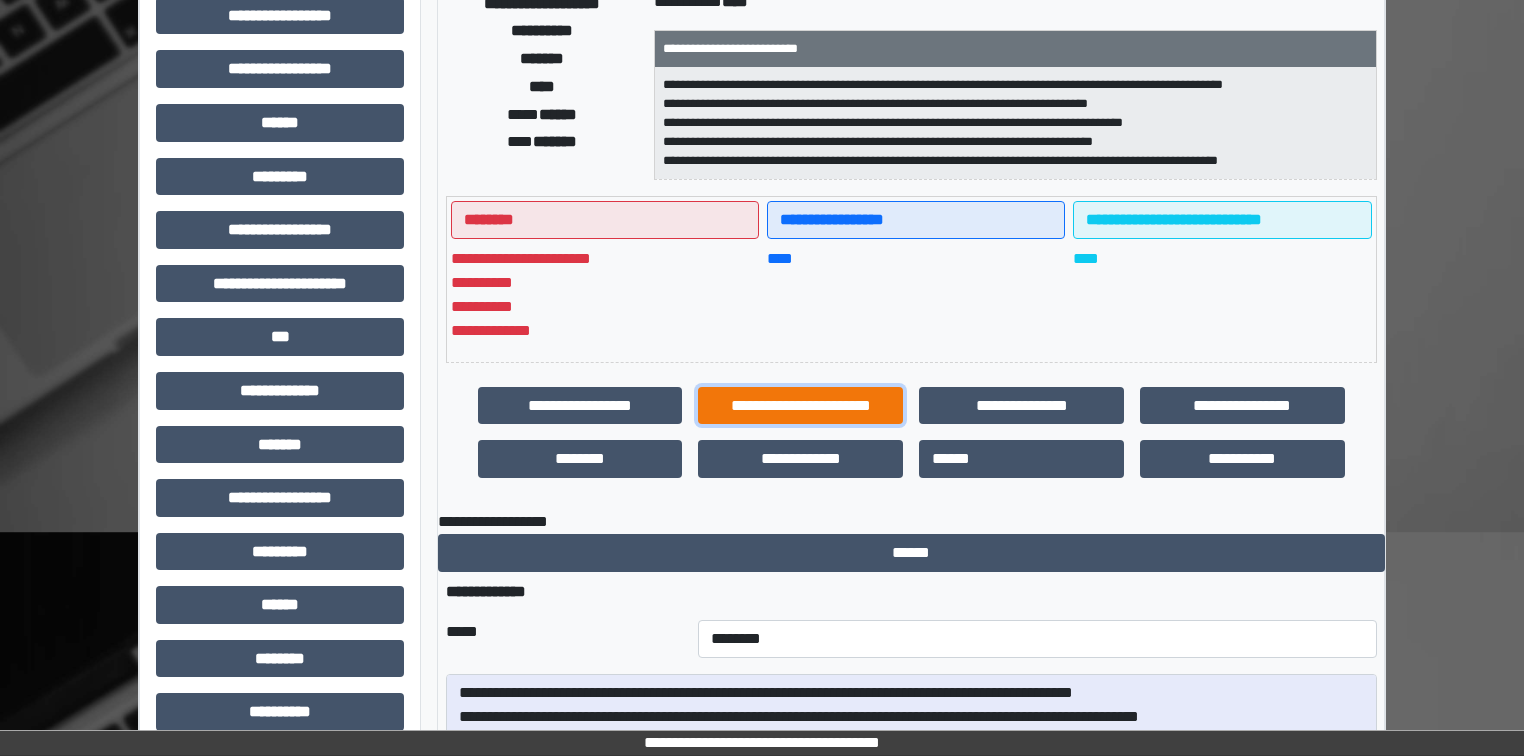 click on "**********" at bounding box center [800, 406] 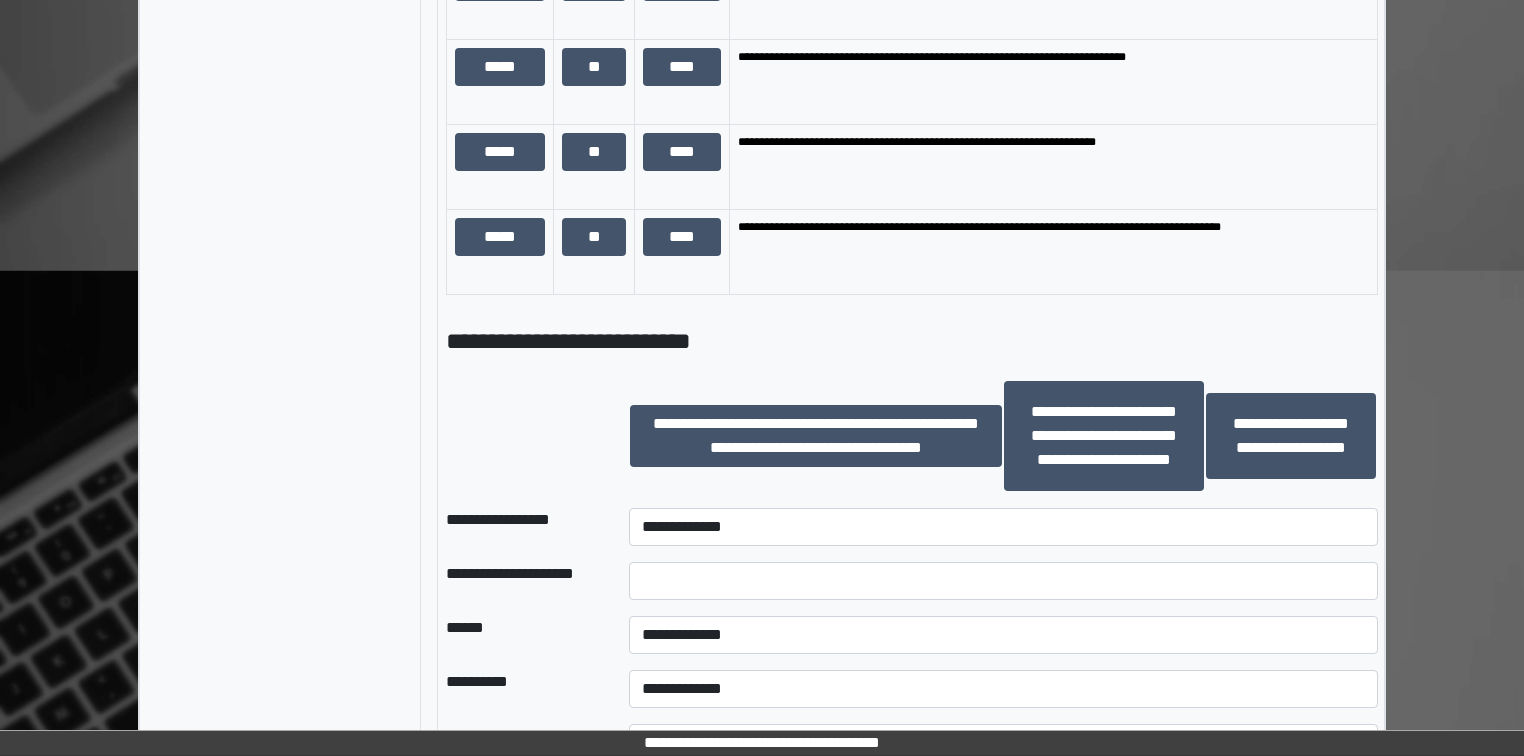 scroll, scrollTop: 1612, scrollLeft: 0, axis: vertical 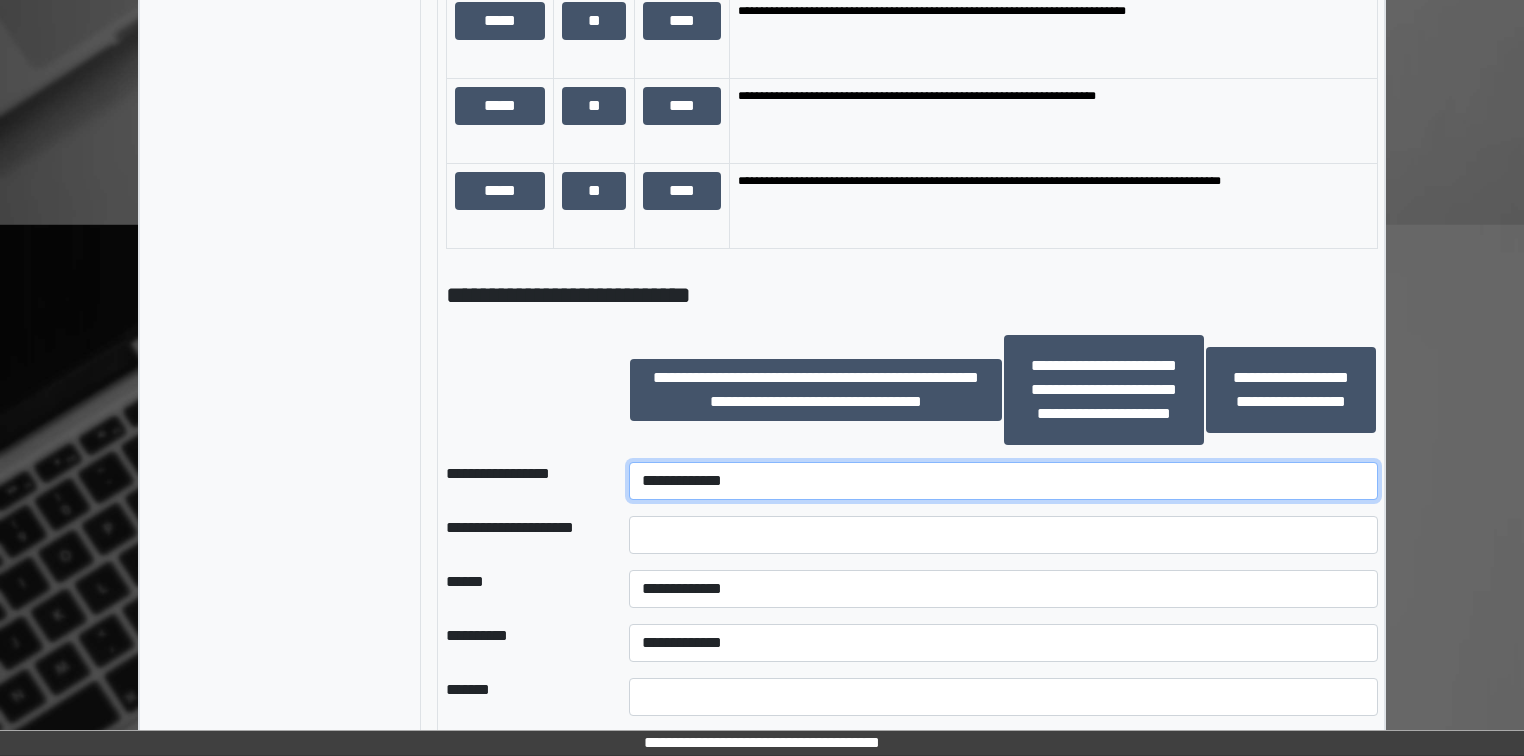 click on "**********" at bounding box center (1003, 481) 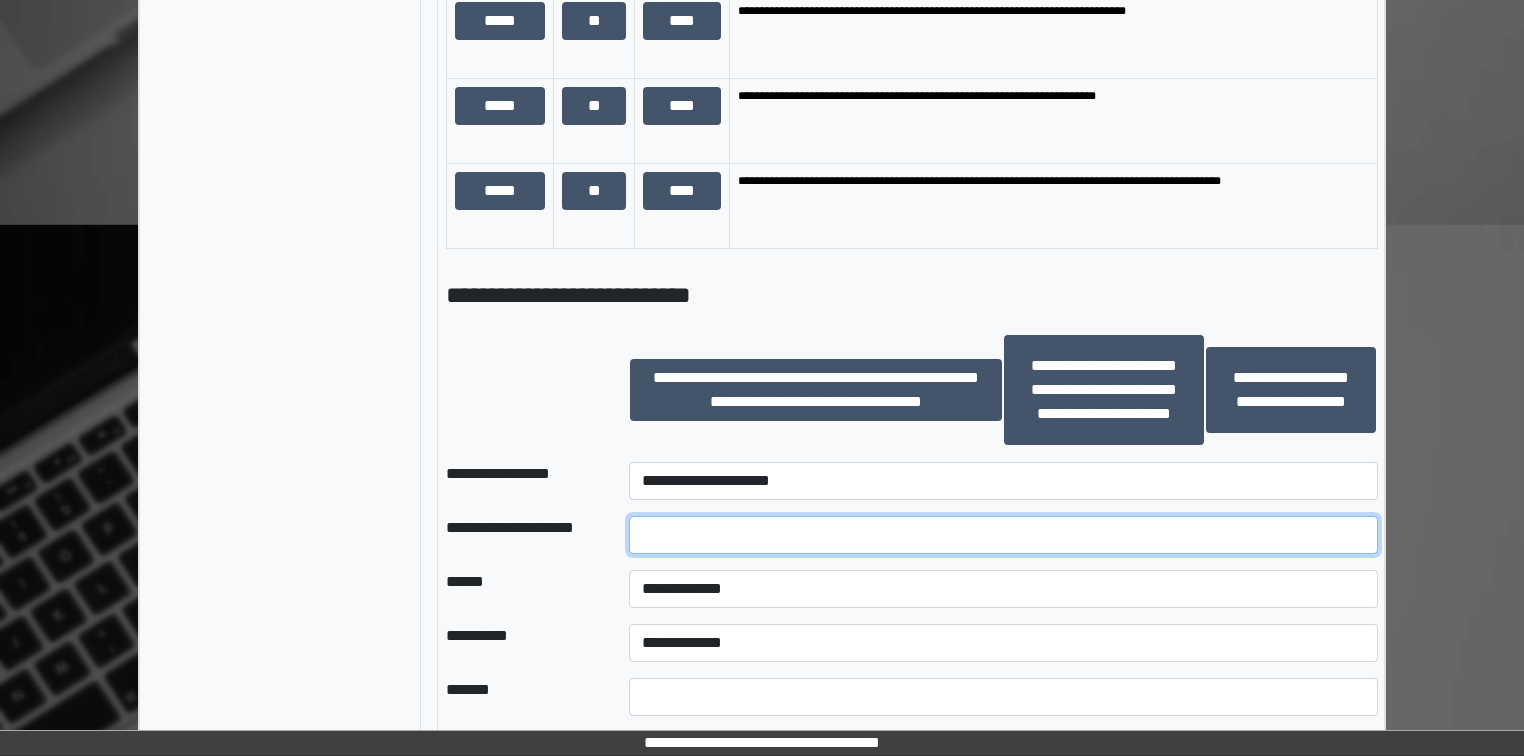 click at bounding box center [1003, 535] 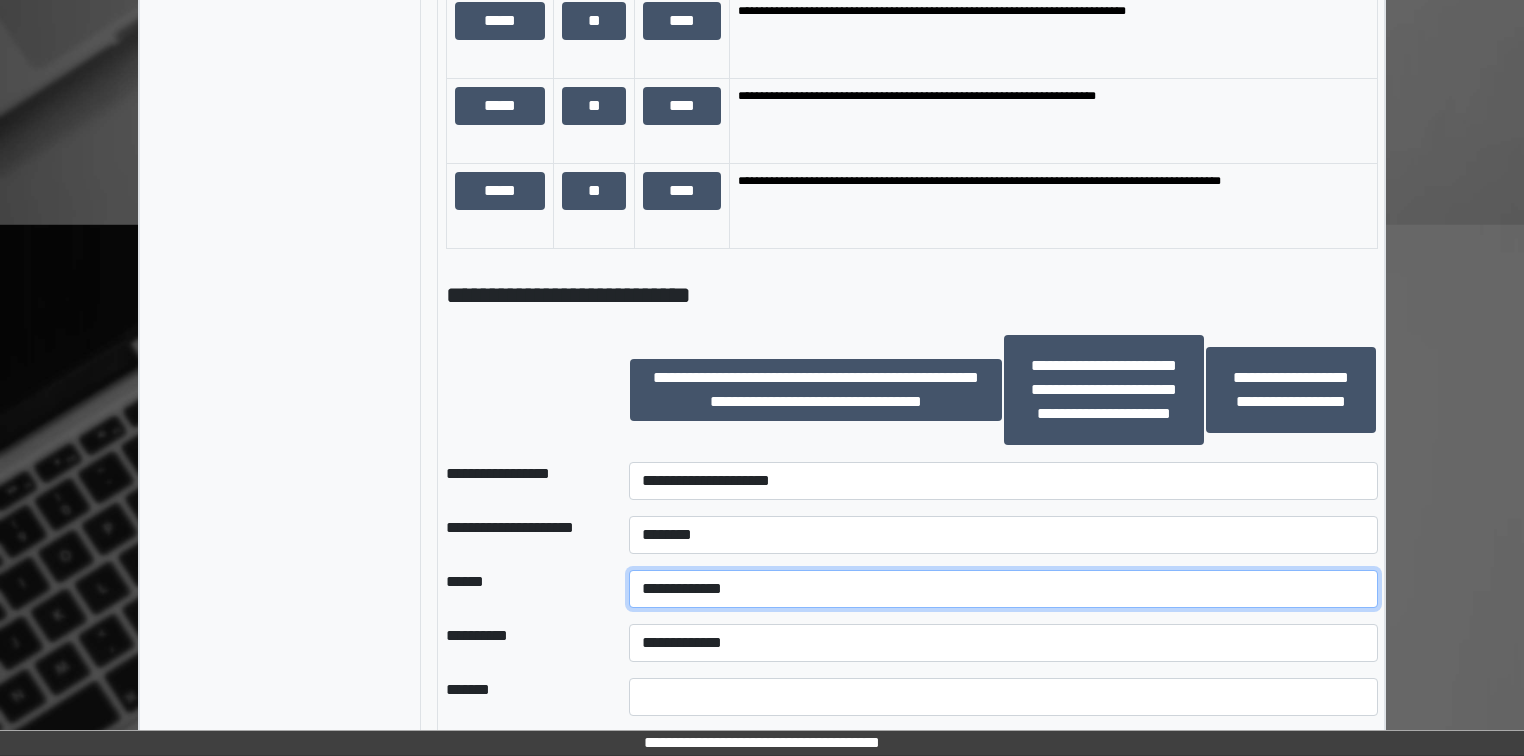 click on "**********" at bounding box center (1003, 589) 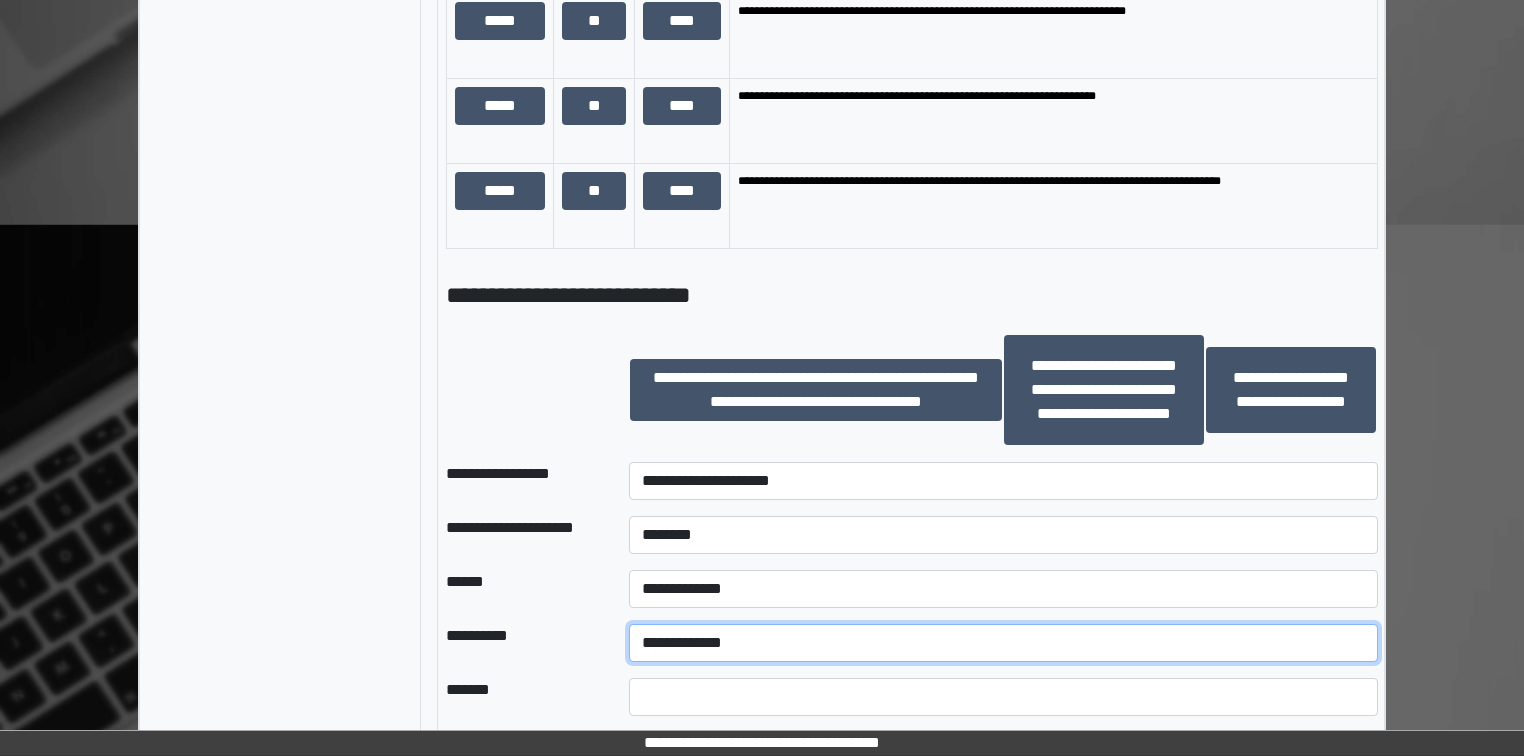 click on "**********" at bounding box center (1003, 643) 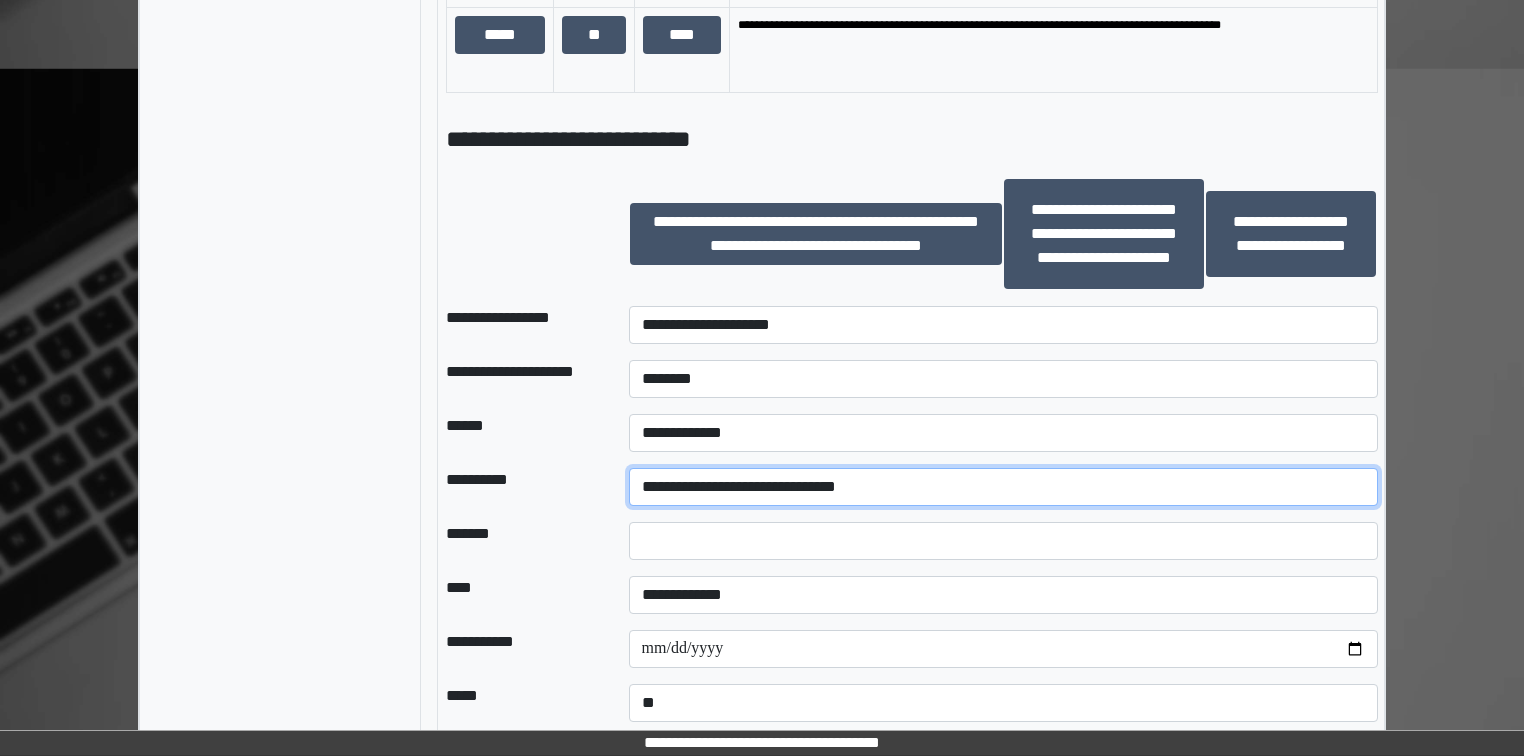 scroll, scrollTop: 1772, scrollLeft: 0, axis: vertical 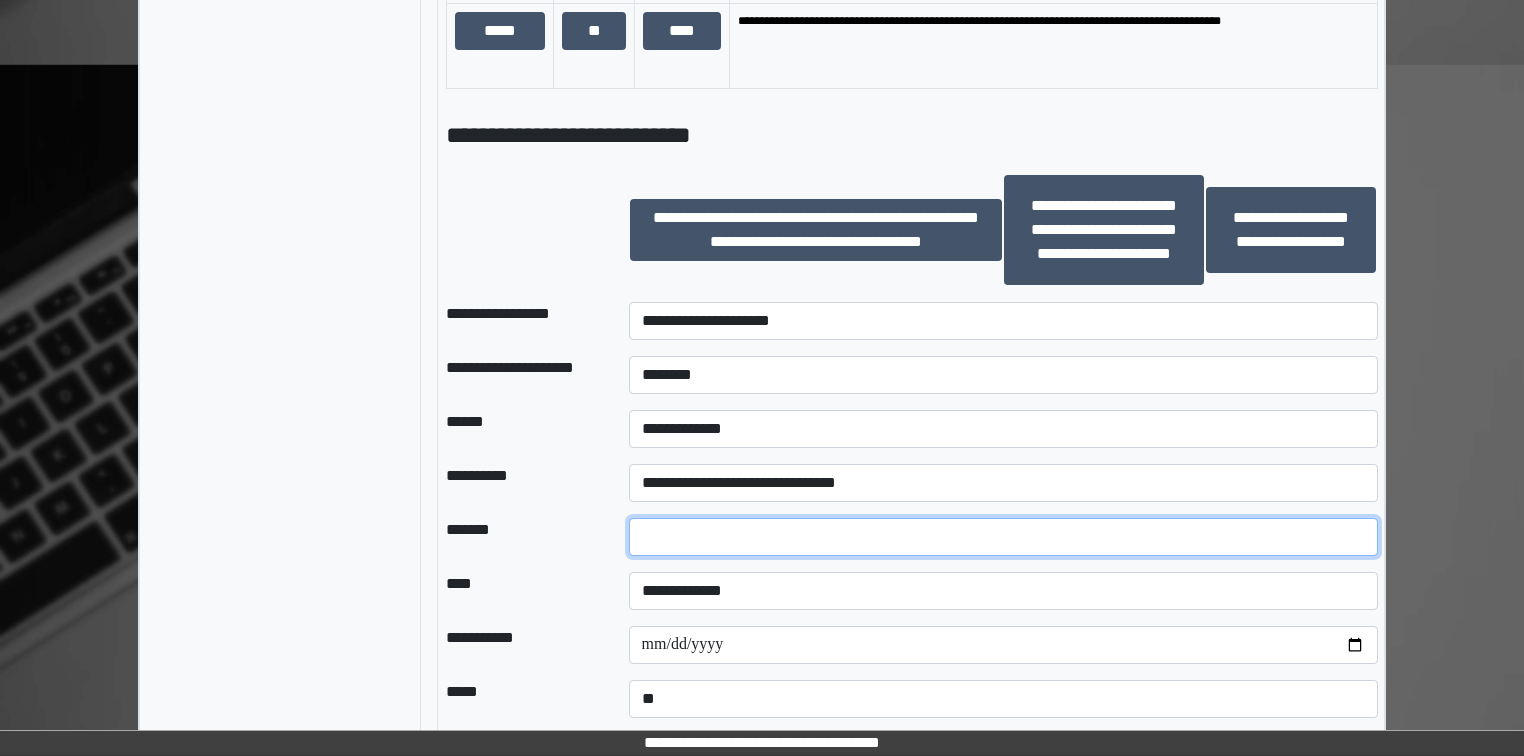click at bounding box center [1003, 537] 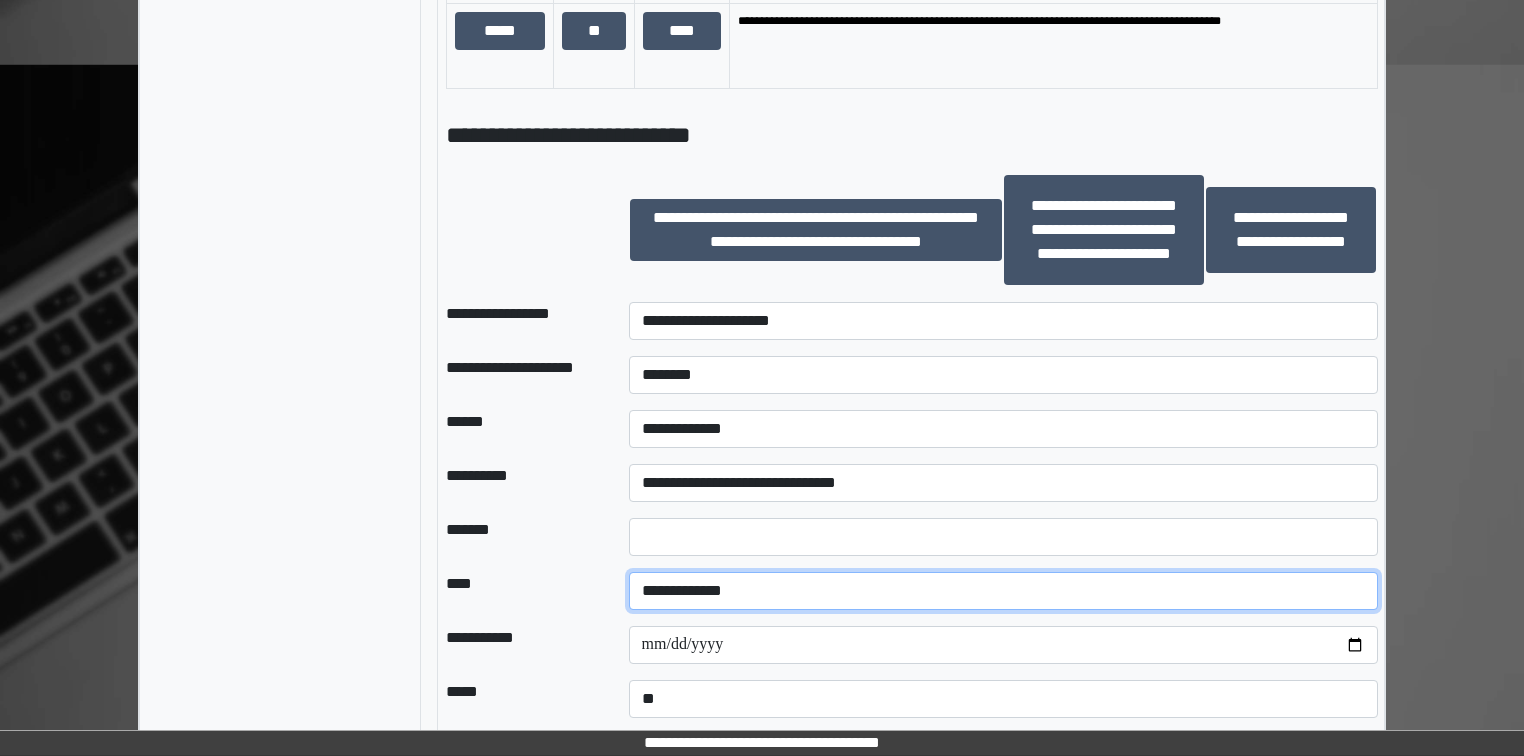 click on "**********" at bounding box center (1003, 591) 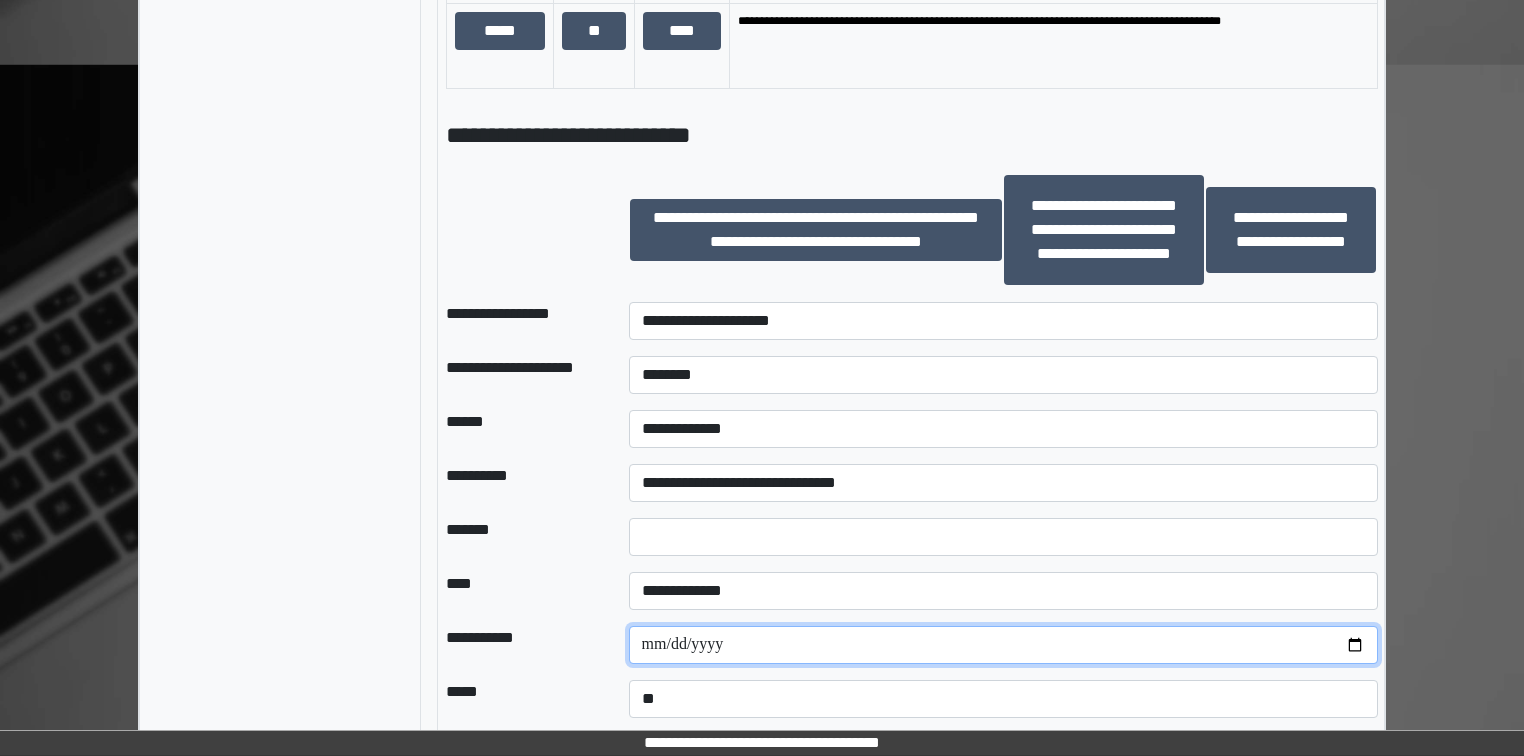 click at bounding box center [1003, 645] 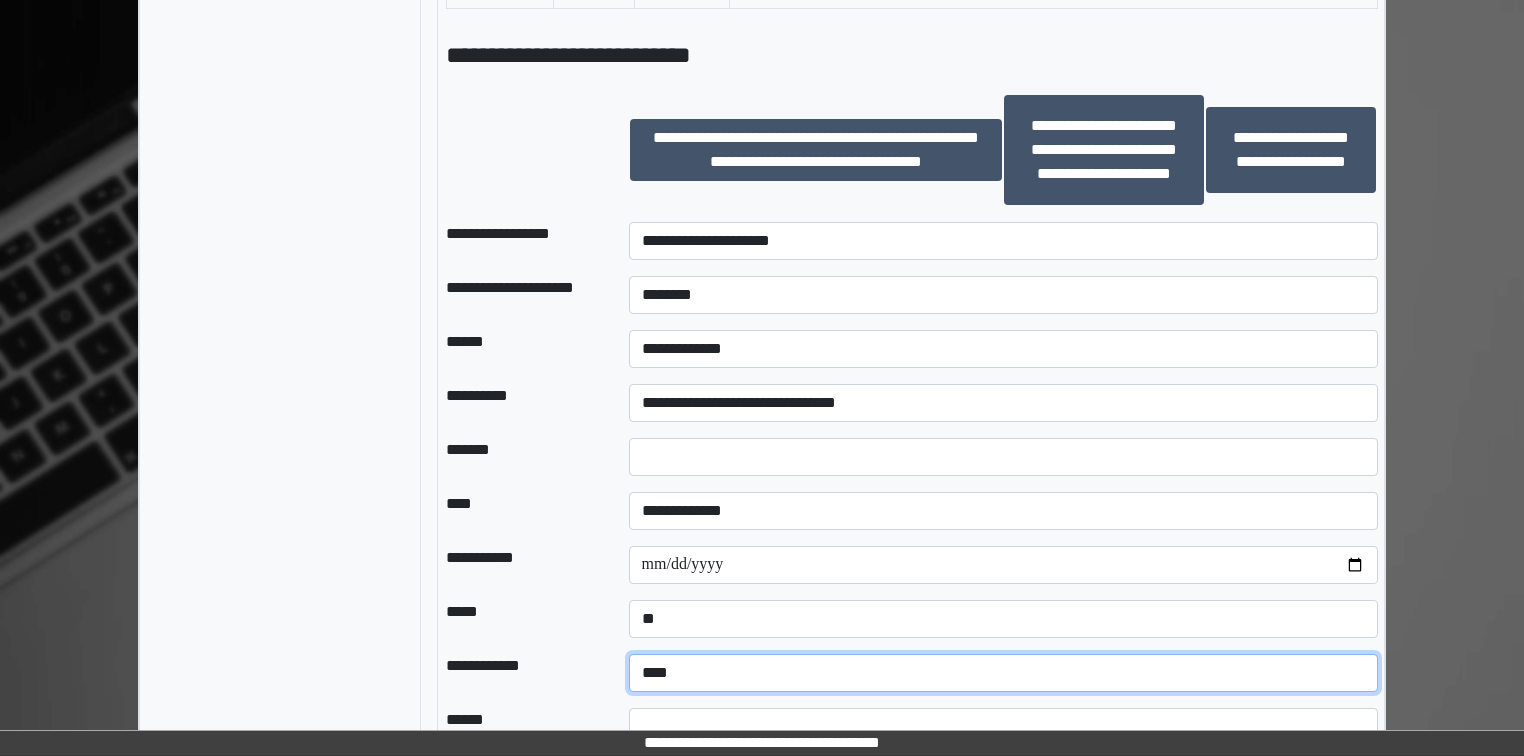 click on "**********" at bounding box center (1003, 673) 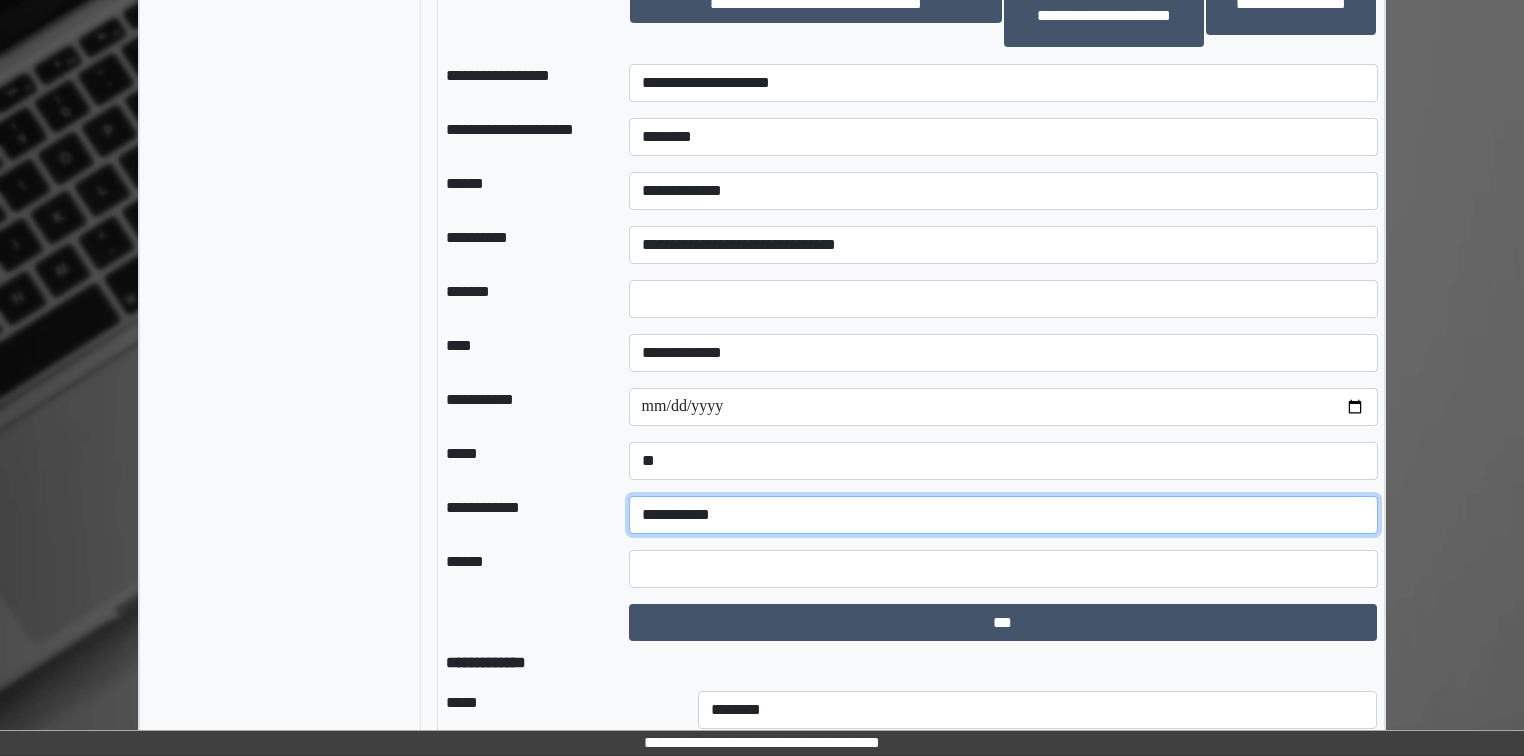 scroll, scrollTop: 2092, scrollLeft: 0, axis: vertical 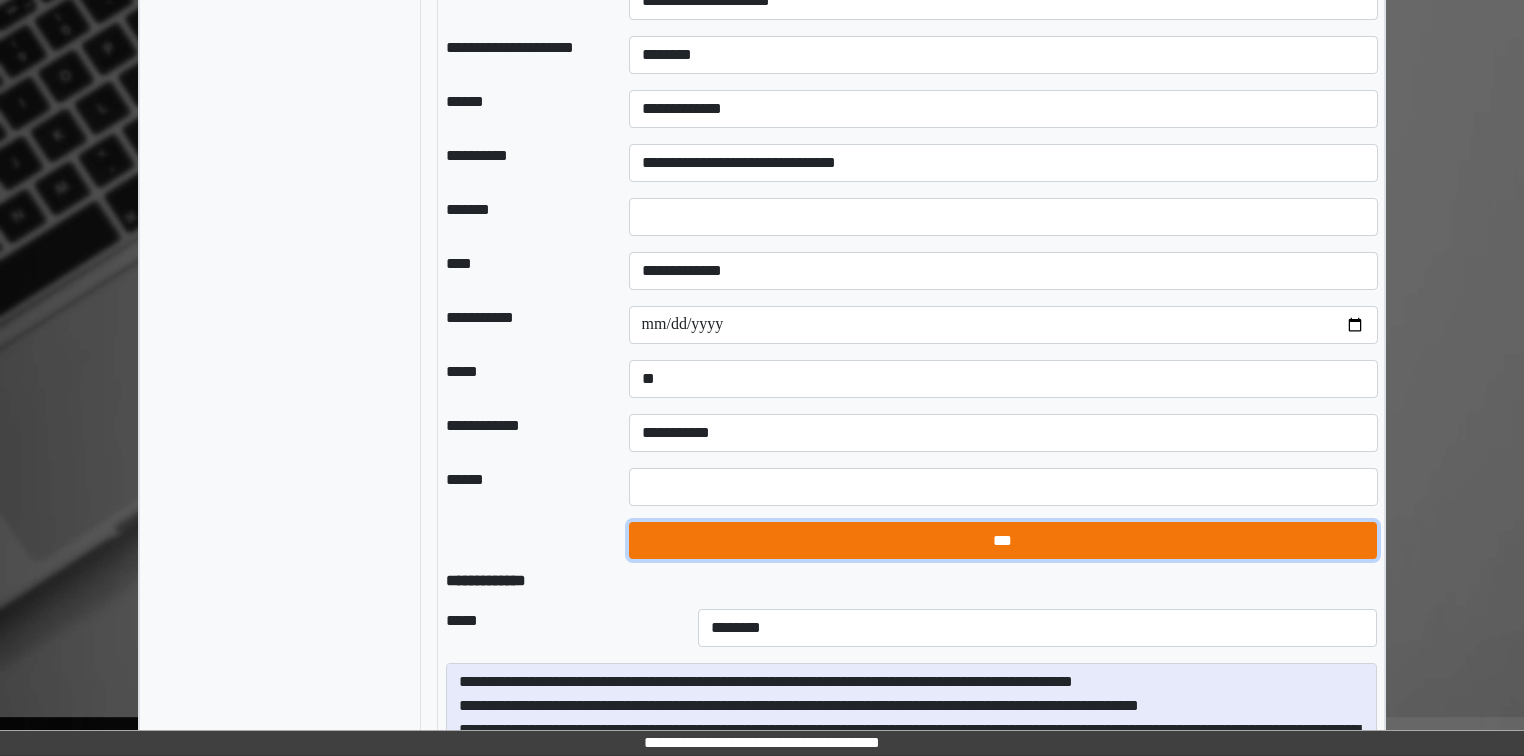 click on "***" at bounding box center [1003, 541] 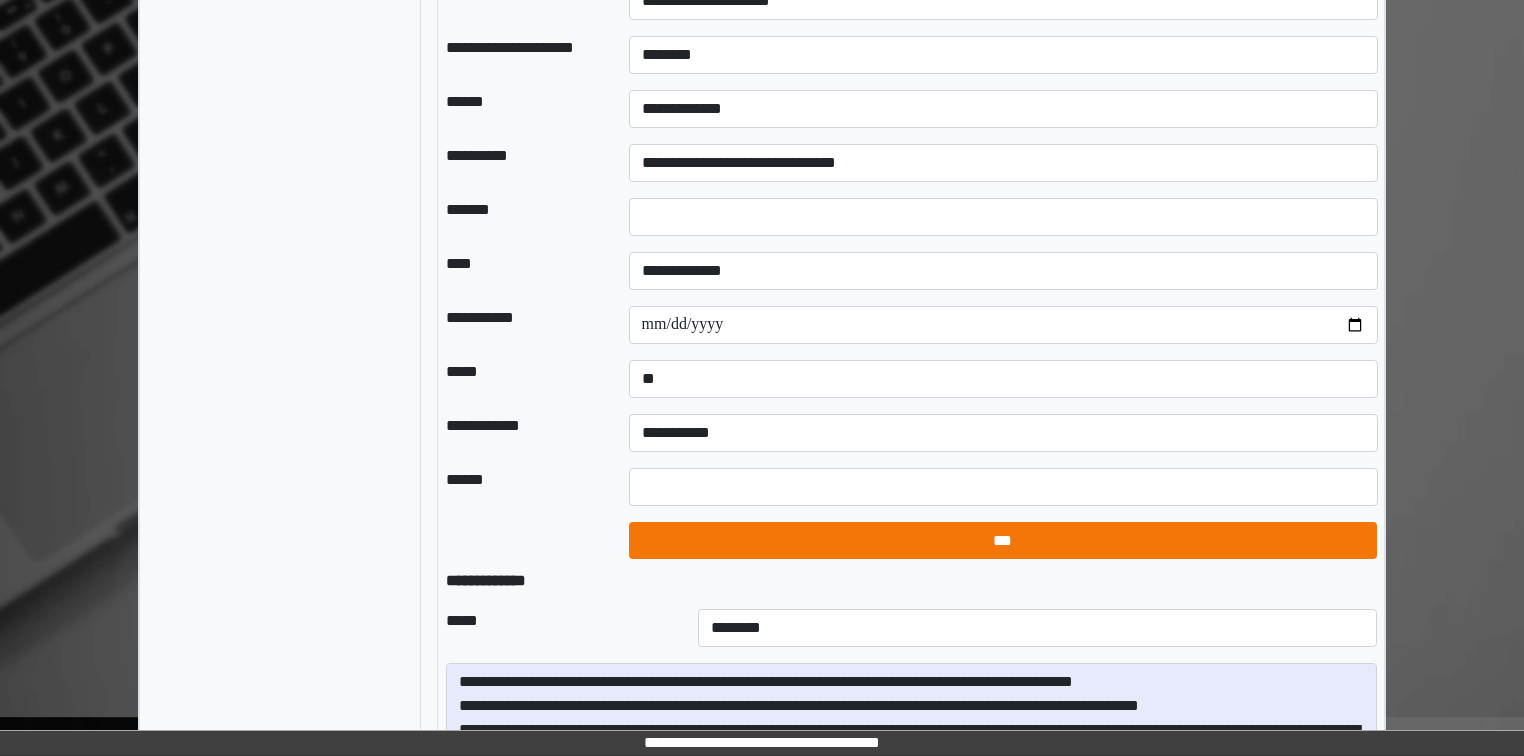 select on "*" 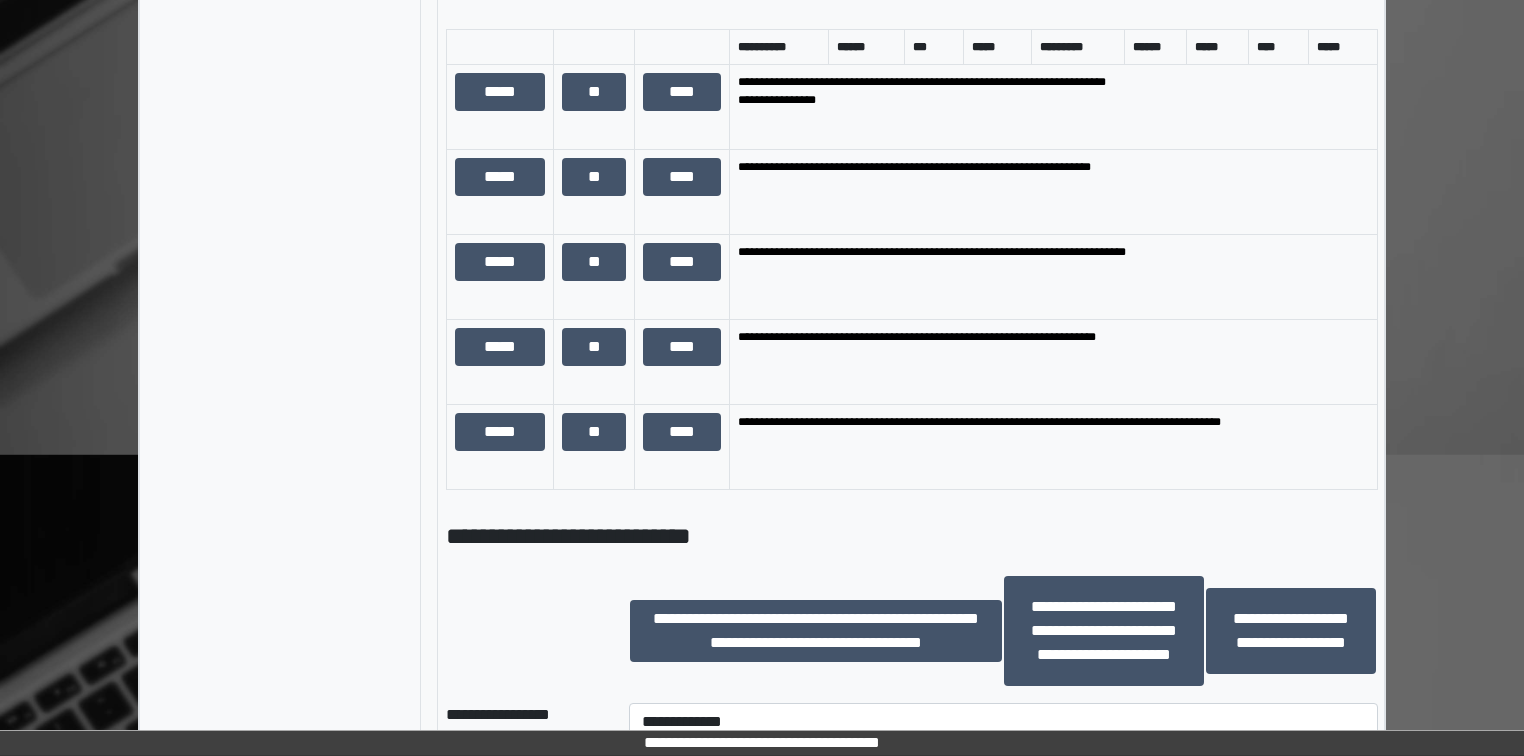 scroll, scrollTop: 1132, scrollLeft: 0, axis: vertical 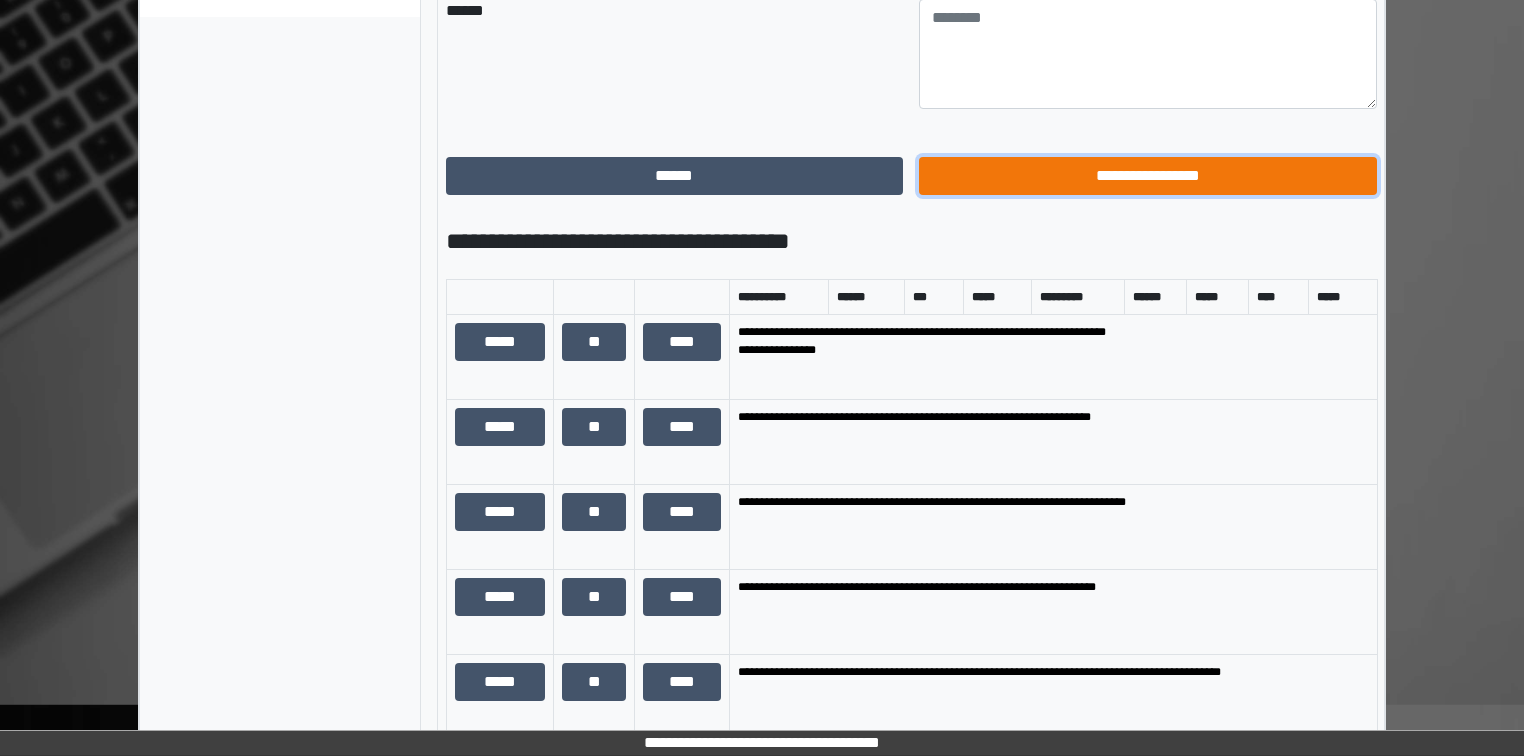 click on "**********" at bounding box center [1148, 176] 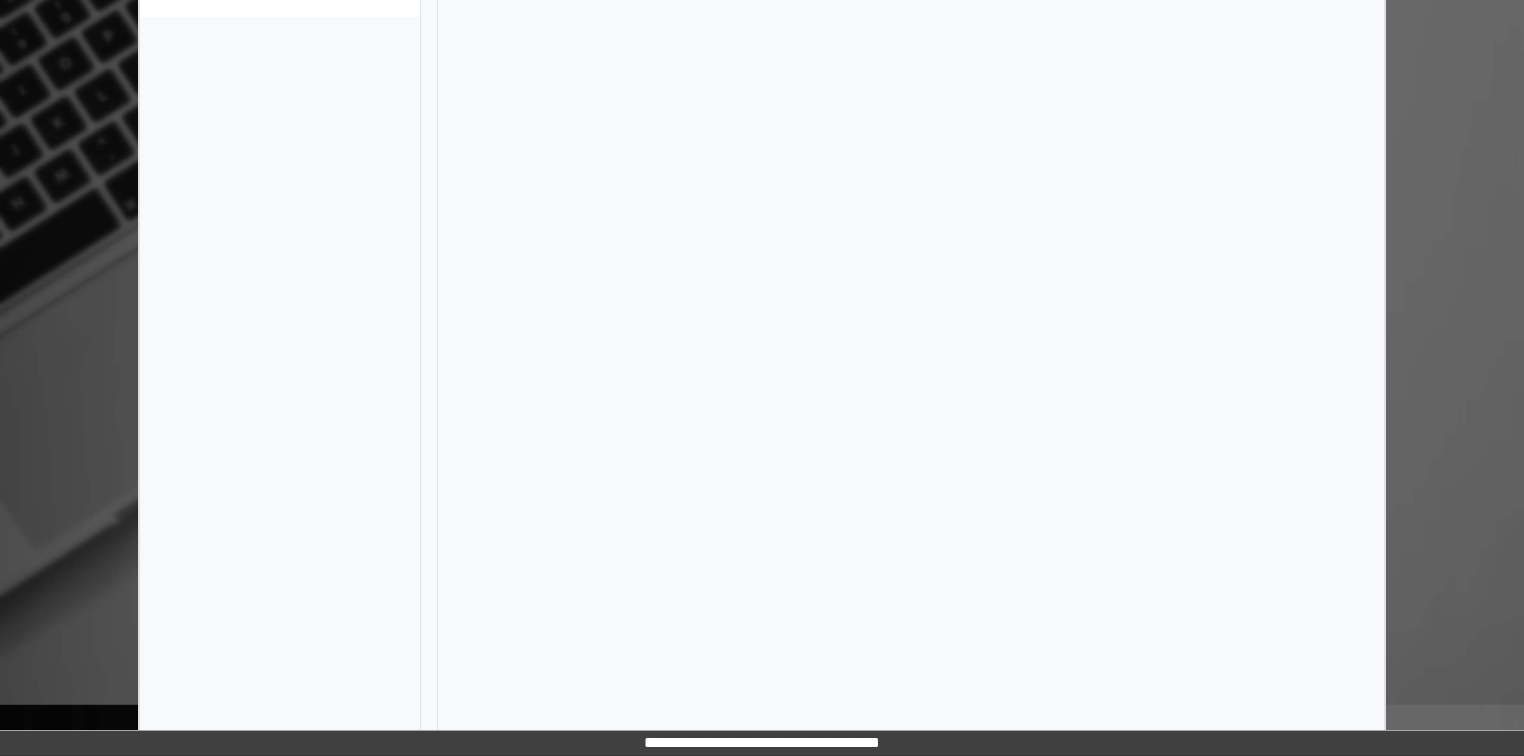 scroll, scrollTop: 836, scrollLeft: 0, axis: vertical 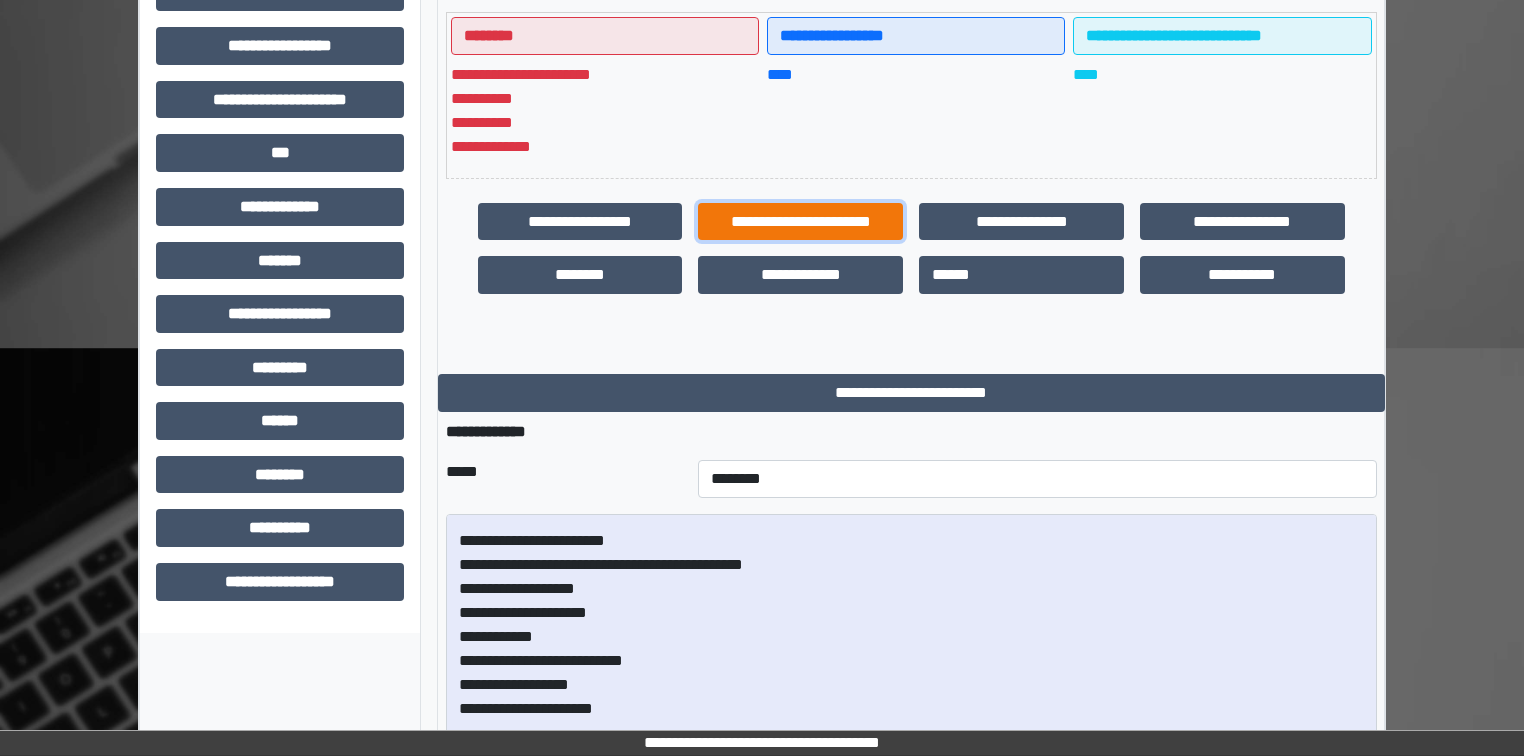 click on "**********" at bounding box center (800, 222) 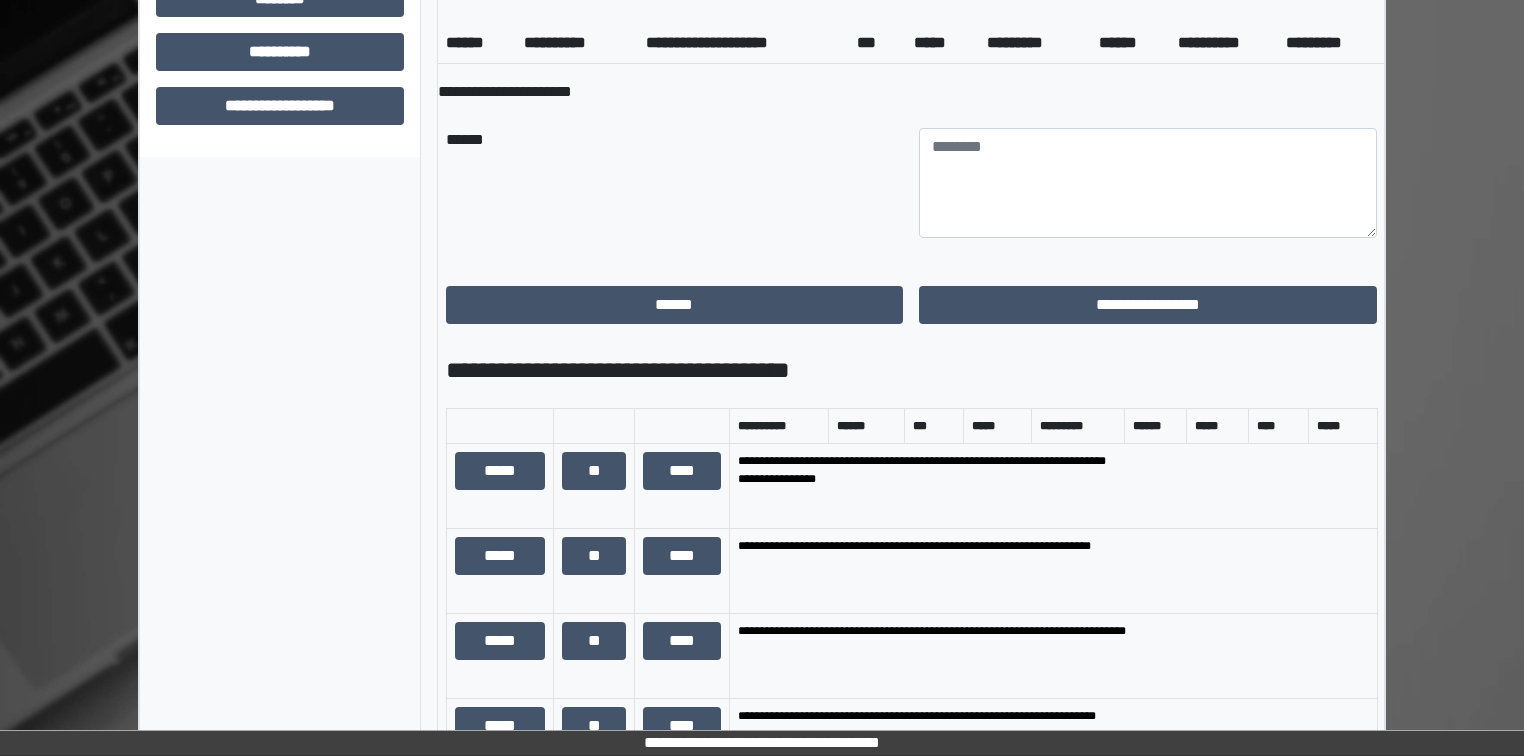 scroll, scrollTop: 996, scrollLeft: 0, axis: vertical 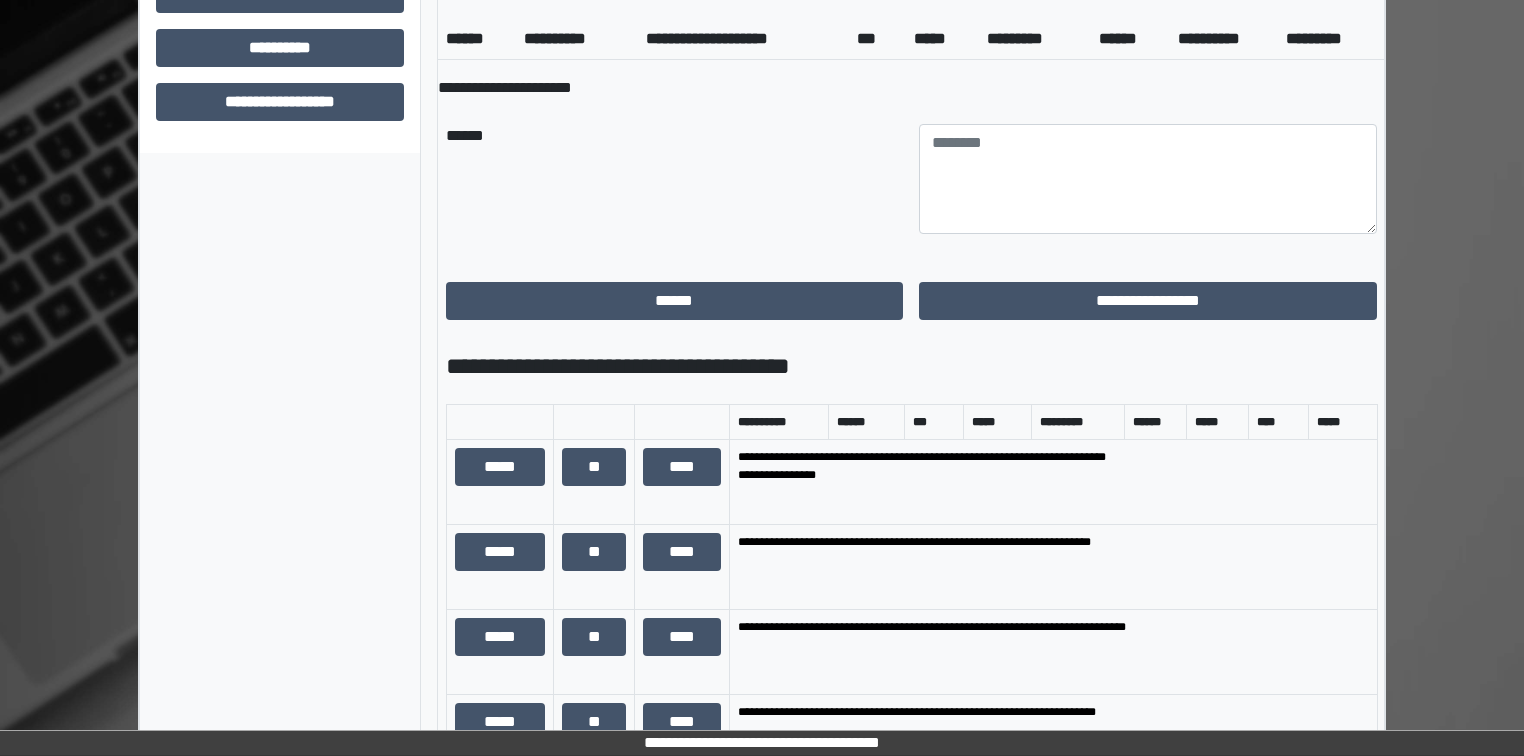 type 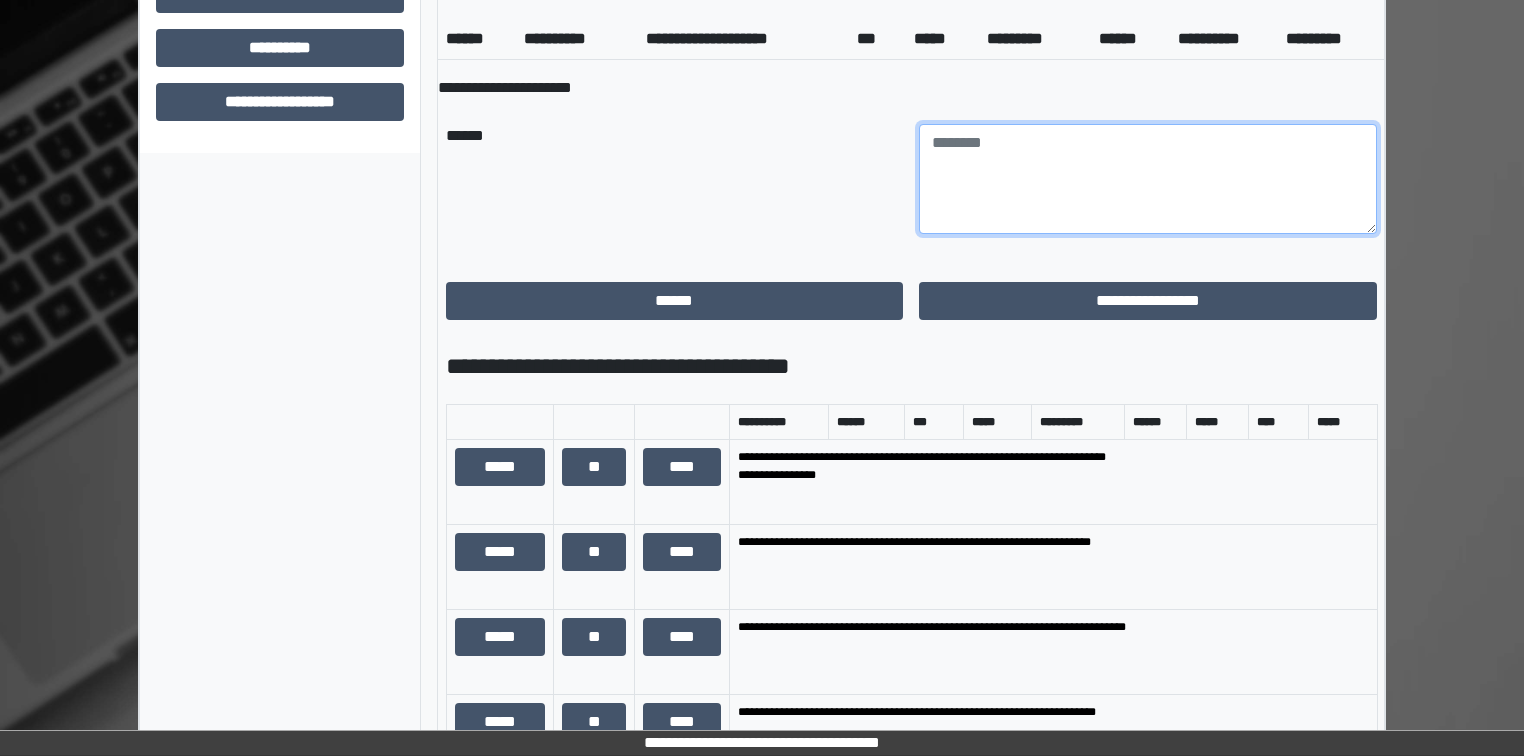 click at bounding box center [1148, 179] 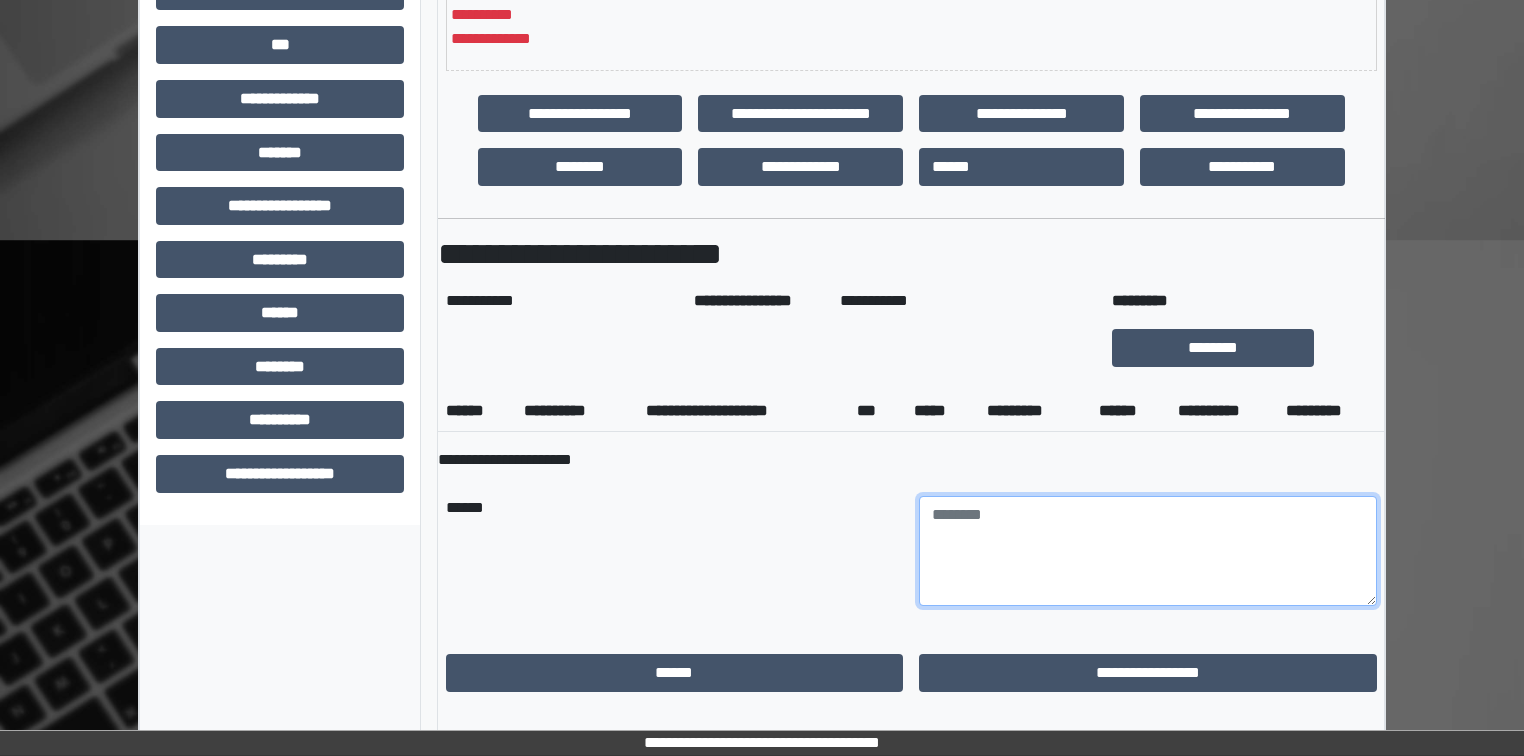 scroll, scrollTop: 596, scrollLeft: 0, axis: vertical 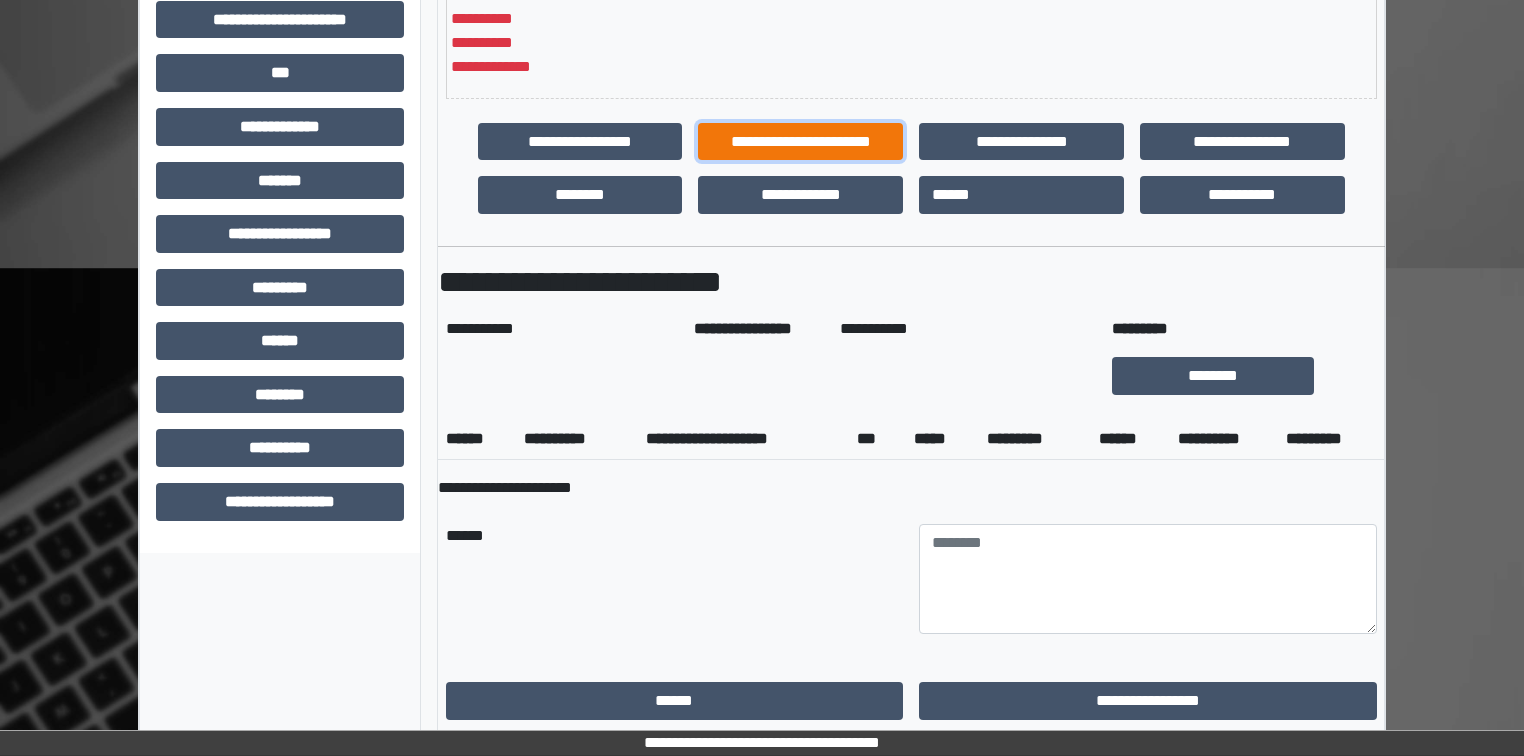click on "**********" at bounding box center [800, 142] 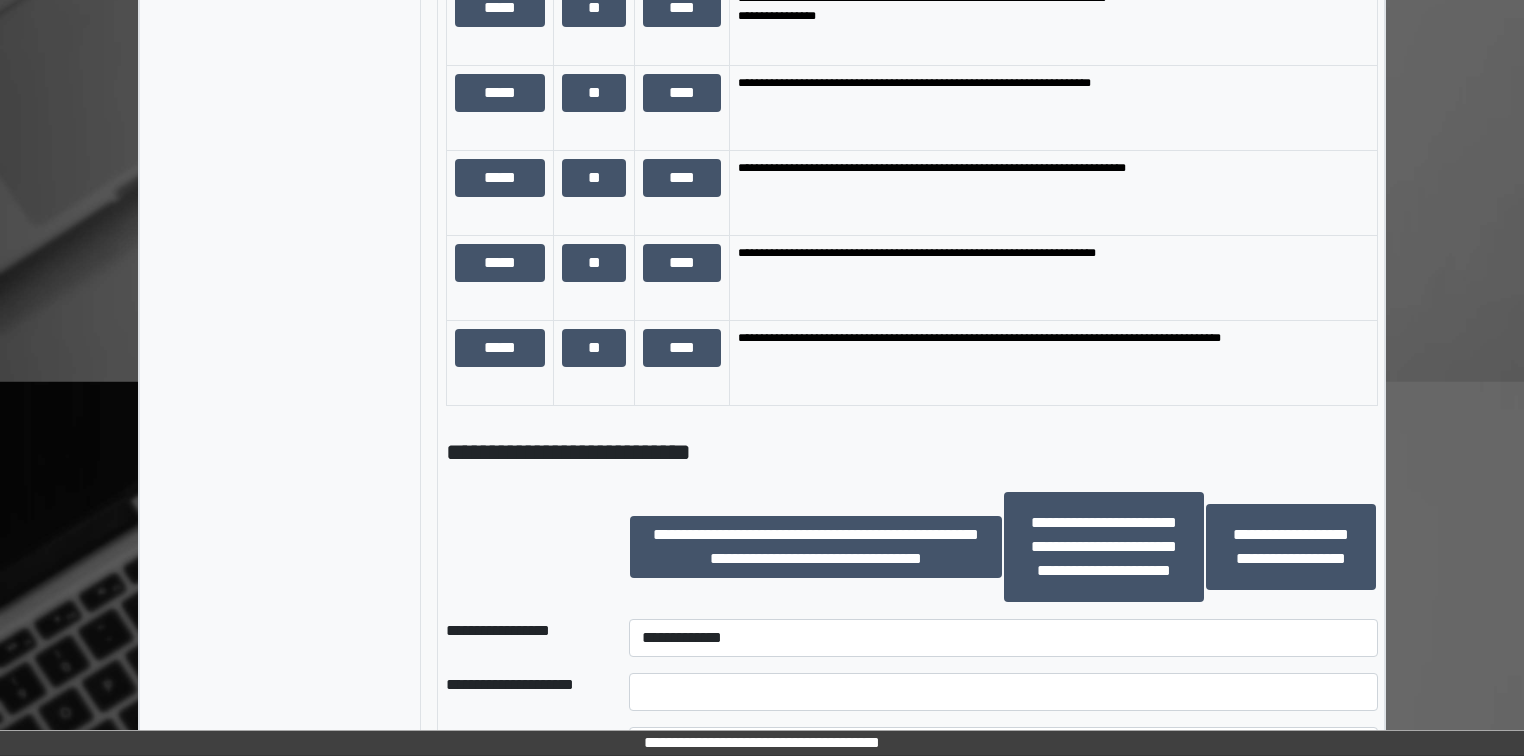 scroll, scrollTop: 1716, scrollLeft: 0, axis: vertical 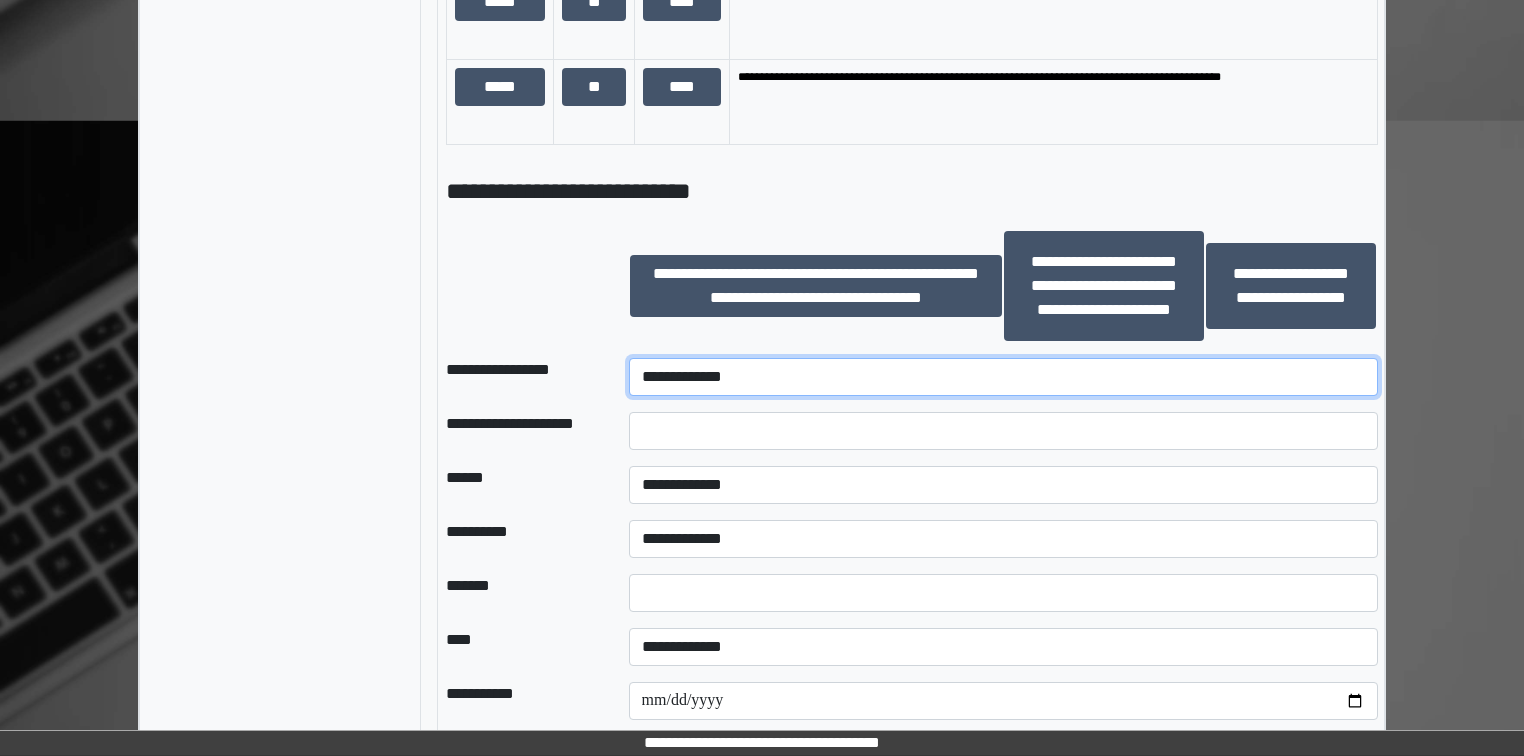 click on "**********" at bounding box center [1003, 377] 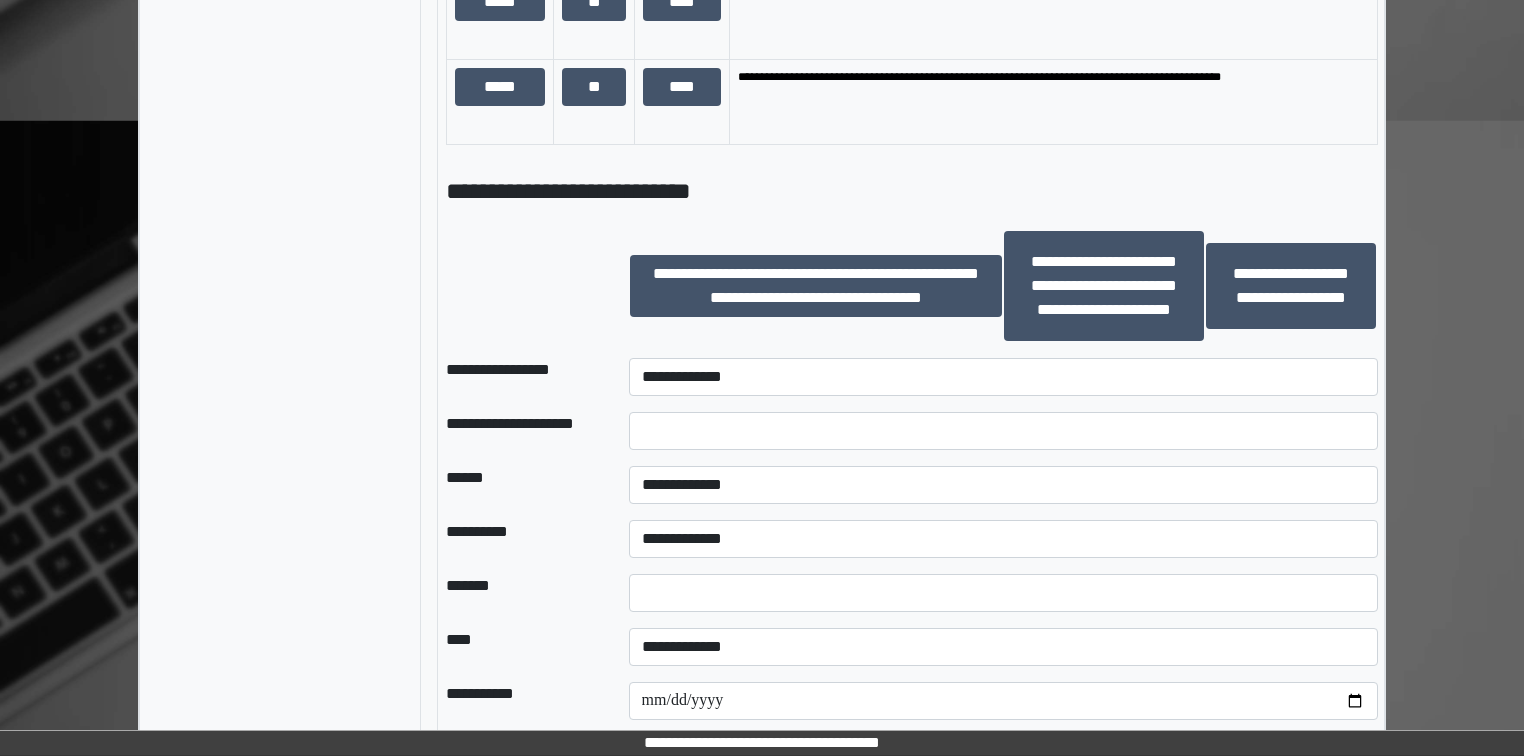 click at bounding box center [521, 286] 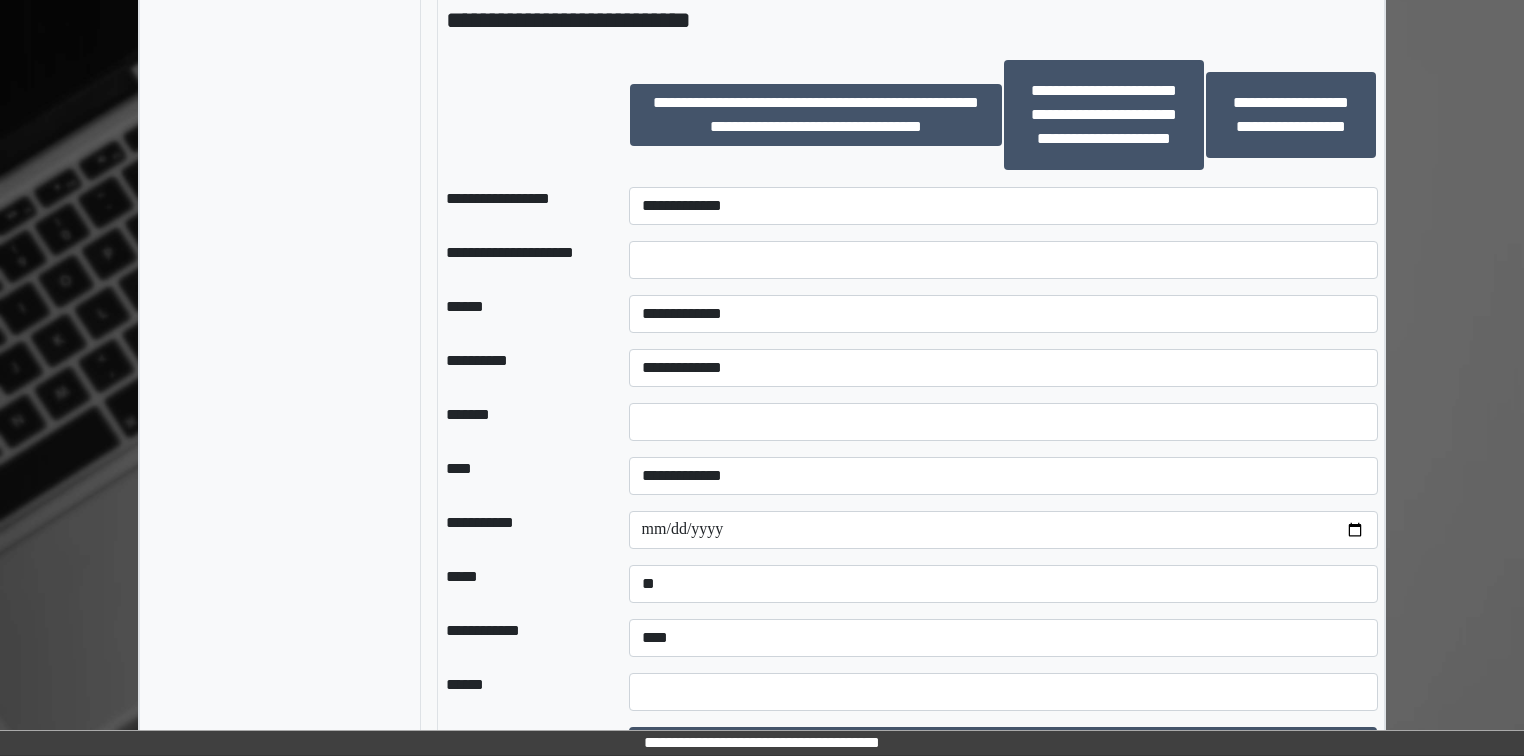 scroll, scrollTop: 1876, scrollLeft: 0, axis: vertical 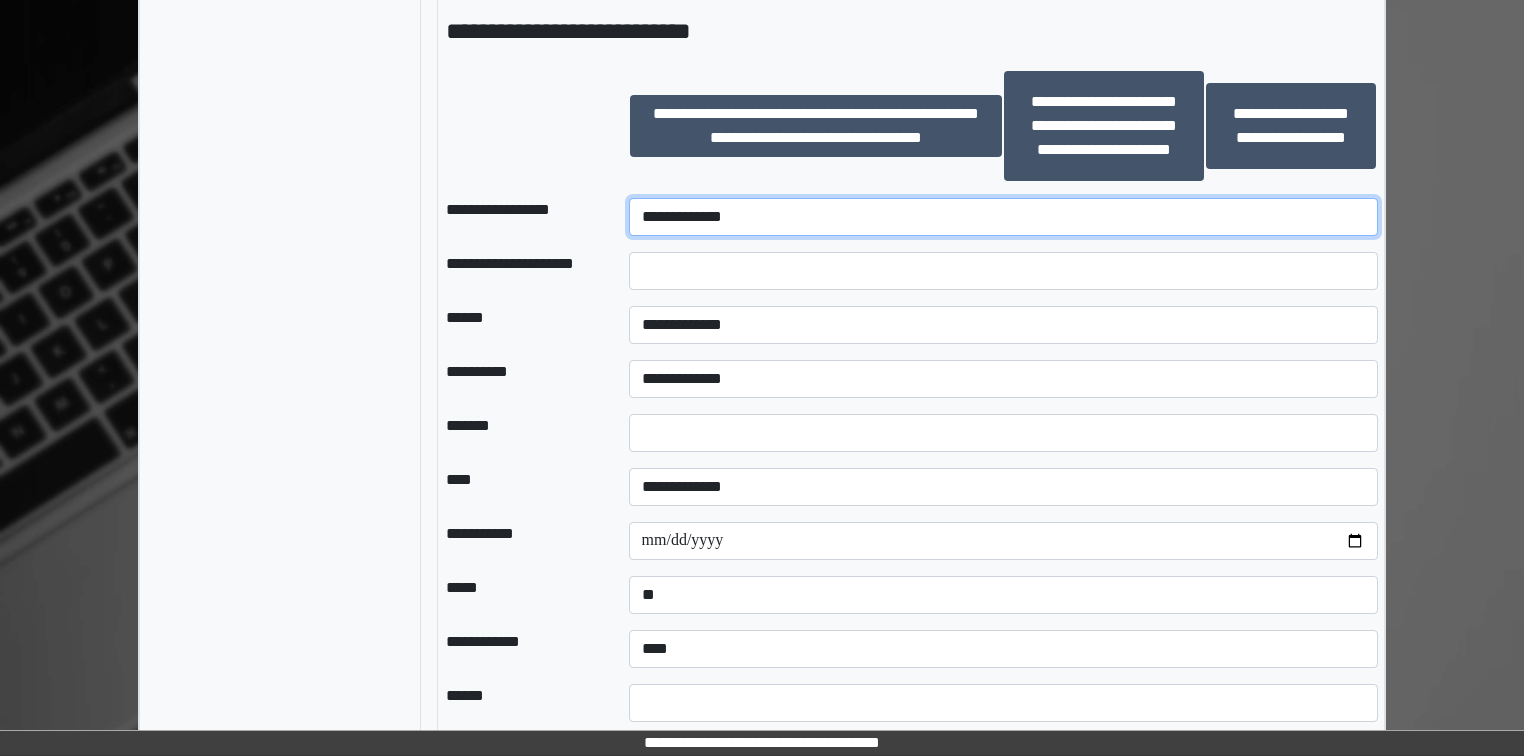 click on "**********" at bounding box center [1003, 217] 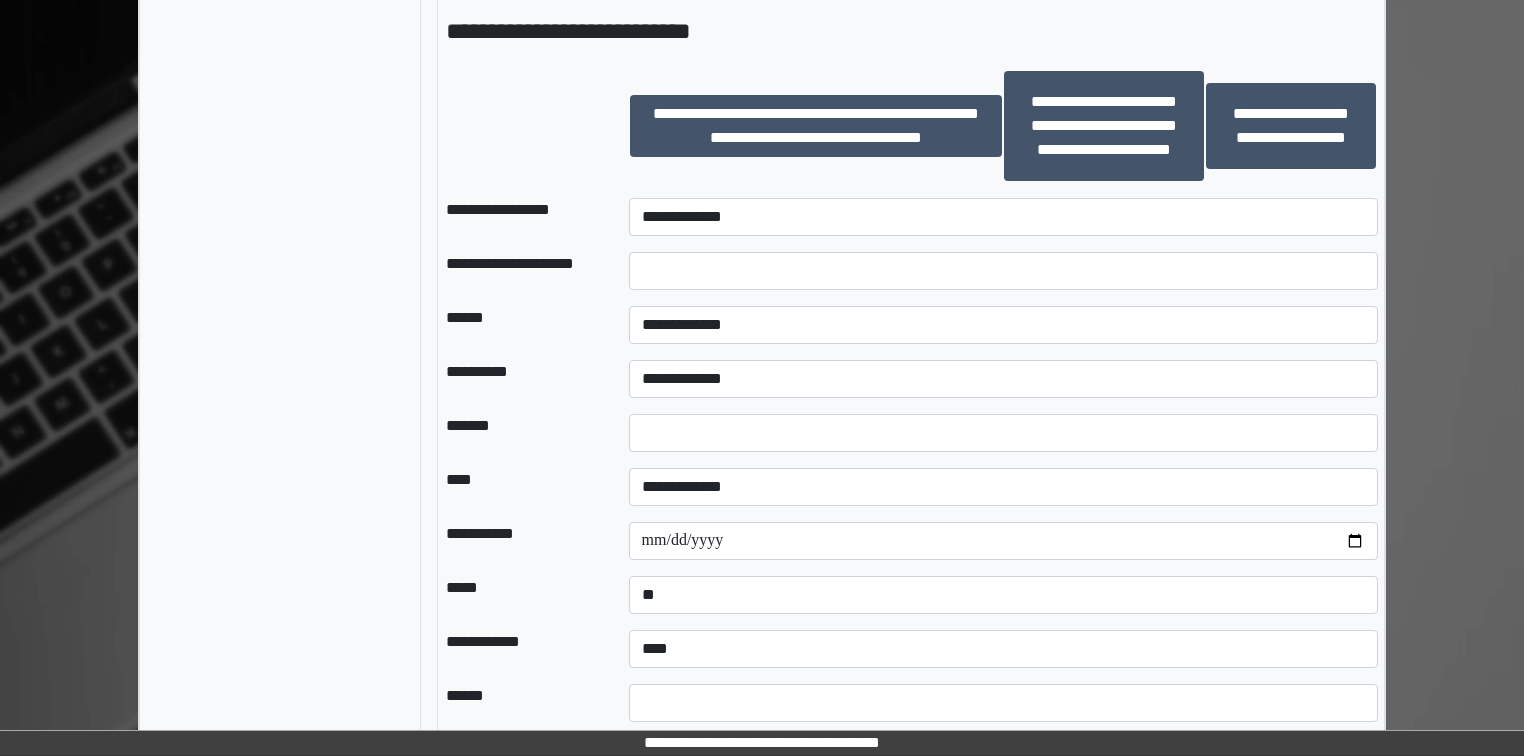 drag, startPoint x: 270, startPoint y: 340, endPoint x: 418, endPoint y: 268, distance: 164.58432 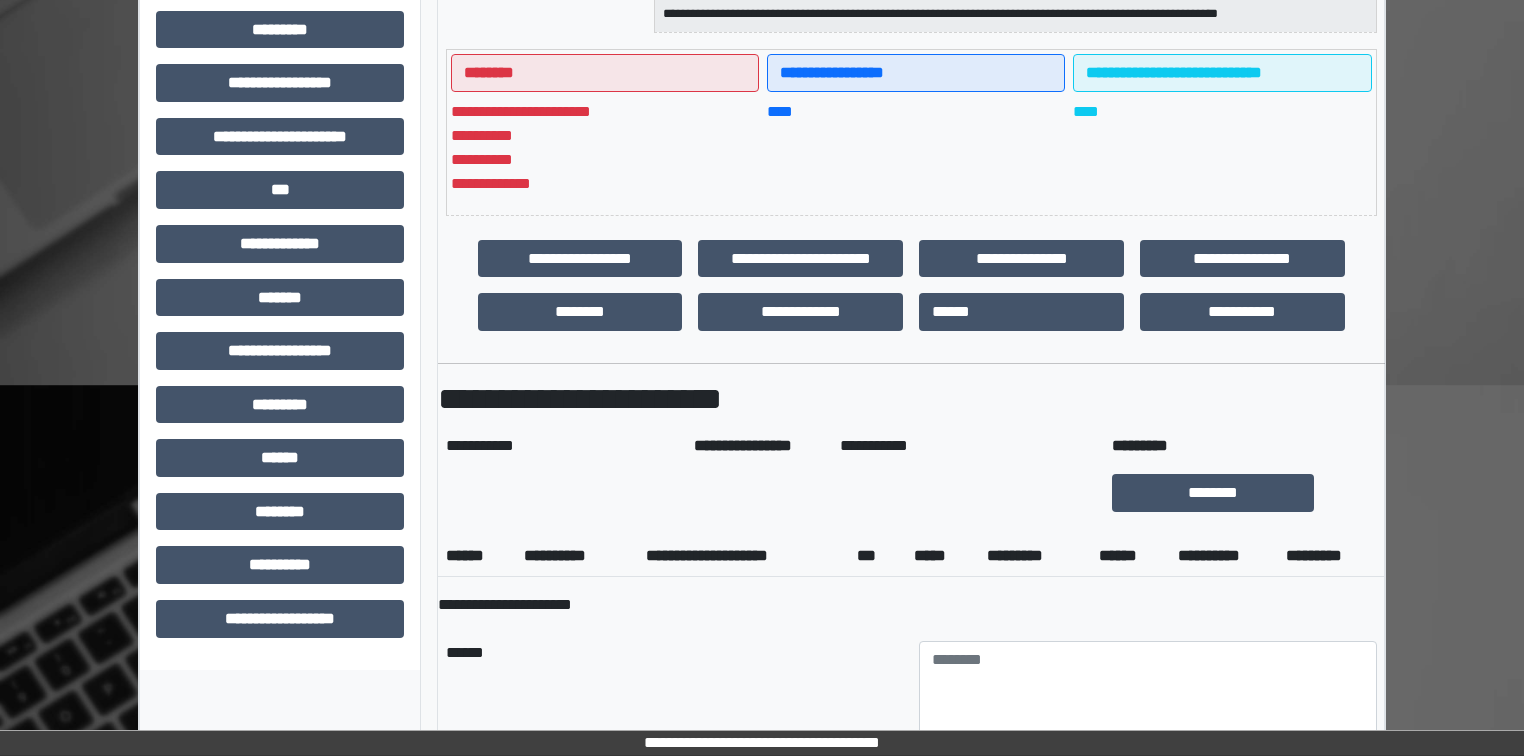 scroll, scrollTop: 436, scrollLeft: 0, axis: vertical 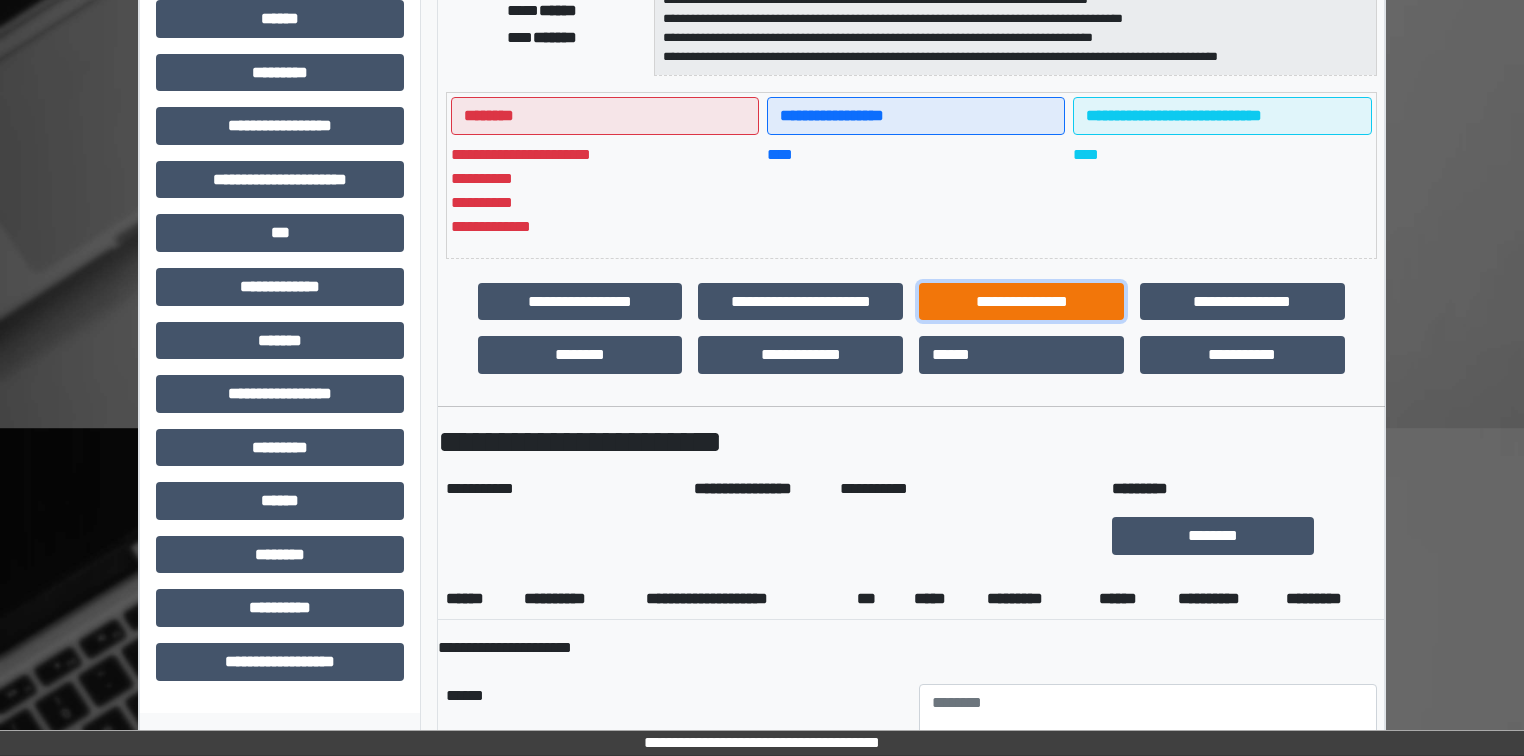 click on "**********" at bounding box center (1021, 302) 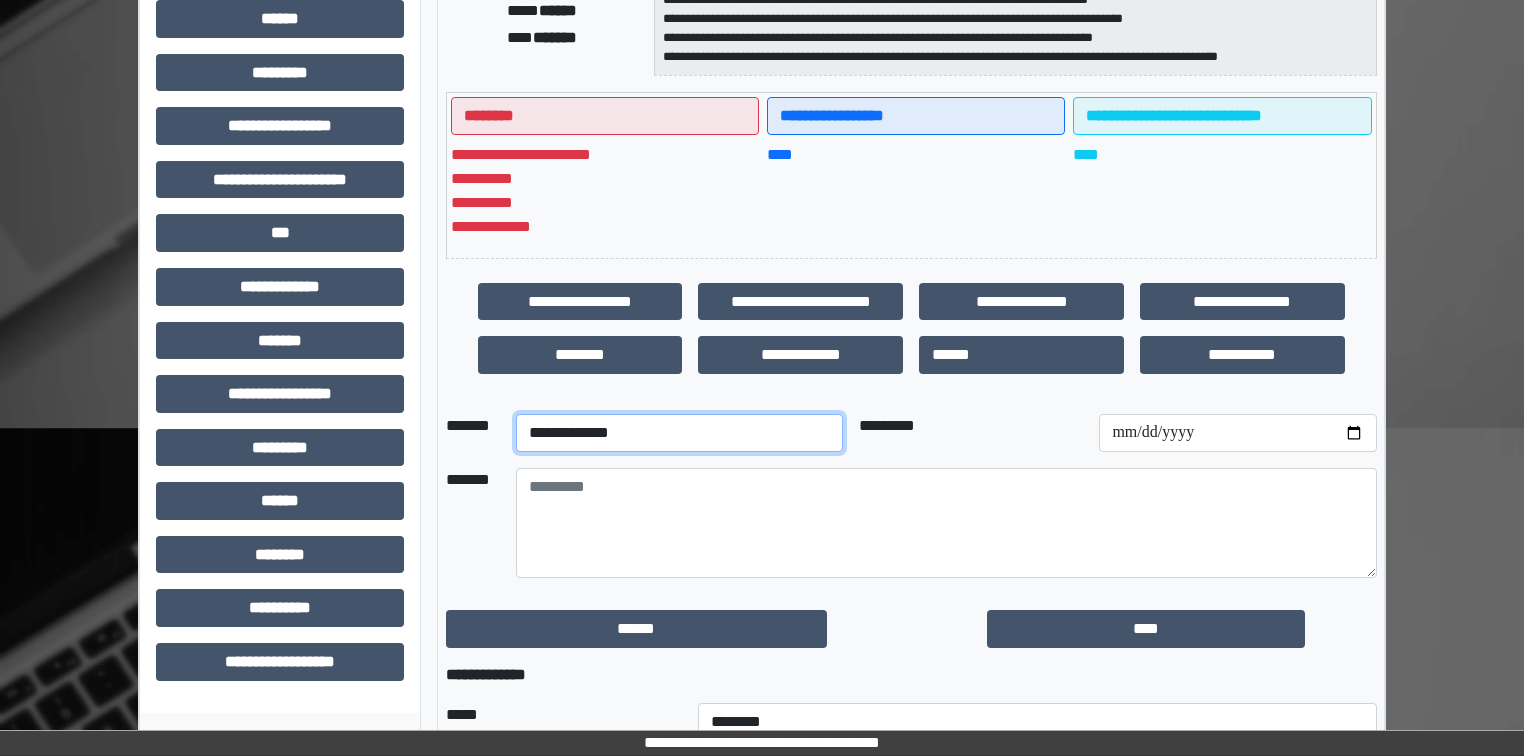 click on "**********" at bounding box center (679, 433) 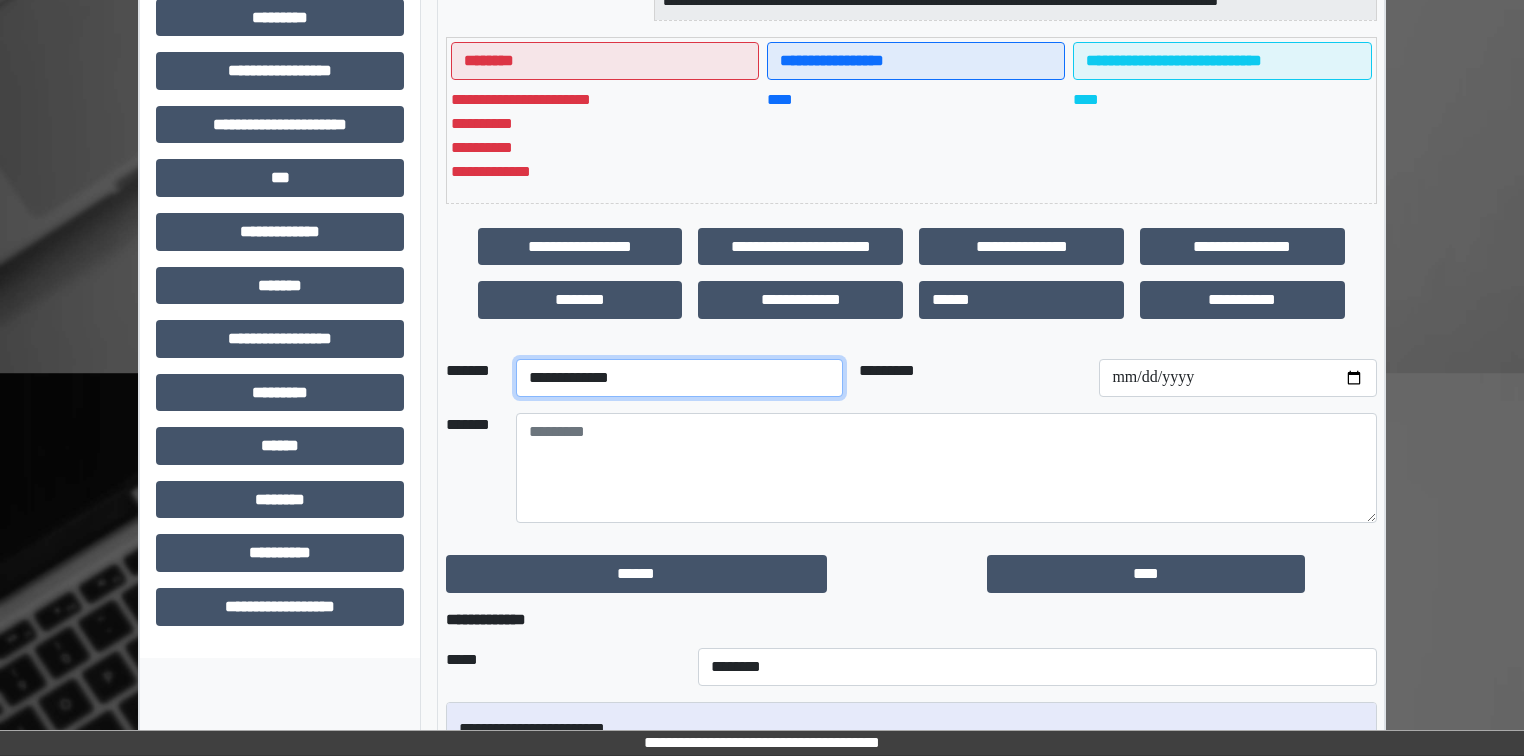 scroll, scrollTop: 516, scrollLeft: 0, axis: vertical 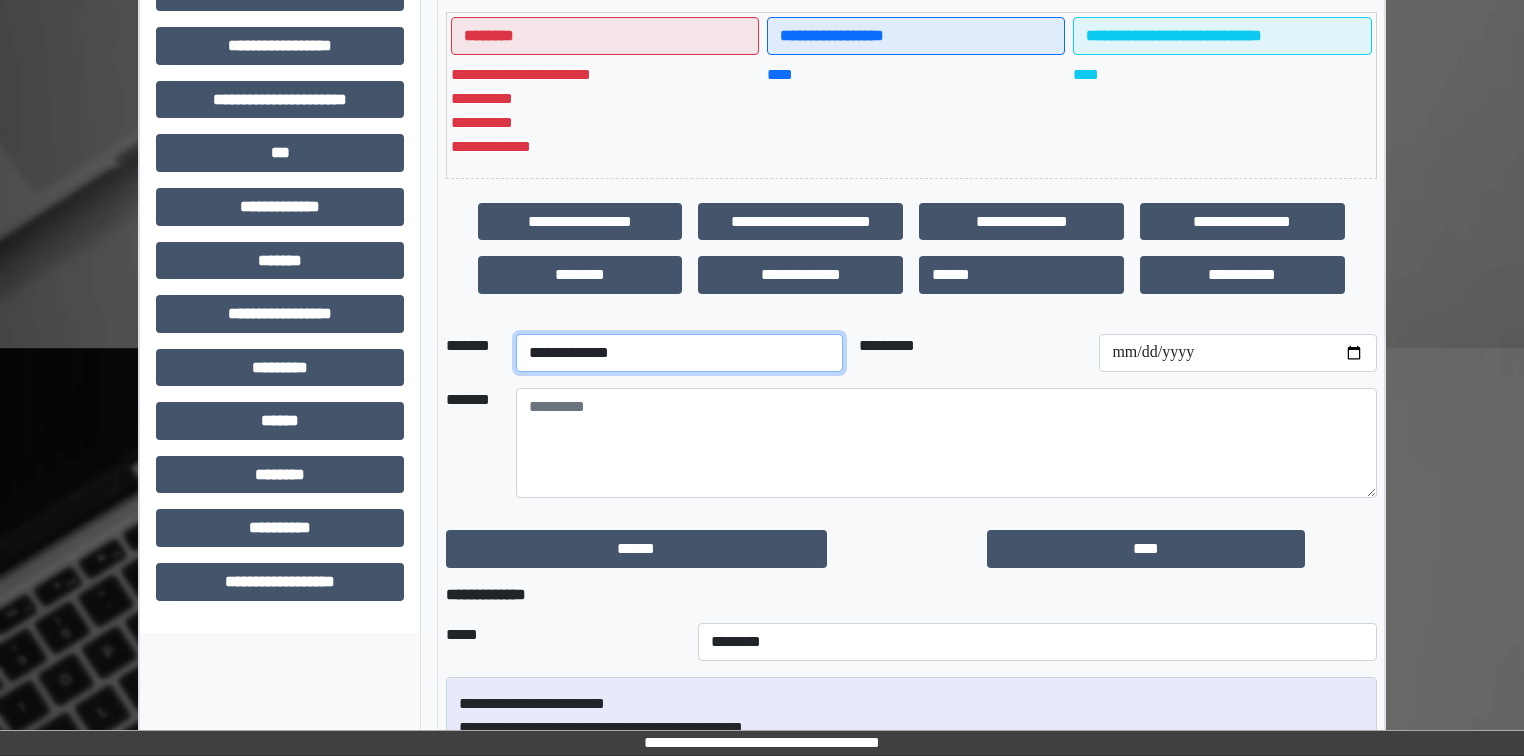 click on "**********" at bounding box center [679, 353] 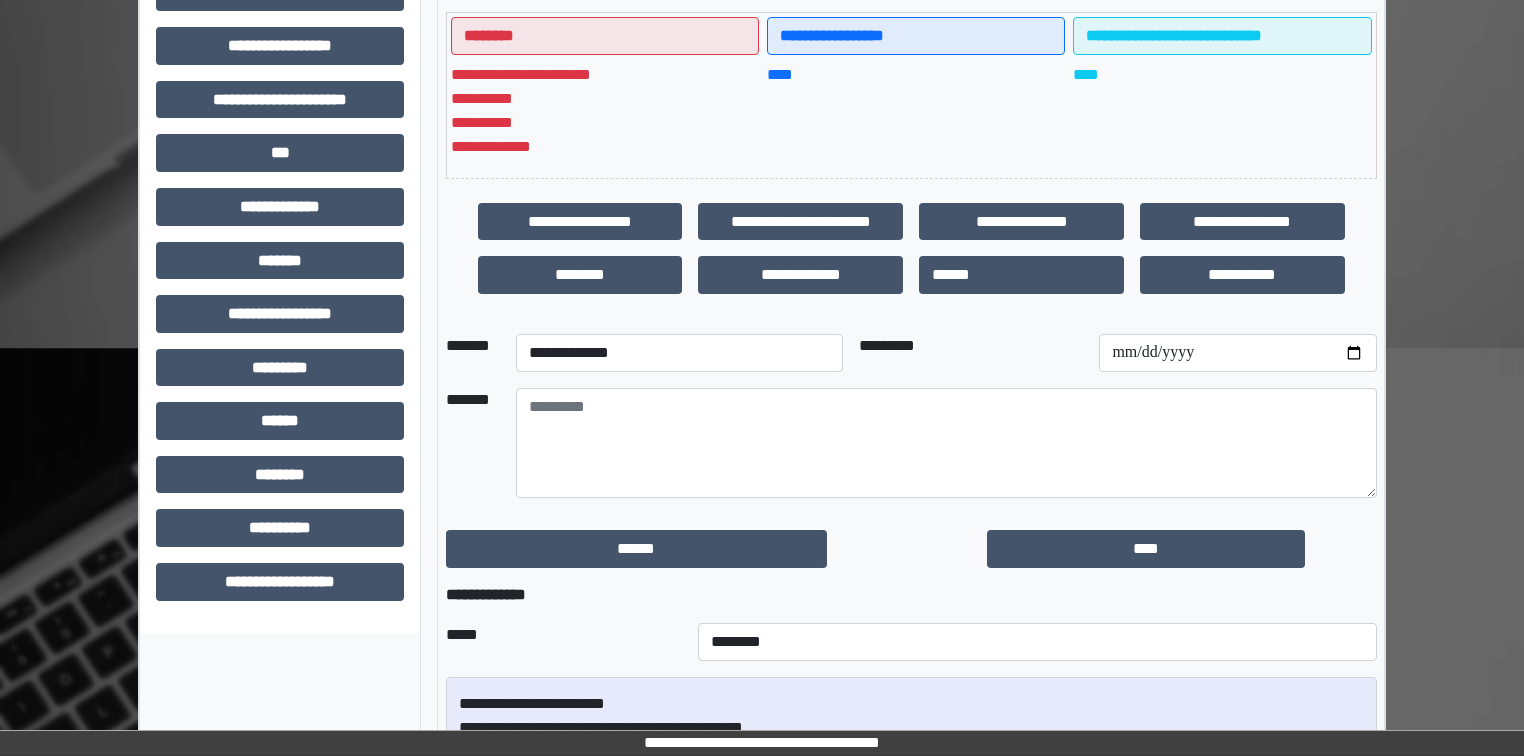 click on "****" at bounding box center (916, 111) 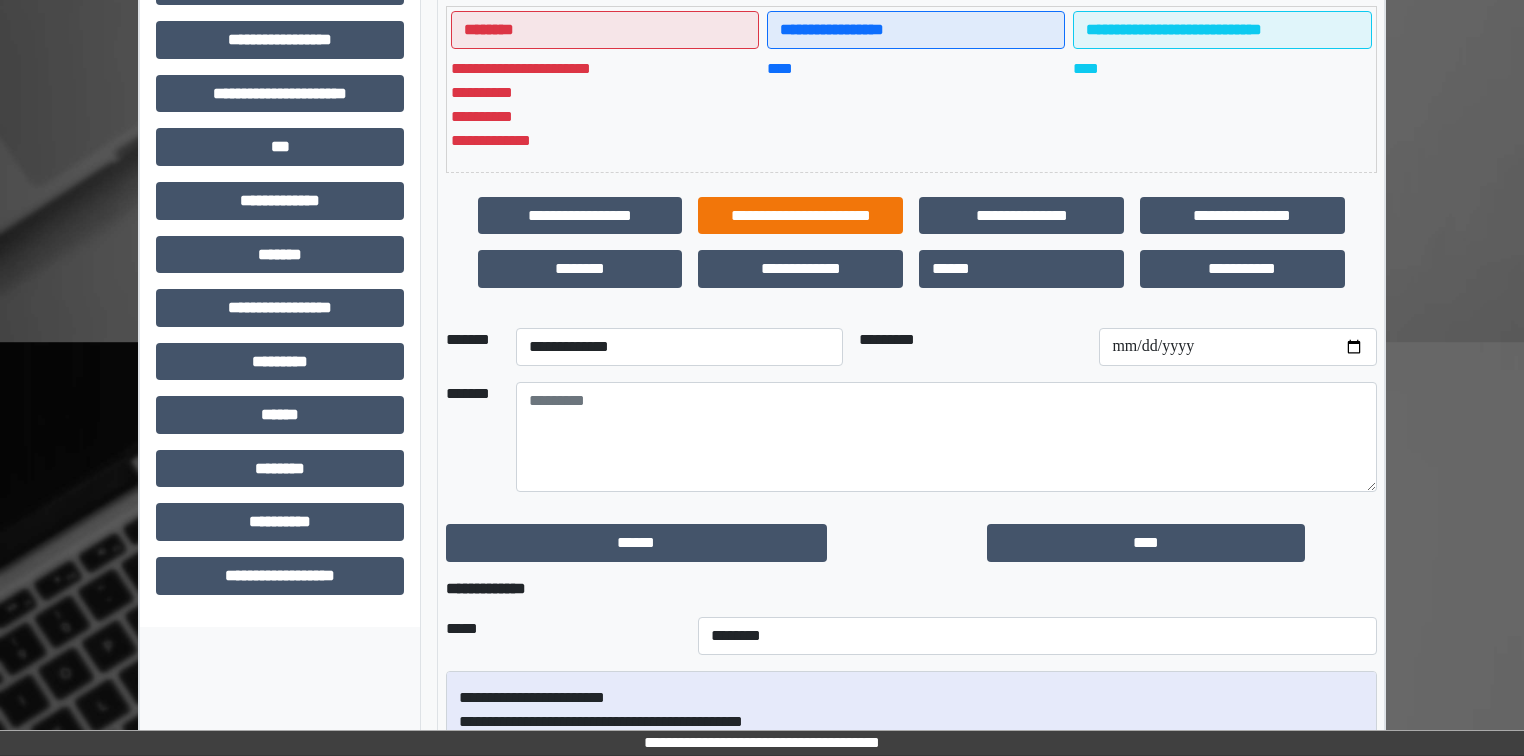 scroll, scrollTop: 516, scrollLeft: 0, axis: vertical 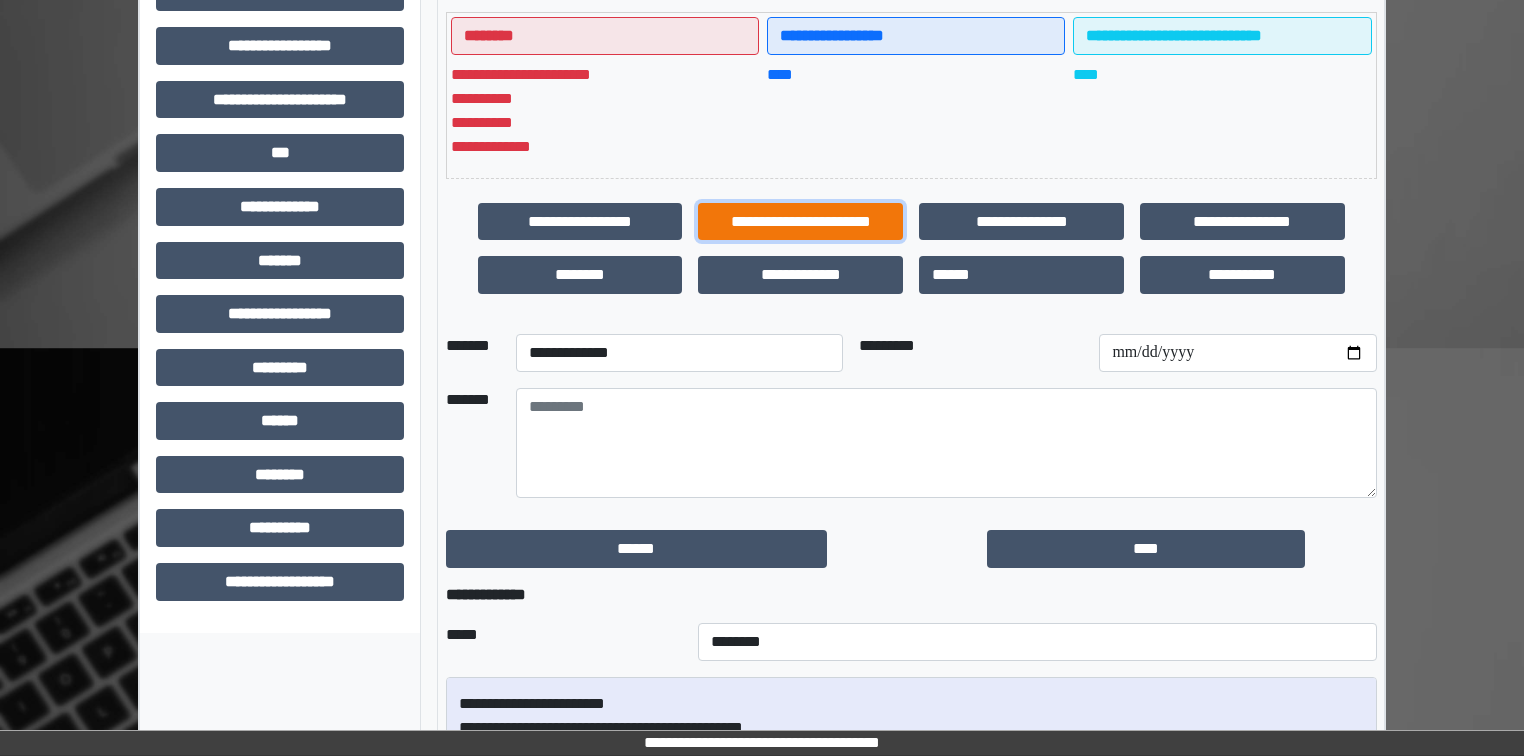 click on "**********" at bounding box center (800, 222) 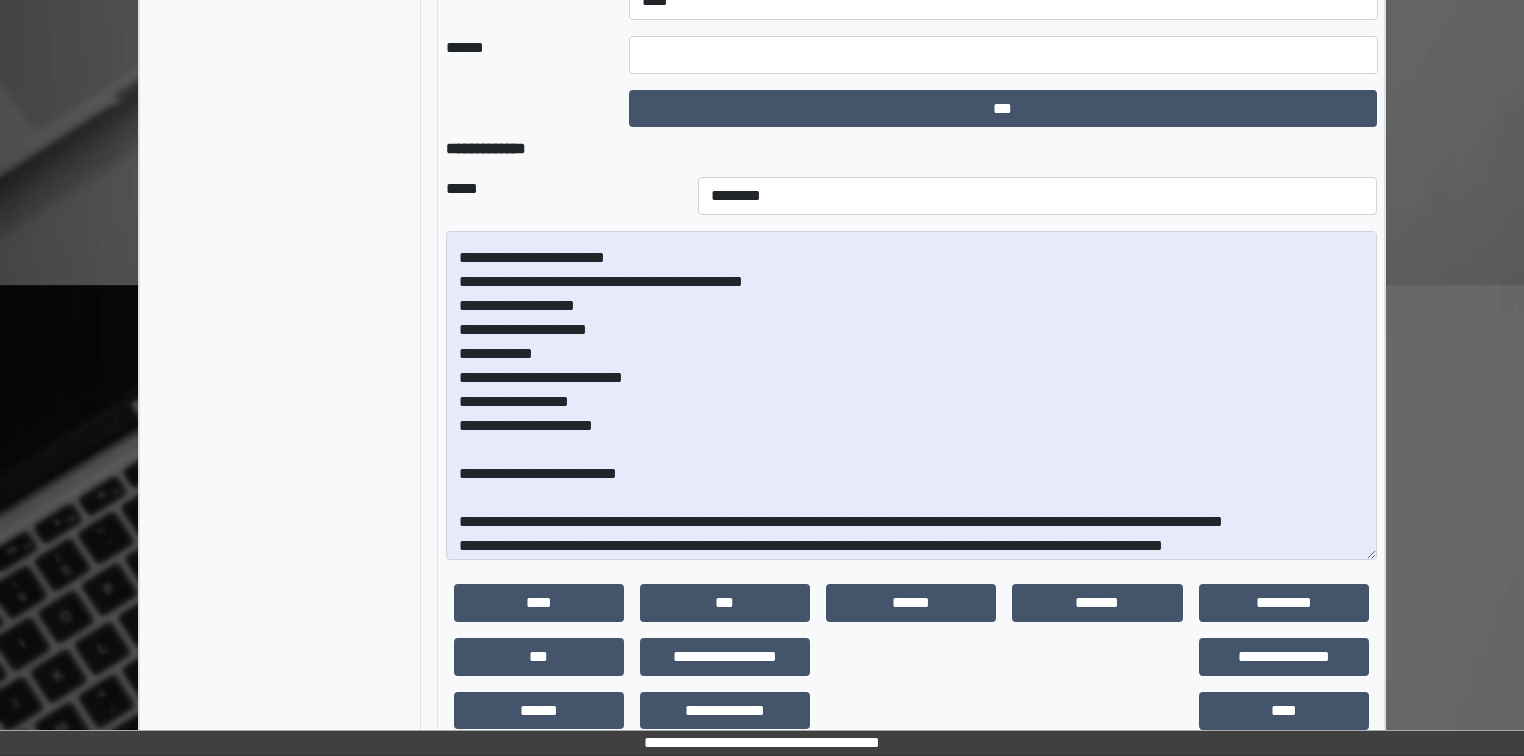 scroll, scrollTop: 2497, scrollLeft: 0, axis: vertical 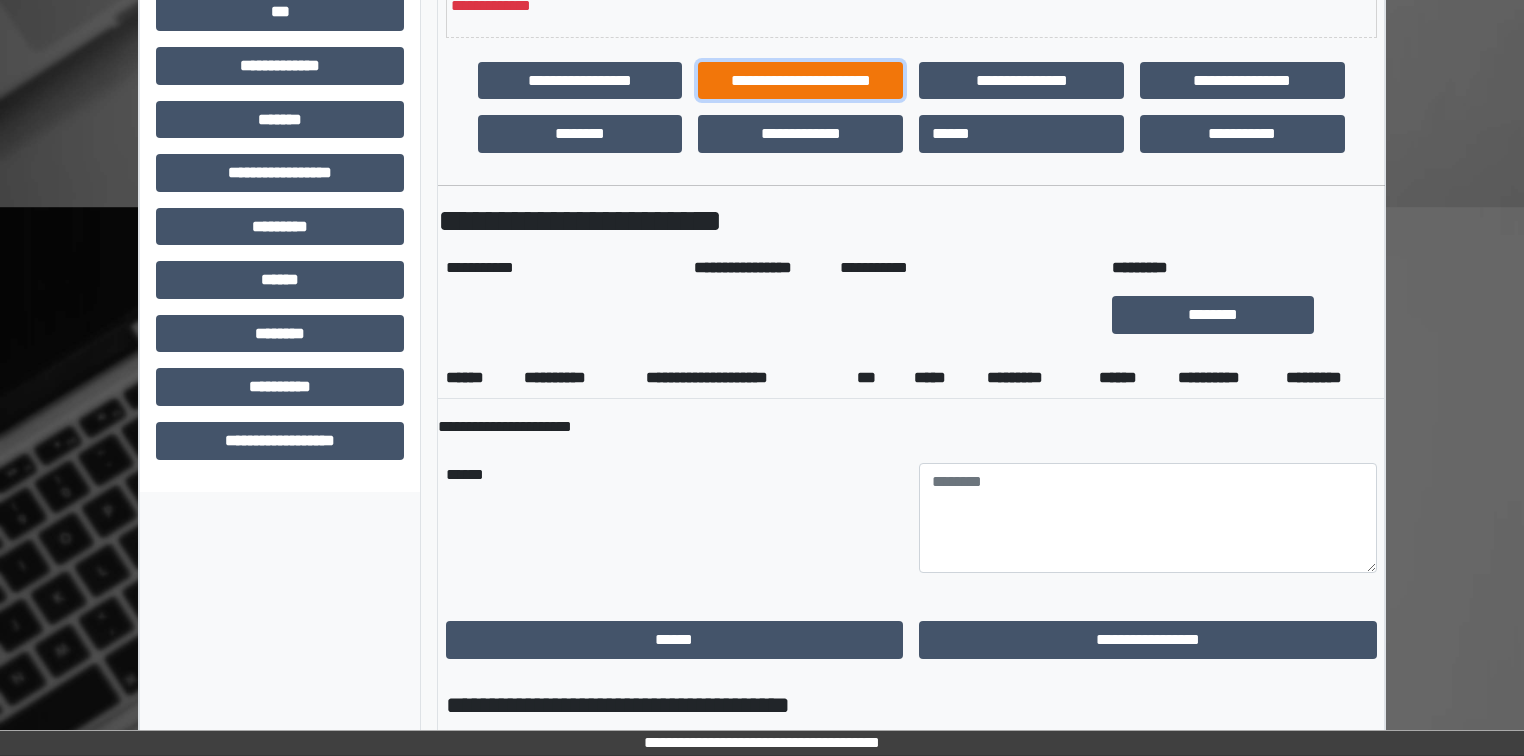 click on "**********" at bounding box center [800, 81] 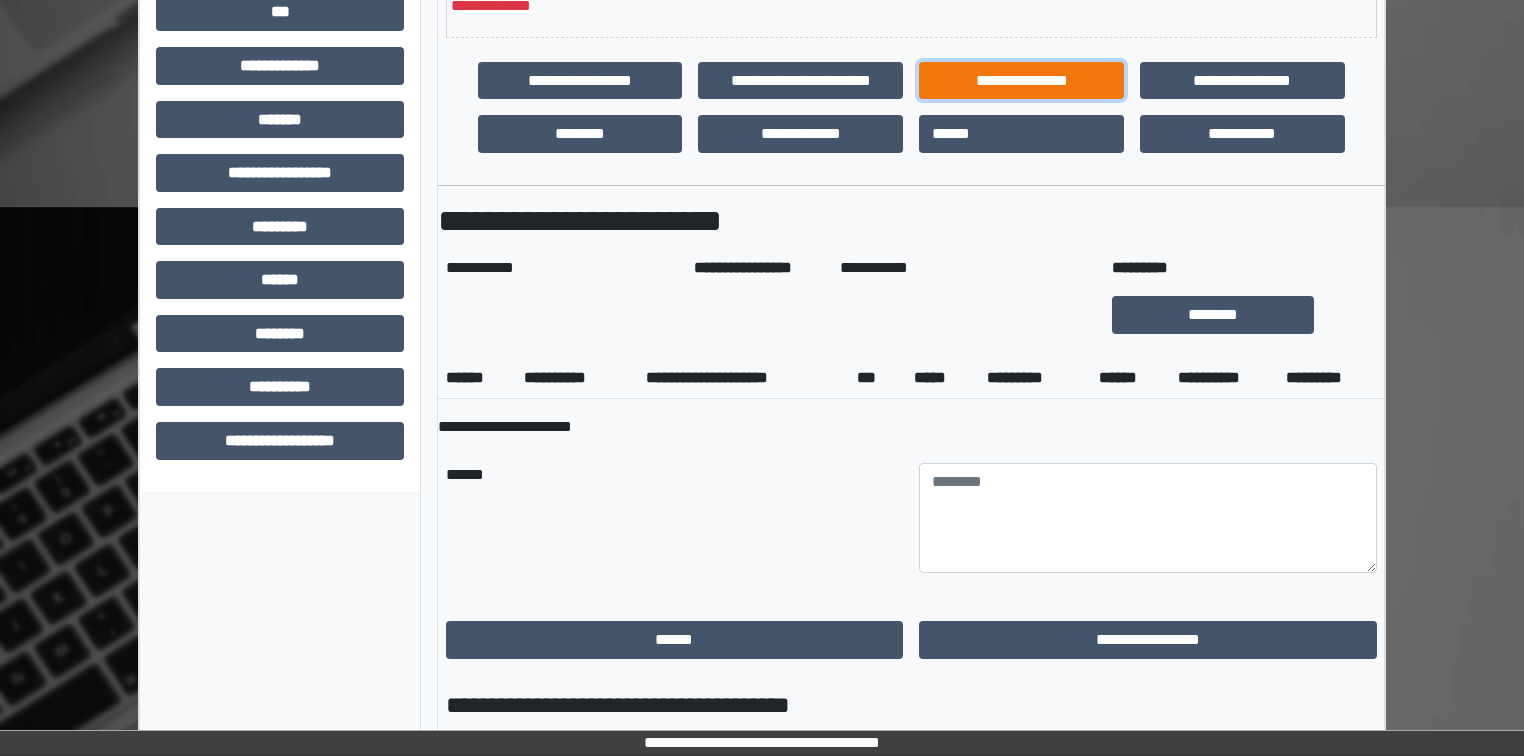click on "**********" at bounding box center [1021, 81] 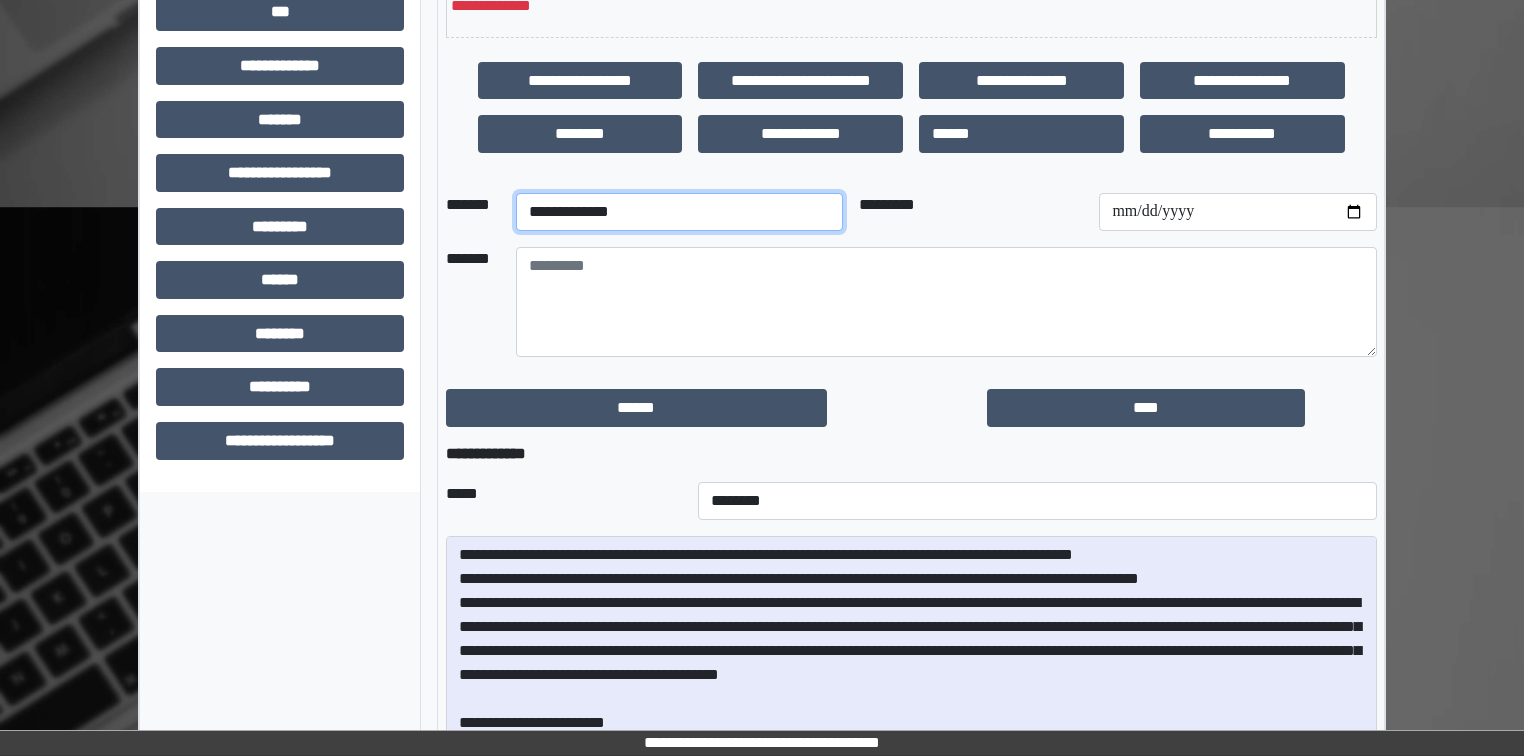 click on "**********" at bounding box center [679, 212] 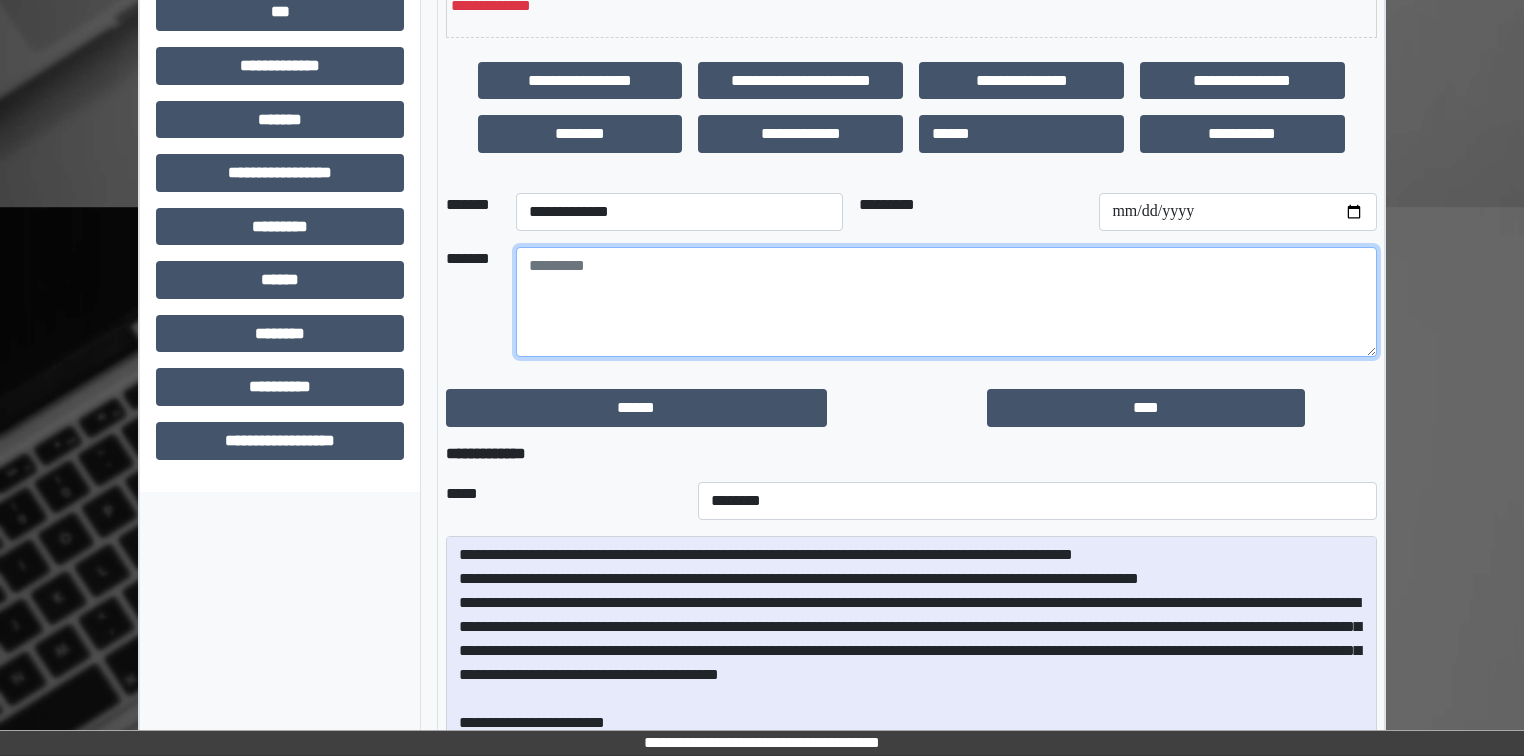 click at bounding box center (946, 302) 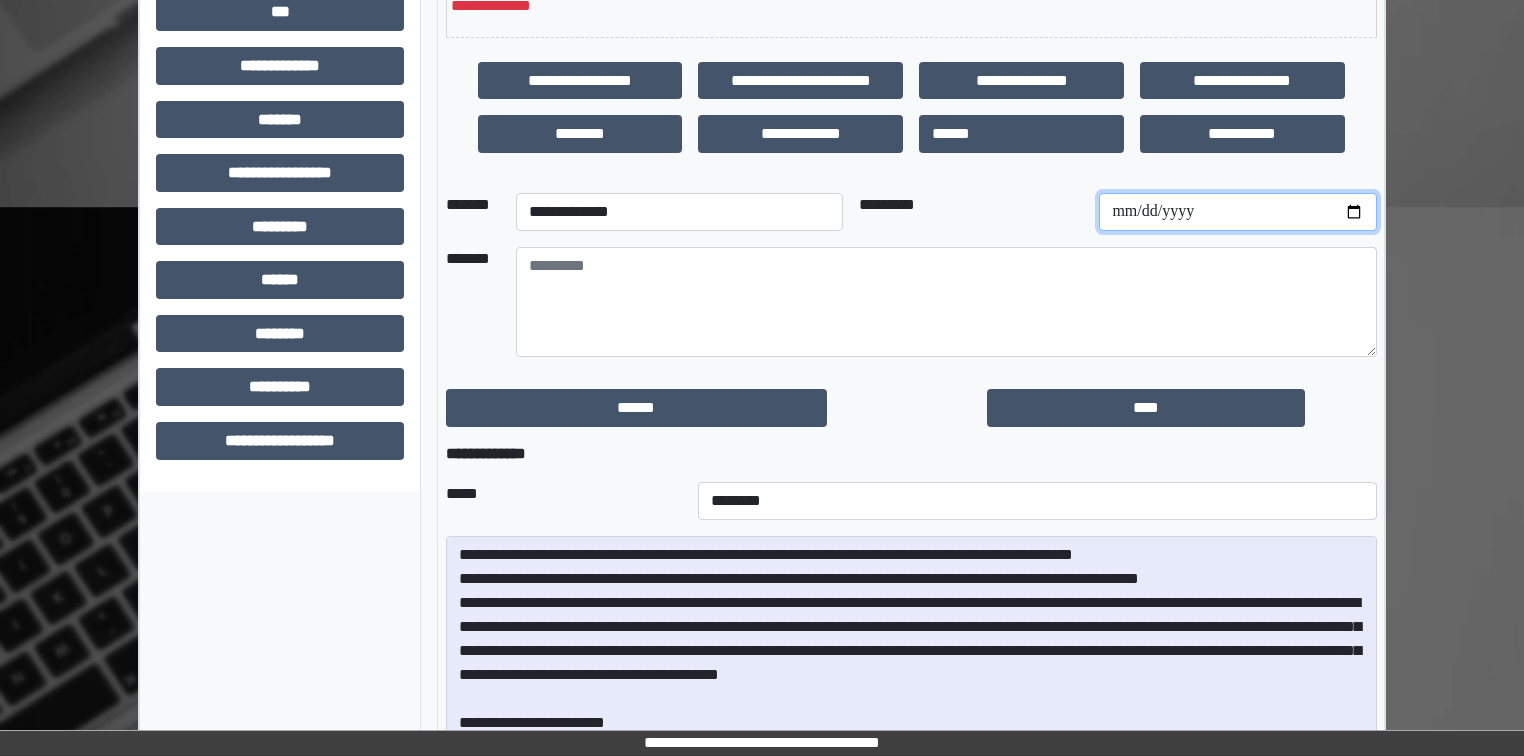 click at bounding box center (1237, 212) 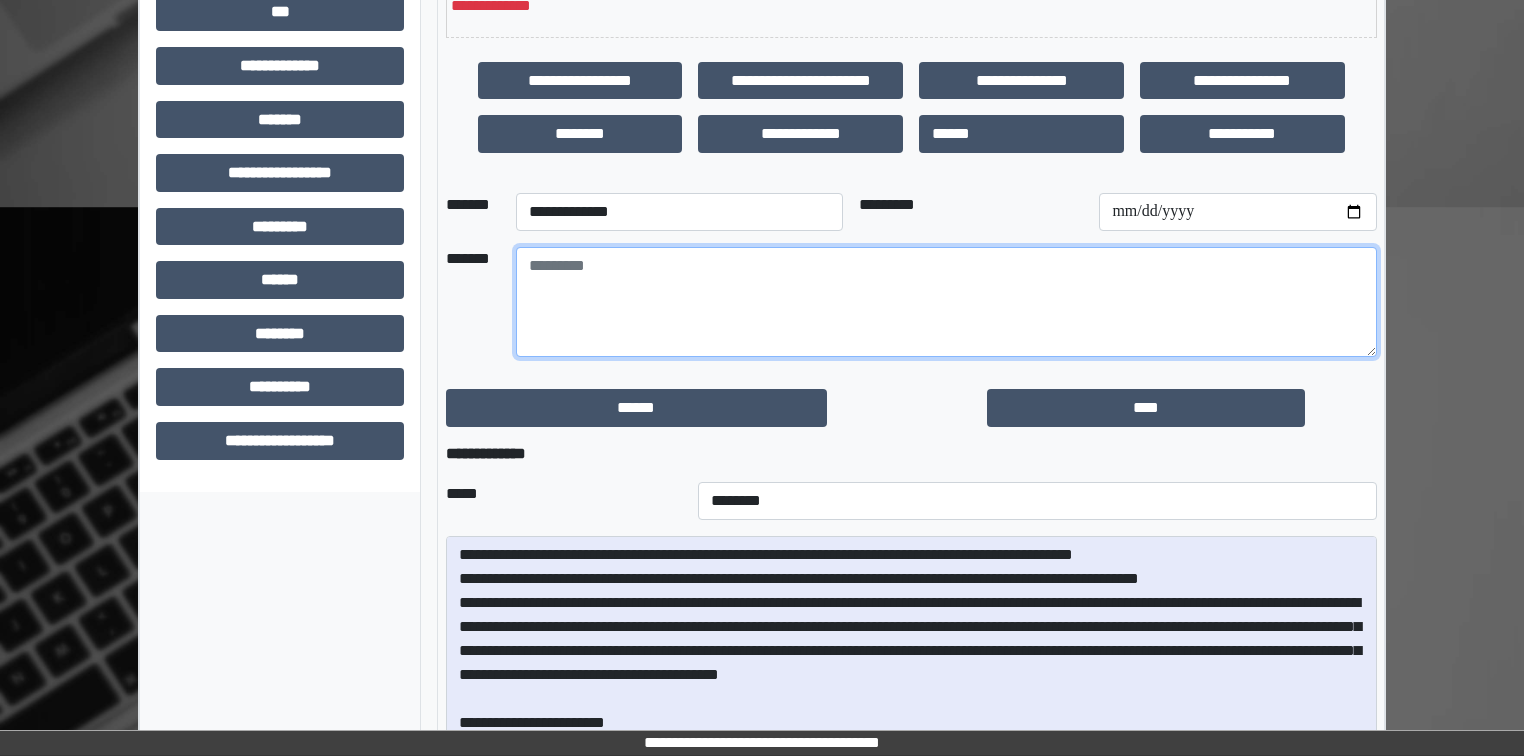 click at bounding box center (946, 302) 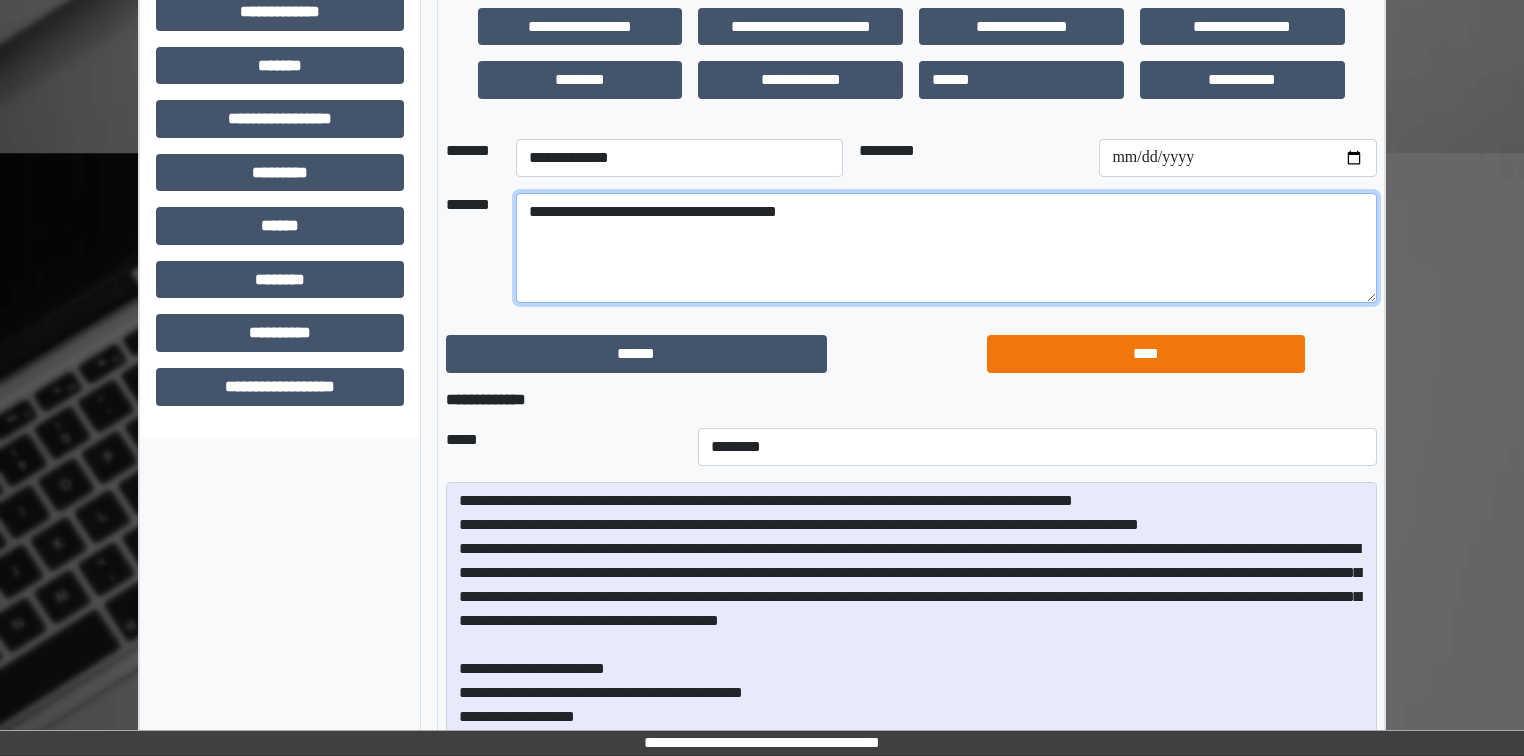 scroll, scrollTop: 737, scrollLeft: 0, axis: vertical 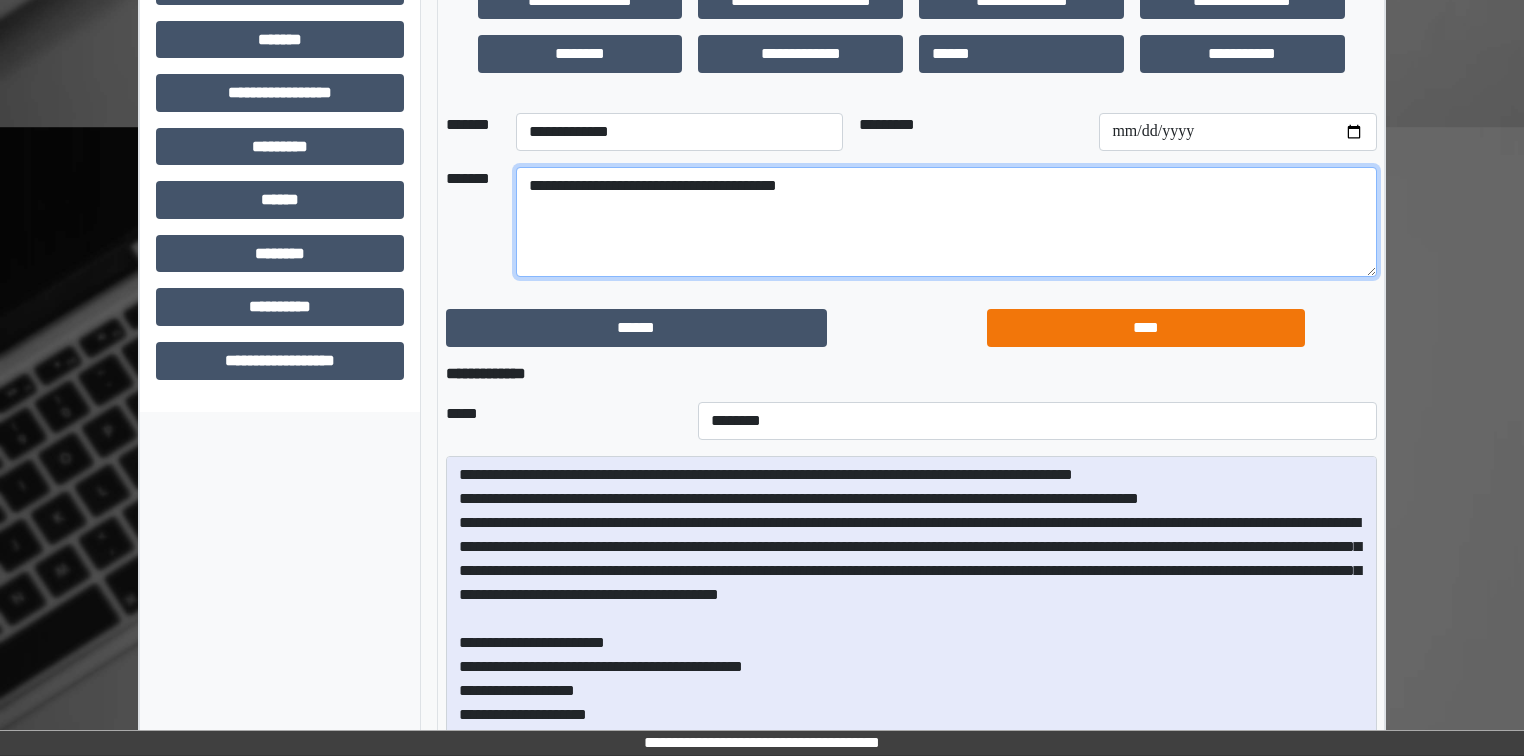 type on "**********" 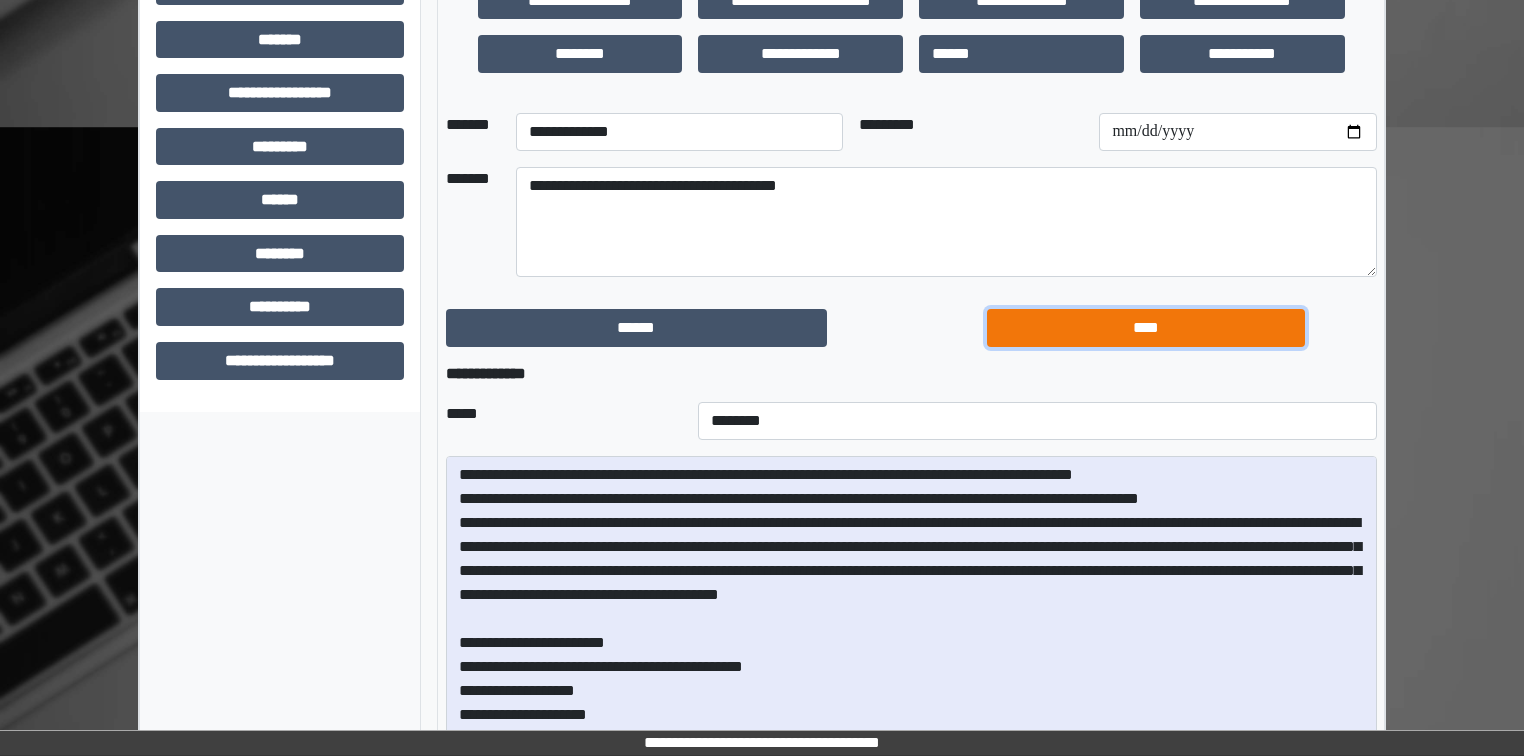 click on "****" at bounding box center (1146, 328) 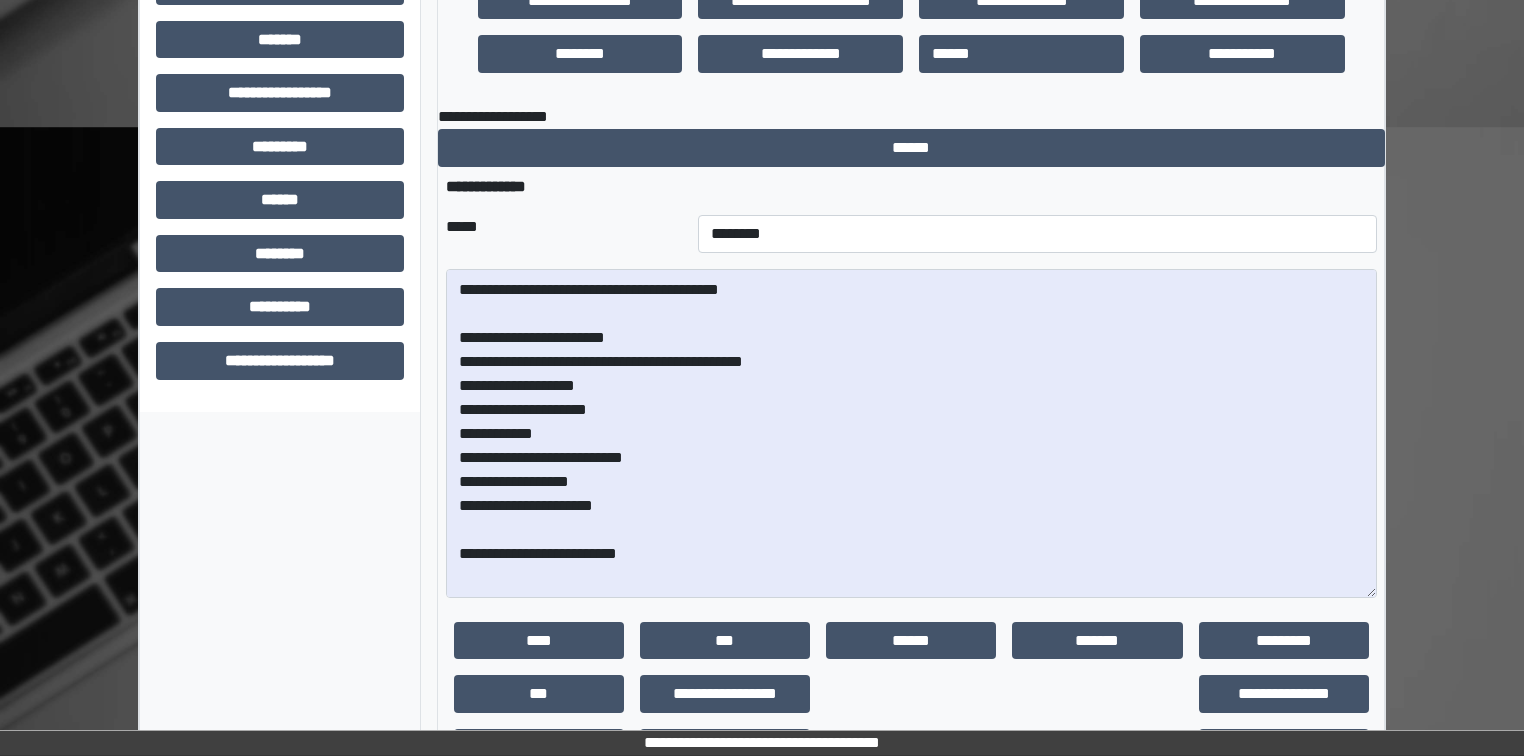 scroll, scrollTop: 240, scrollLeft: 0, axis: vertical 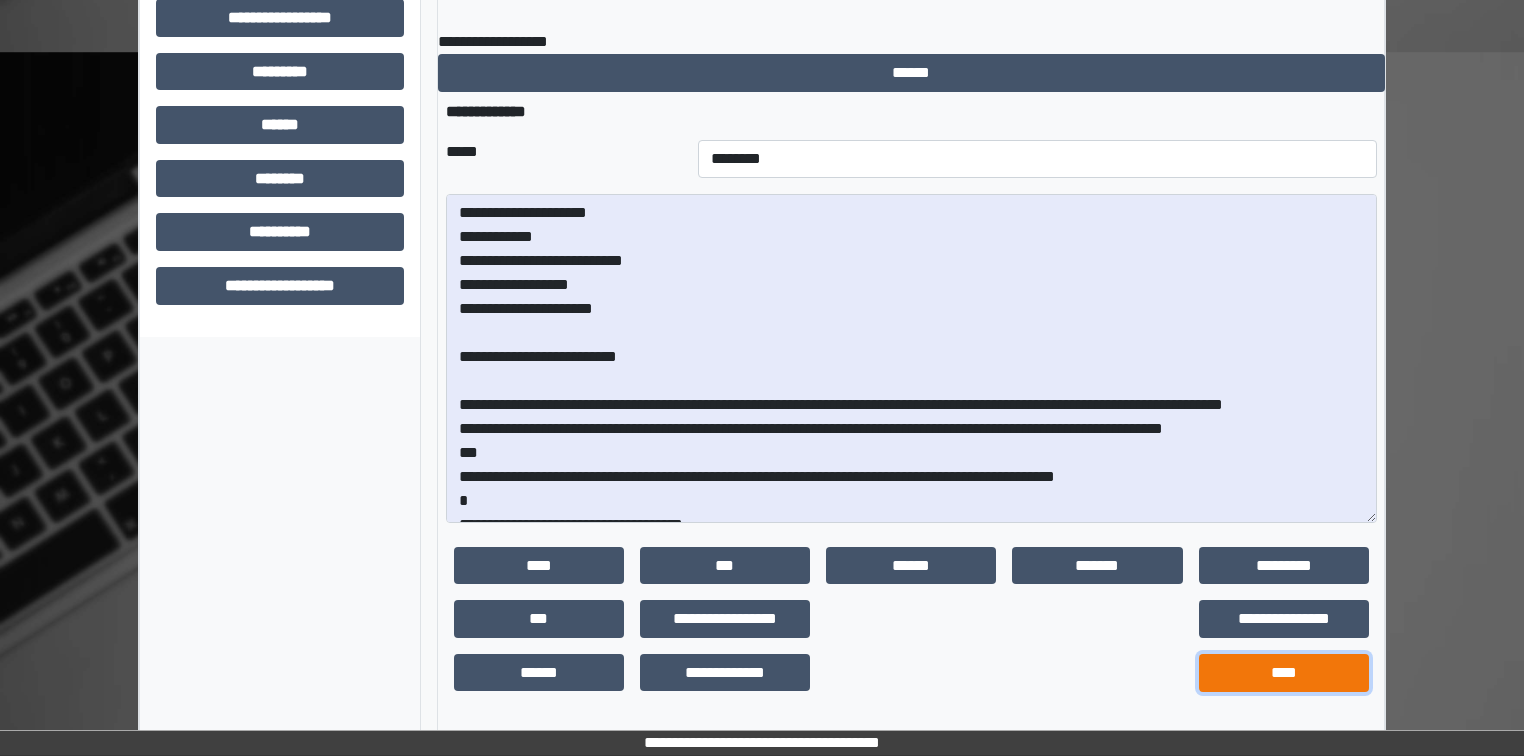 click on "****" at bounding box center [1284, 673] 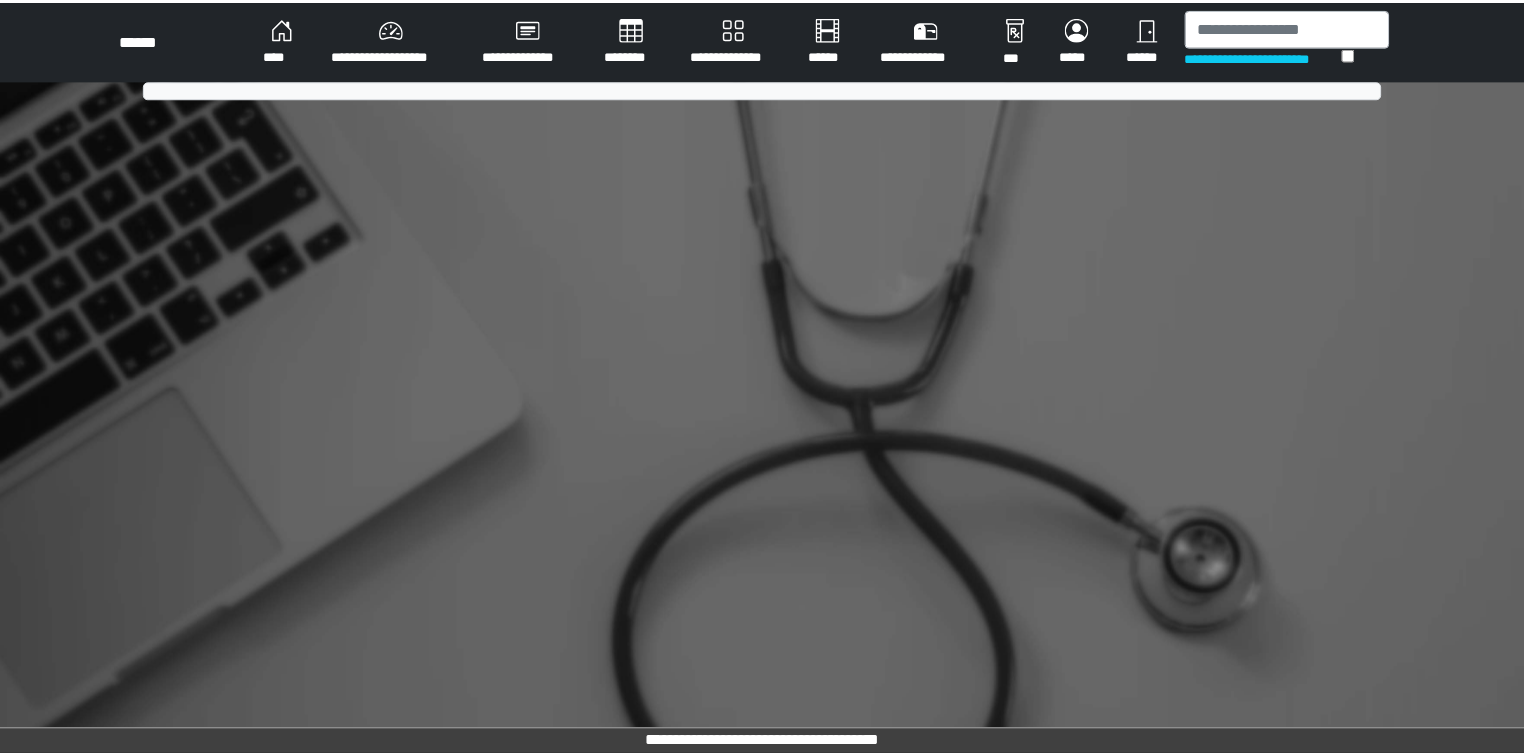 scroll, scrollTop: 0, scrollLeft: 0, axis: both 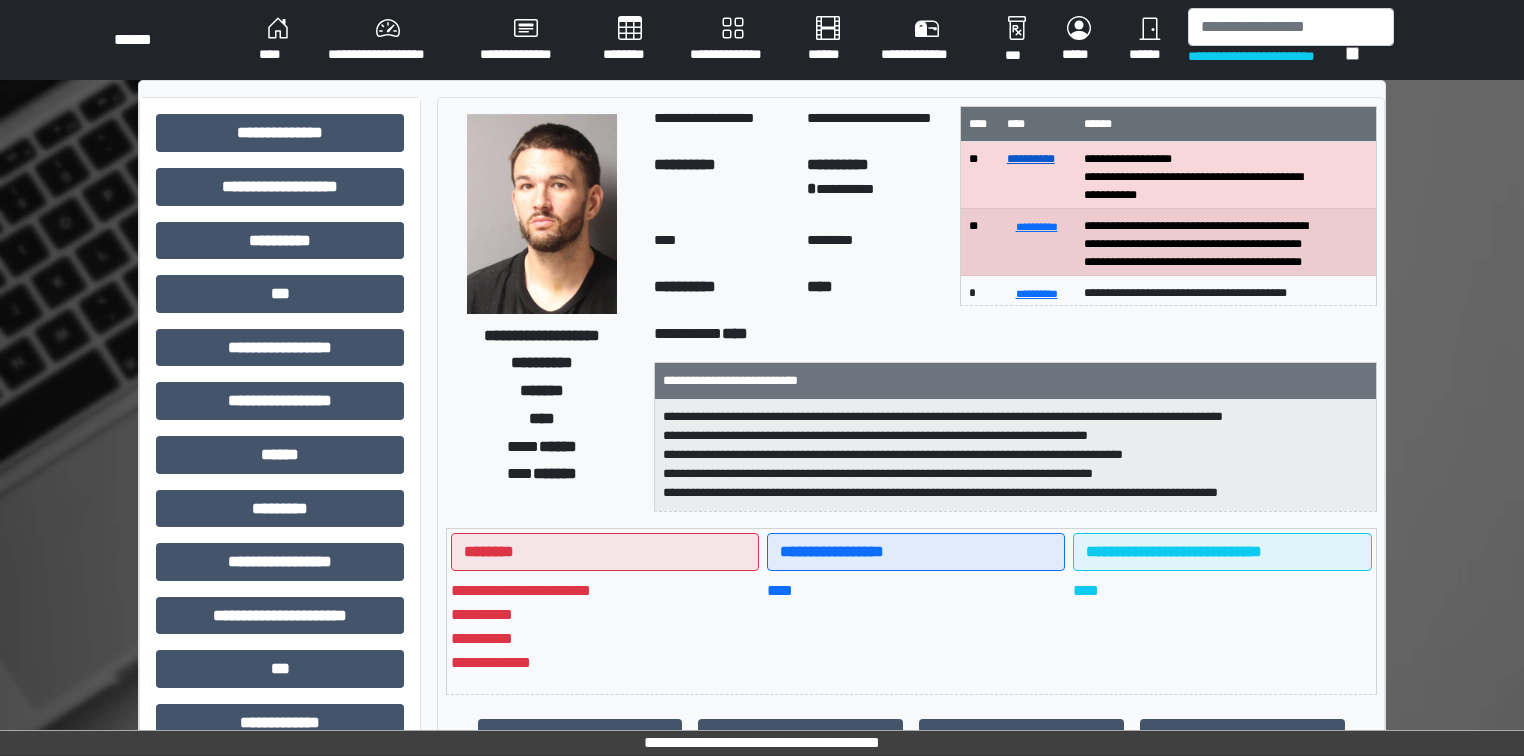 click on "**********" at bounding box center [1031, 159] 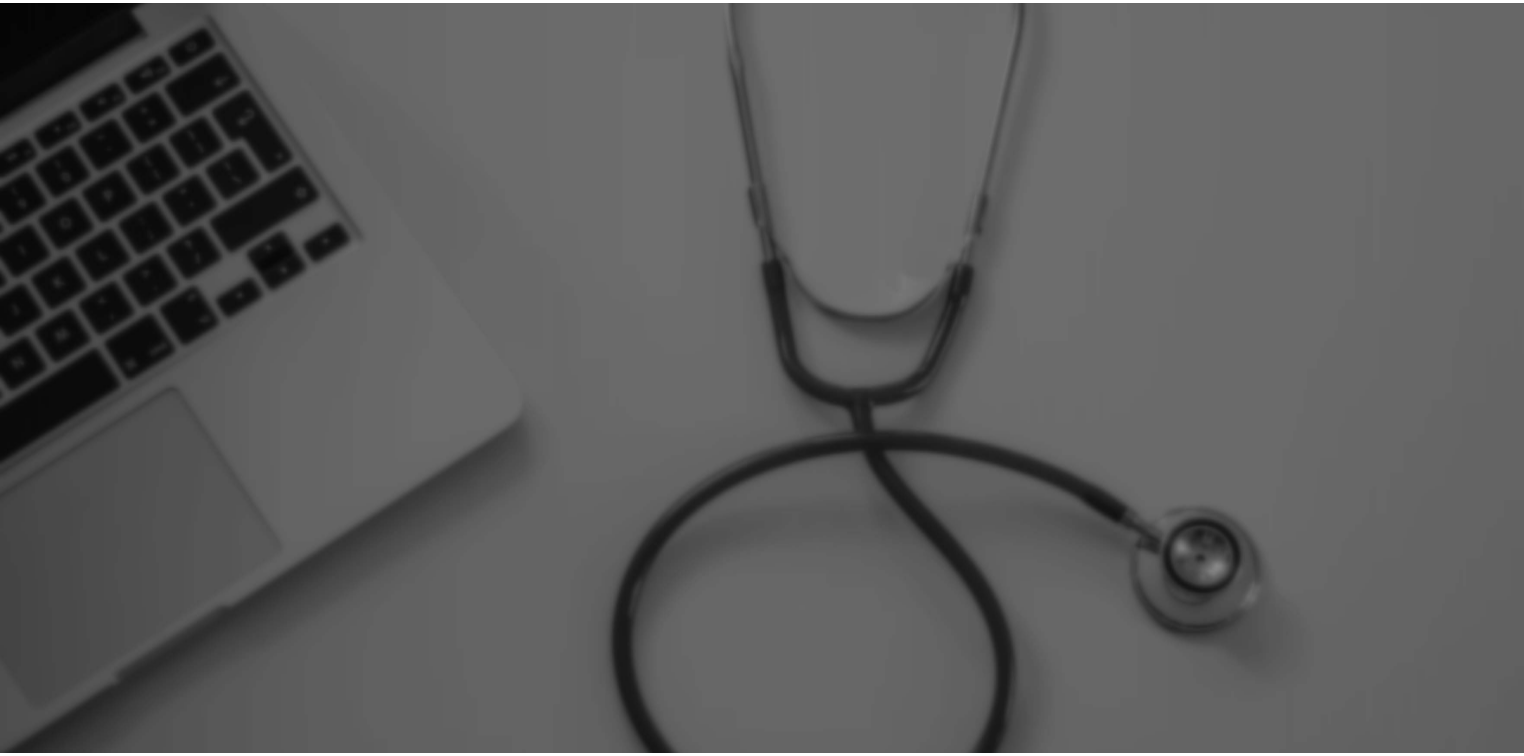 scroll, scrollTop: 0, scrollLeft: 0, axis: both 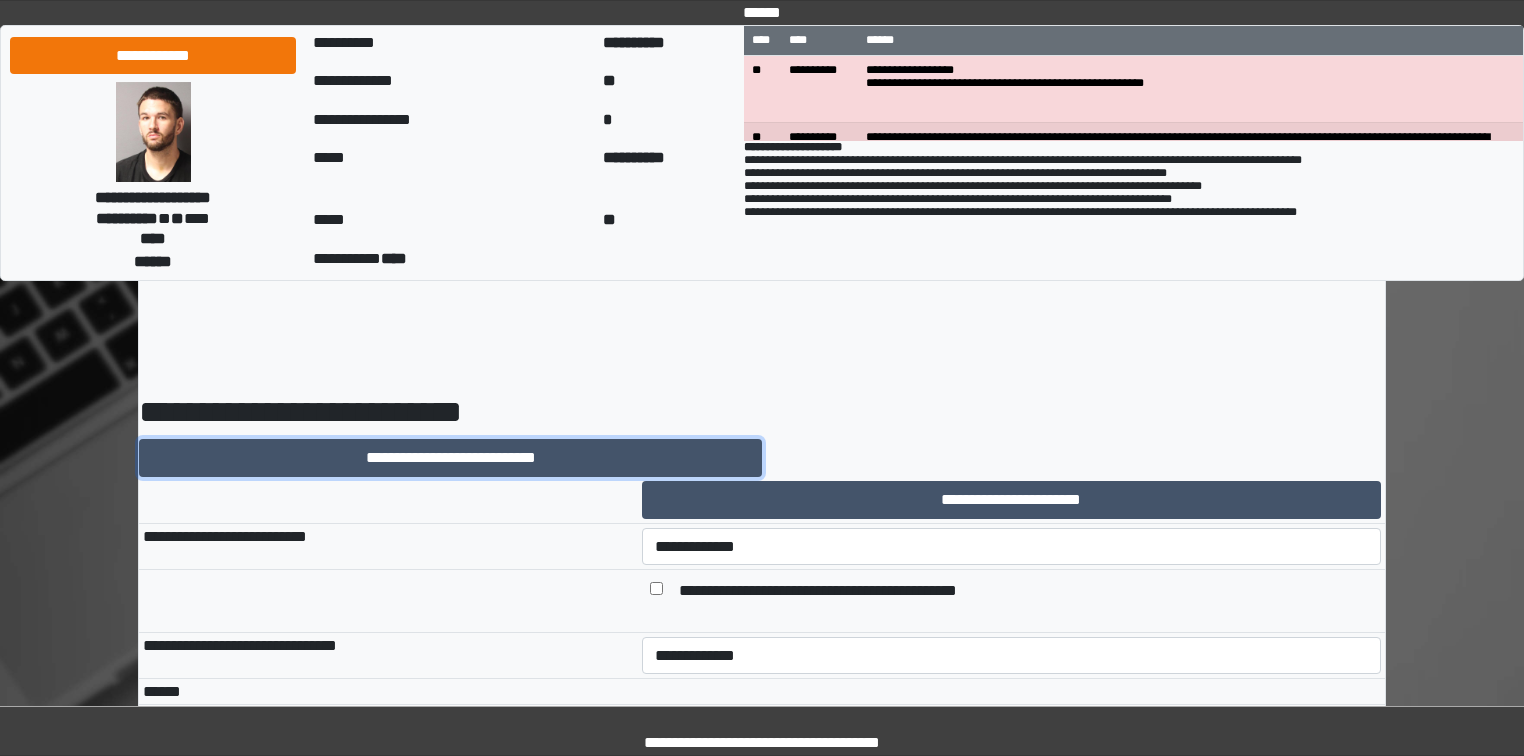 click on "**********" at bounding box center [450, 458] 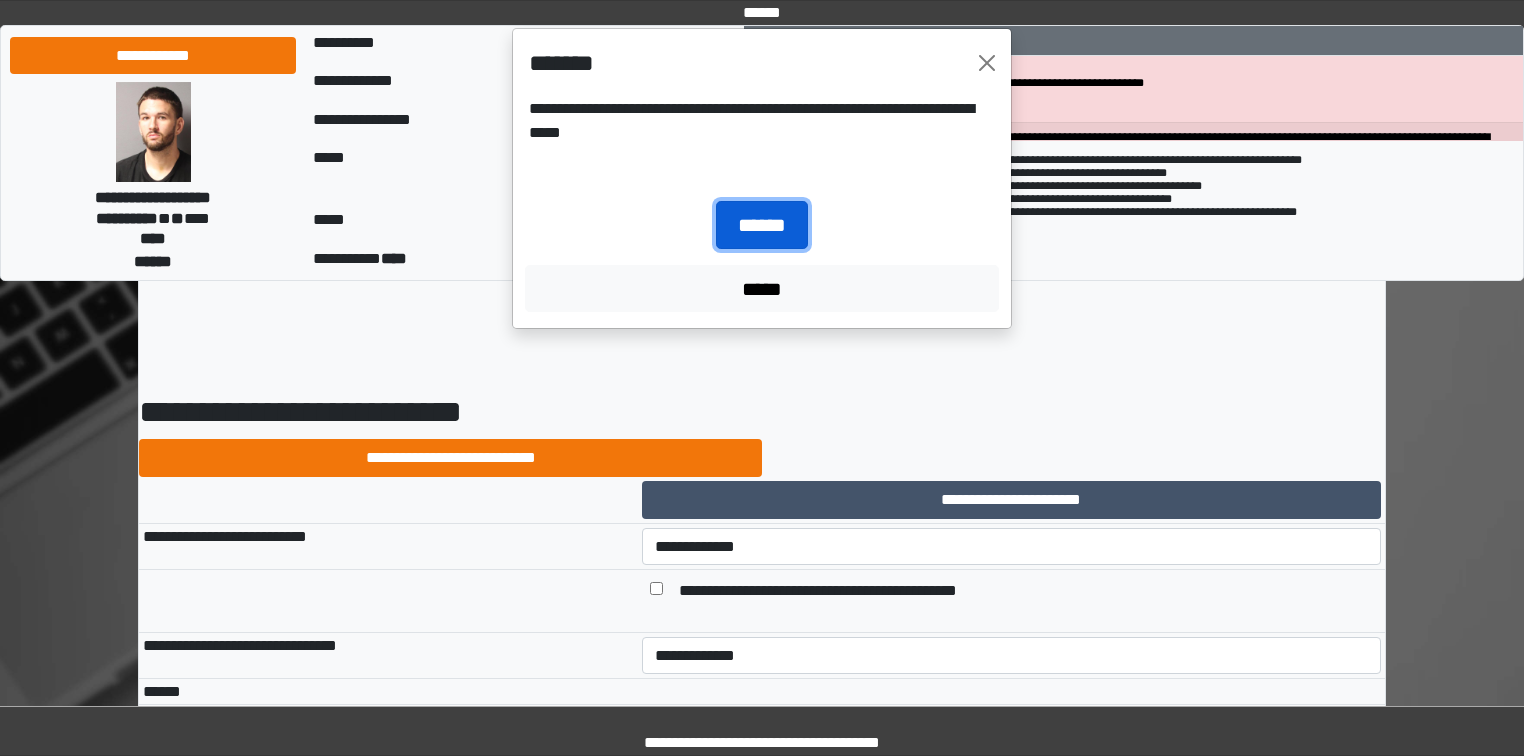 click on "******" at bounding box center [762, 225] 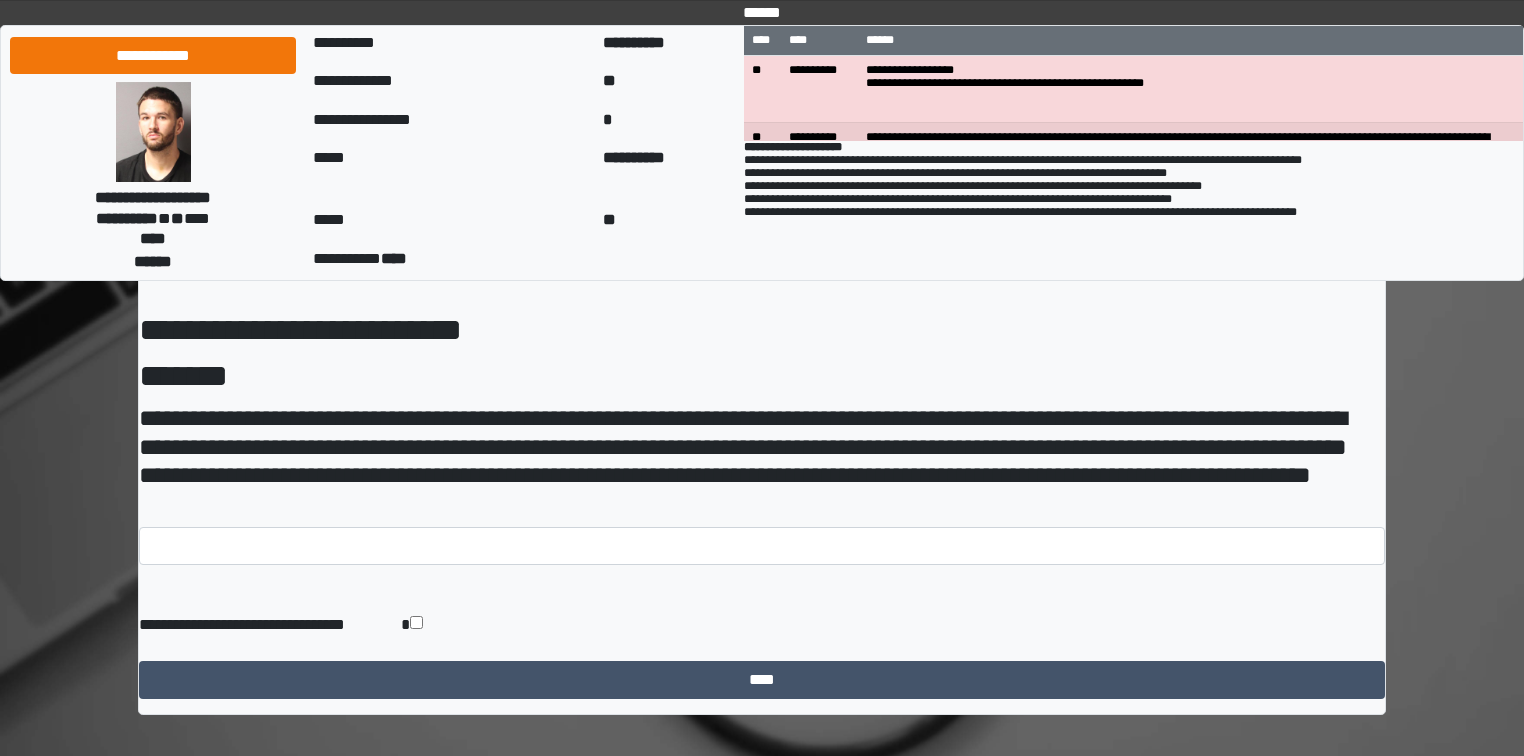 scroll, scrollTop: 95, scrollLeft: 0, axis: vertical 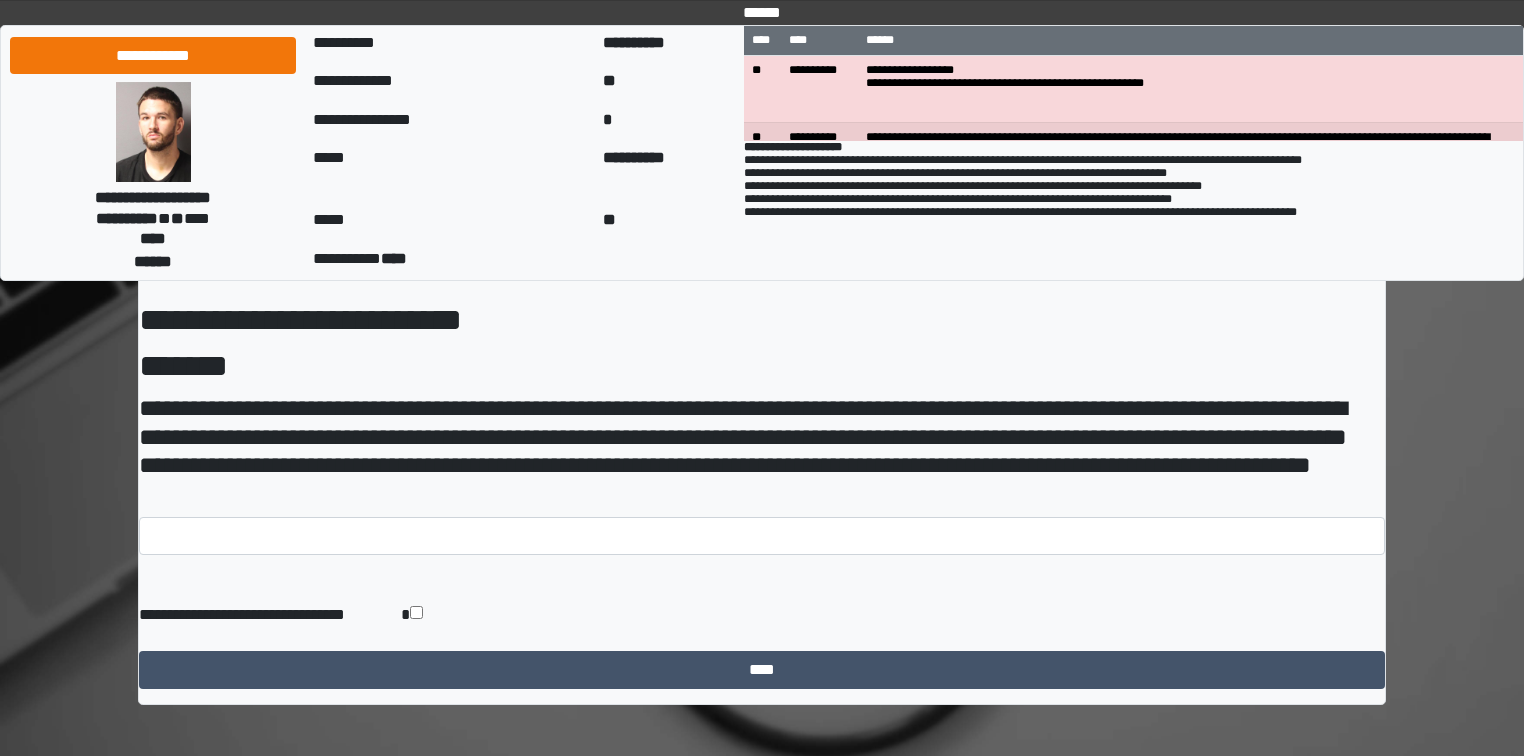 click on "**********" at bounding box center (762, 451) 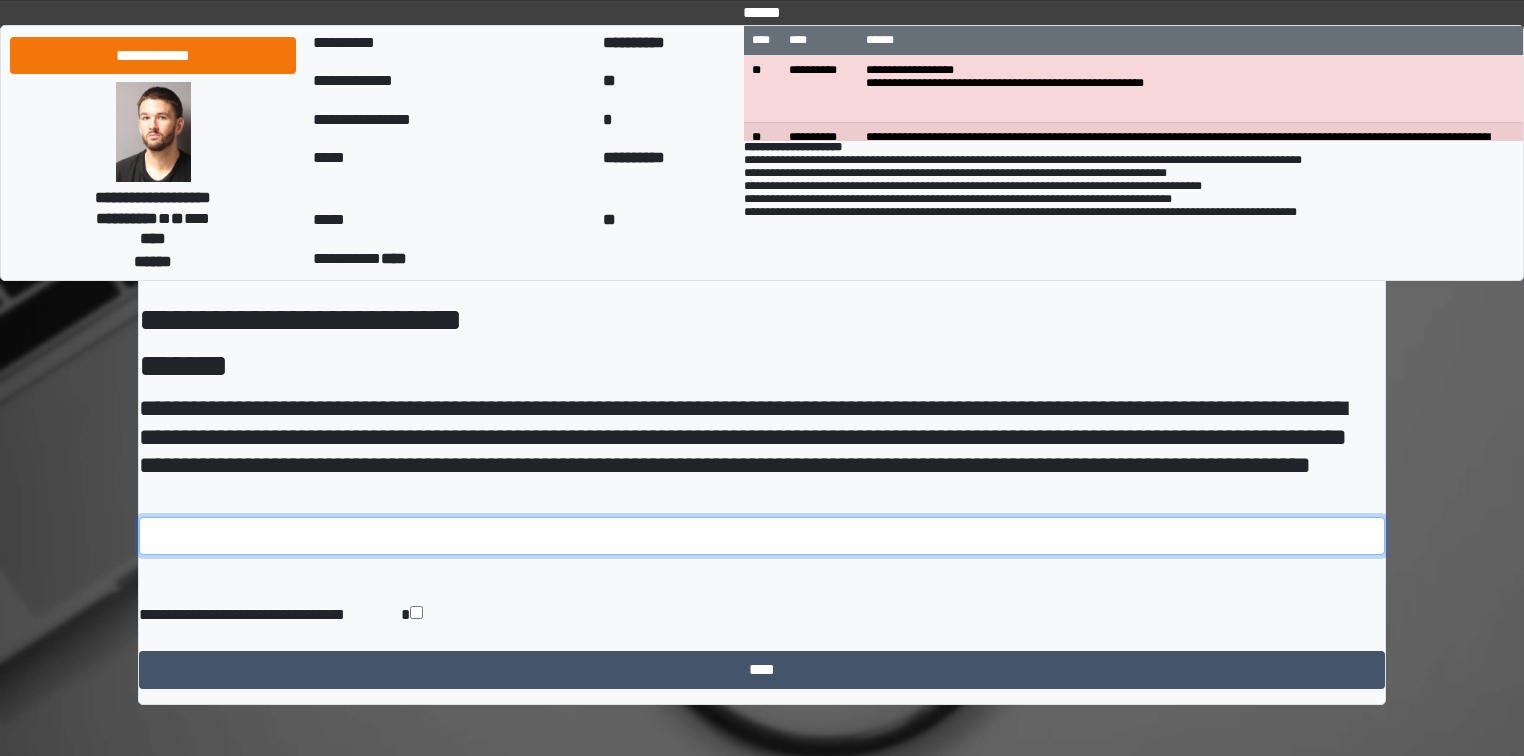 click at bounding box center [762, 536] 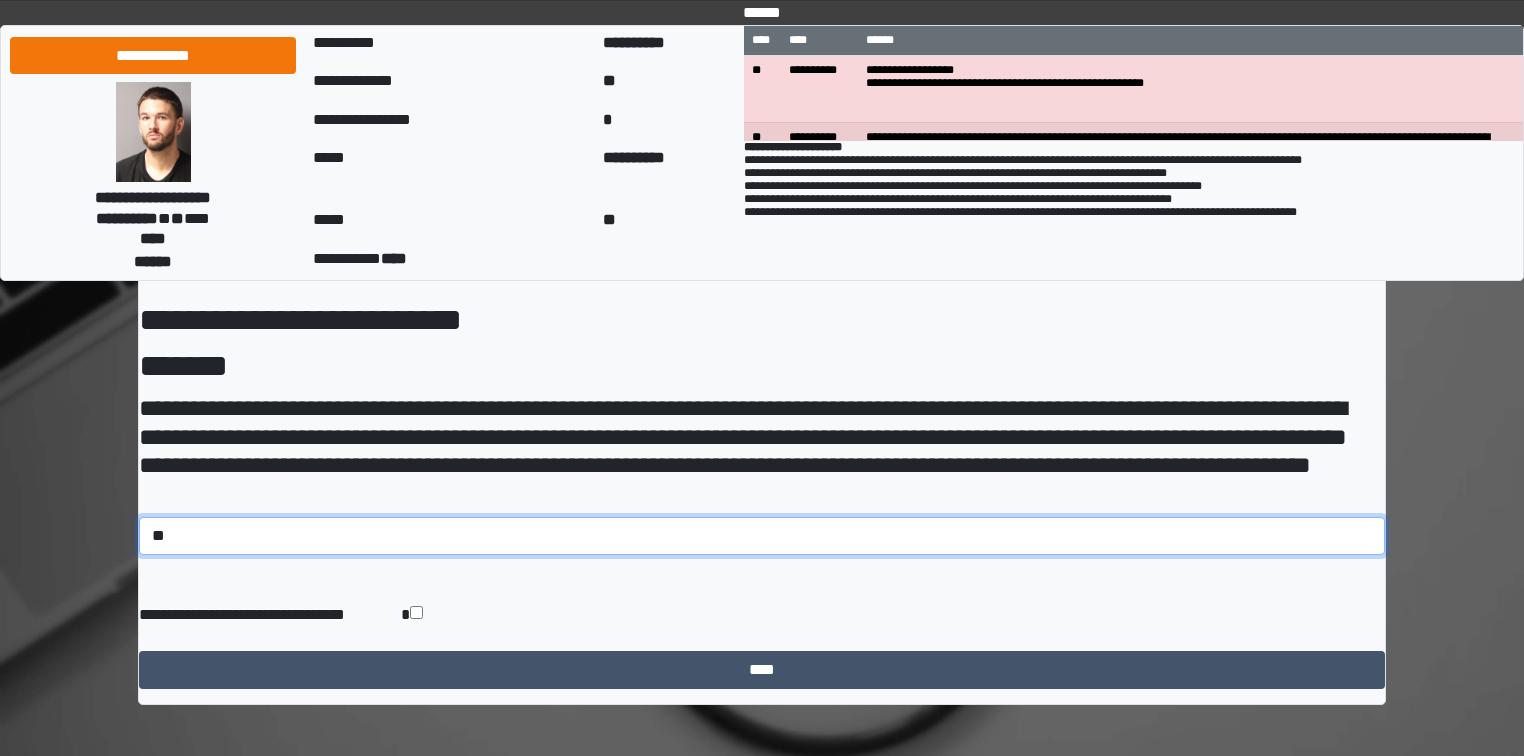 type on "*" 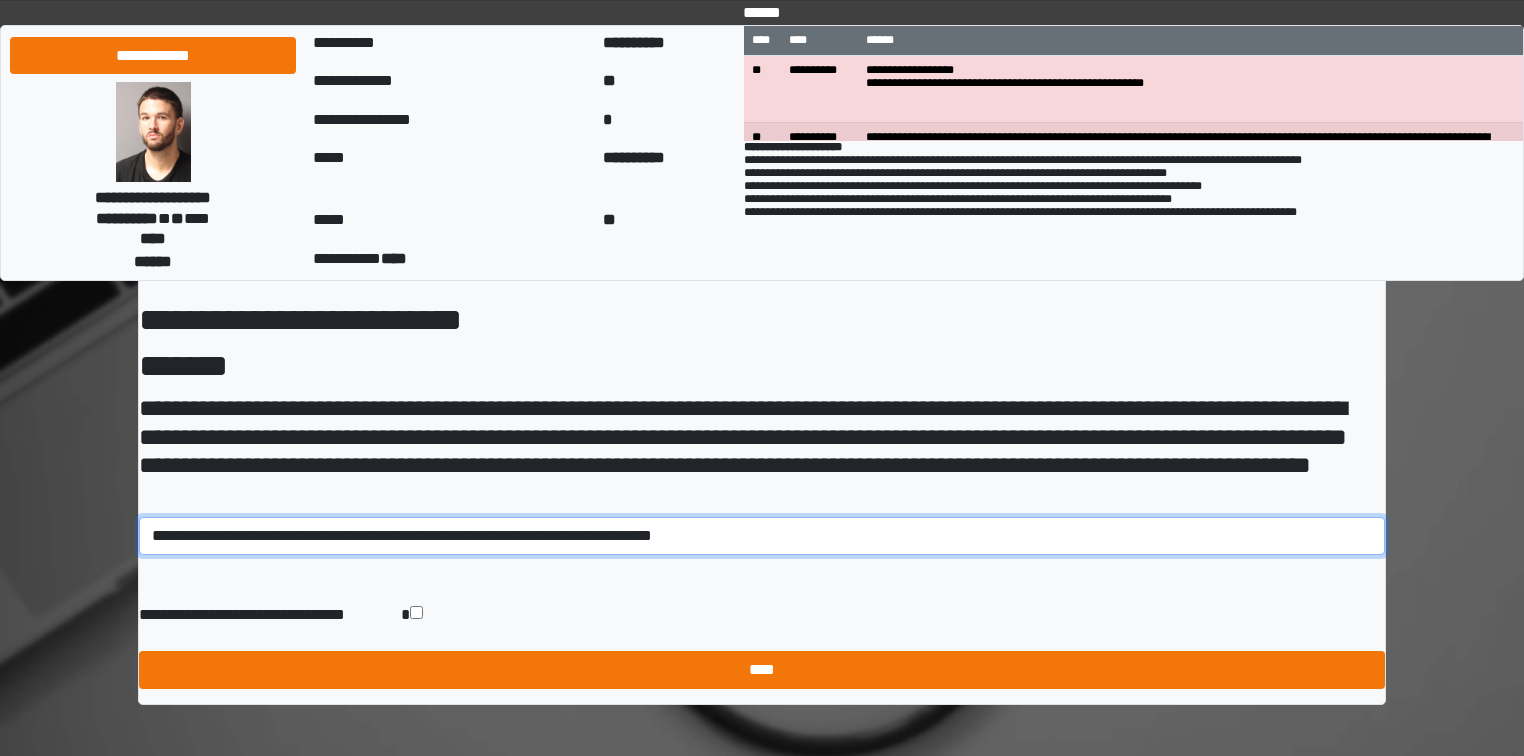 type on "**********" 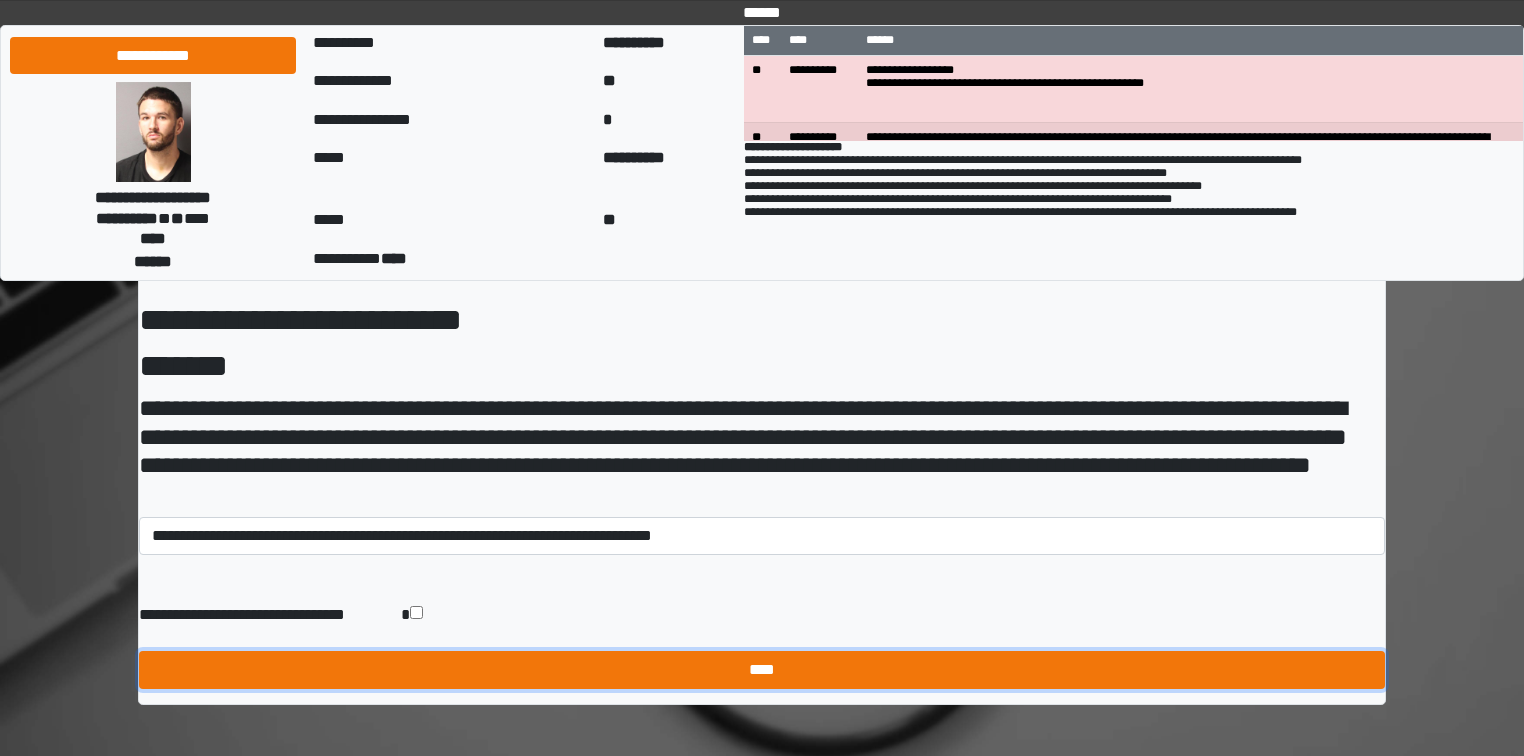 click on "****" at bounding box center (762, 670) 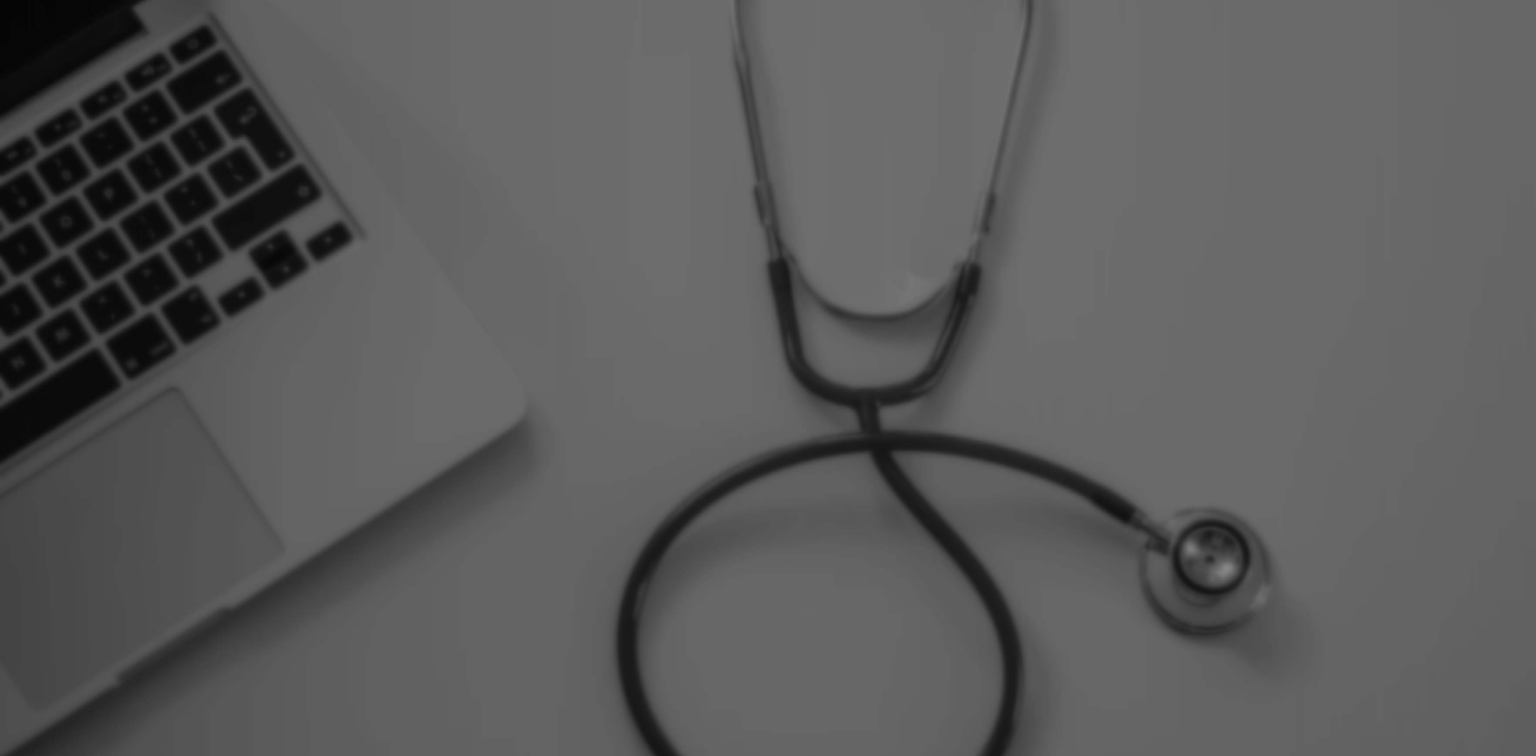 scroll, scrollTop: 0, scrollLeft: 0, axis: both 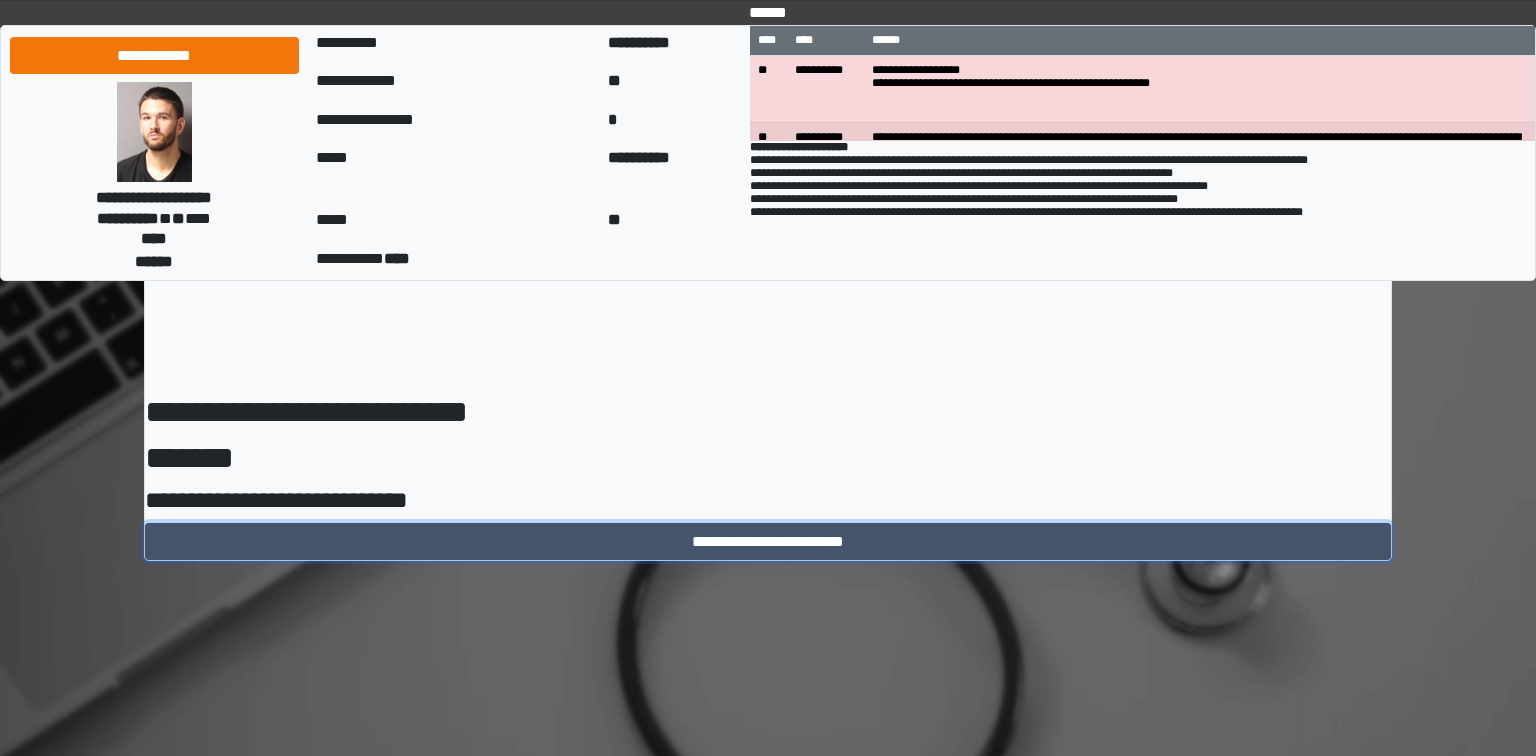 click on "**********" at bounding box center (768, 542) 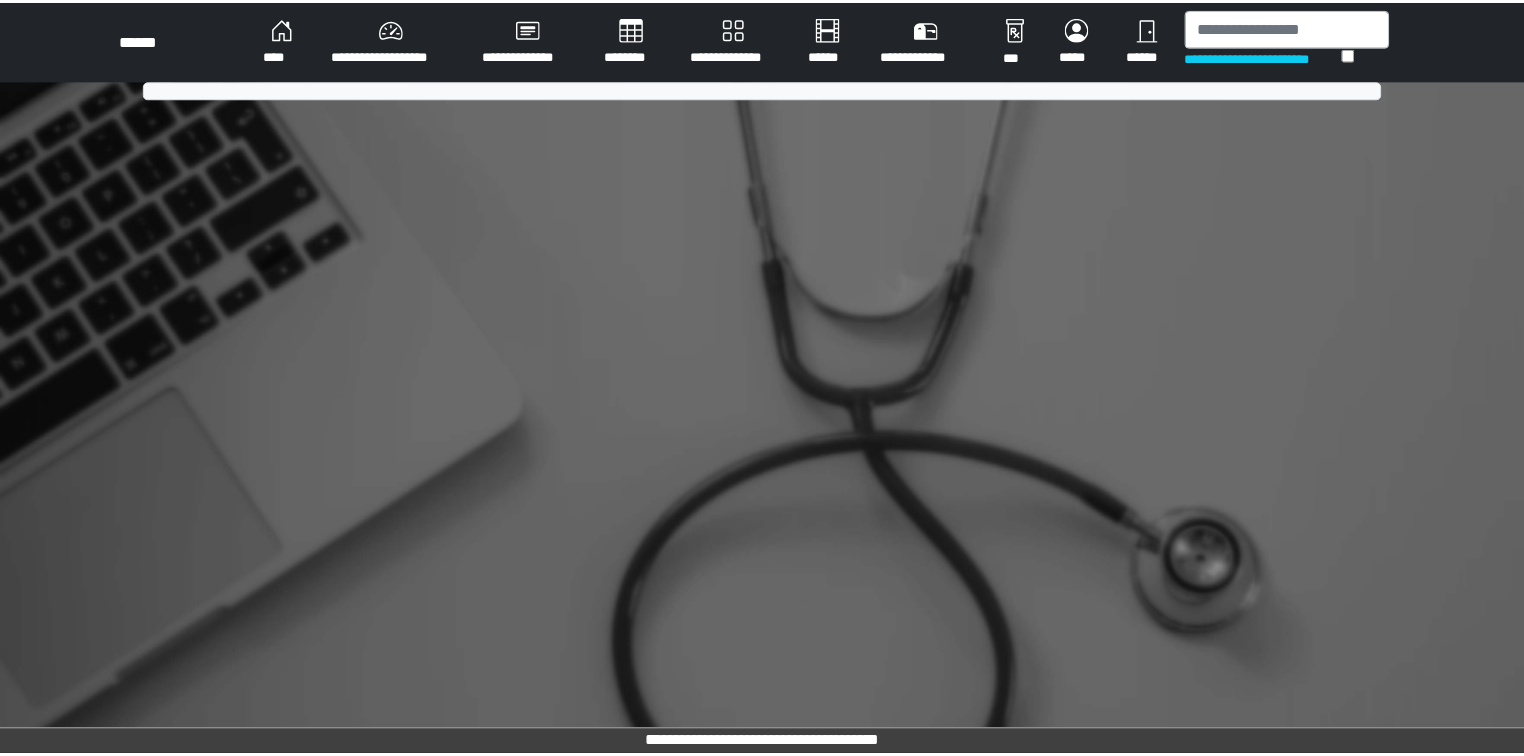 scroll, scrollTop: 0, scrollLeft: 0, axis: both 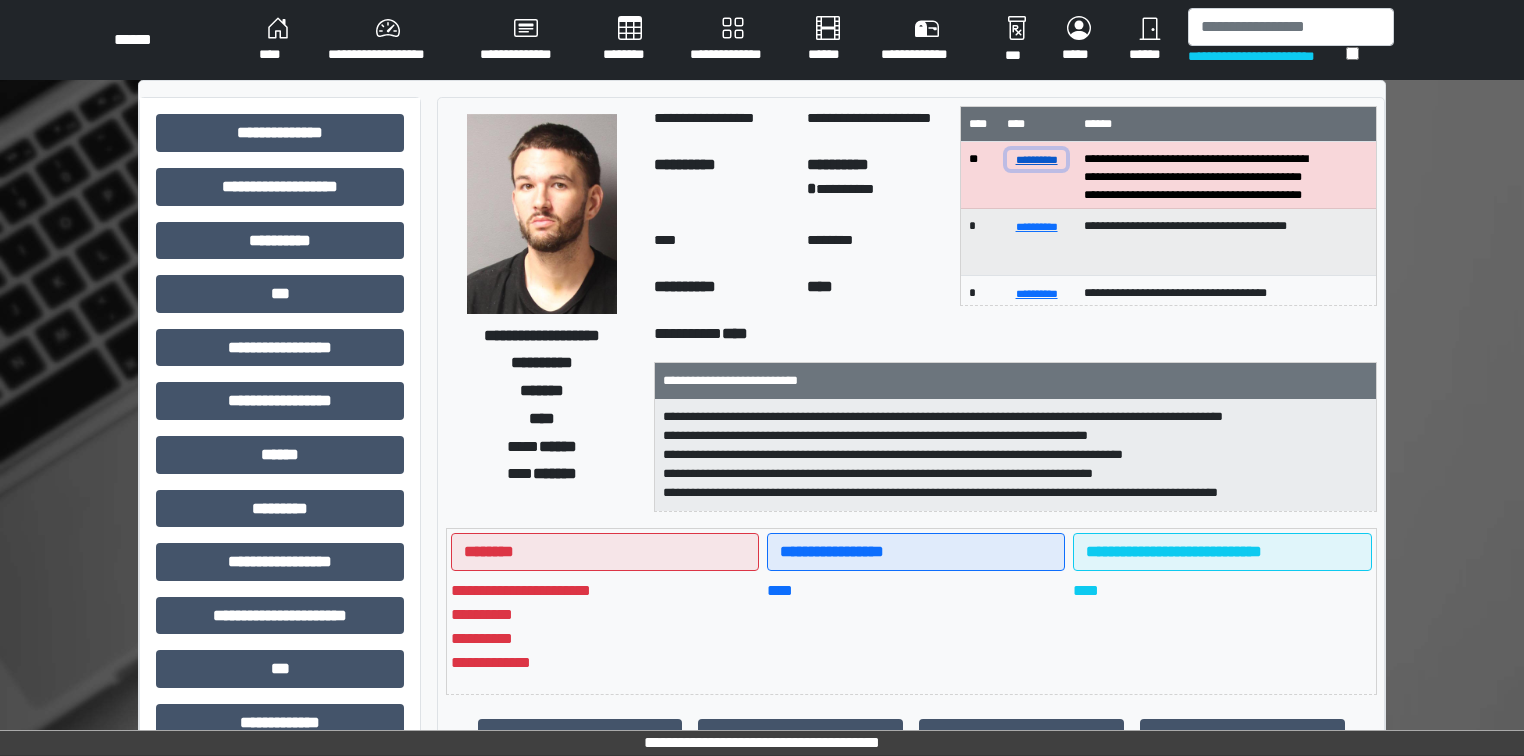click on "**********" at bounding box center [1037, 159] 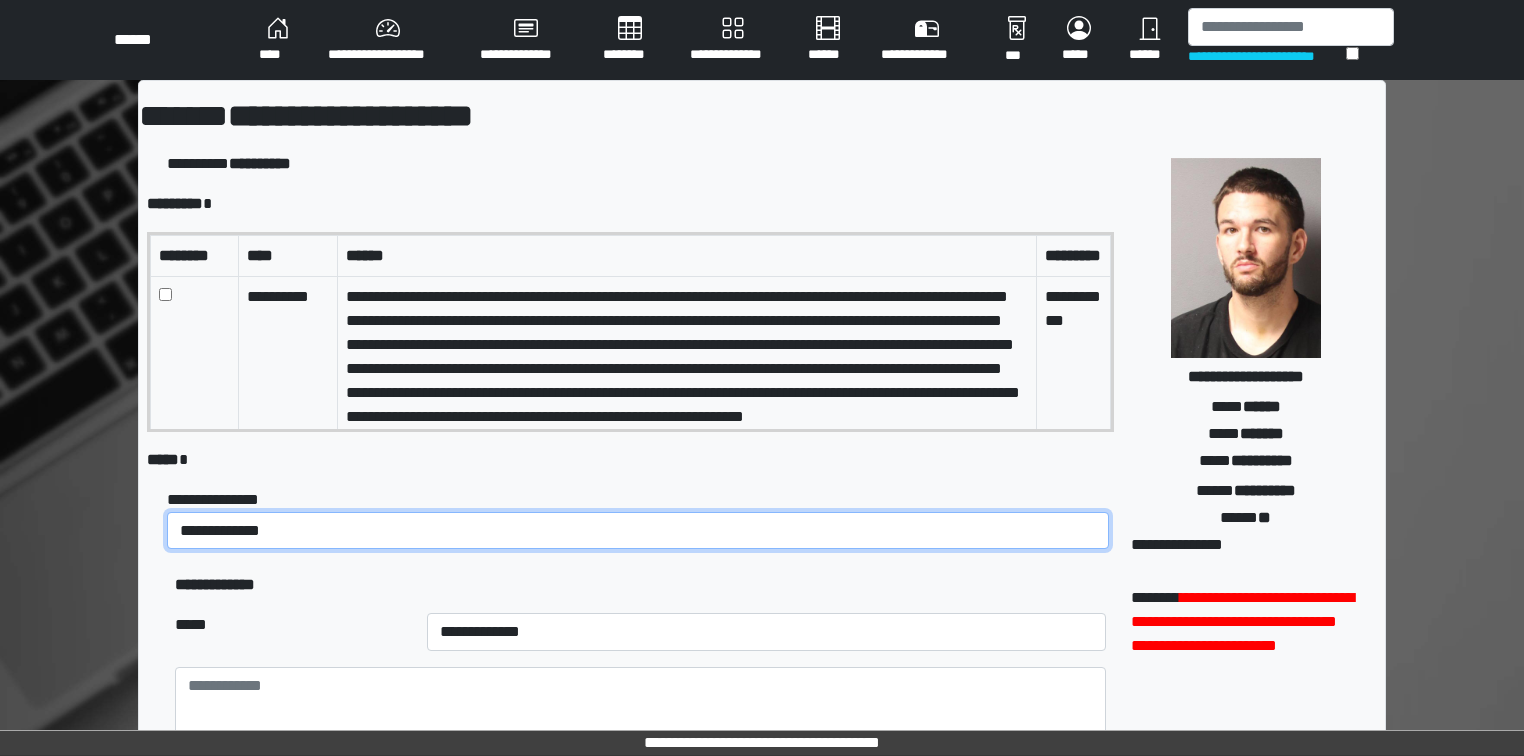 click on "**********" at bounding box center [638, 531] 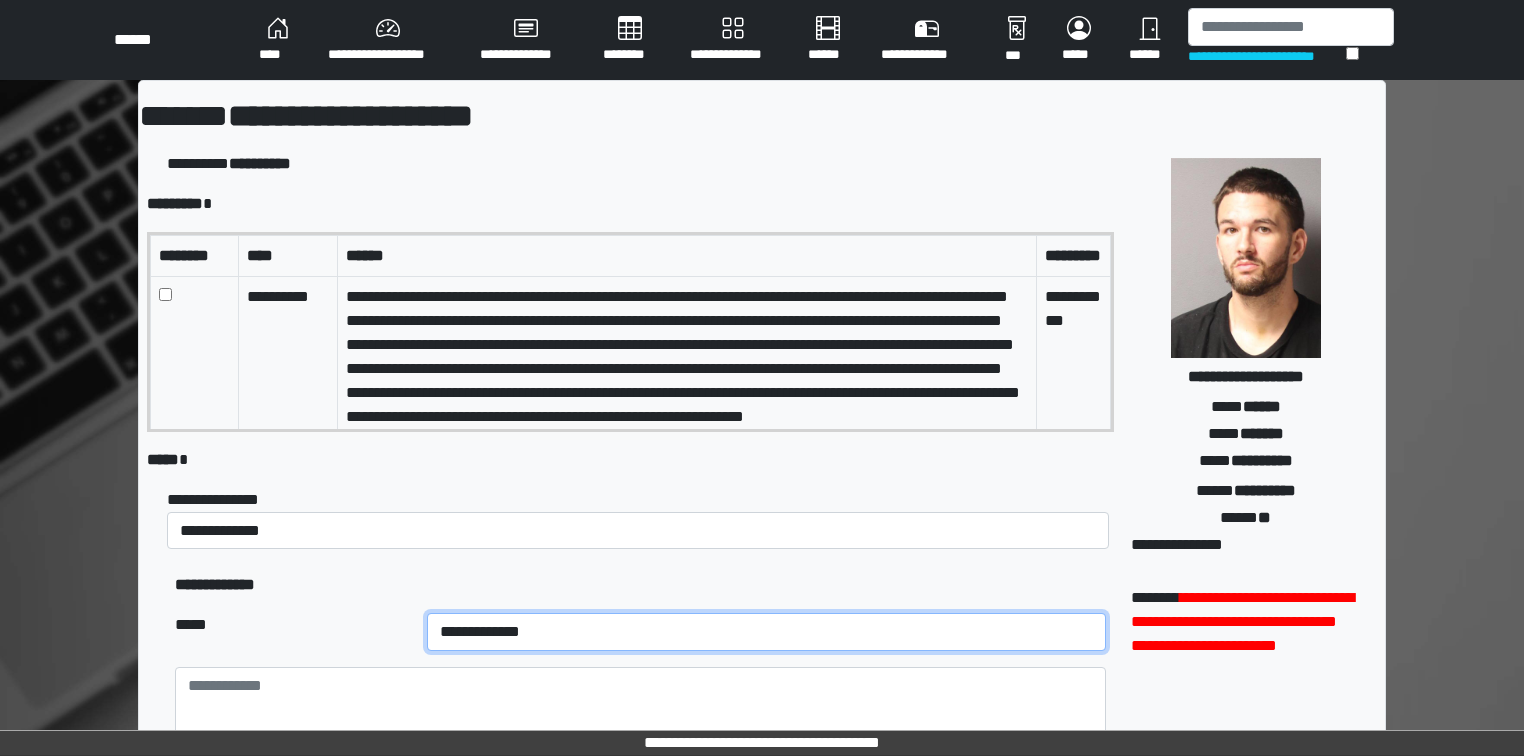 click on "**********" at bounding box center [767, 632] 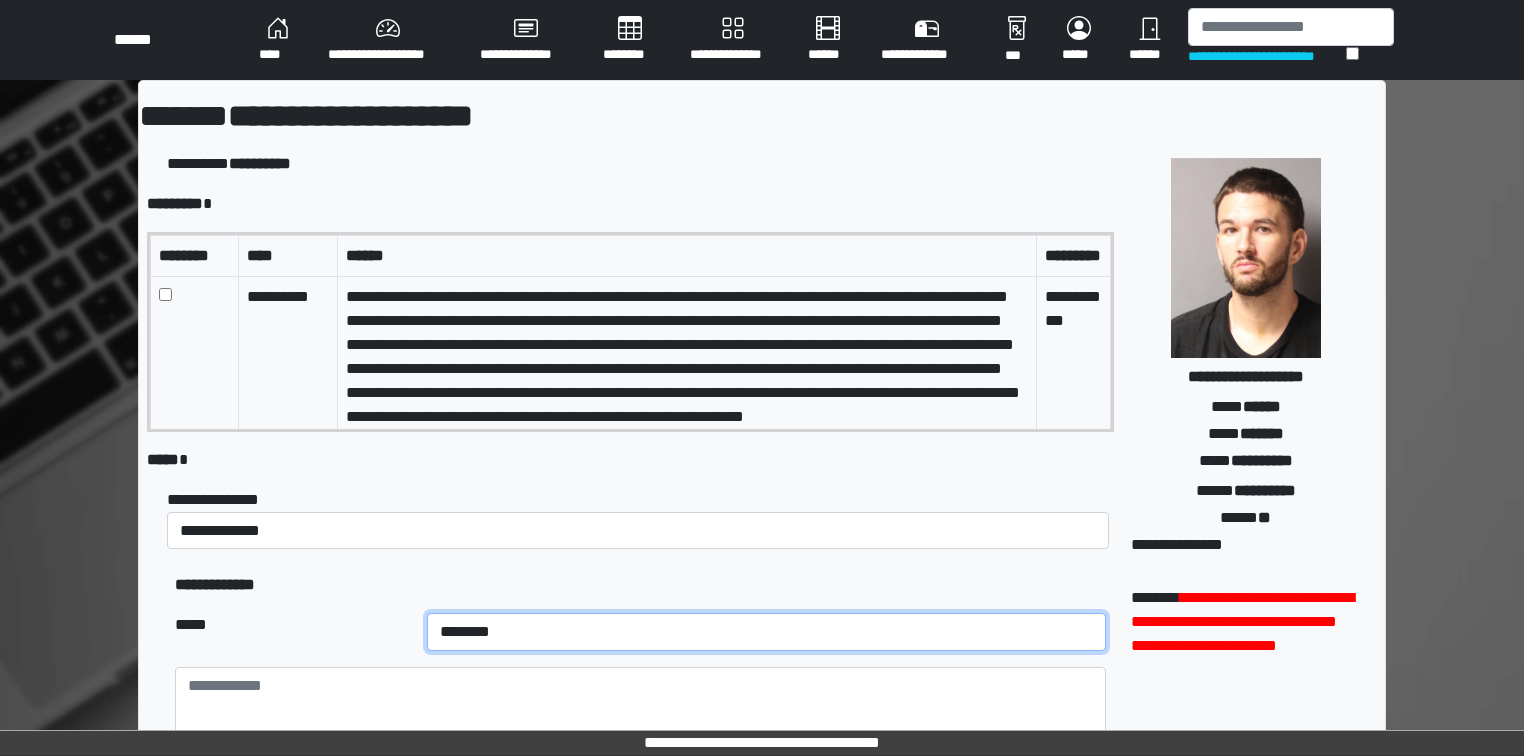 click on "**********" at bounding box center [767, 632] 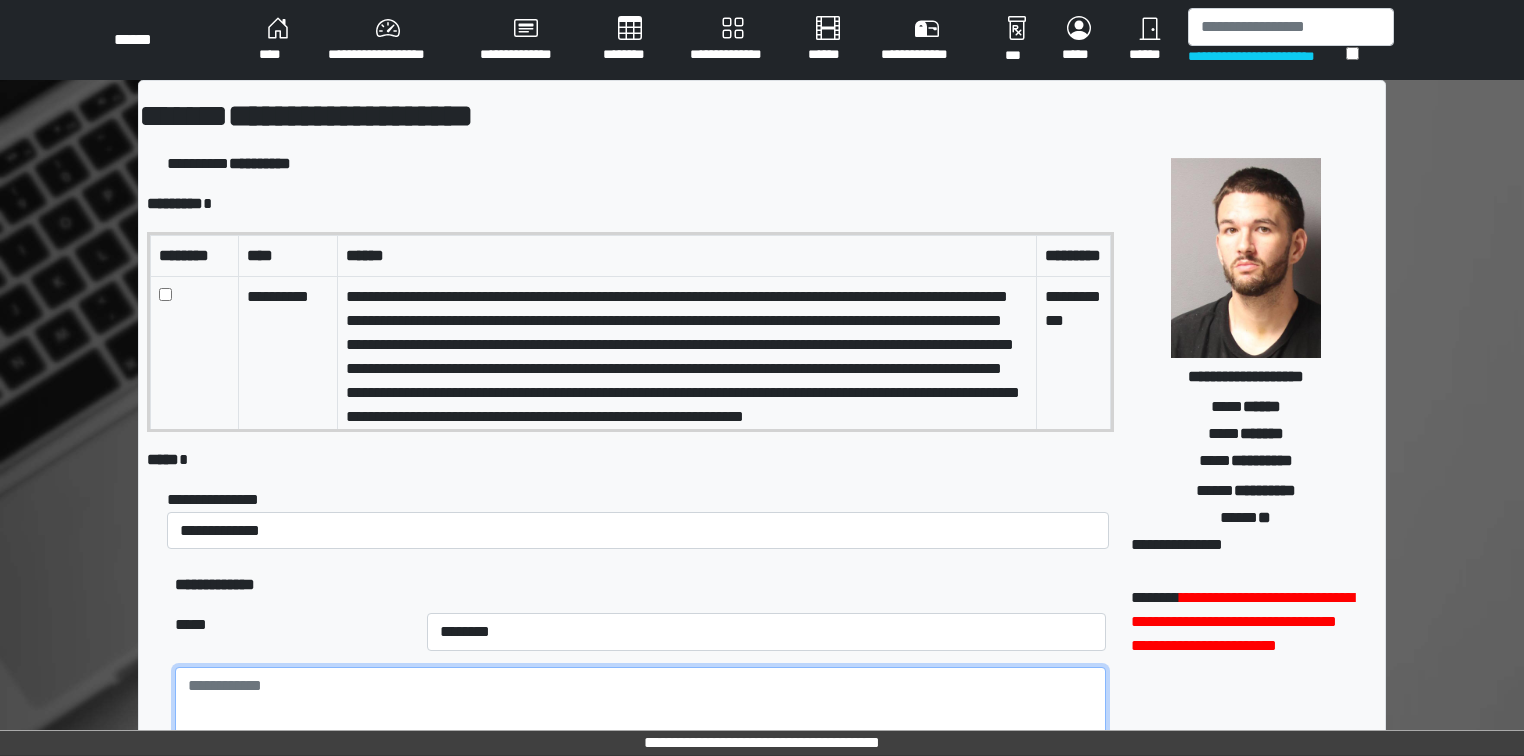 click at bounding box center [641, 722] 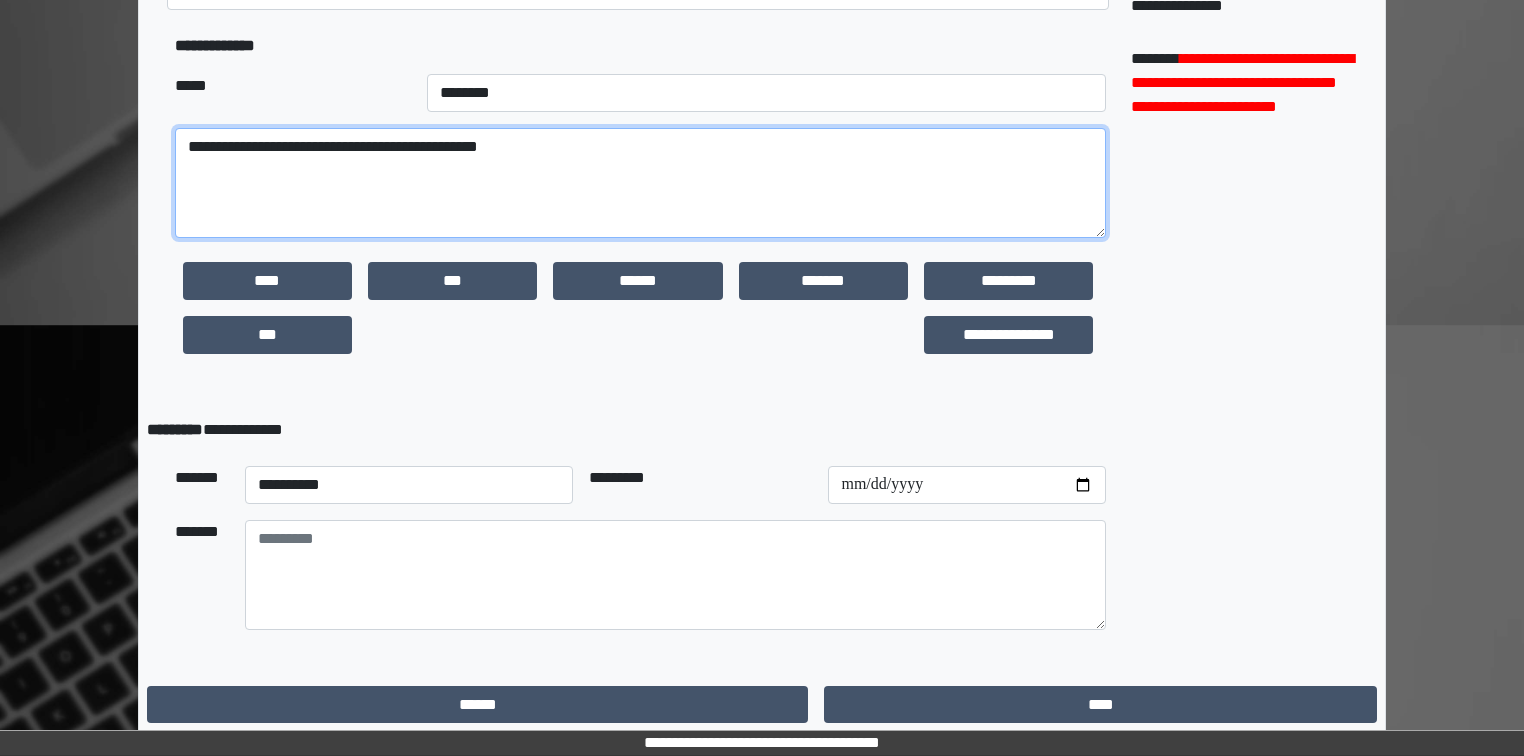 scroll, scrollTop: 545, scrollLeft: 0, axis: vertical 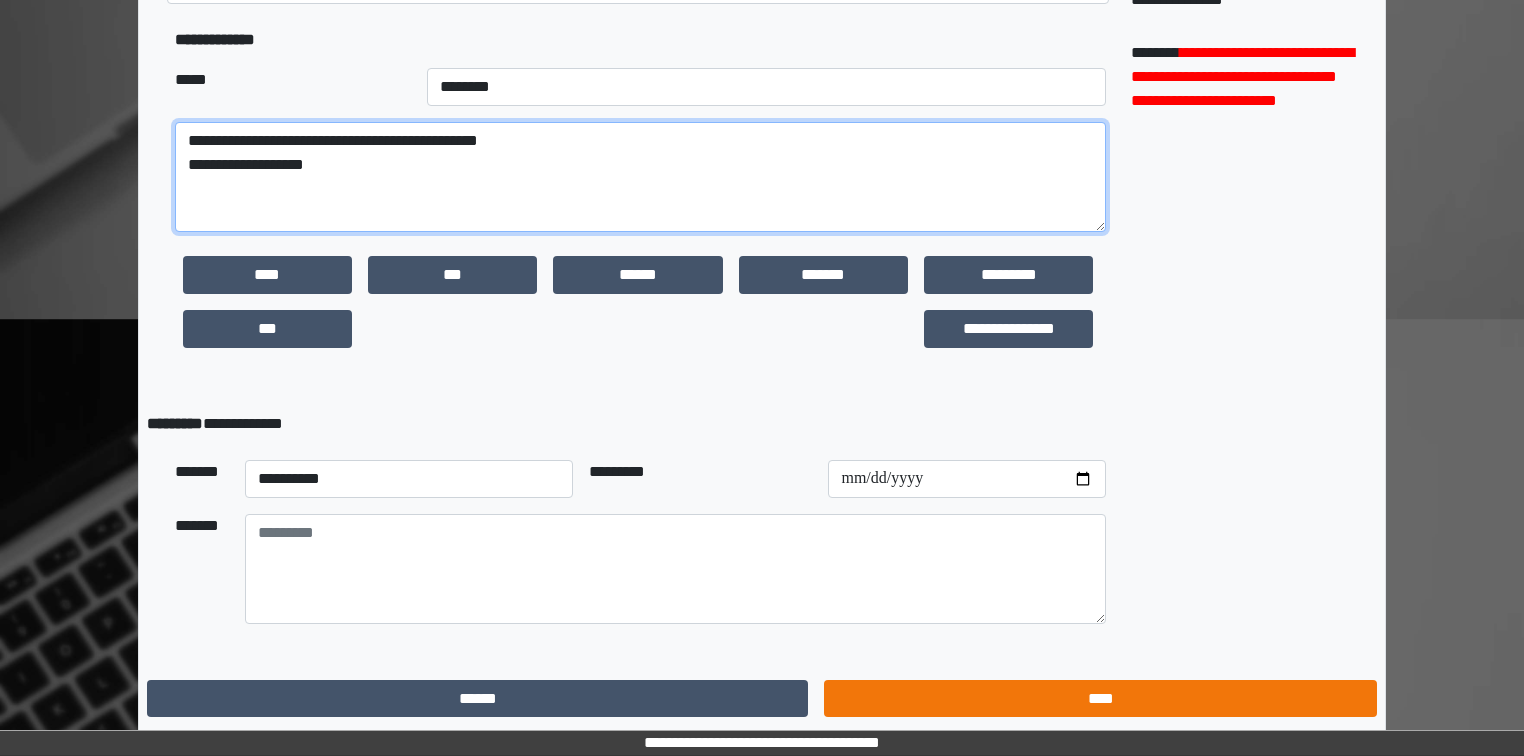 type on "**********" 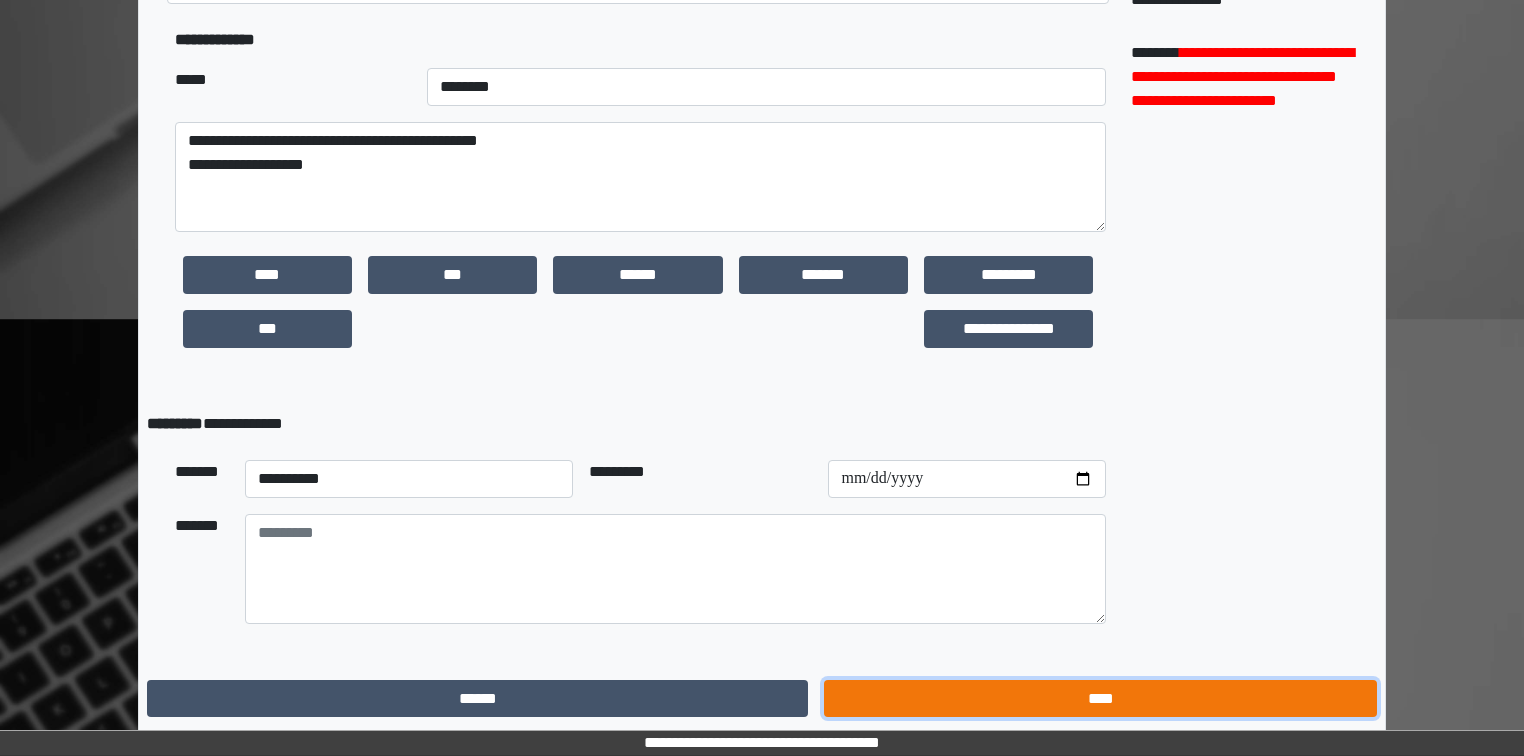 click on "****" at bounding box center (1100, 699) 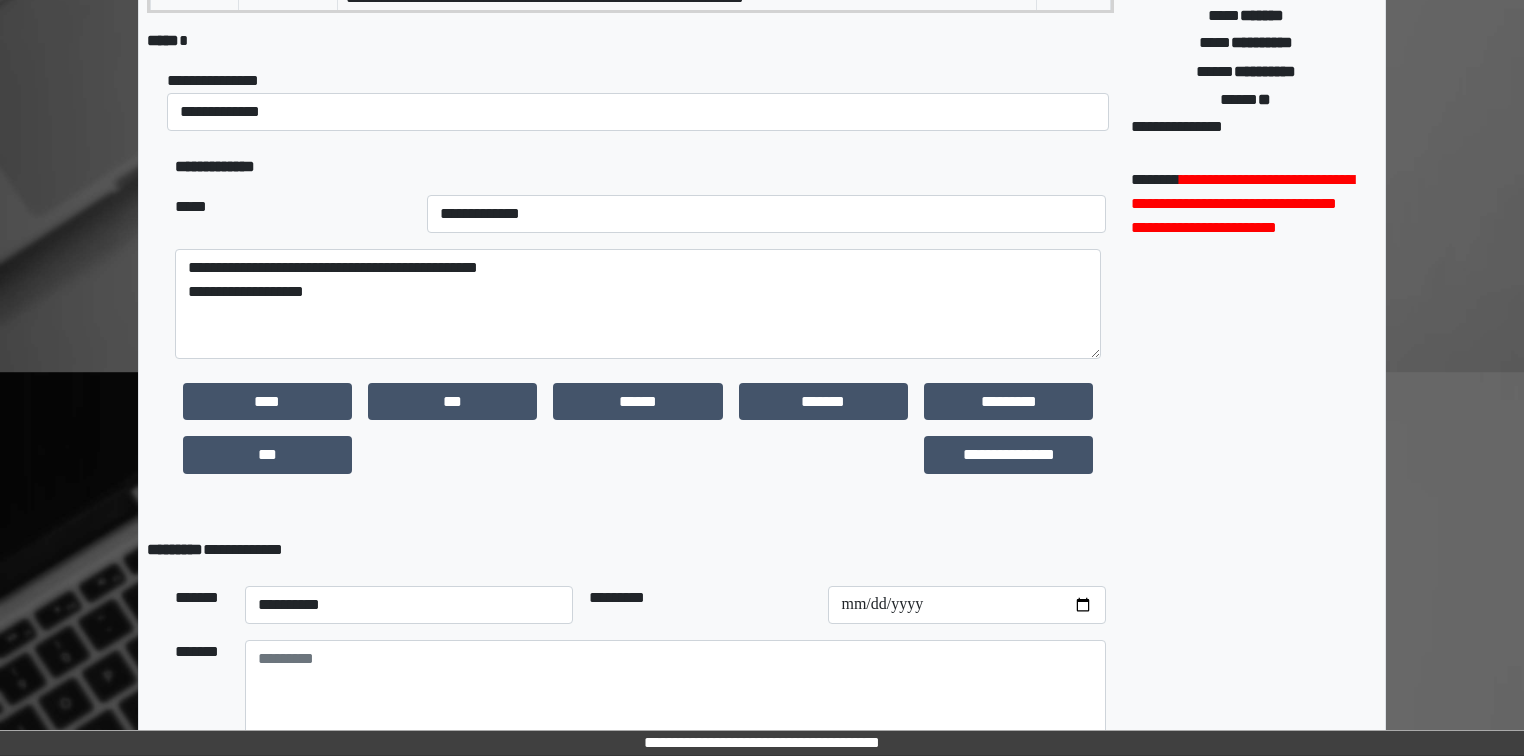 scroll, scrollTop: 465, scrollLeft: 0, axis: vertical 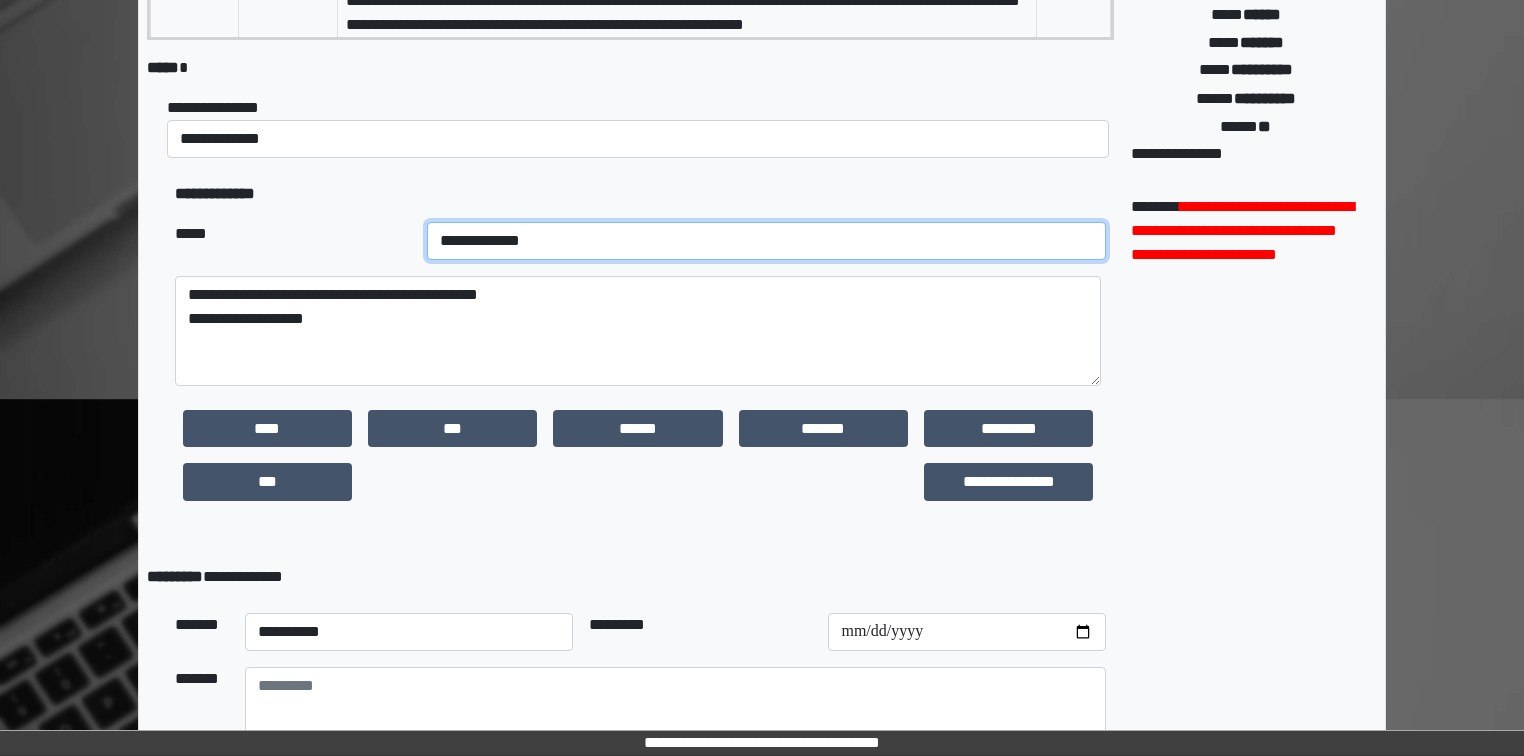 click on "**********" at bounding box center (767, 241) 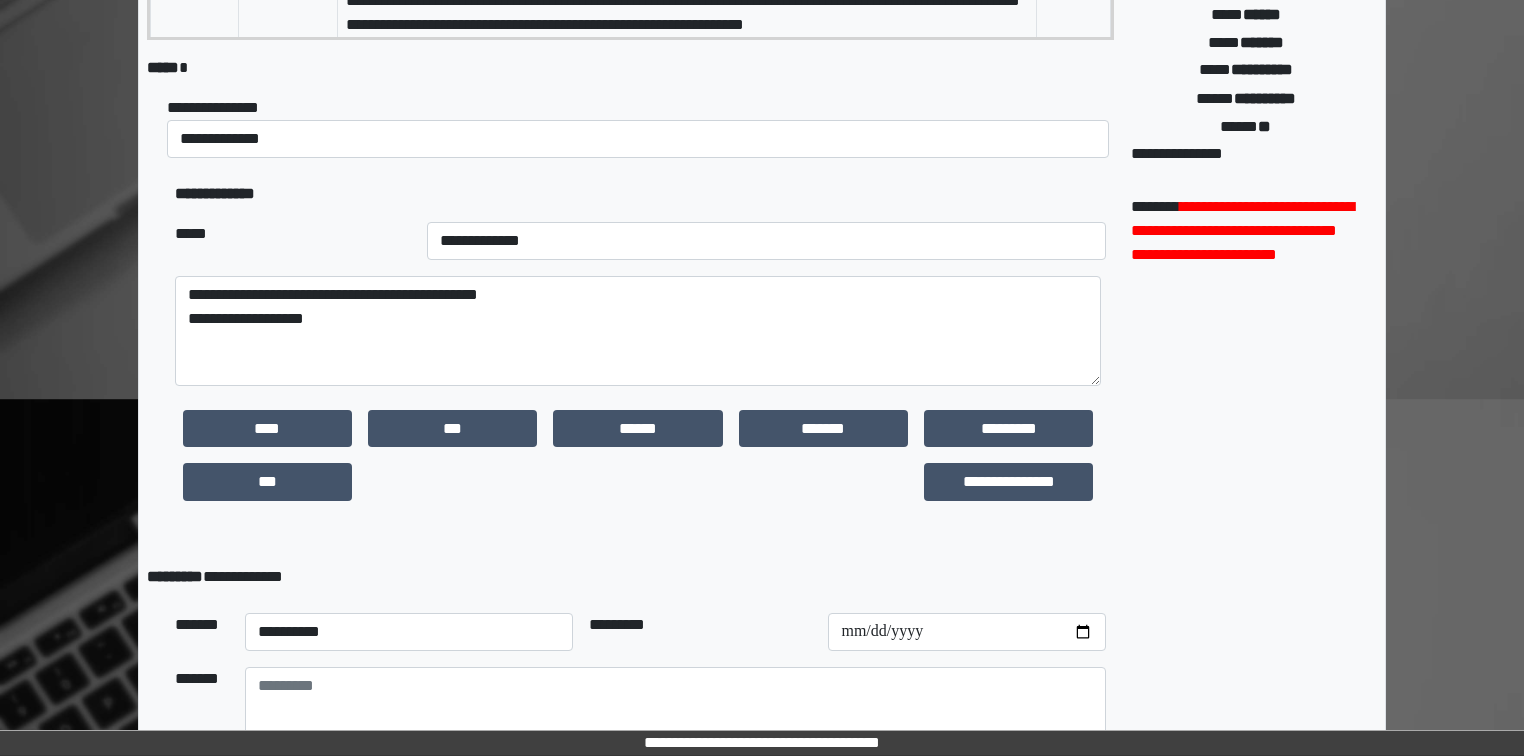 click on "*****" at bounding box center (293, 241) 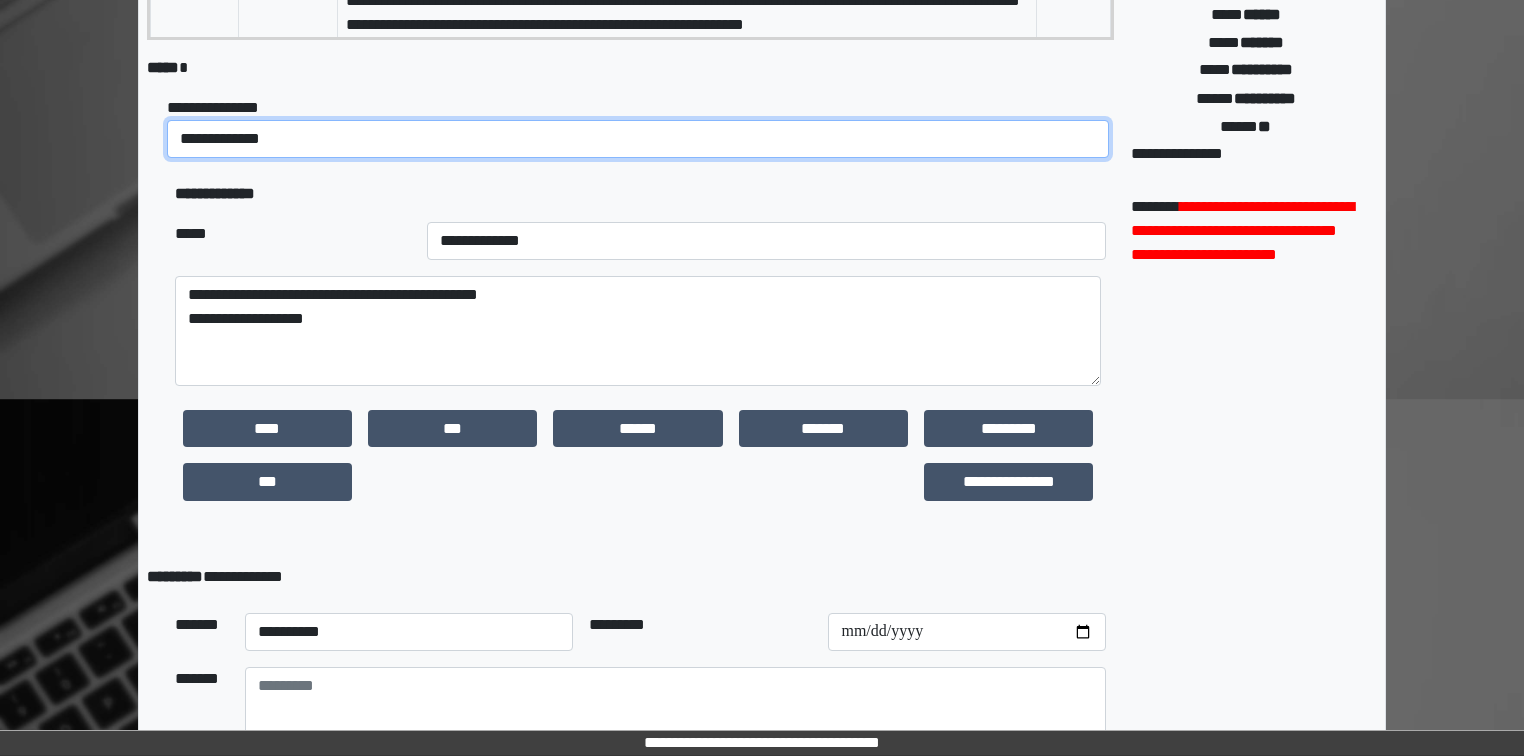 click on "**********" at bounding box center [638, 139] 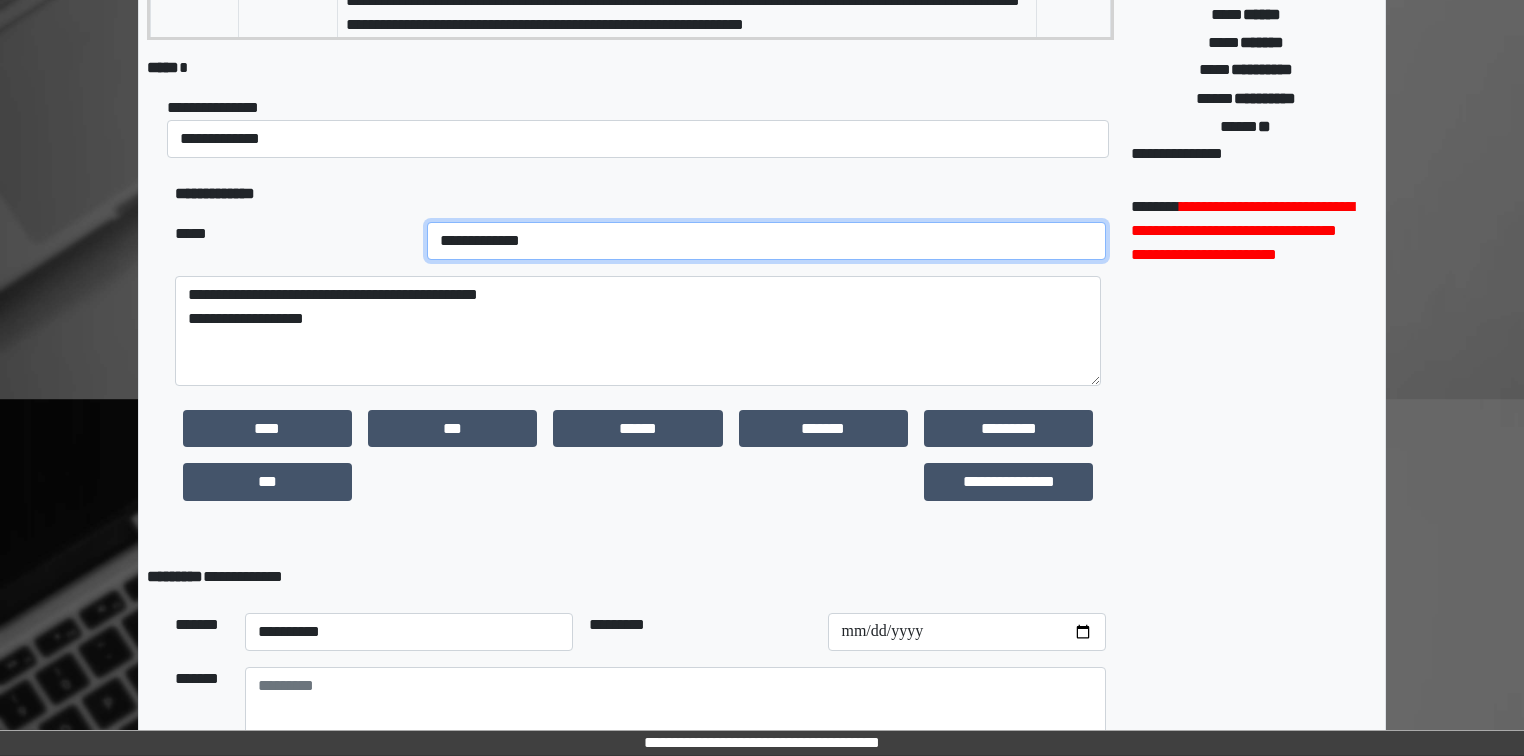 click on "**********" at bounding box center (767, 241) 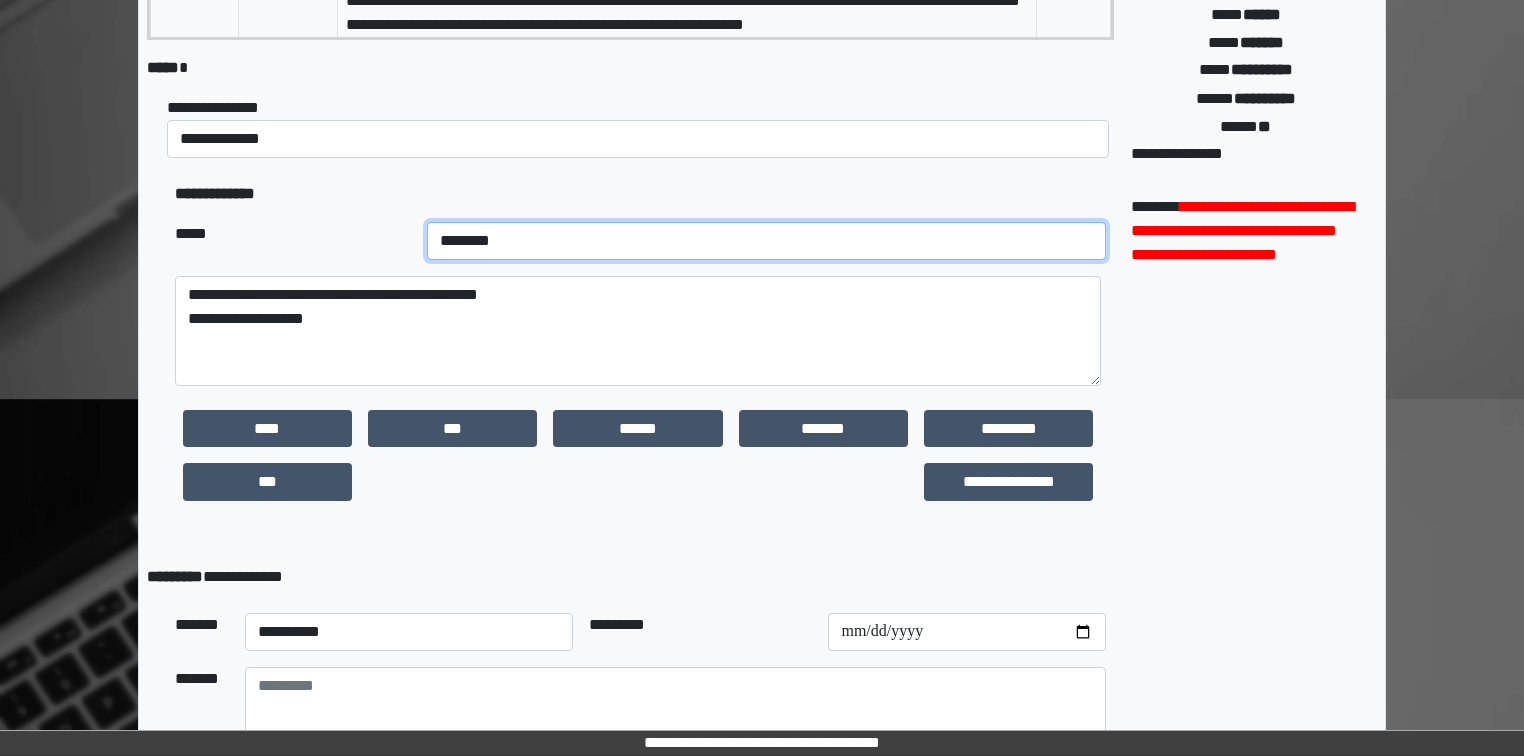 scroll, scrollTop: 619, scrollLeft: 0, axis: vertical 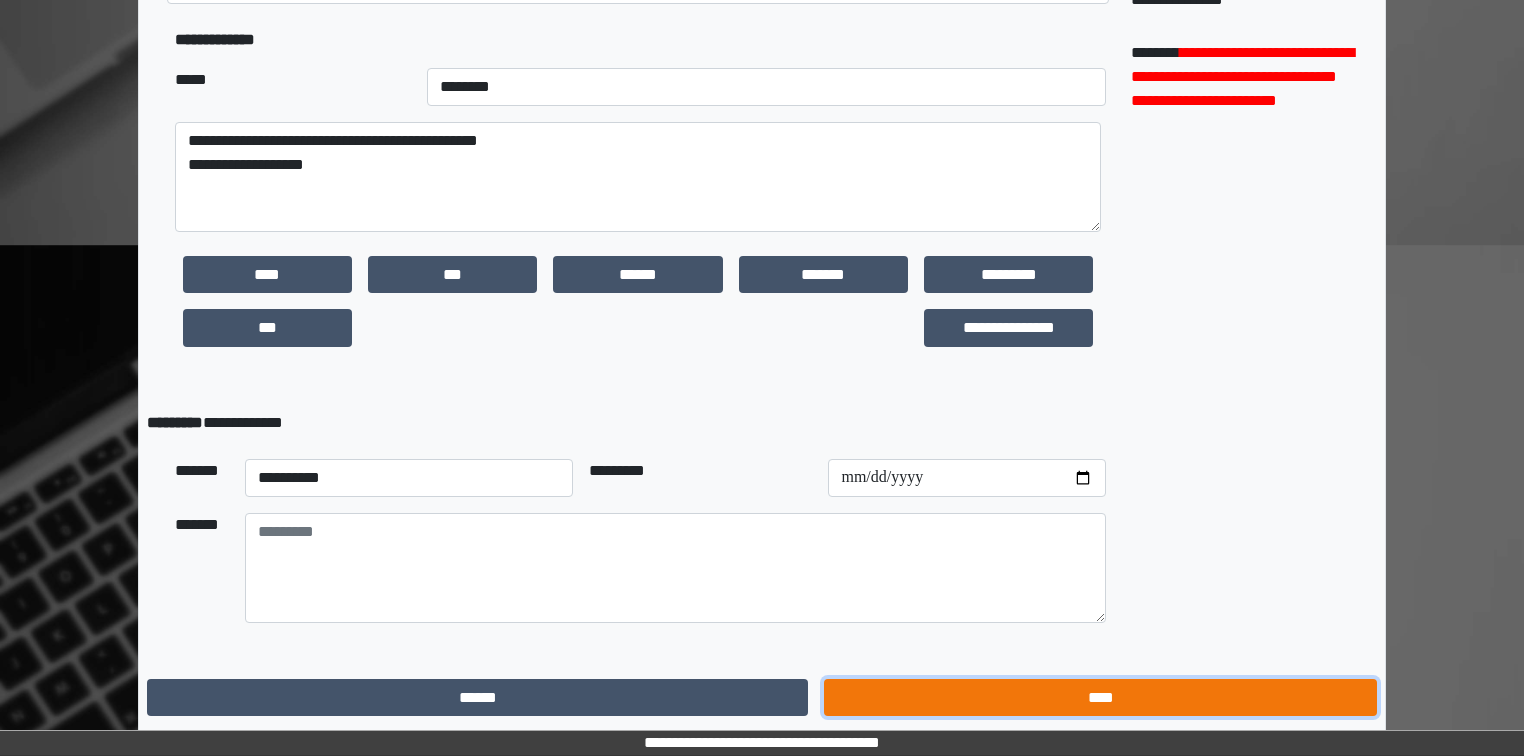 click on "****" at bounding box center (1100, 698) 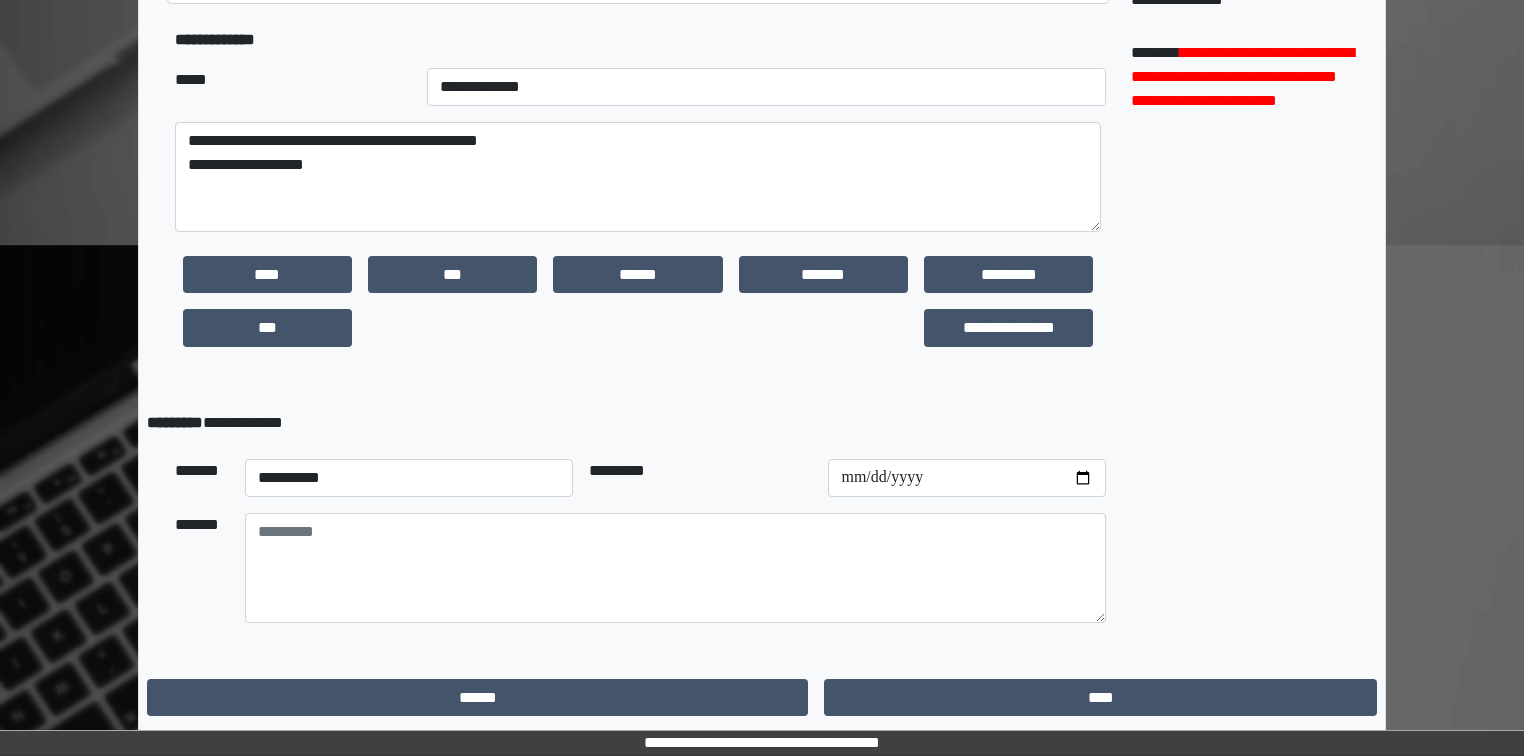 scroll, scrollTop: 379, scrollLeft: 0, axis: vertical 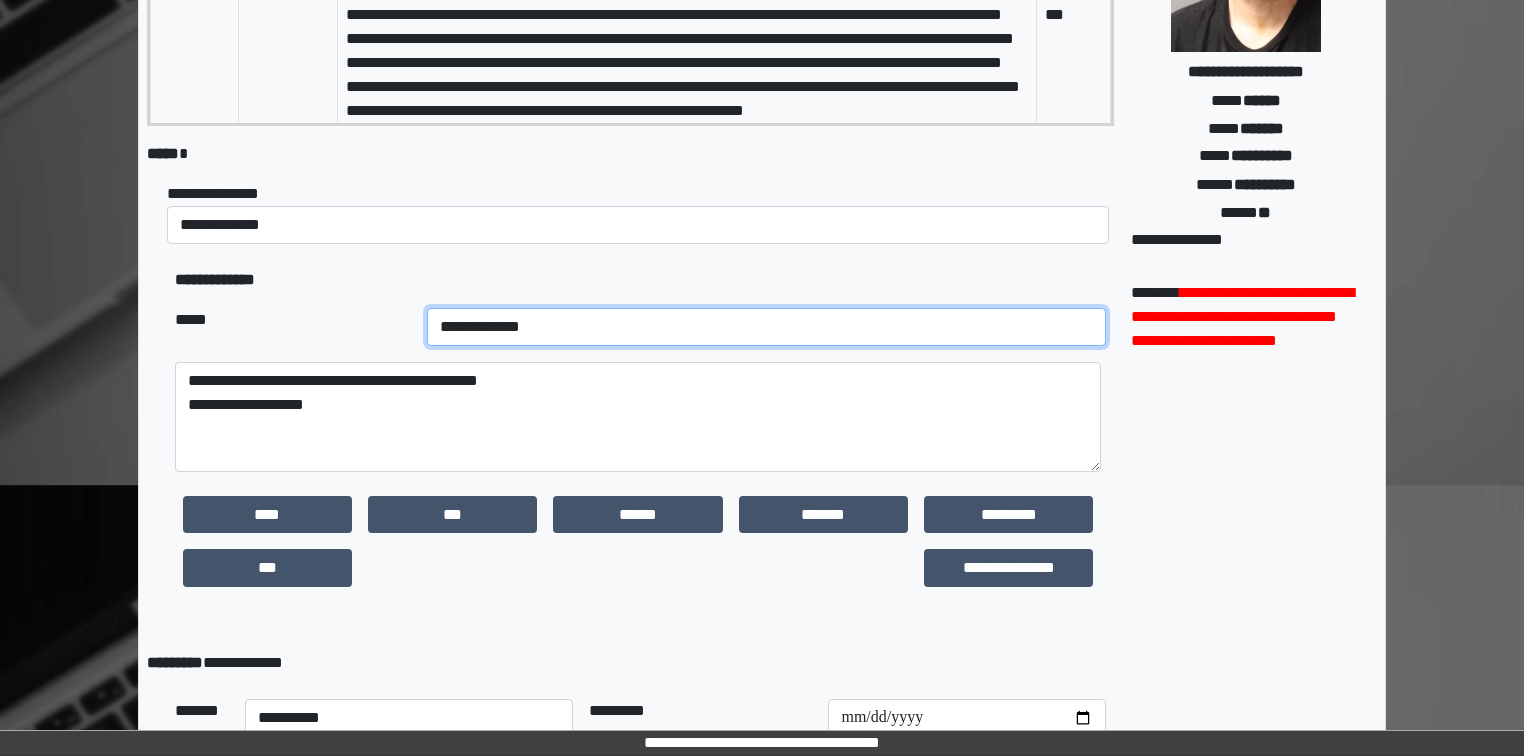 click on "**********" at bounding box center [767, 327] 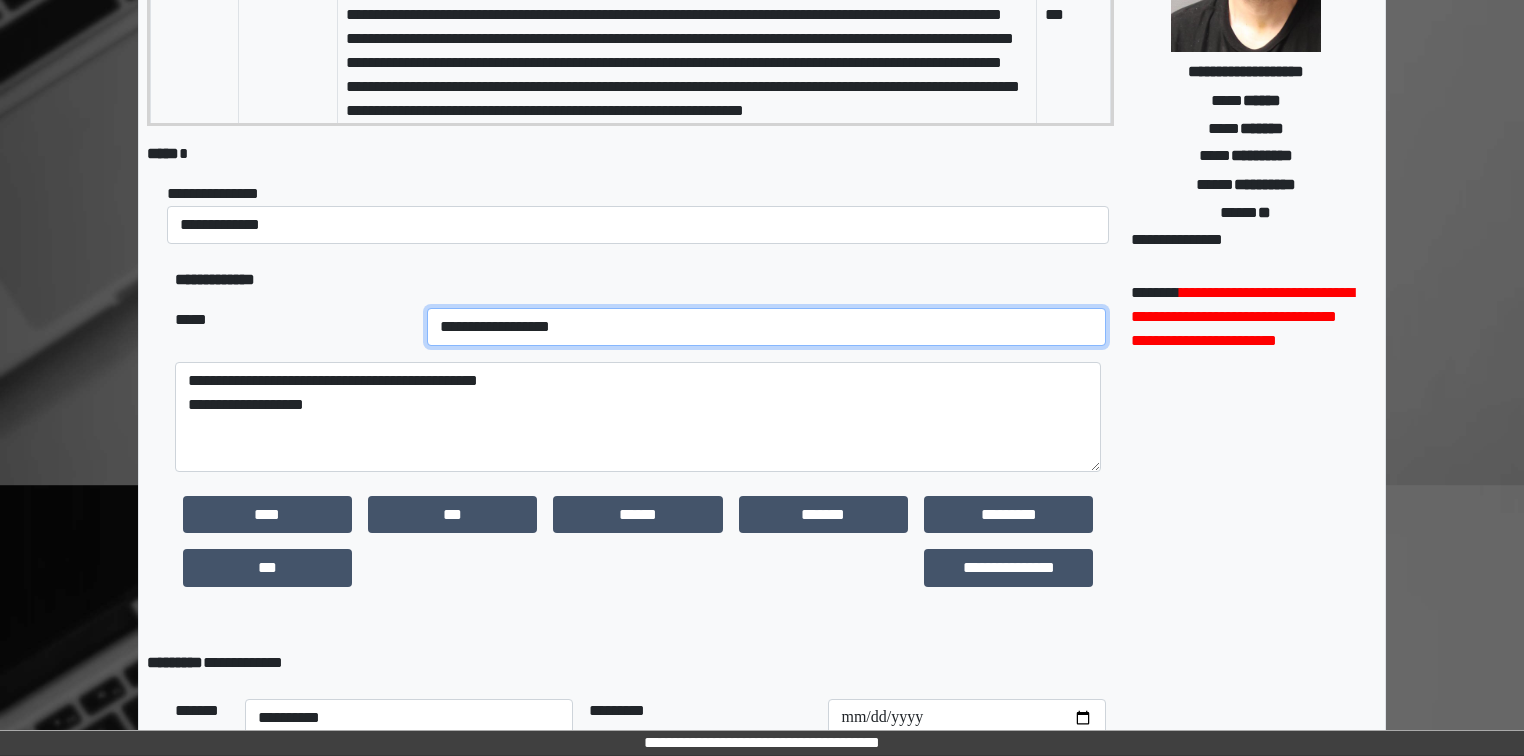 click on "**********" at bounding box center [767, 327] 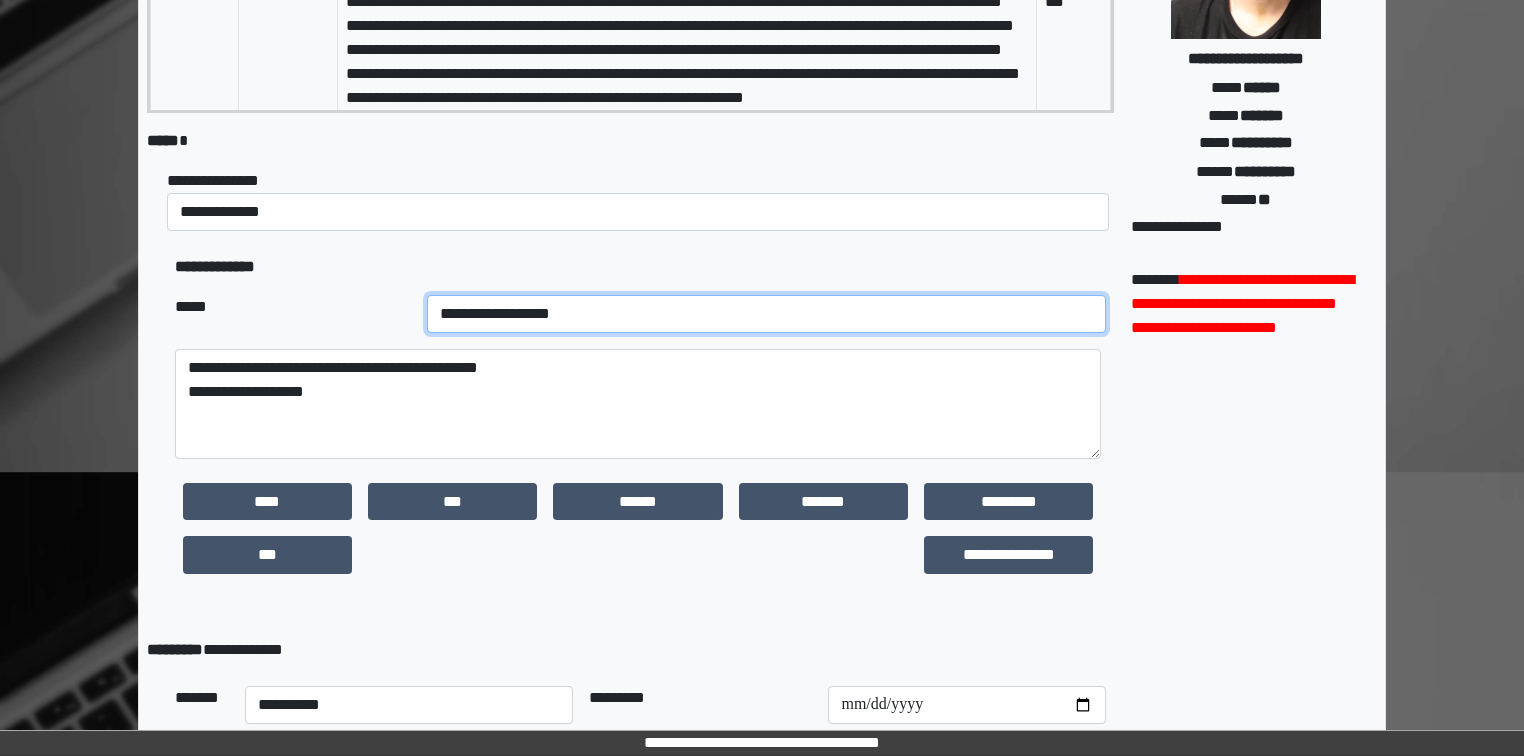scroll, scrollTop: 219, scrollLeft: 0, axis: vertical 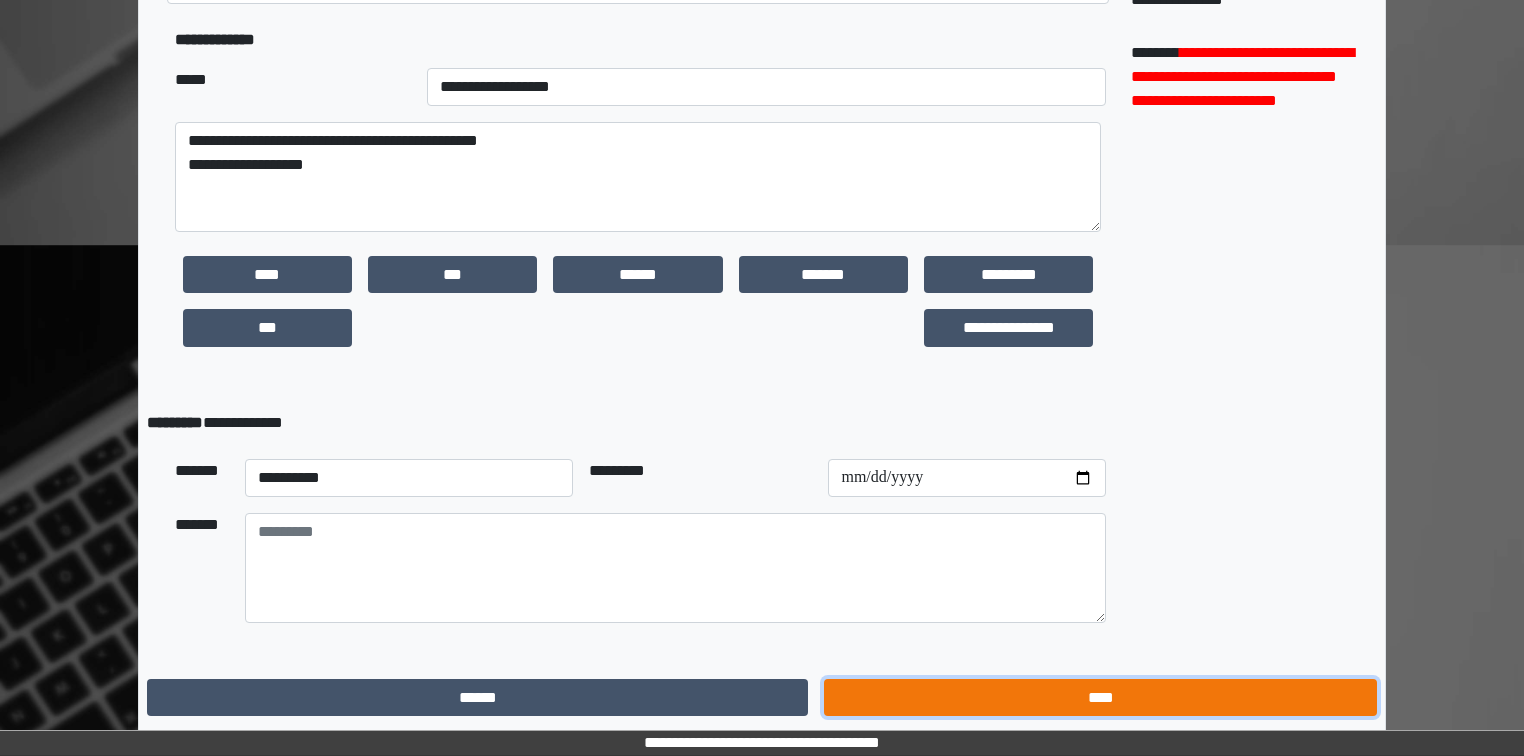 click on "****" at bounding box center [1100, 698] 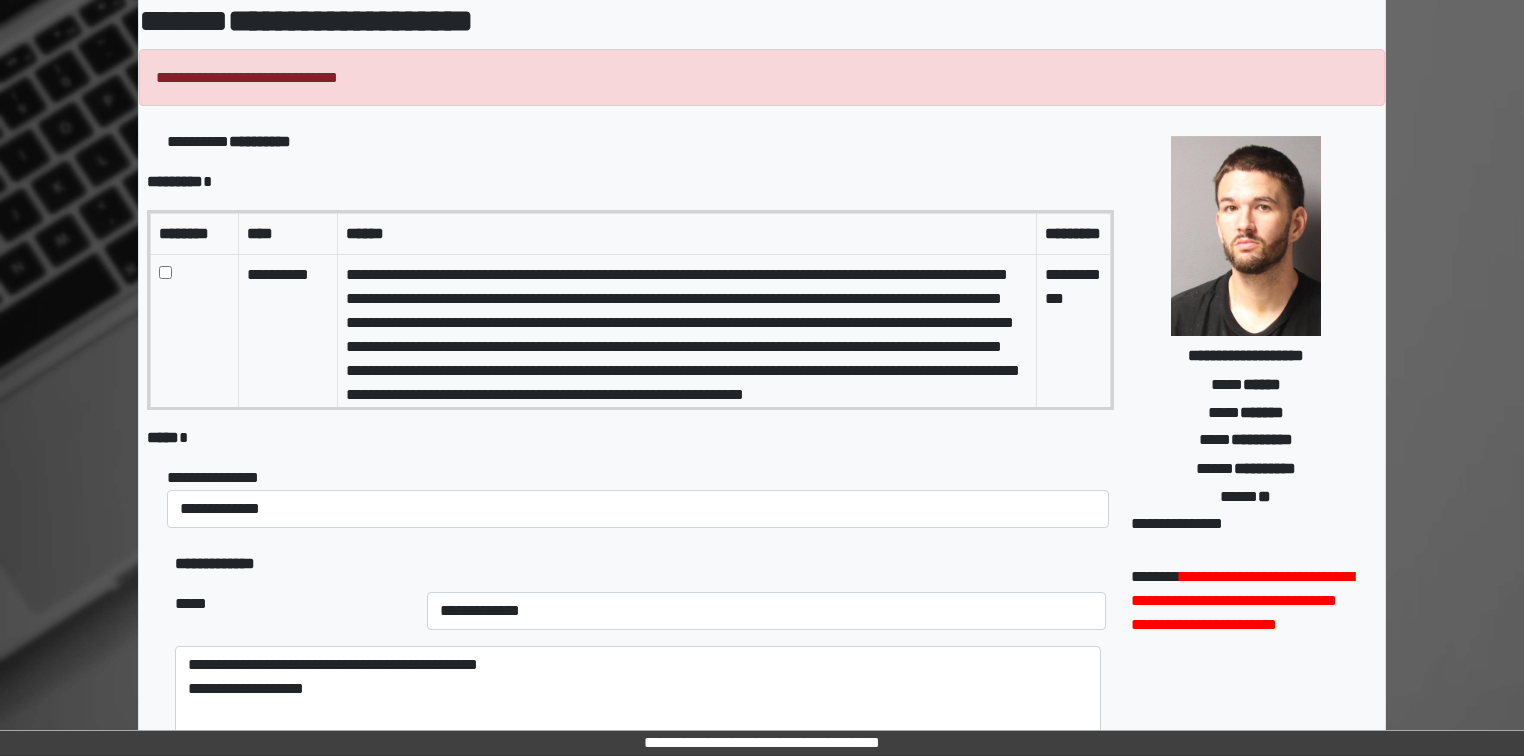 scroll, scrollTop: 59, scrollLeft: 0, axis: vertical 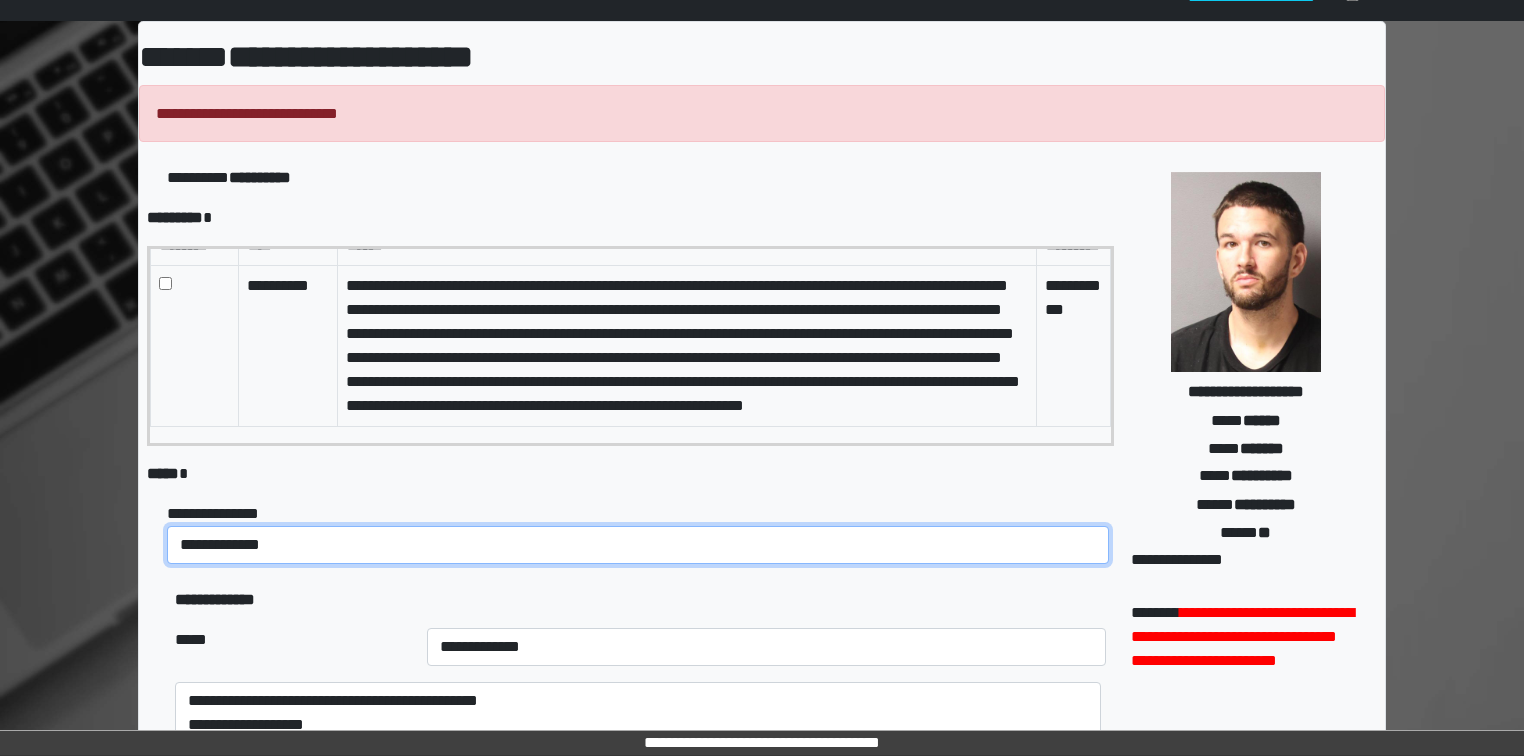 click on "**********" at bounding box center [638, 545] 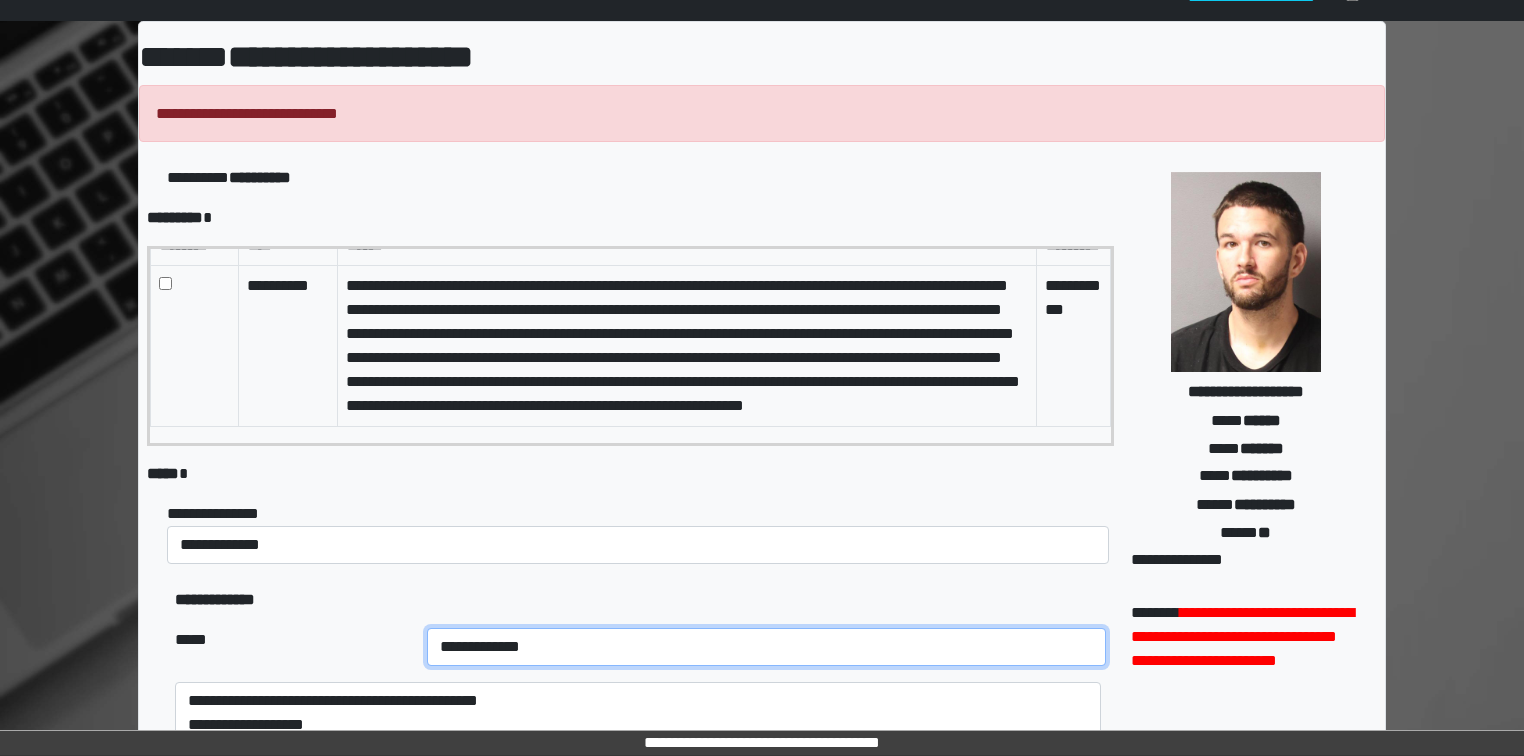 click on "**********" at bounding box center [767, 647] 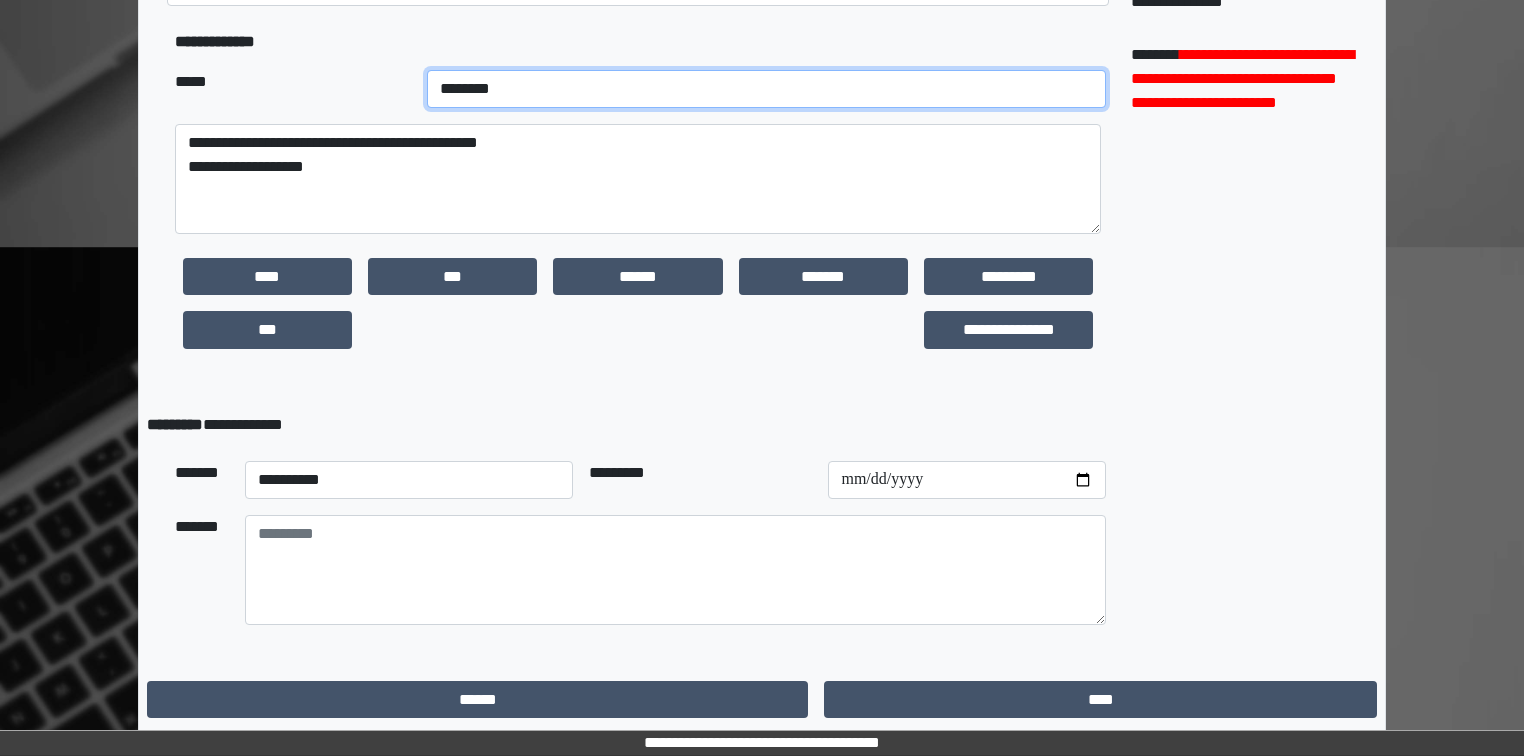 scroll, scrollTop: 619, scrollLeft: 0, axis: vertical 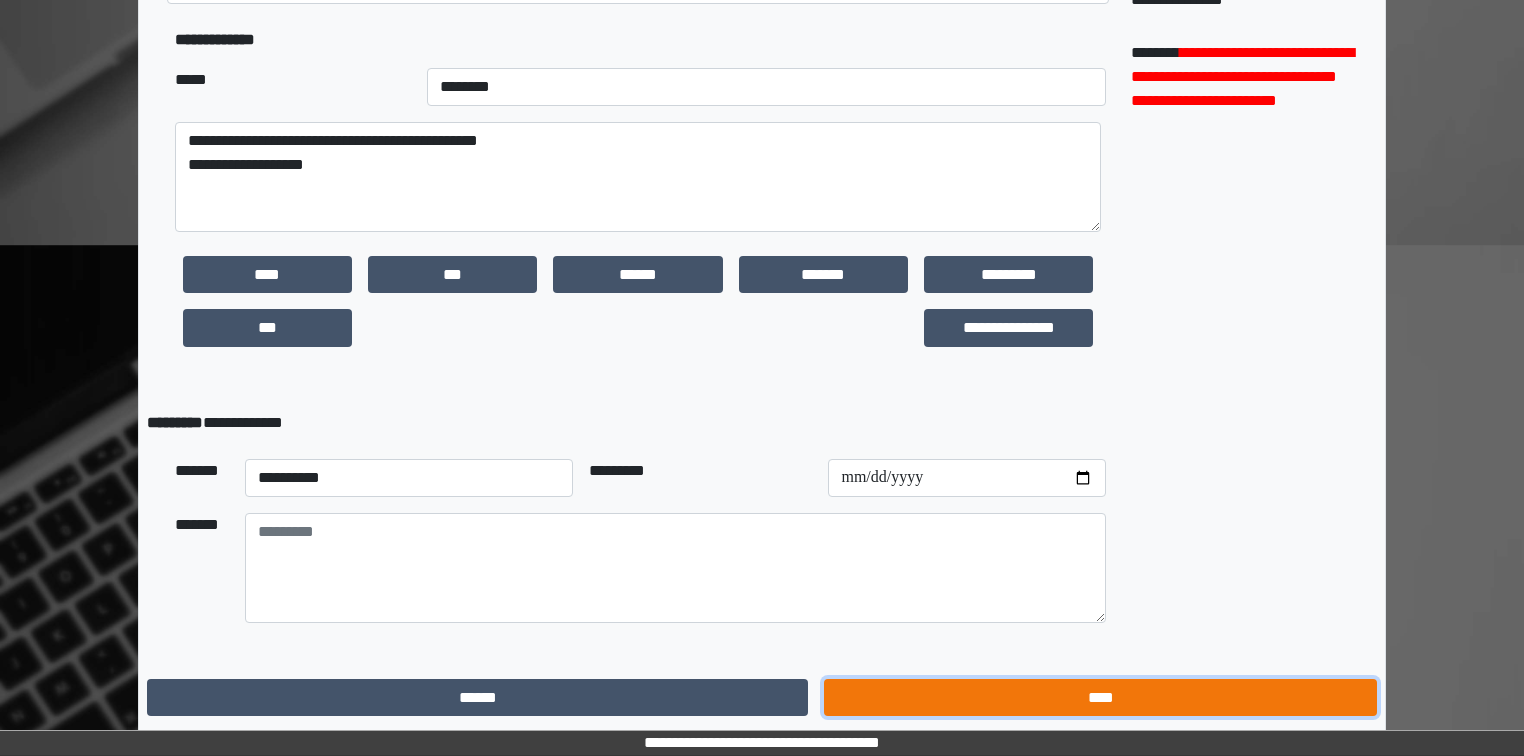 click on "****" at bounding box center (1100, 698) 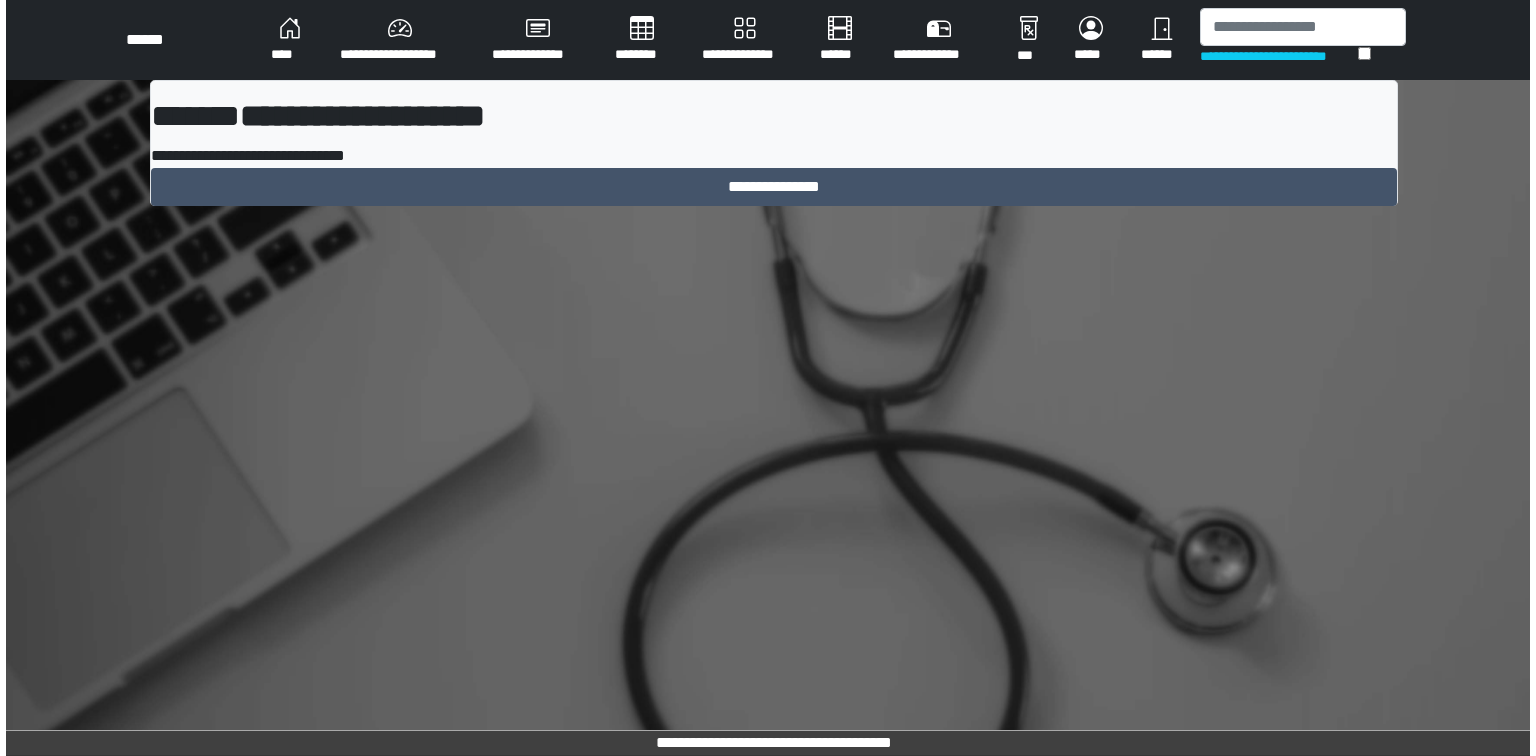 scroll, scrollTop: 0, scrollLeft: 0, axis: both 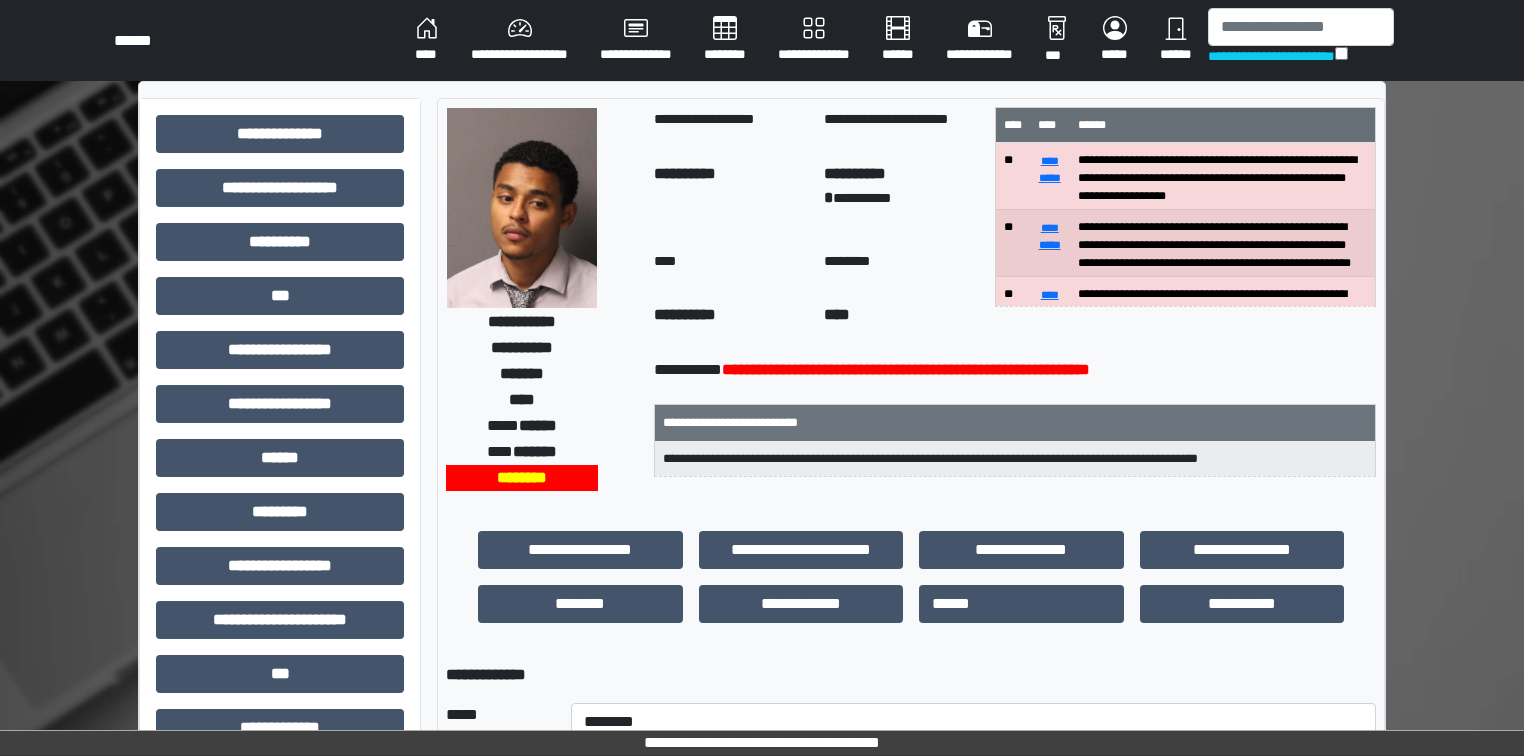 select on "**" 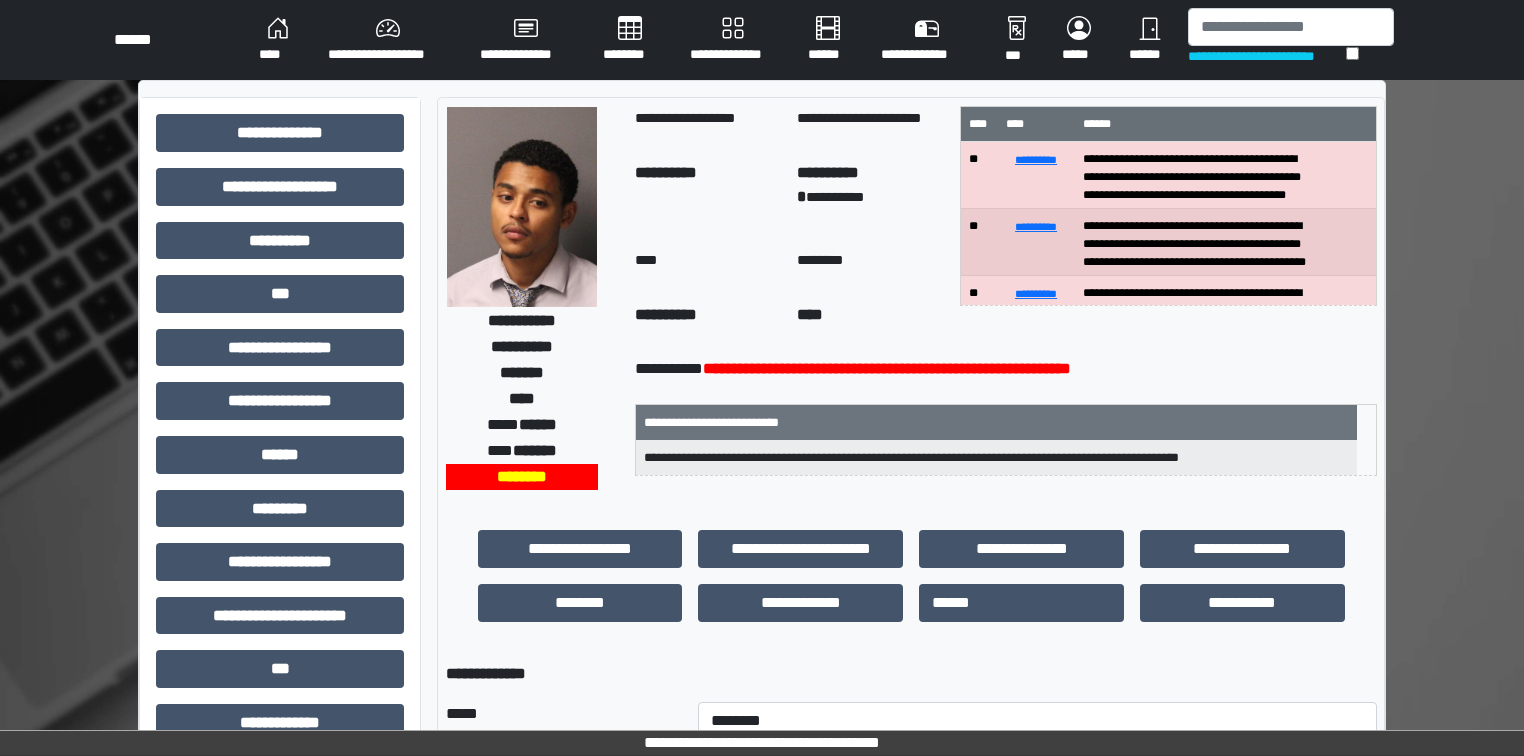 scroll, scrollTop: 560, scrollLeft: 0, axis: vertical 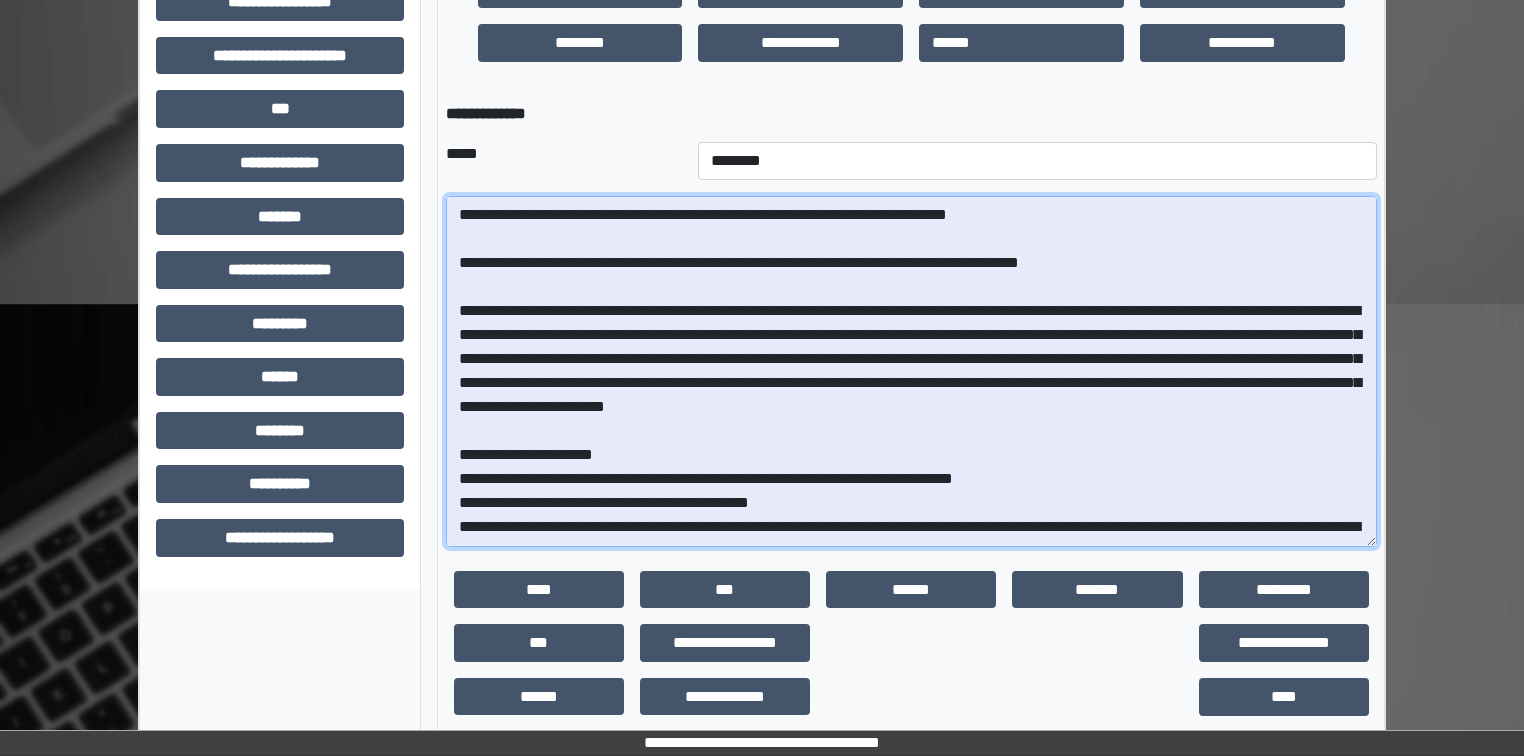 drag, startPoint x: 1092, startPoint y: 205, endPoint x: 820, endPoint y: 305, distance: 289.79993 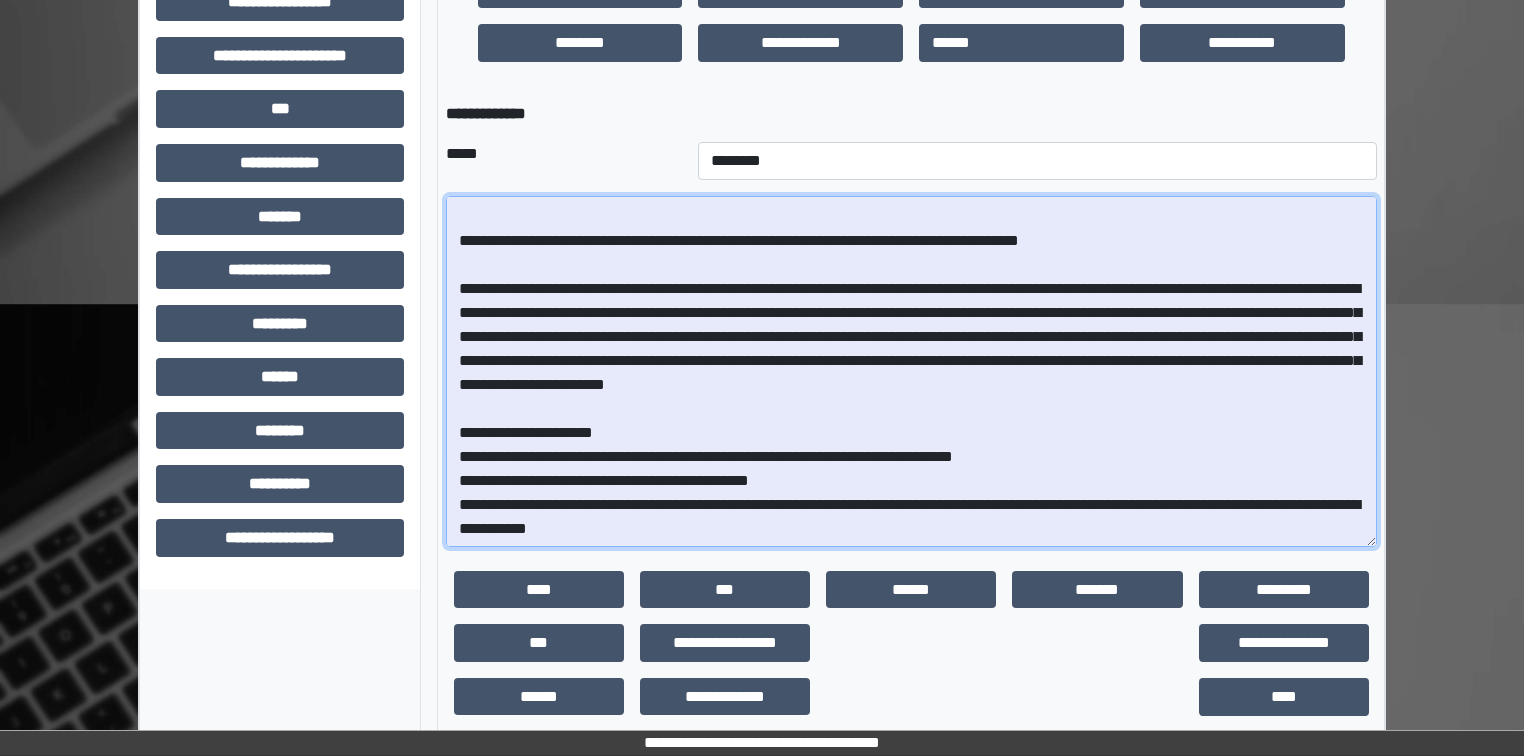 click at bounding box center [911, 371] 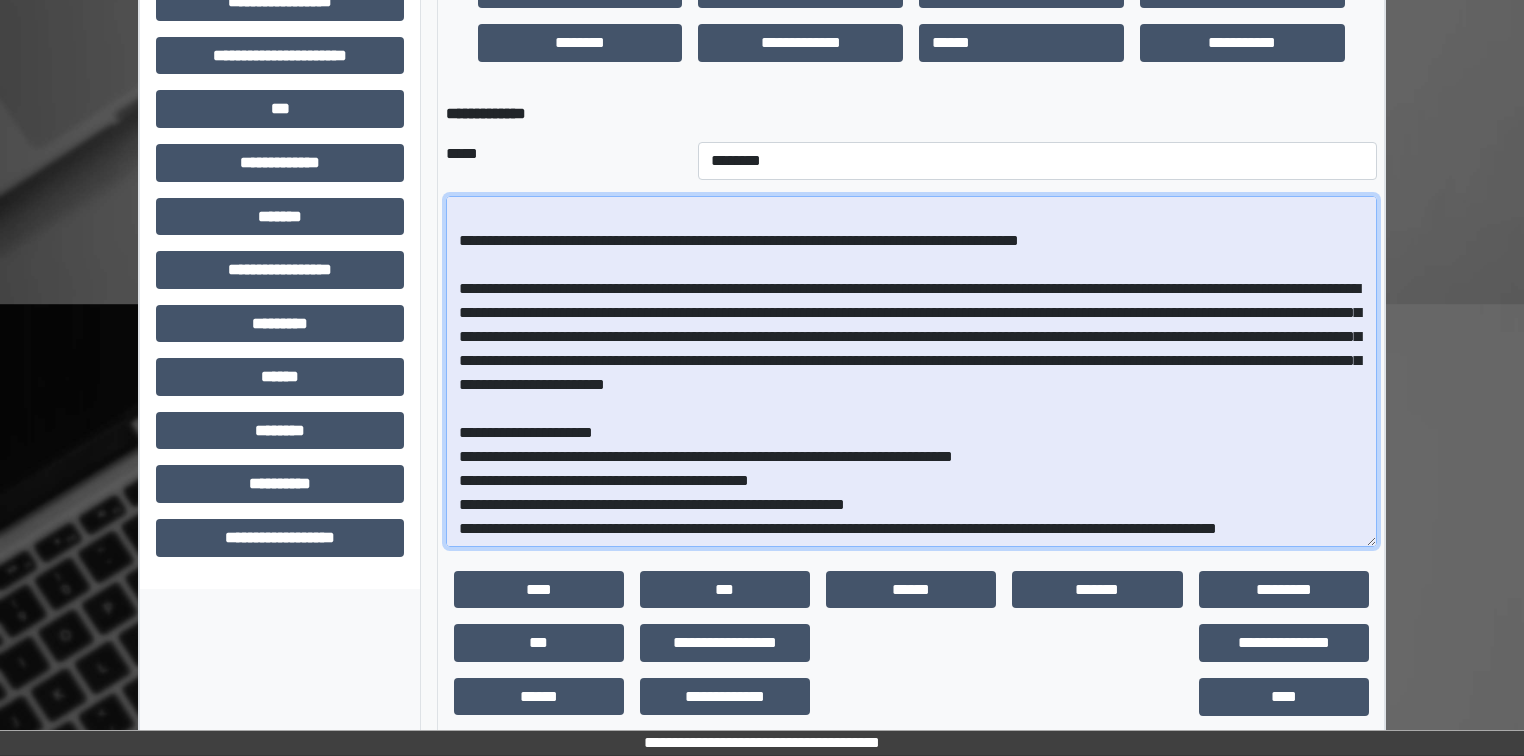 scroll, scrollTop: 39, scrollLeft: 0, axis: vertical 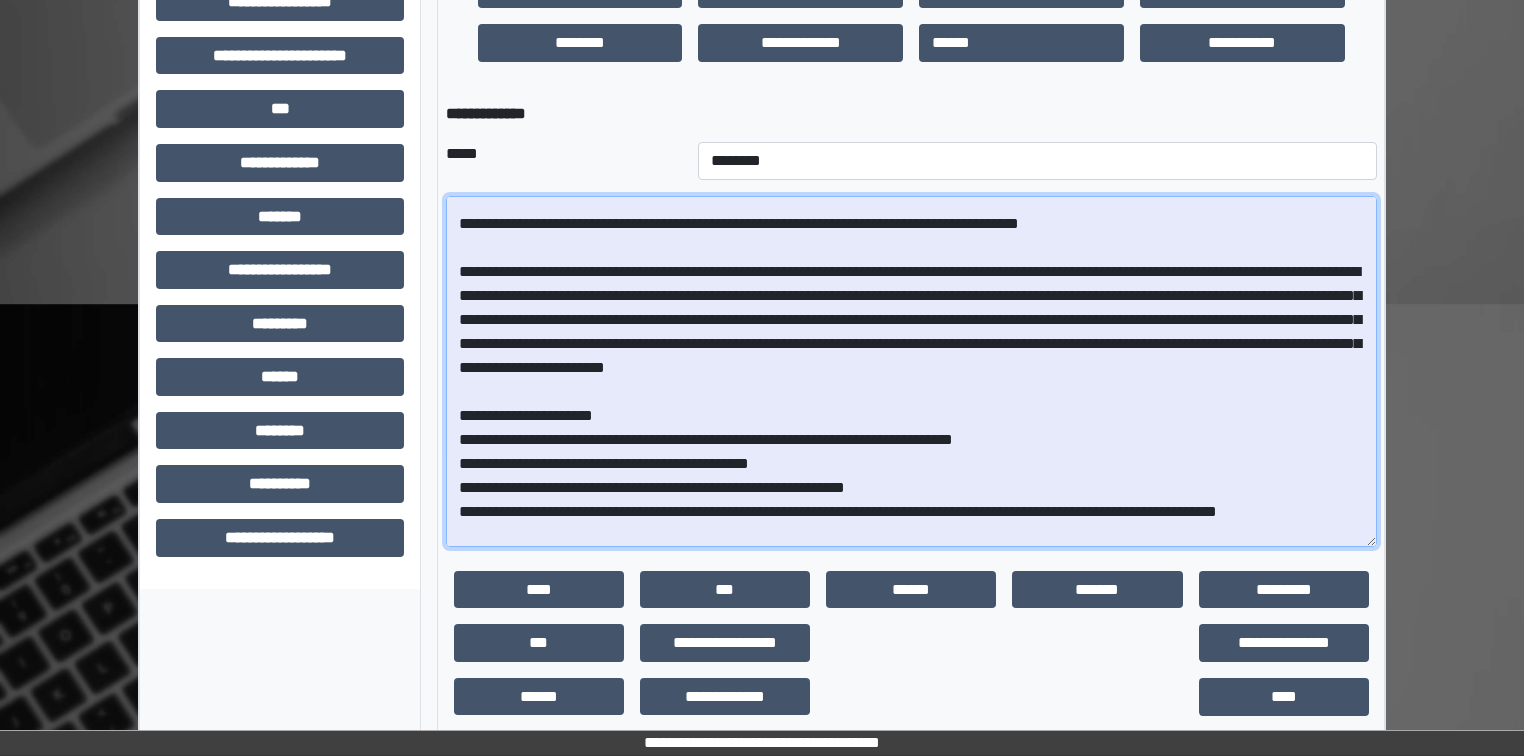 click at bounding box center [911, 371] 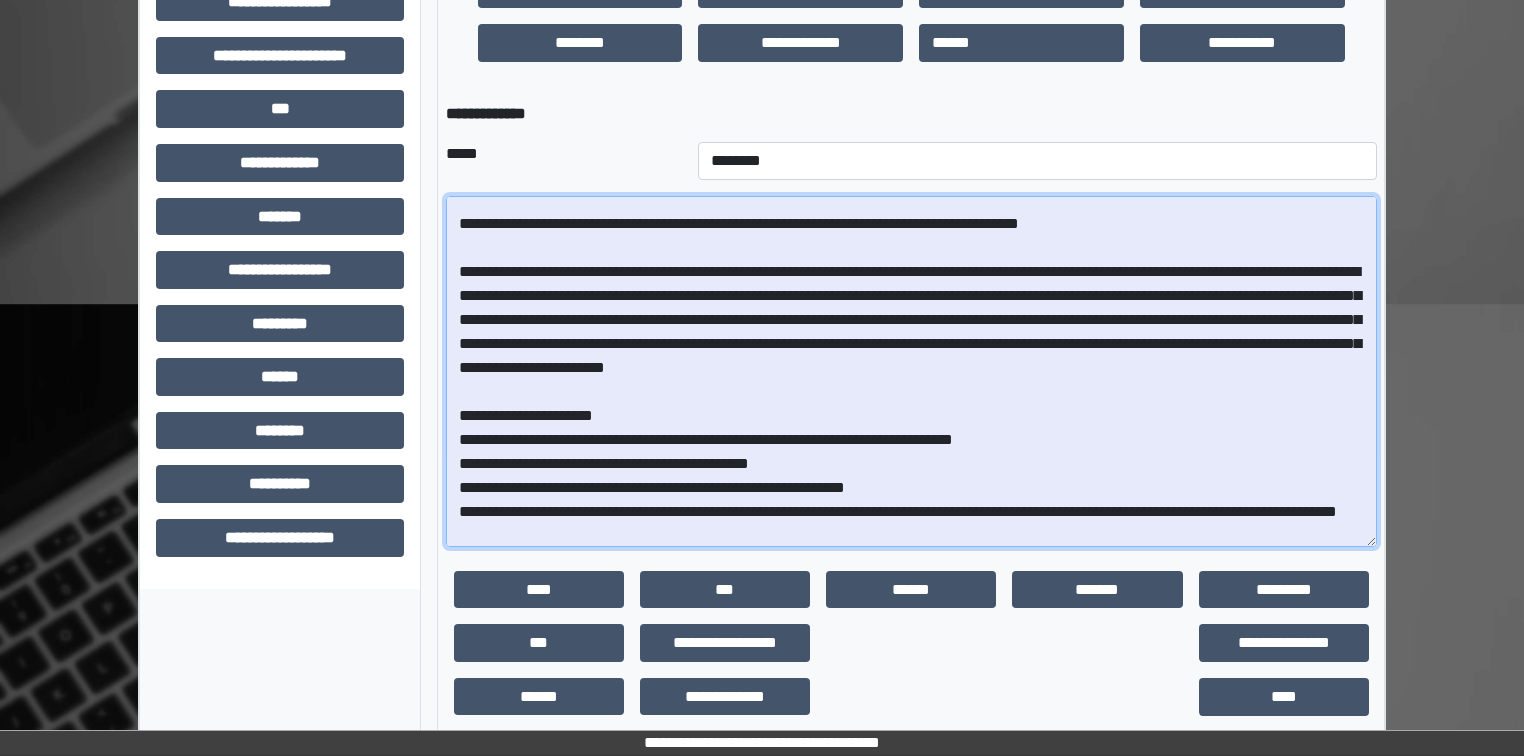 click at bounding box center (911, 371) 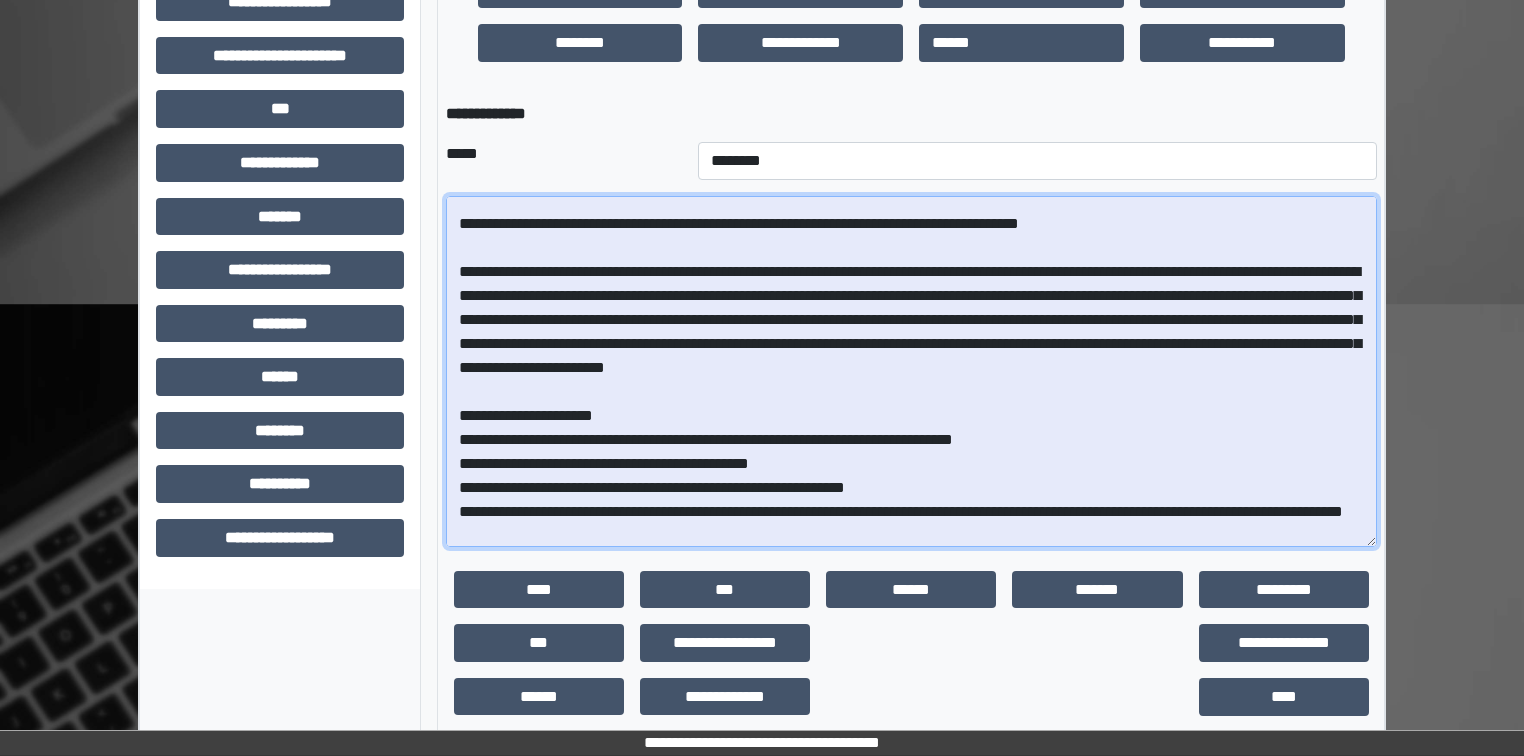 click at bounding box center (911, 371) 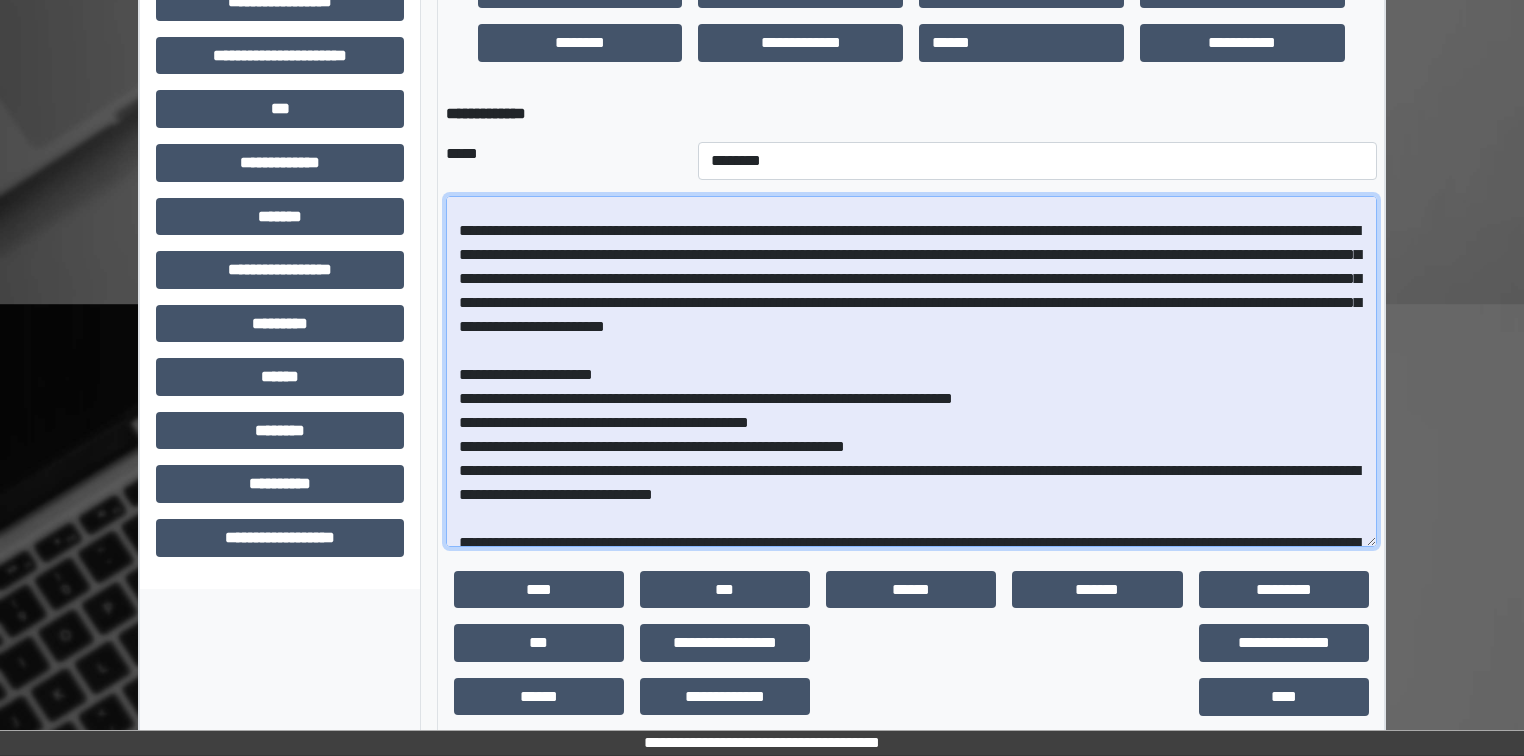 scroll, scrollTop: 118, scrollLeft: 0, axis: vertical 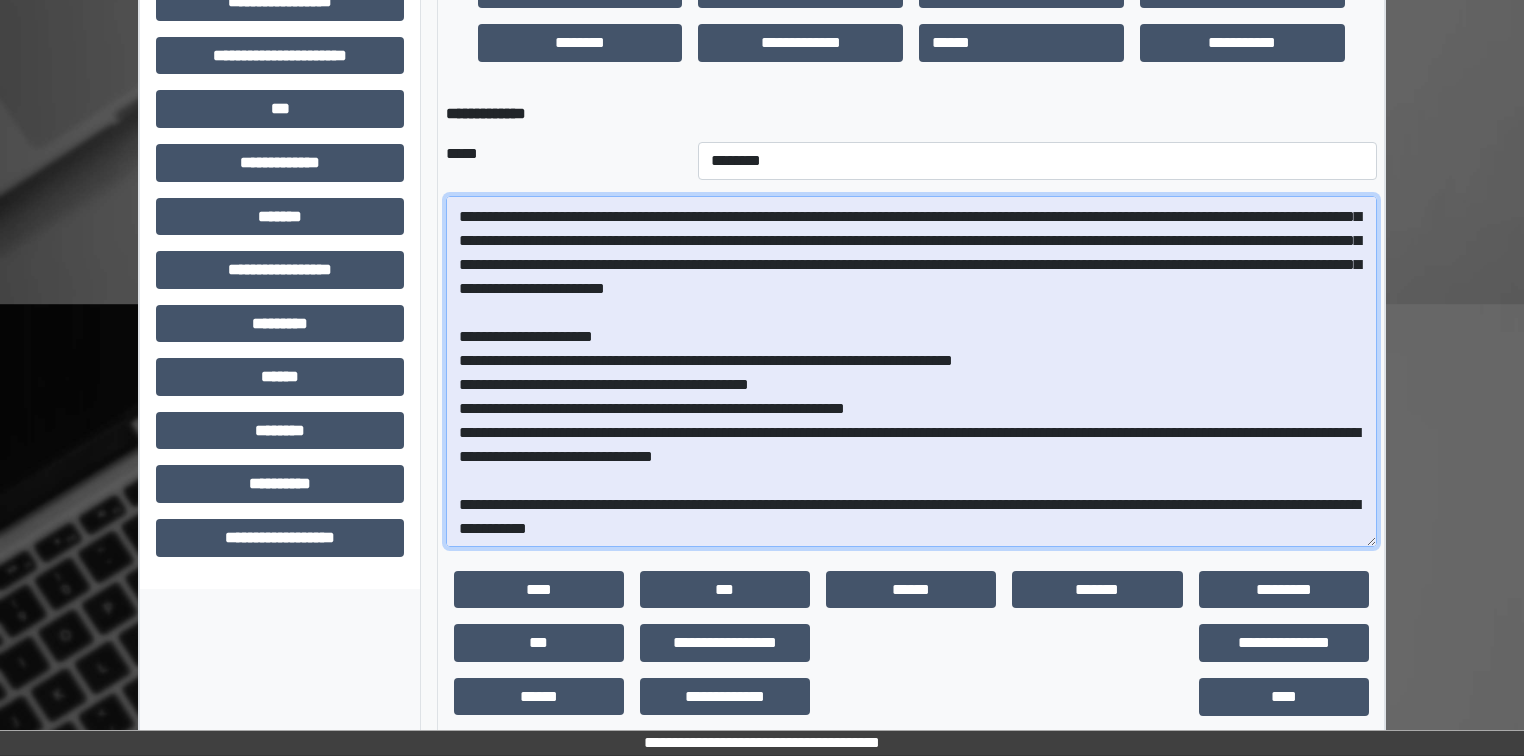 drag, startPoint x: 1302, startPoint y: 433, endPoint x: 1330, endPoint y: 447, distance: 31.304953 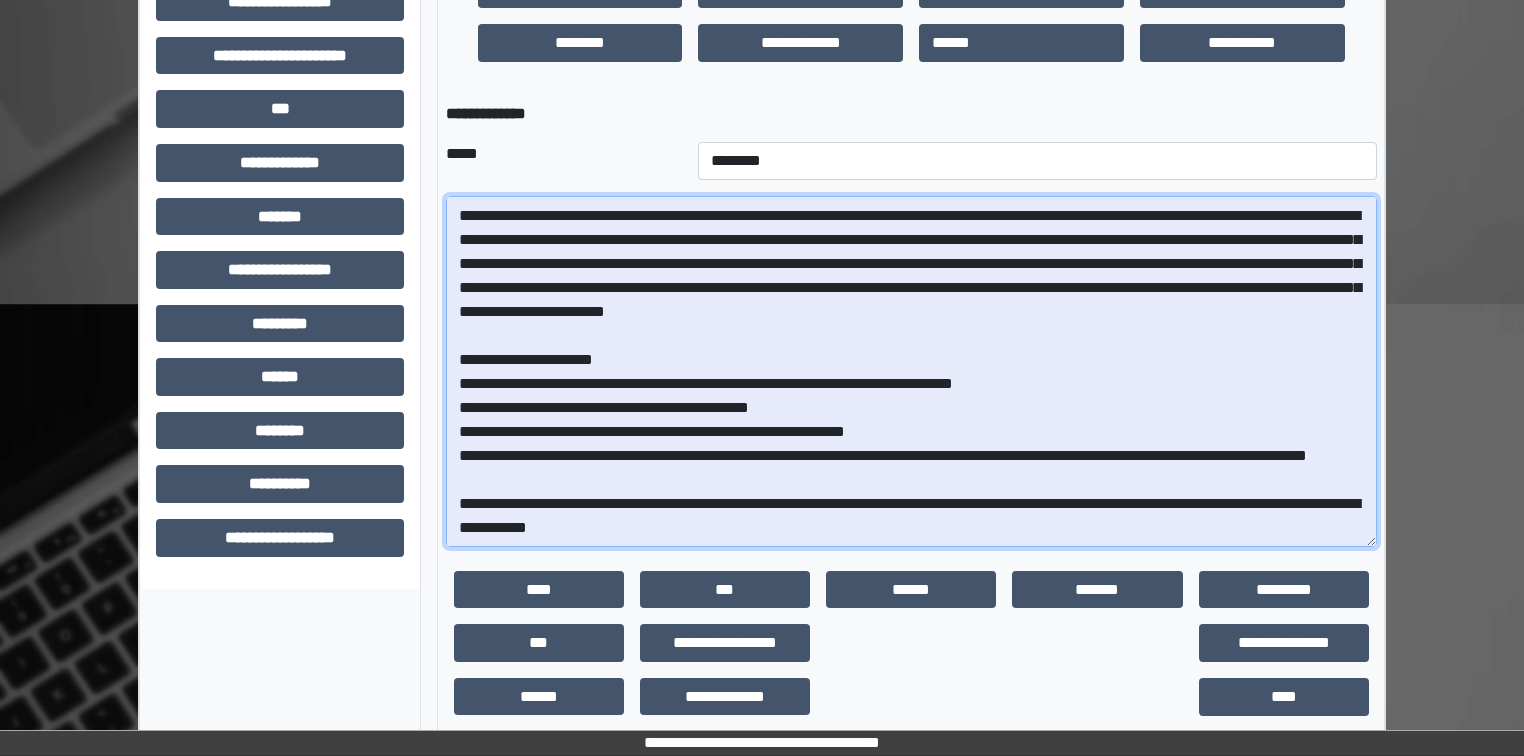 click at bounding box center [911, 371] 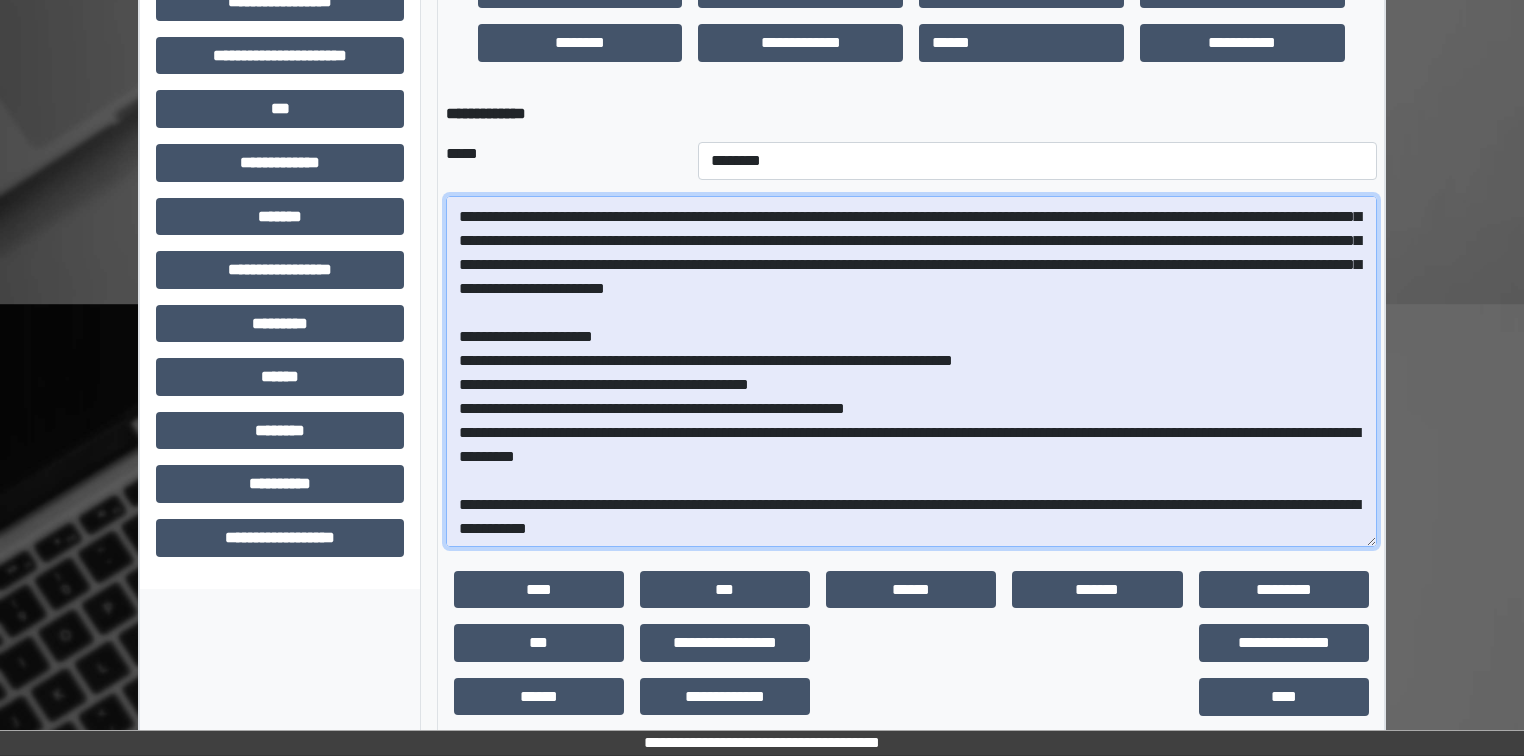 click at bounding box center (911, 371) 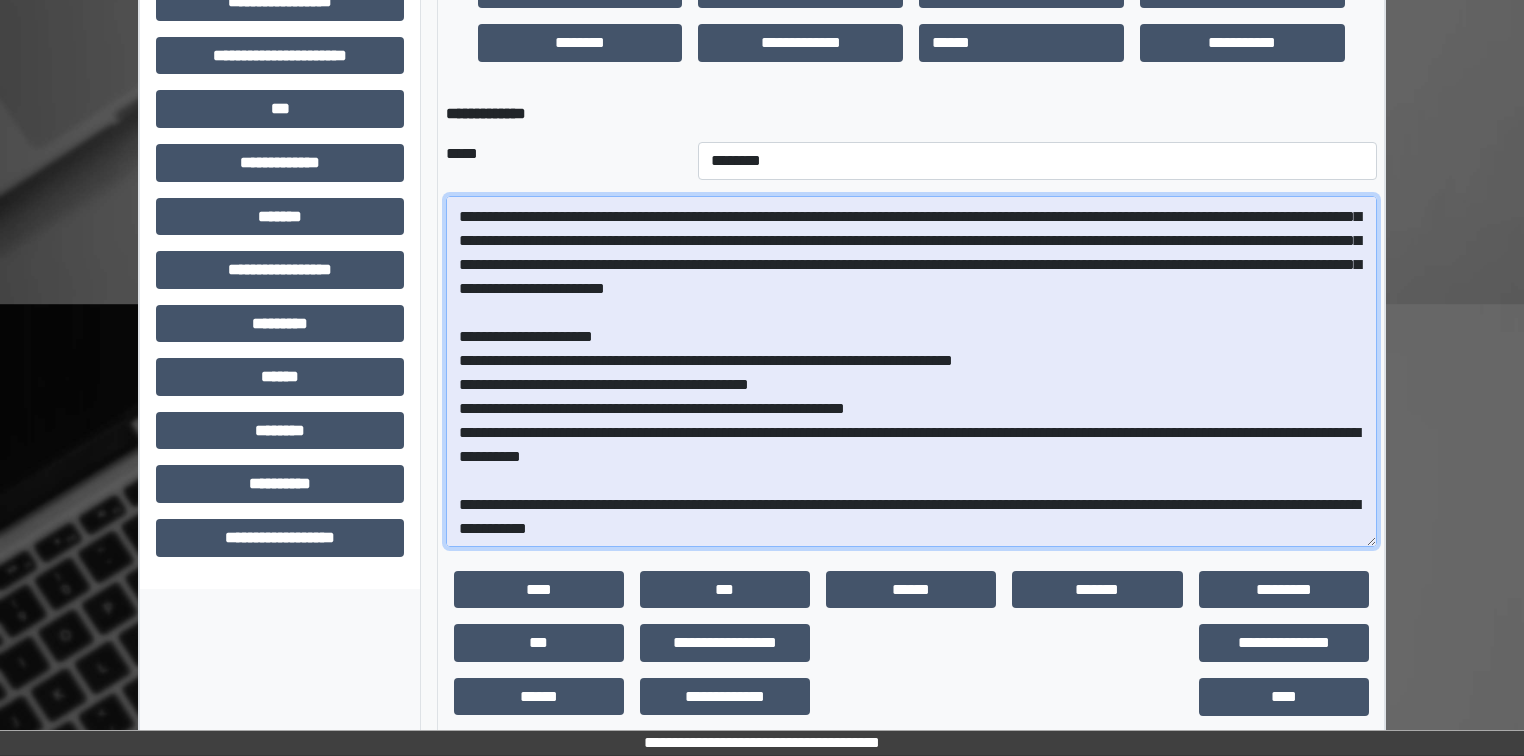 click at bounding box center [911, 371] 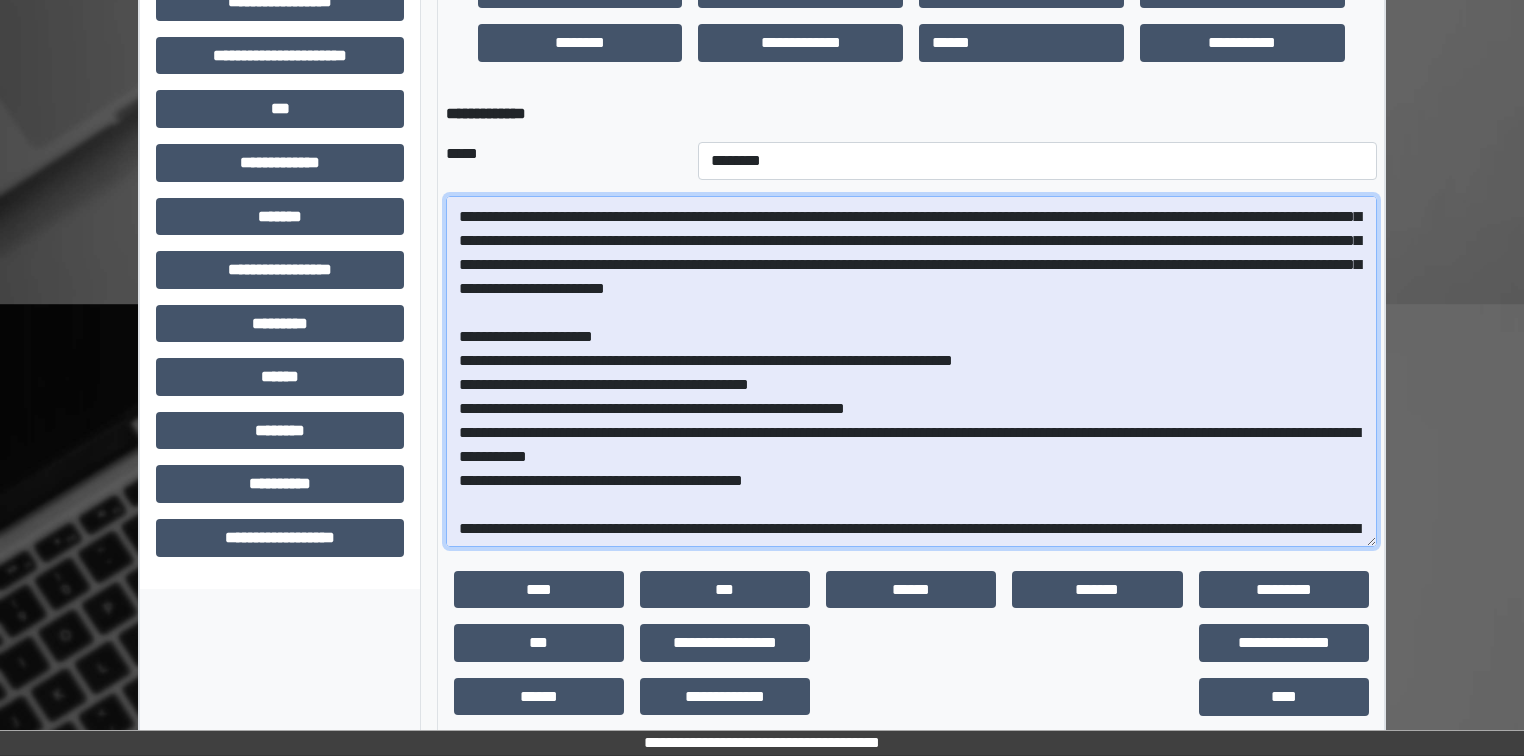 click at bounding box center [911, 371] 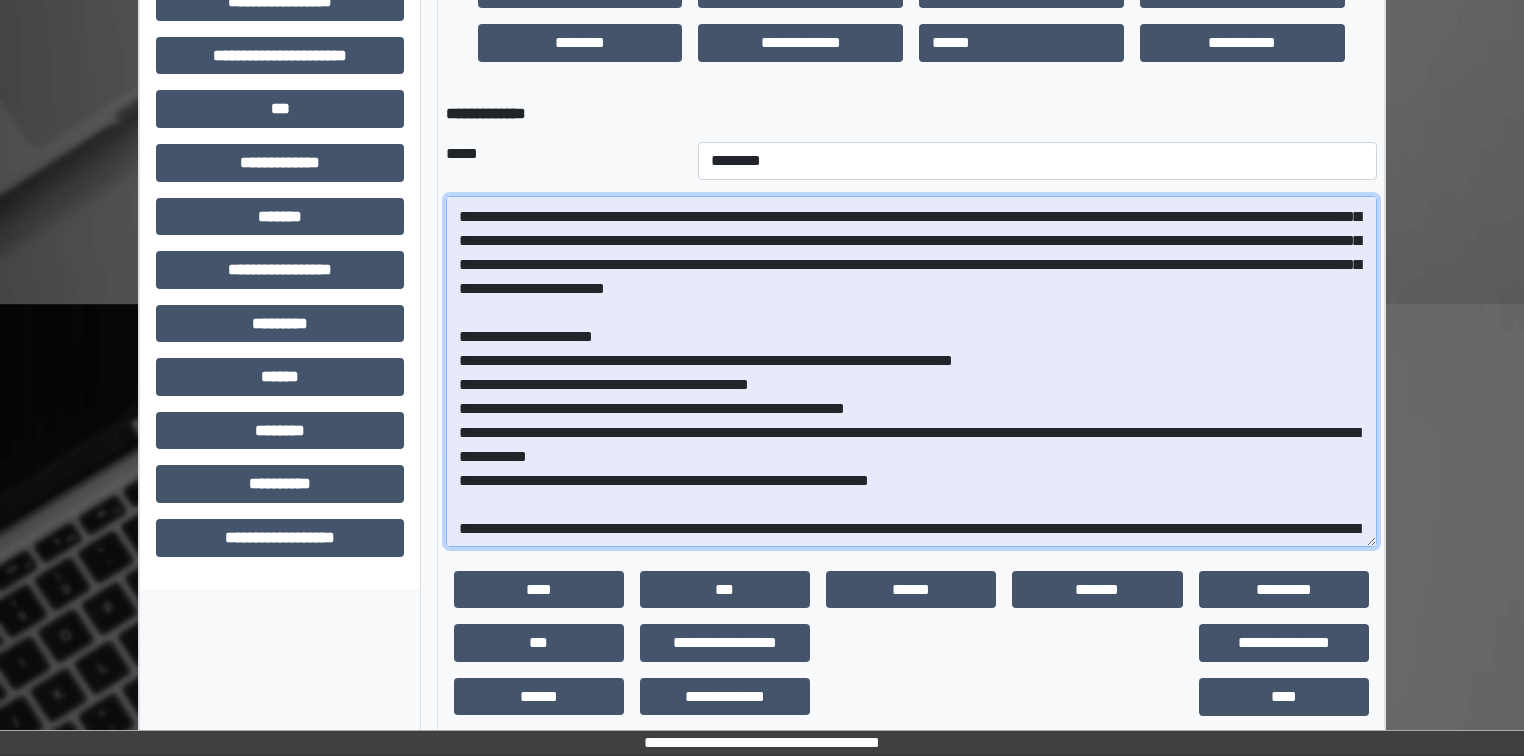 click at bounding box center [911, 371] 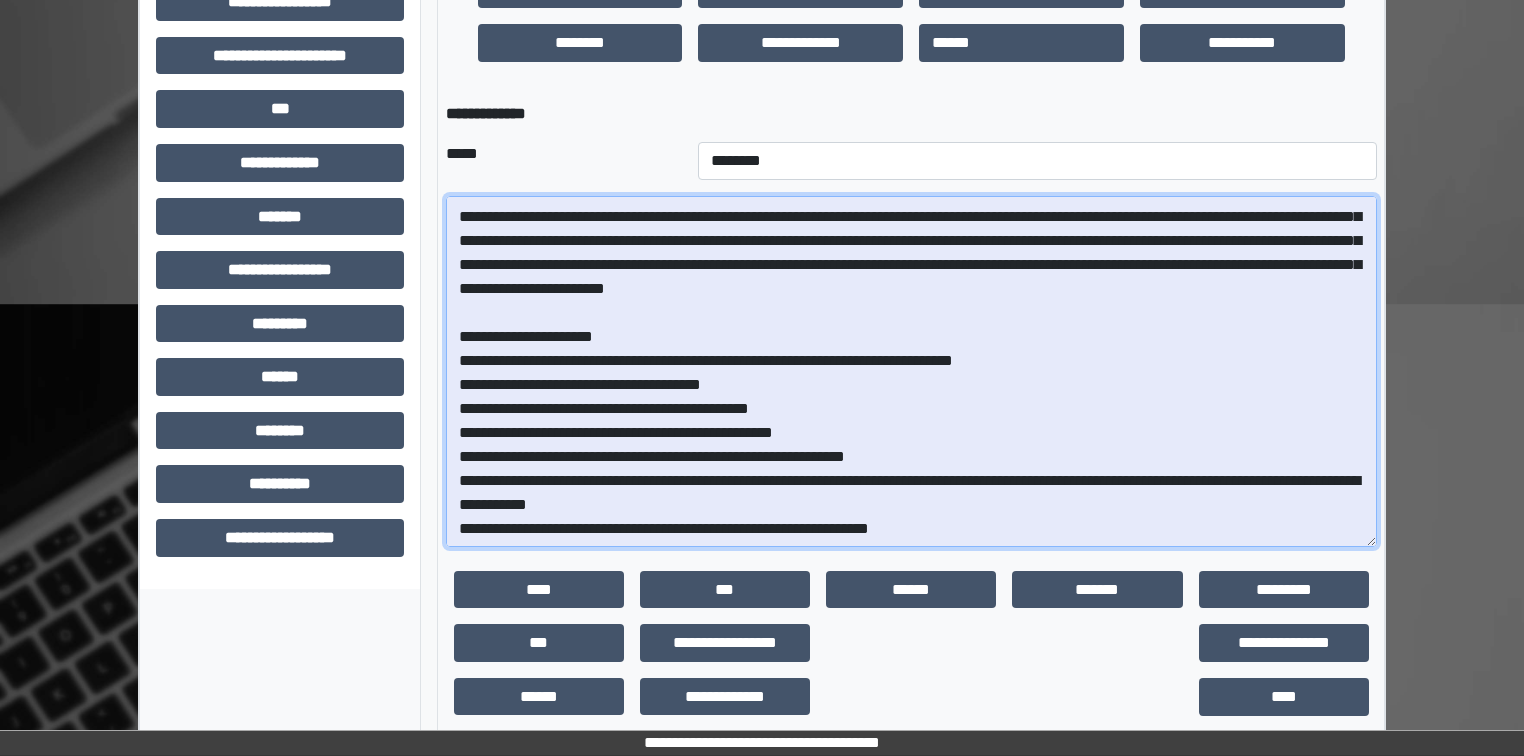 click at bounding box center (911, 371) 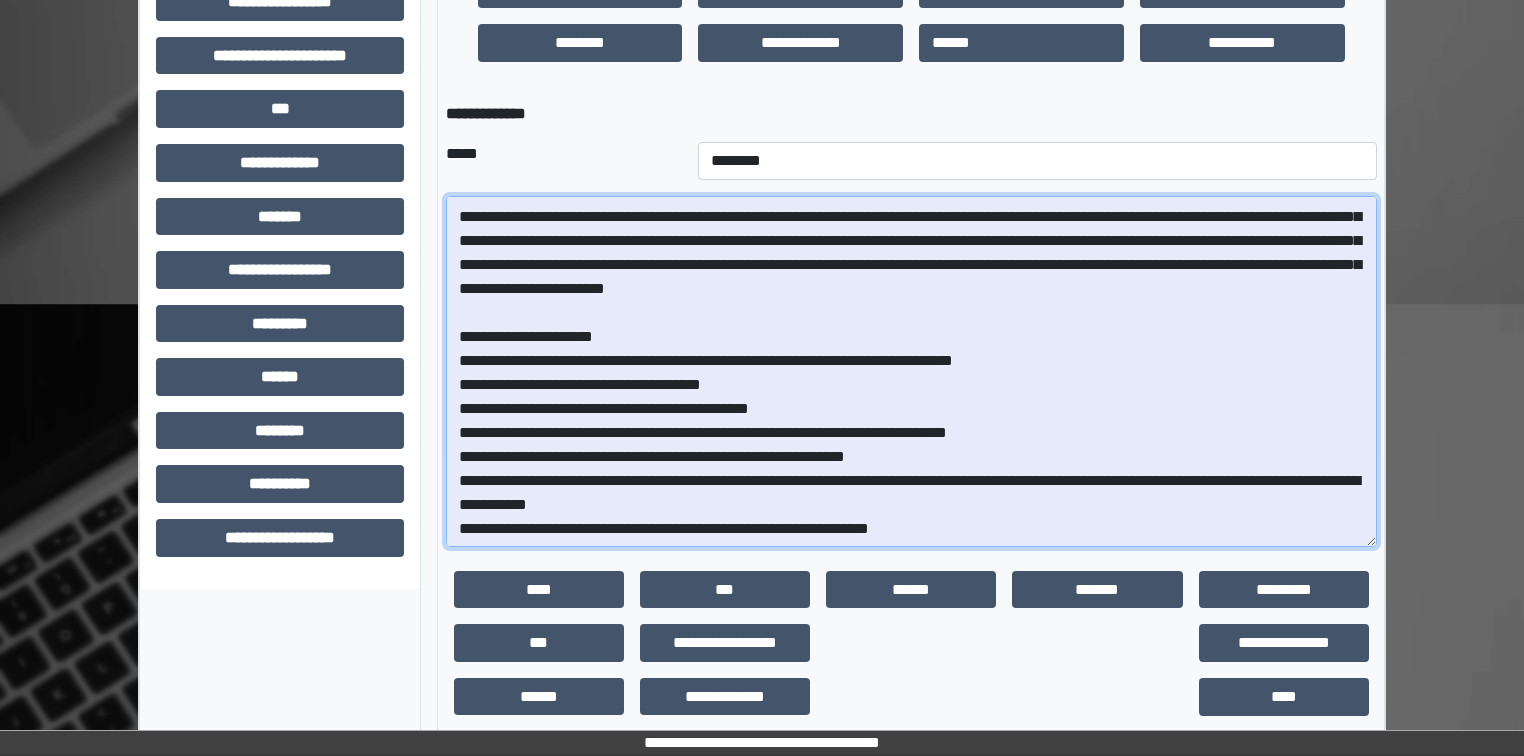 click at bounding box center [911, 371] 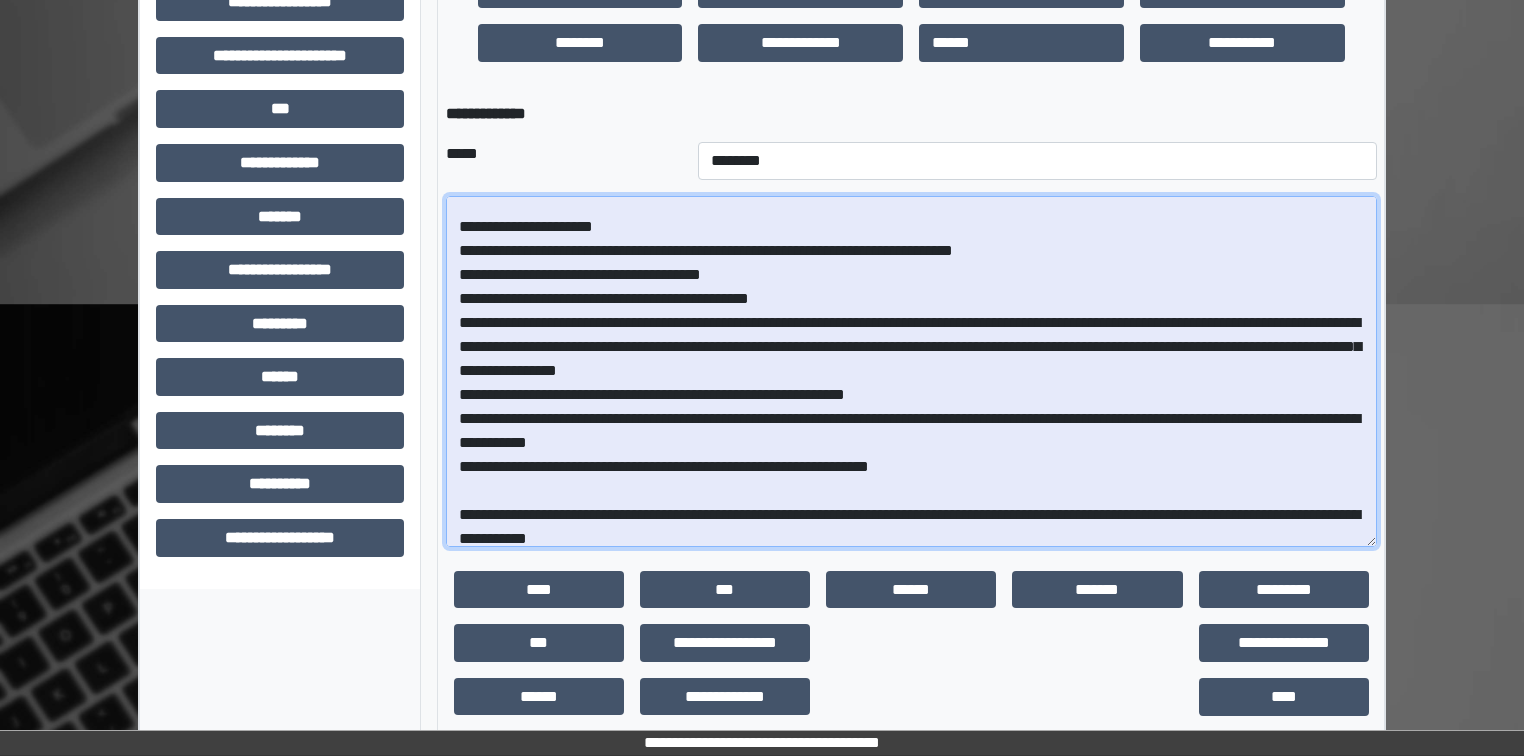 scroll, scrollTop: 238, scrollLeft: 0, axis: vertical 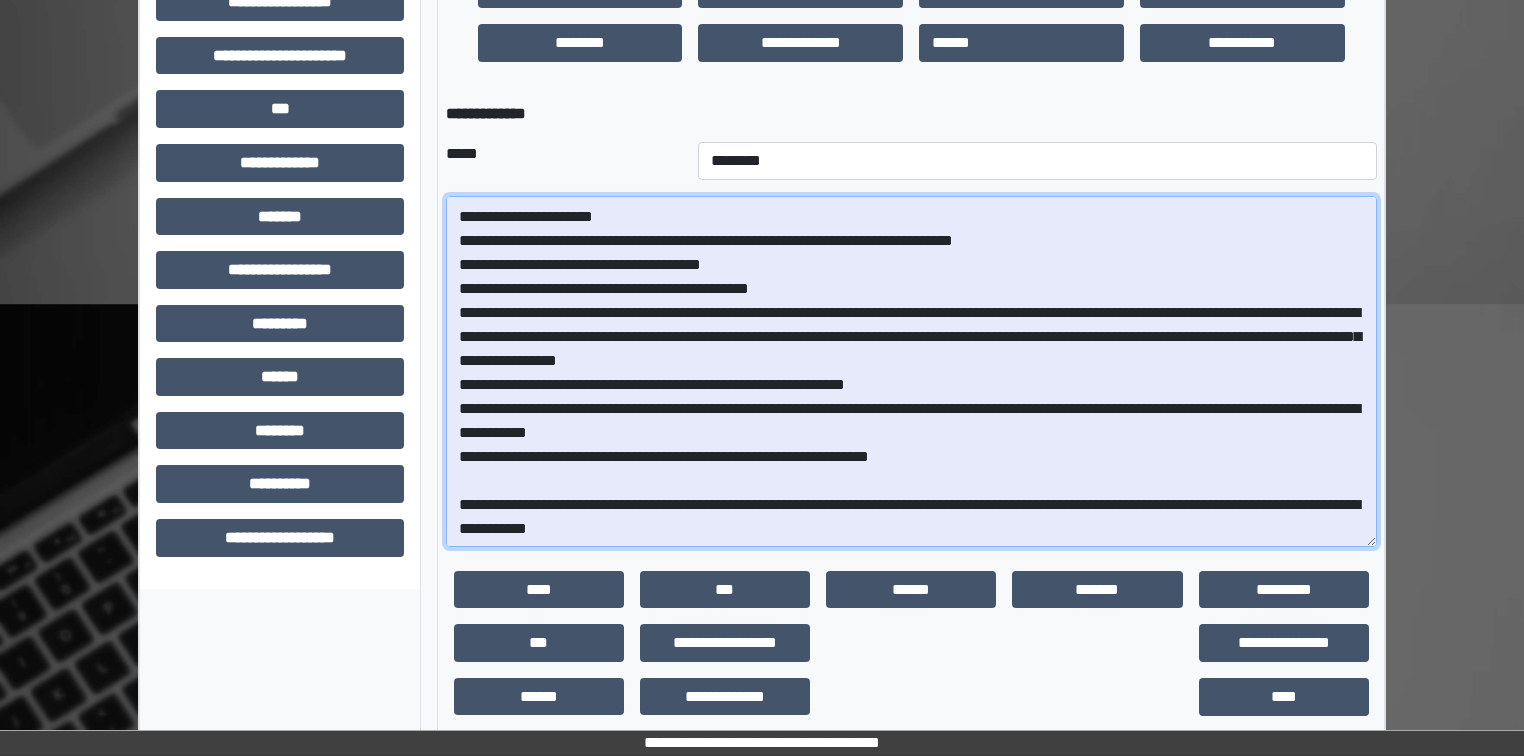 click at bounding box center (911, 371) 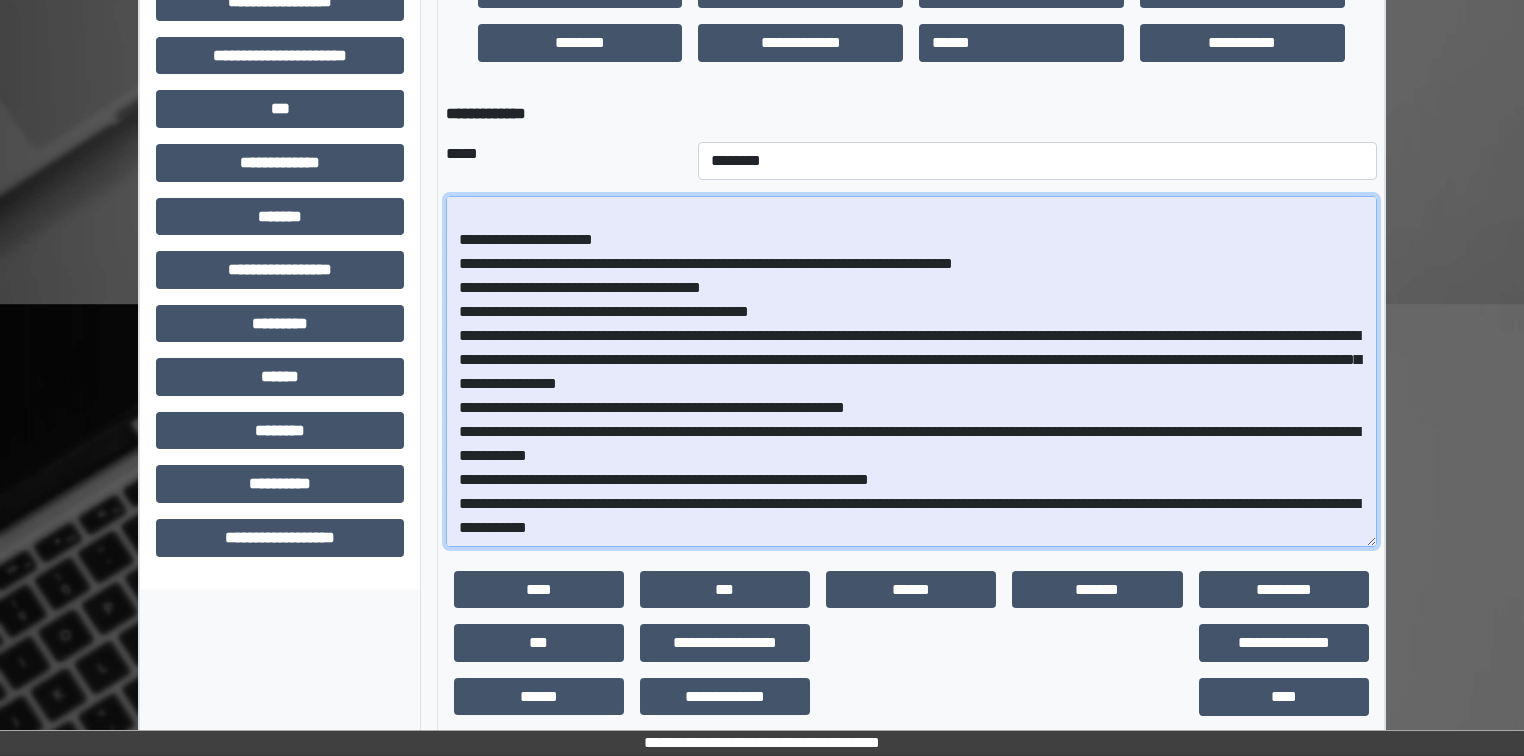 scroll, scrollTop: 214, scrollLeft: 0, axis: vertical 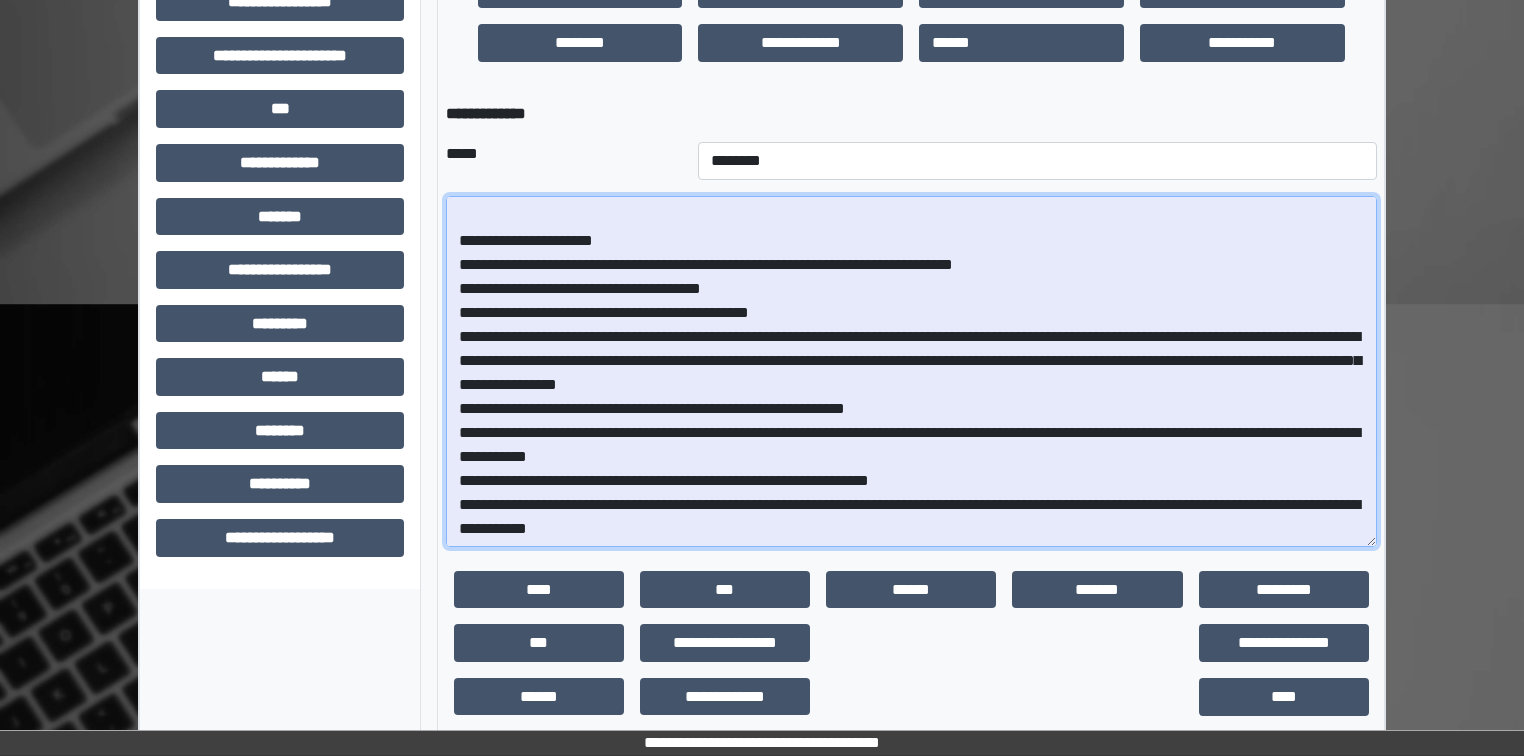click at bounding box center [911, 371] 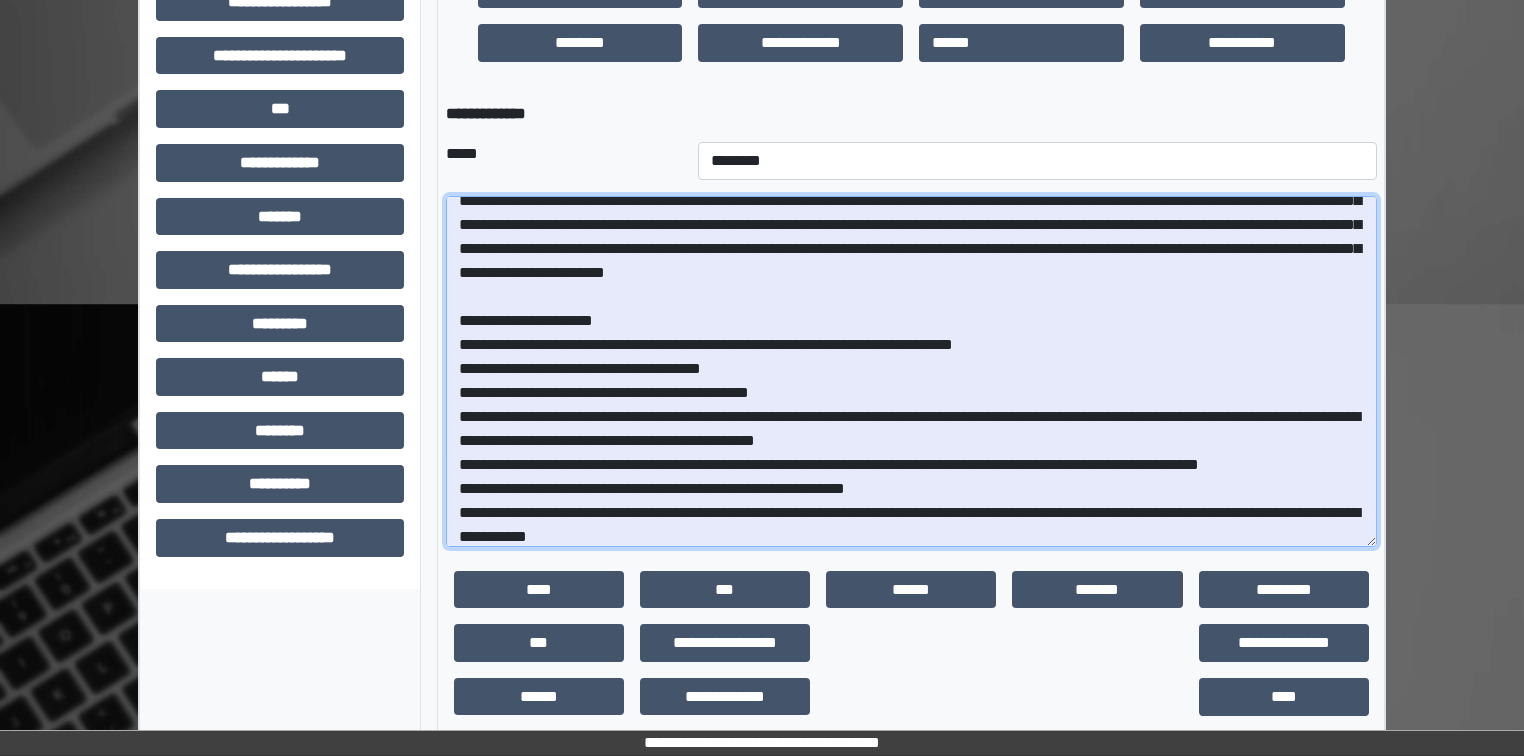 scroll, scrollTop: 214, scrollLeft: 0, axis: vertical 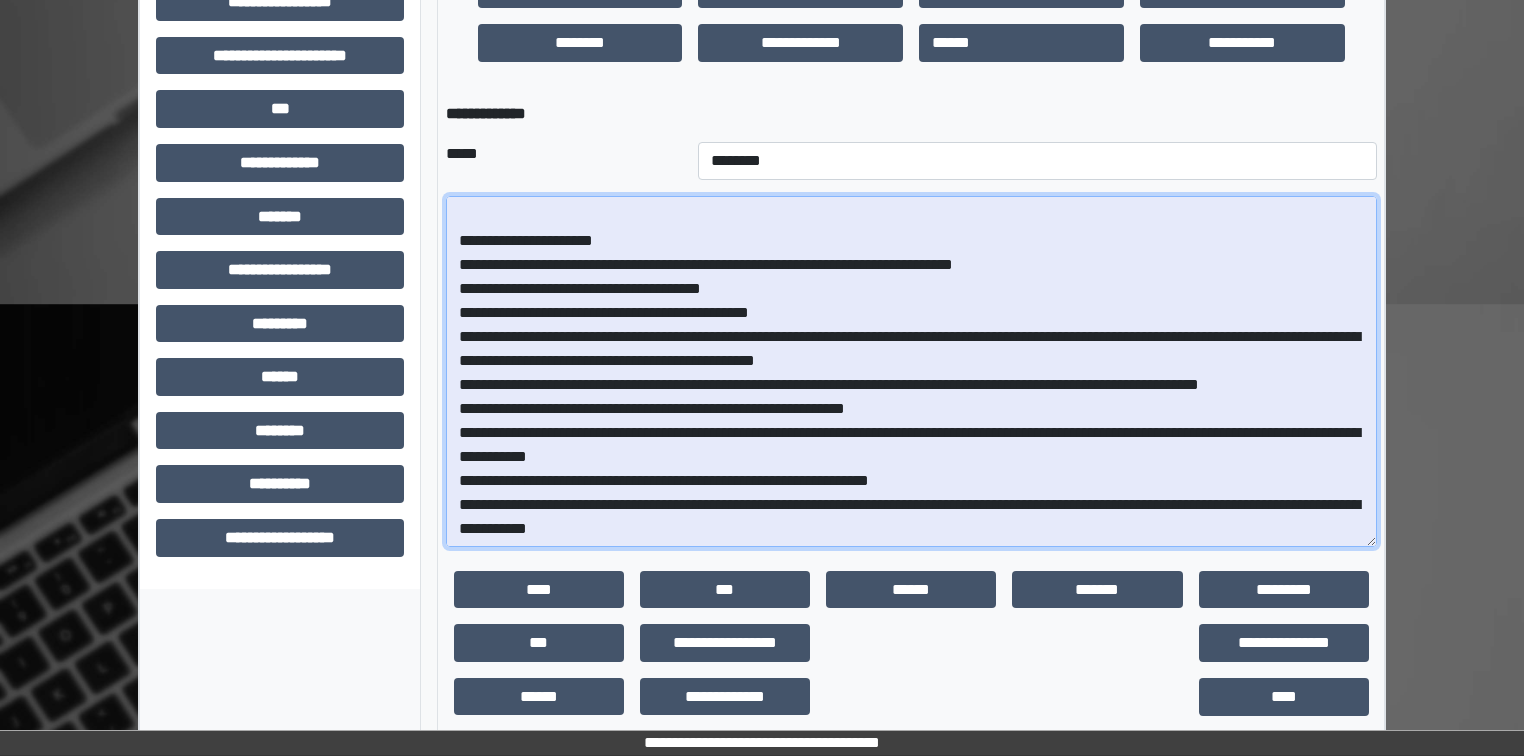 click at bounding box center (911, 371) 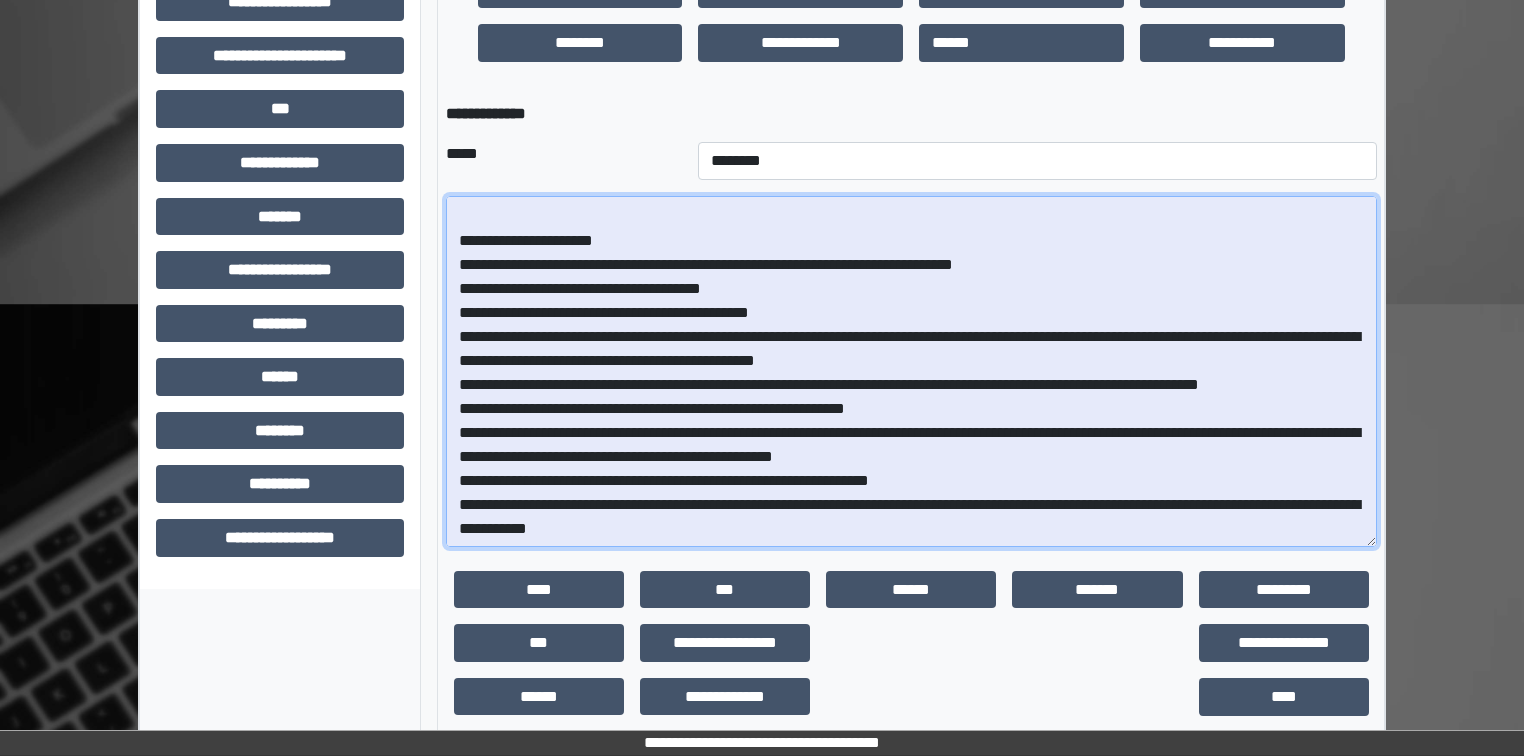 scroll, scrollTop: 584, scrollLeft: 0, axis: vertical 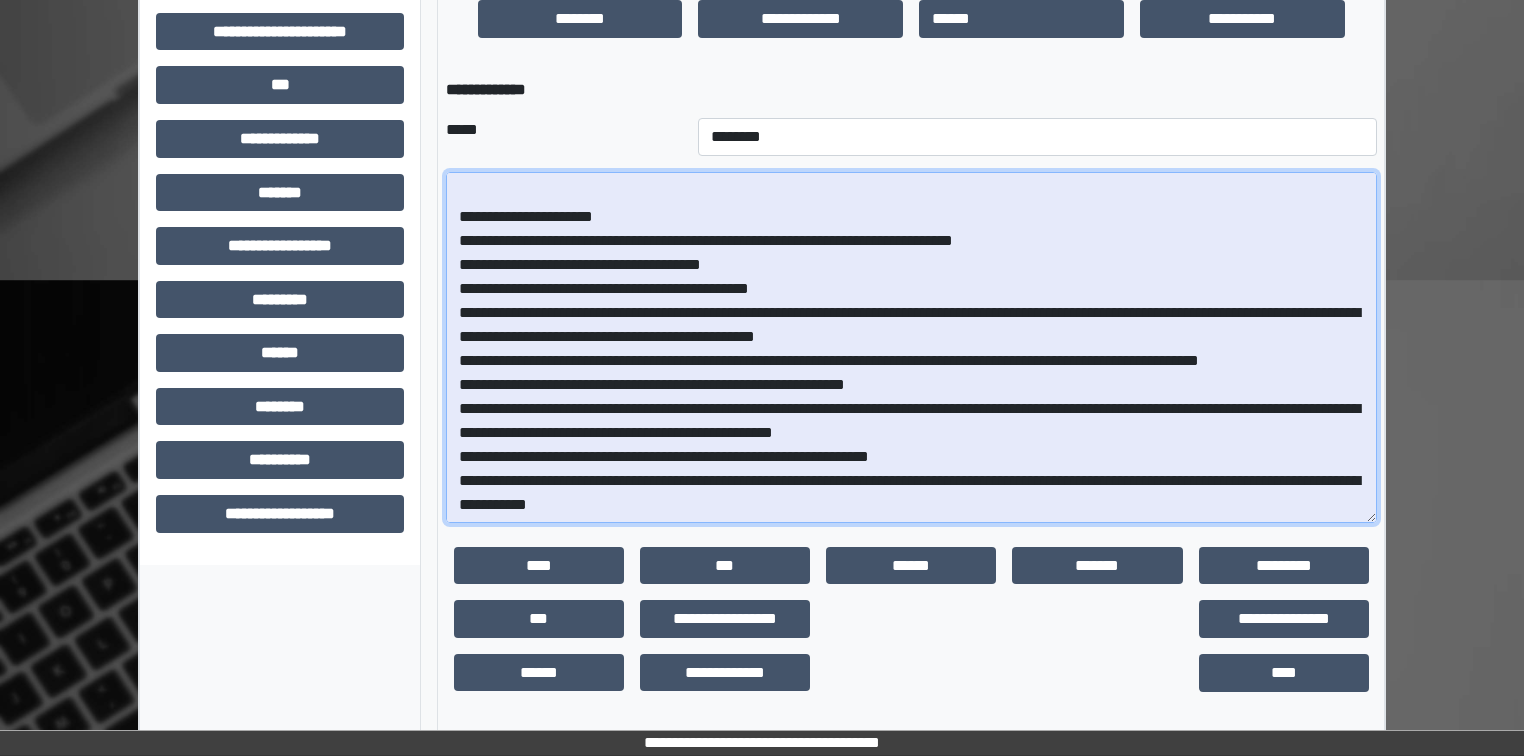 click at bounding box center (911, 347) 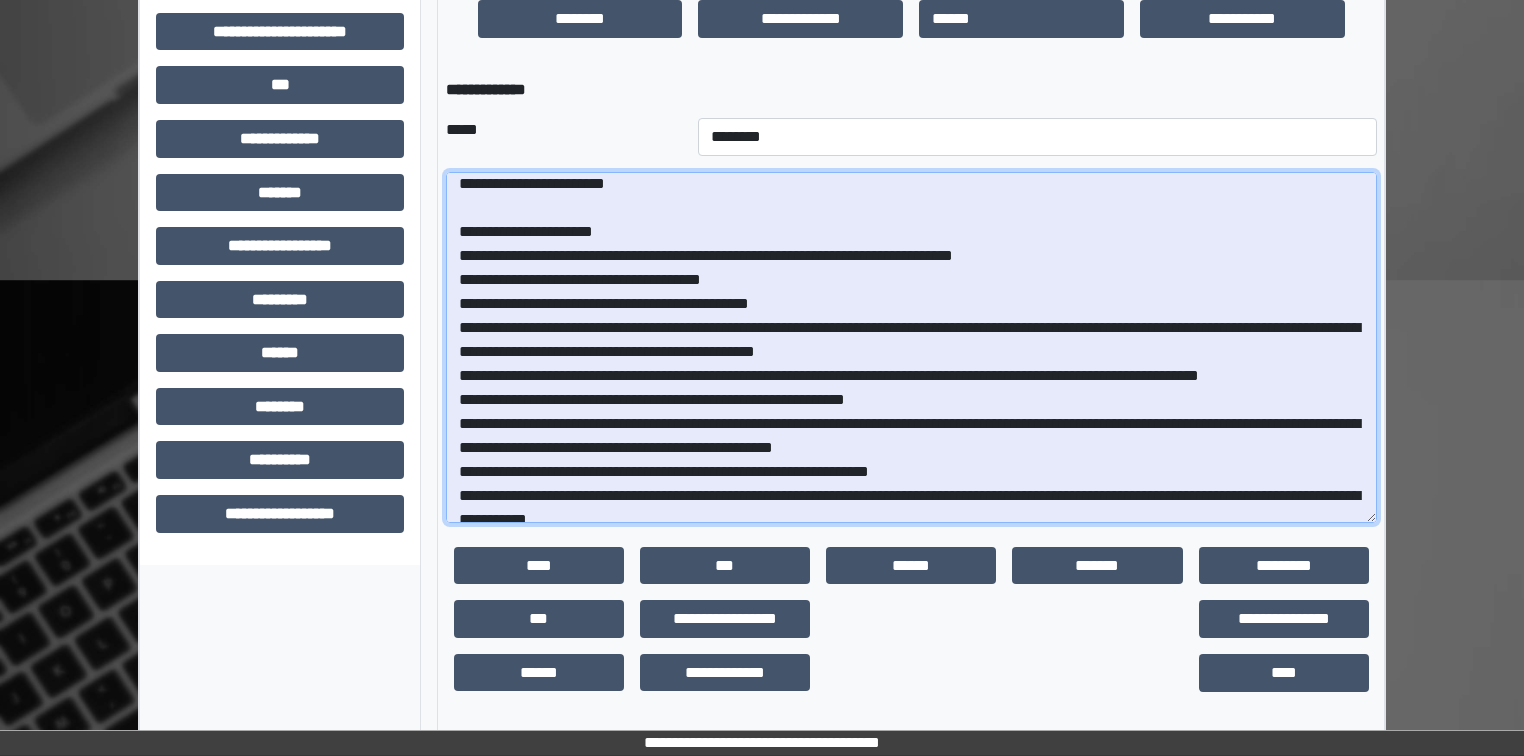 scroll, scrollTop: 279, scrollLeft: 0, axis: vertical 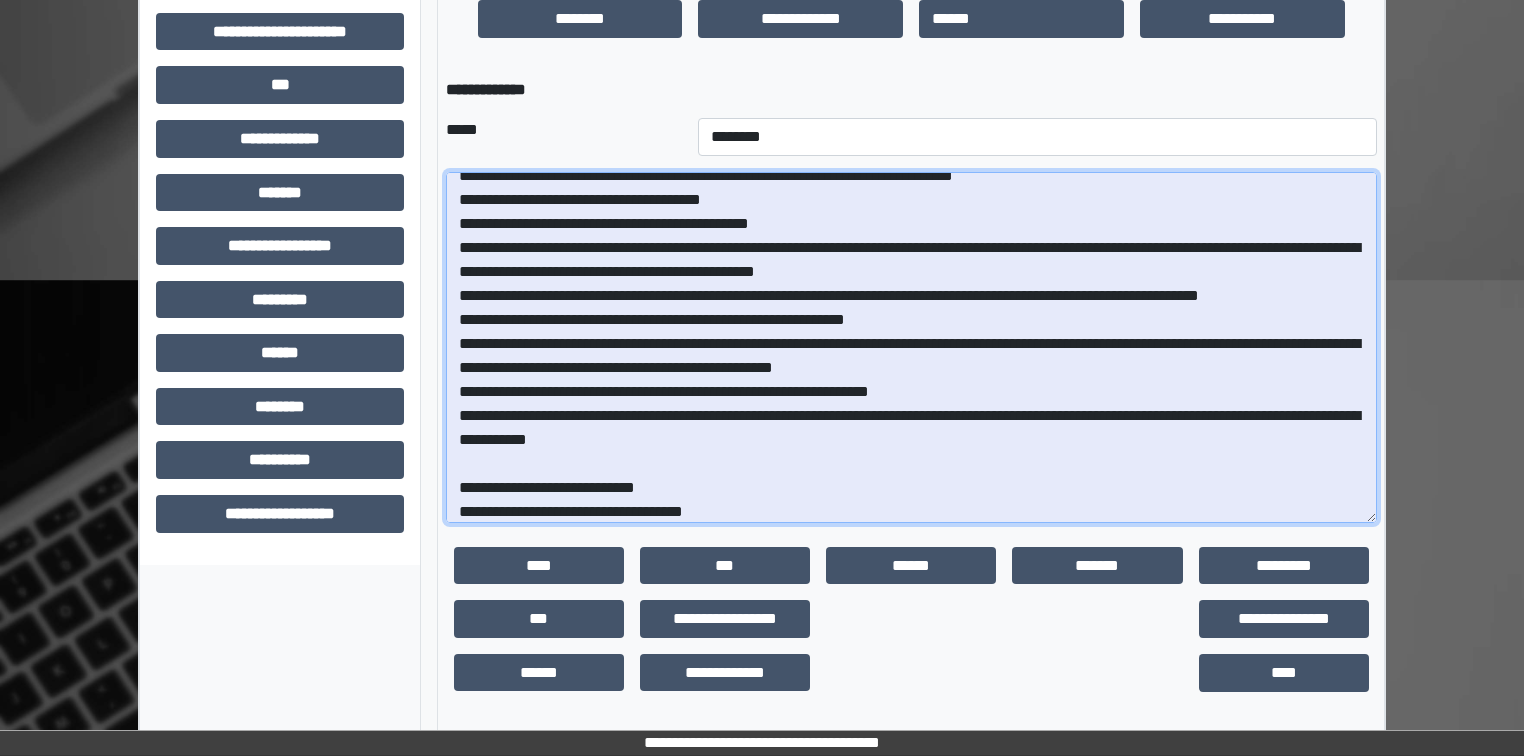 click at bounding box center (911, 347) 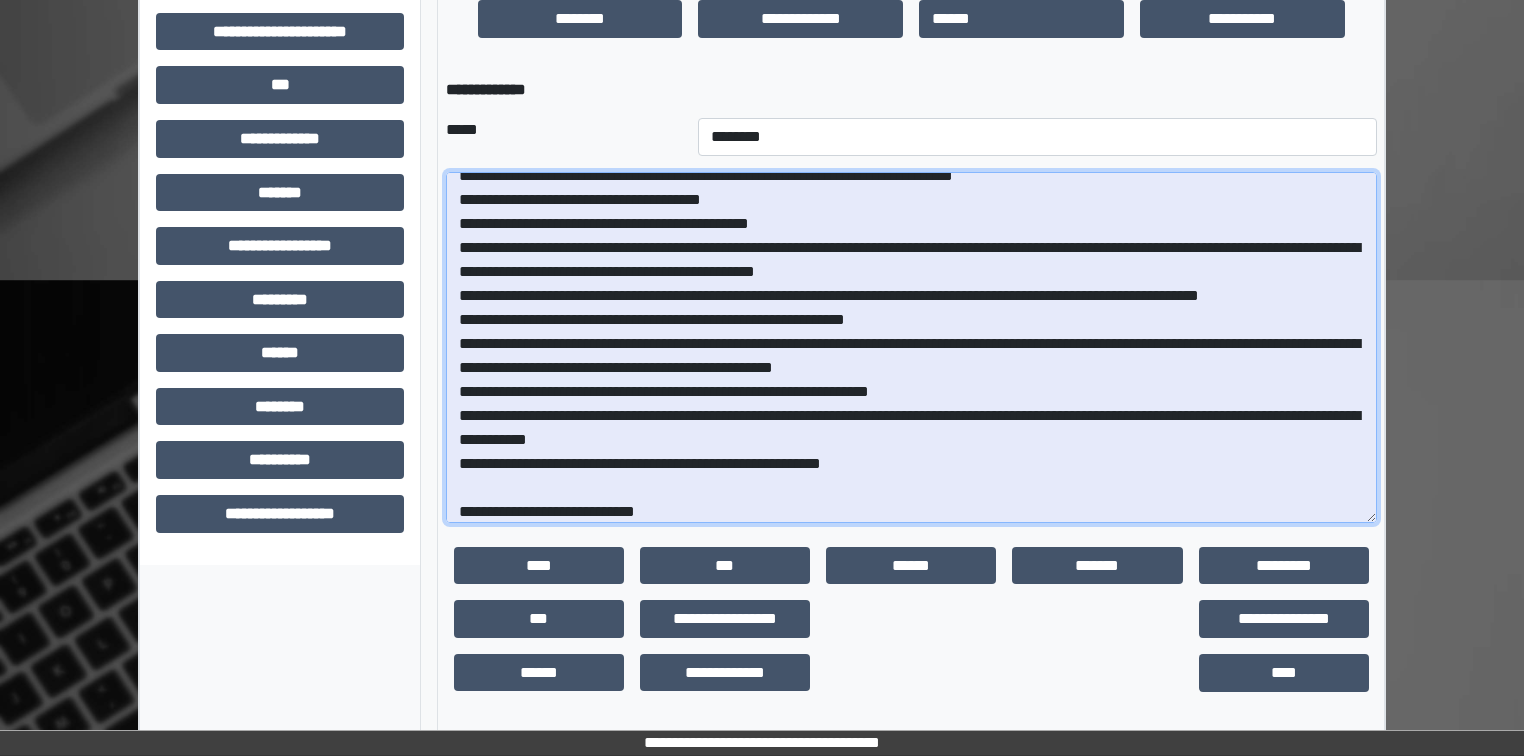 click at bounding box center (911, 347) 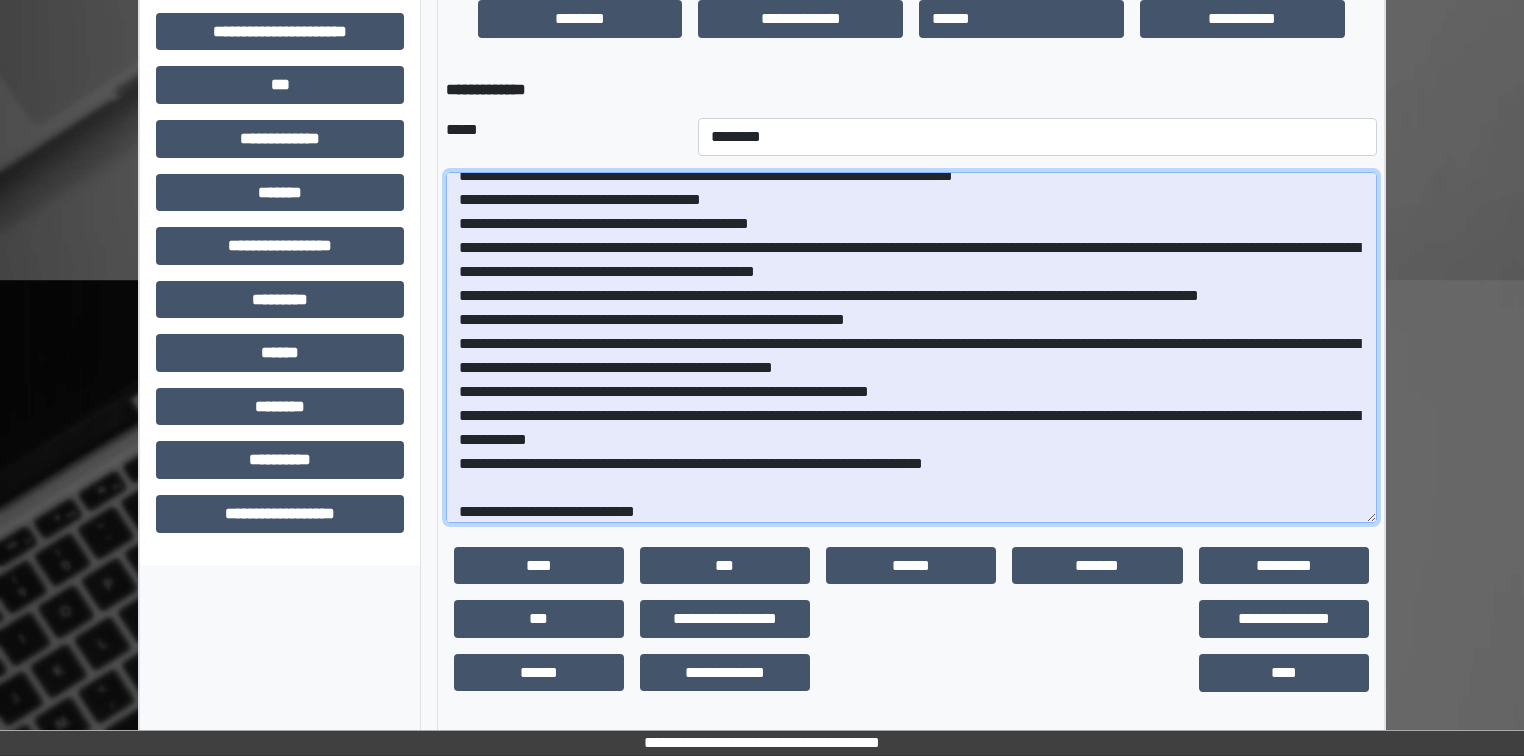 click at bounding box center (911, 347) 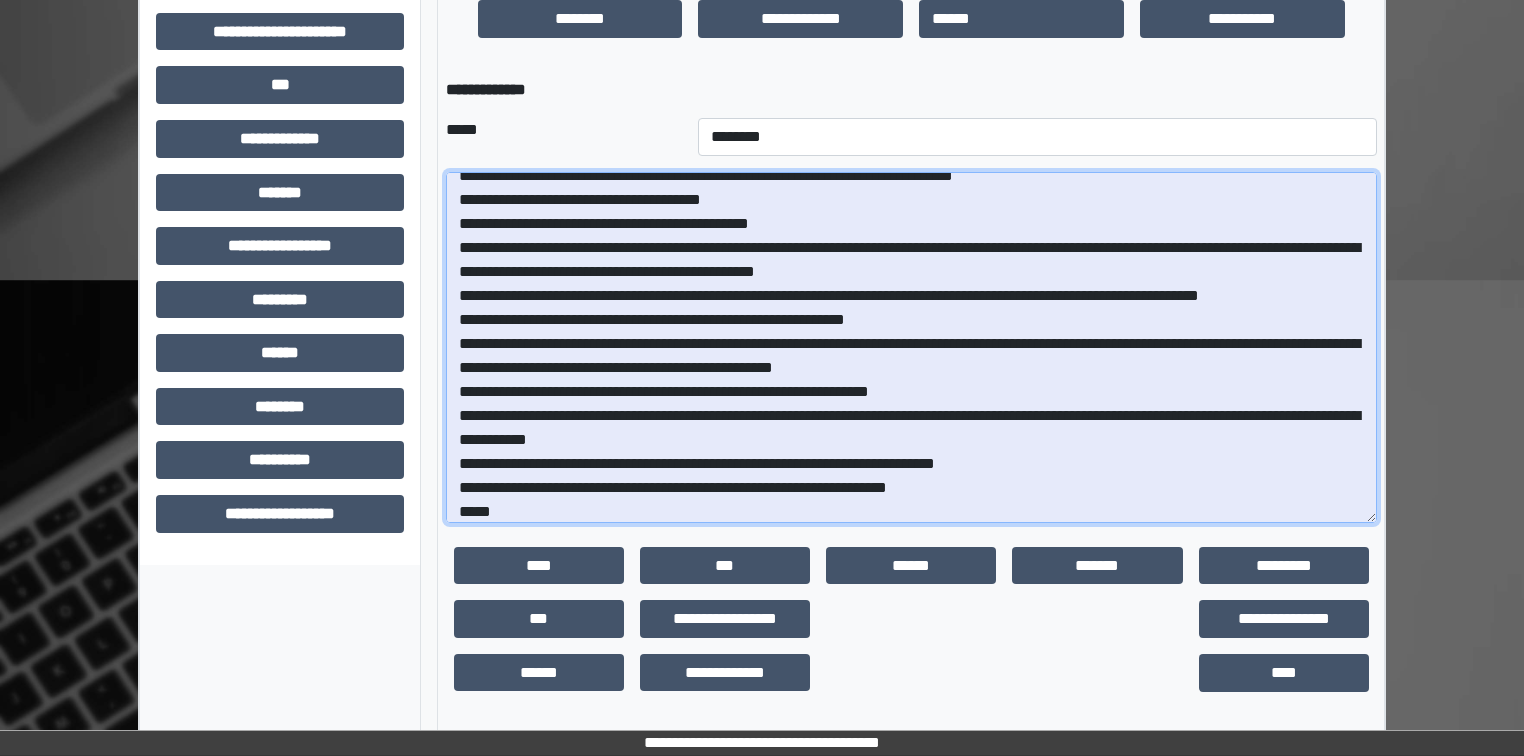 drag, startPoint x: 955, startPoint y: 484, endPoint x: 966, endPoint y: 477, distance: 13.038404 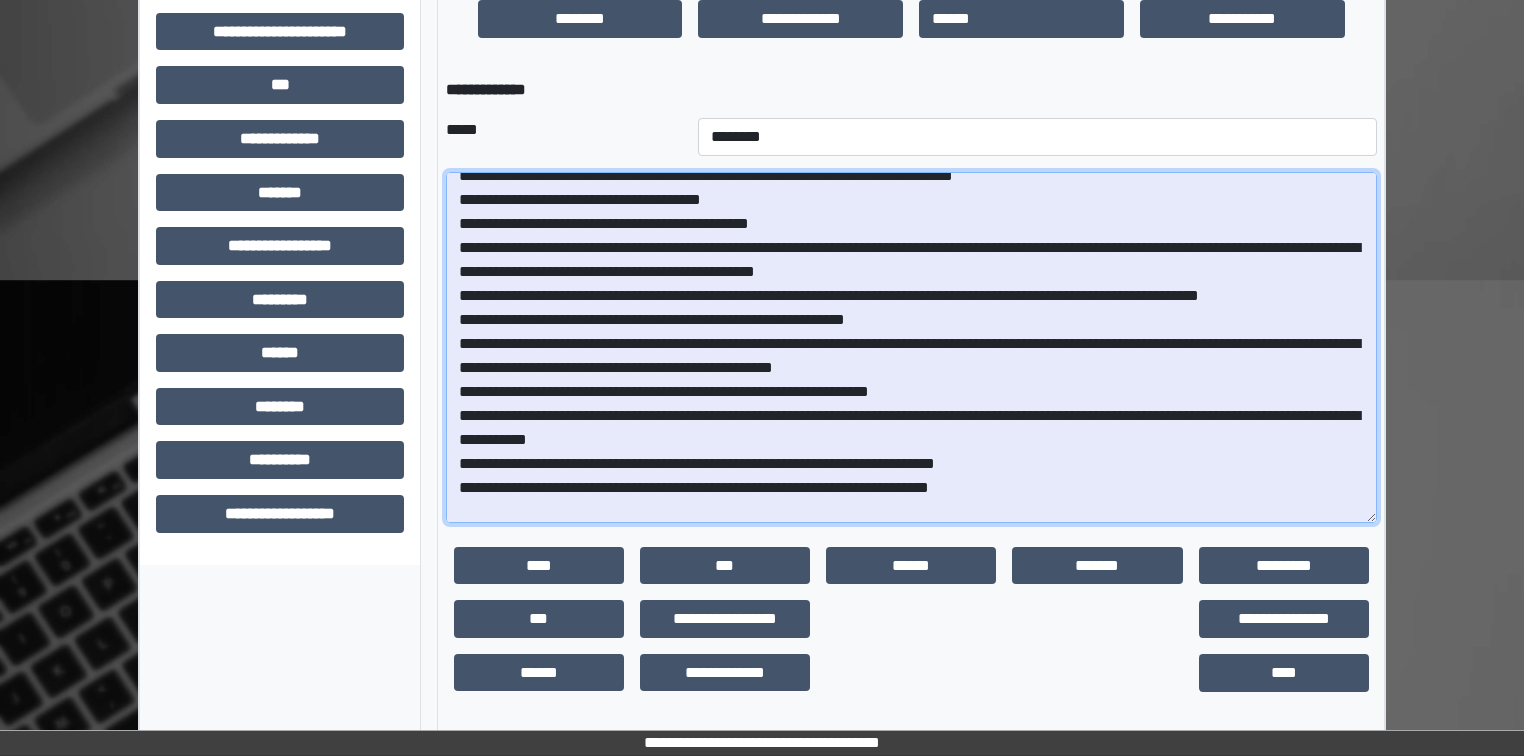 click at bounding box center (911, 347) 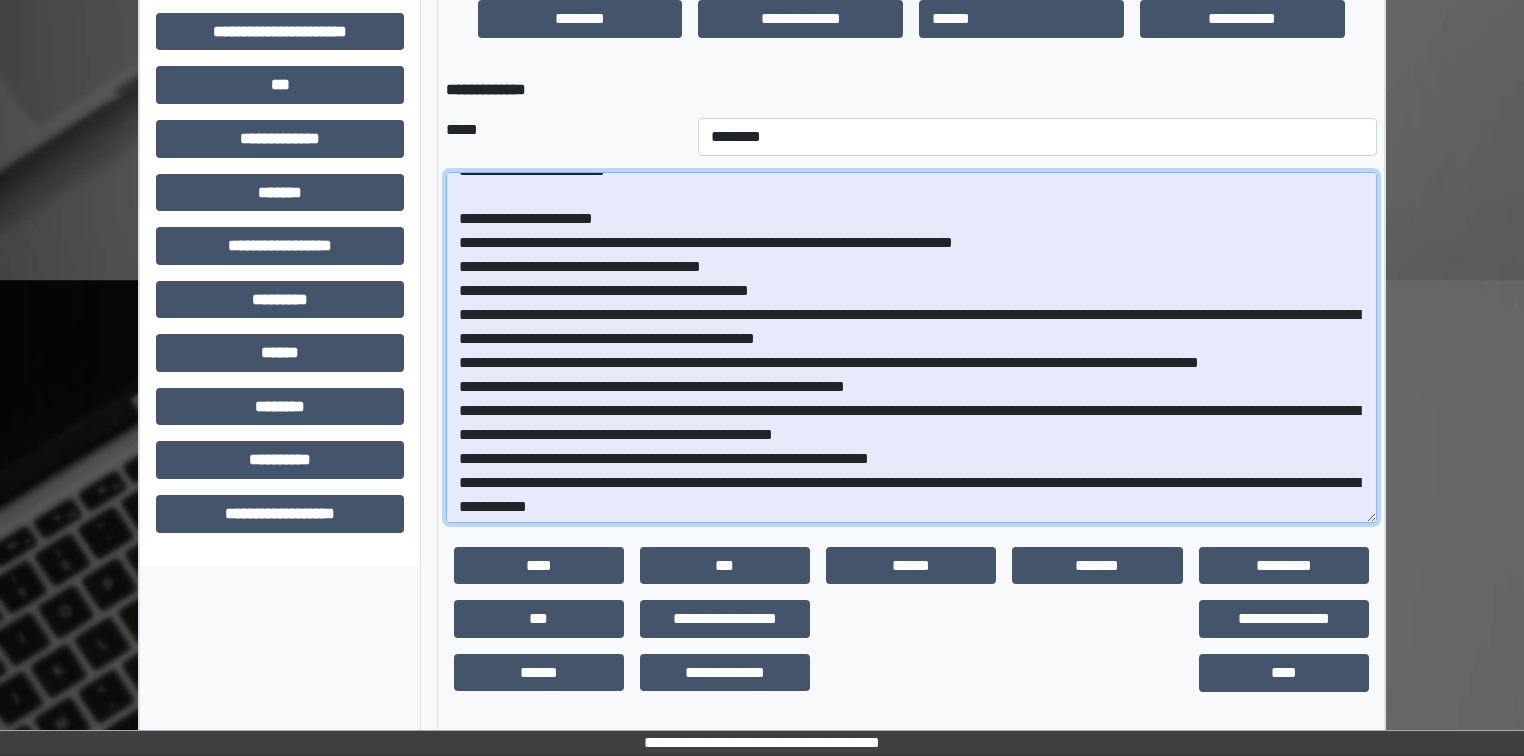 scroll, scrollTop: 199, scrollLeft: 0, axis: vertical 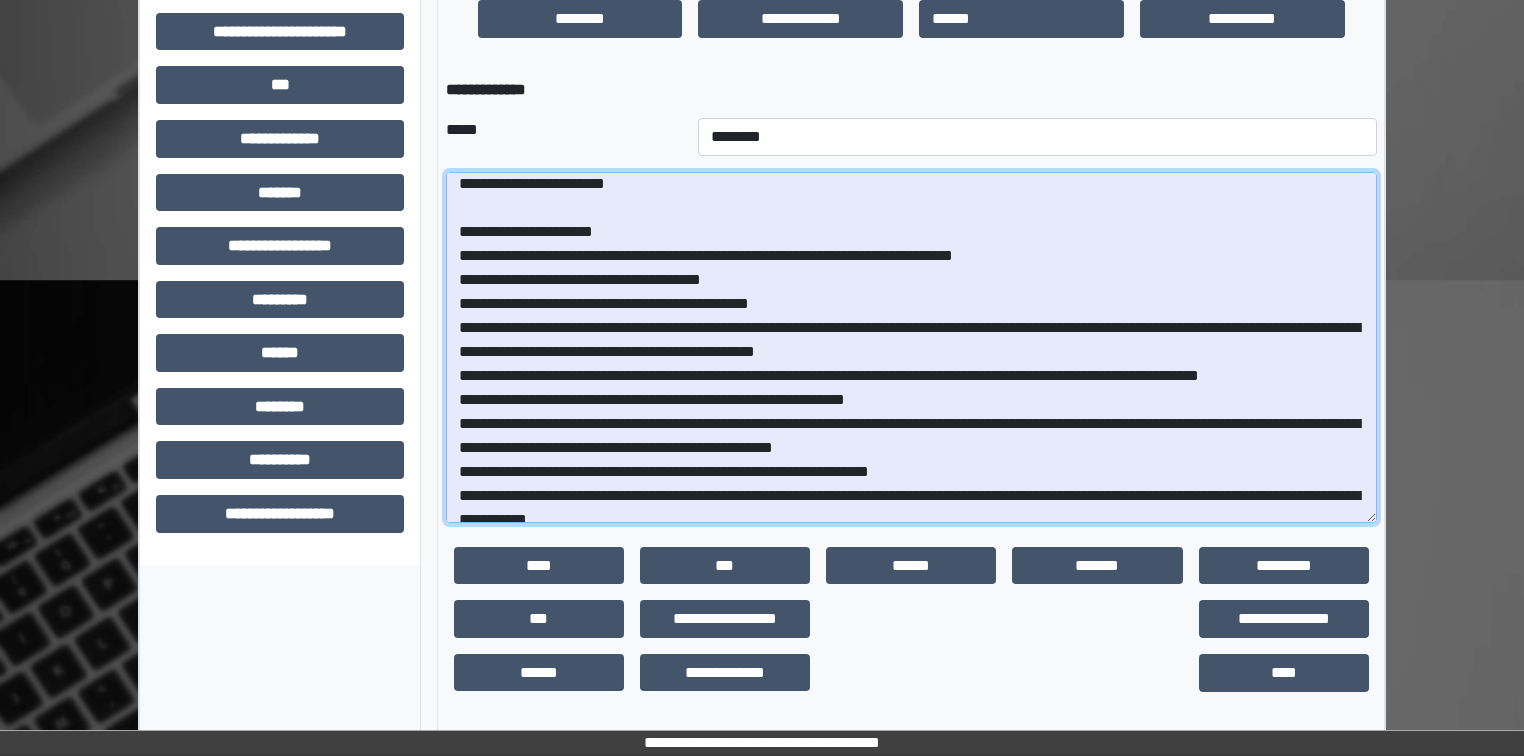 click at bounding box center (911, 347) 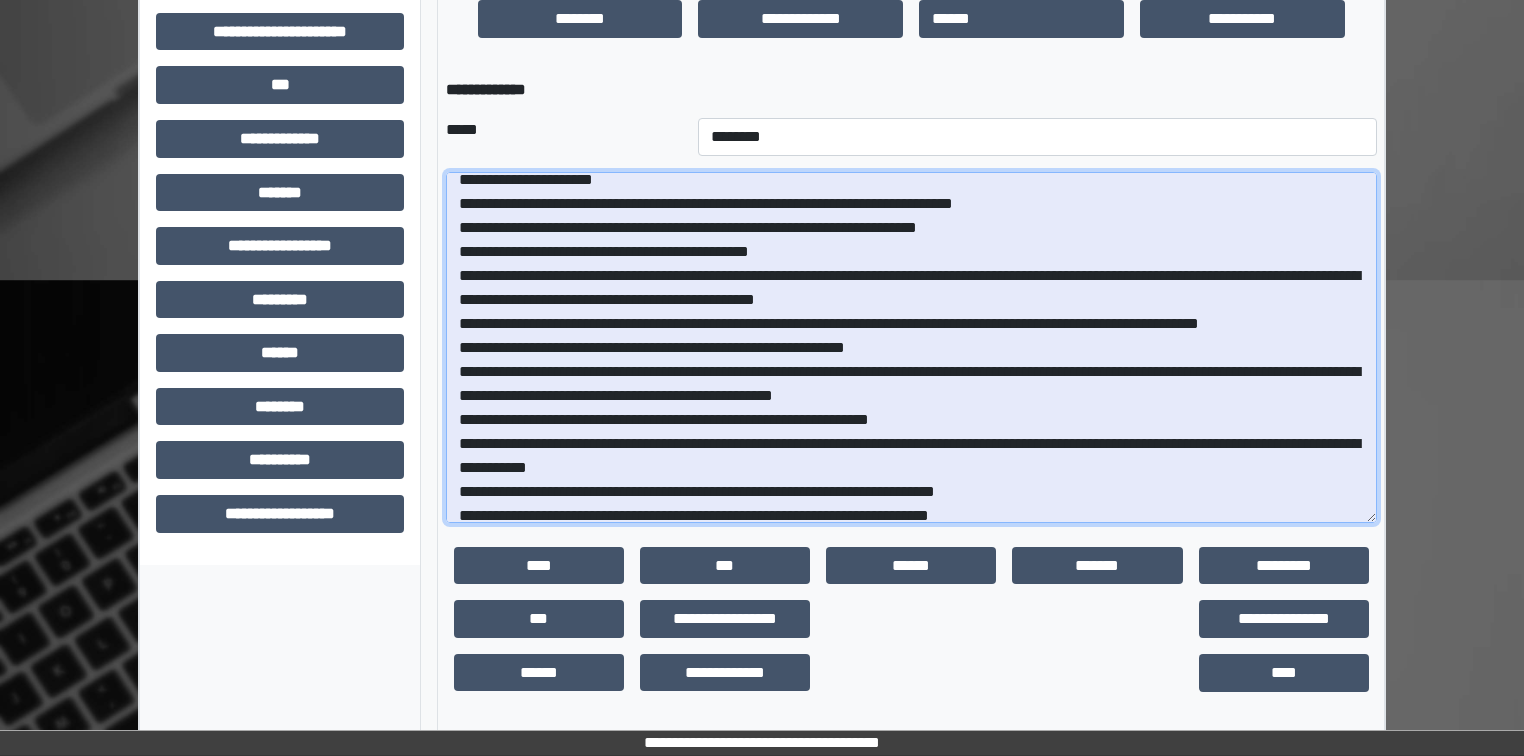 scroll, scrollTop: 279, scrollLeft: 0, axis: vertical 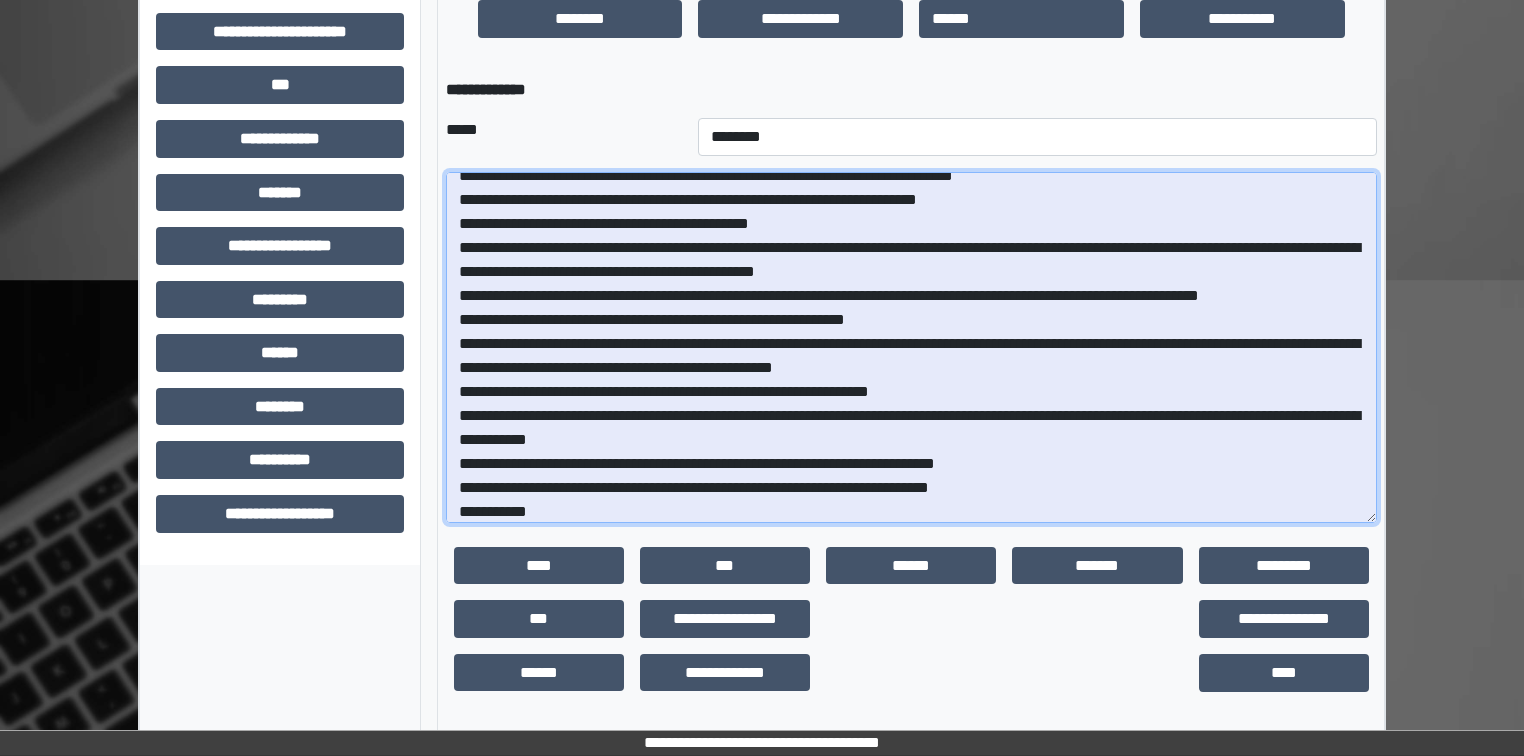 click at bounding box center (911, 347) 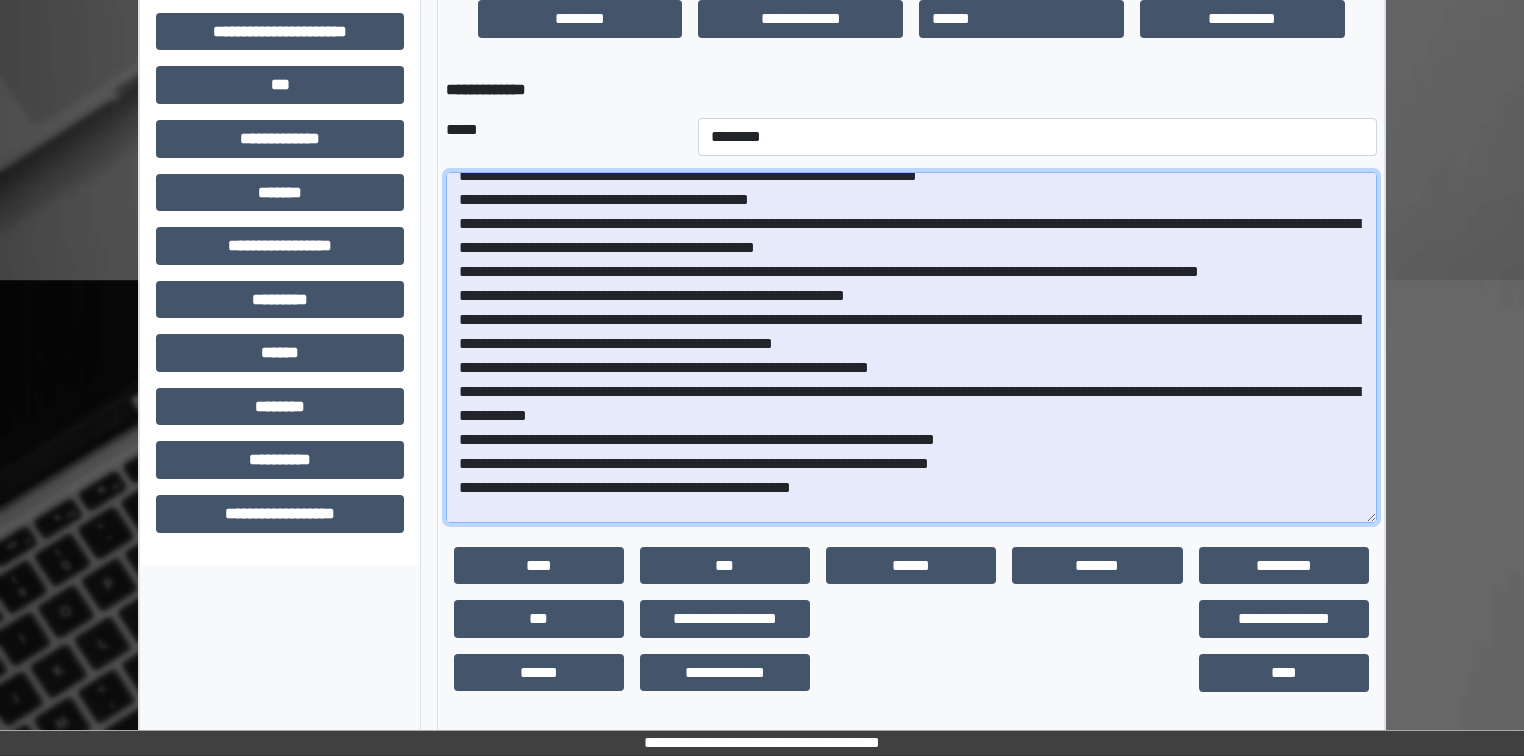 scroll, scrollTop: 327, scrollLeft: 0, axis: vertical 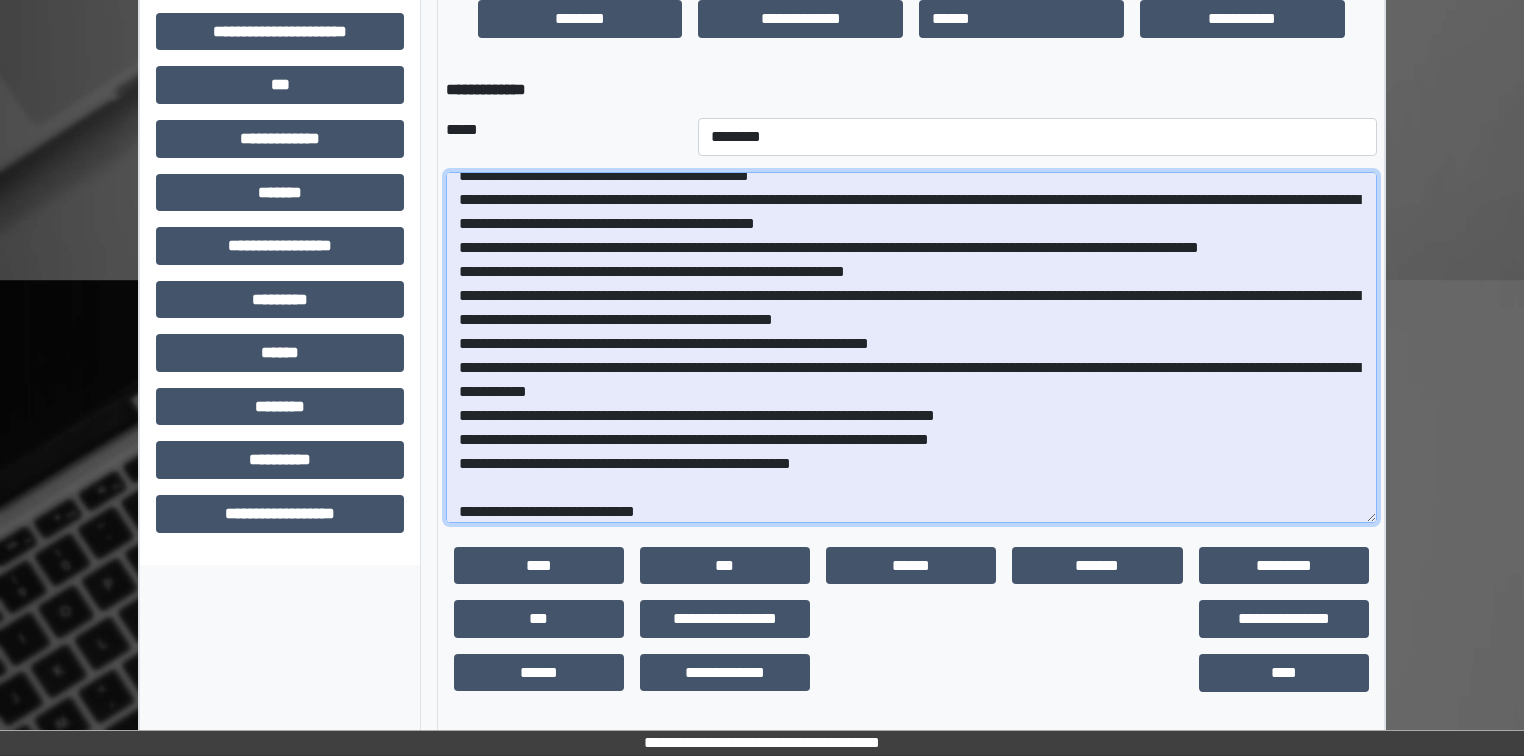 click at bounding box center [911, 347] 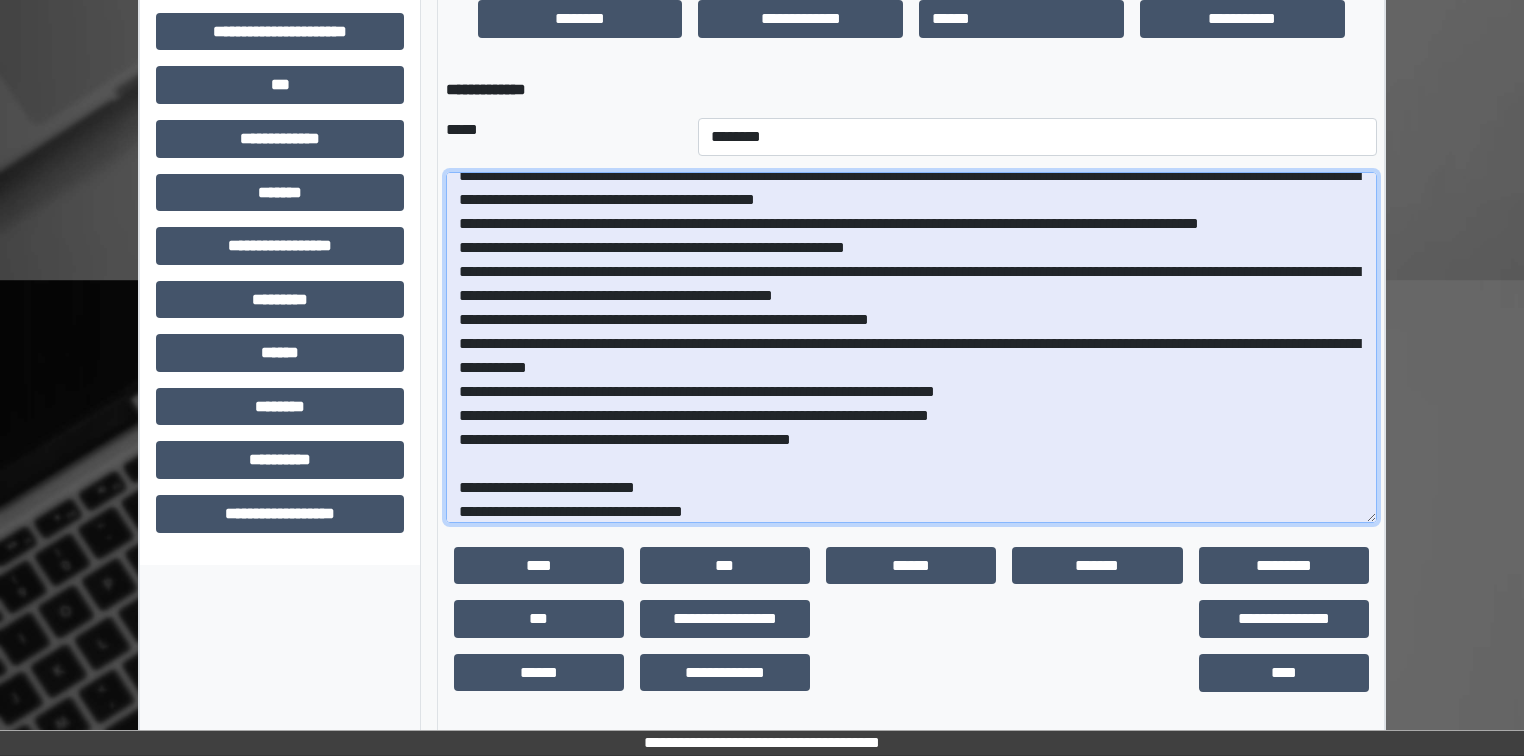 click at bounding box center (911, 347) 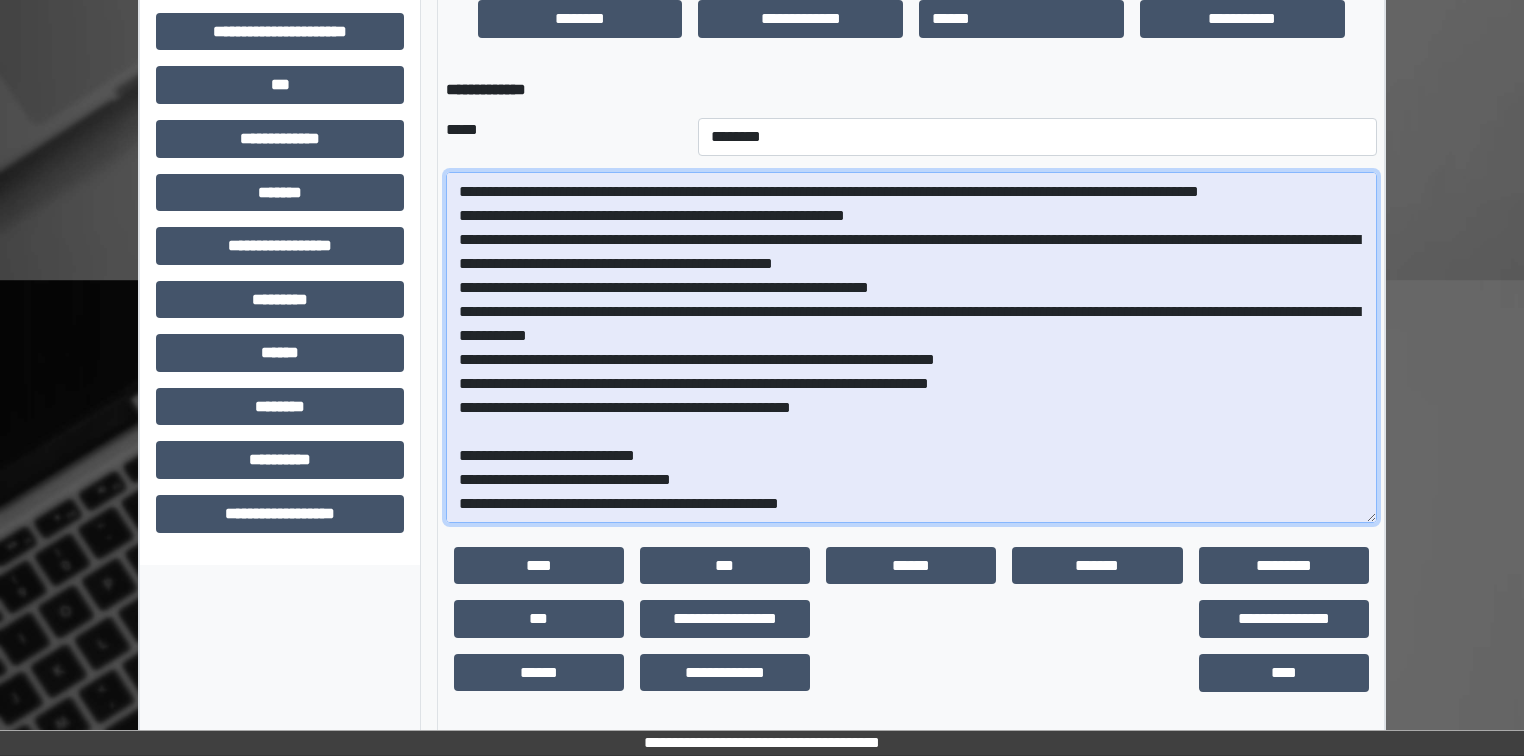 scroll, scrollTop: 423, scrollLeft: 0, axis: vertical 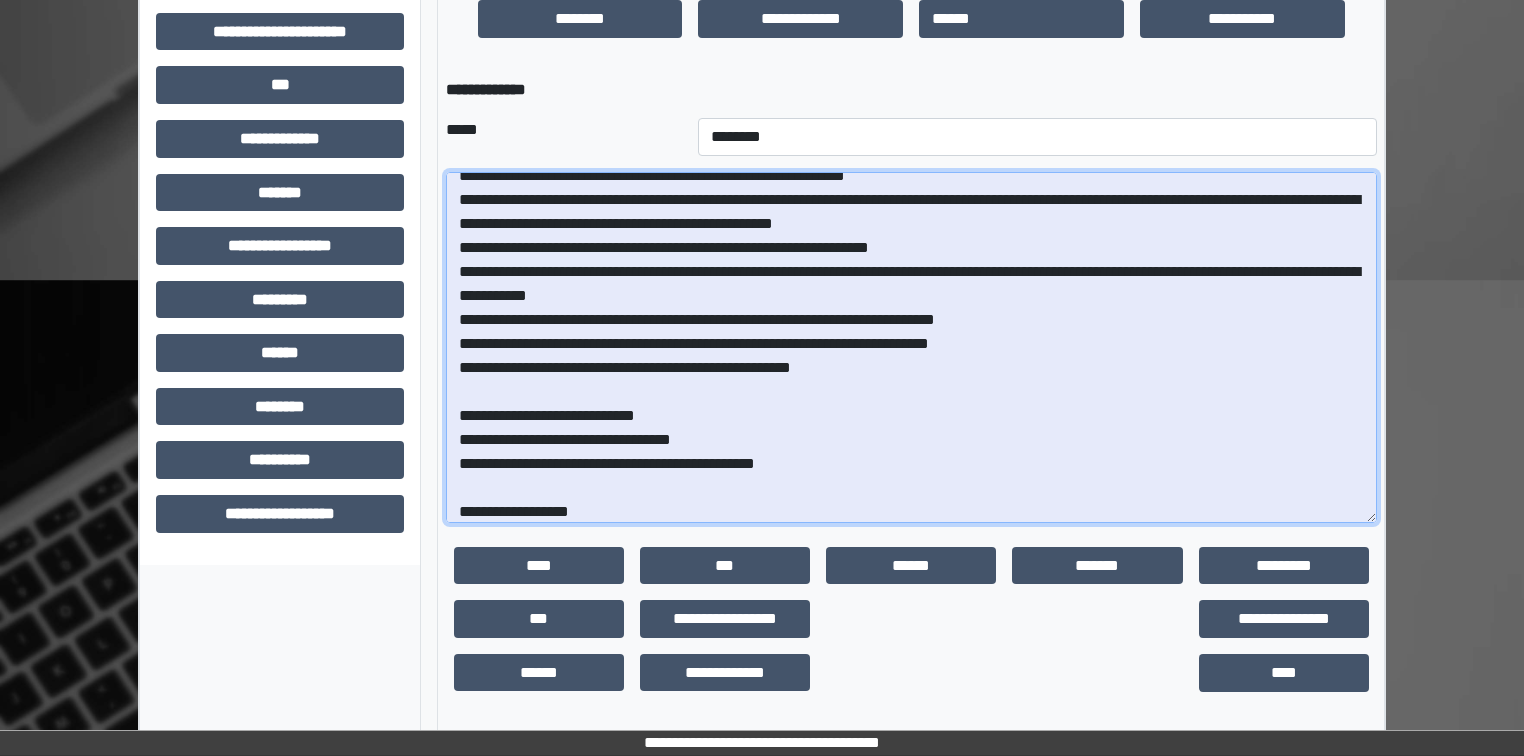 click at bounding box center [911, 347] 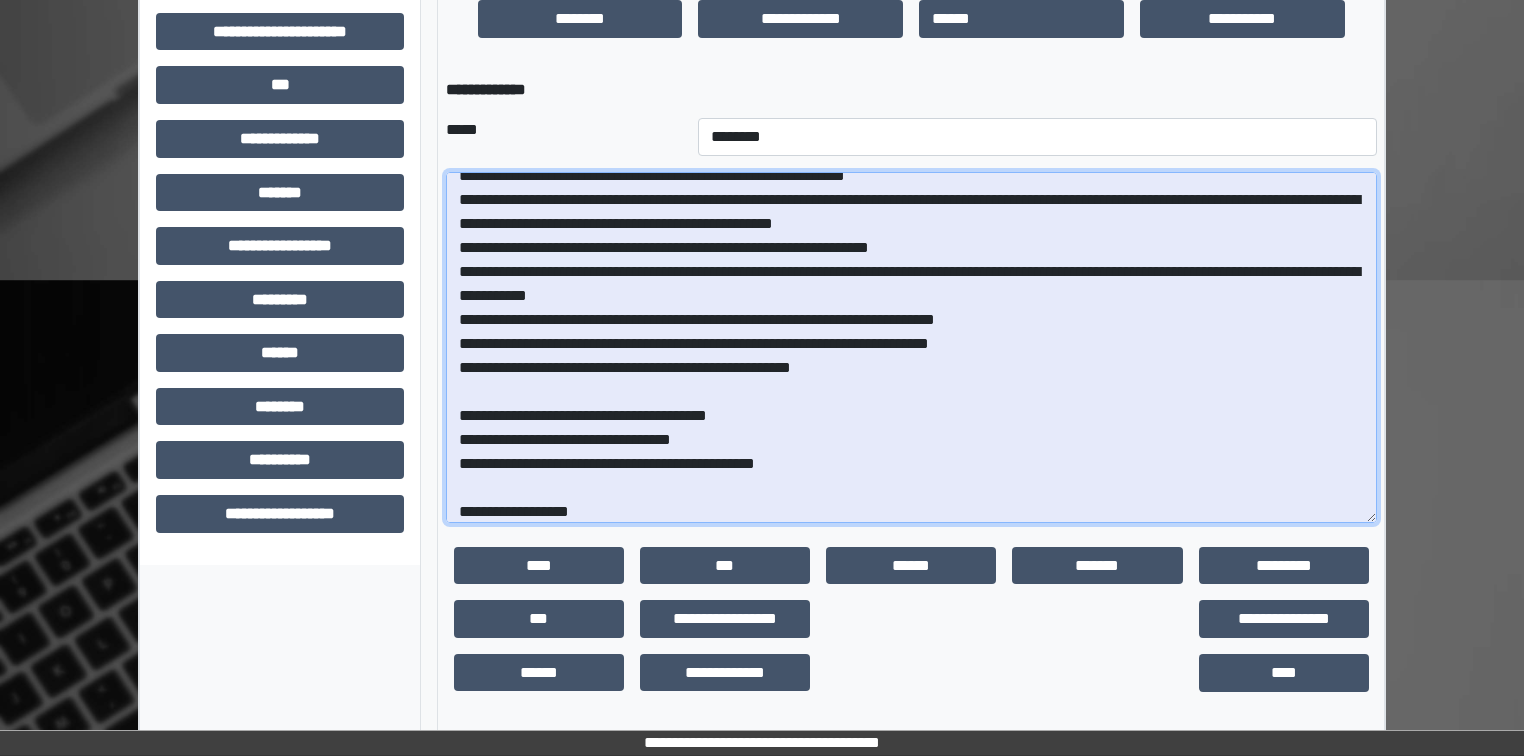 click at bounding box center (911, 347) 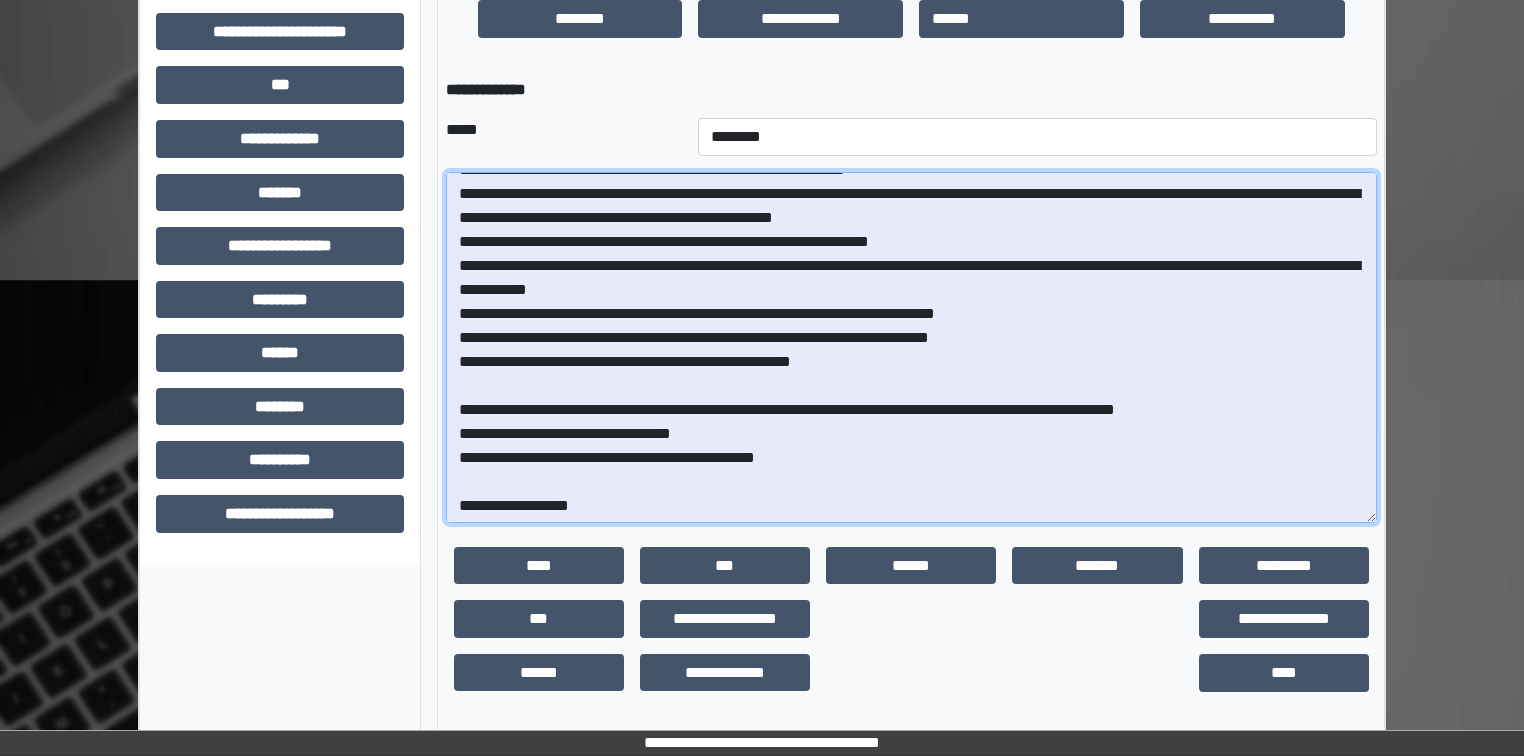 scroll, scrollTop: 430, scrollLeft: 0, axis: vertical 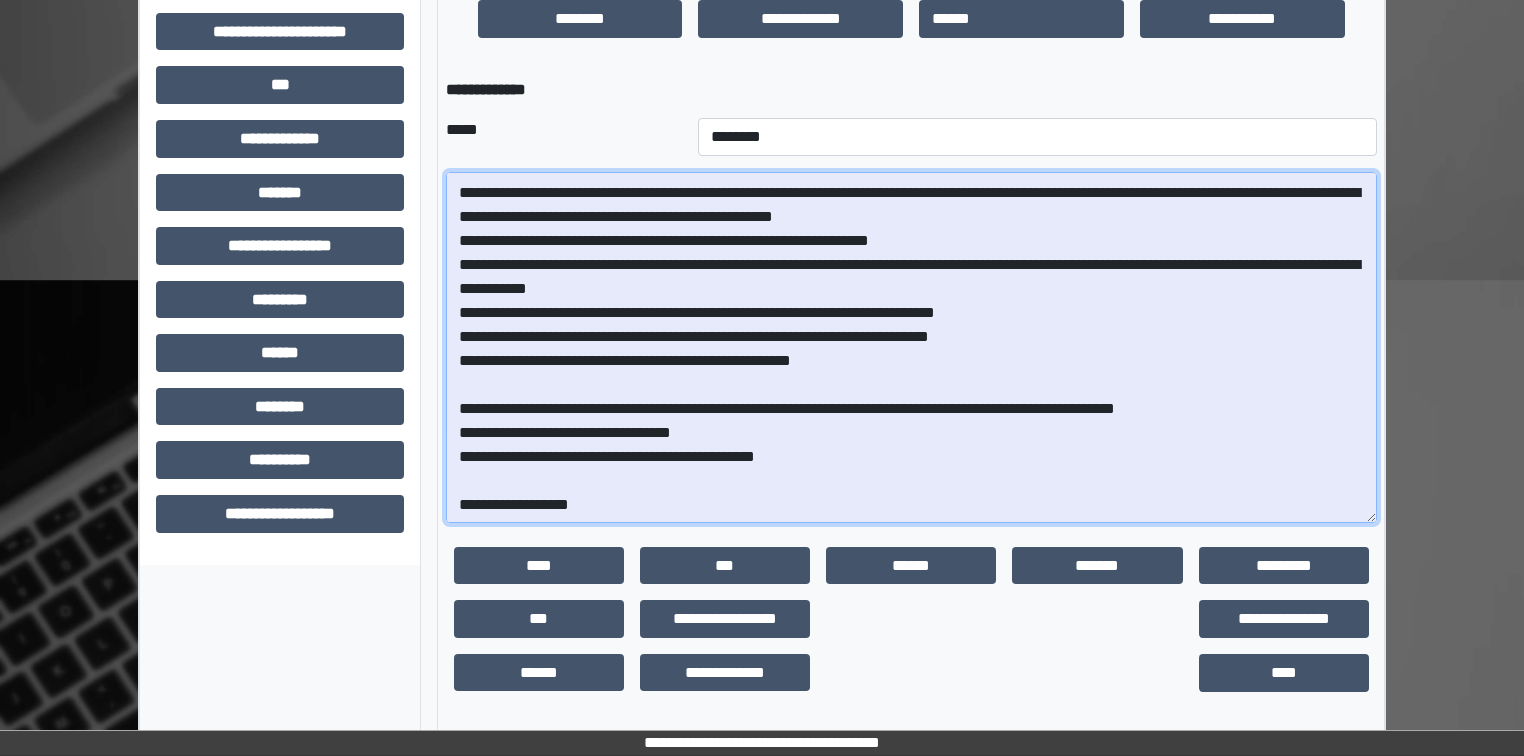 click at bounding box center (911, 347) 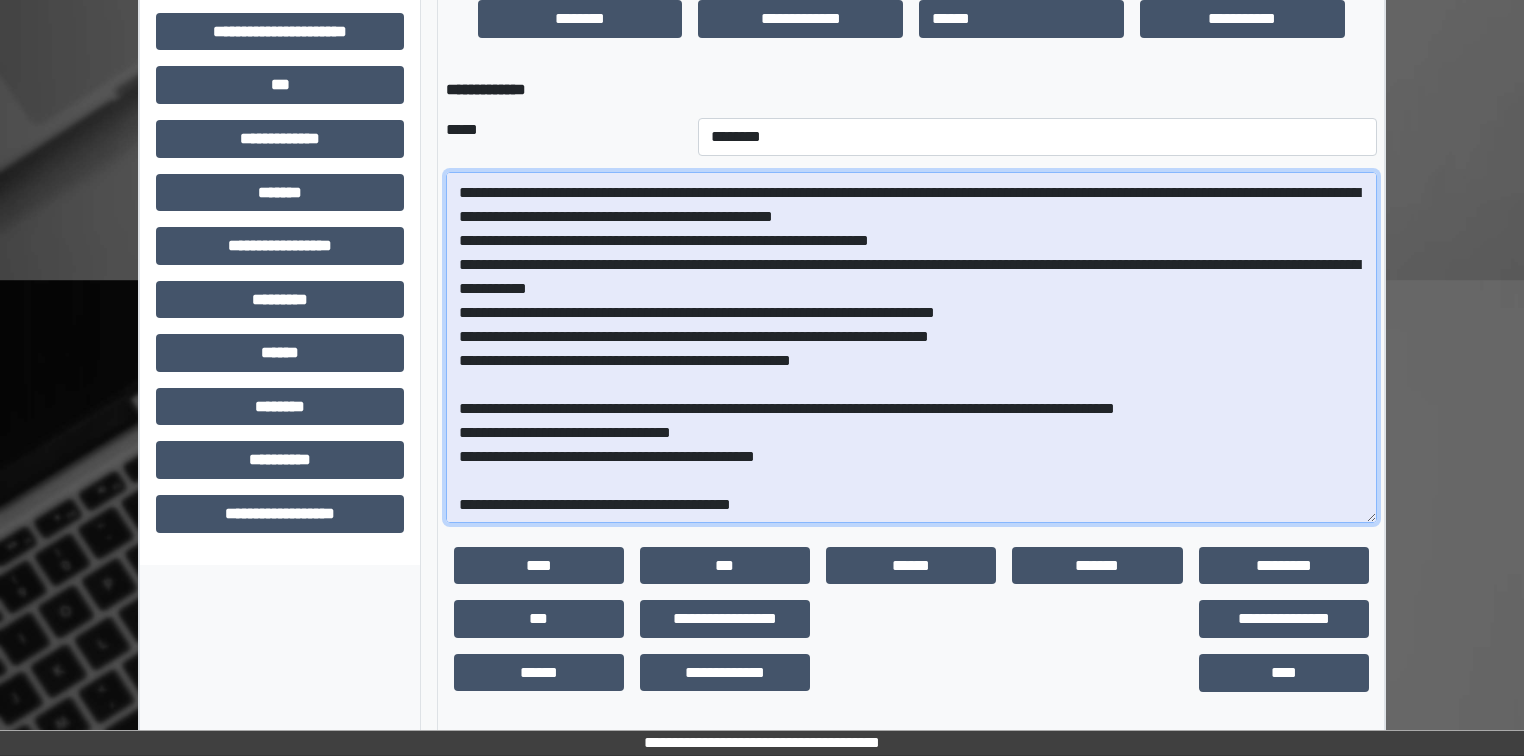 click at bounding box center [911, 347] 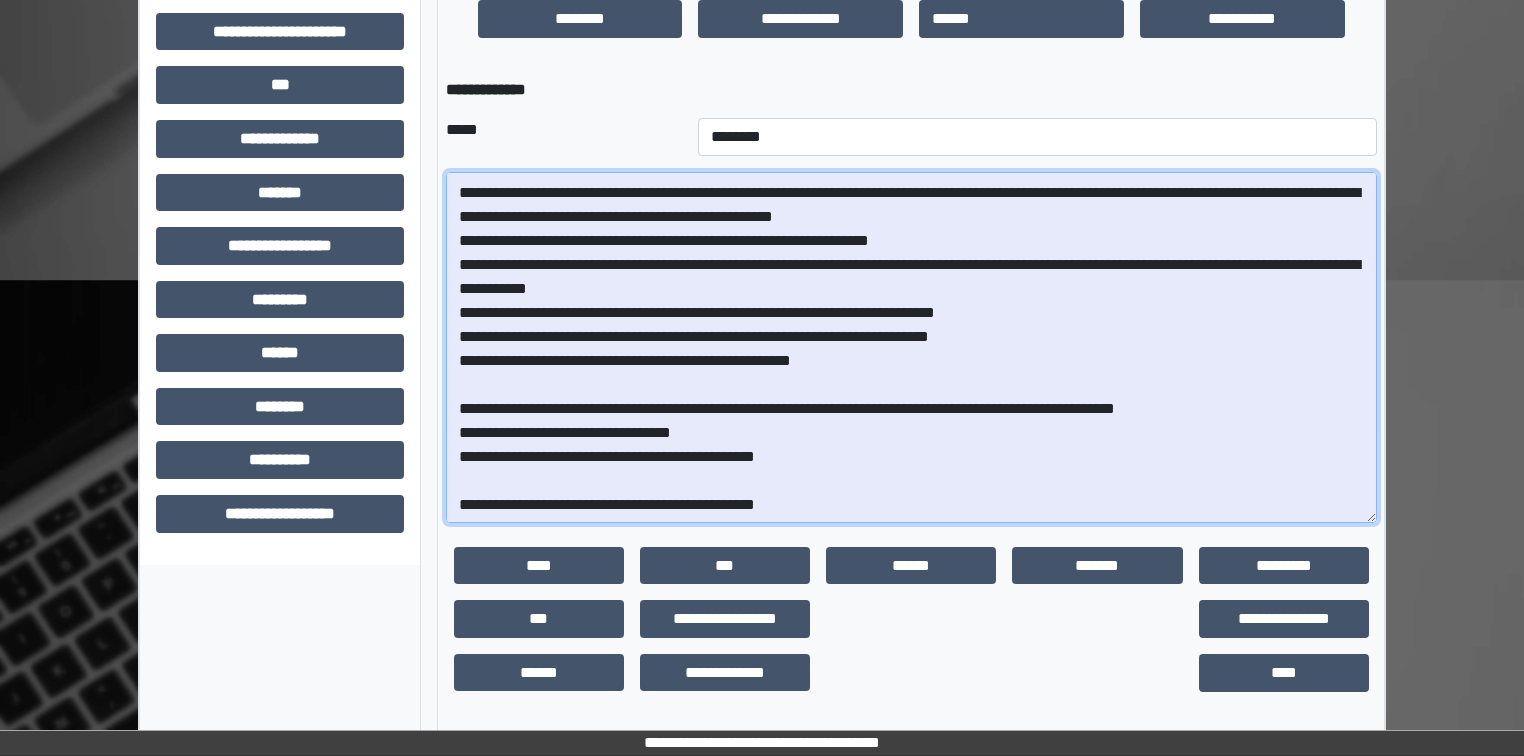 scroll, scrollTop: 447, scrollLeft: 0, axis: vertical 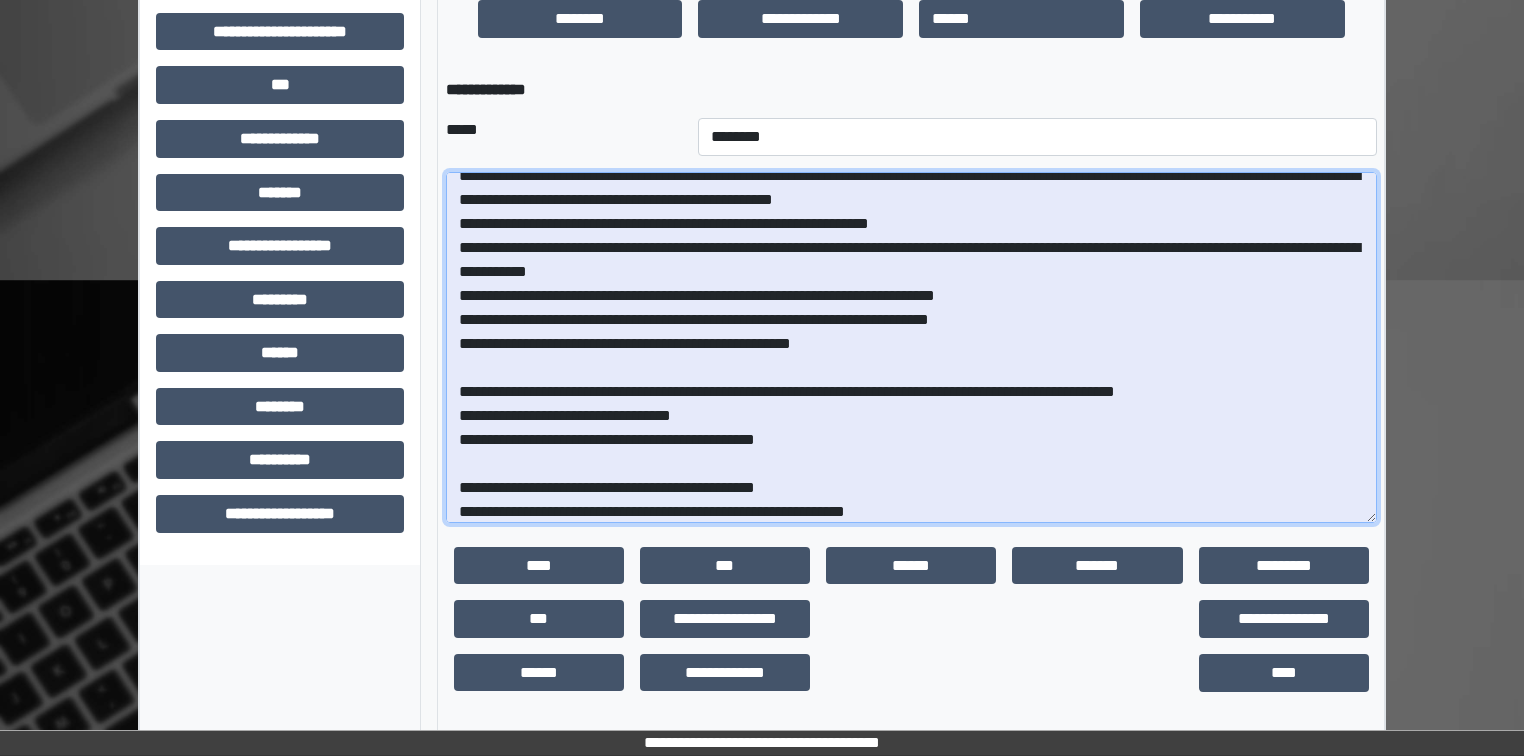 click at bounding box center (911, 347) 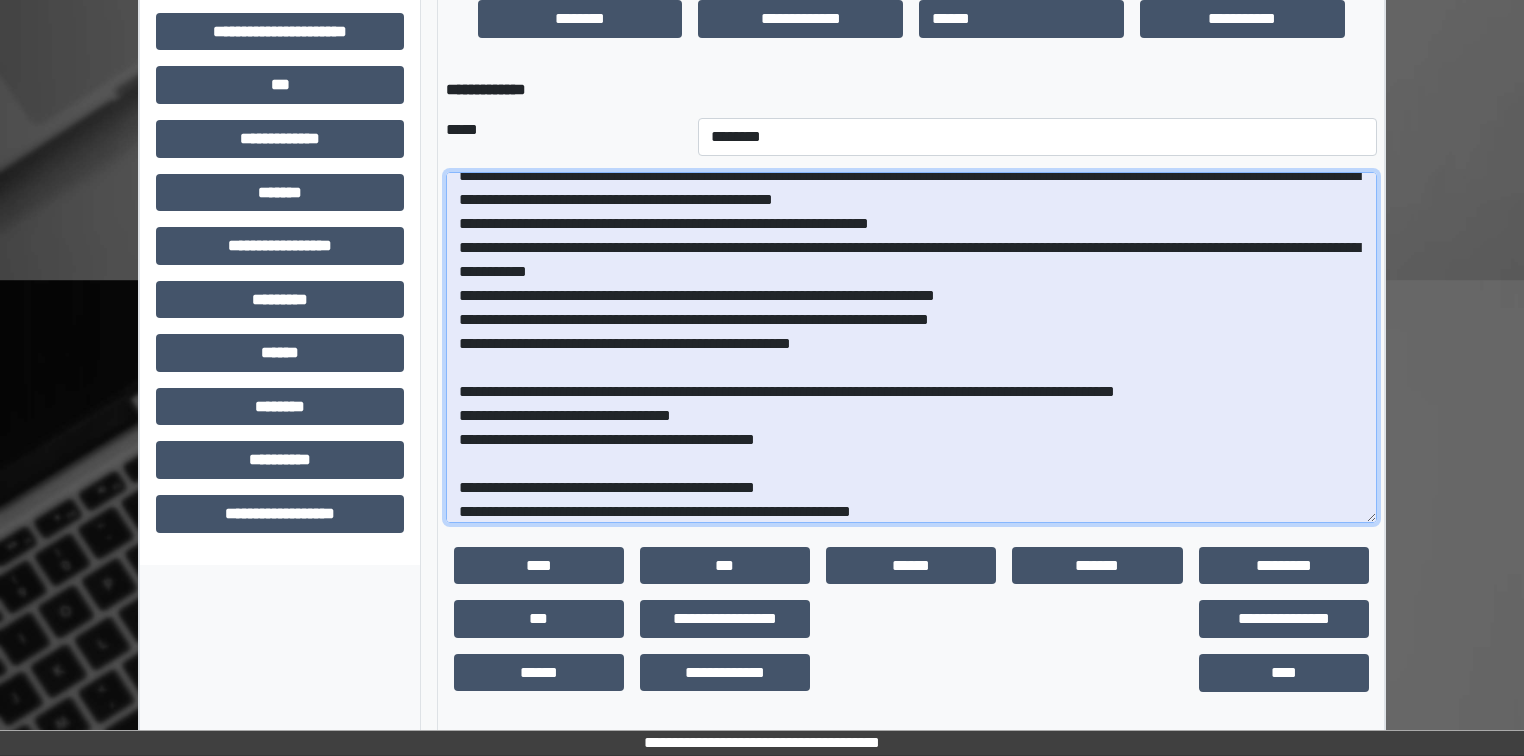 scroll, scrollTop: 471, scrollLeft: 0, axis: vertical 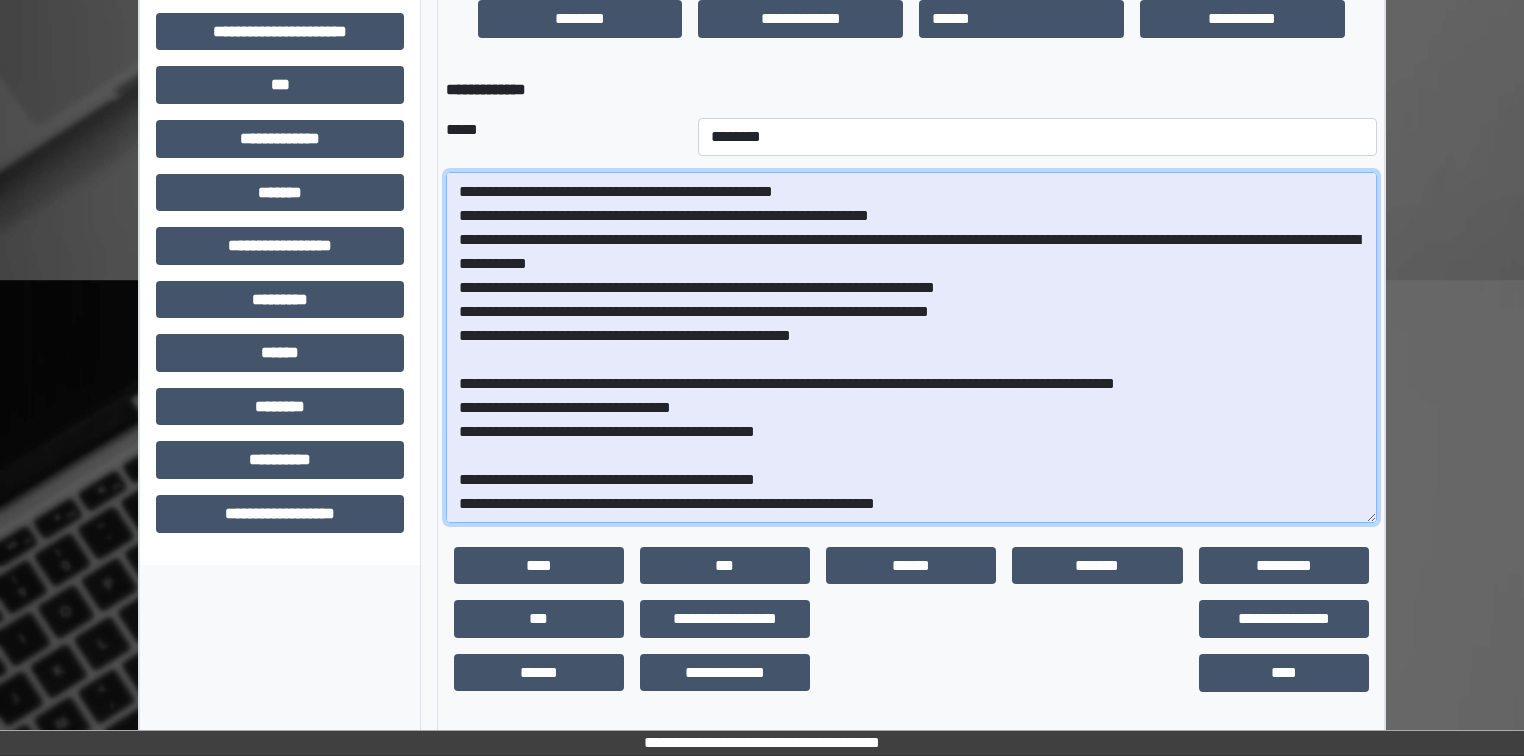 click at bounding box center [911, 347] 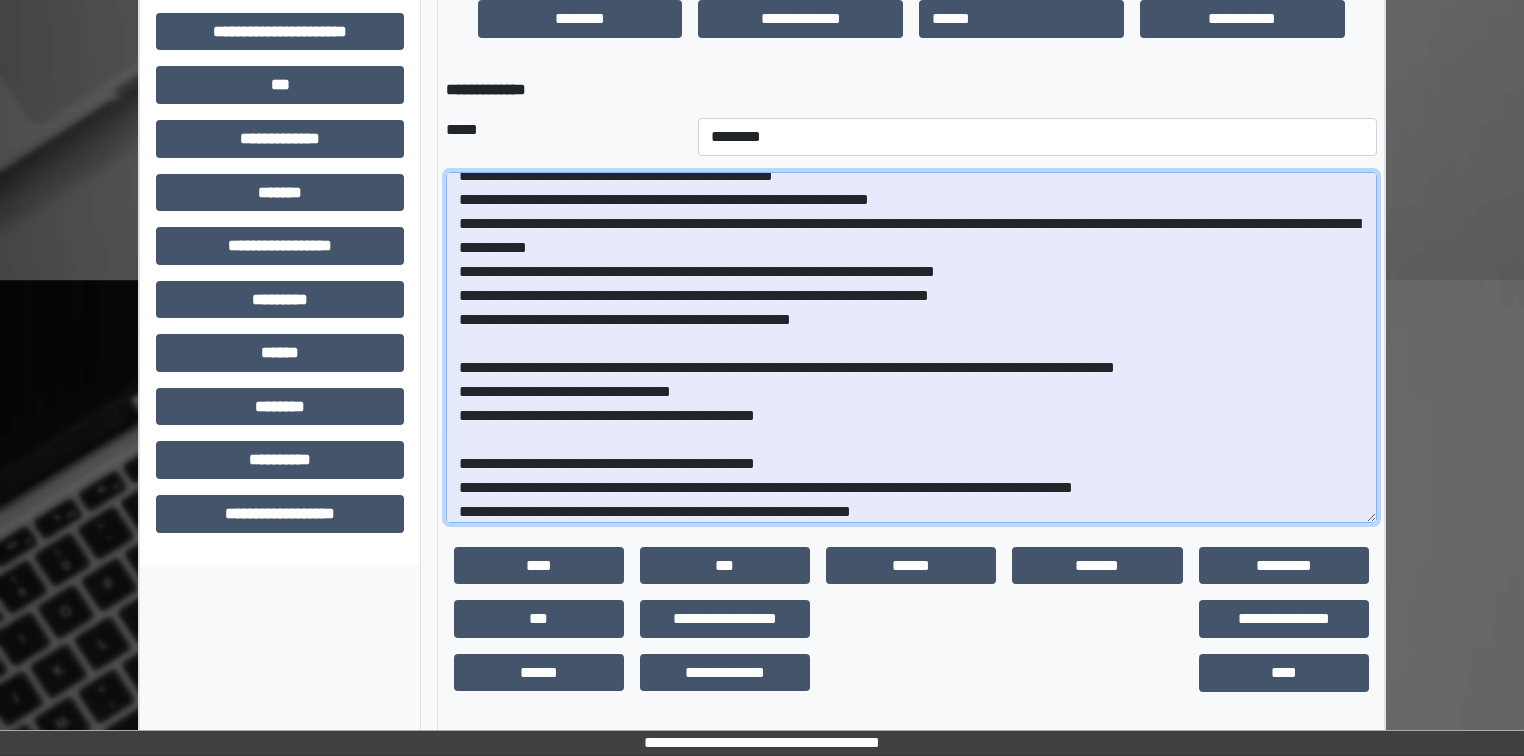 click at bounding box center [911, 347] 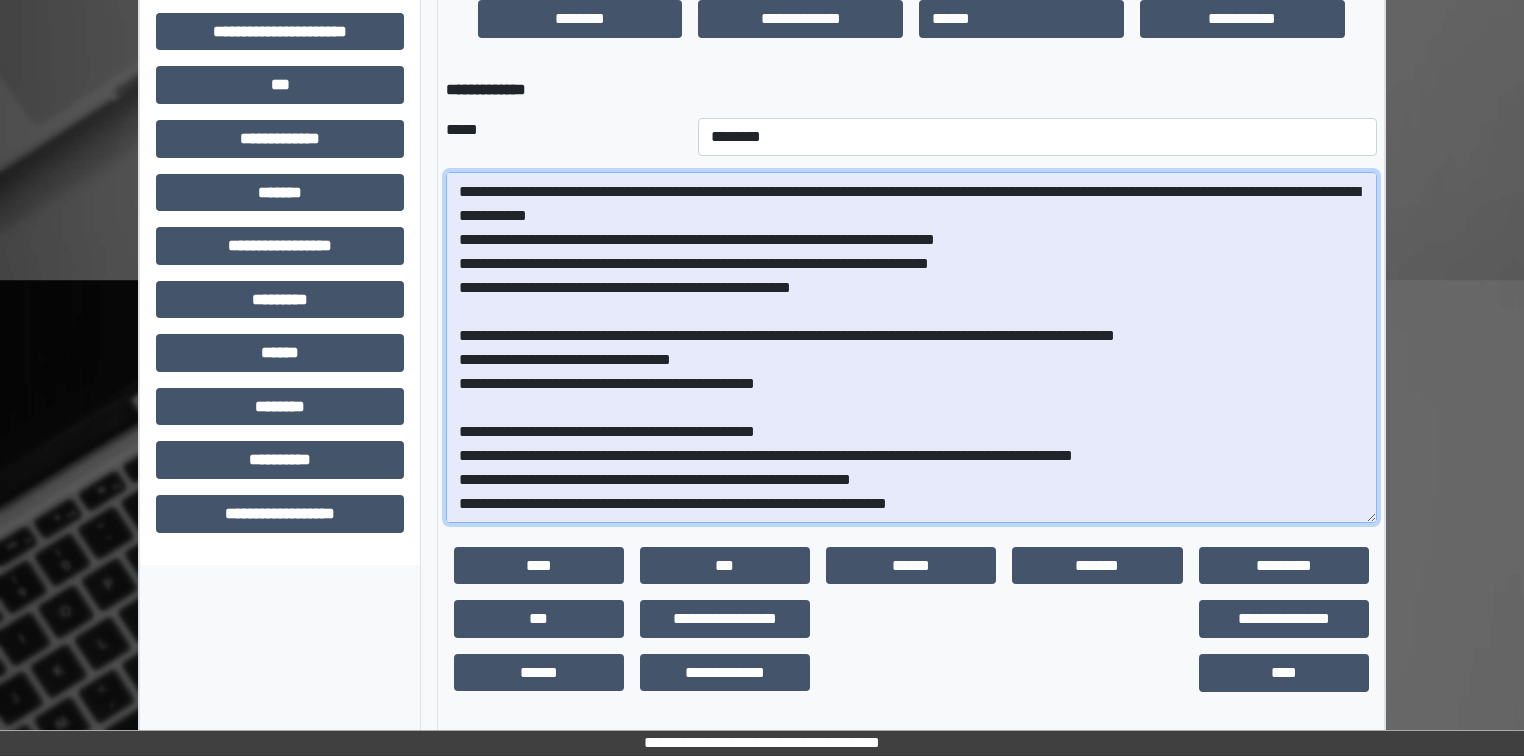 scroll, scrollTop: 550, scrollLeft: 0, axis: vertical 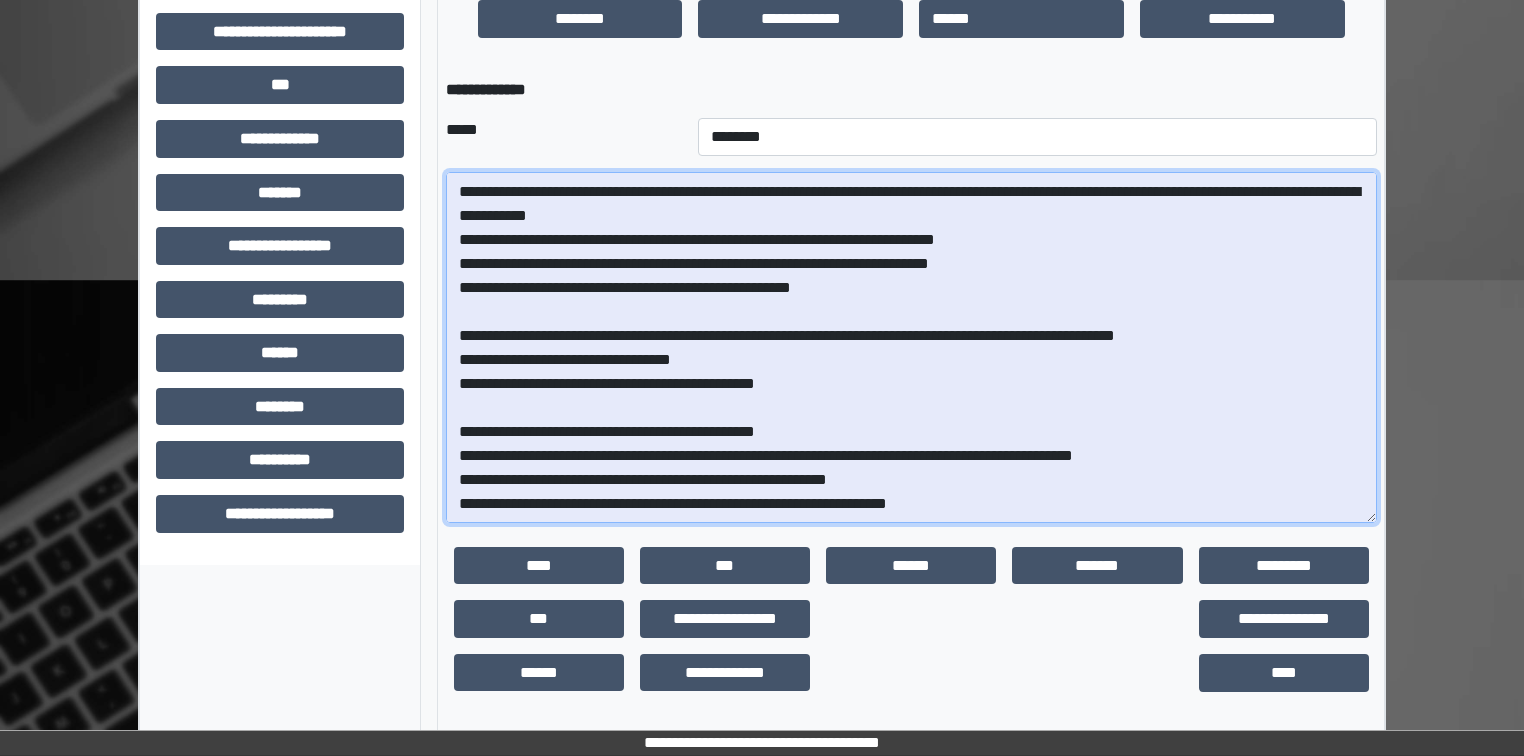 click at bounding box center [911, 347] 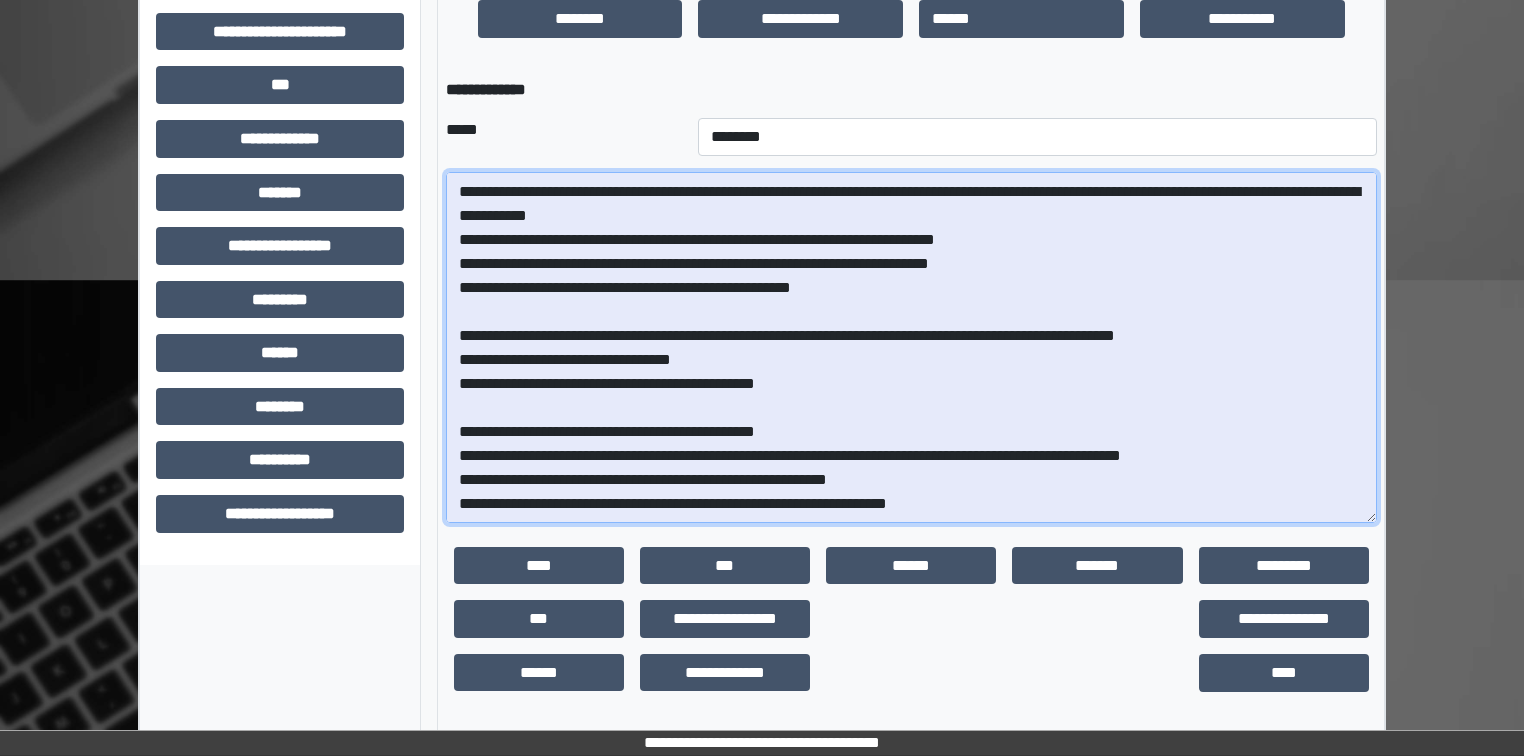 click at bounding box center [911, 347] 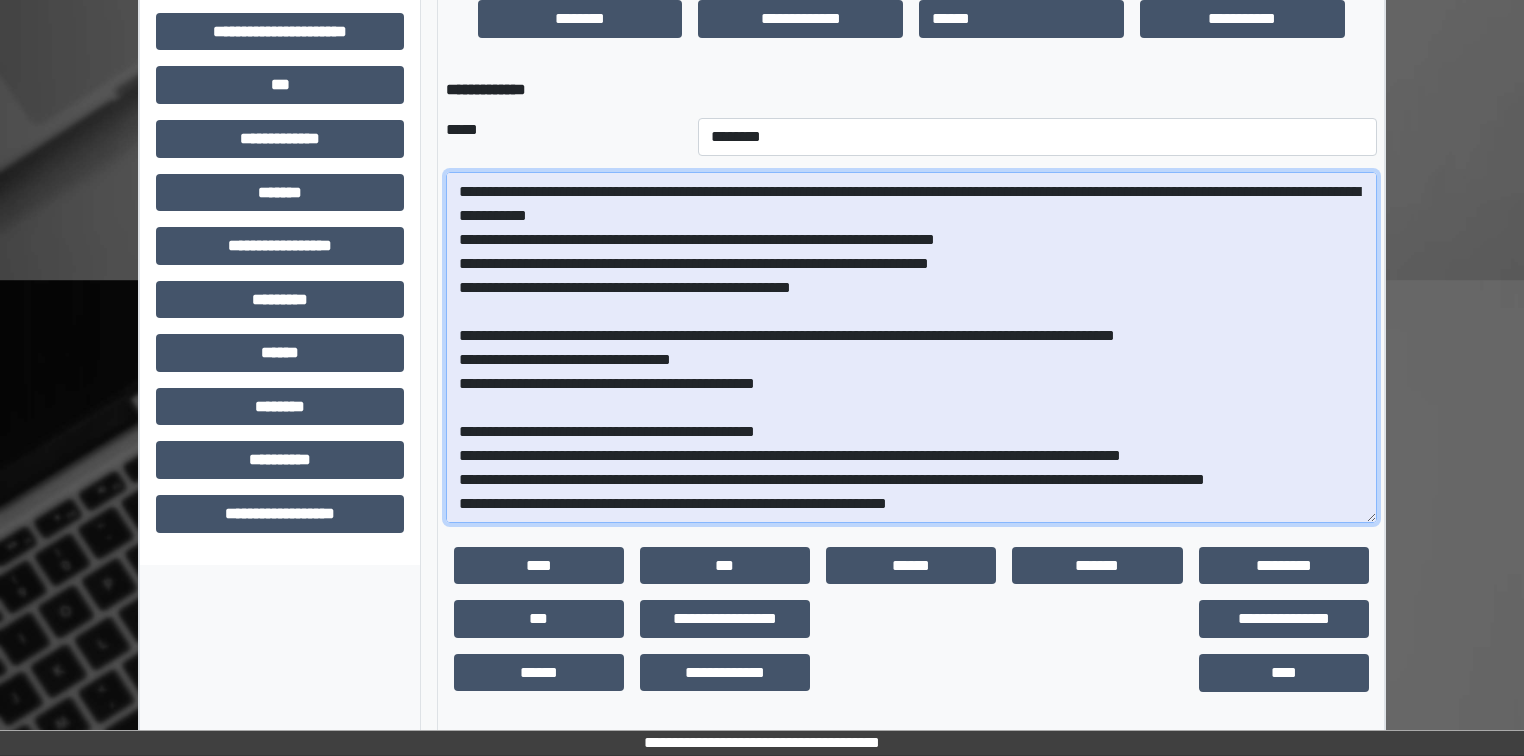 drag, startPoint x: 467, startPoint y: 455, endPoint x: 972, endPoint y: 507, distance: 507.67017 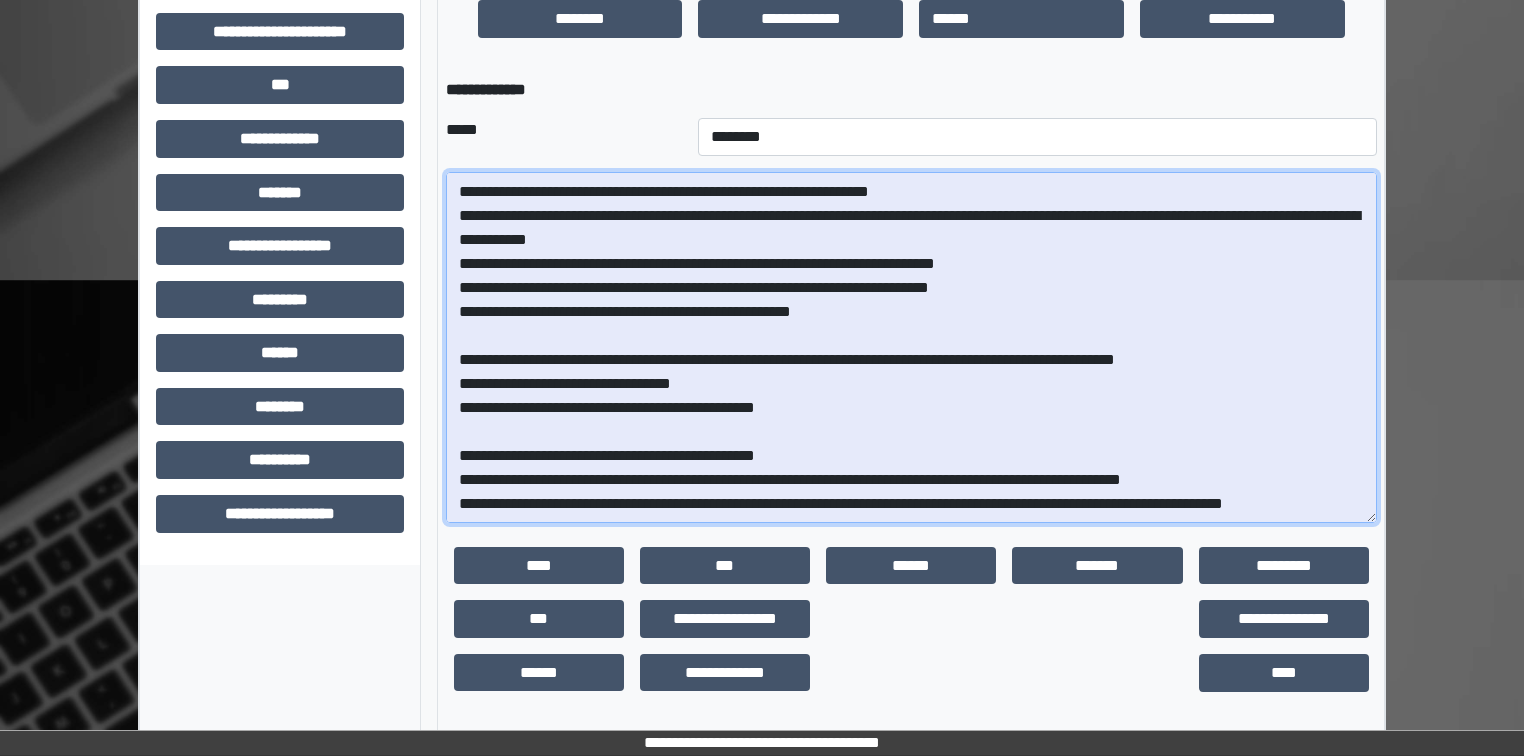 scroll, scrollTop: 502, scrollLeft: 0, axis: vertical 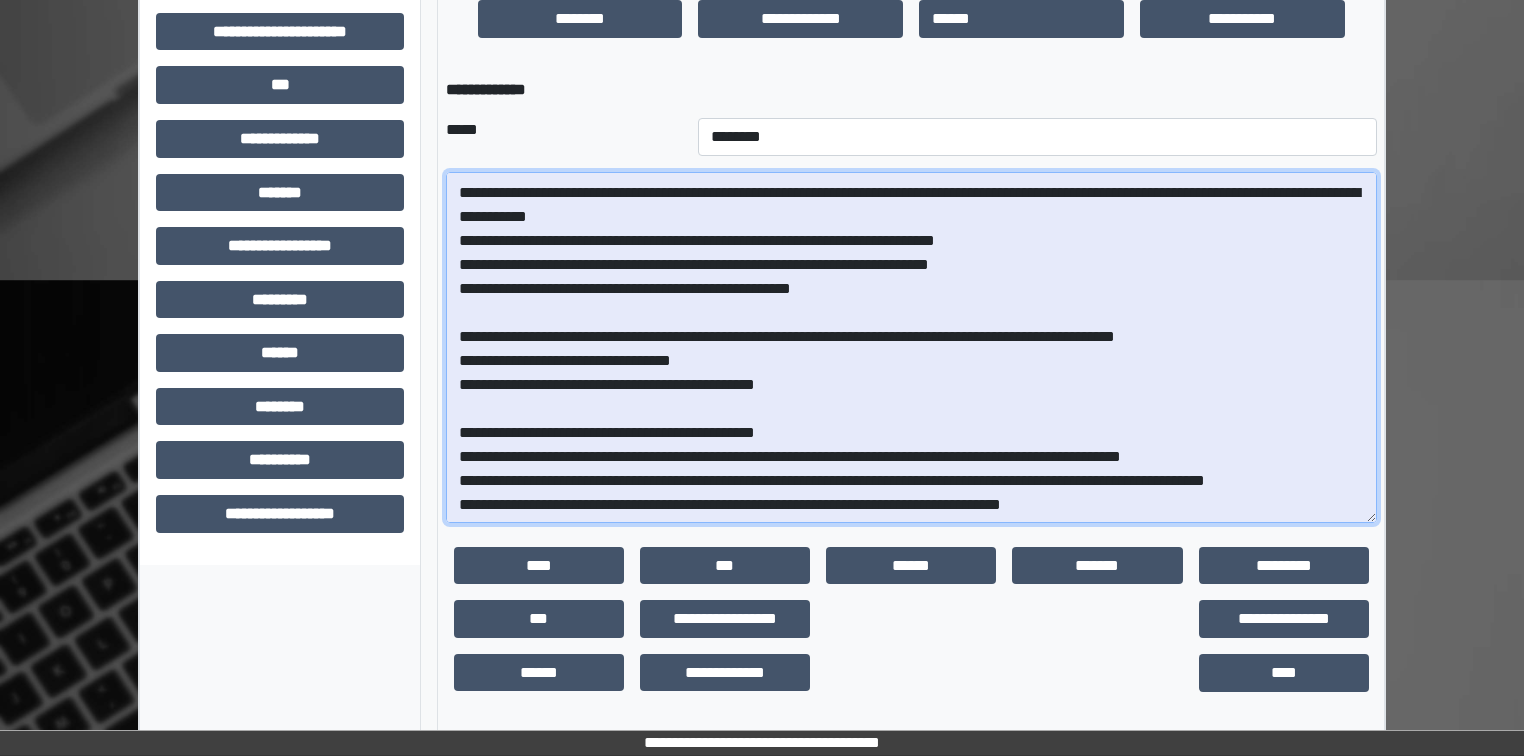 click at bounding box center (911, 347) 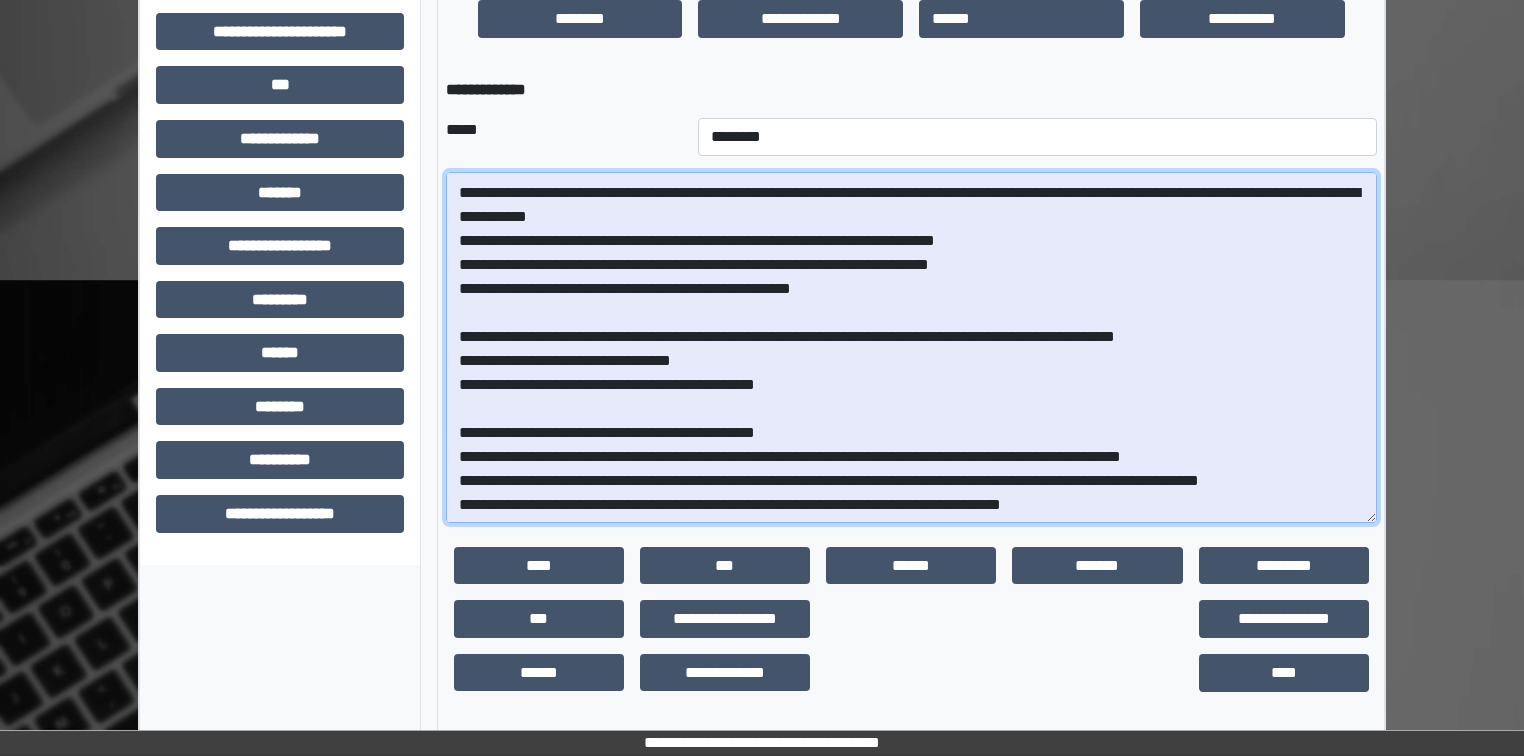 click at bounding box center (911, 347) 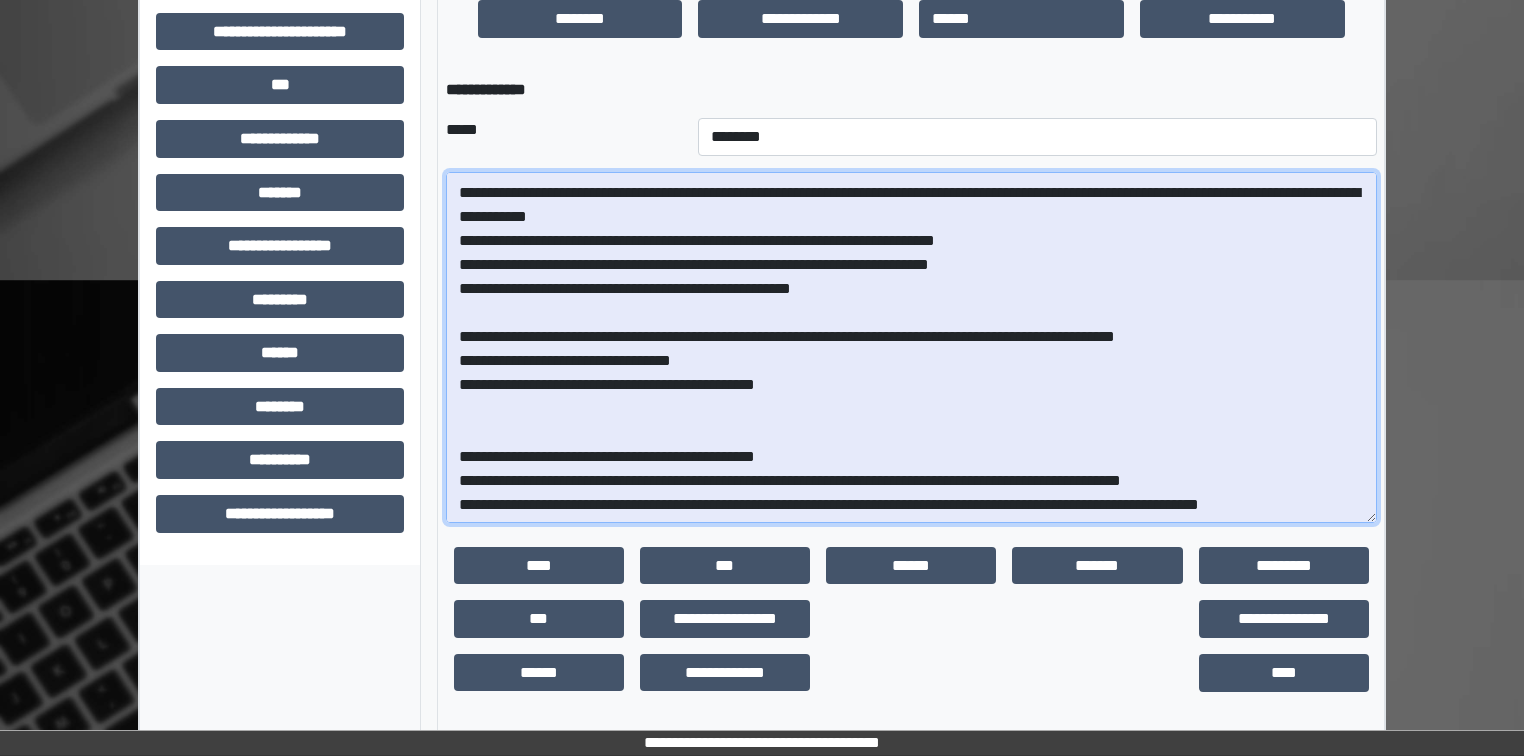 scroll, scrollTop: 526, scrollLeft: 0, axis: vertical 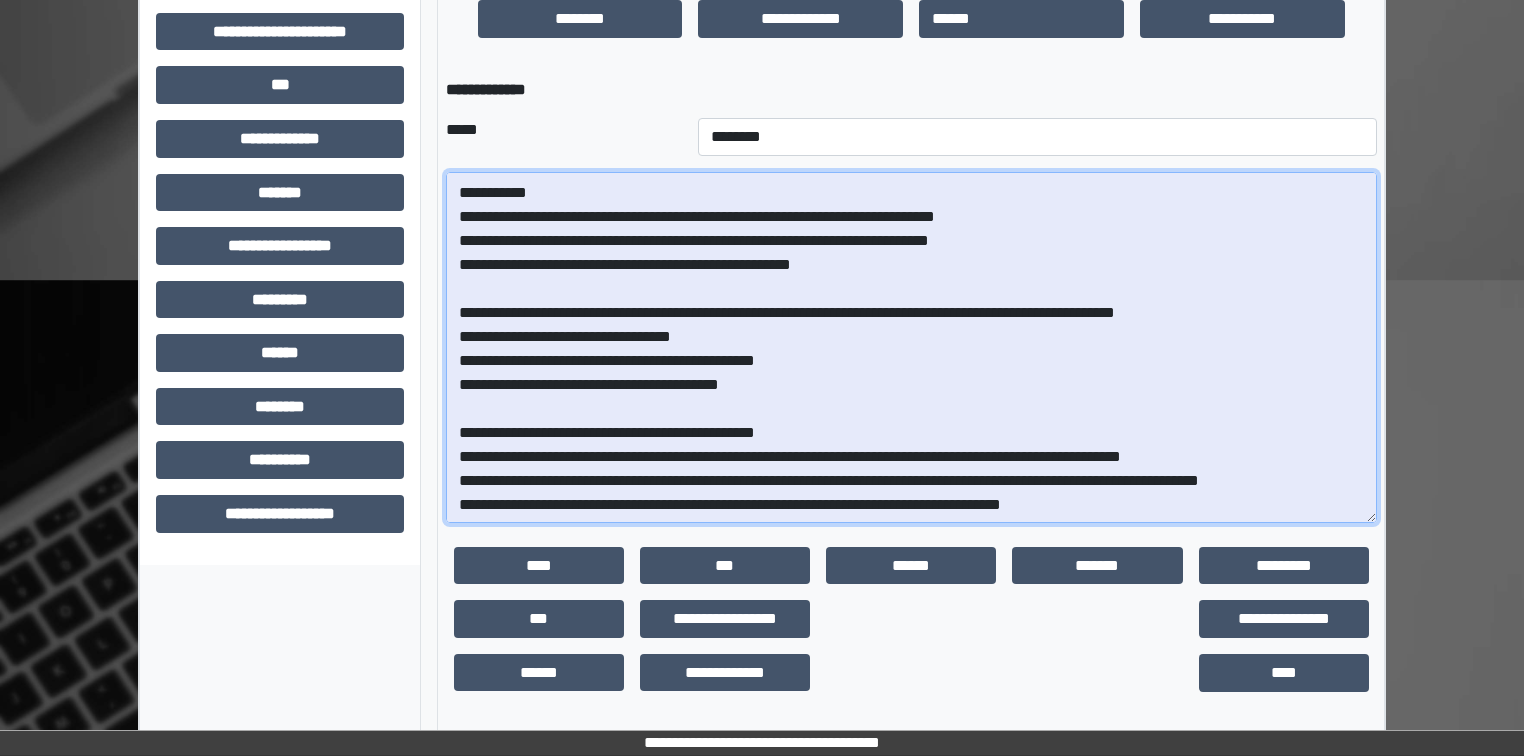 click at bounding box center (911, 347) 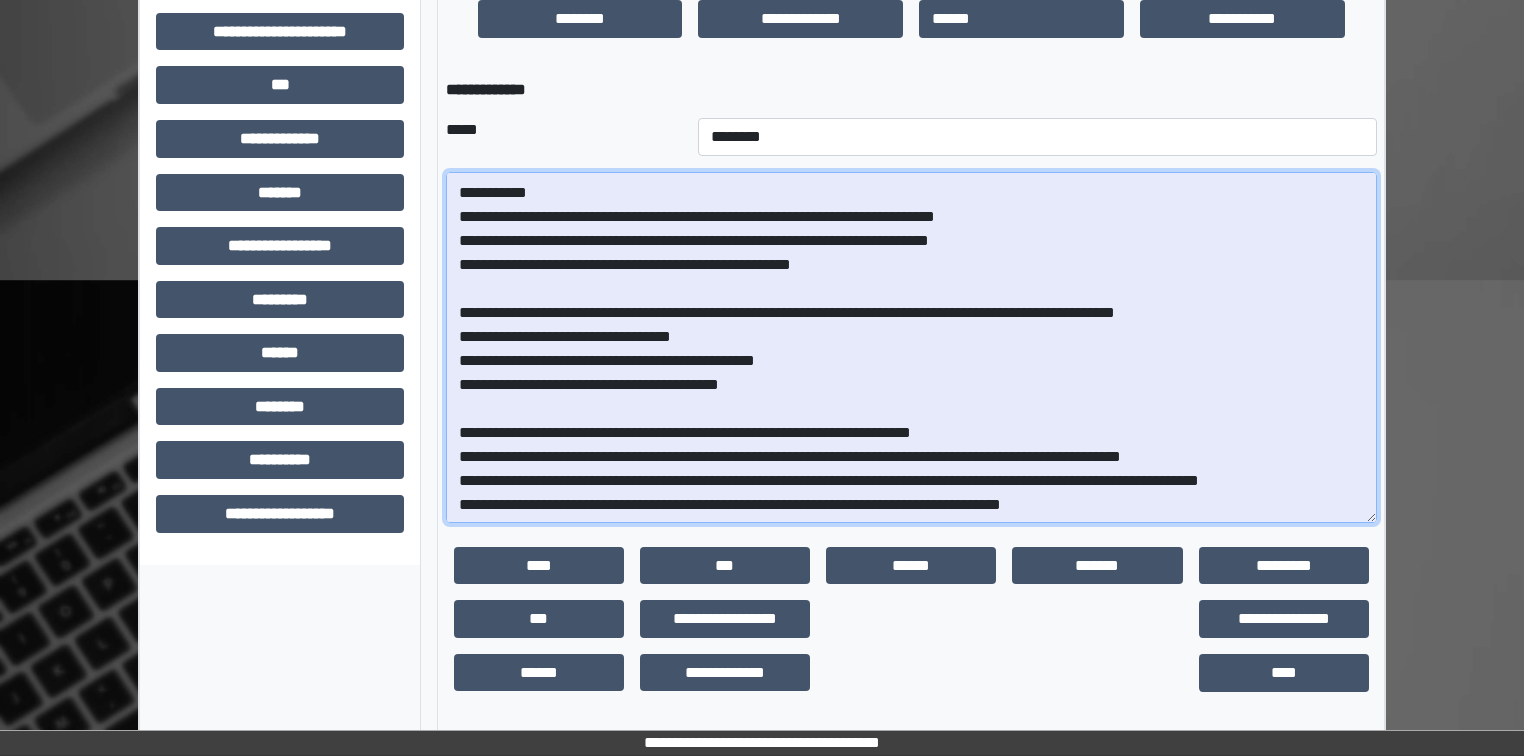 click at bounding box center (911, 347) 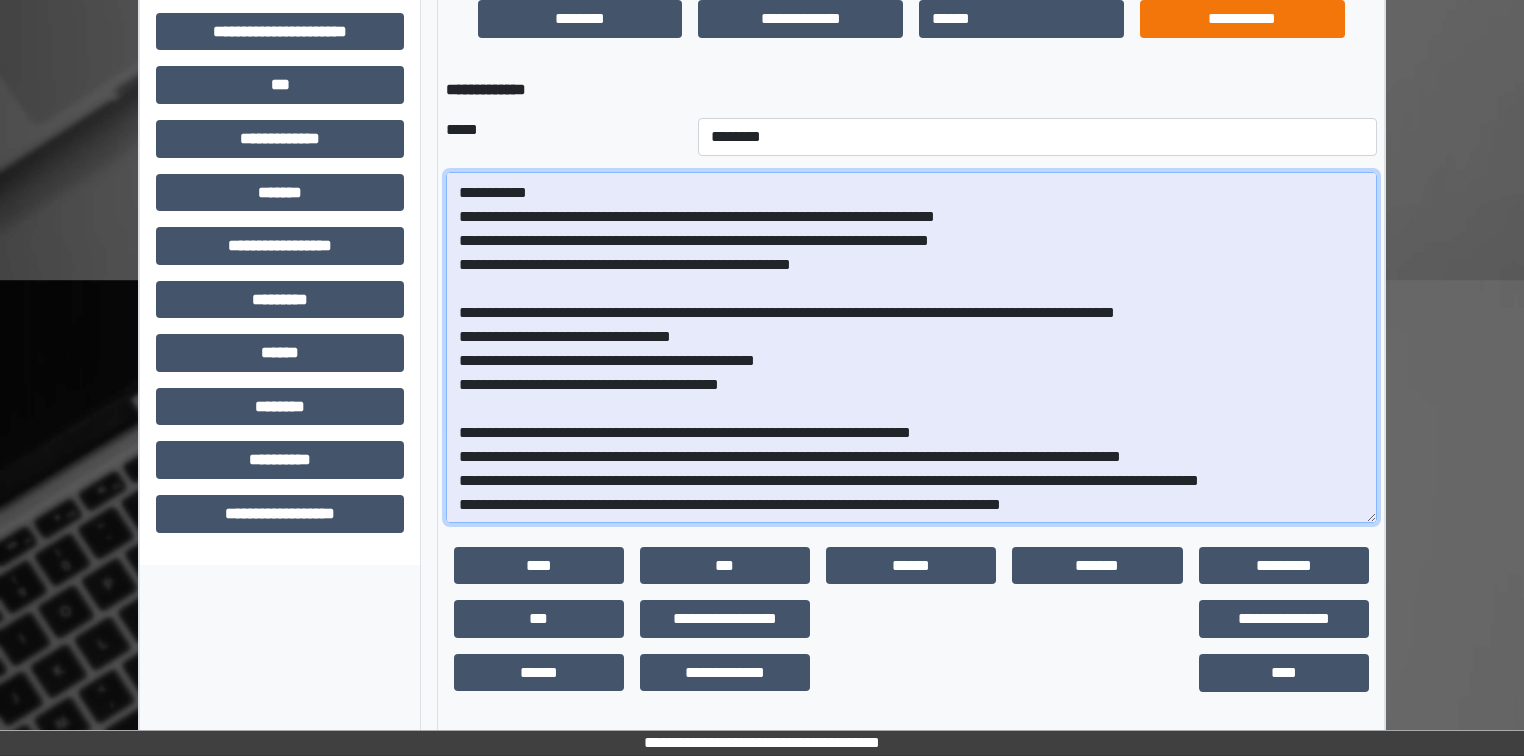 type on "**********" 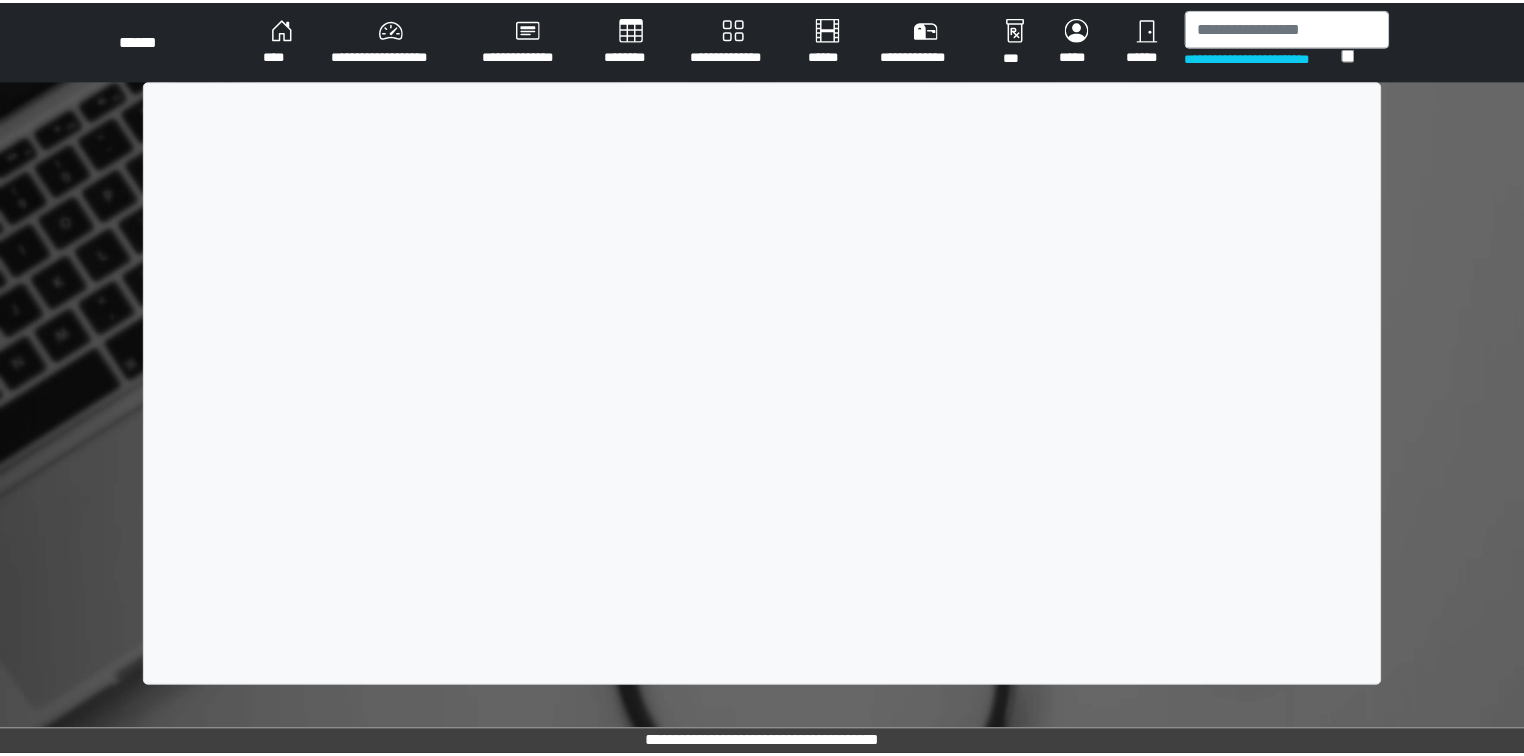 scroll, scrollTop: 0, scrollLeft: 0, axis: both 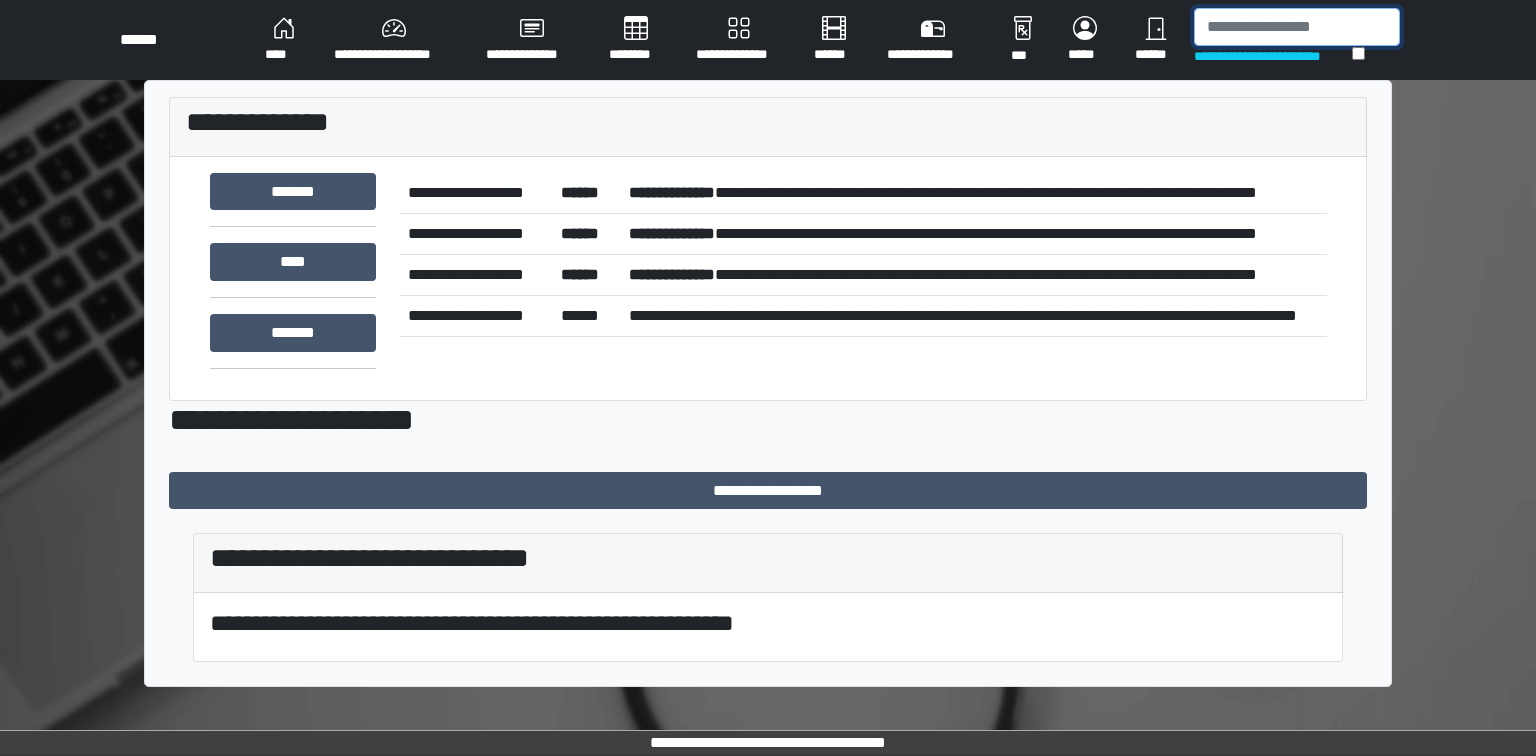click at bounding box center (1297, 27) 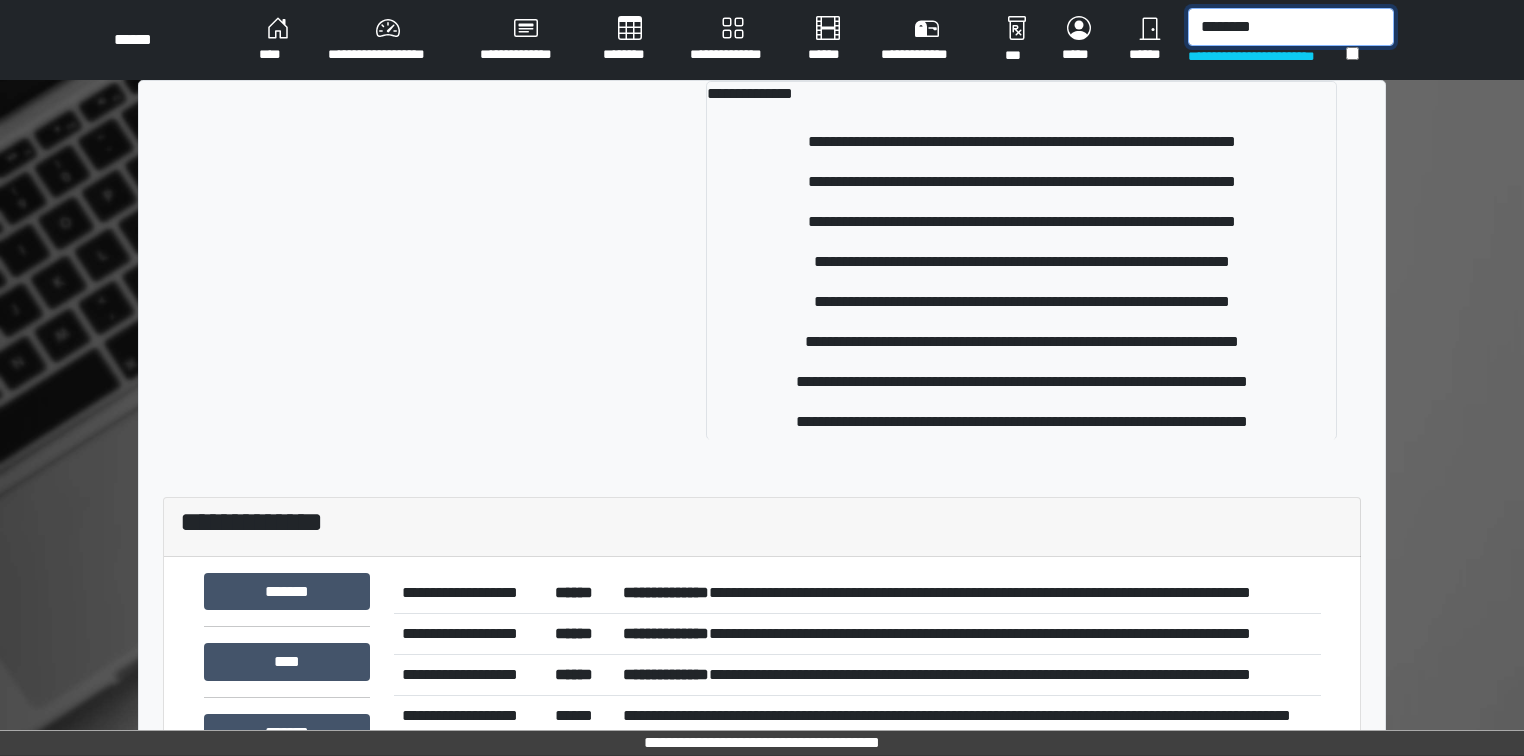 type on "********" 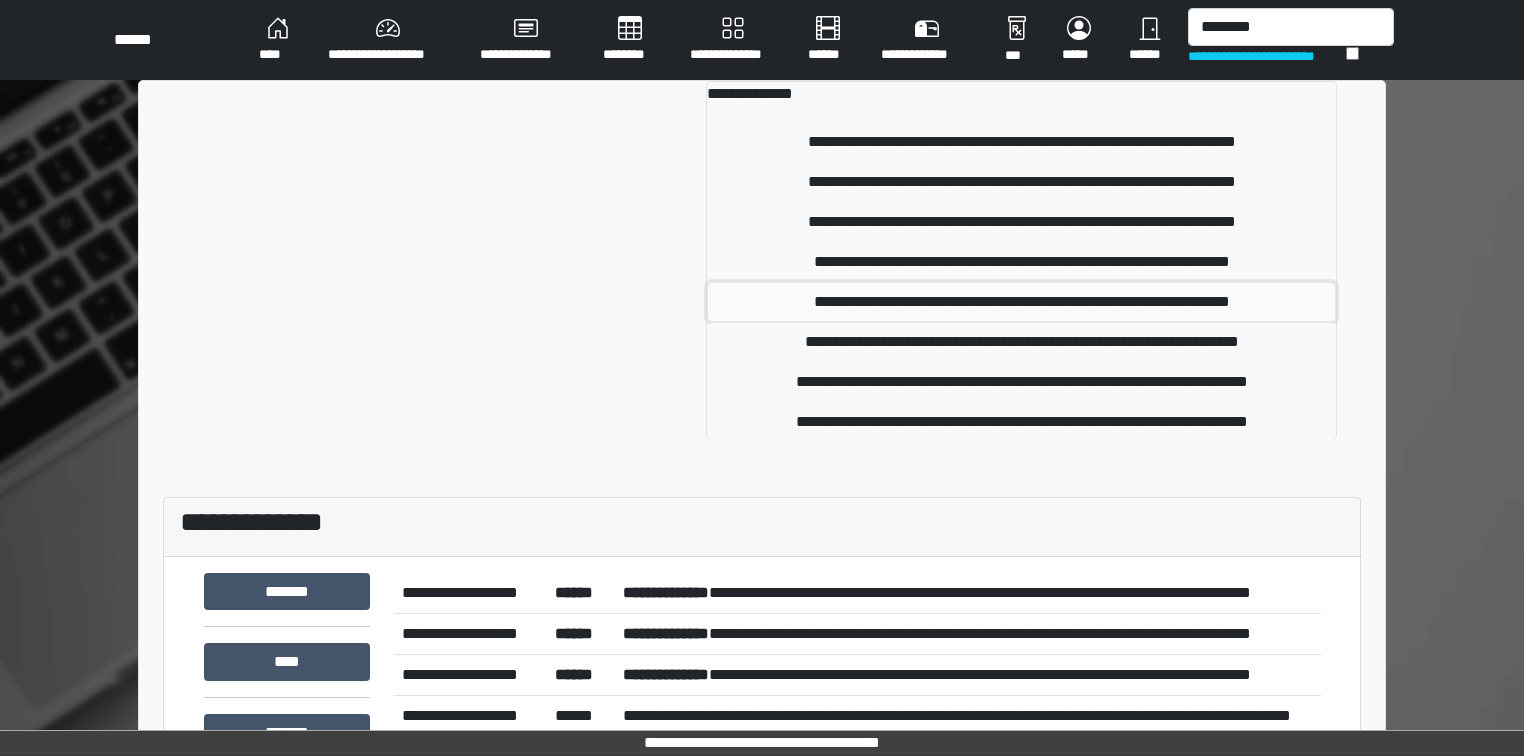 click on "**********" at bounding box center [1021, 302] 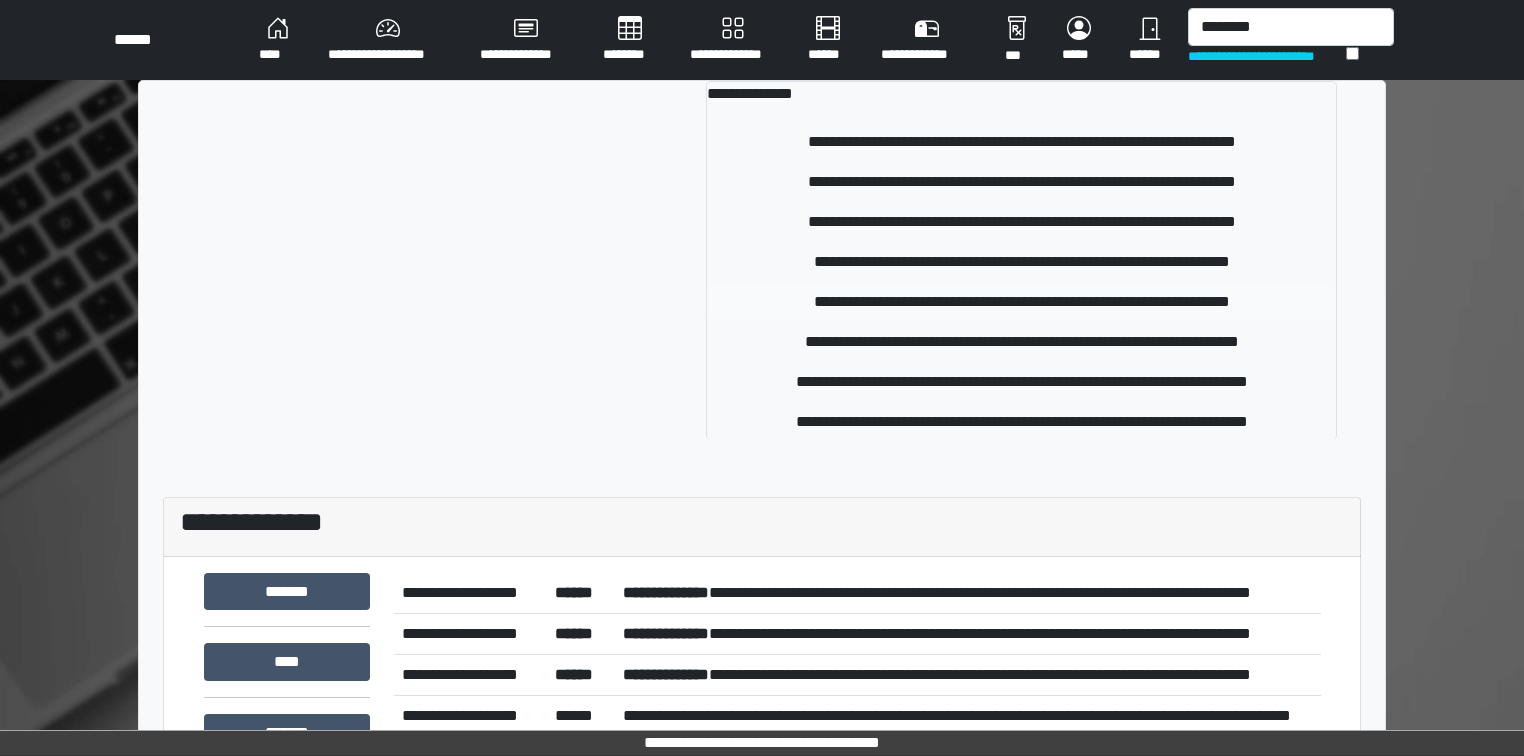 type 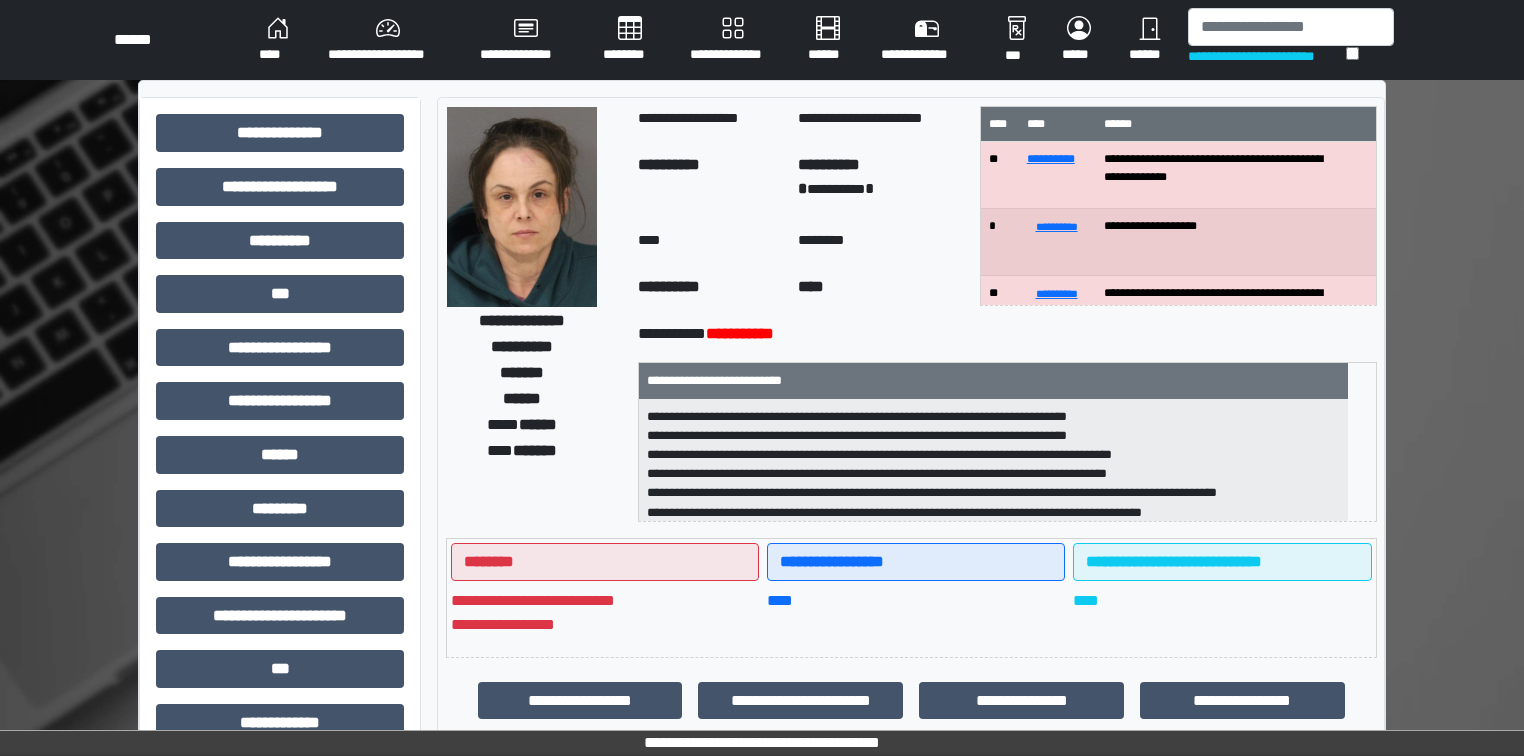 click on "**********" at bounding box center [993, 461] 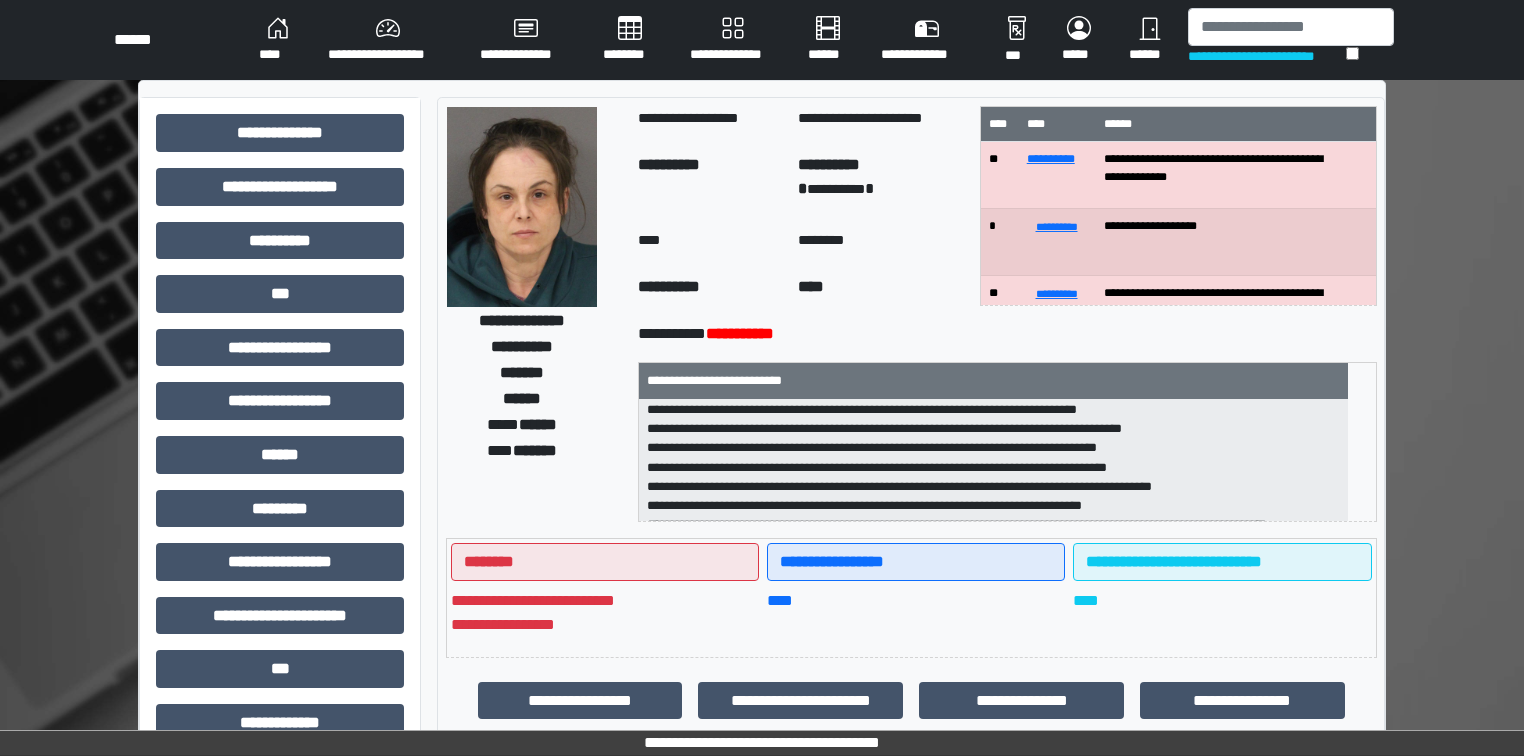 scroll, scrollTop: 236, scrollLeft: 0, axis: vertical 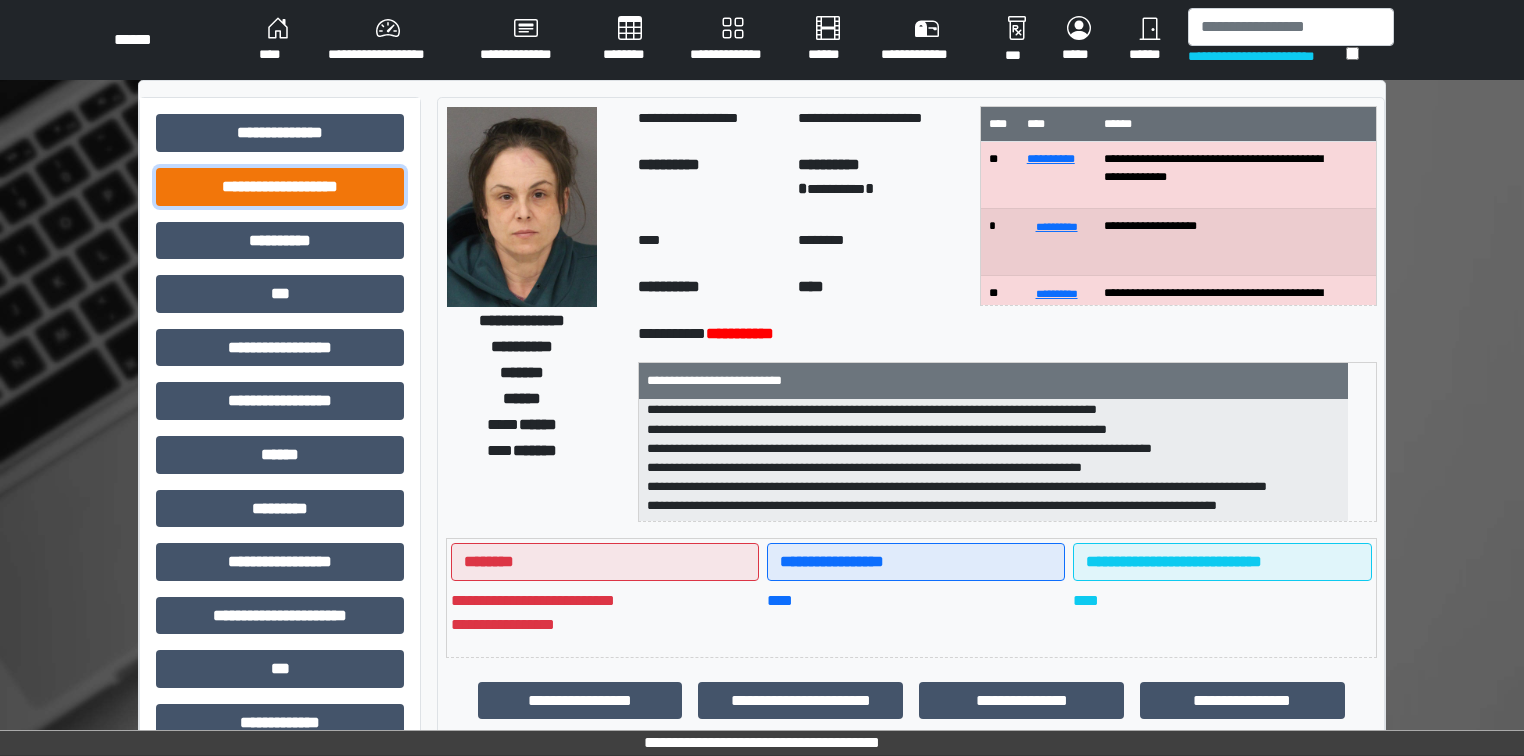 click on "**********" at bounding box center [280, 187] 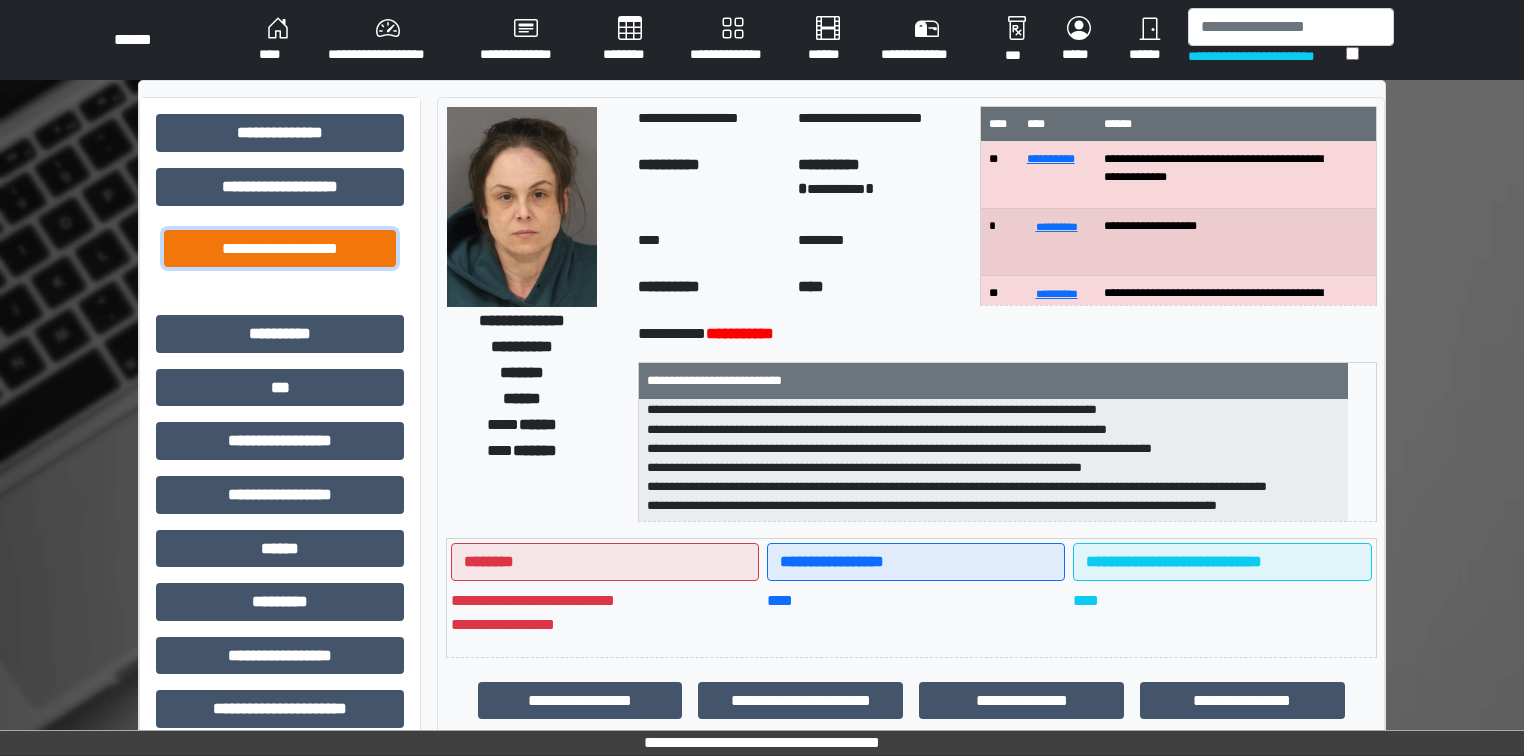 drag, startPoint x: 304, startPoint y: 258, endPoint x: 457, endPoint y: 296, distance: 157.64835 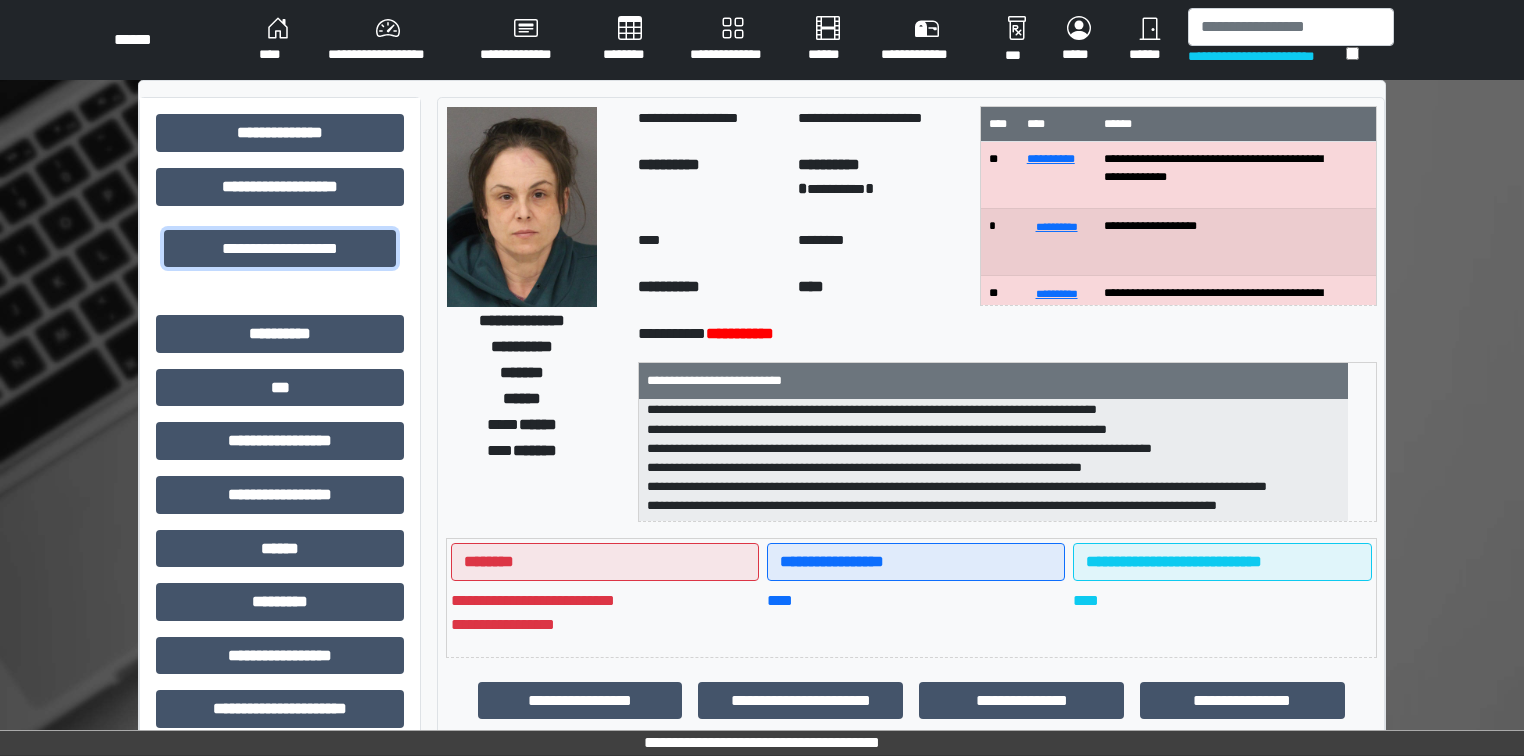 scroll, scrollTop: 1, scrollLeft: 0, axis: vertical 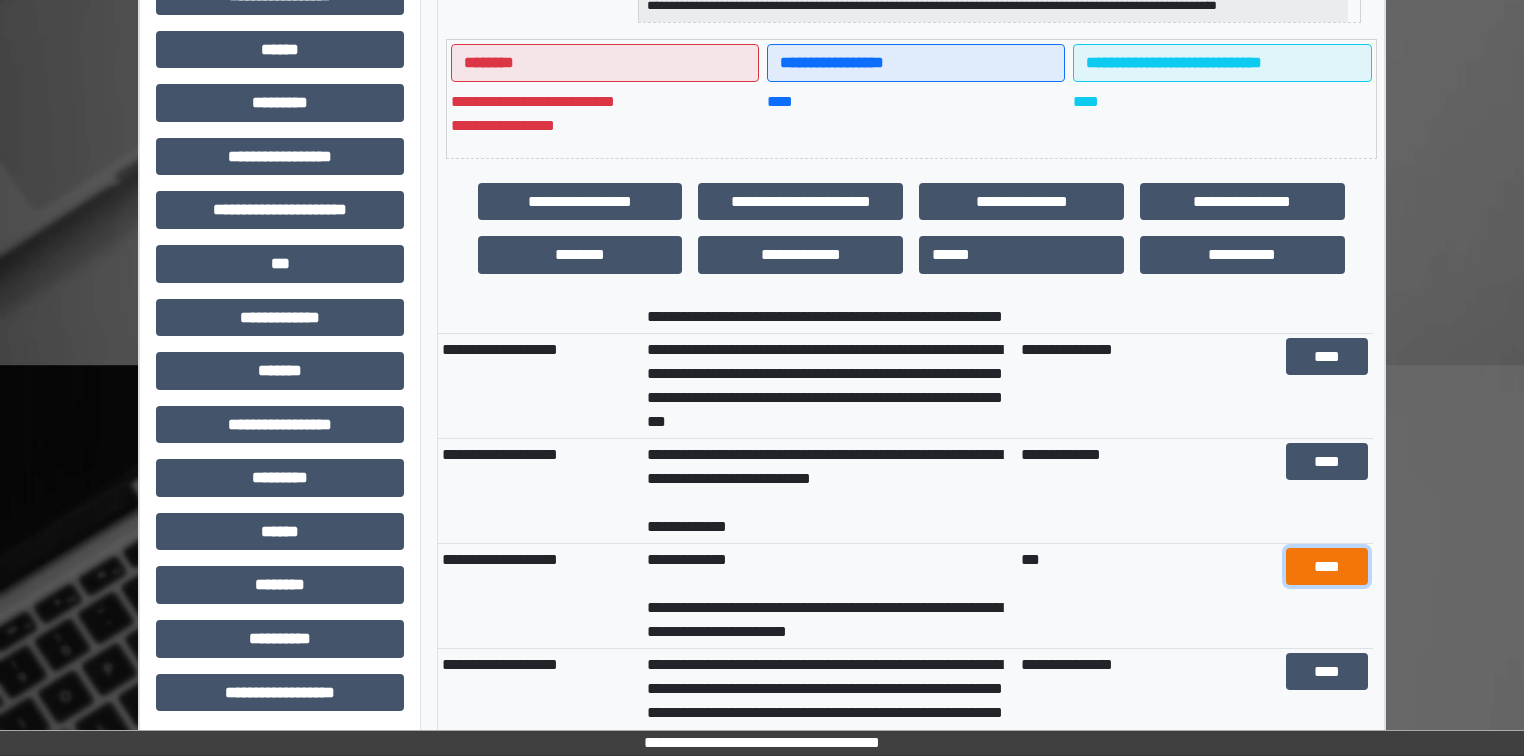 click on "****" at bounding box center (1327, 567) 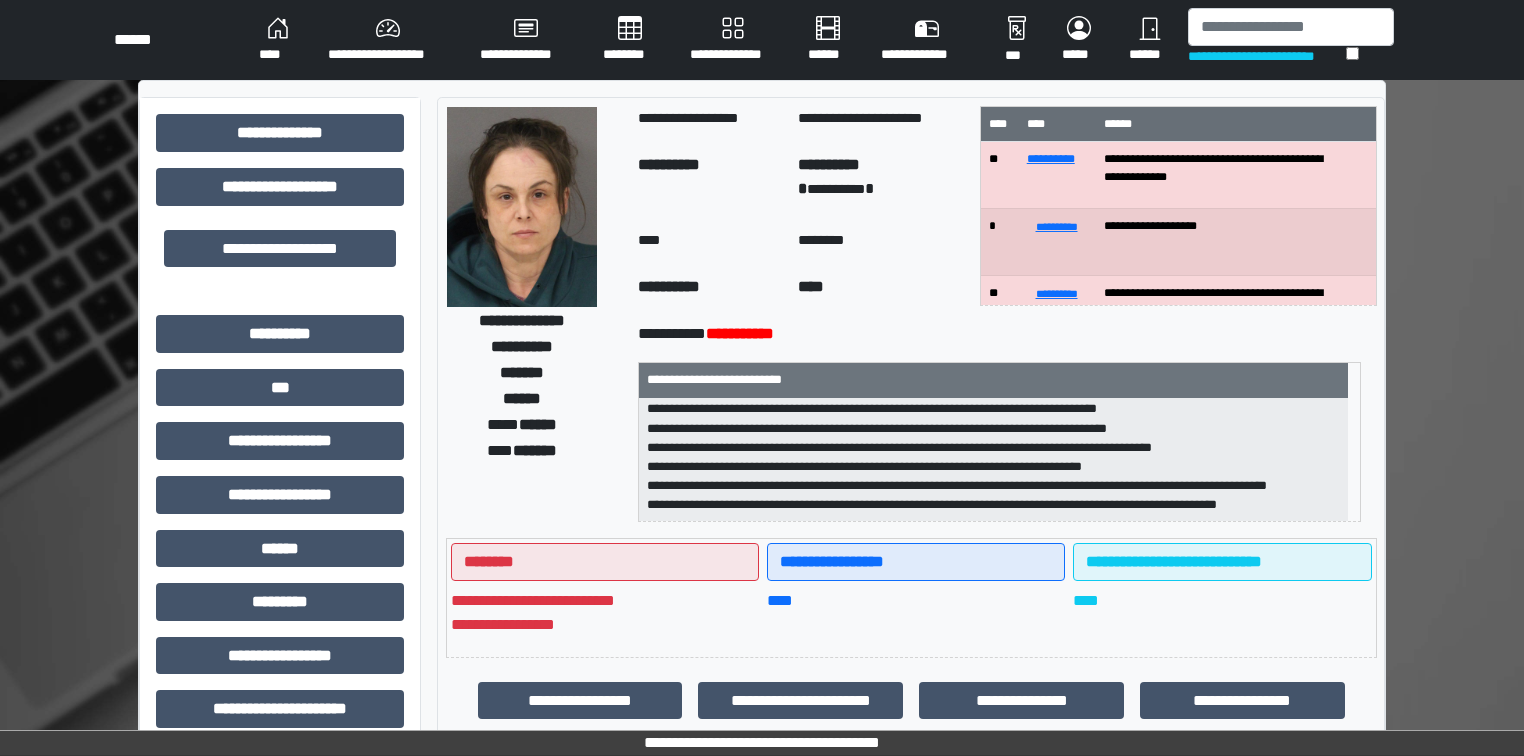 scroll, scrollTop: 0, scrollLeft: 0, axis: both 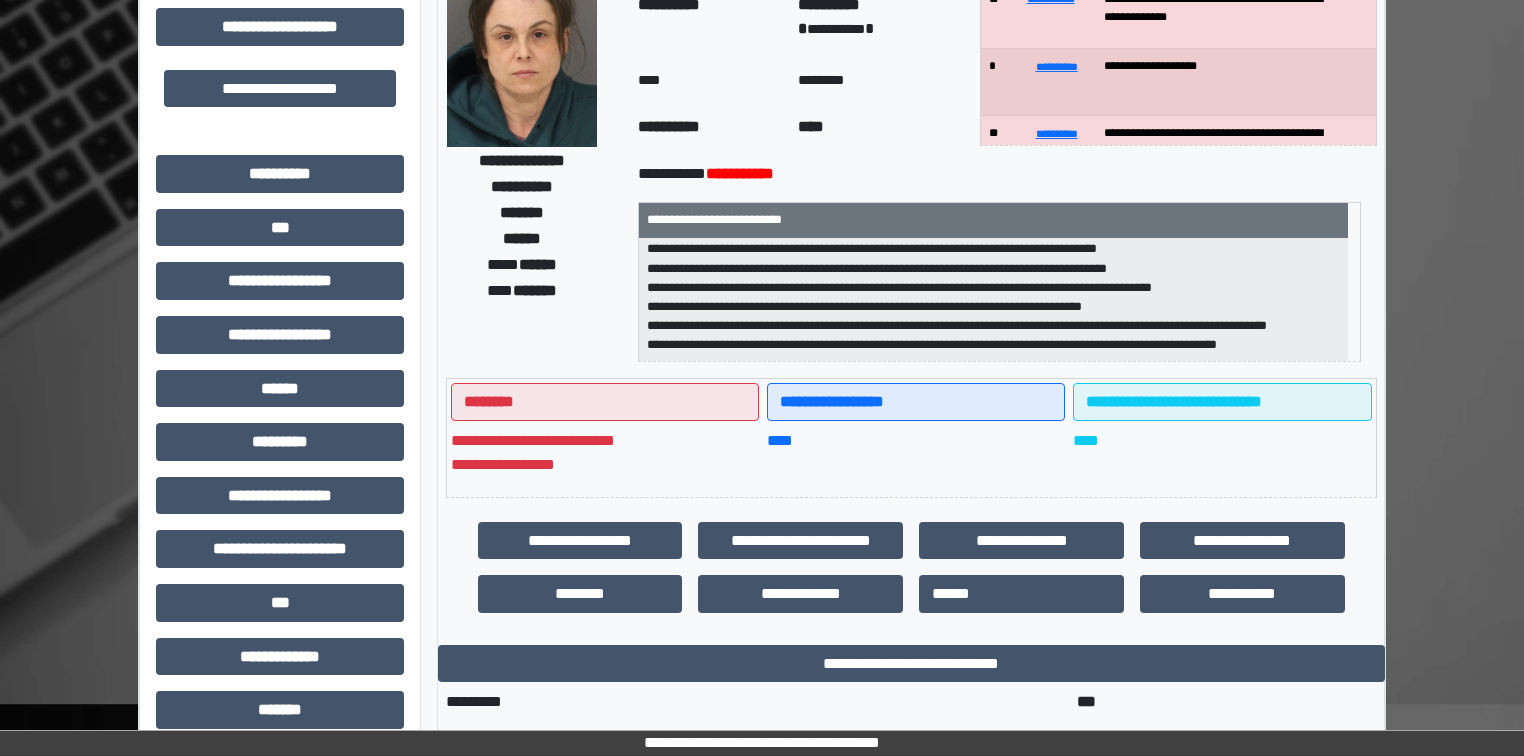 click on "**********" at bounding box center [534, 154] 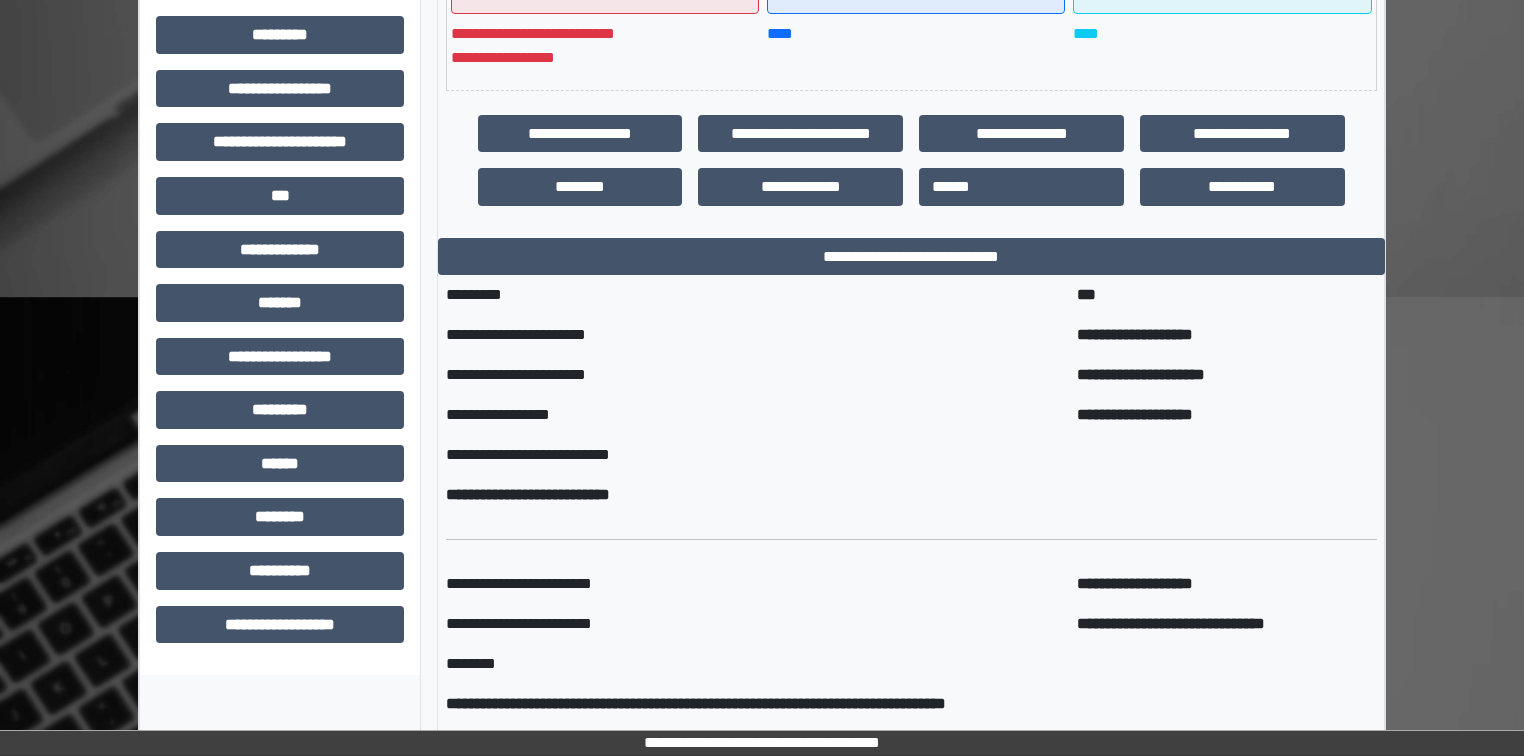 scroll, scrollTop: 568, scrollLeft: 0, axis: vertical 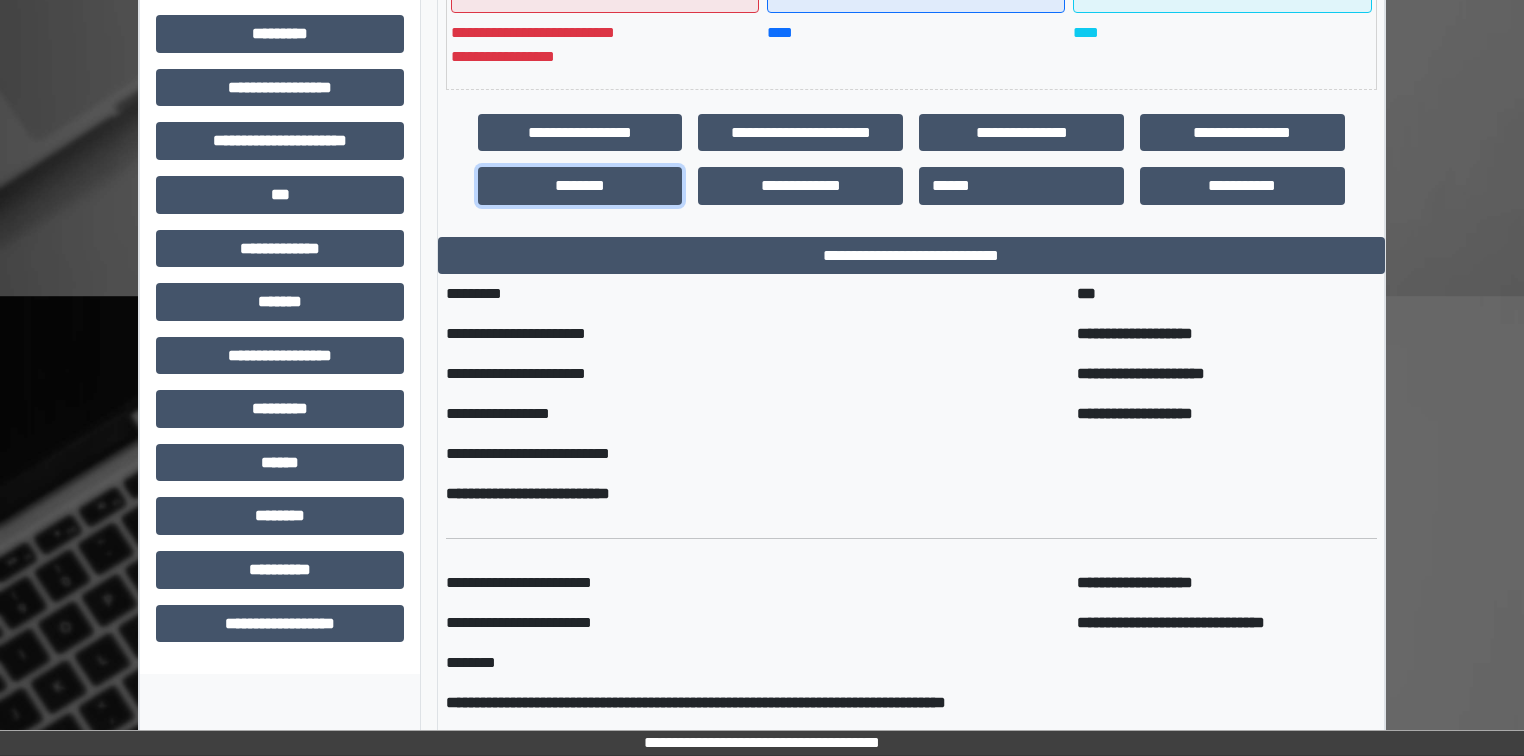 drag, startPoint x: 603, startPoint y: 189, endPoint x: 591, endPoint y: 206, distance: 20.808653 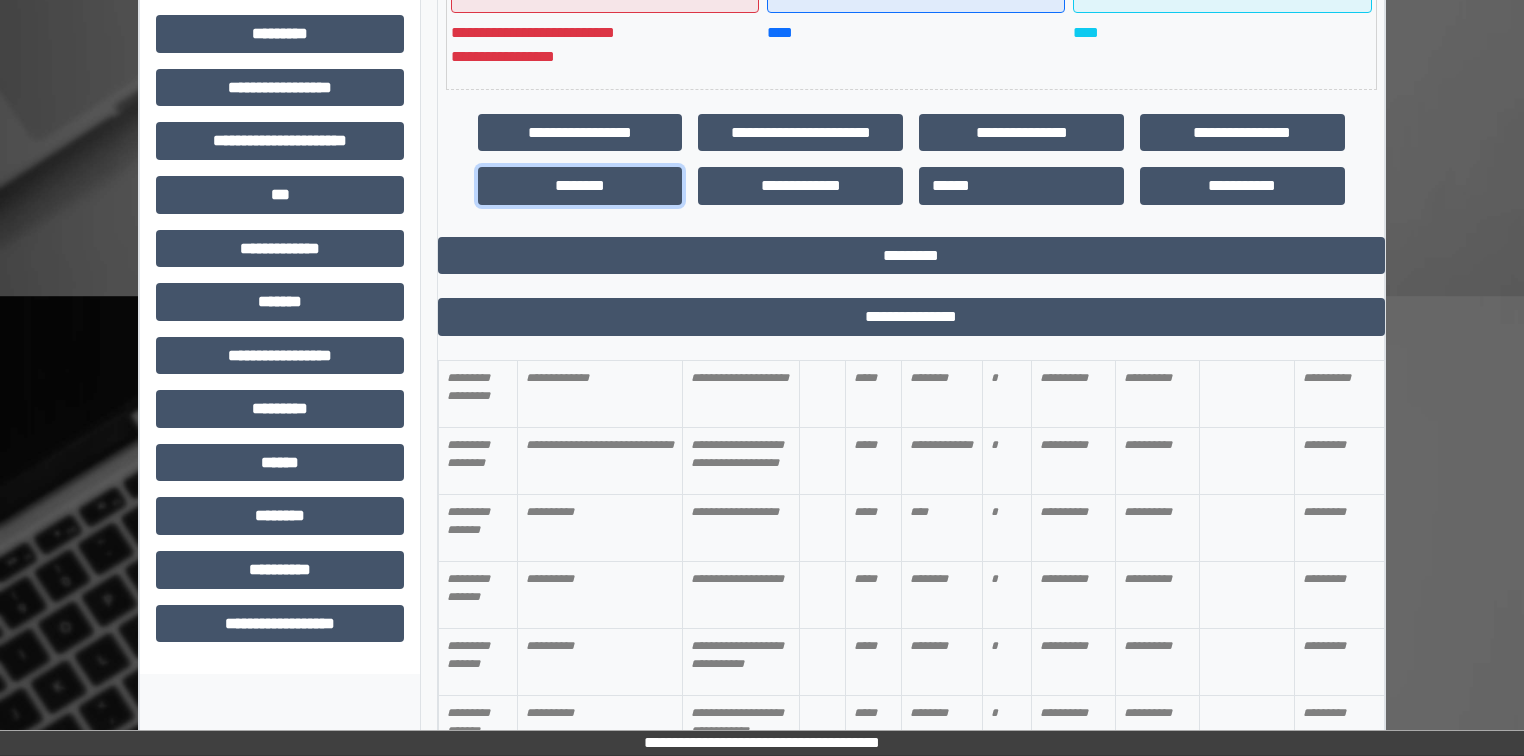 scroll, scrollTop: 4080, scrollLeft: 0, axis: vertical 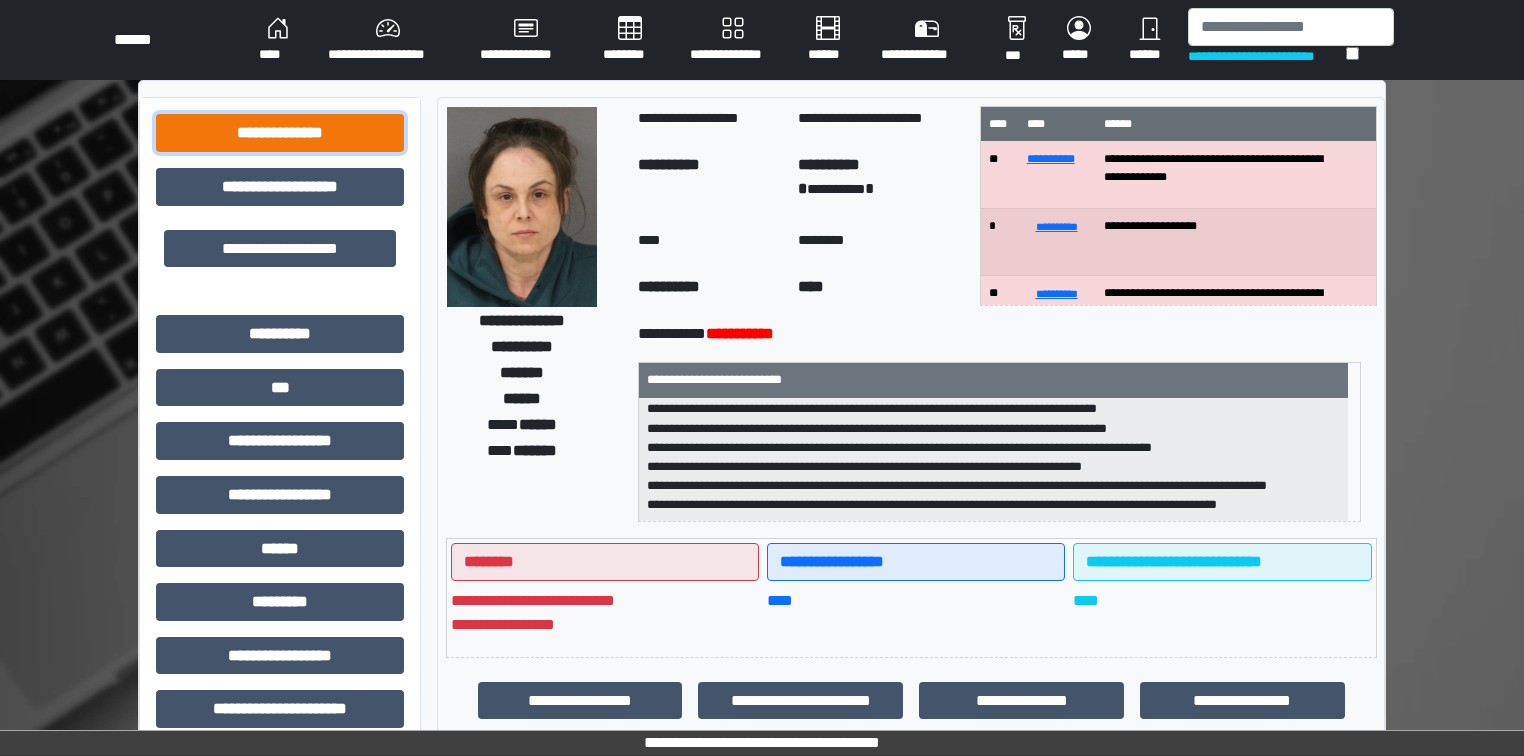 click on "**********" at bounding box center [280, 133] 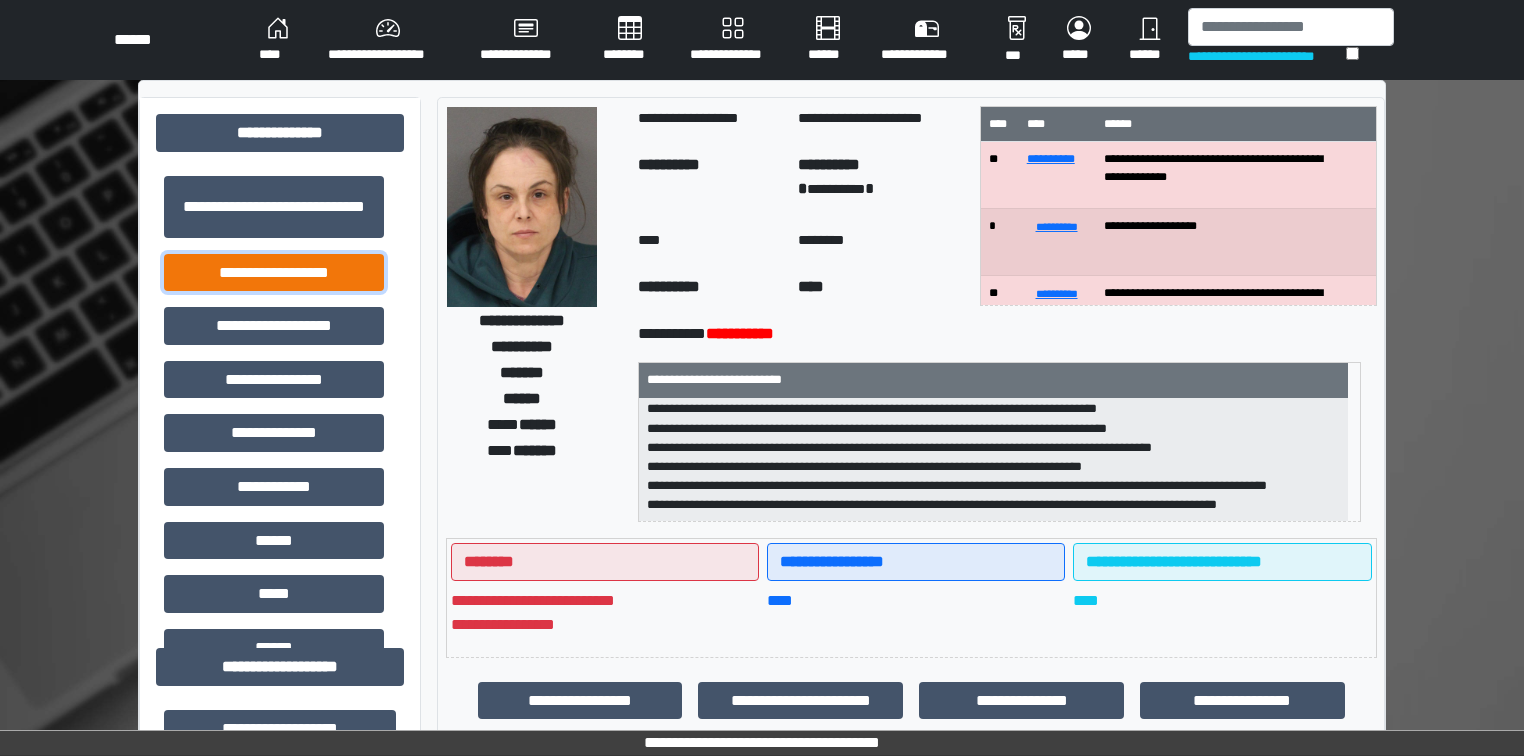 click on "**********" at bounding box center (274, 273) 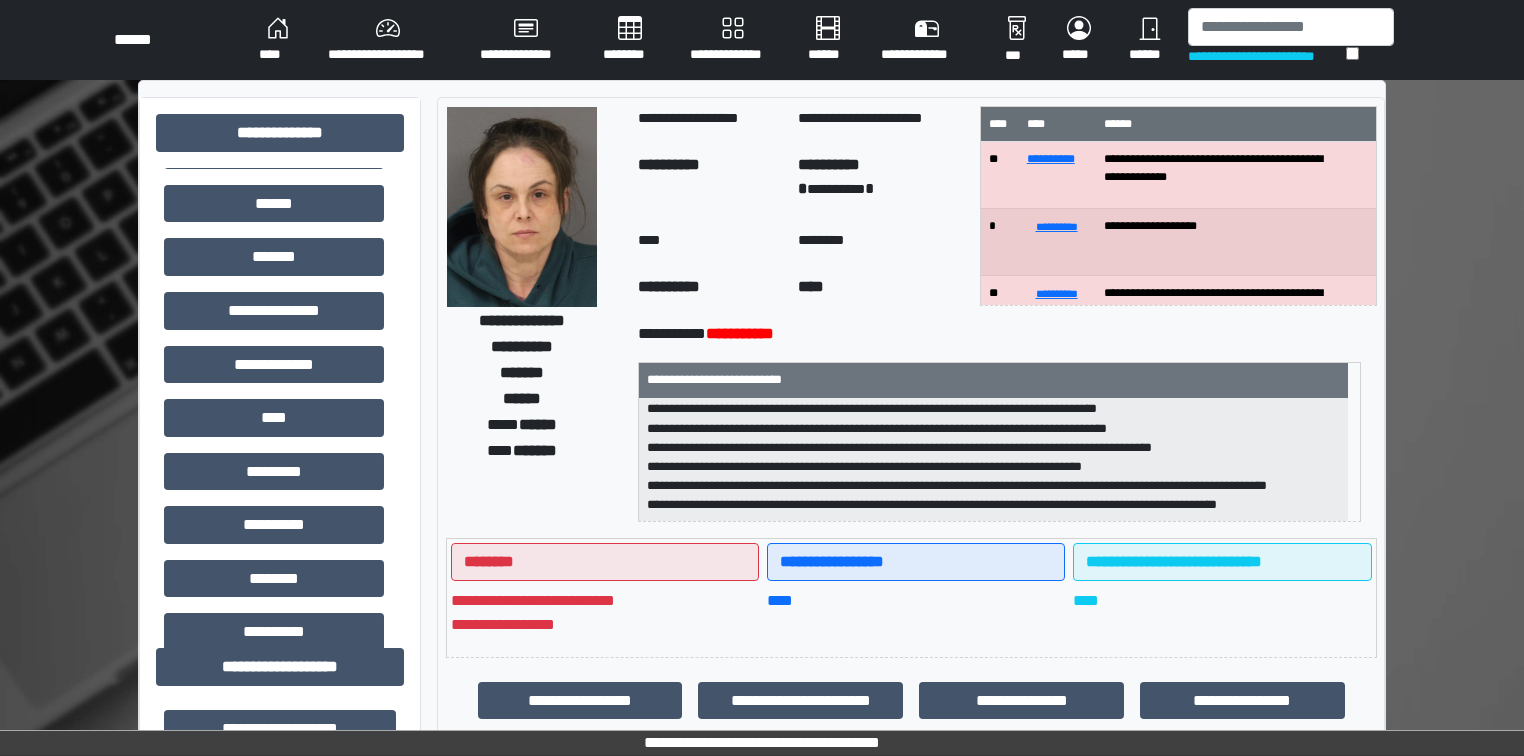 scroll, scrollTop: 480, scrollLeft: 0, axis: vertical 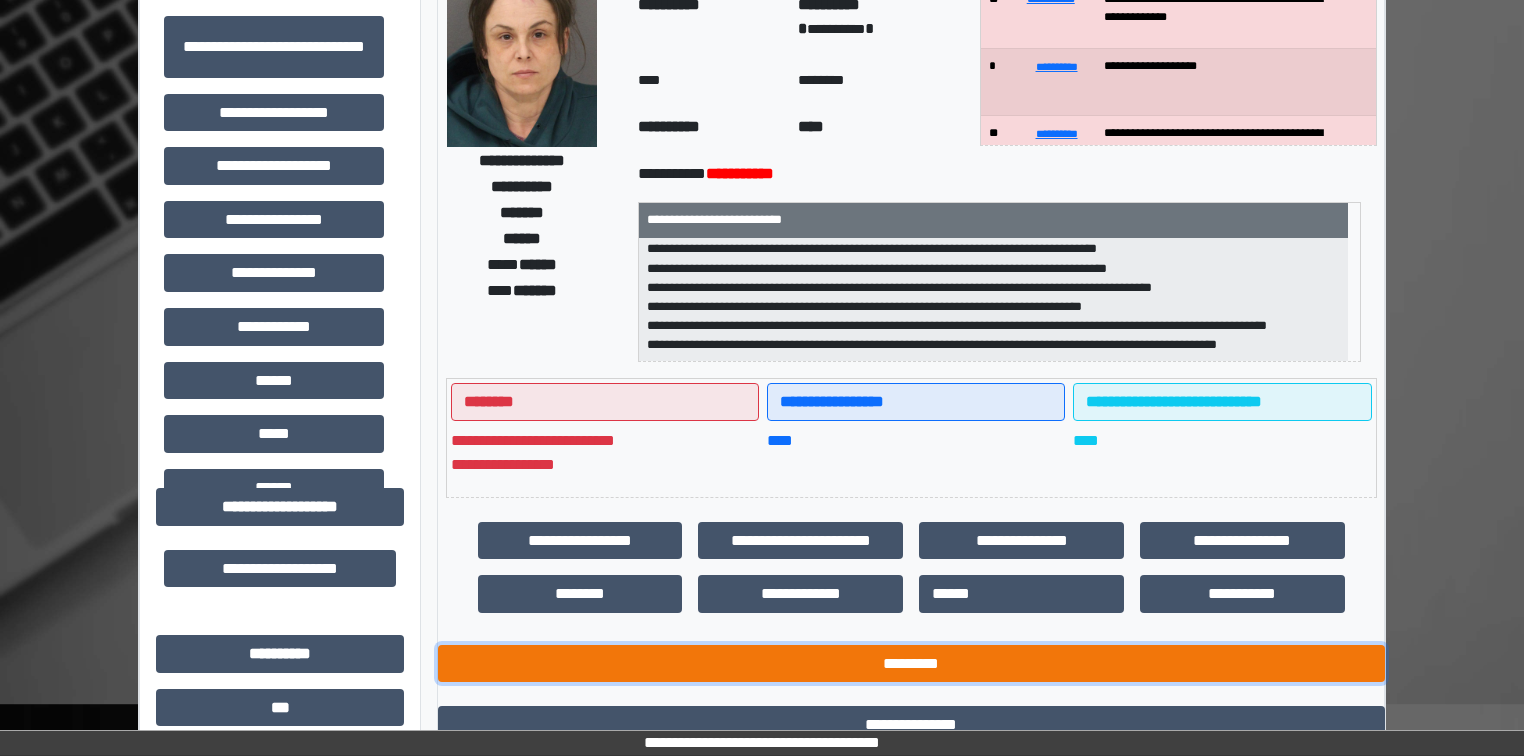 click on "*********" at bounding box center [911, 664] 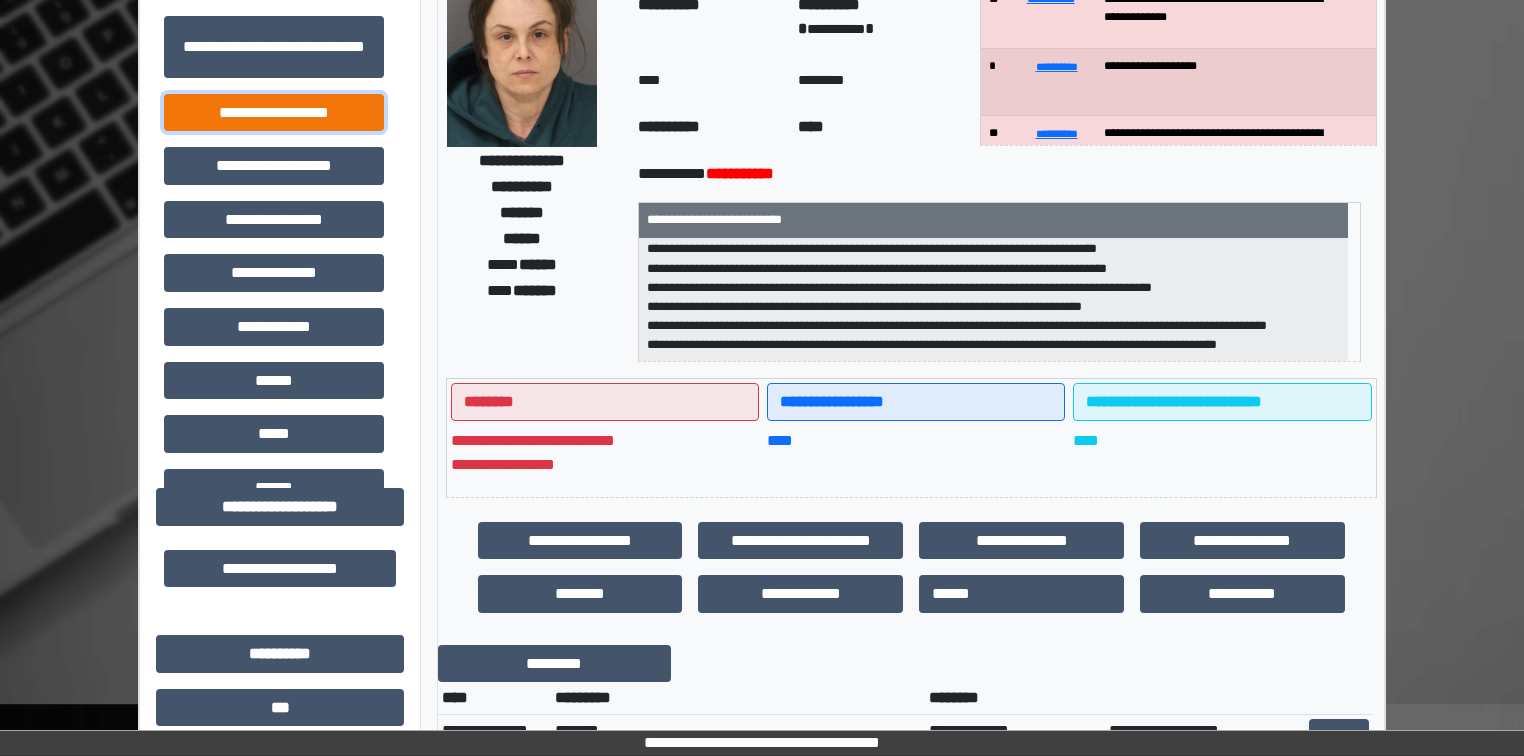 click on "**********" at bounding box center (274, 113) 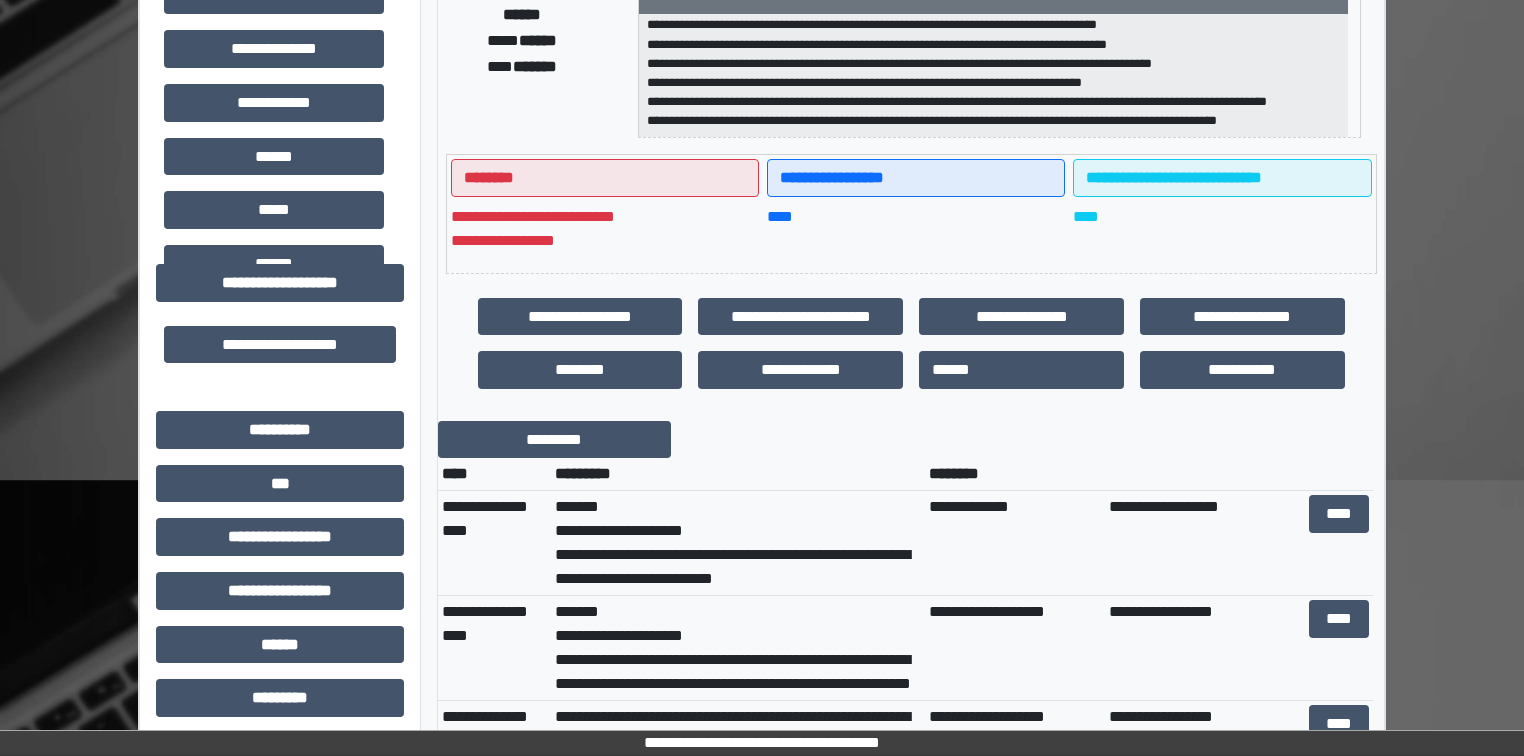 scroll, scrollTop: 400, scrollLeft: 0, axis: vertical 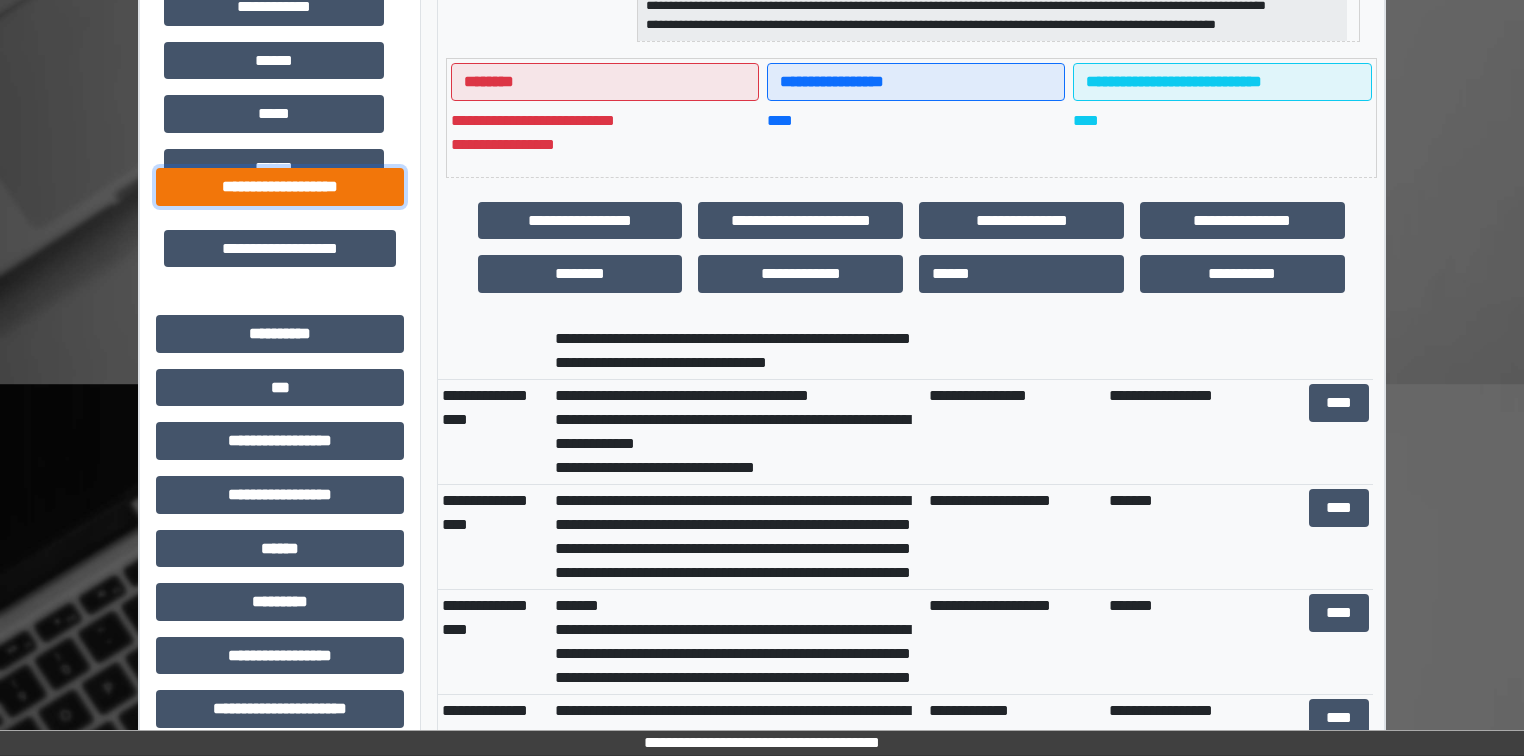 click on "**********" at bounding box center (280, 187) 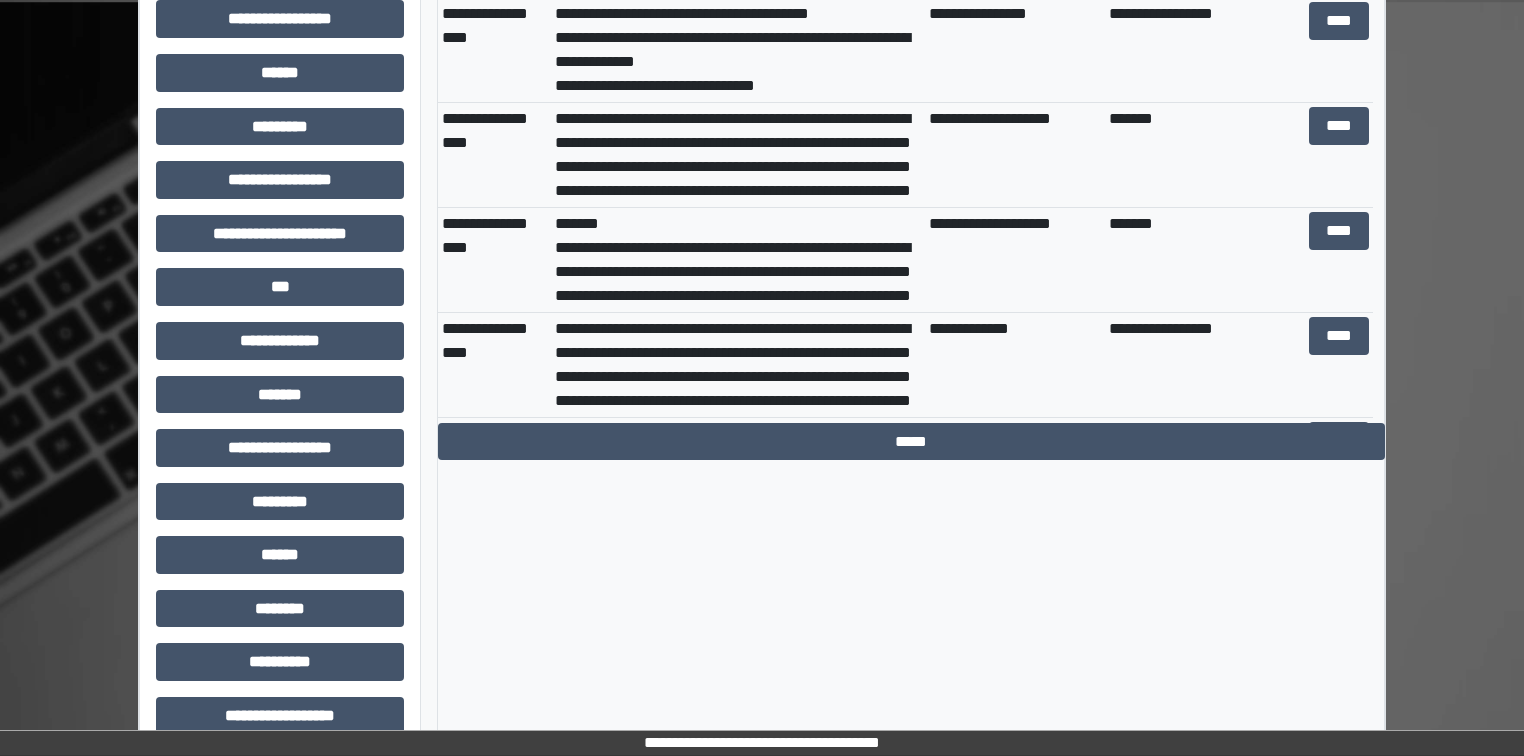 scroll, scrollTop: 890, scrollLeft: 0, axis: vertical 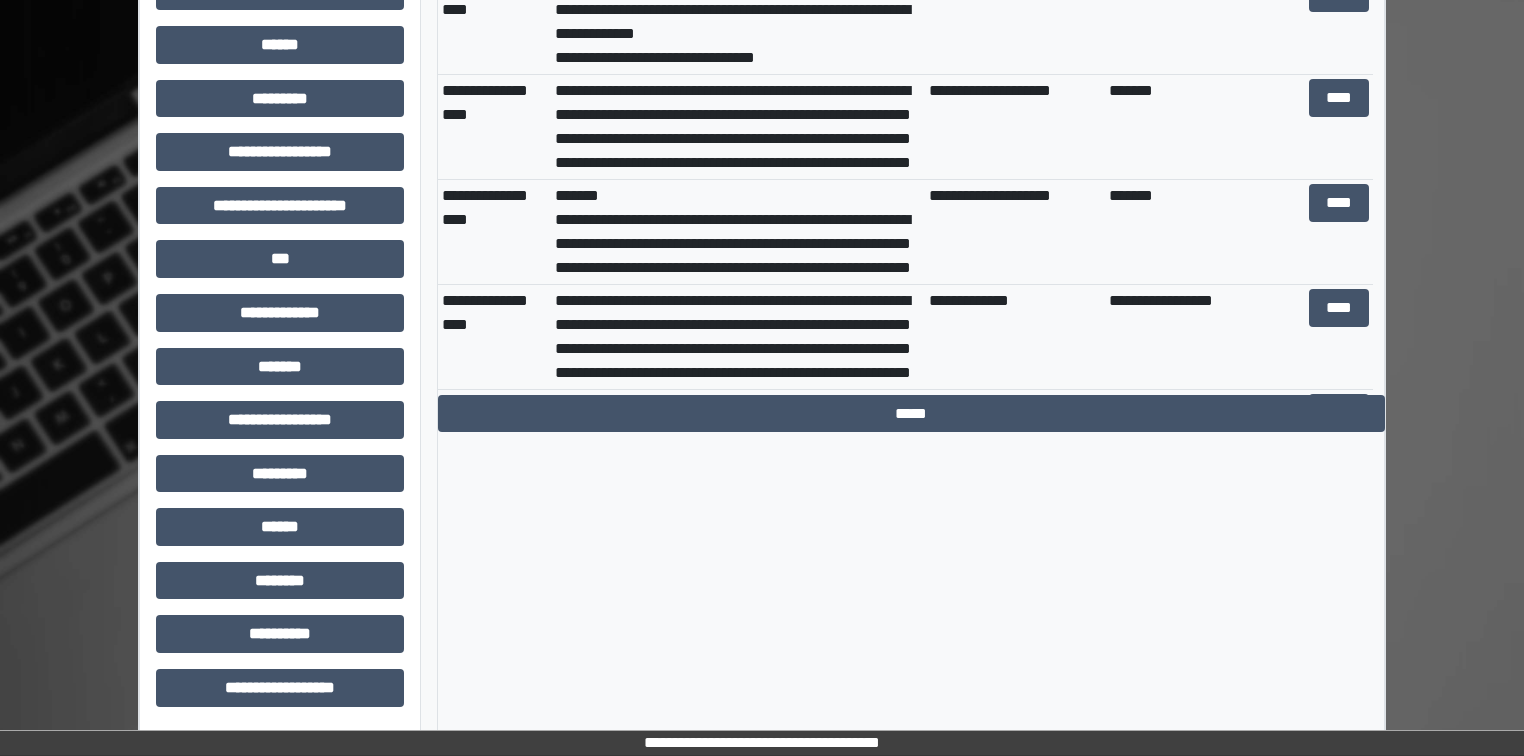 click on "**********" at bounding box center (911, -27) 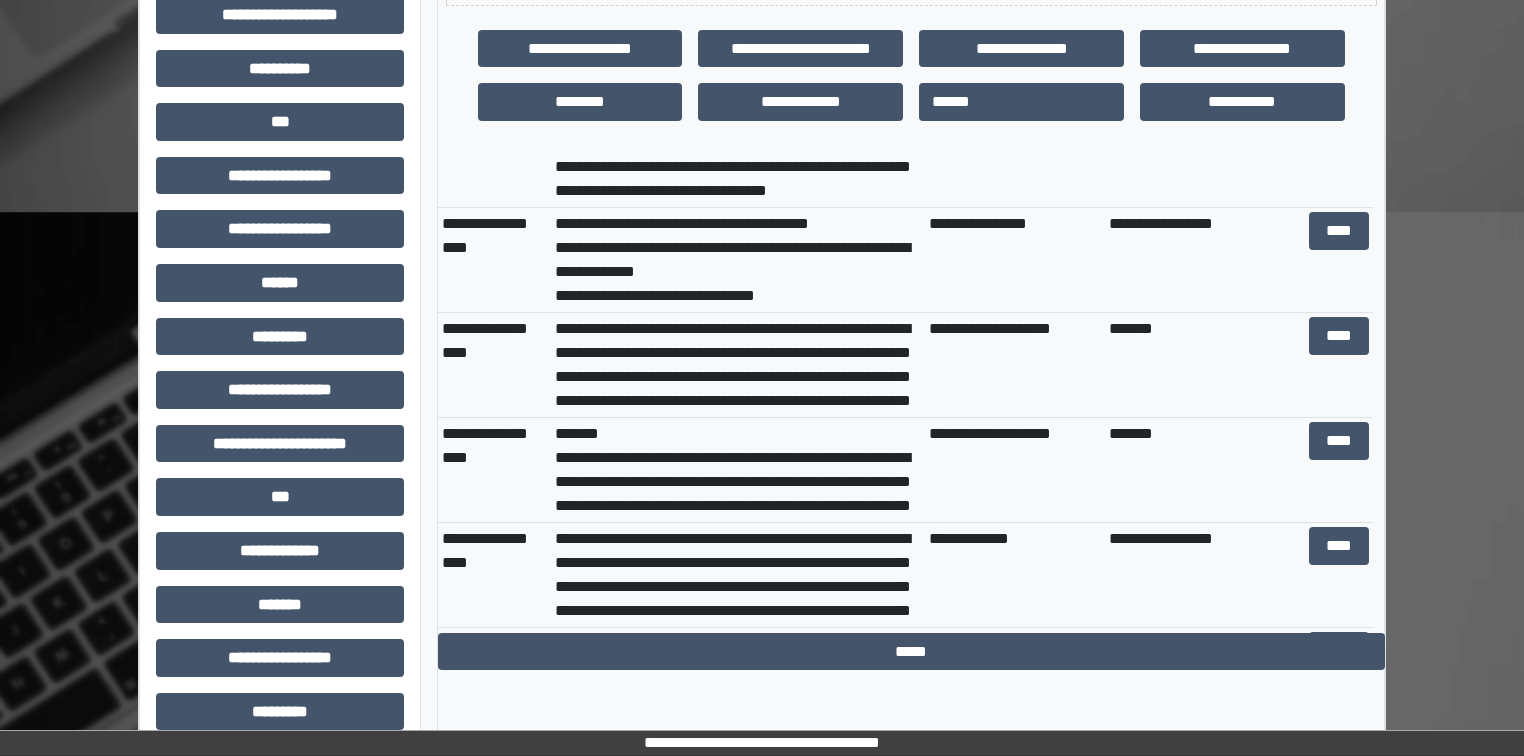 scroll, scrollTop: 650, scrollLeft: 0, axis: vertical 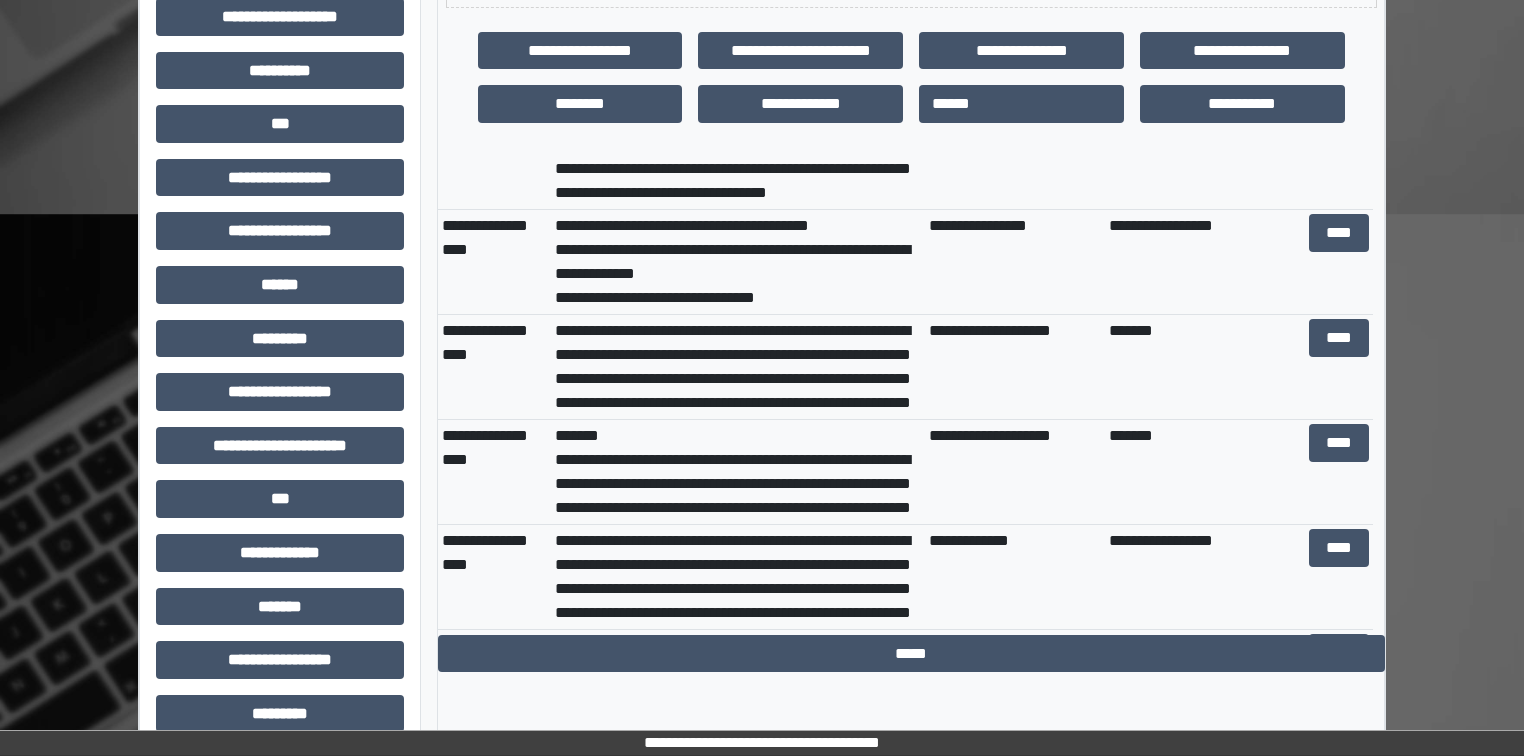 click on "**********" at bounding box center [495, 157] 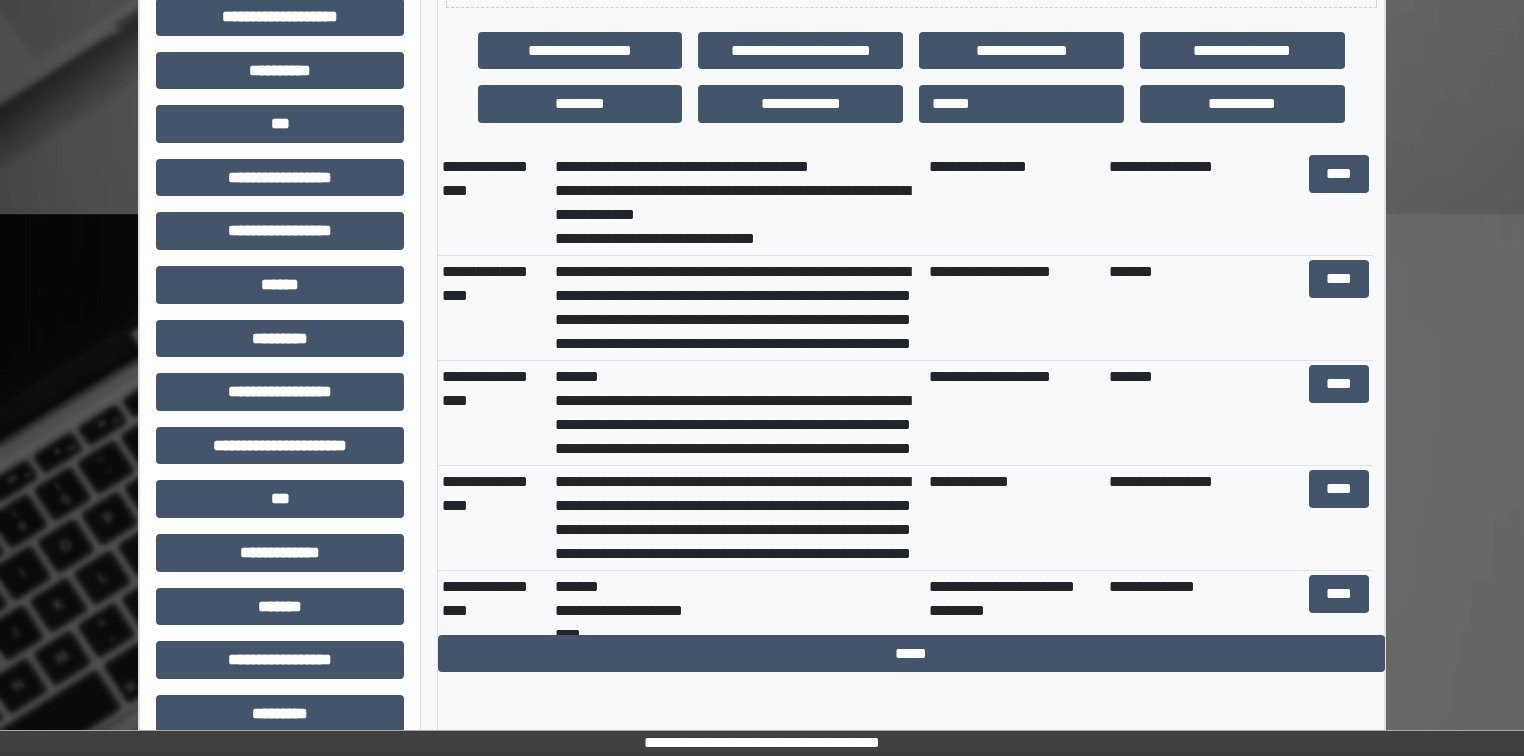 scroll, scrollTop: 1200, scrollLeft: 0, axis: vertical 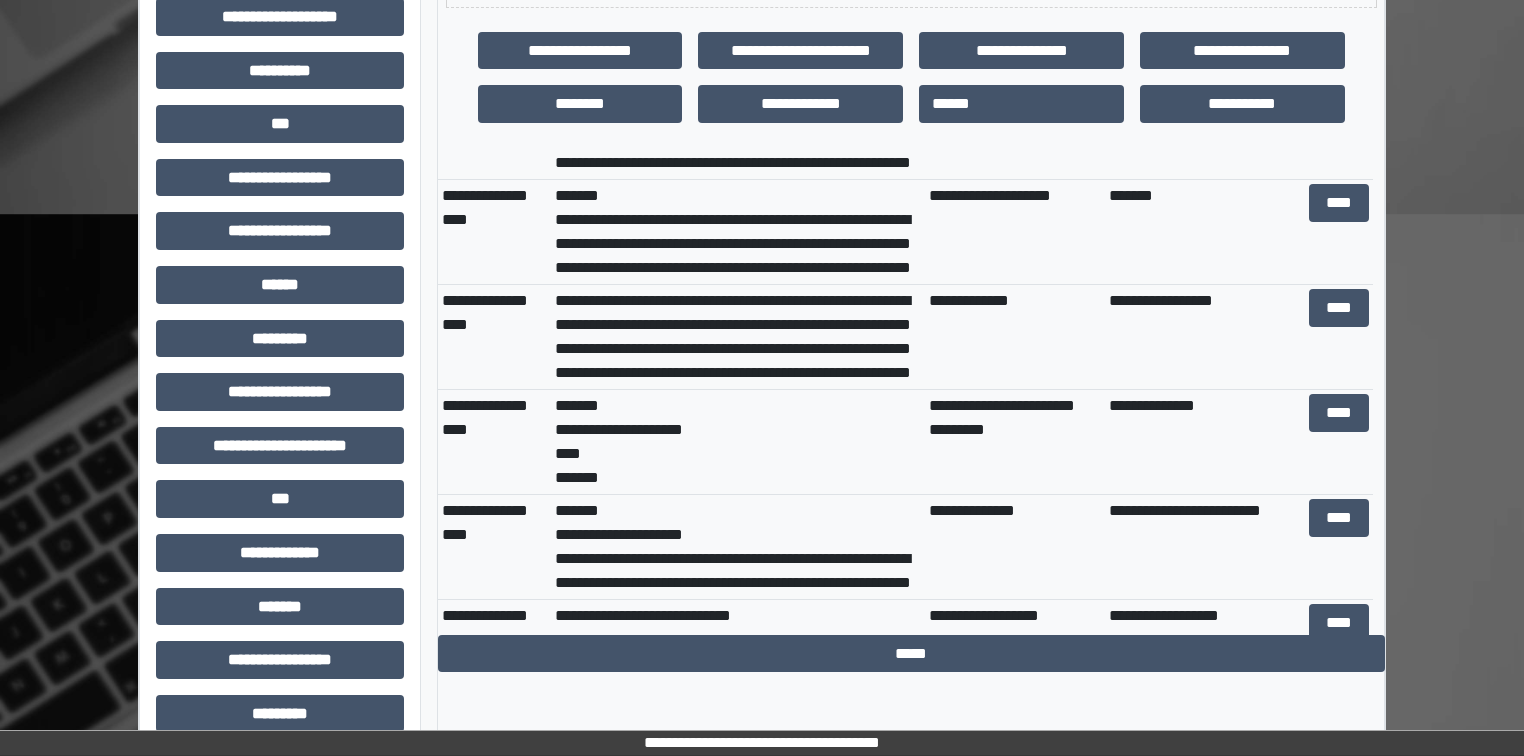 click on "**********" at bounding box center (911, 213) 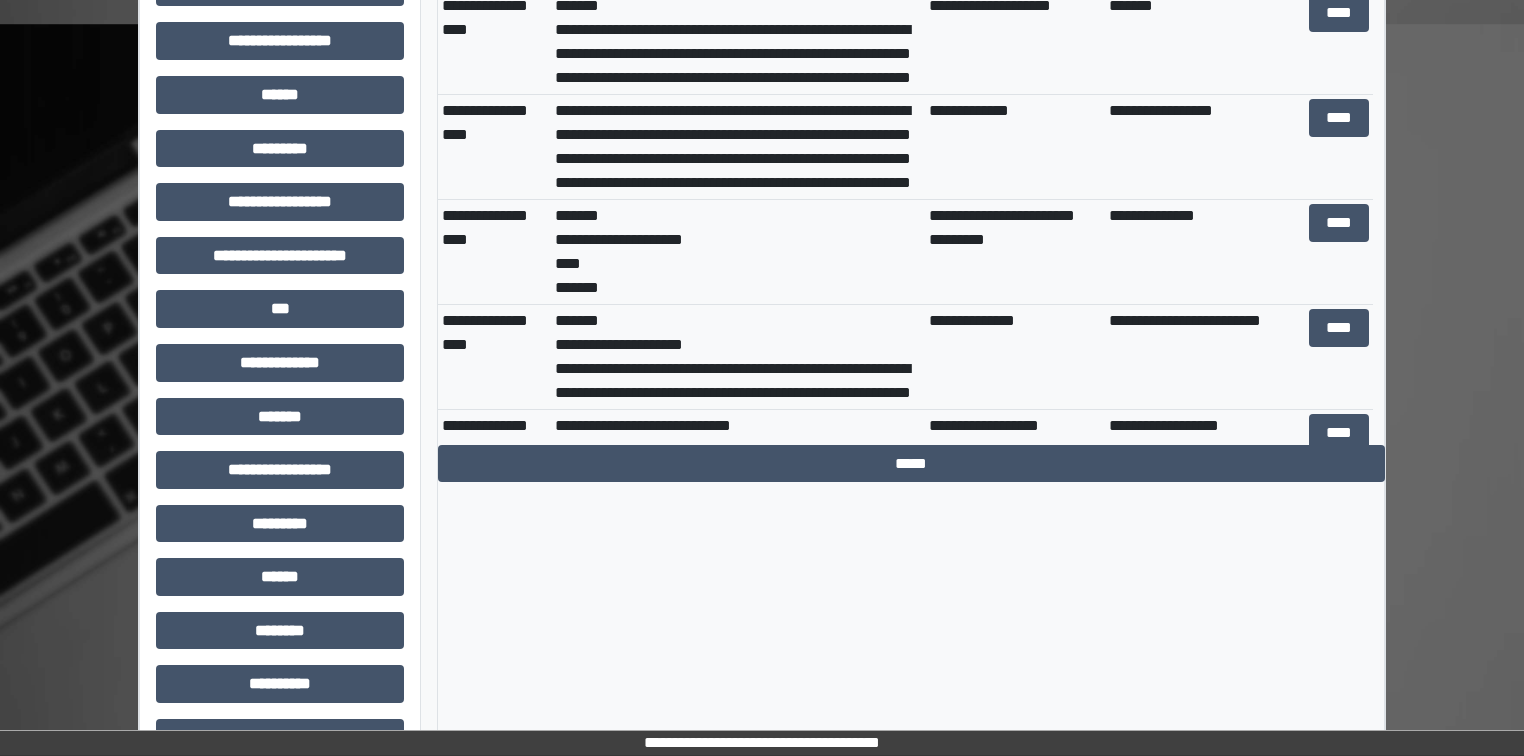 scroll, scrollTop: 810, scrollLeft: 0, axis: vertical 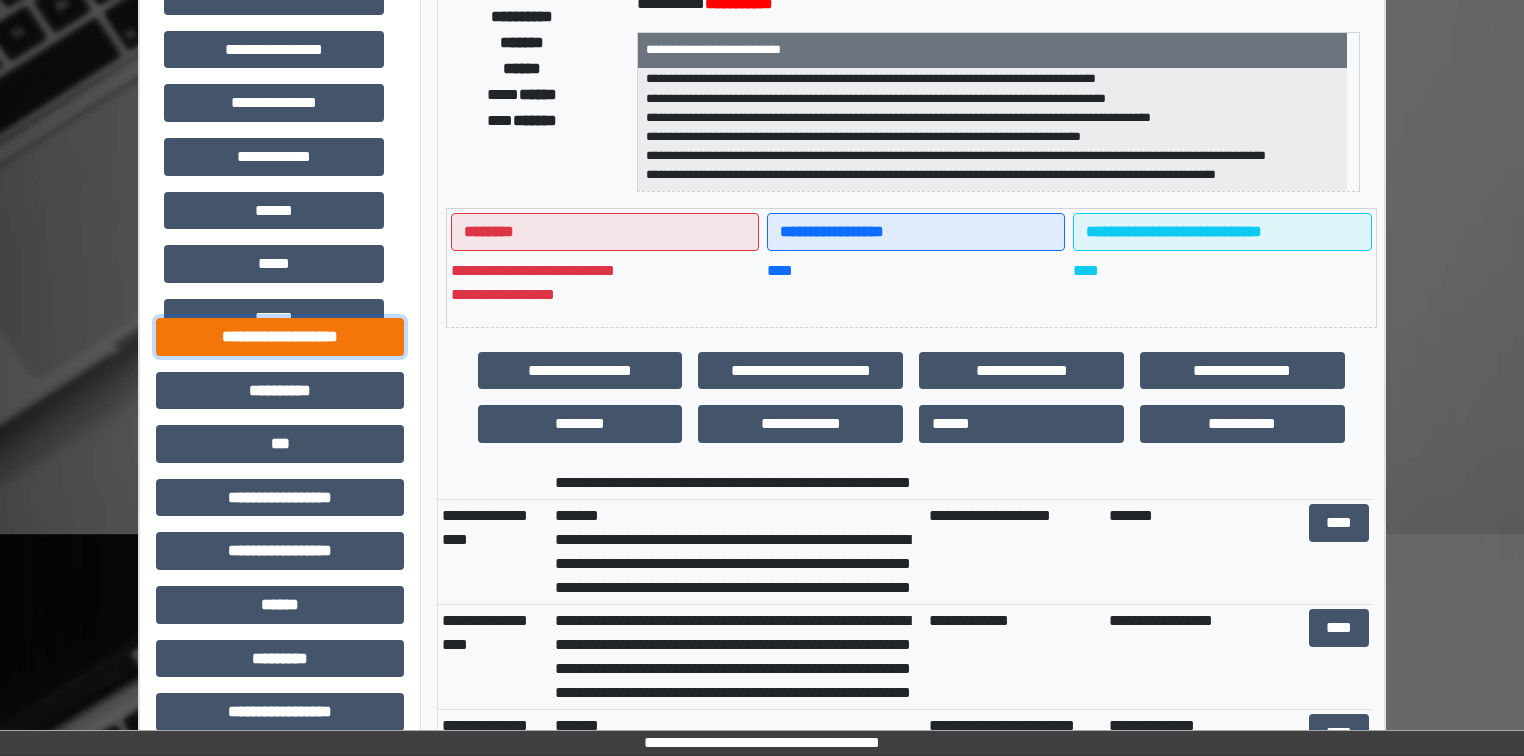 click on "**********" at bounding box center [280, 337] 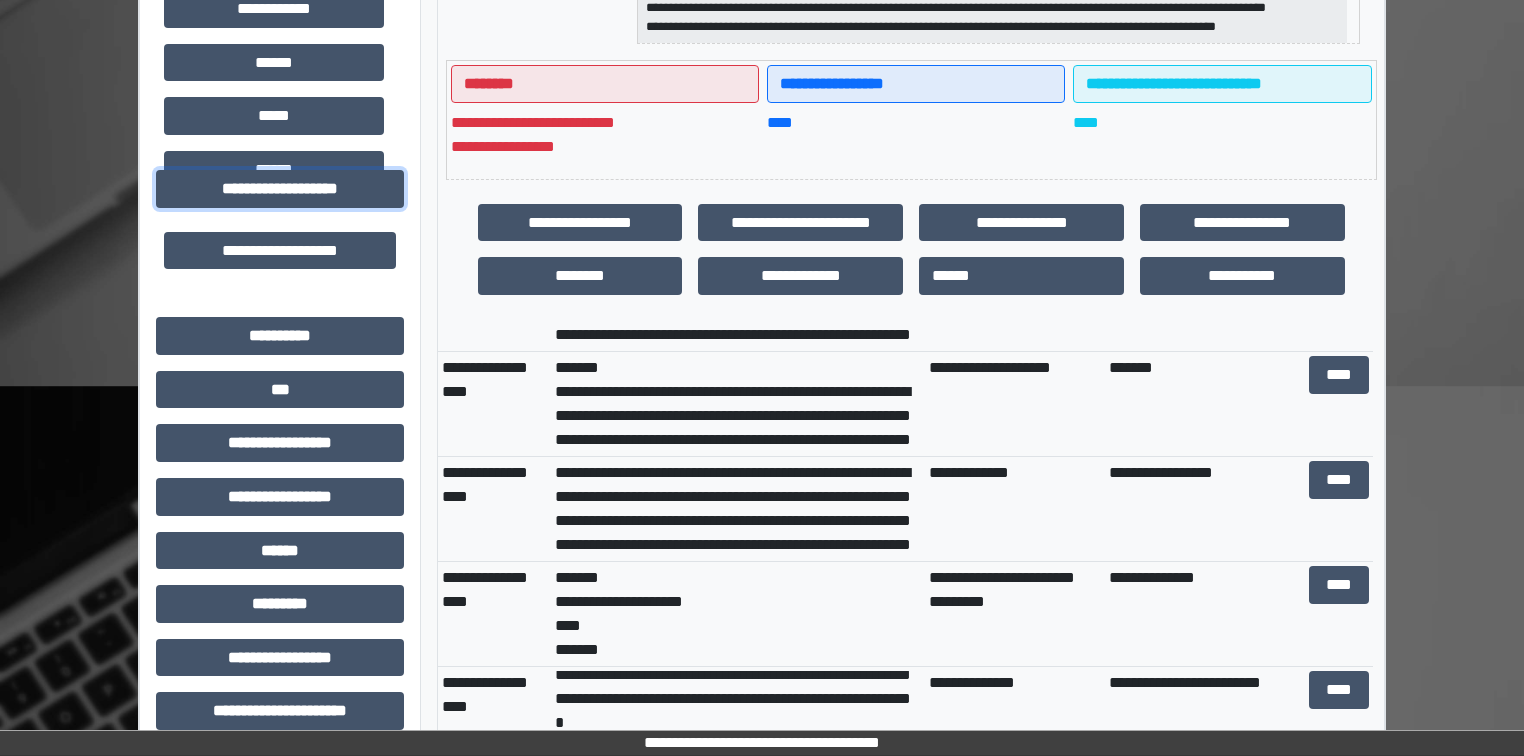 scroll, scrollTop: 570, scrollLeft: 0, axis: vertical 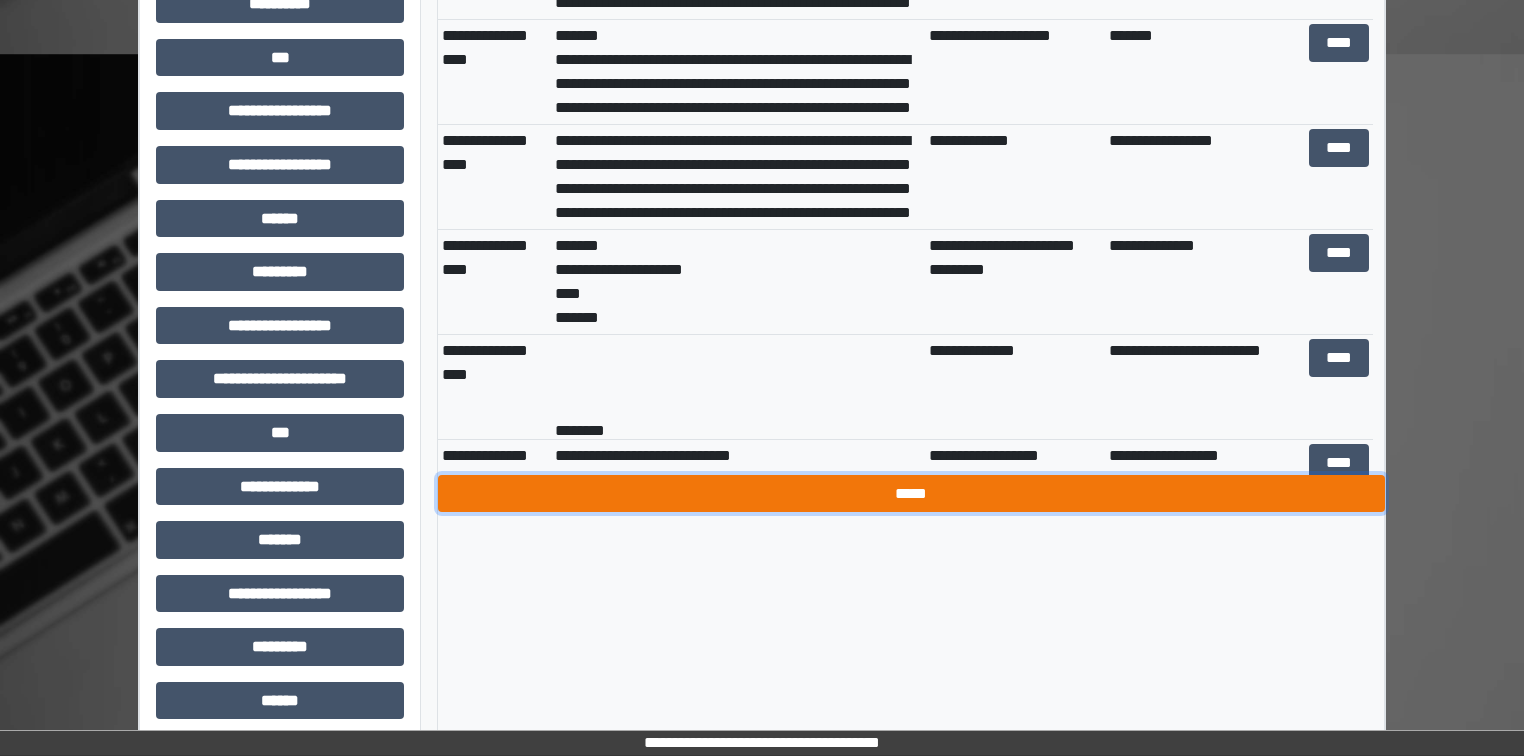 click on "*****" at bounding box center (911, 494) 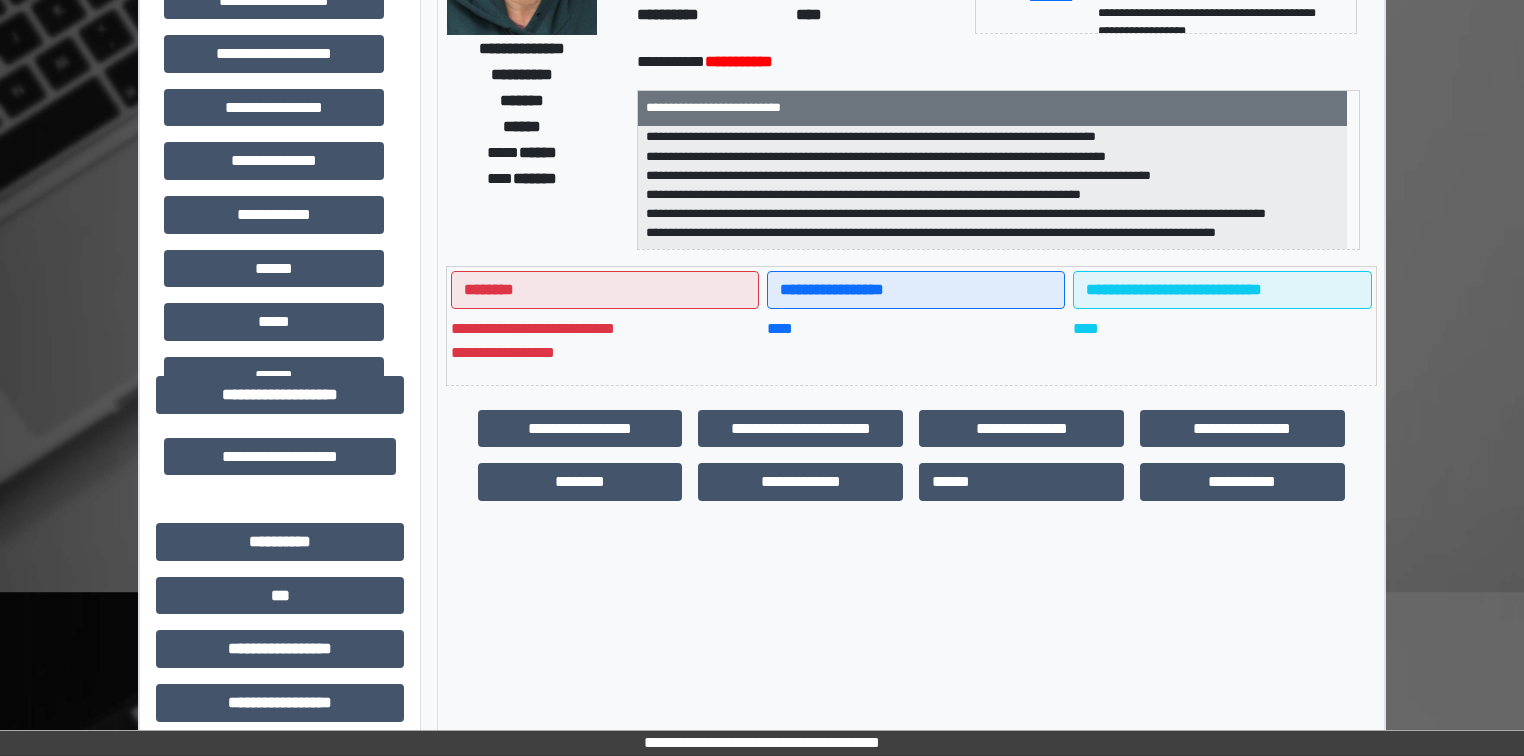 scroll, scrollTop: 250, scrollLeft: 0, axis: vertical 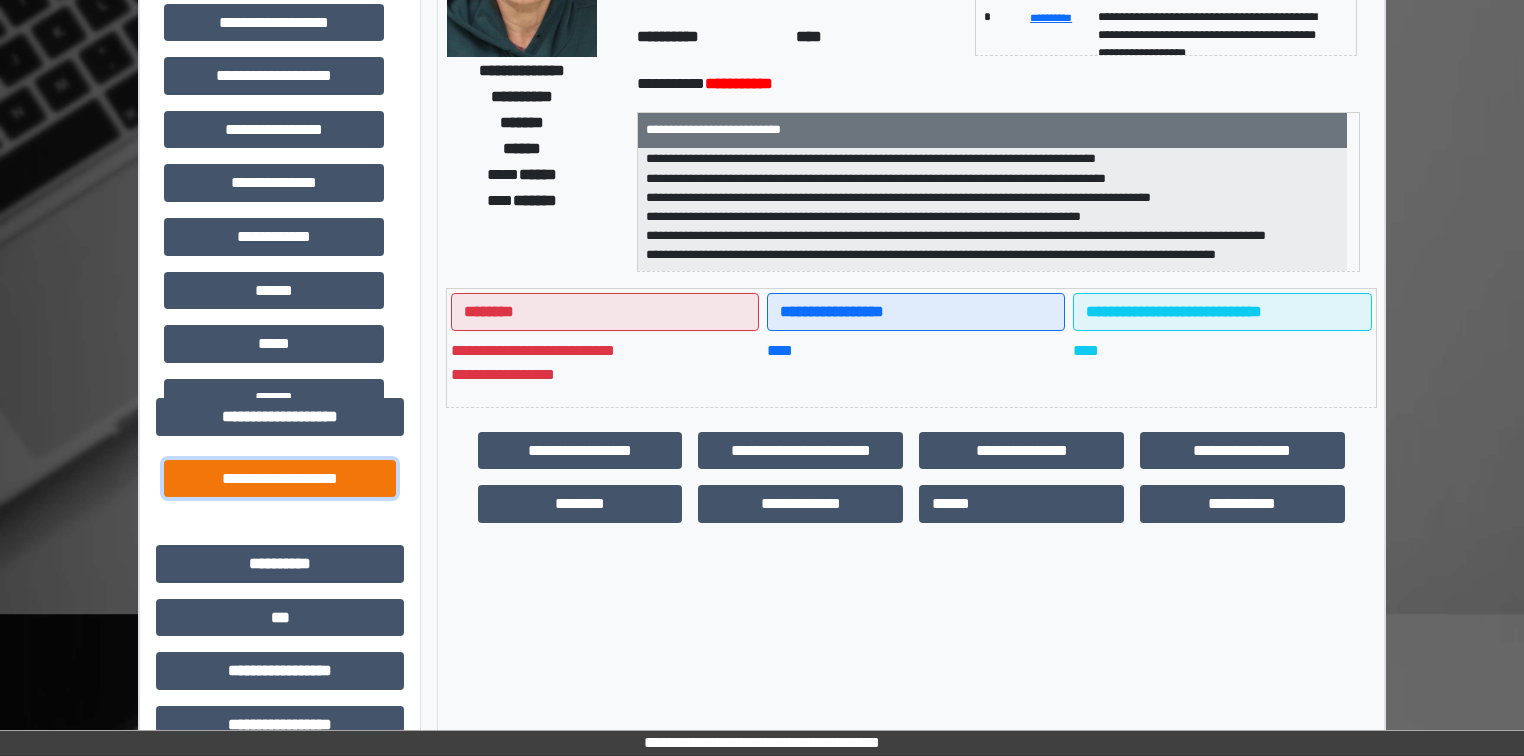 click on "**********" at bounding box center [280, 479] 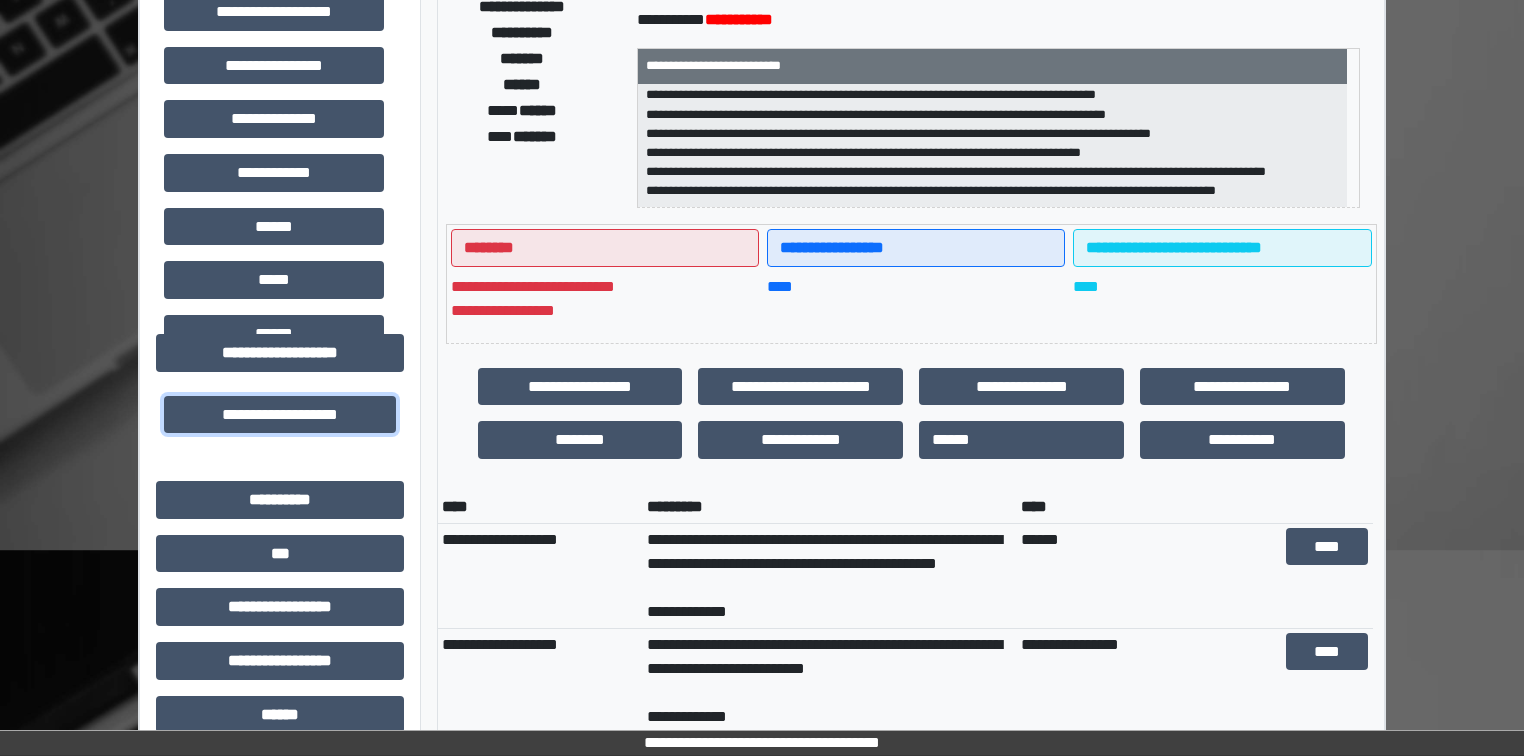 scroll, scrollTop: 410, scrollLeft: 0, axis: vertical 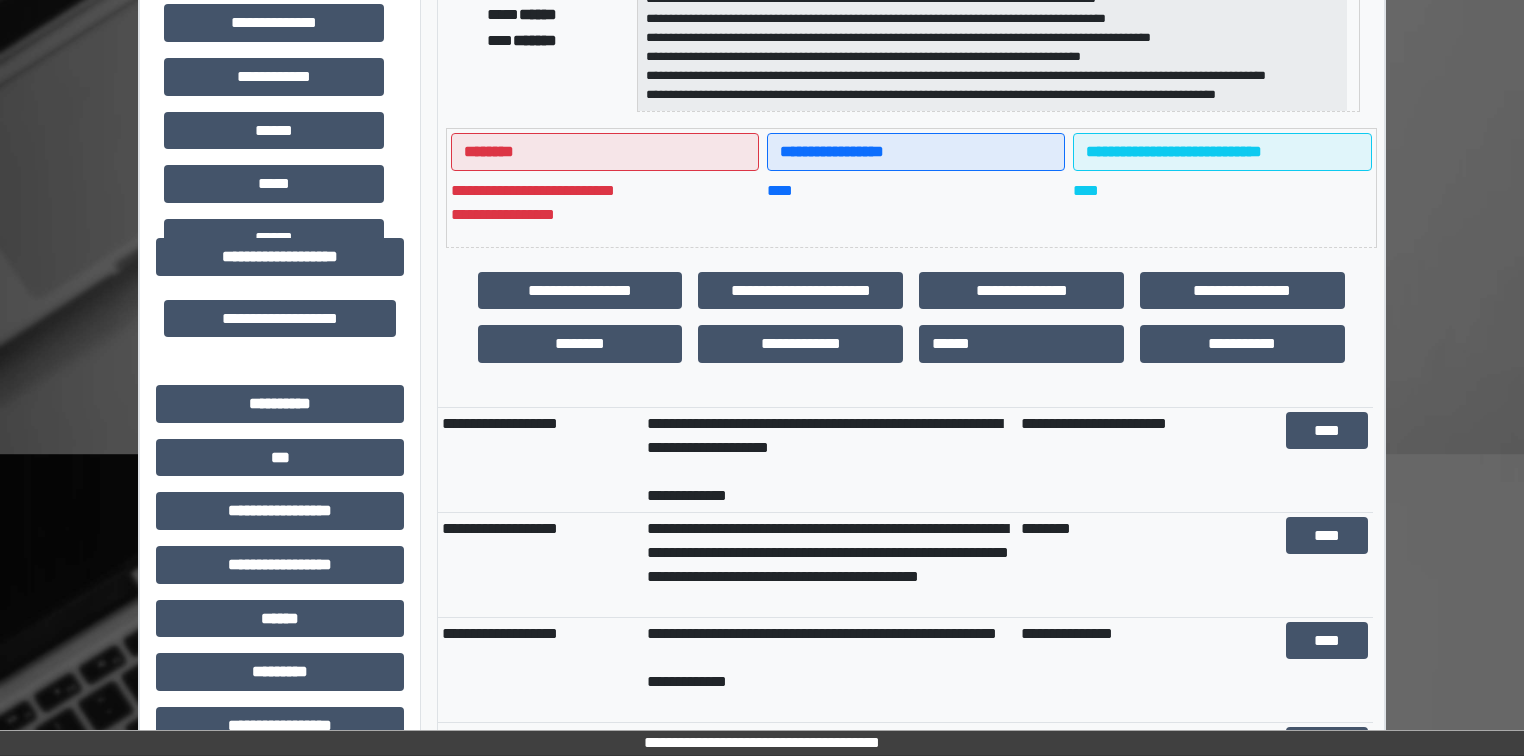 click on "**********" at bounding box center (762, 499) 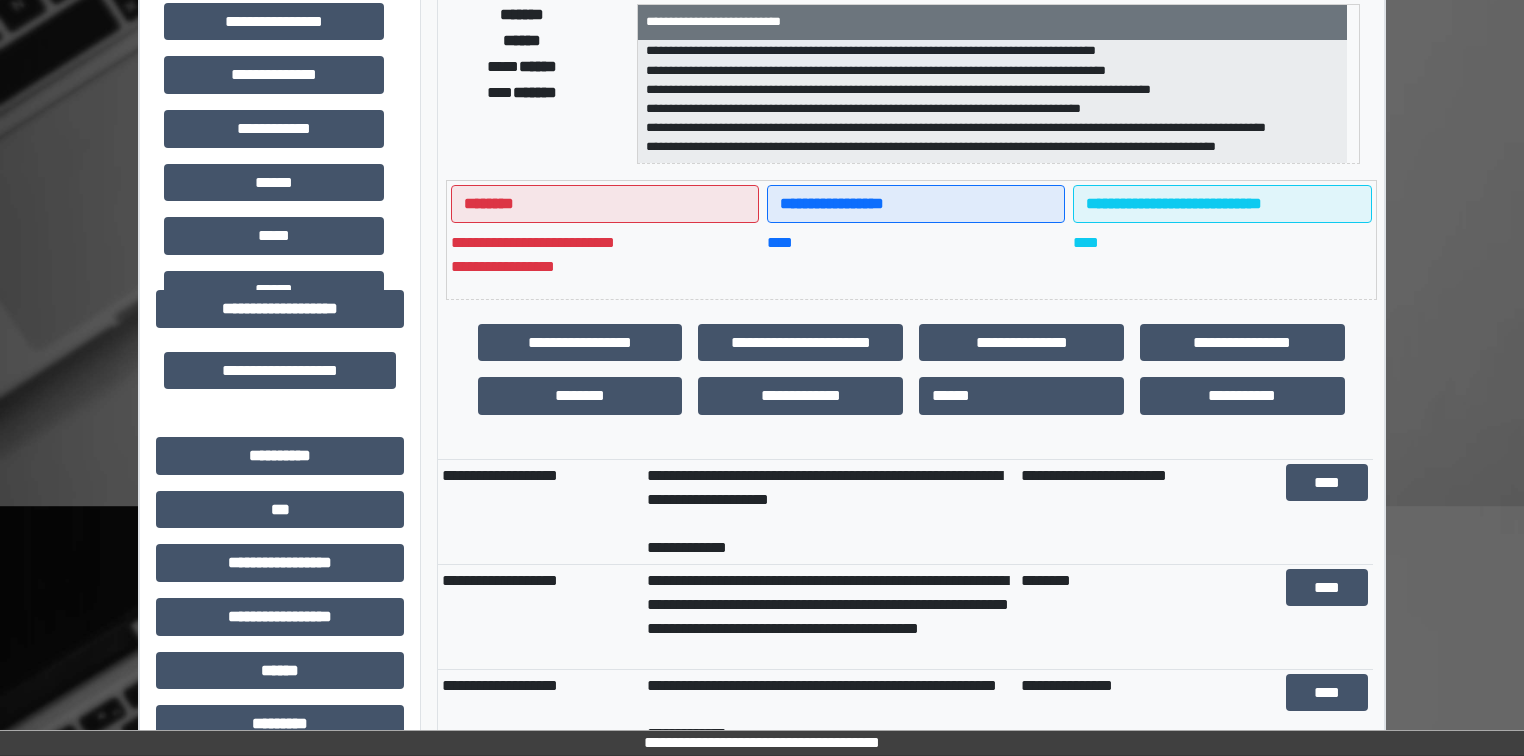 scroll, scrollTop: 330, scrollLeft: 0, axis: vertical 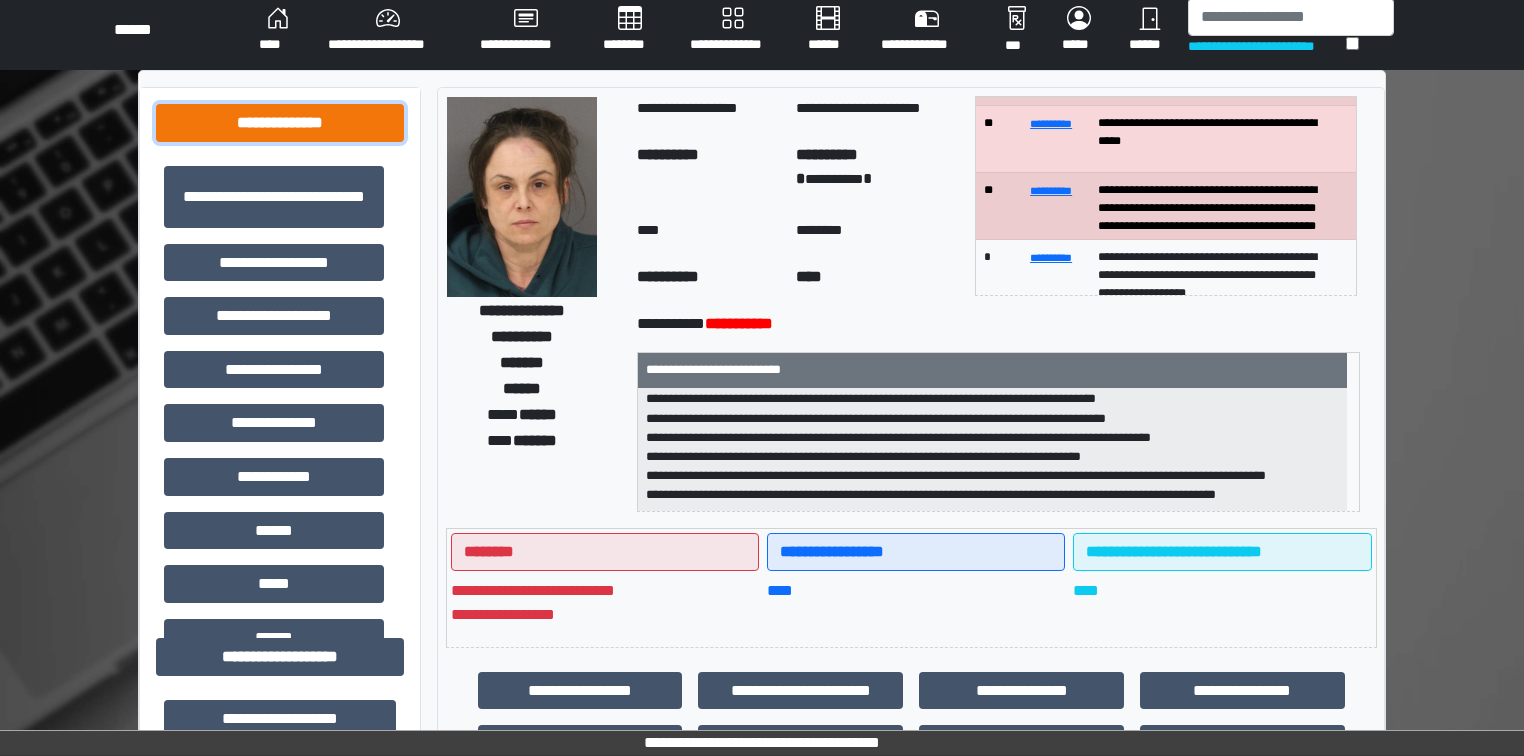 click on "**********" at bounding box center (280, 123) 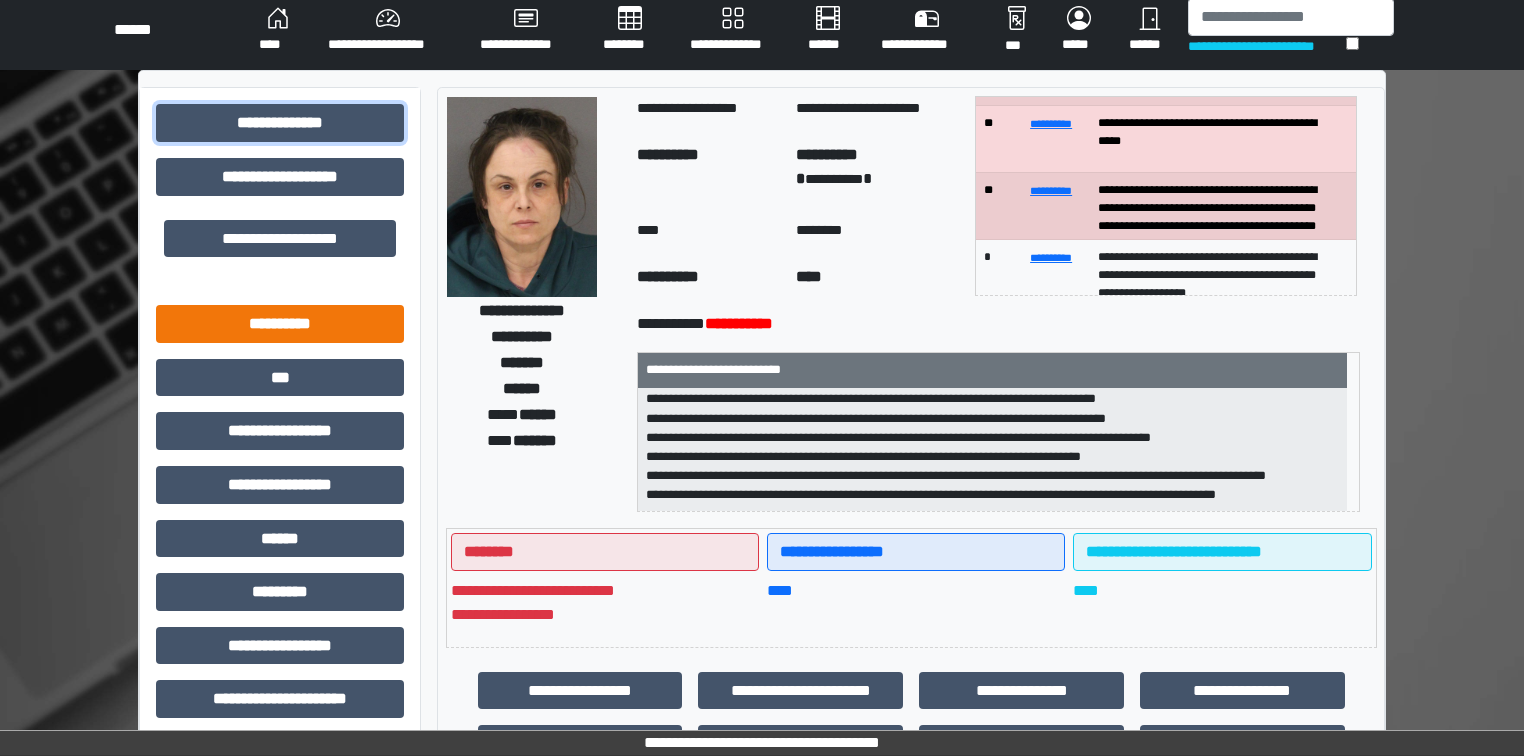 scroll, scrollTop: 90, scrollLeft: 0, axis: vertical 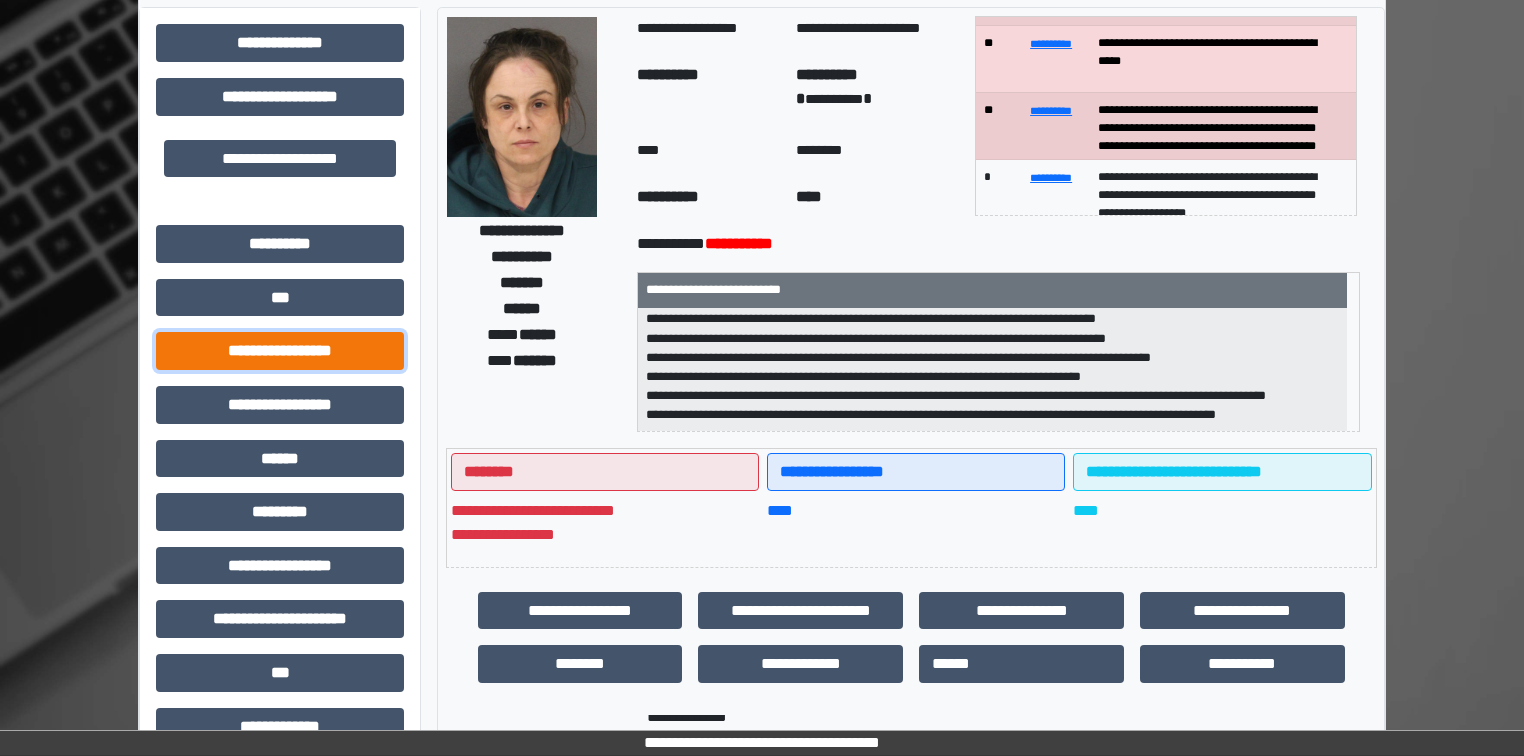 click on "**********" at bounding box center [280, 351] 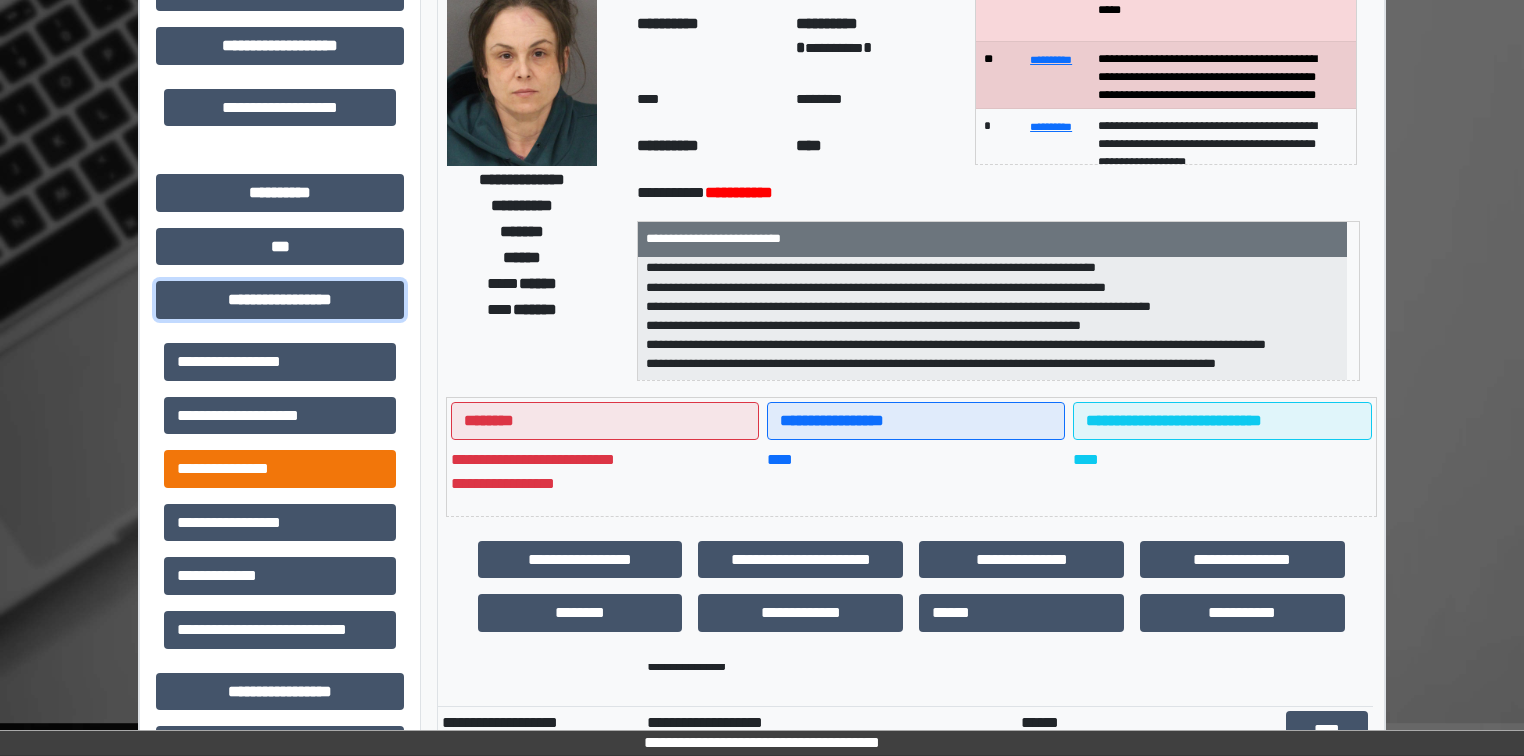 scroll, scrollTop: 170, scrollLeft: 0, axis: vertical 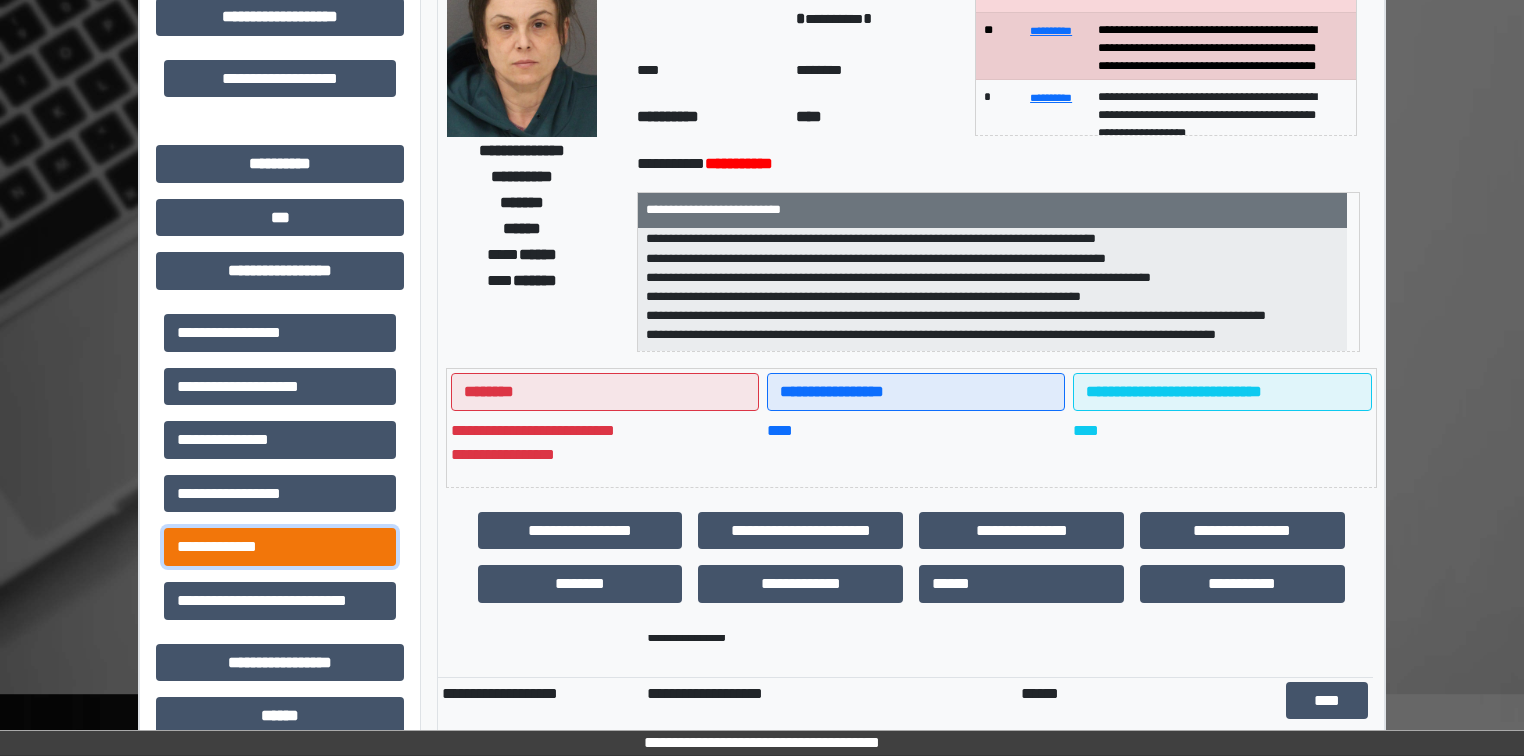 click on "**********" at bounding box center [280, 547] 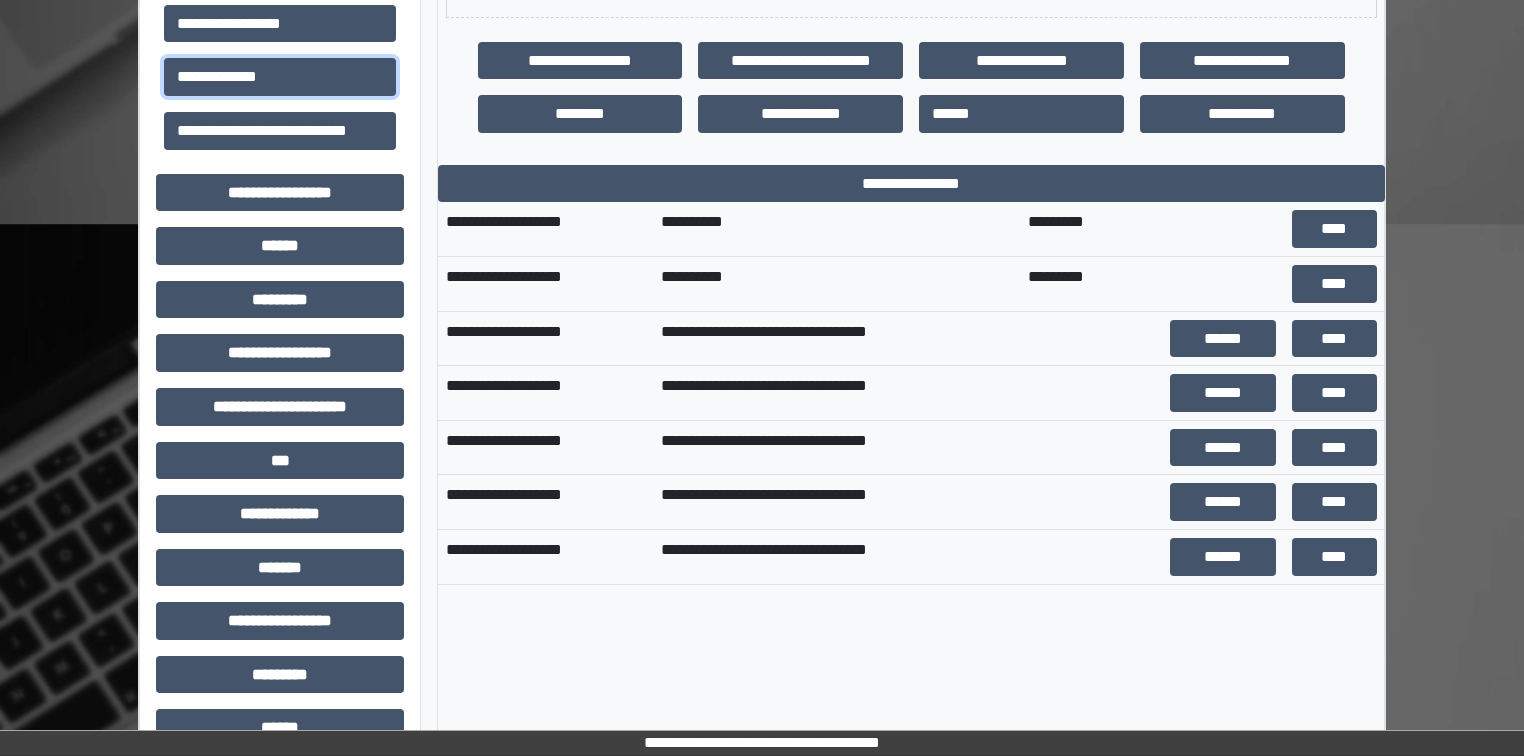scroll, scrollTop: 650, scrollLeft: 0, axis: vertical 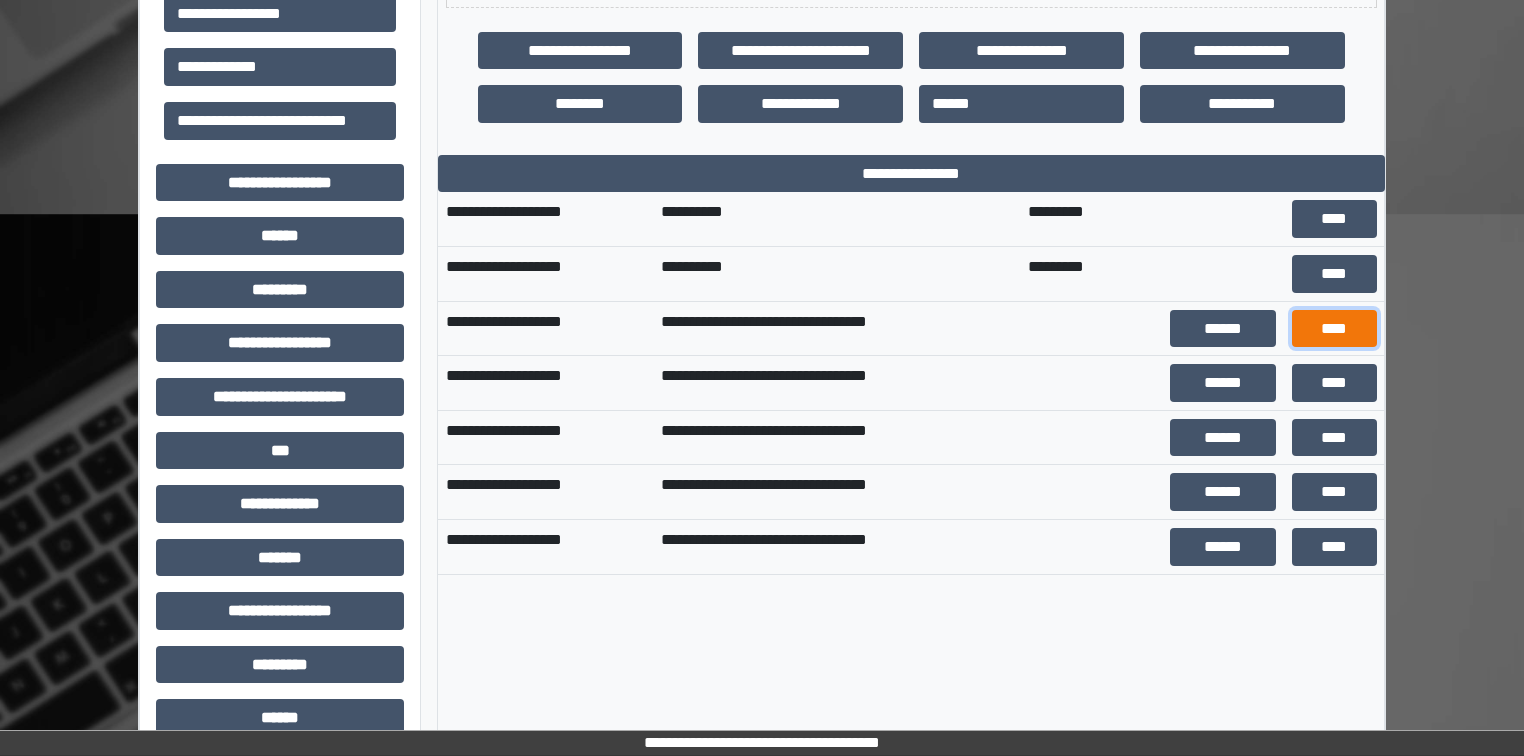 click on "****" at bounding box center (1334, 329) 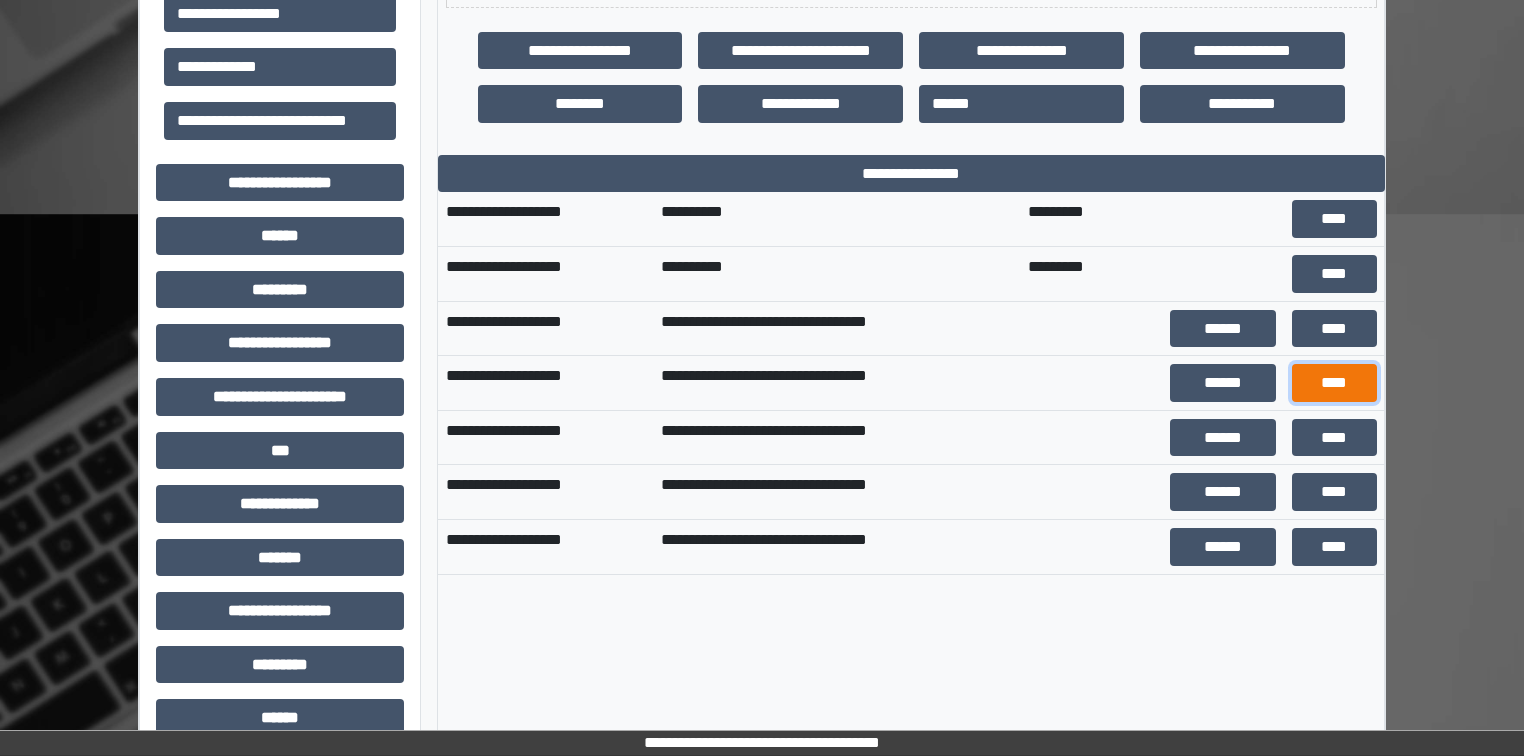 click on "****" at bounding box center [1334, 383] 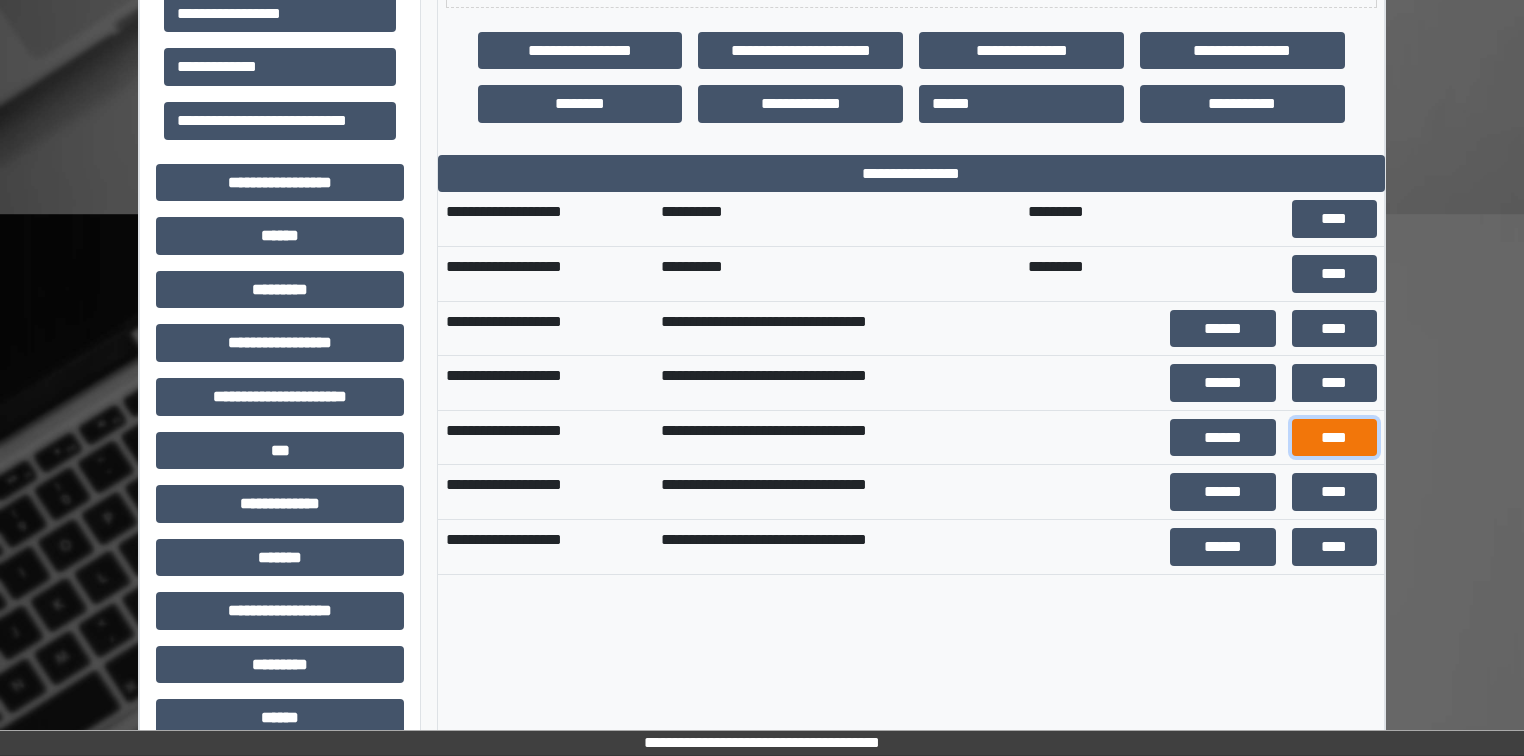 click on "****" at bounding box center [1334, 438] 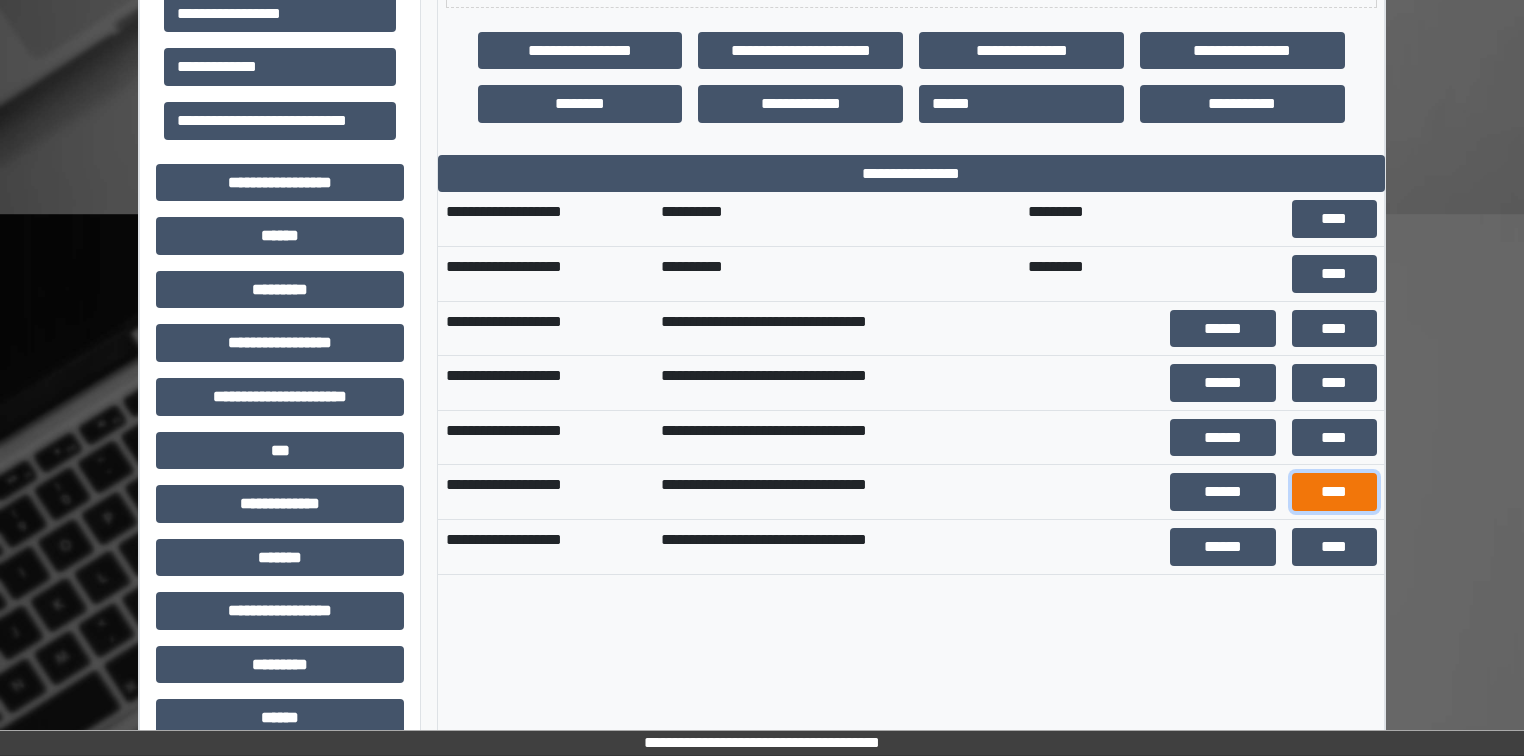 click on "****" at bounding box center [1334, 492] 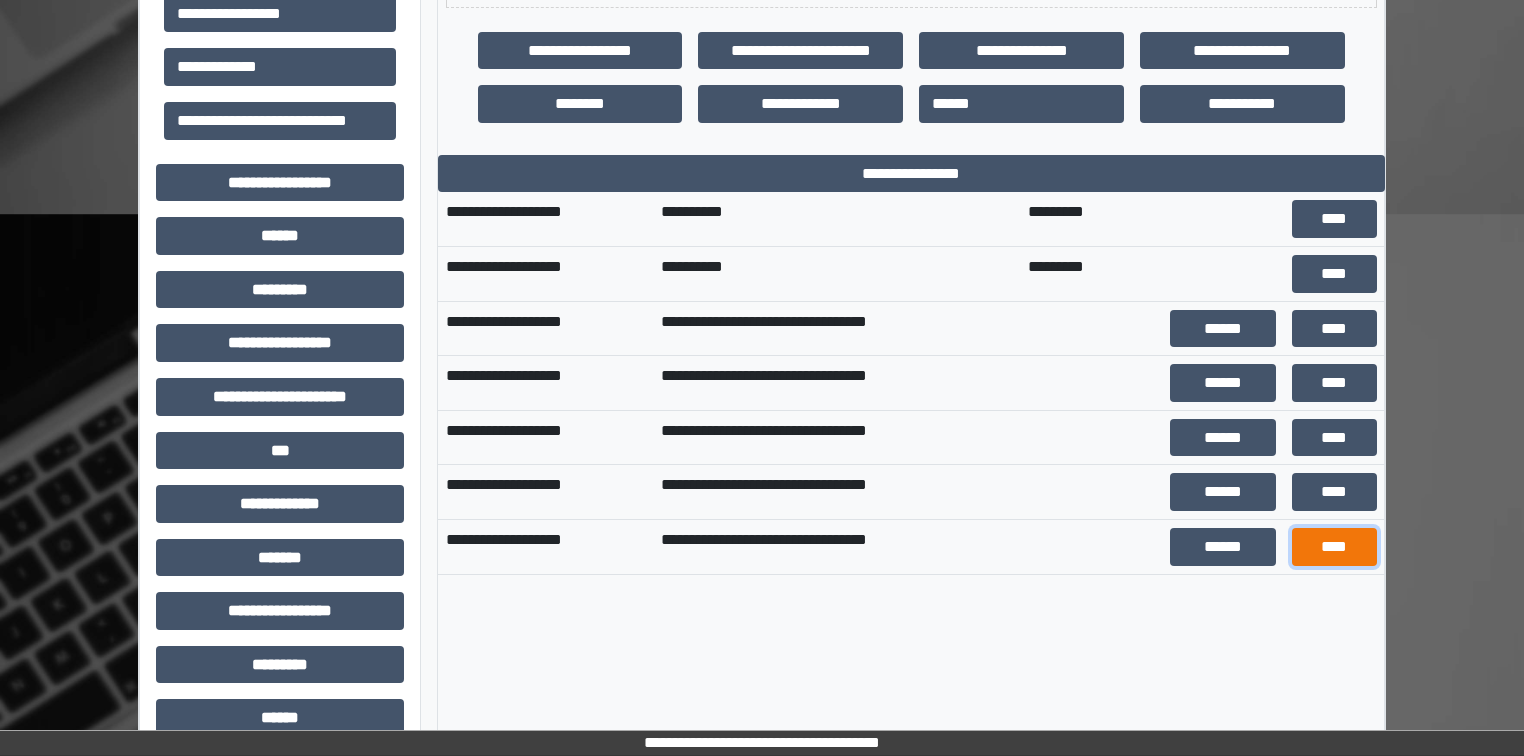 click on "****" at bounding box center (1334, 547) 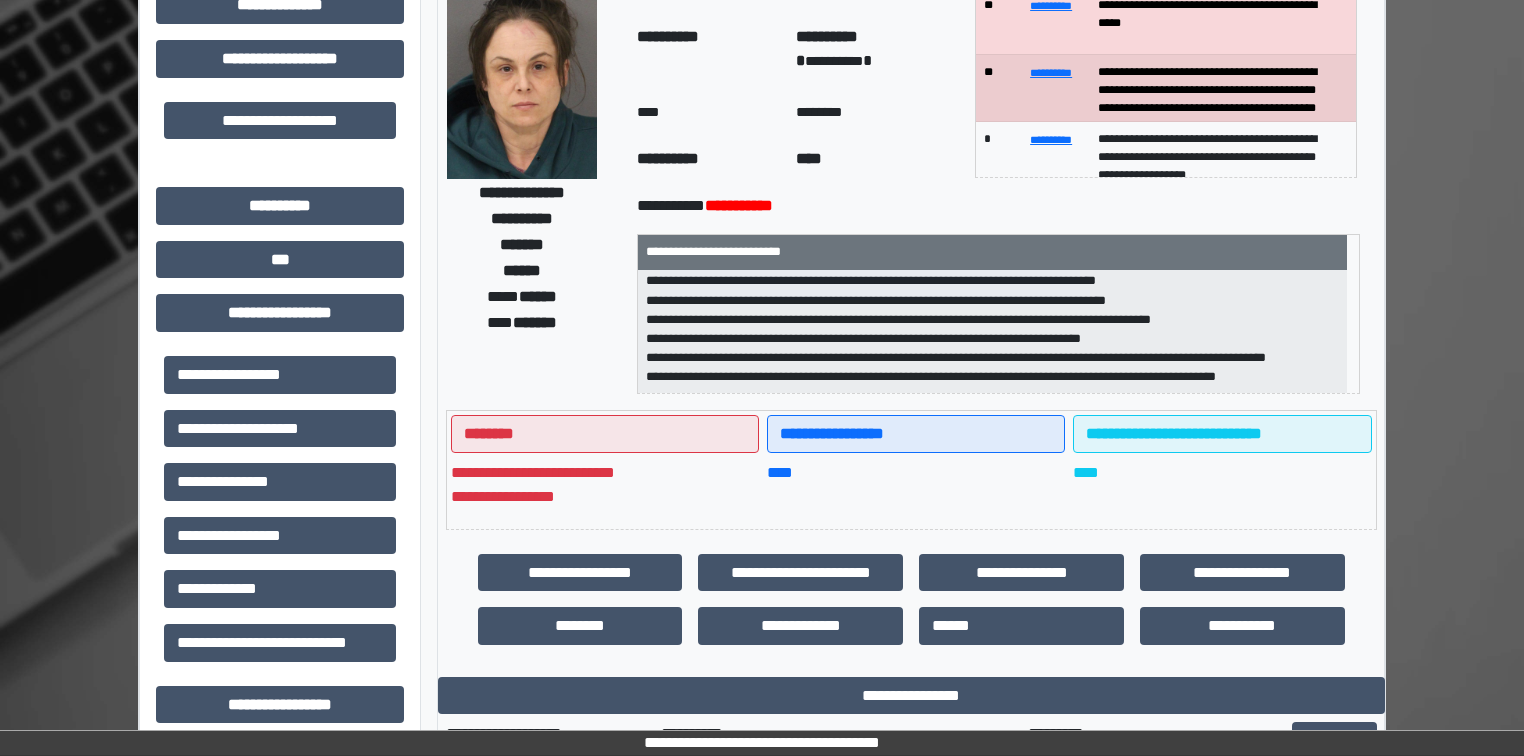 scroll, scrollTop: 160, scrollLeft: 0, axis: vertical 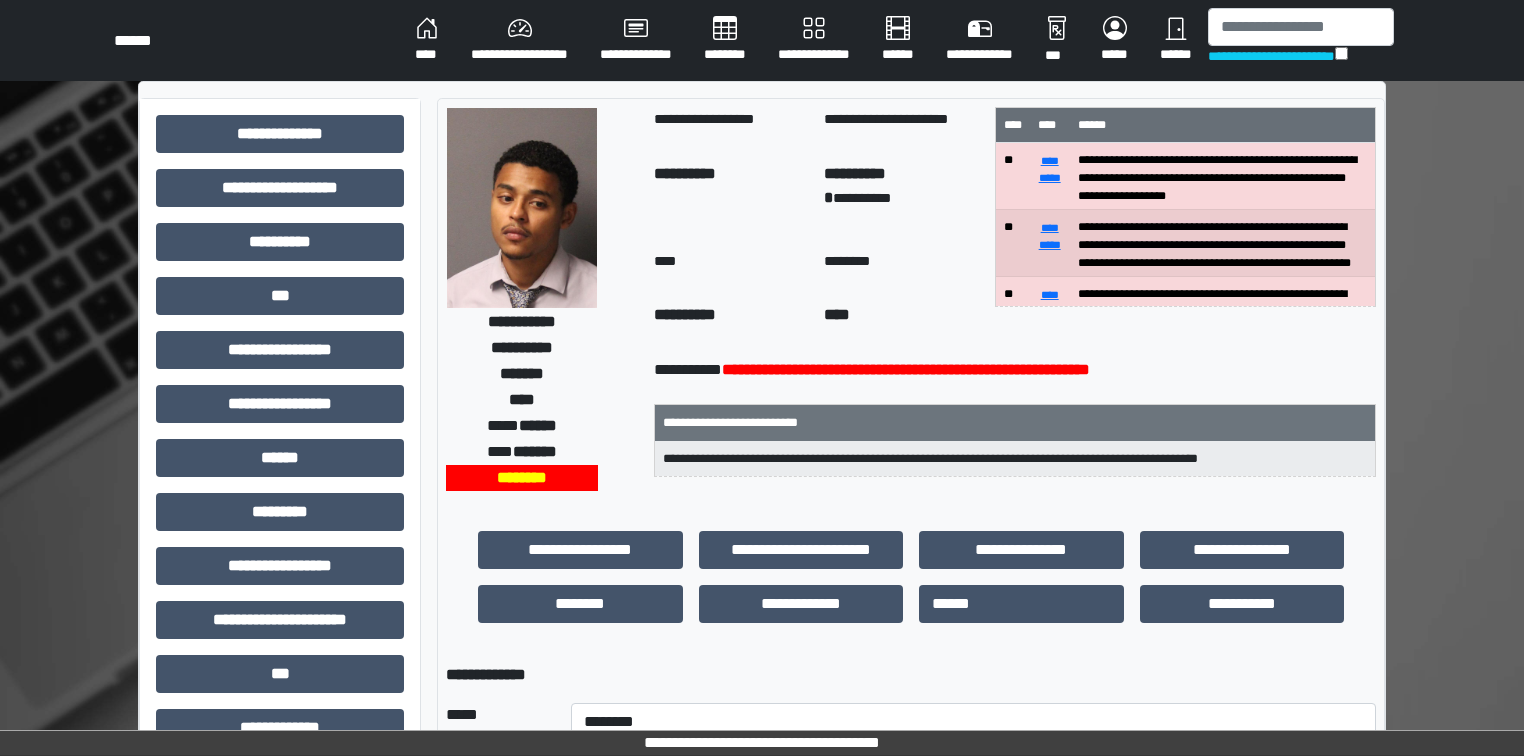 select on "**" 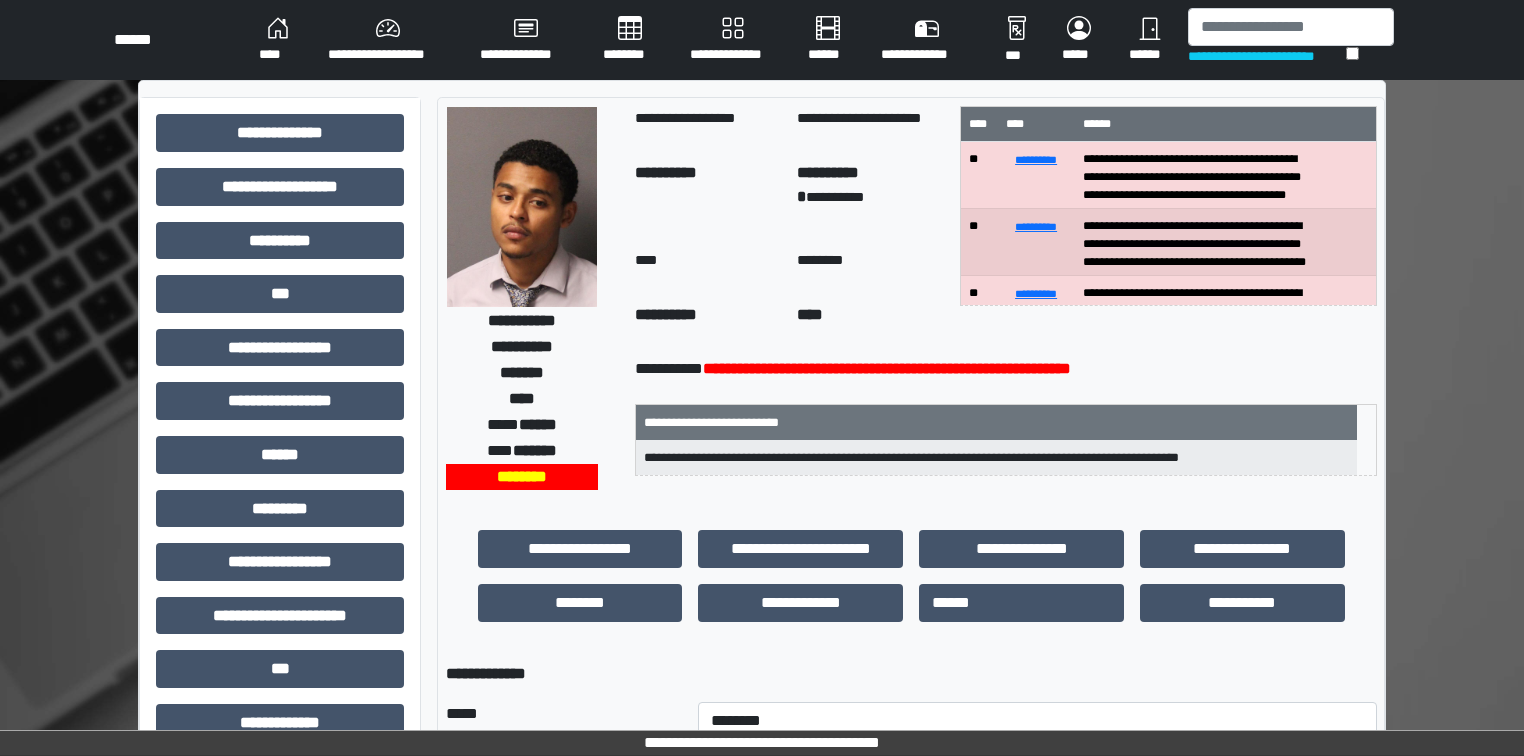 scroll, scrollTop: 584, scrollLeft: 0, axis: vertical 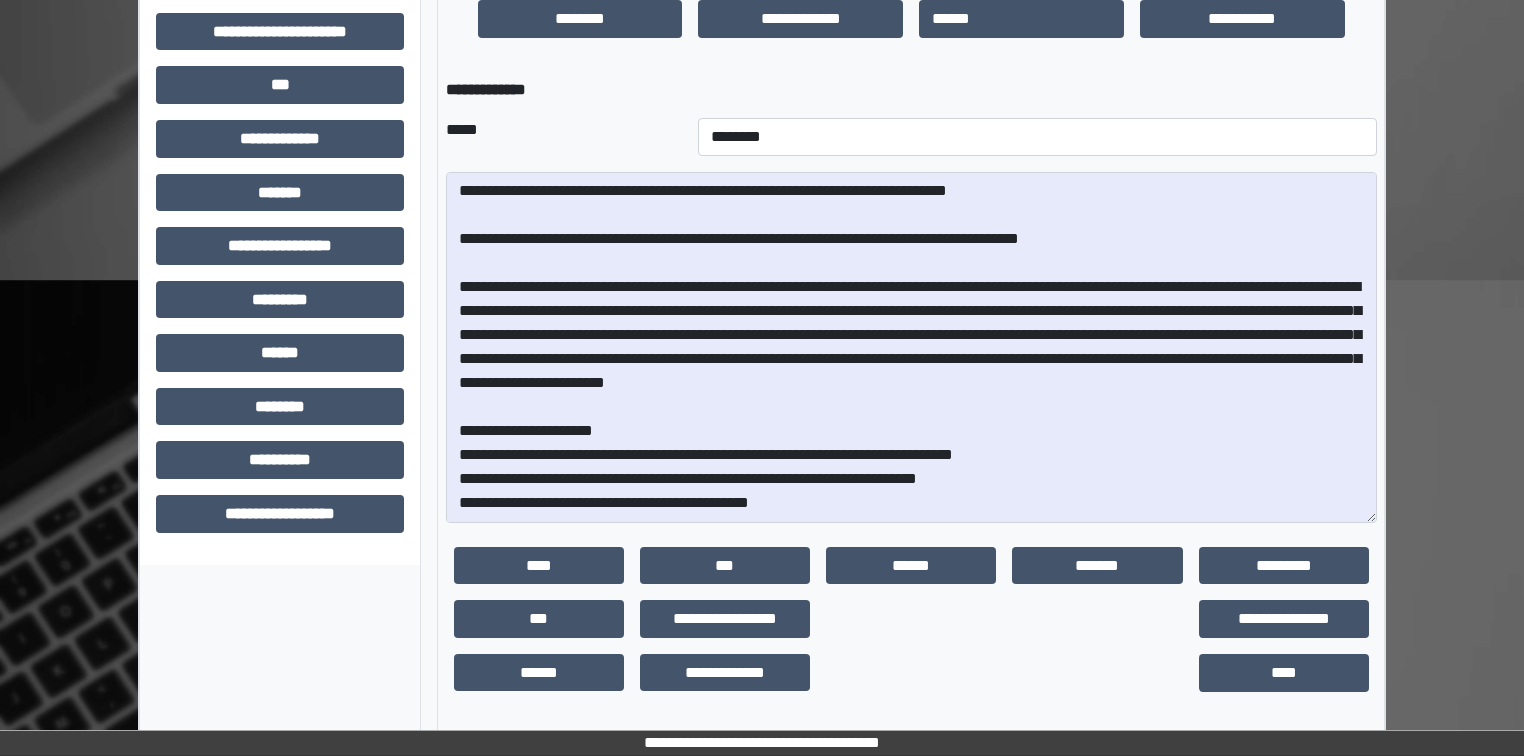 click at bounding box center [911, 347] 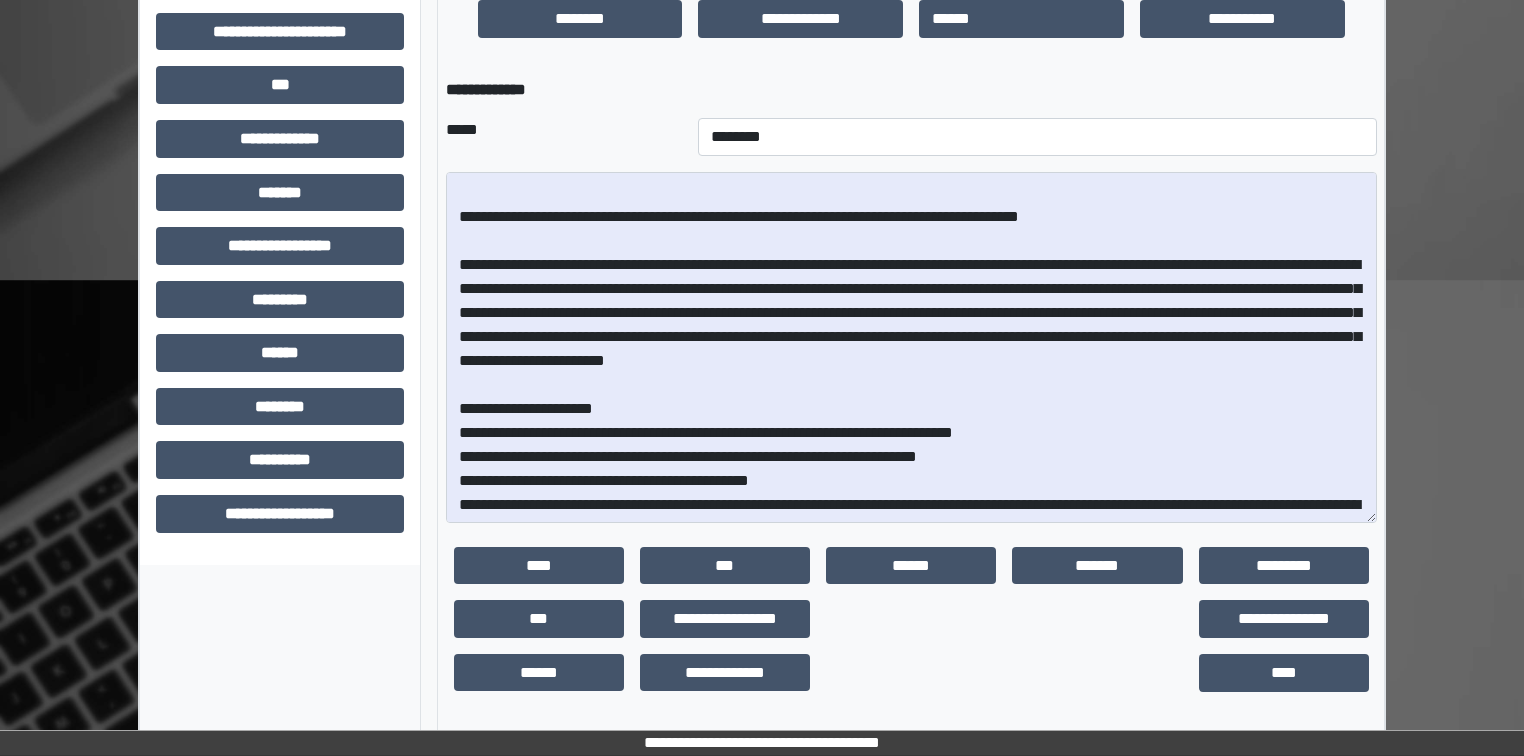 scroll, scrollTop: 0, scrollLeft: 0, axis: both 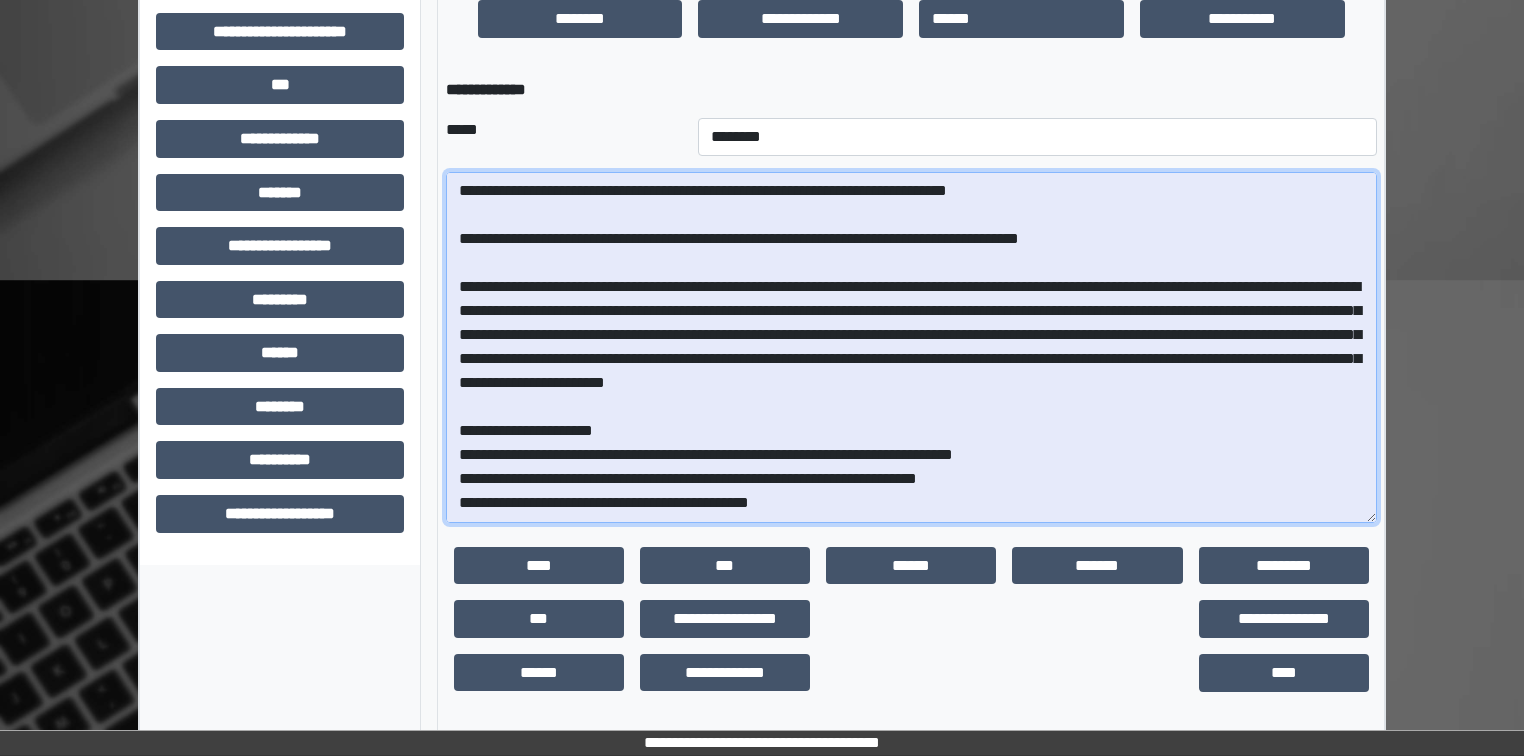click at bounding box center (911, 347) 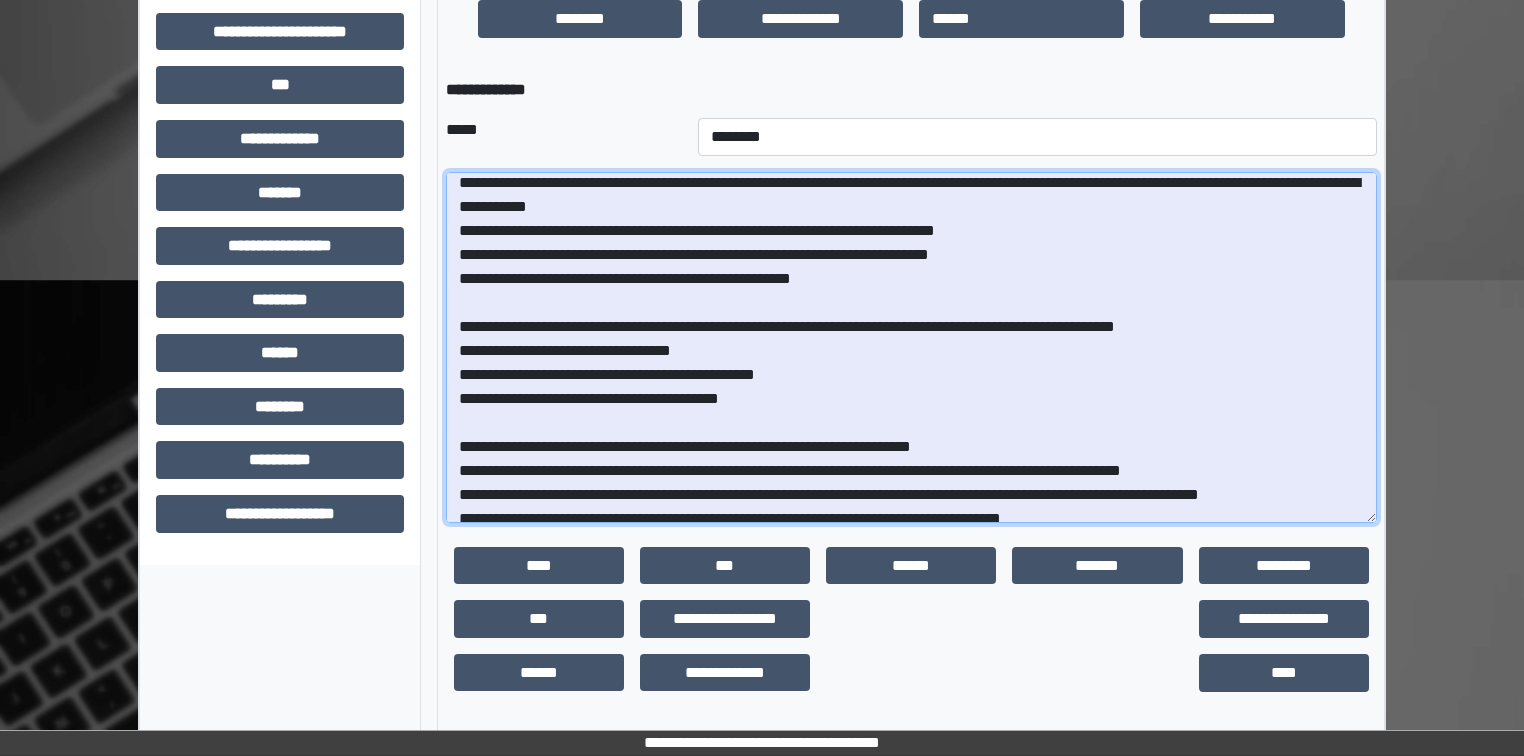 scroll, scrollTop: 526, scrollLeft: 0, axis: vertical 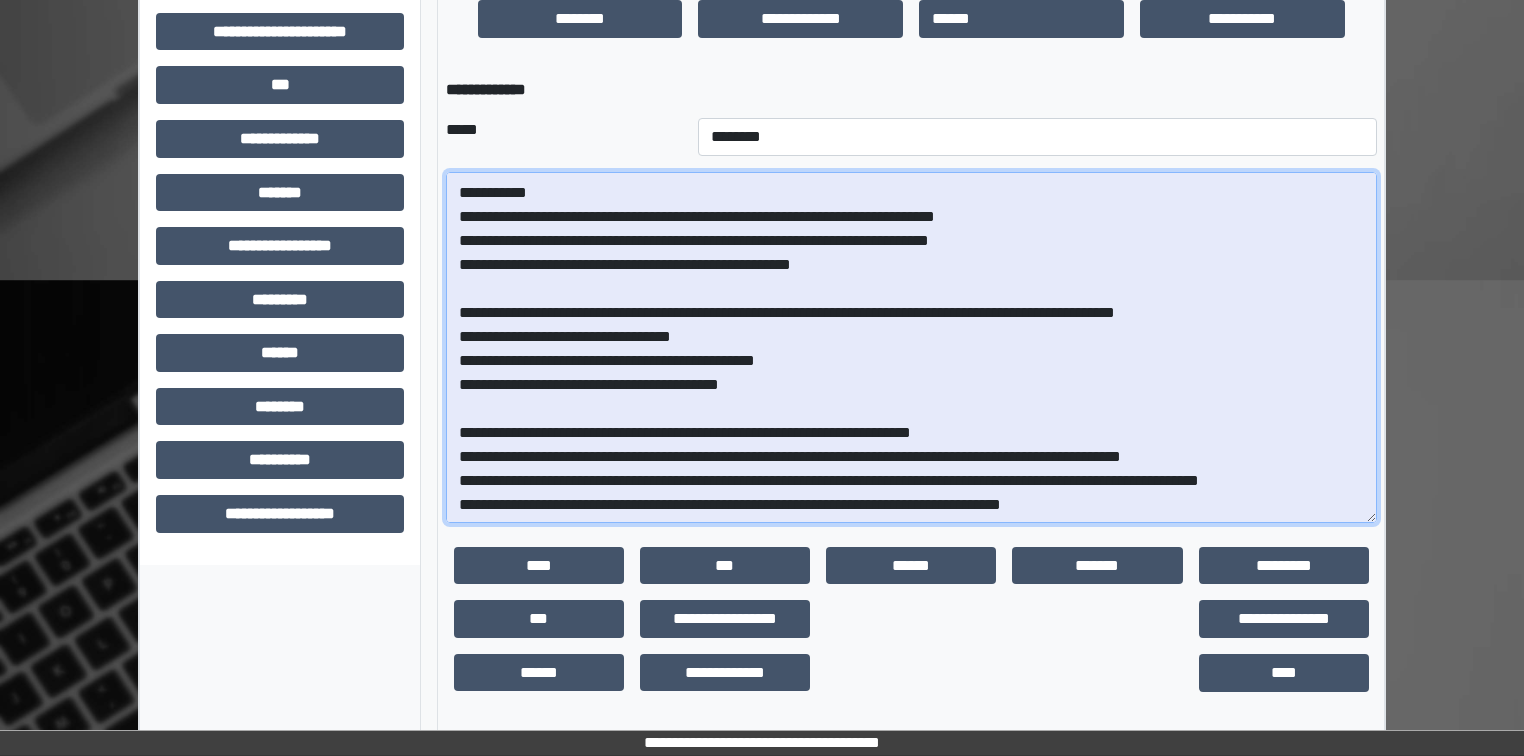 click at bounding box center (911, 347) 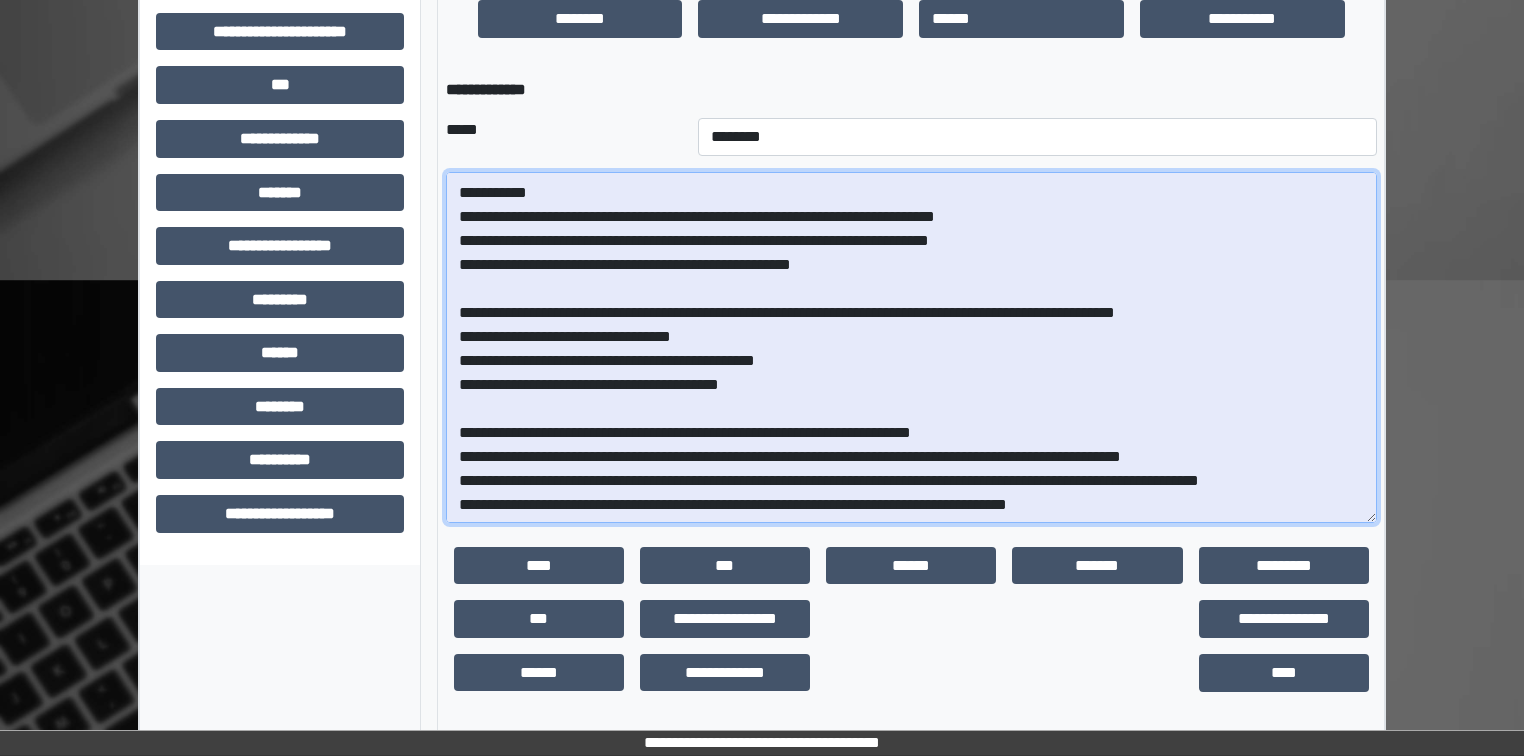 click at bounding box center (911, 347) 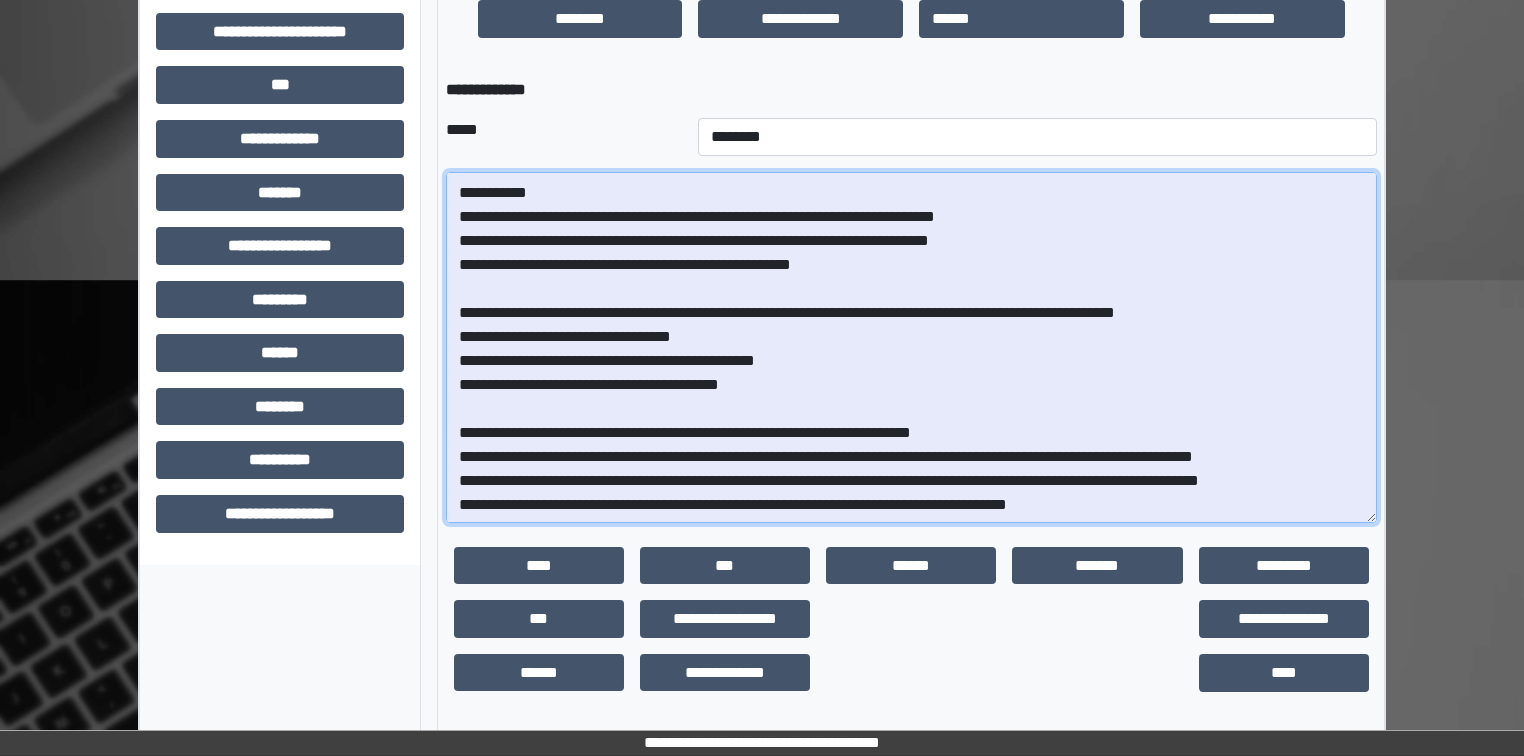 click at bounding box center [911, 347] 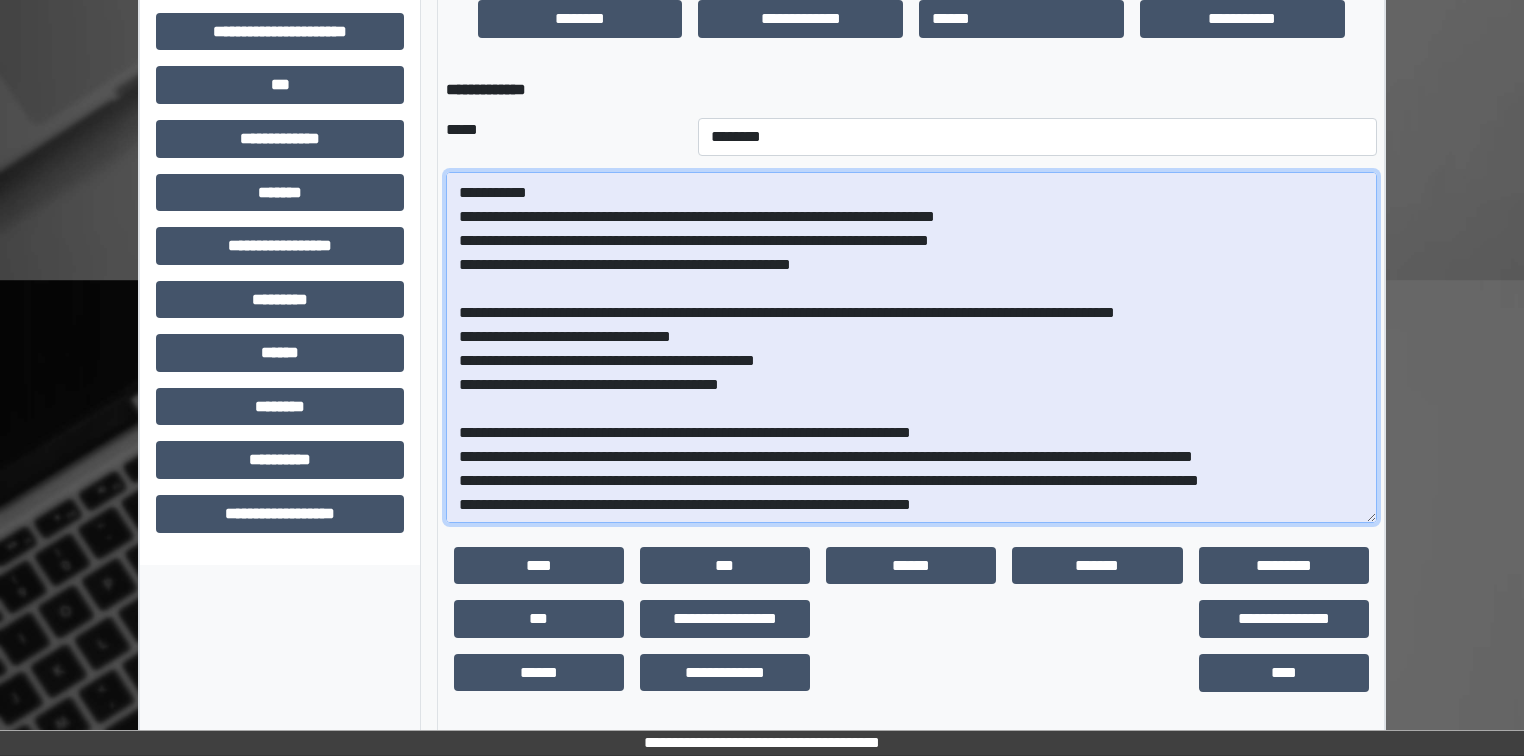 scroll, scrollTop: 543, scrollLeft: 0, axis: vertical 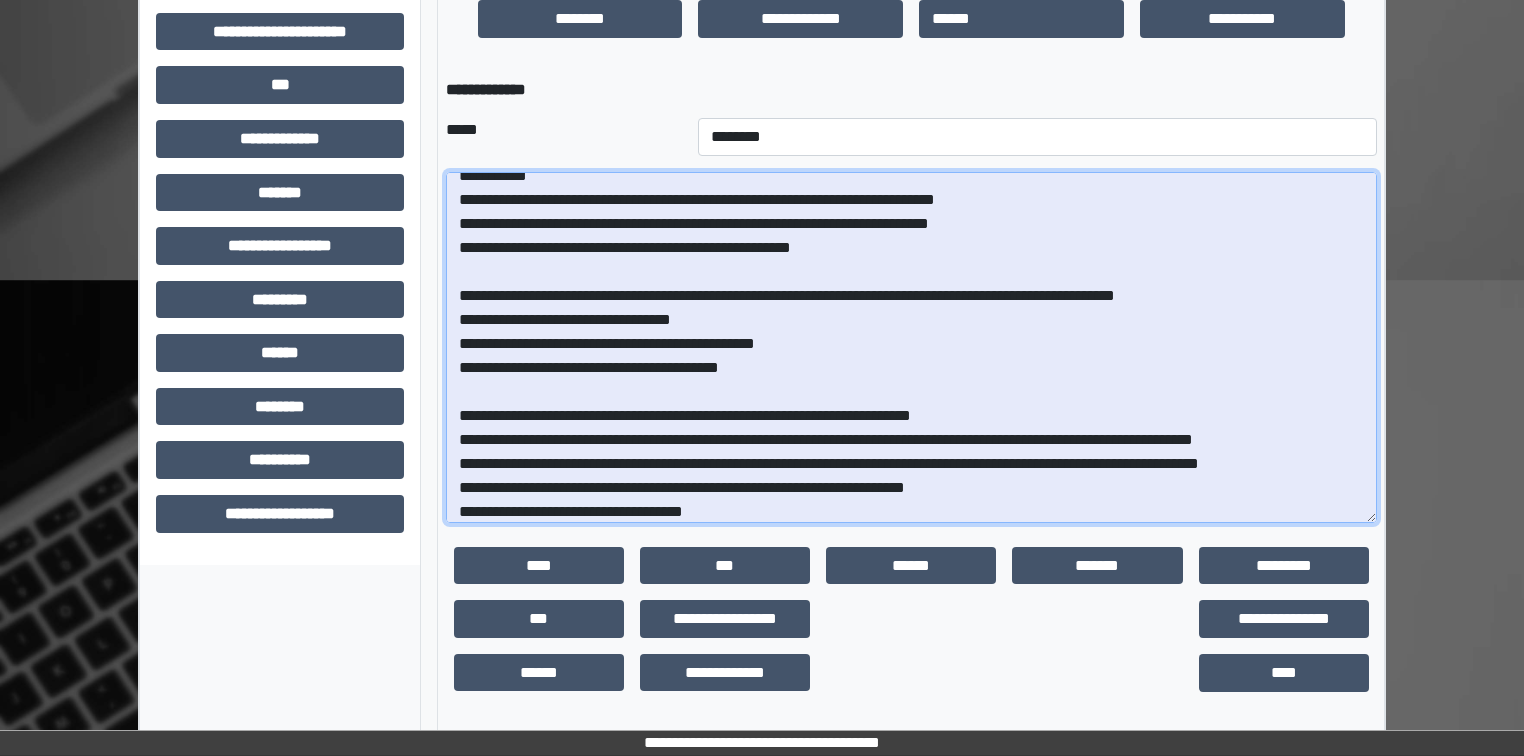 click at bounding box center (911, 347) 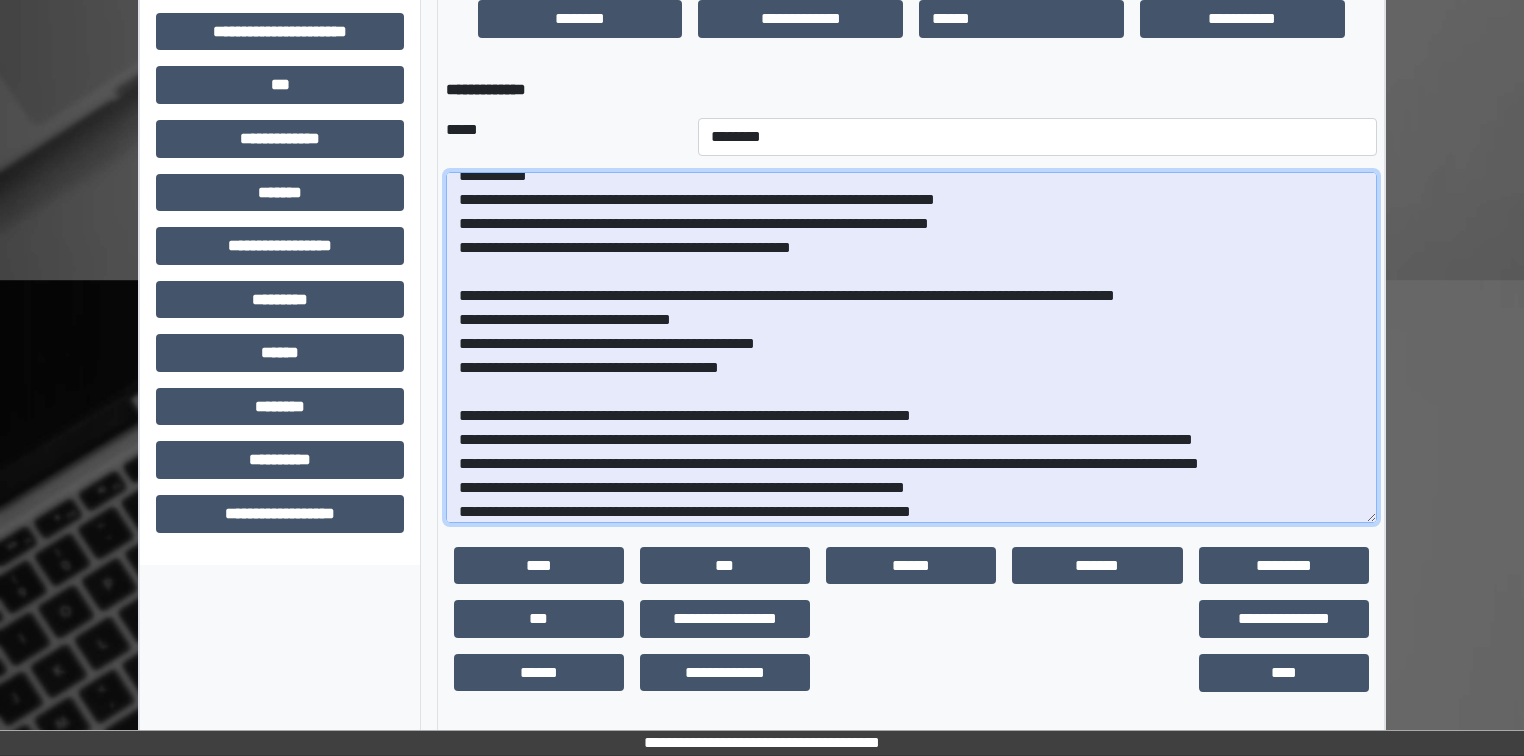 click at bounding box center [911, 347] 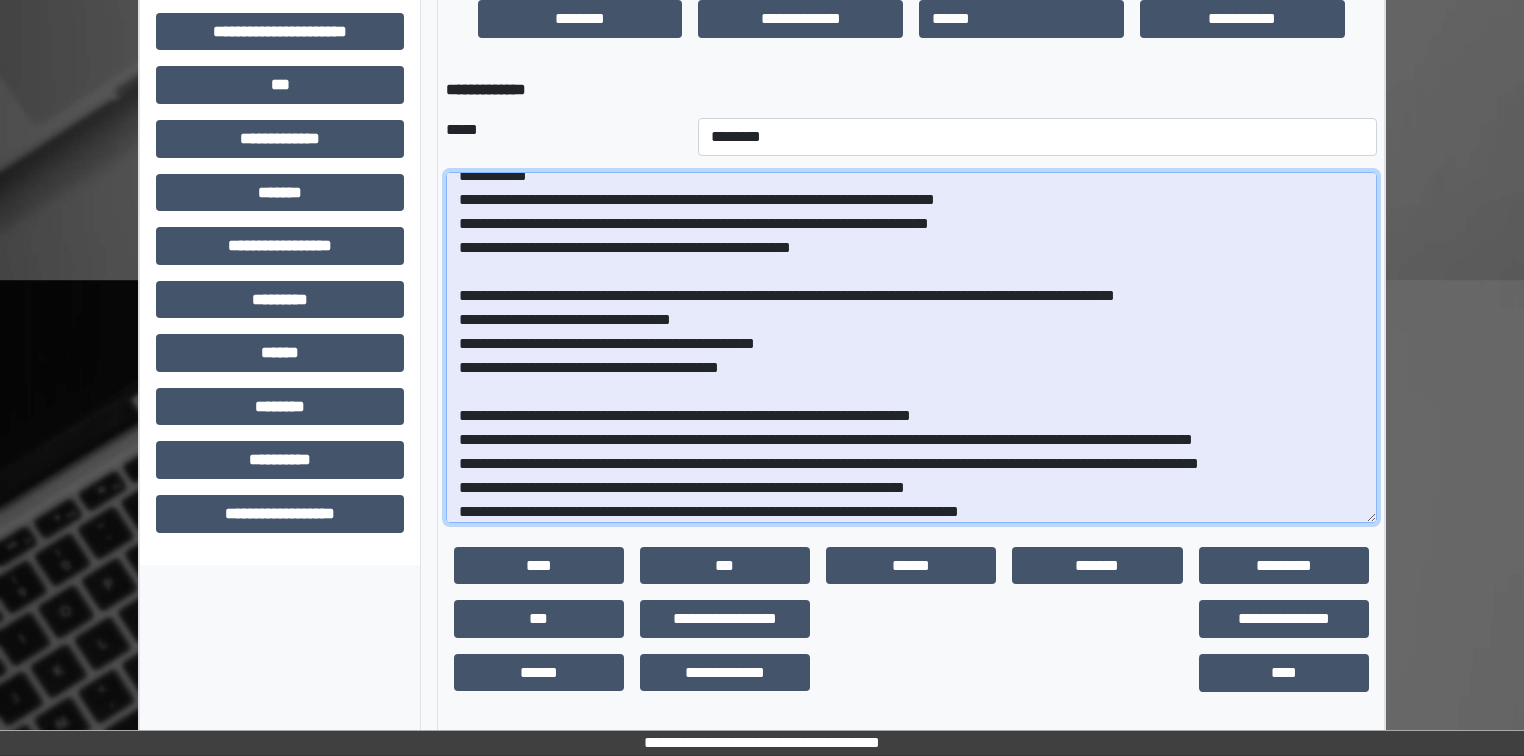 click at bounding box center [911, 347] 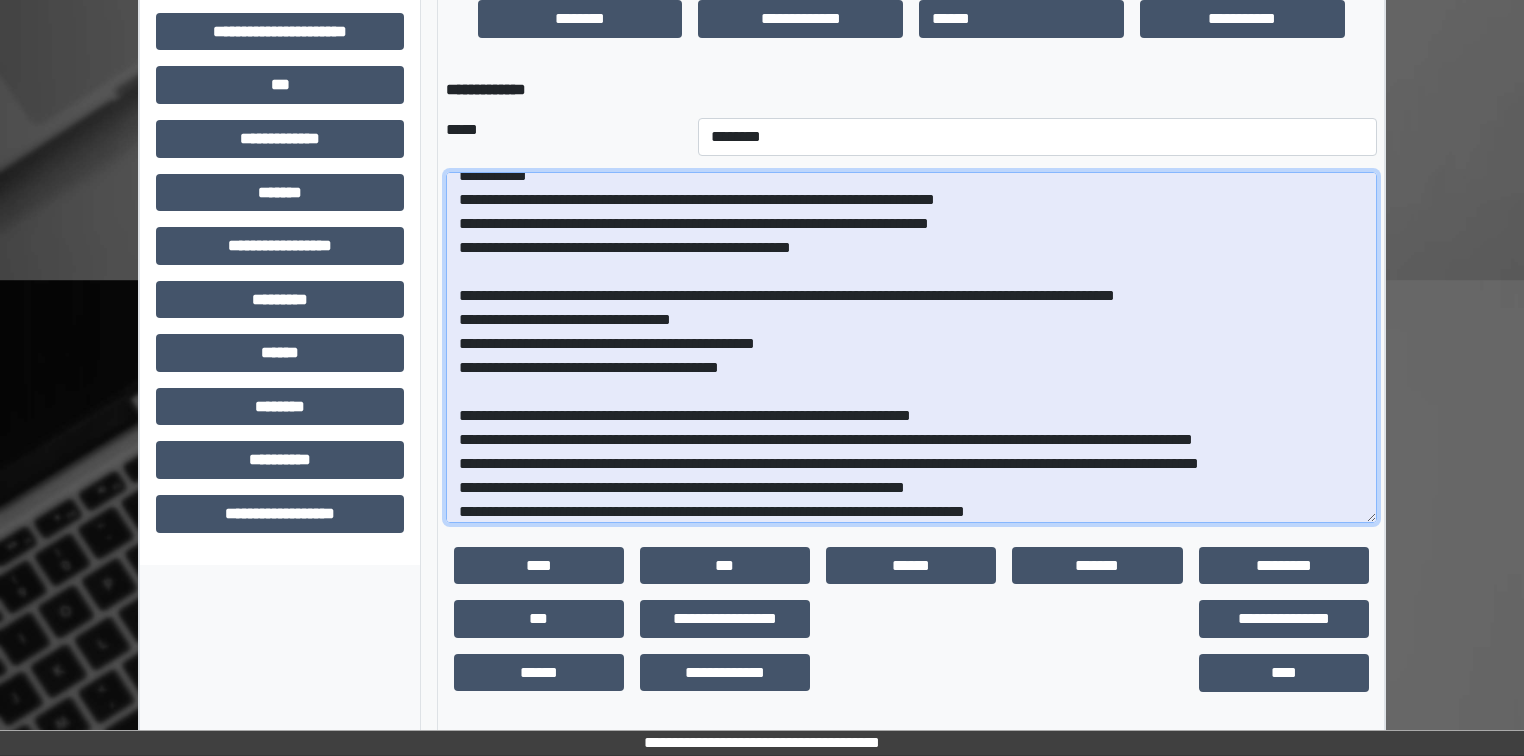scroll, scrollTop: 567, scrollLeft: 0, axis: vertical 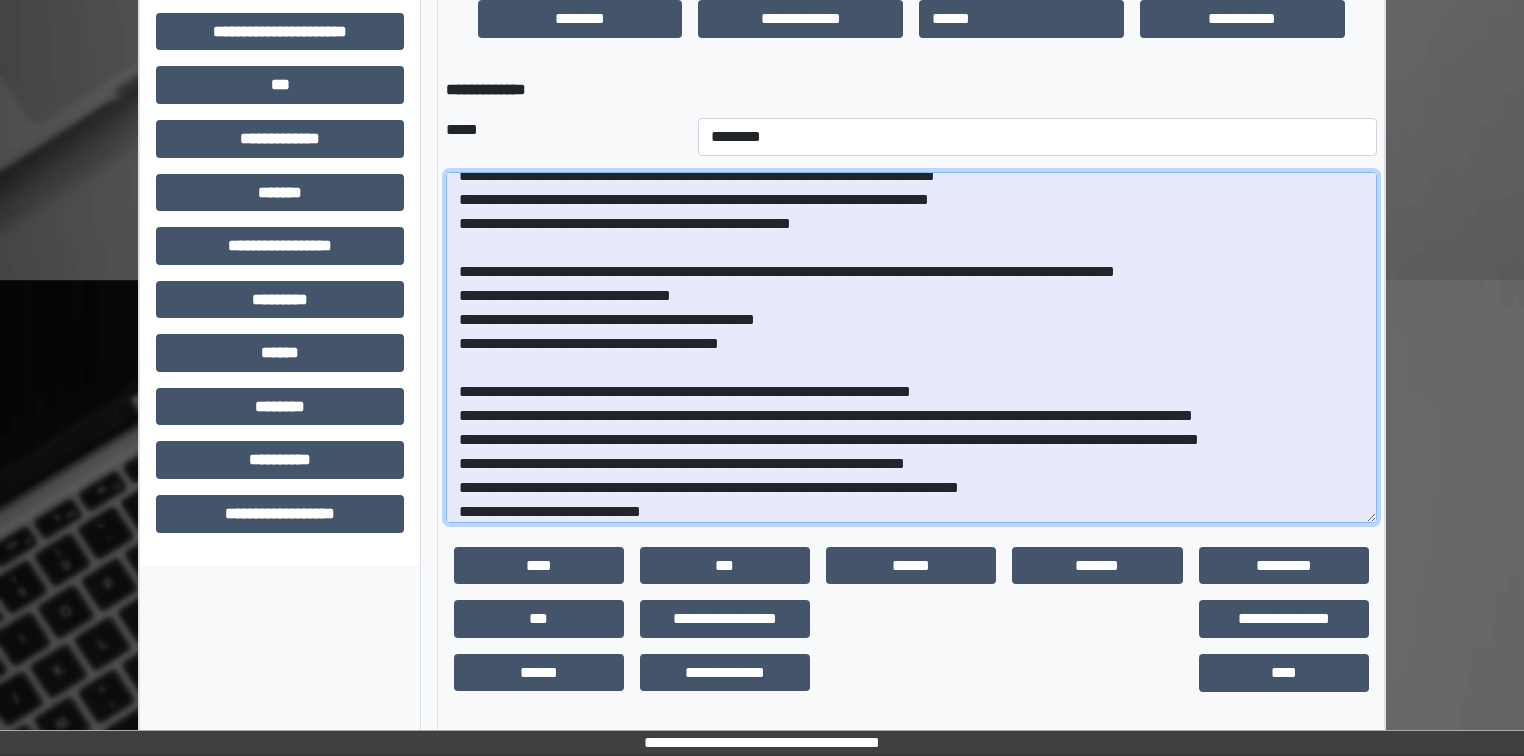 click at bounding box center [911, 347] 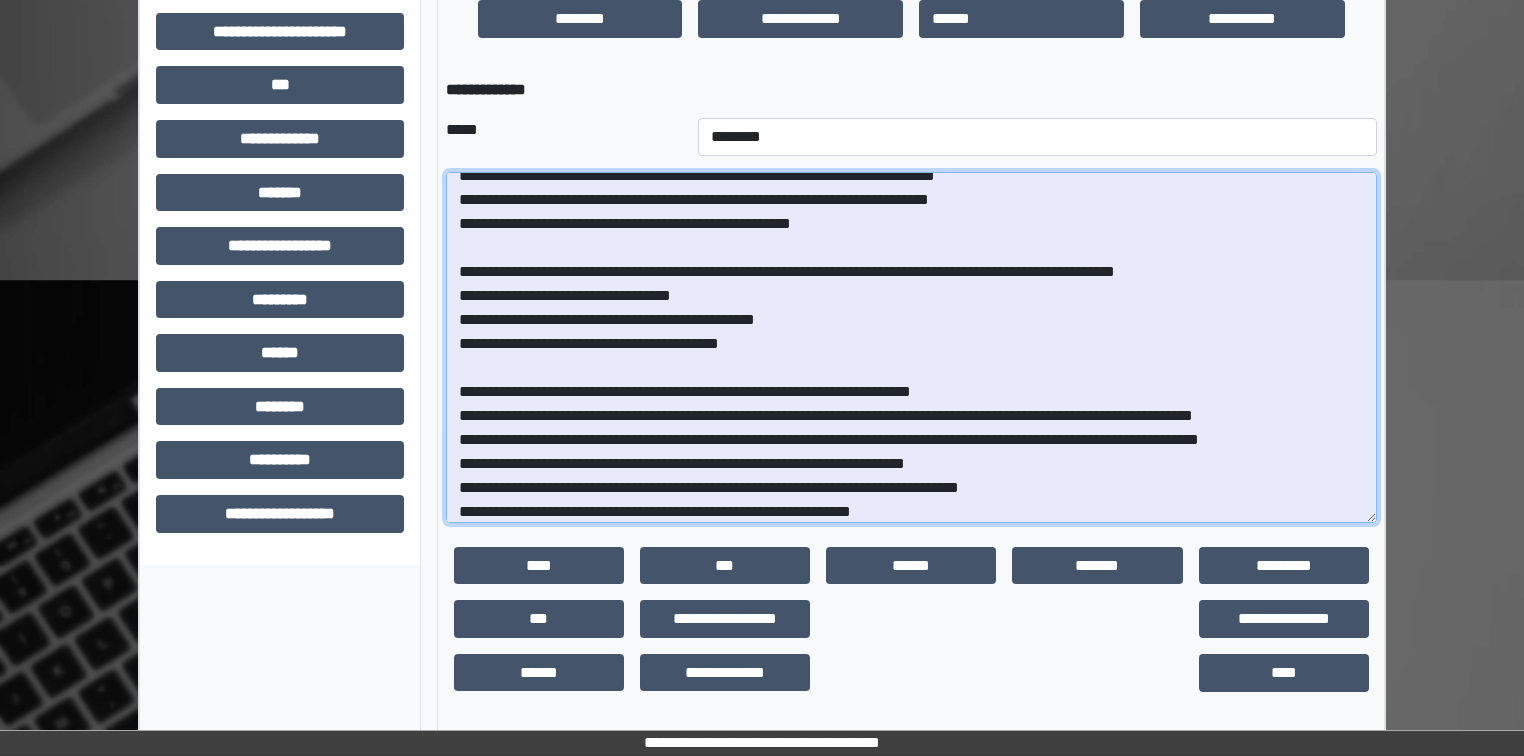 click at bounding box center (911, 347) 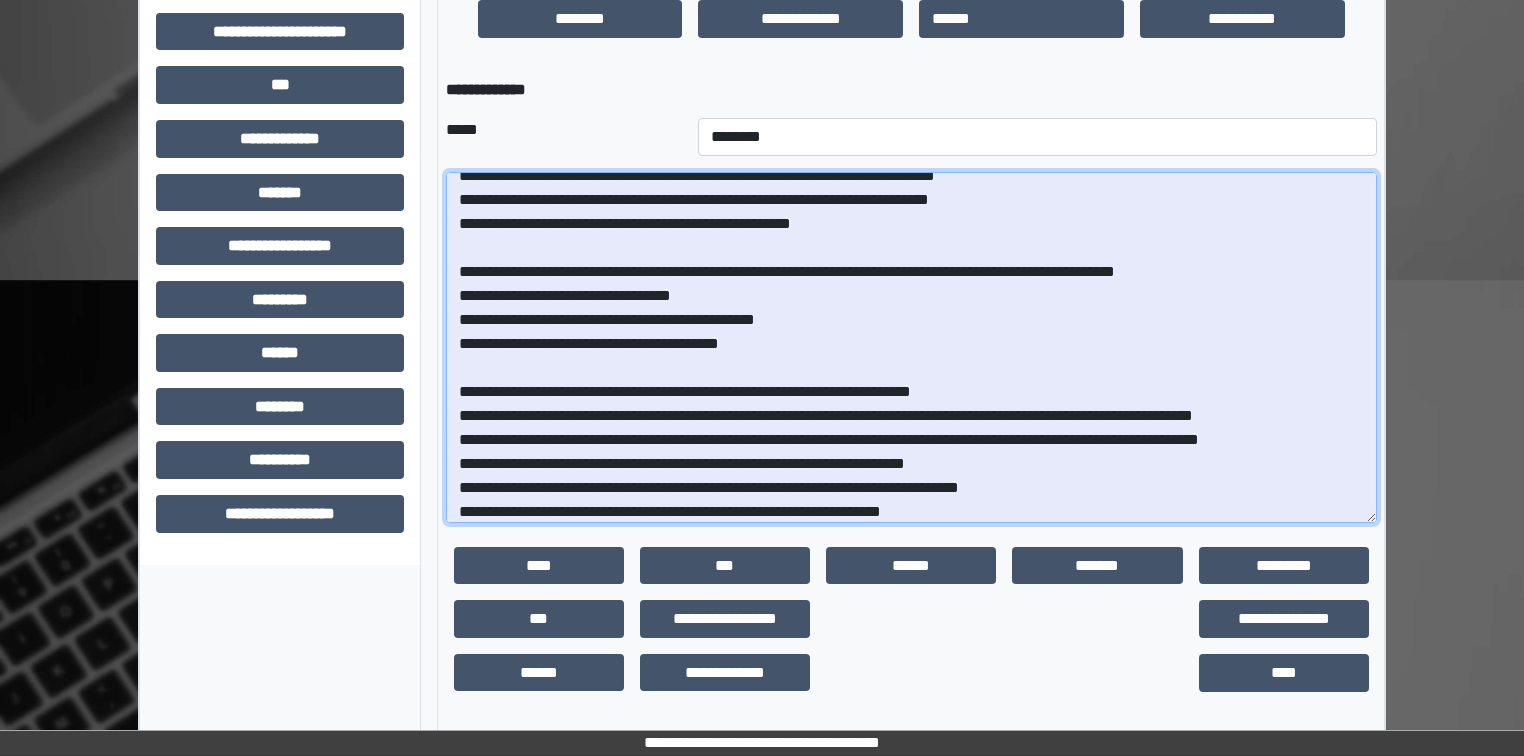click at bounding box center (911, 347) 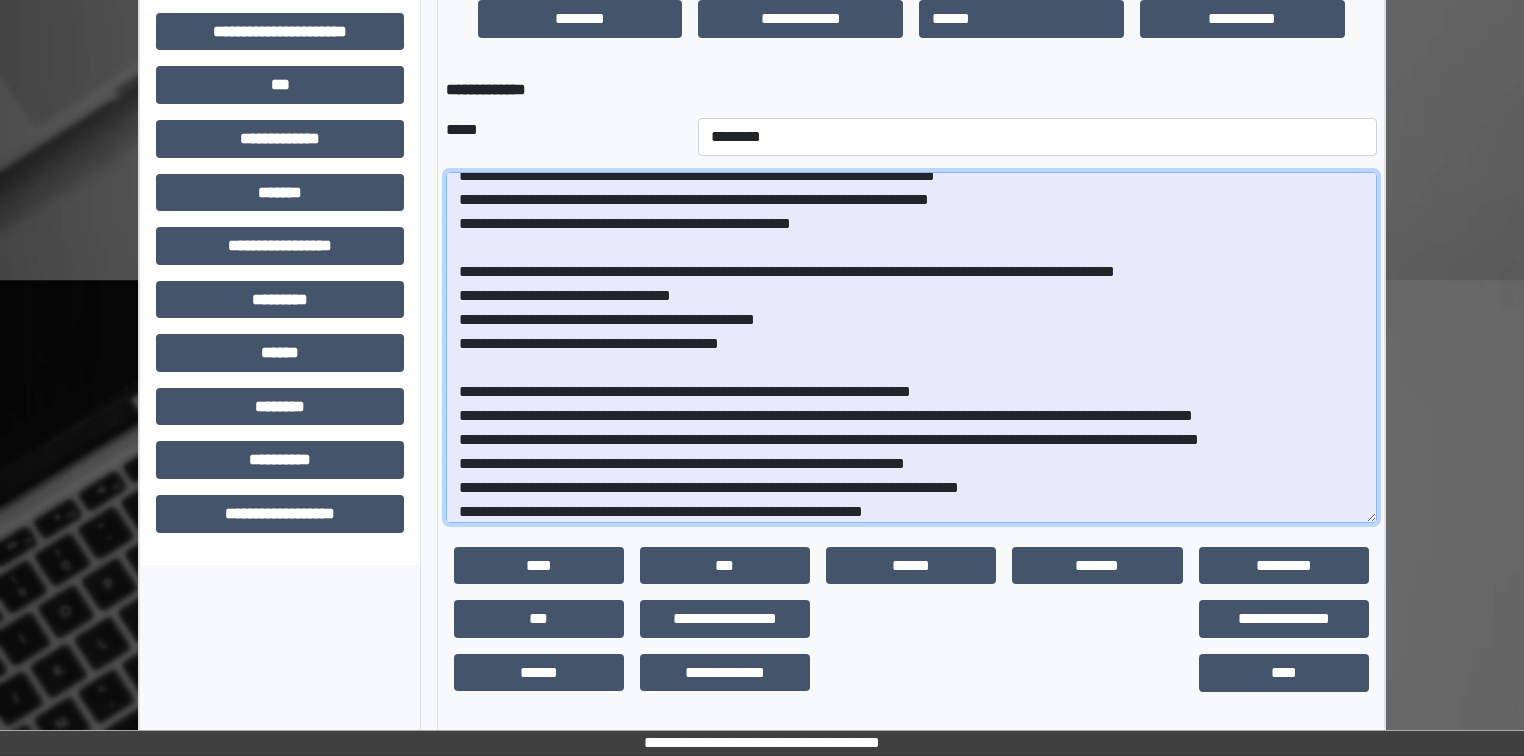click at bounding box center (911, 347) 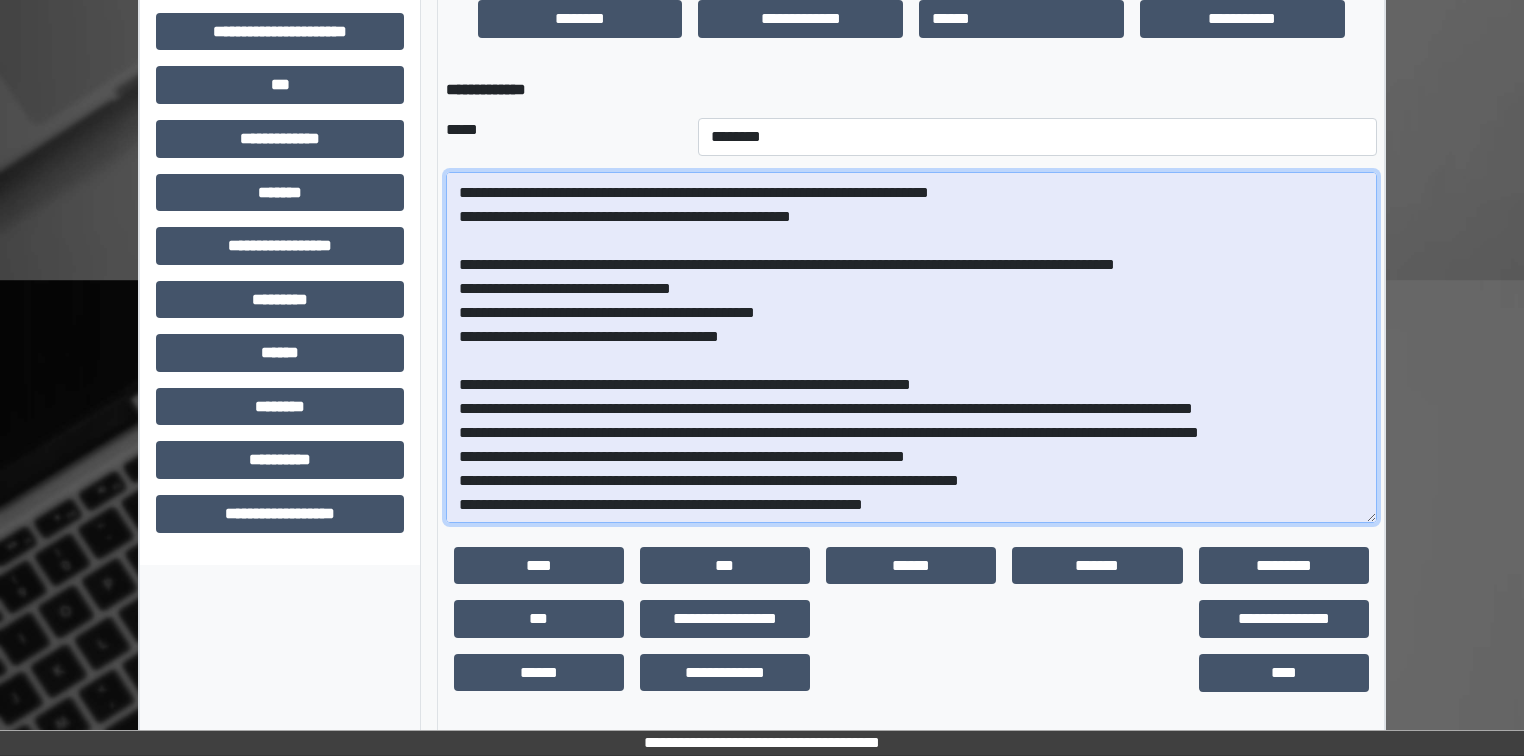 drag, startPoint x: 748, startPoint y: 509, endPoint x: 994, endPoint y: 537, distance: 247.58836 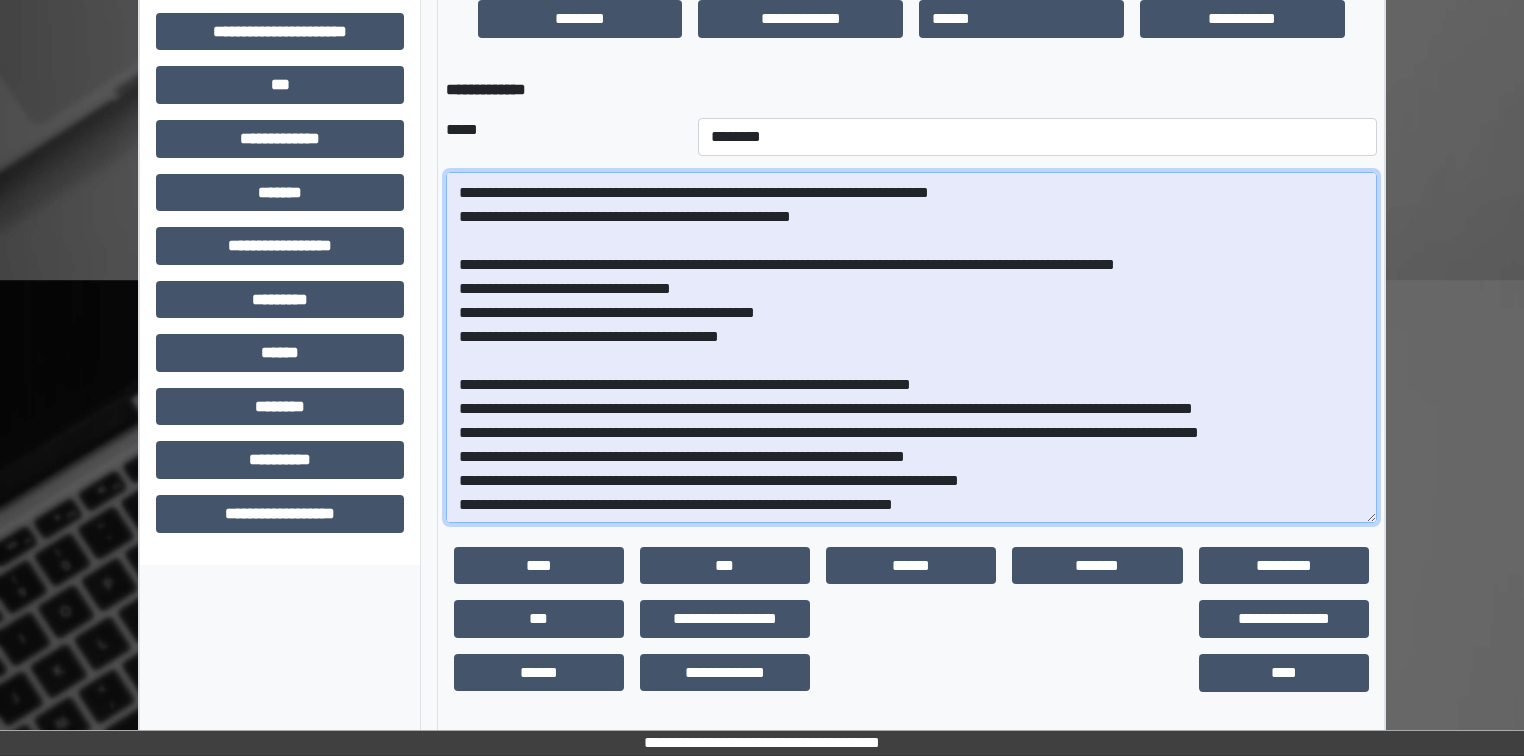 click at bounding box center (911, 347) 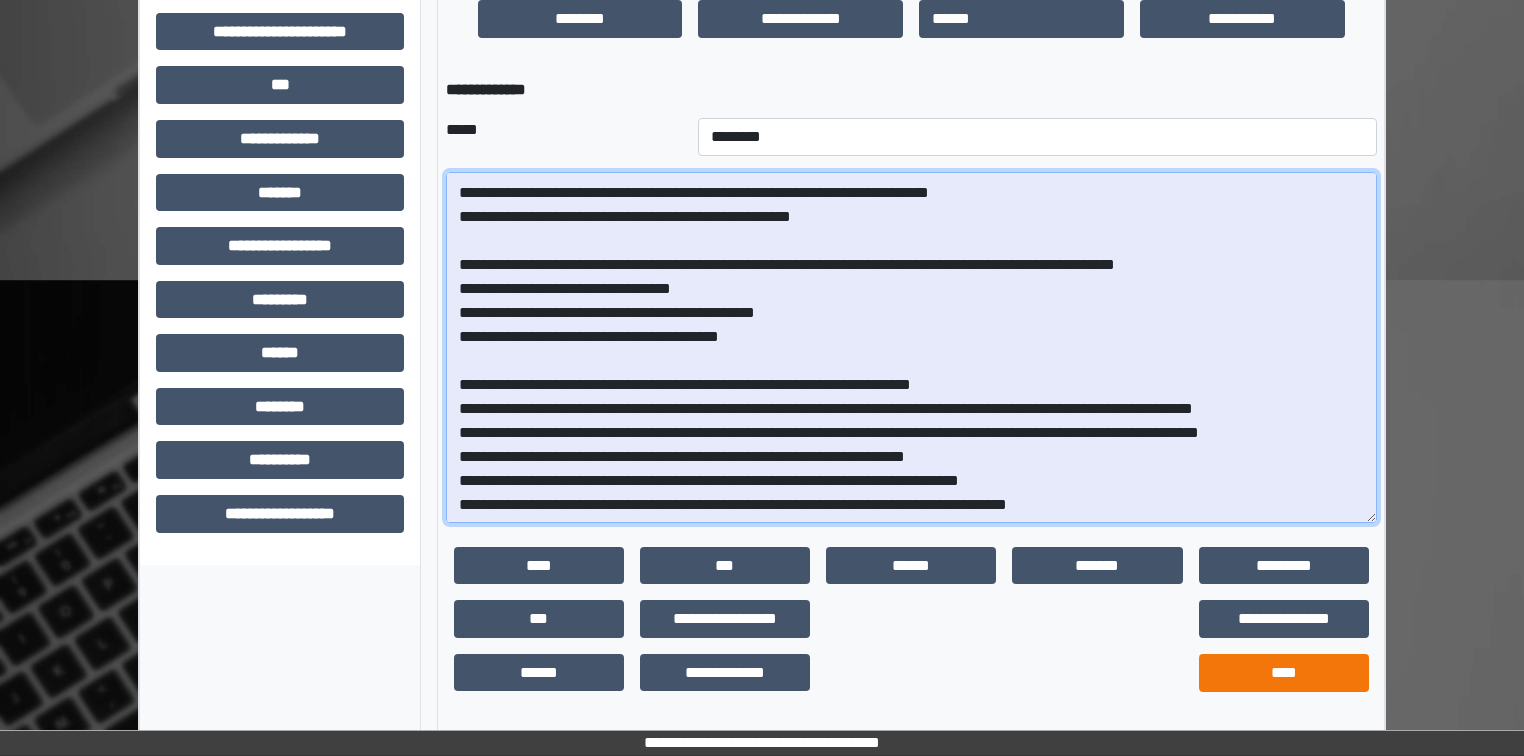 type on "**********" 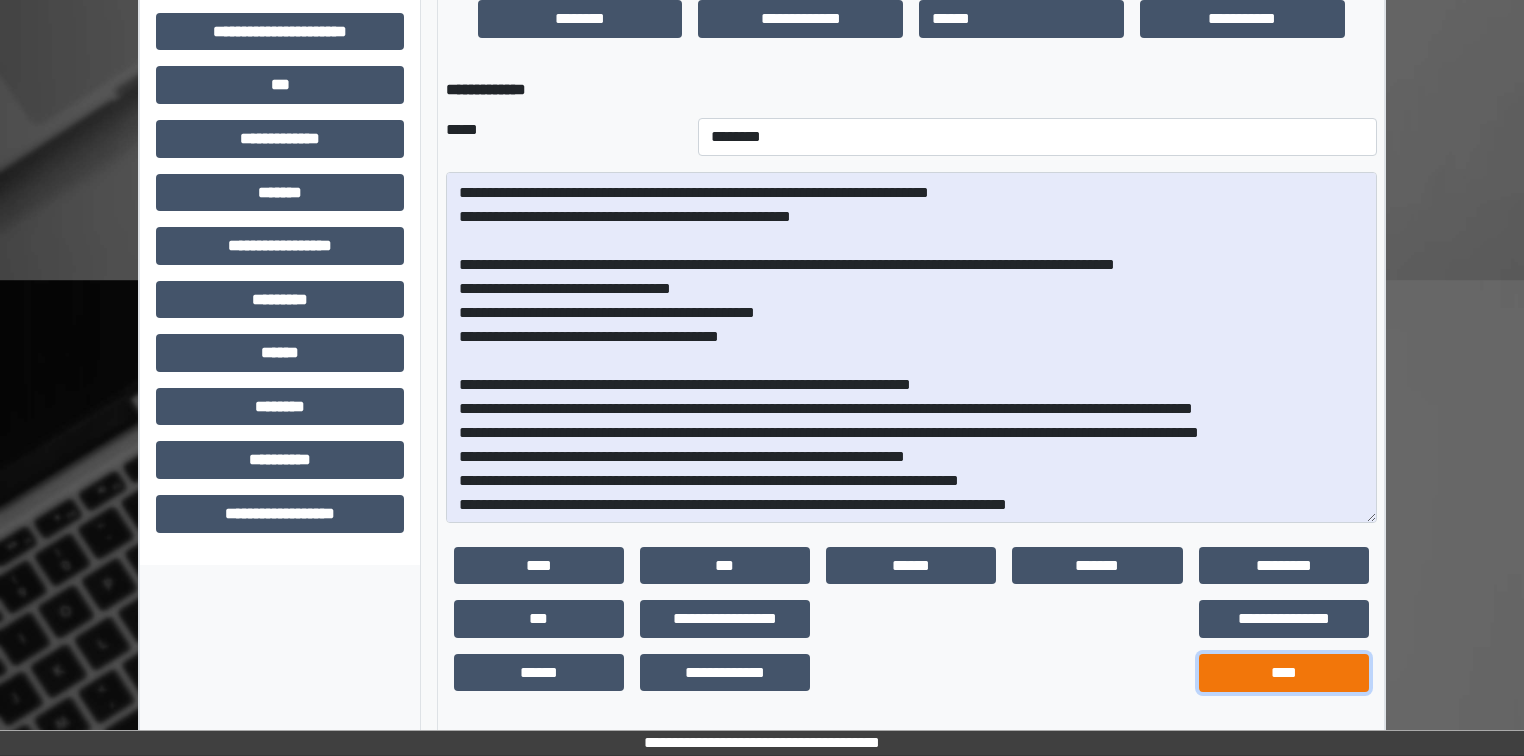 click on "****" at bounding box center (1284, 673) 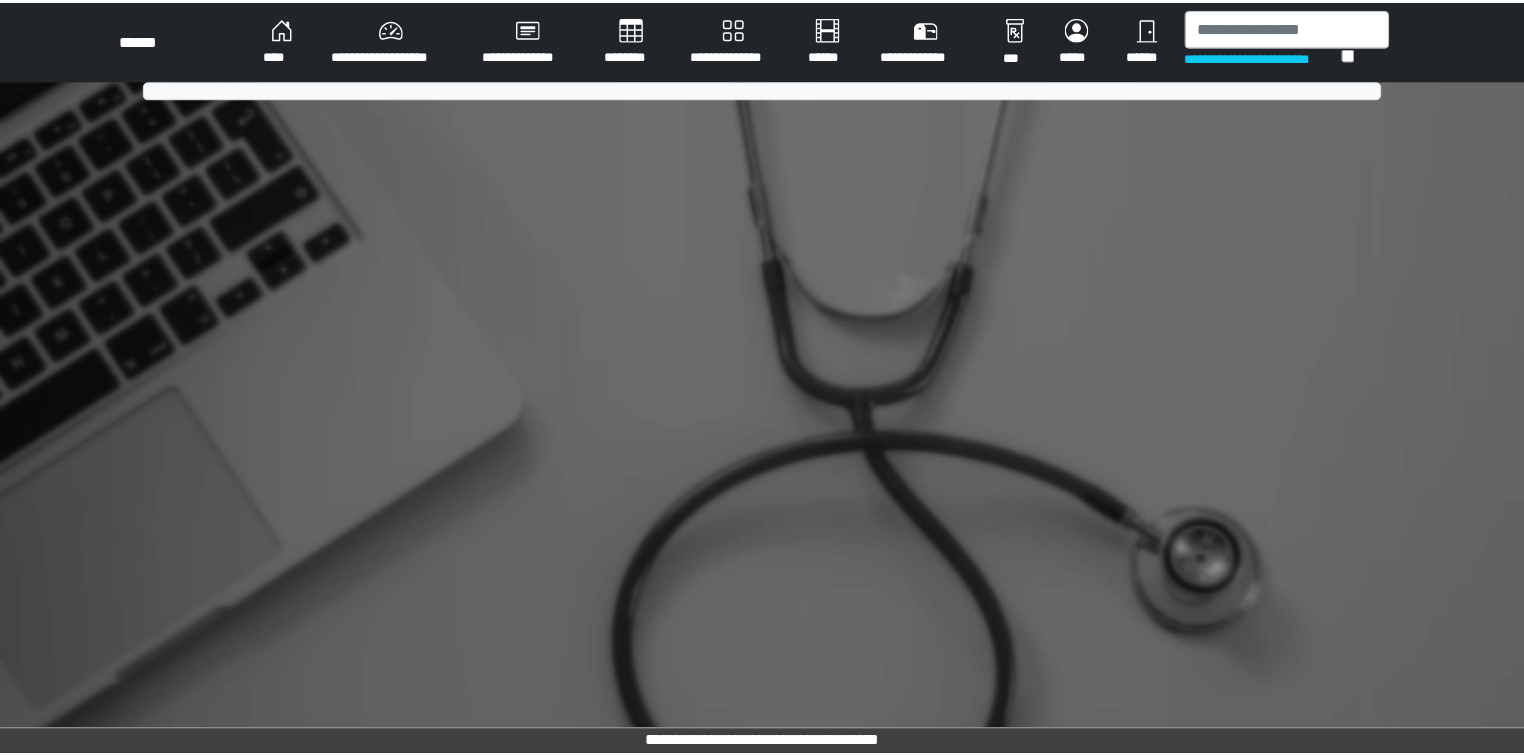 scroll, scrollTop: 0, scrollLeft: 0, axis: both 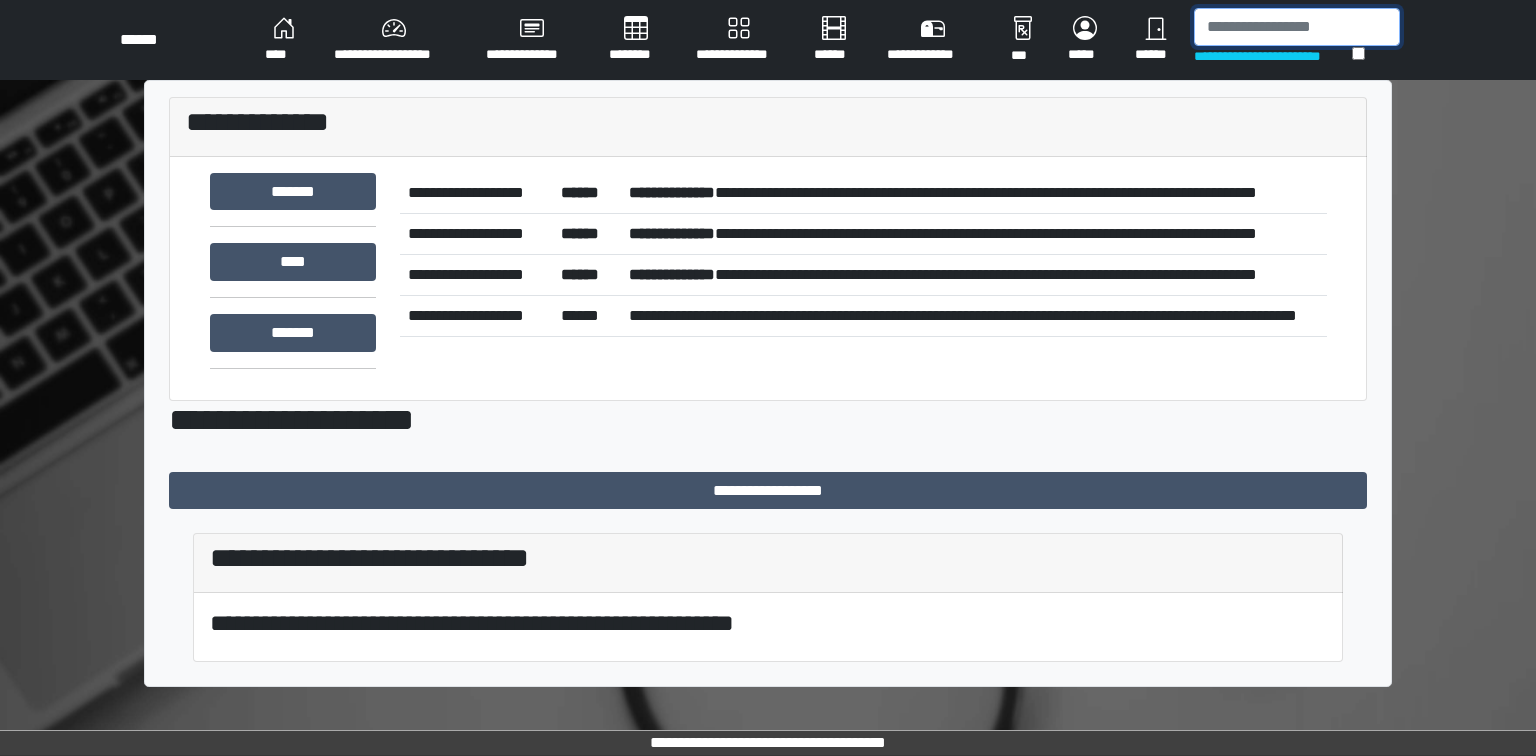 click at bounding box center (1297, 27) 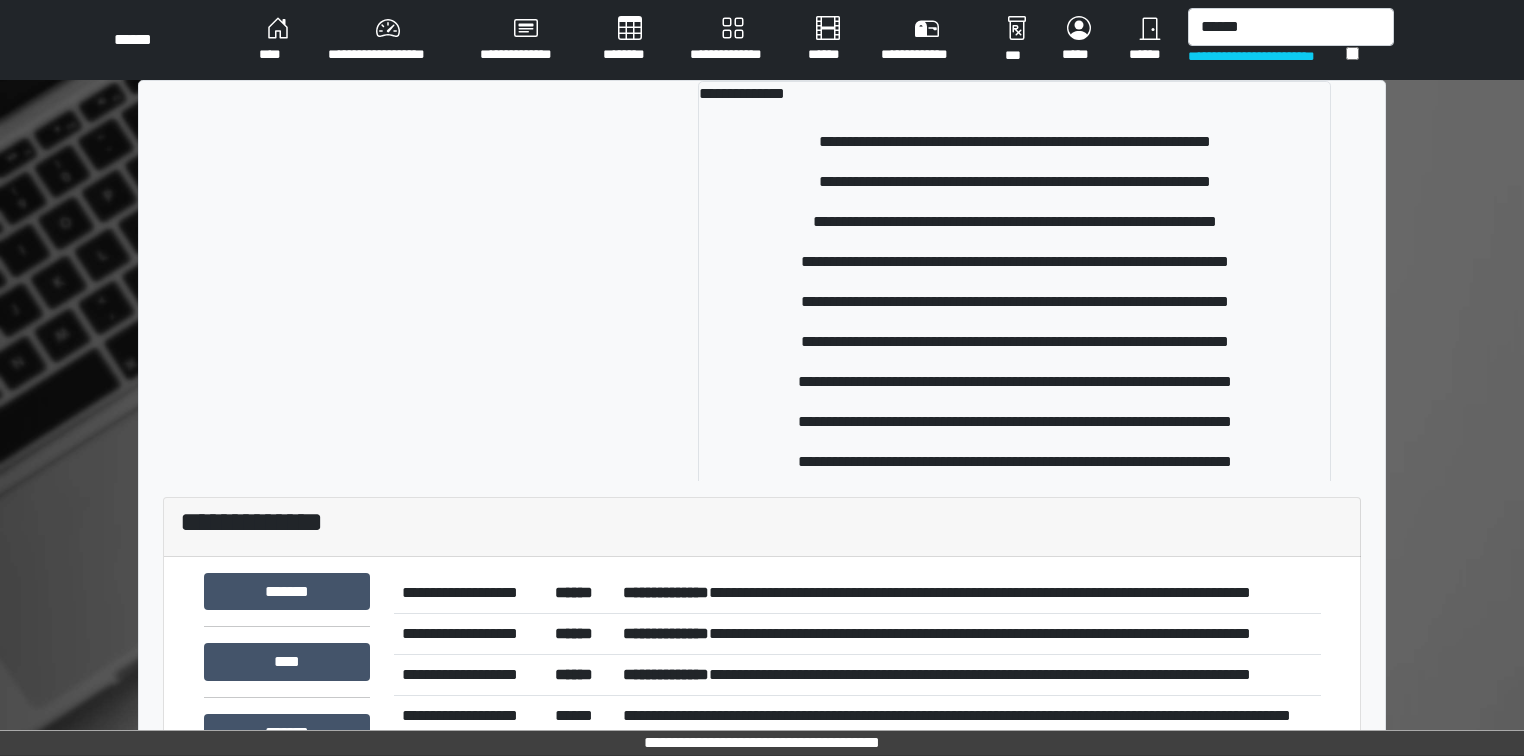 click at bounding box center [437, 913] 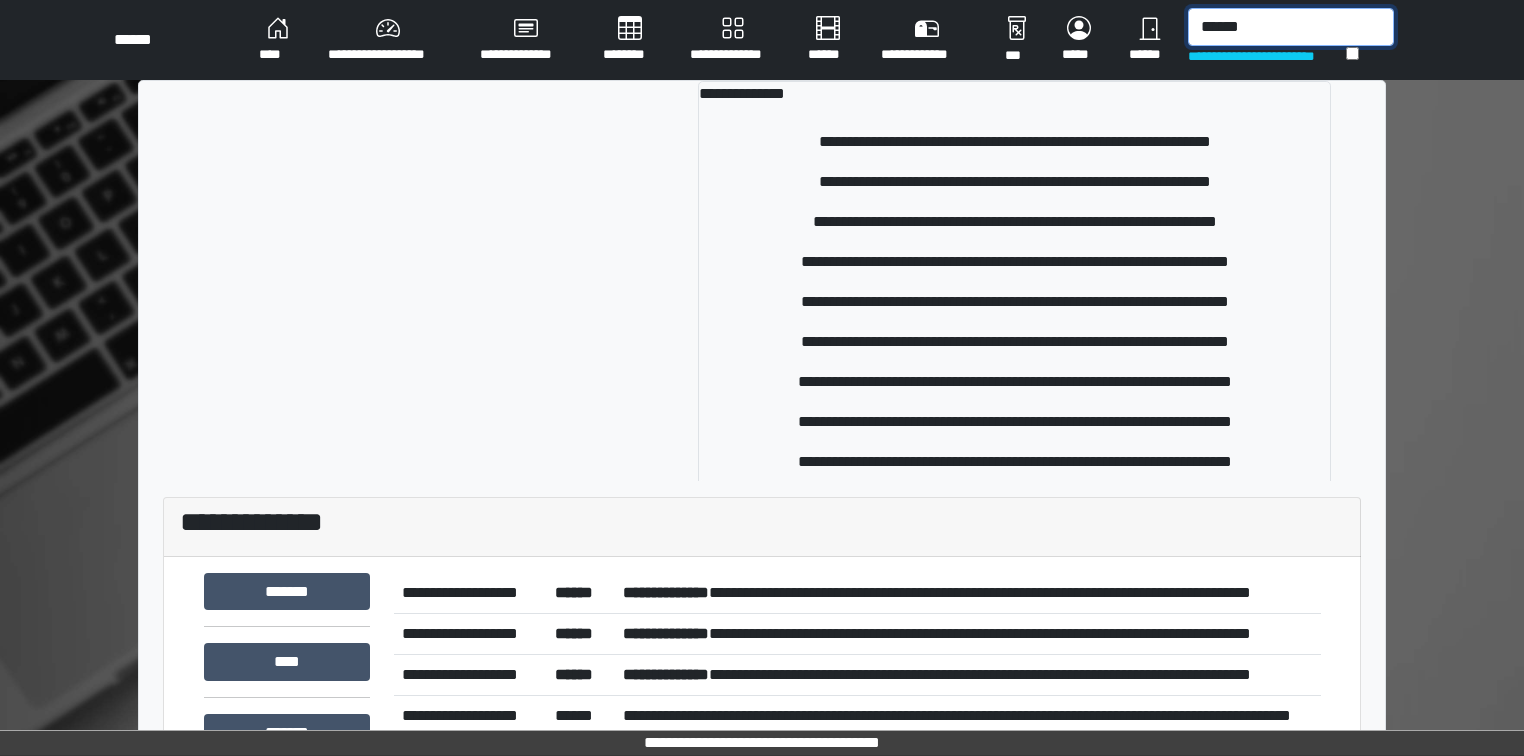 drag, startPoint x: 1254, startPoint y: 31, endPoint x: 1244, endPoint y: 32, distance: 10.049875 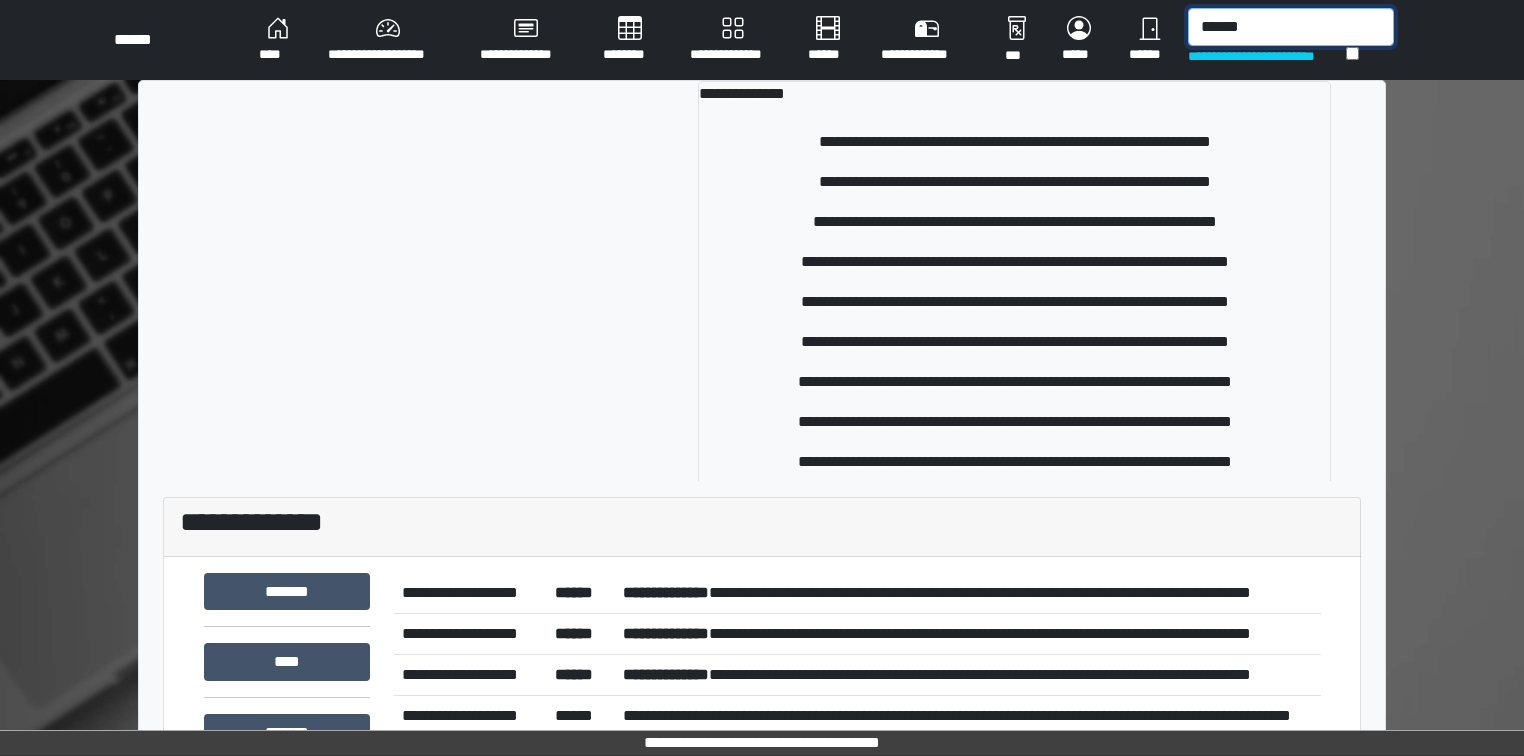 click on "******" at bounding box center (1291, 27) 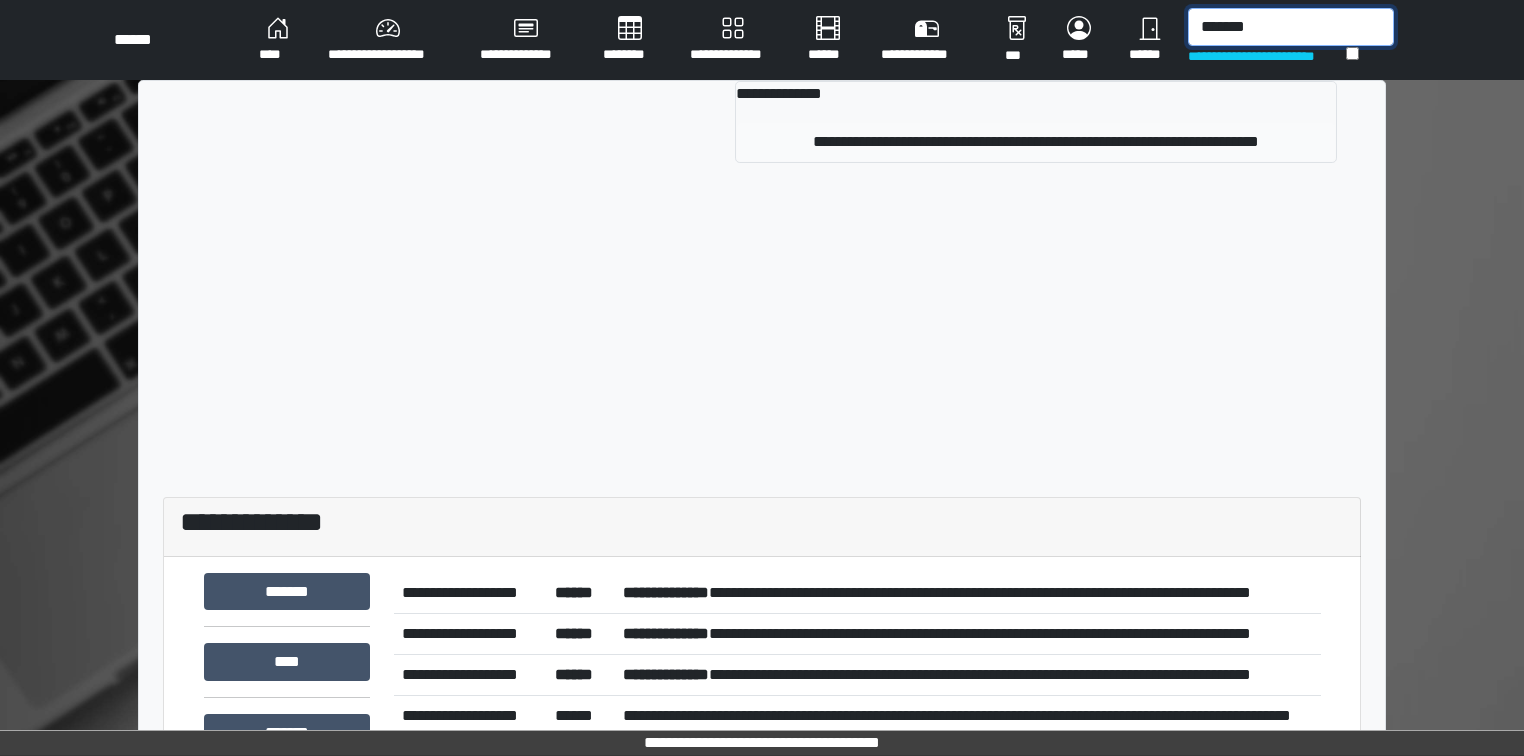 type on "*******" 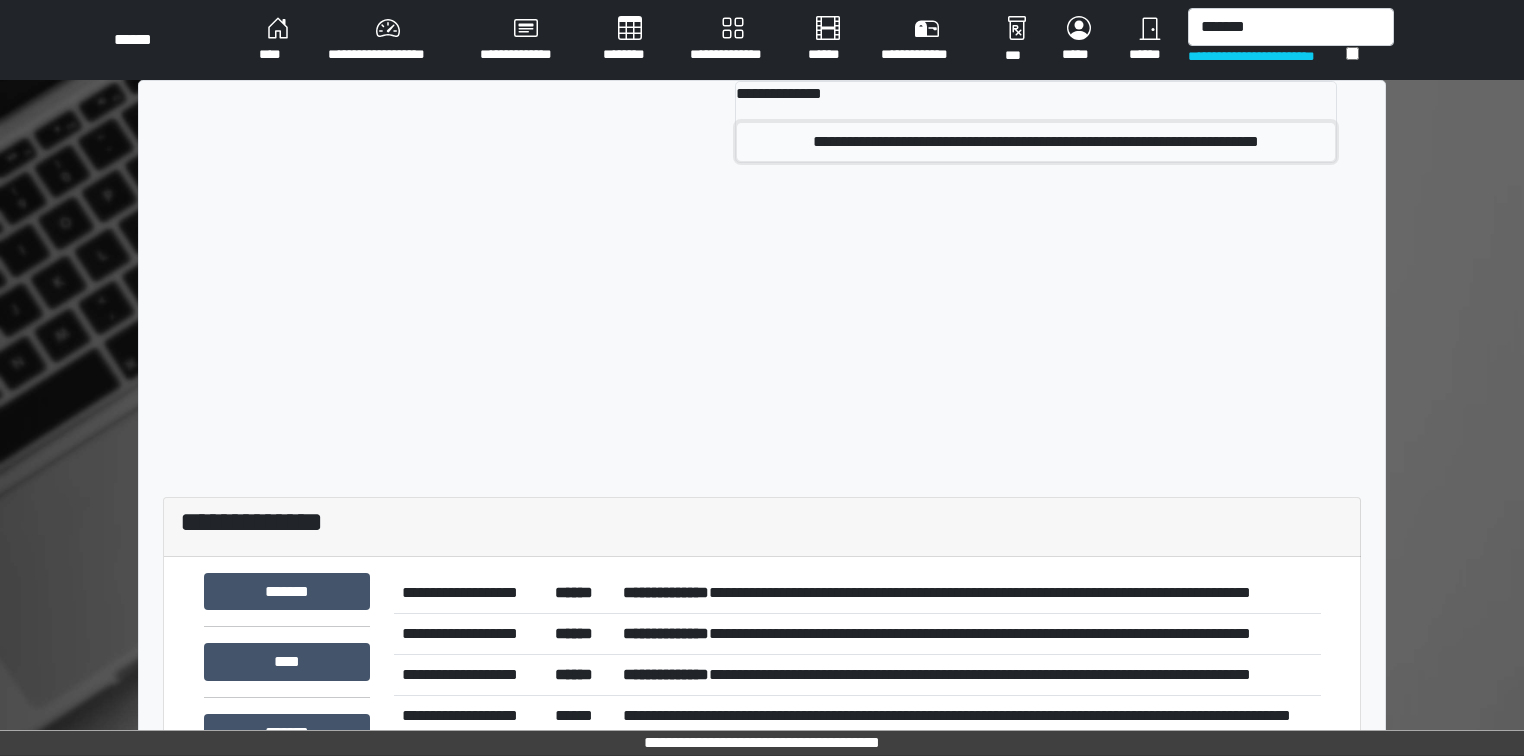 click on "**********" at bounding box center (1036, 142) 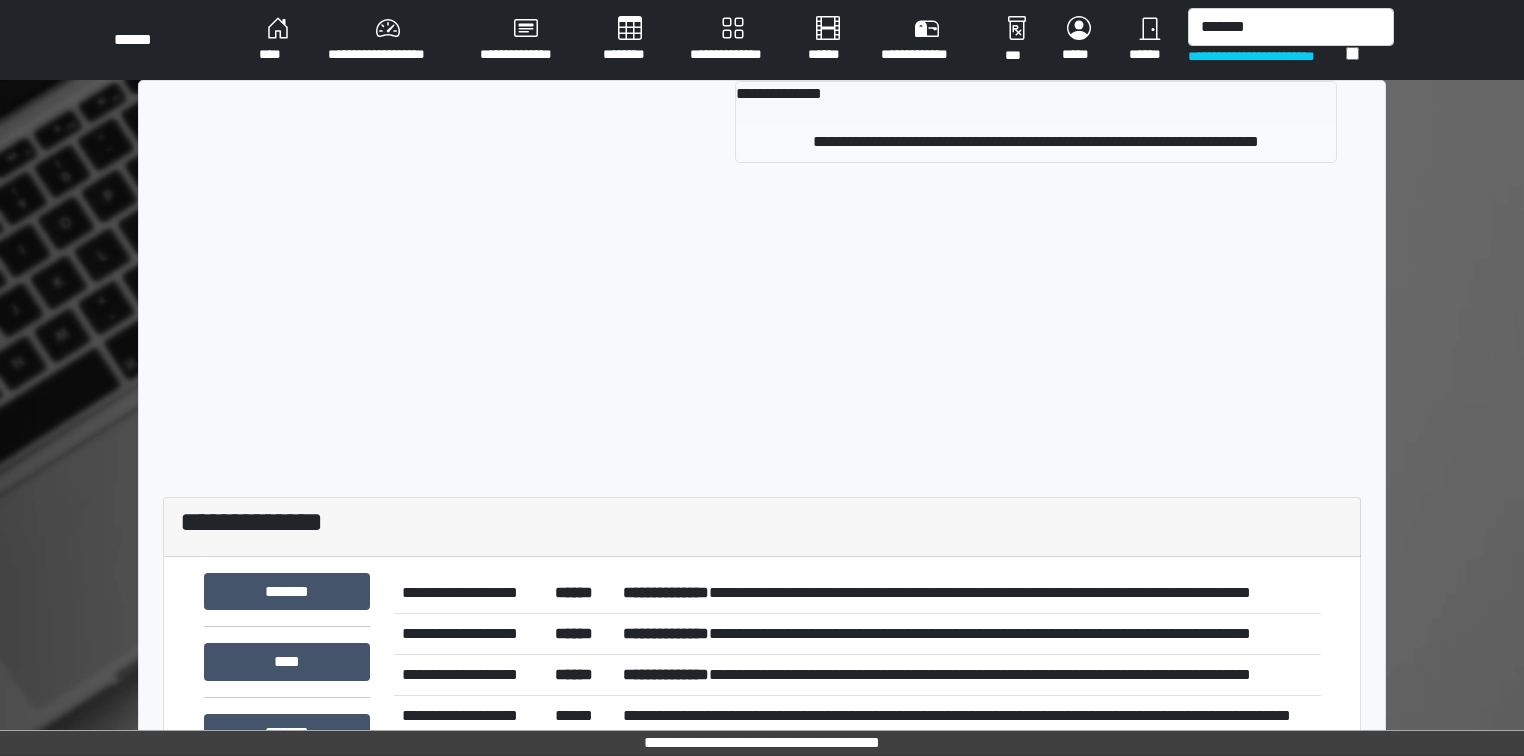 type 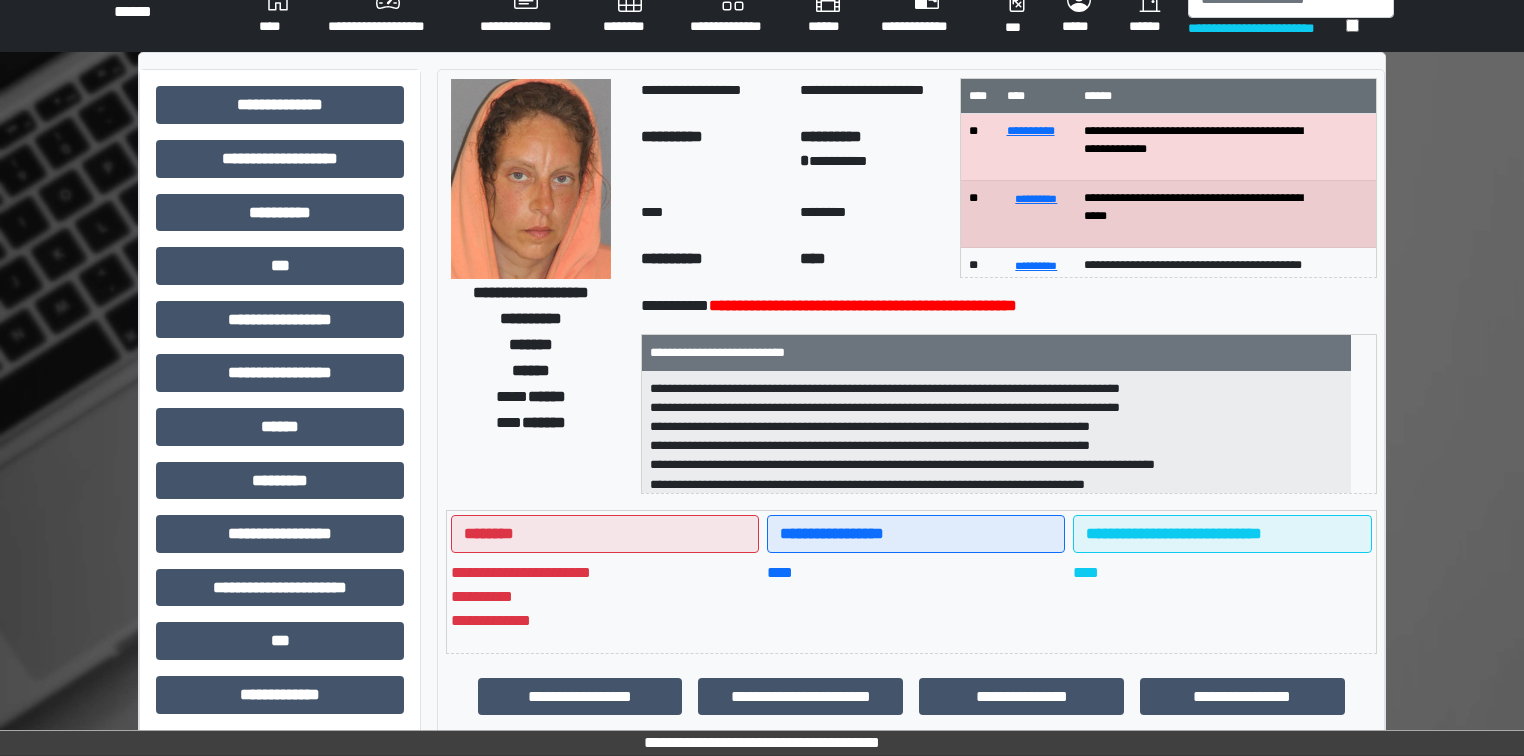 scroll, scrollTop: 0, scrollLeft: 0, axis: both 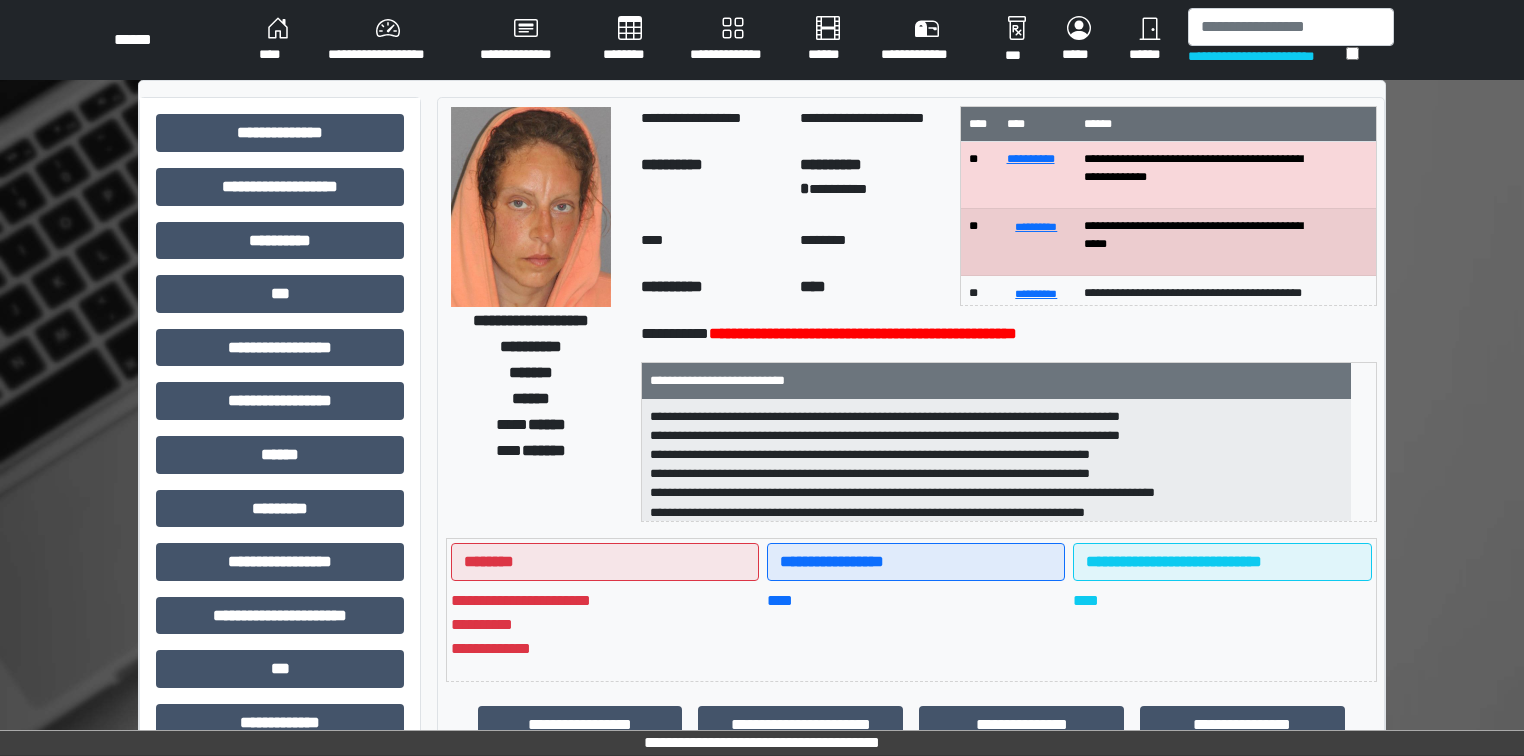 click on "****" at bounding box center [713, 243] 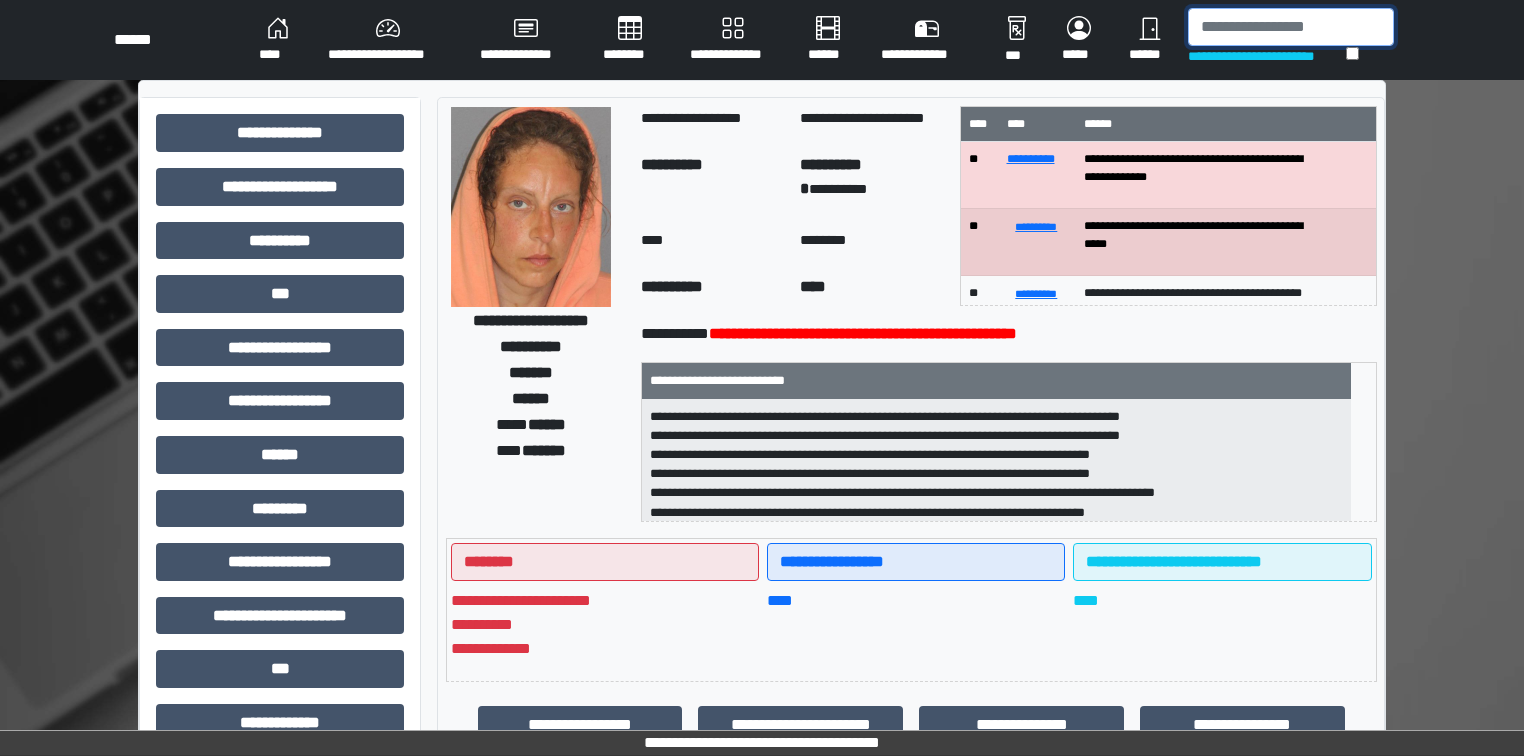 click at bounding box center [1291, 27] 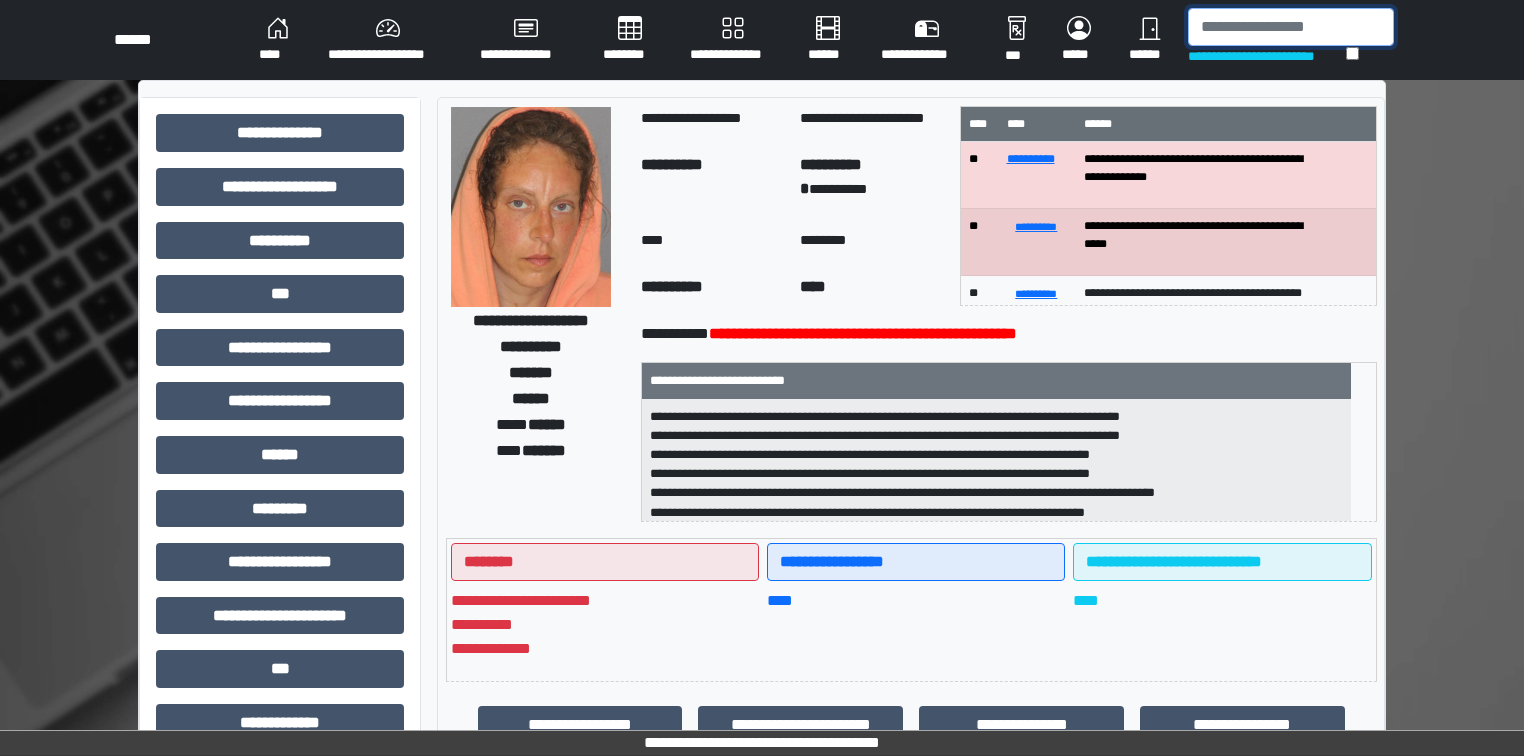 scroll, scrollTop: 64, scrollLeft: 0, axis: vertical 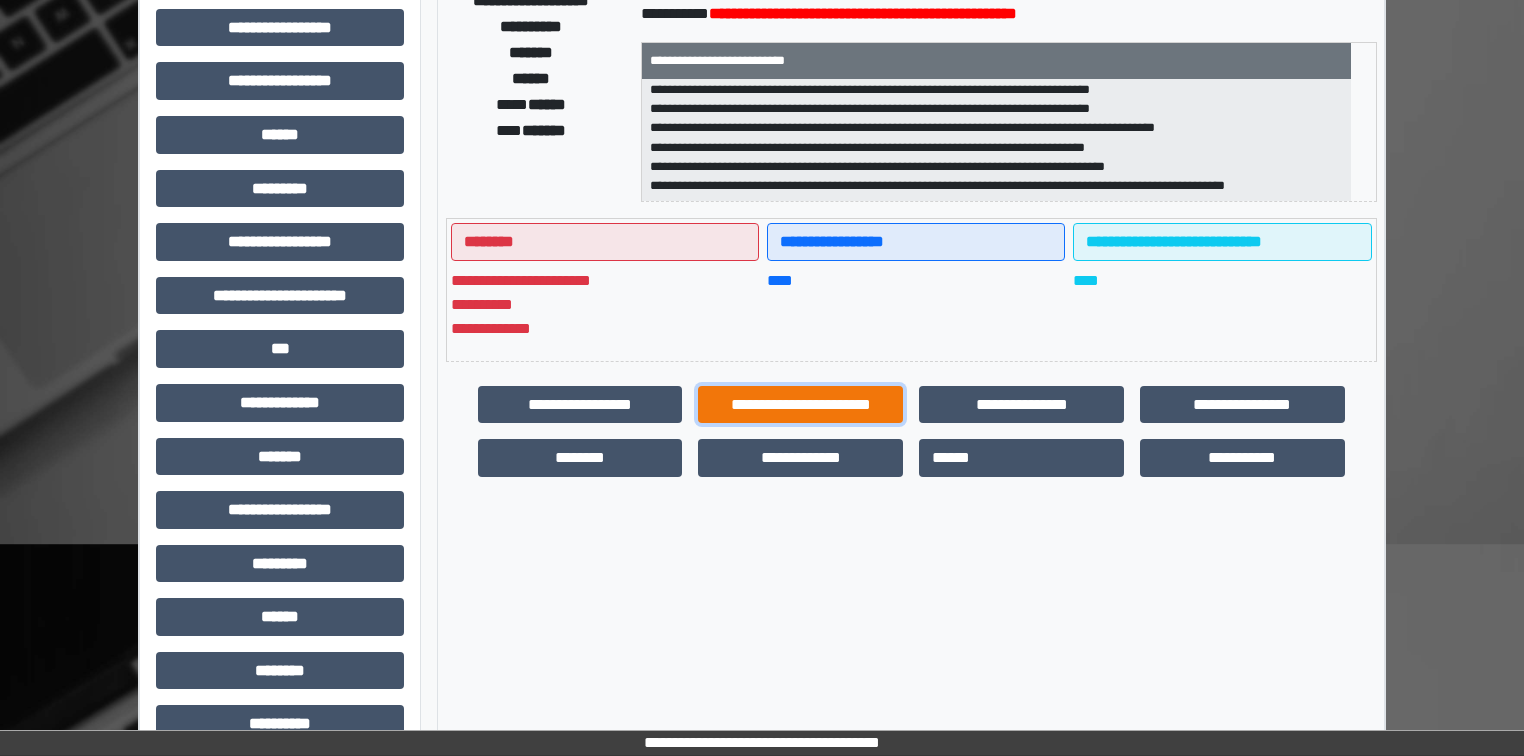 click on "**********" at bounding box center [800, 405] 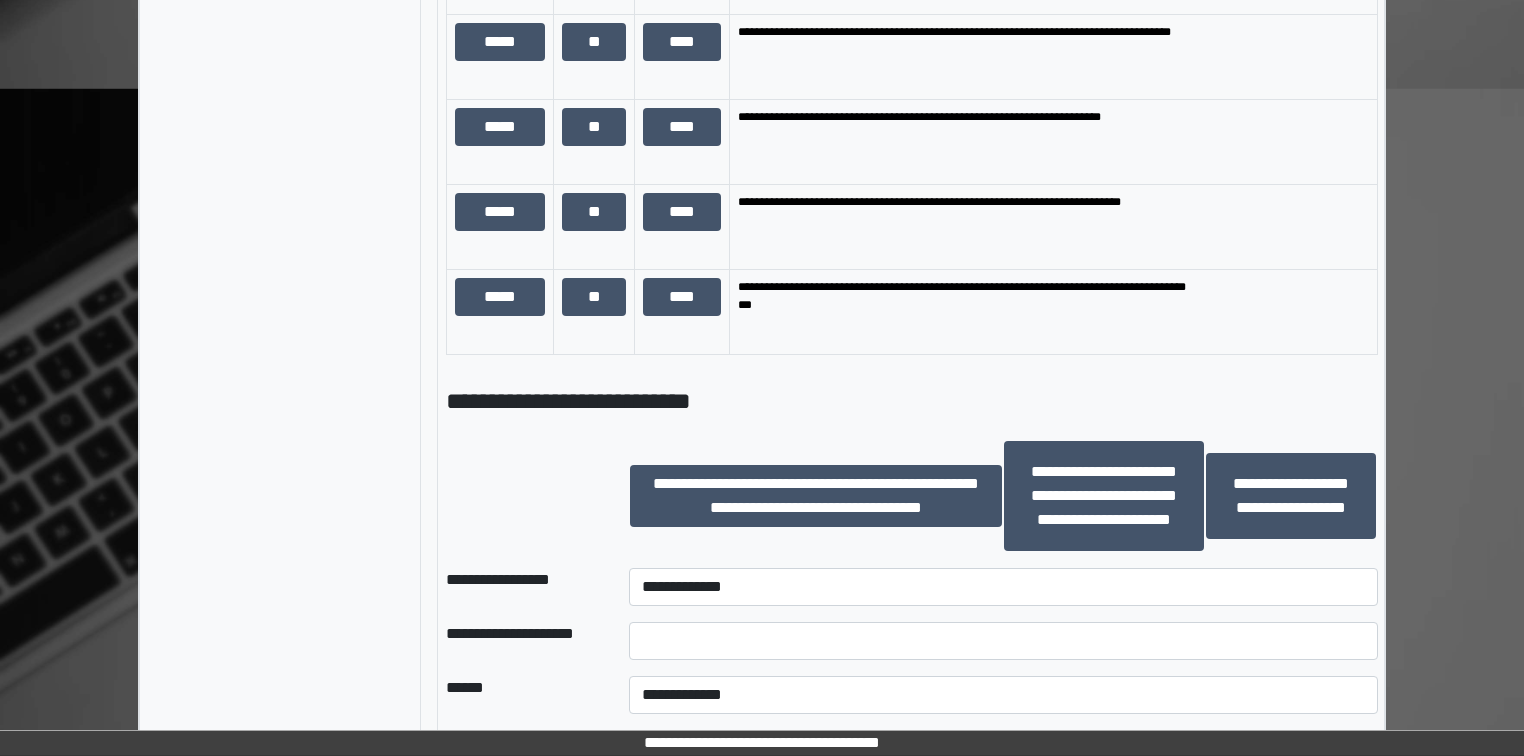 scroll, scrollTop: 1760, scrollLeft: 0, axis: vertical 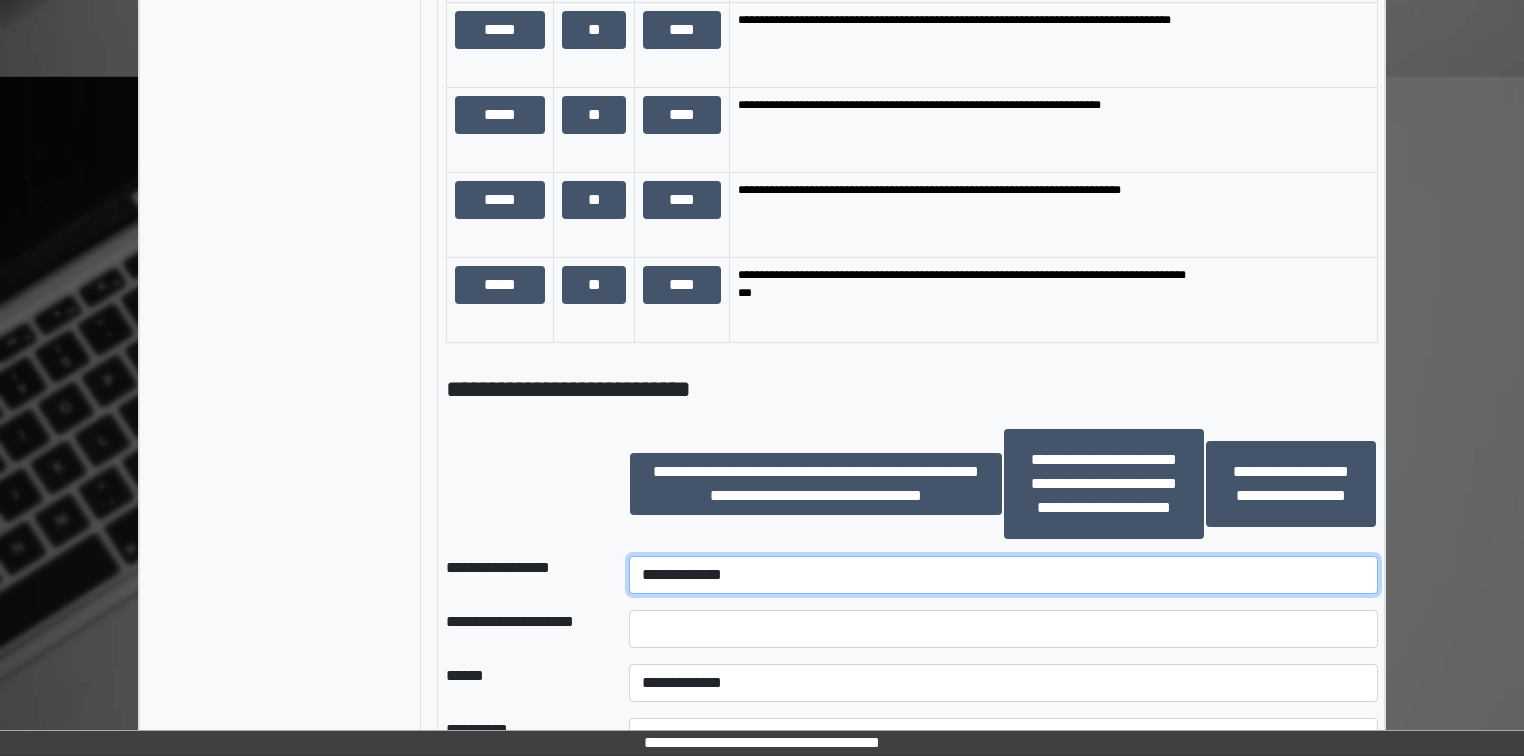 click on "**********" at bounding box center (1003, 575) 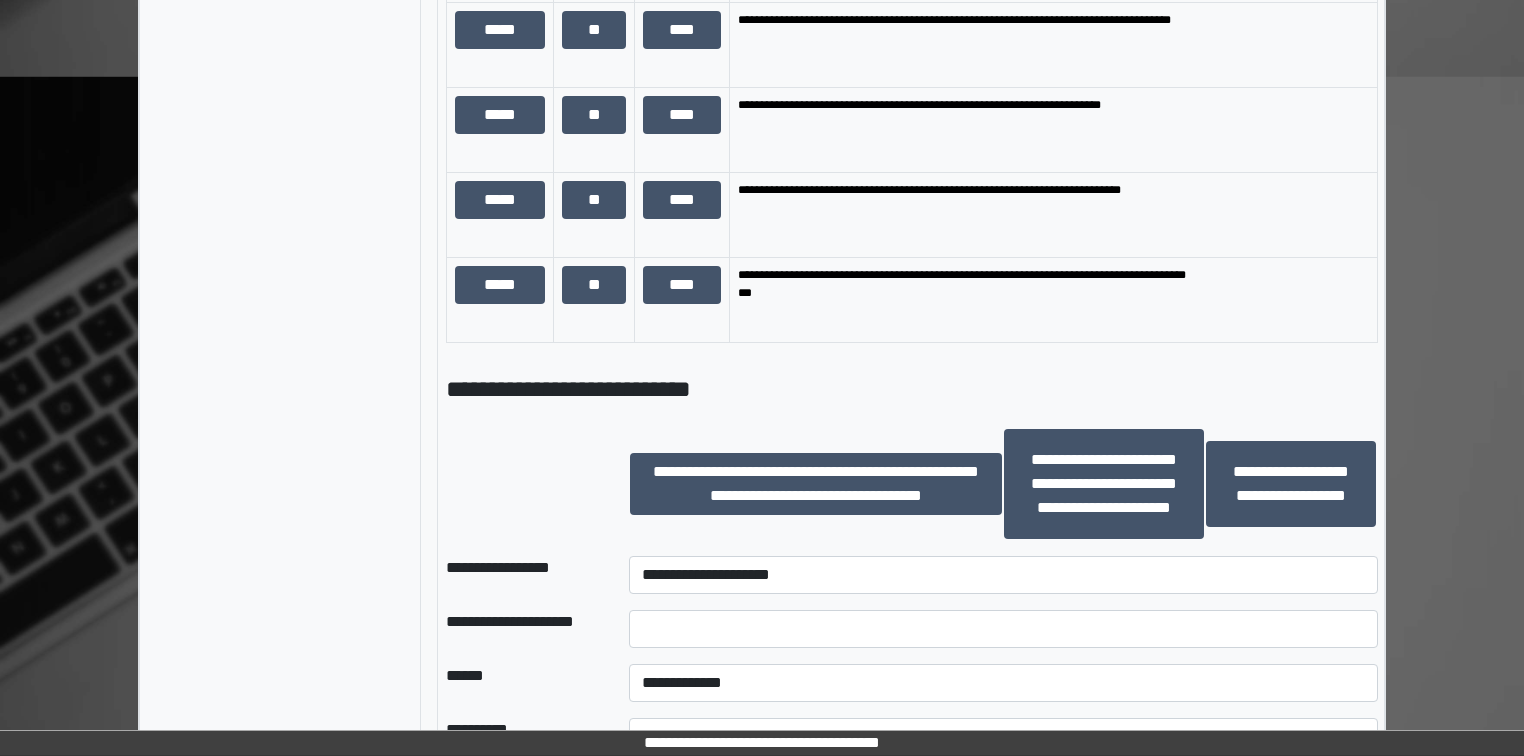 click at bounding box center (521, 484) 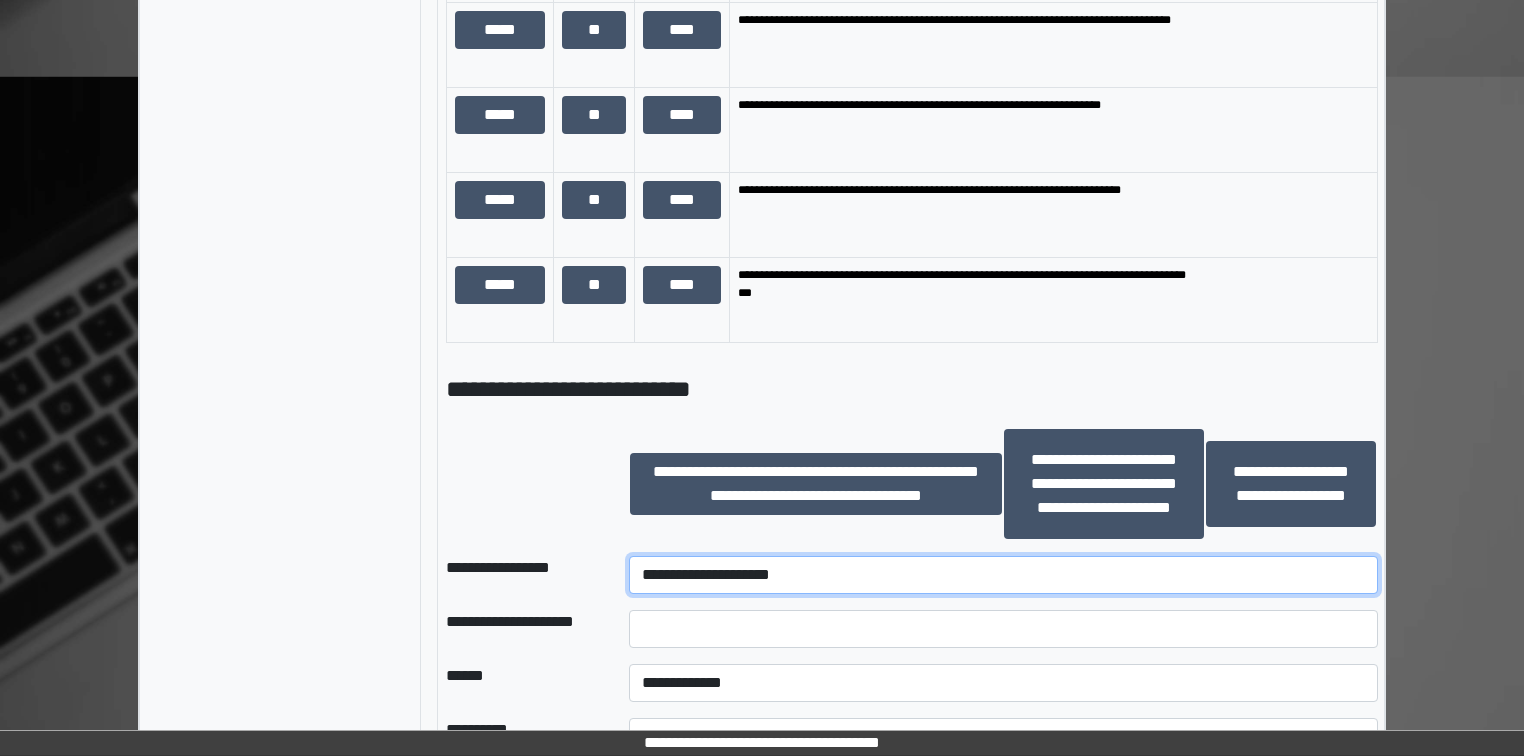 click on "**********" at bounding box center [1003, 575] 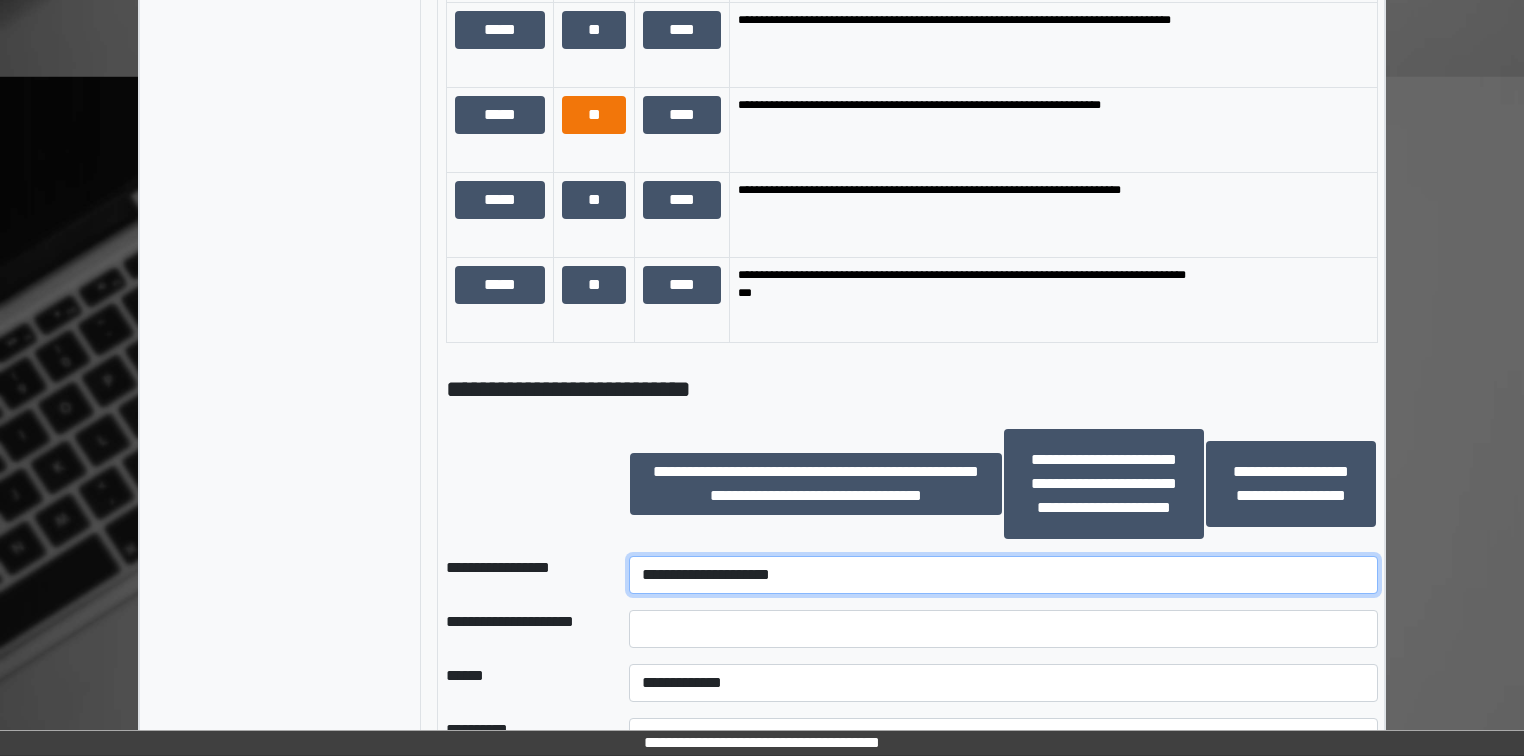 select on "********" 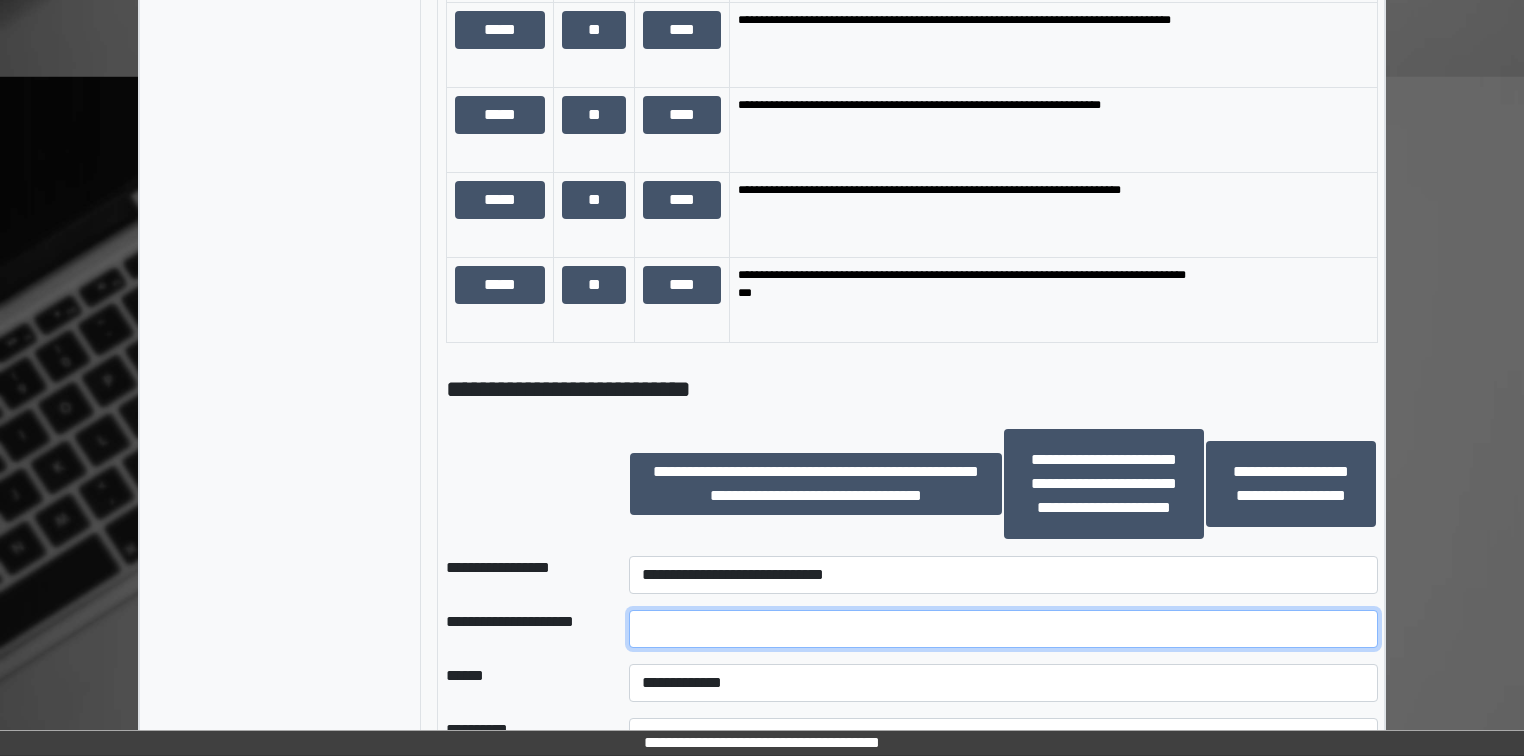 click at bounding box center (1003, 629) 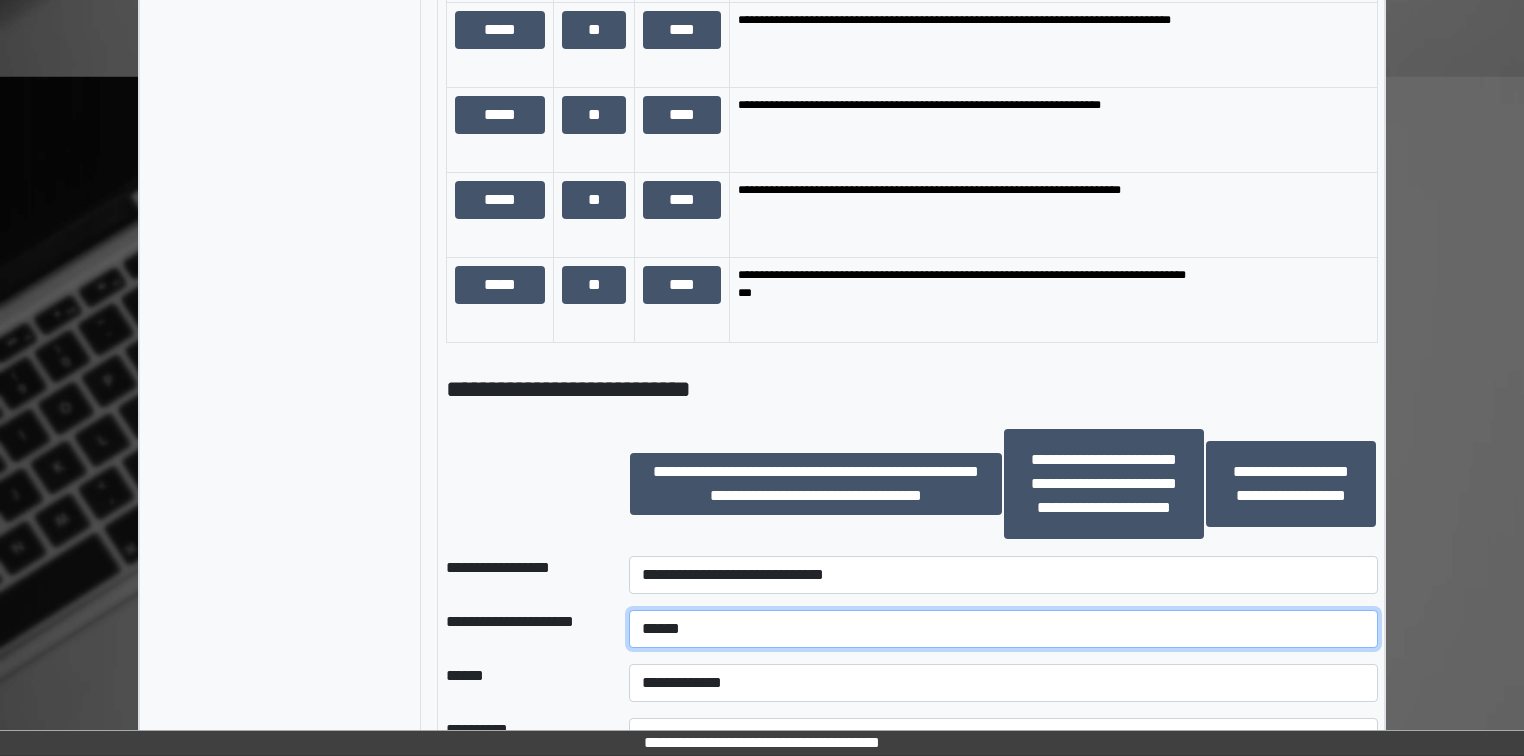 type on "********" 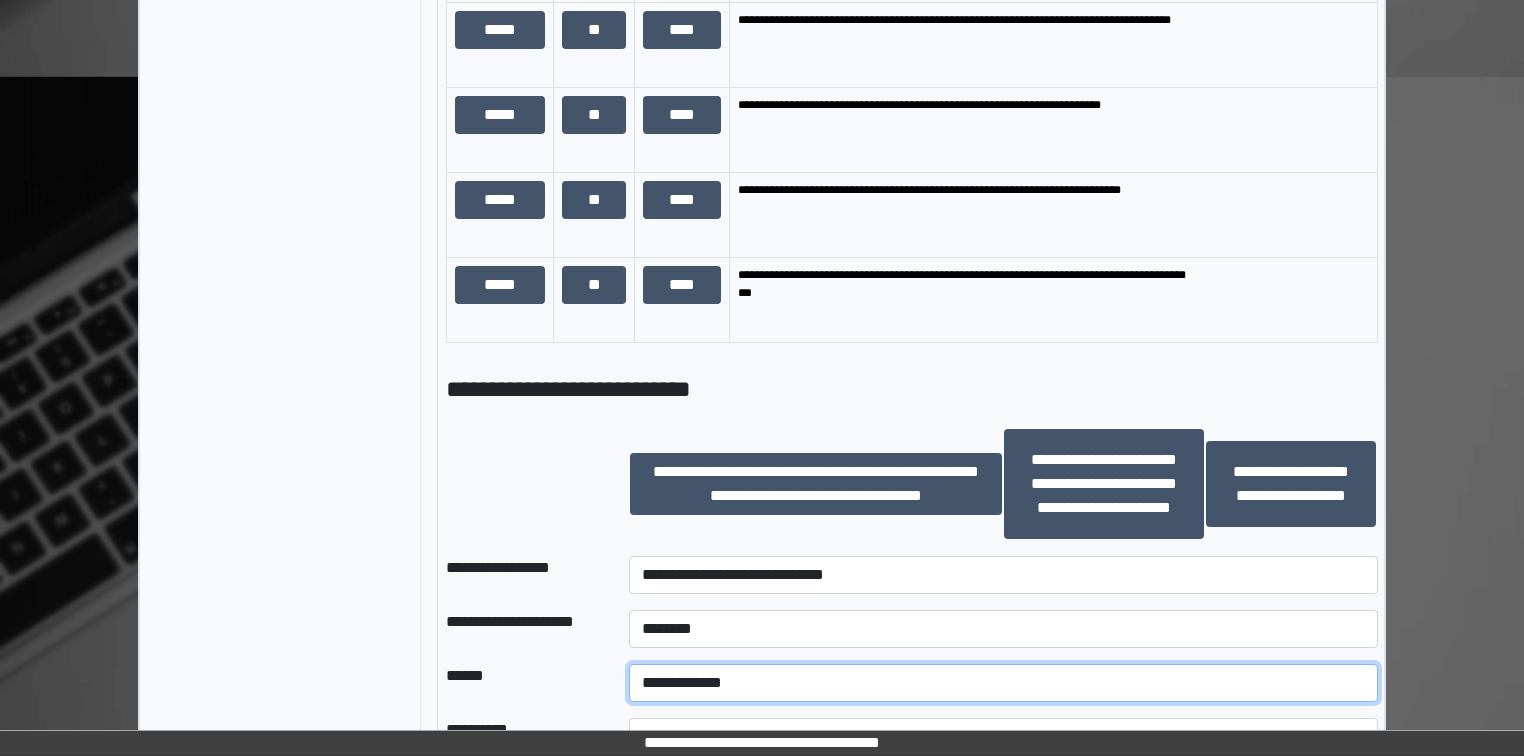 click on "**********" at bounding box center (1003, 683) 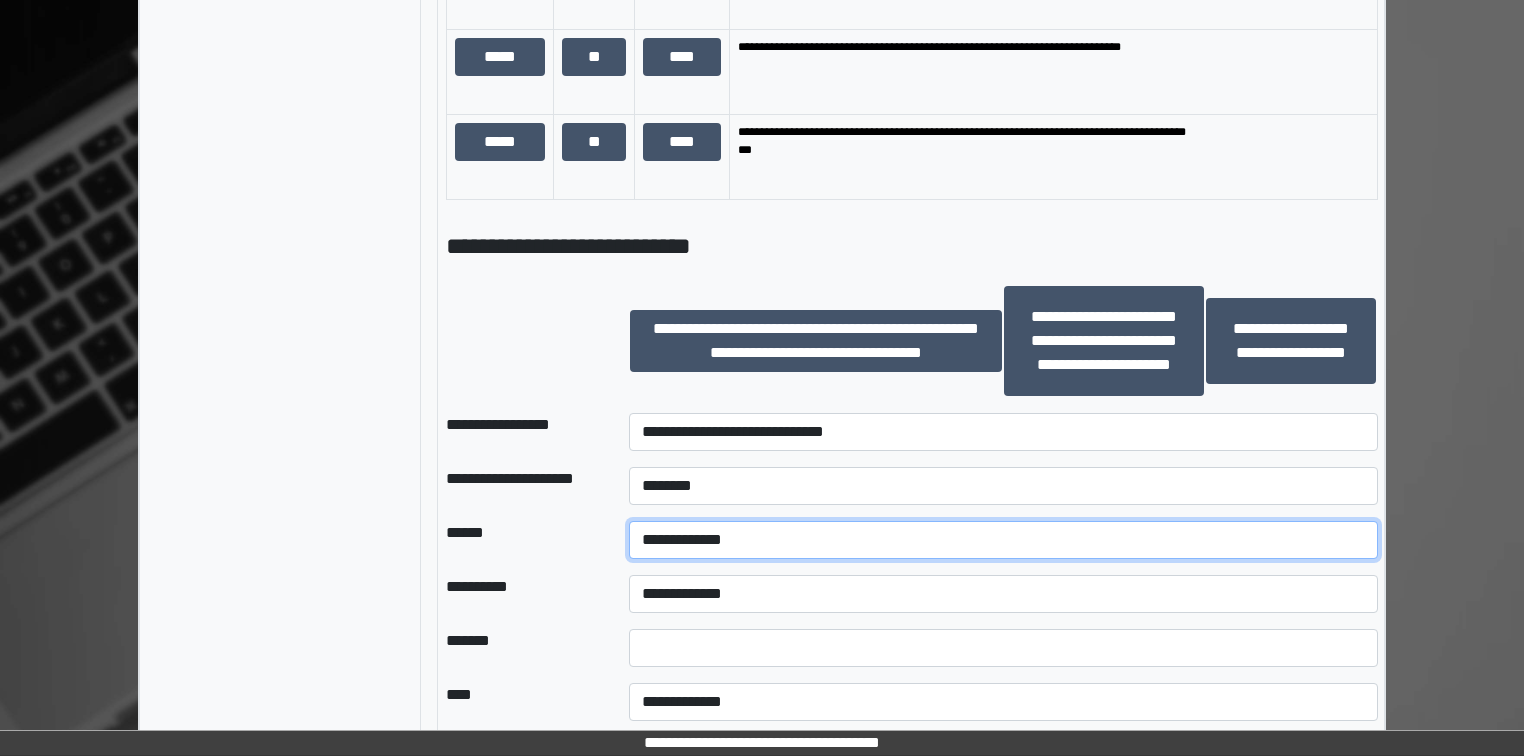 scroll, scrollTop: 1920, scrollLeft: 0, axis: vertical 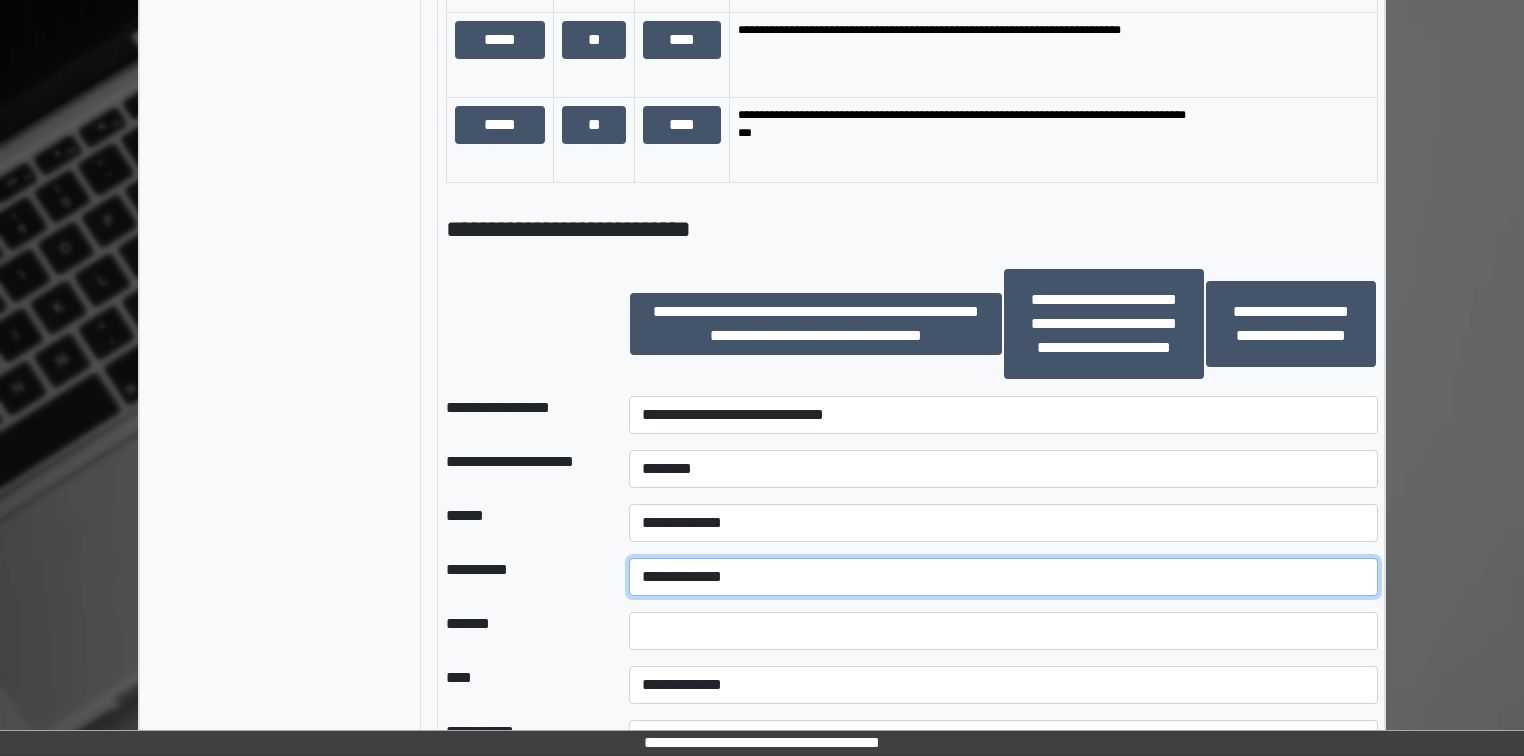 click on "**********" at bounding box center (1003, 577) 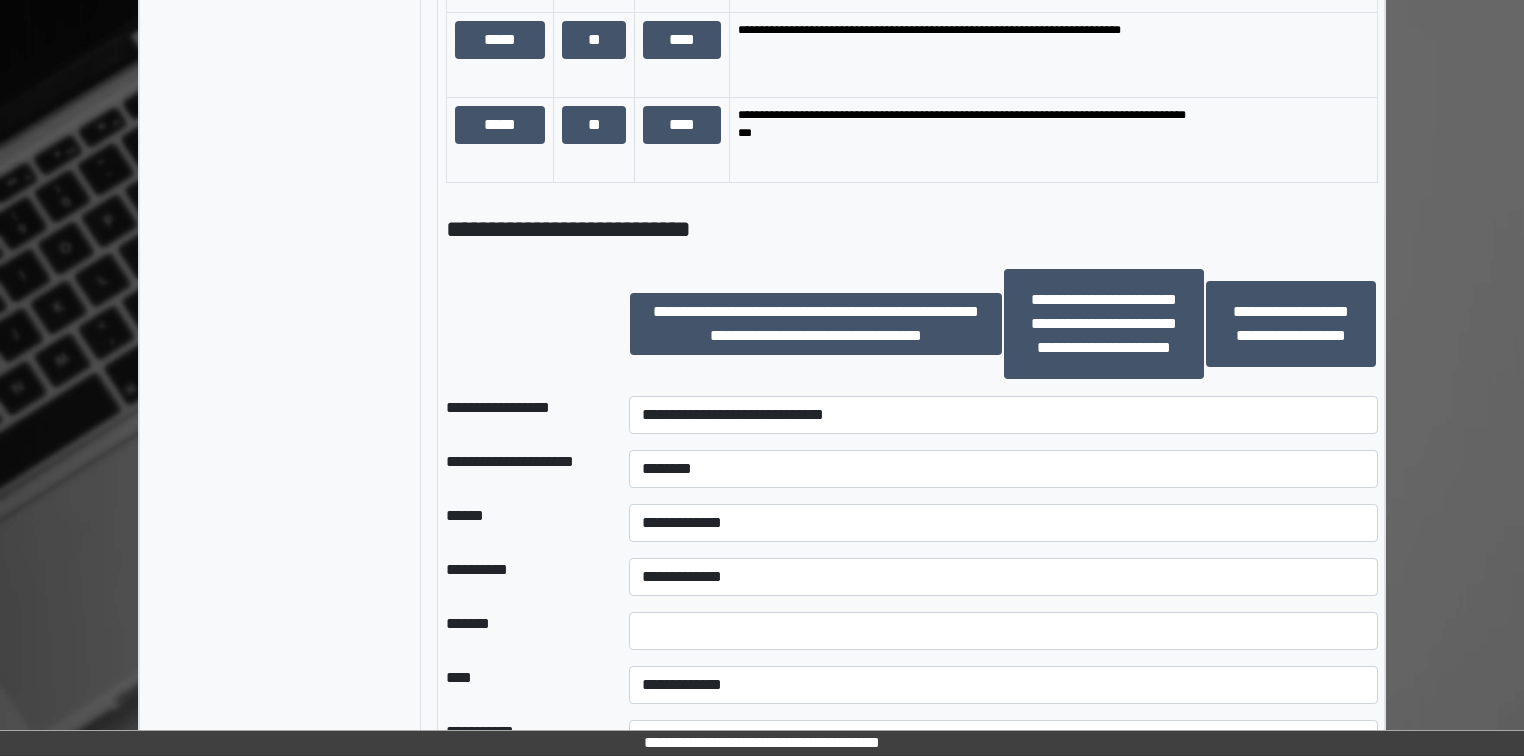 click on "*******" at bounding box center (521, 631) 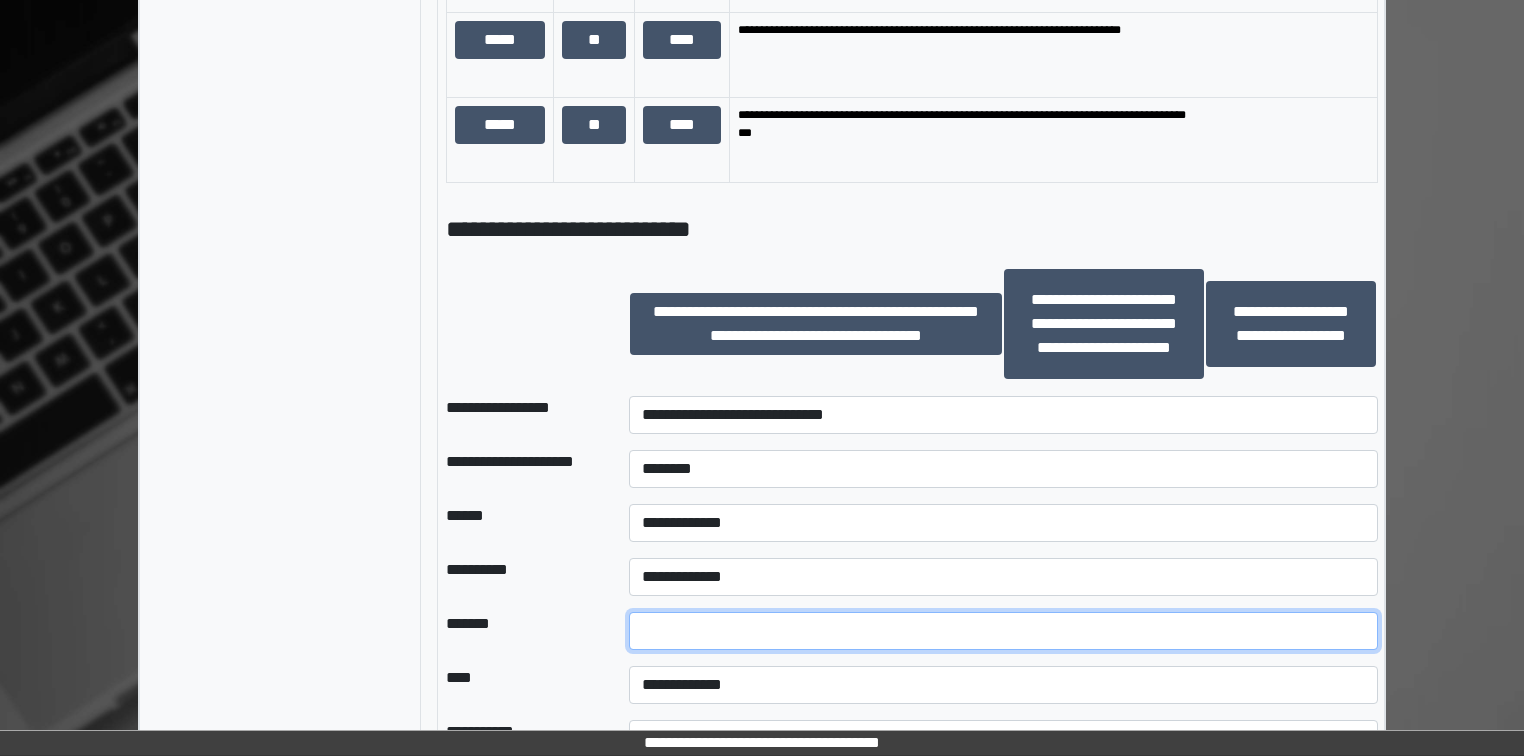 click at bounding box center (1003, 631) 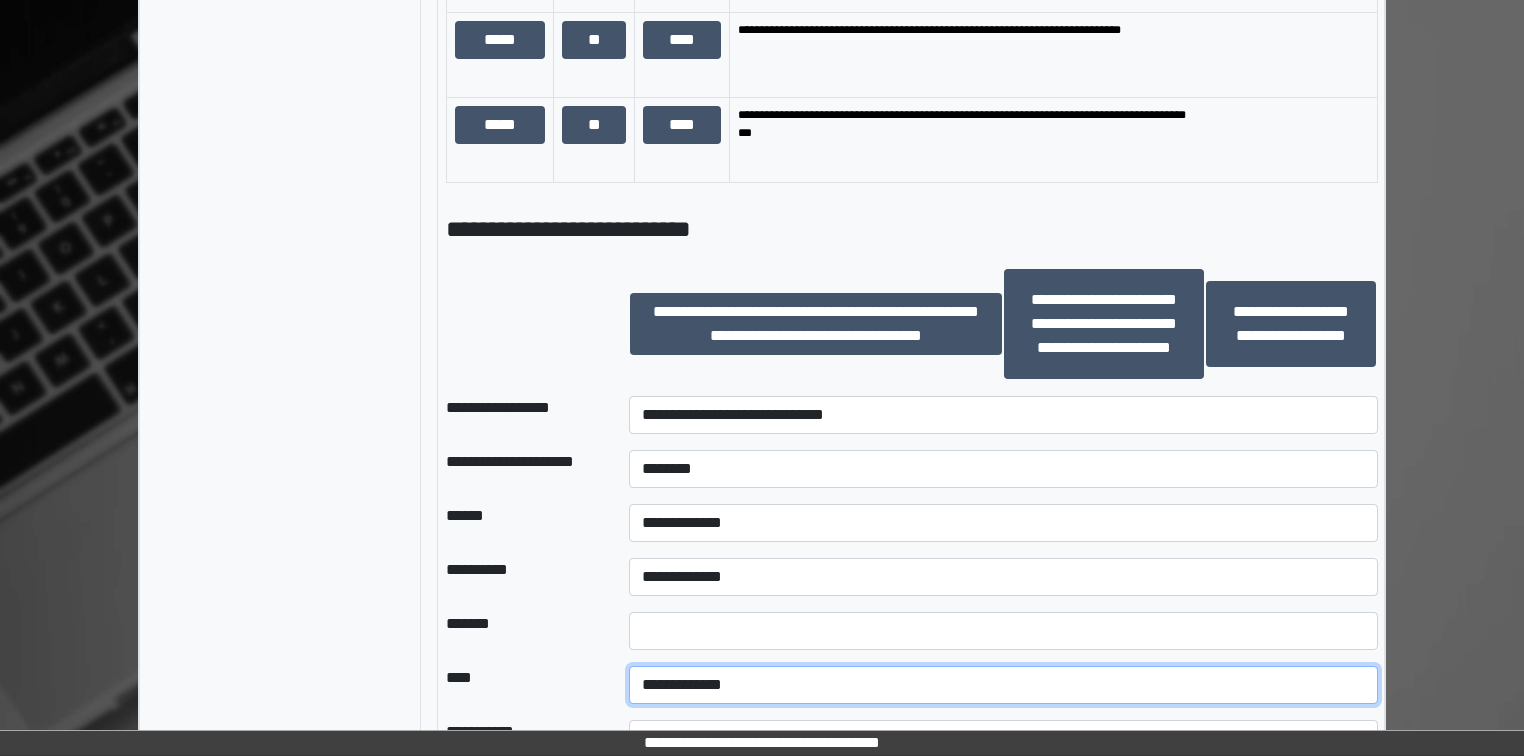 click on "**********" at bounding box center [1003, 685] 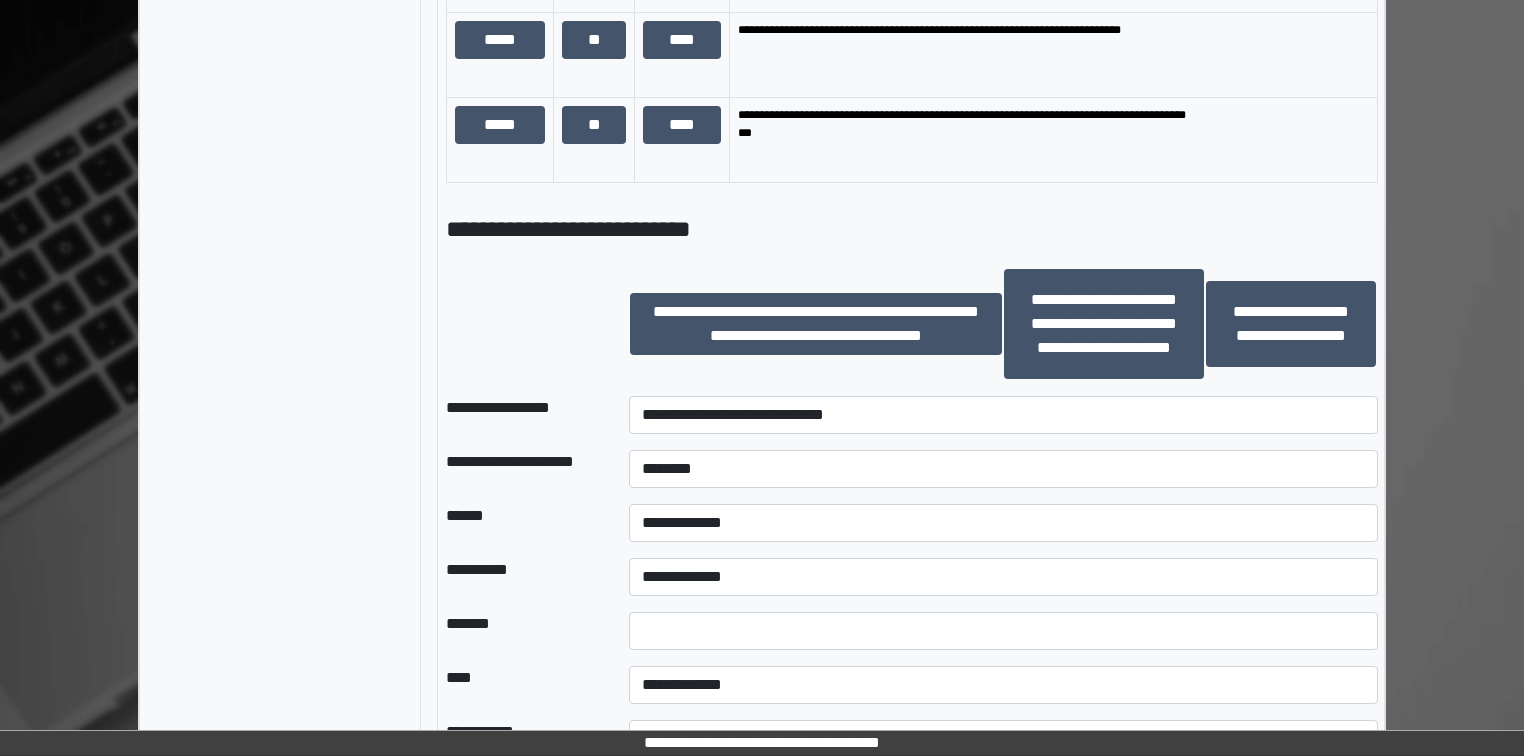 click on "**********" at bounding box center (521, 577) 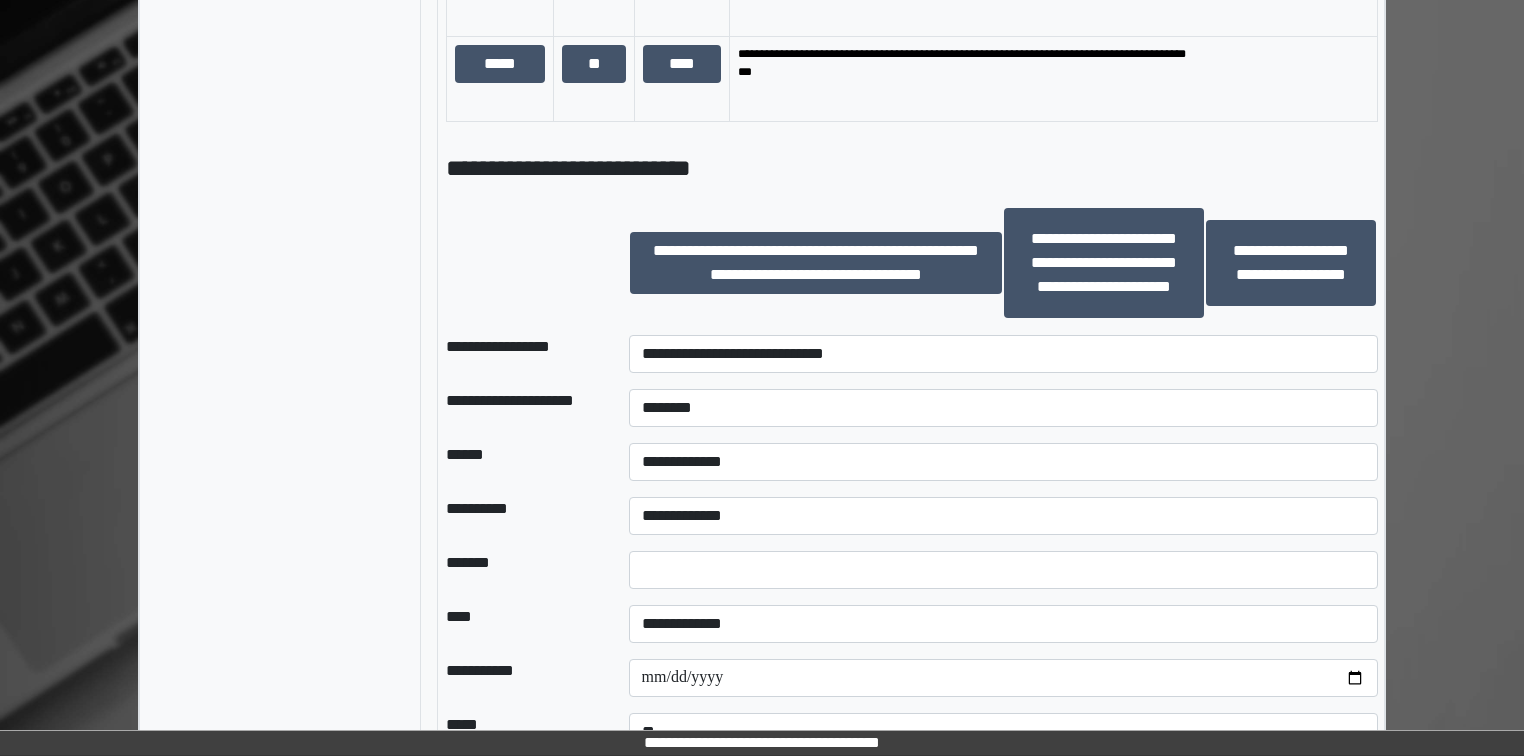 scroll, scrollTop: 2000, scrollLeft: 0, axis: vertical 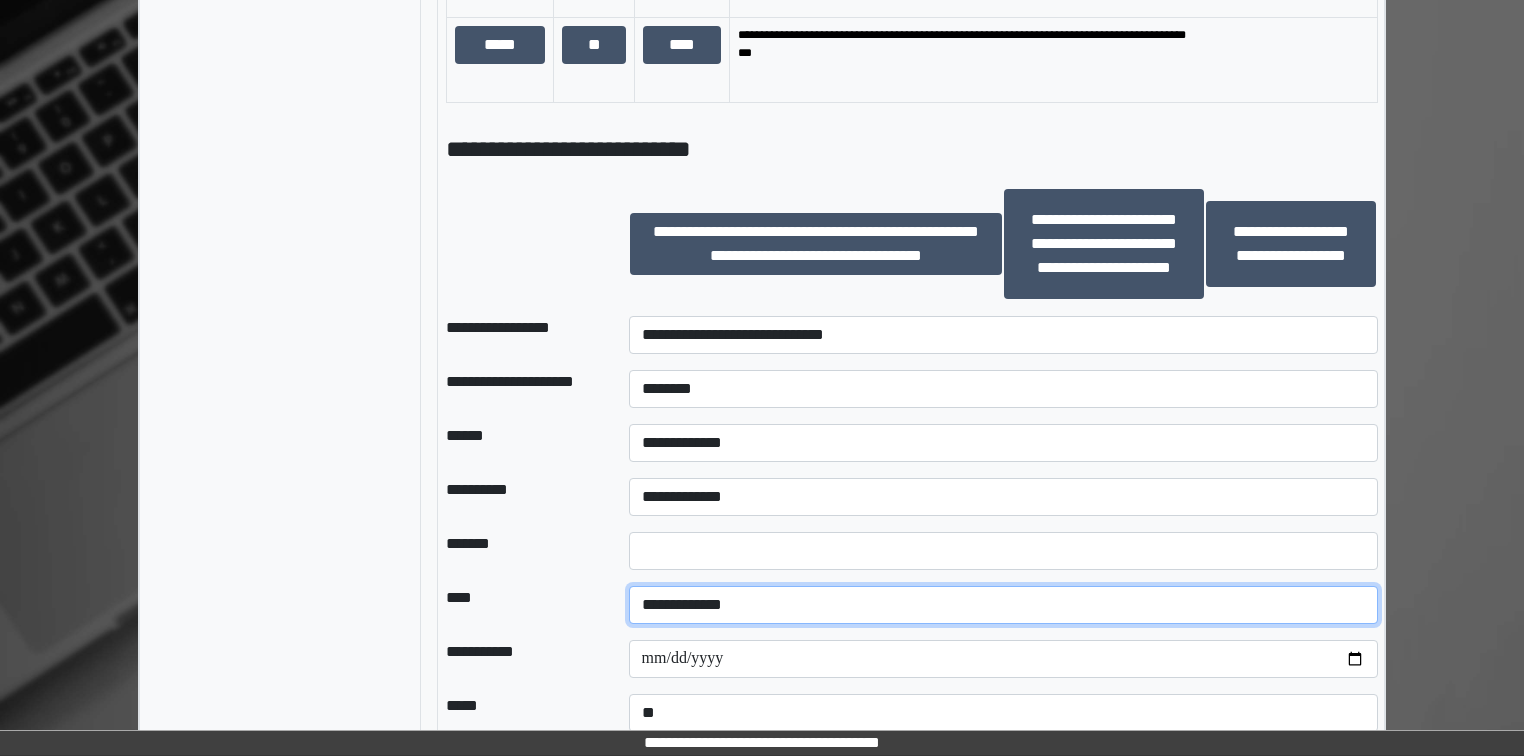 click on "**********" at bounding box center [1003, 605] 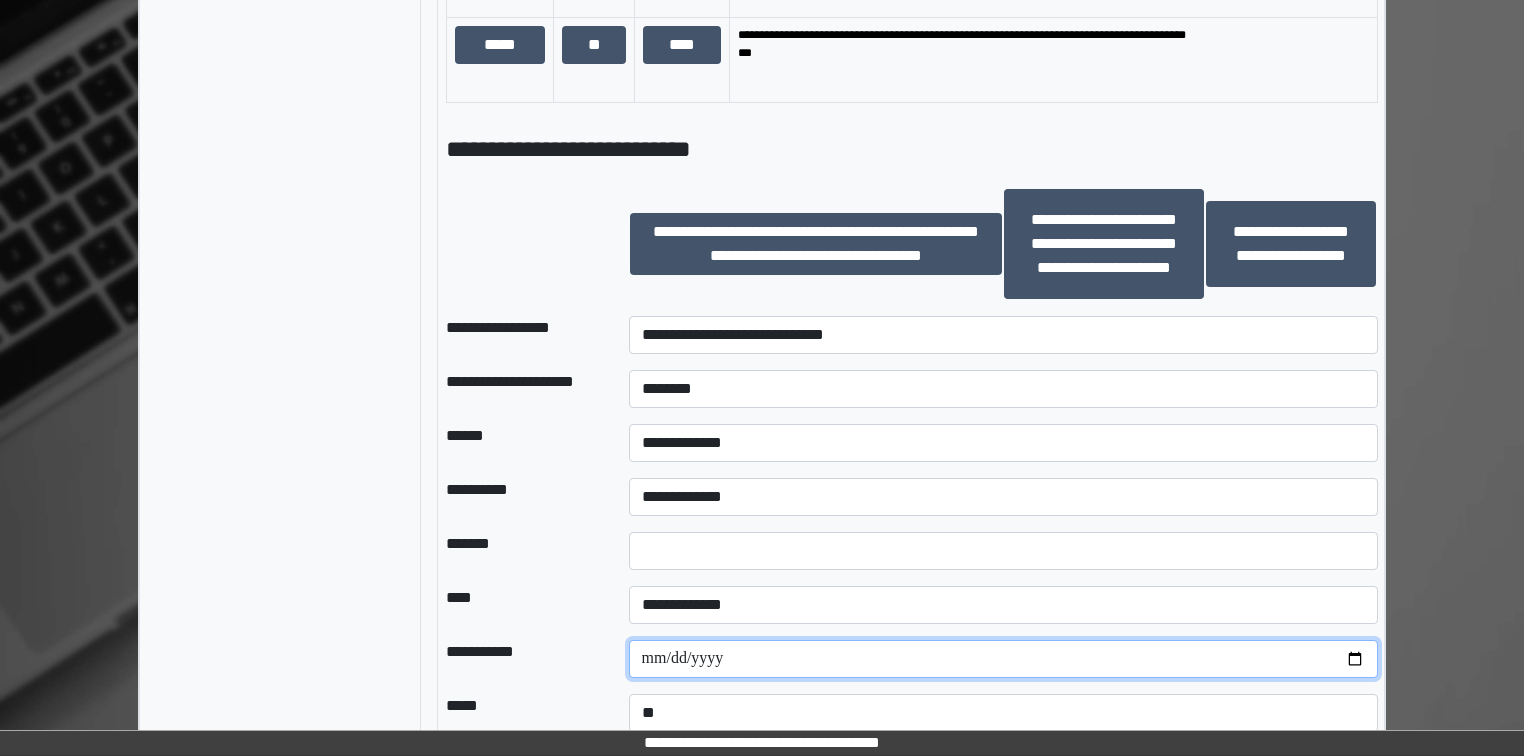 click at bounding box center (1003, 659) 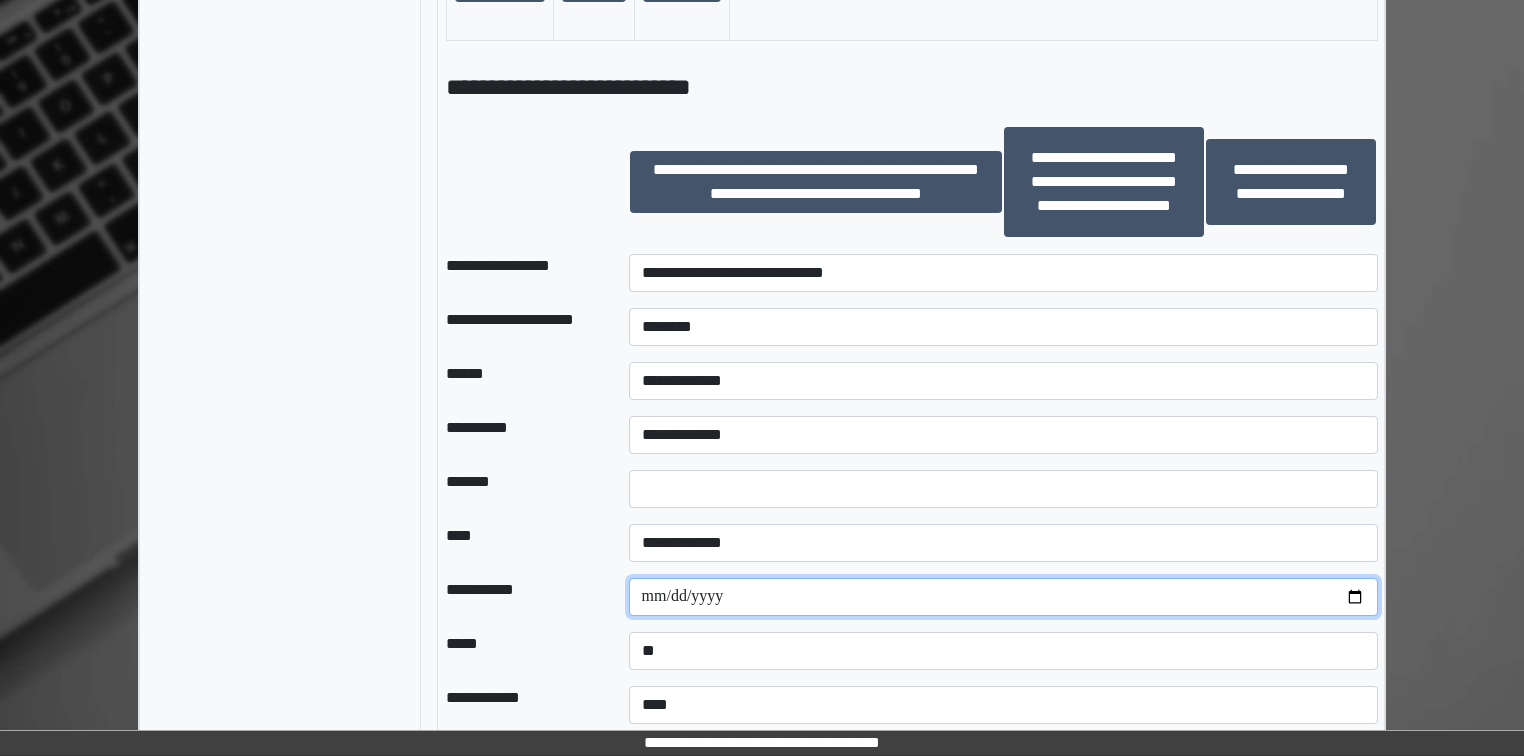 scroll, scrollTop: 2160, scrollLeft: 0, axis: vertical 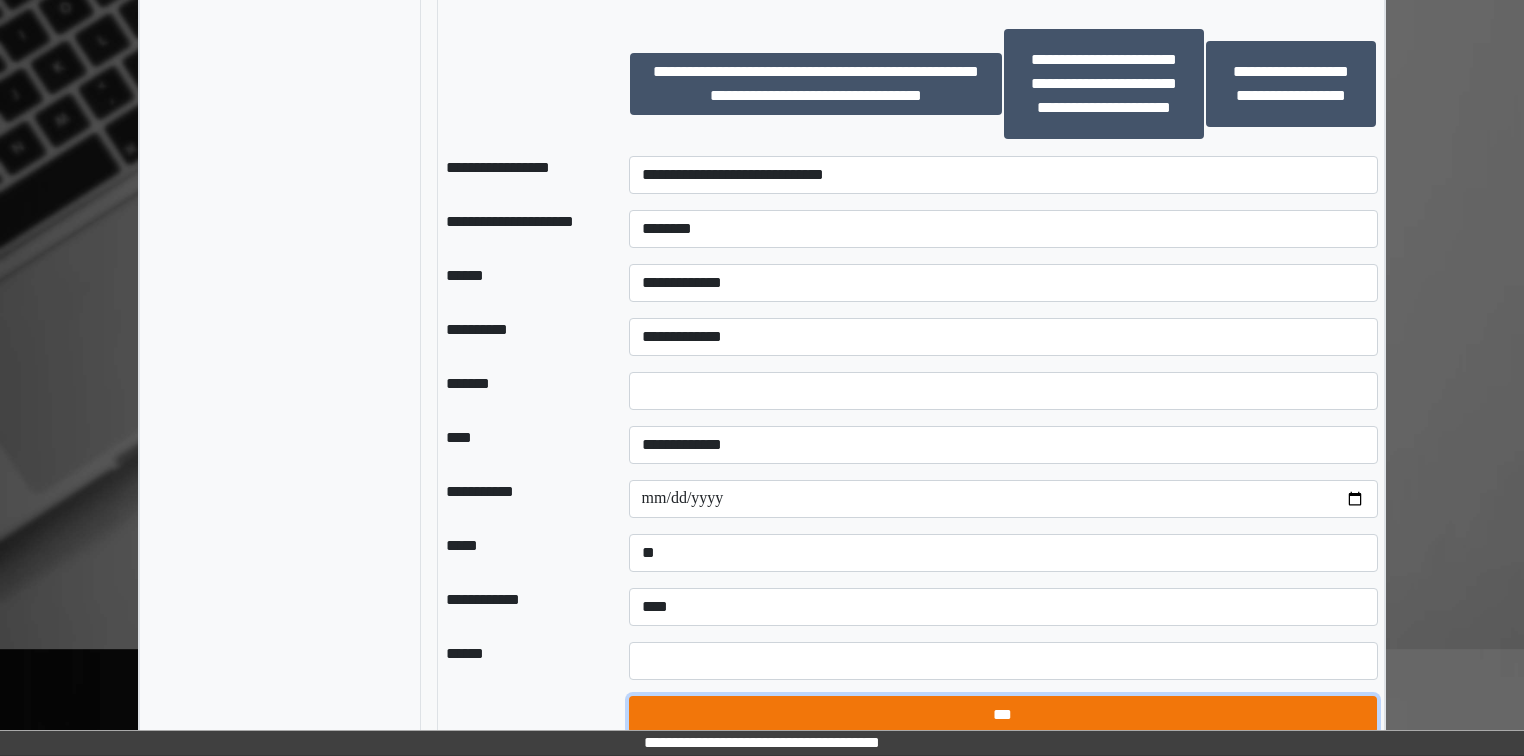 click on "***" at bounding box center (1003, 715) 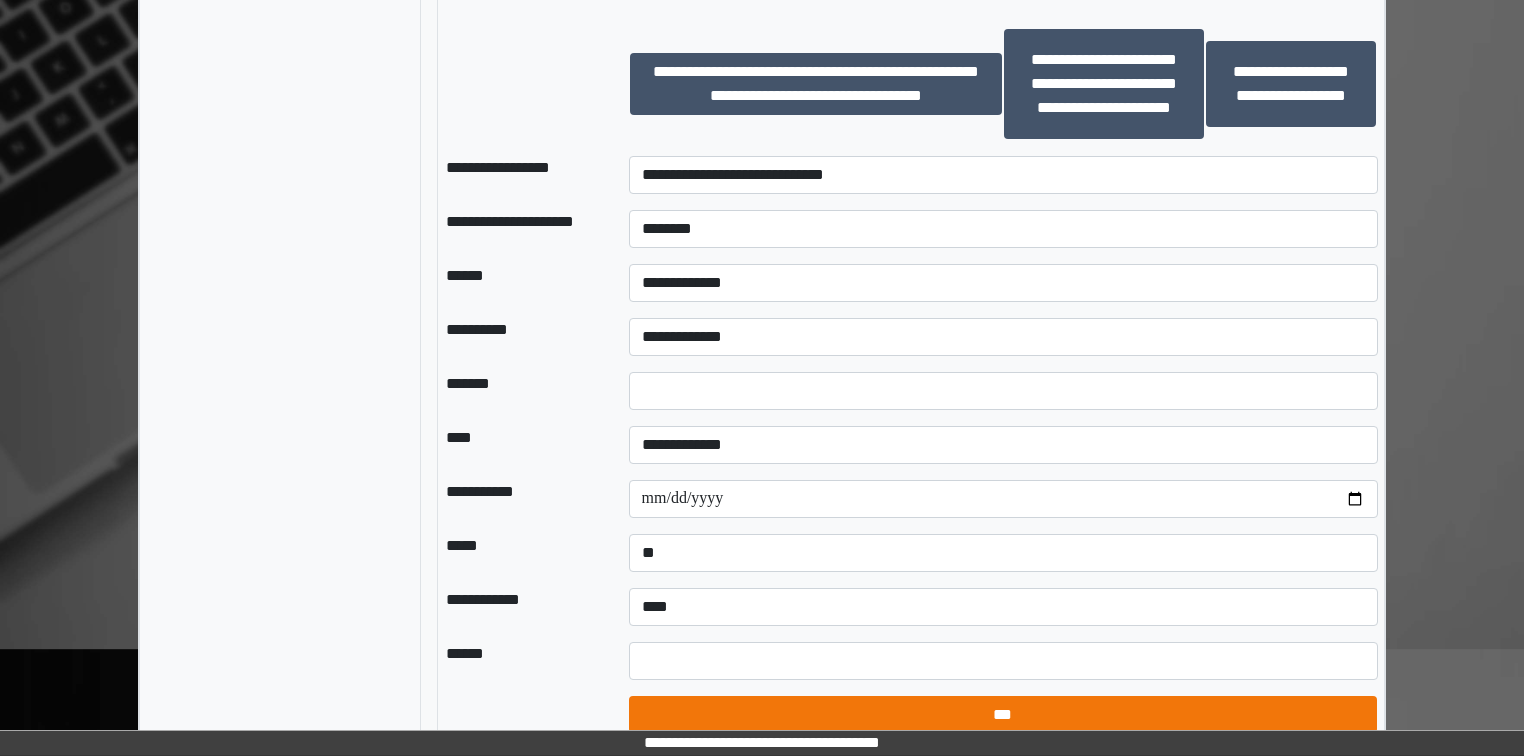 select on "*" 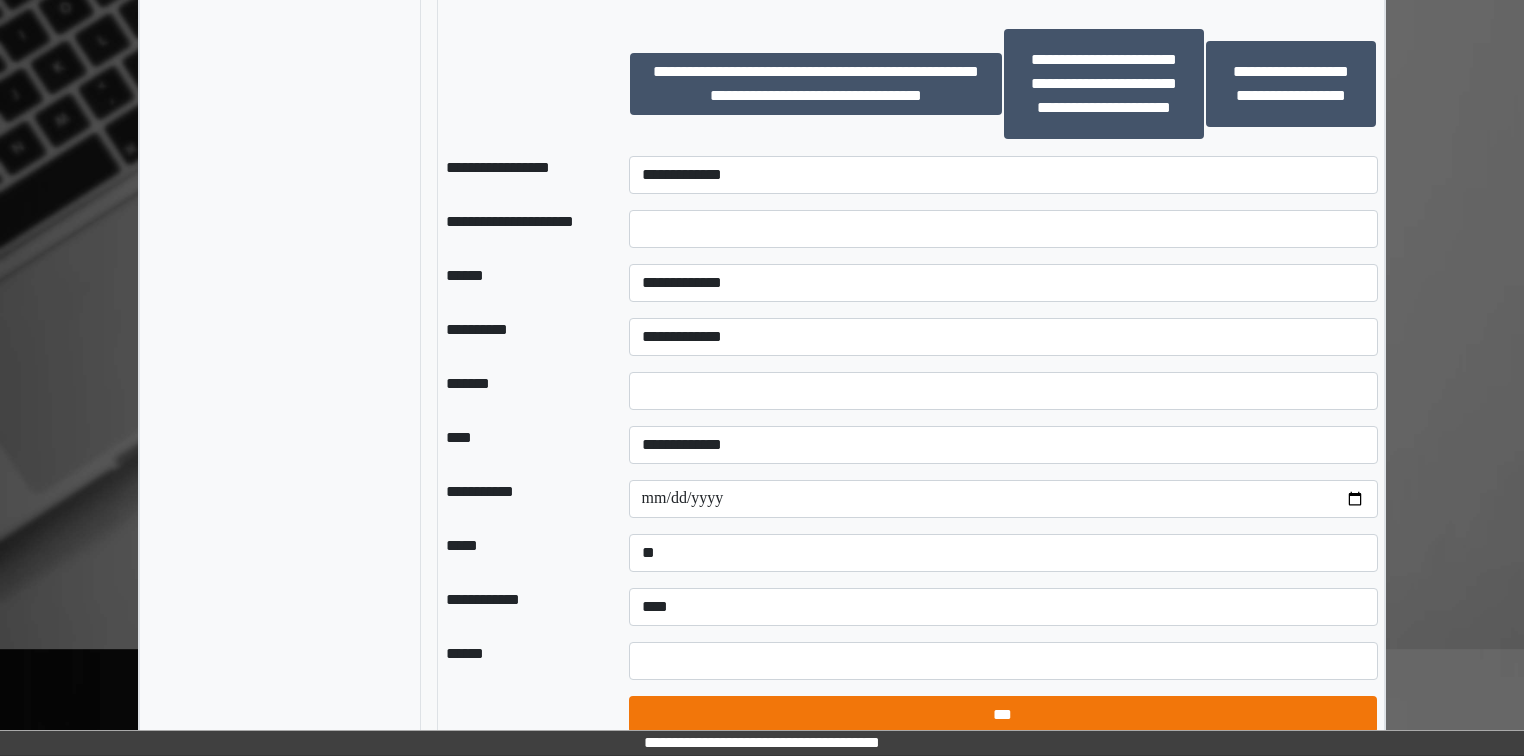 select on "*" 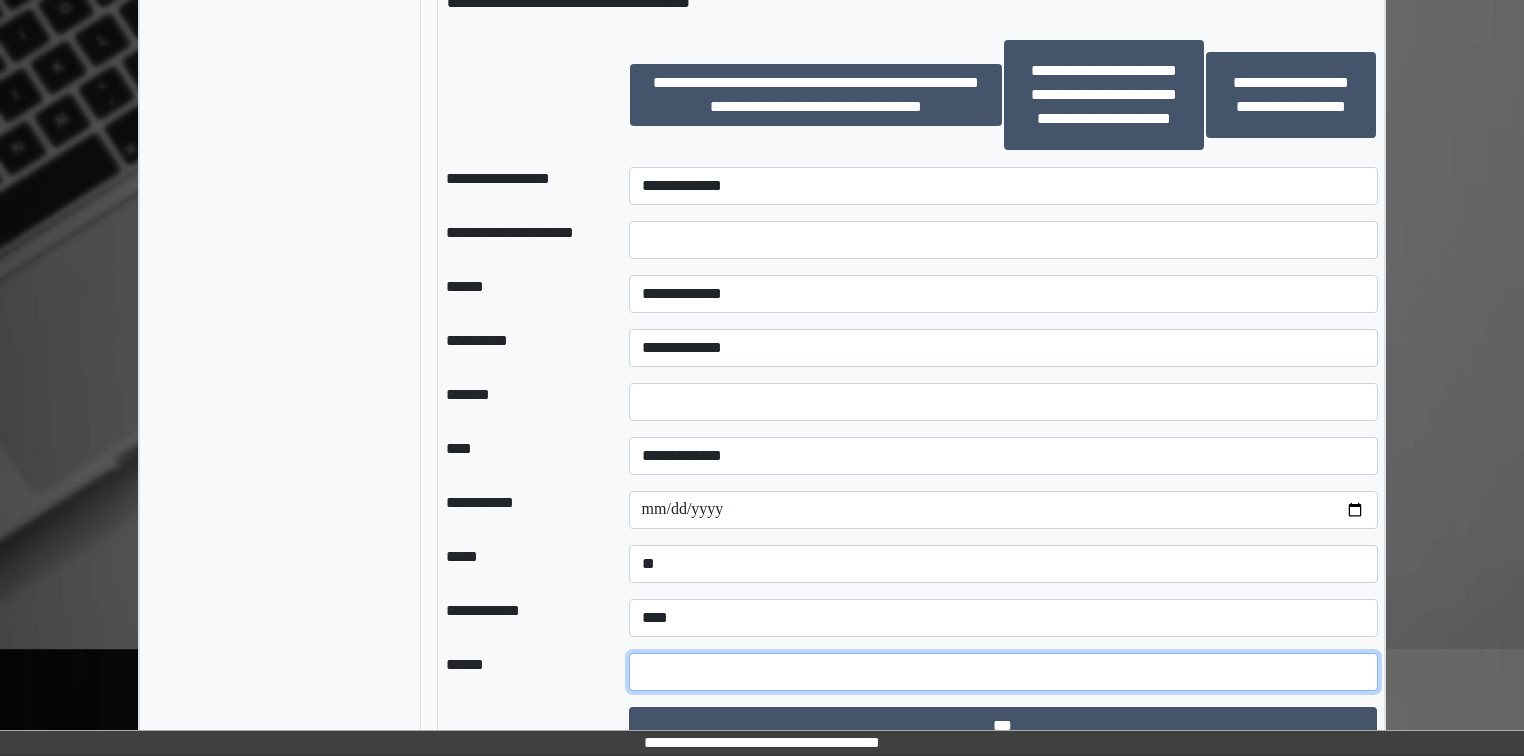 click at bounding box center [1003, 672] 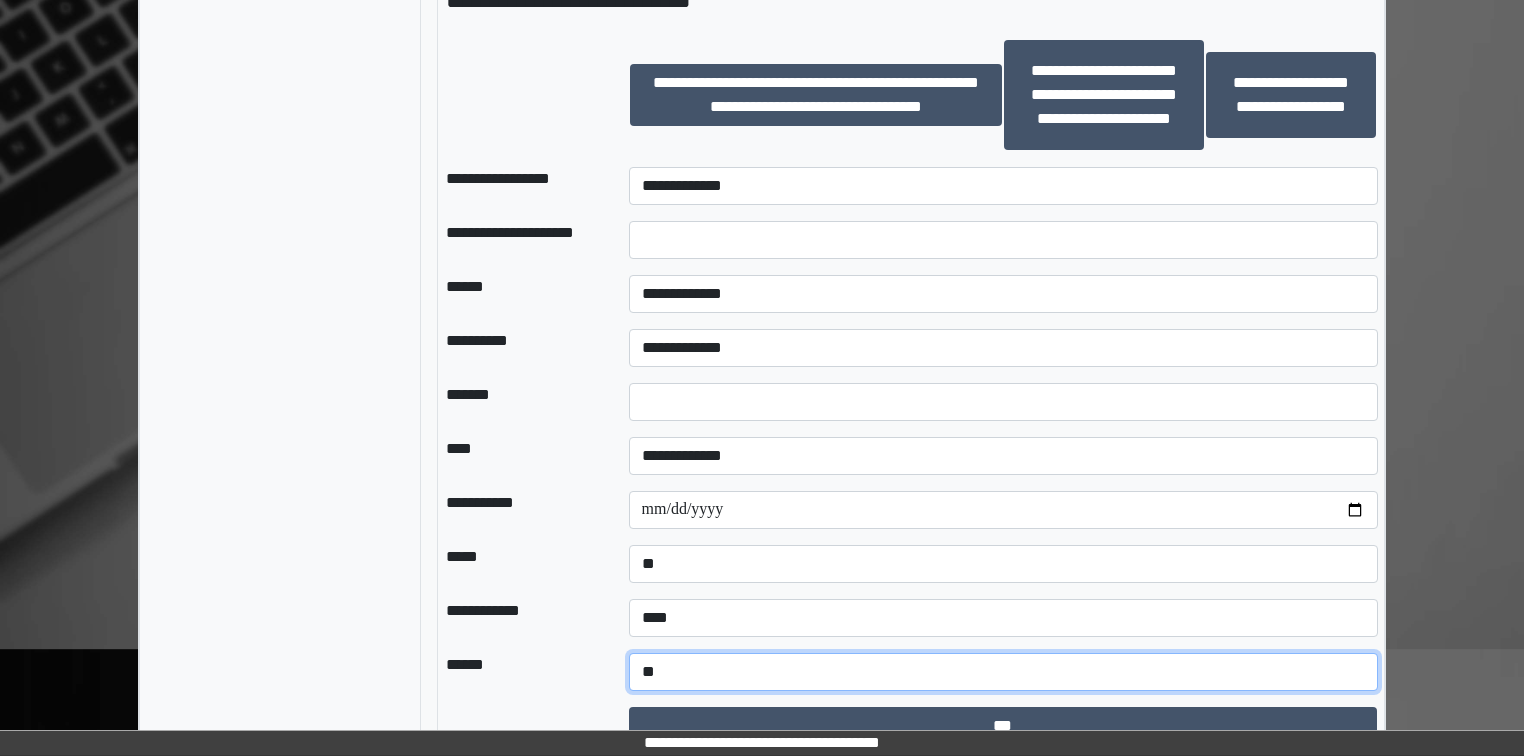 type on "*" 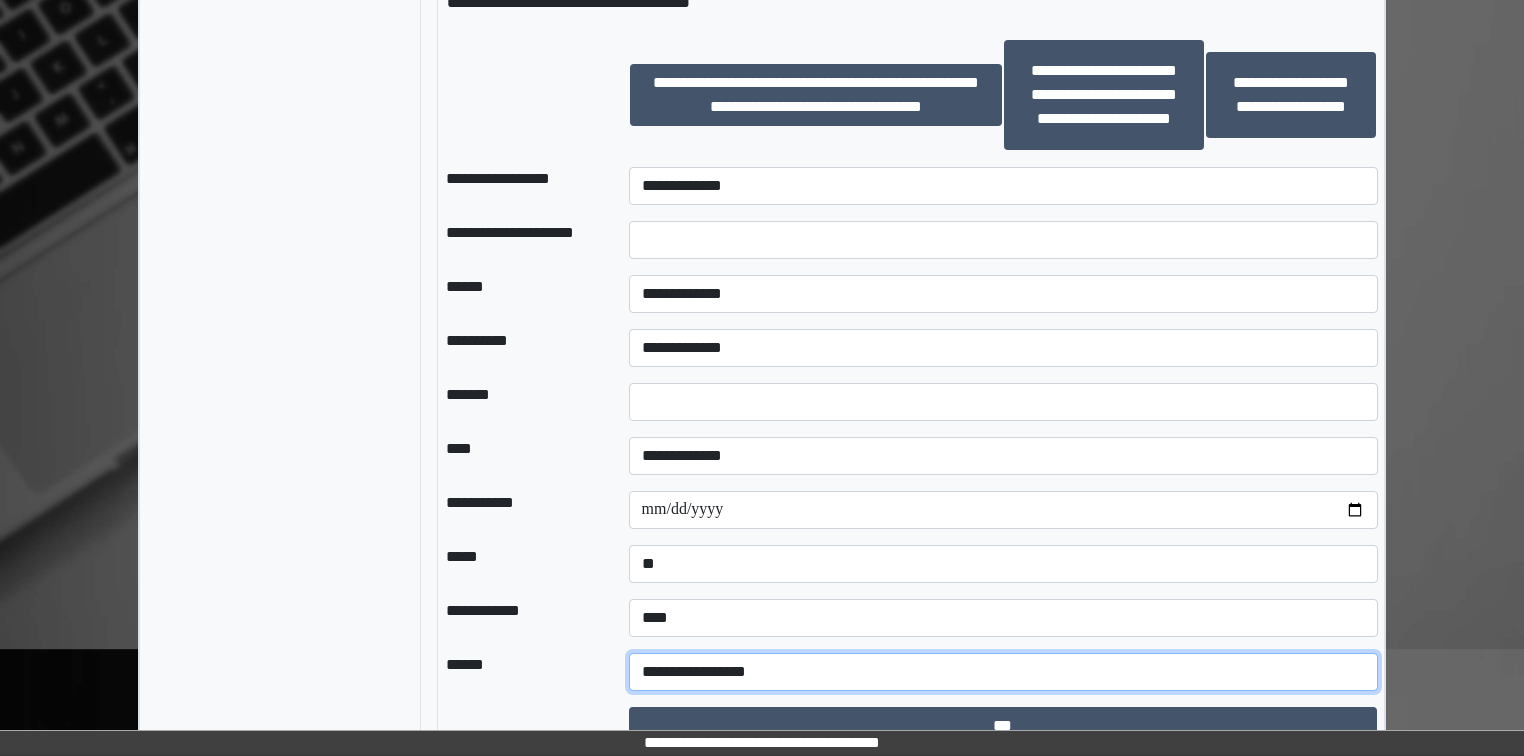 type on "**********" 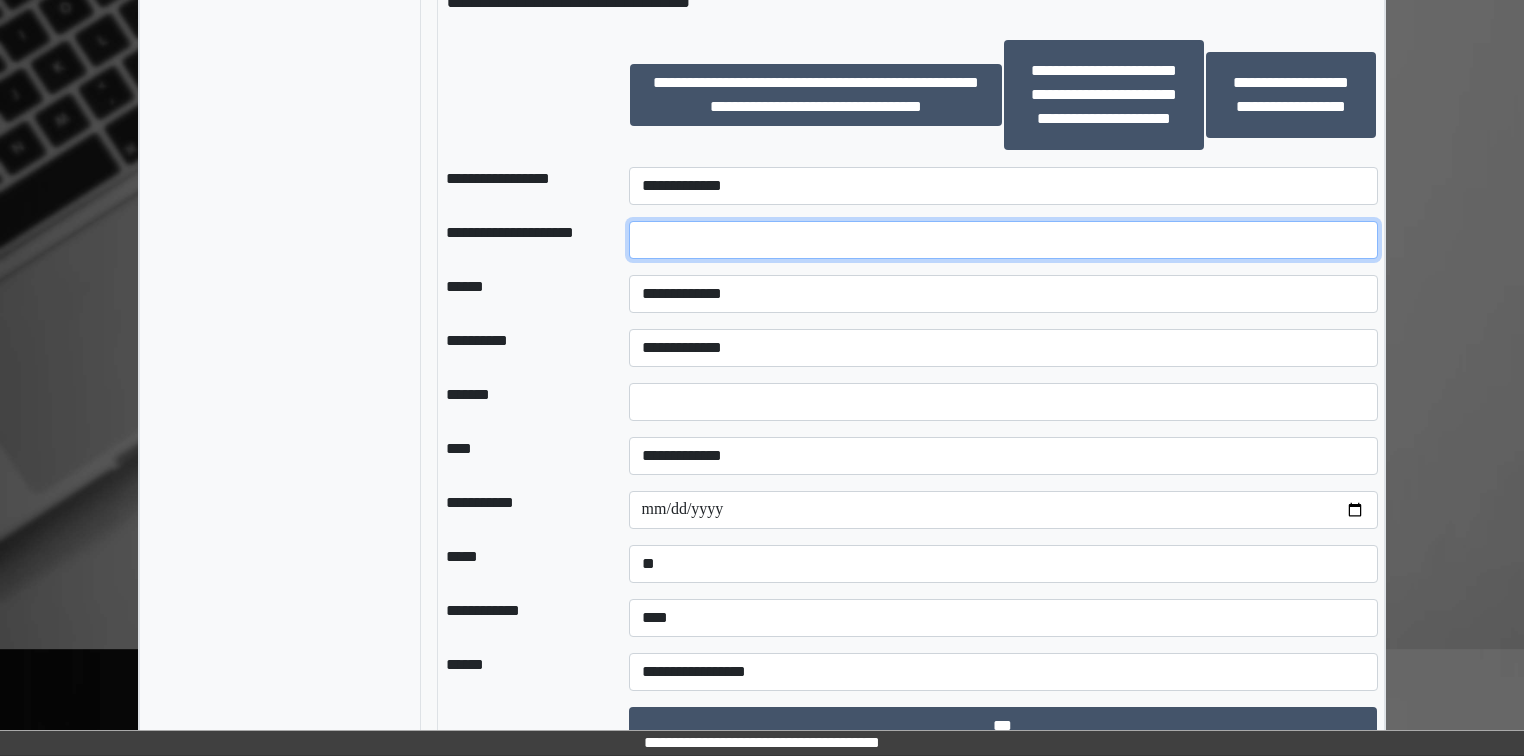 click at bounding box center [1003, 240] 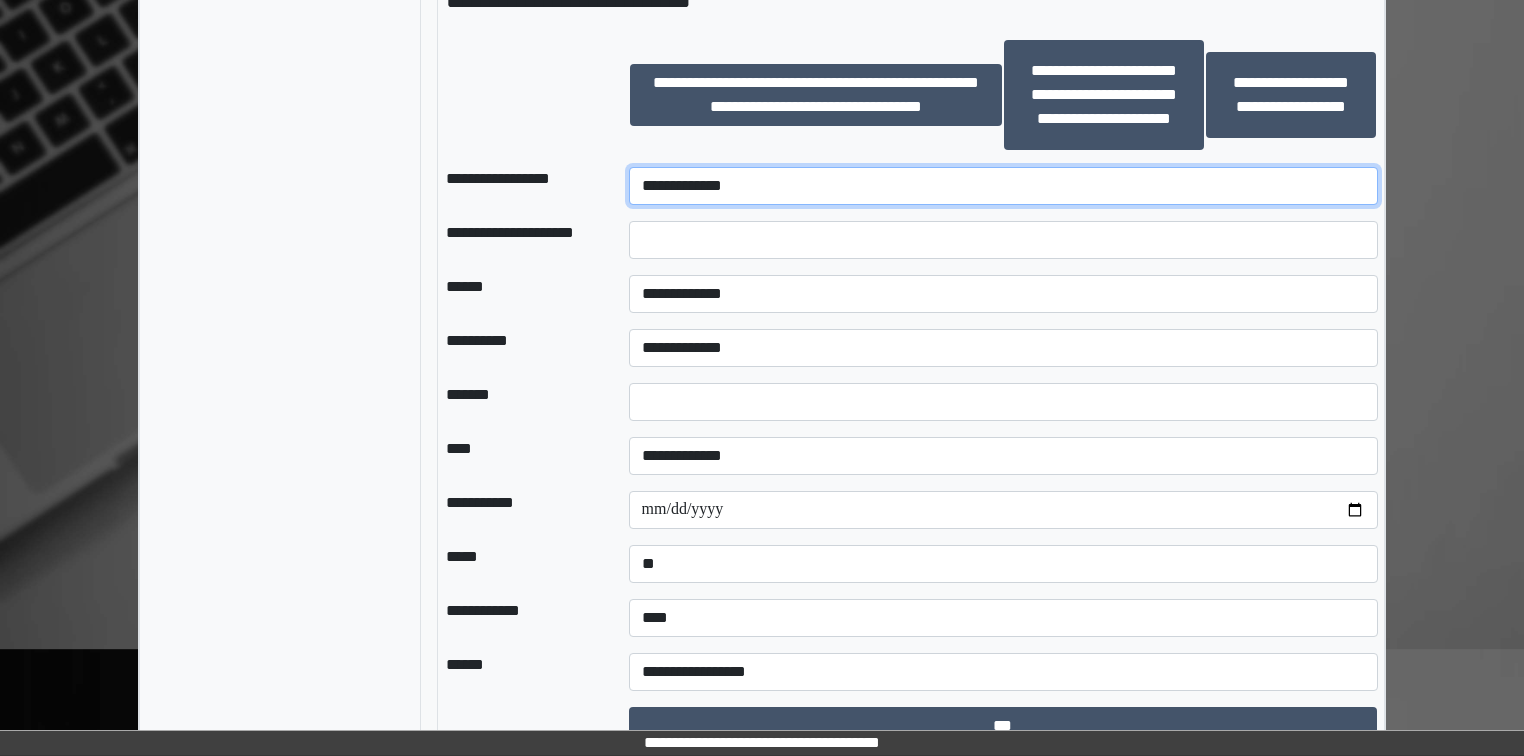 click on "**********" at bounding box center (1003, 186) 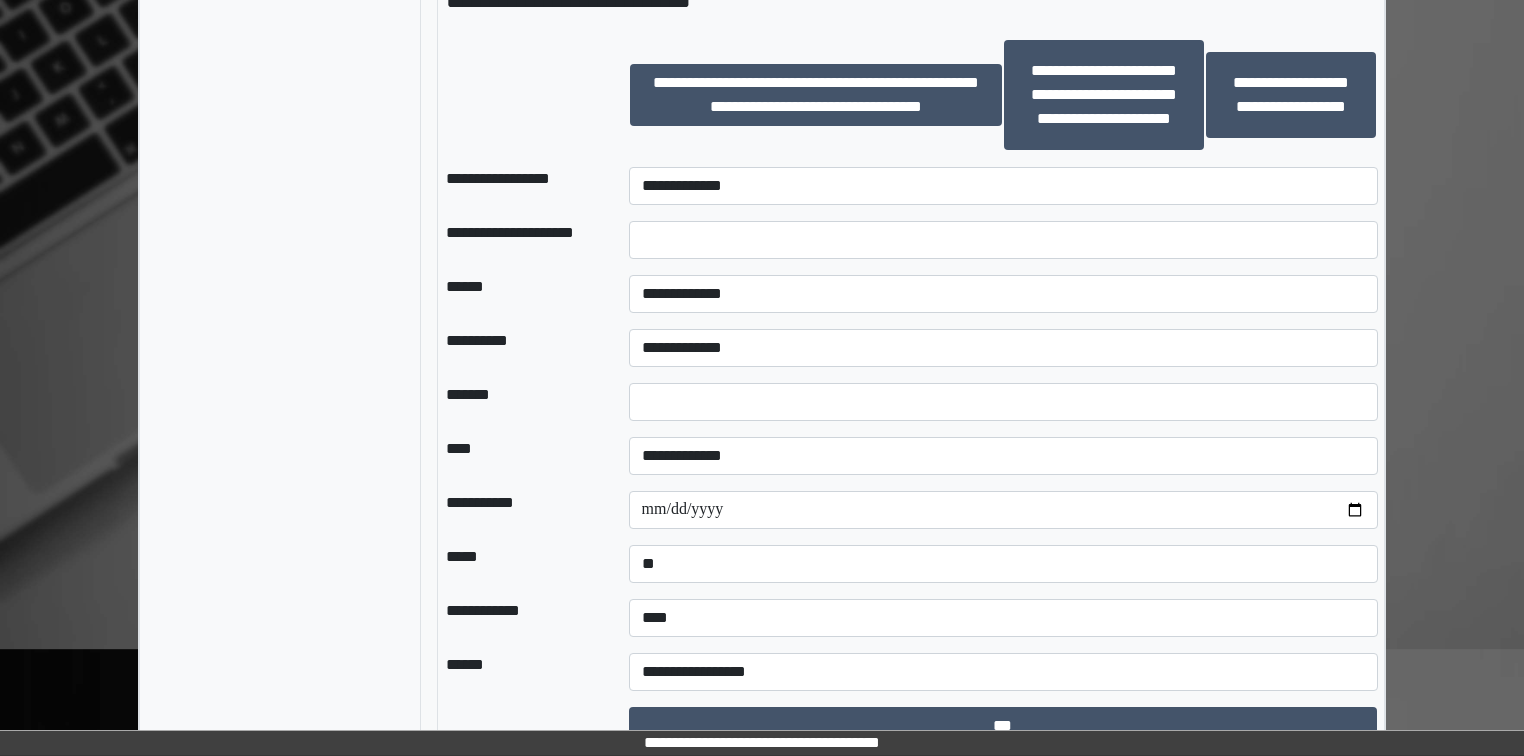 click on "**********" at bounding box center [1003, 95] 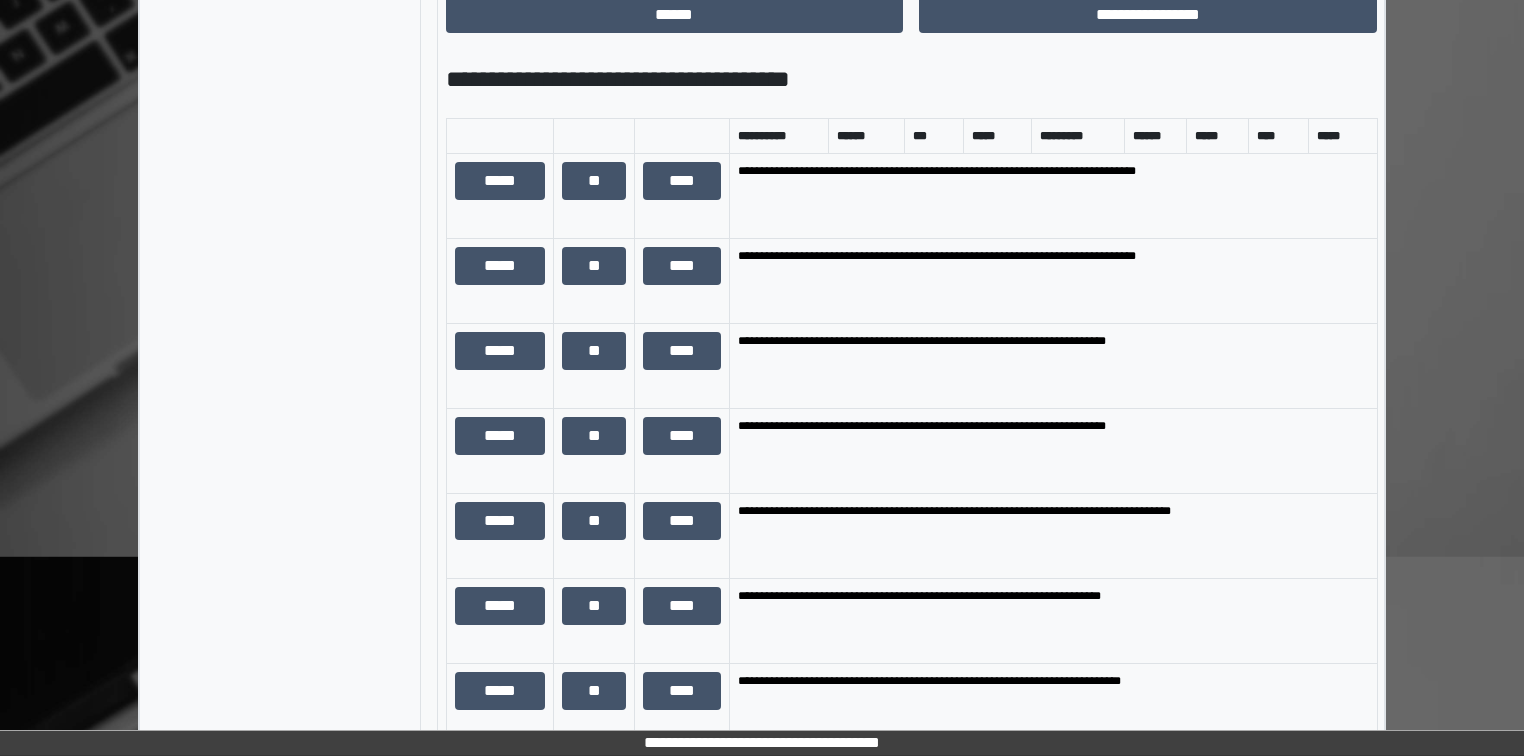 scroll, scrollTop: 1280, scrollLeft: 0, axis: vertical 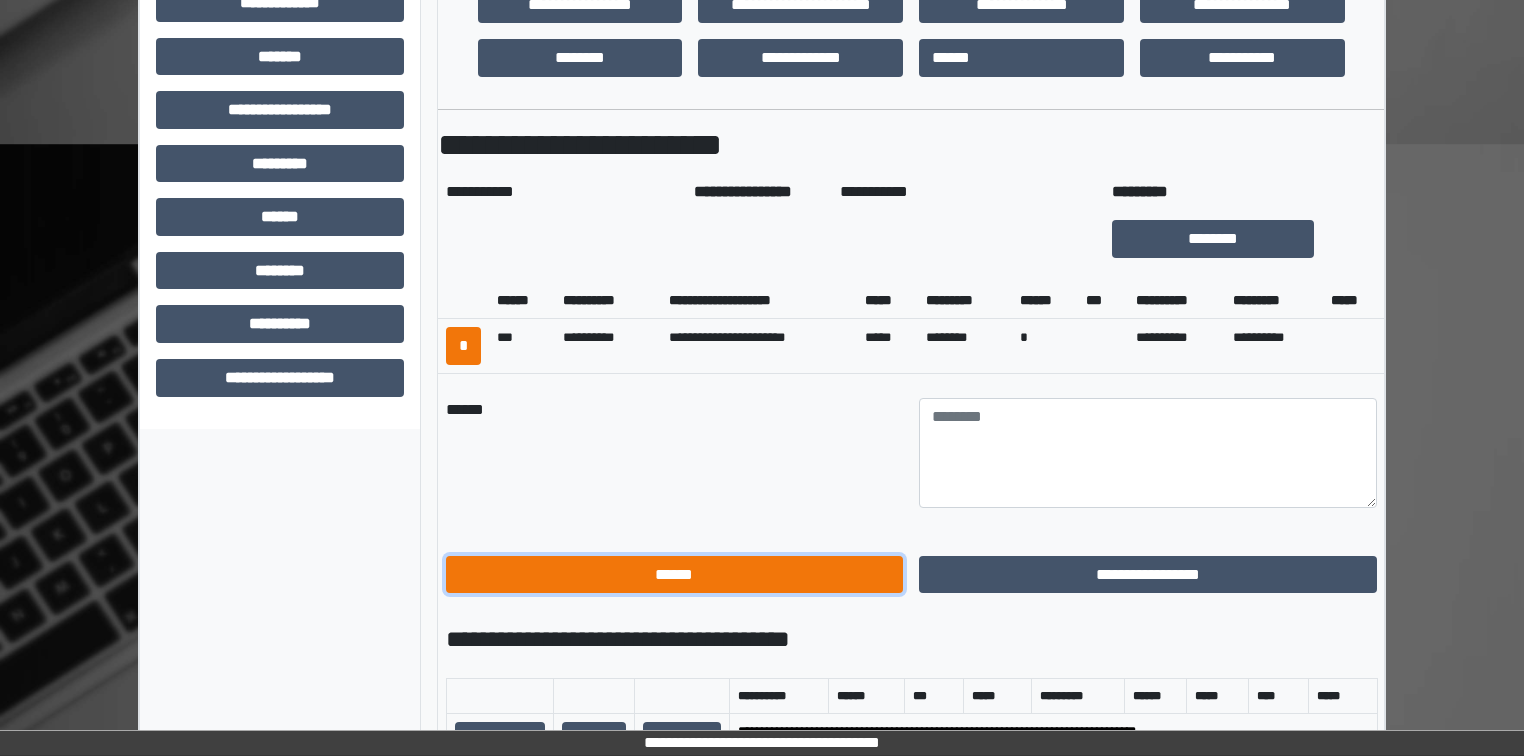 click on "******" at bounding box center [675, 575] 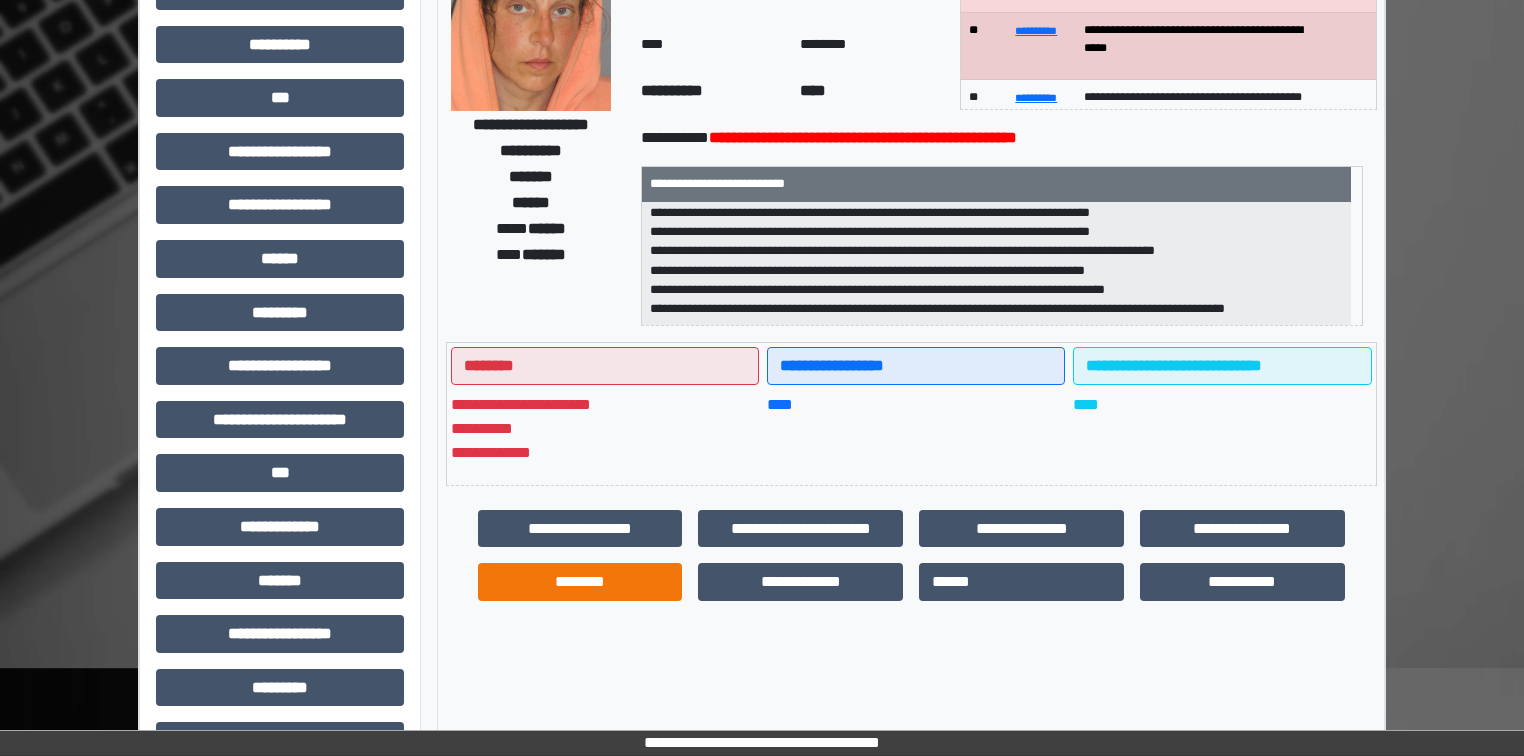 scroll, scrollTop: 0, scrollLeft: 0, axis: both 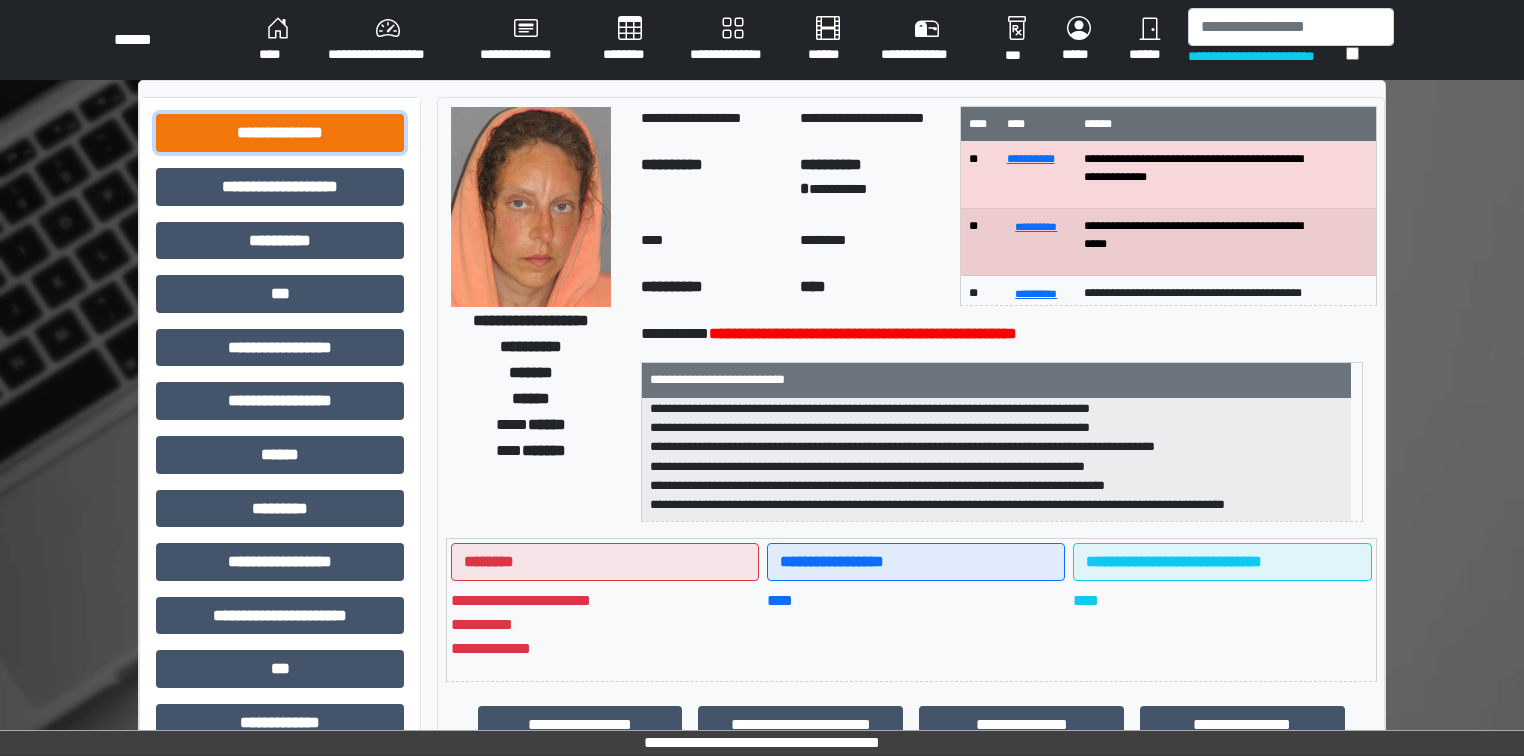 click on "**********" at bounding box center (280, 133) 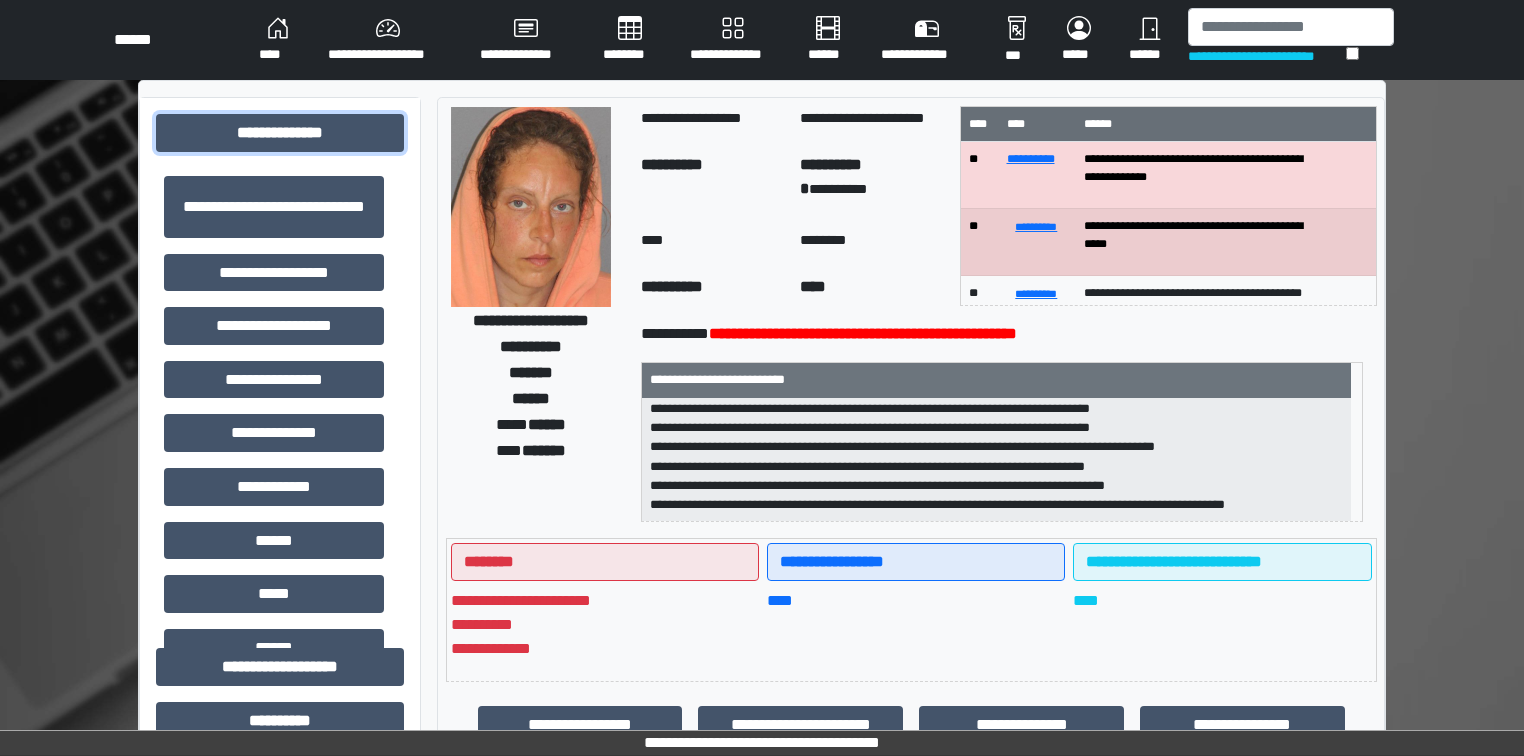 scroll, scrollTop: 0, scrollLeft: 0, axis: both 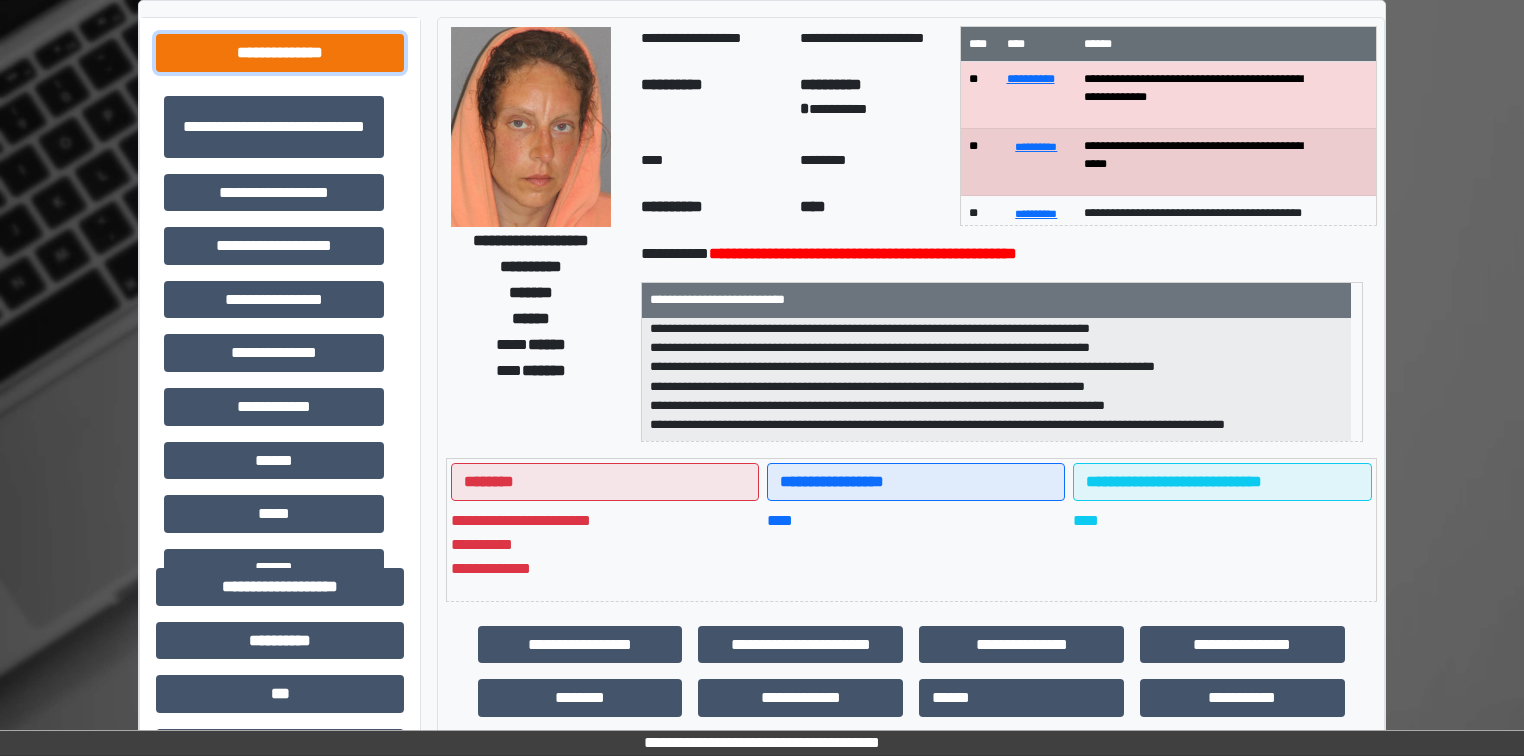 click on "**********" at bounding box center (280, 53) 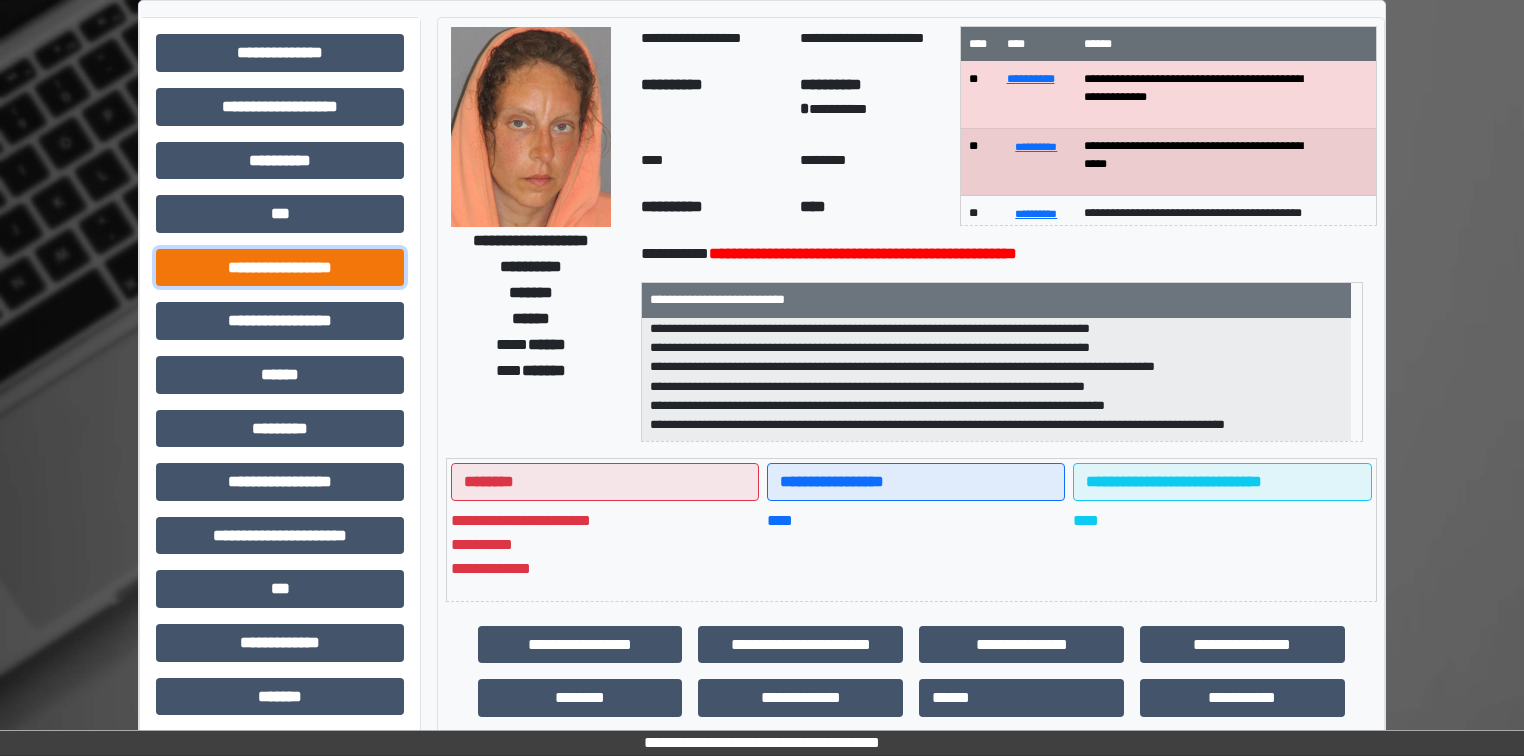 click on "**********" at bounding box center [280, 268] 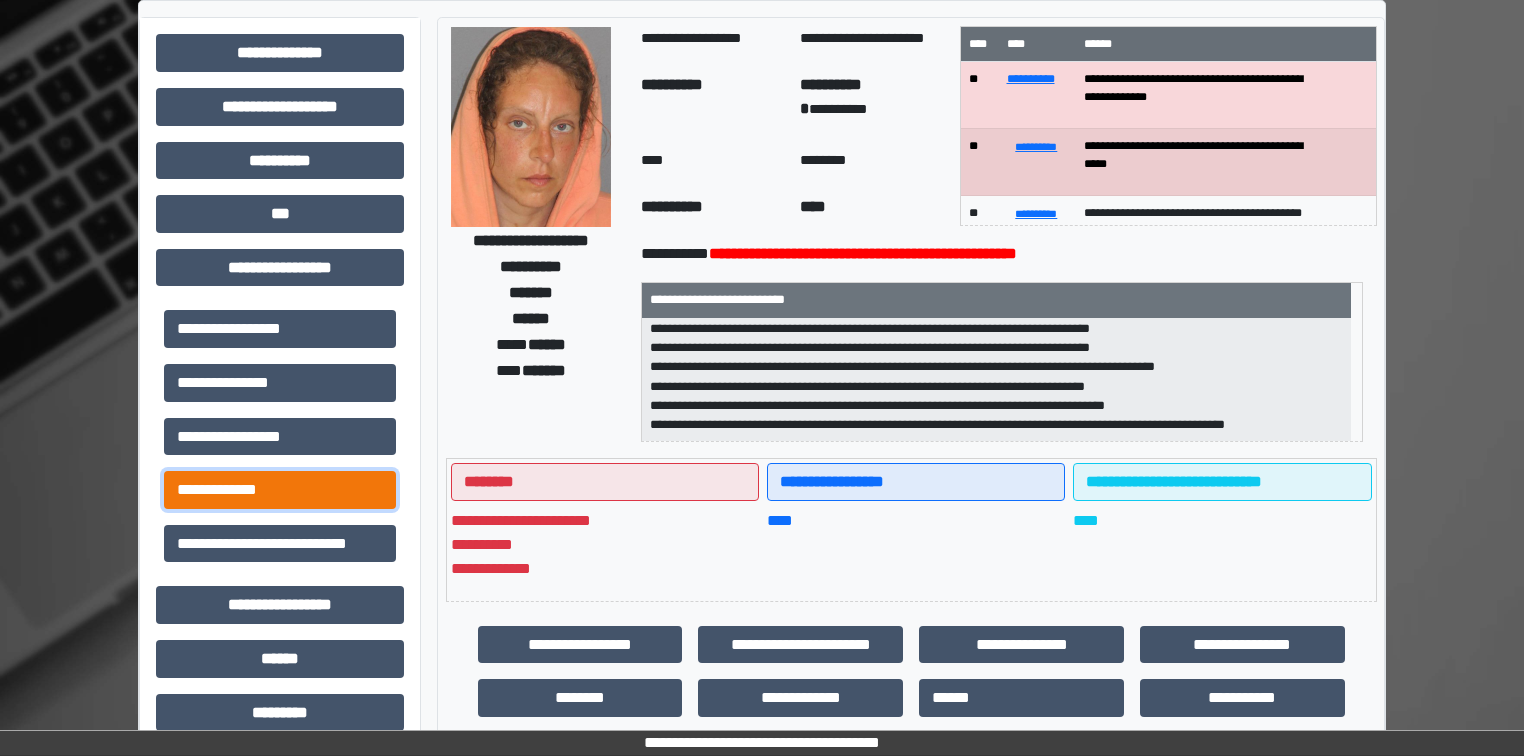 click on "**********" at bounding box center (280, 490) 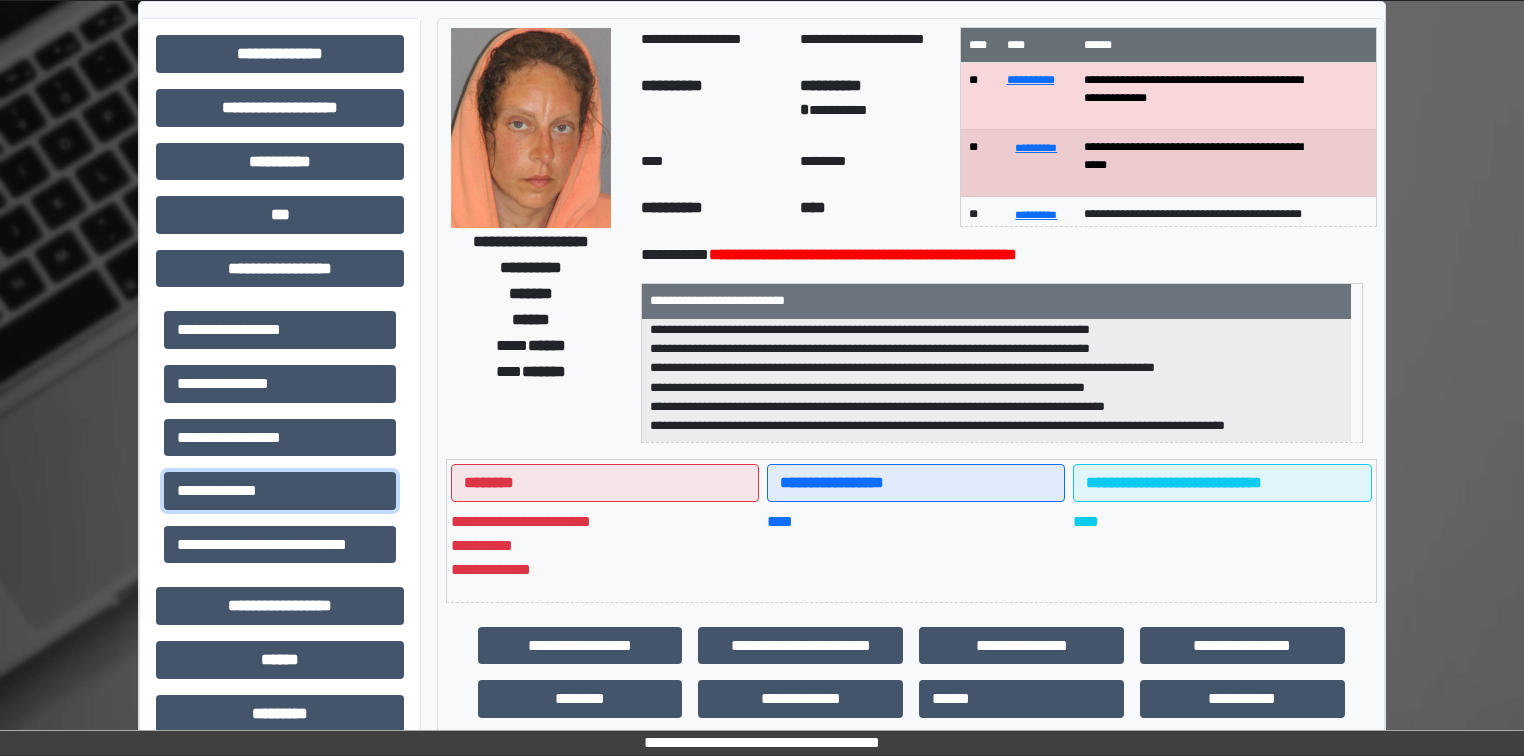 scroll, scrollTop: 0, scrollLeft: 0, axis: both 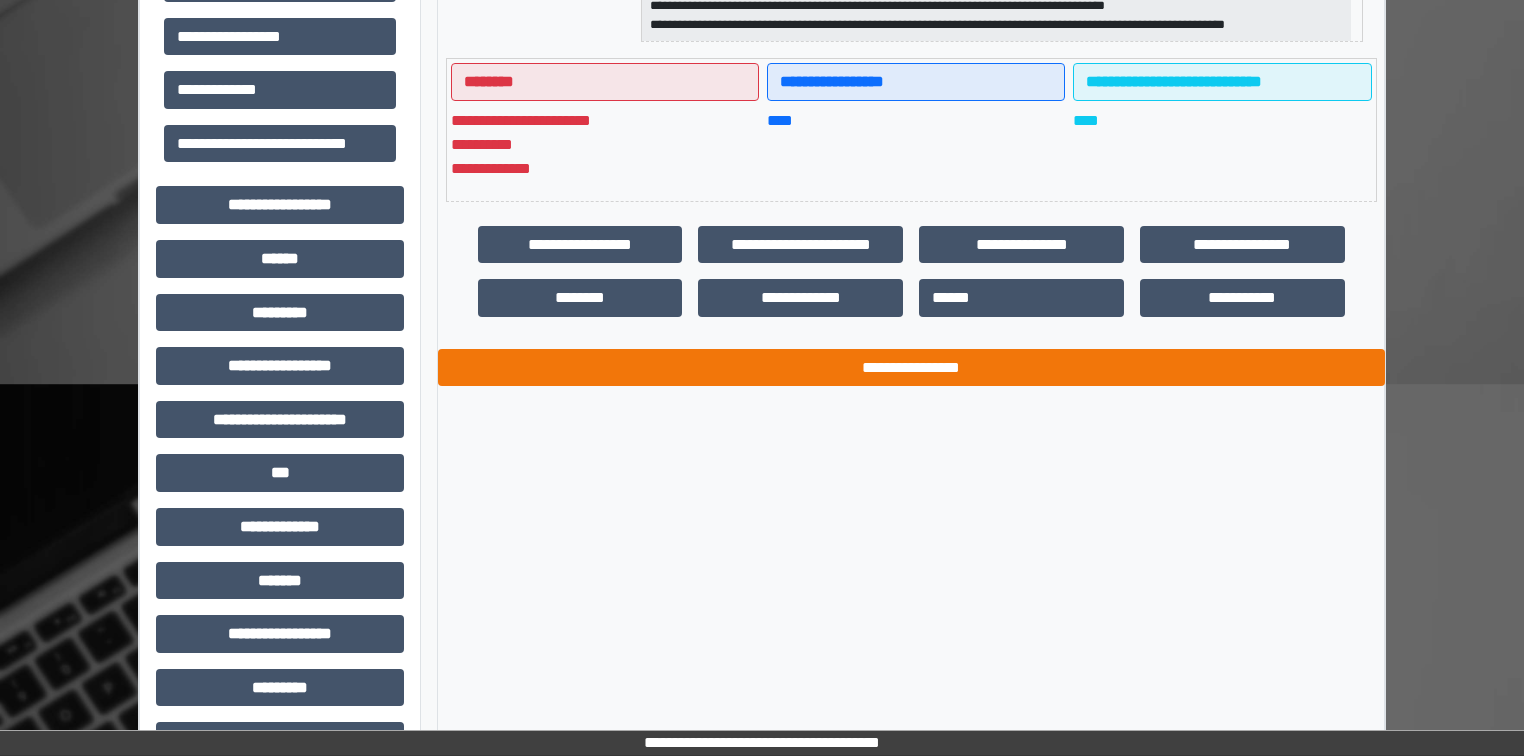click on "**********" at bounding box center [911, 285] 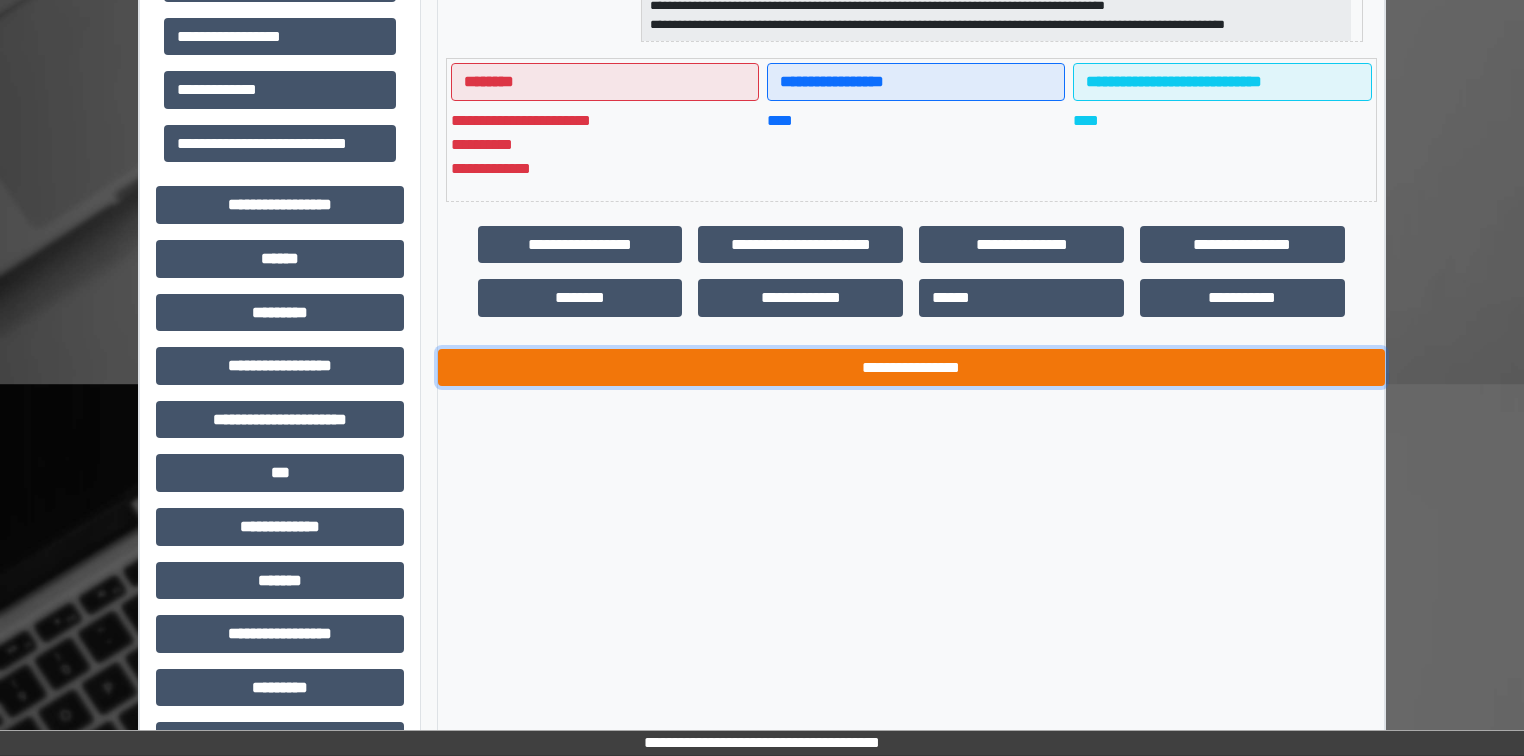 click on "**********" at bounding box center [911, 368] 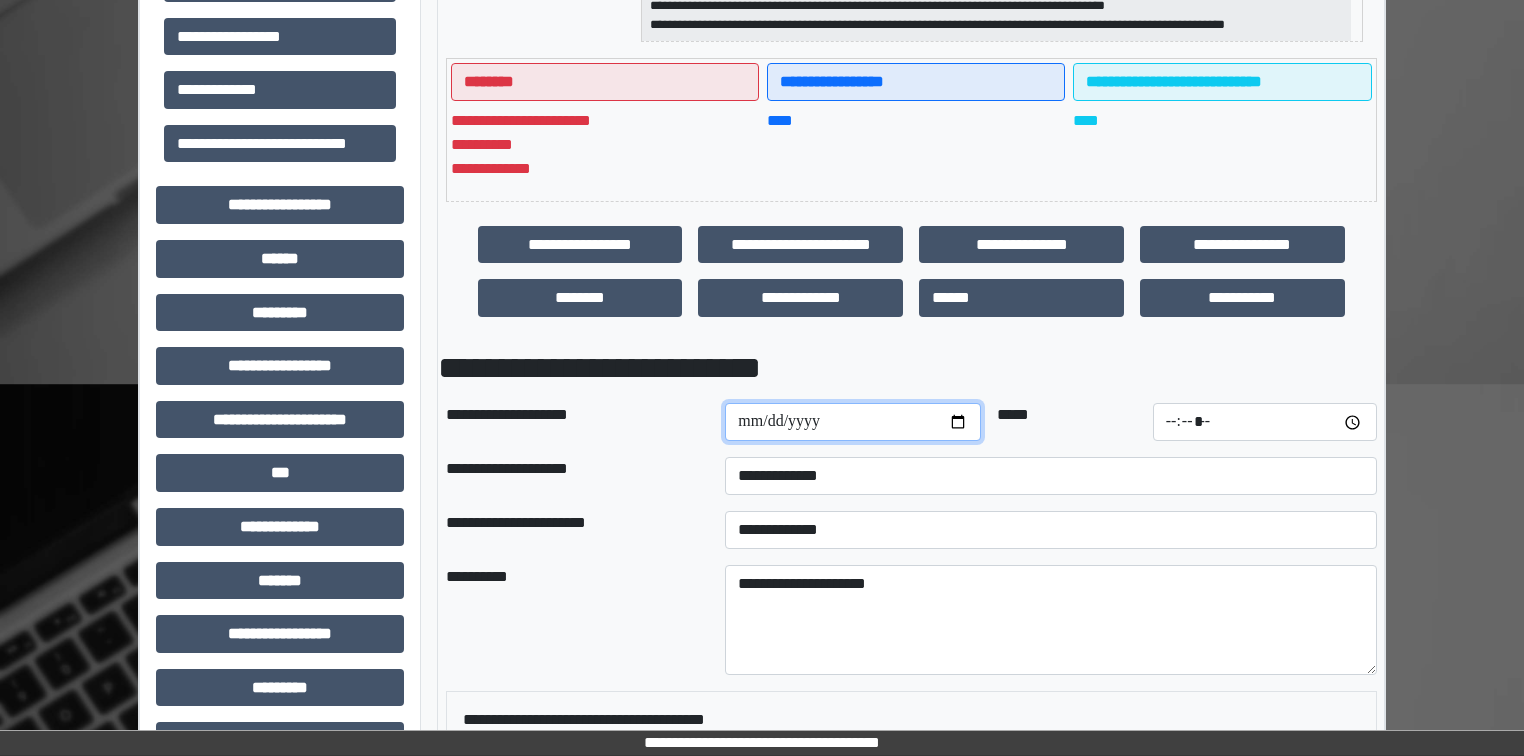 click at bounding box center [853, 422] 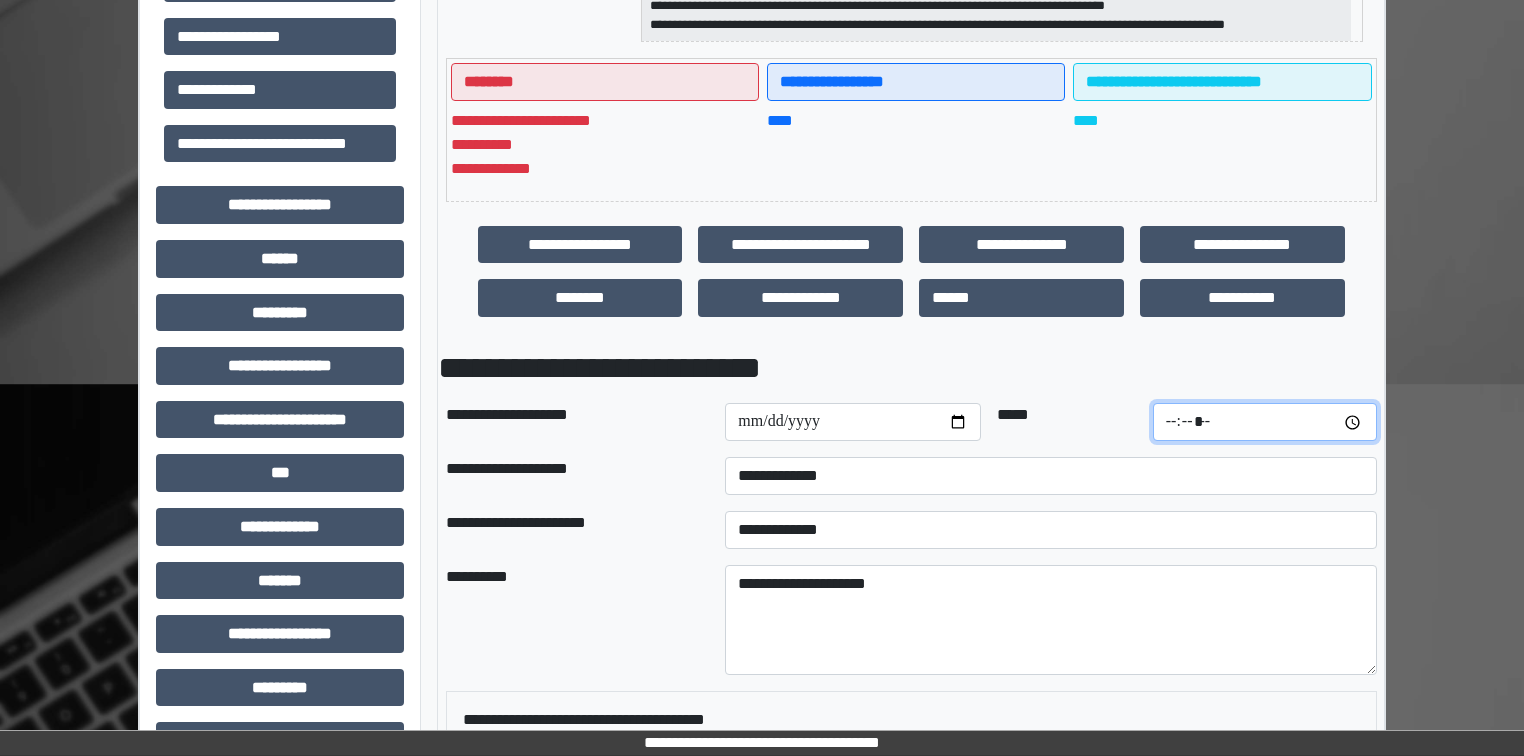 click at bounding box center [1265, 422] 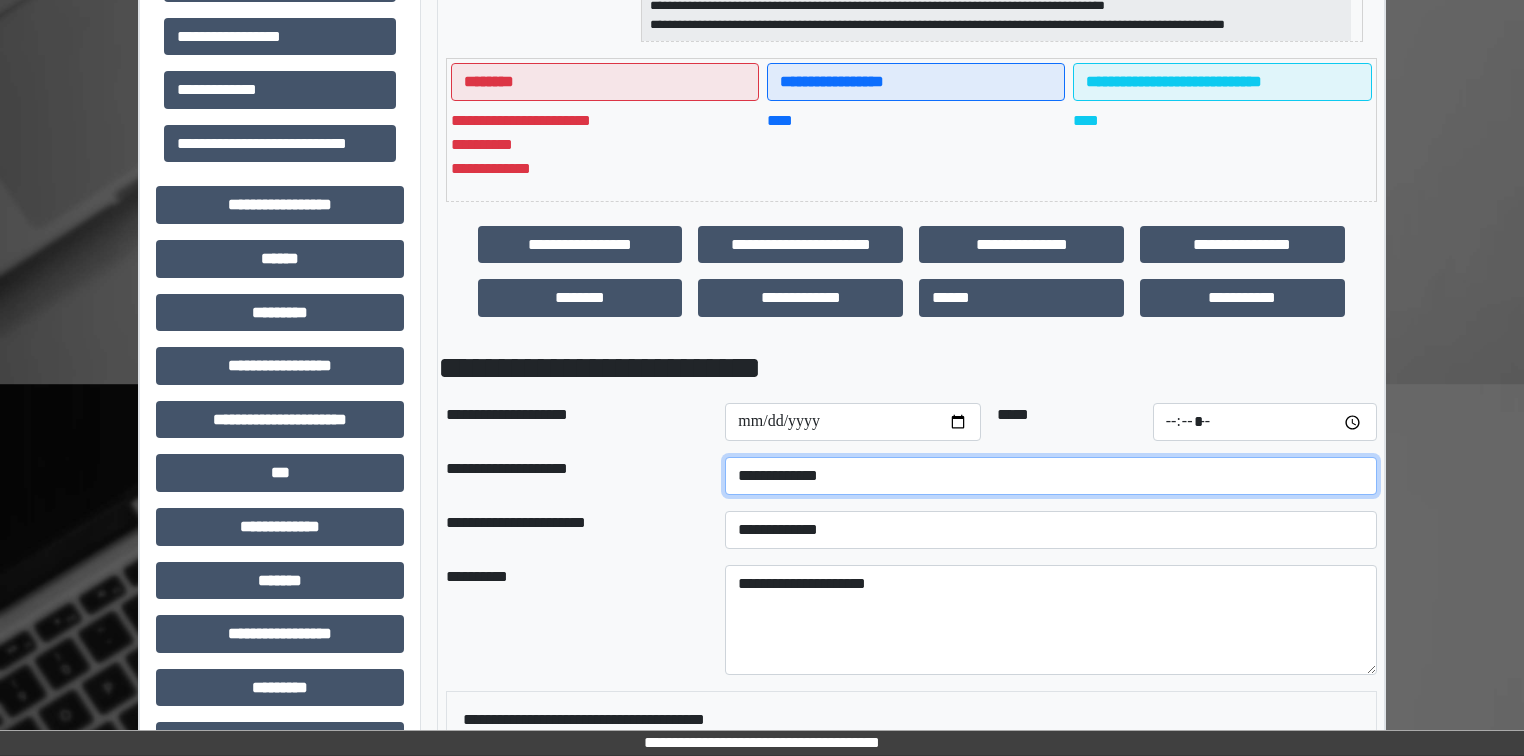 type on "*****" 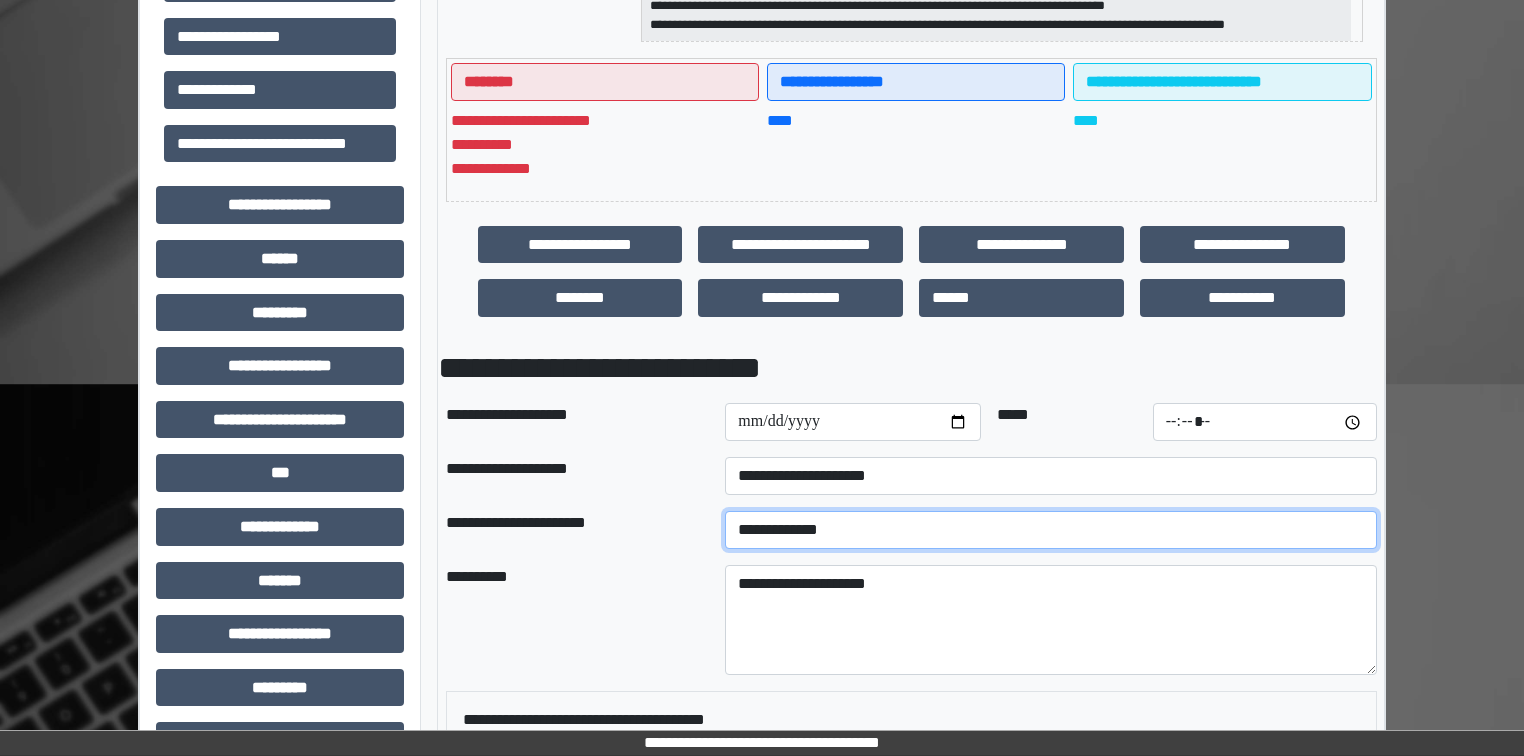 click on "**********" at bounding box center [1051, 530] 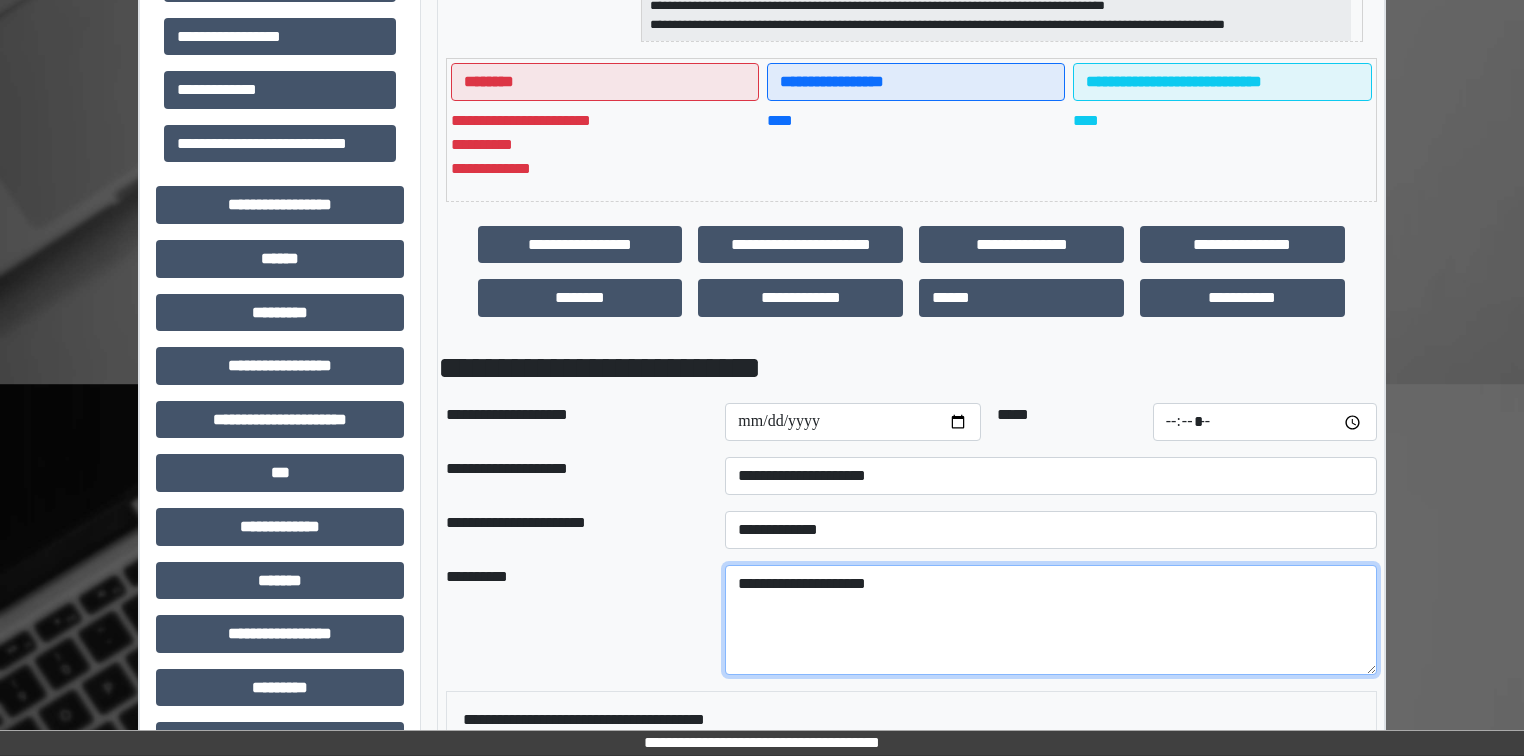 click on "**********" at bounding box center [1051, 620] 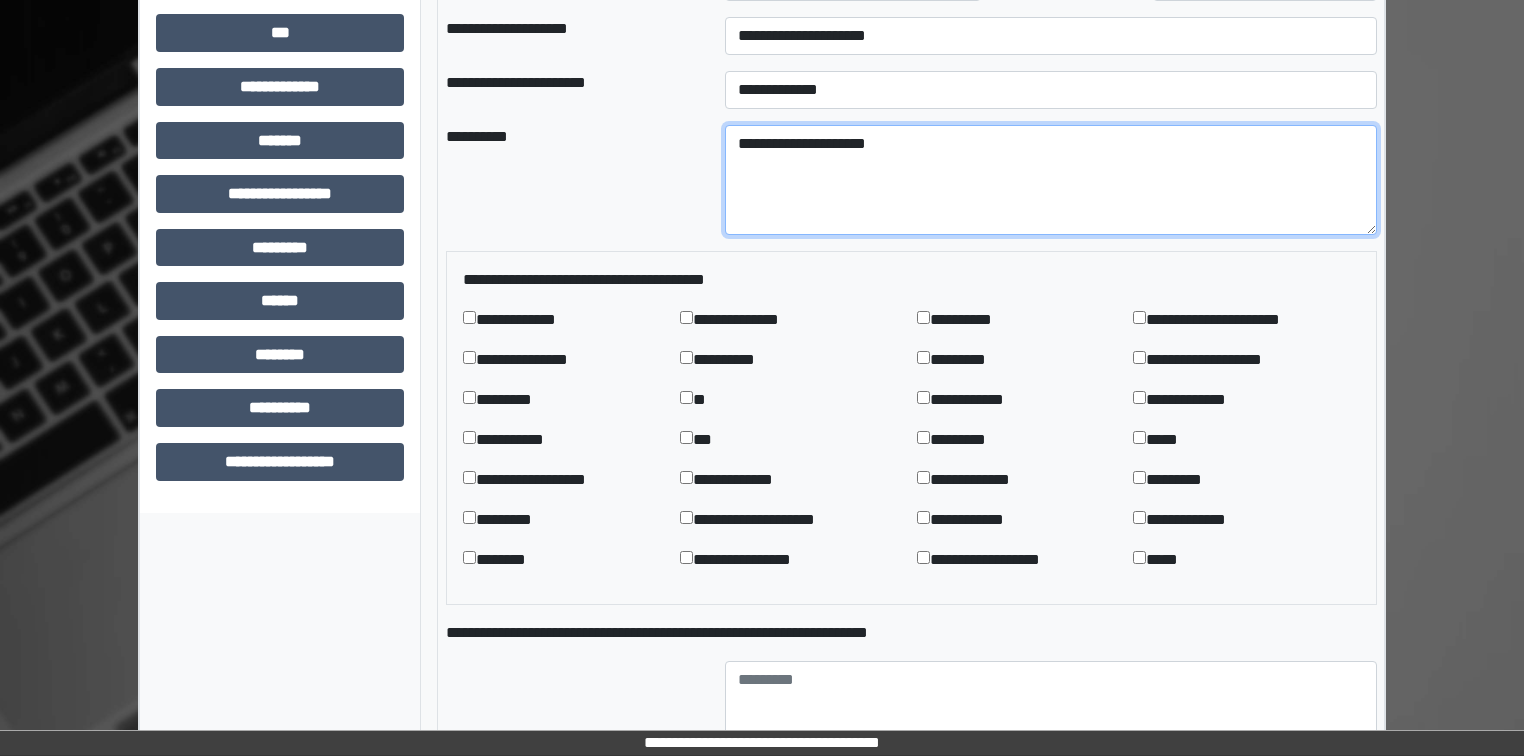 scroll, scrollTop: 960, scrollLeft: 0, axis: vertical 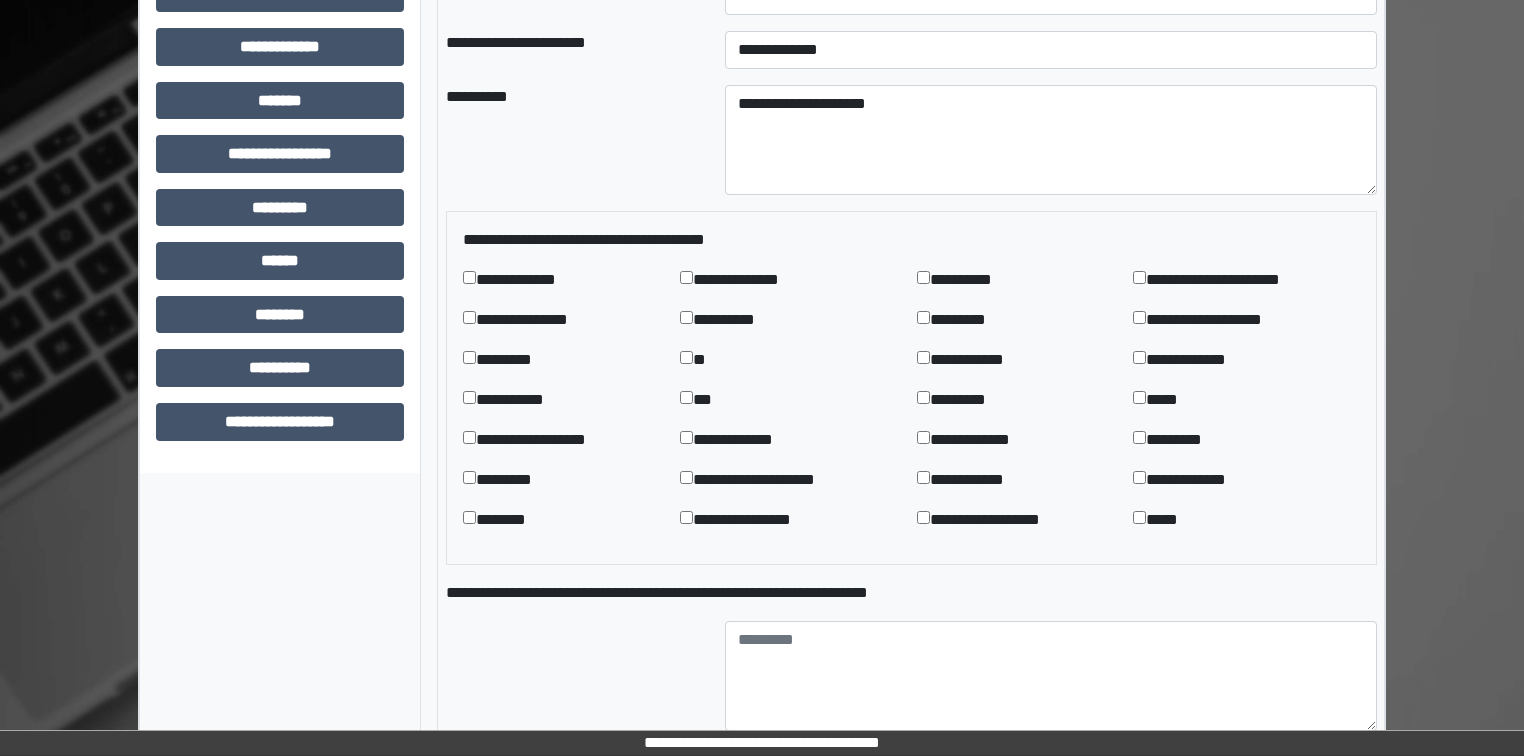 click on "**********" at bounding box center (532, 280) 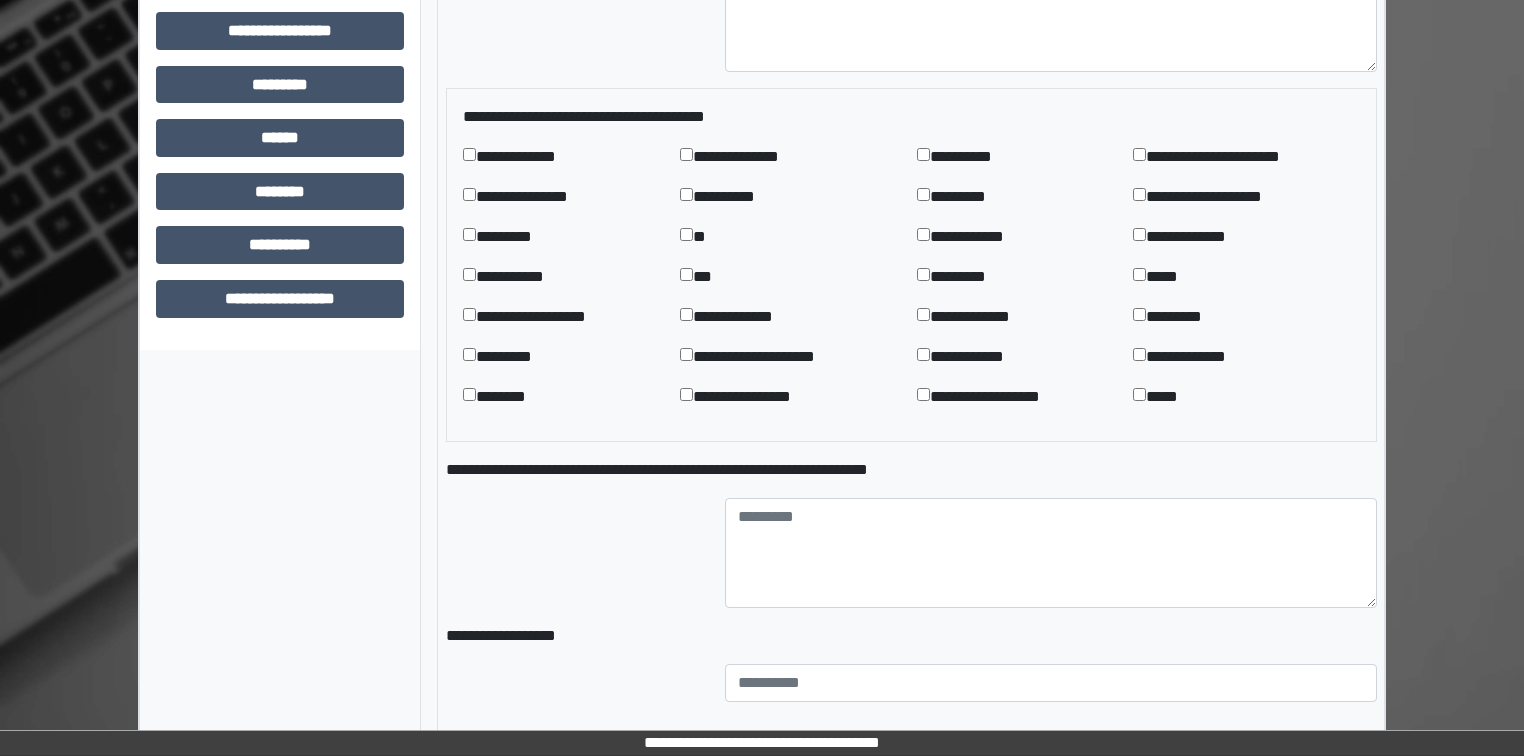 scroll, scrollTop: 1200, scrollLeft: 0, axis: vertical 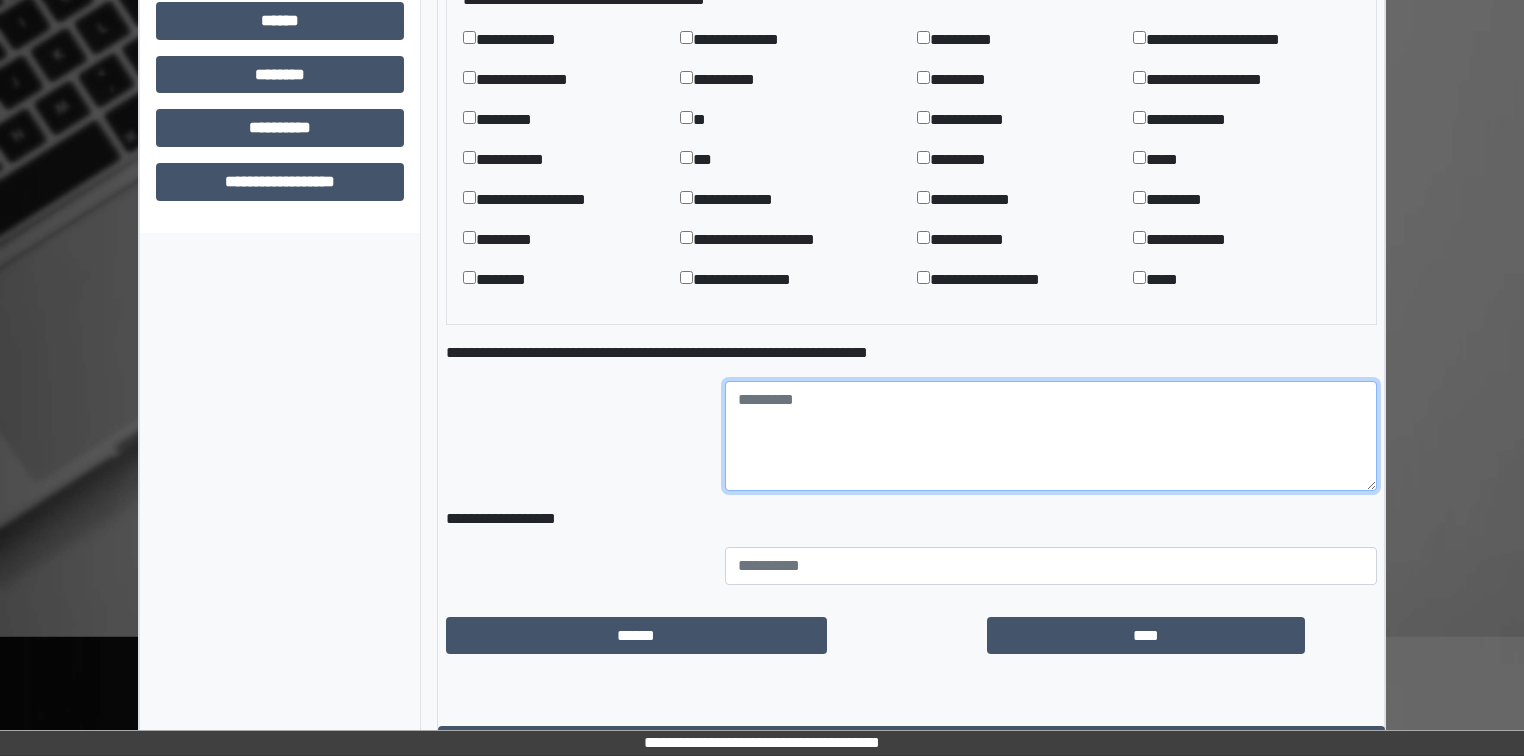 drag, startPoint x: 805, startPoint y: 427, endPoint x: 847, endPoint y: 402, distance: 48.8774 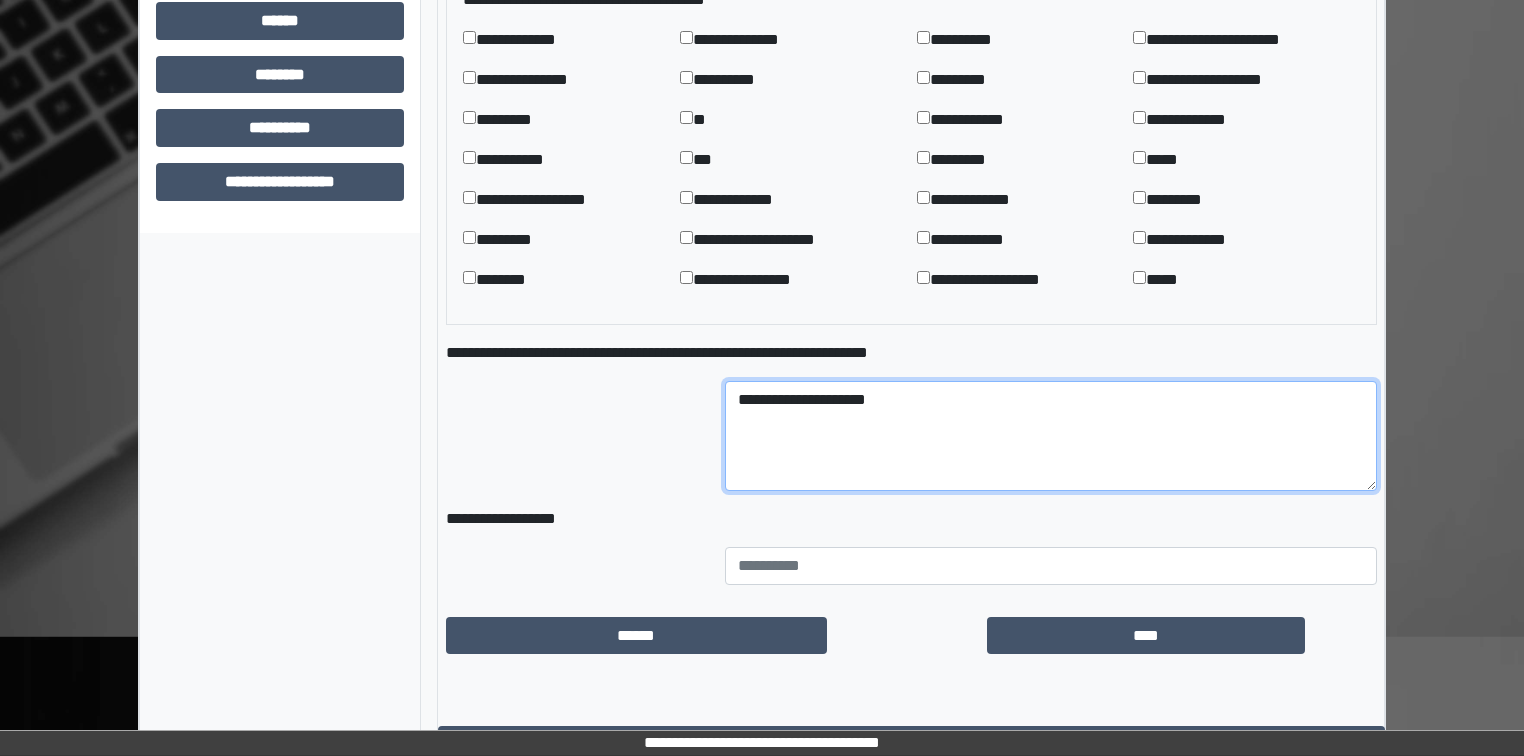 click on "**********" at bounding box center [1051, 436] 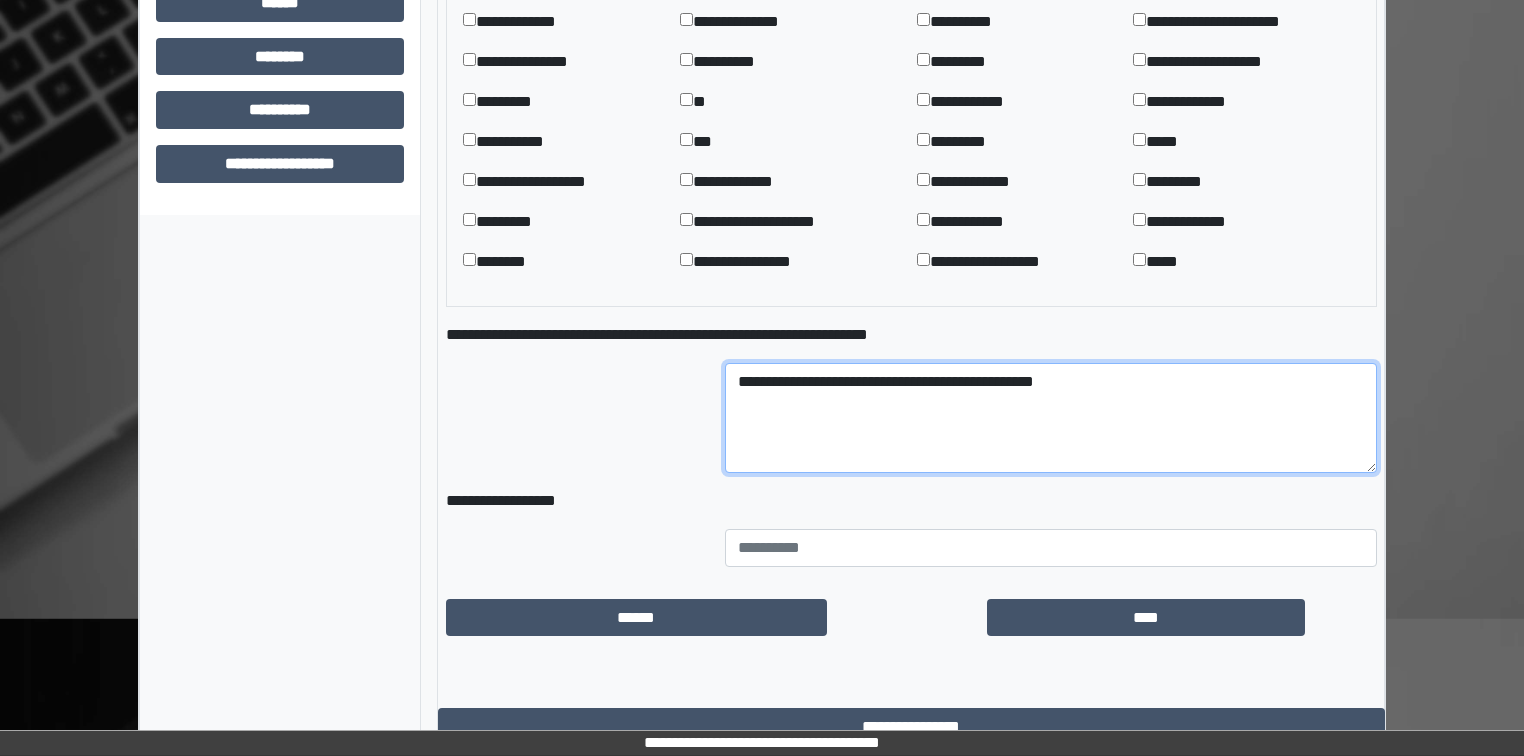 scroll, scrollTop: 1223, scrollLeft: 0, axis: vertical 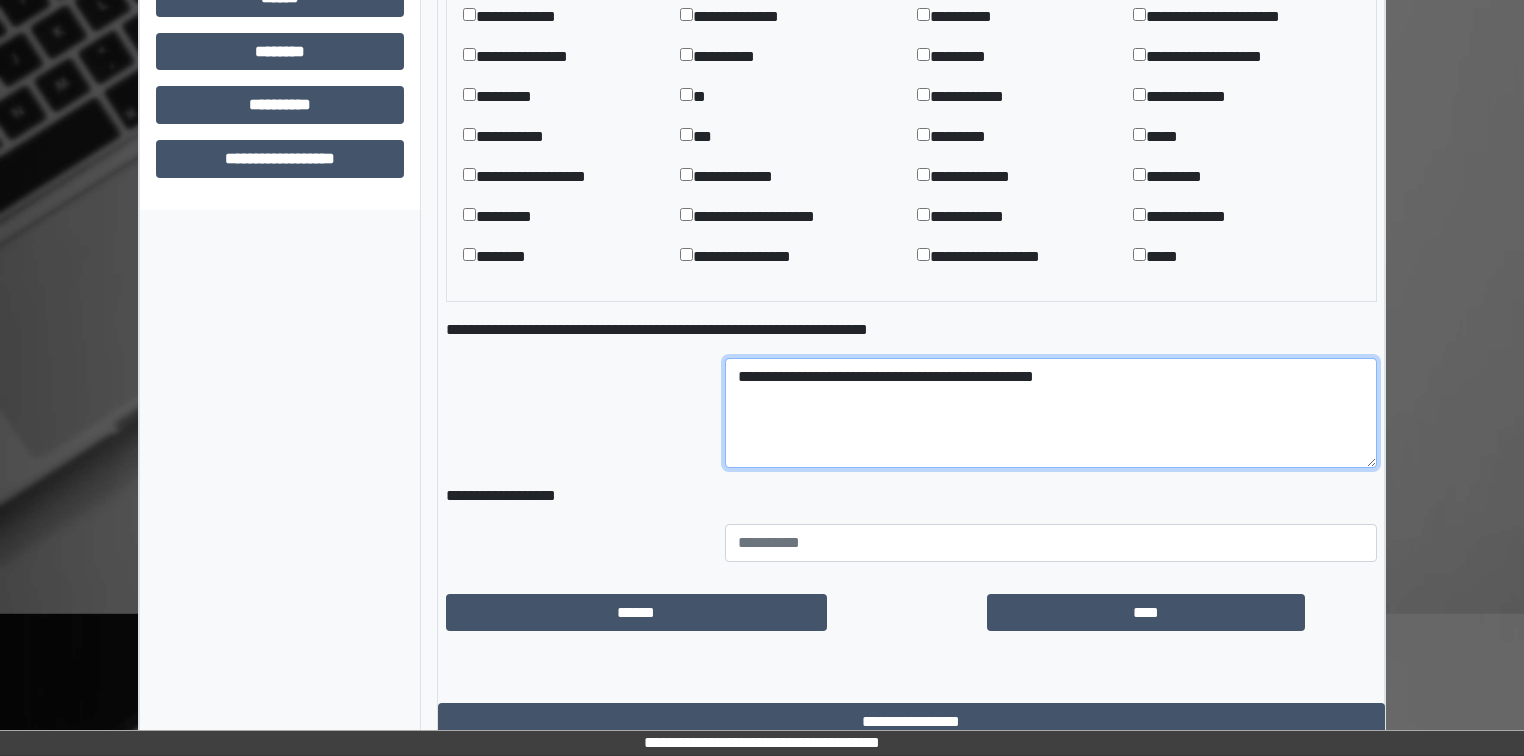 type on "**********" 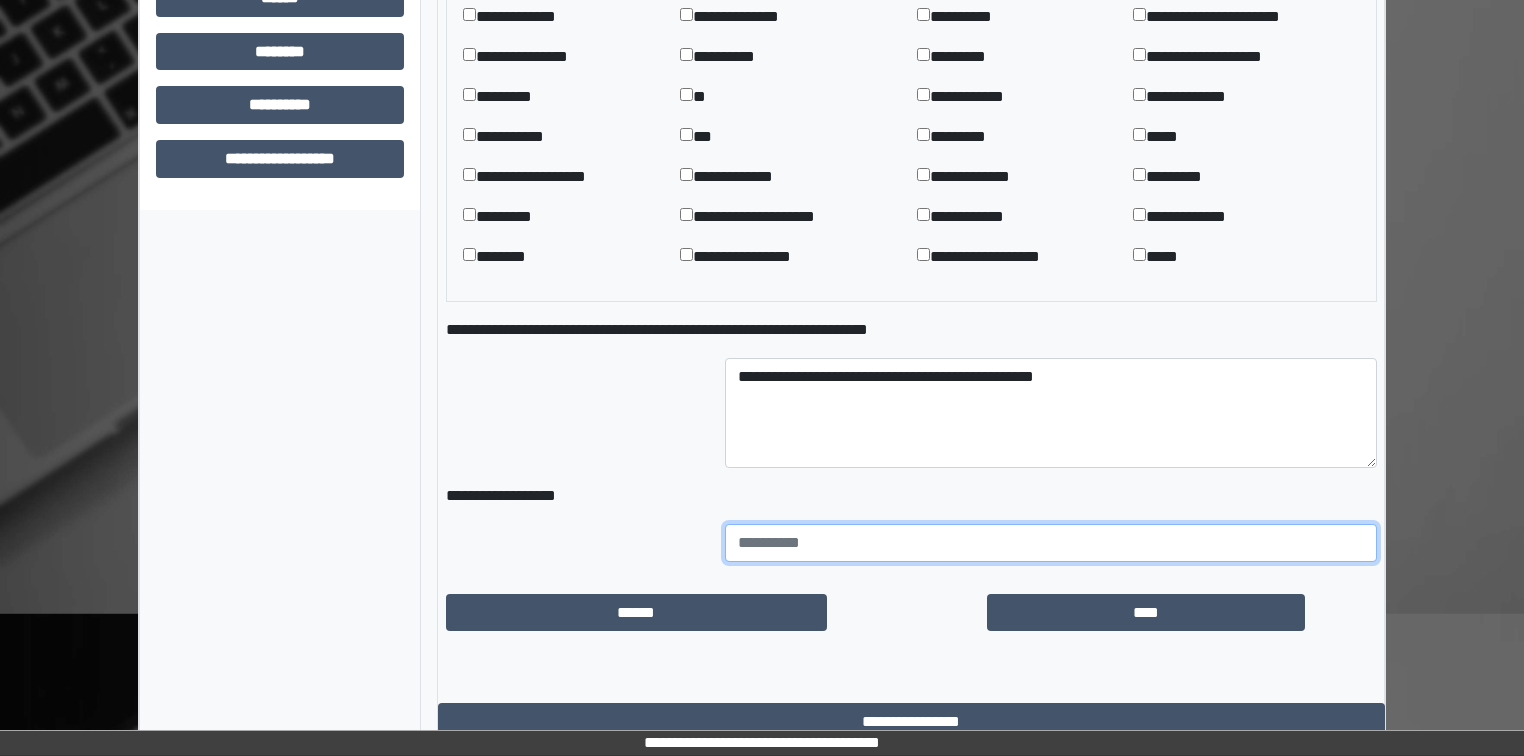click at bounding box center [1051, 543] 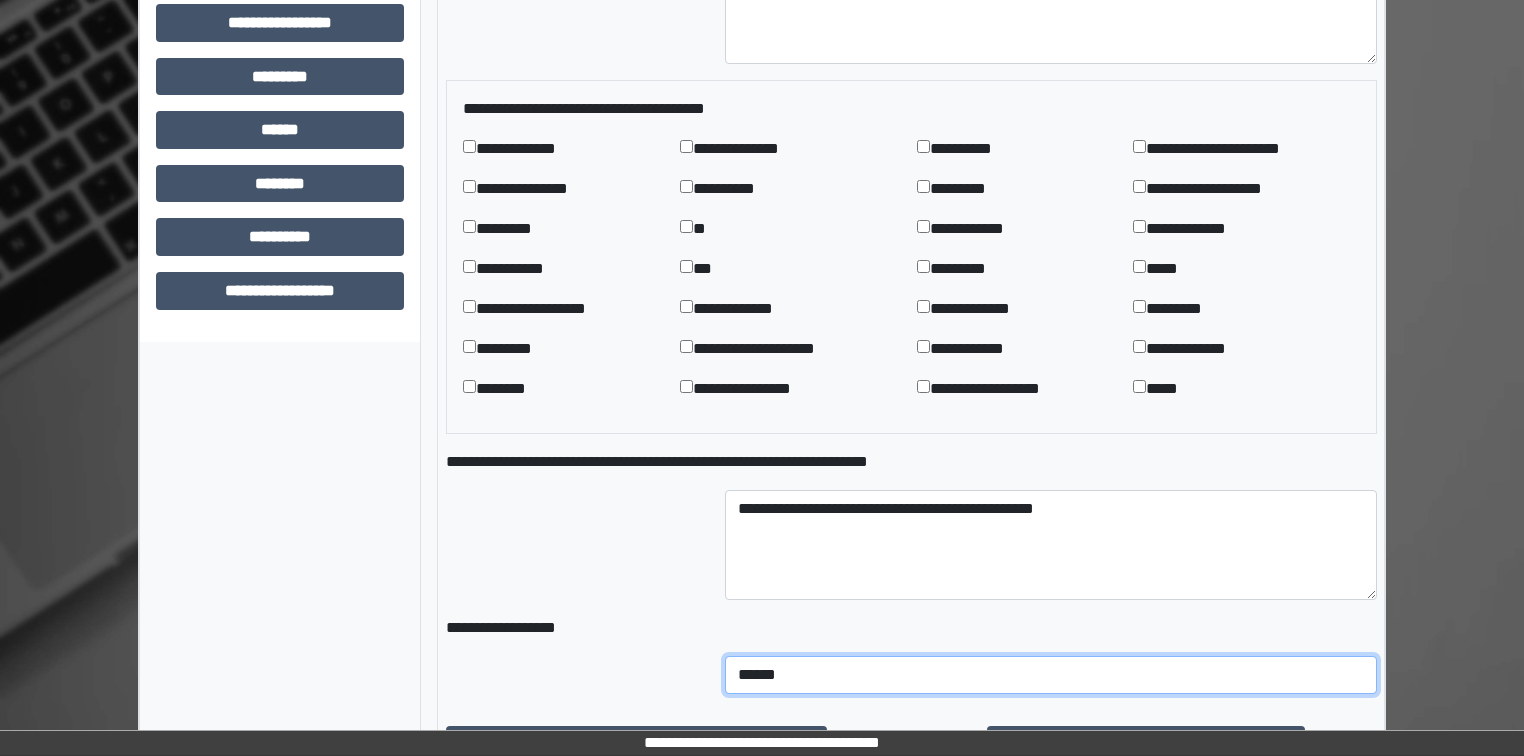 scroll, scrollTop: 1223, scrollLeft: 0, axis: vertical 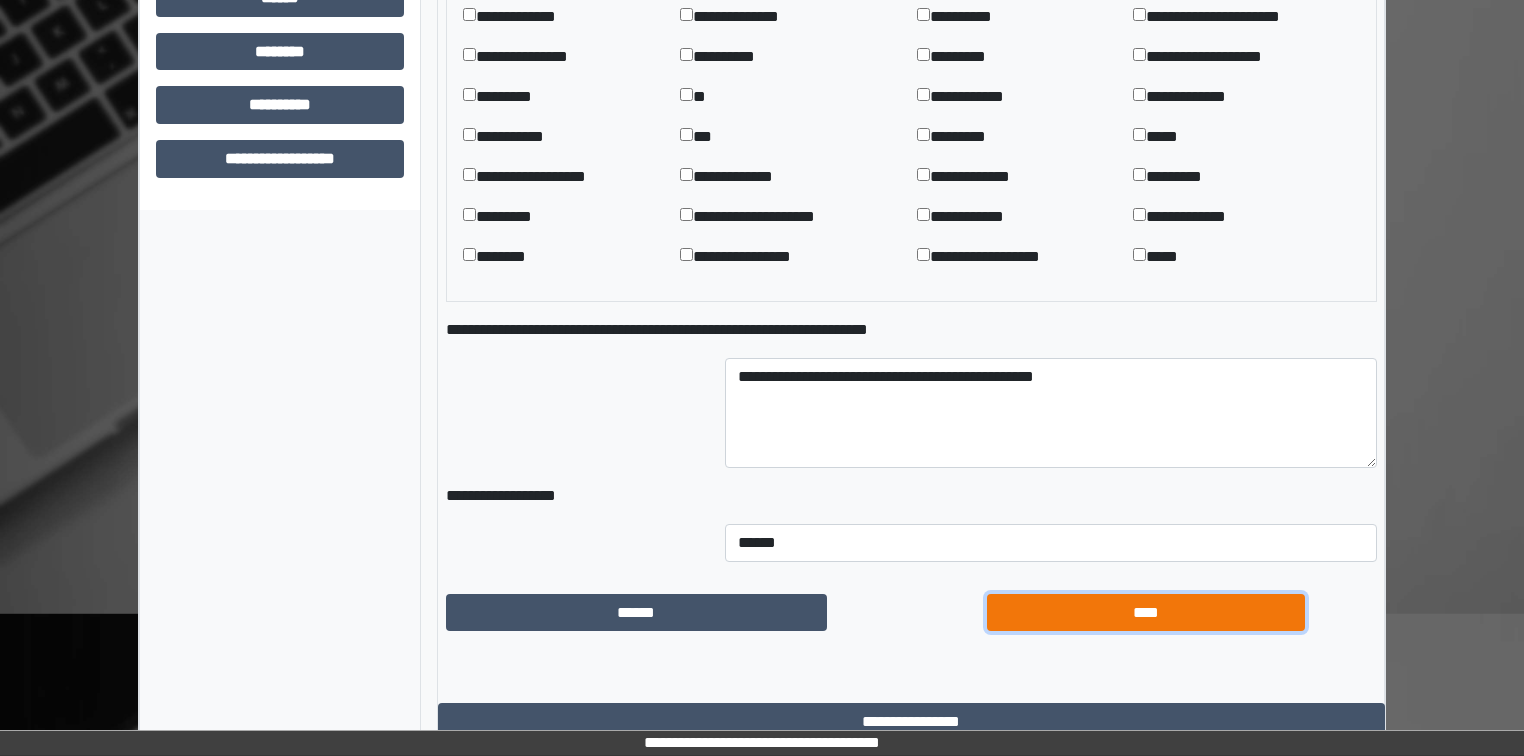 click on "****" at bounding box center [1146, 613] 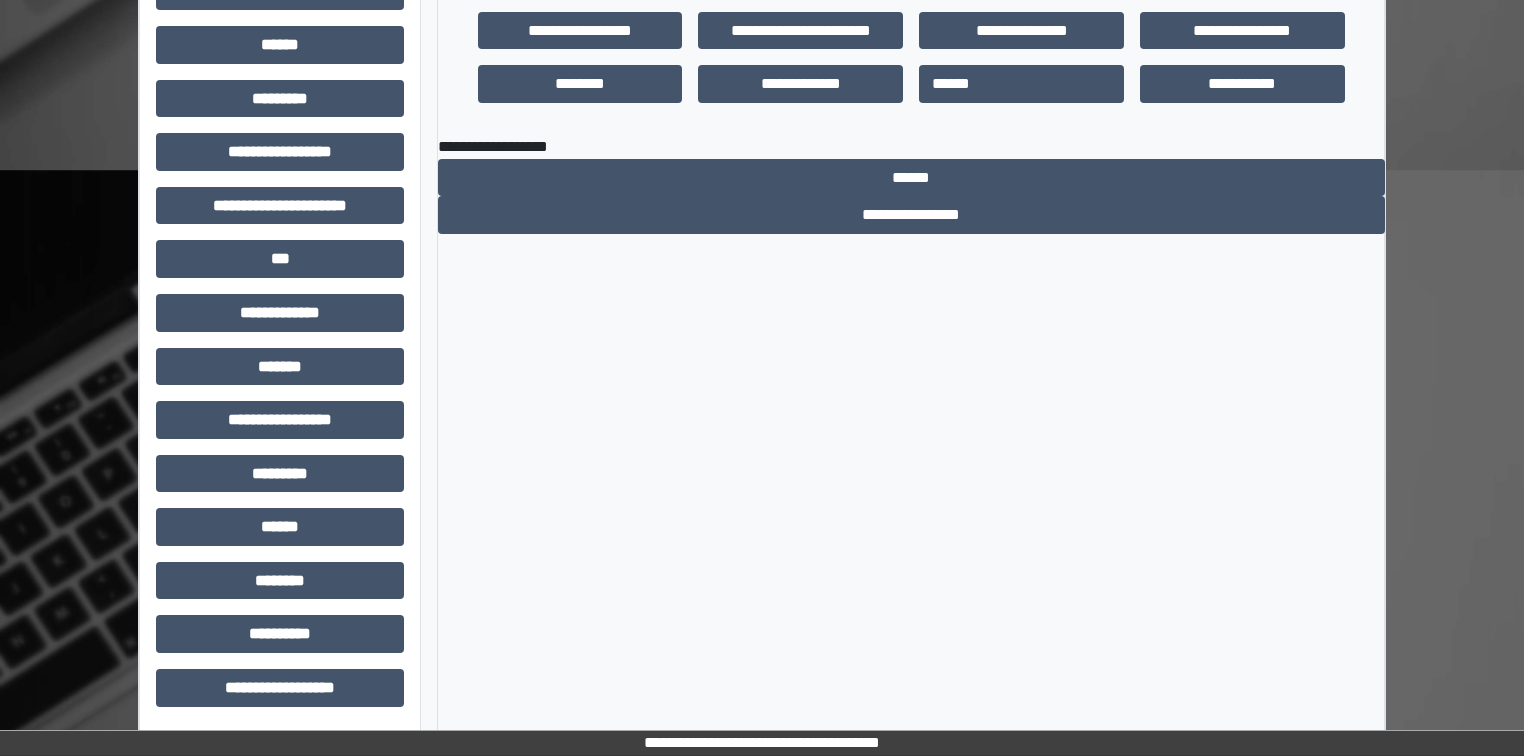 scroll, scrollTop: 614, scrollLeft: 0, axis: vertical 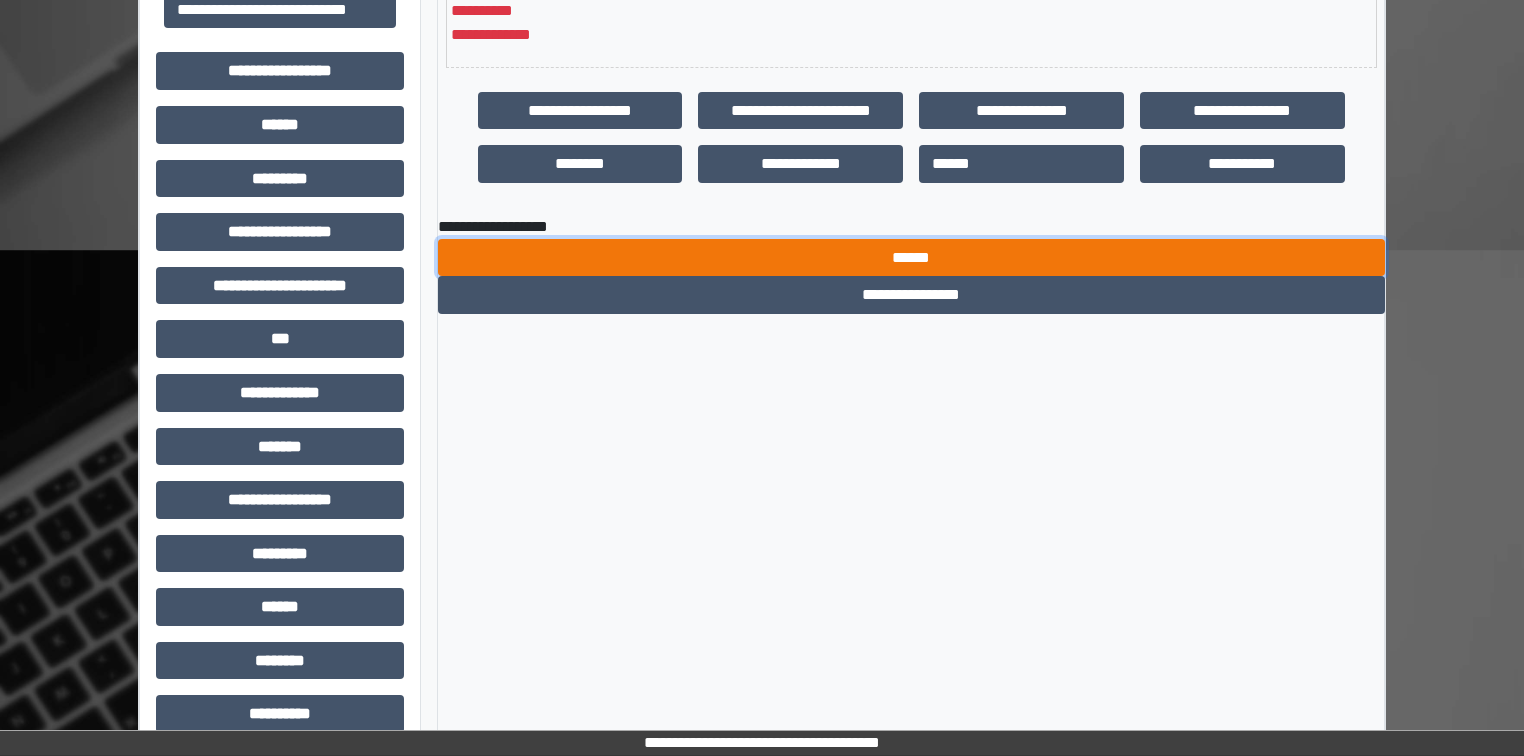 click on "******" at bounding box center [911, 258] 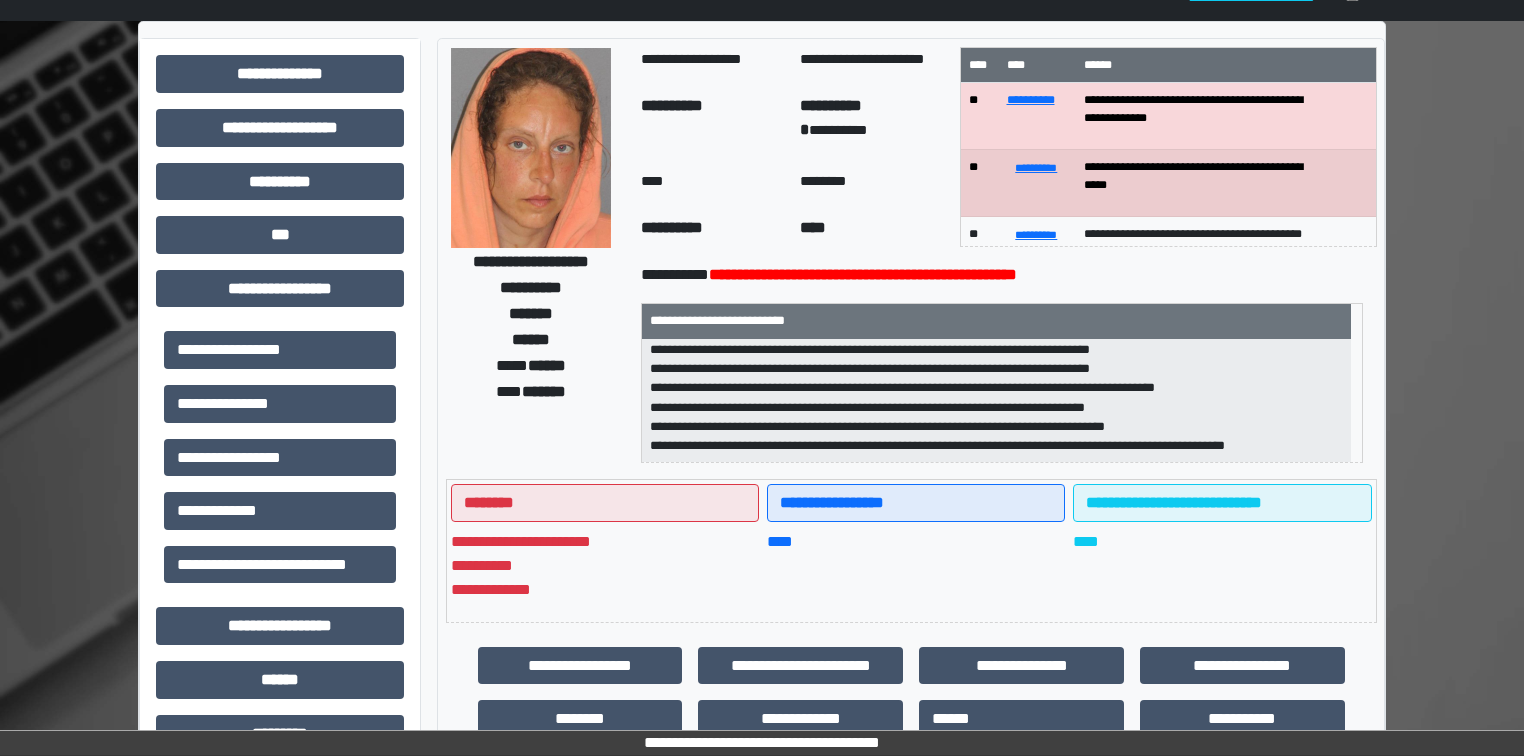 scroll, scrollTop: 54, scrollLeft: 0, axis: vertical 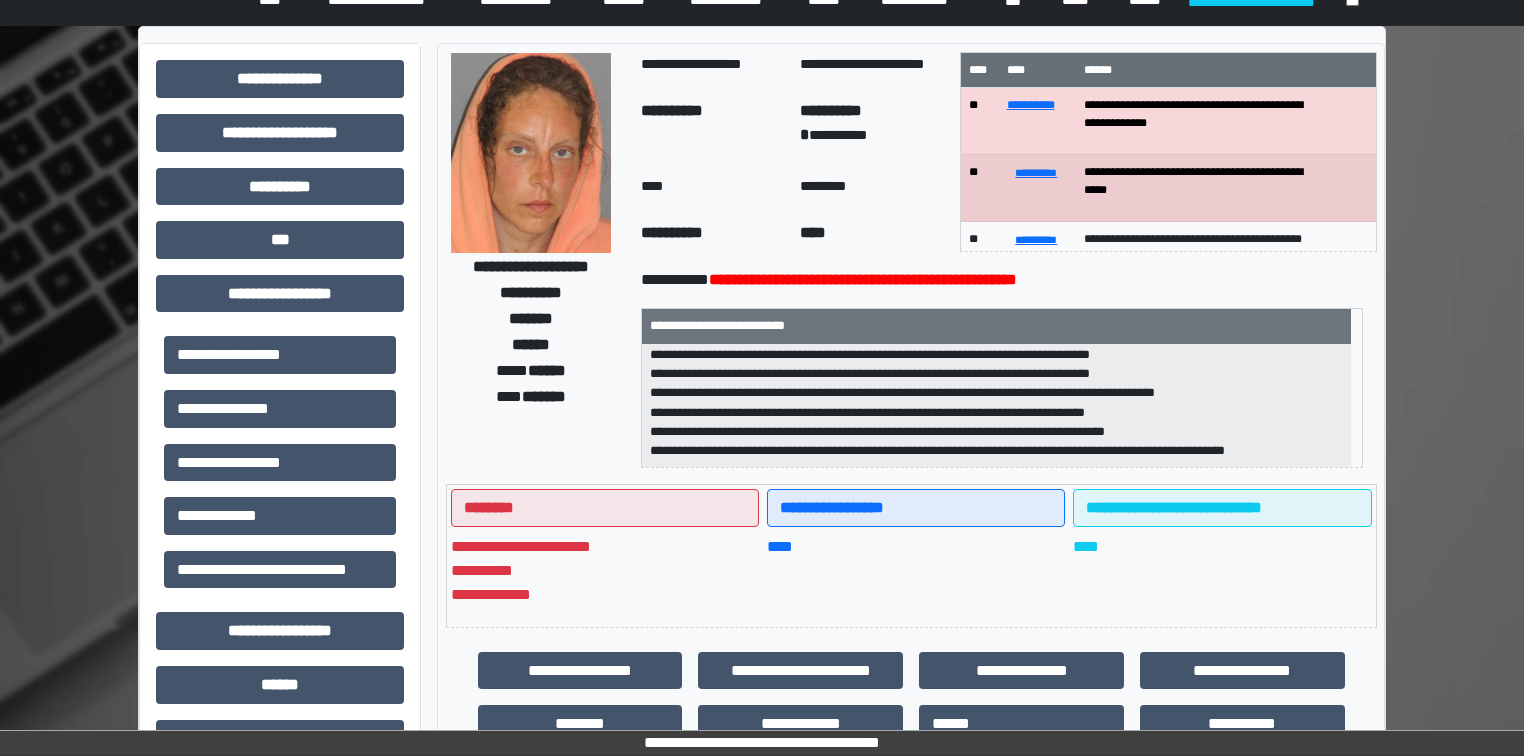 click at bounding box center (531, 153) 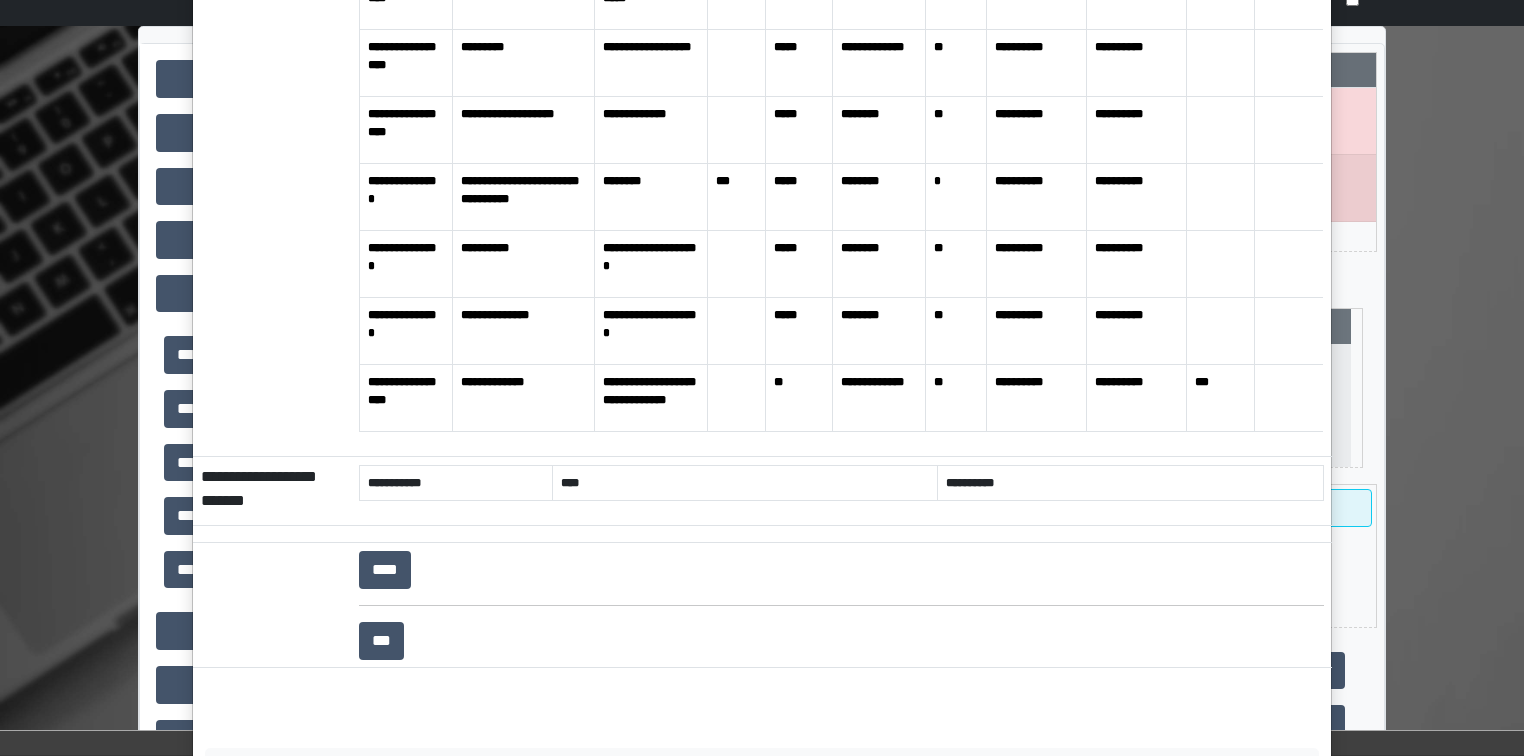 scroll, scrollTop: 519, scrollLeft: 0, axis: vertical 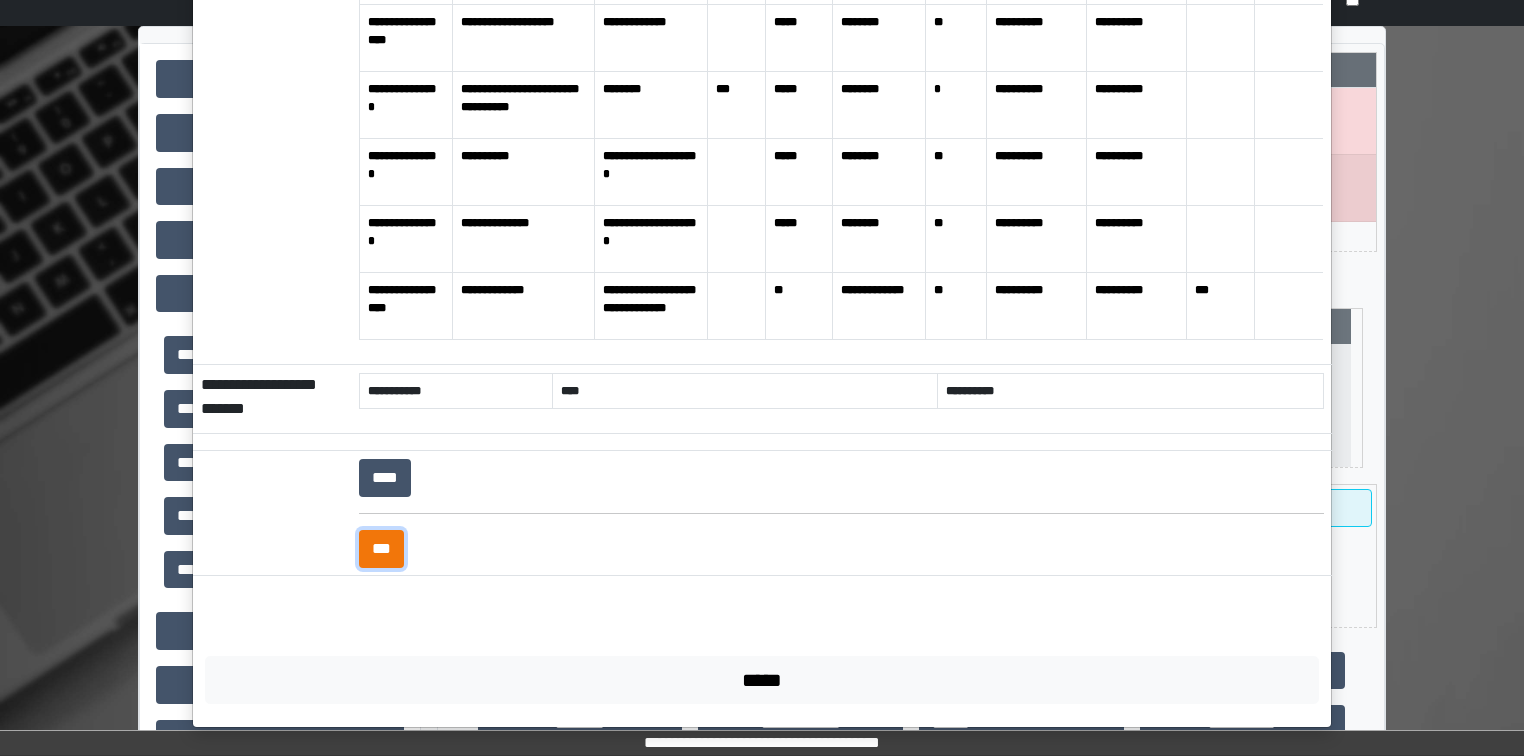 click on "***" at bounding box center (381, 549) 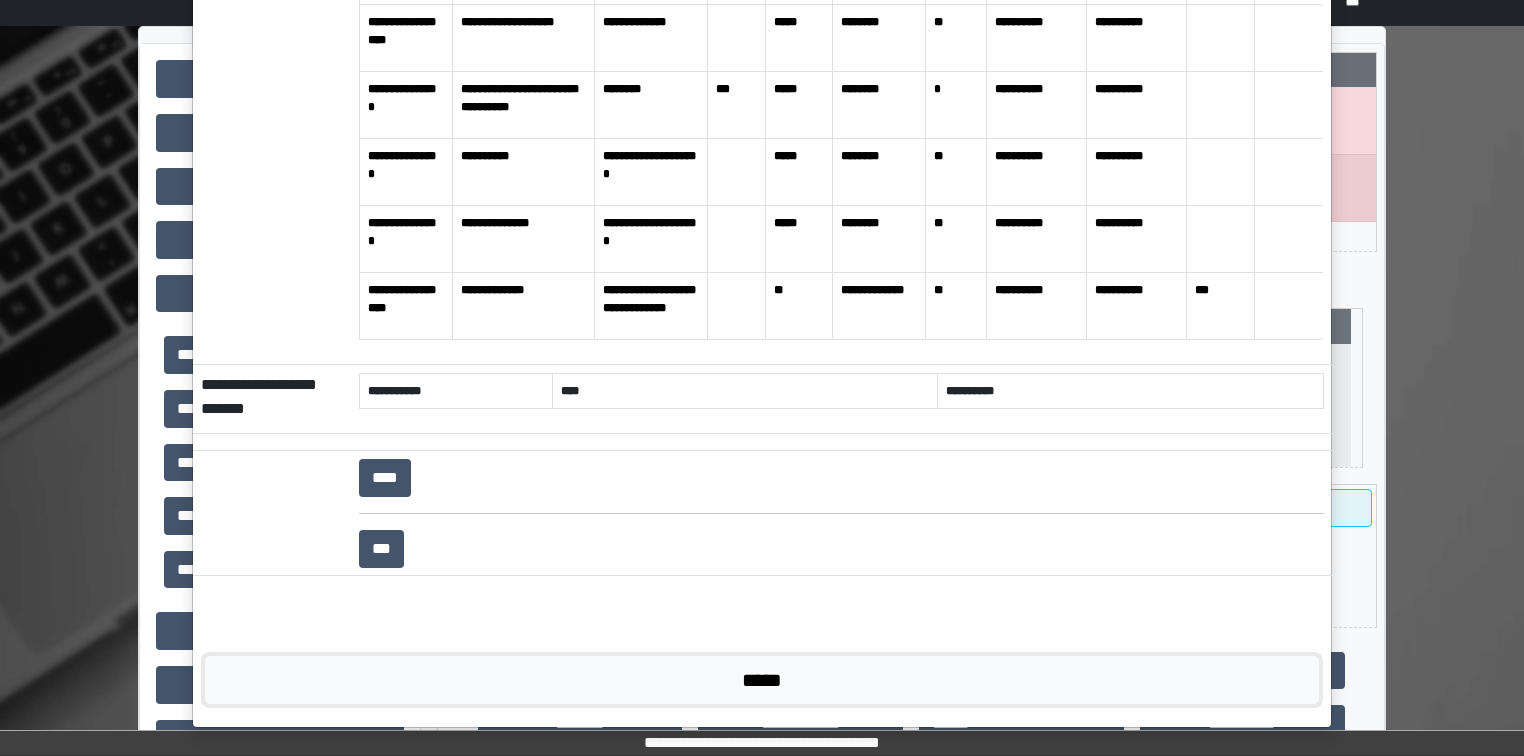click on "*****" at bounding box center [762, 680] 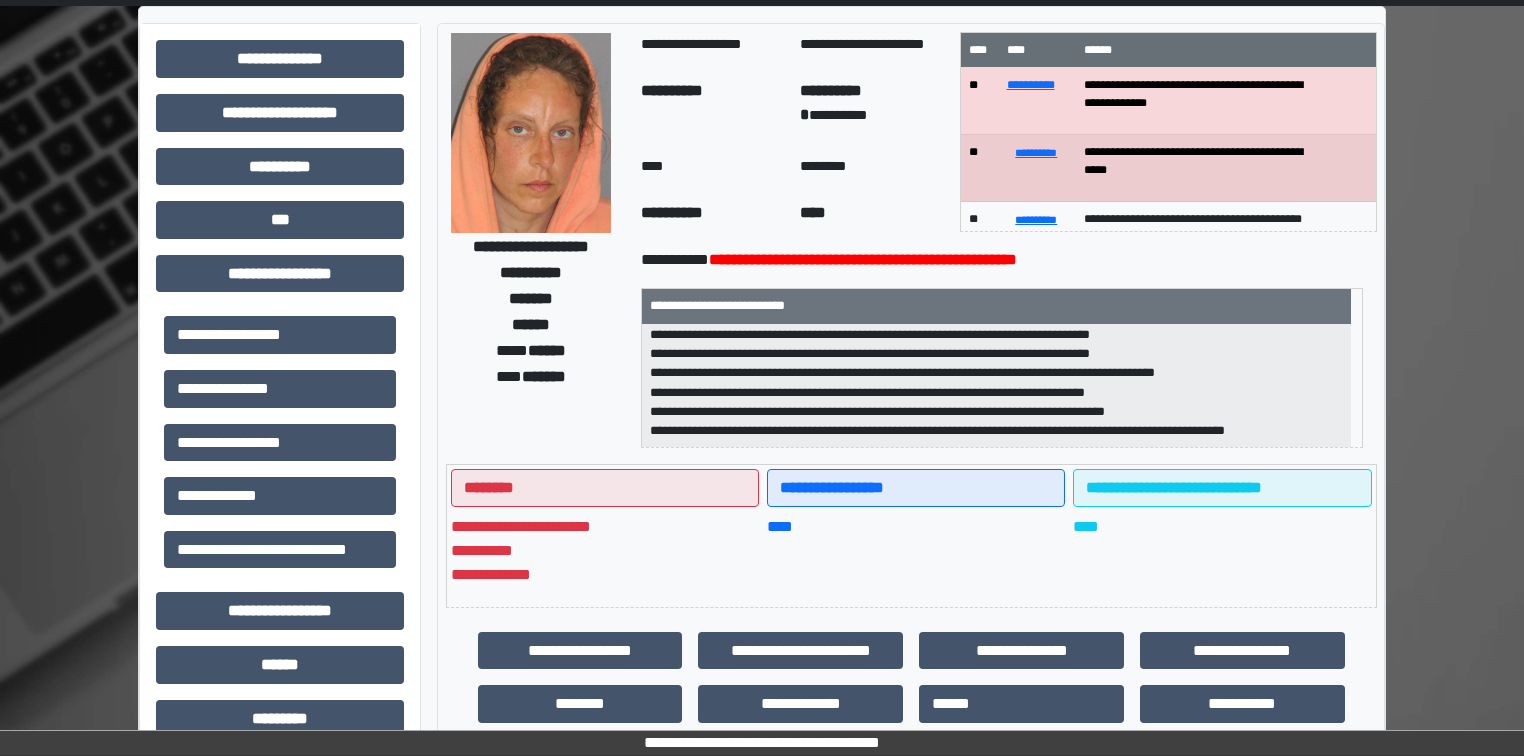 scroll, scrollTop: 134, scrollLeft: 0, axis: vertical 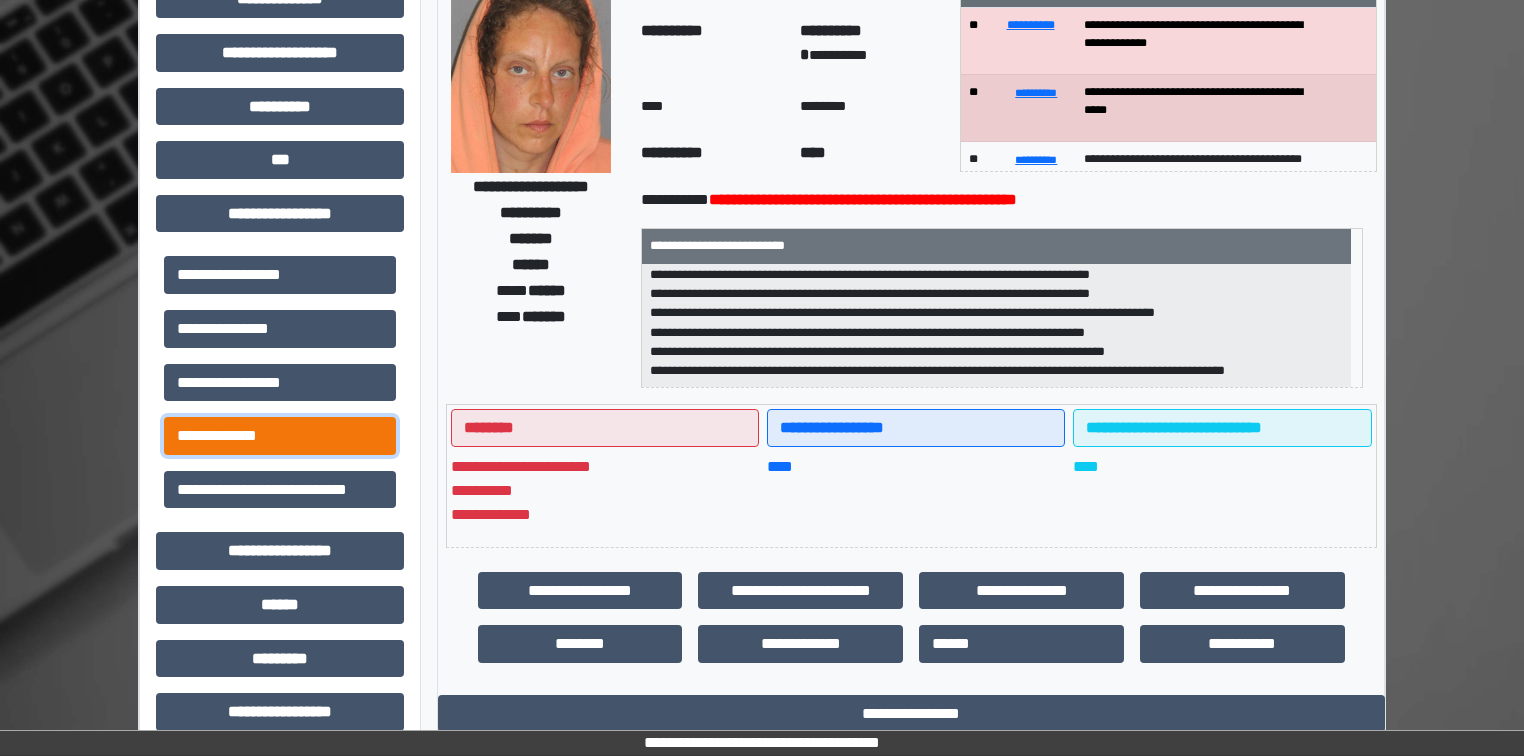 click on "**********" at bounding box center [280, 436] 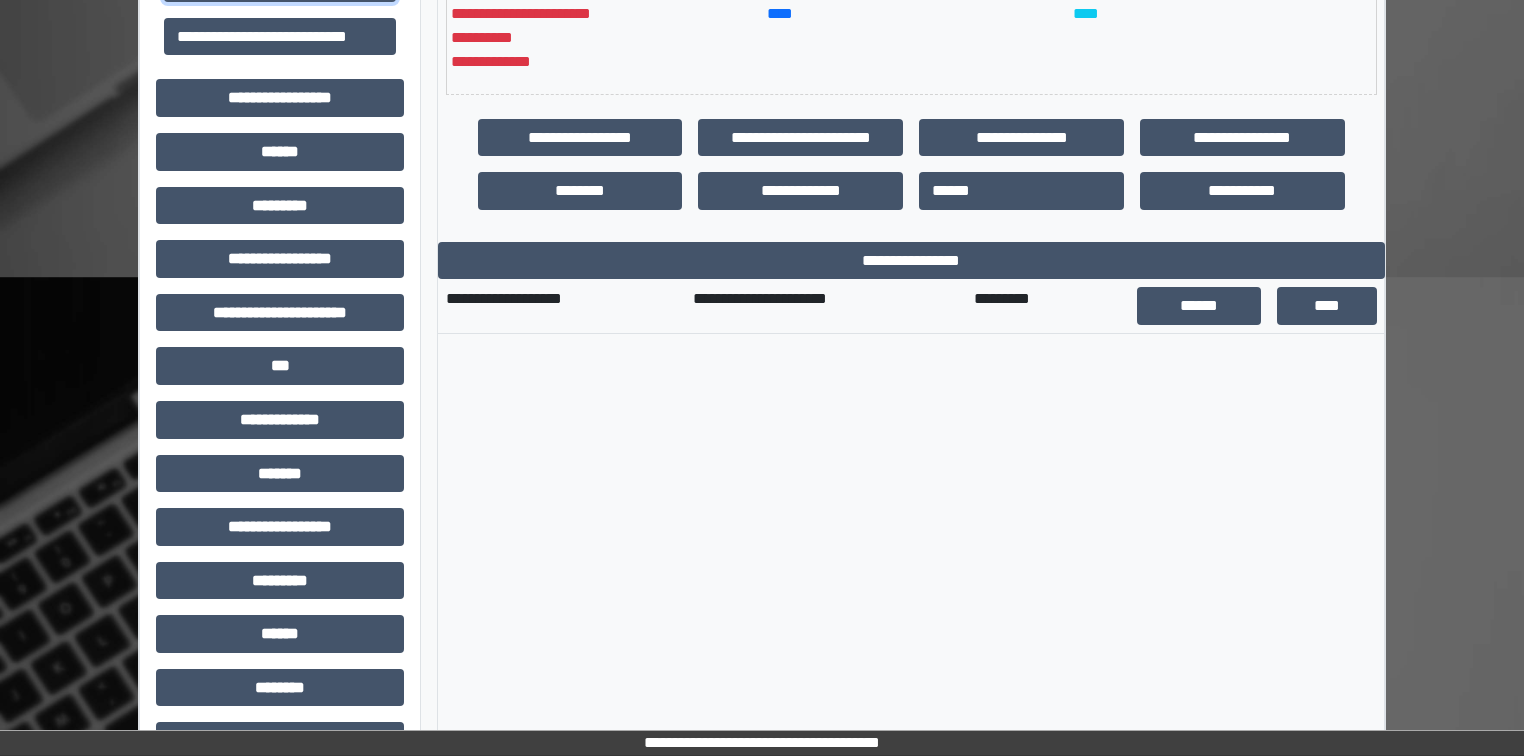 scroll, scrollTop: 614, scrollLeft: 0, axis: vertical 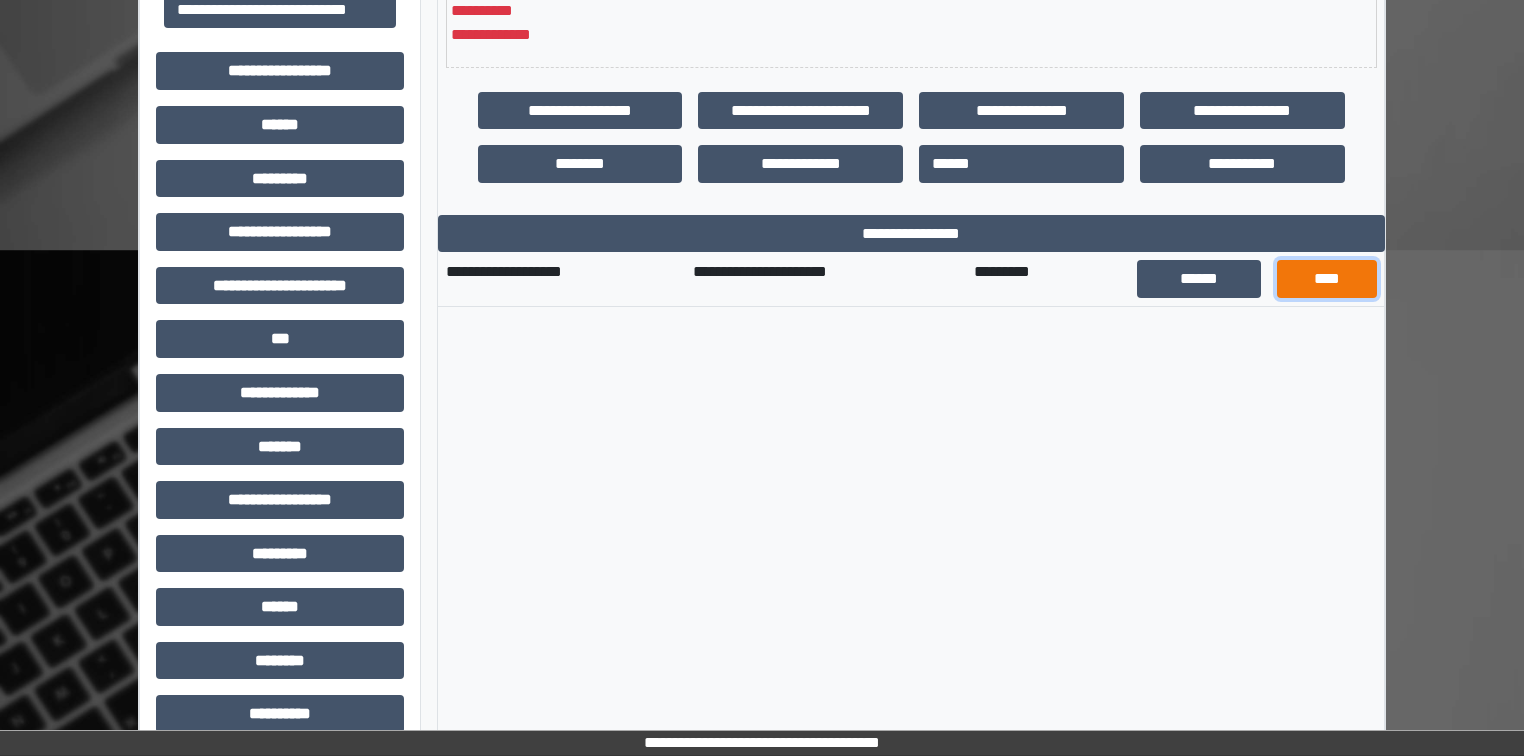 click on "****" at bounding box center [1327, 279] 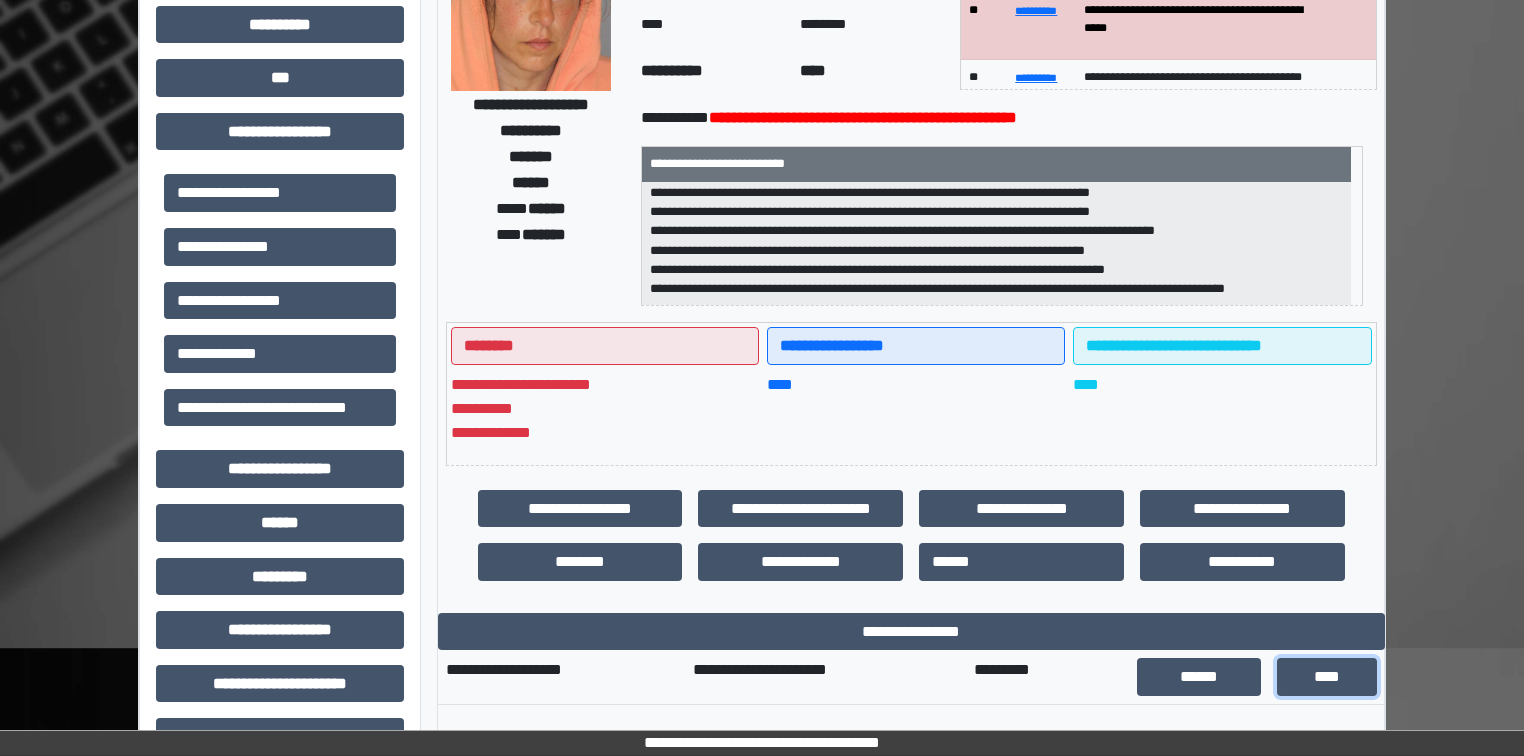 scroll, scrollTop: 214, scrollLeft: 0, axis: vertical 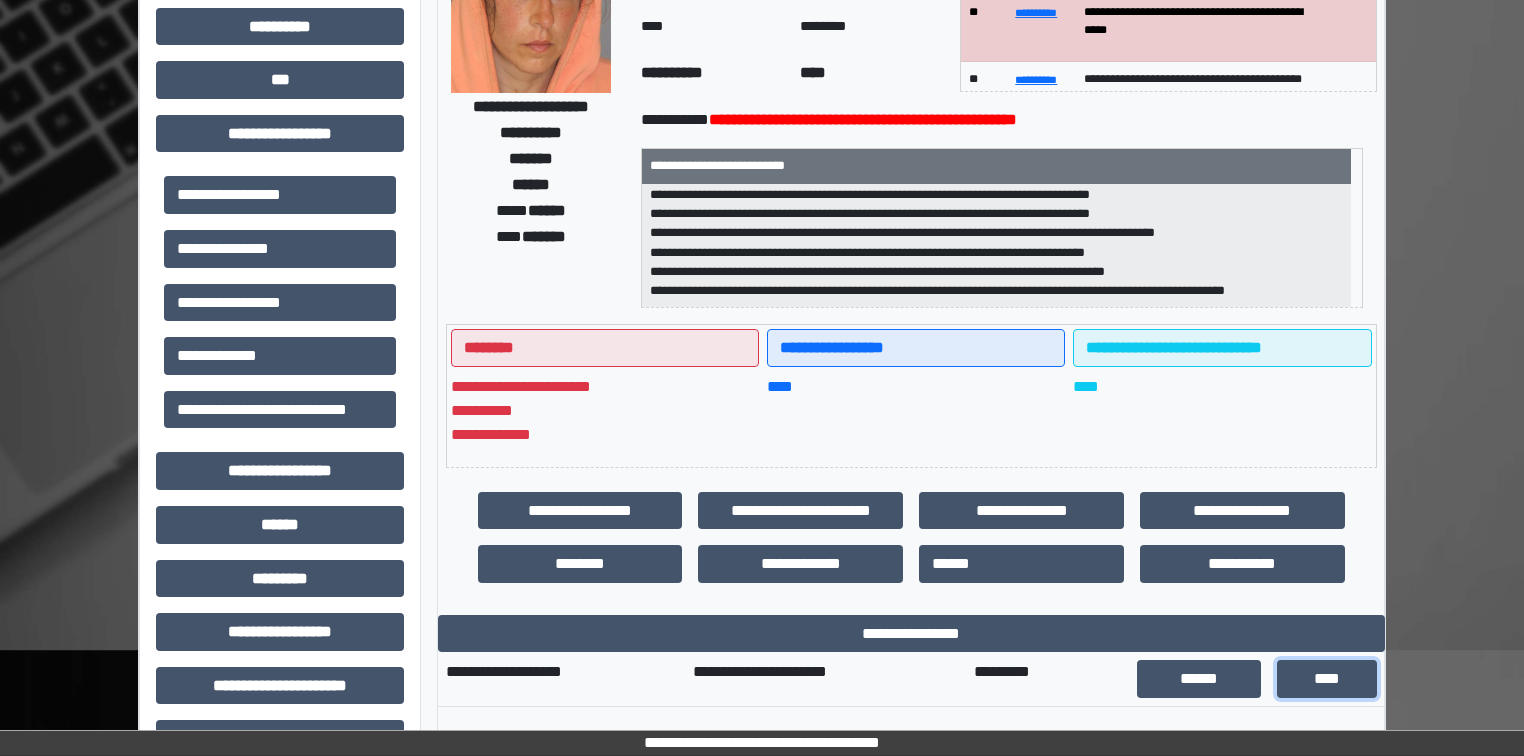 type 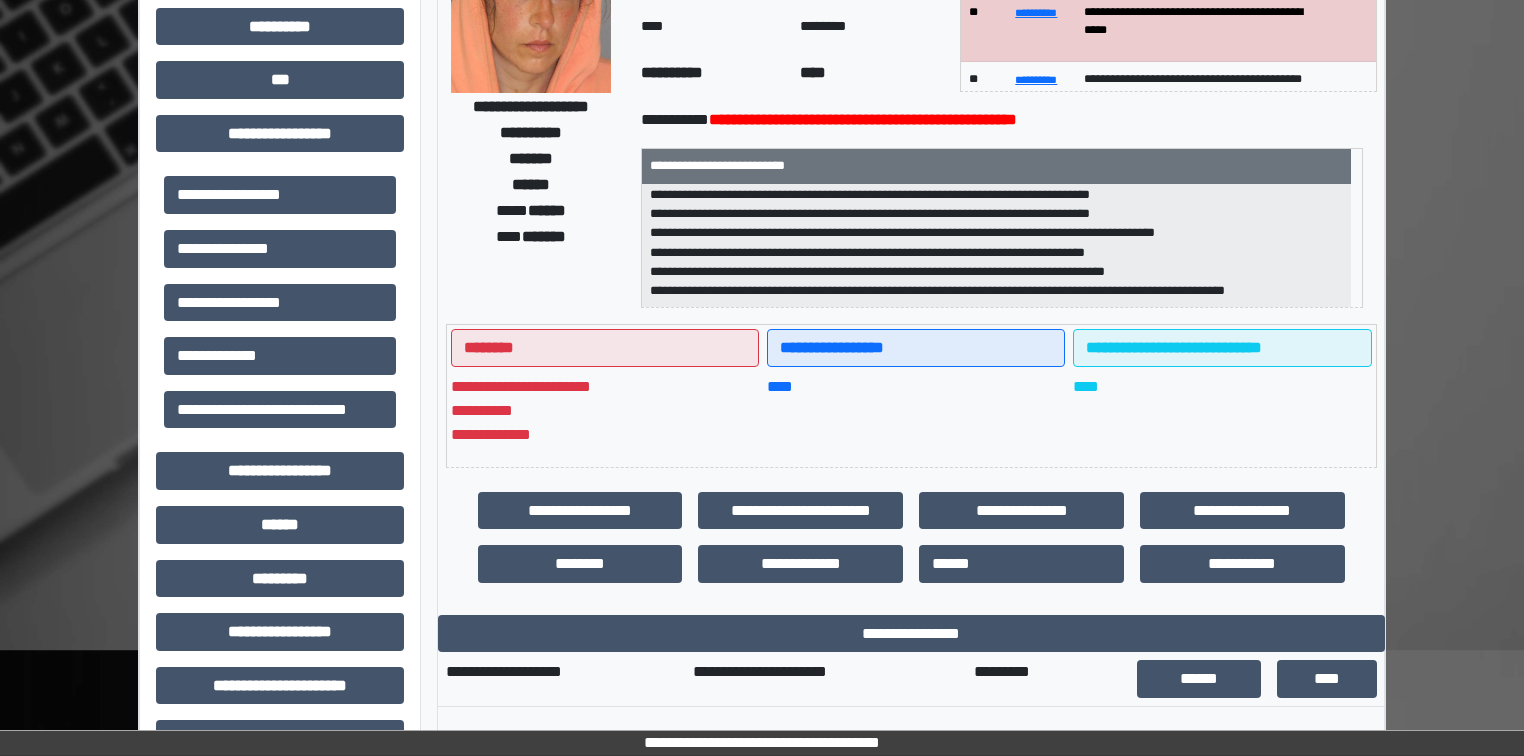 click on "****" at bounding box center (916, 411) 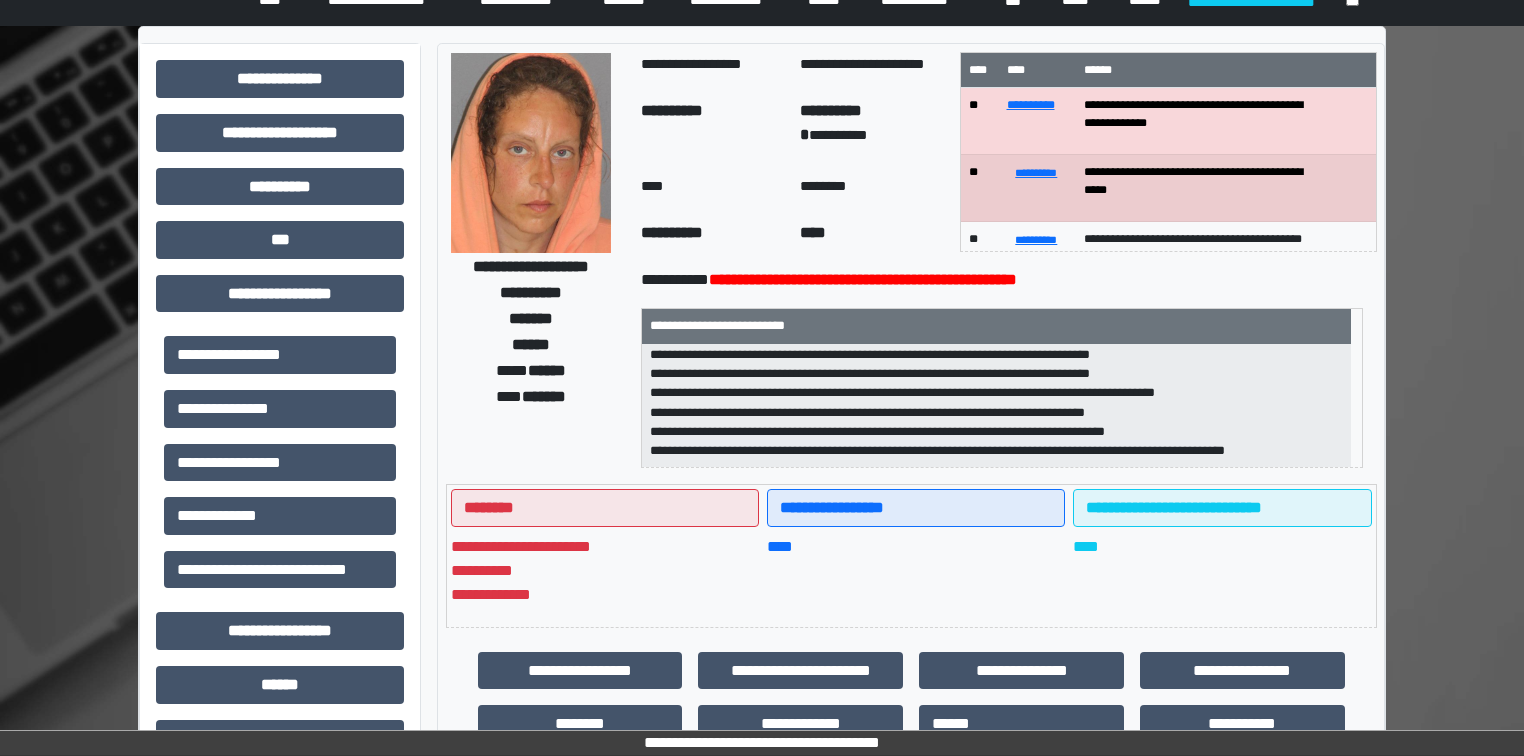 scroll, scrollTop: 294, scrollLeft: 0, axis: vertical 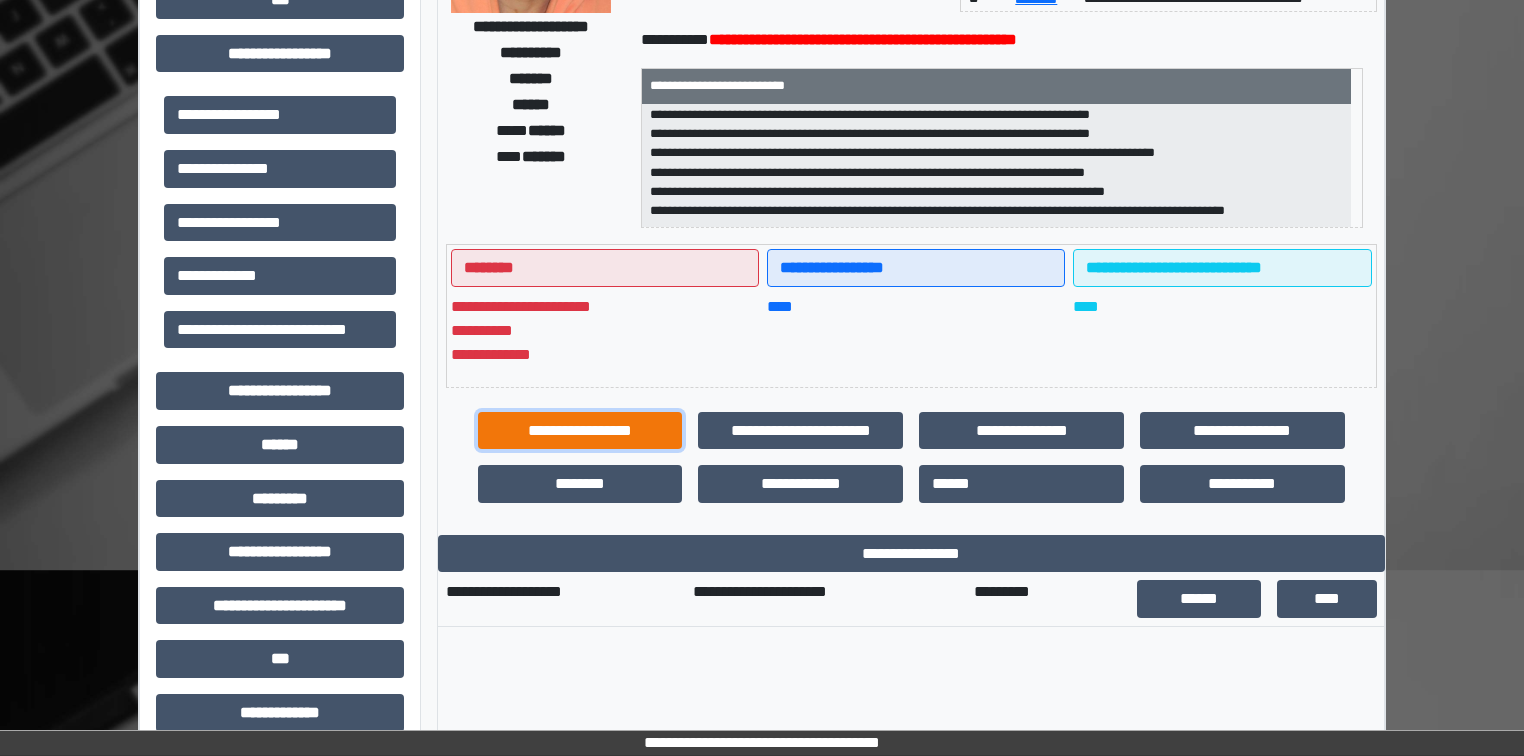 click on "**********" at bounding box center (580, 431) 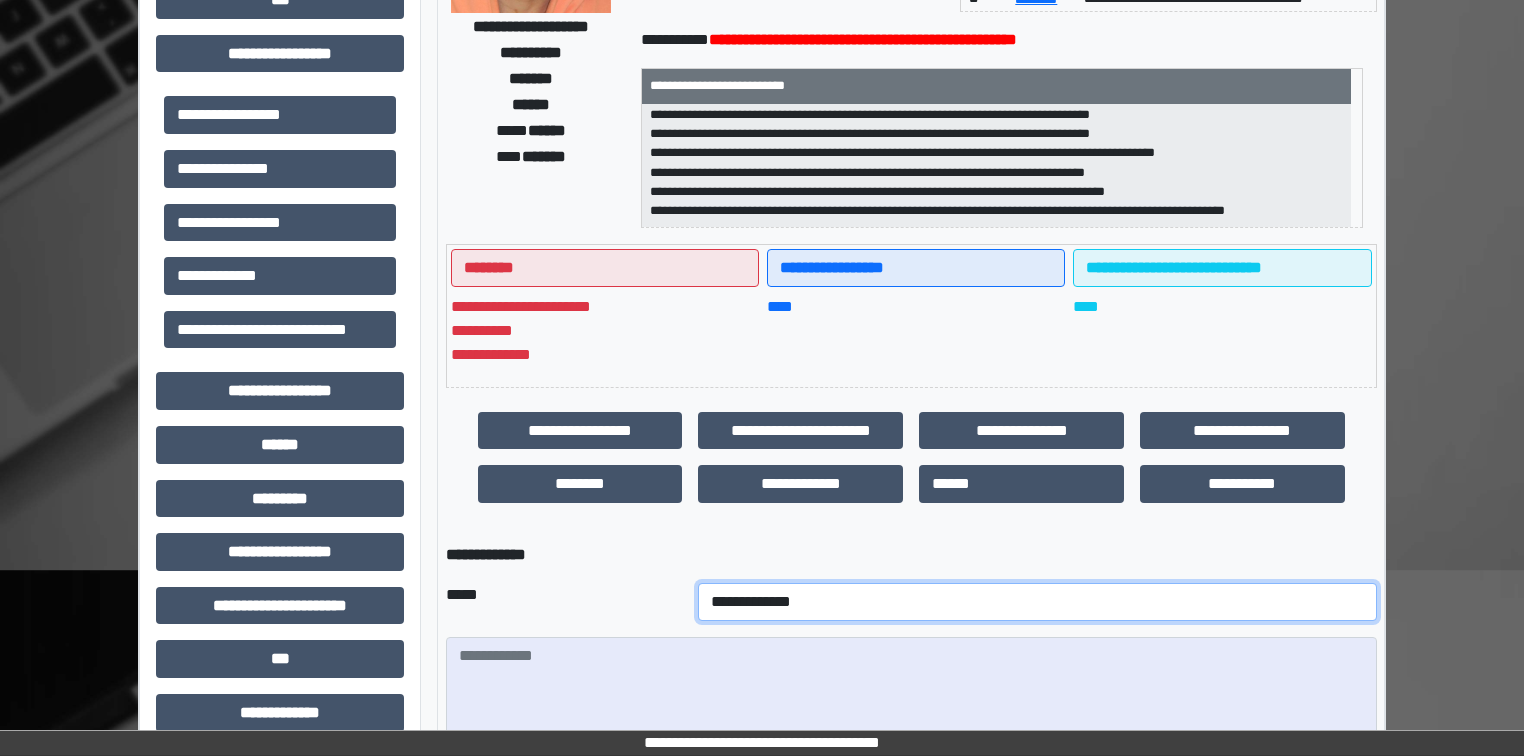 click on "**********" at bounding box center [1037, 602] 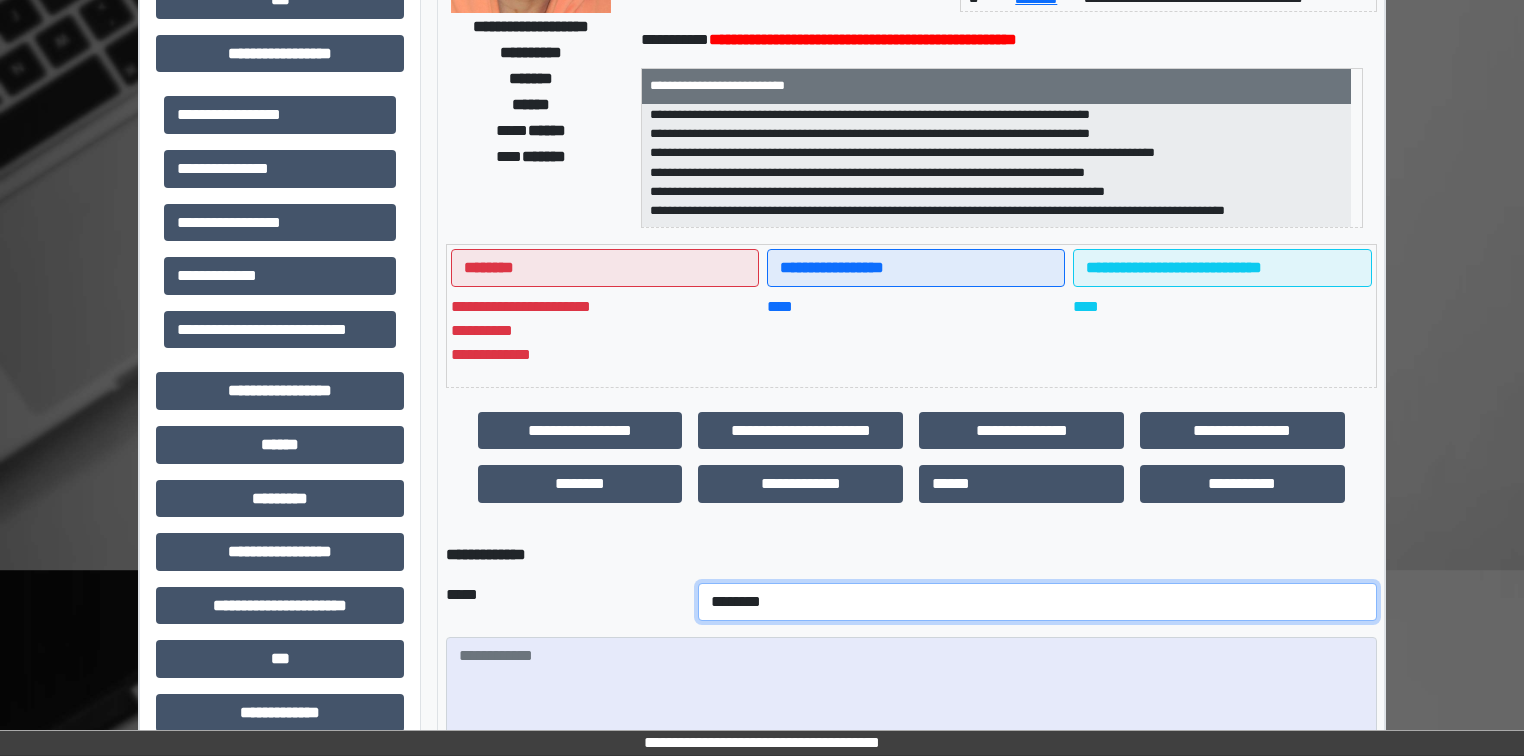 click on "**********" at bounding box center [1037, 602] 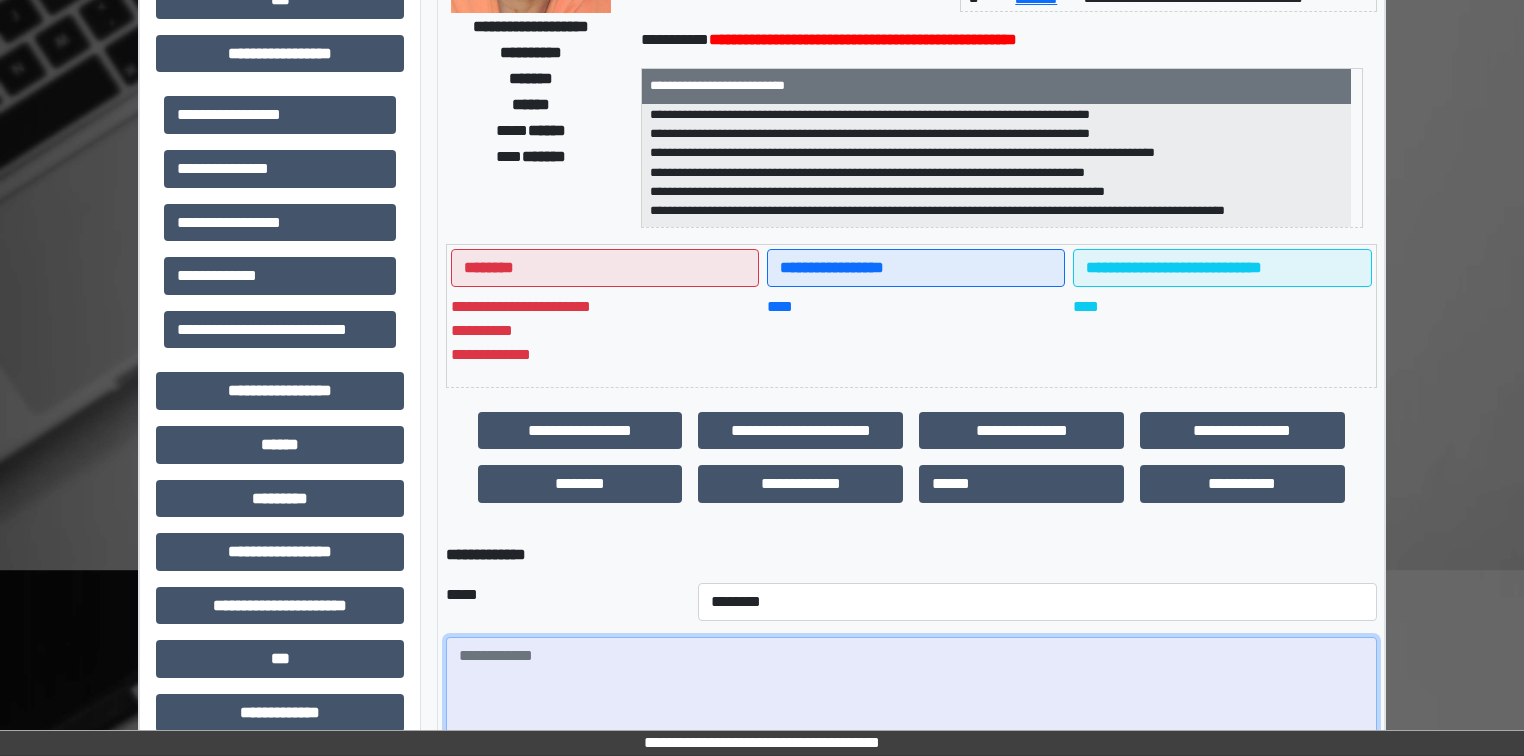 click at bounding box center (911, 692) 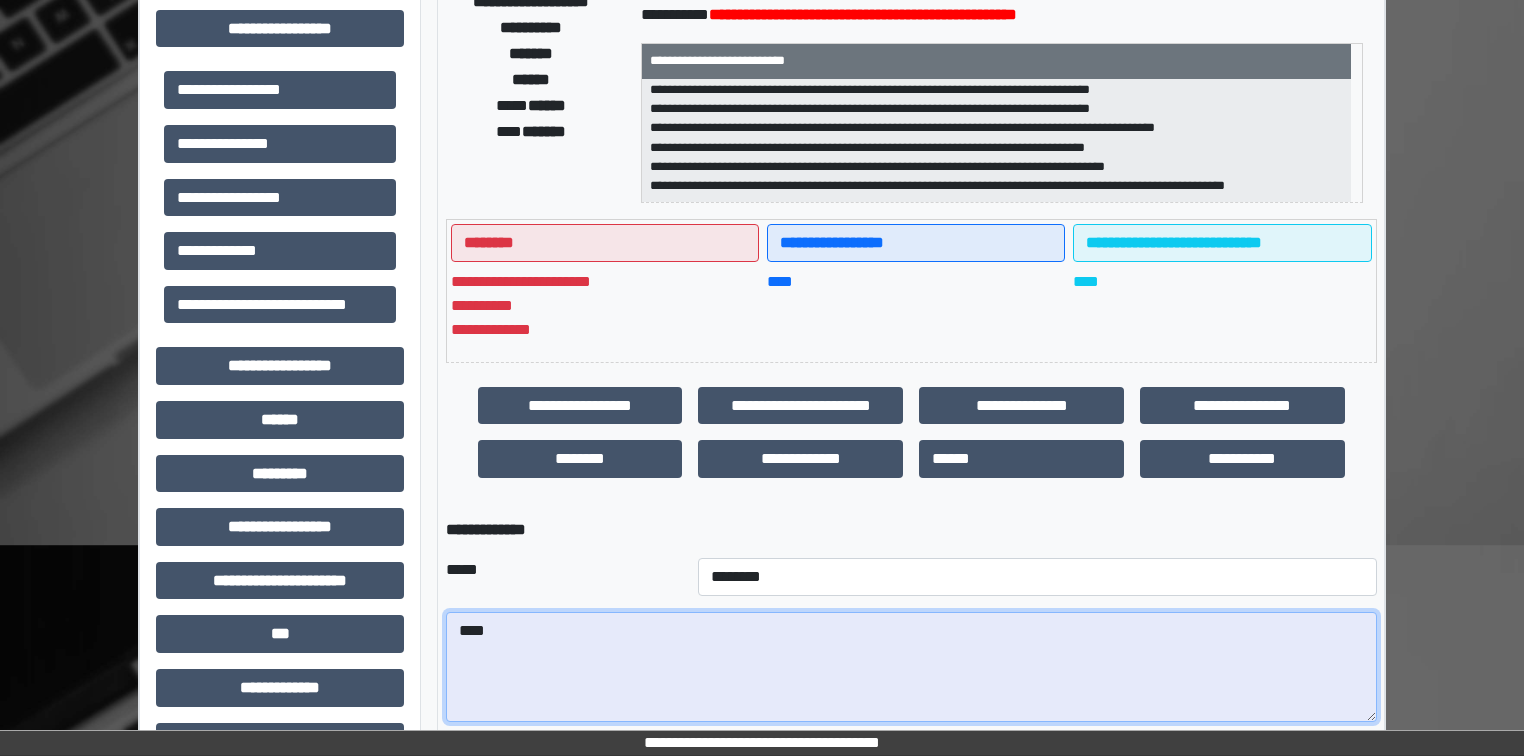 scroll, scrollTop: 320, scrollLeft: 0, axis: vertical 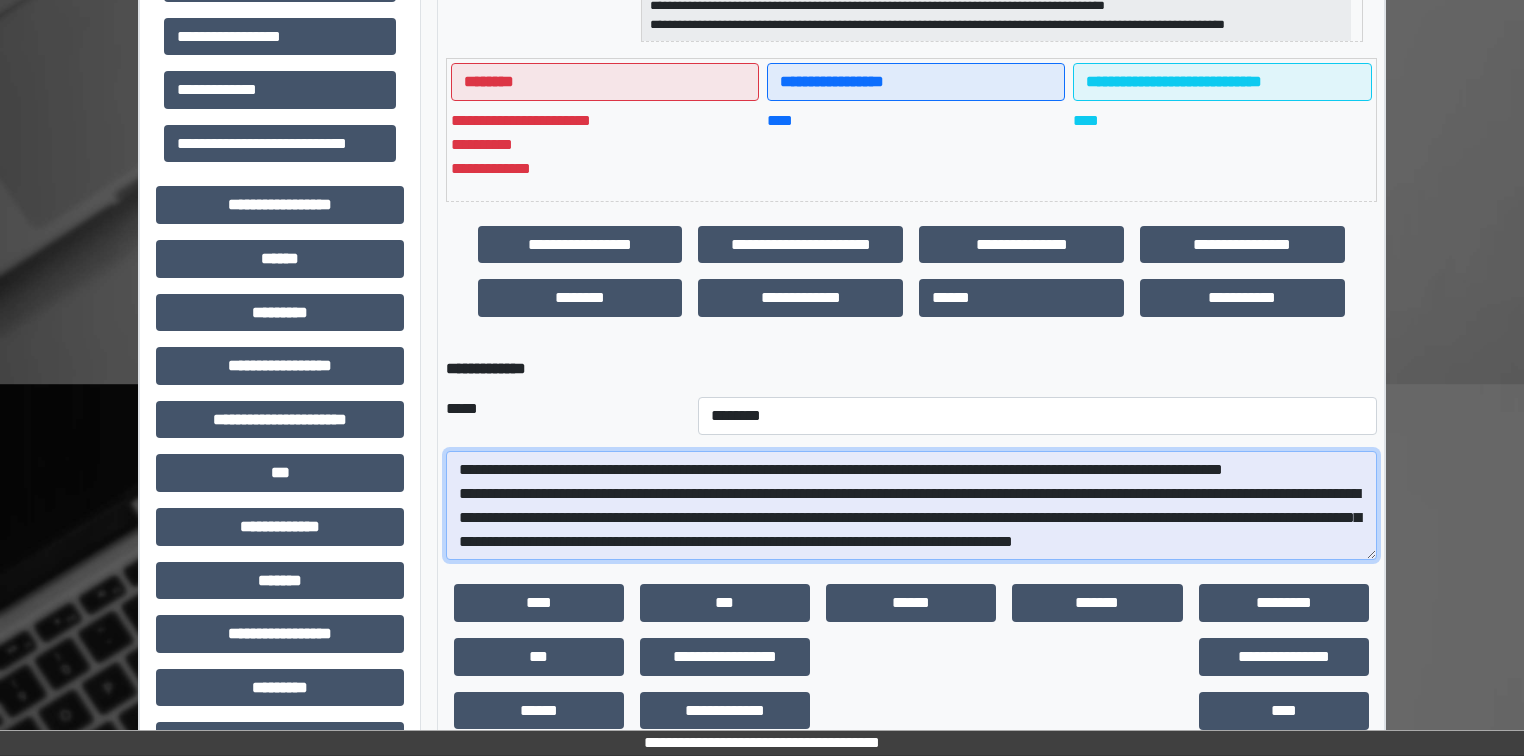 click on "**********" at bounding box center (911, 506) 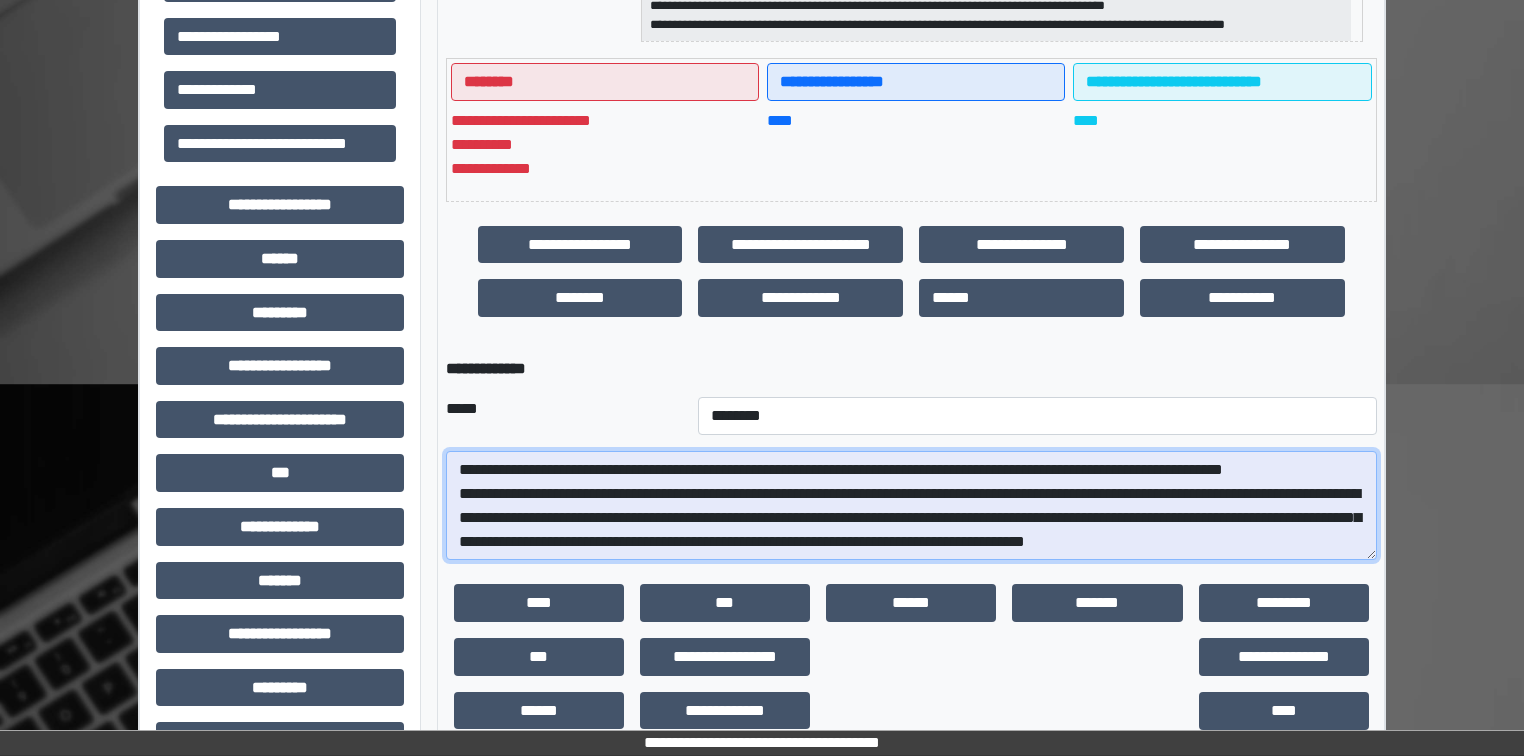 scroll, scrollTop: 64, scrollLeft: 0, axis: vertical 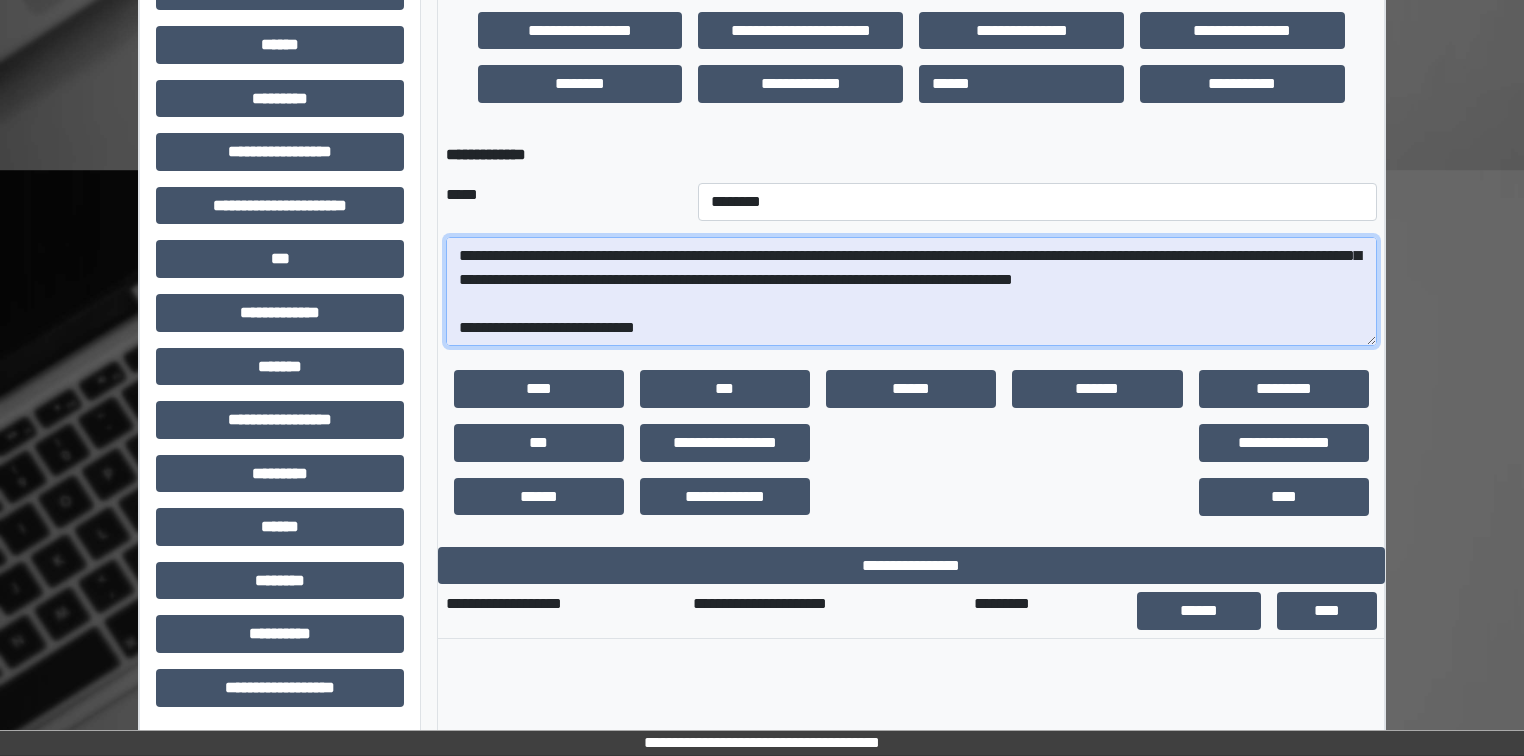click on "**********" at bounding box center [911, 292] 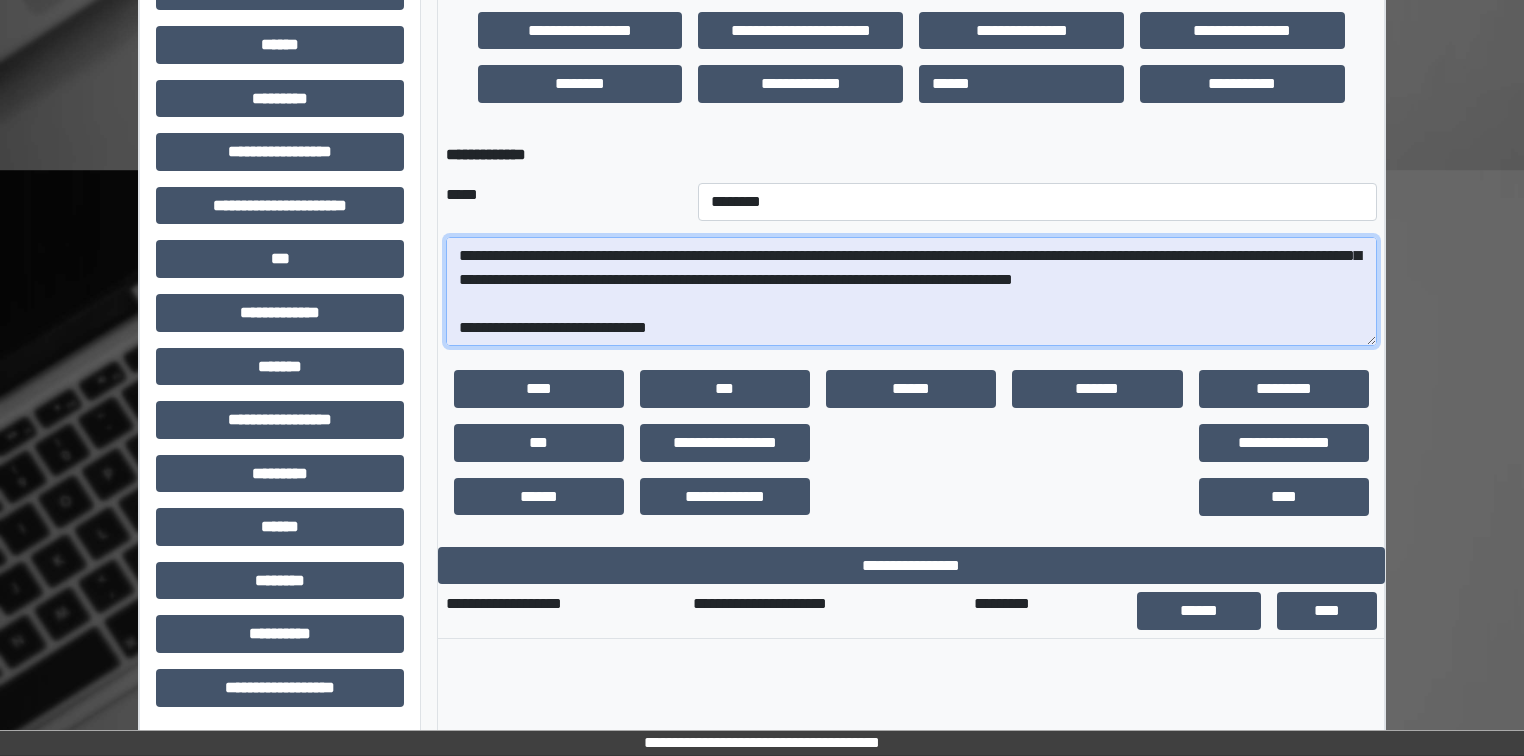 scroll, scrollTop: 112, scrollLeft: 0, axis: vertical 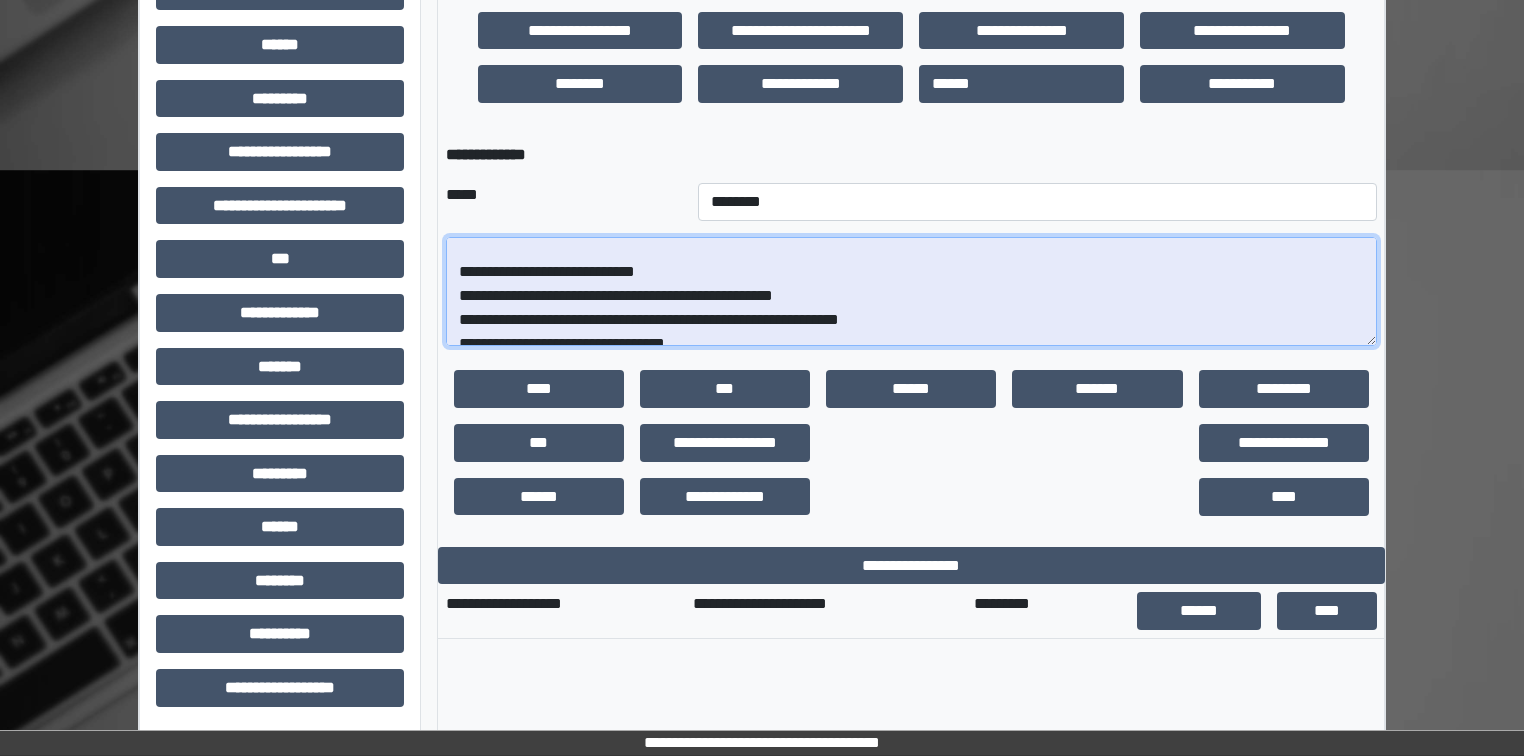 click at bounding box center (911, 292) 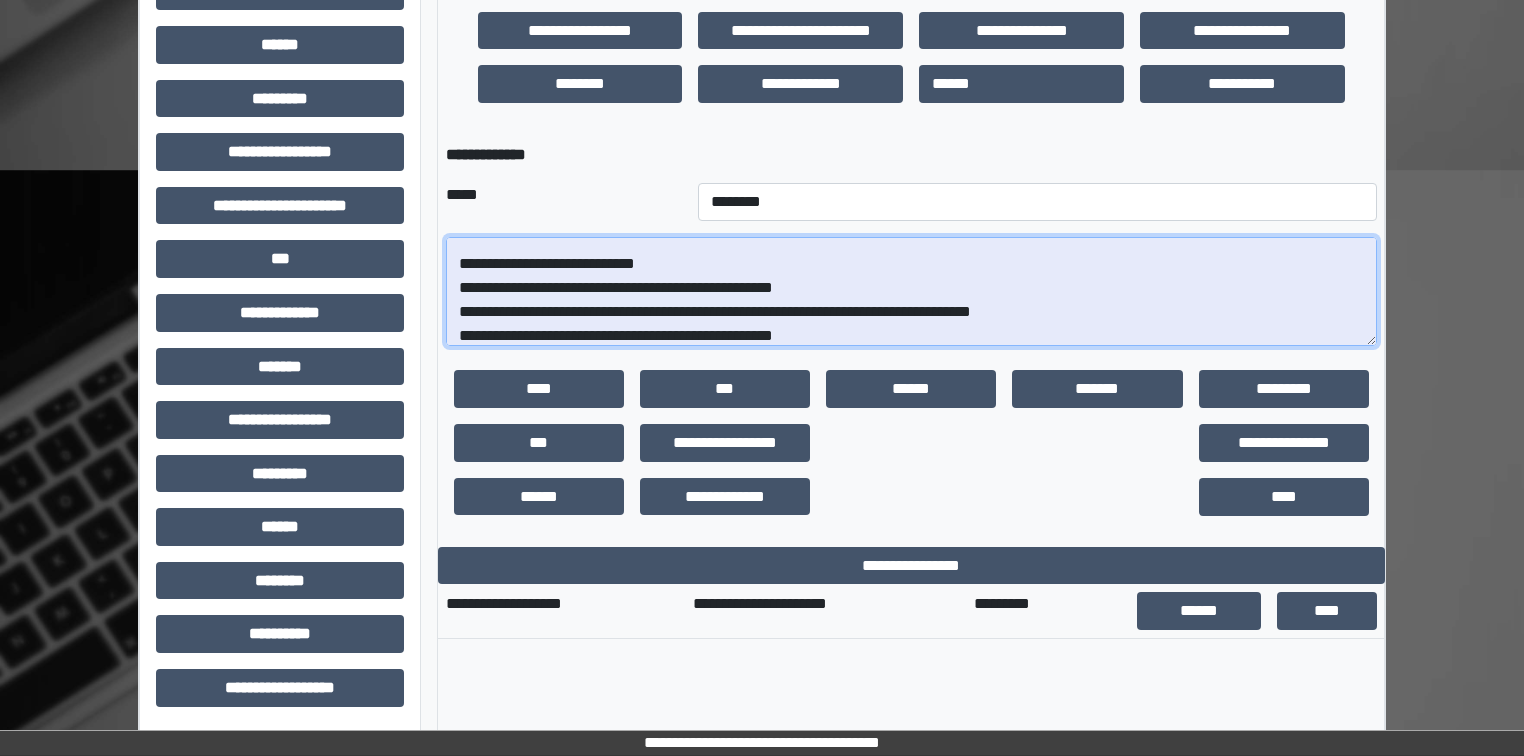 scroll, scrollTop: 136, scrollLeft: 0, axis: vertical 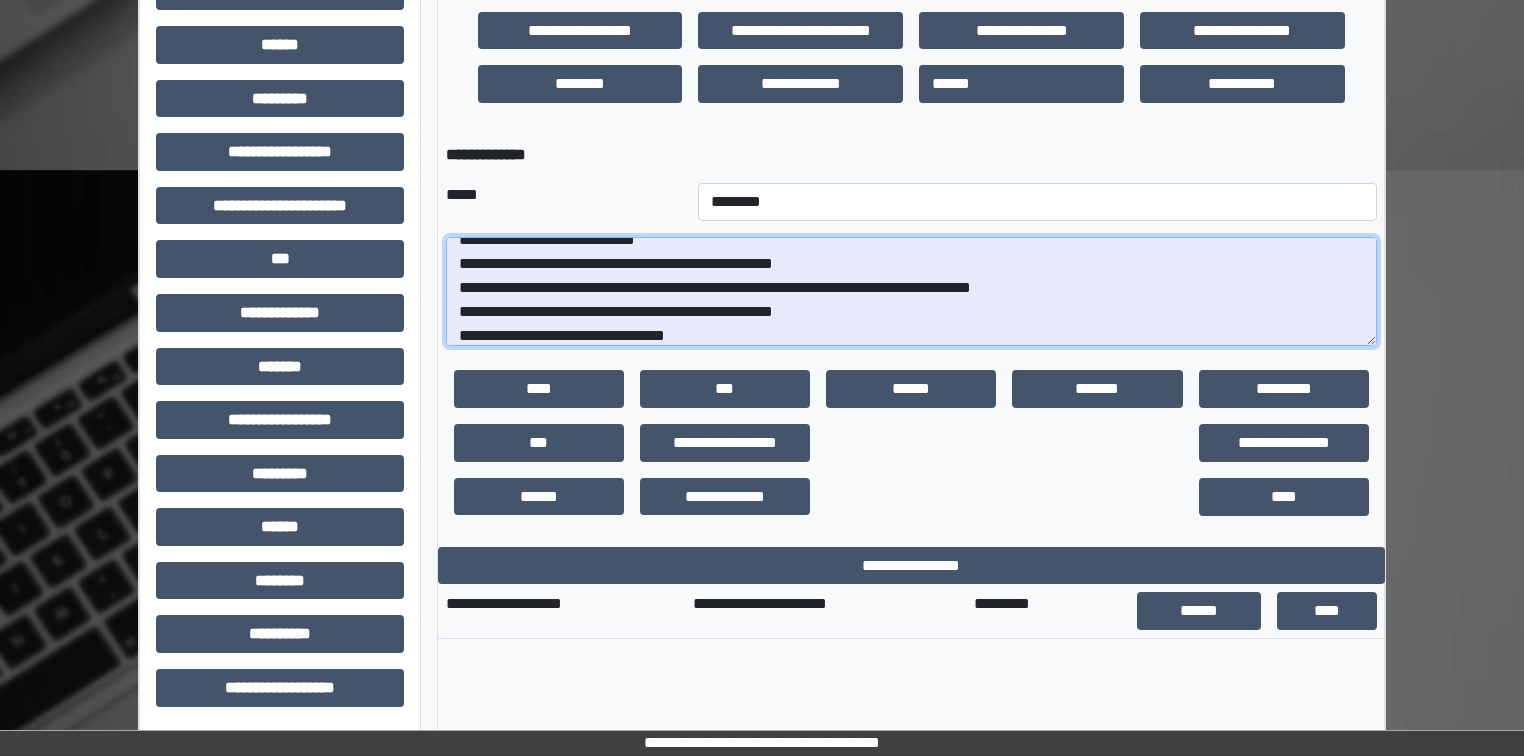 click at bounding box center (911, 292) 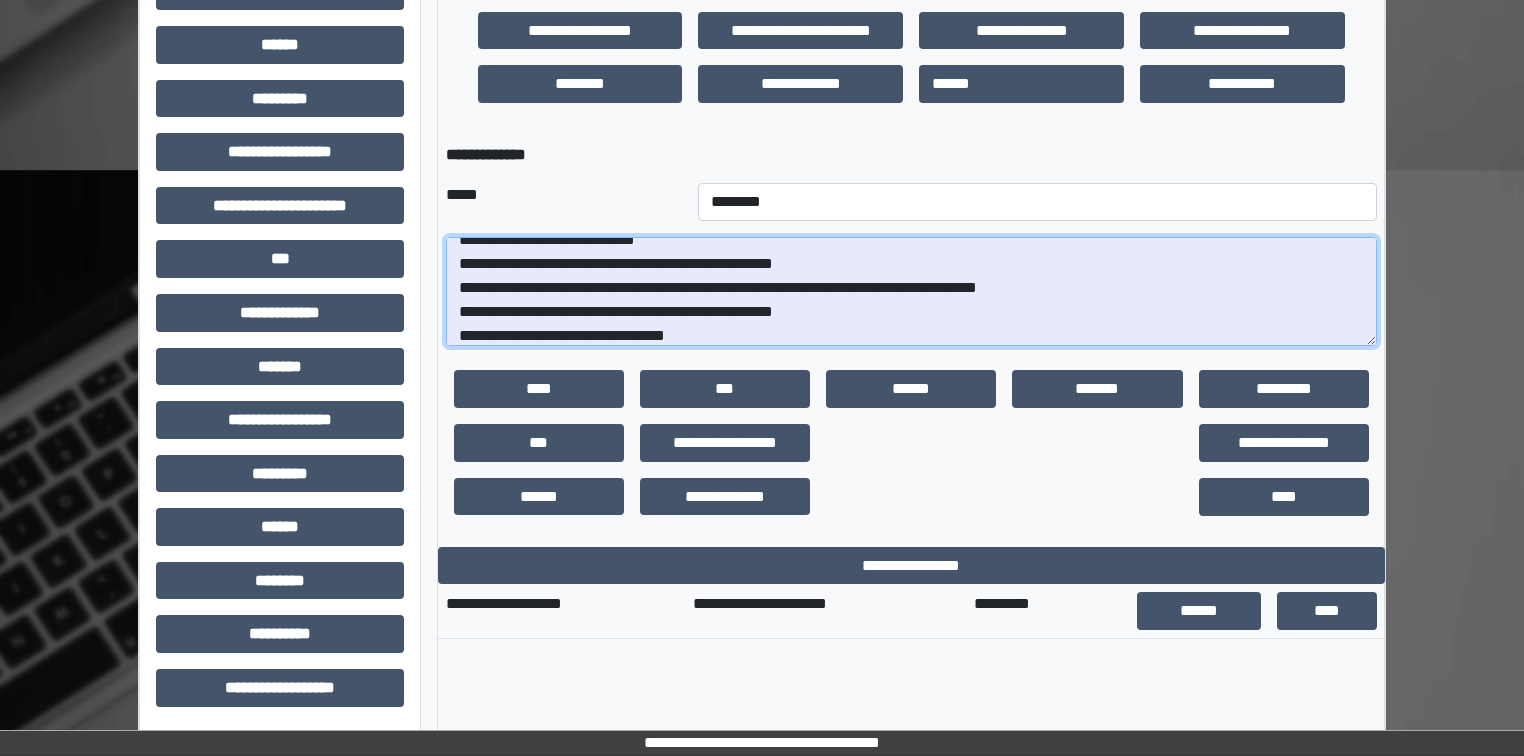 click at bounding box center [911, 292] 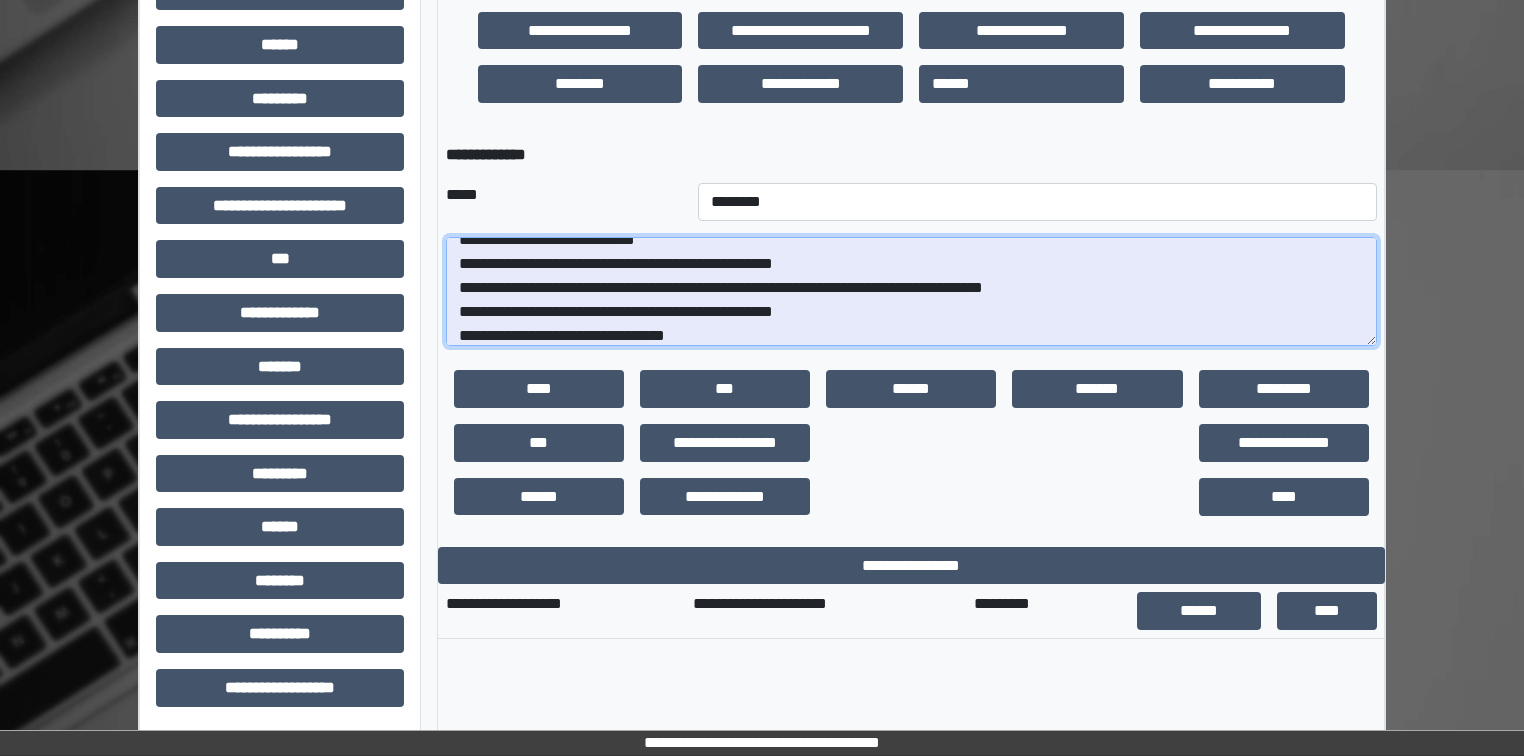 click at bounding box center [911, 292] 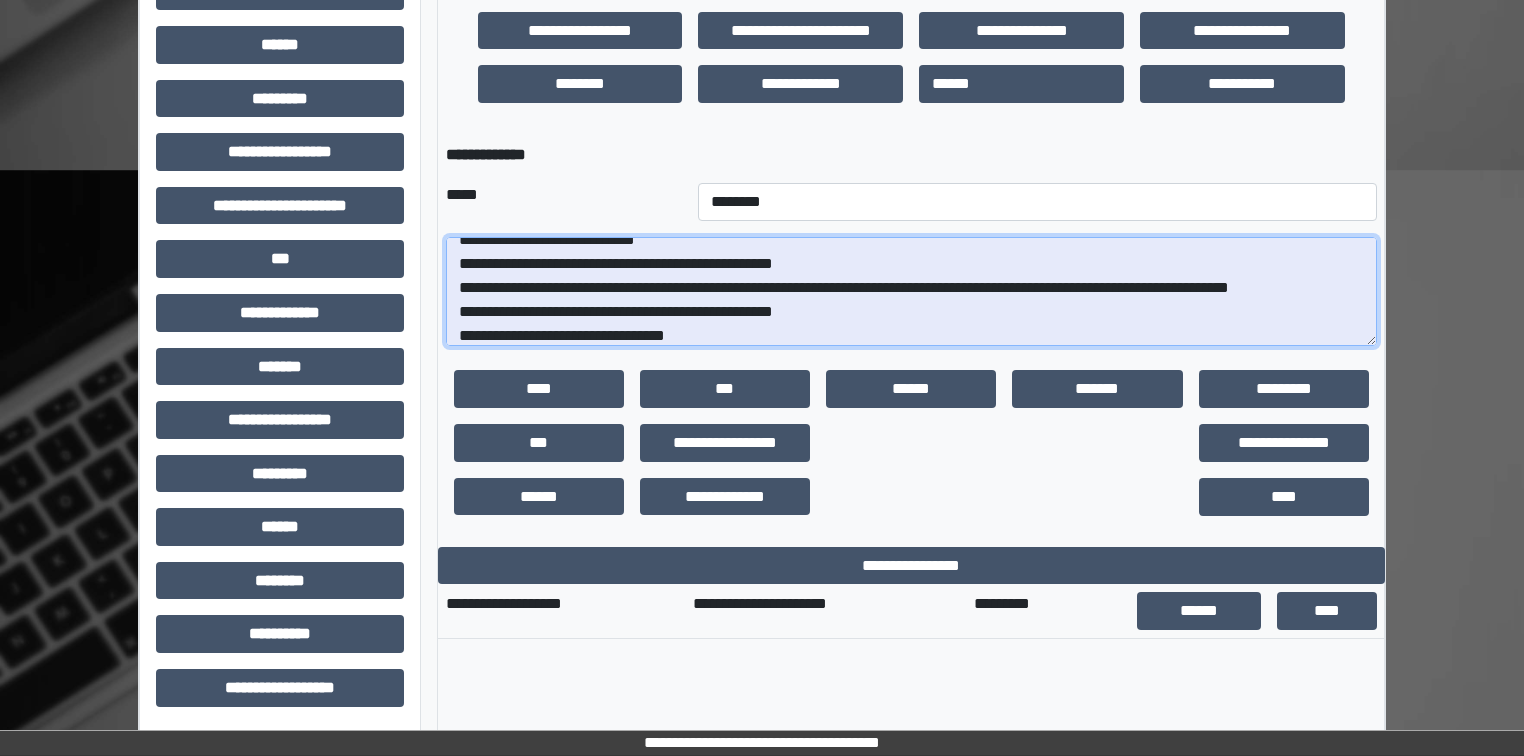 click at bounding box center [911, 292] 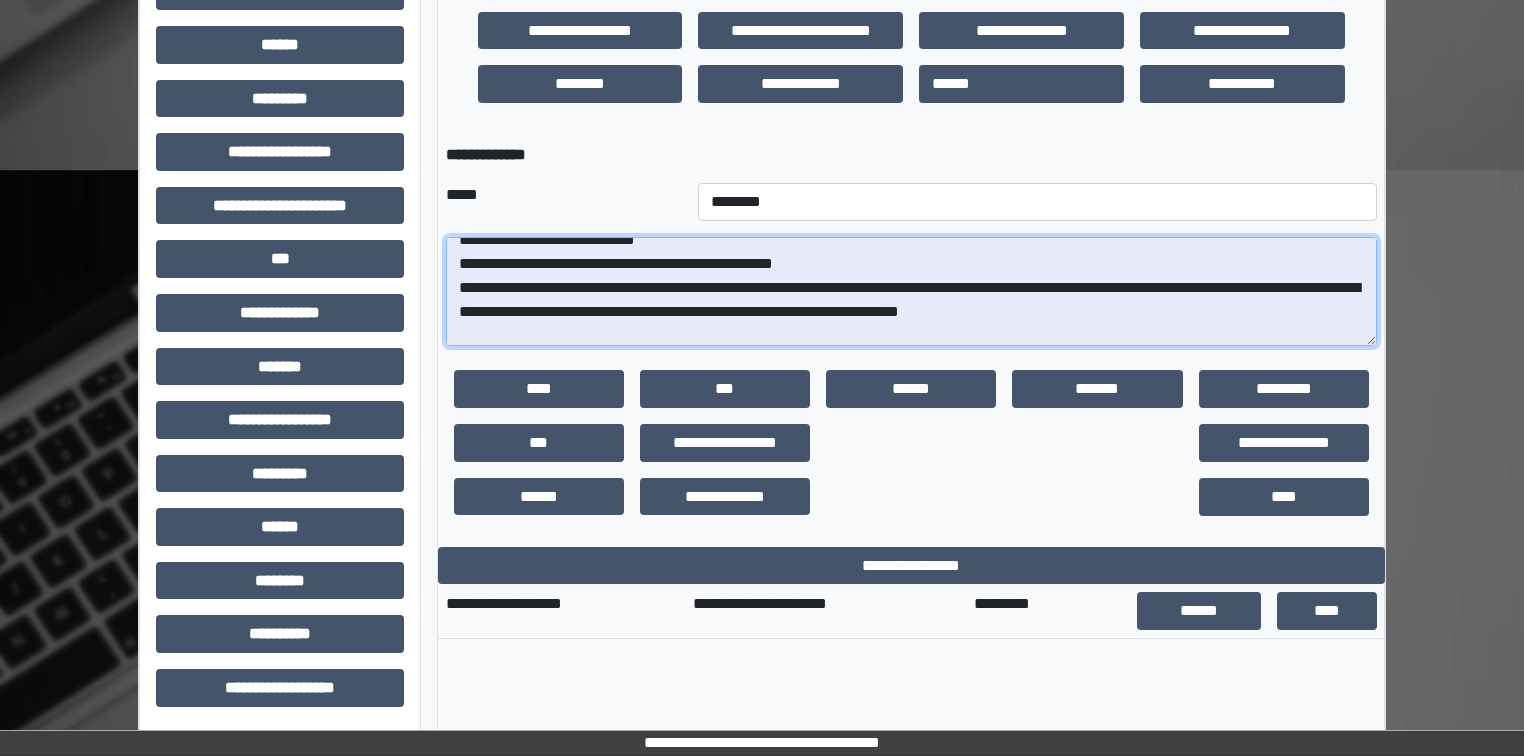 scroll, scrollTop: 160, scrollLeft: 0, axis: vertical 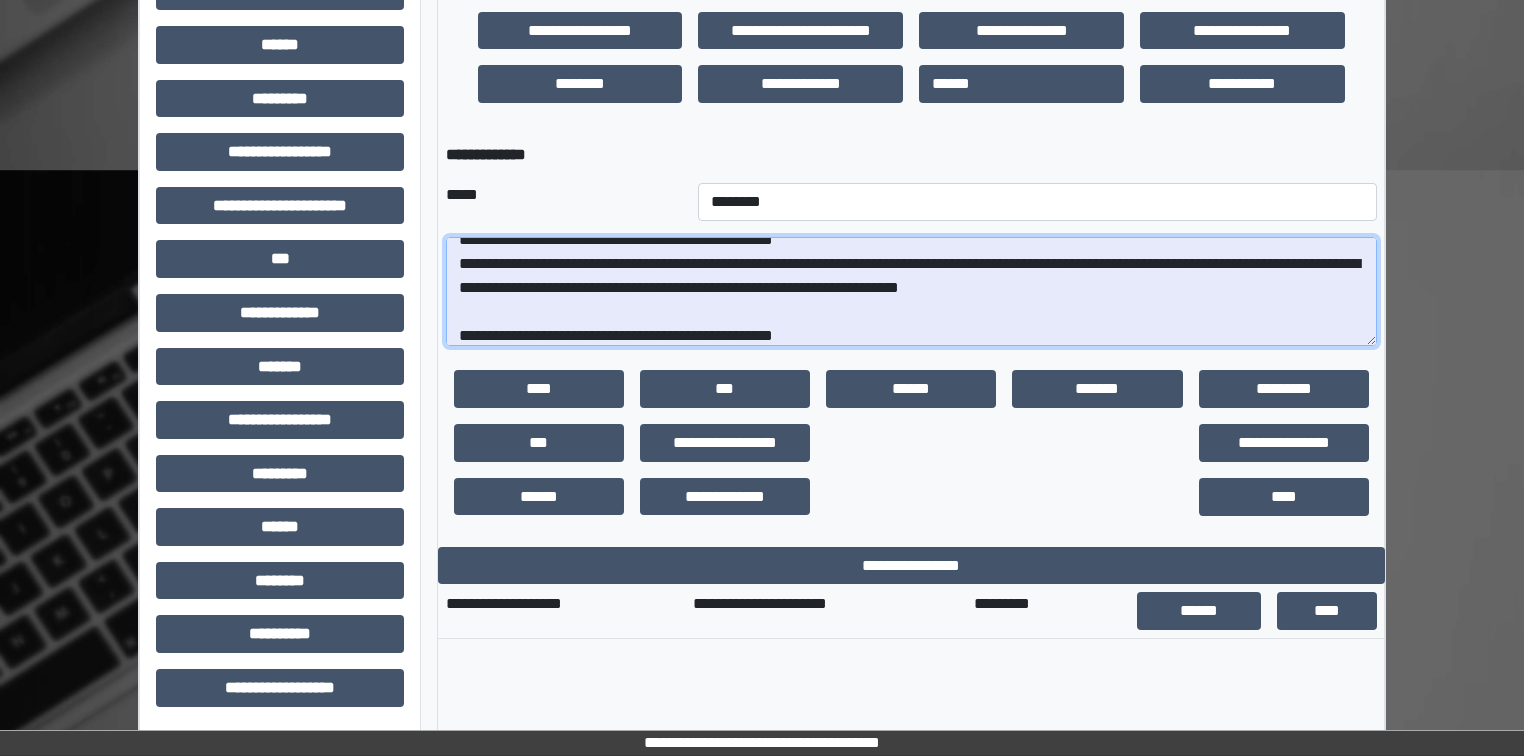 click at bounding box center (911, 292) 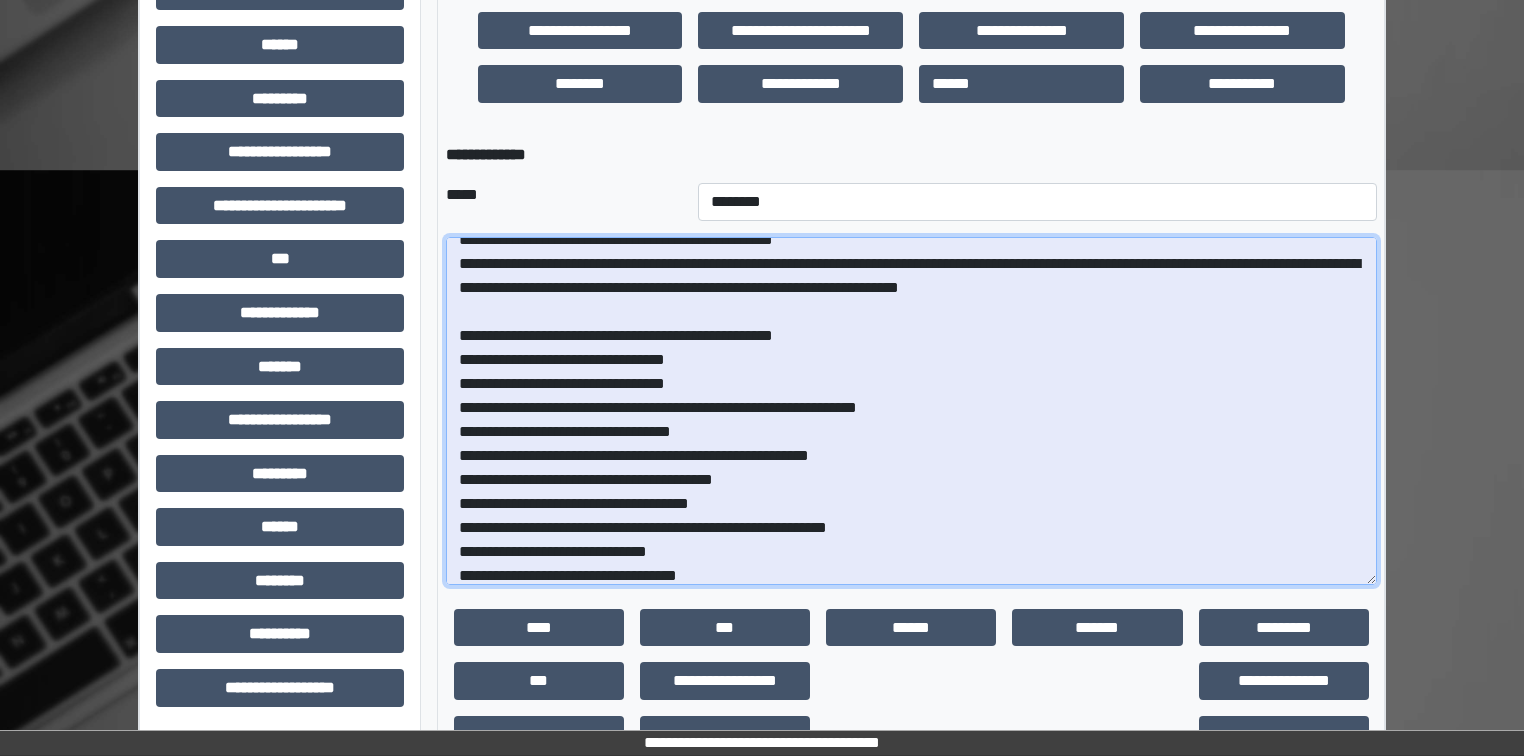 drag, startPoint x: 1365, startPoint y: 338, endPoint x: 1028, endPoint y: 390, distance: 340.98828 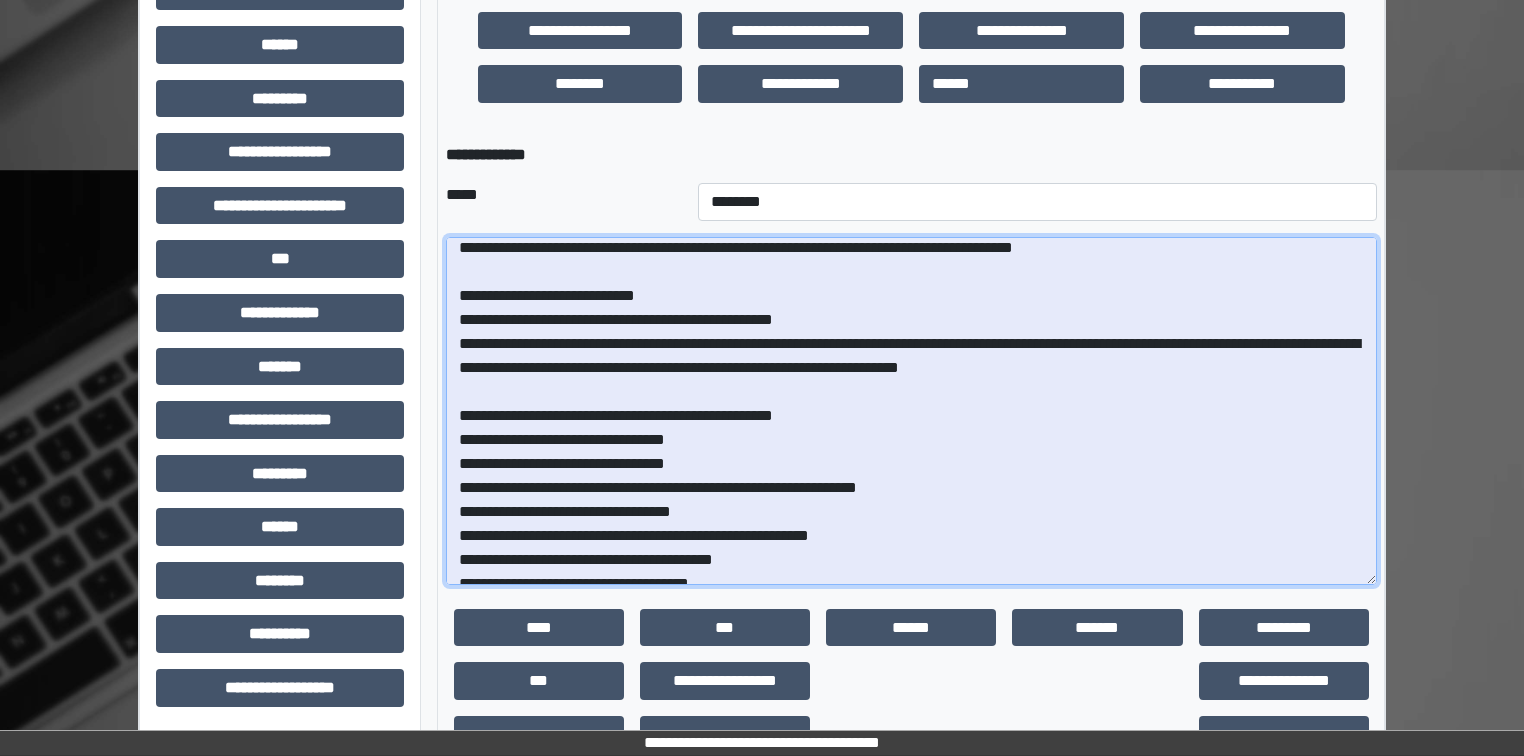 click at bounding box center (911, 411) 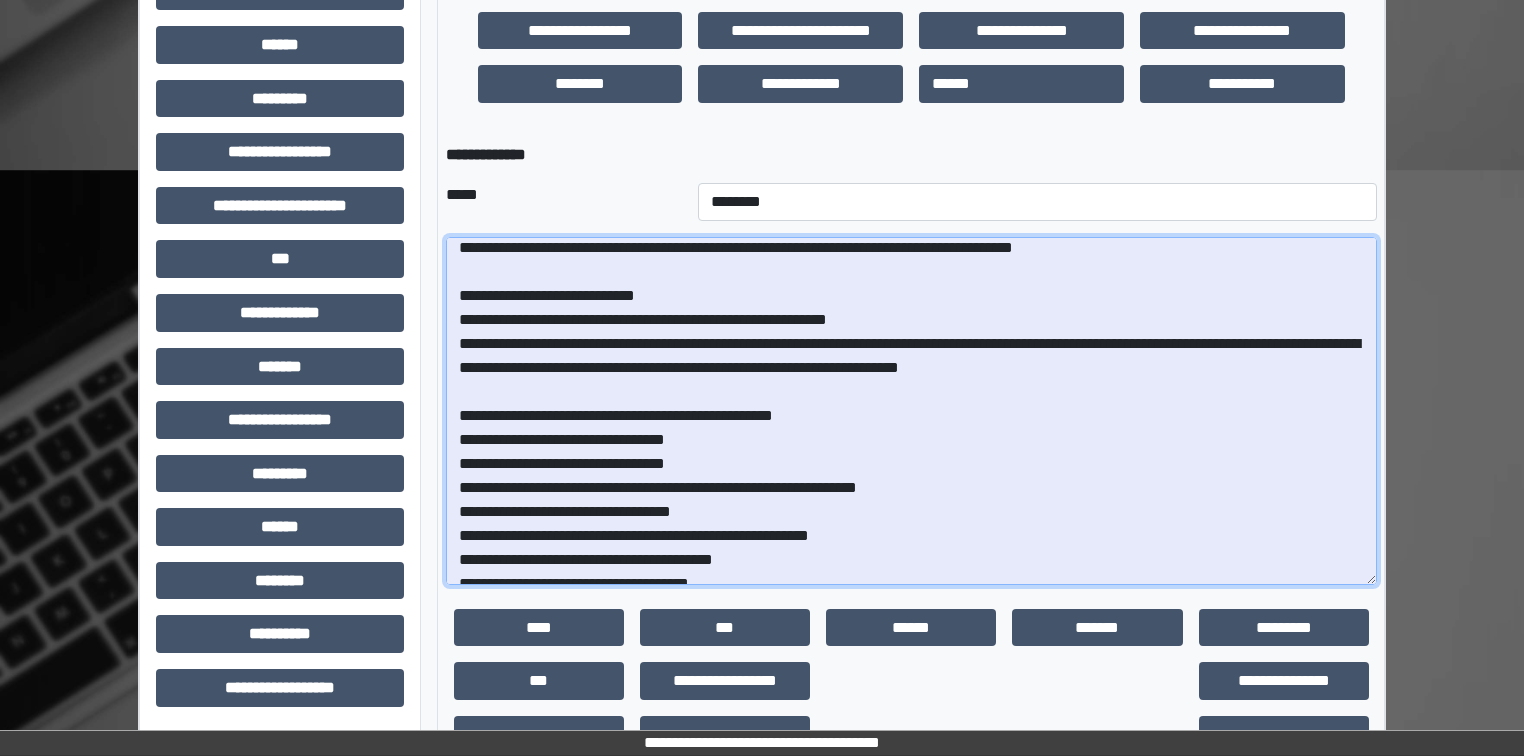 click at bounding box center (911, 411) 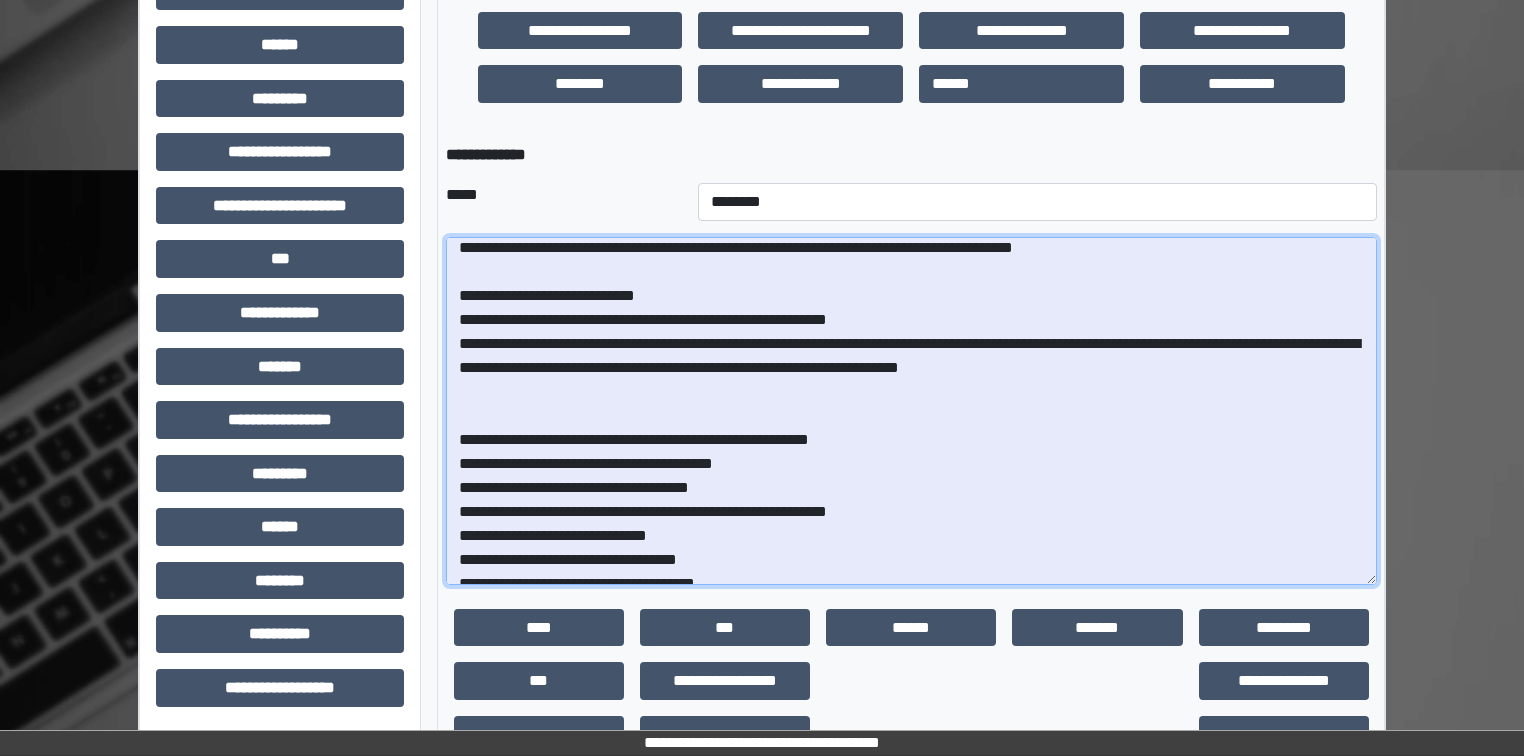 drag, startPoint x: 456, startPoint y: 464, endPoint x: 861, endPoint y: 467, distance: 405.0111 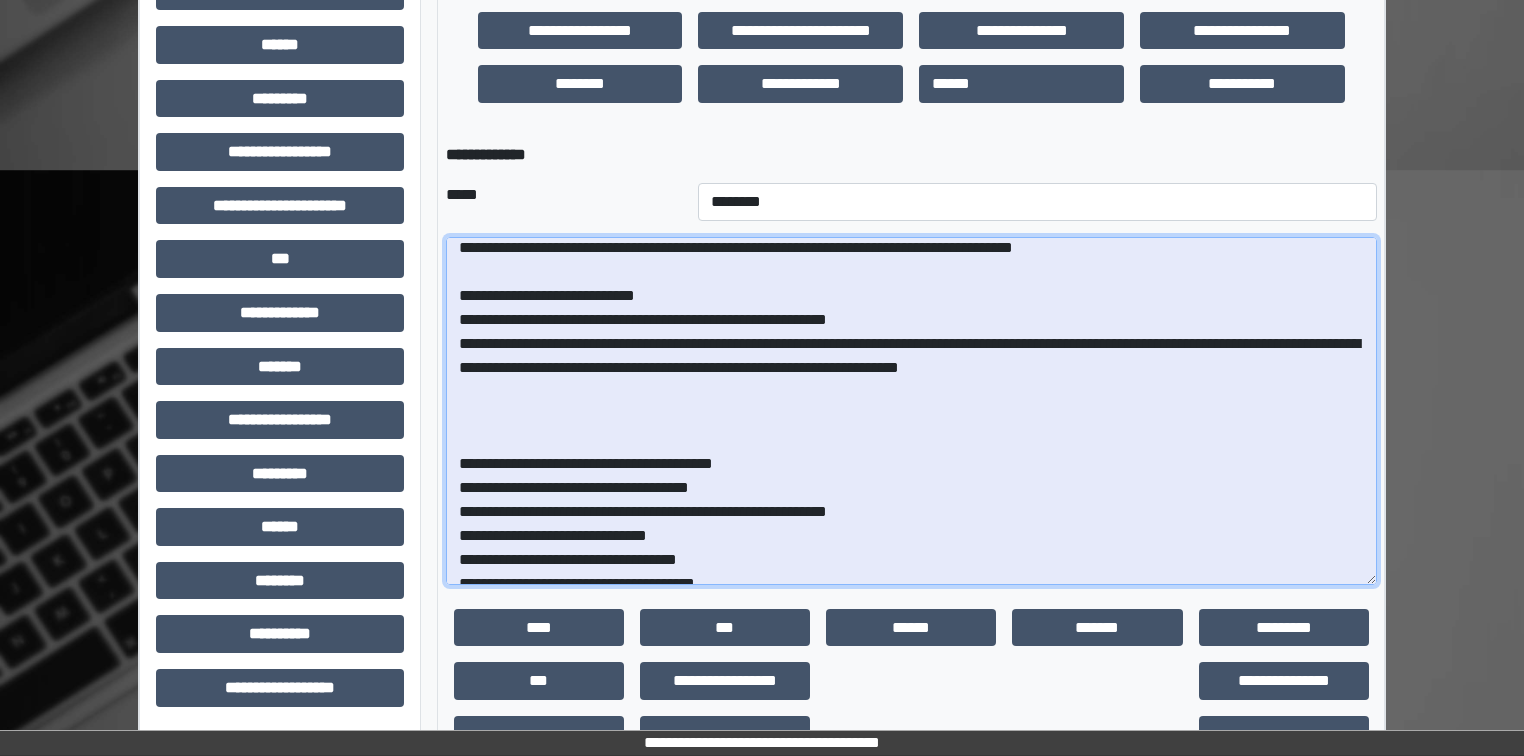 click at bounding box center (911, 411) 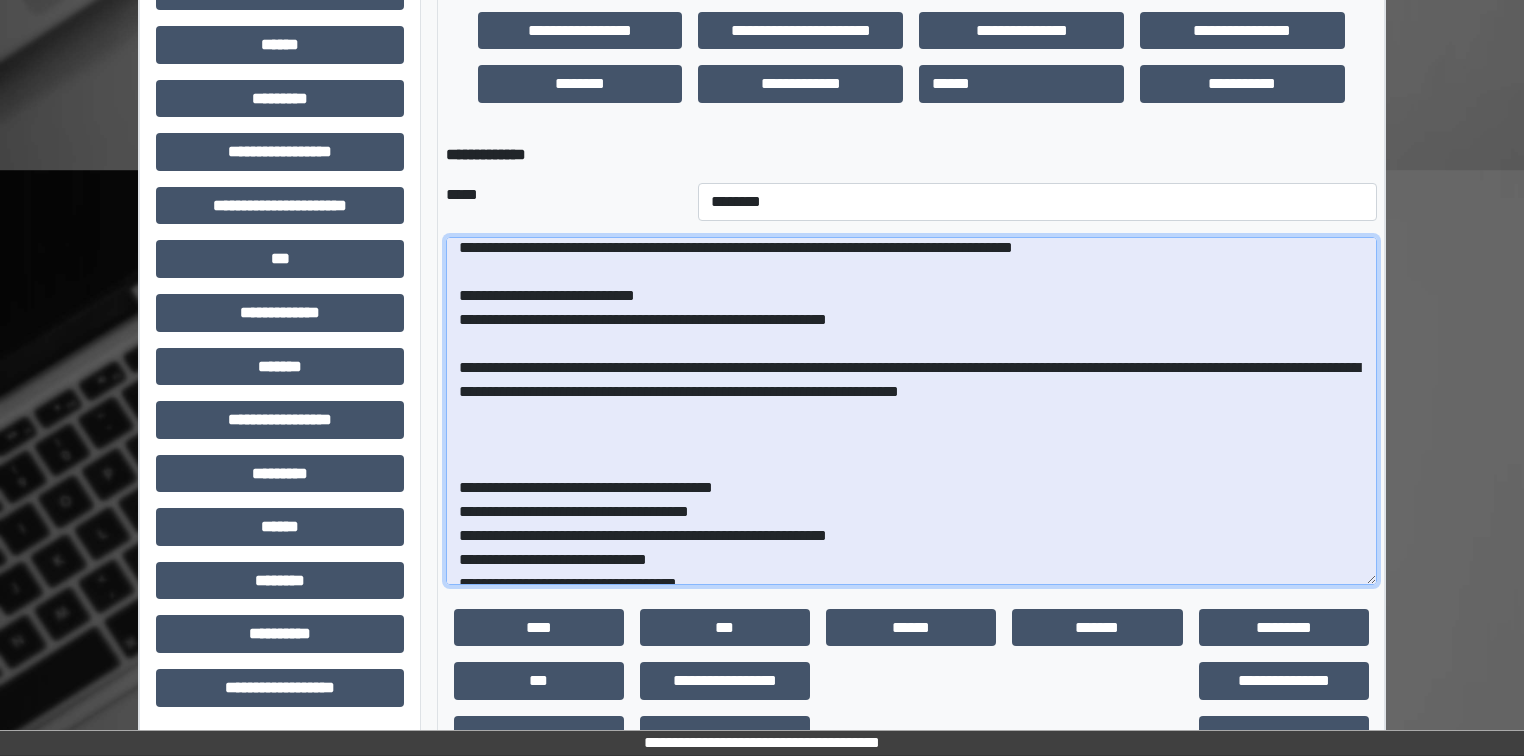 paste on "**********" 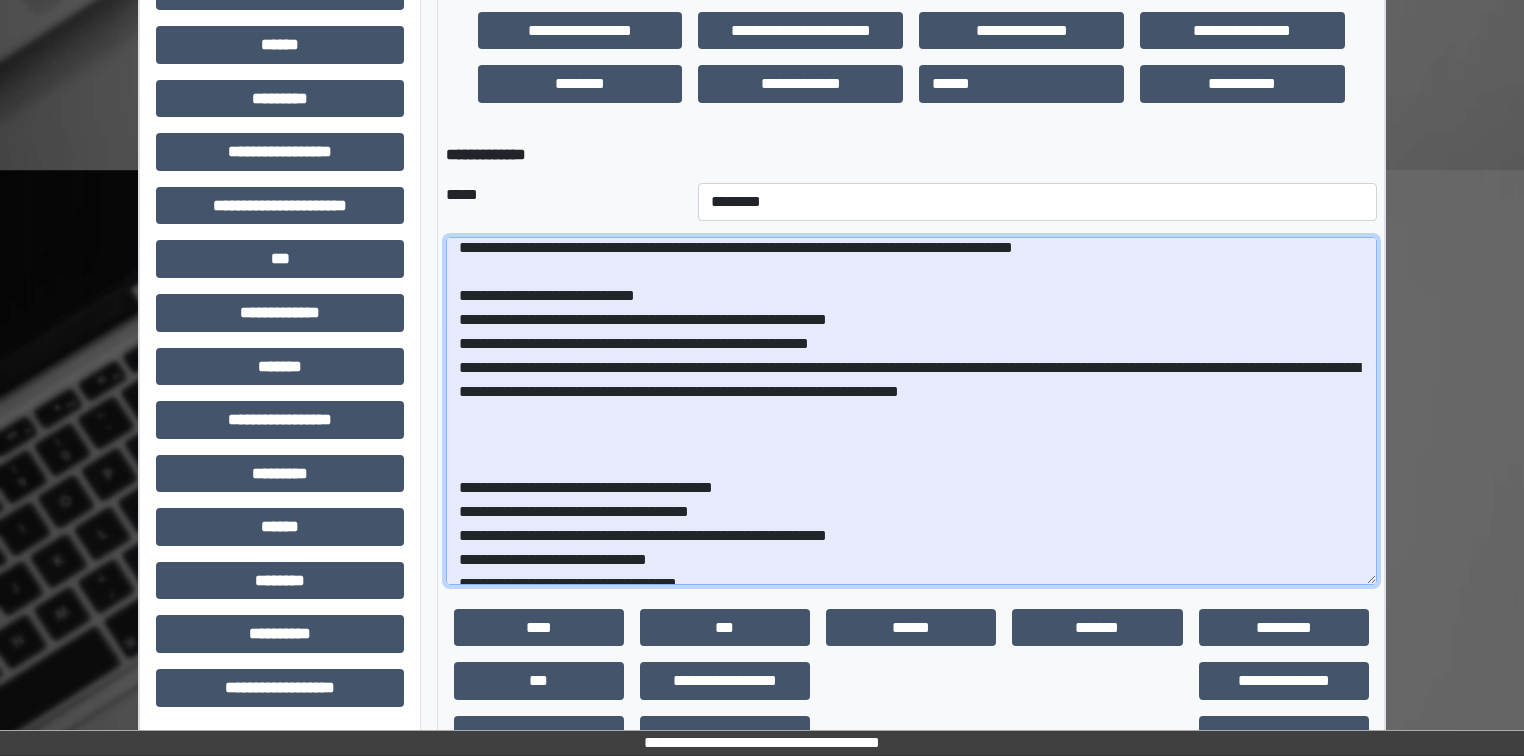 click at bounding box center (911, 411) 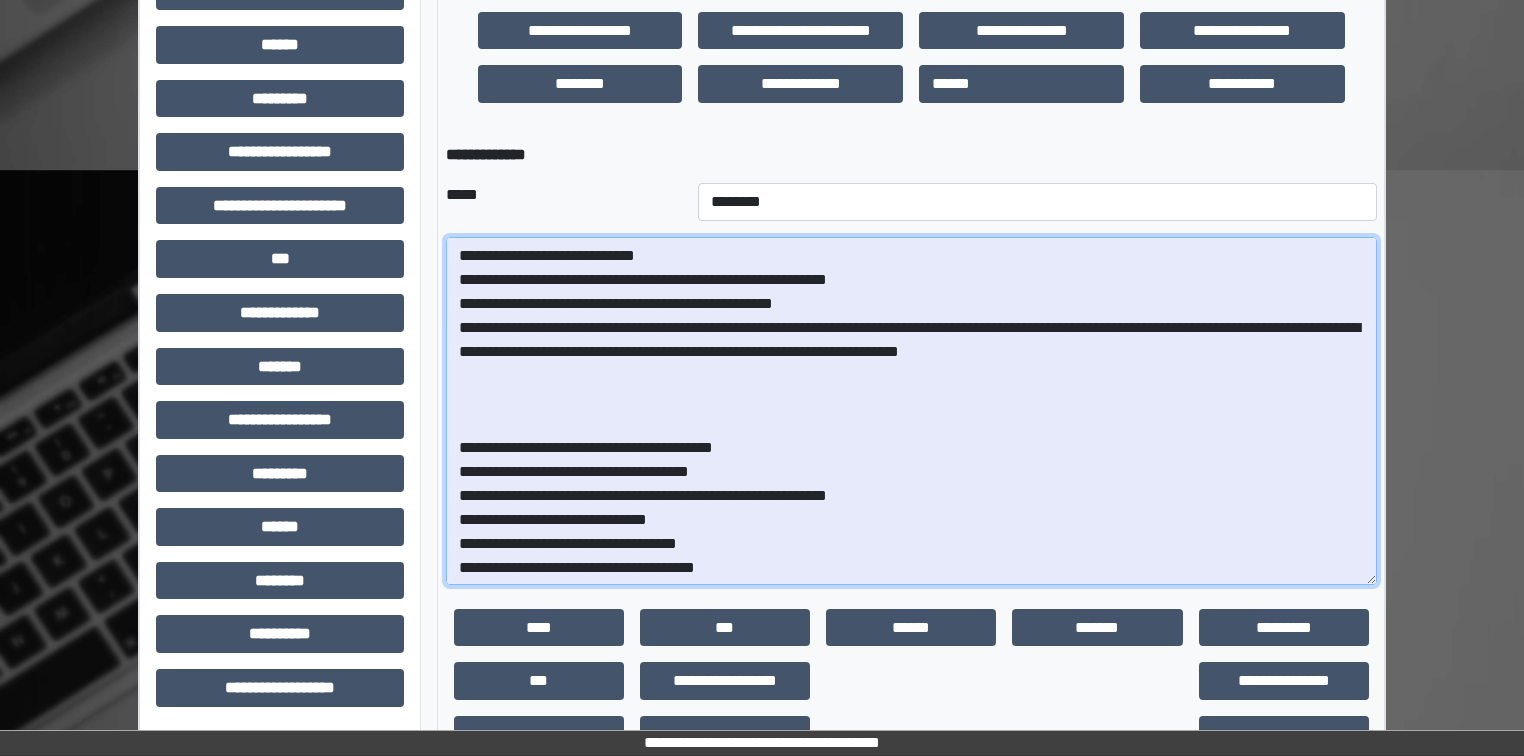 scroll, scrollTop: 160, scrollLeft: 0, axis: vertical 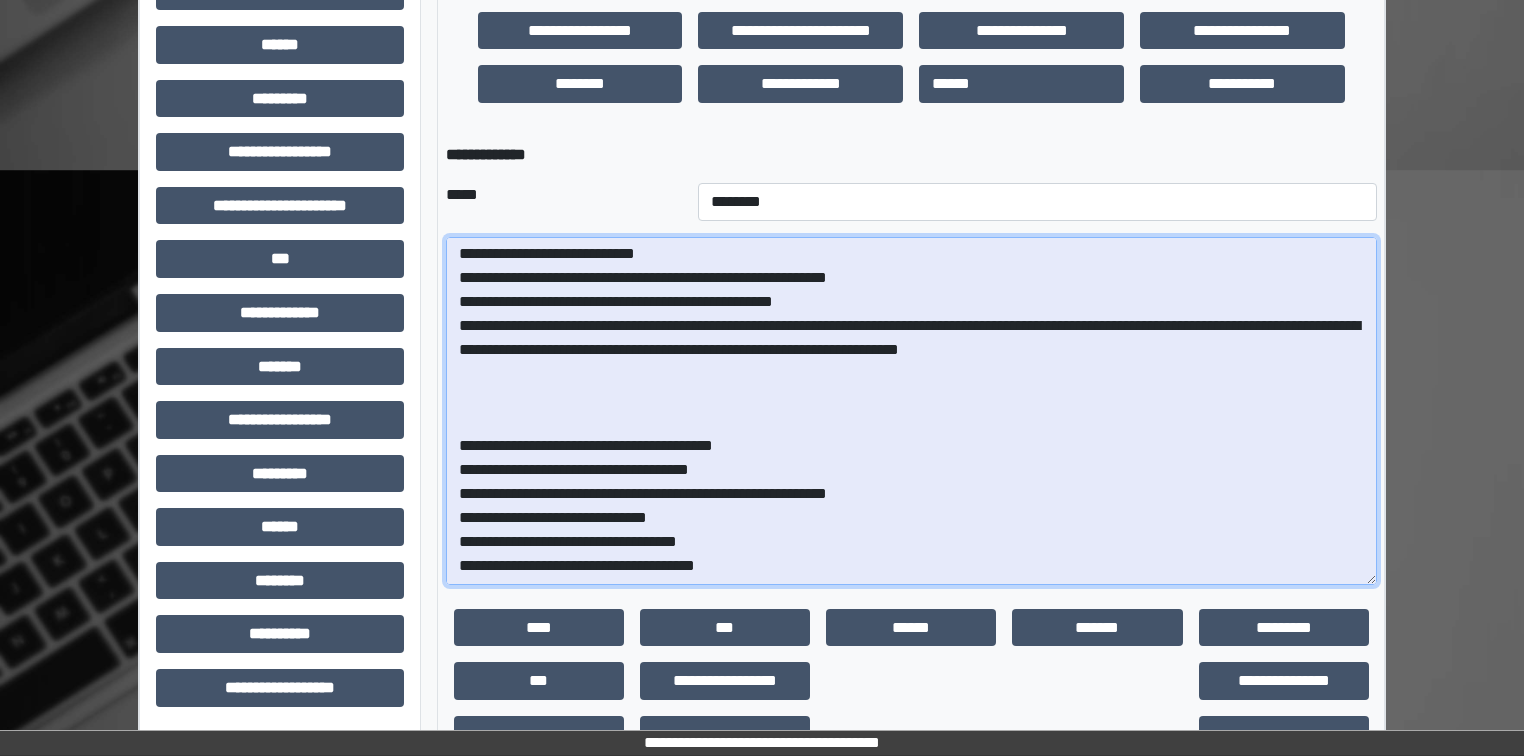drag, startPoint x: 447, startPoint y: 420, endPoint x: 713, endPoint y: 516, distance: 282.7932 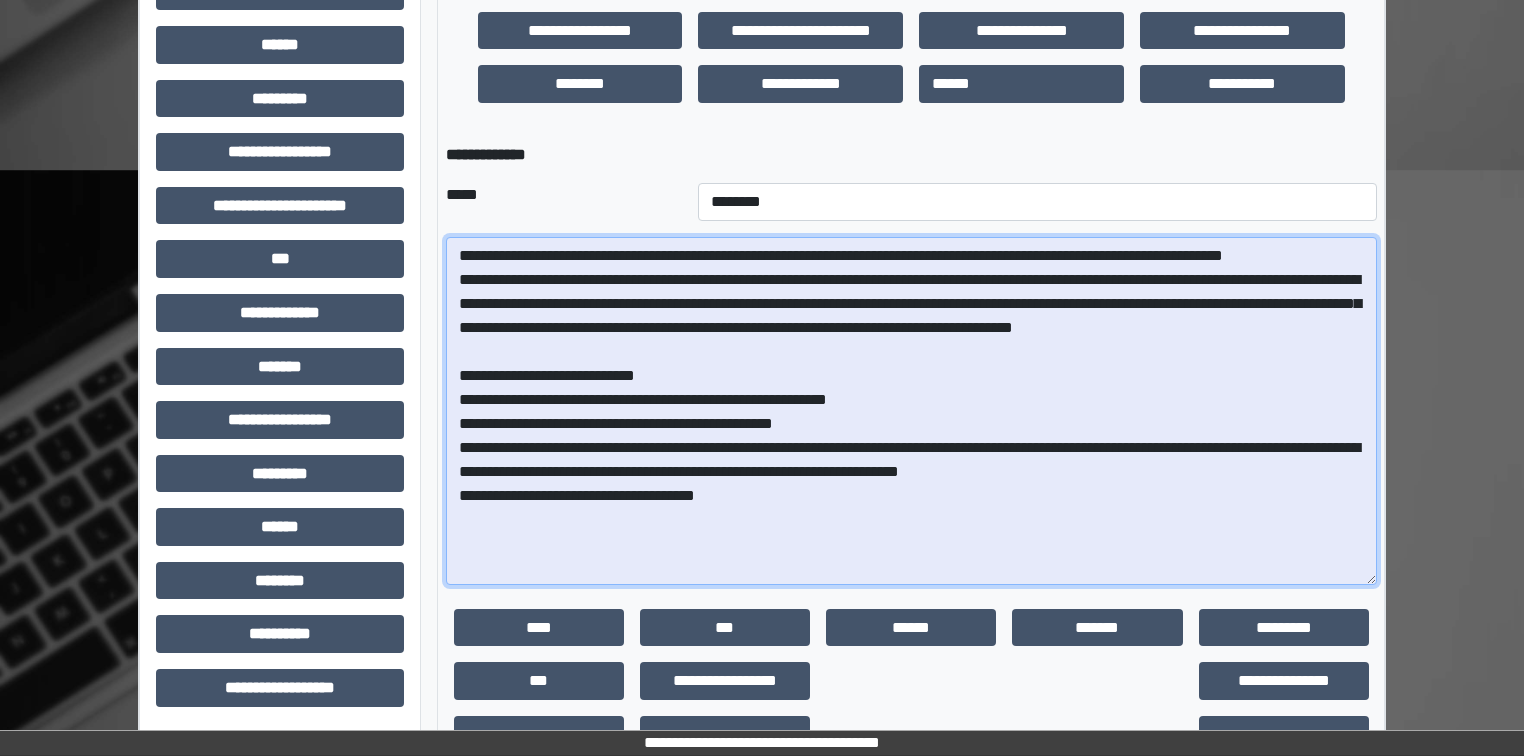 scroll, scrollTop: 25, scrollLeft: 0, axis: vertical 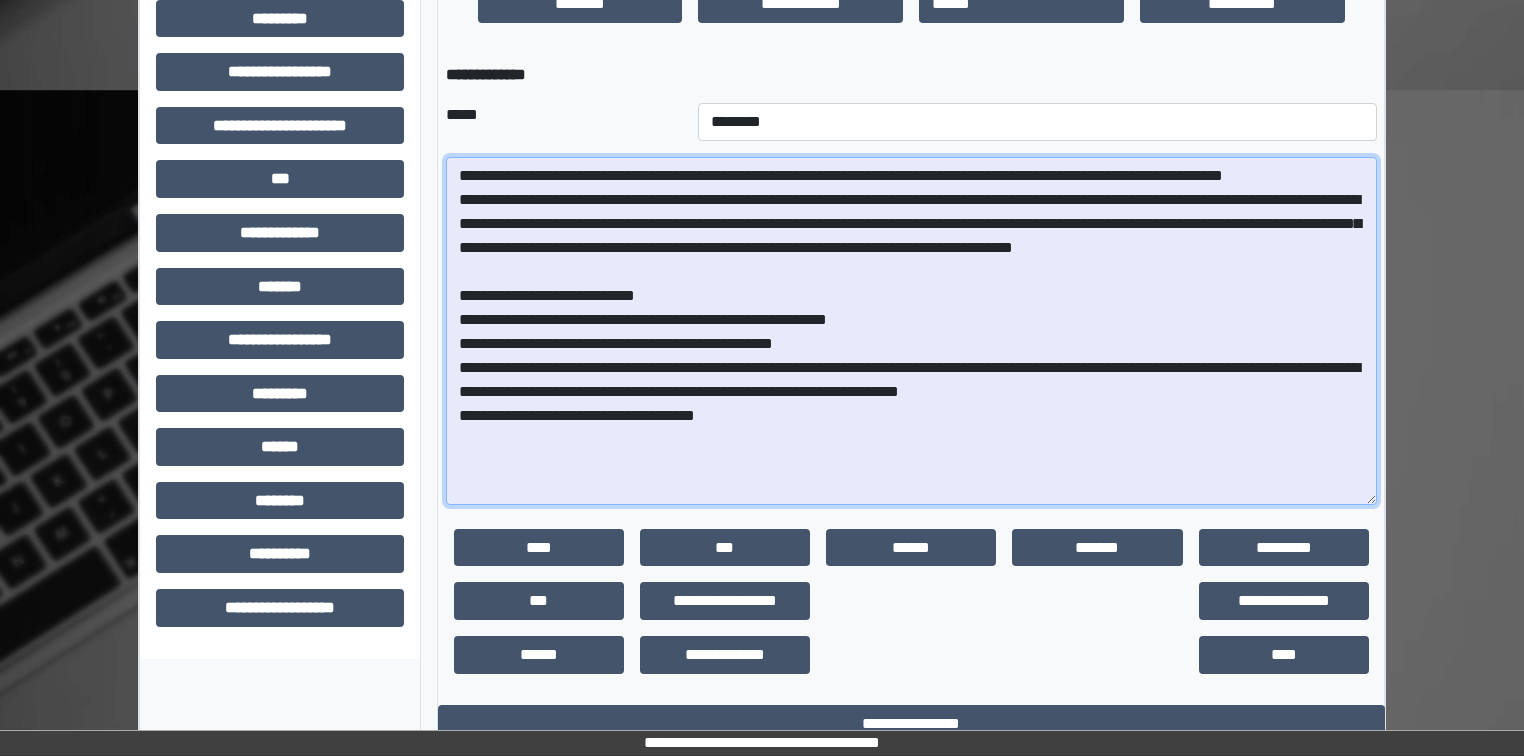 click on "**********" at bounding box center (911, 331) 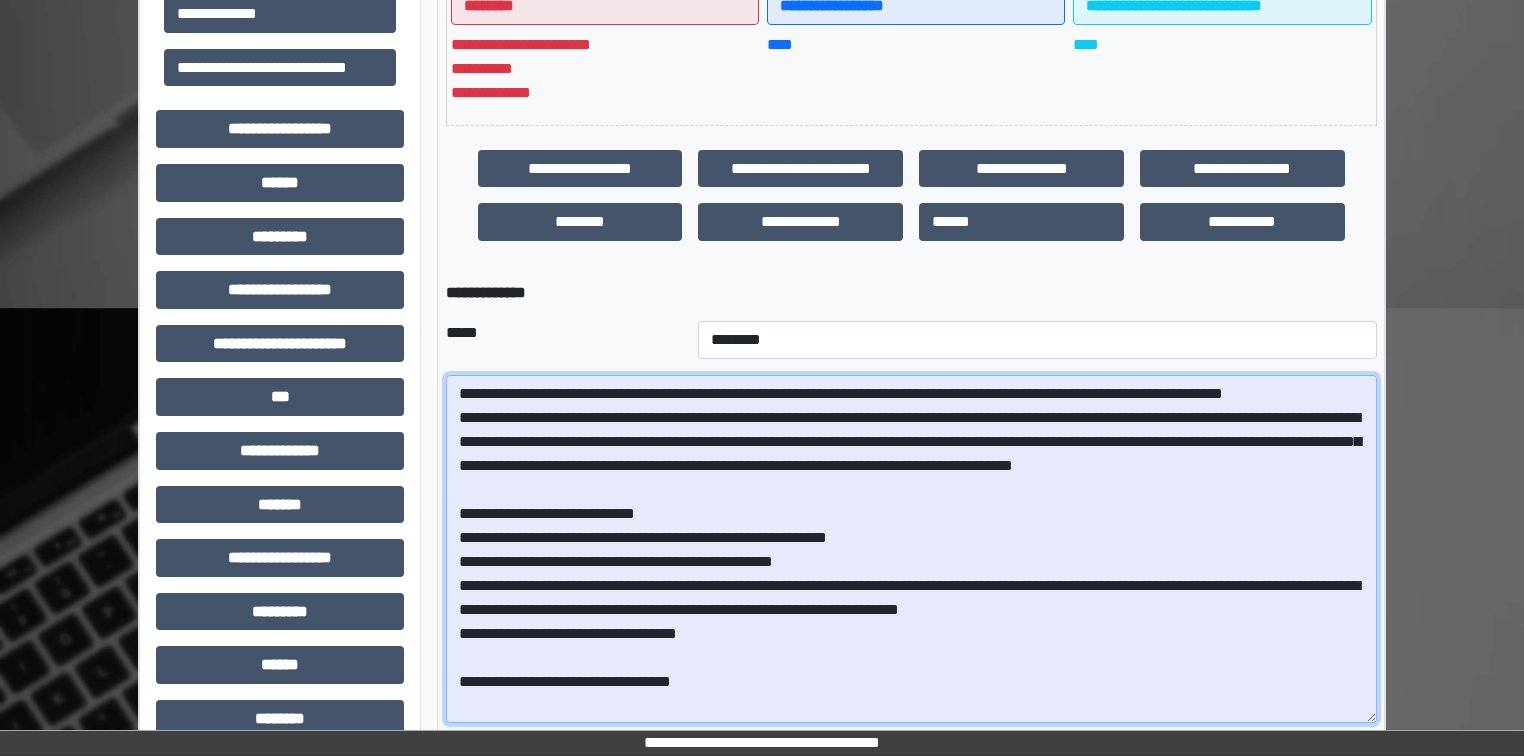 scroll, scrollTop: 534, scrollLeft: 0, axis: vertical 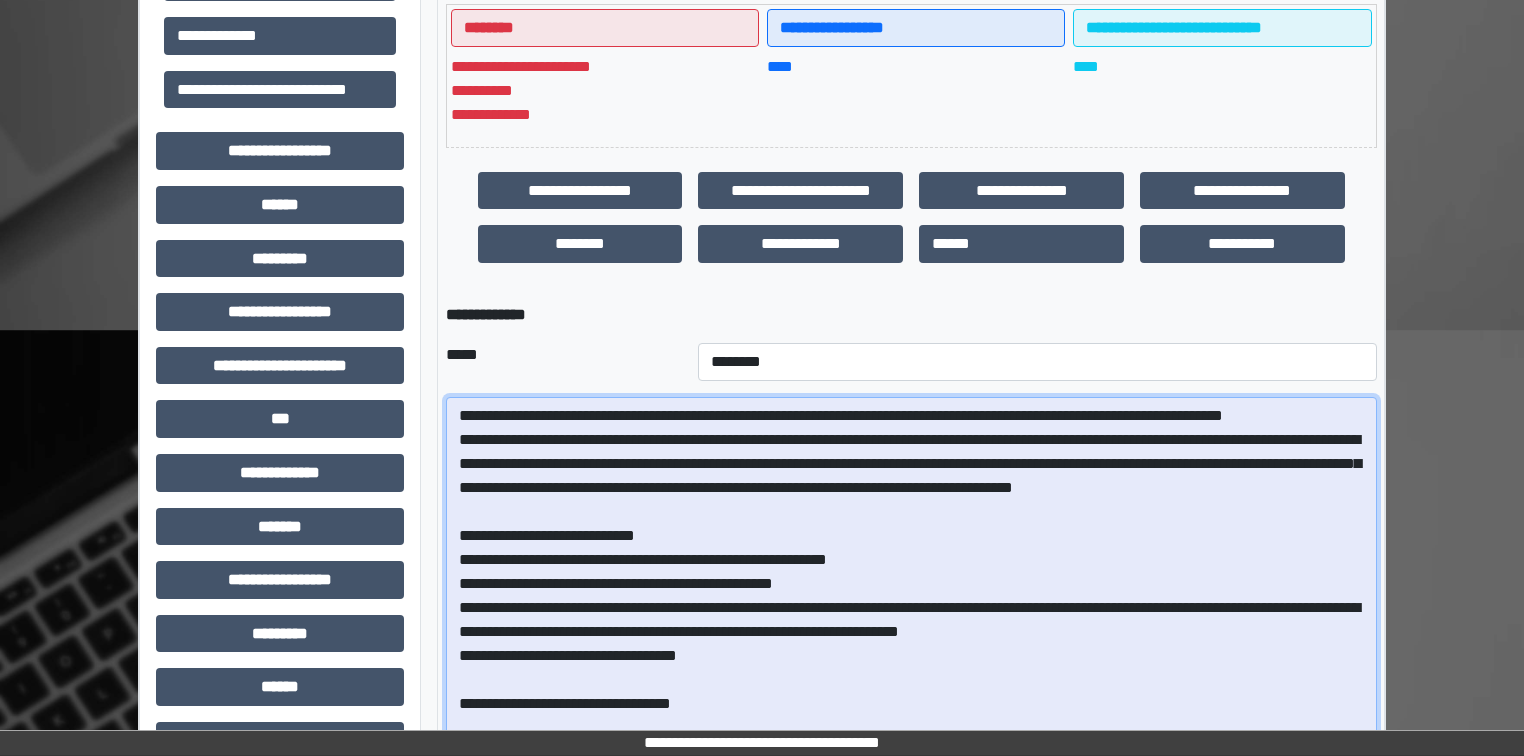 click on "**********" at bounding box center [911, 571] 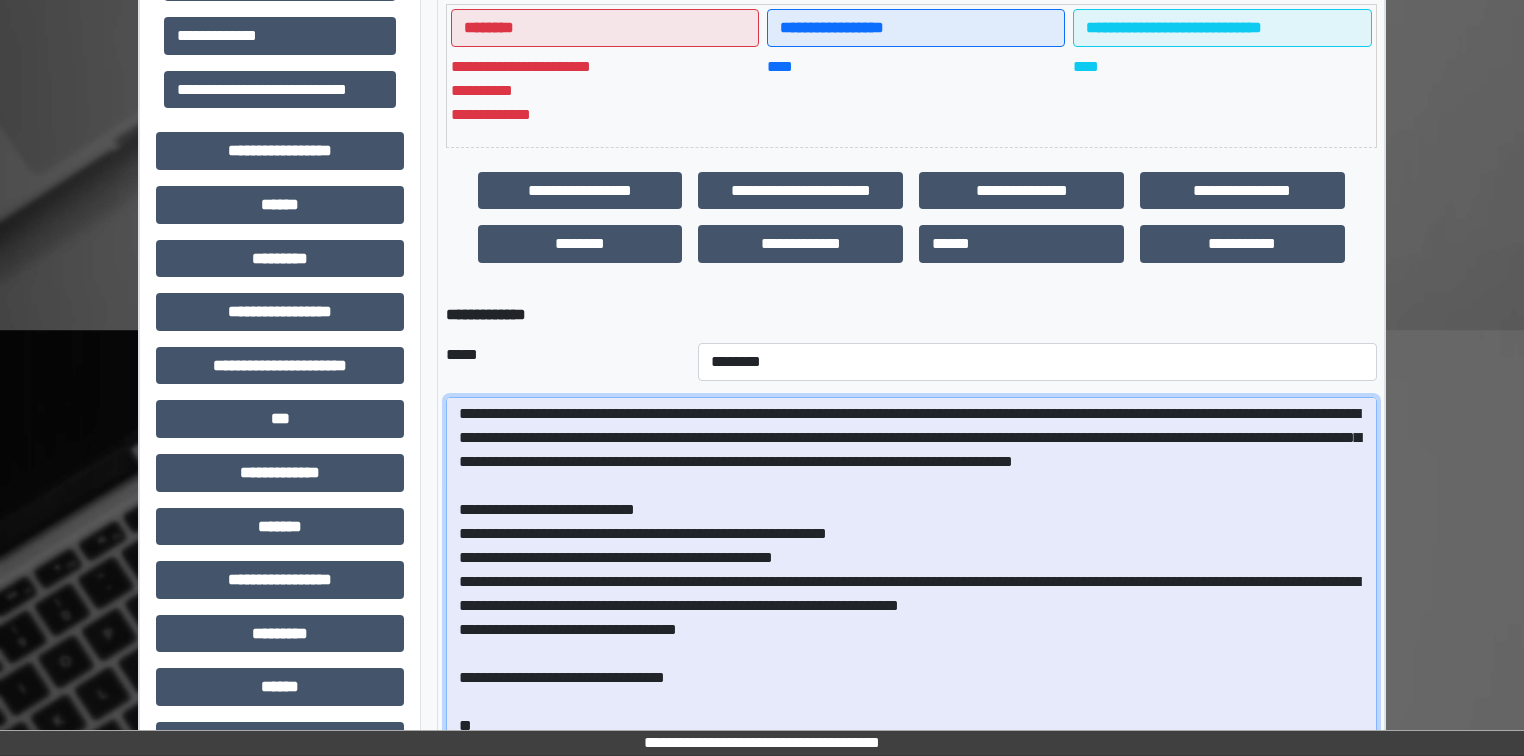 scroll, scrollTop: 49, scrollLeft: 0, axis: vertical 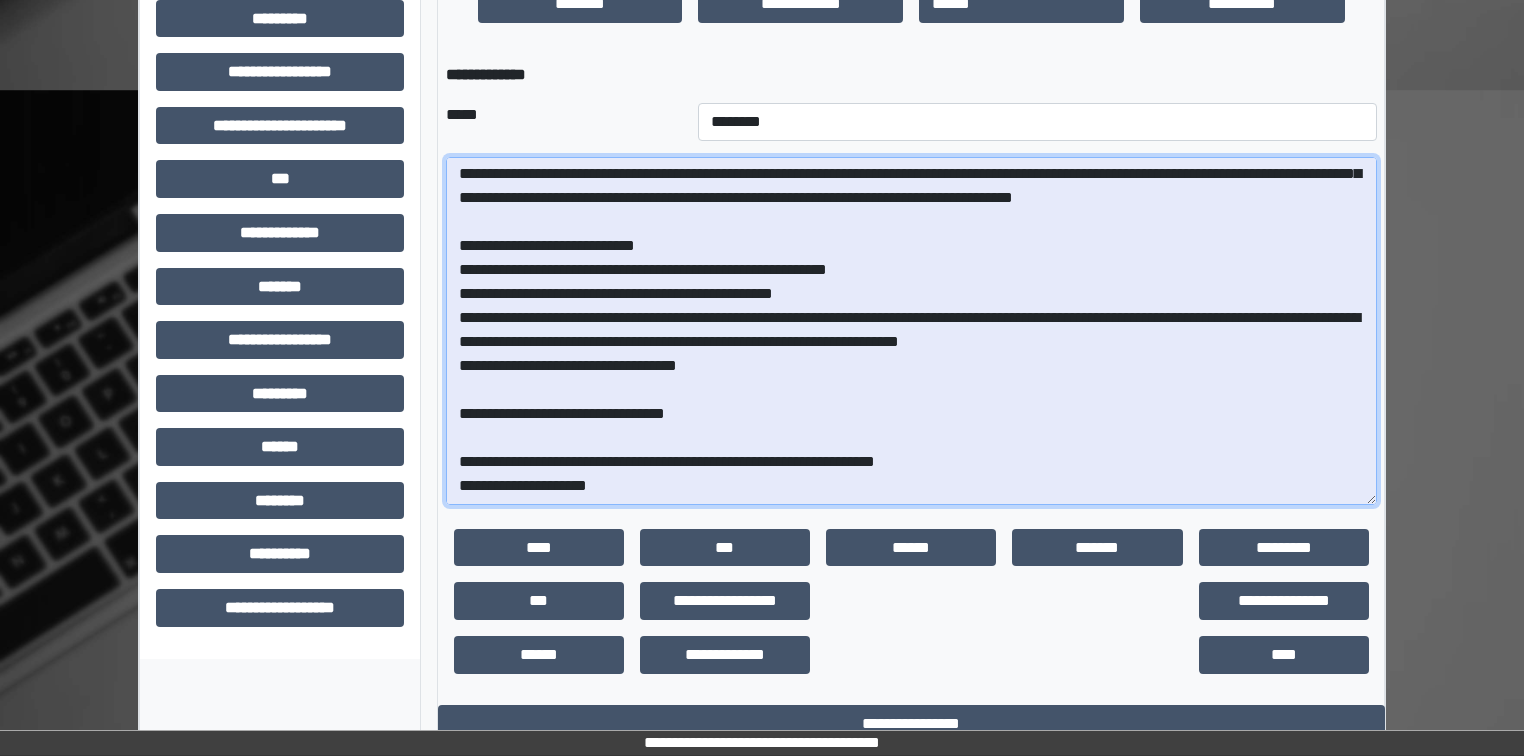 click at bounding box center [911, 331] 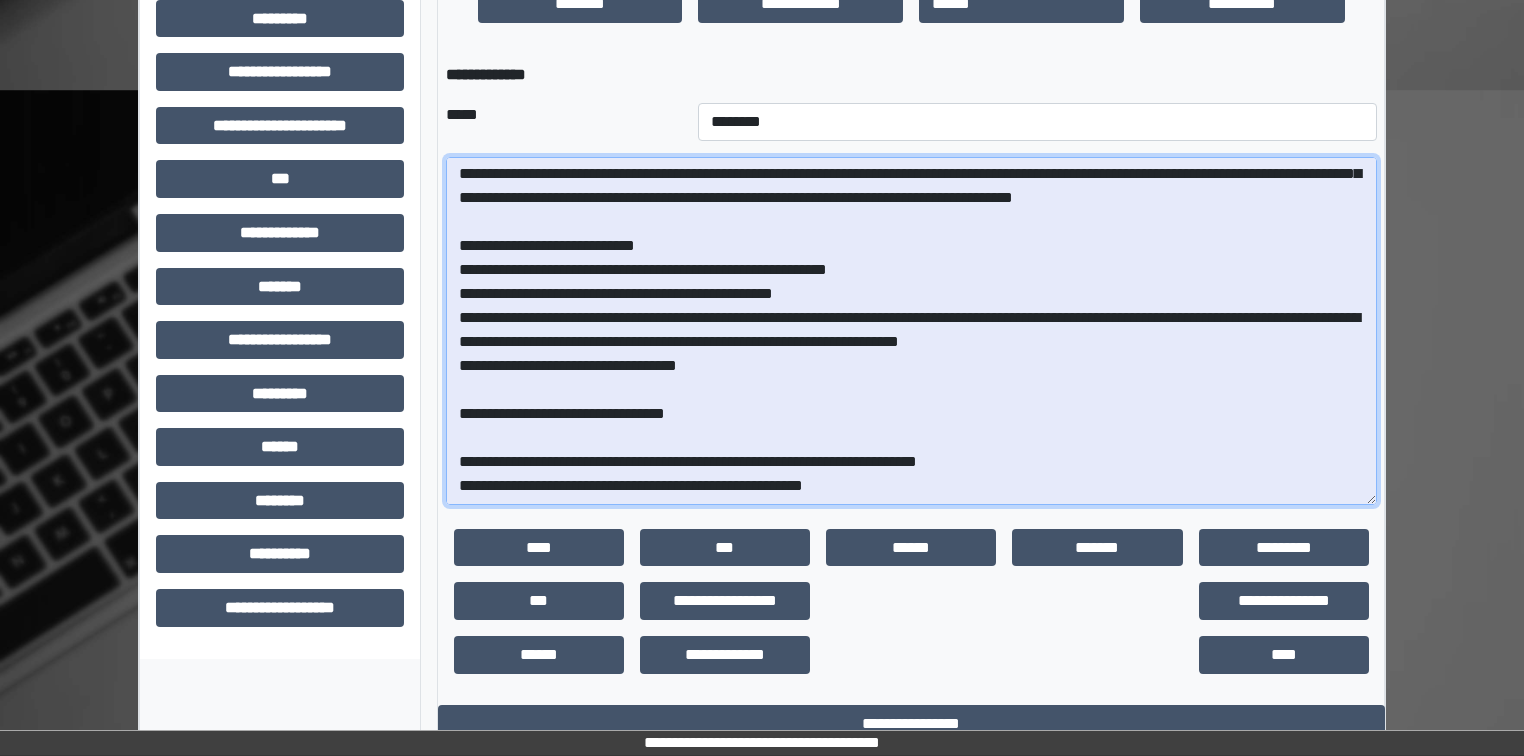 scroll, scrollTop: 90, scrollLeft: 0, axis: vertical 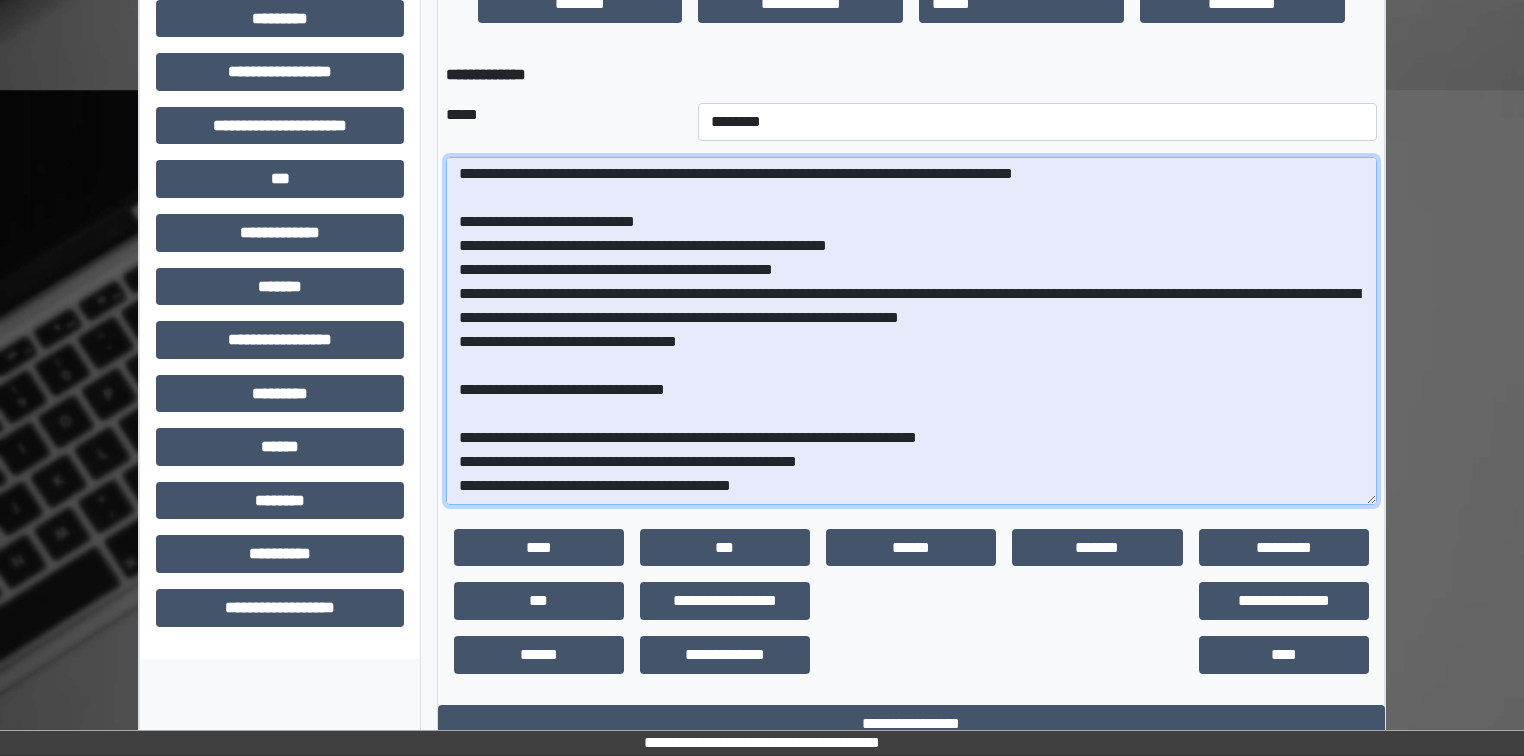 click at bounding box center [911, 331] 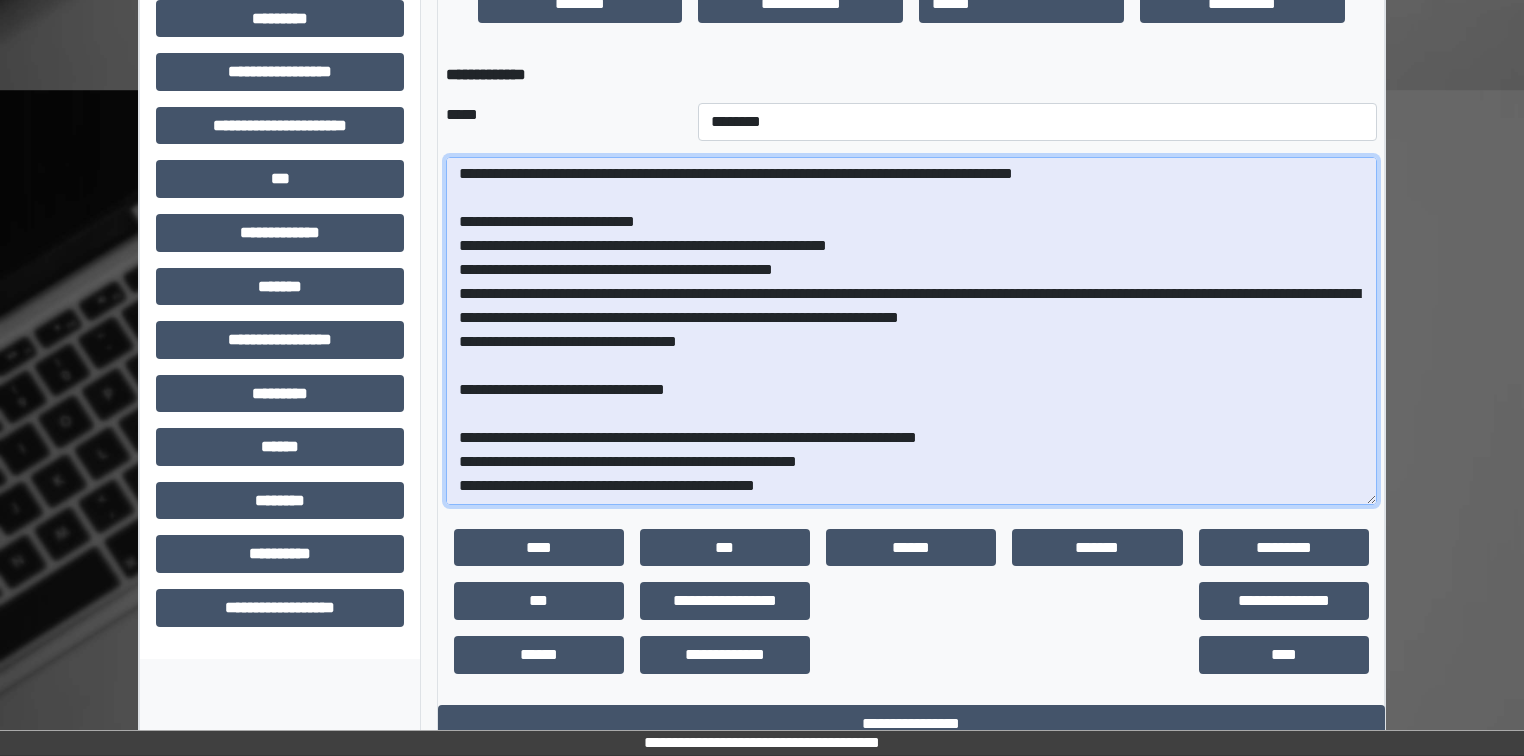 click at bounding box center (911, 331) 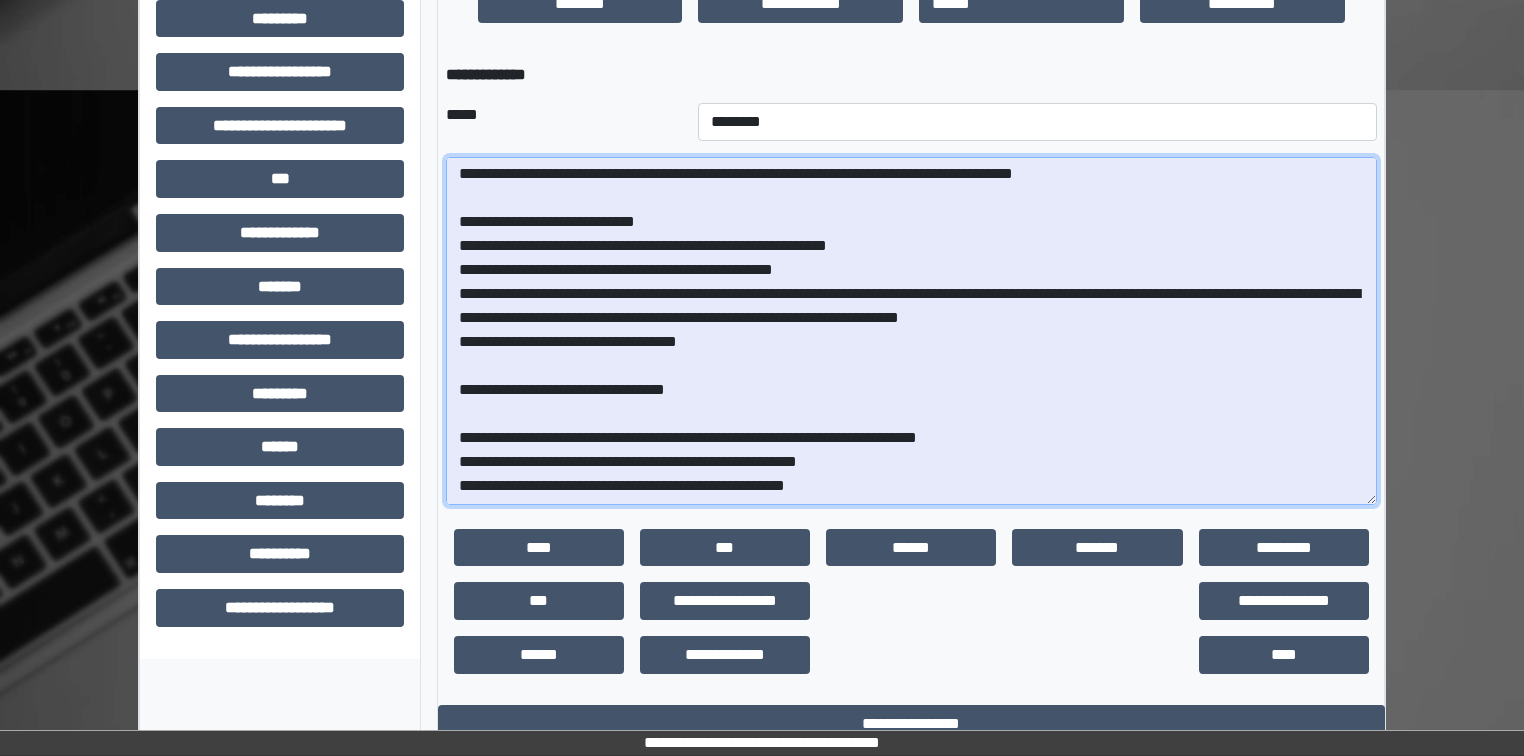 scroll, scrollTop: 0, scrollLeft: 0, axis: both 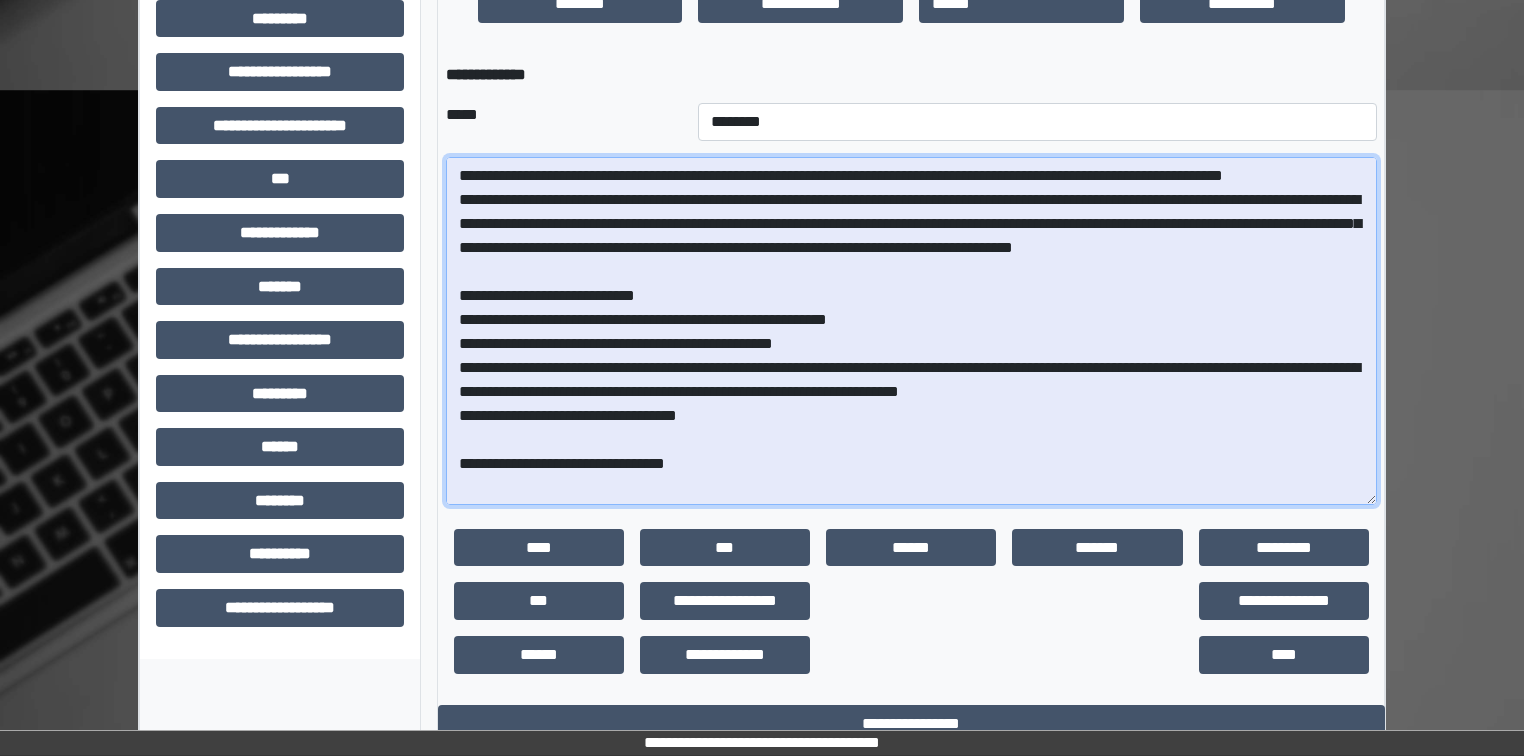 click at bounding box center (911, 331) 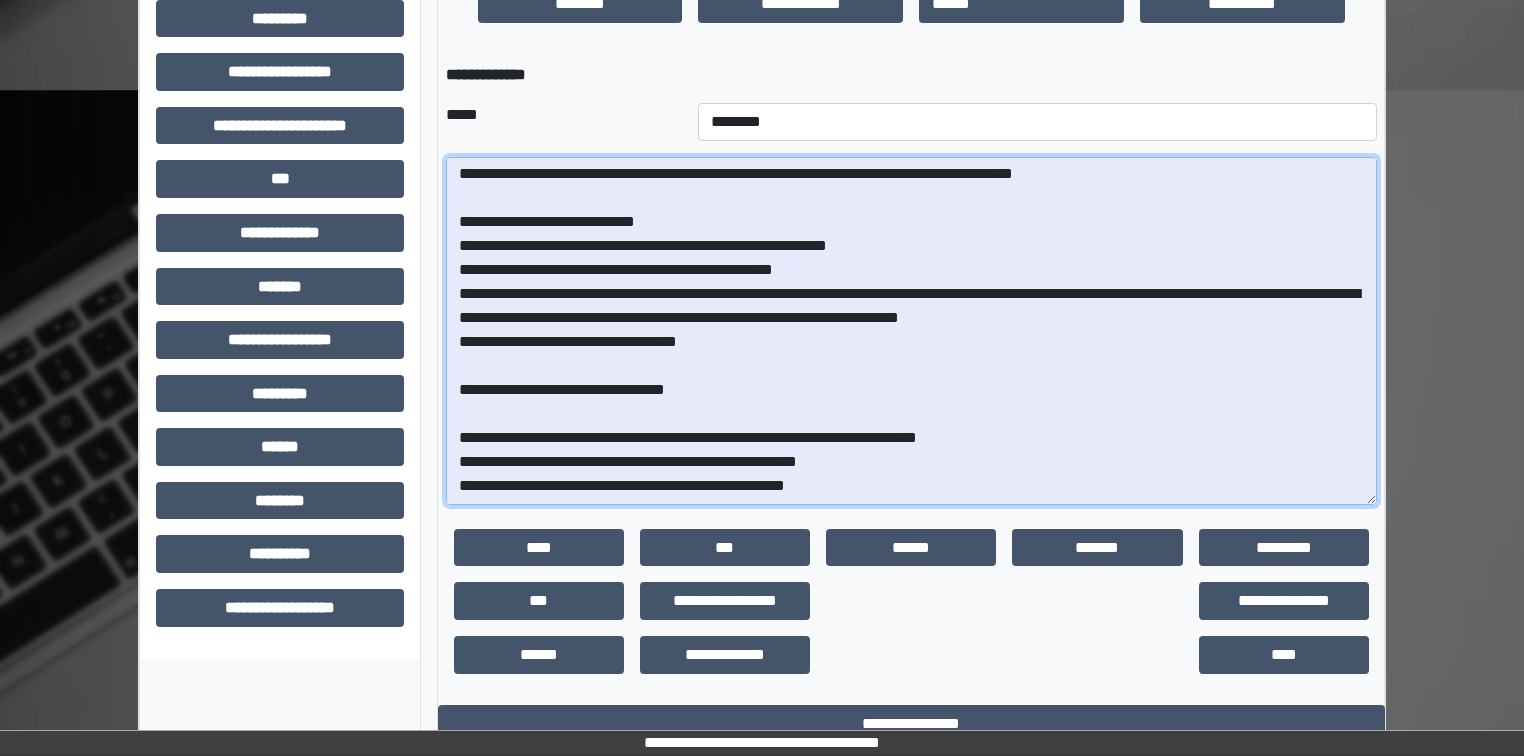 scroll, scrollTop: 145, scrollLeft: 0, axis: vertical 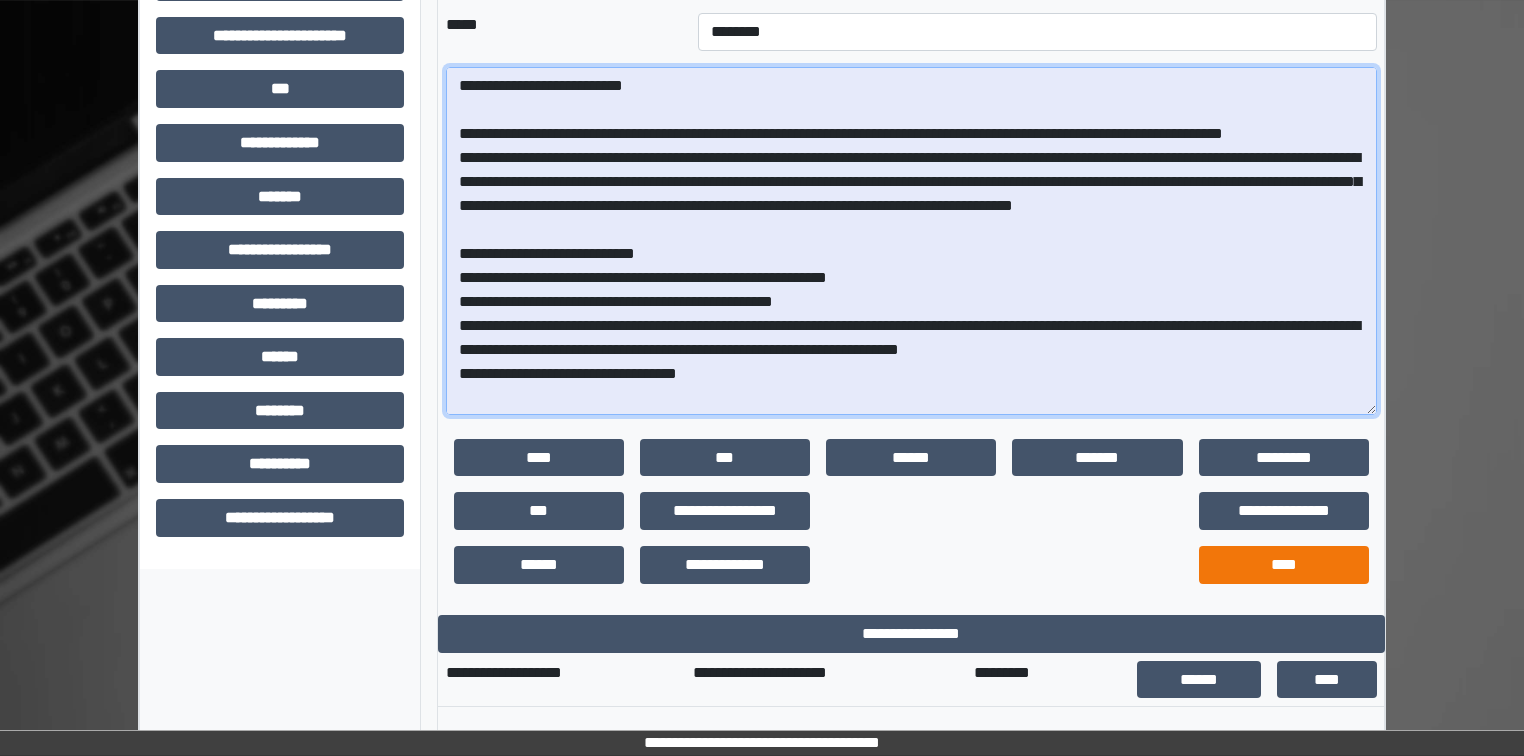 type on "**********" 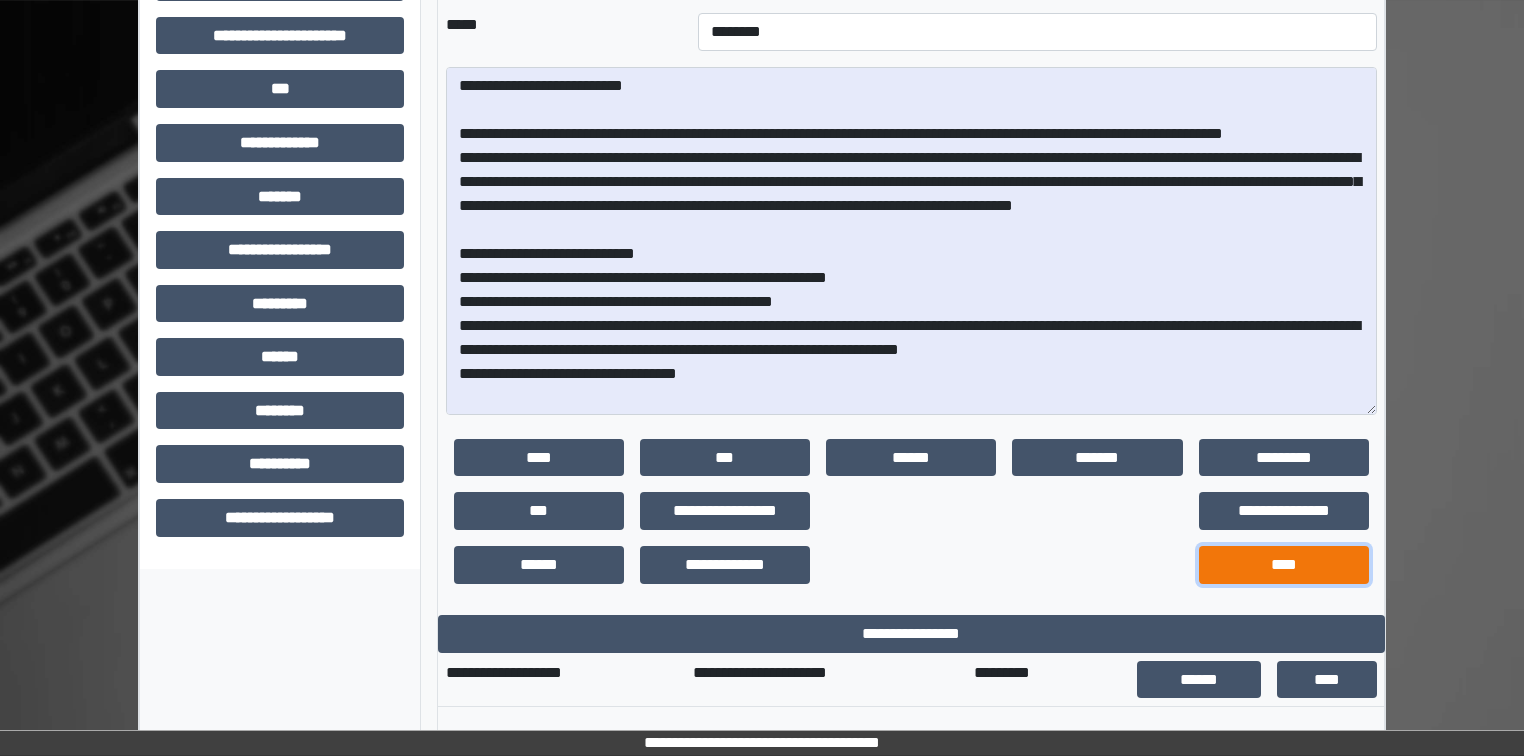 click on "****" at bounding box center (1284, 565) 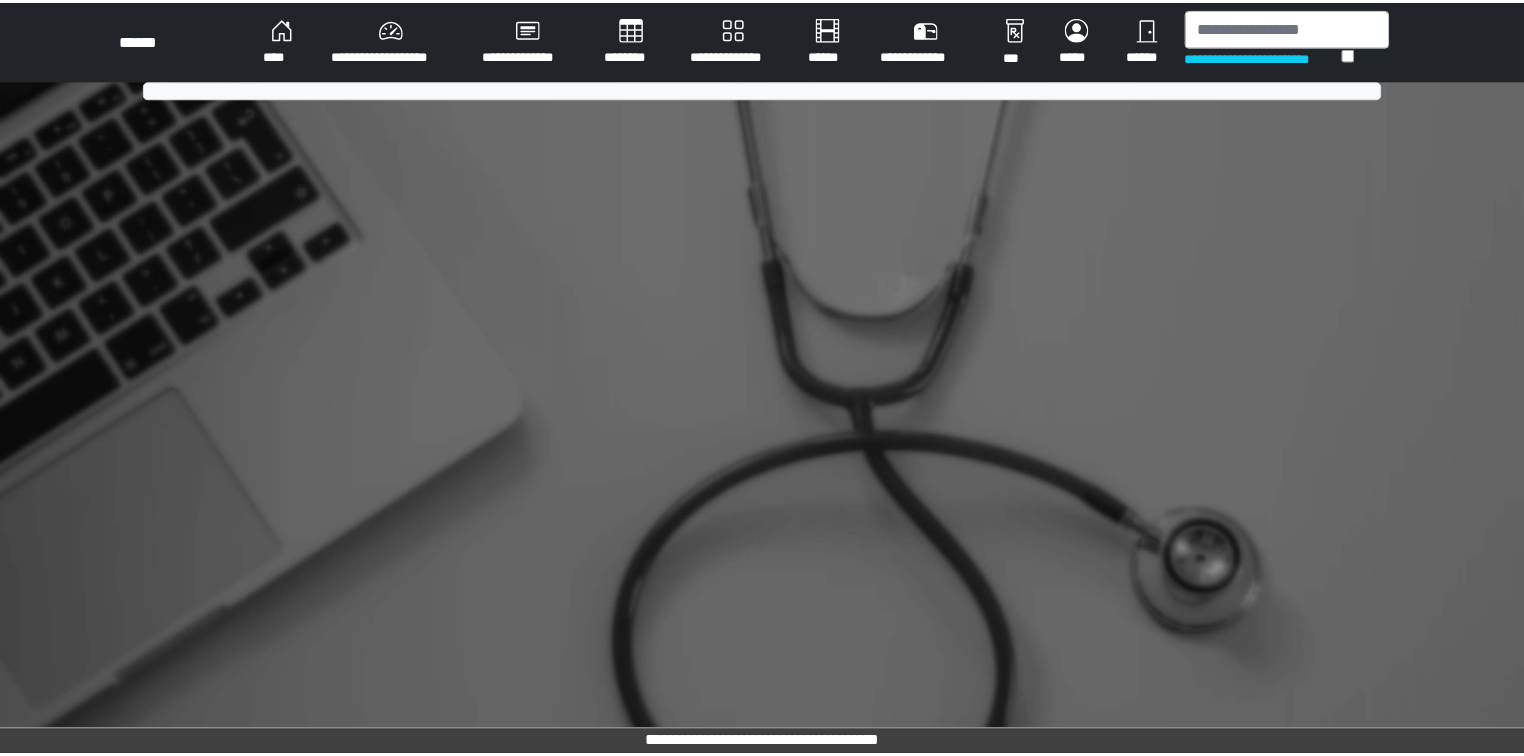 scroll, scrollTop: 0, scrollLeft: 0, axis: both 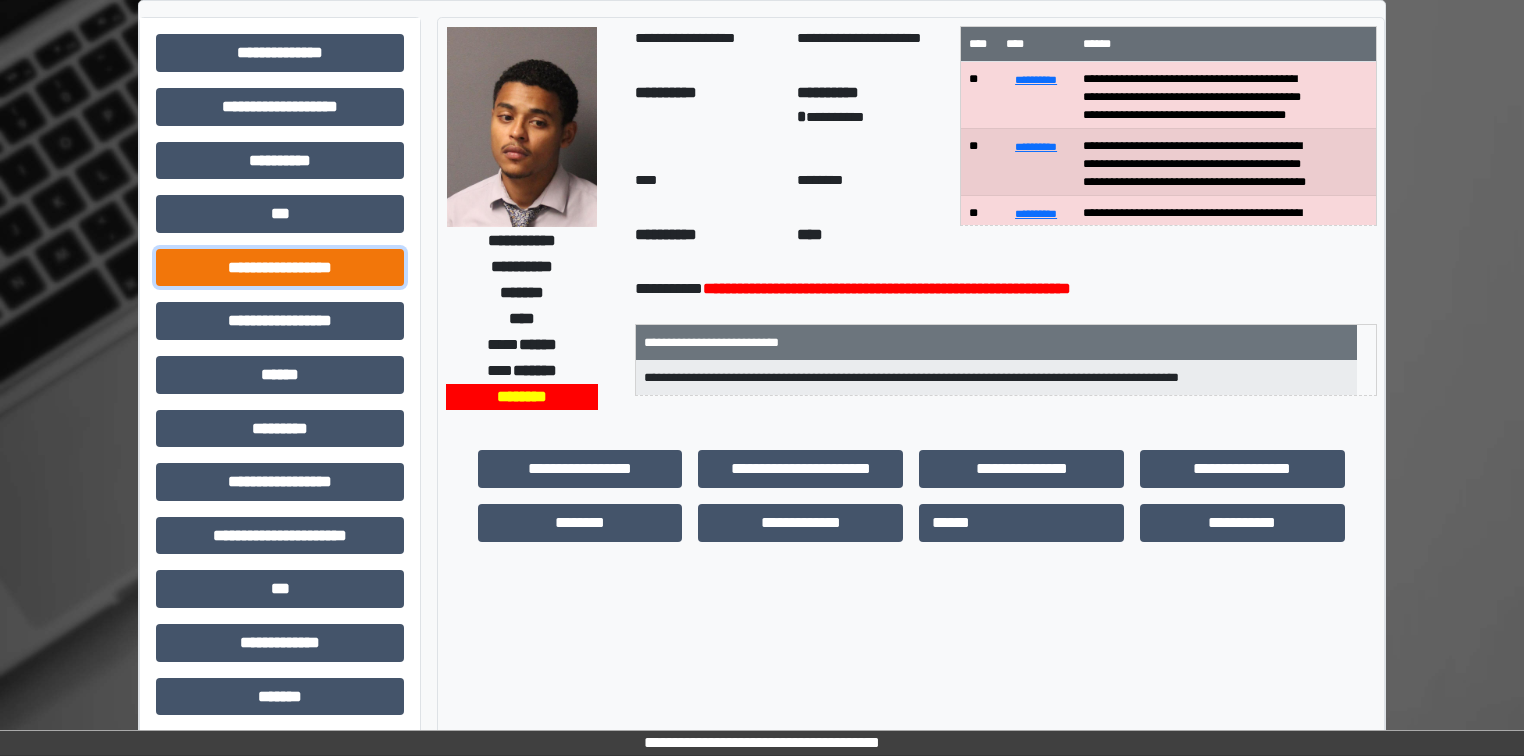 click on "**********" at bounding box center (280, 268) 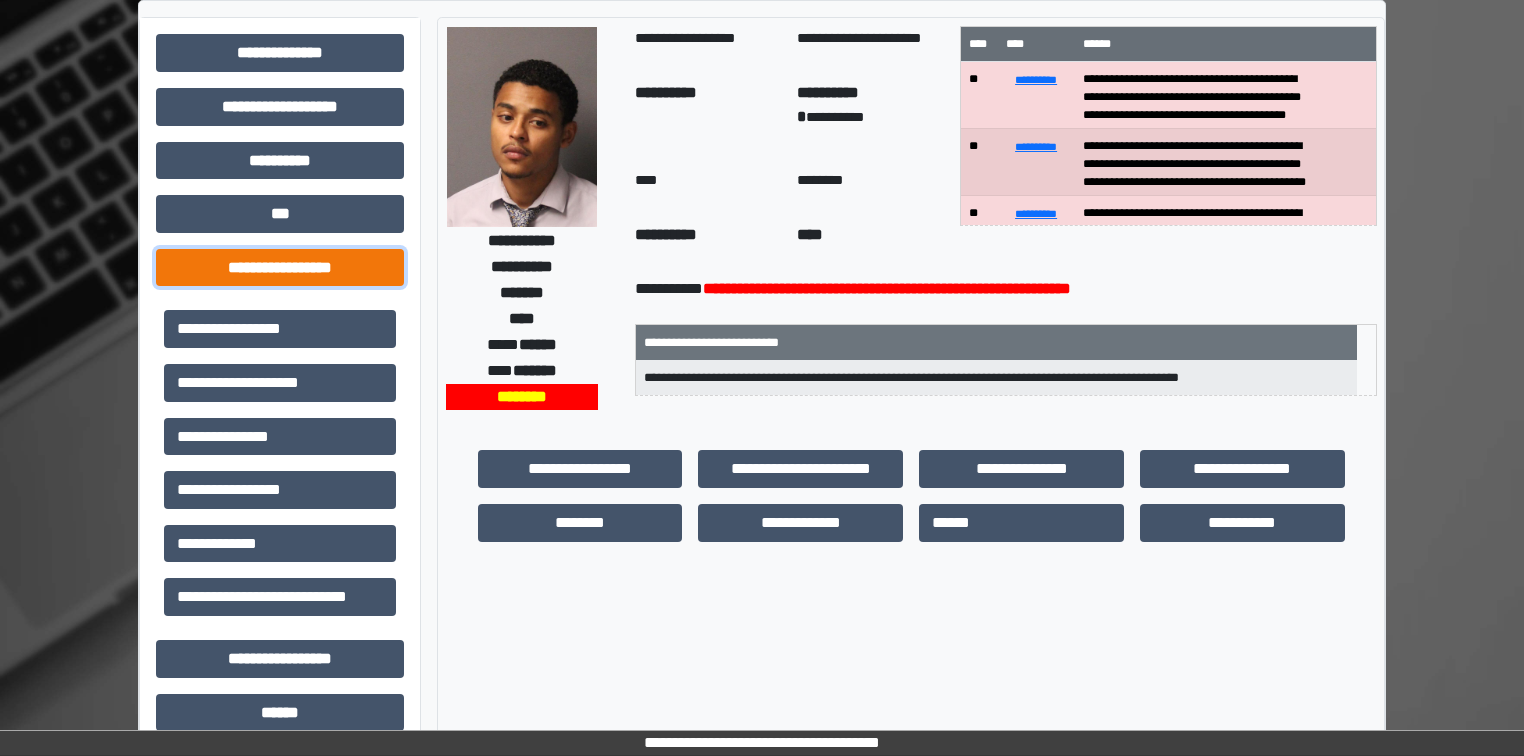 click on "**********" at bounding box center [280, 268] 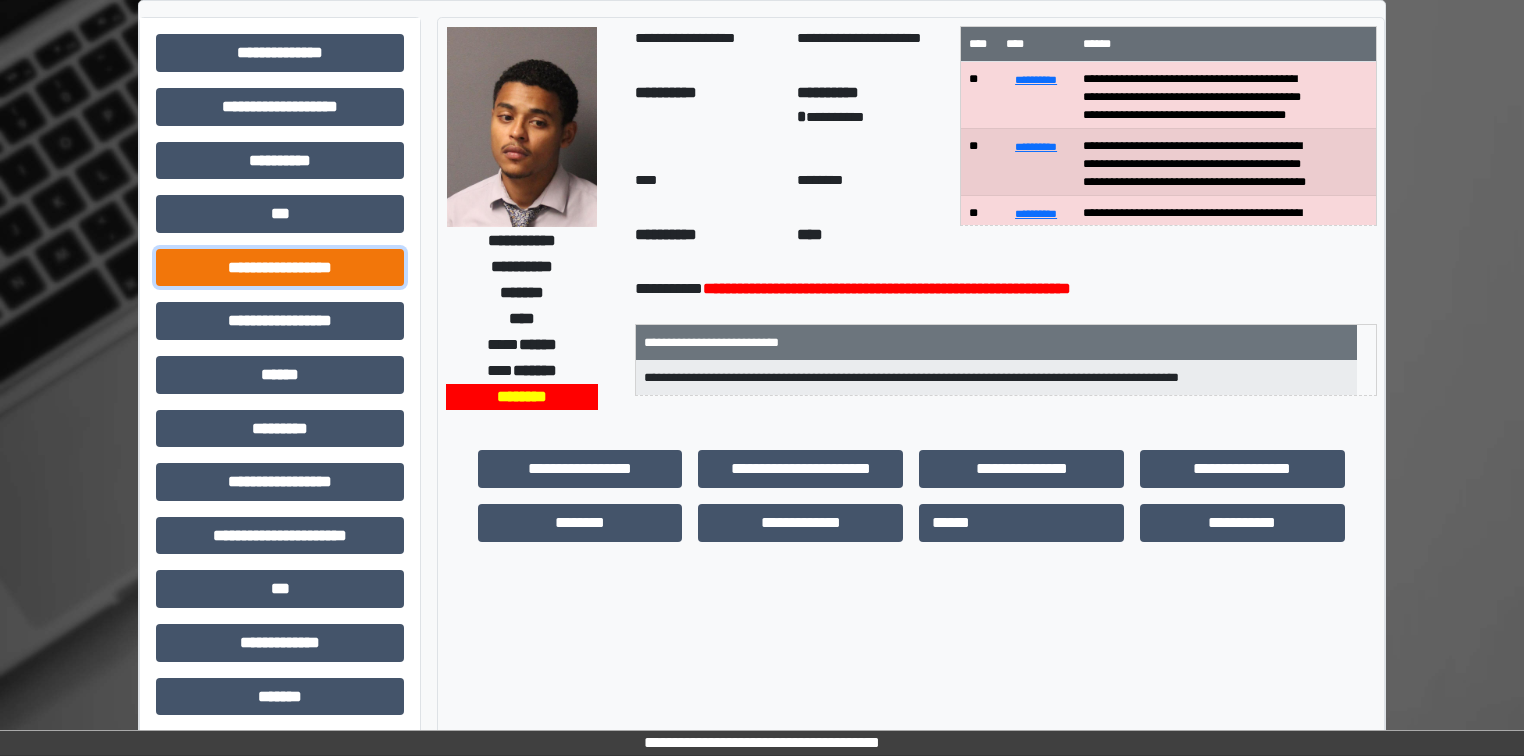 click on "**********" at bounding box center [280, 268] 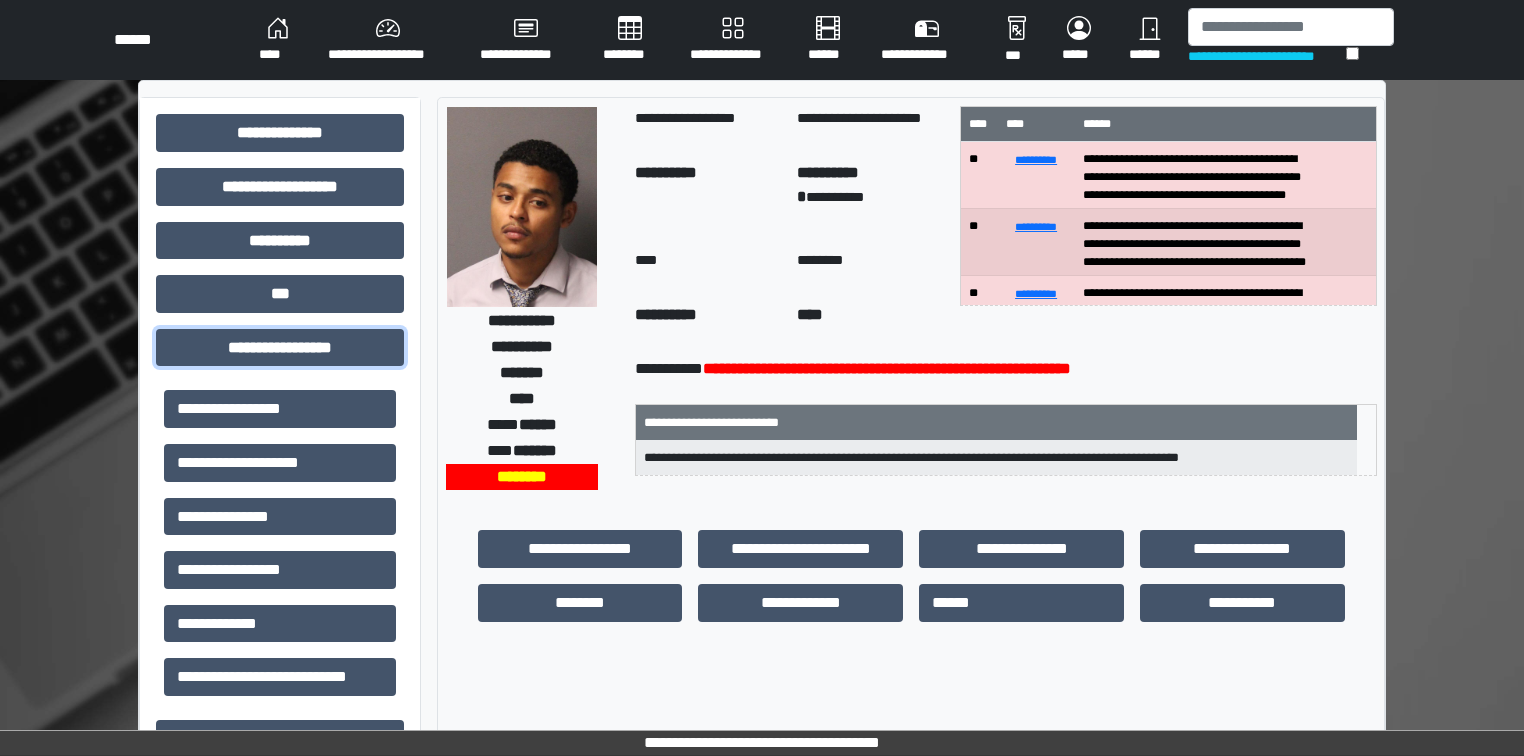 scroll, scrollTop: 0, scrollLeft: 0, axis: both 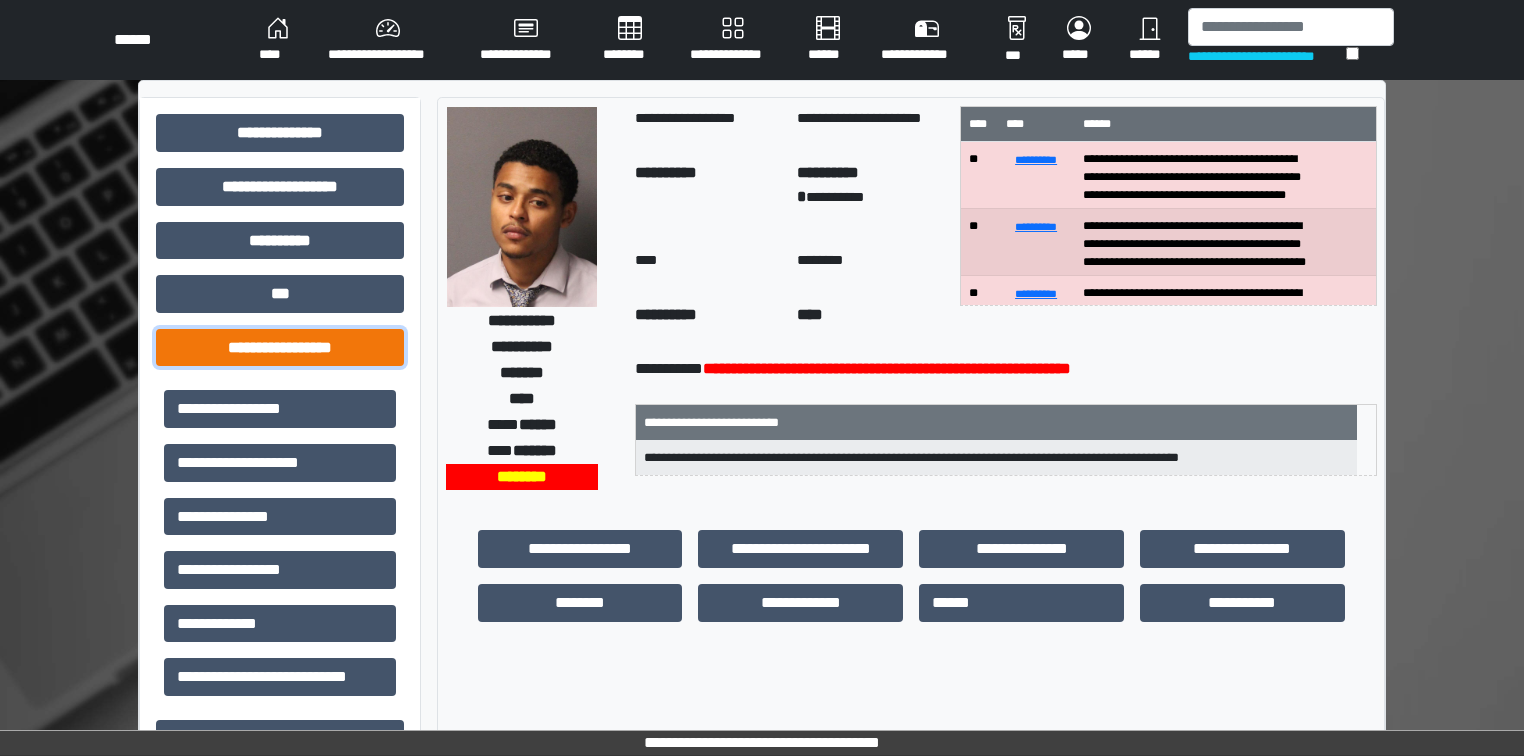 click on "**********" at bounding box center (280, 348) 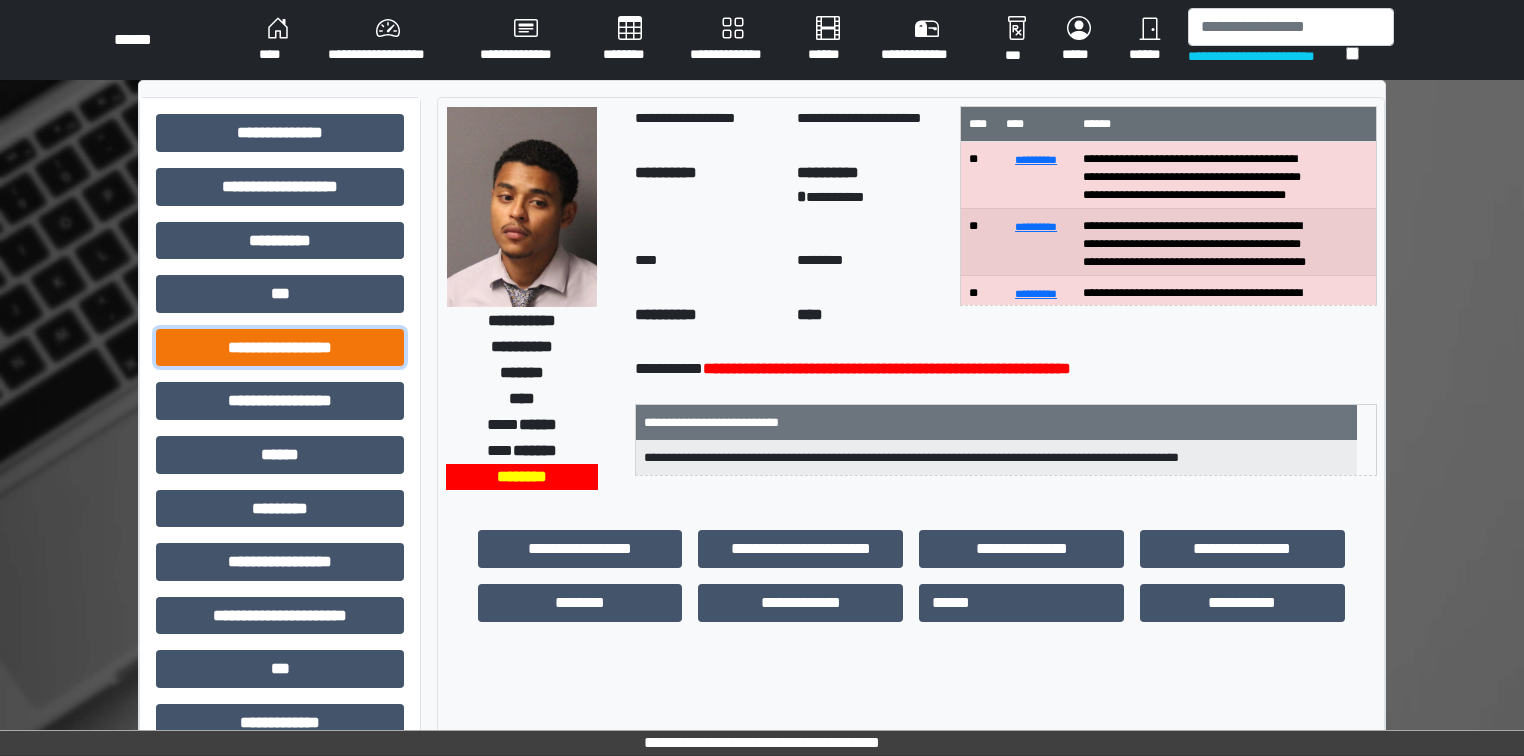 click on "**********" at bounding box center [280, 348] 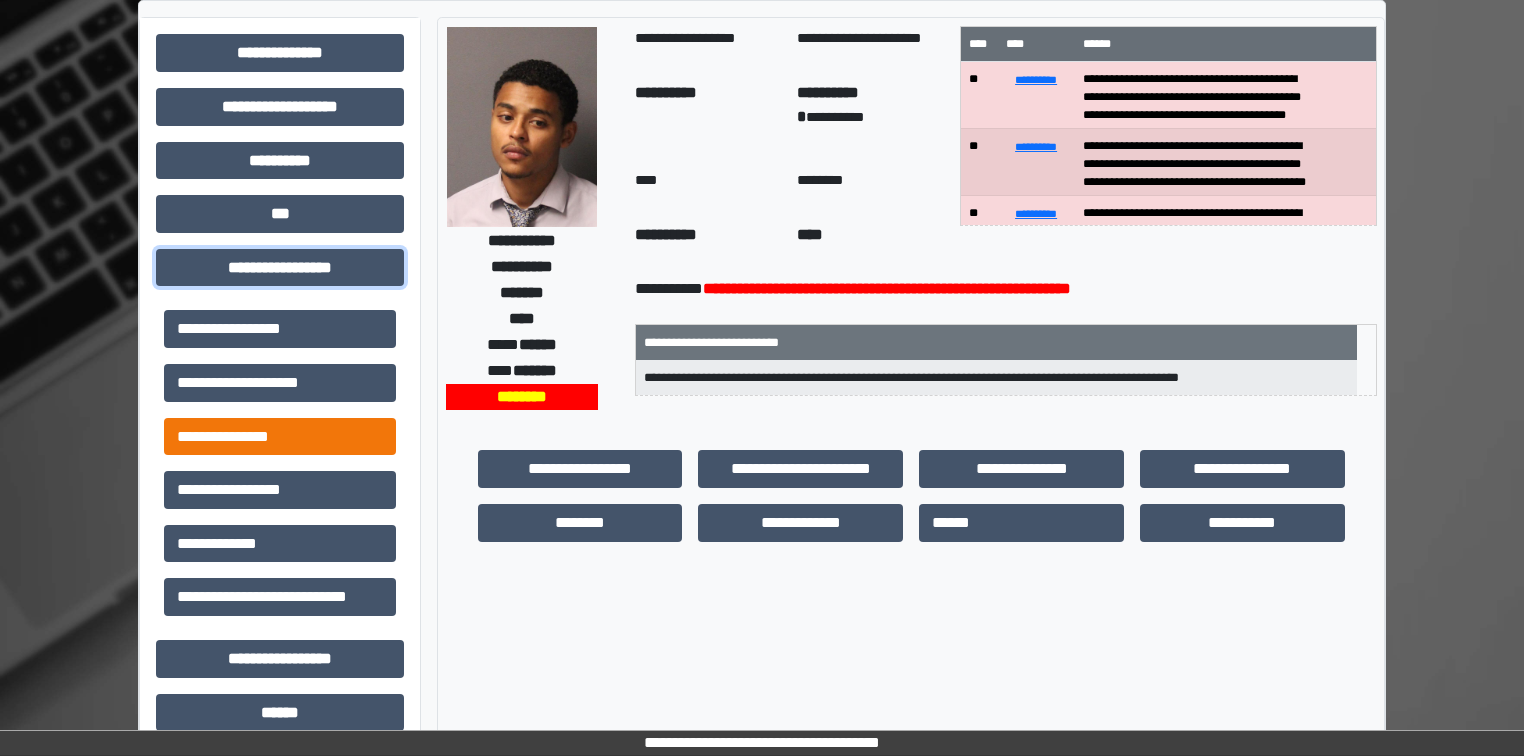 scroll, scrollTop: 160, scrollLeft: 0, axis: vertical 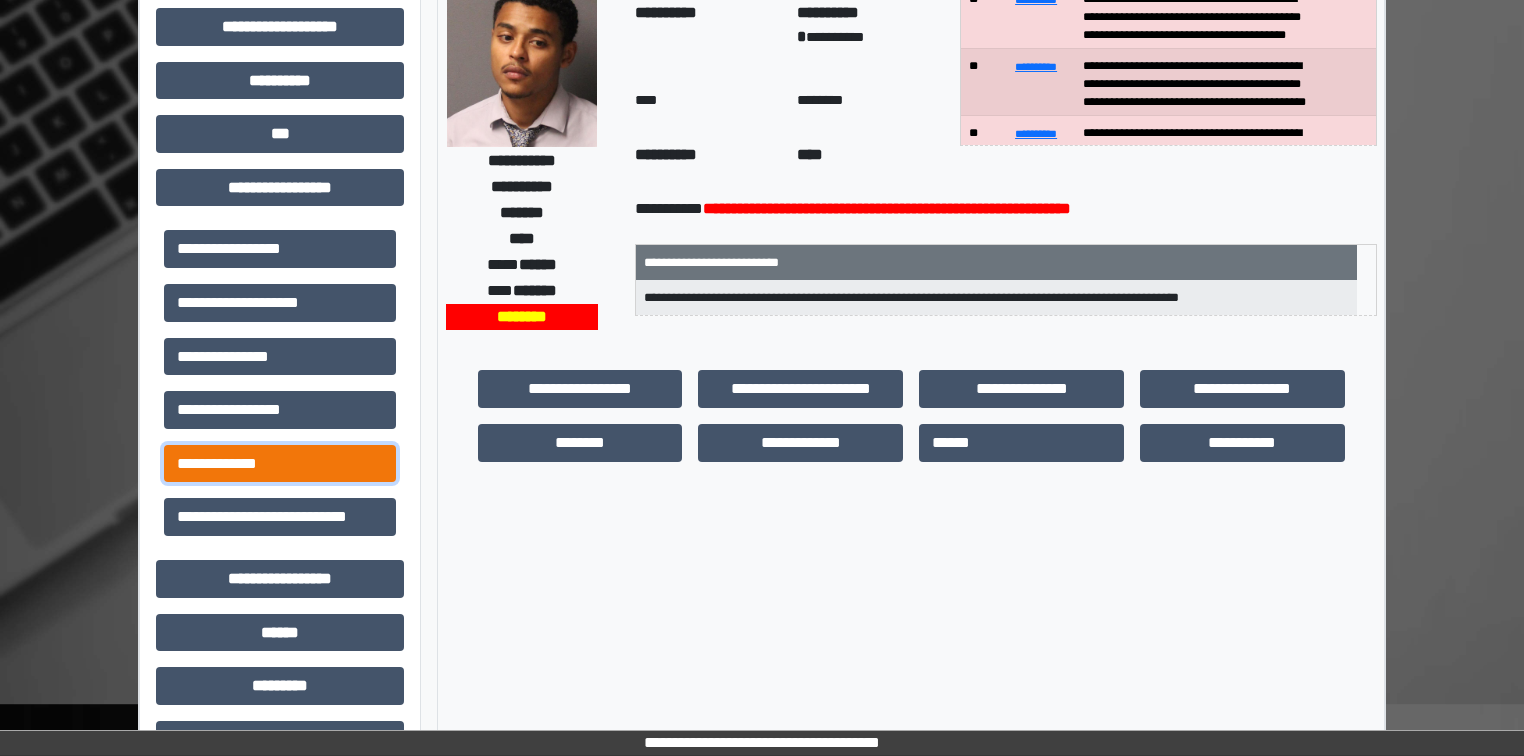 click on "**********" at bounding box center (280, 464) 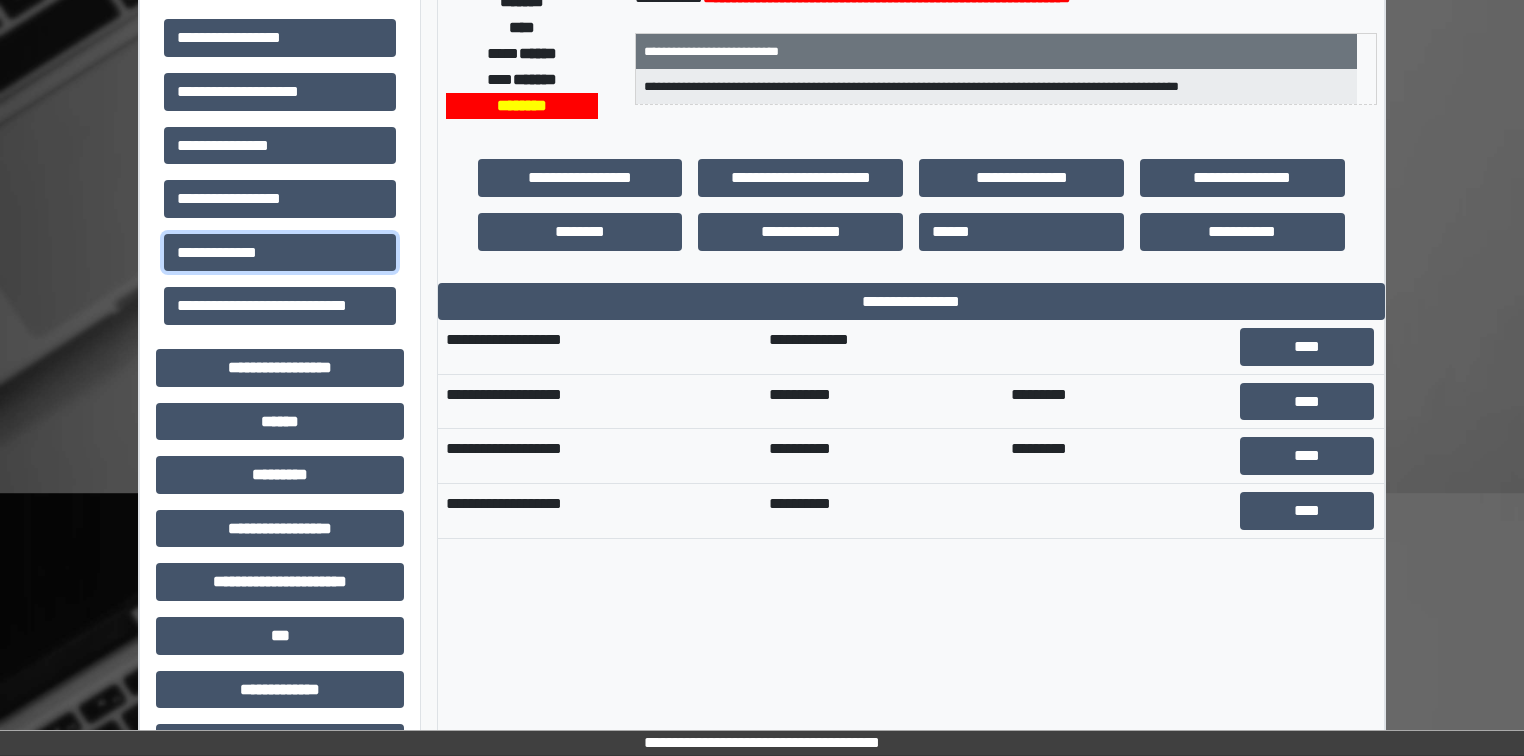 scroll, scrollTop: 400, scrollLeft: 0, axis: vertical 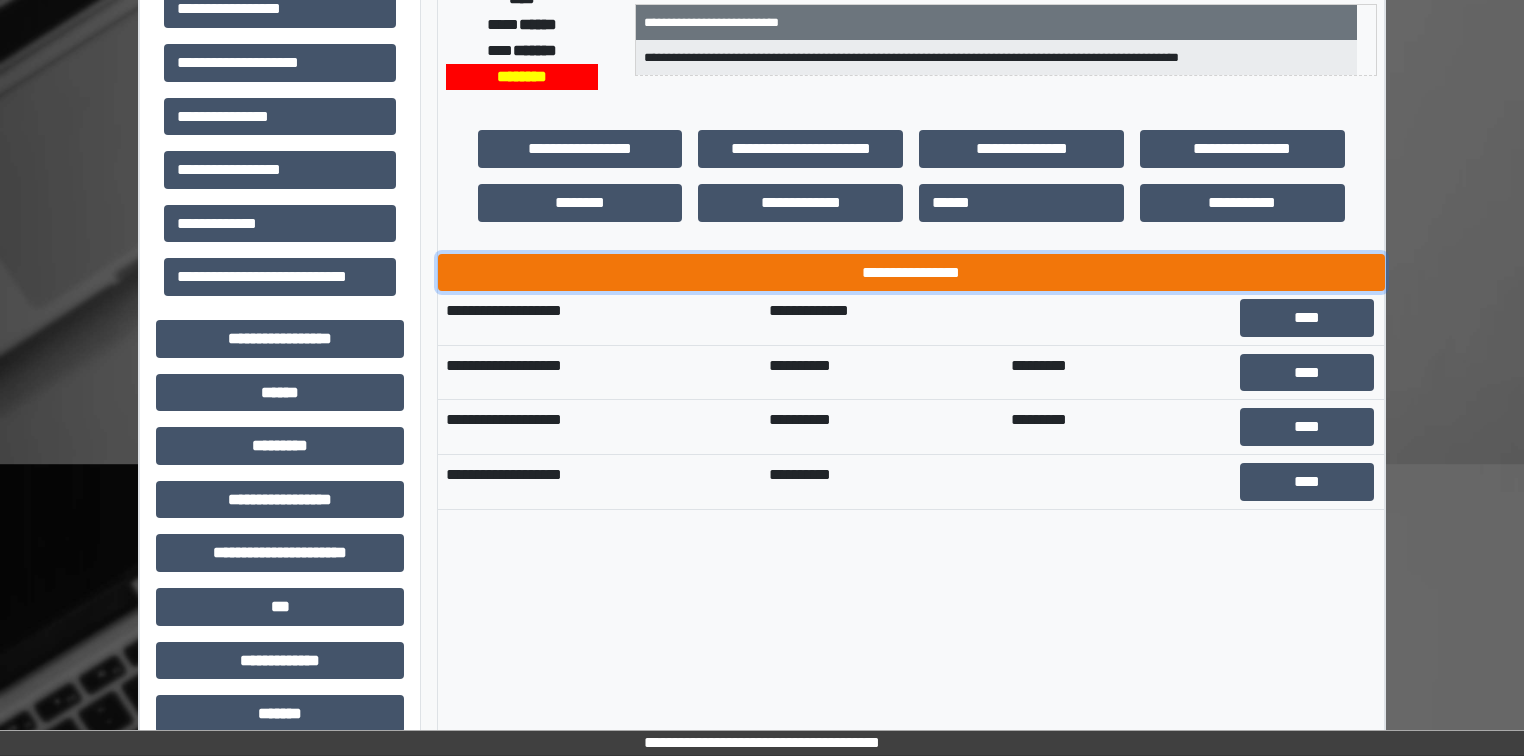 click on "**********" at bounding box center [911, 273] 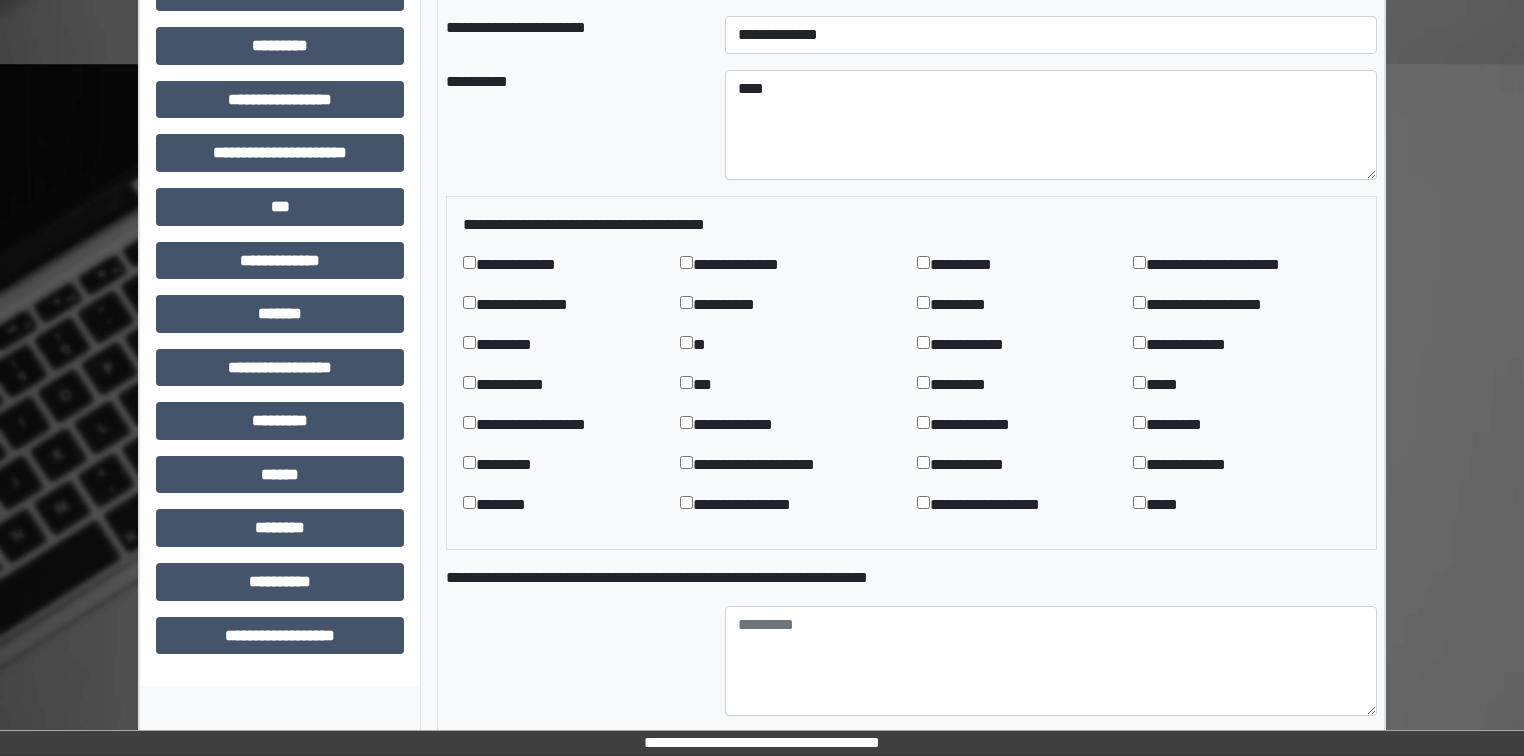 scroll, scrollTop: 560, scrollLeft: 0, axis: vertical 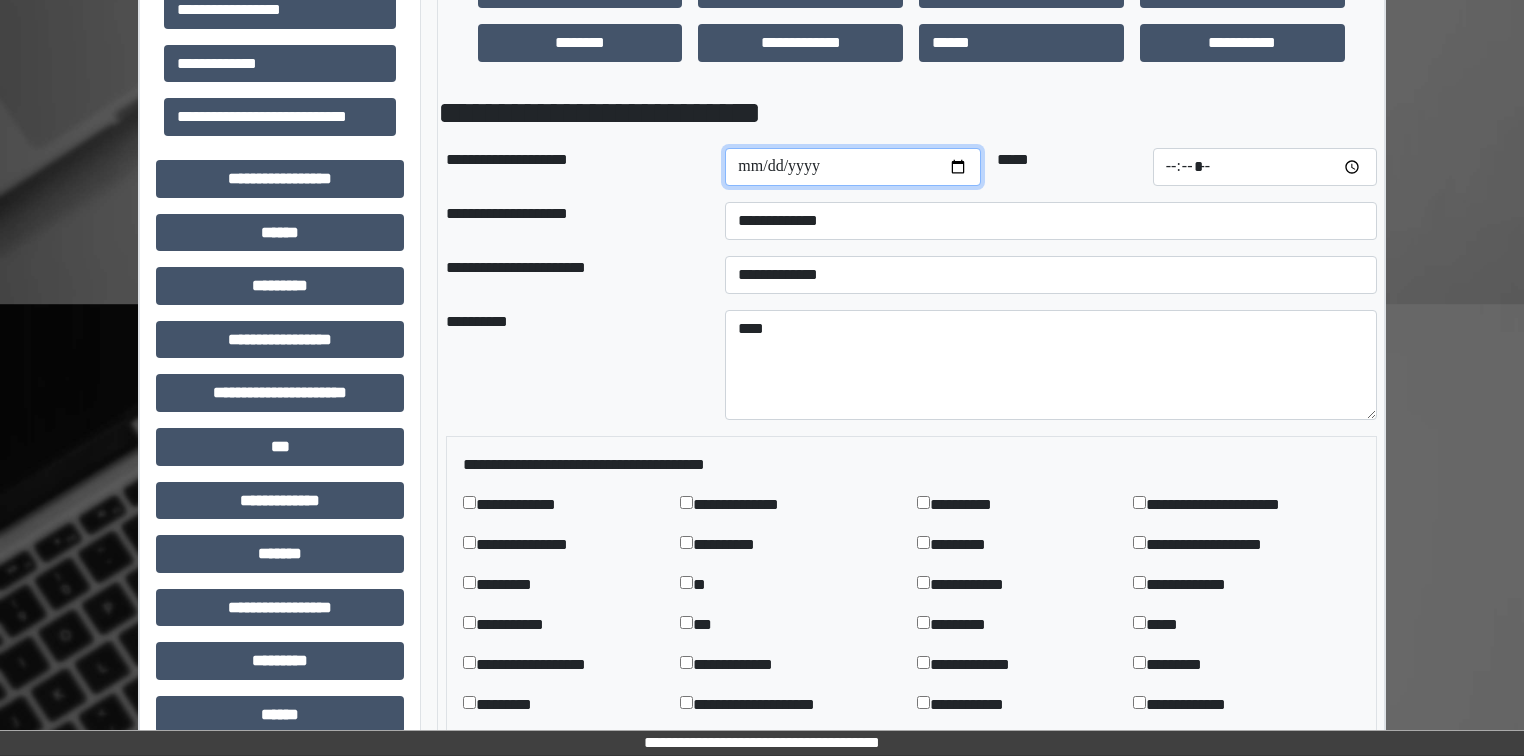 click at bounding box center (853, 167) 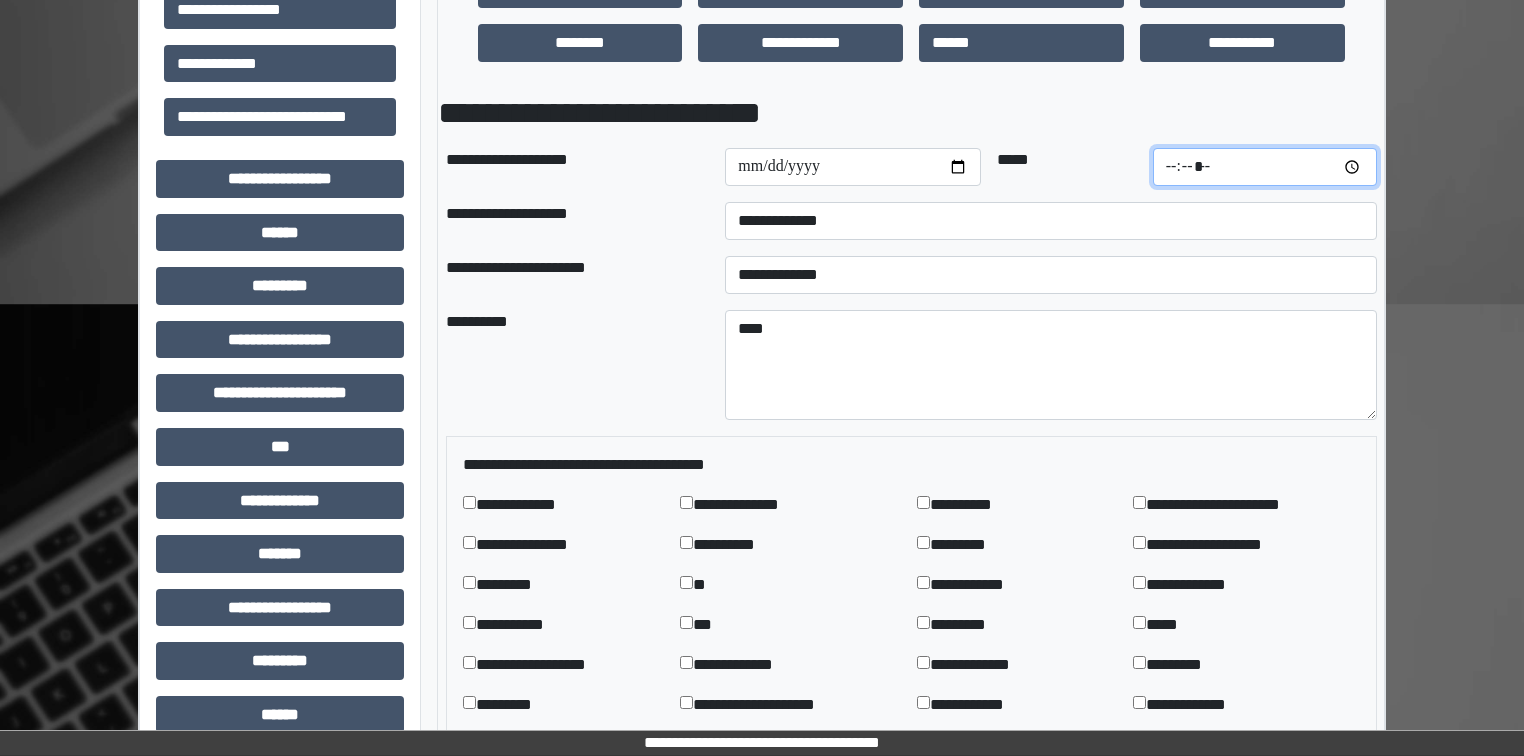 click at bounding box center [1265, 167] 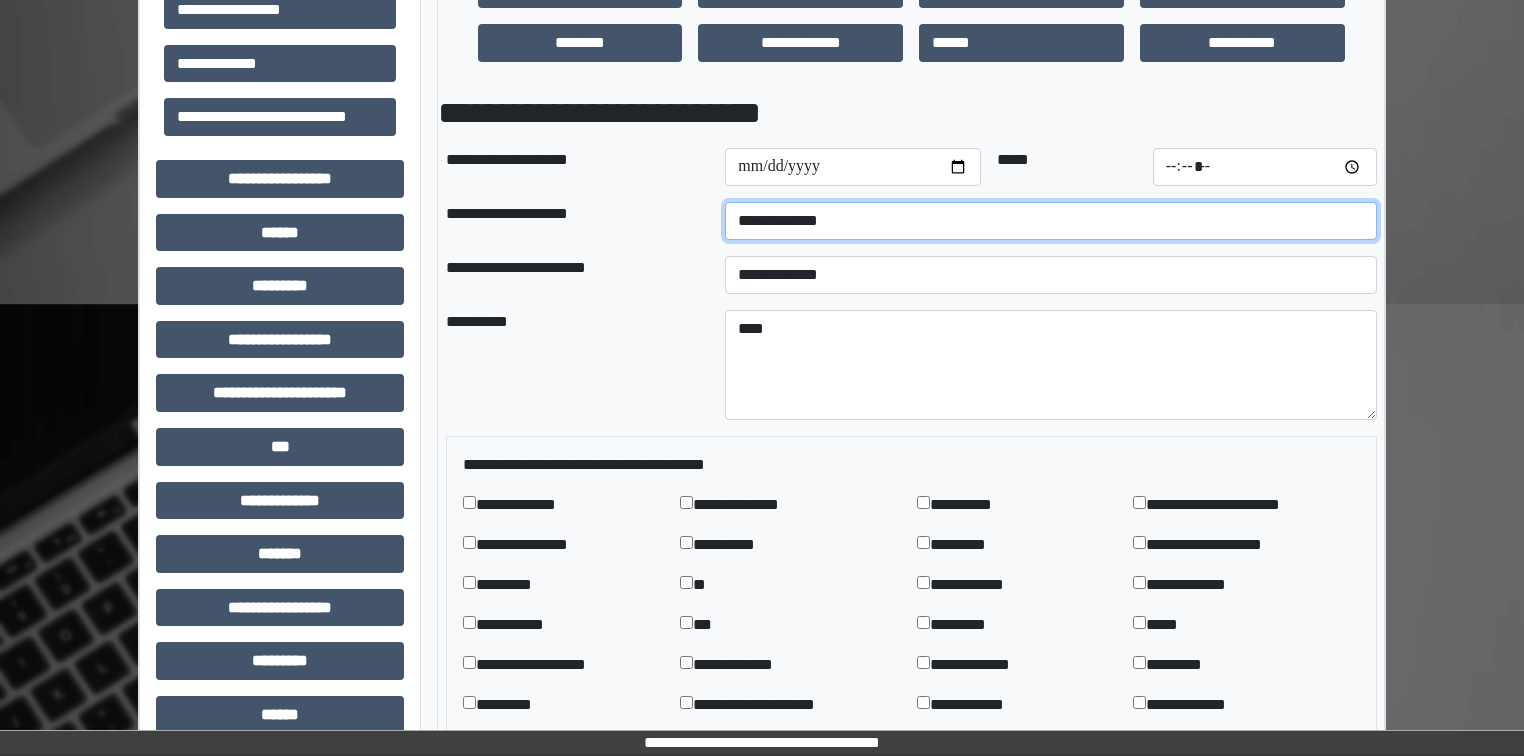 type on "*****" 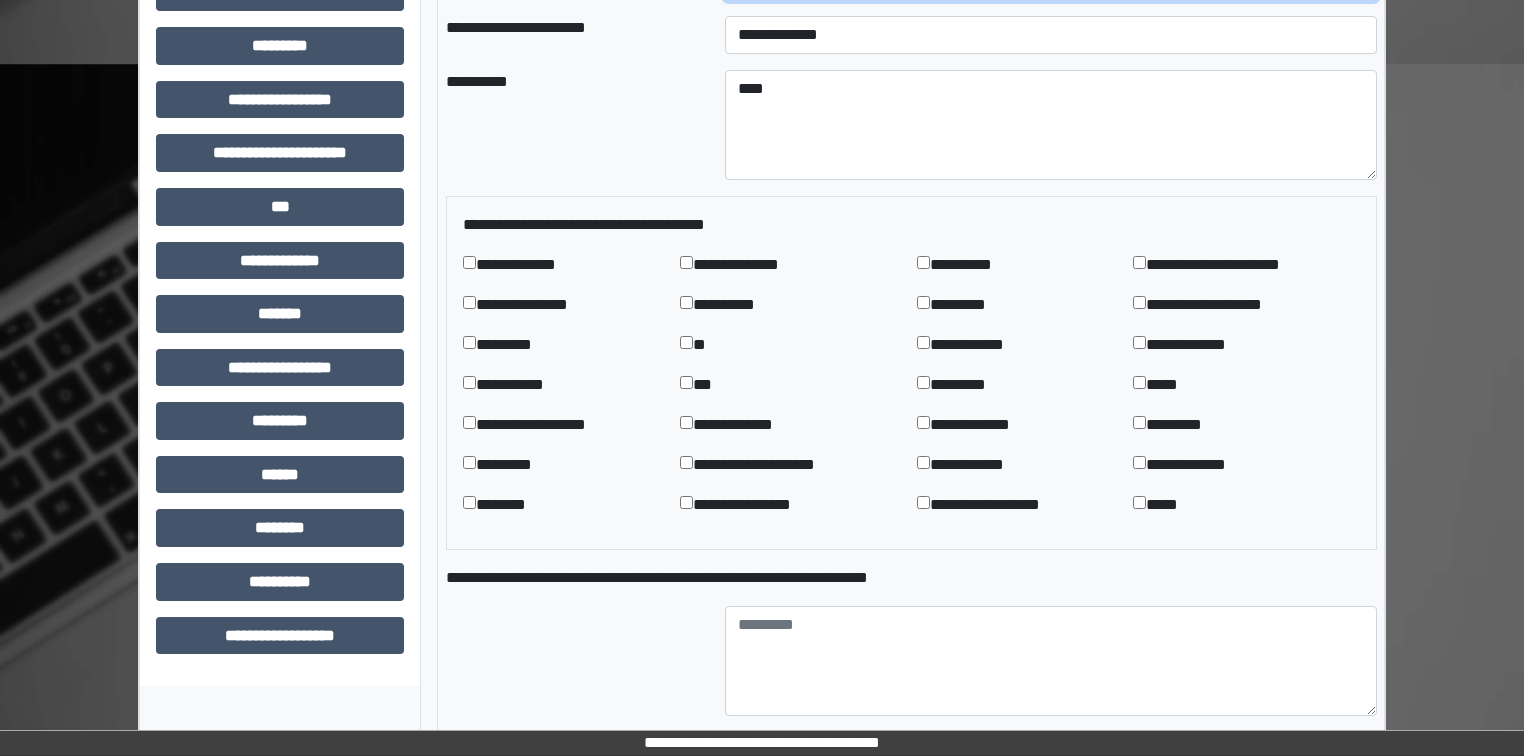 scroll, scrollTop: 960, scrollLeft: 0, axis: vertical 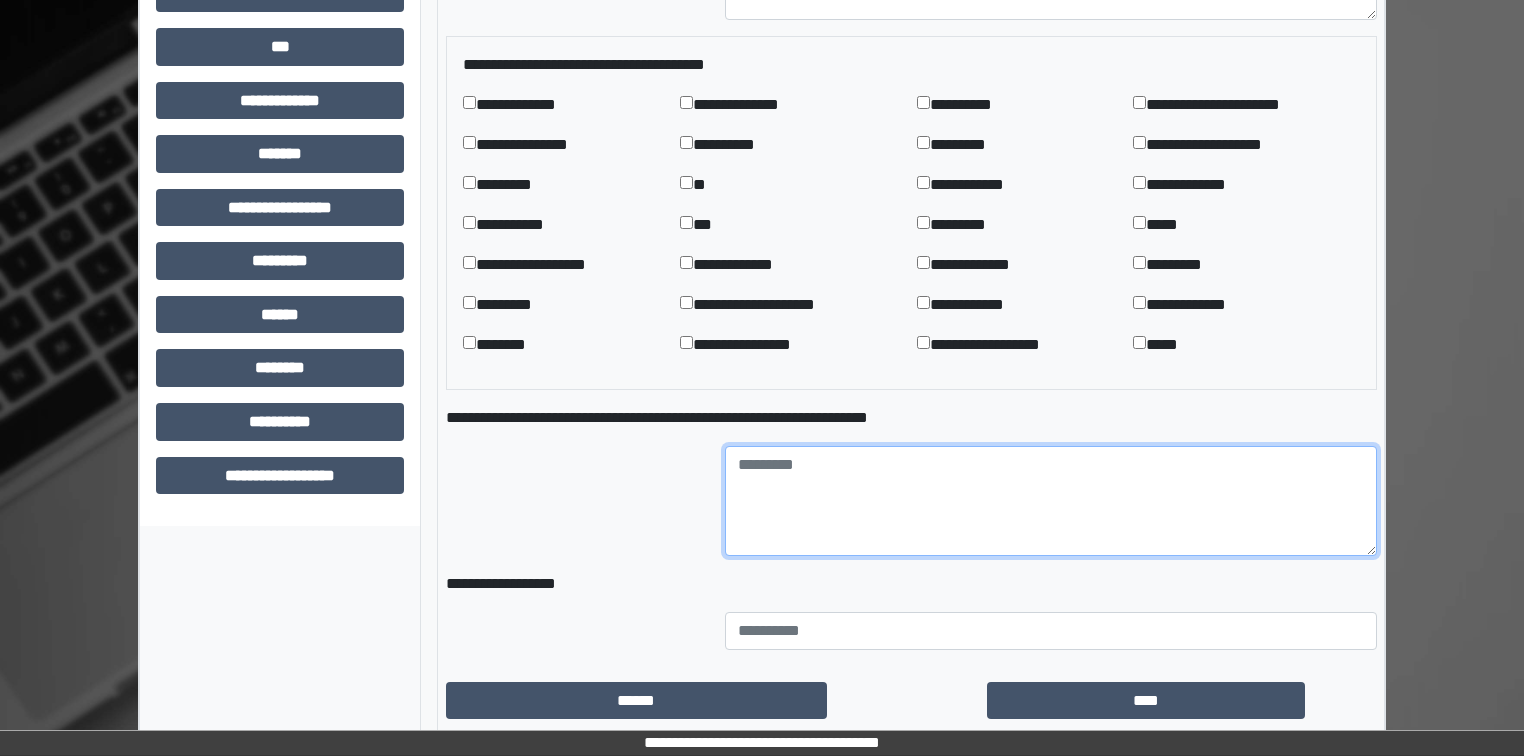 click at bounding box center (1051, 501) 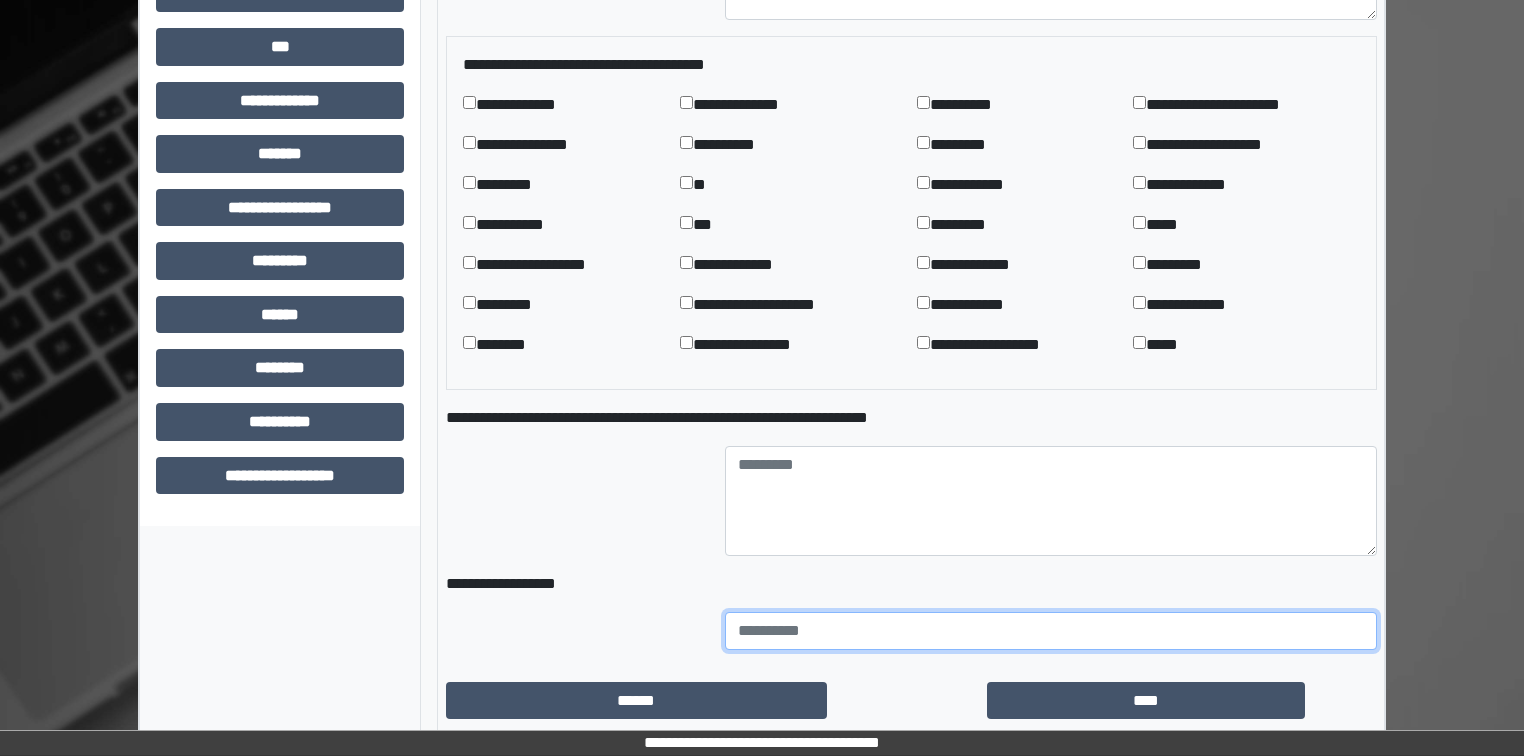 click at bounding box center (1051, 631) 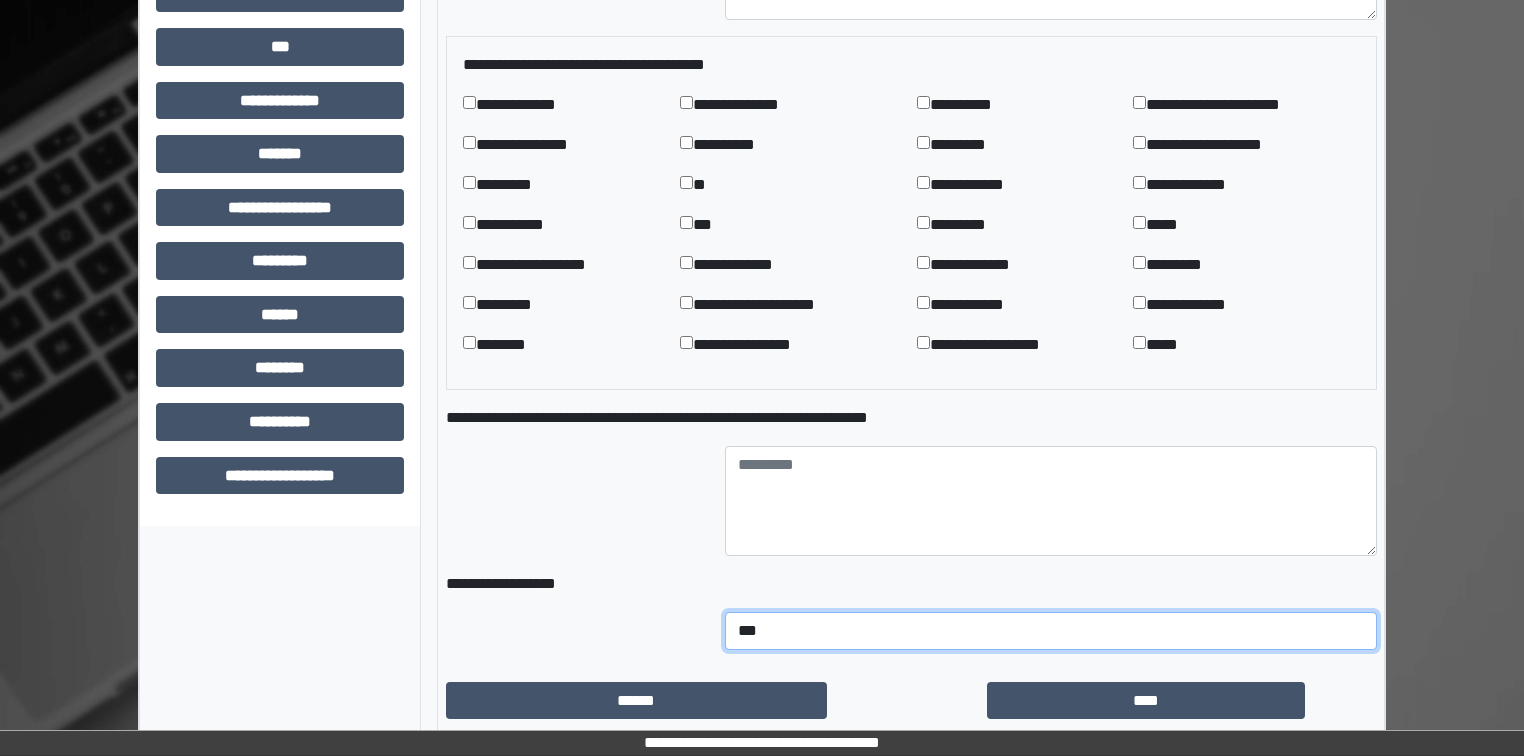 type on "***" 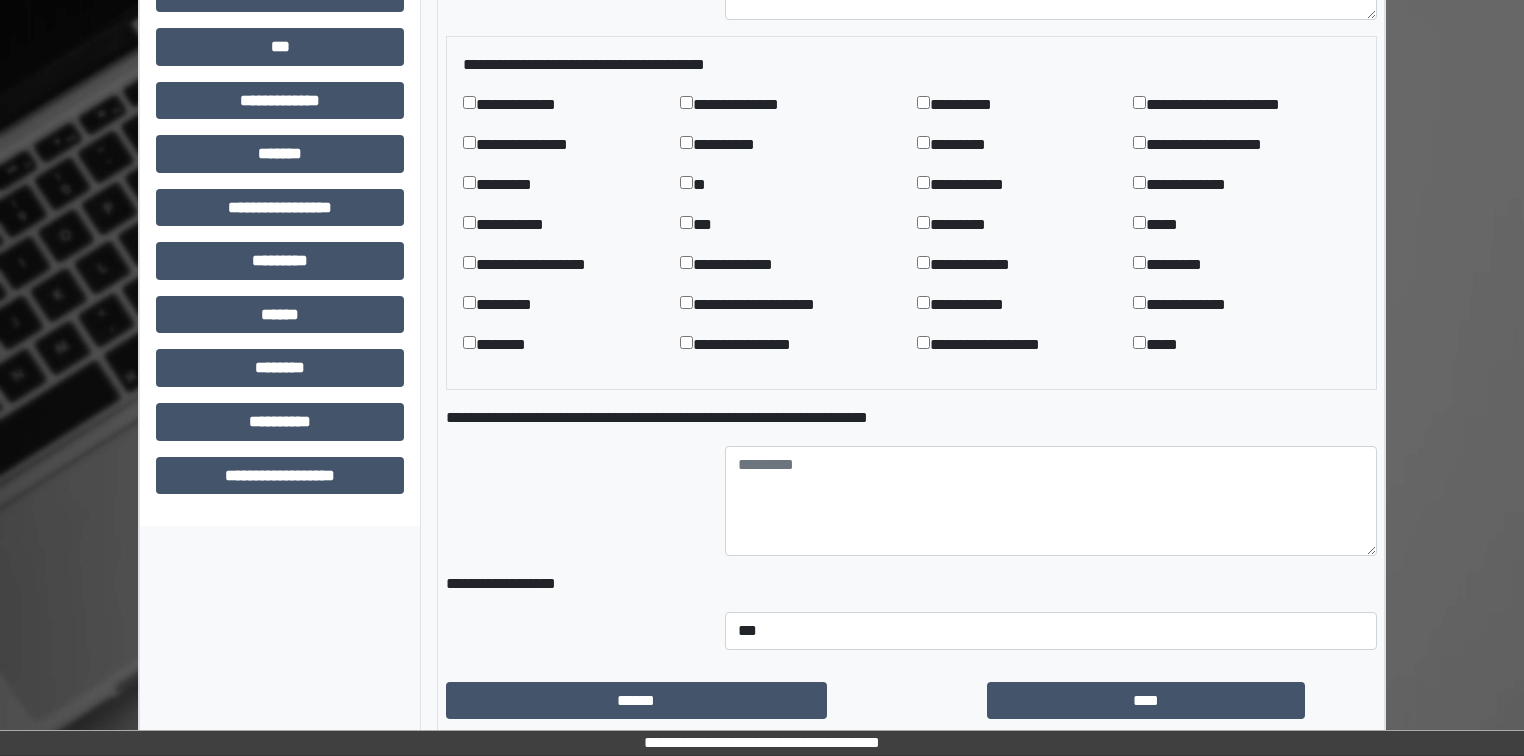 click at bounding box center (578, 501) 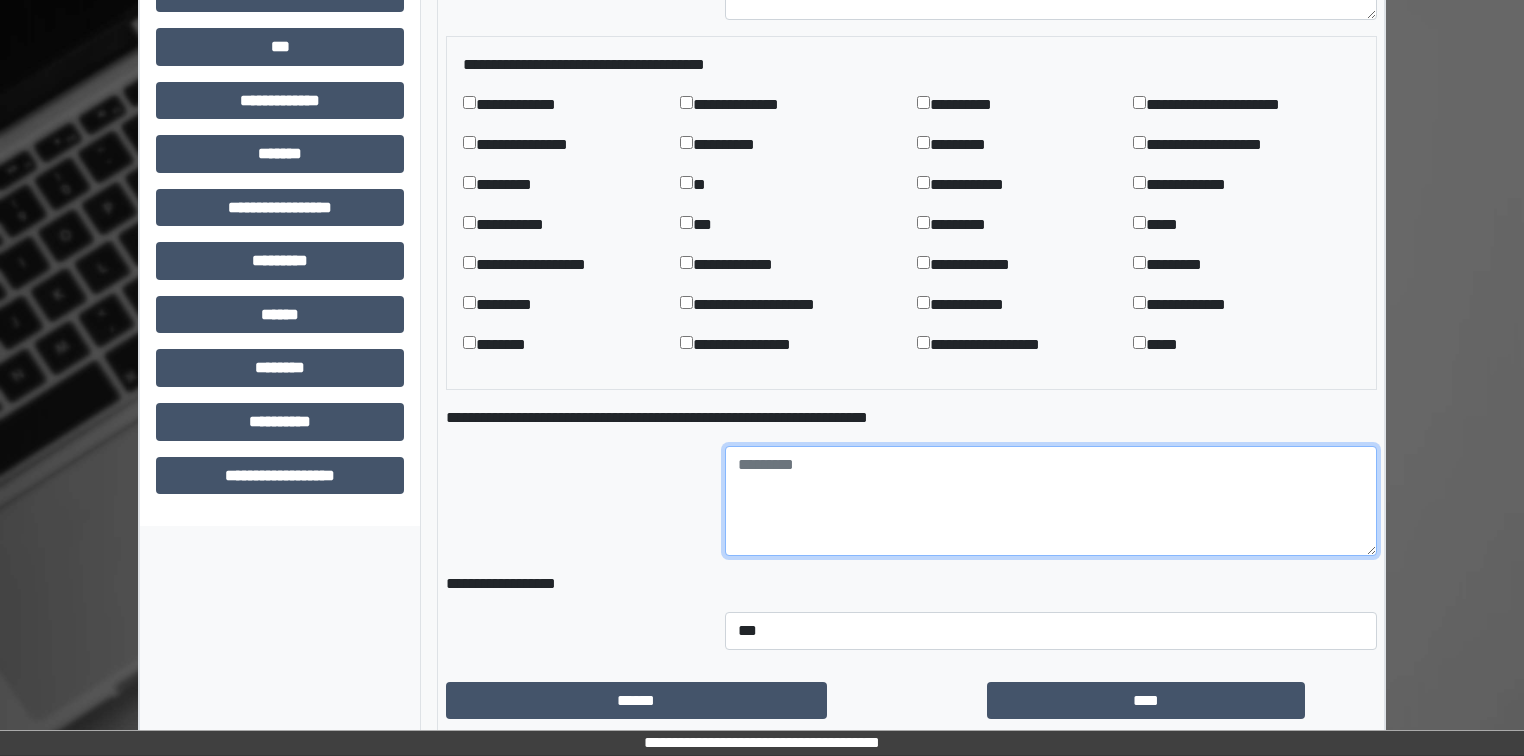 click at bounding box center (1051, 501) 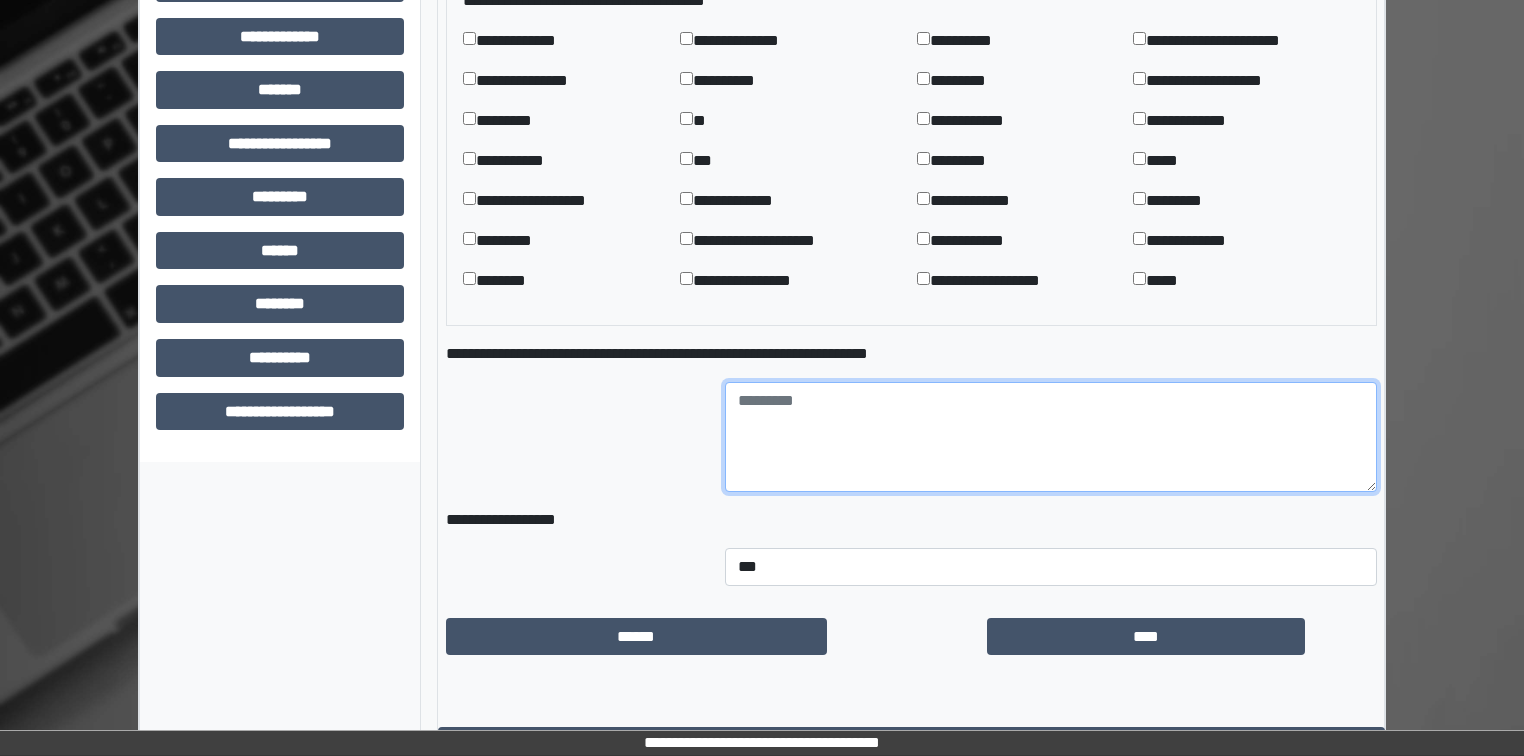 scroll, scrollTop: 960, scrollLeft: 0, axis: vertical 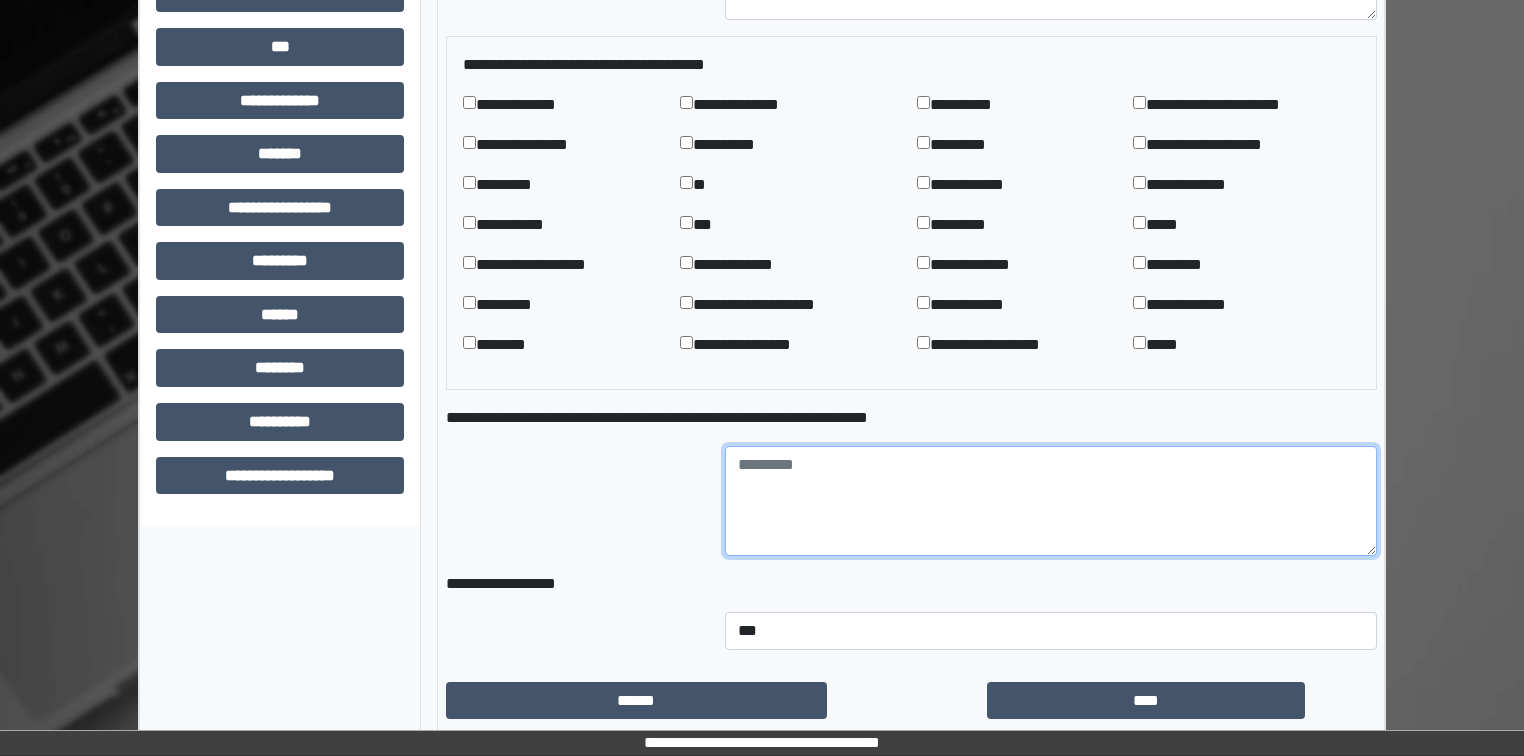 click at bounding box center [1051, 501] 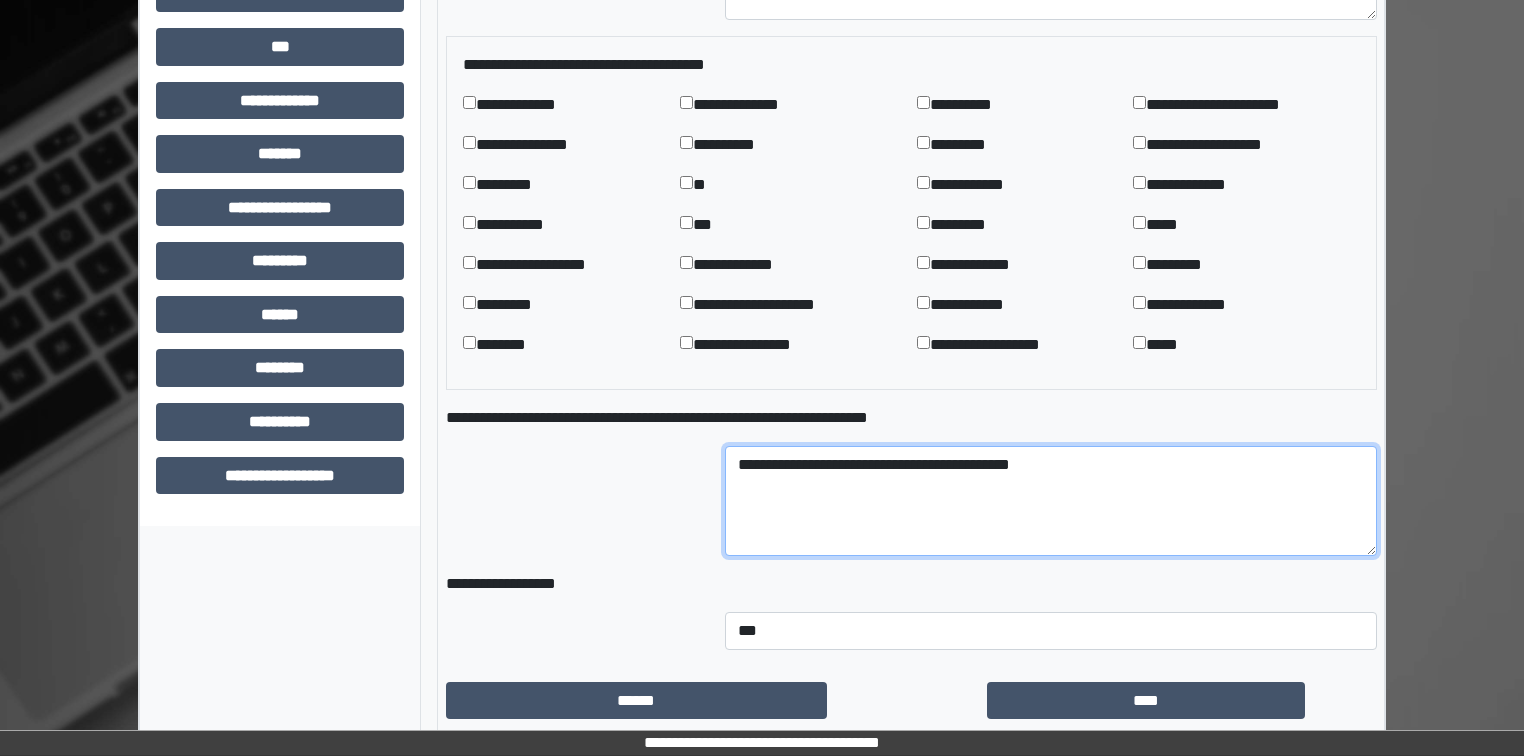 type on "**********" 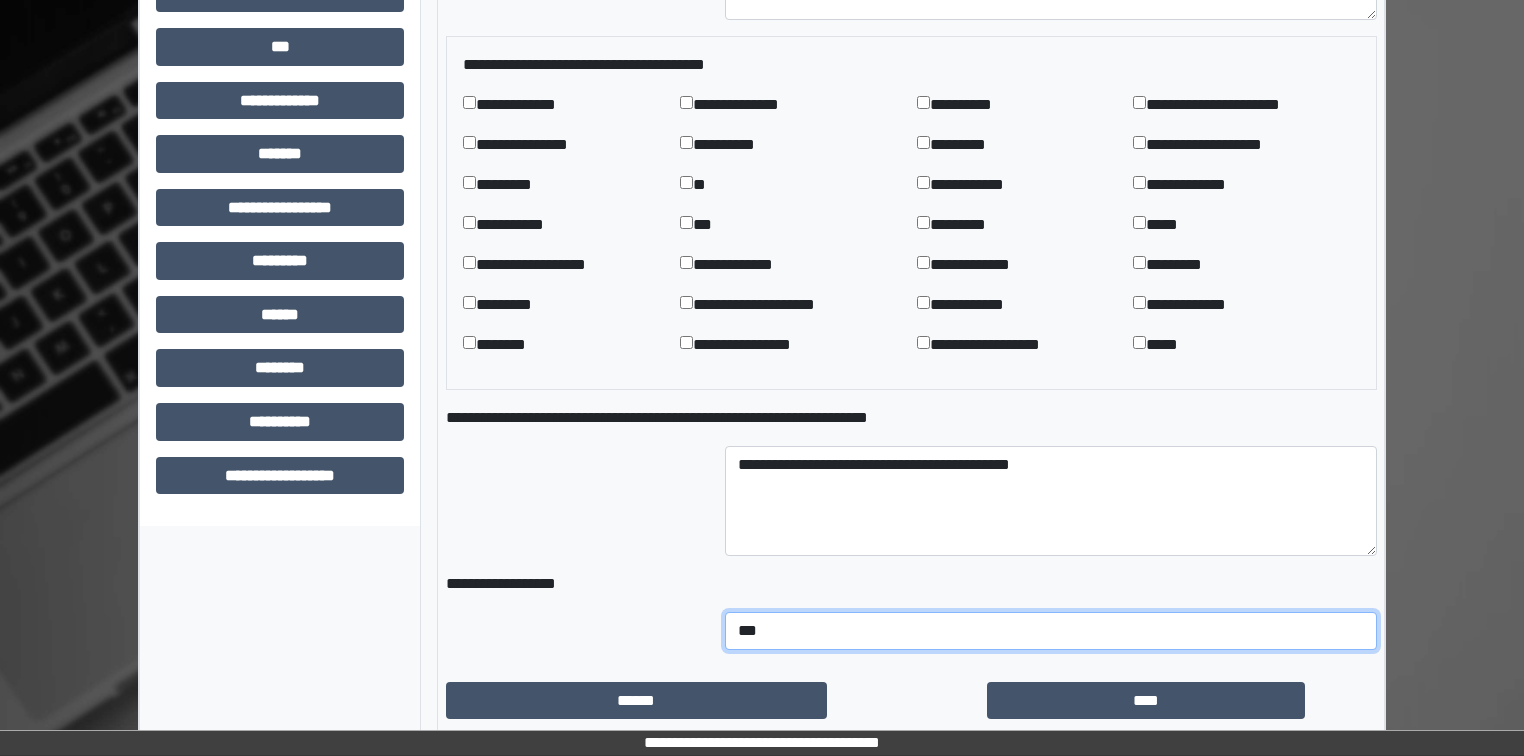 click on "***" at bounding box center [1051, 631] 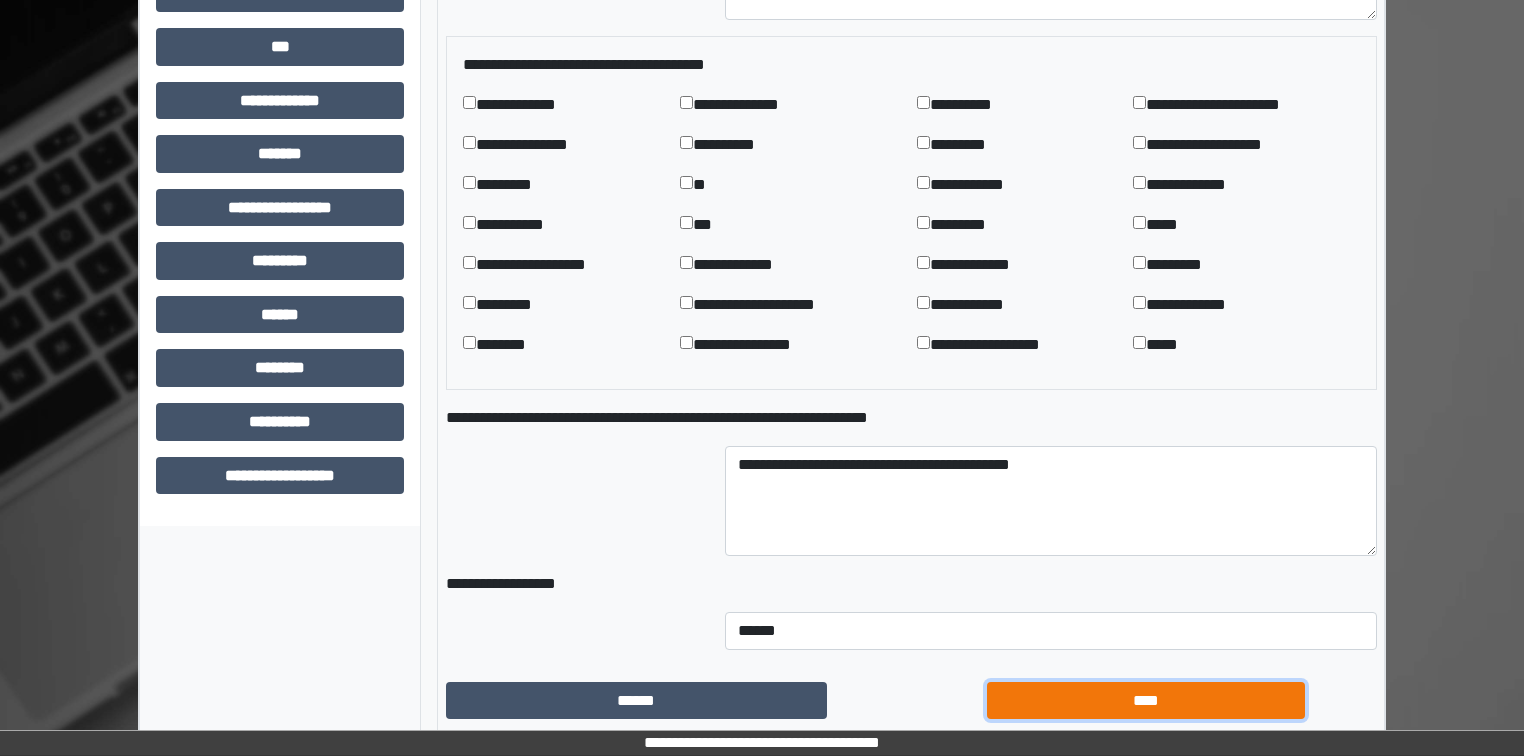 click on "****" at bounding box center (1146, 701) 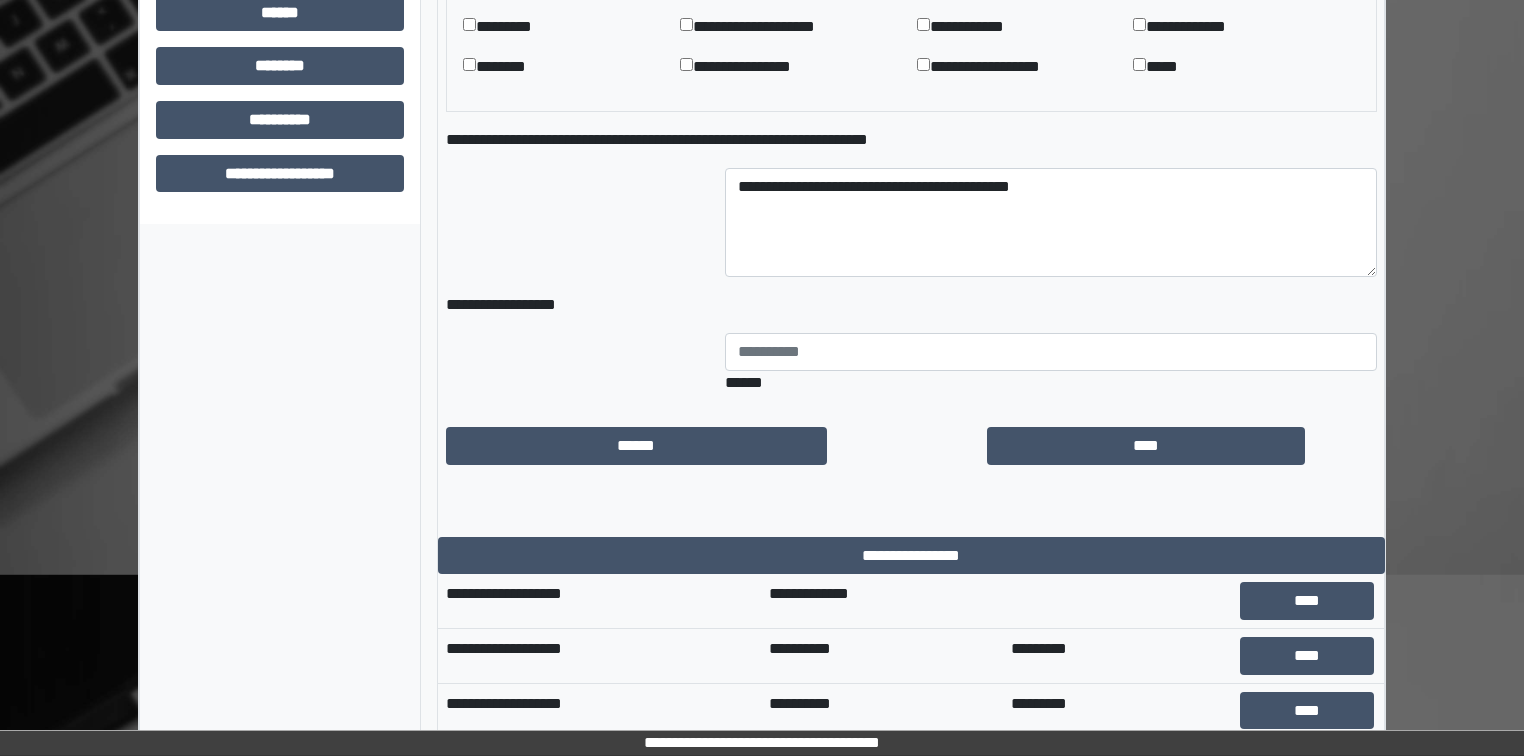 scroll, scrollTop: 1169, scrollLeft: 0, axis: vertical 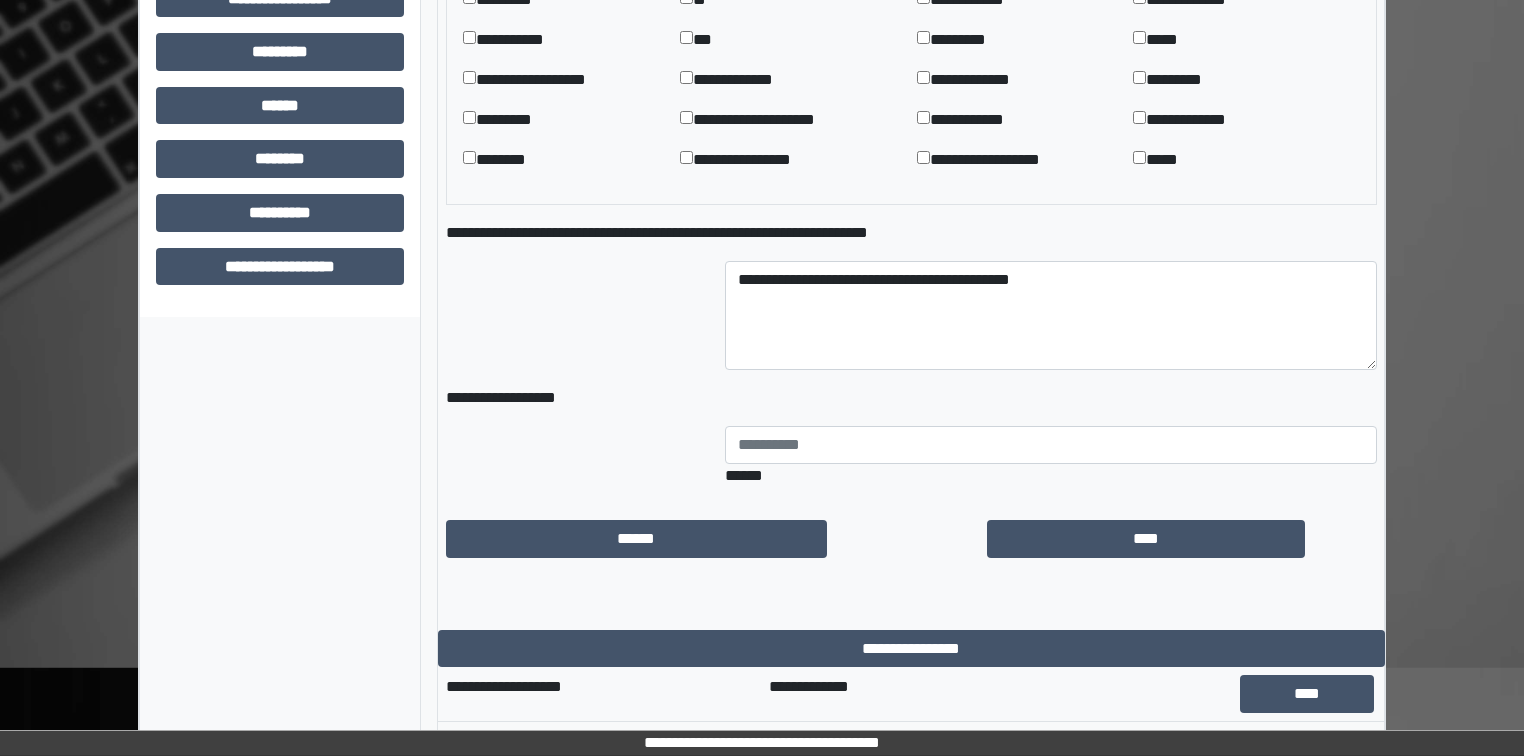 click on "******" at bounding box center [1051, 457] 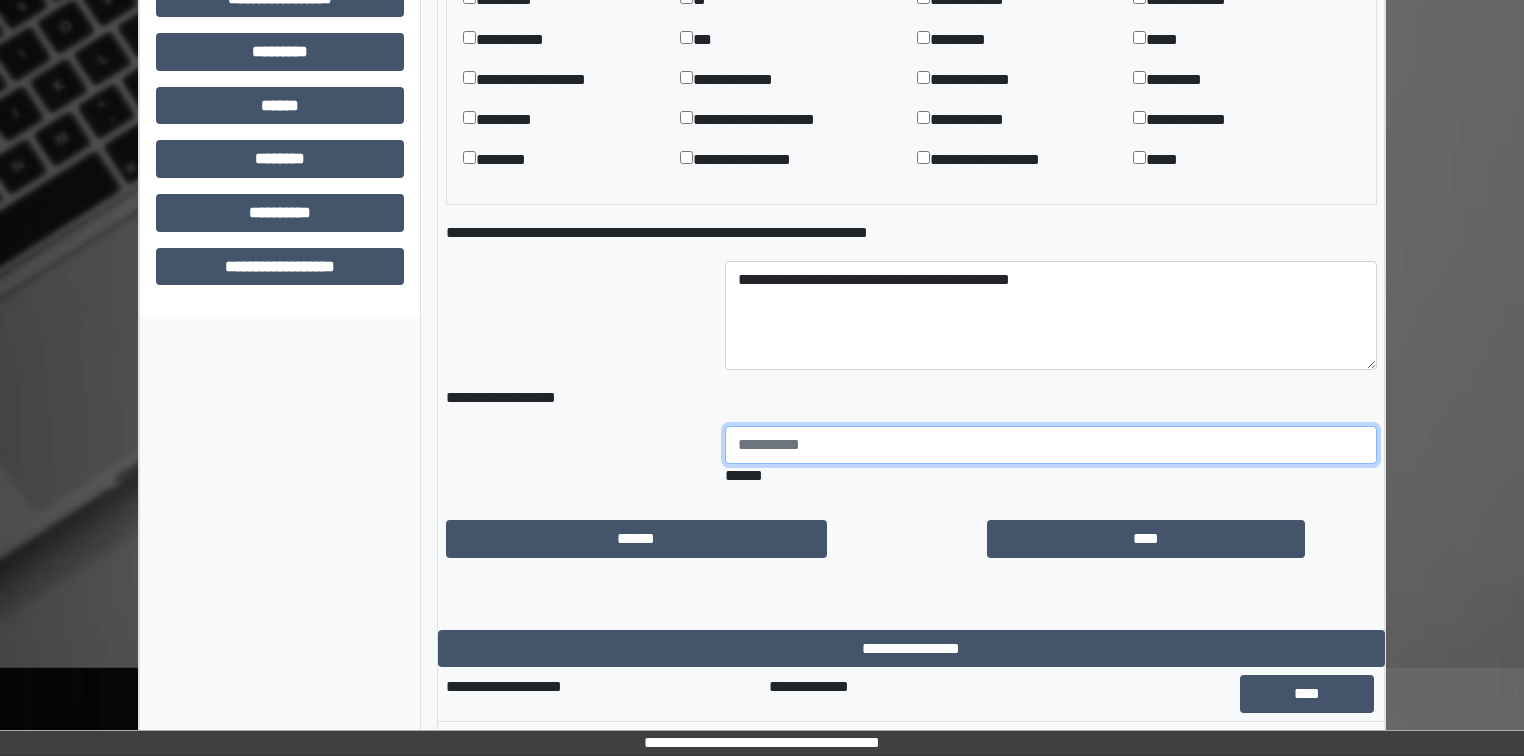 click at bounding box center (1051, 445) 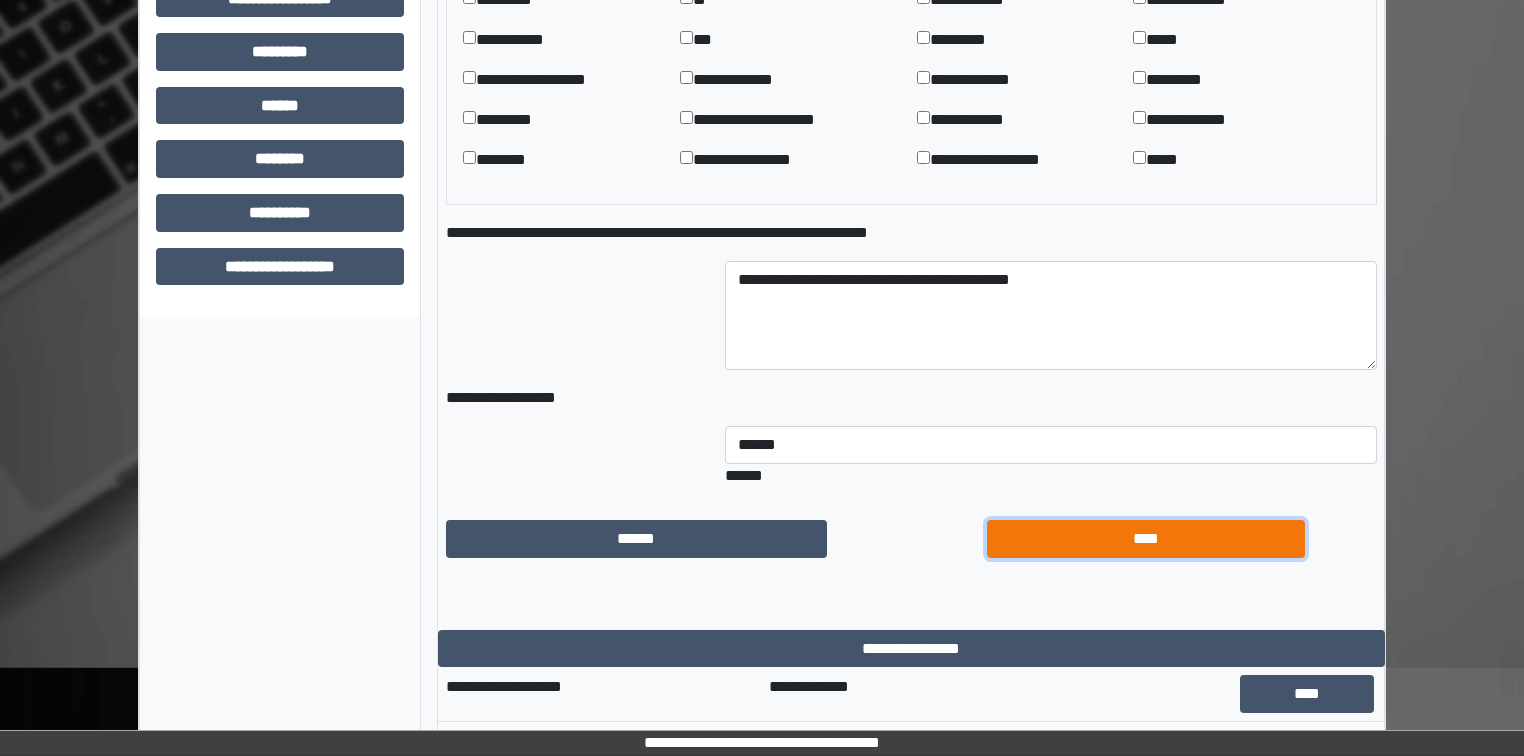 click on "****" at bounding box center (1146, 539) 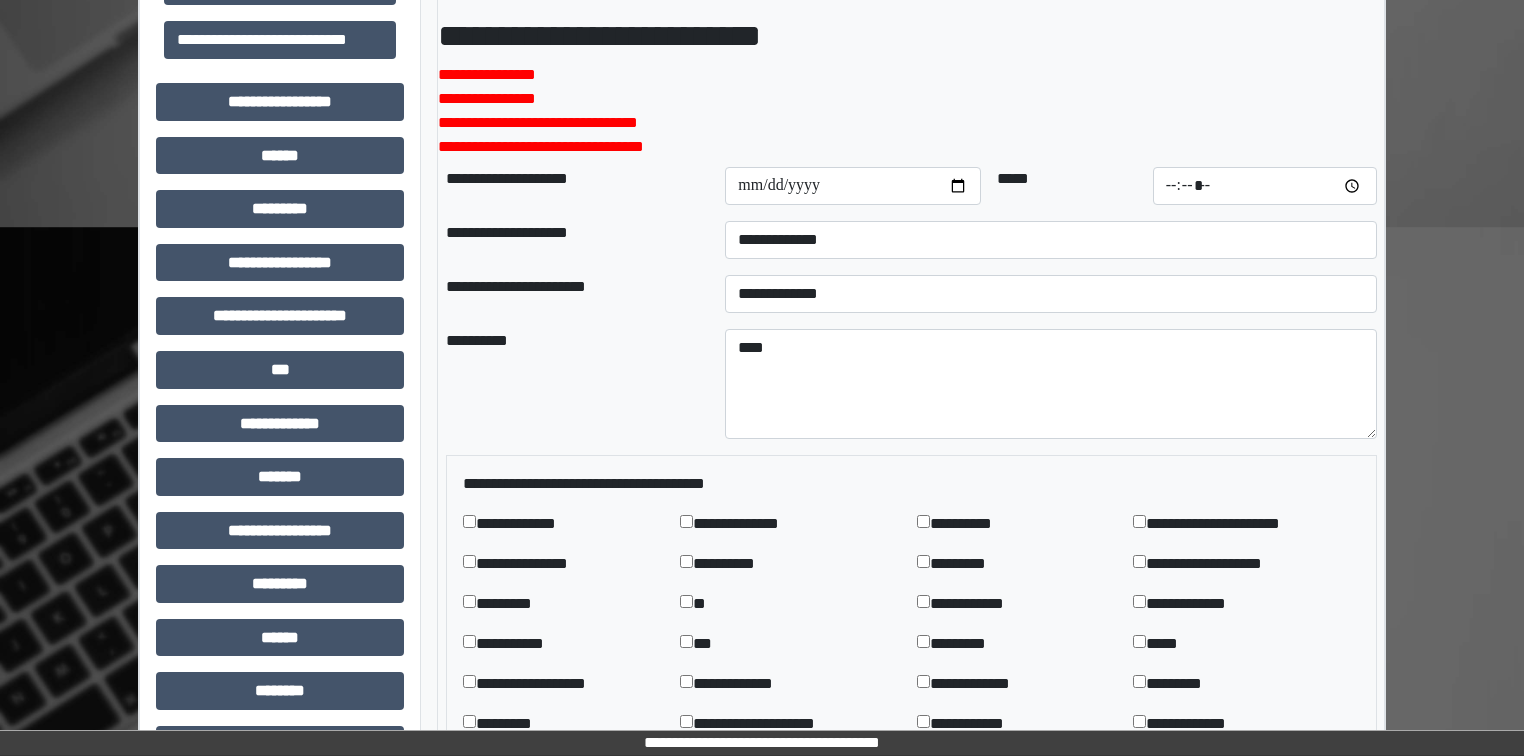 scroll, scrollTop: 609, scrollLeft: 0, axis: vertical 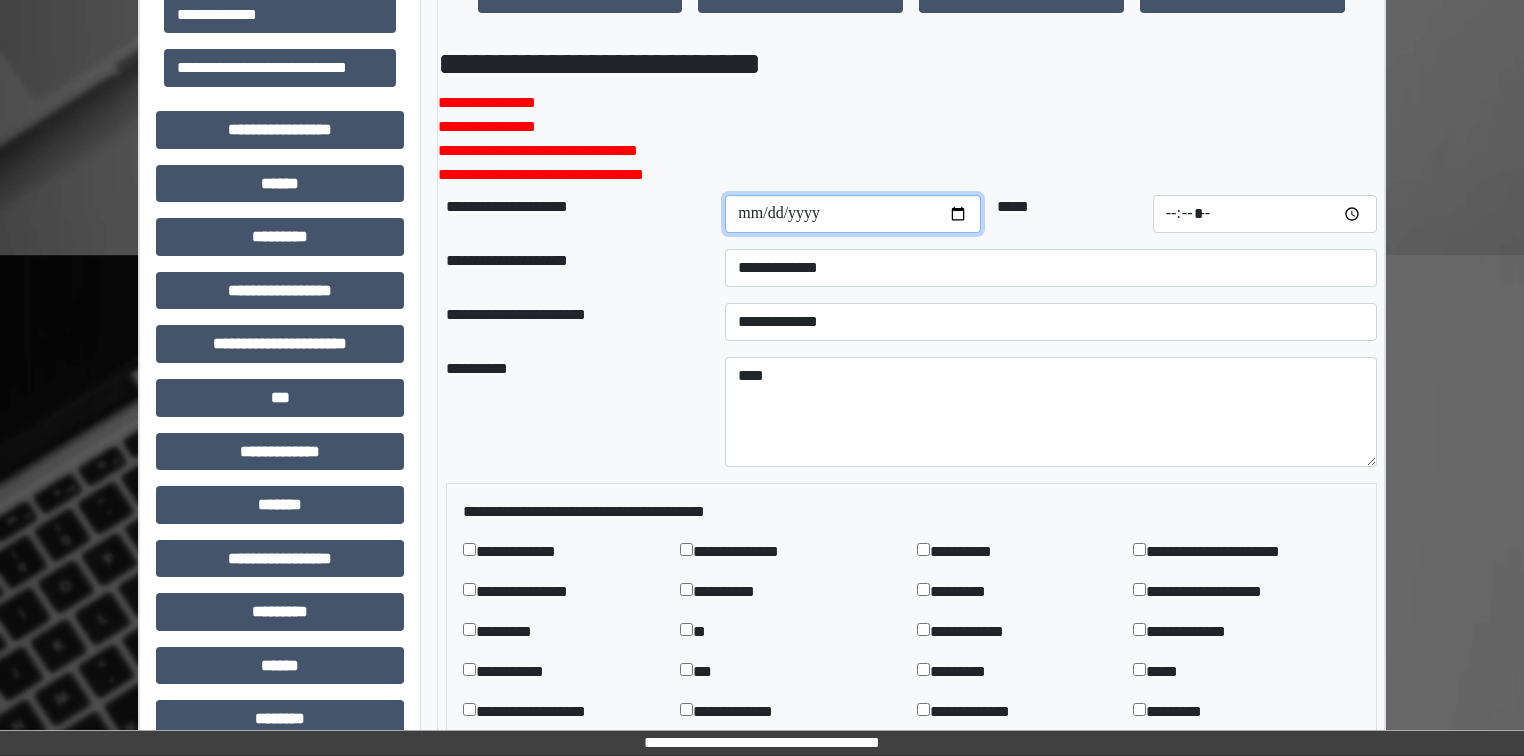 click at bounding box center (853, 214) 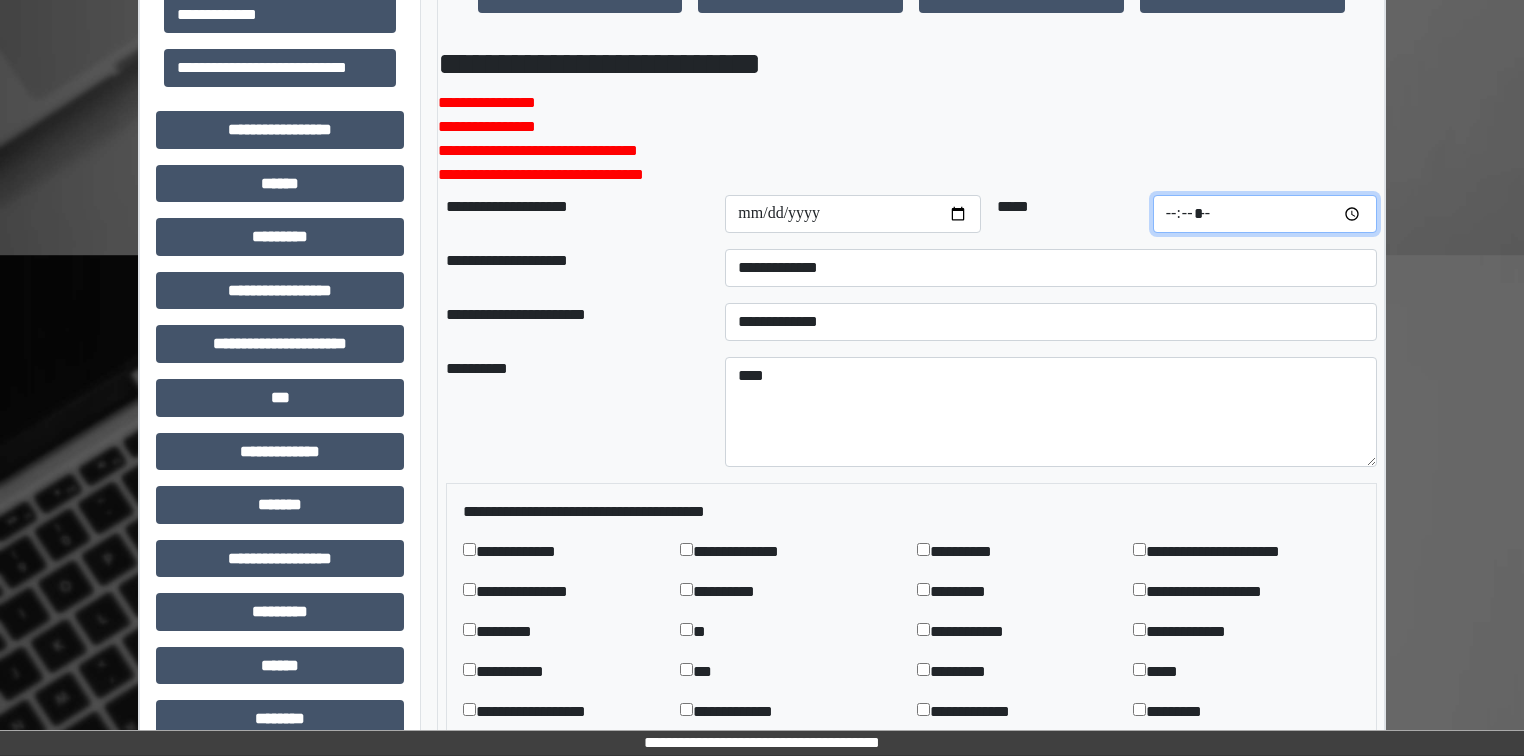 click at bounding box center [1265, 214] 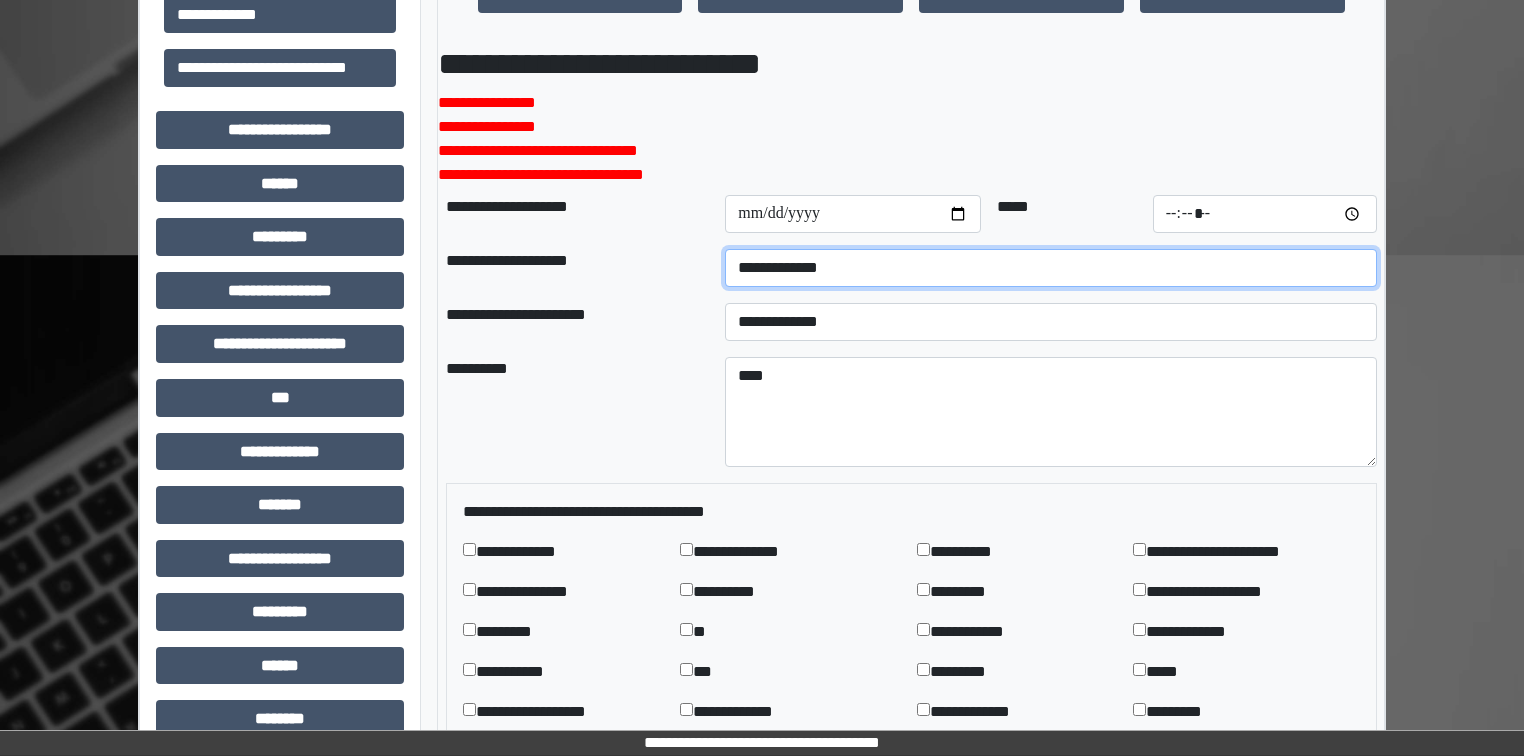 type on "*****" 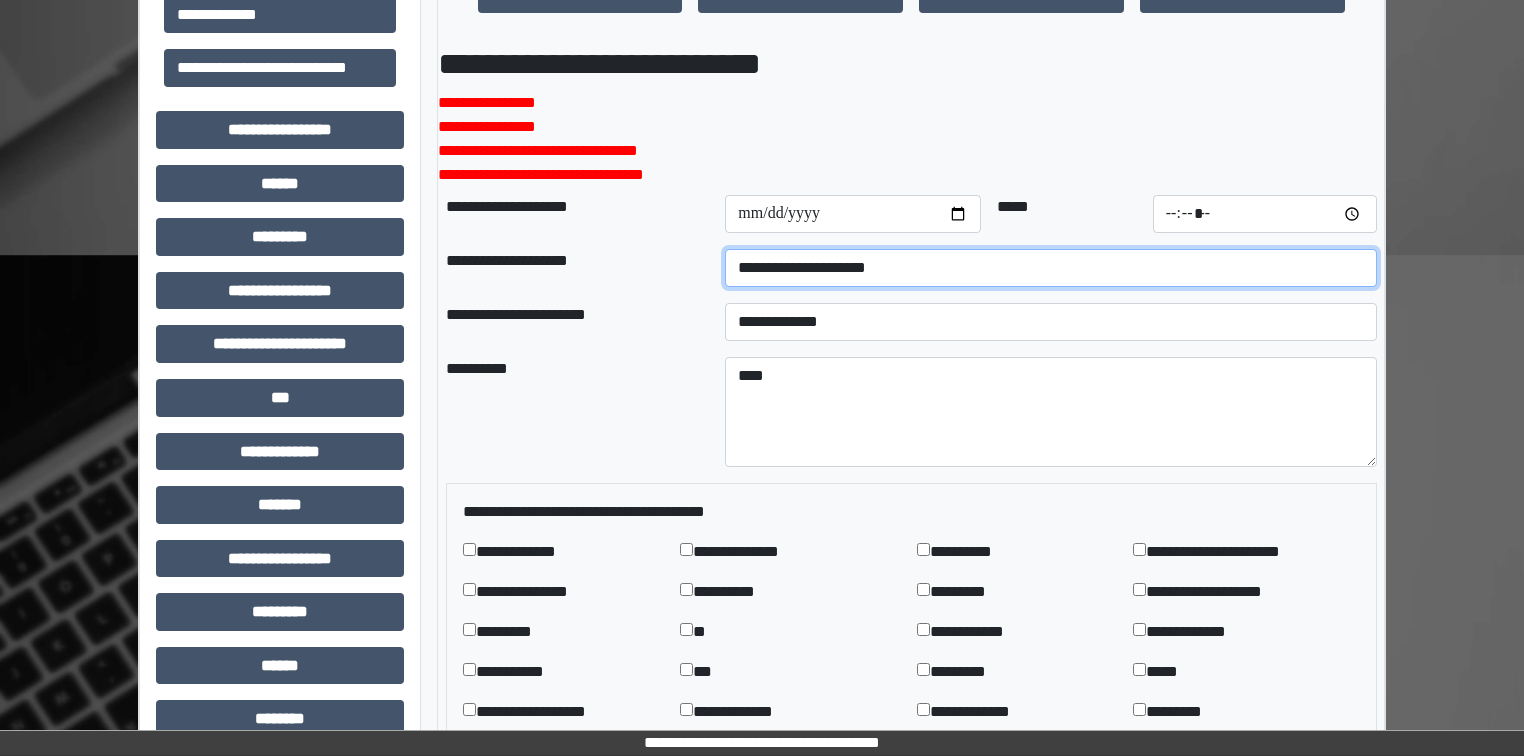 click on "**********" at bounding box center [1051, 268] 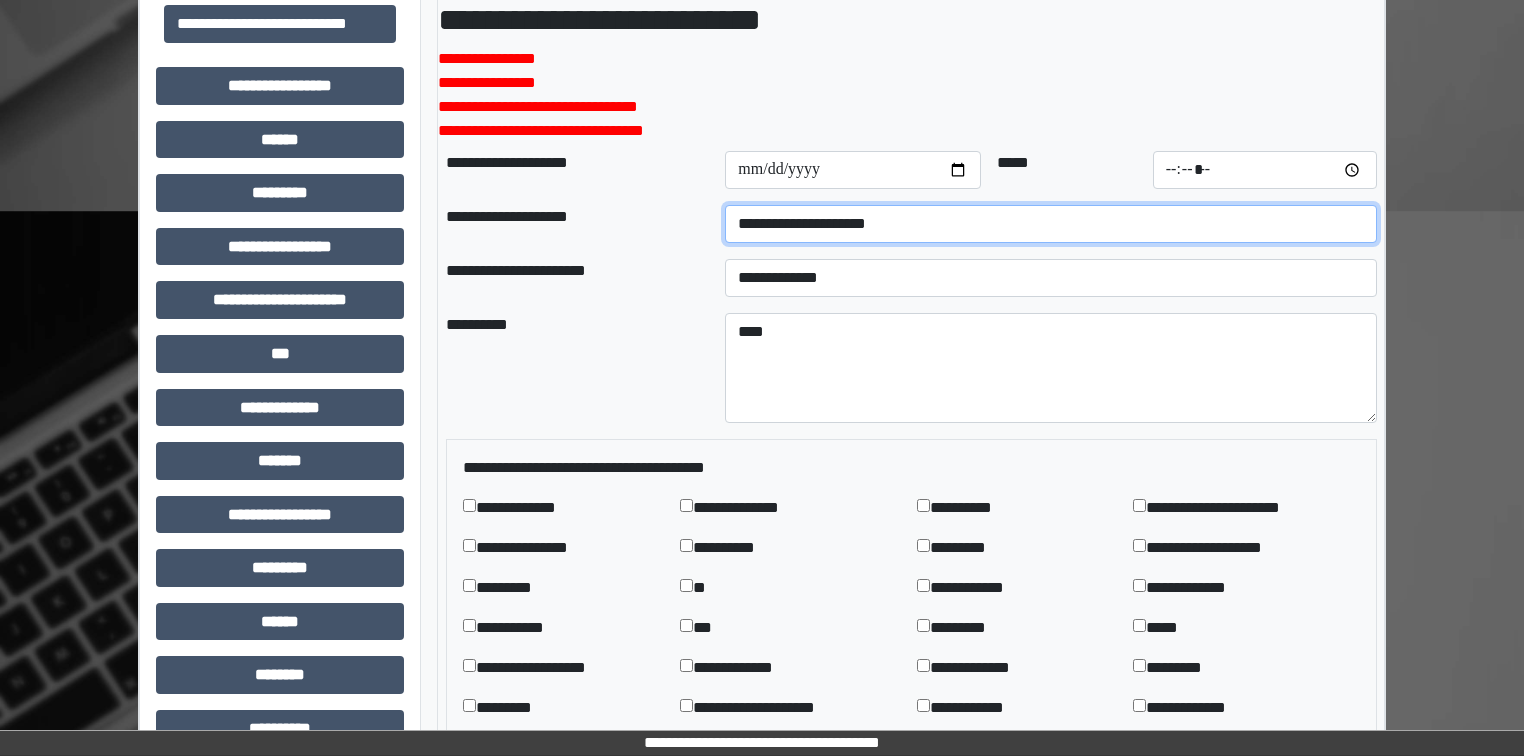 scroll, scrollTop: 689, scrollLeft: 0, axis: vertical 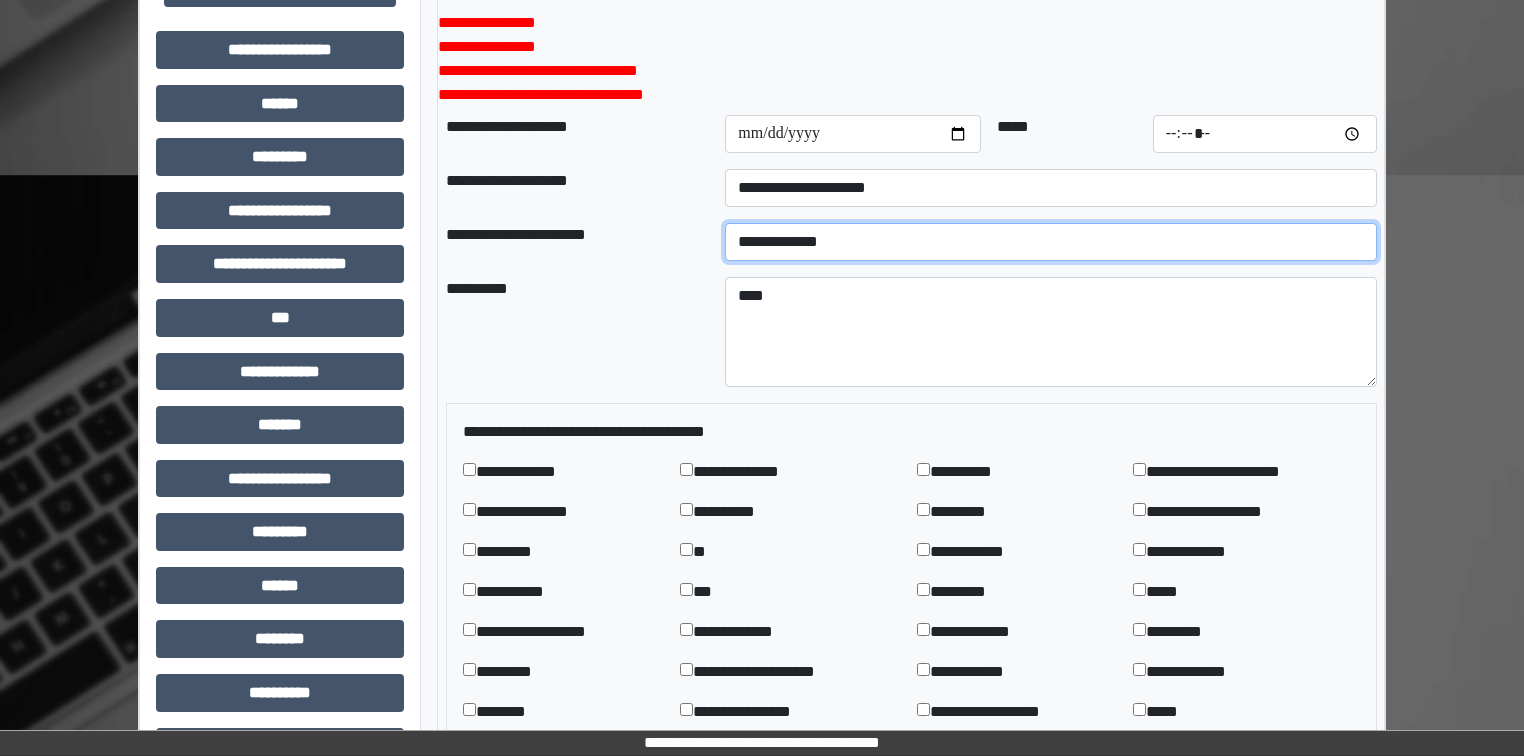 click on "**********" at bounding box center [1051, 242] 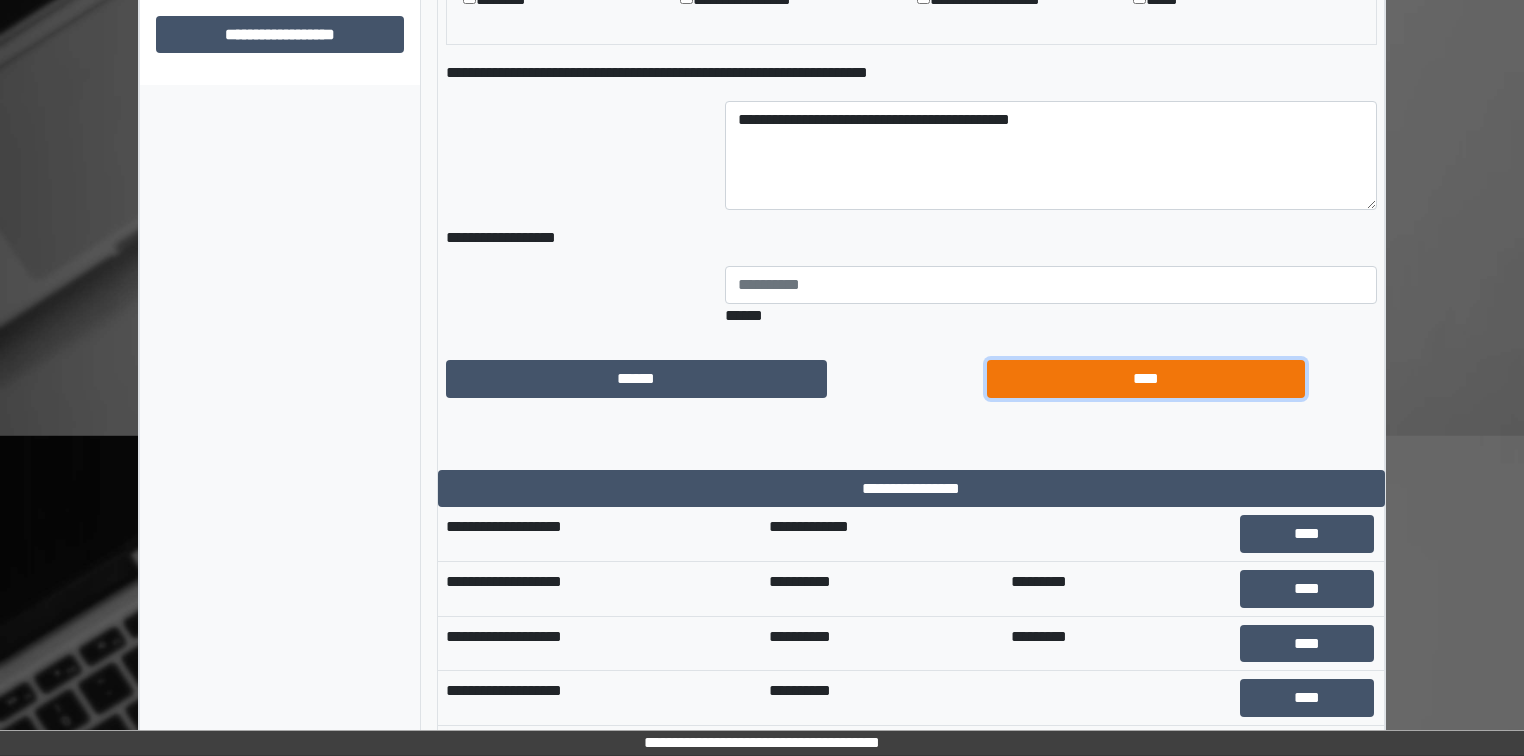 click on "****" at bounding box center [1146, 379] 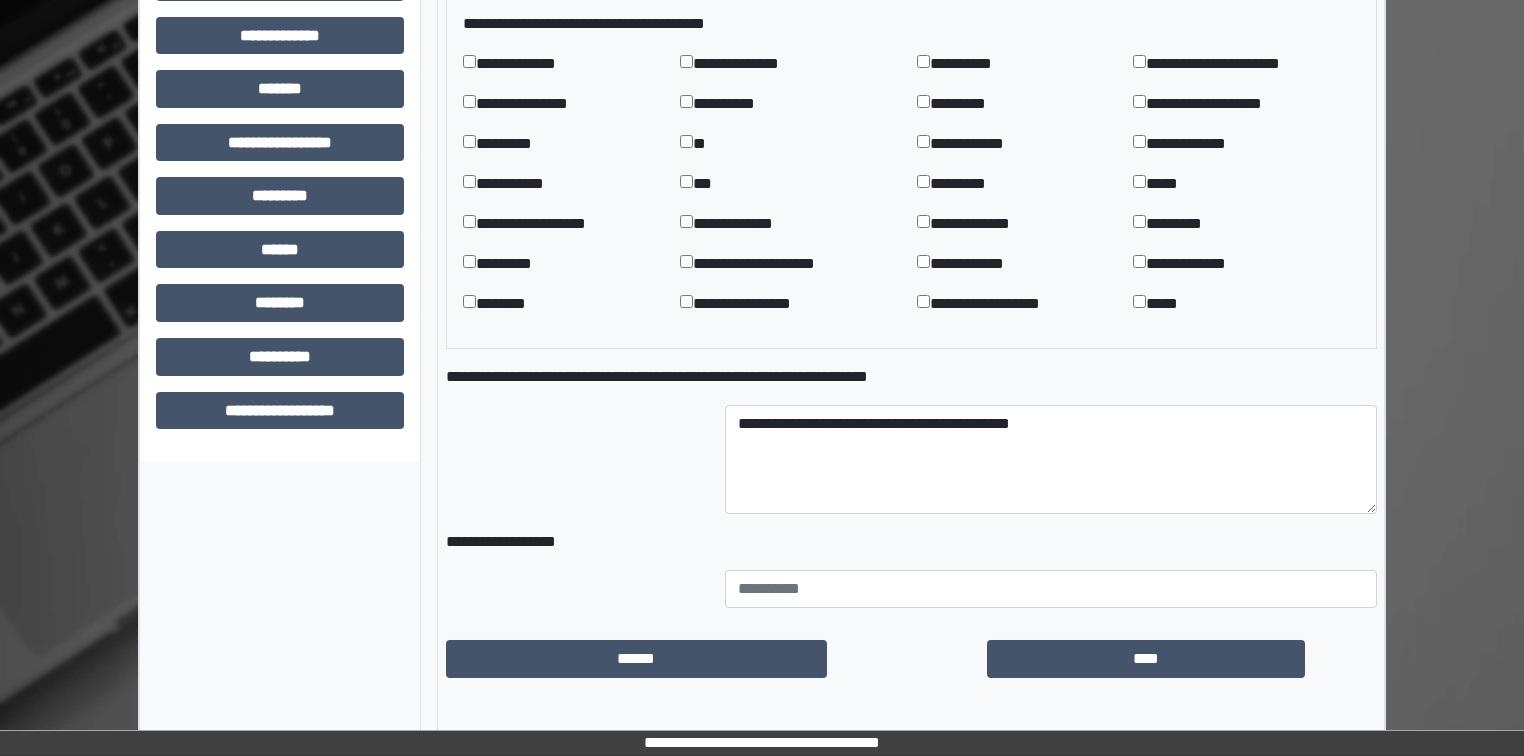 scroll, scrollTop: 1065, scrollLeft: 0, axis: vertical 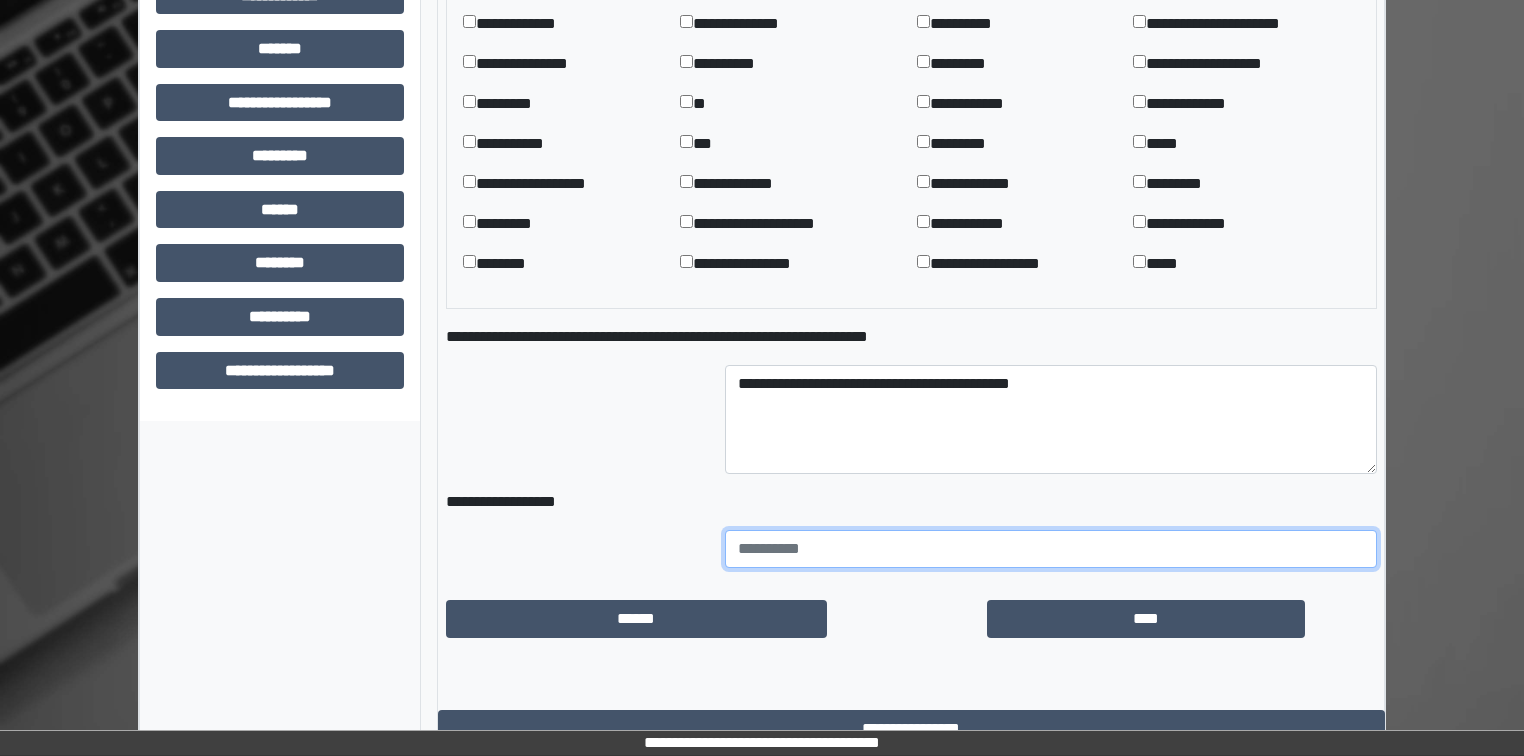 click at bounding box center (1051, 549) 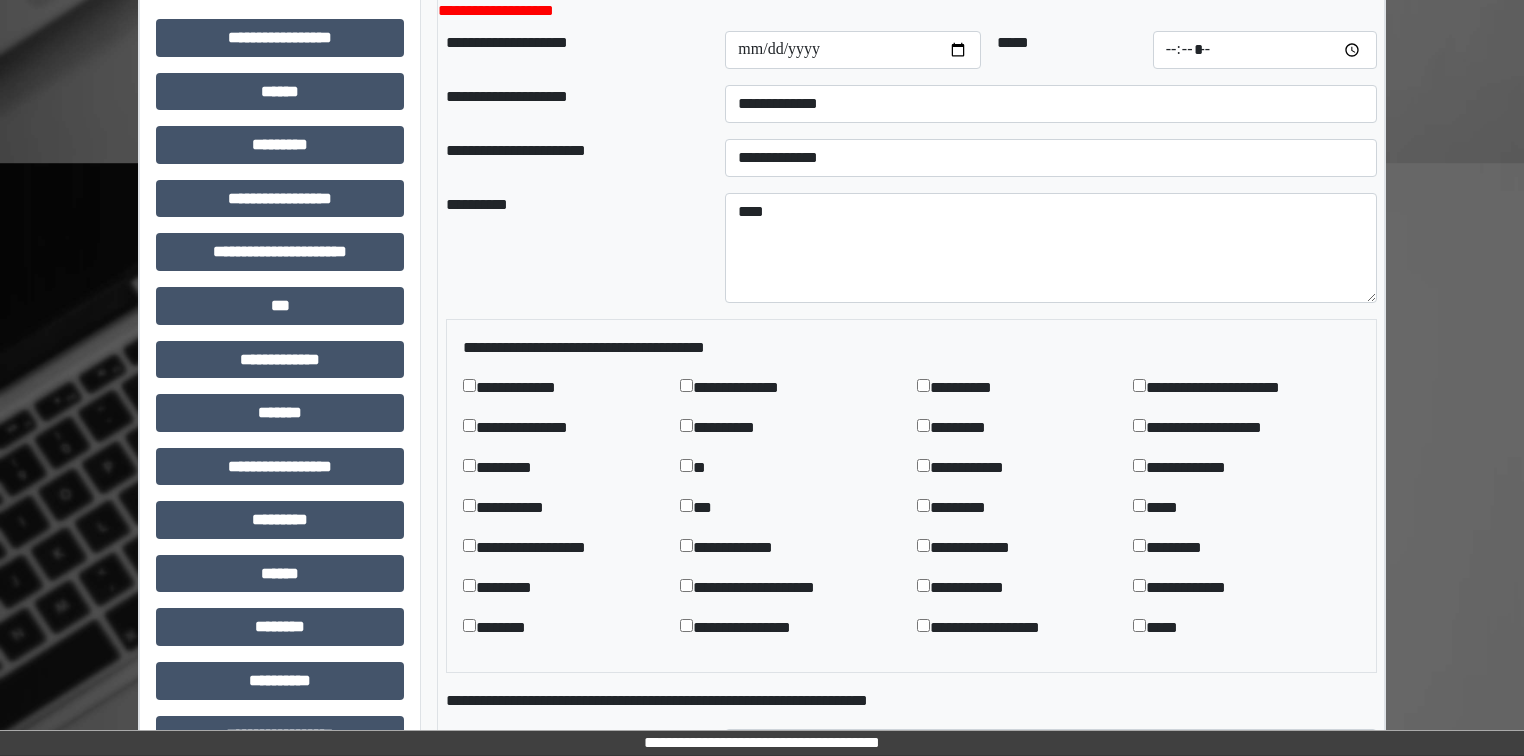 scroll, scrollTop: 585, scrollLeft: 0, axis: vertical 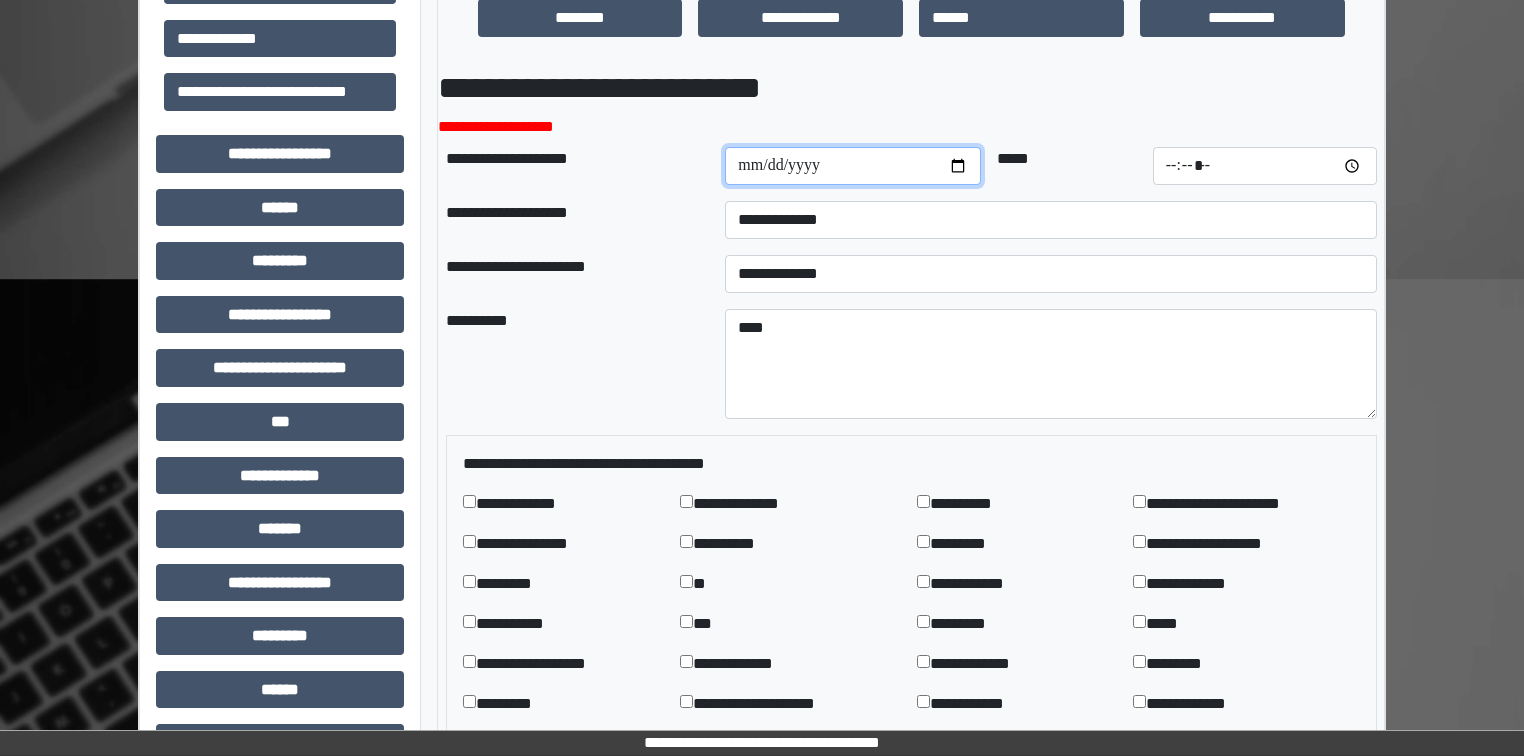 click at bounding box center [853, 166] 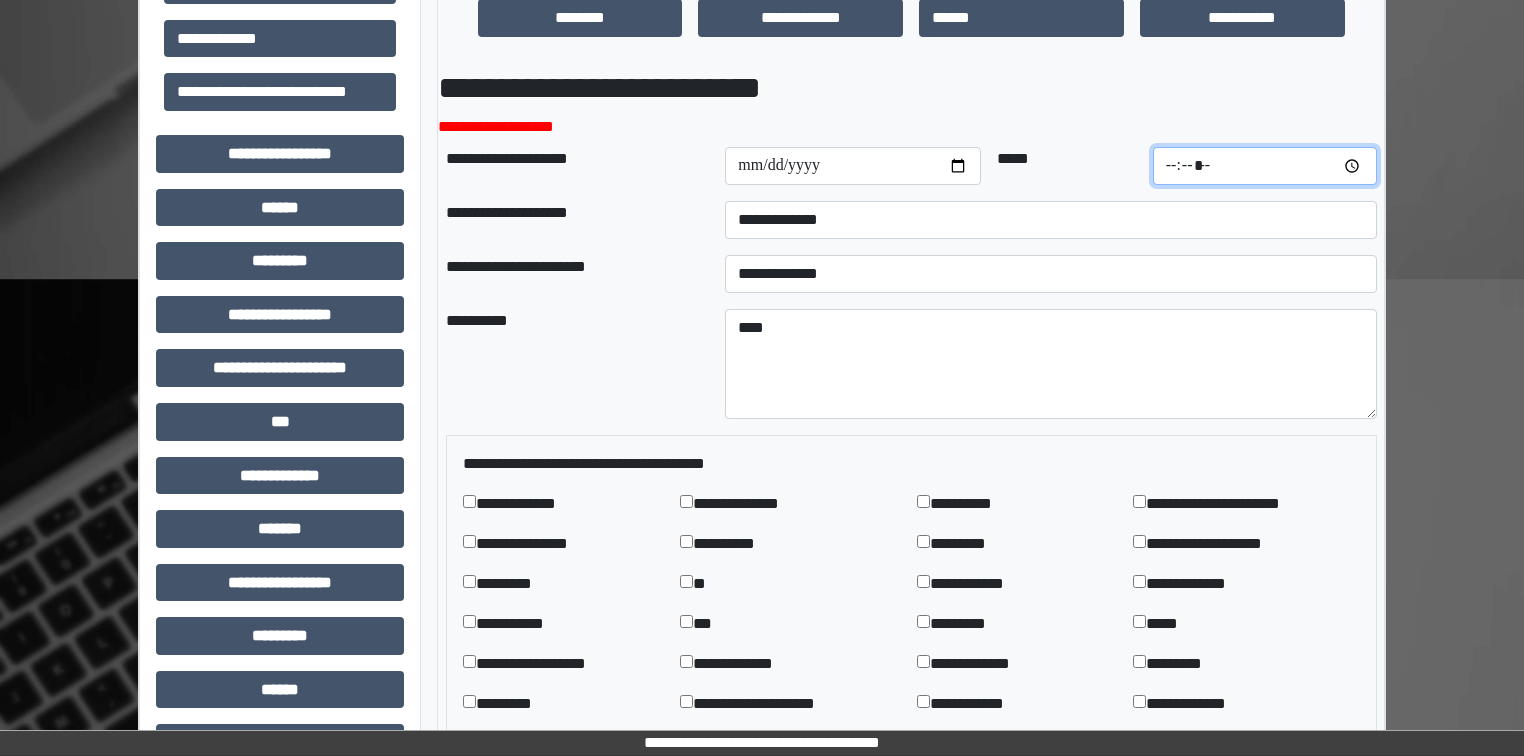 click at bounding box center [1265, 166] 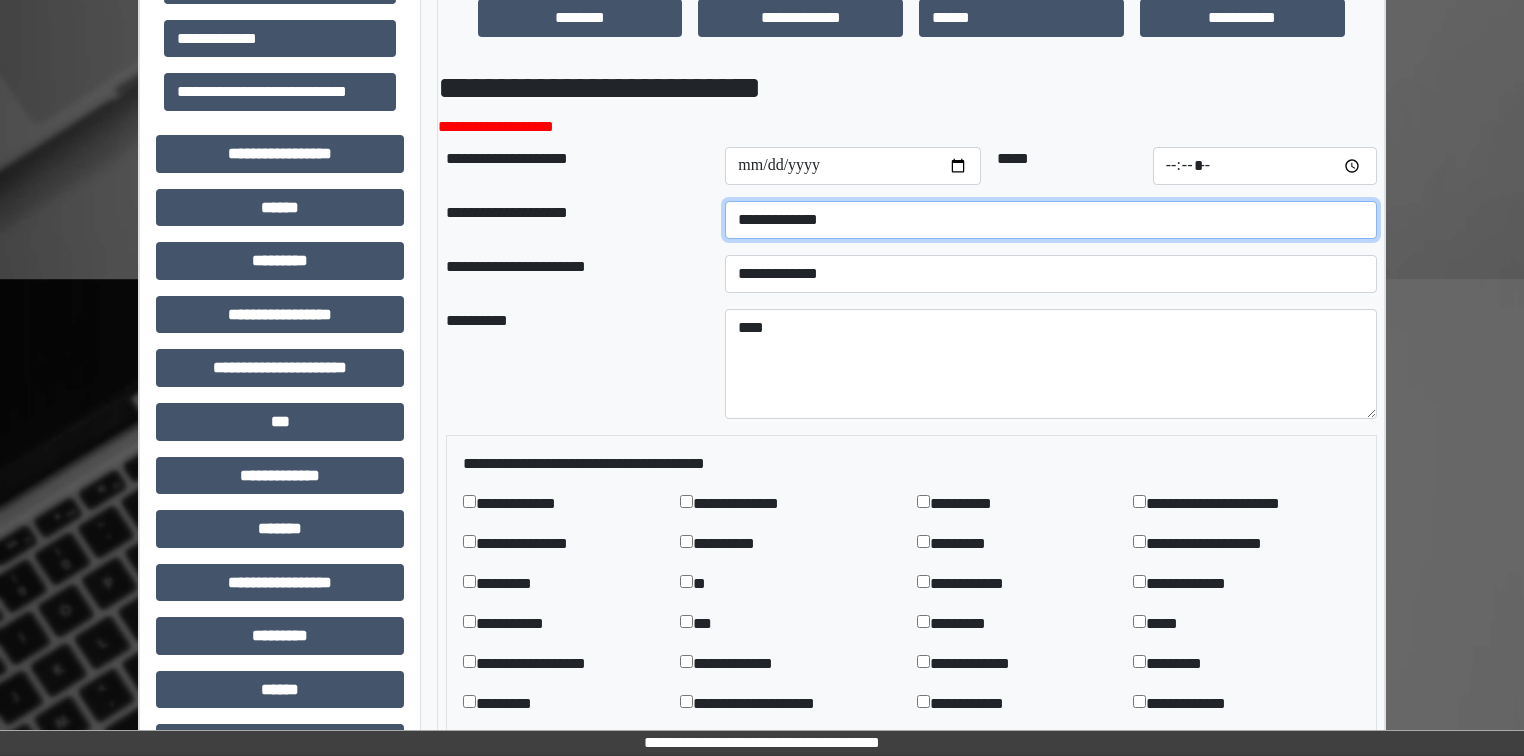 type on "*****" 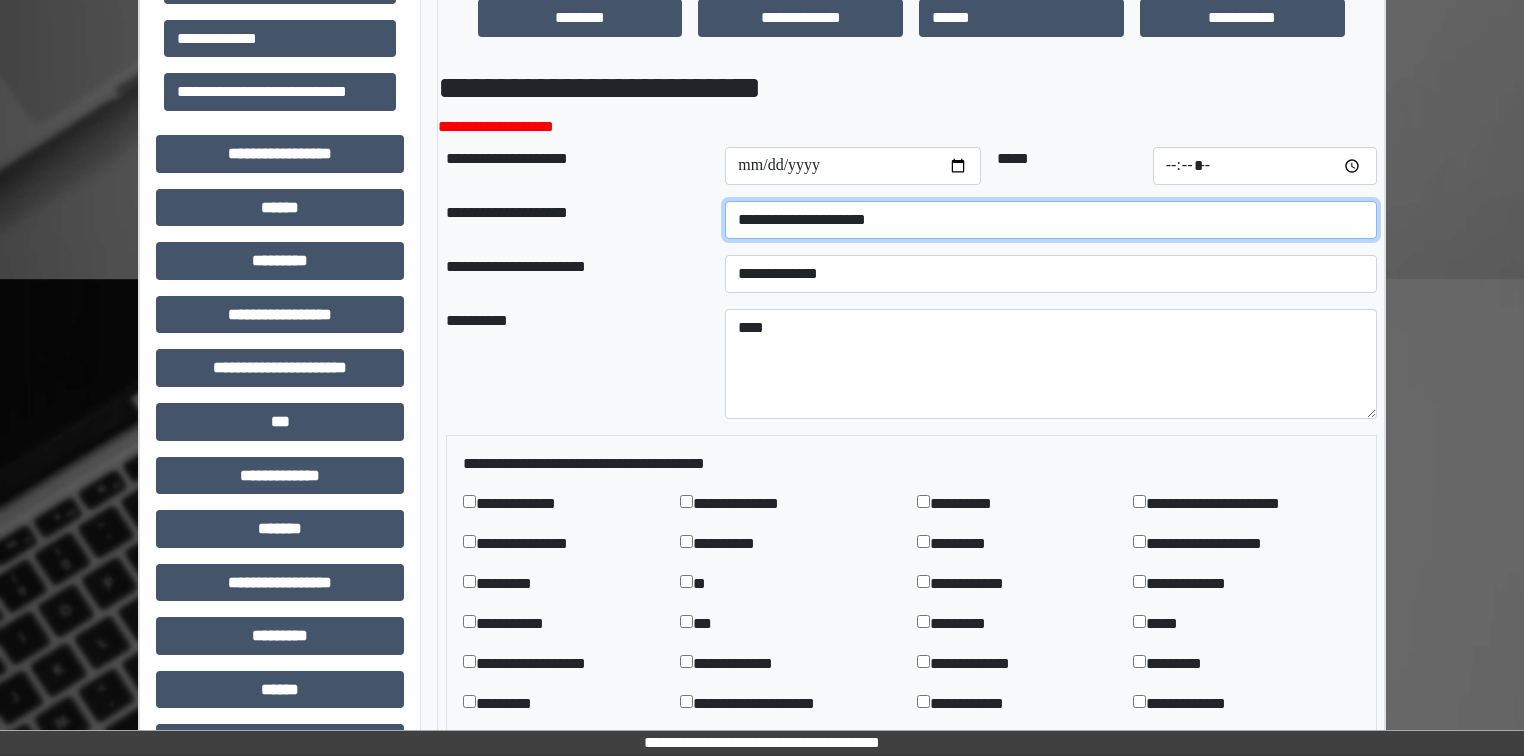 click on "**********" at bounding box center [1051, 220] 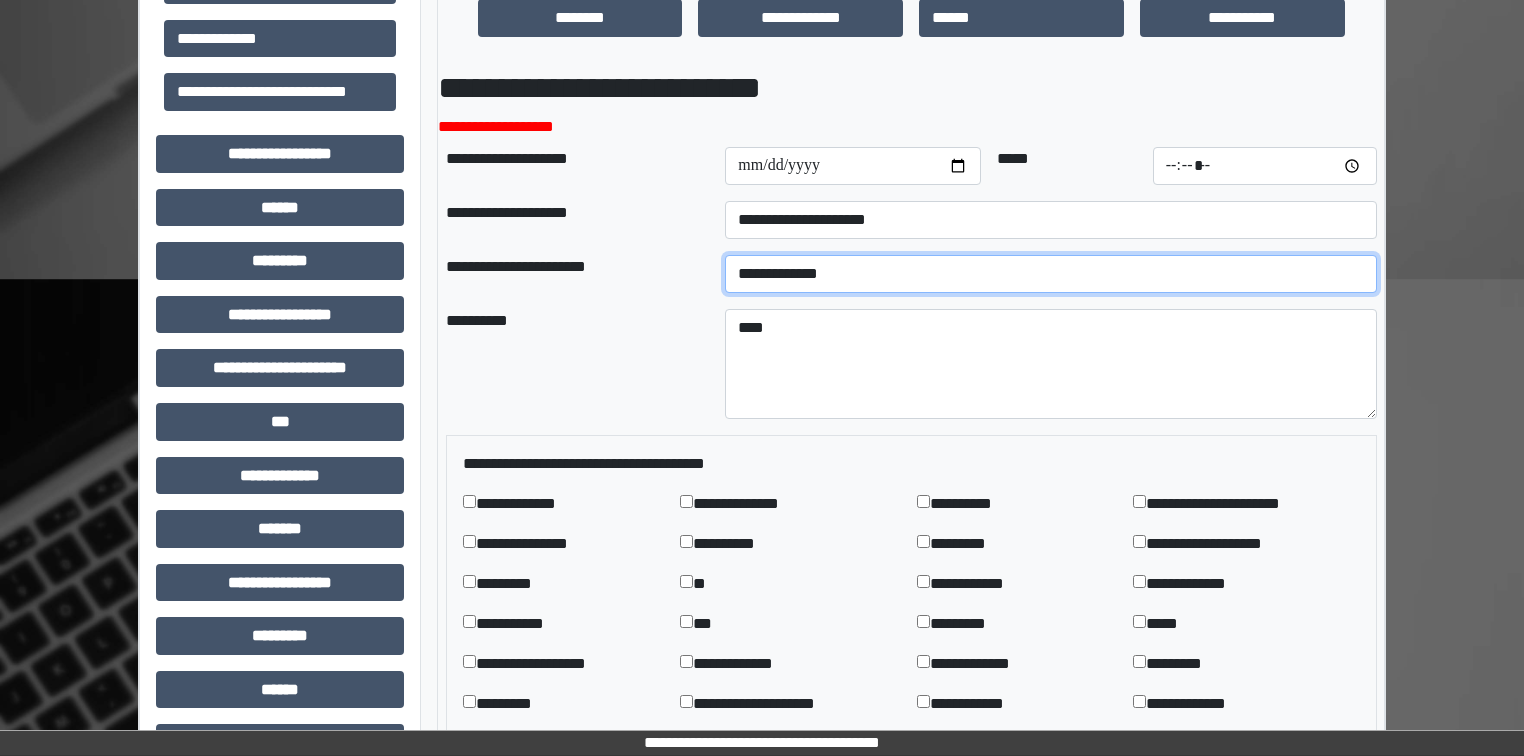 click on "**********" at bounding box center (1051, 274) 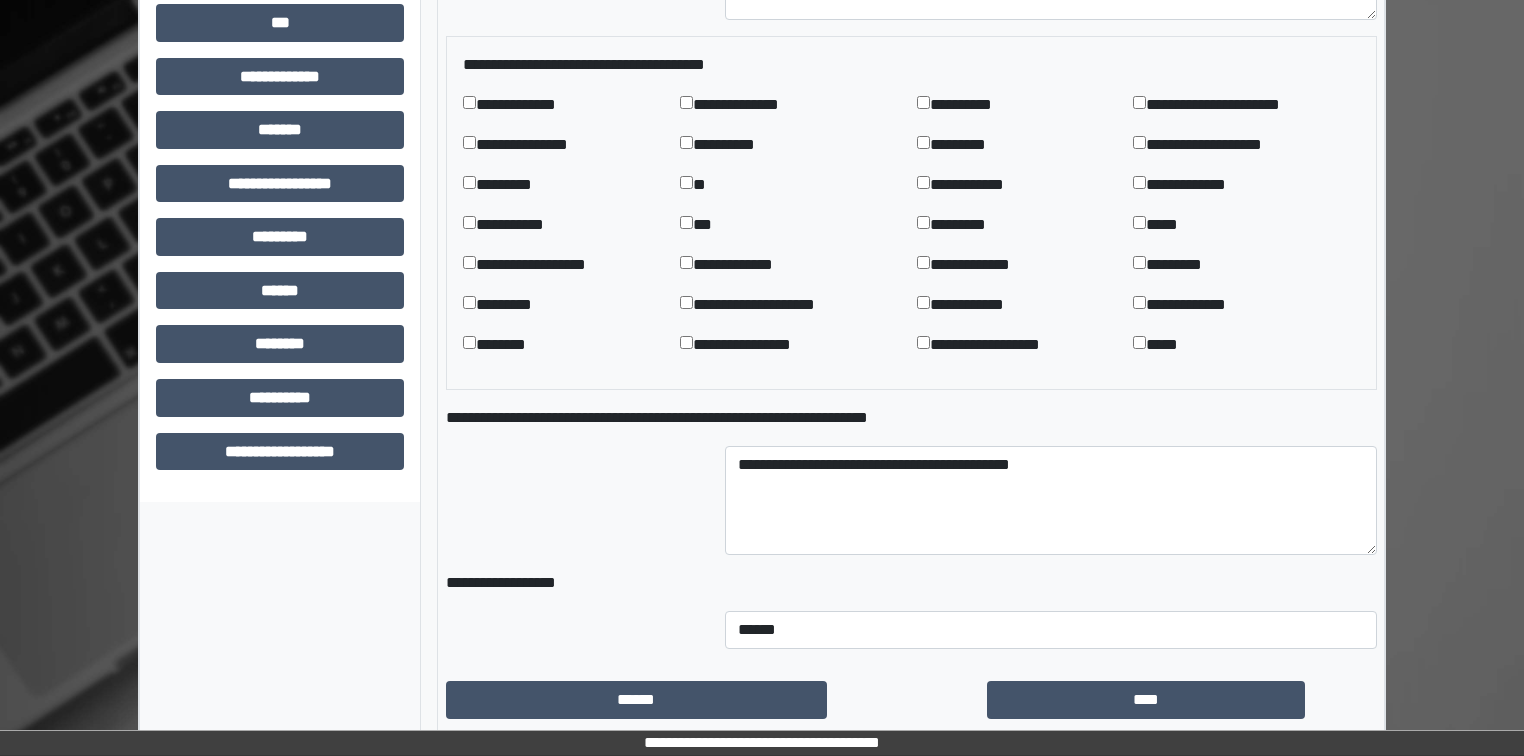 scroll, scrollTop: 985, scrollLeft: 0, axis: vertical 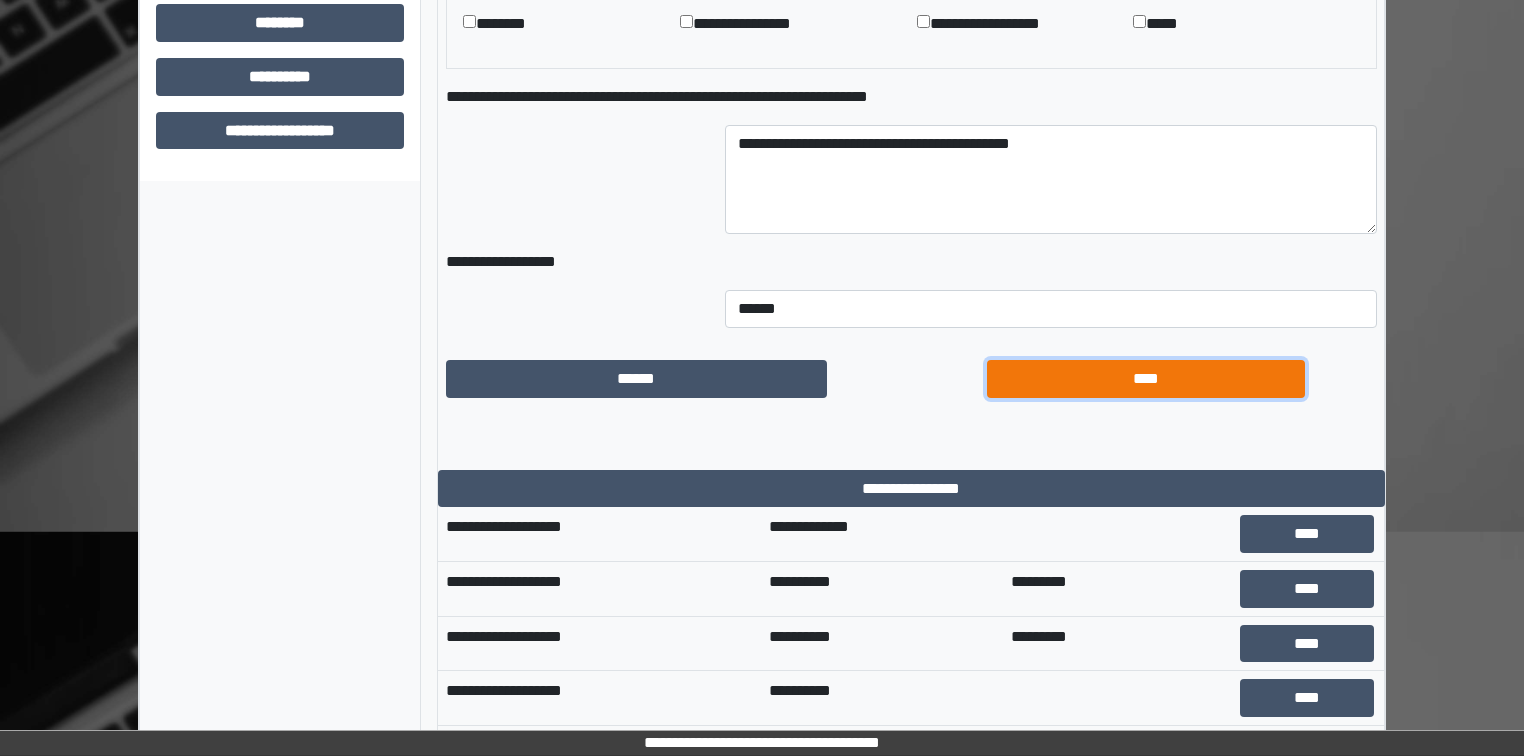 click on "****" at bounding box center (1146, 379) 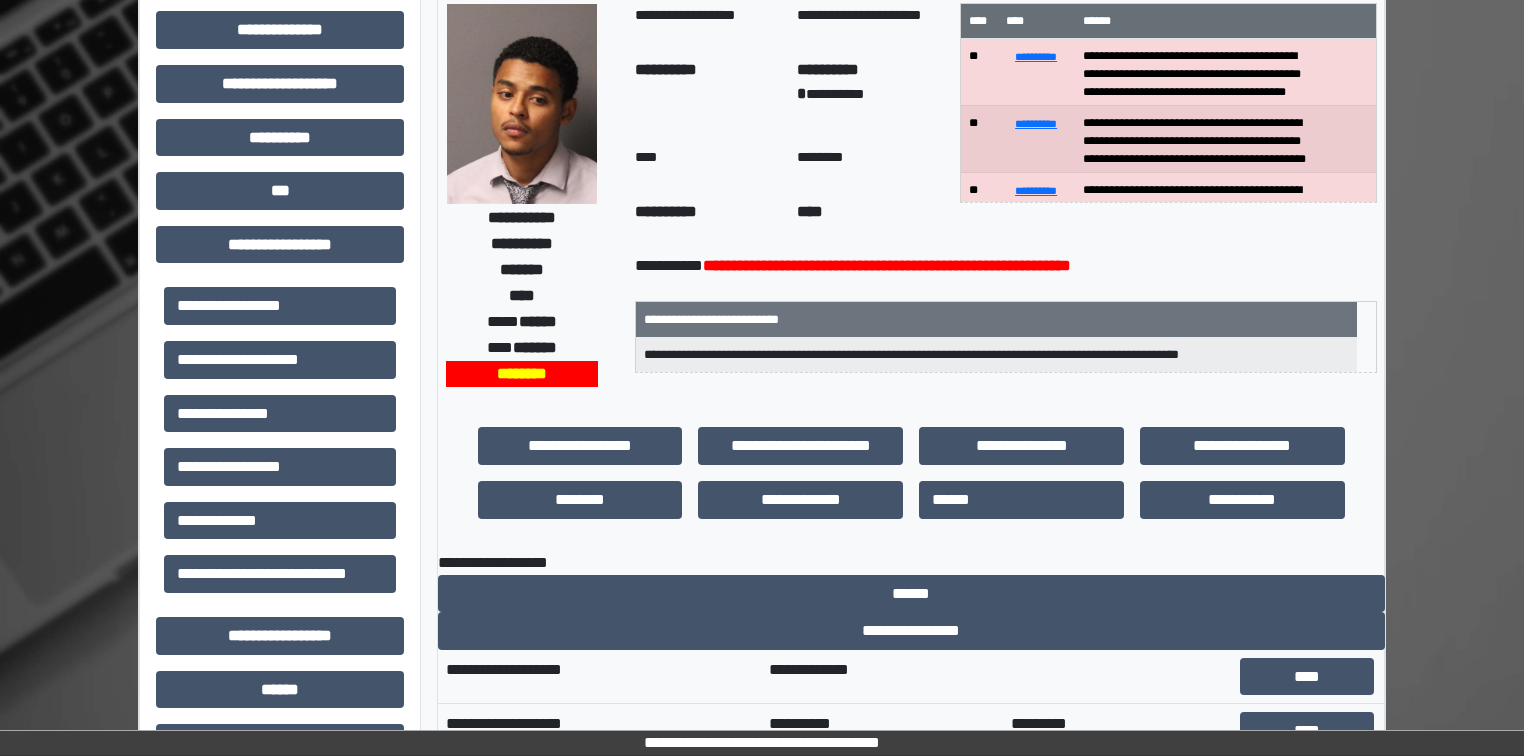scroll, scrollTop: 268, scrollLeft: 0, axis: vertical 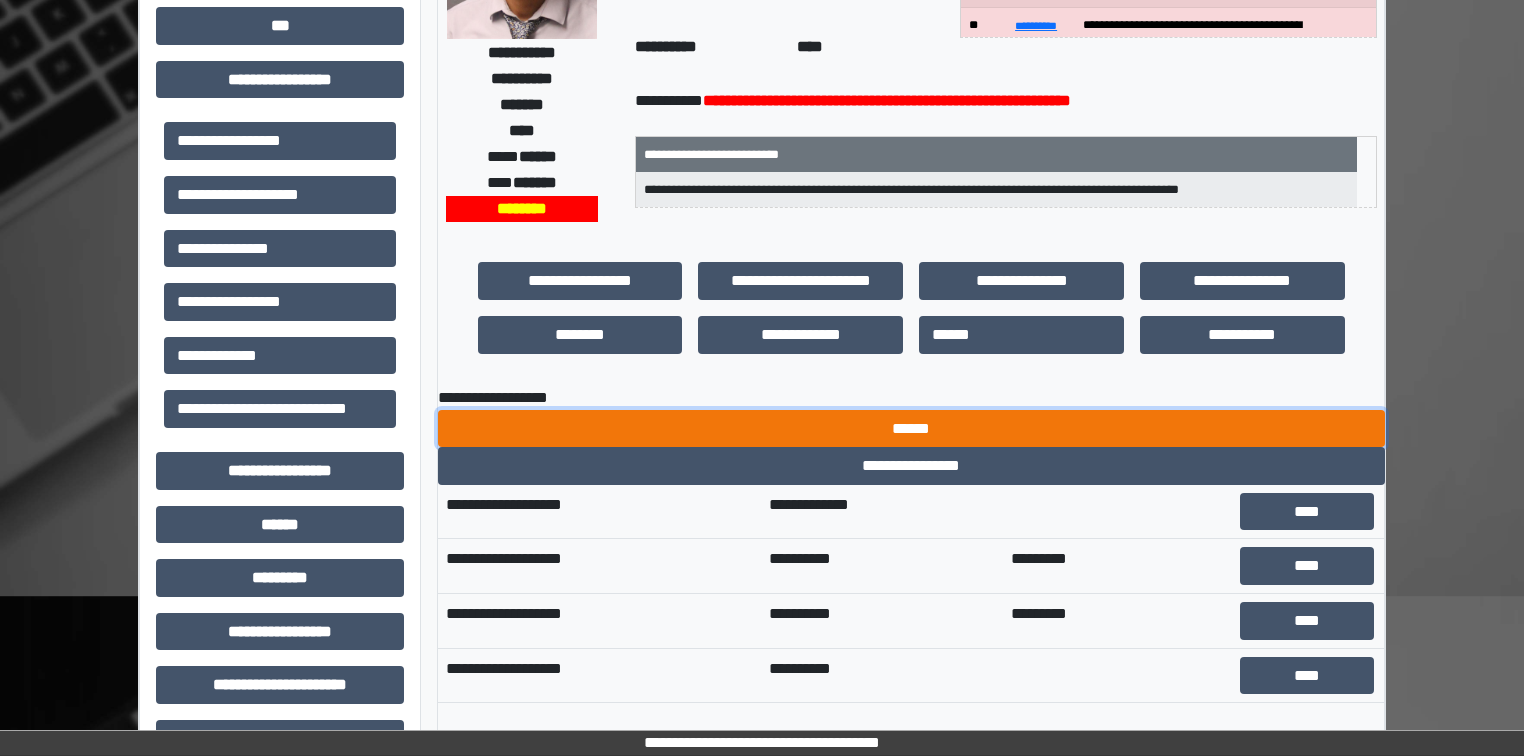 click on "******" at bounding box center (911, 429) 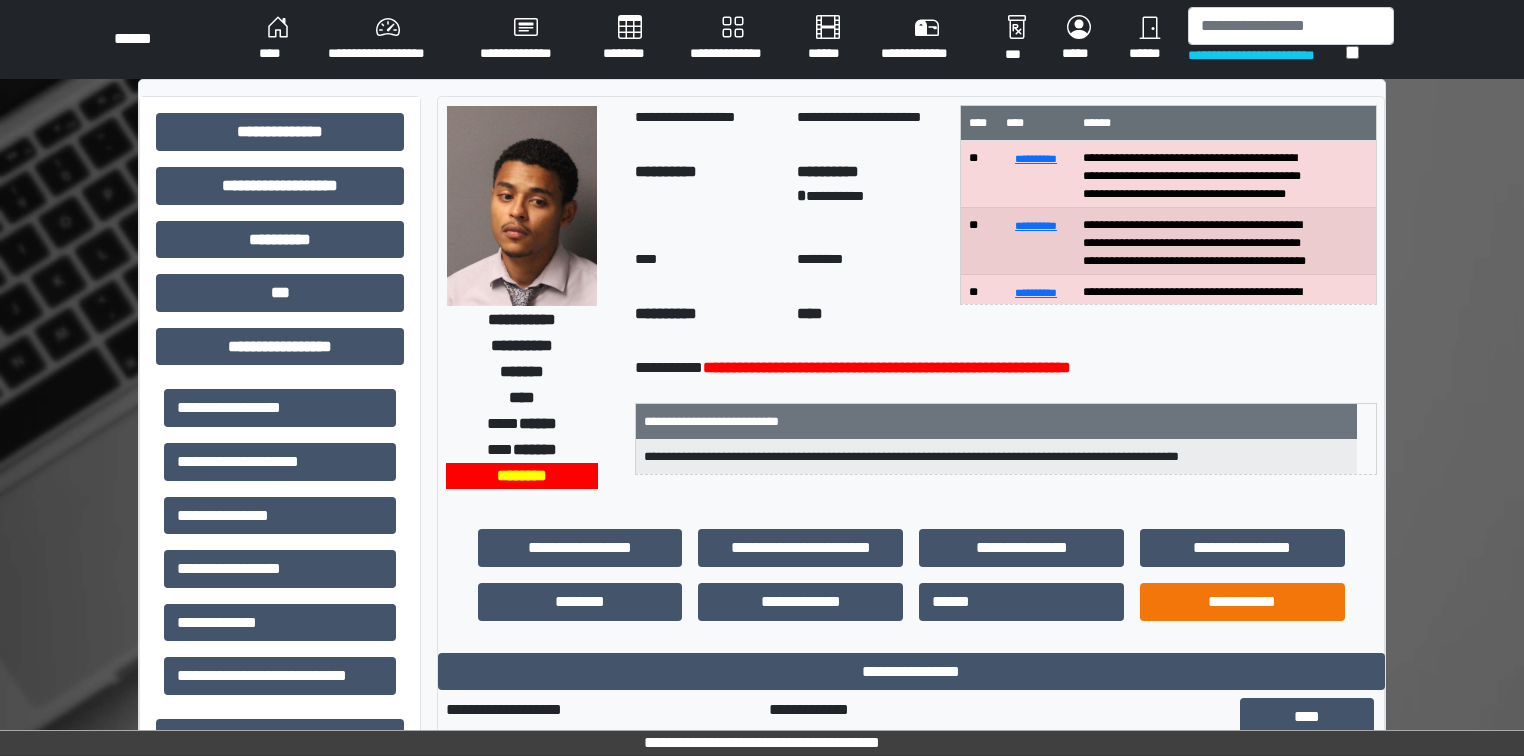 scroll, scrollTop: 0, scrollLeft: 0, axis: both 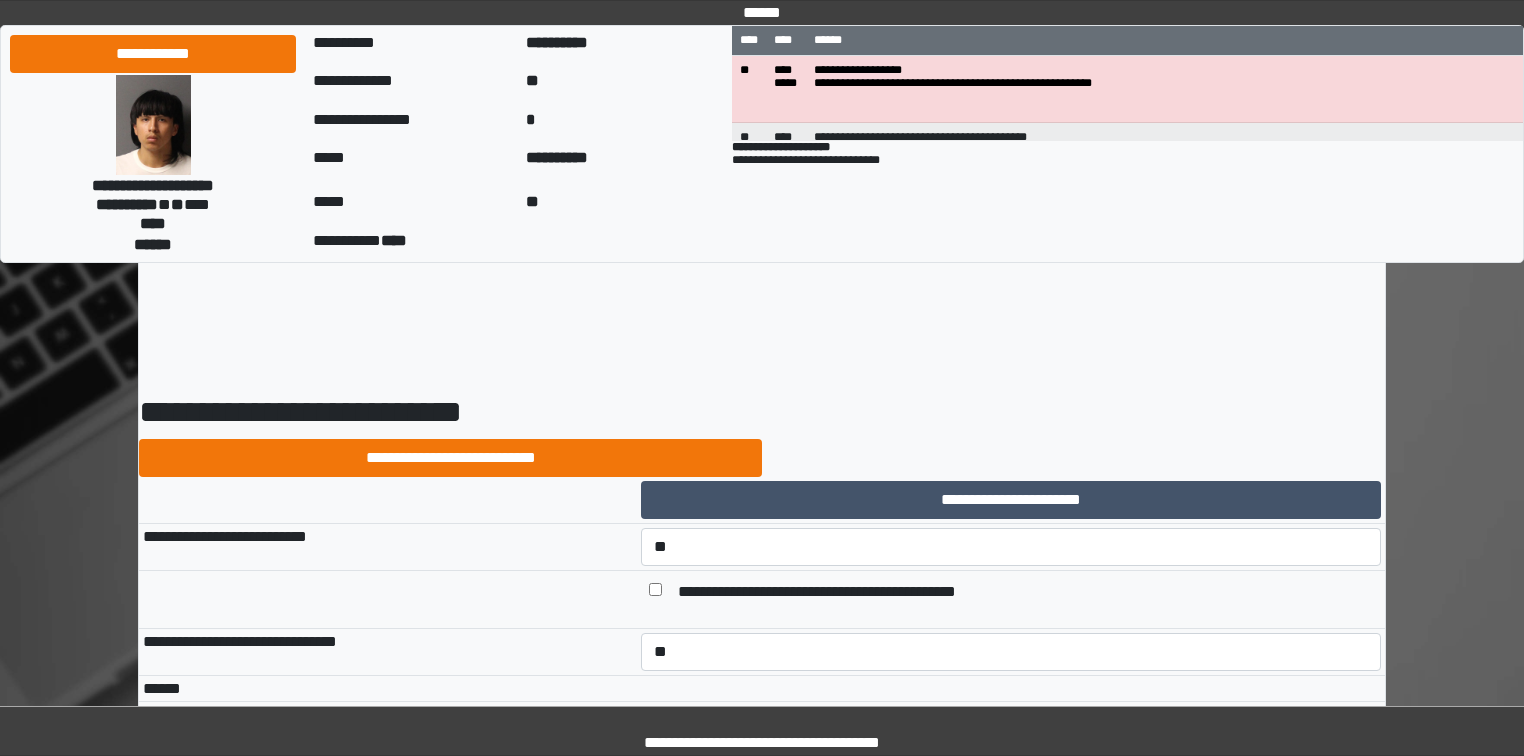 select on "*" 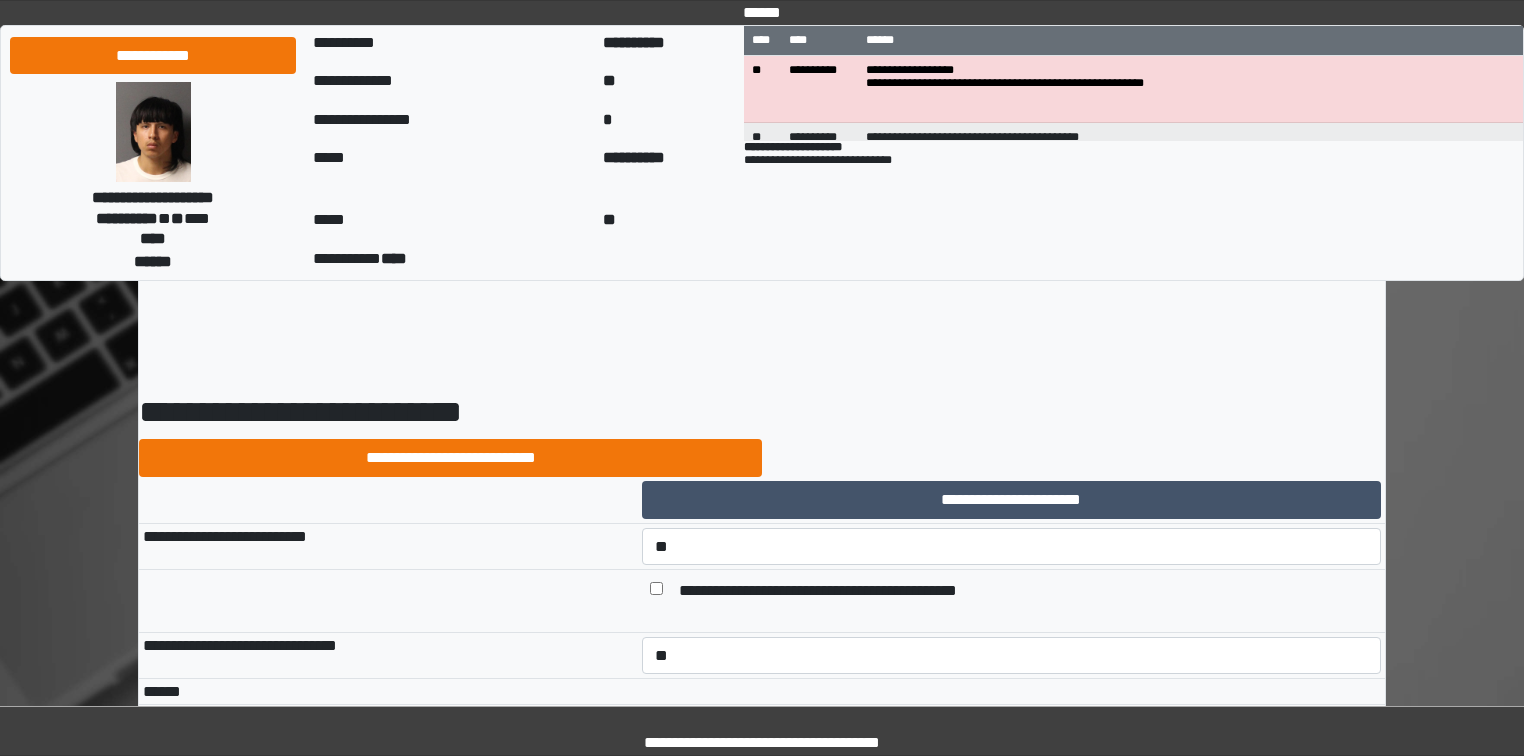 scroll, scrollTop: 9192, scrollLeft: 0, axis: vertical 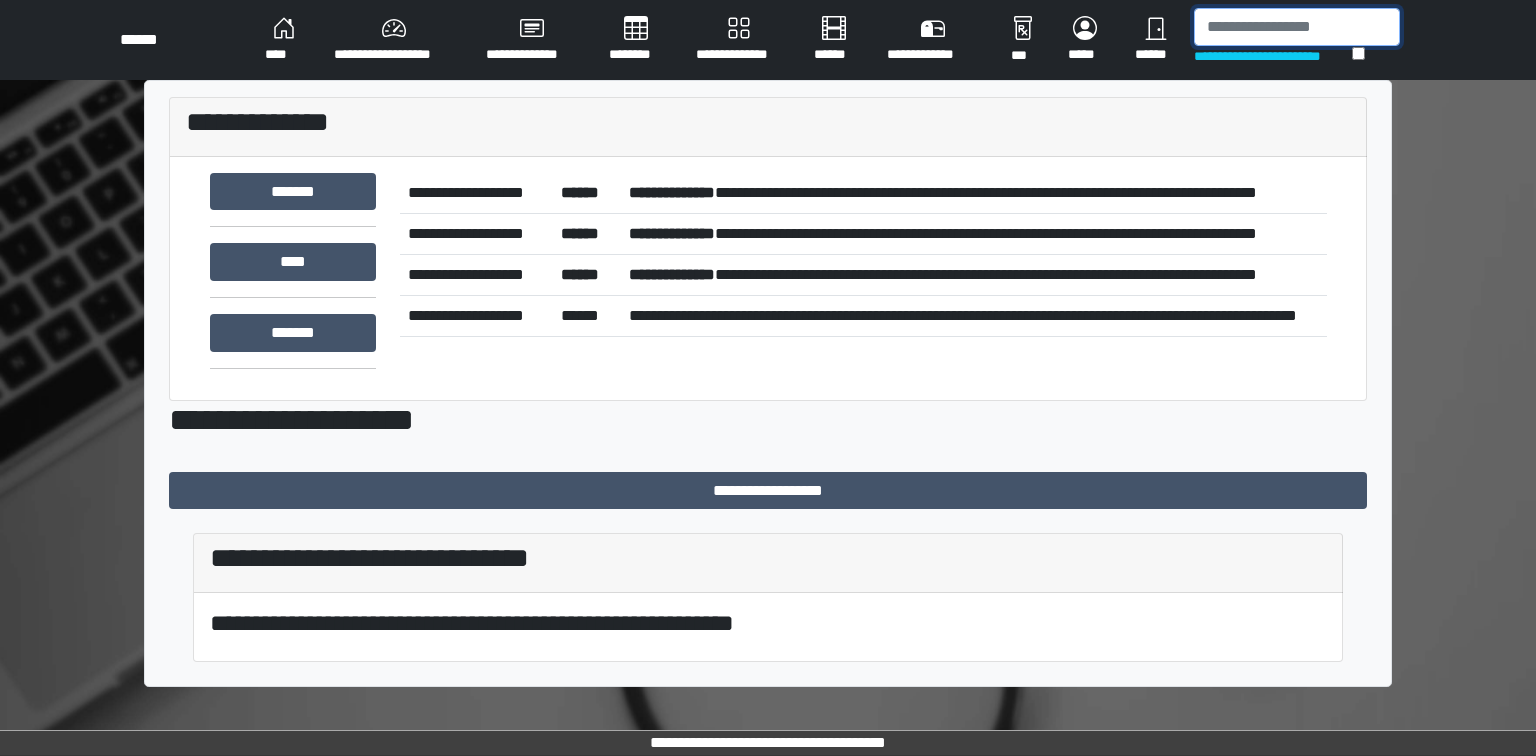 click at bounding box center [1297, 27] 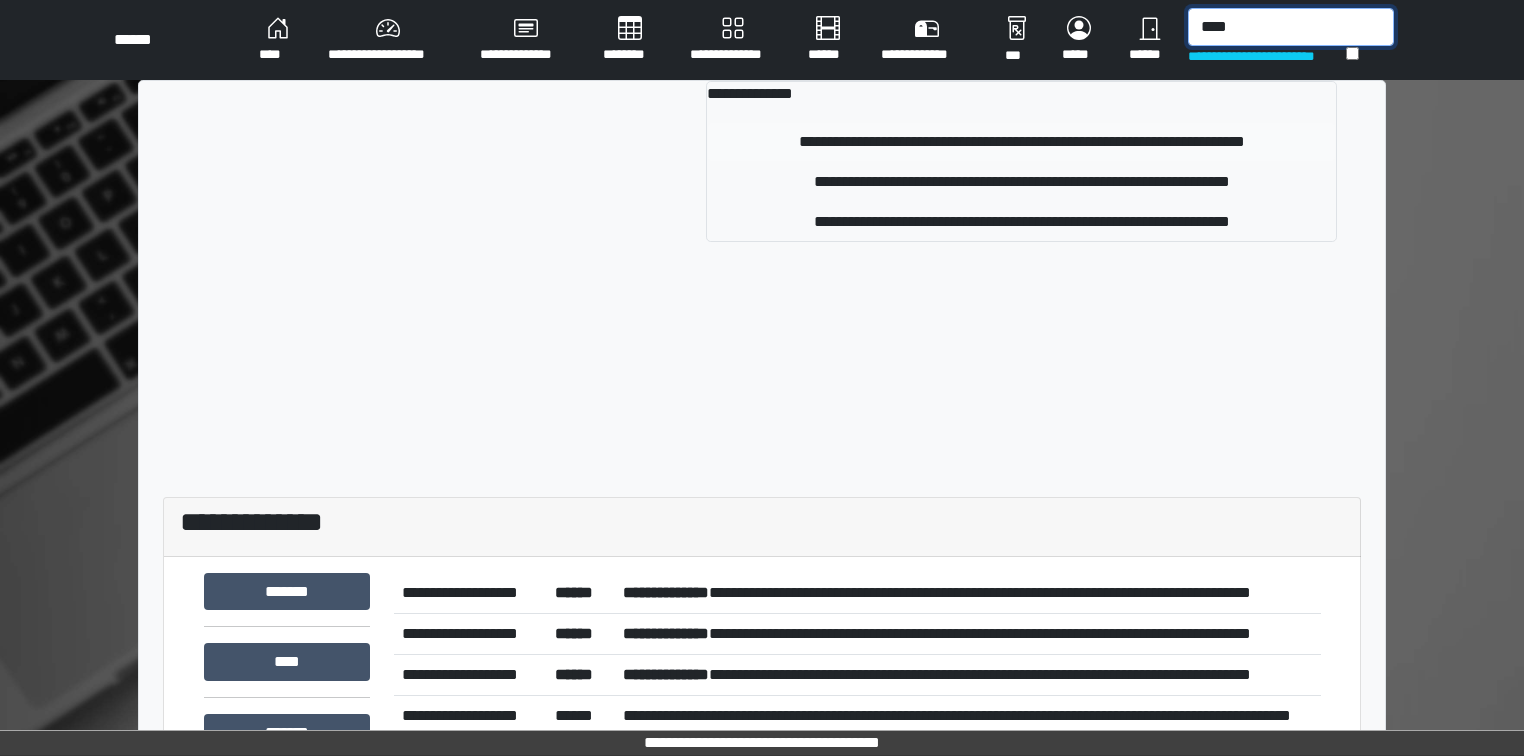 type on "****" 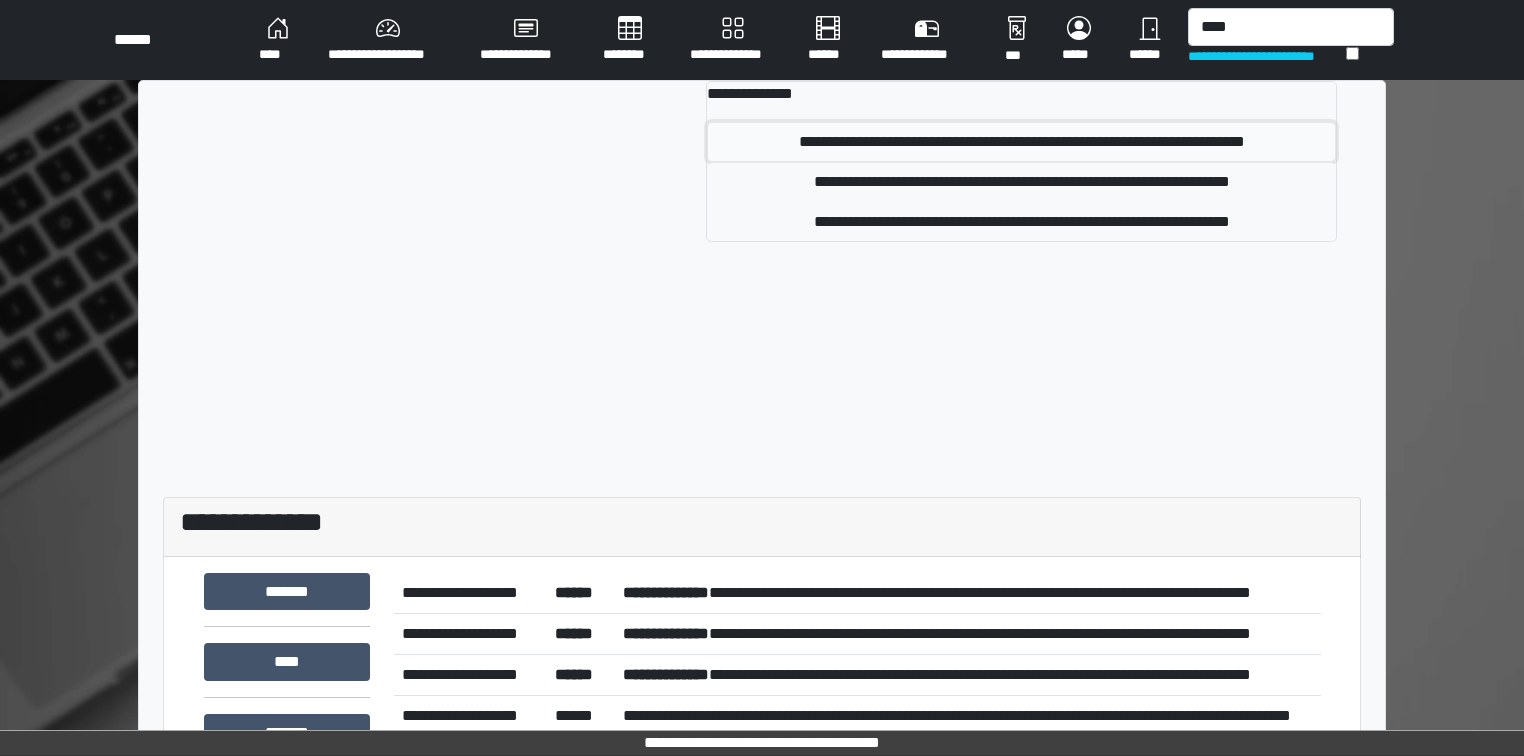 click on "**********" at bounding box center (1021, 142) 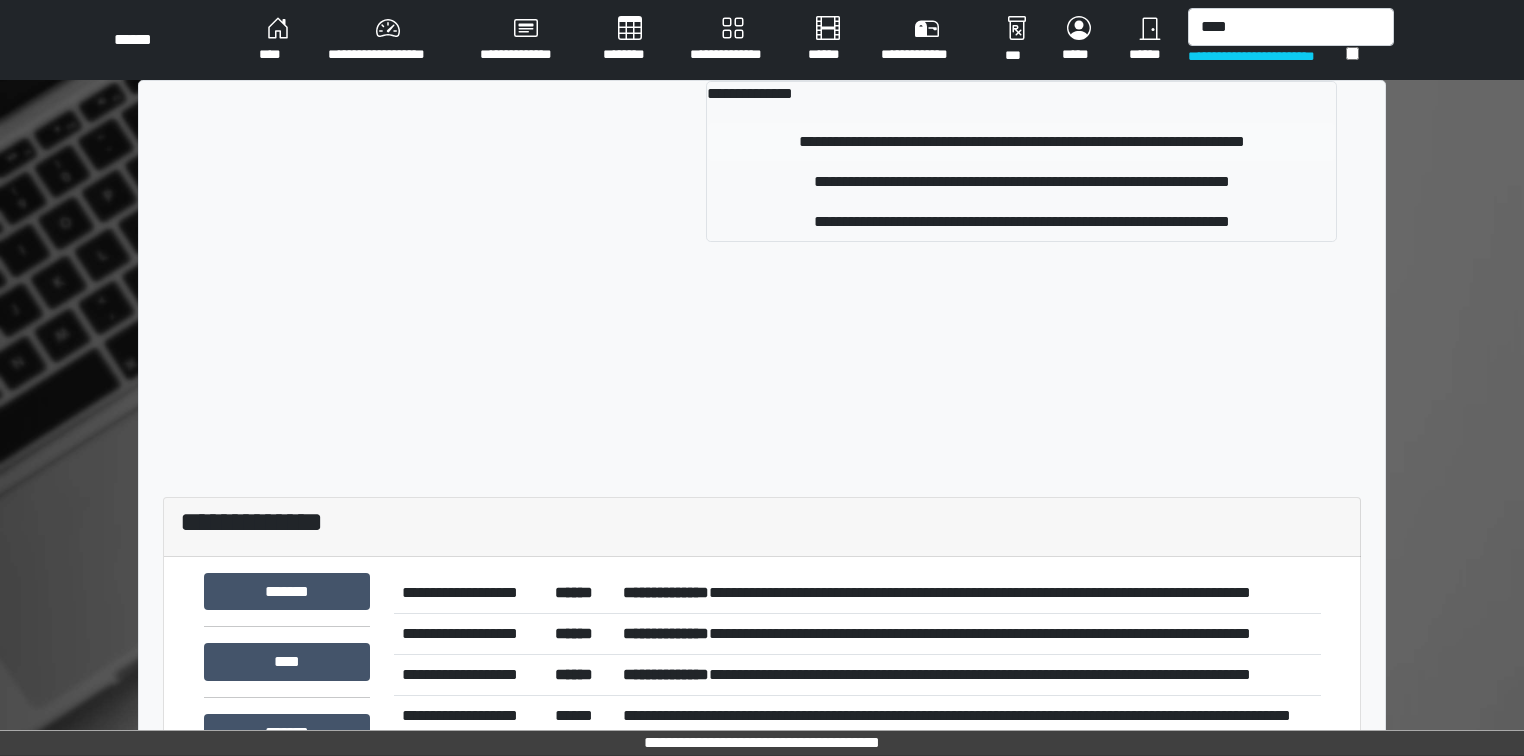type 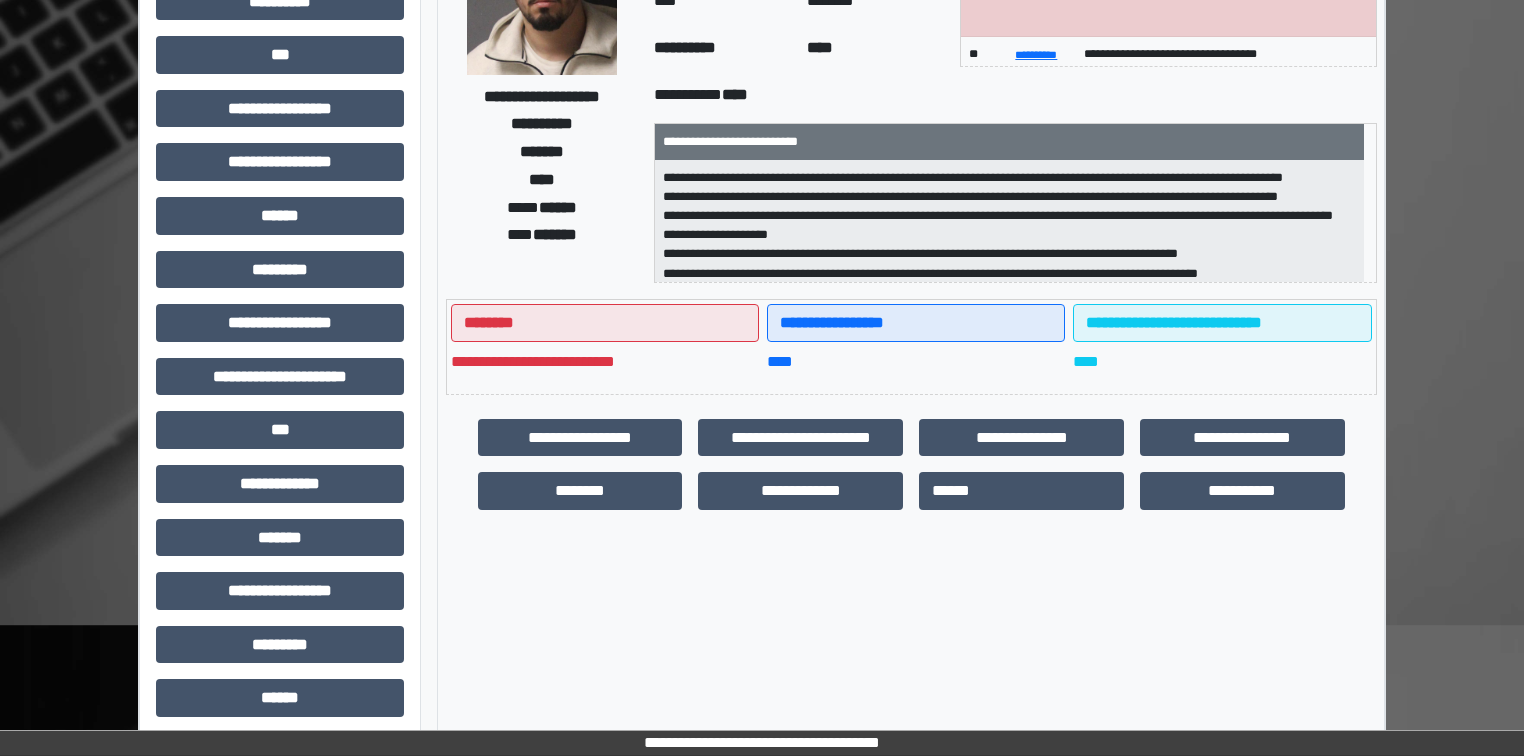 scroll, scrollTop: 240, scrollLeft: 0, axis: vertical 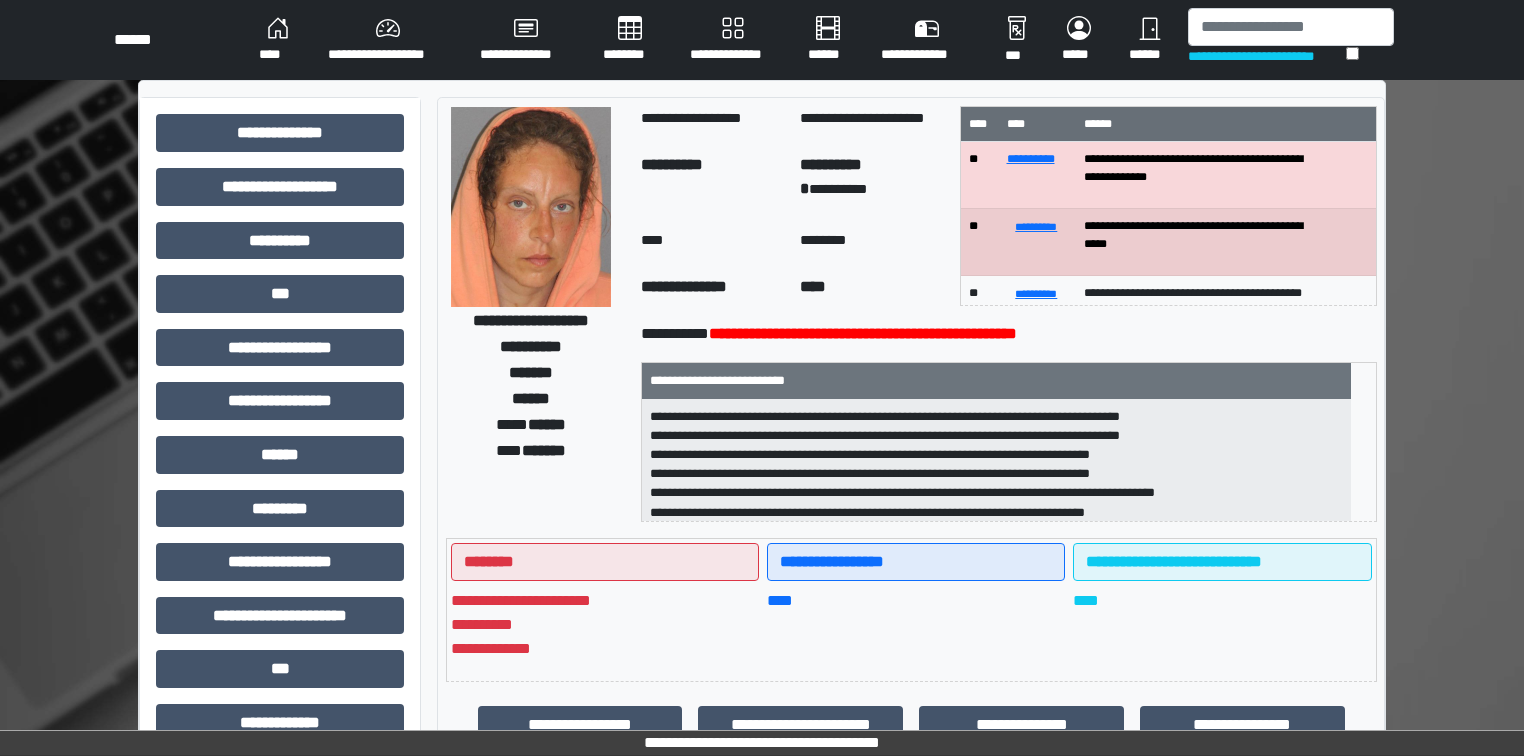 click on "****" at bounding box center (713, 243) 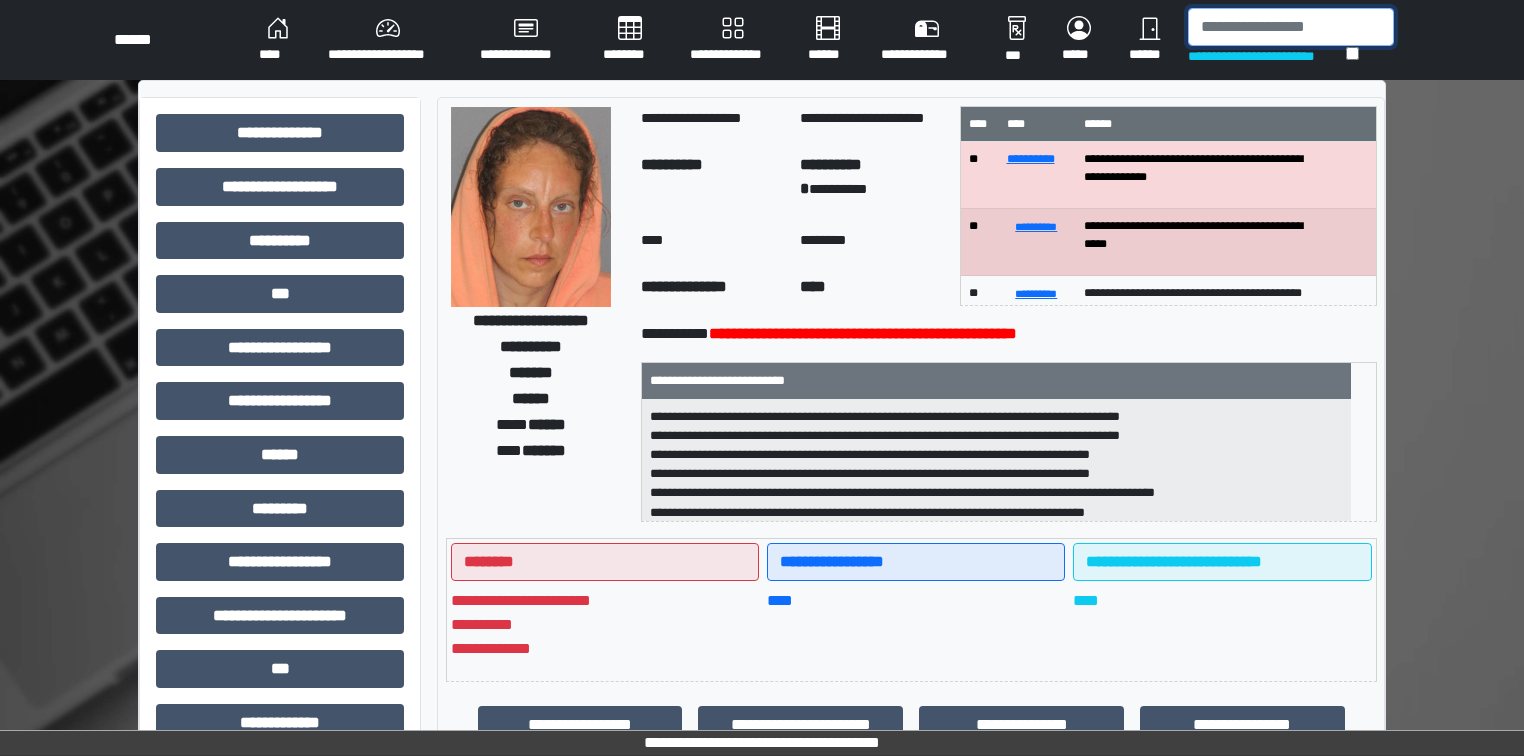 click at bounding box center [1291, 27] 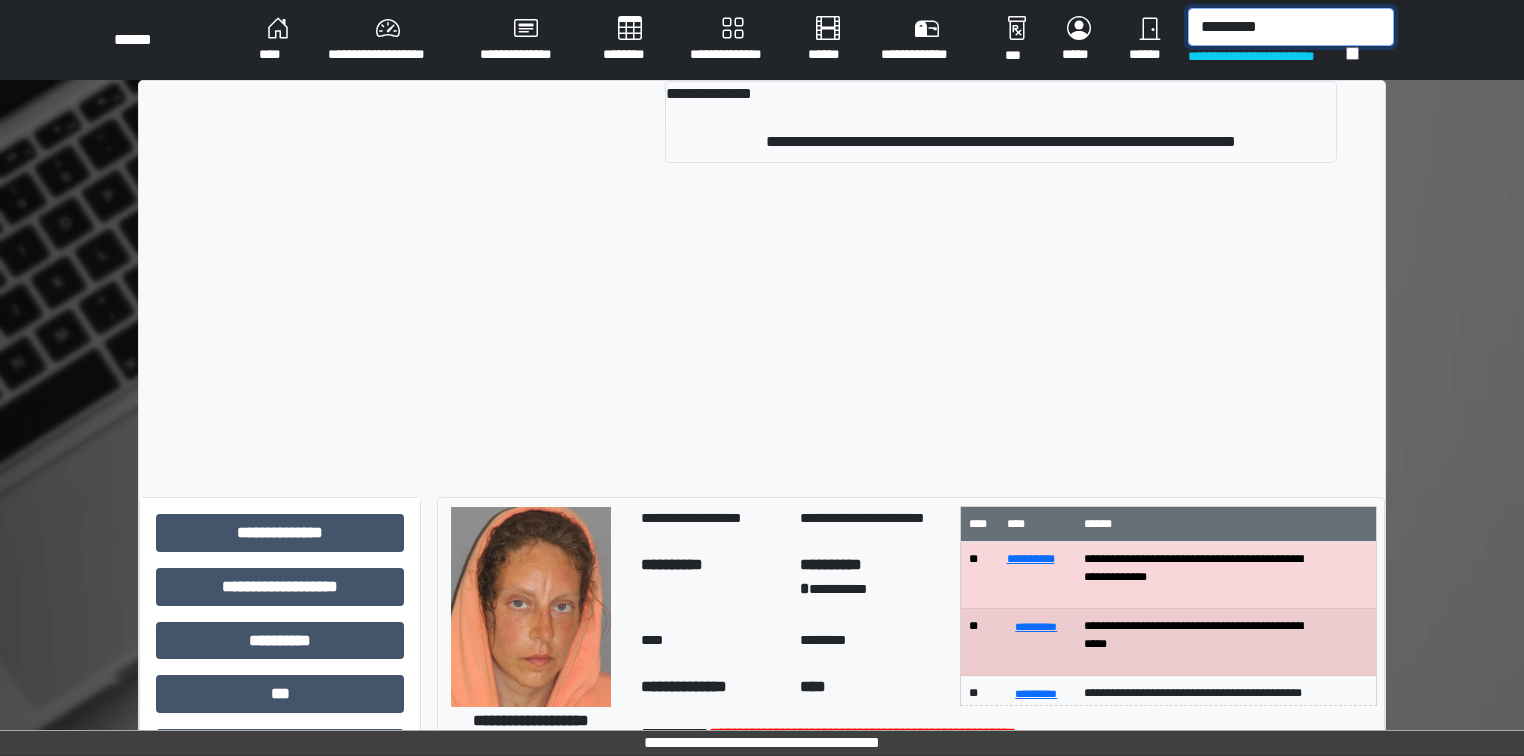 type on "*********" 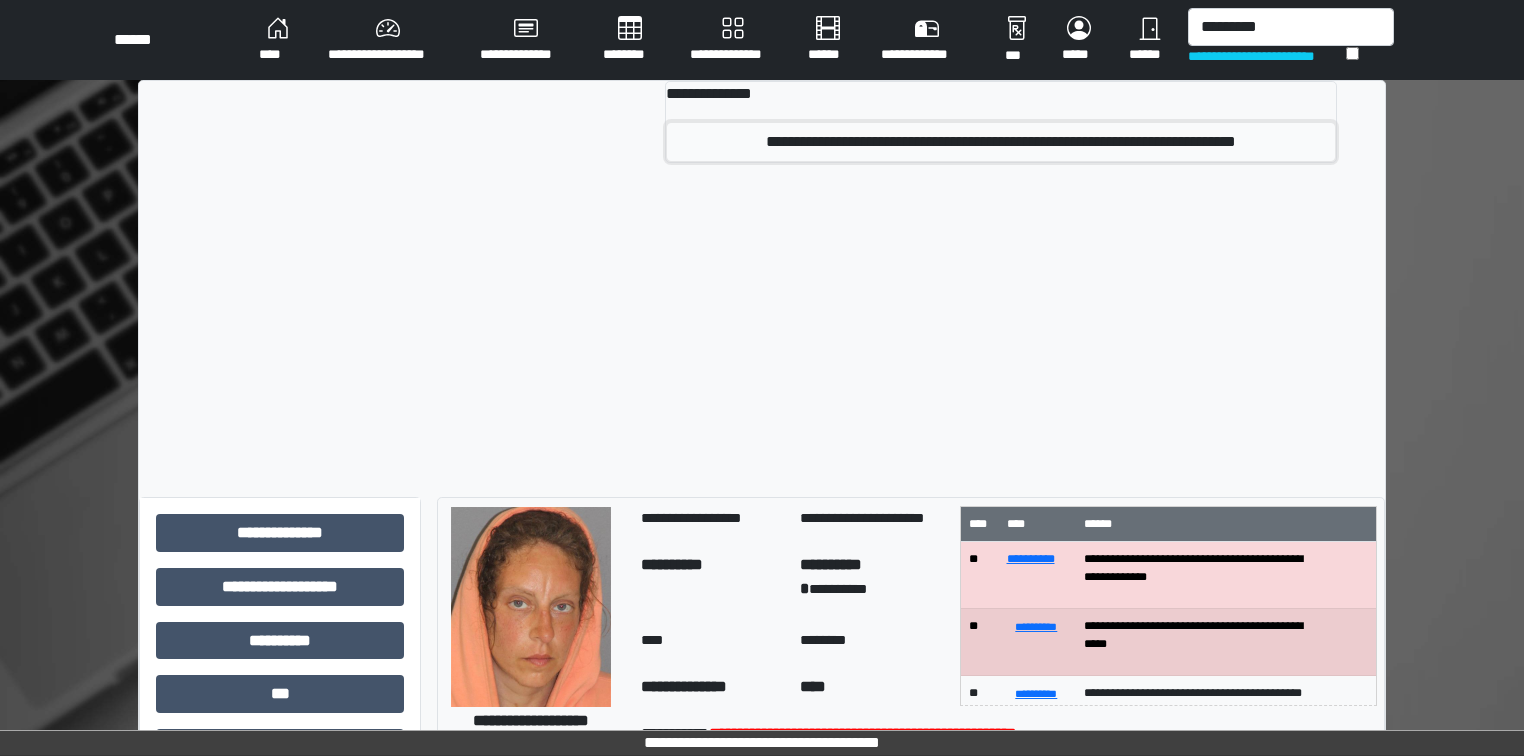 click on "**********" at bounding box center (1001, 142) 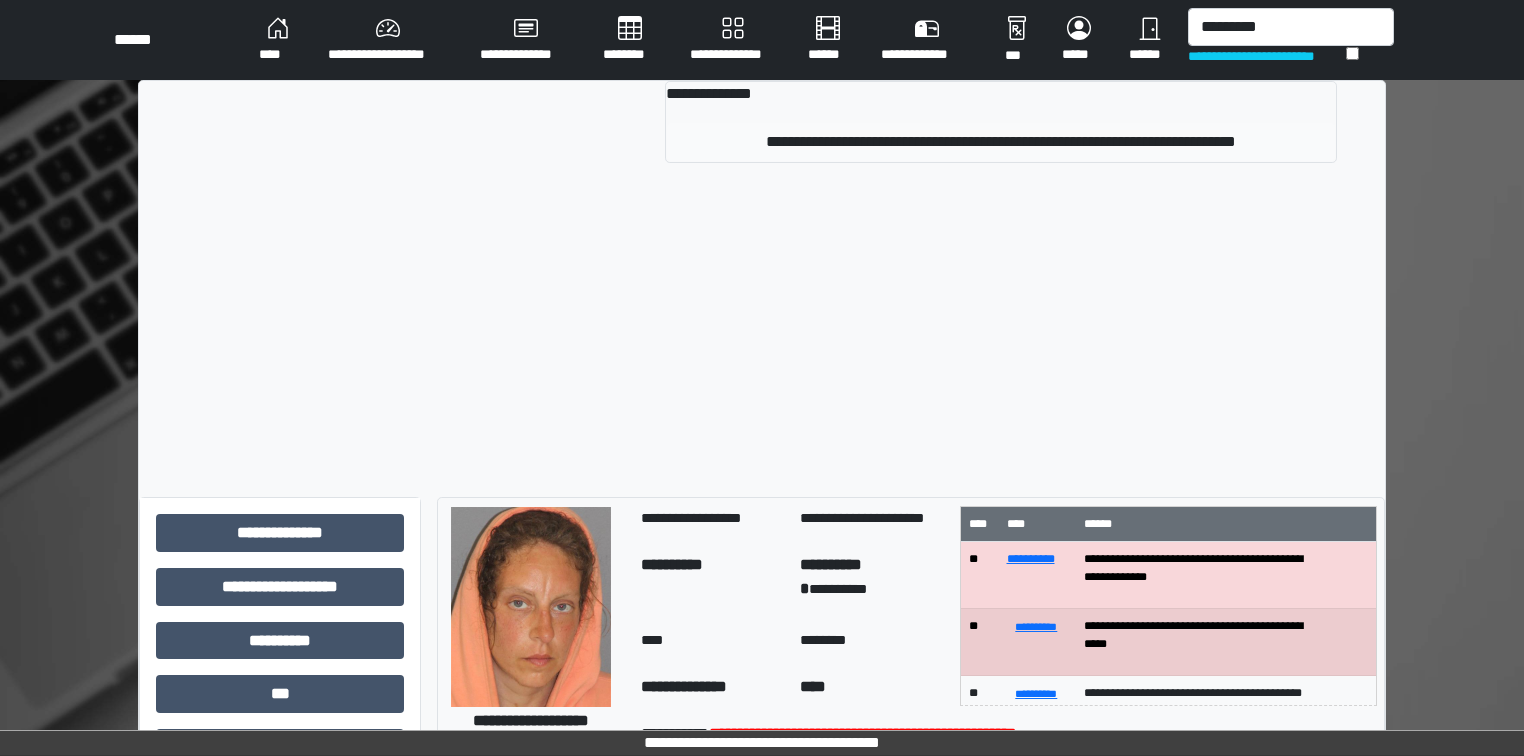type 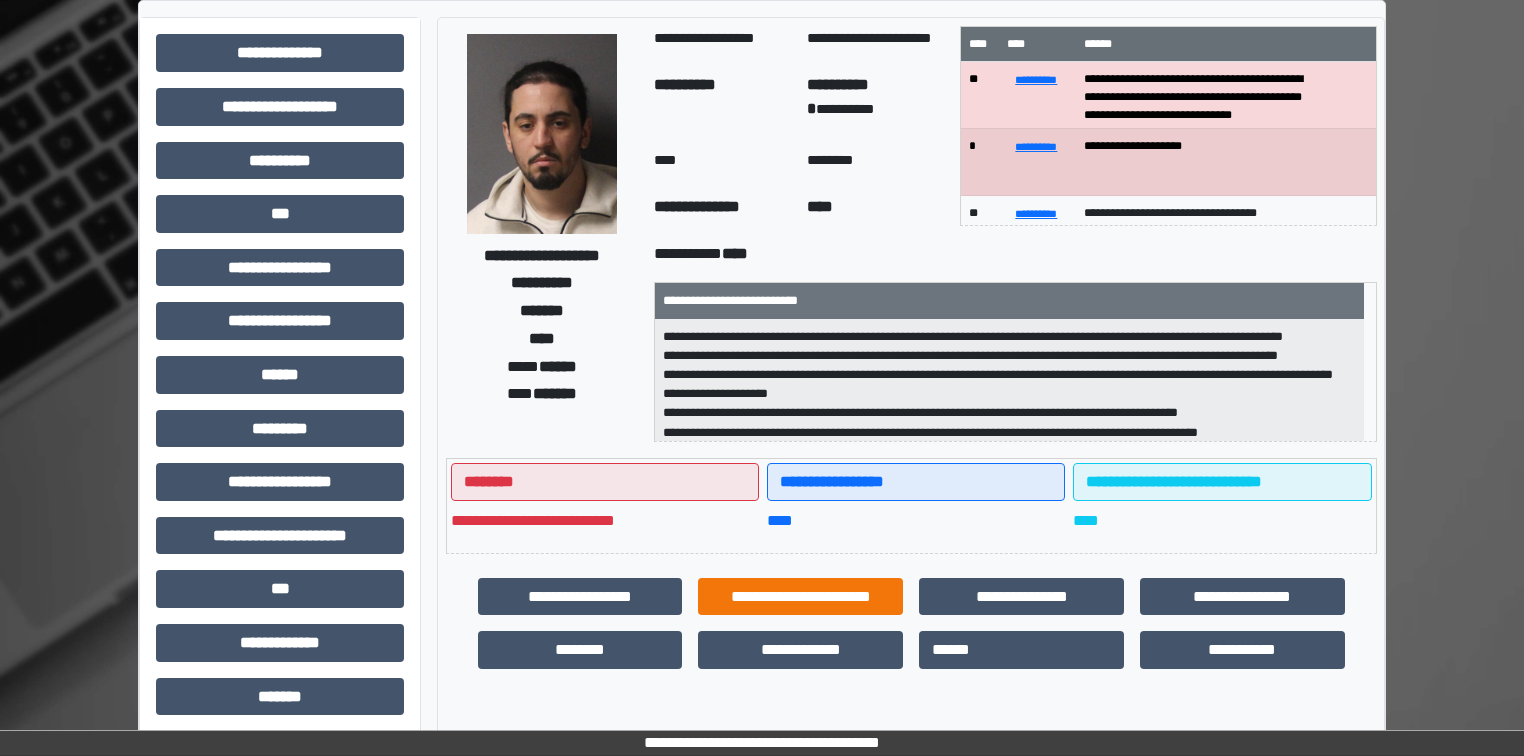 scroll, scrollTop: 240, scrollLeft: 0, axis: vertical 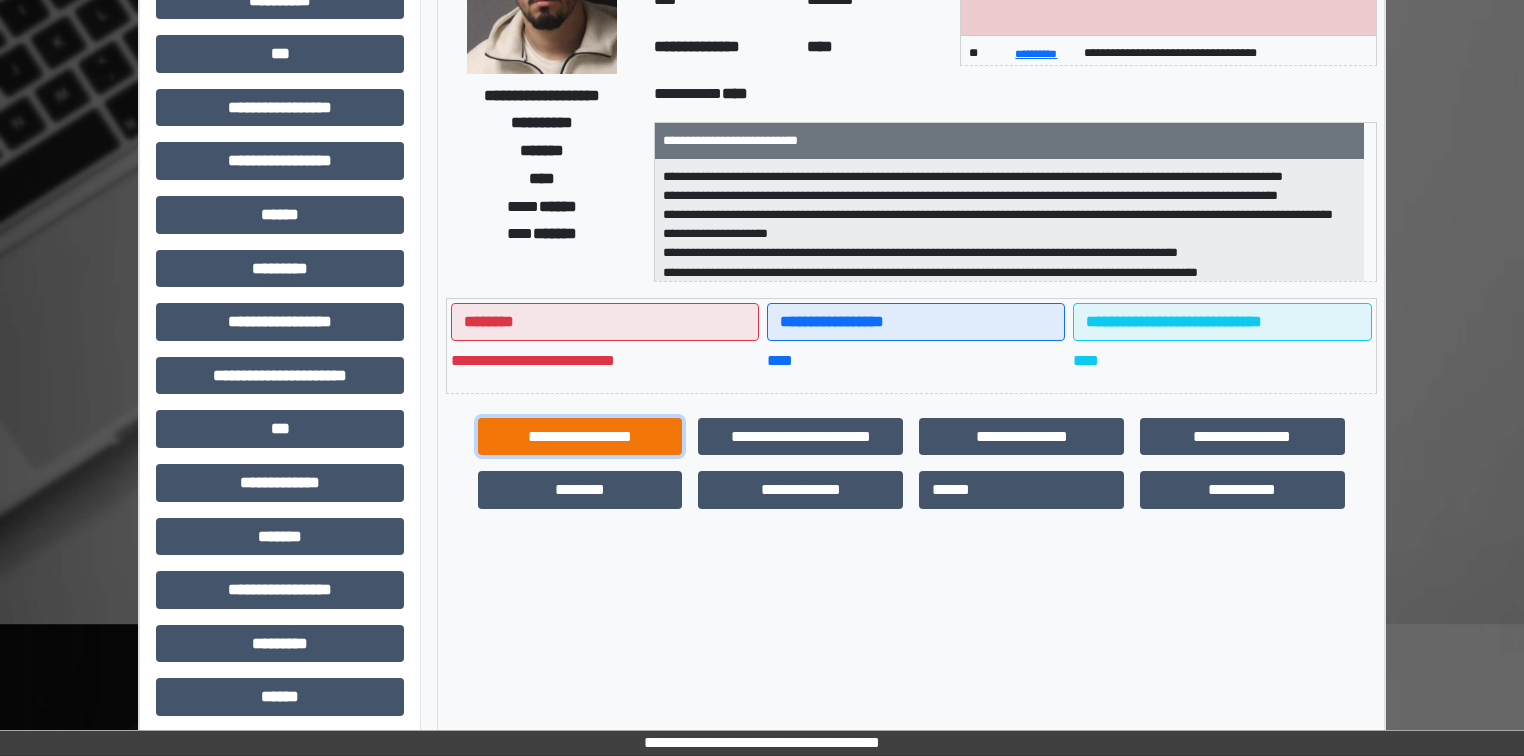 click on "**********" at bounding box center [580, 437] 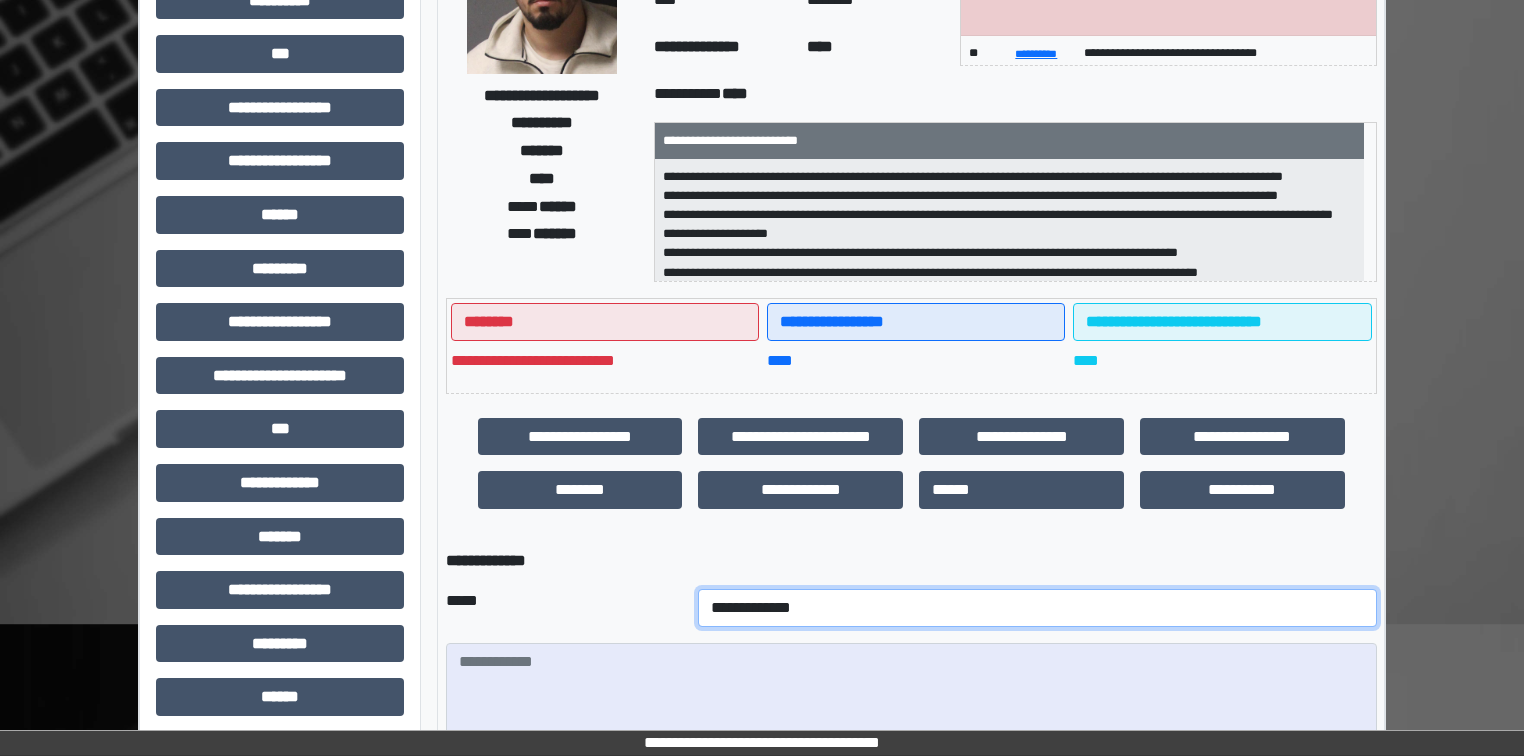 click on "**********" at bounding box center [1037, 608] 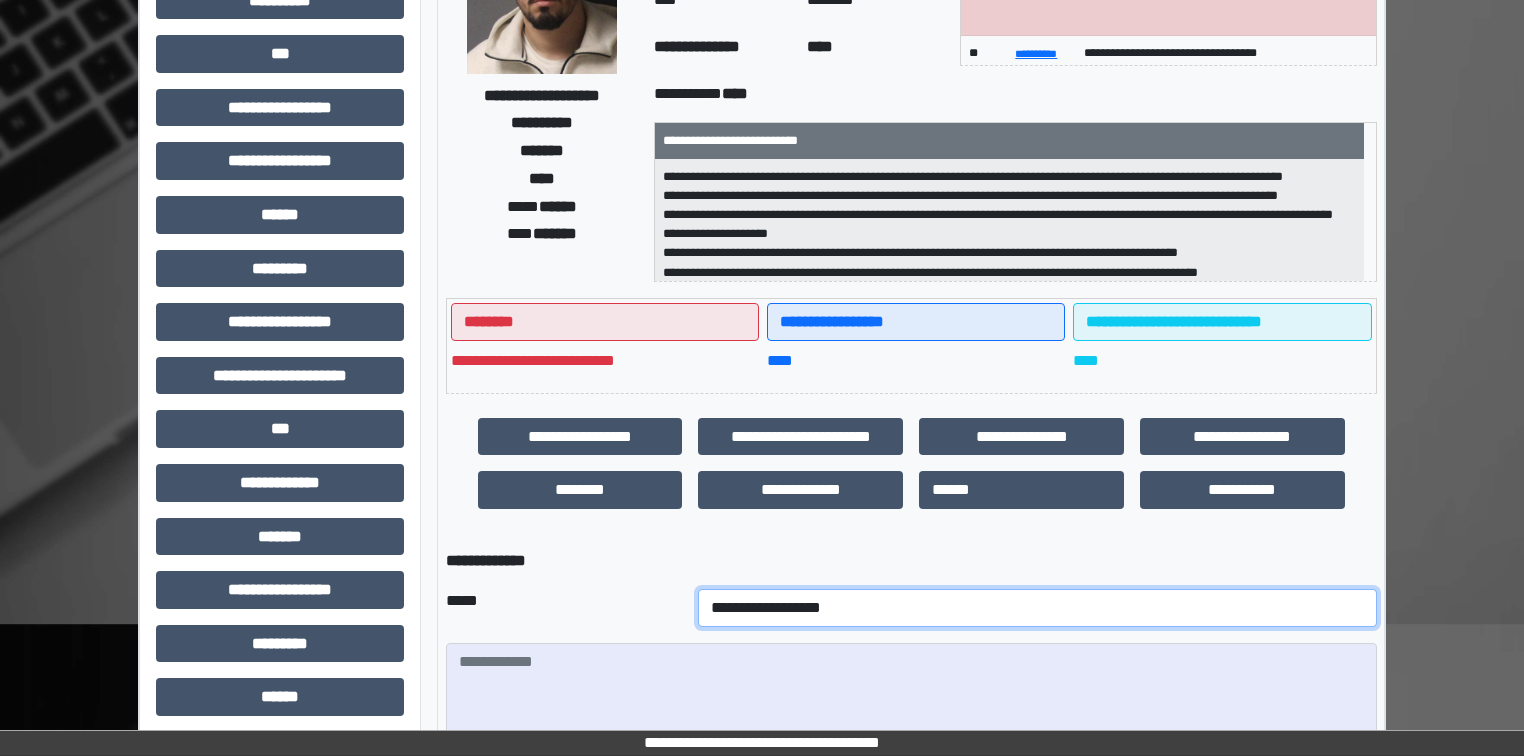 click on "**********" at bounding box center [1037, 608] 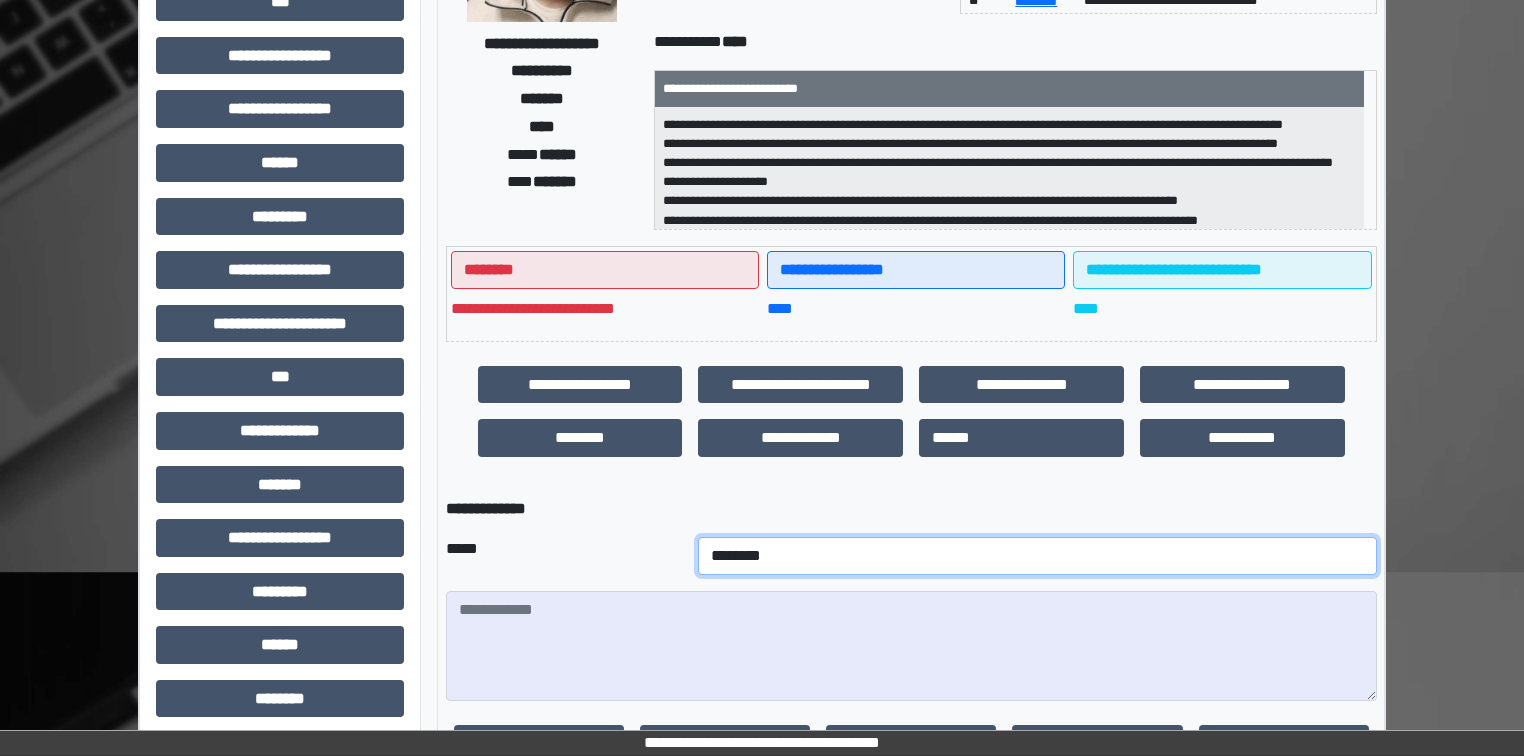 scroll, scrollTop: 320, scrollLeft: 0, axis: vertical 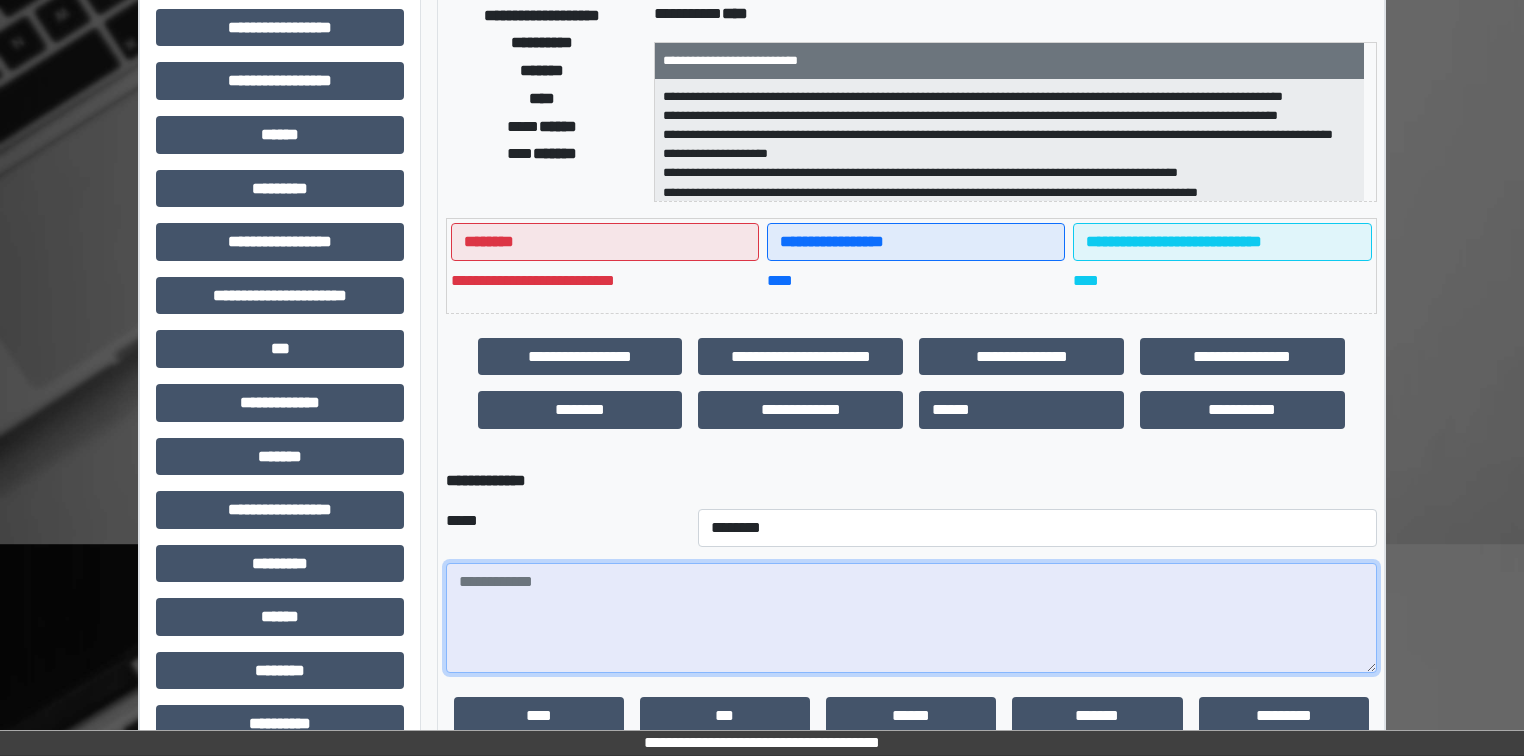 click at bounding box center (911, 618) 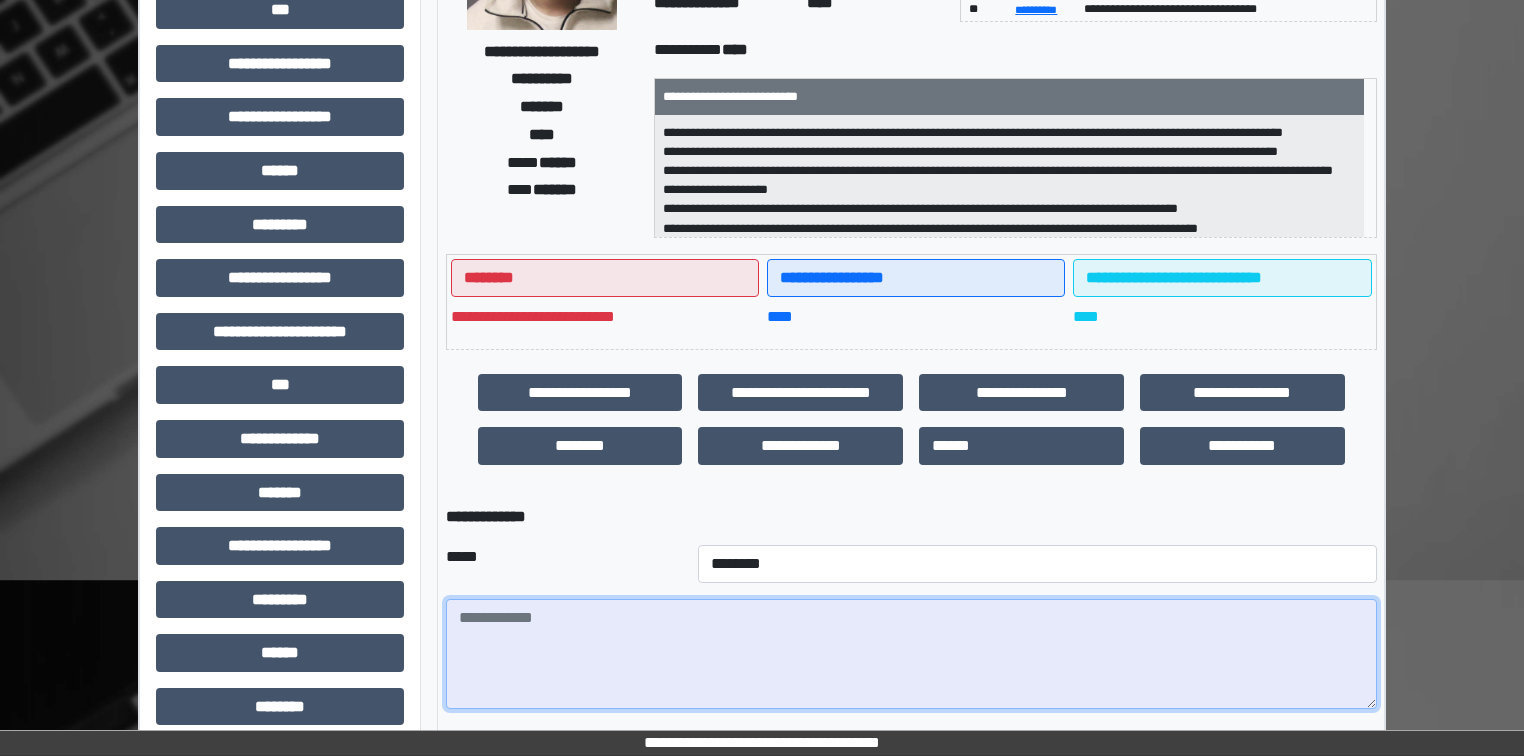 scroll, scrollTop: 320, scrollLeft: 0, axis: vertical 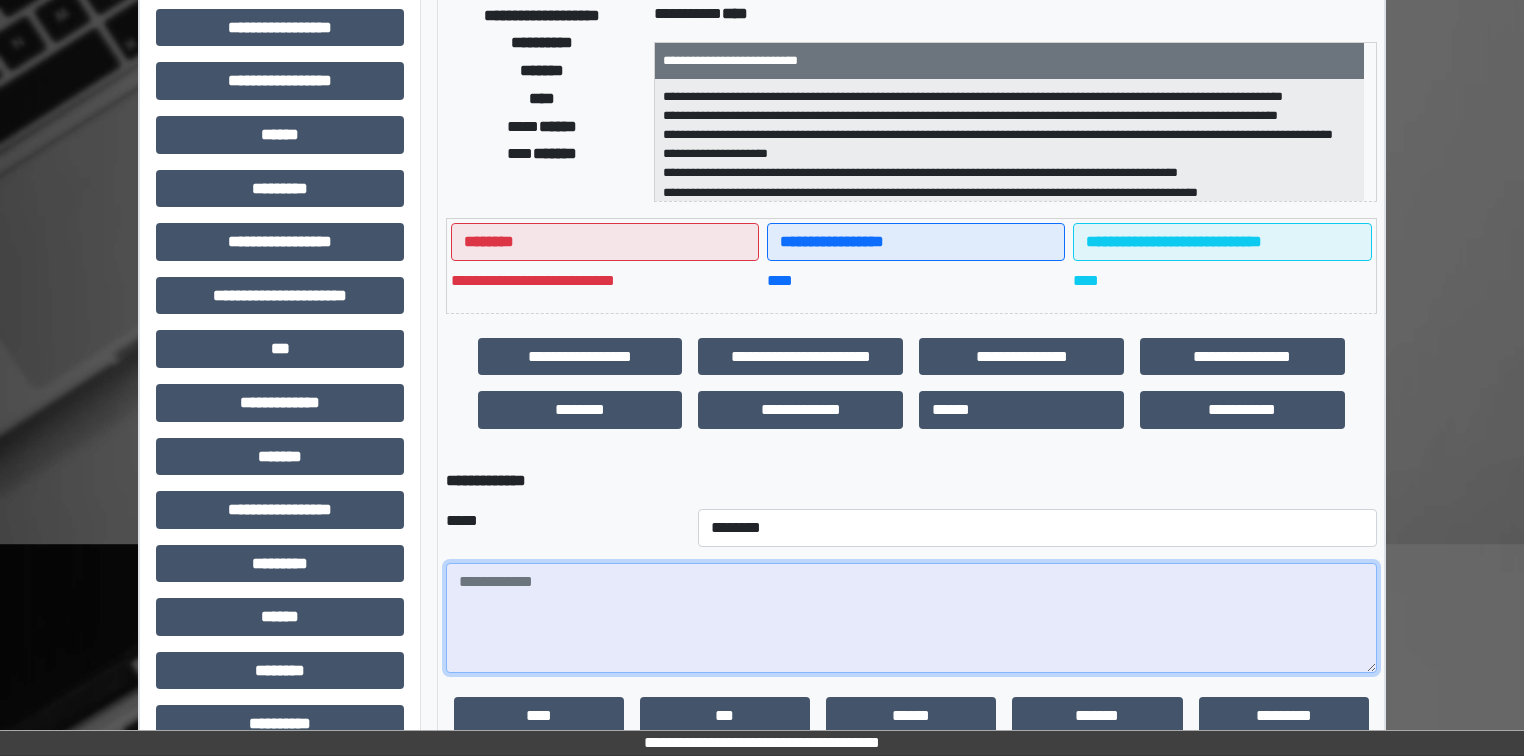 click at bounding box center [911, 618] 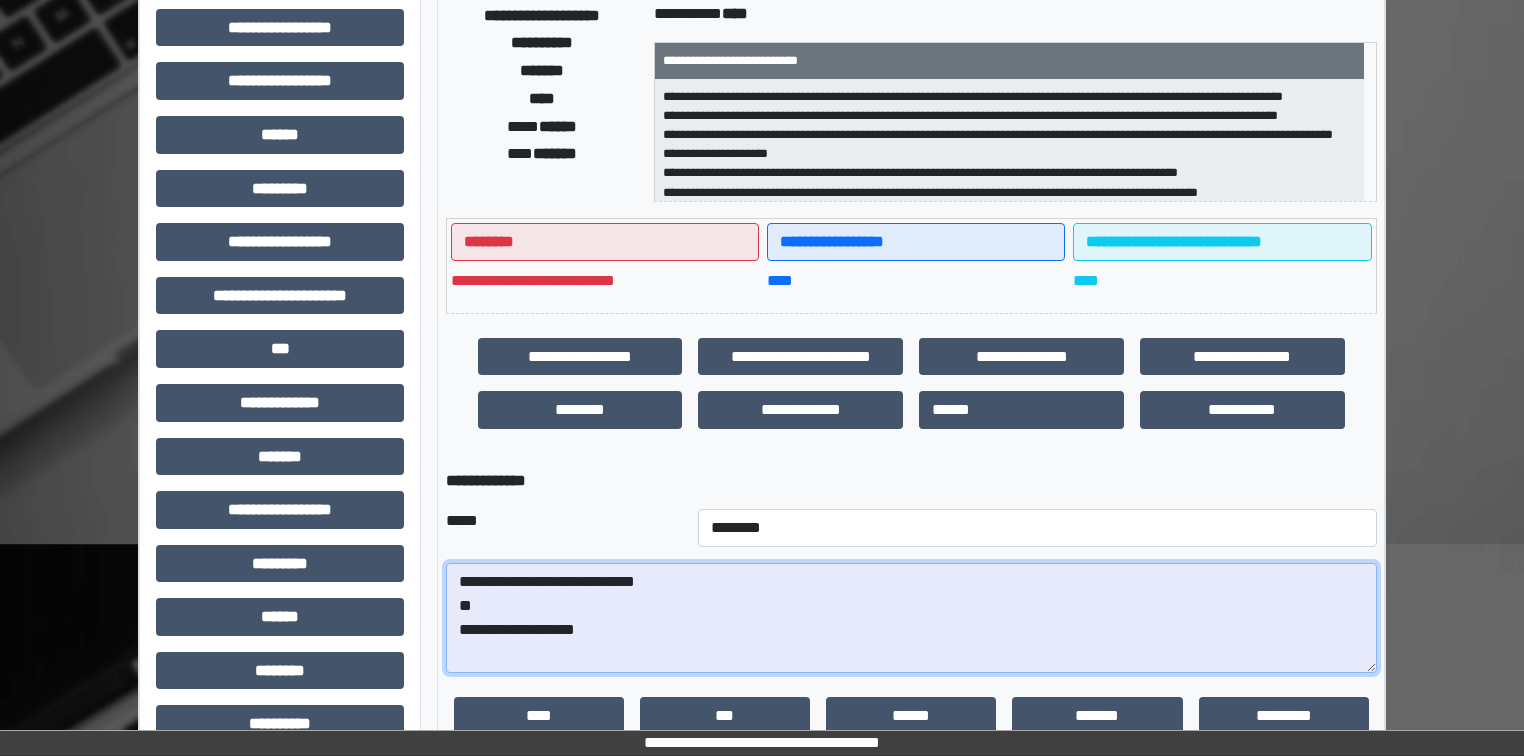 click on "**********" at bounding box center (911, 618) 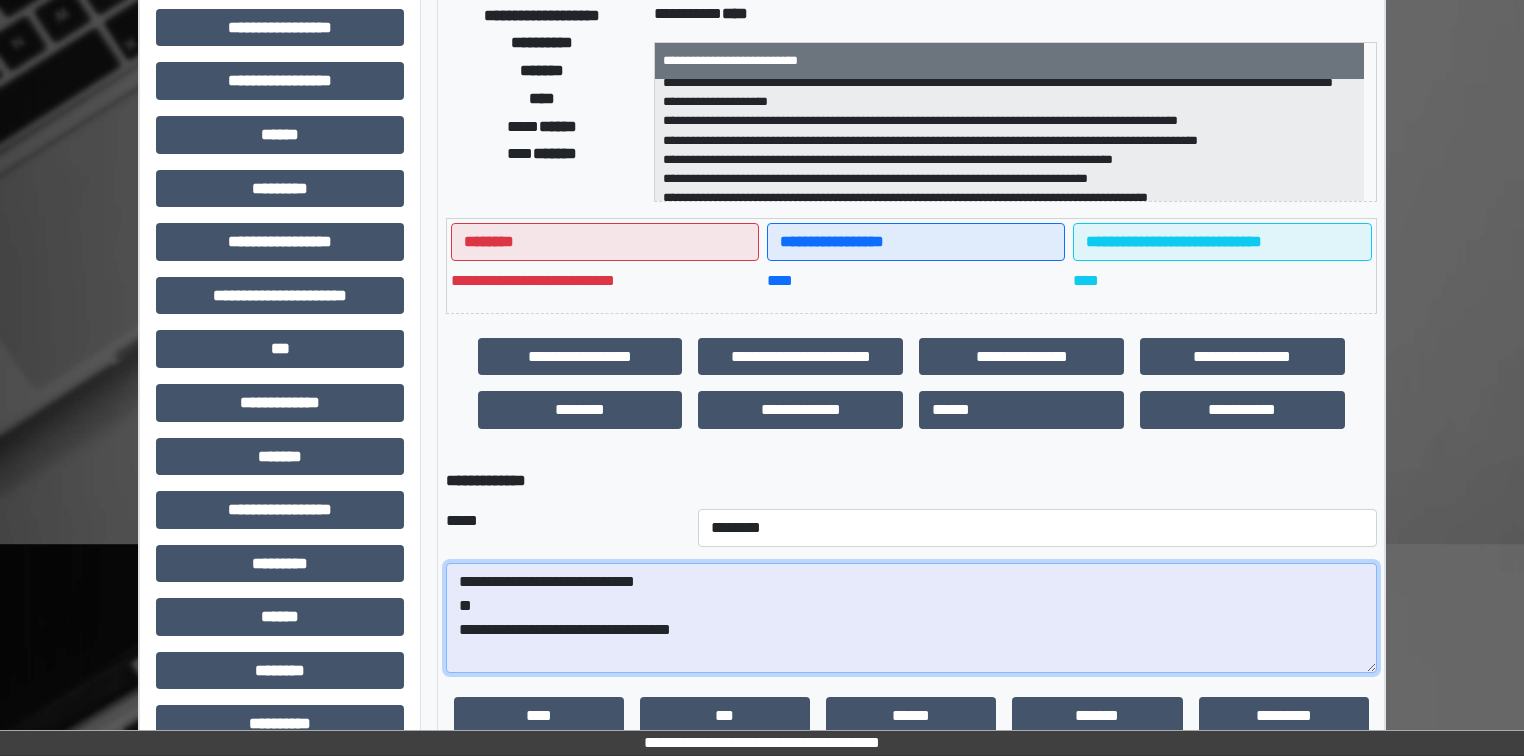 scroll, scrollTop: 80, scrollLeft: 0, axis: vertical 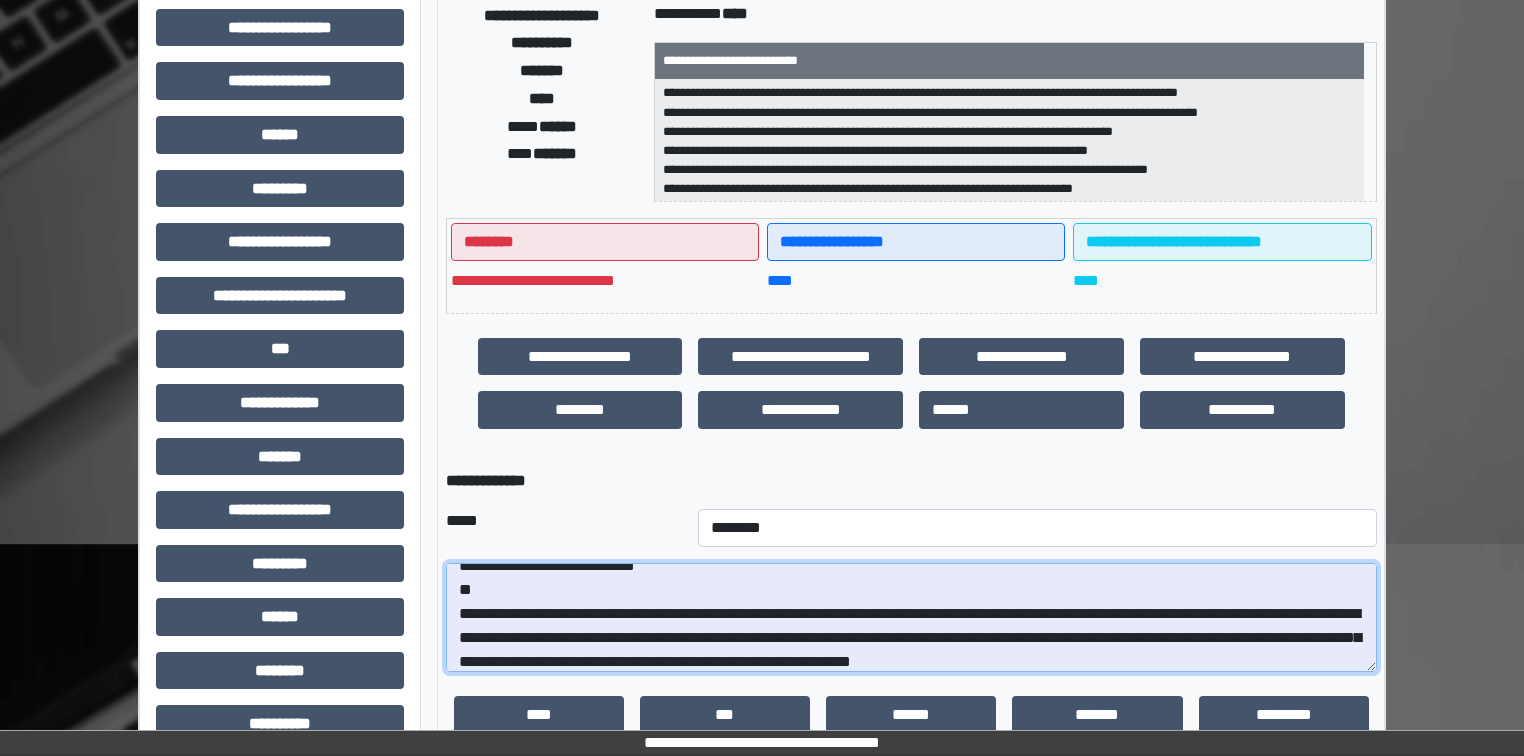 click on "**********" at bounding box center [911, 618] 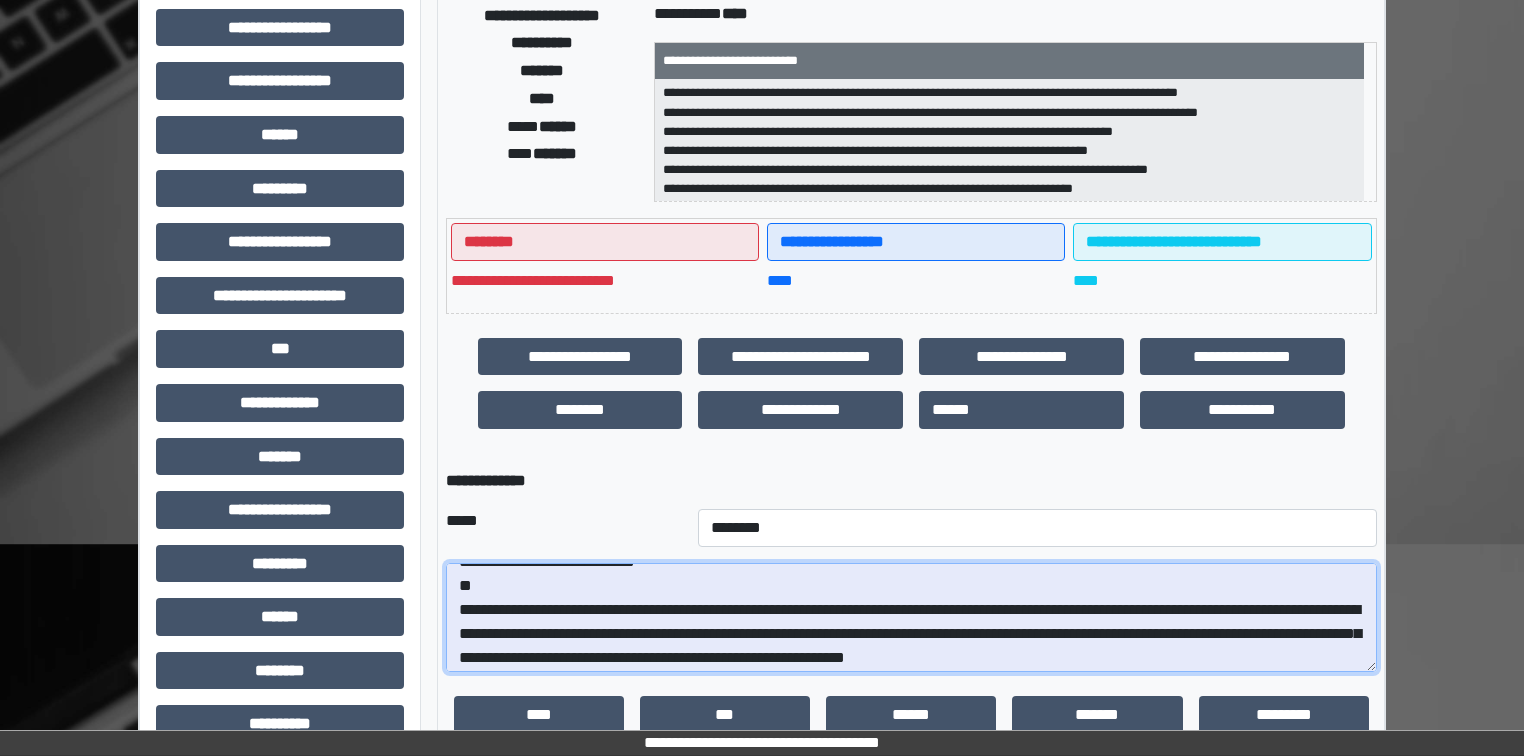 scroll, scrollTop: 24, scrollLeft: 0, axis: vertical 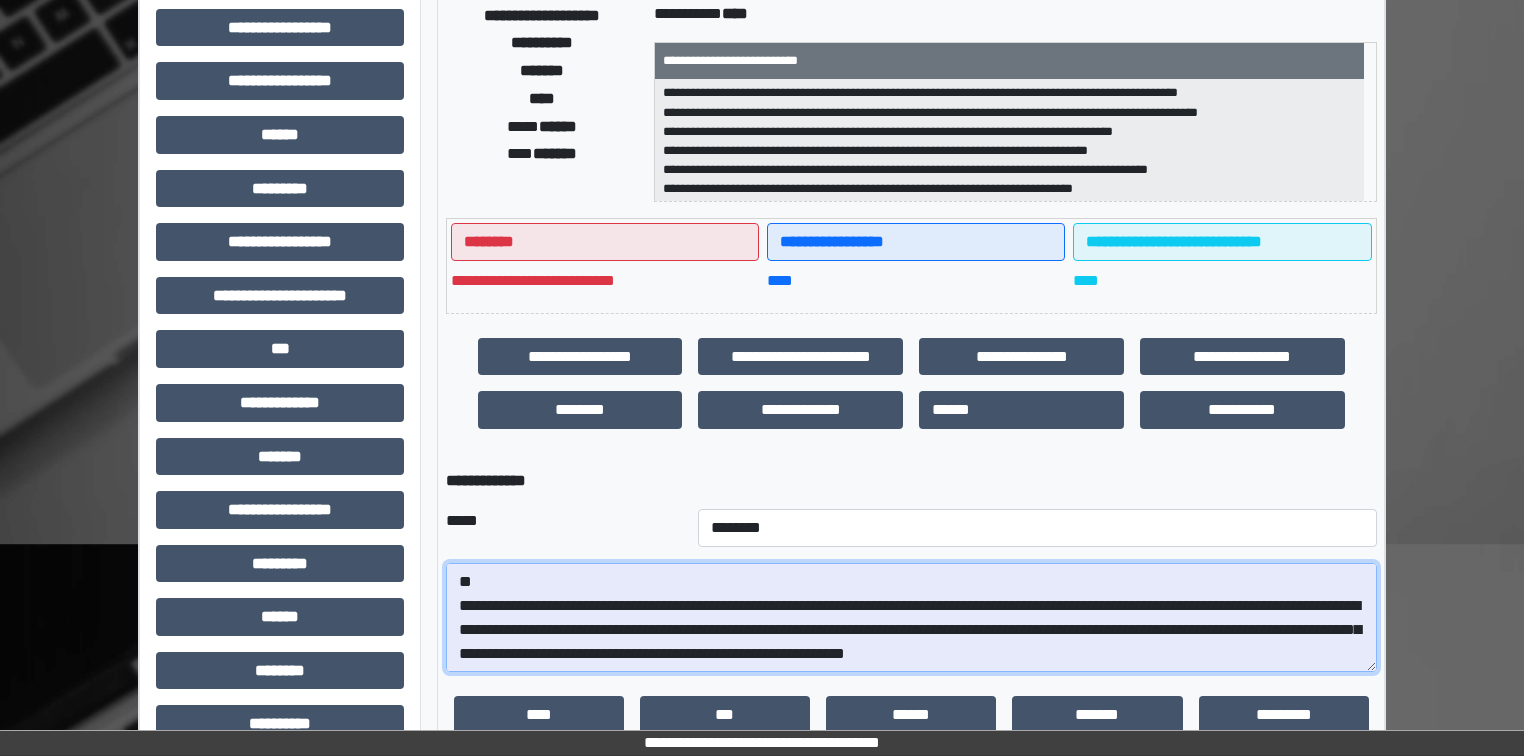 drag, startPoint x: 833, startPoint y: 634, endPoint x: 568, endPoint y: 691, distance: 271.06088 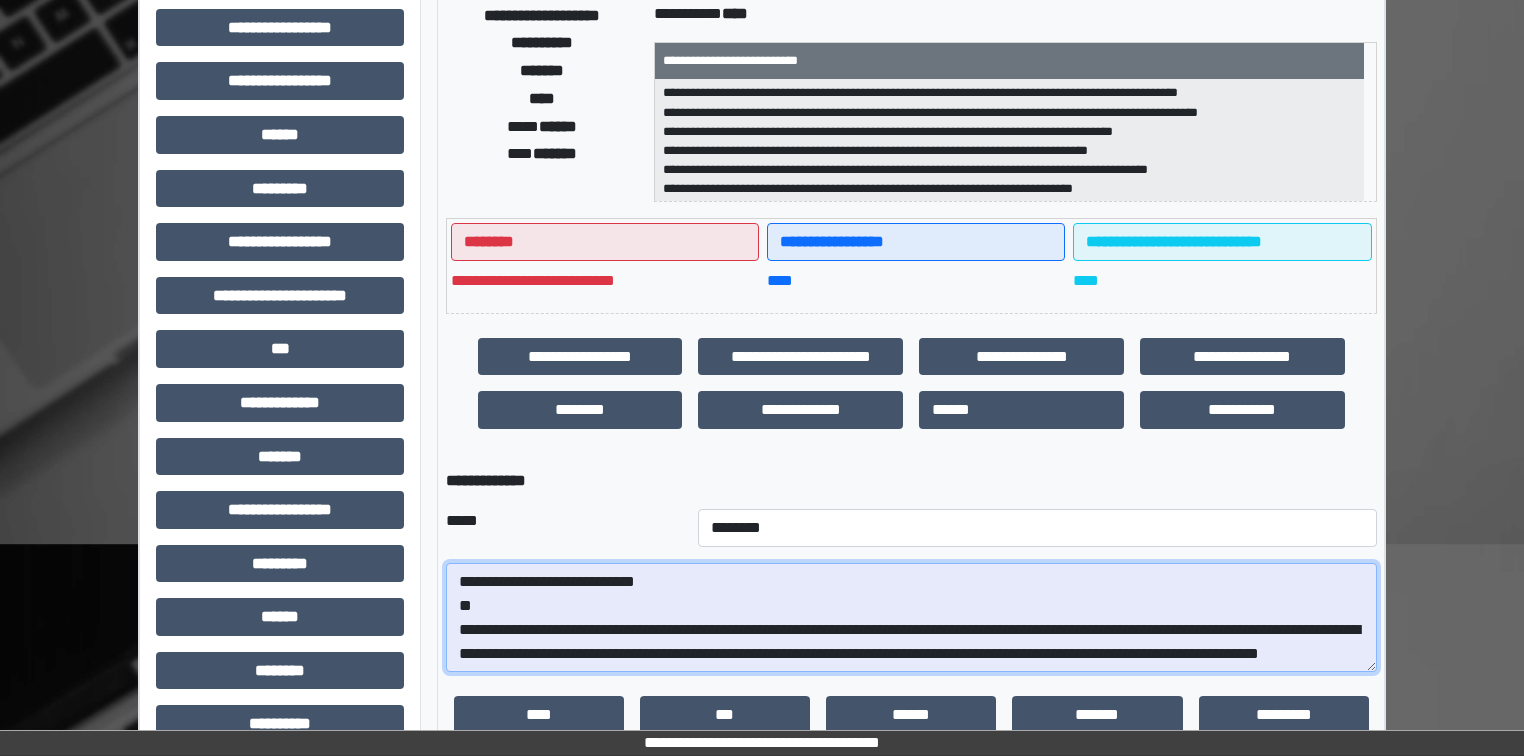 scroll, scrollTop: 400, scrollLeft: 0, axis: vertical 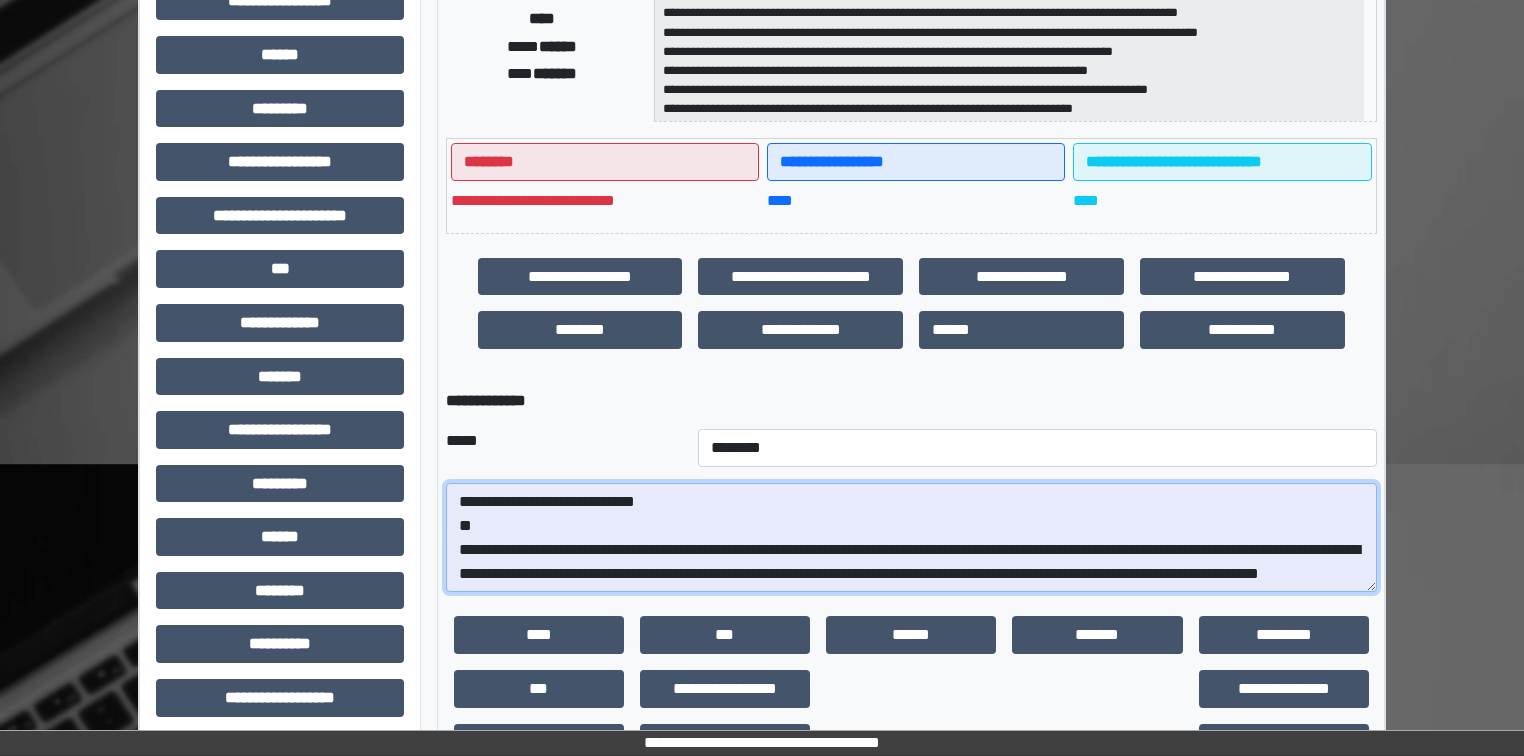 click on "**********" at bounding box center [911, 538] 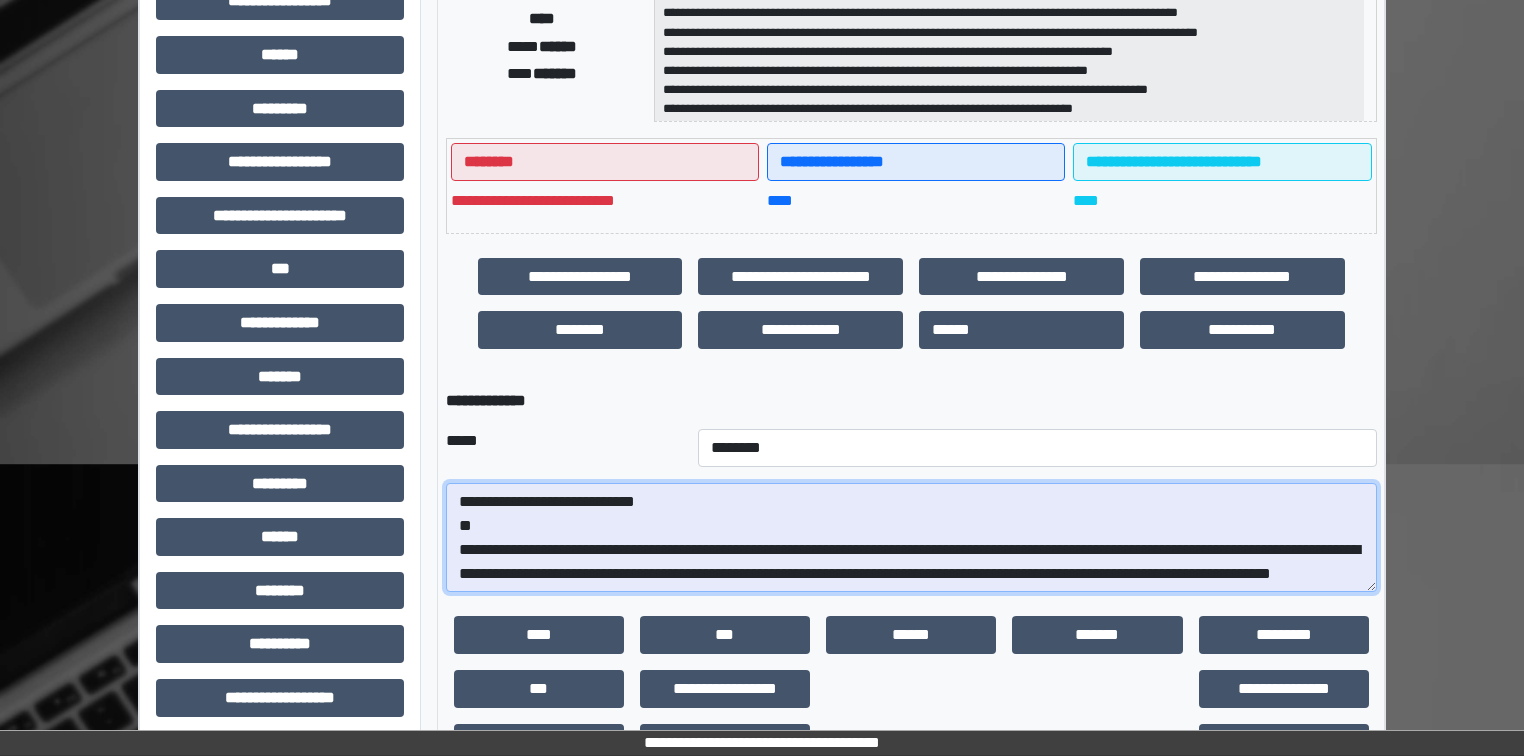 scroll, scrollTop: 64, scrollLeft: 0, axis: vertical 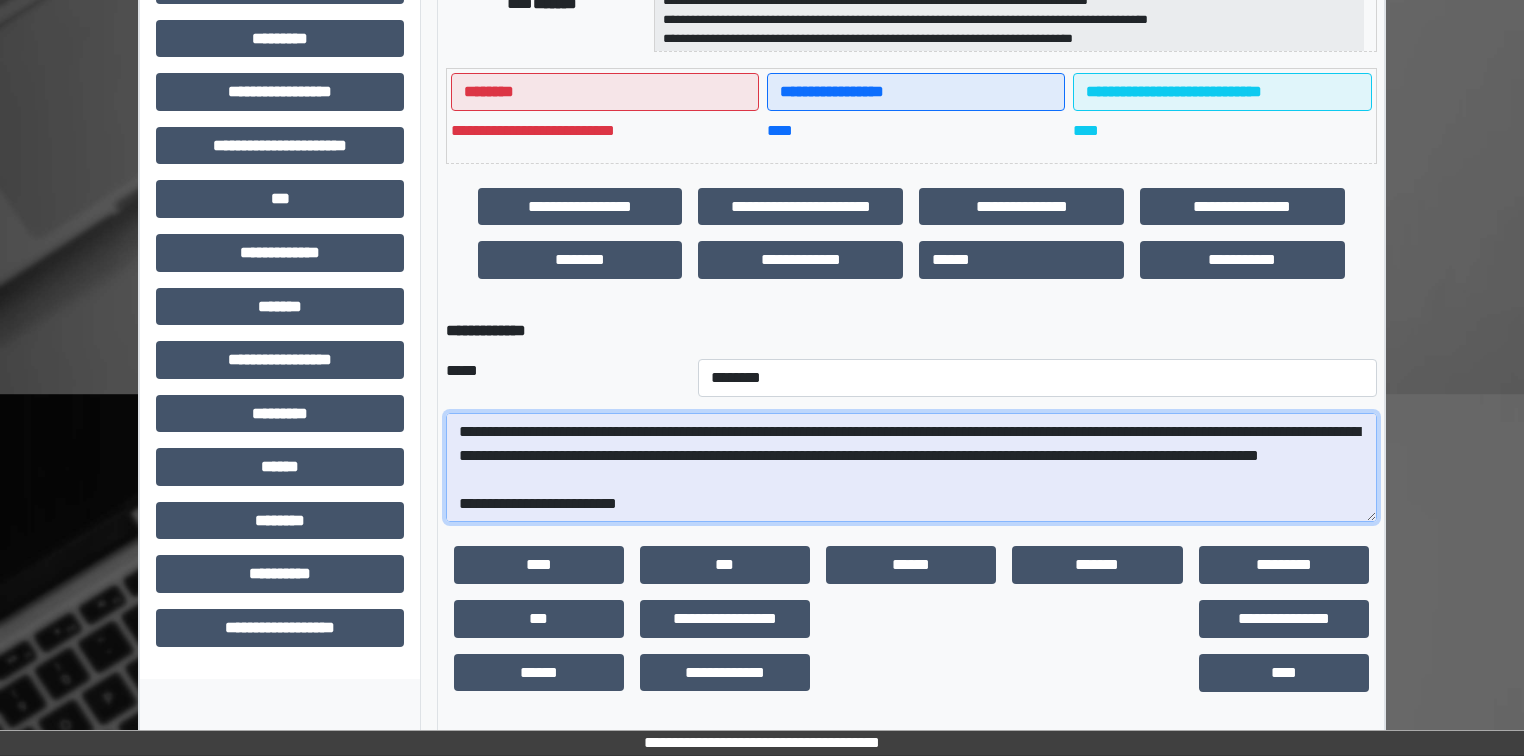 click on "**********" at bounding box center [911, 468] 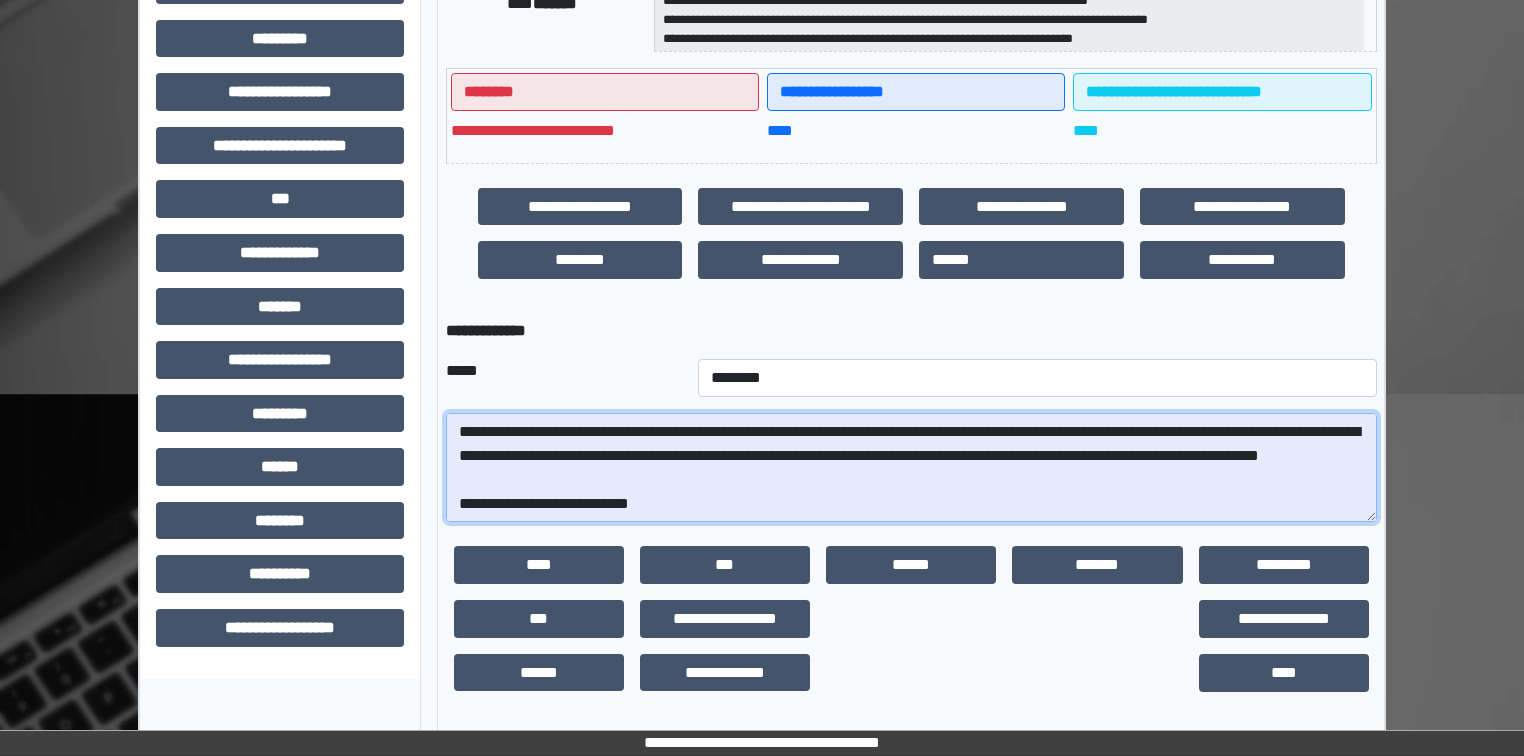 scroll, scrollTop: 112, scrollLeft: 0, axis: vertical 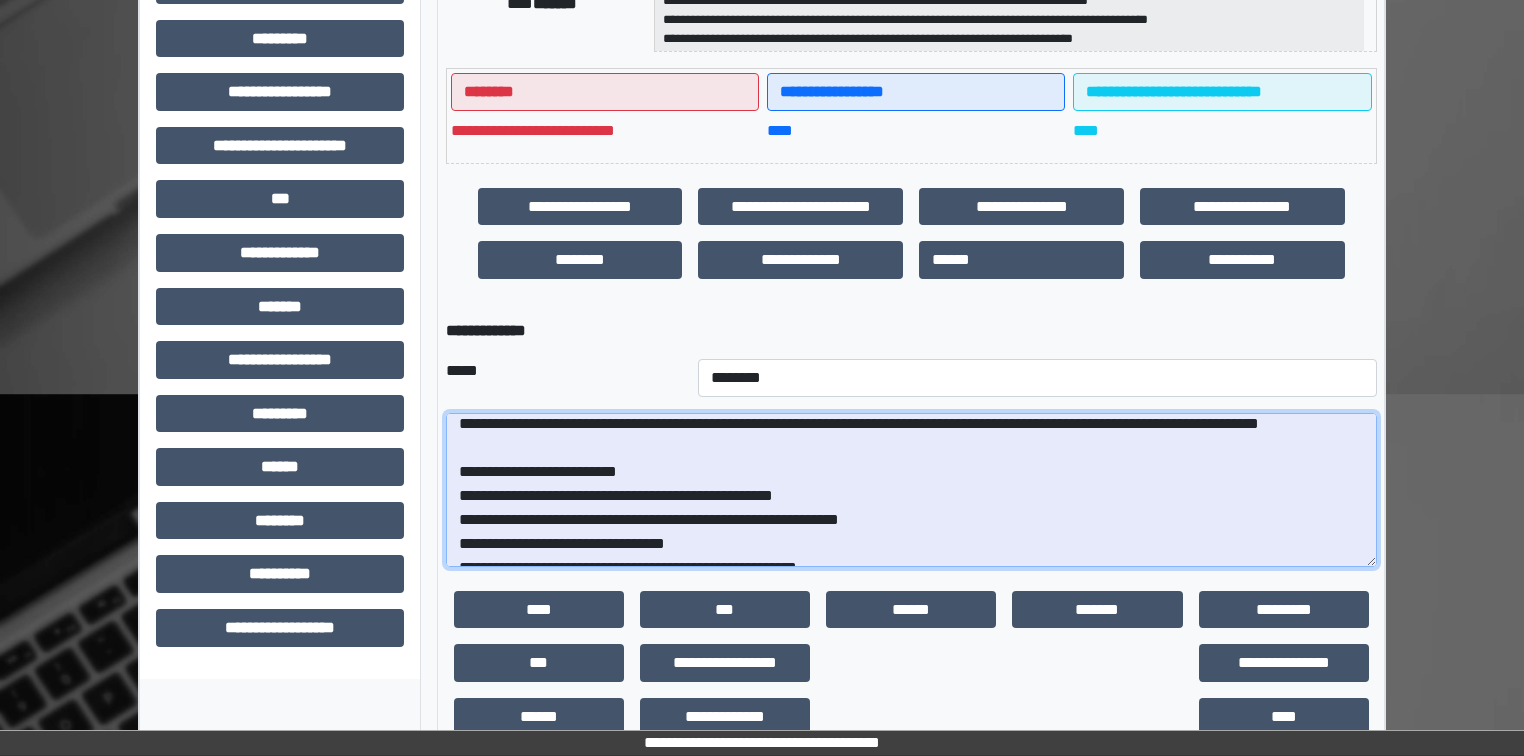 drag, startPoint x: 1370, startPoint y: 509, endPoint x: 1376, endPoint y: 565, distance: 56.32051 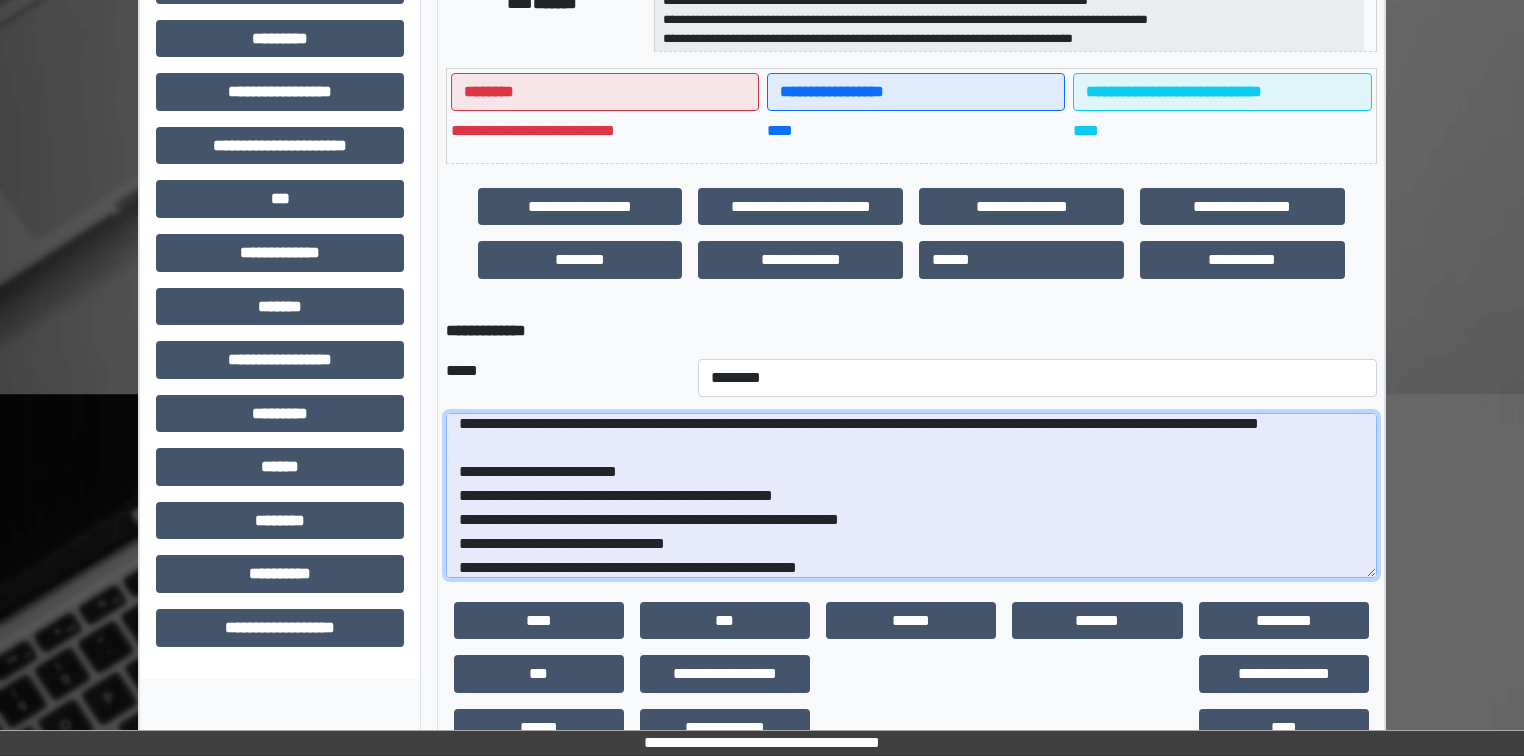 click on "**********" at bounding box center [911, 495] 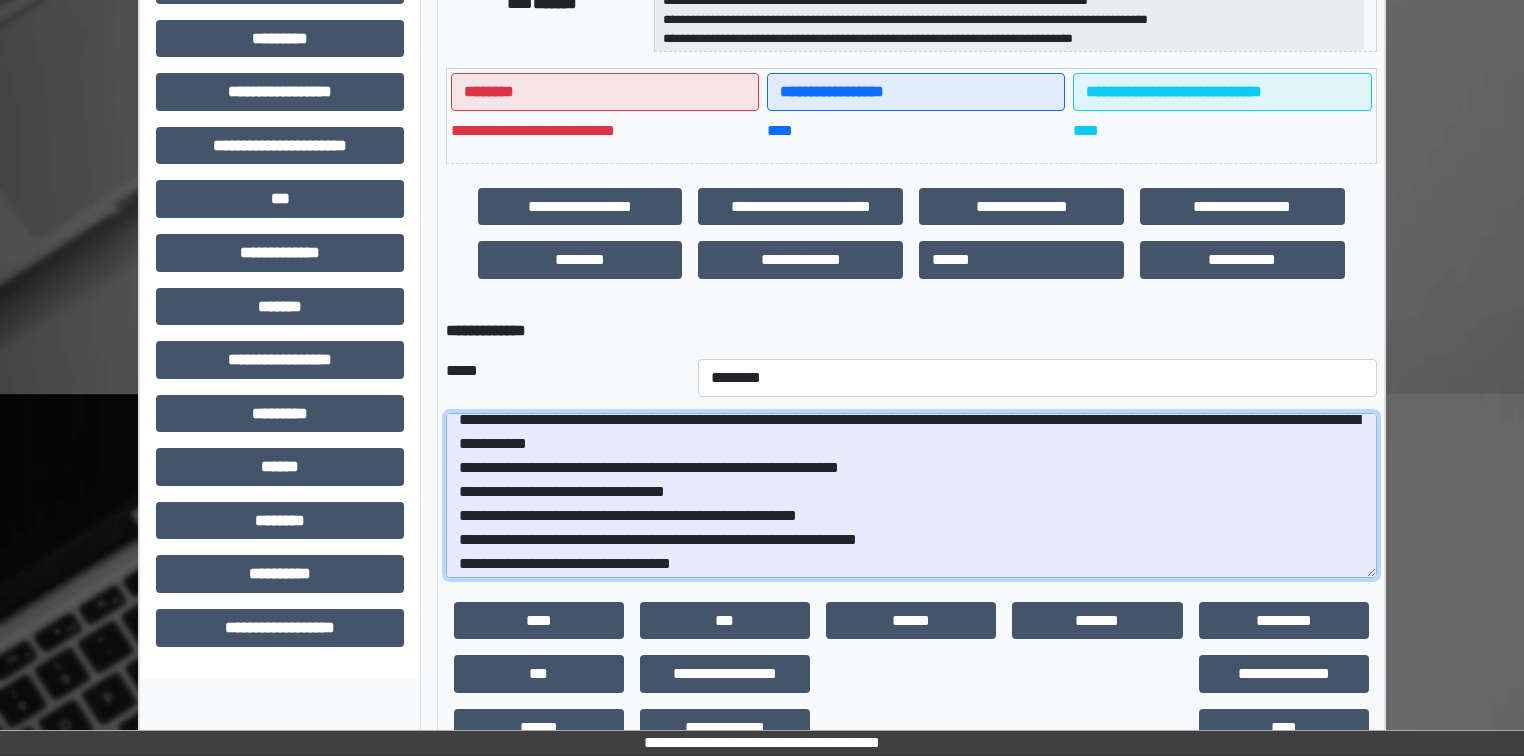 scroll, scrollTop: 160, scrollLeft: 0, axis: vertical 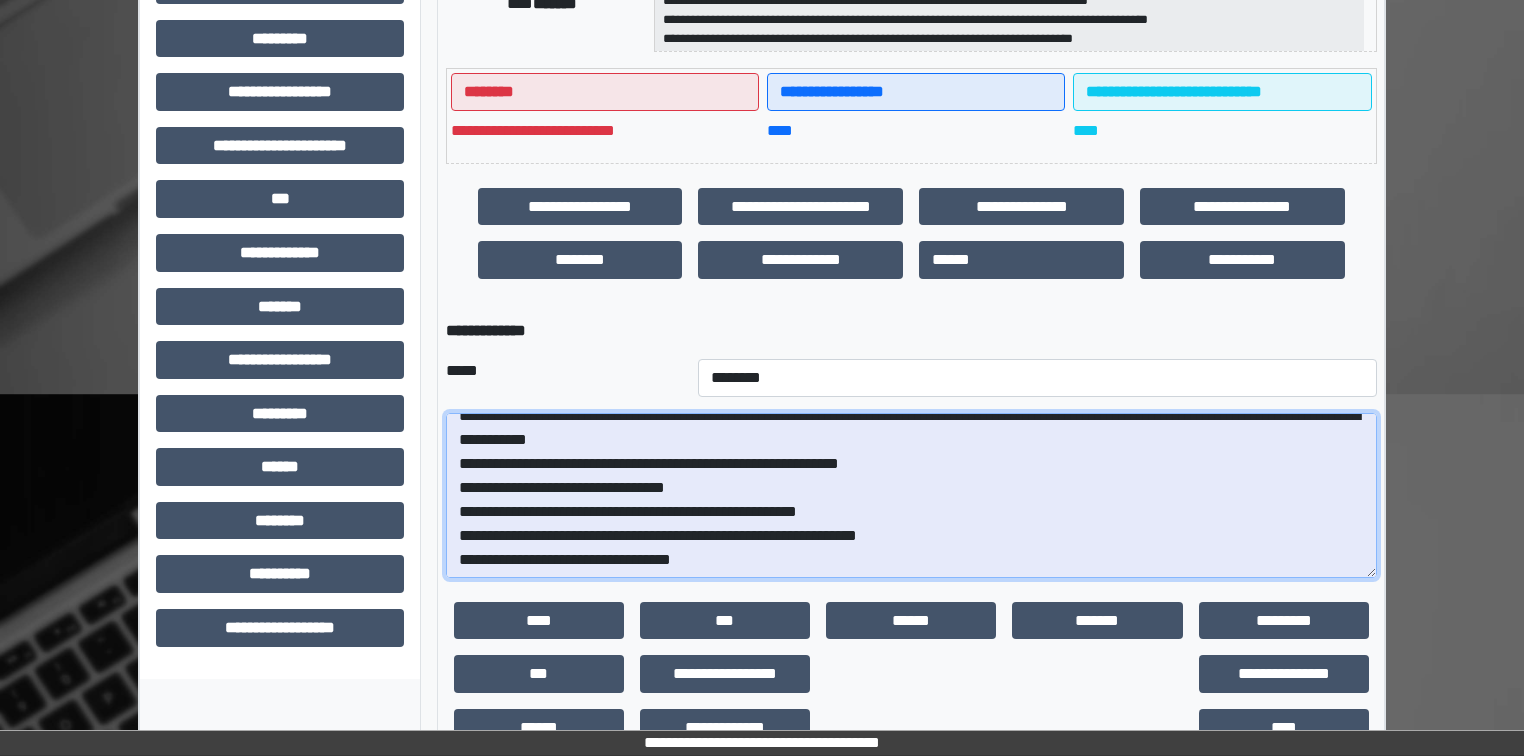 click at bounding box center [911, 495] 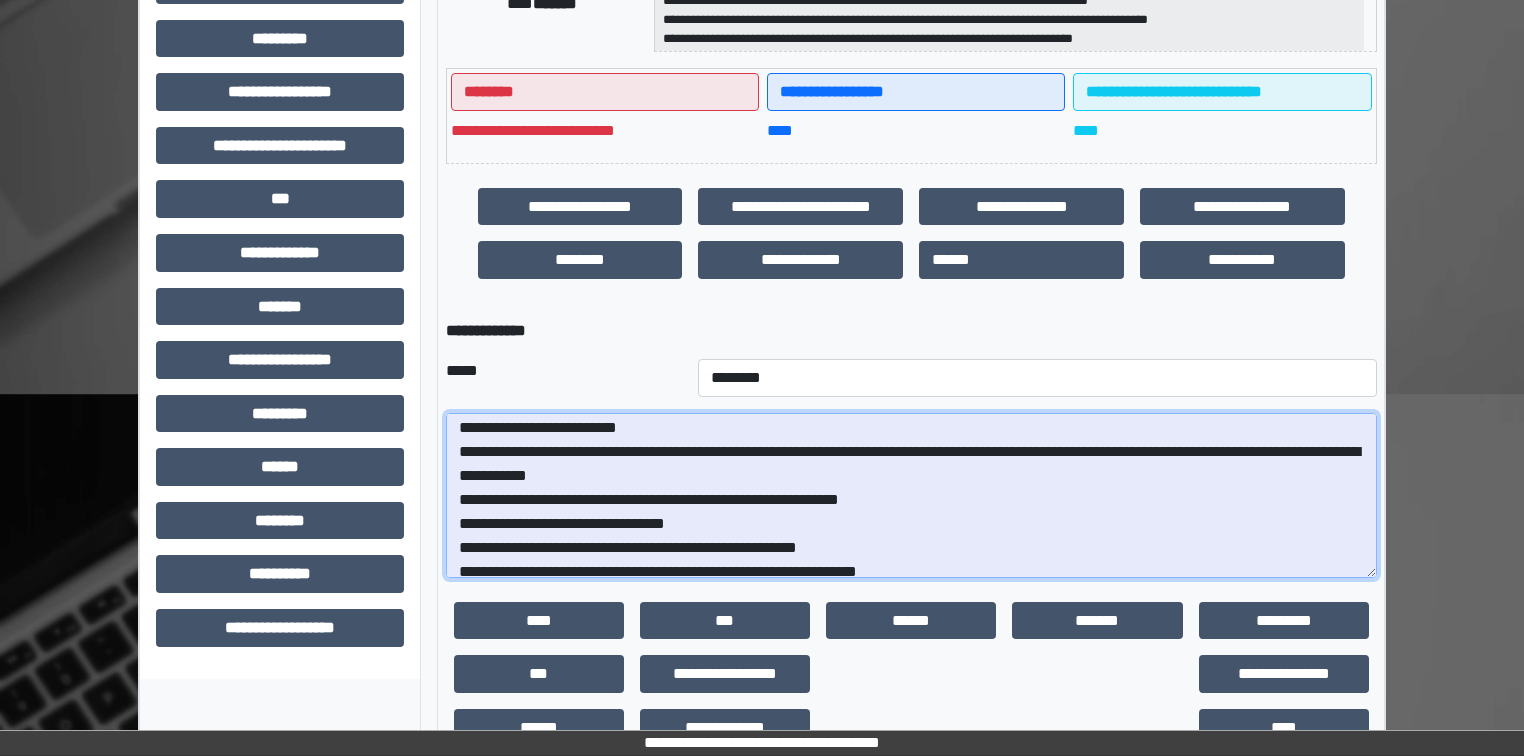 scroll, scrollTop: 160, scrollLeft: 0, axis: vertical 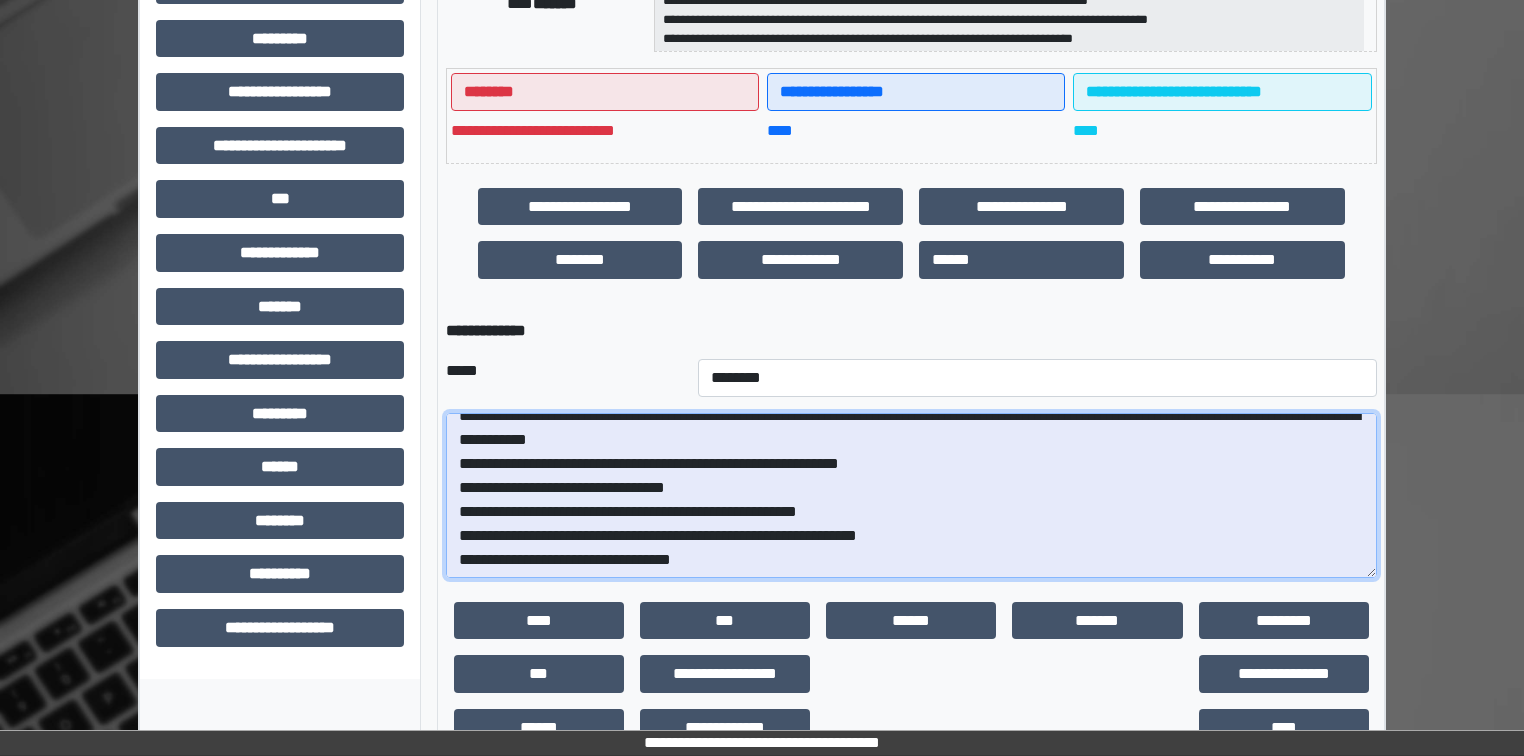 click at bounding box center [911, 495] 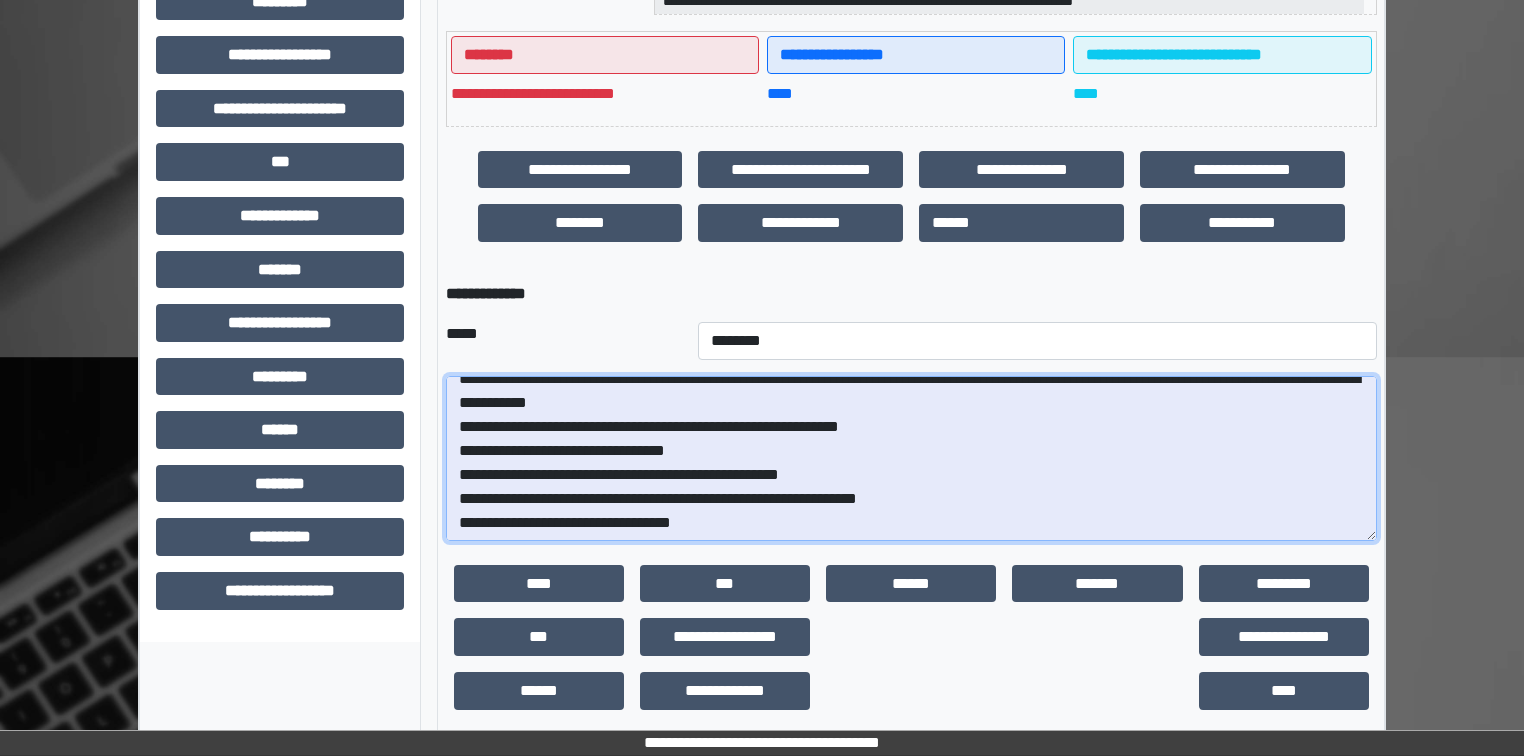 scroll, scrollTop: 525, scrollLeft: 0, axis: vertical 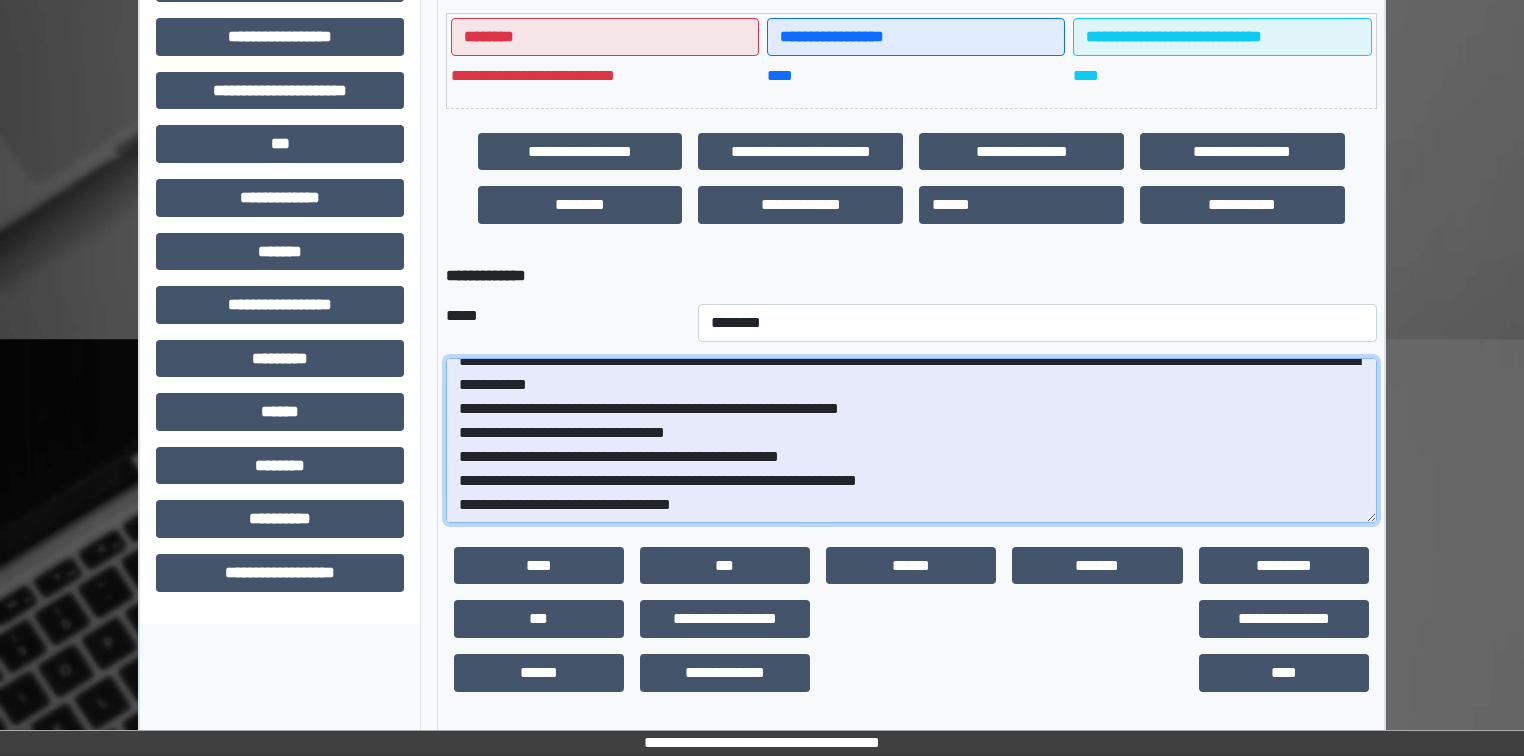 click at bounding box center [911, 440] 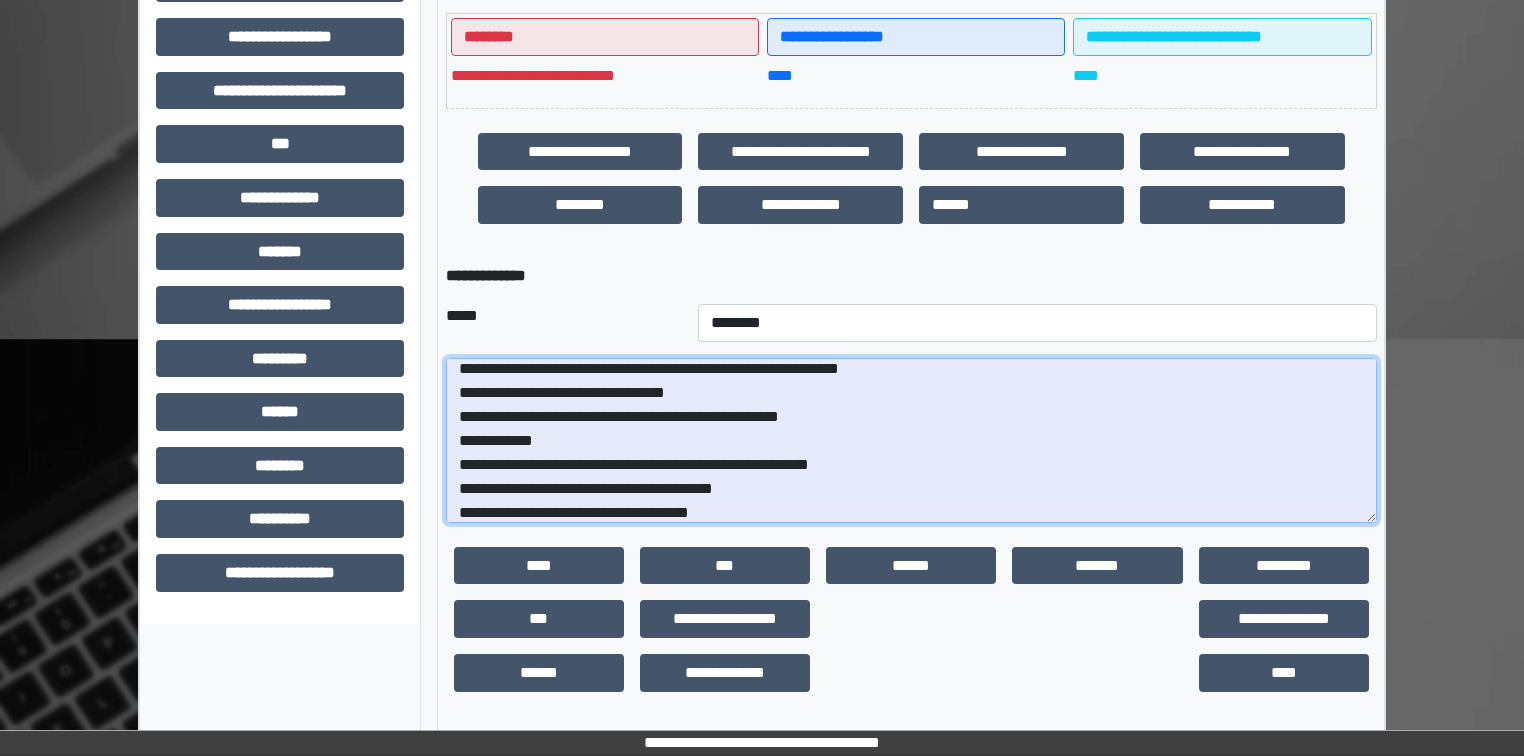 scroll, scrollTop: 40, scrollLeft: 0, axis: vertical 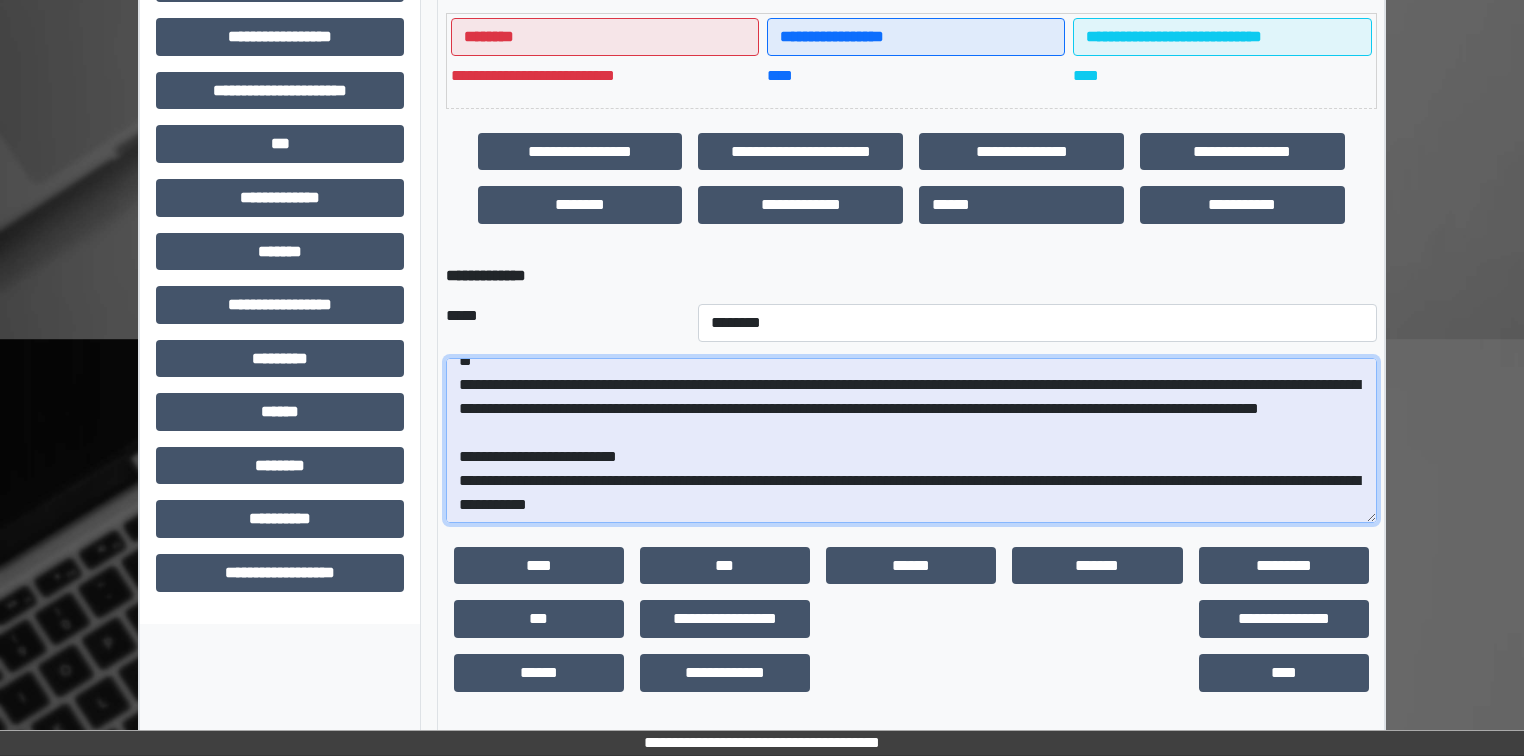 click on "**********" at bounding box center (911, 440) 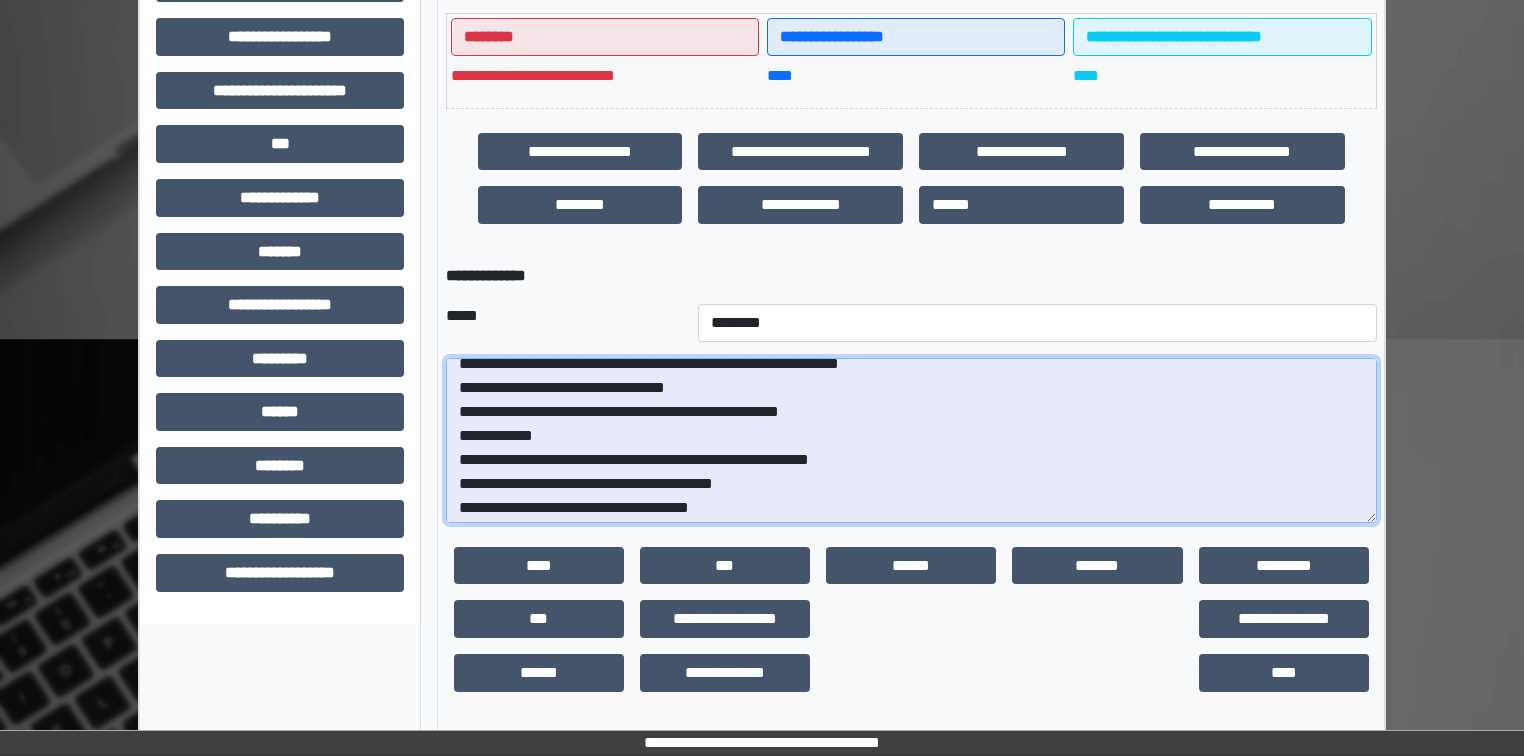 scroll, scrollTop: 200, scrollLeft: 0, axis: vertical 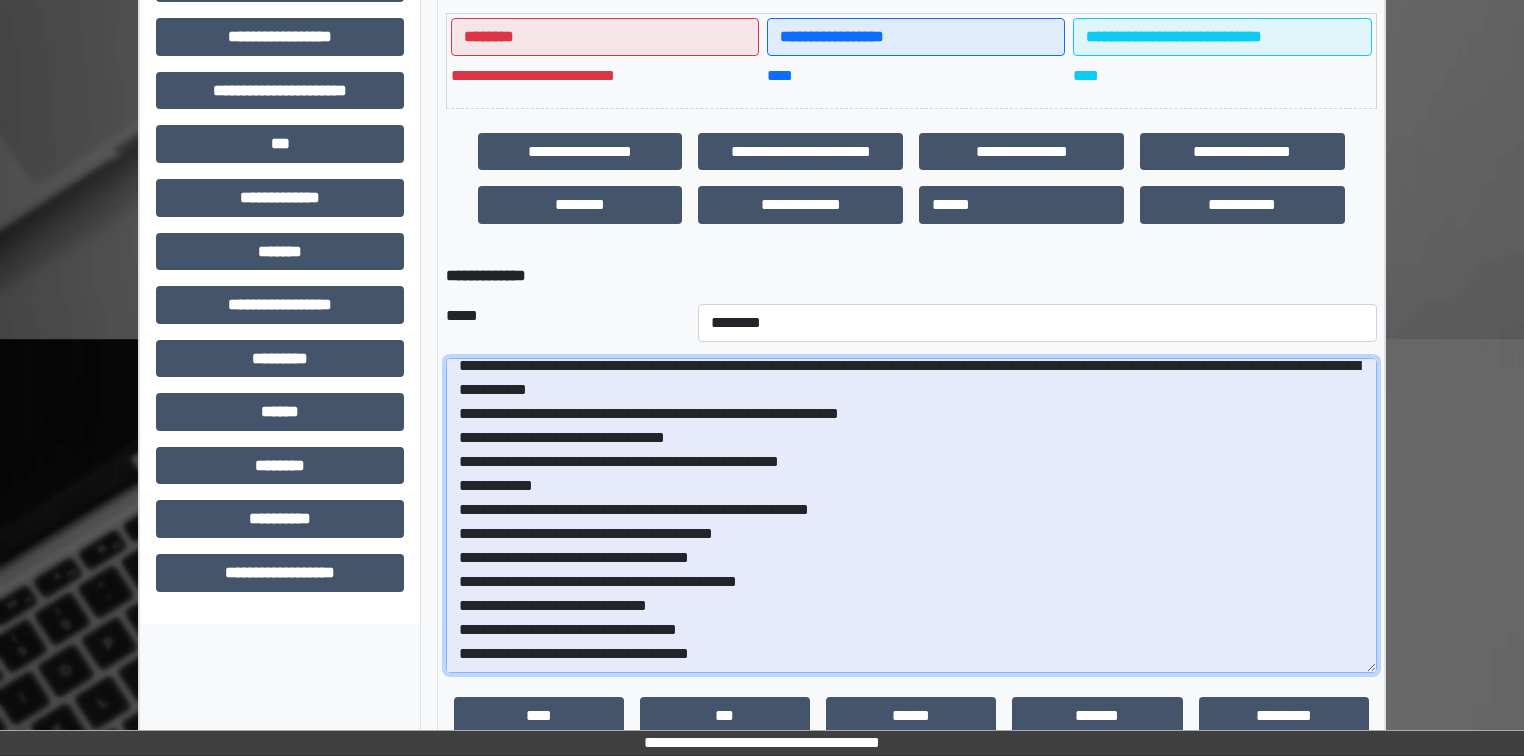 drag, startPoint x: 1374, startPoint y: 517, endPoint x: 1083, endPoint y: 596, distance: 301.53275 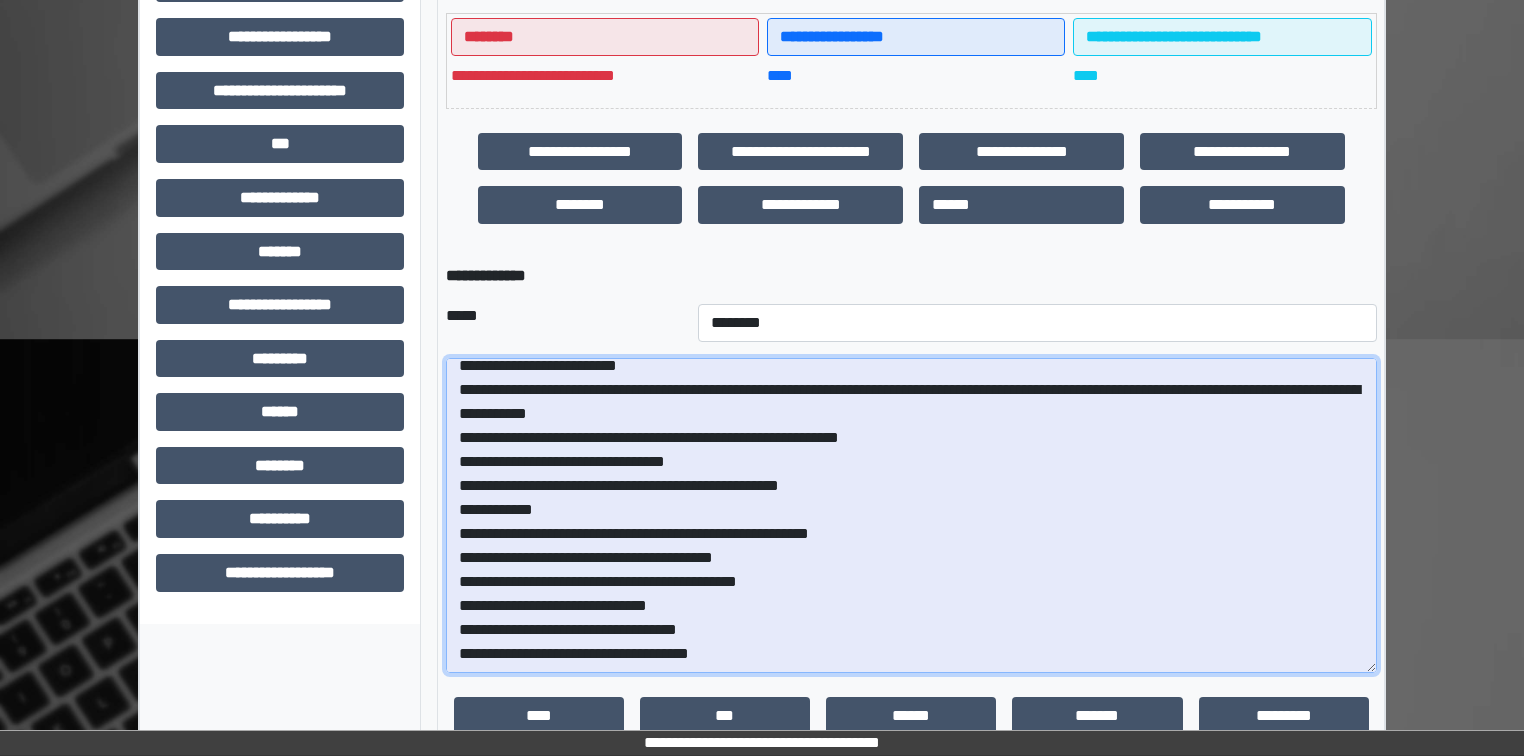 click on "**********" at bounding box center (911, 515) 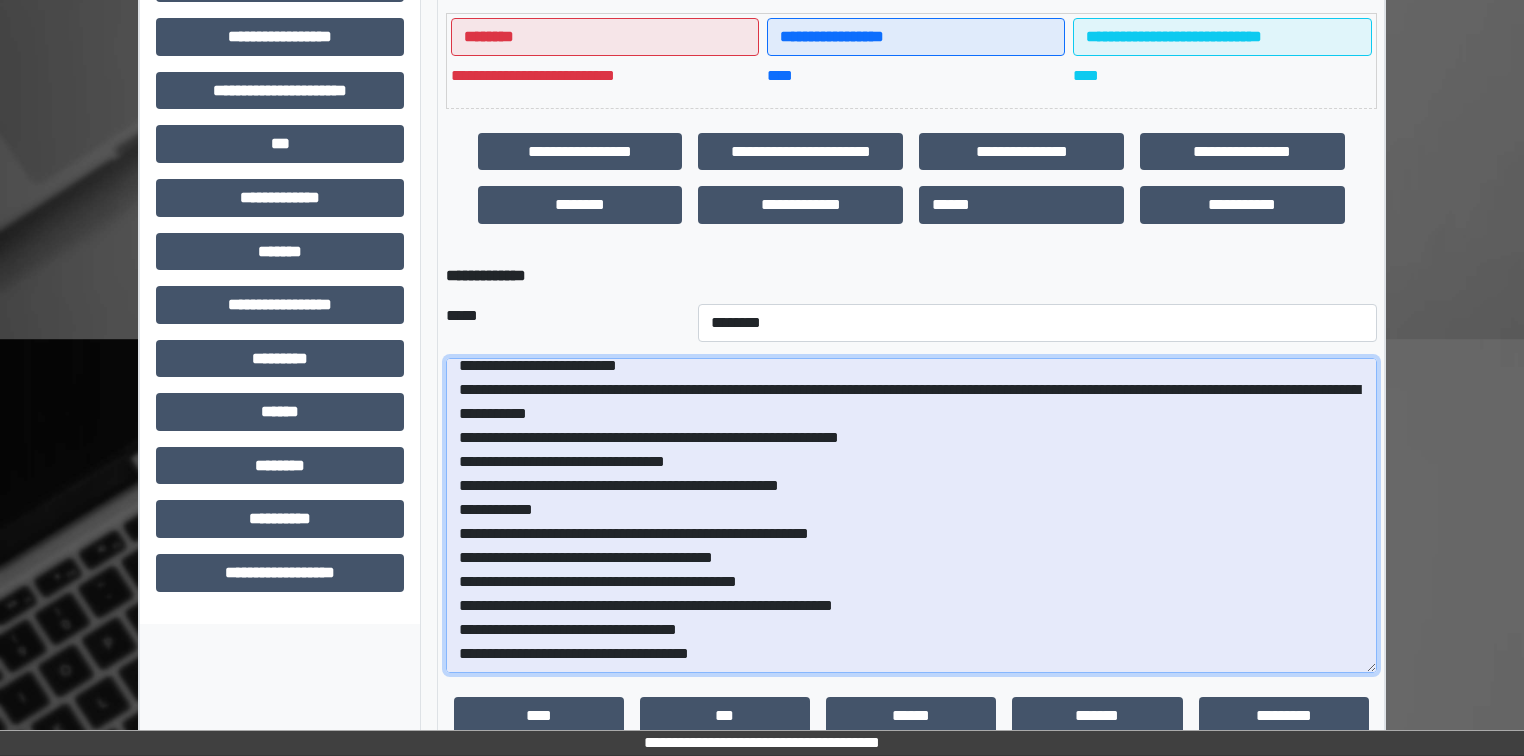 click on "**********" at bounding box center [911, 515] 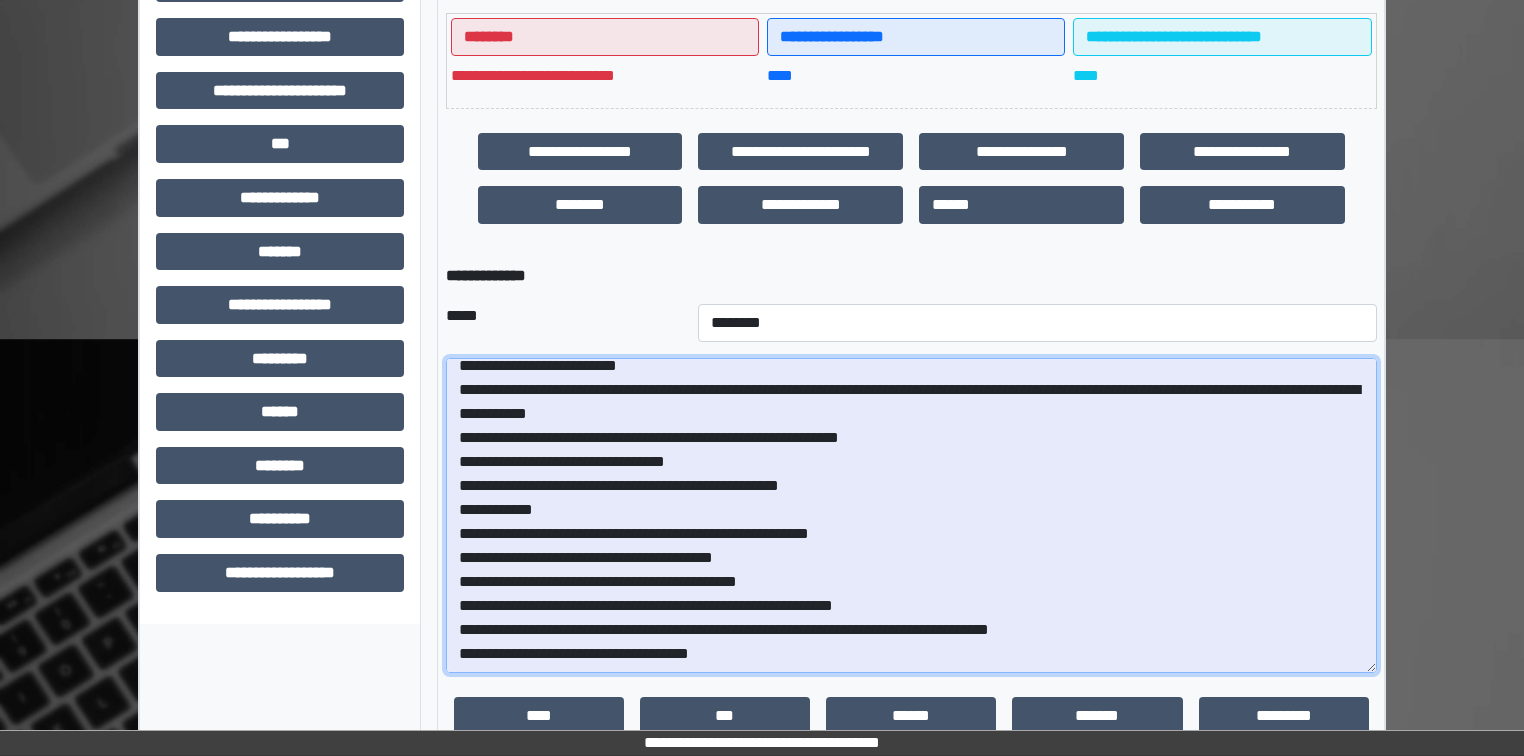 drag, startPoint x: 507, startPoint y: 608, endPoint x: 732, endPoint y: 619, distance: 225.26872 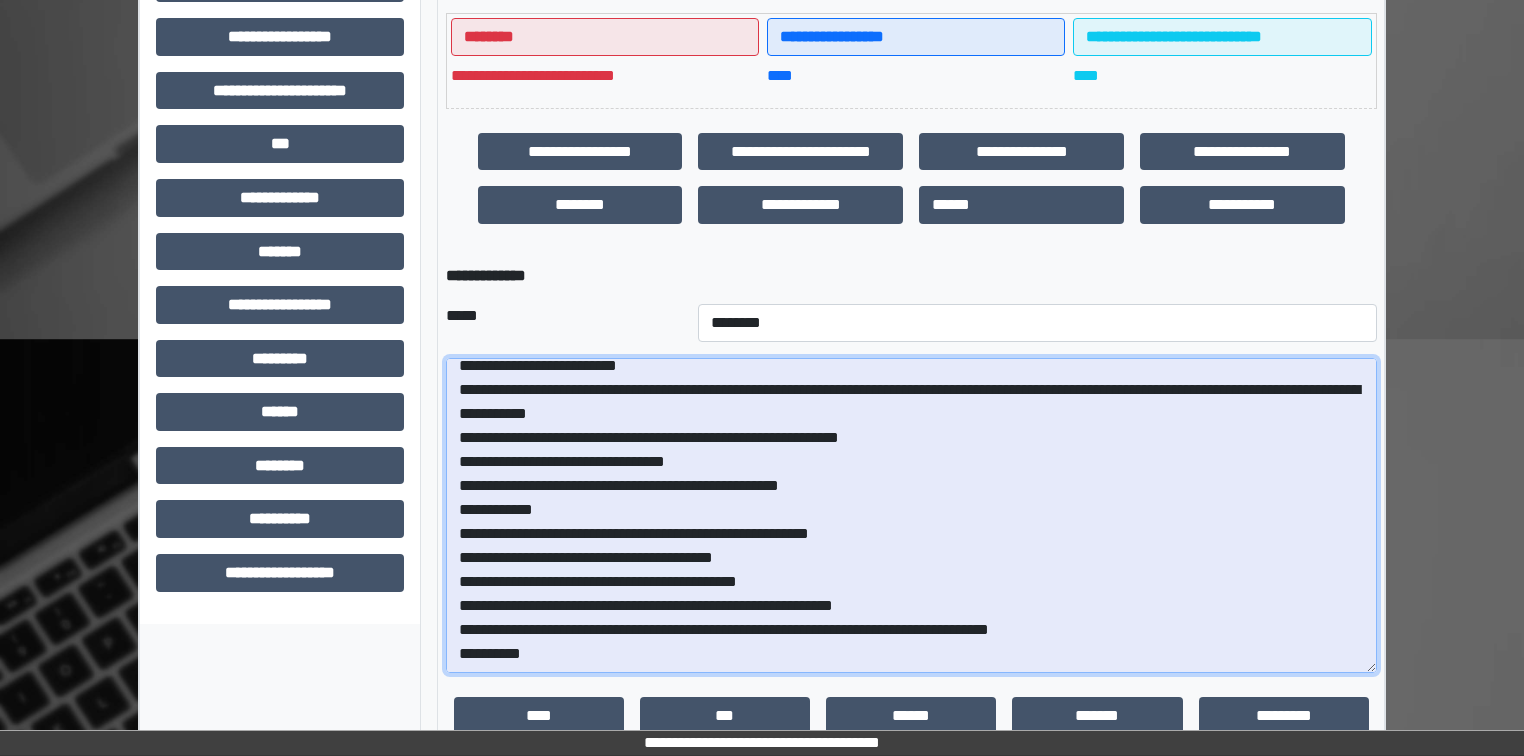 scroll, scrollTop: 178, scrollLeft: 0, axis: vertical 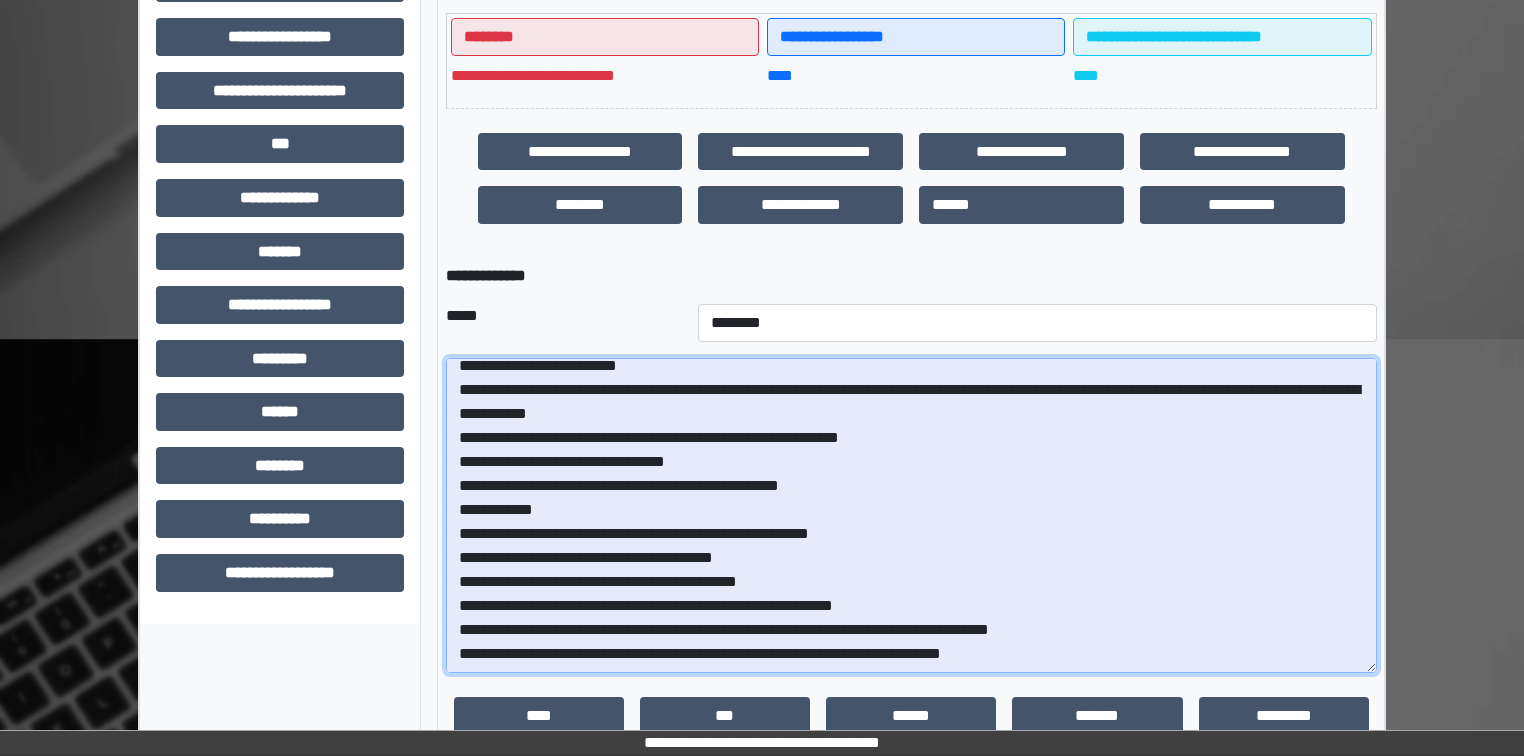 click at bounding box center (911, 515) 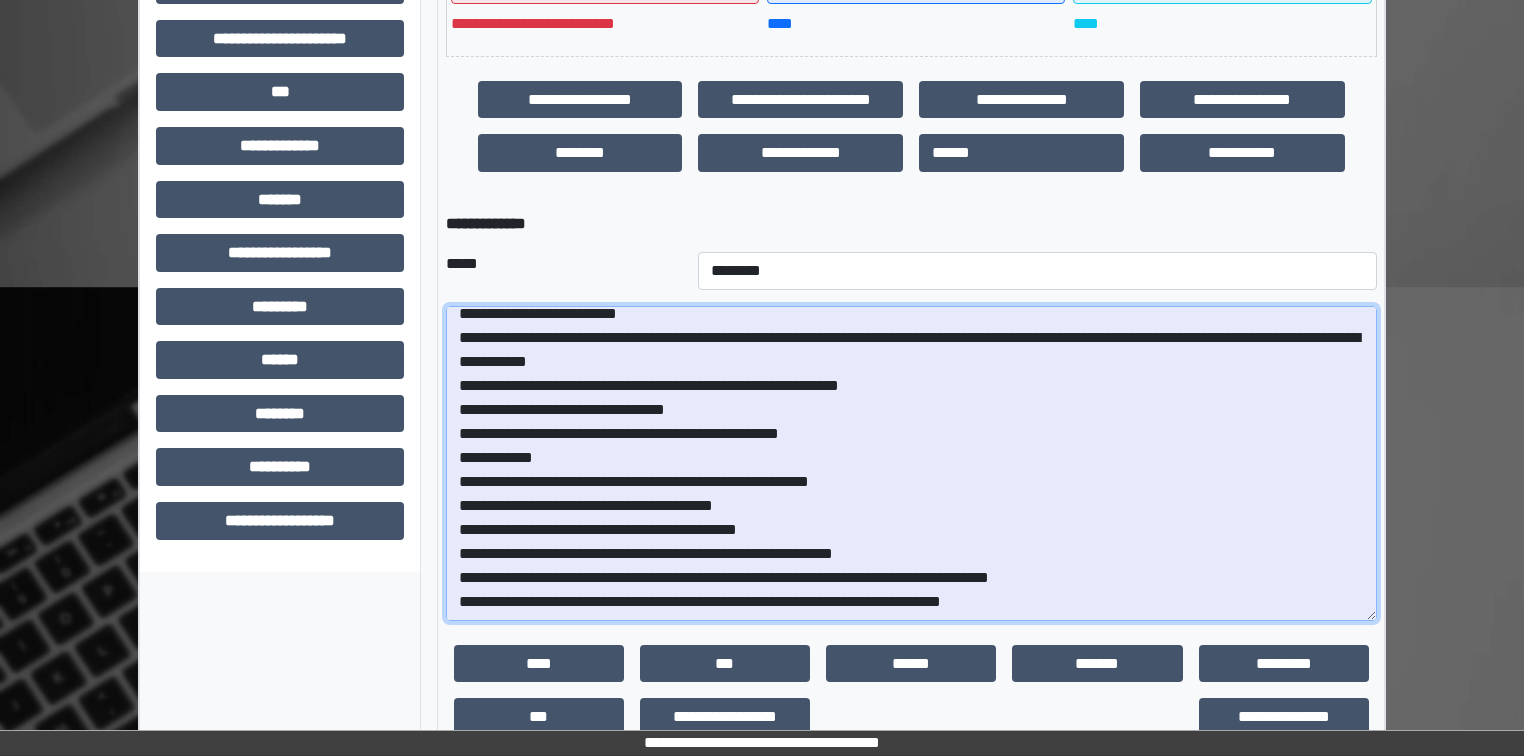 scroll, scrollTop: 605, scrollLeft: 0, axis: vertical 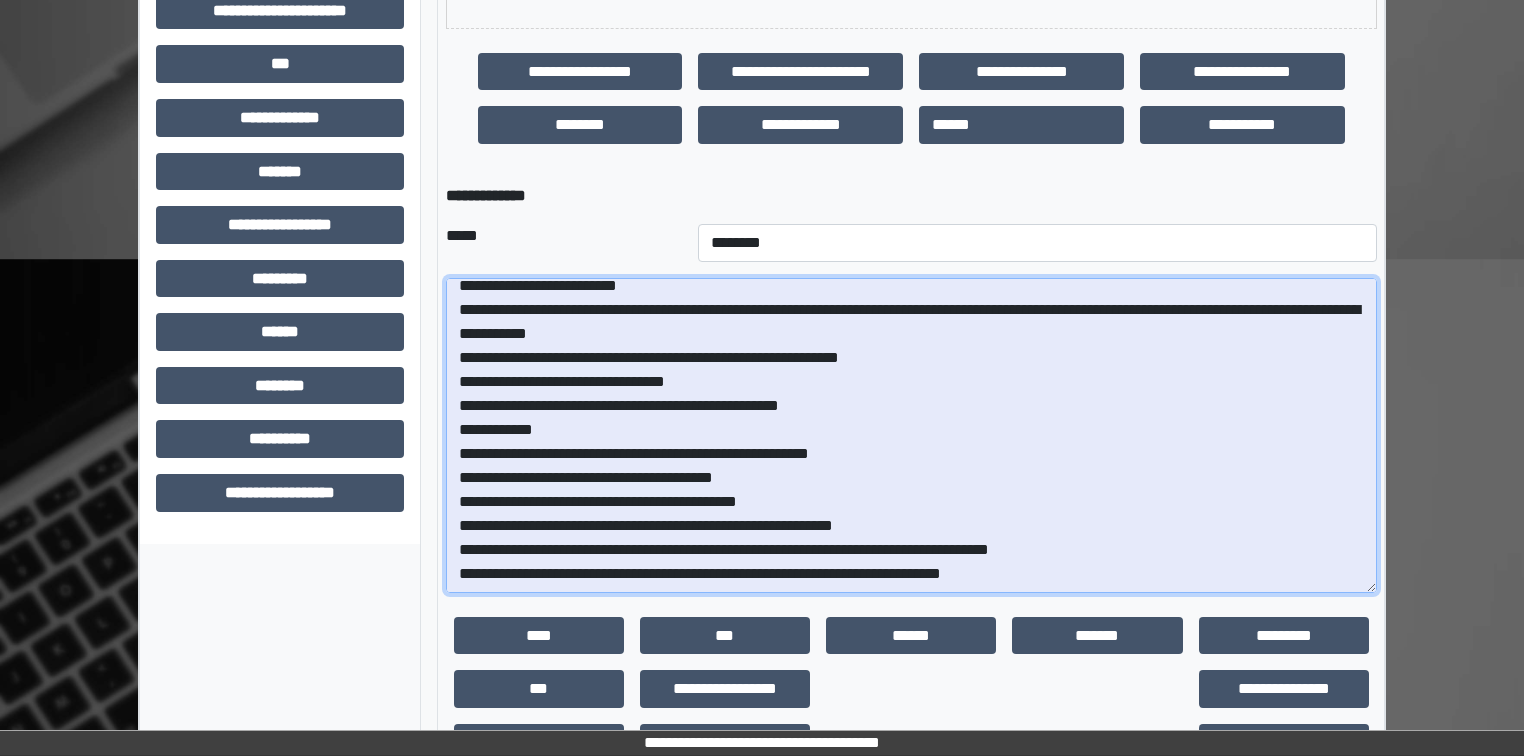 click at bounding box center [911, 435] 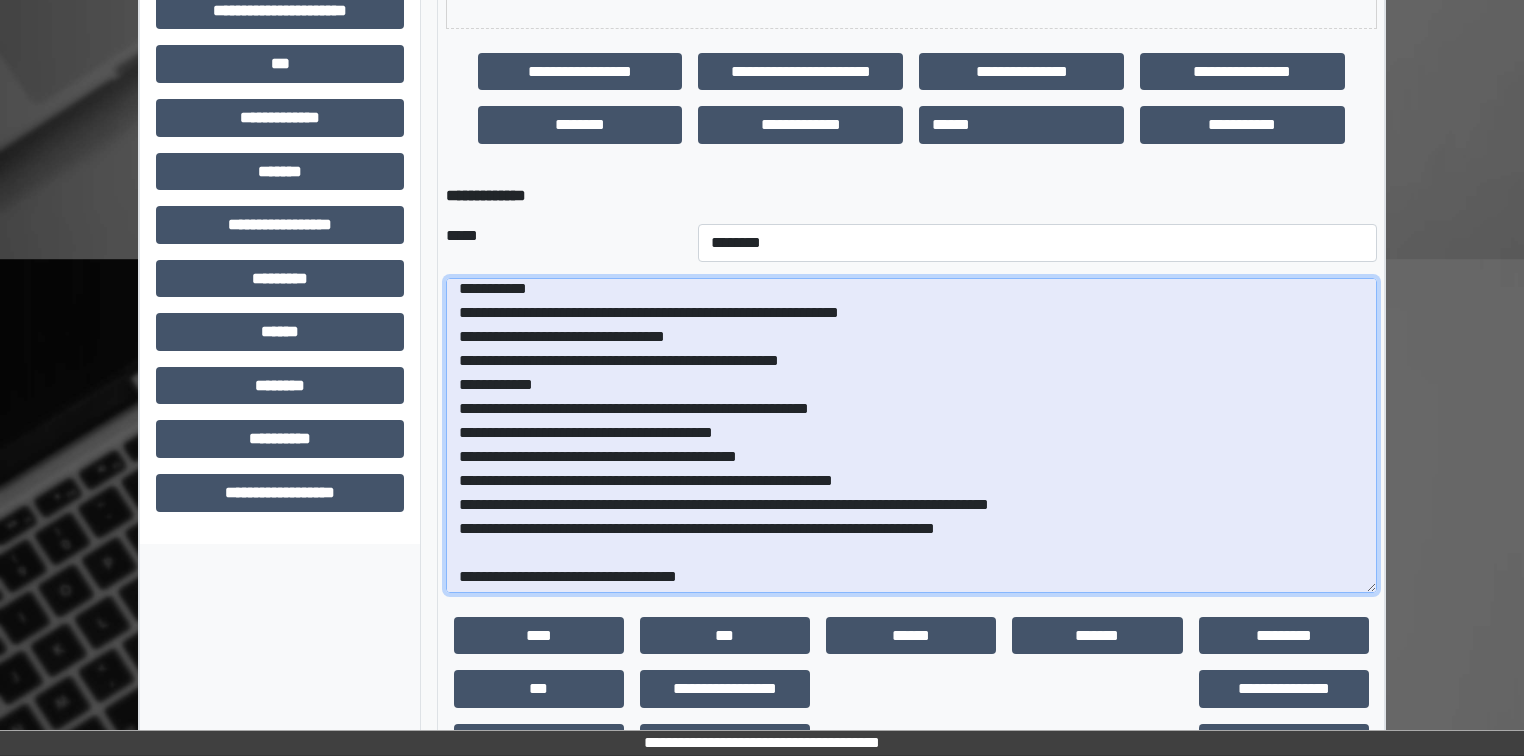 scroll, scrollTop: 40, scrollLeft: 0, axis: vertical 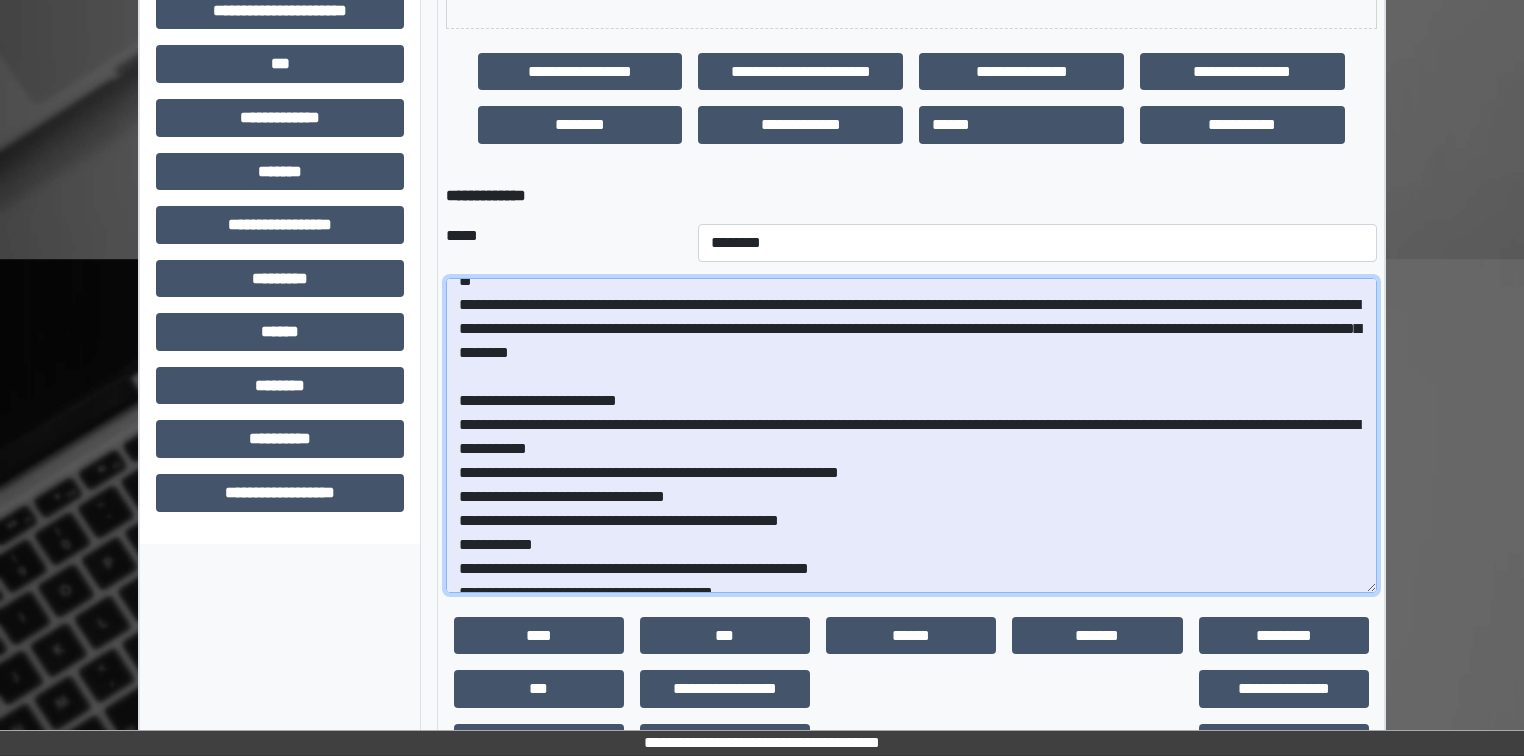 click at bounding box center [911, 435] 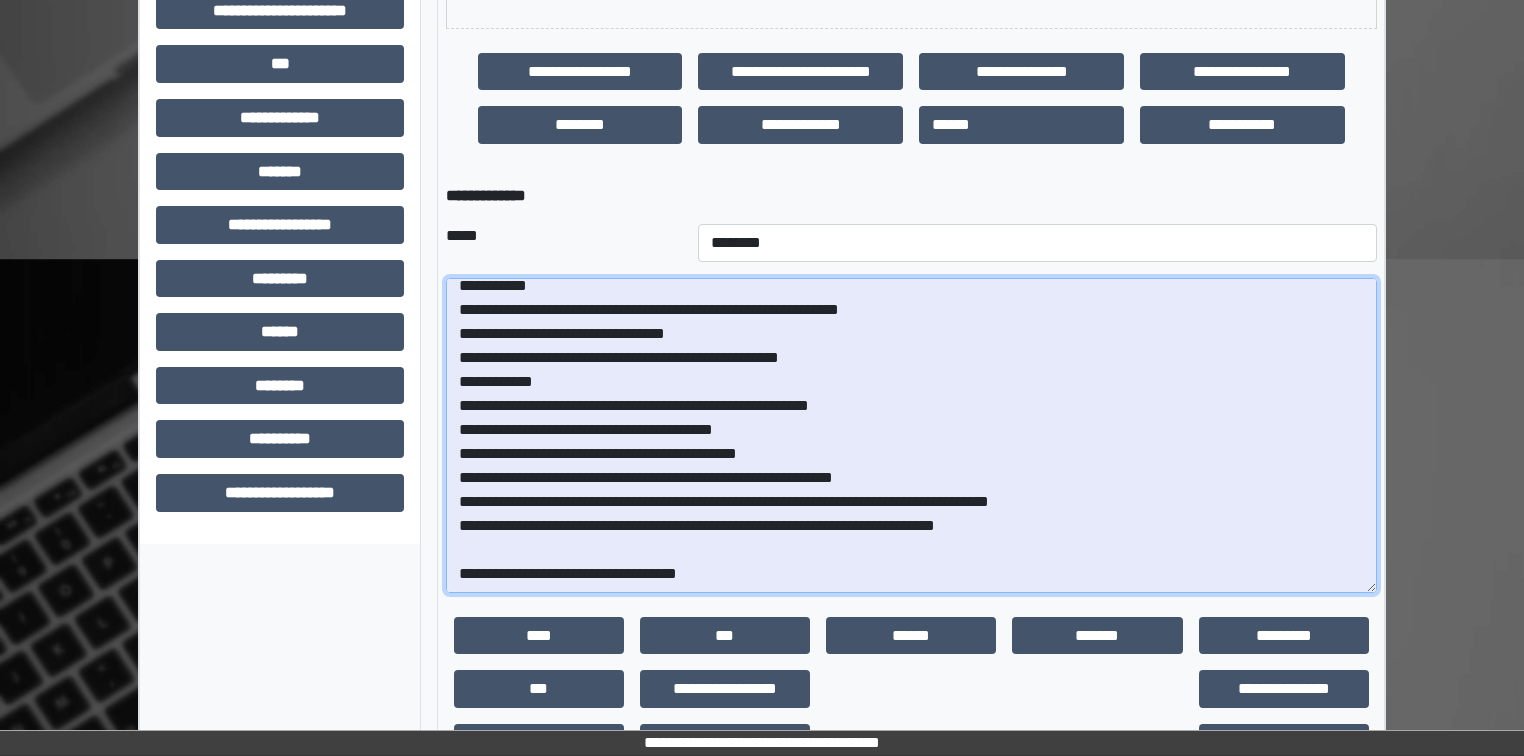 scroll, scrollTop: 226, scrollLeft: 0, axis: vertical 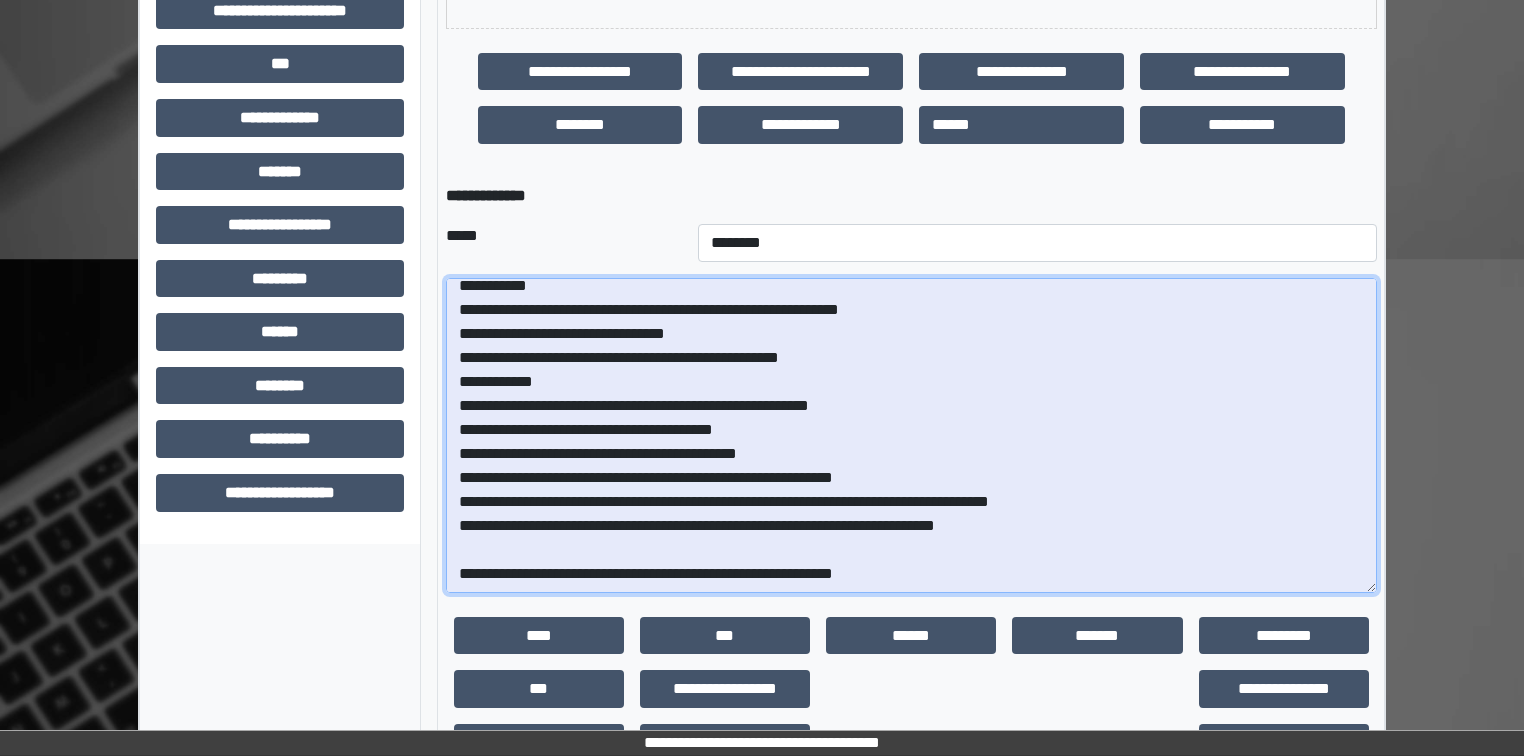 click at bounding box center (911, 435) 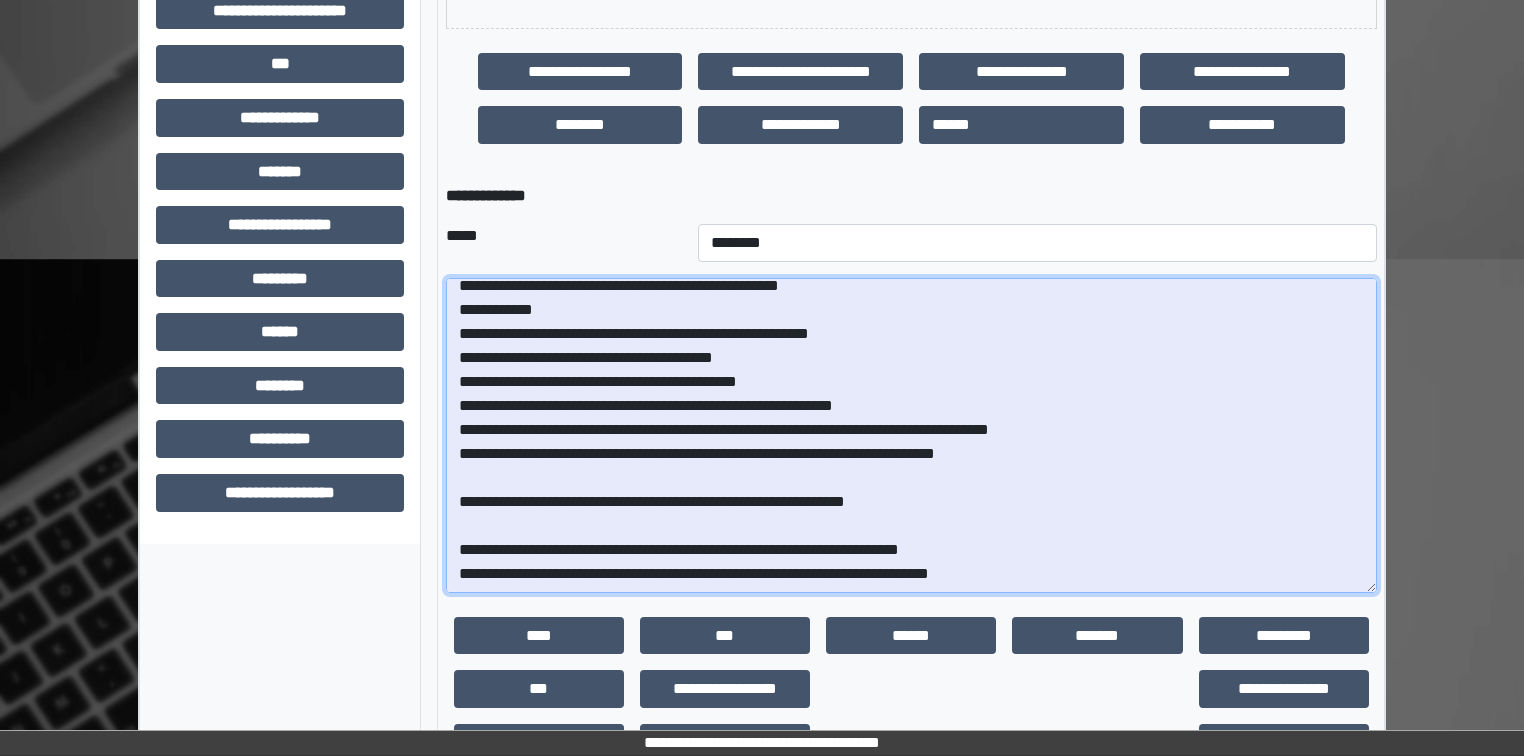 scroll, scrollTop: 298, scrollLeft: 0, axis: vertical 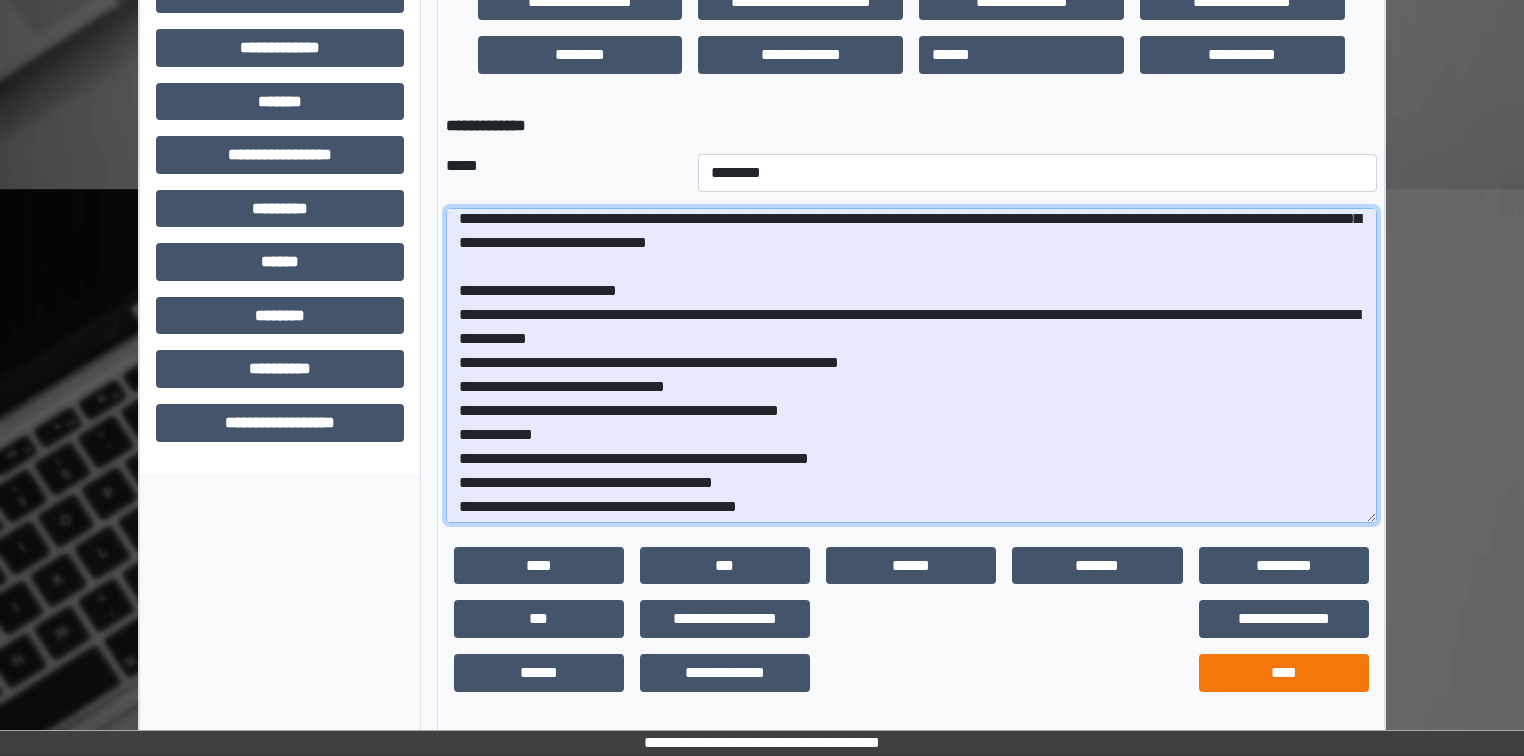 type on "**********" 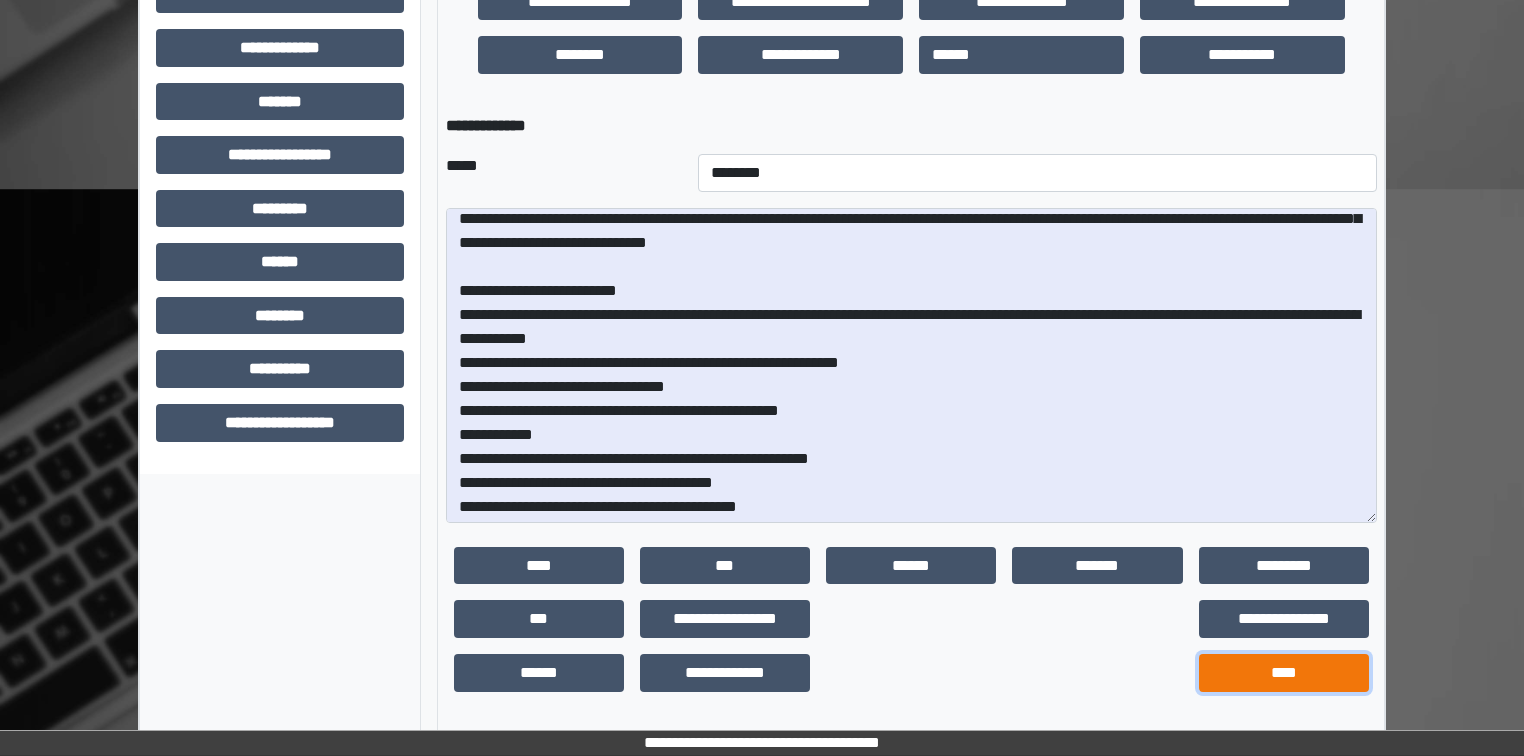 click on "****" at bounding box center (1284, 673) 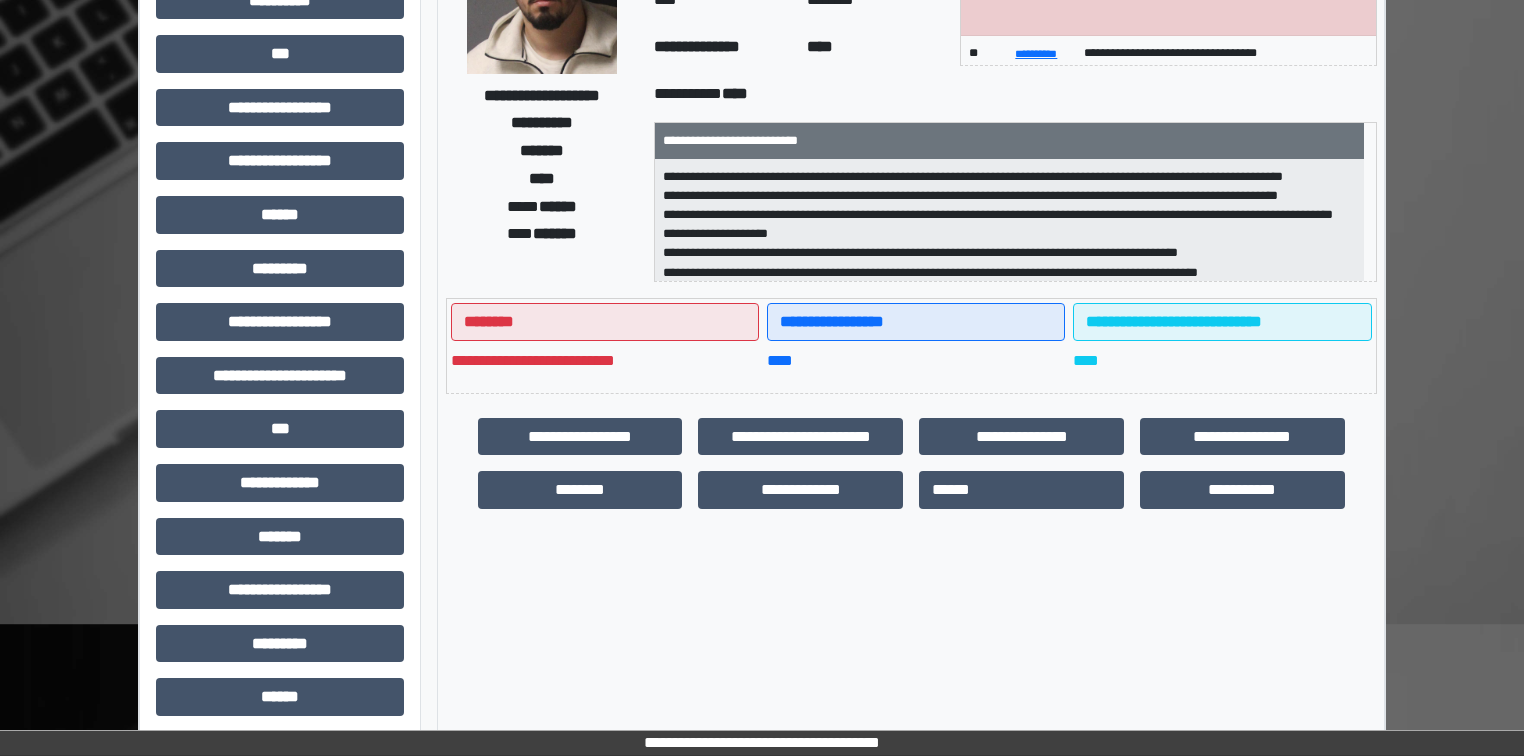 scroll, scrollTop: 0, scrollLeft: 0, axis: both 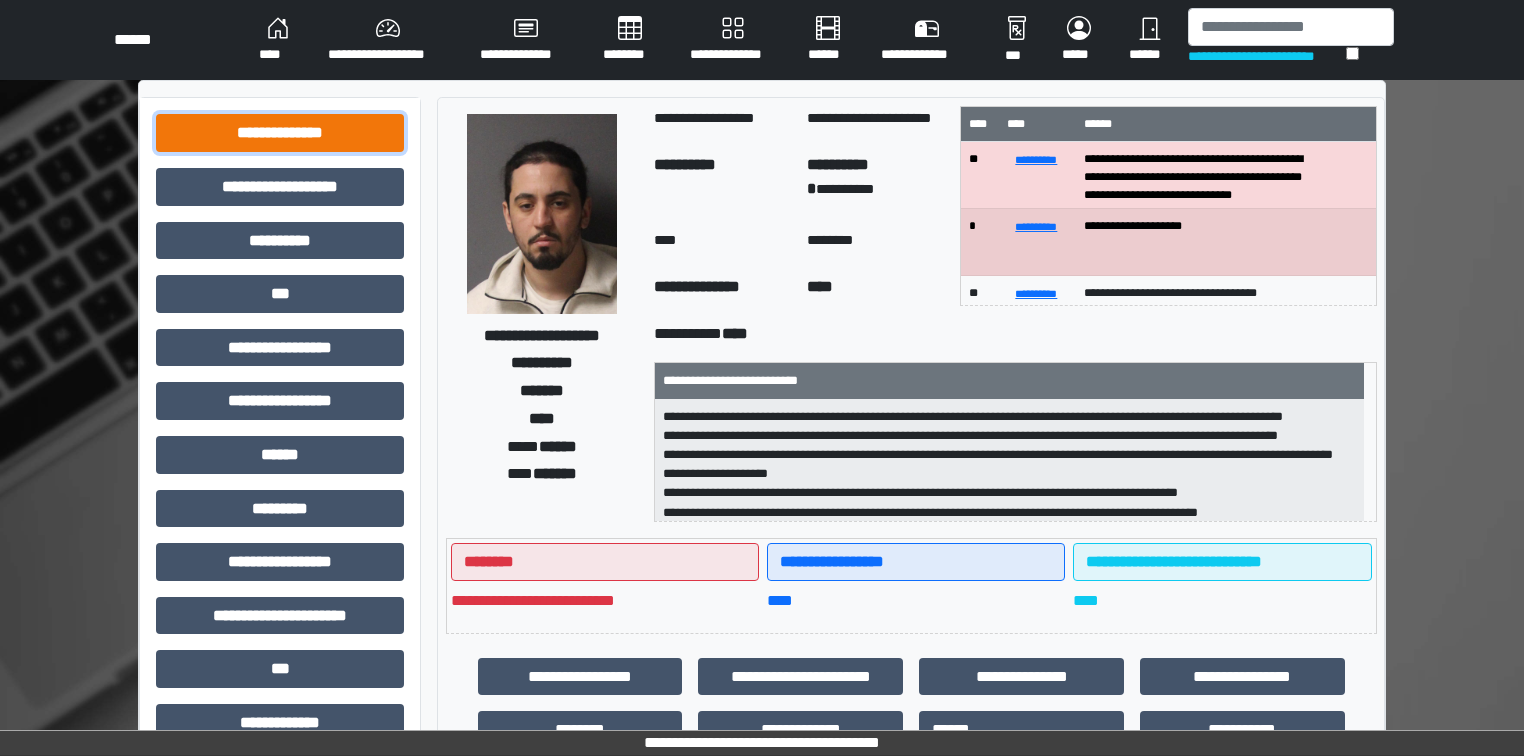 click on "**********" at bounding box center [280, 133] 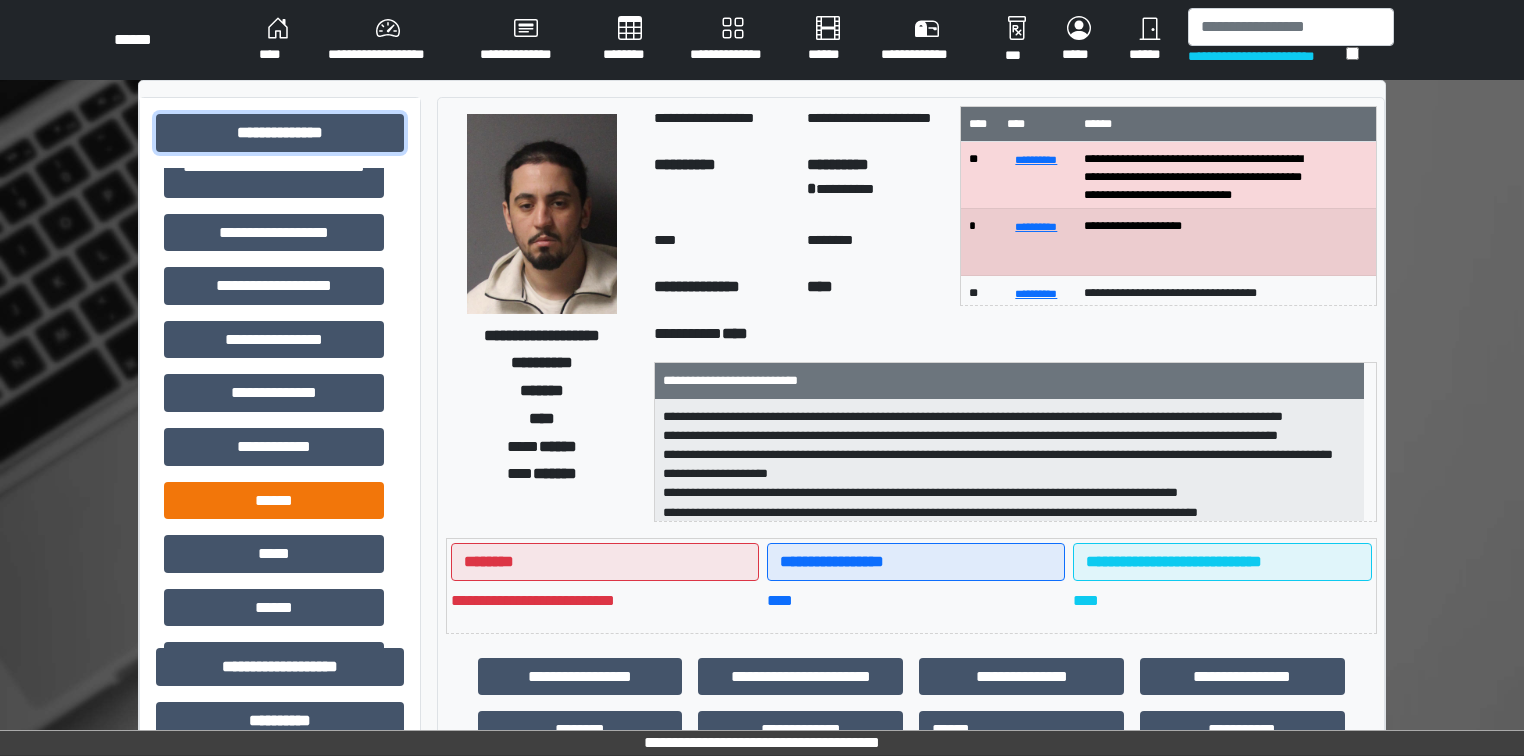 scroll, scrollTop: 0, scrollLeft: 0, axis: both 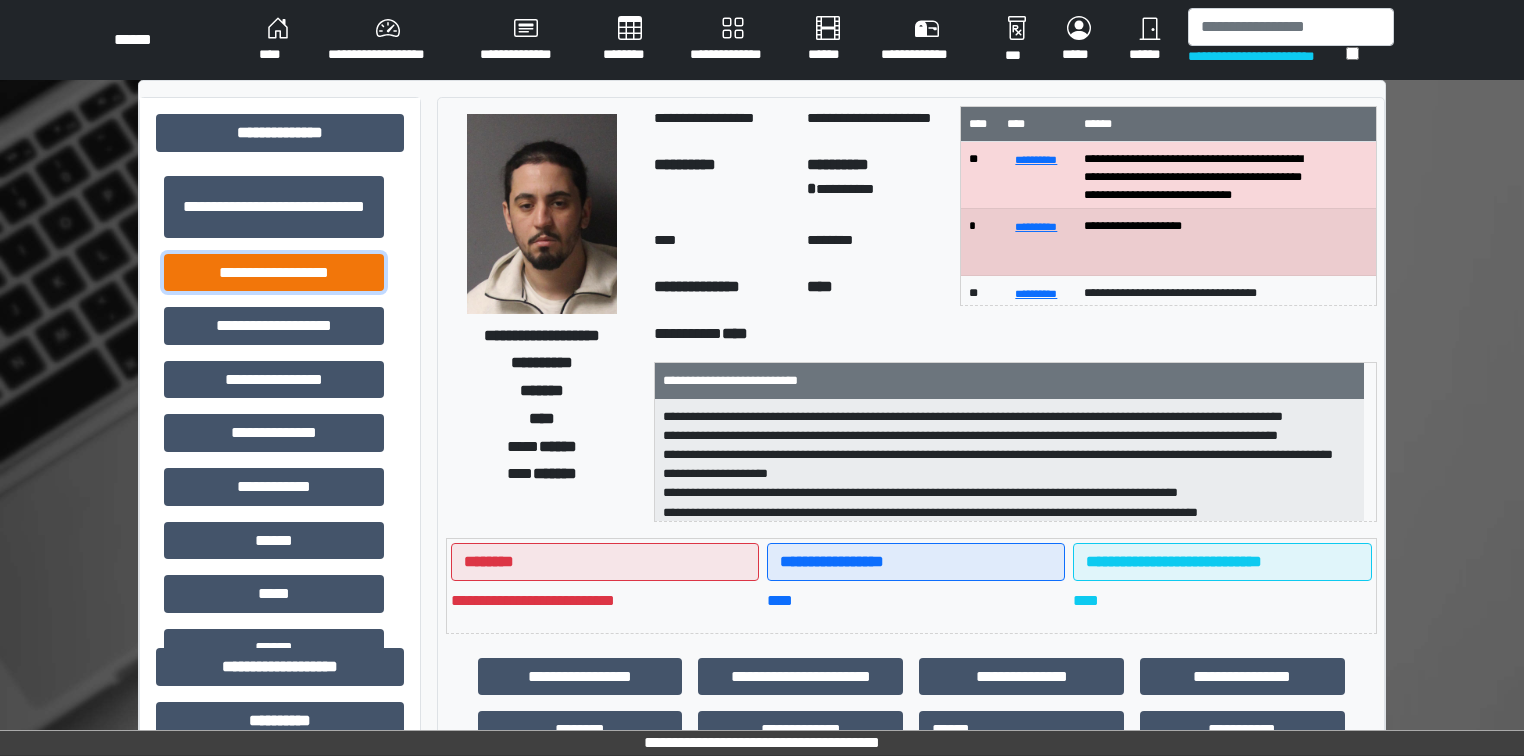 click on "**********" at bounding box center (274, 273) 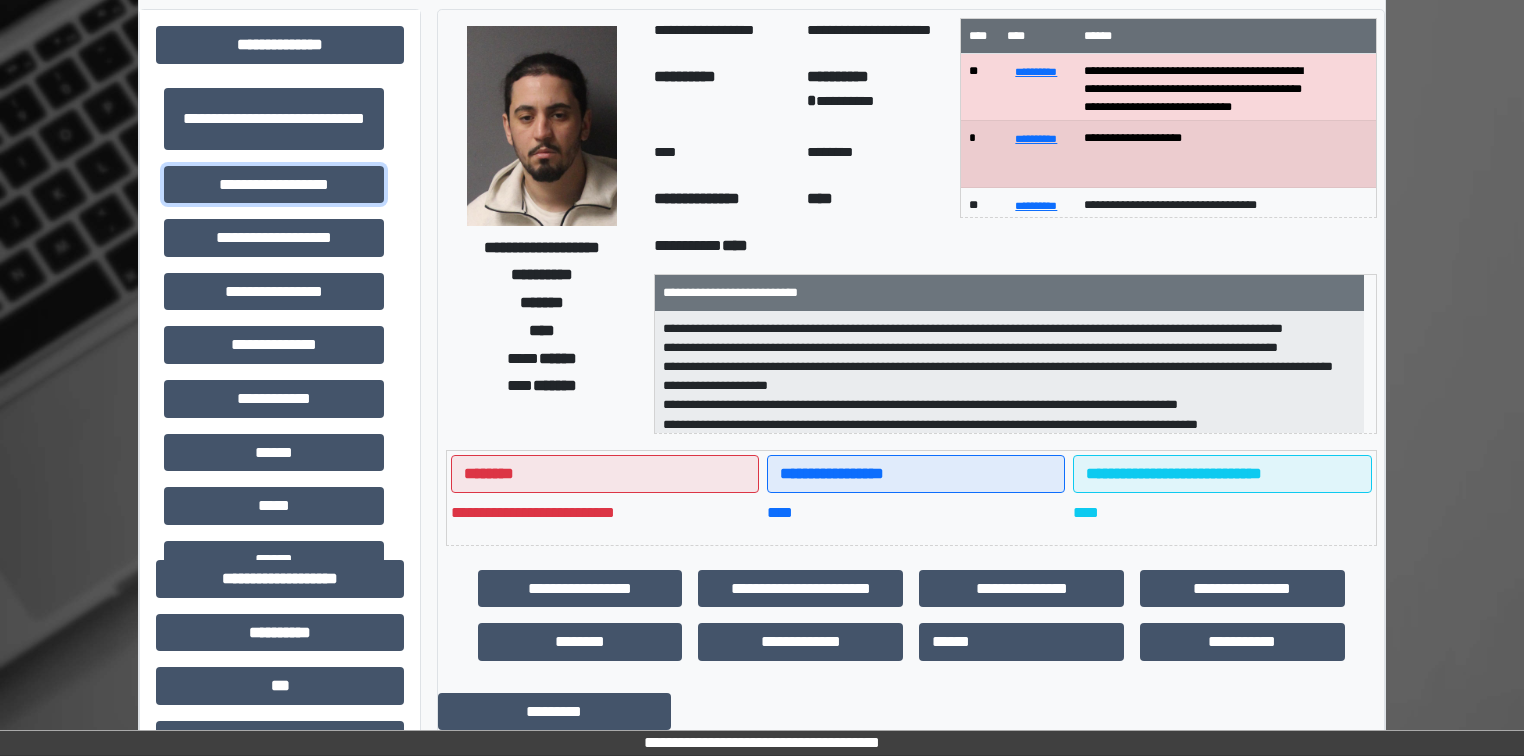 scroll, scrollTop: 80, scrollLeft: 0, axis: vertical 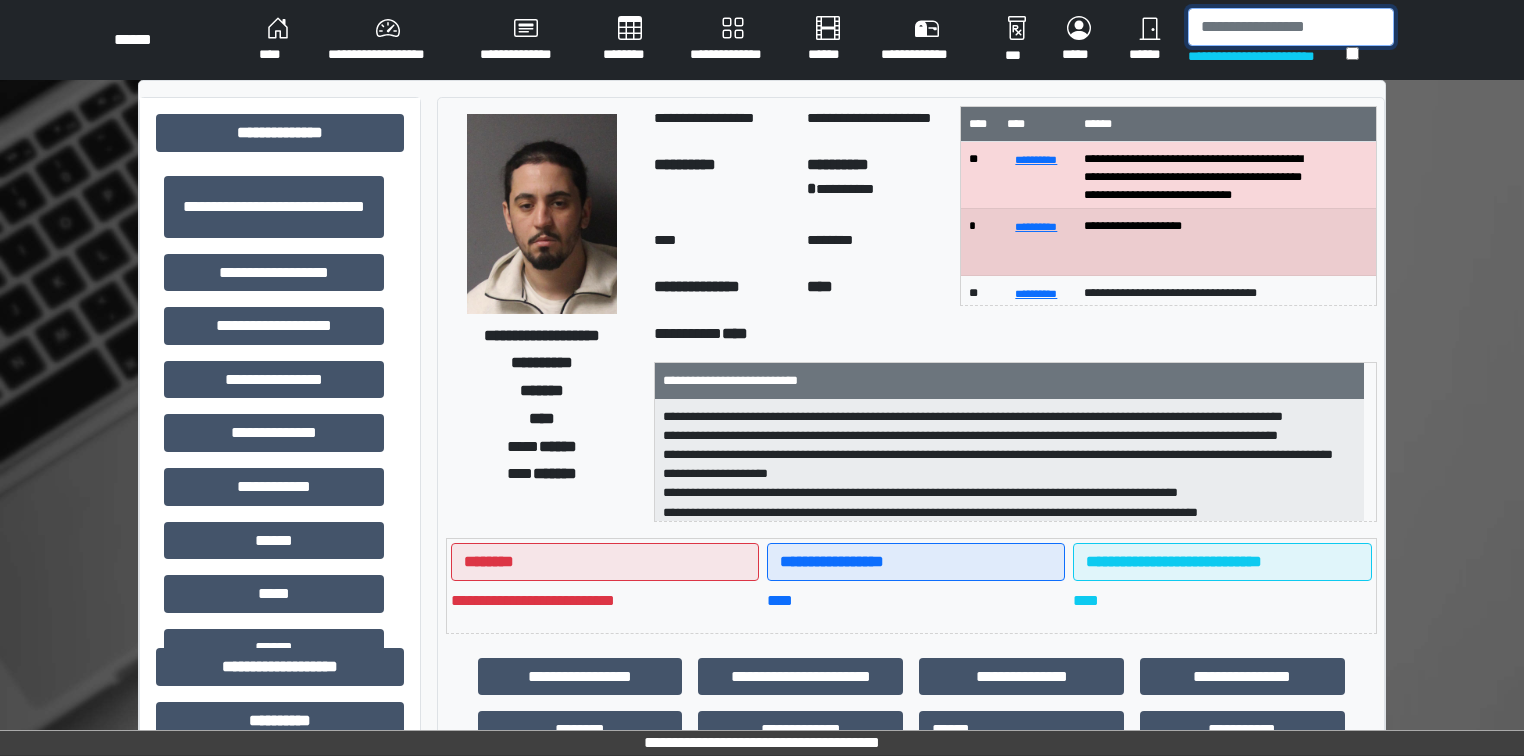click at bounding box center (1291, 27) 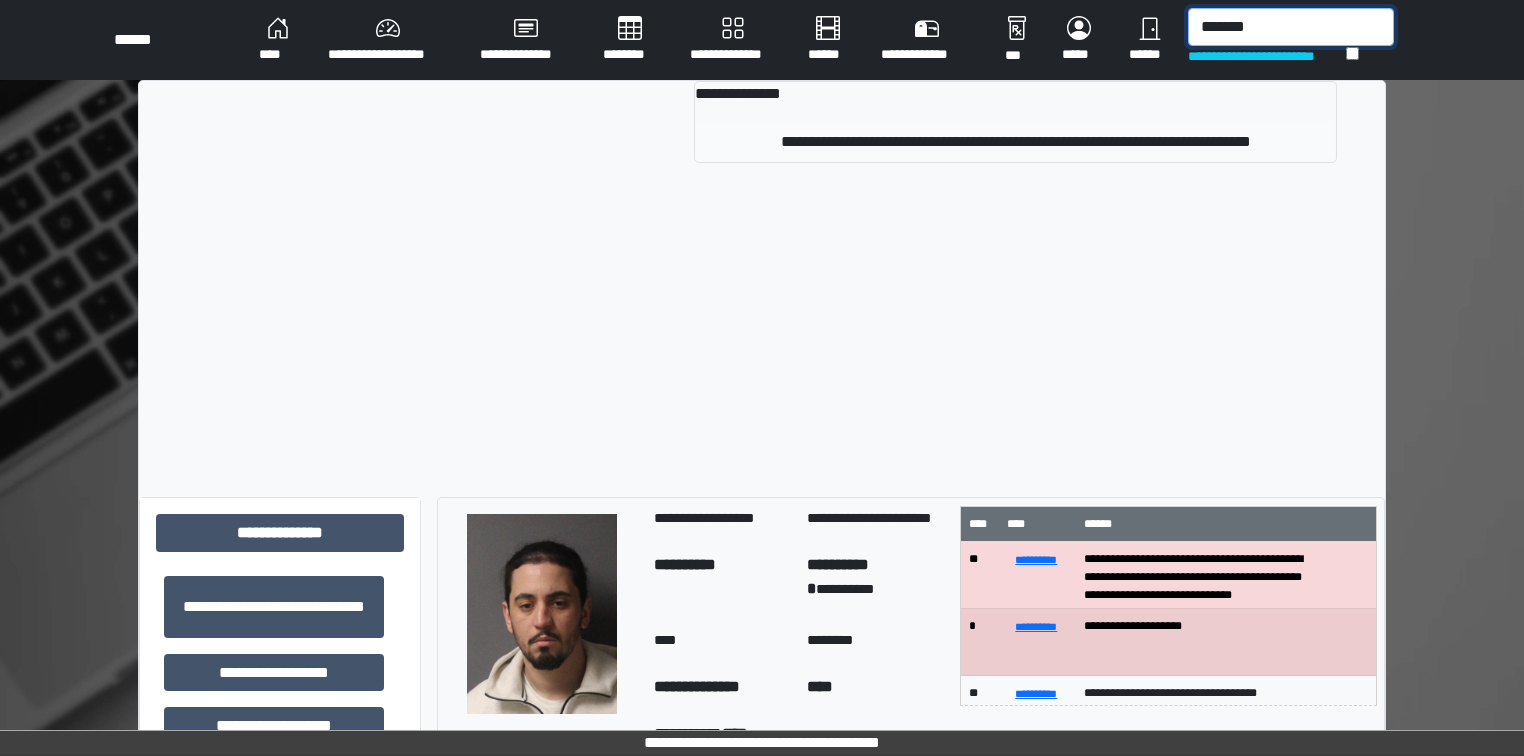 type on "*******" 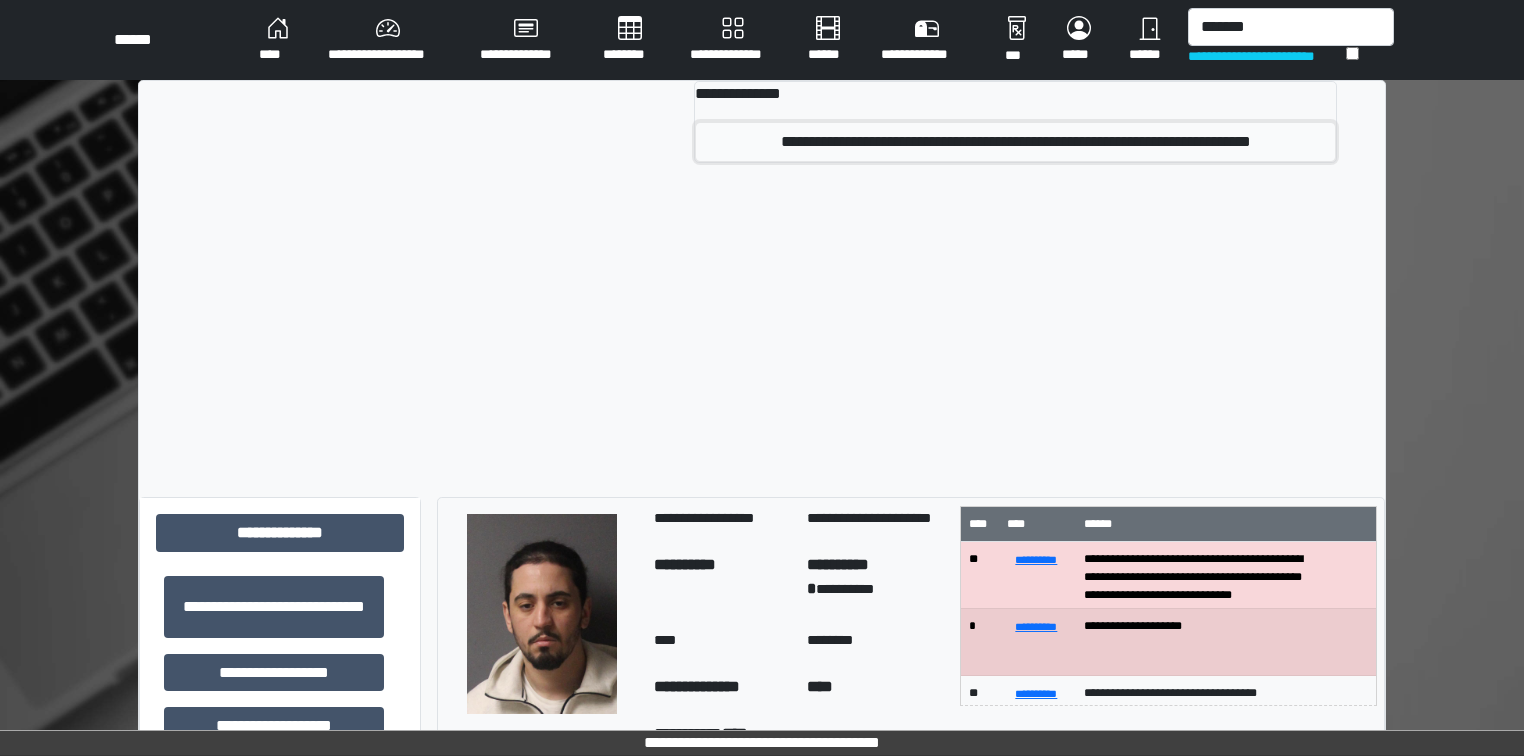 click on "**********" at bounding box center [1016, 142] 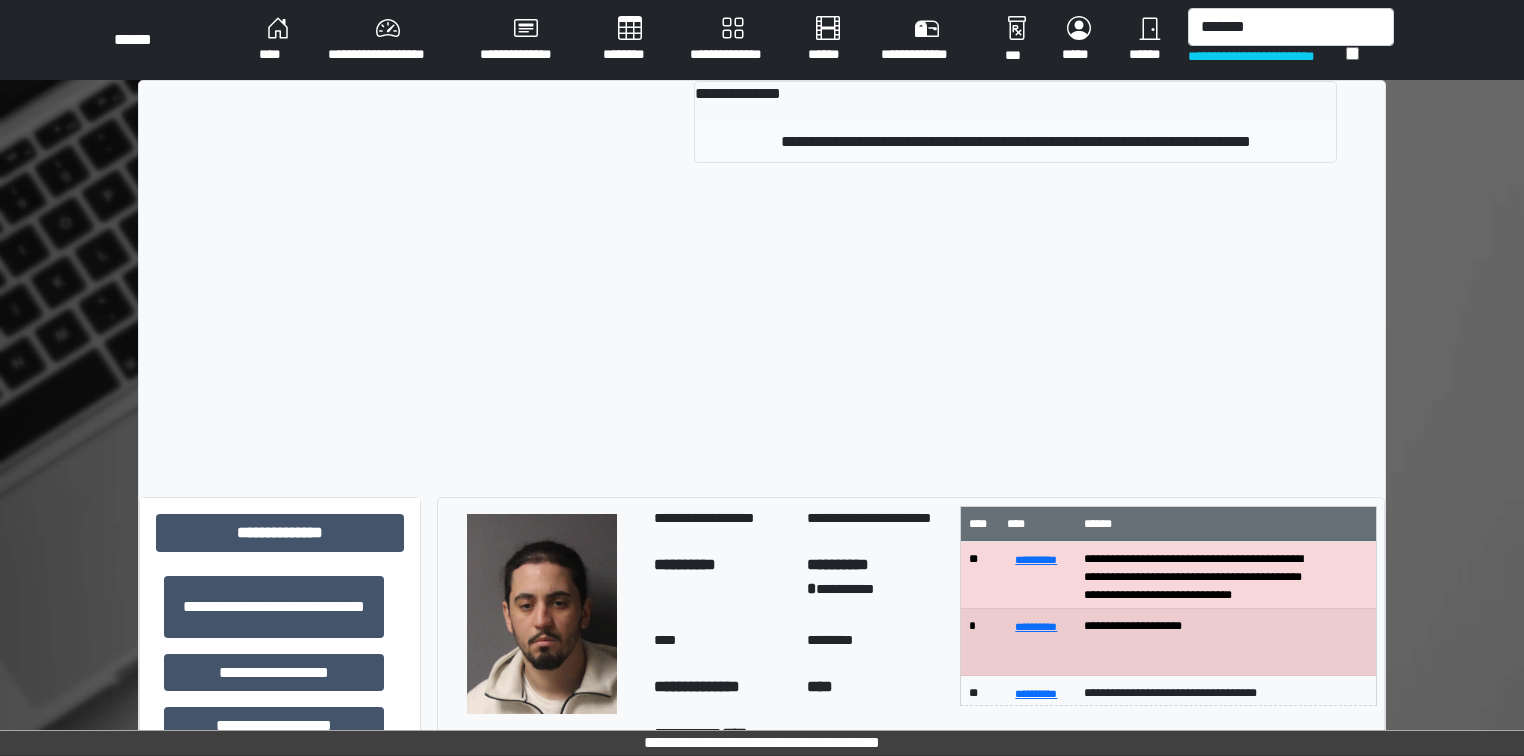 type 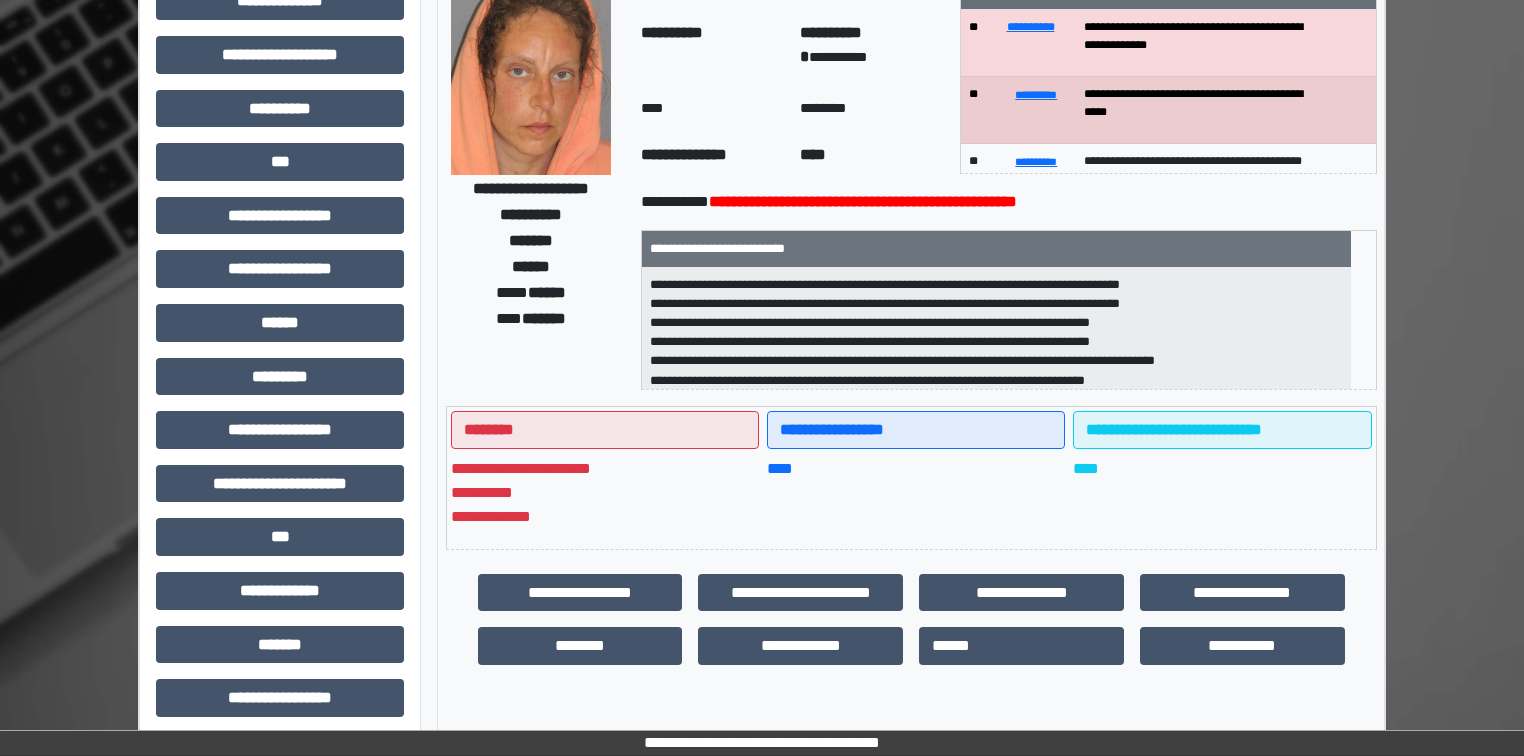 scroll, scrollTop: 160, scrollLeft: 0, axis: vertical 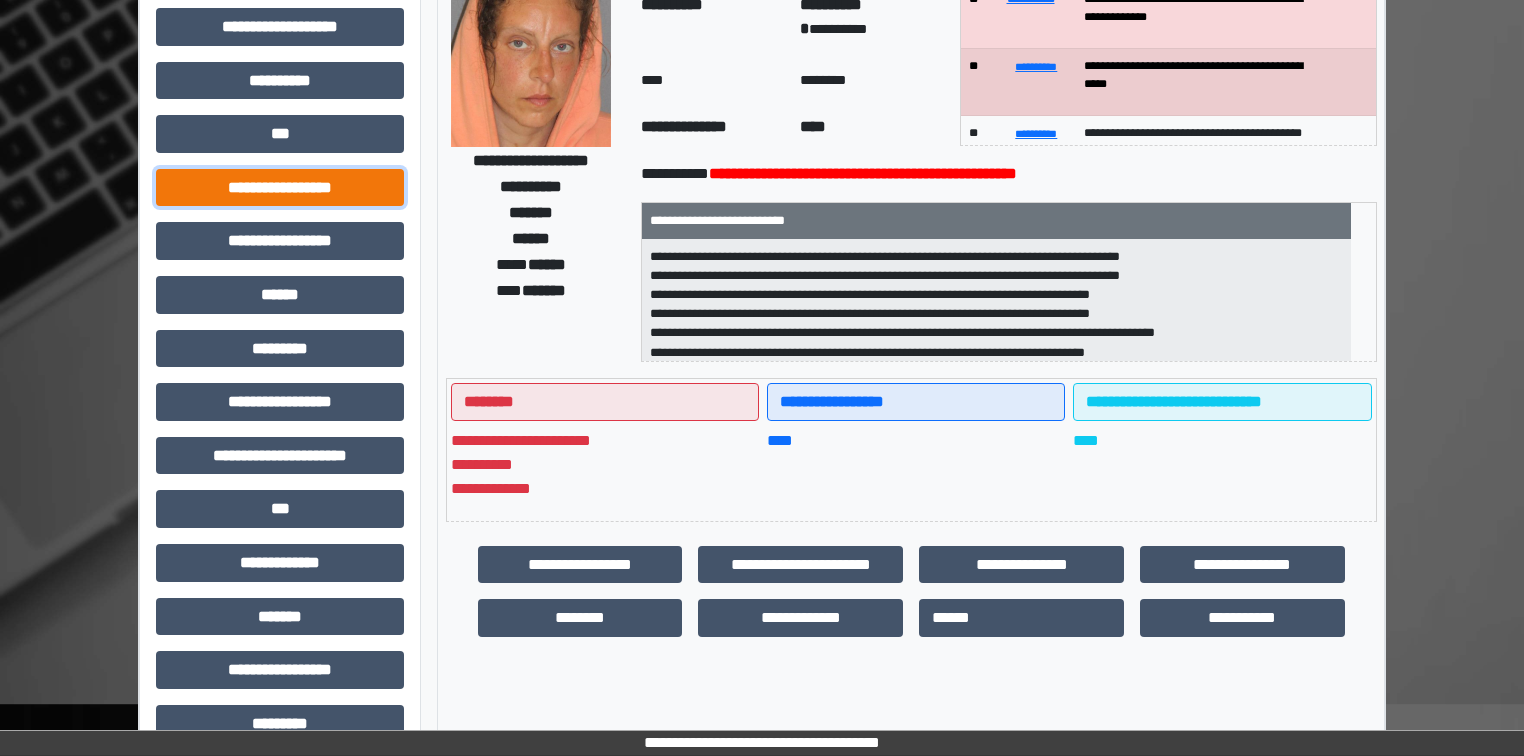 click on "**********" at bounding box center [280, 188] 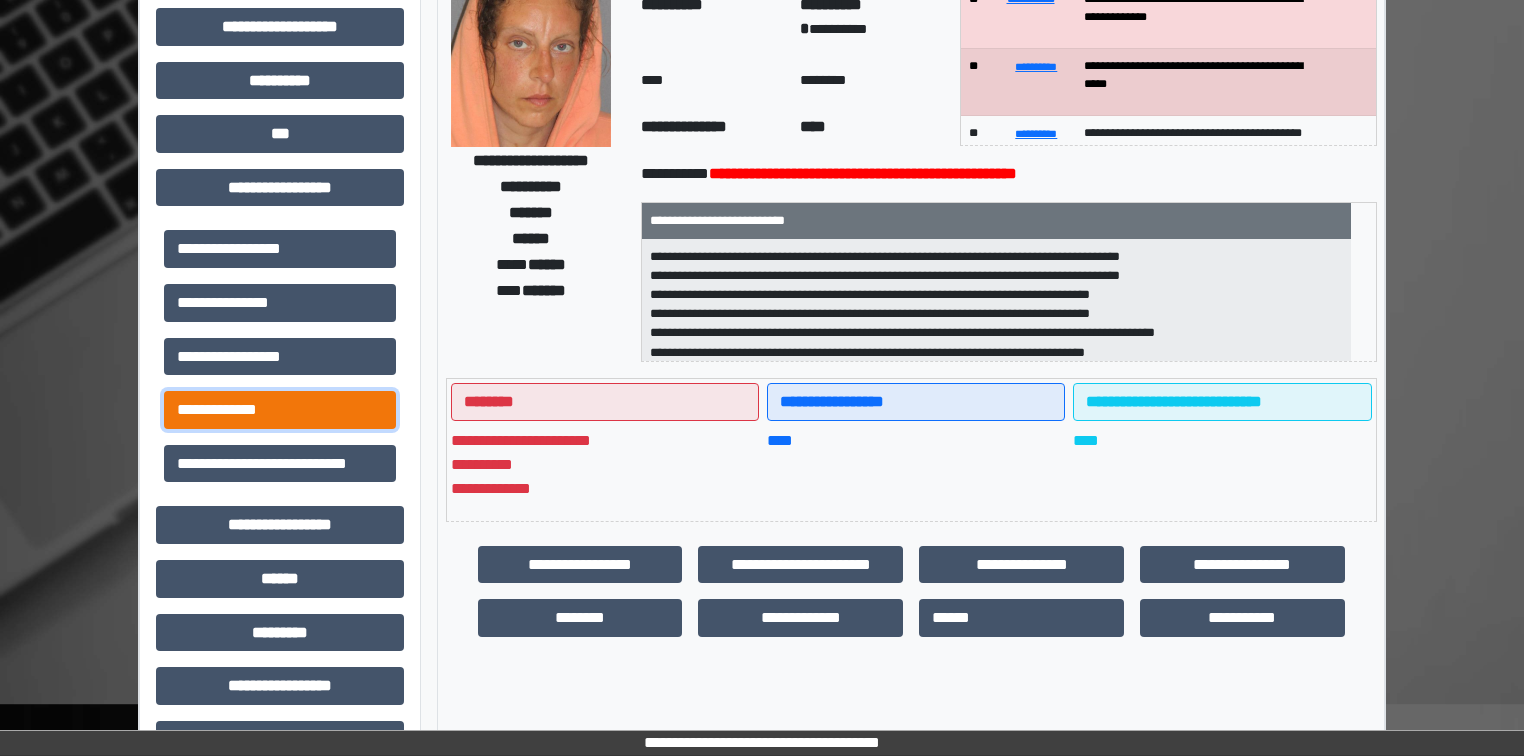 click on "**********" at bounding box center (280, 410) 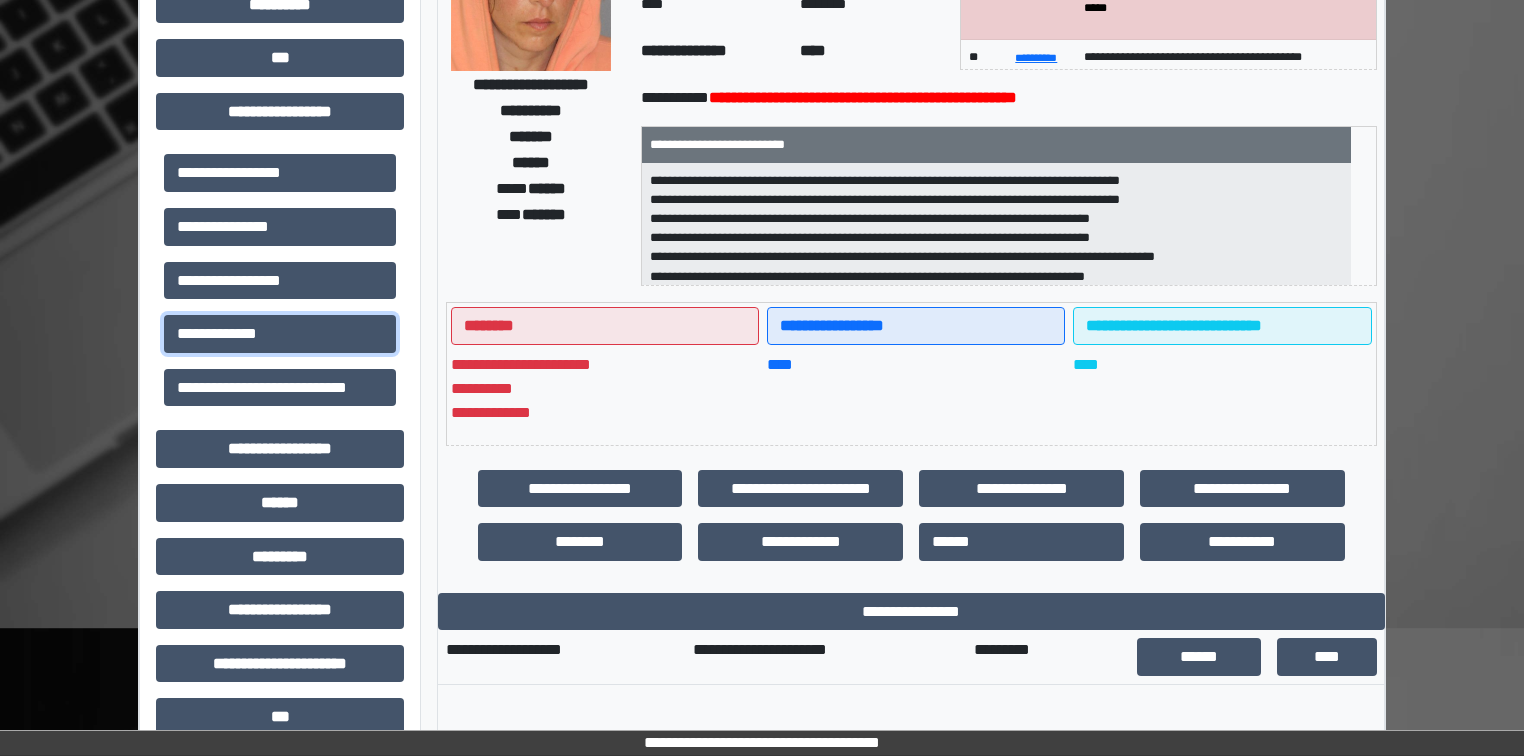 scroll, scrollTop: 320, scrollLeft: 0, axis: vertical 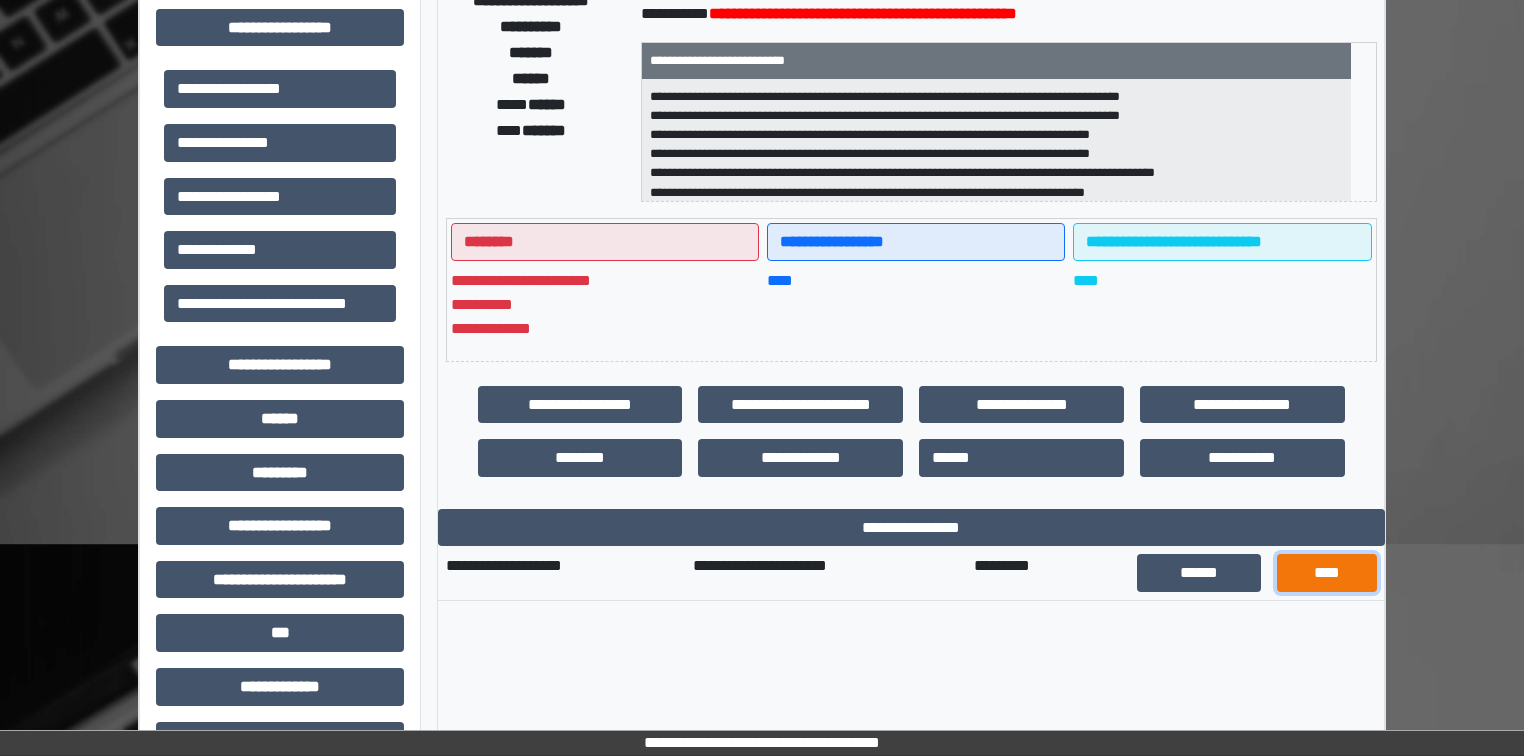 click on "****" at bounding box center (1327, 573) 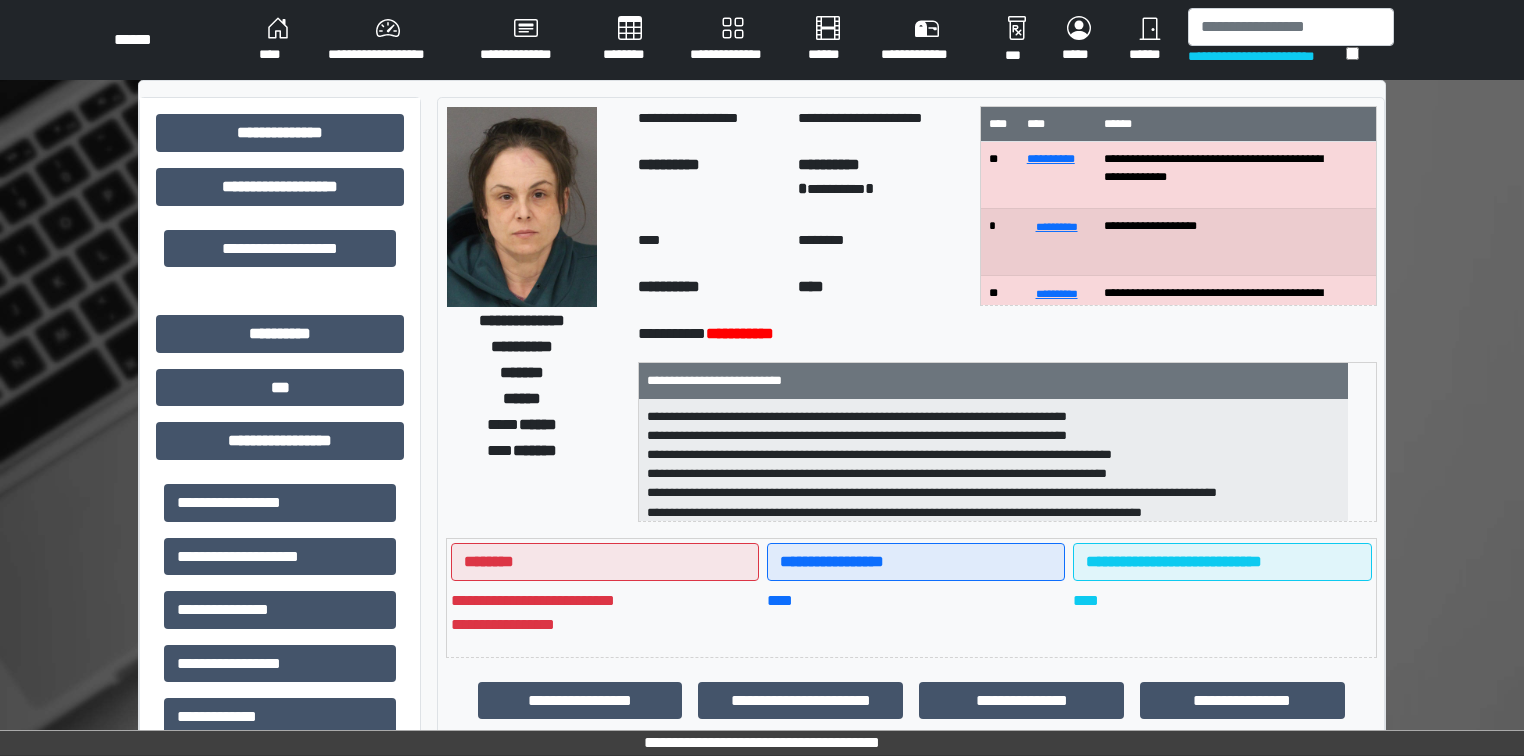 scroll, scrollTop: 0, scrollLeft: 0, axis: both 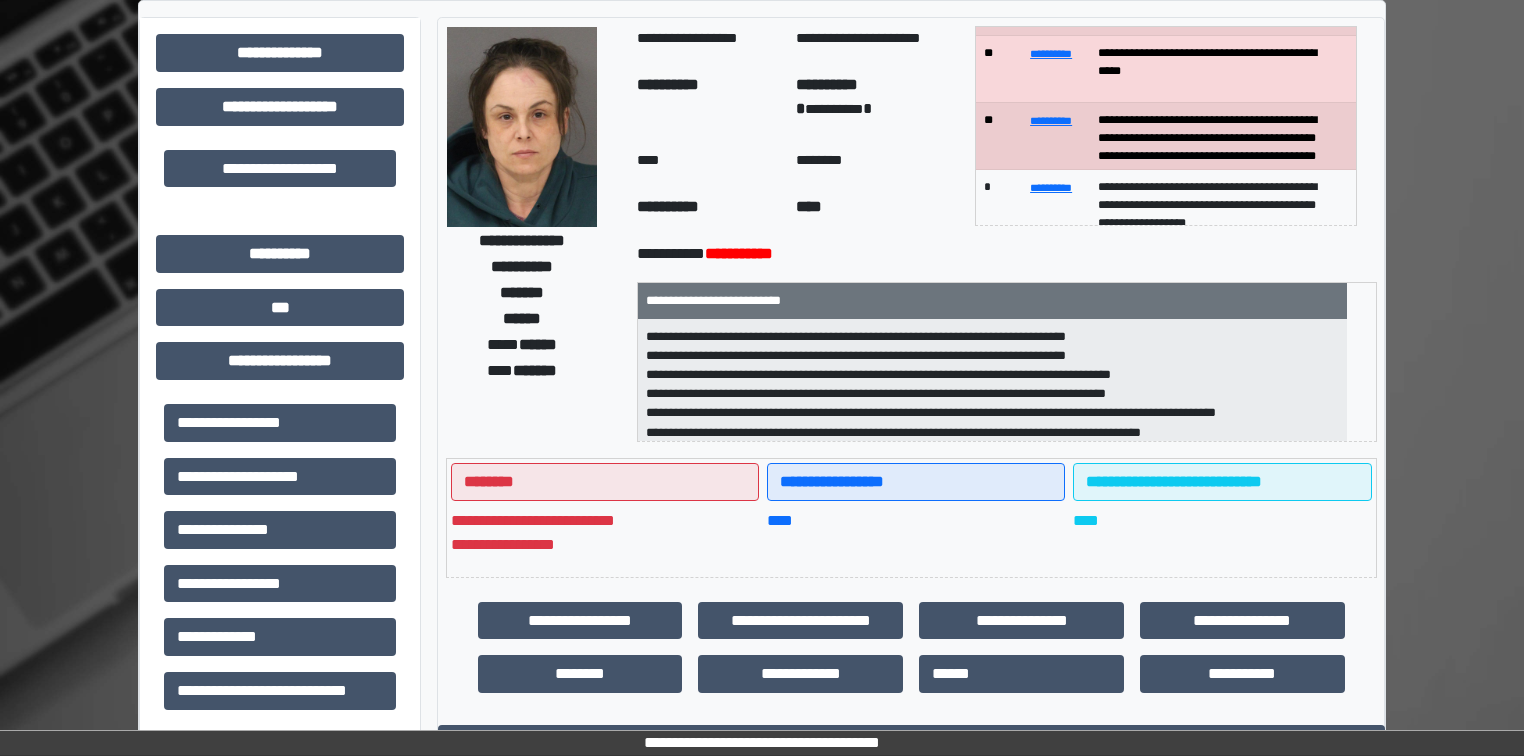 click on "****" at bounding box center [916, 533] 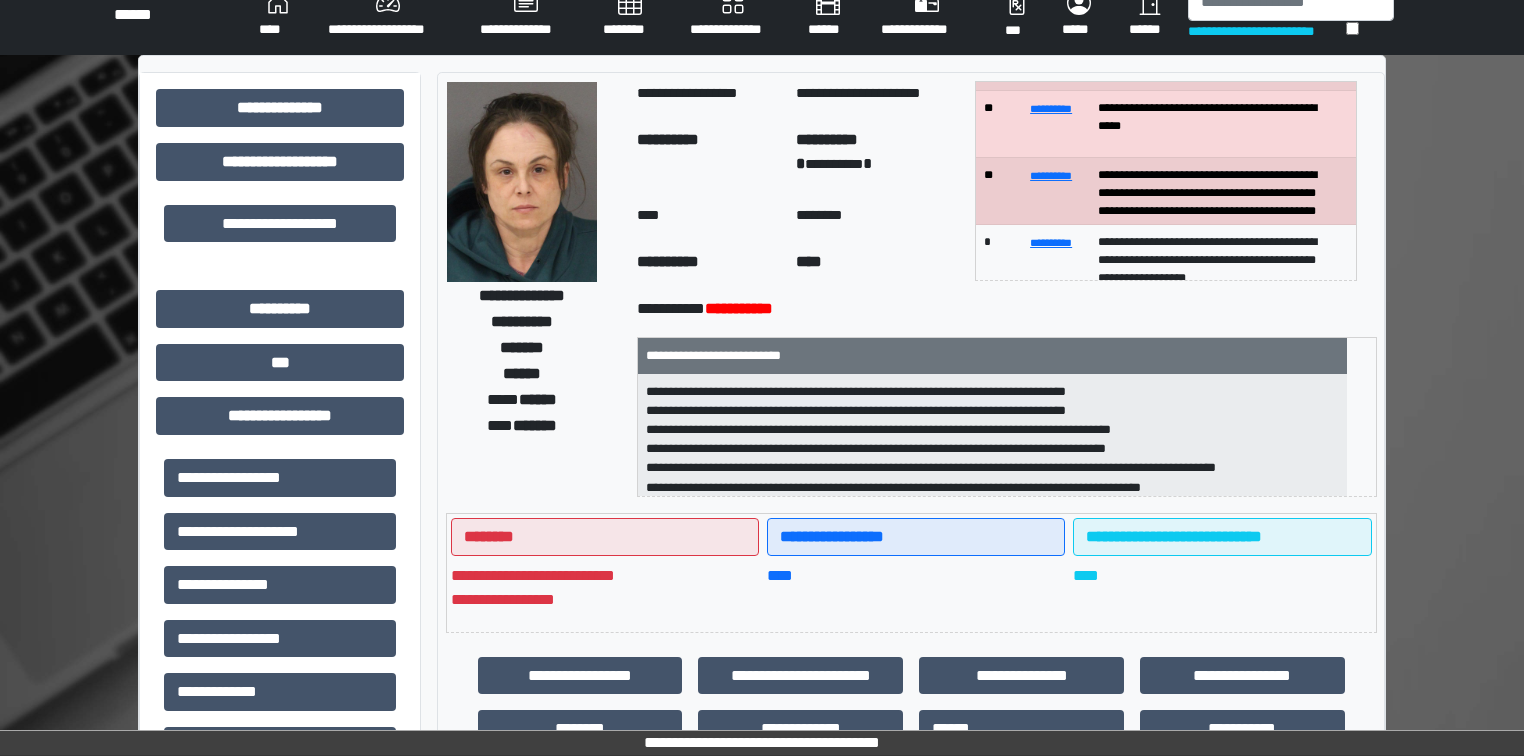 scroll, scrollTop: 0, scrollLeft: 0, axis: both 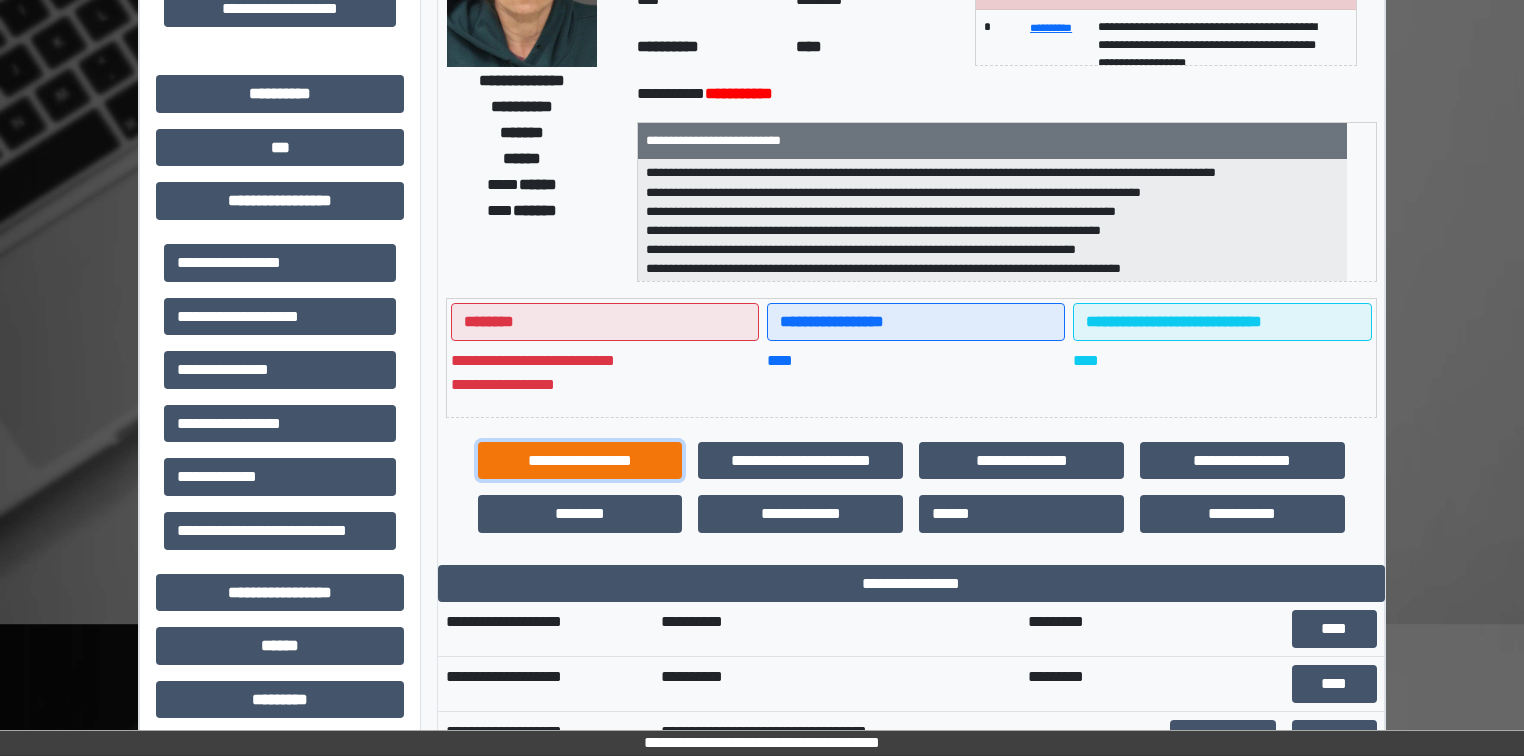 click on "**********" at bounding box center (580, 461) 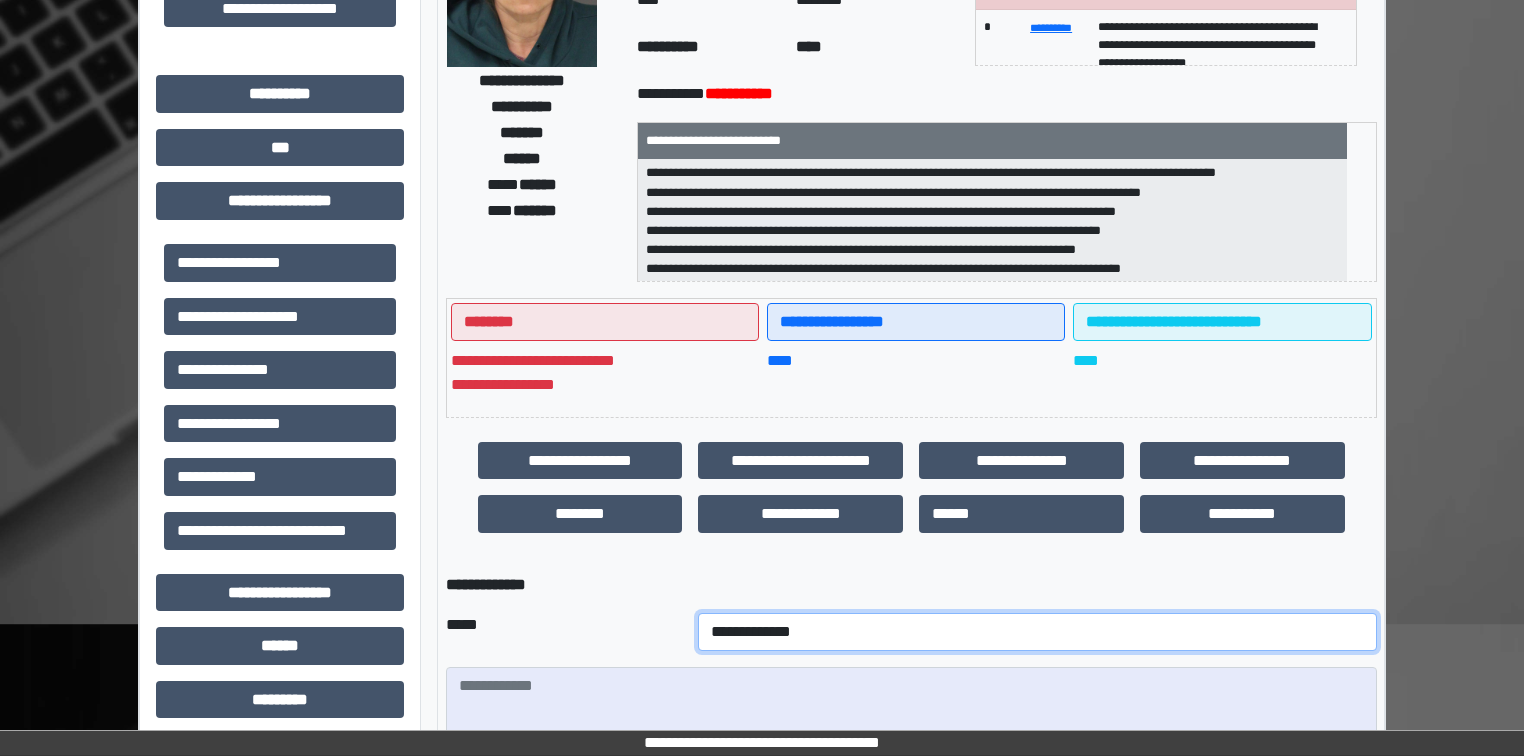 click on "**********" at bounding box center (1037, 632) 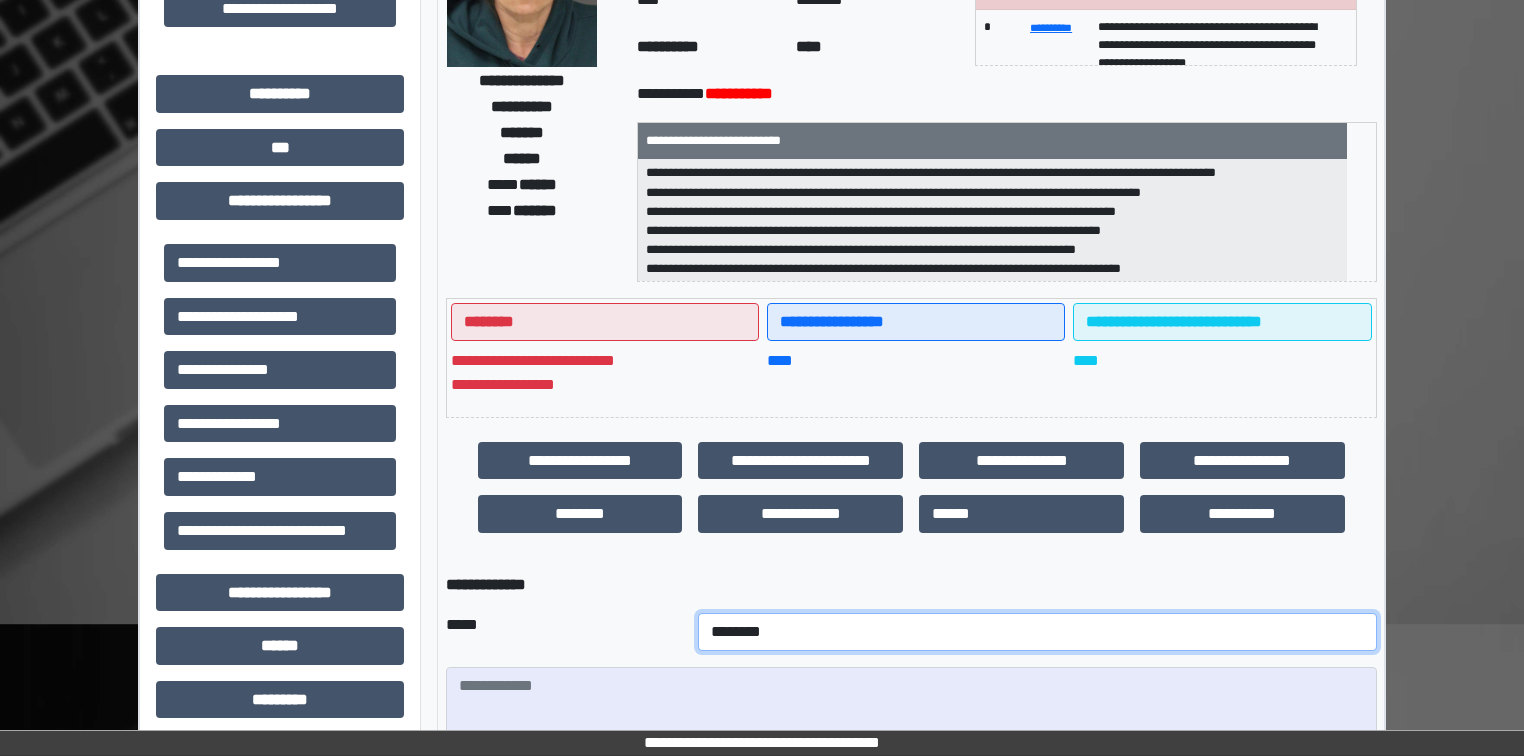 click on "**********" at bounding box center [1037, 632] 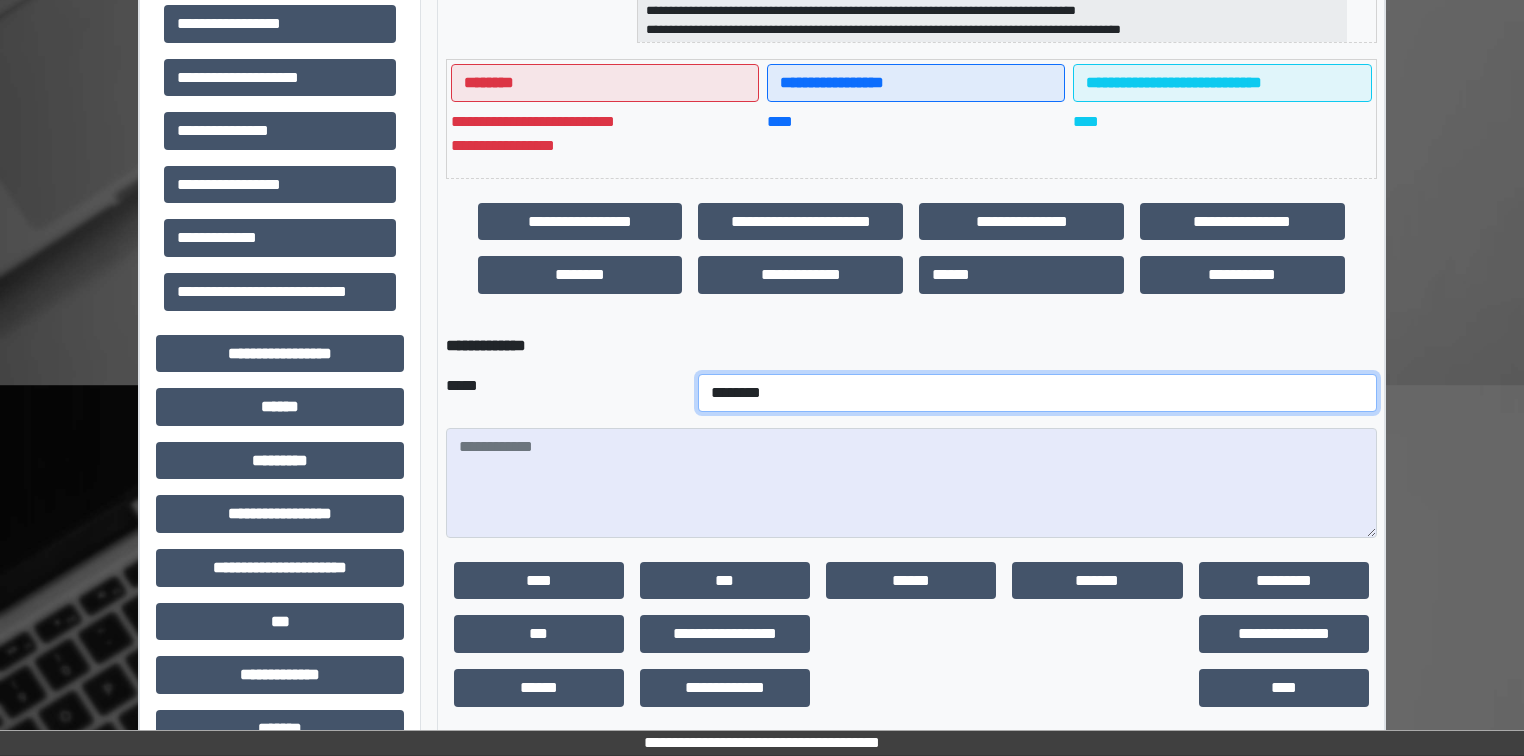 scroll, scrollTop: 480, scrollLeft: 0, axis: vertical 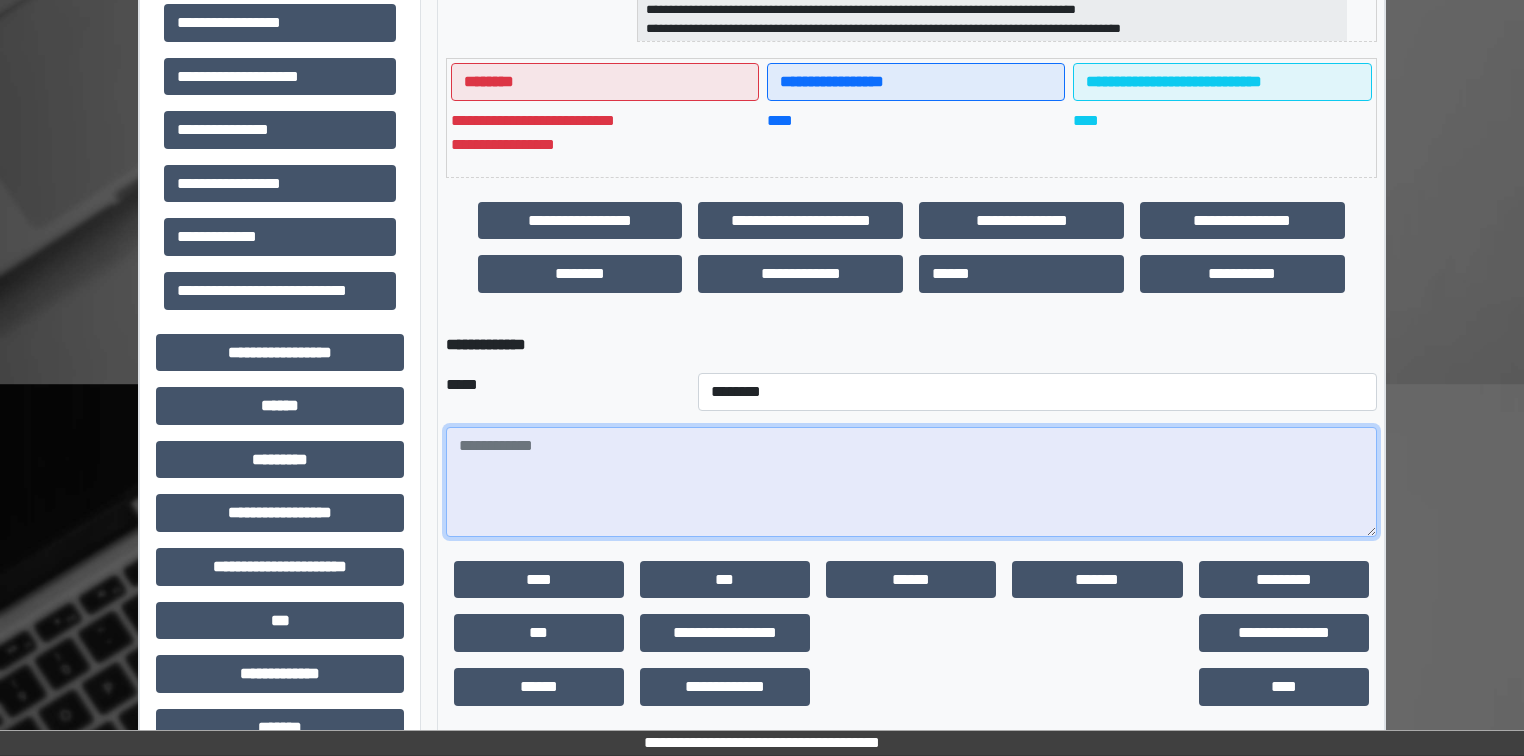 click at bounding box center (911, 482) 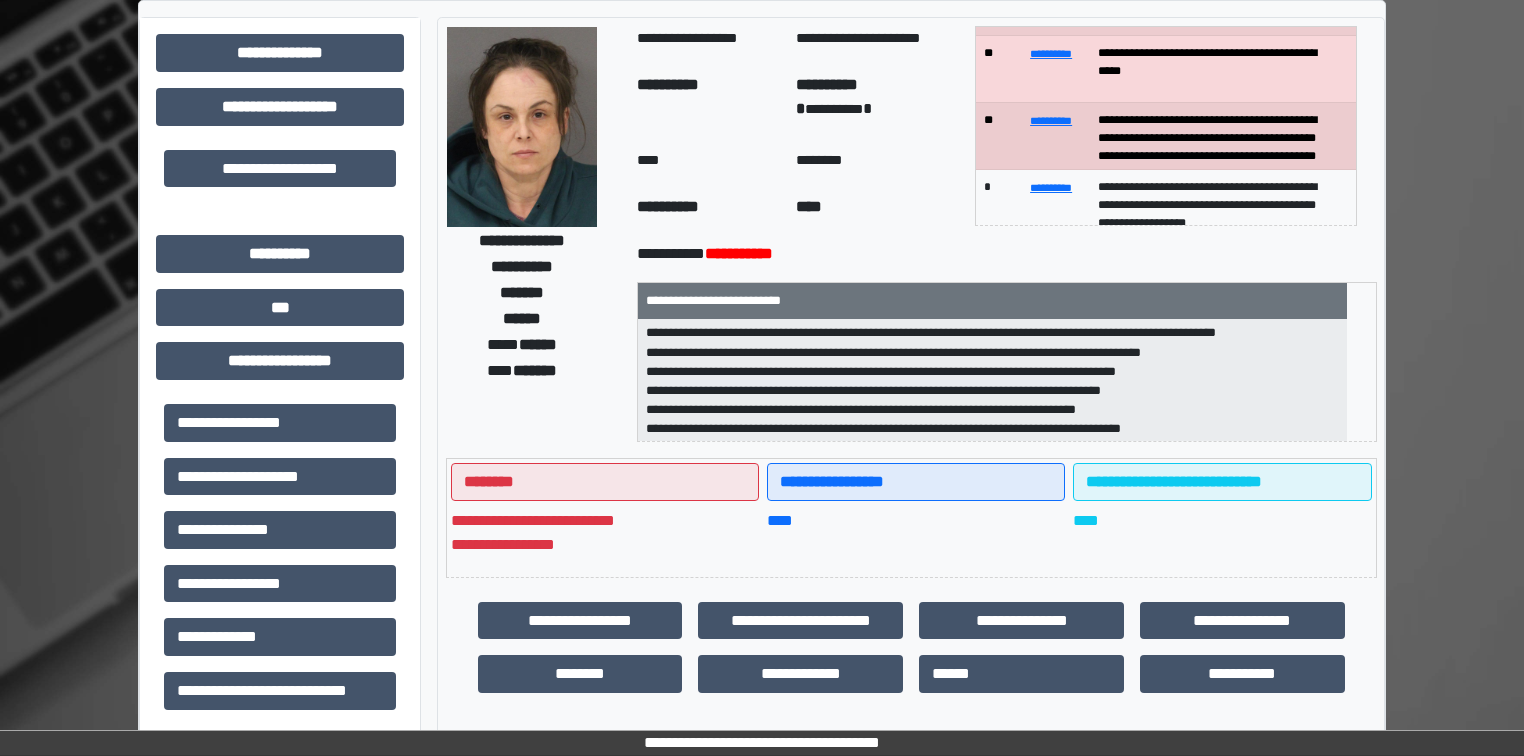 scroll, scrollTop: 0, scrollLeft: 0, axis: both 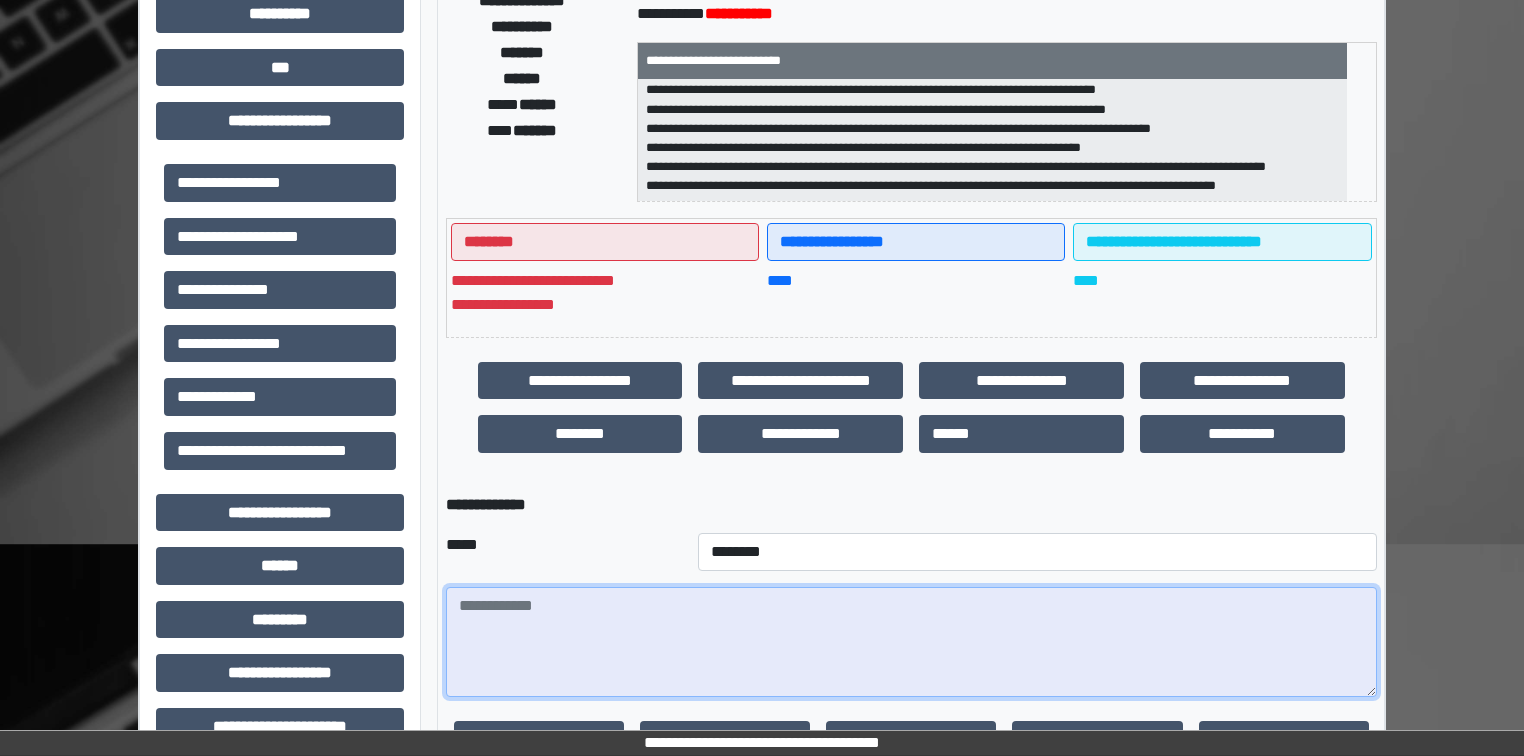 click at bounding box center (911, 642) 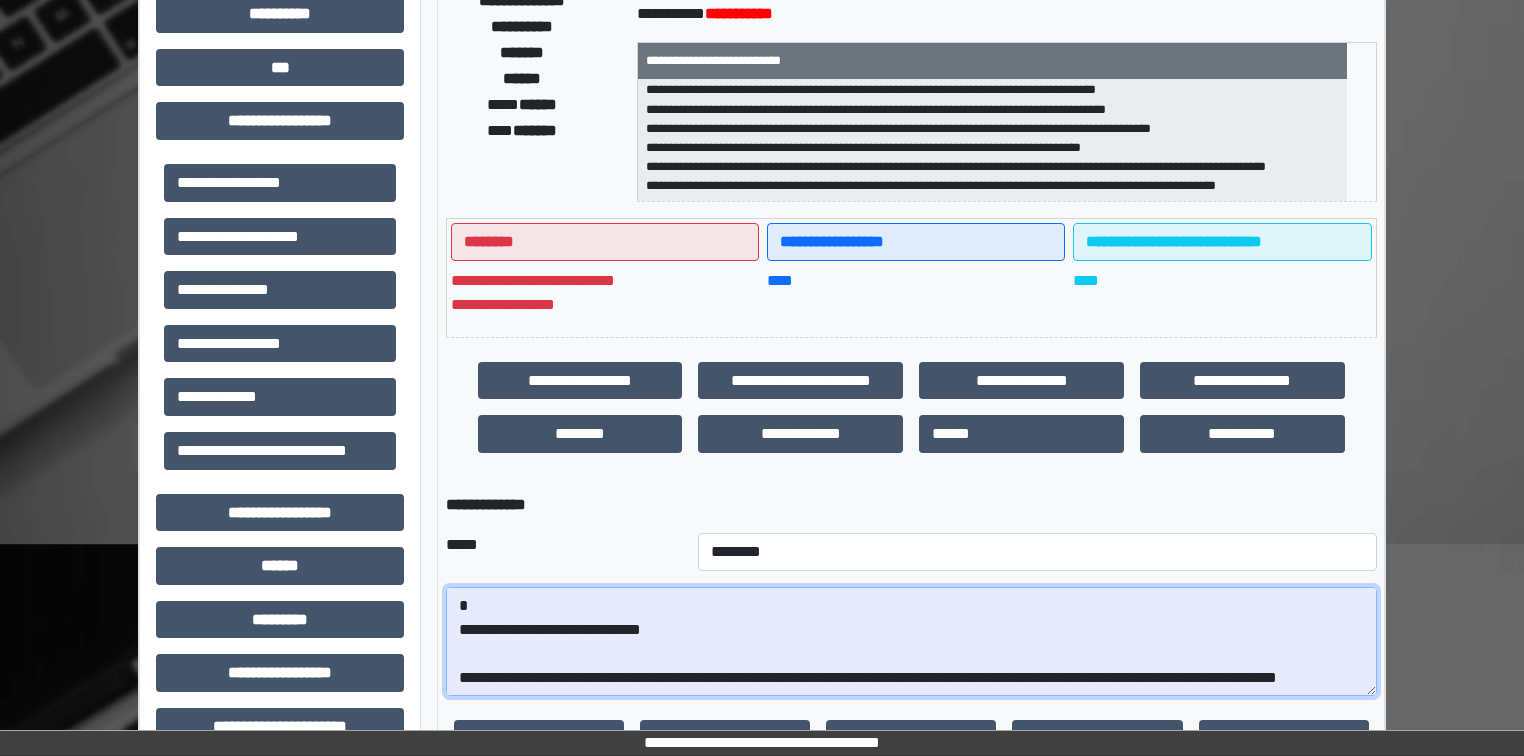 scroll, scrollTop: 40, scrollLeft: 0, axis: vertical 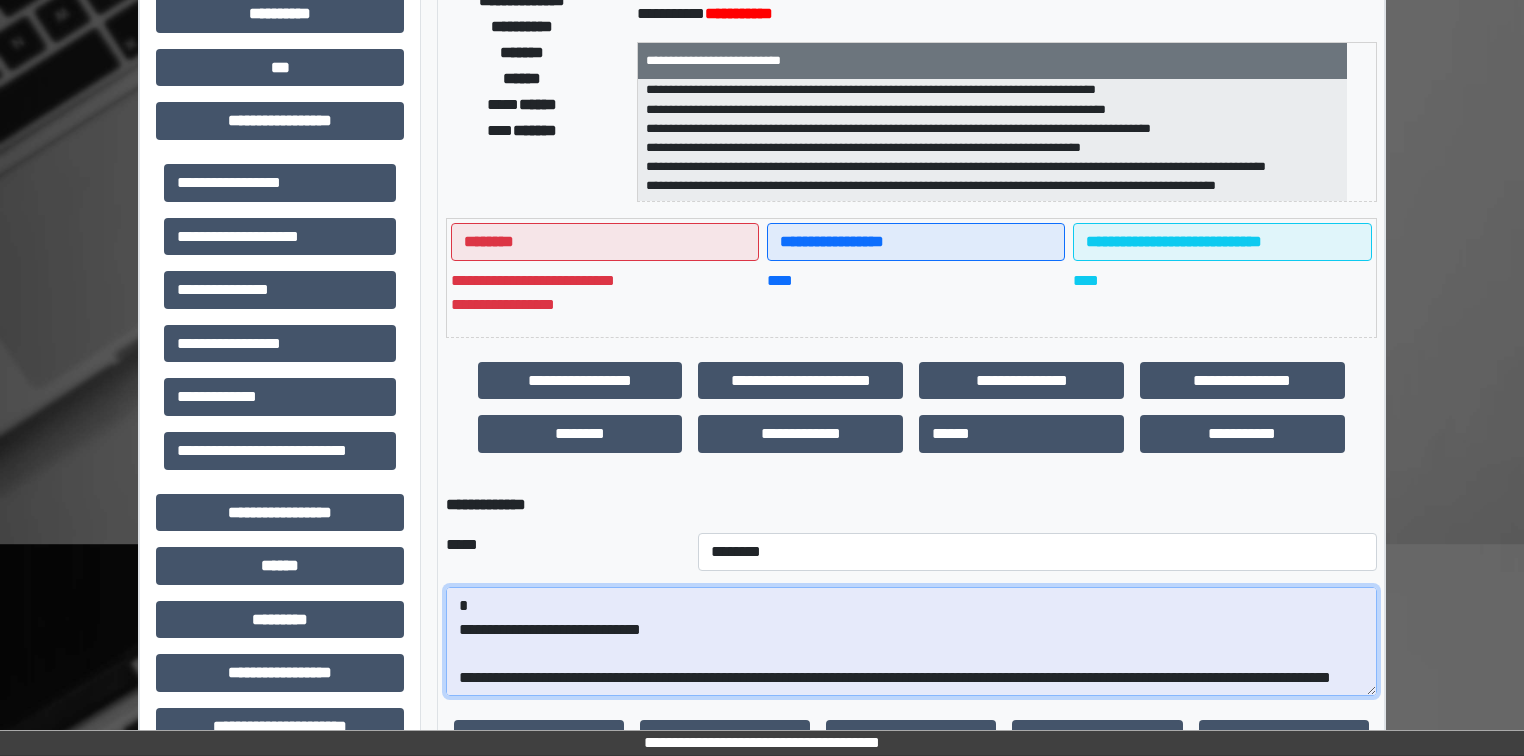 click on "**********" at bounding box center (911, 642) 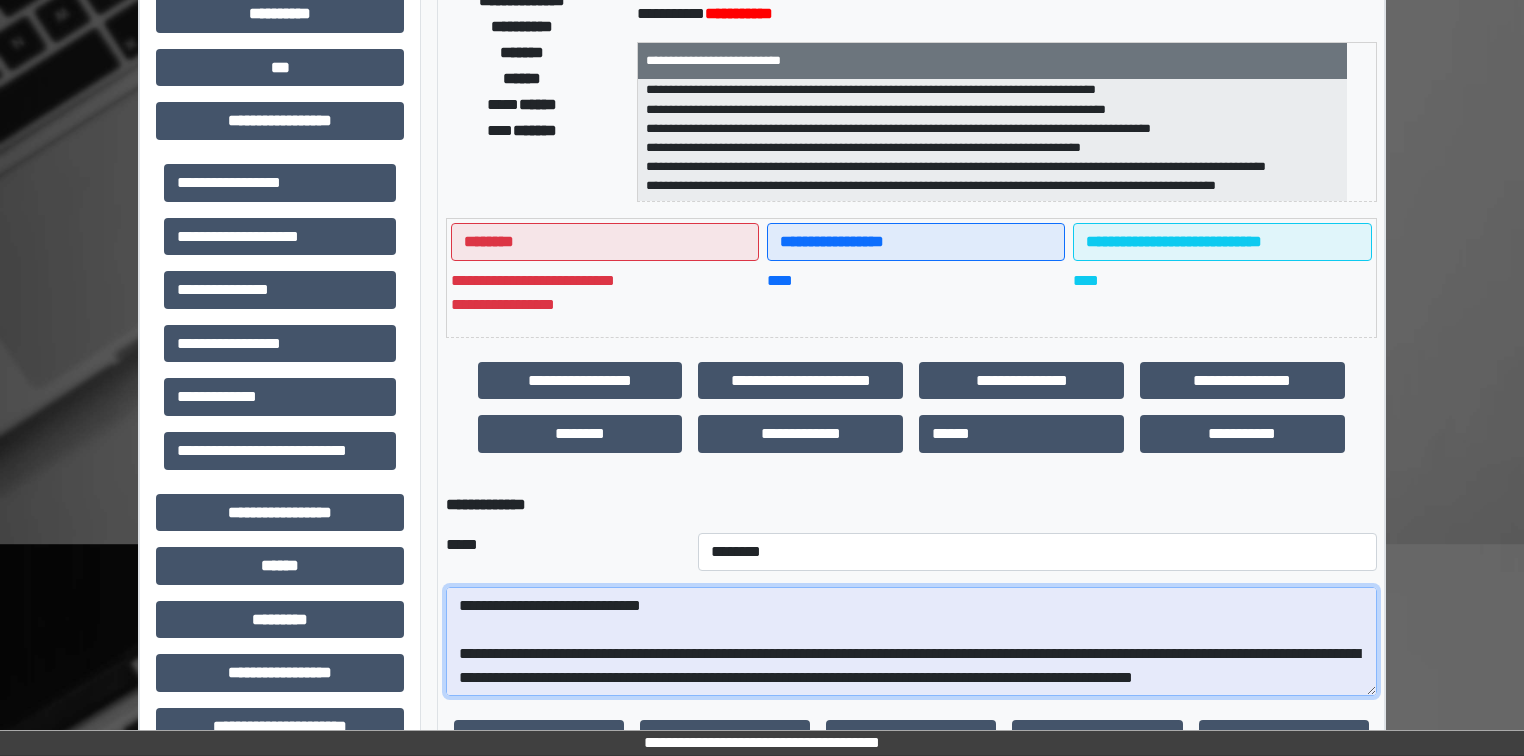 scroll, scrollTop: 64, scrollLeft: 0, axis: vertical 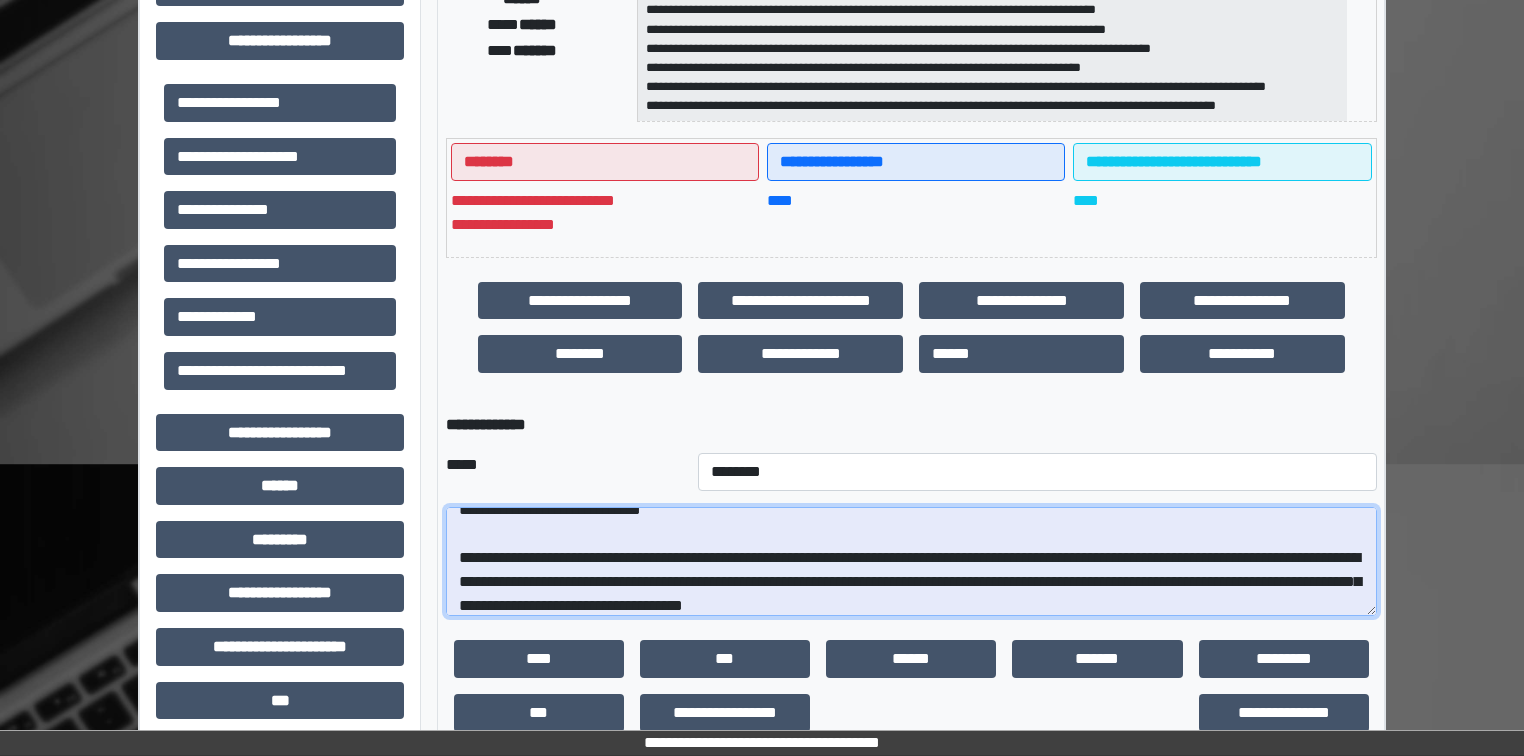 click on "**********" at bounding box center [911, 562] 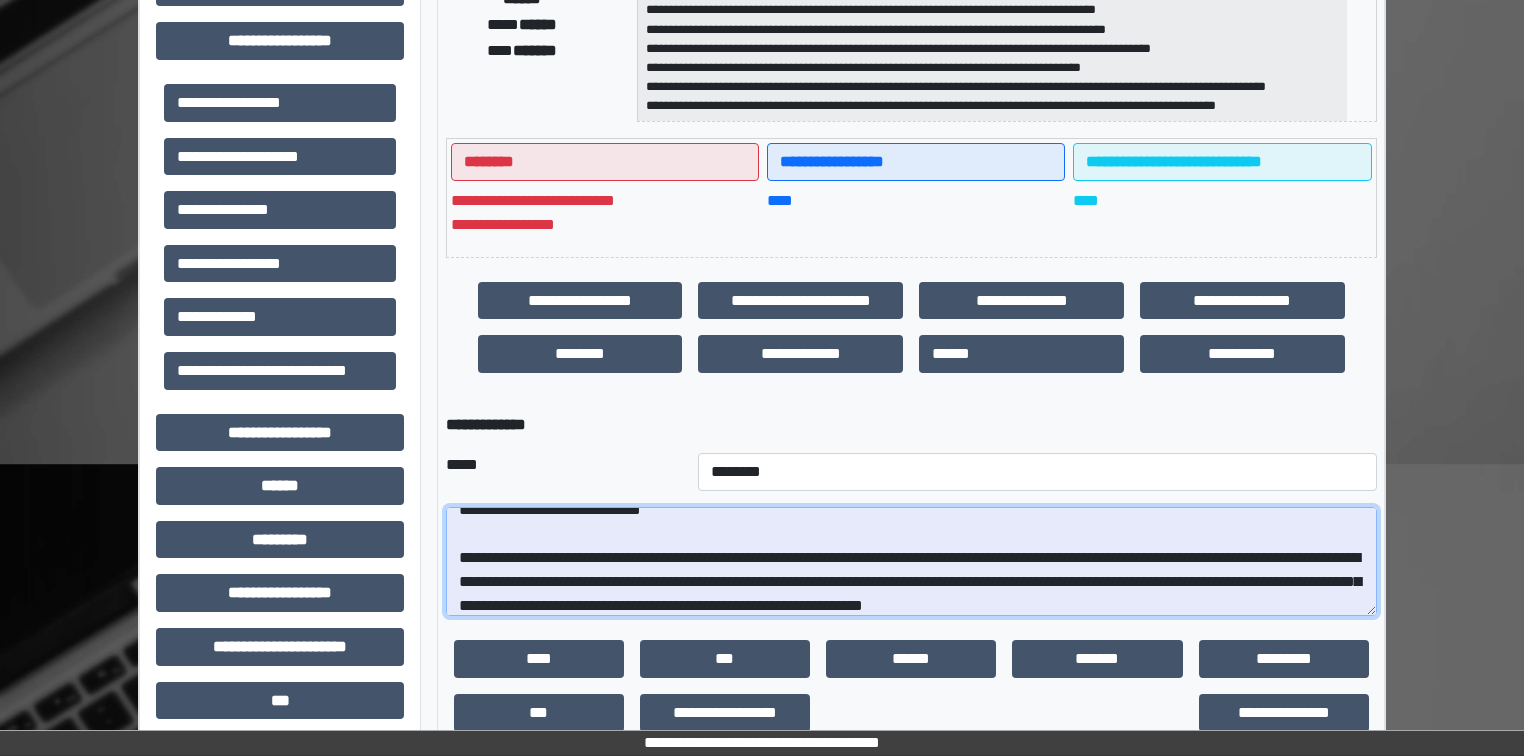 click on "**********" at bounding box center [911, 562] 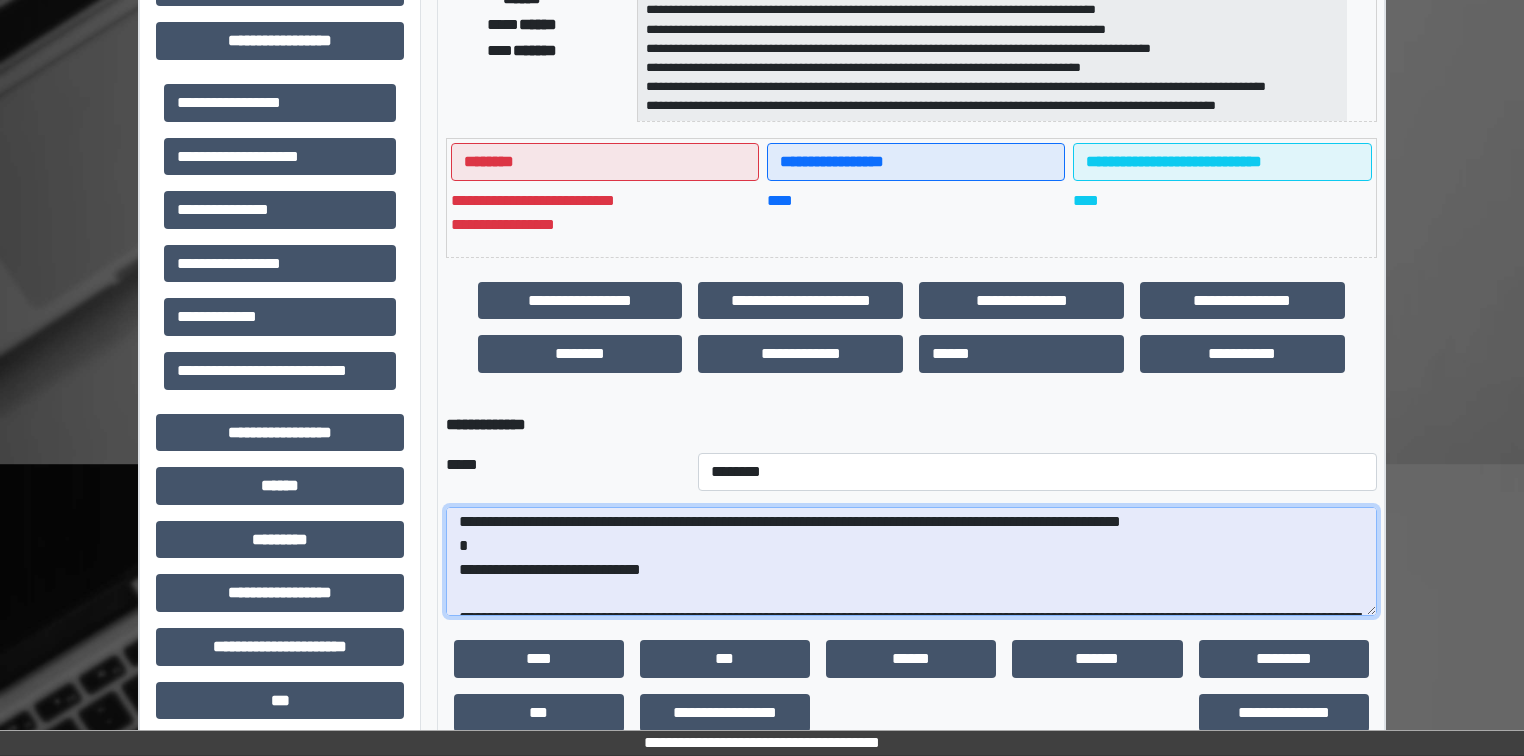 scroll, scrollTop: 0, scrollLeft: 0, axis: both 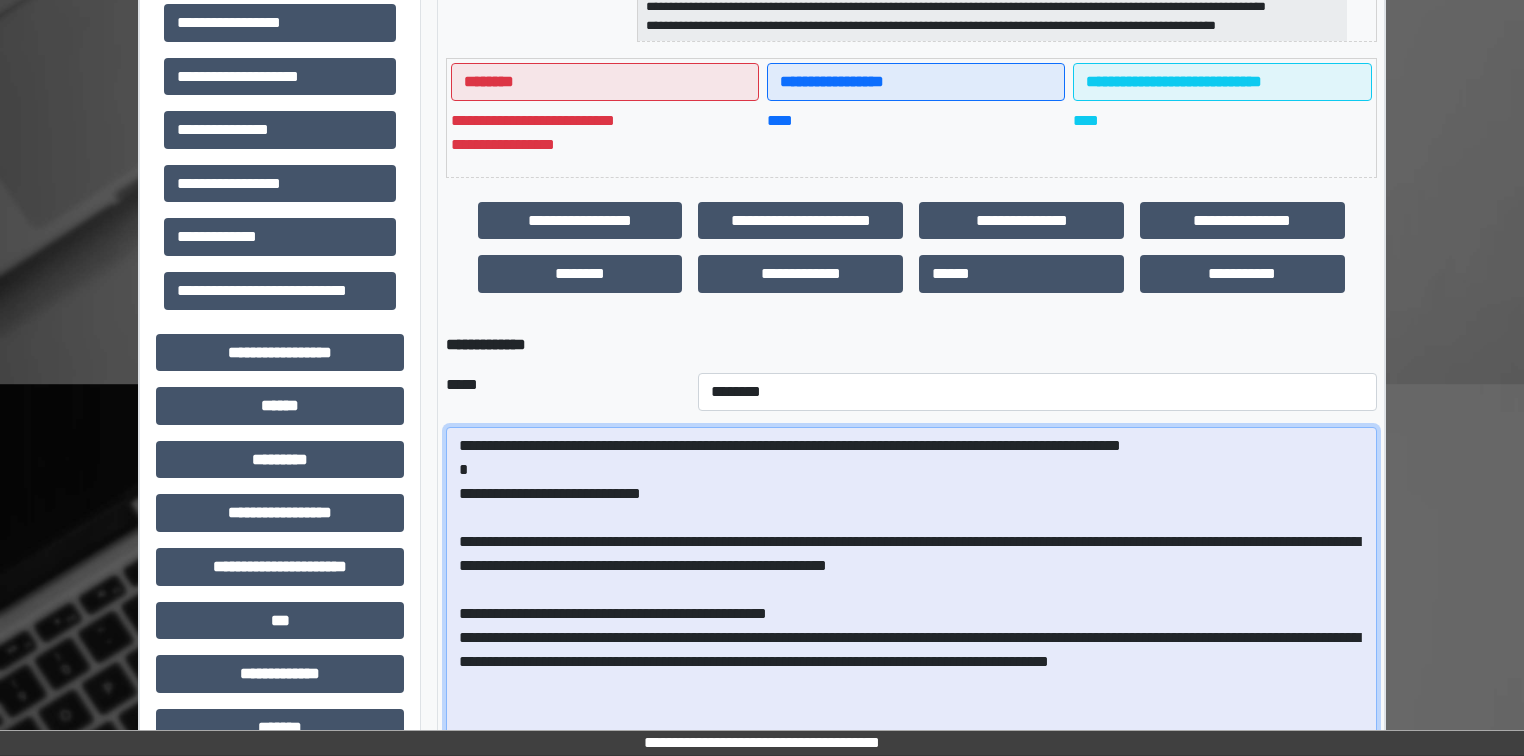 drag, startPoint x: 1370, startPoint y: 524, endPoint x: 924, endPoint y: 585, distance: 450.1522 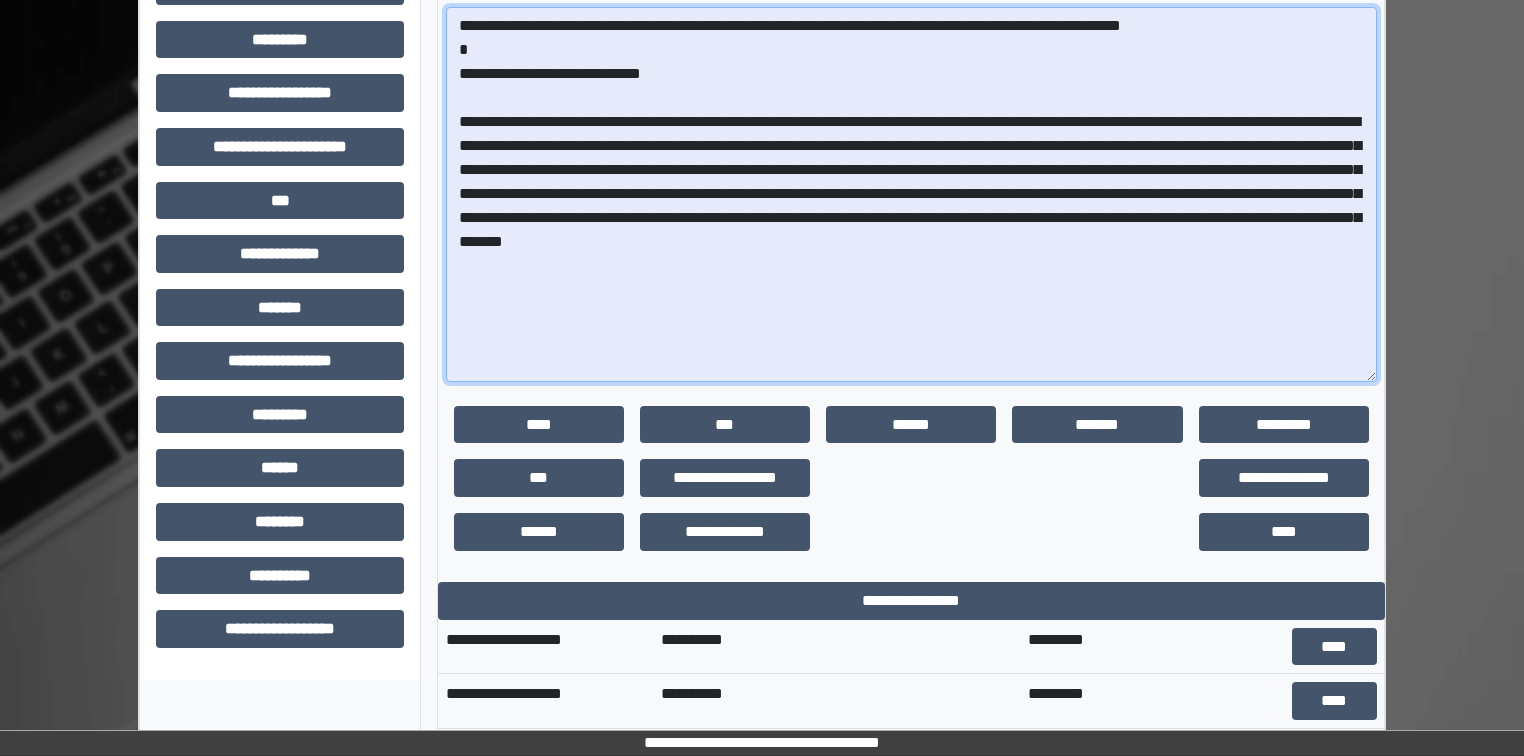 scroll, scrollTop: 1120, scrollLeft: 0, axis: vertical 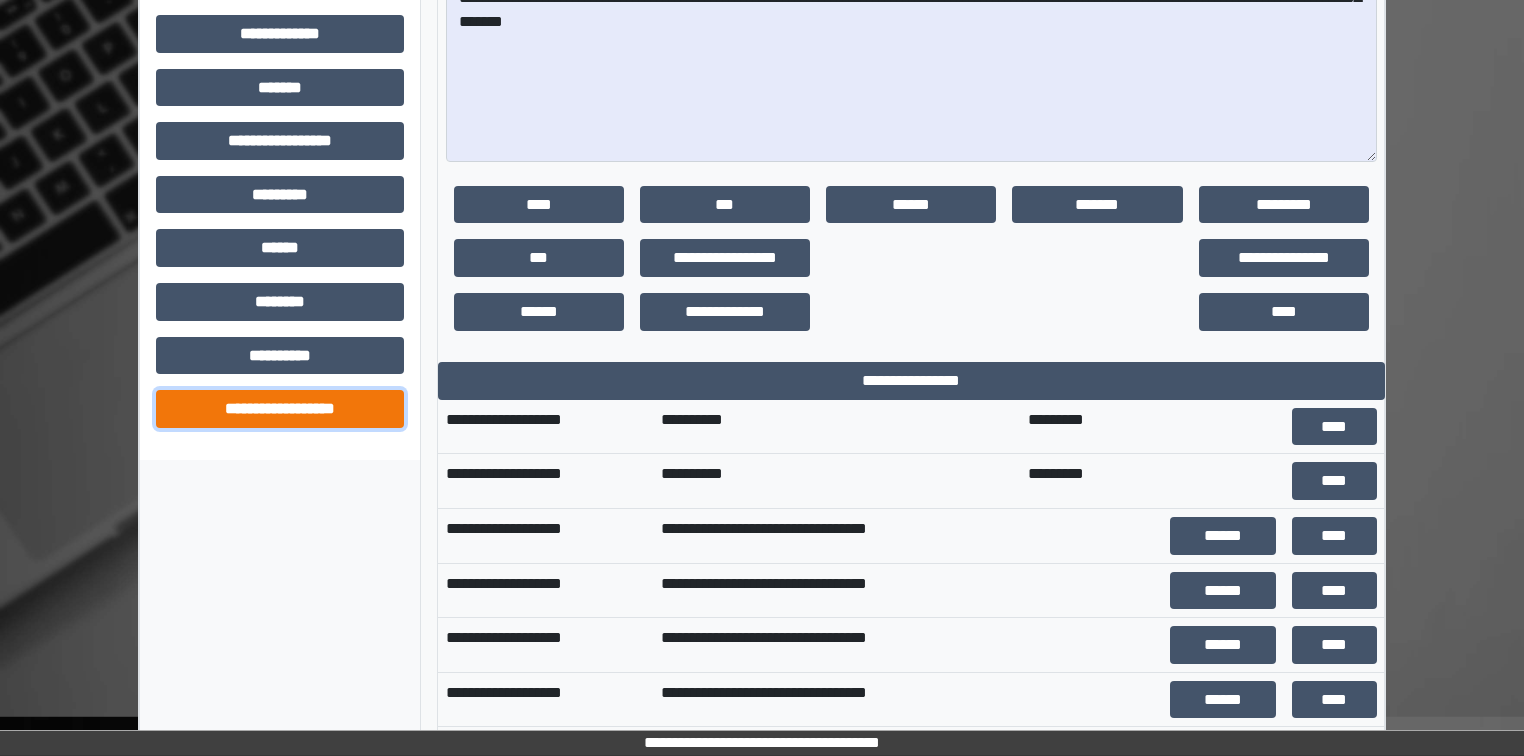 click on "**********" at bounding box center (280, 409) 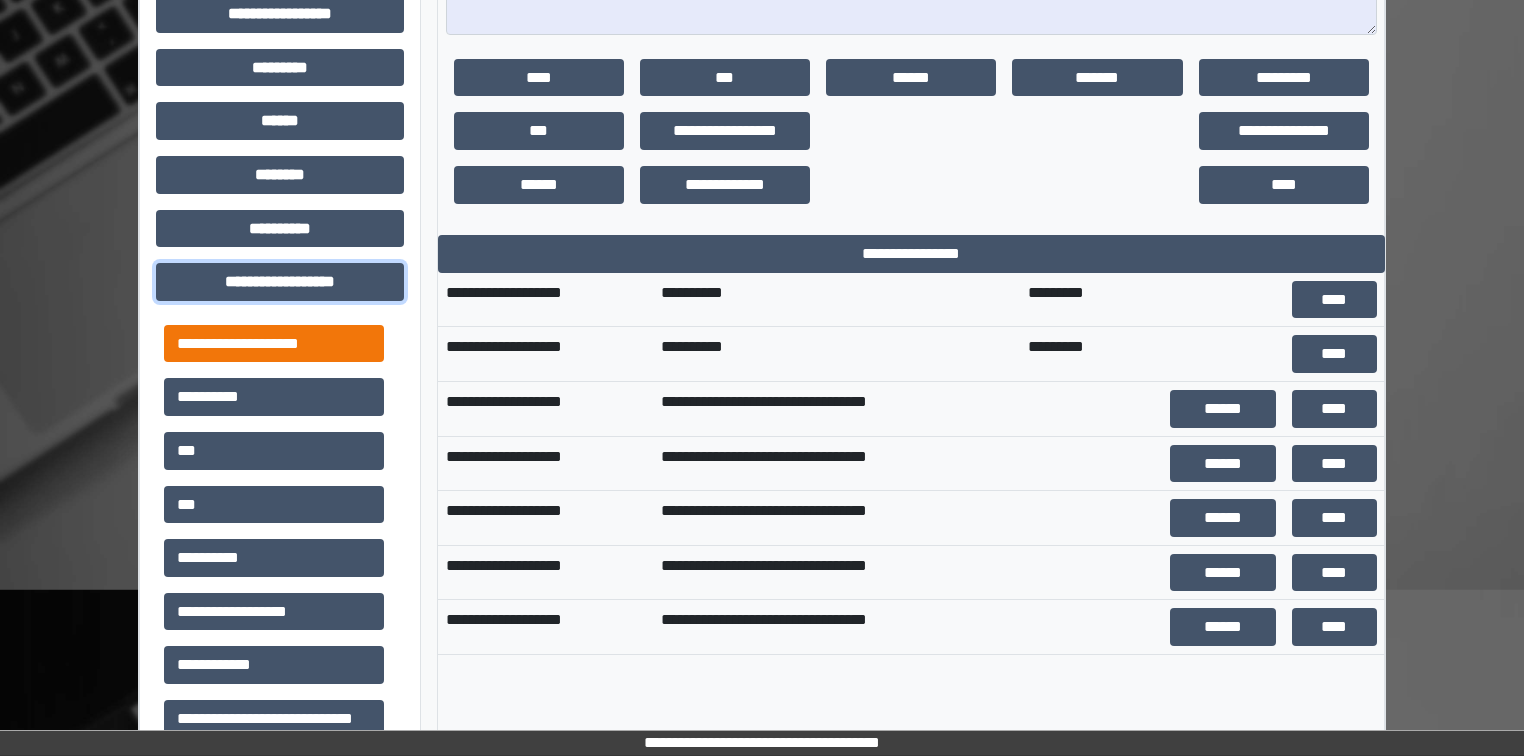 scroll, scrollTop: 1200, scrollLeft: 0, axis: vertical 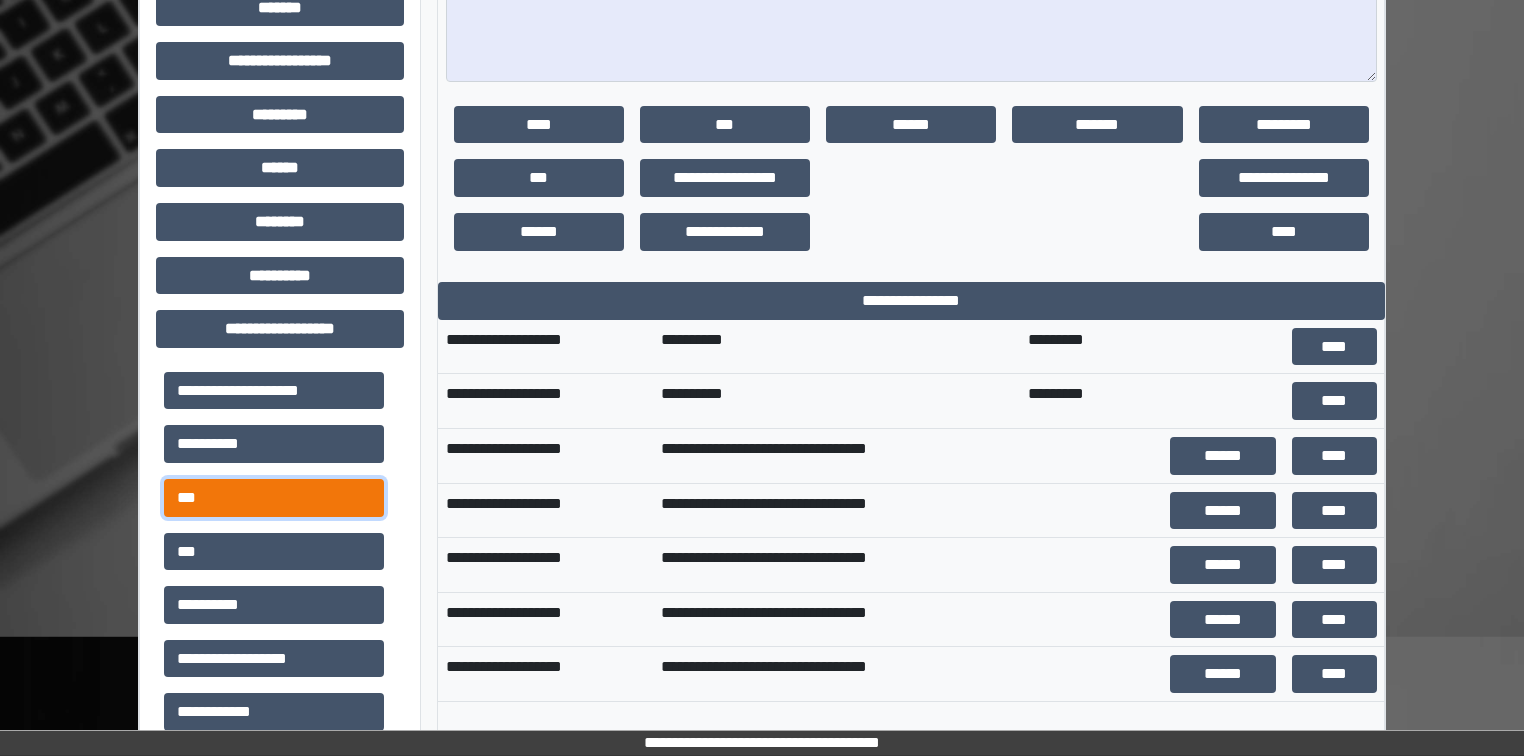 click on "***" at bounding box center [274, 498] 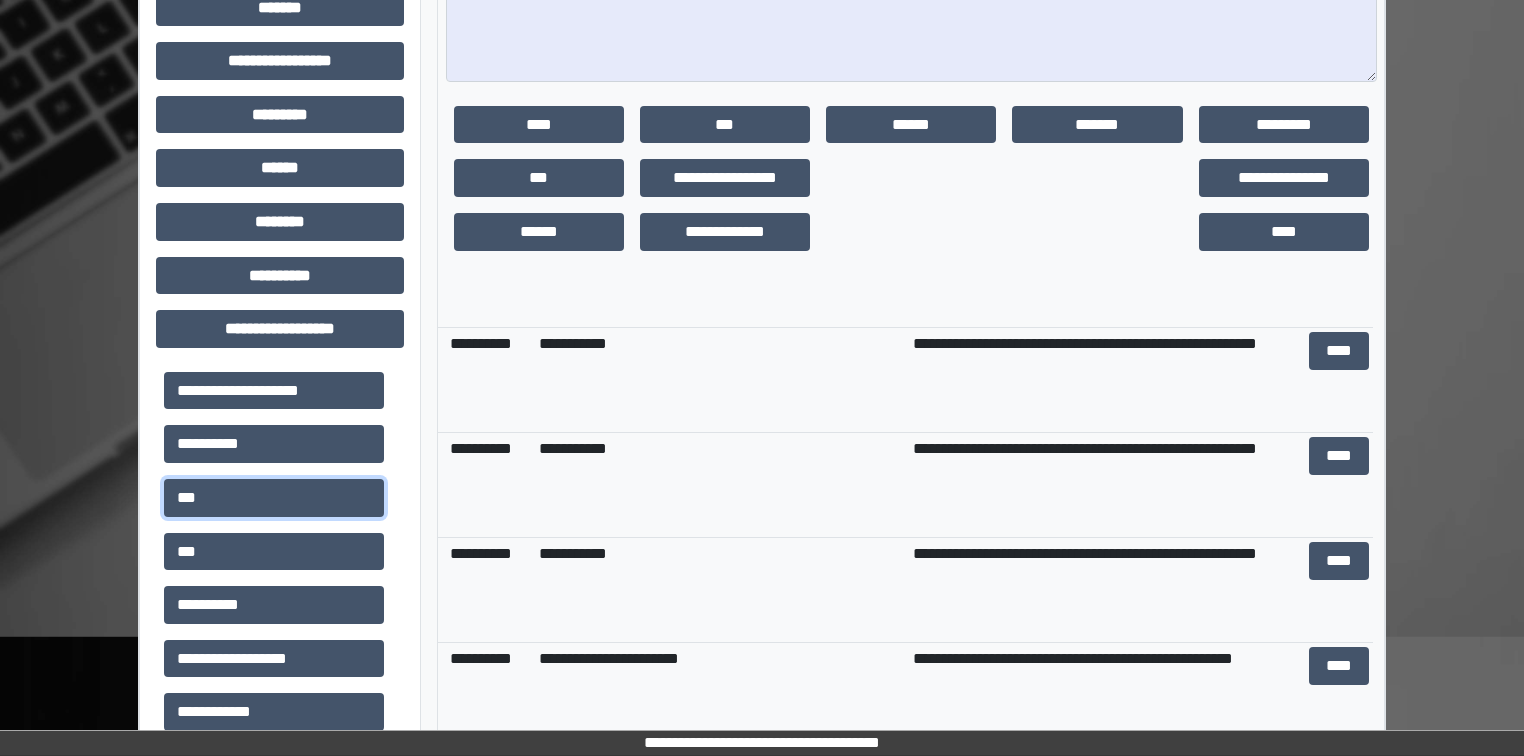 scroll, scrollTop: 0, scrollLeft: 0, axis: both 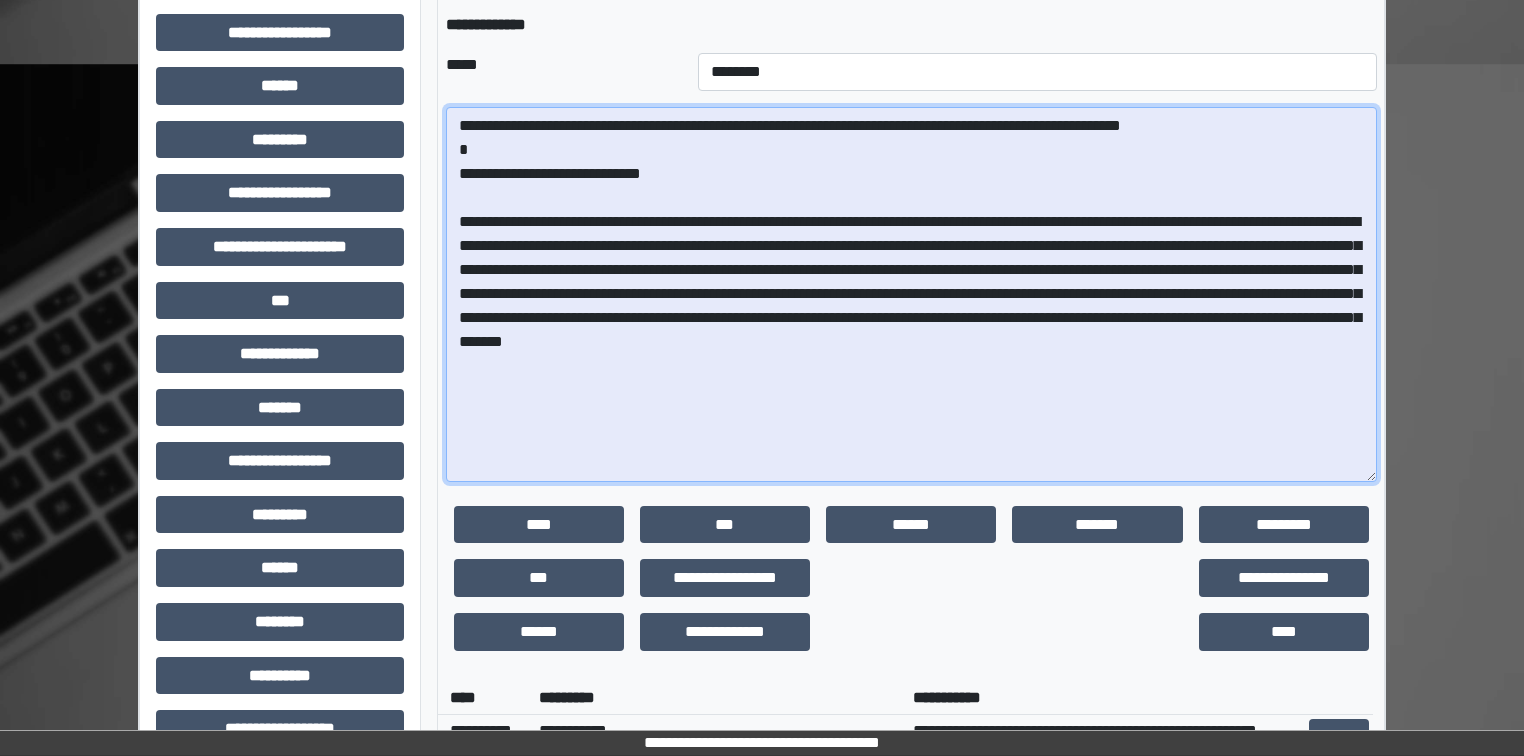 click on "**********" at bounding box center (911, 294) 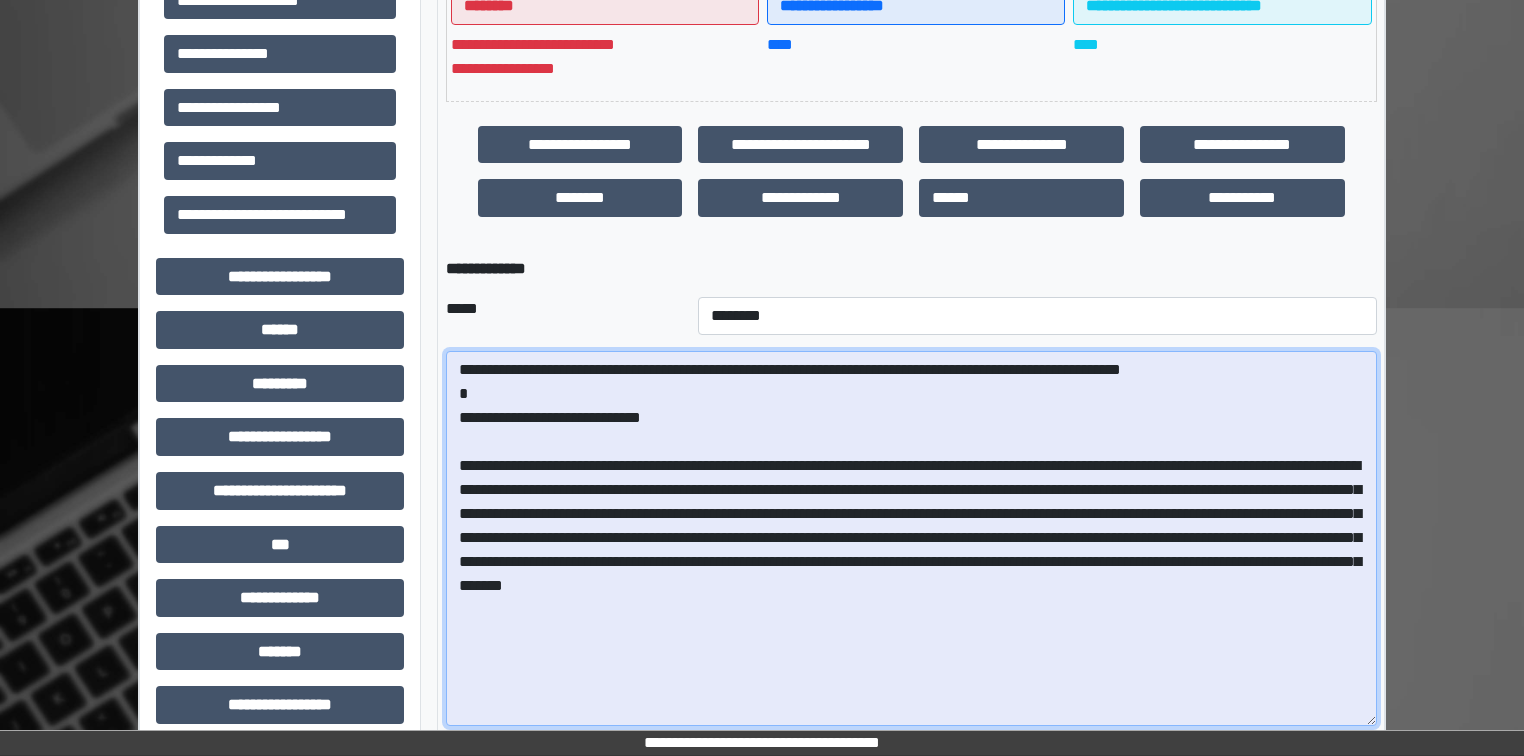 scroll, scrollTop: 400, scrollLeft: 0, axis: vertical 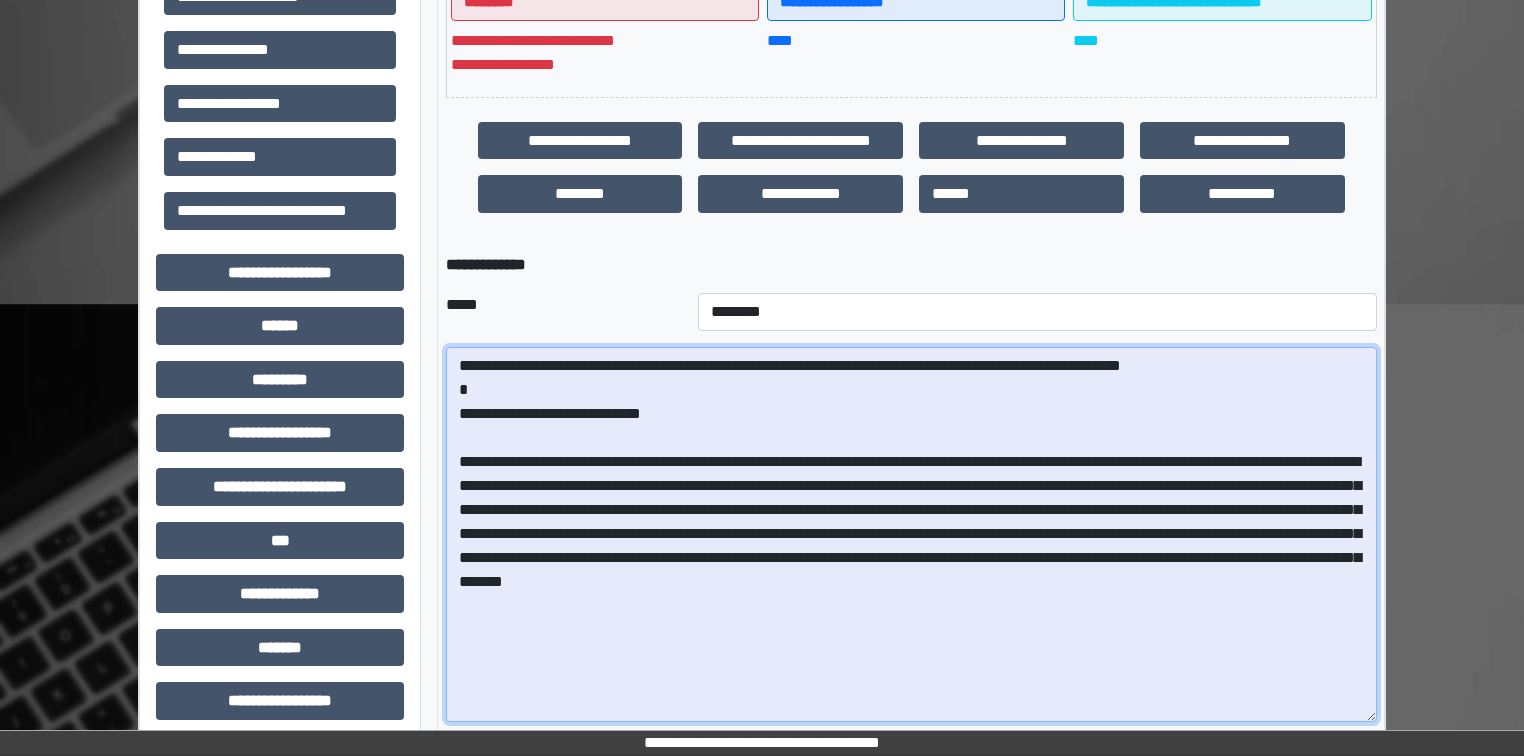 click on "**********" at bounding box center (911, 534) 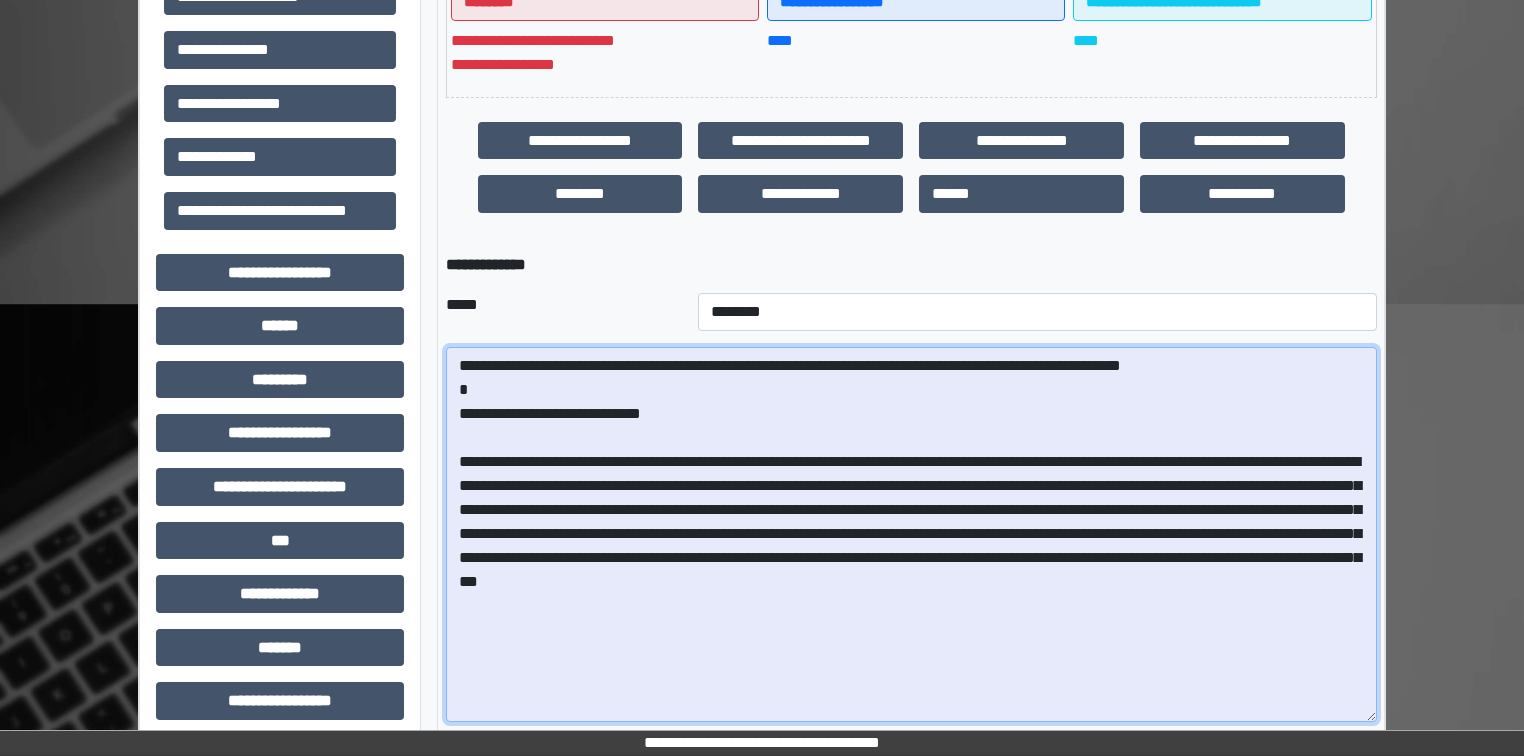 click on "**********" at bounding box center [911, 534] 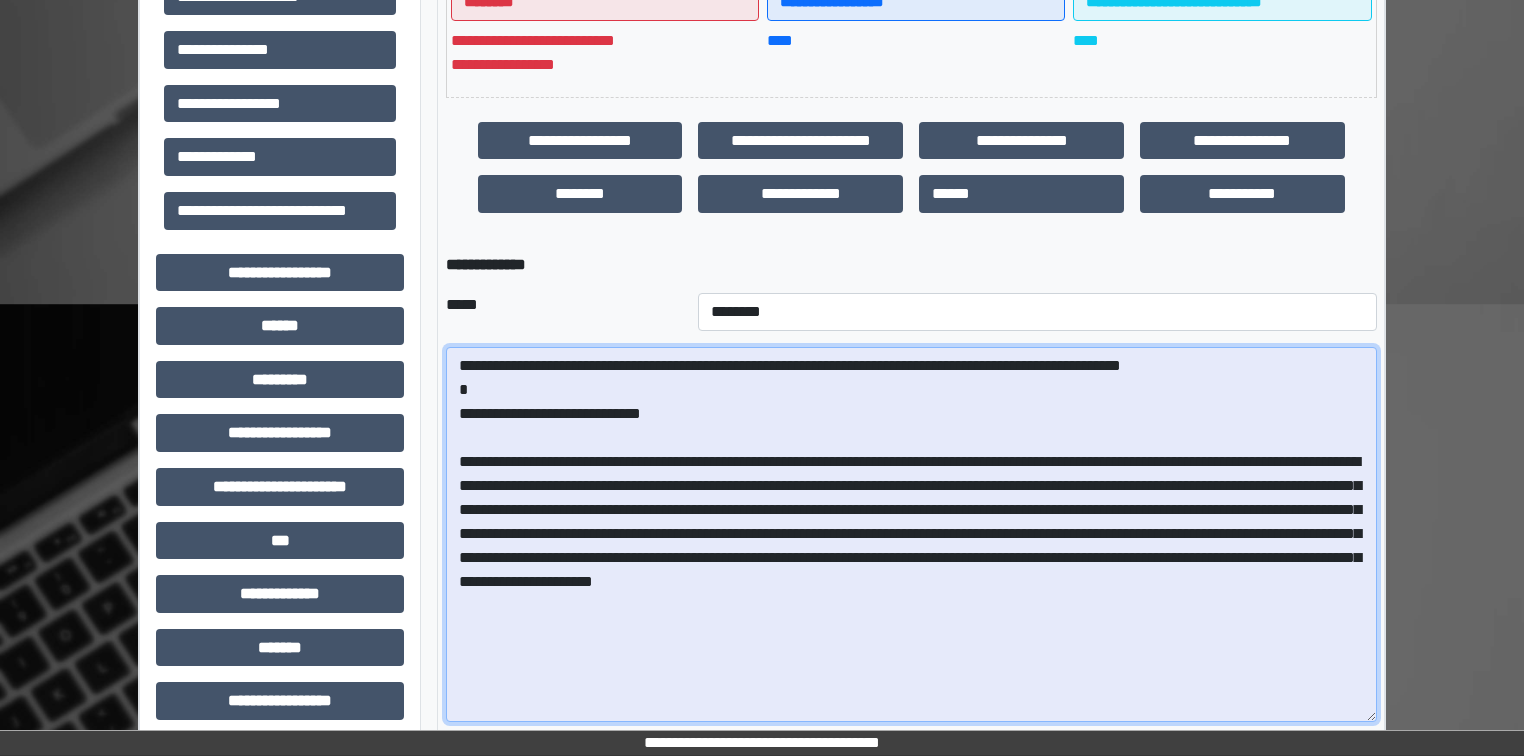 click on "**********" at bounding box center (911, 534) 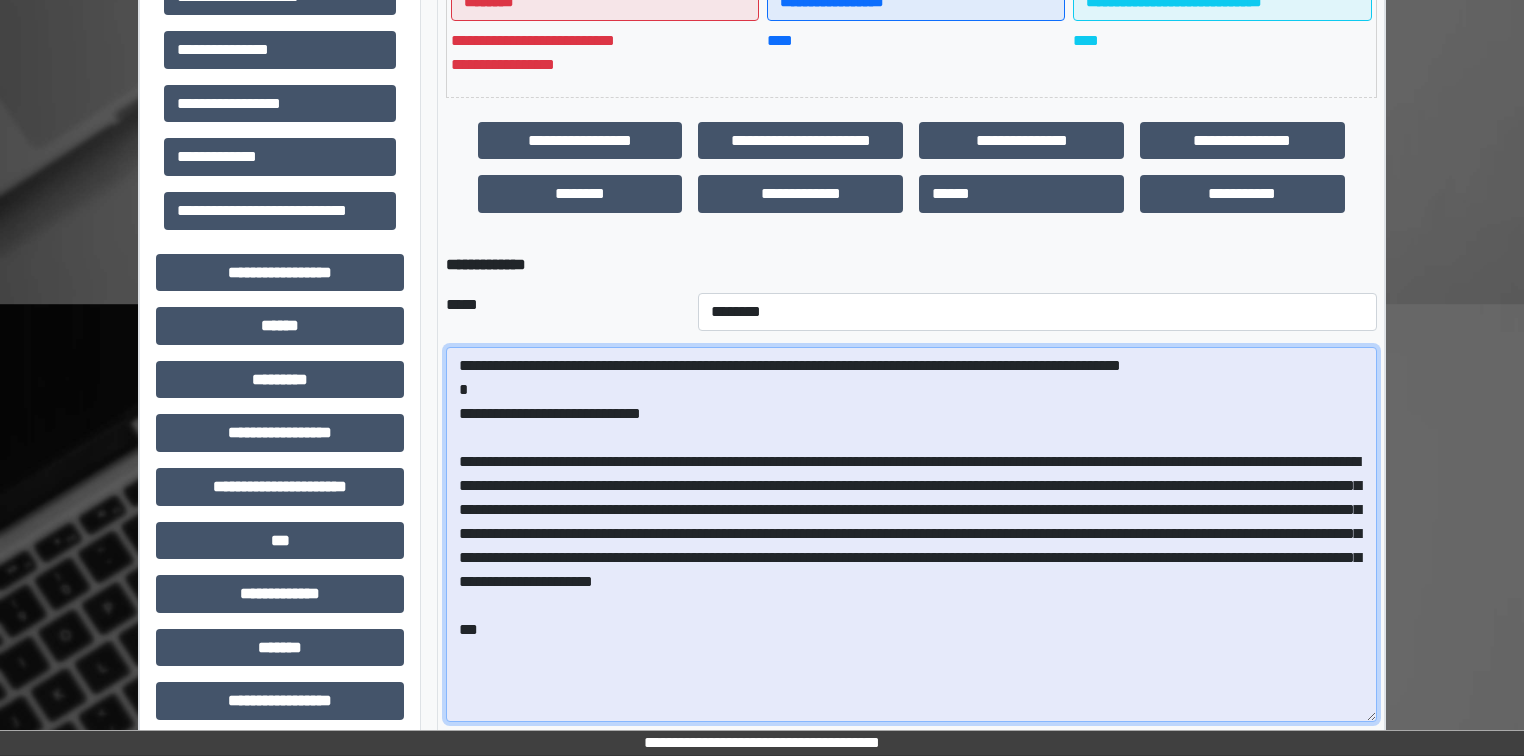 click on "**********" at bounding box center (911, 534) 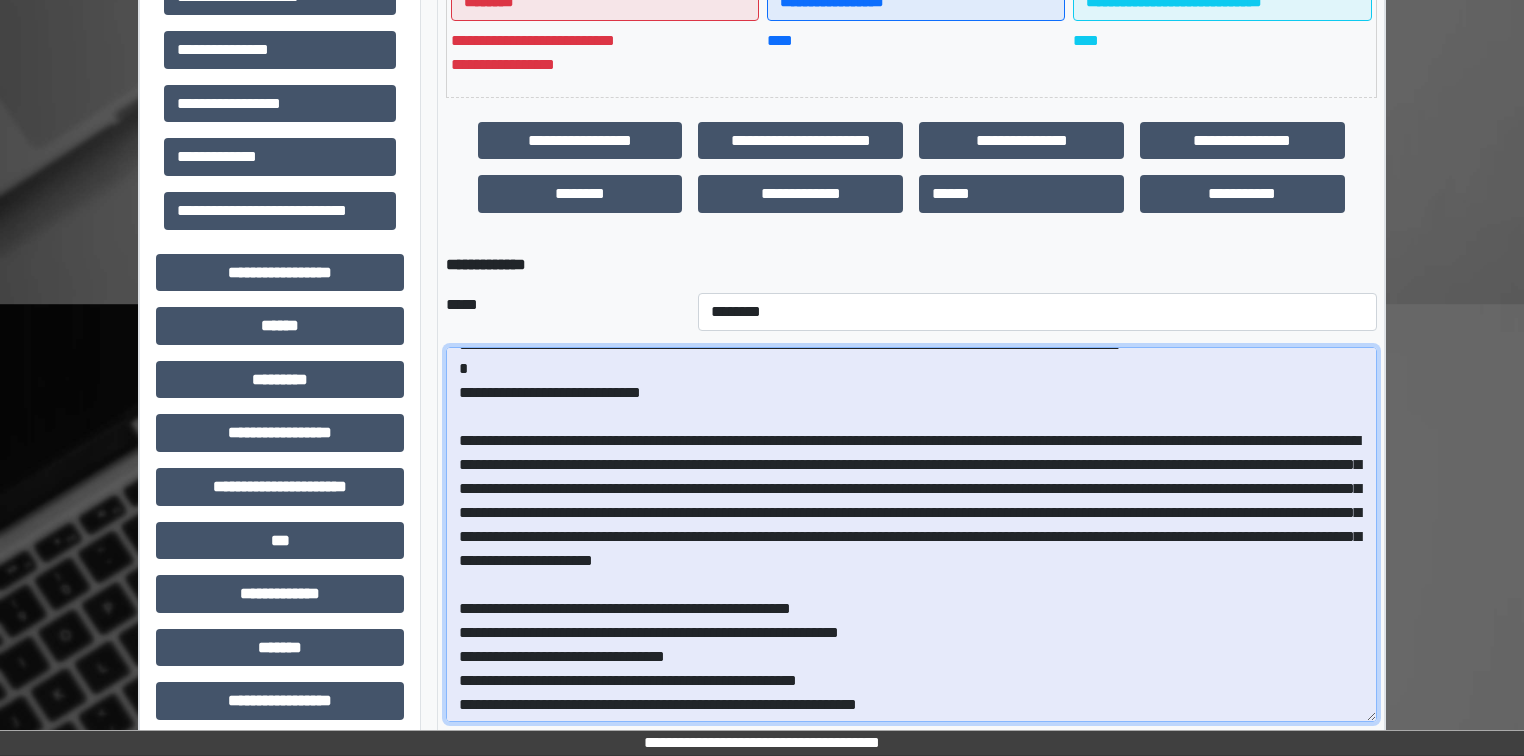 scroll, scrollTop: 15, scrollLeft: 0, axis: vertical 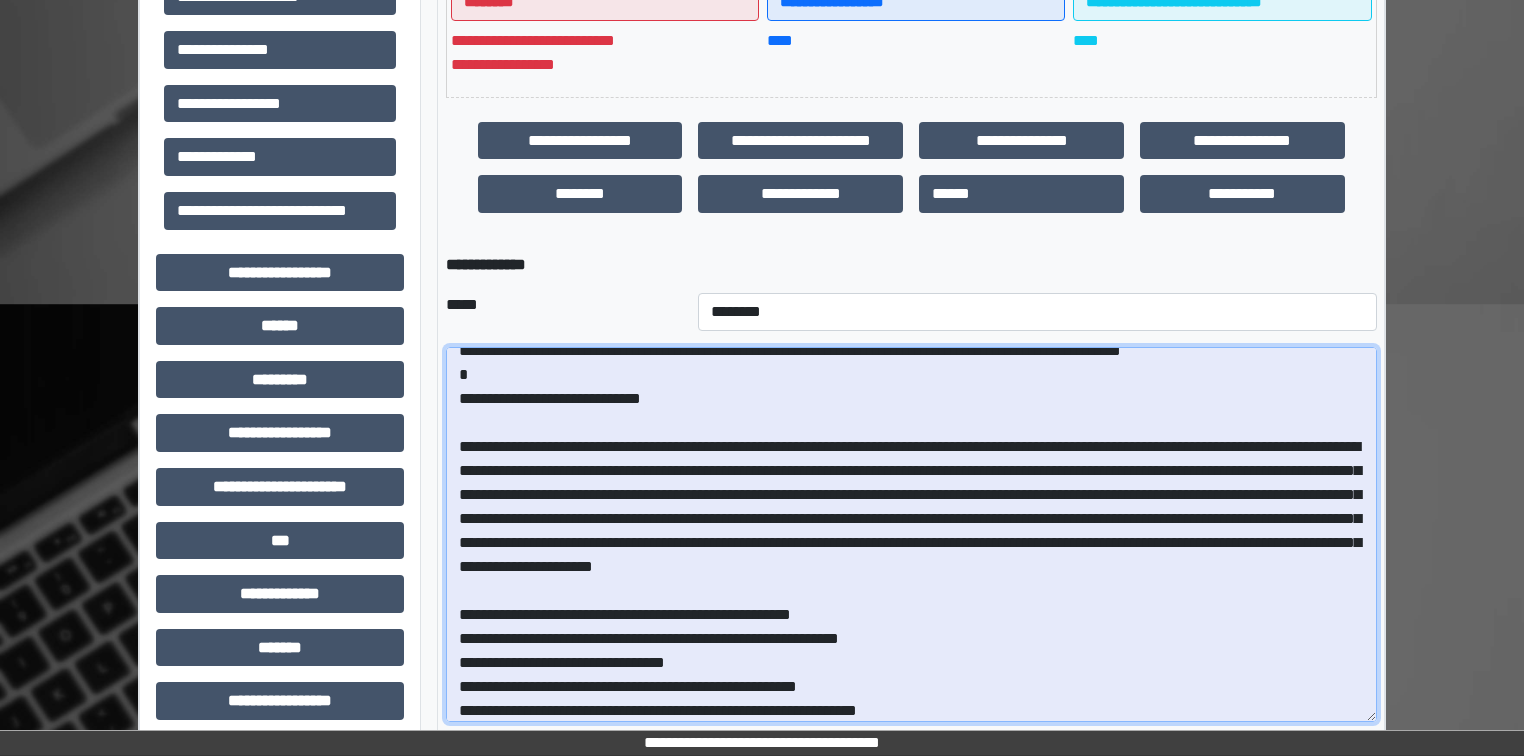 click at bounding box center (911, 534) 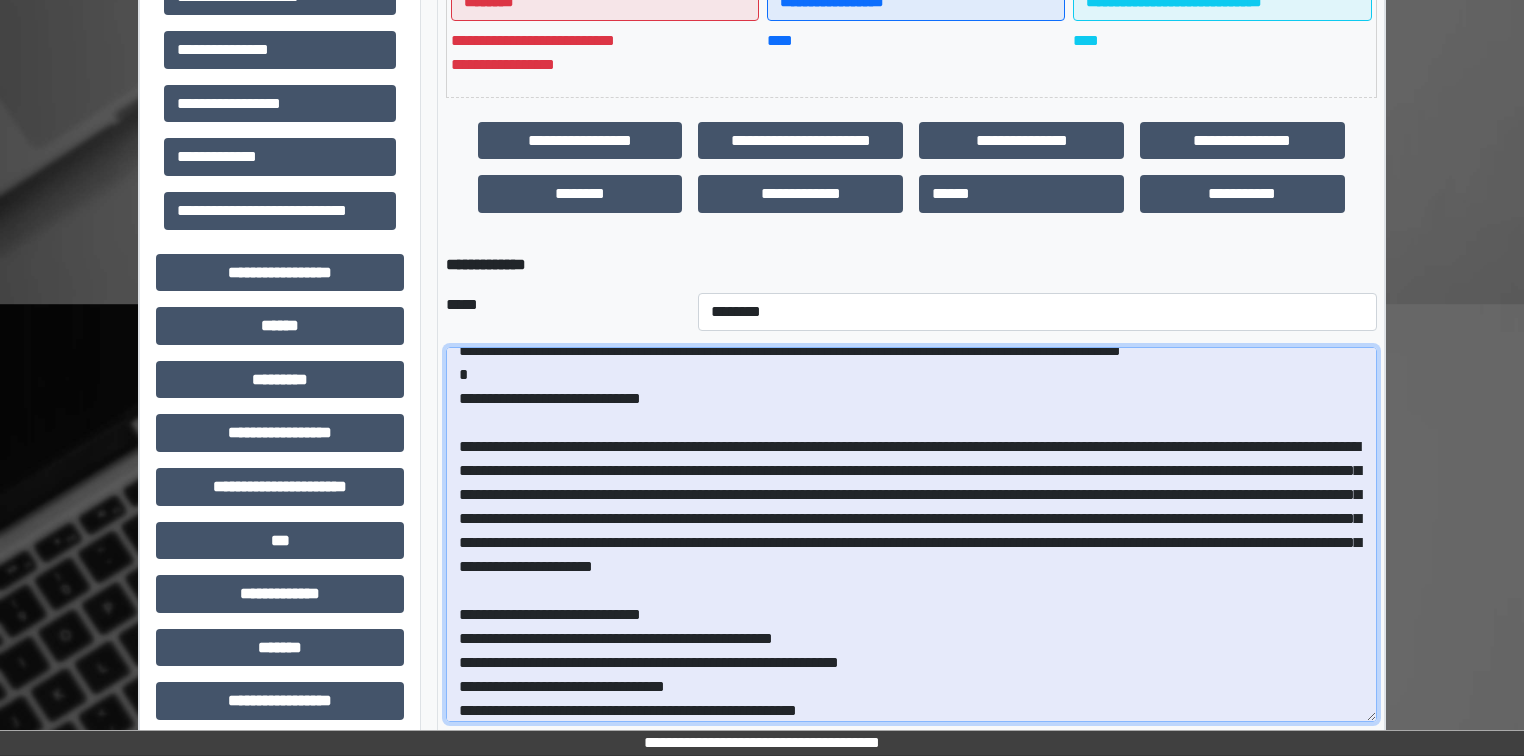 click at bounding box center [911, 534] 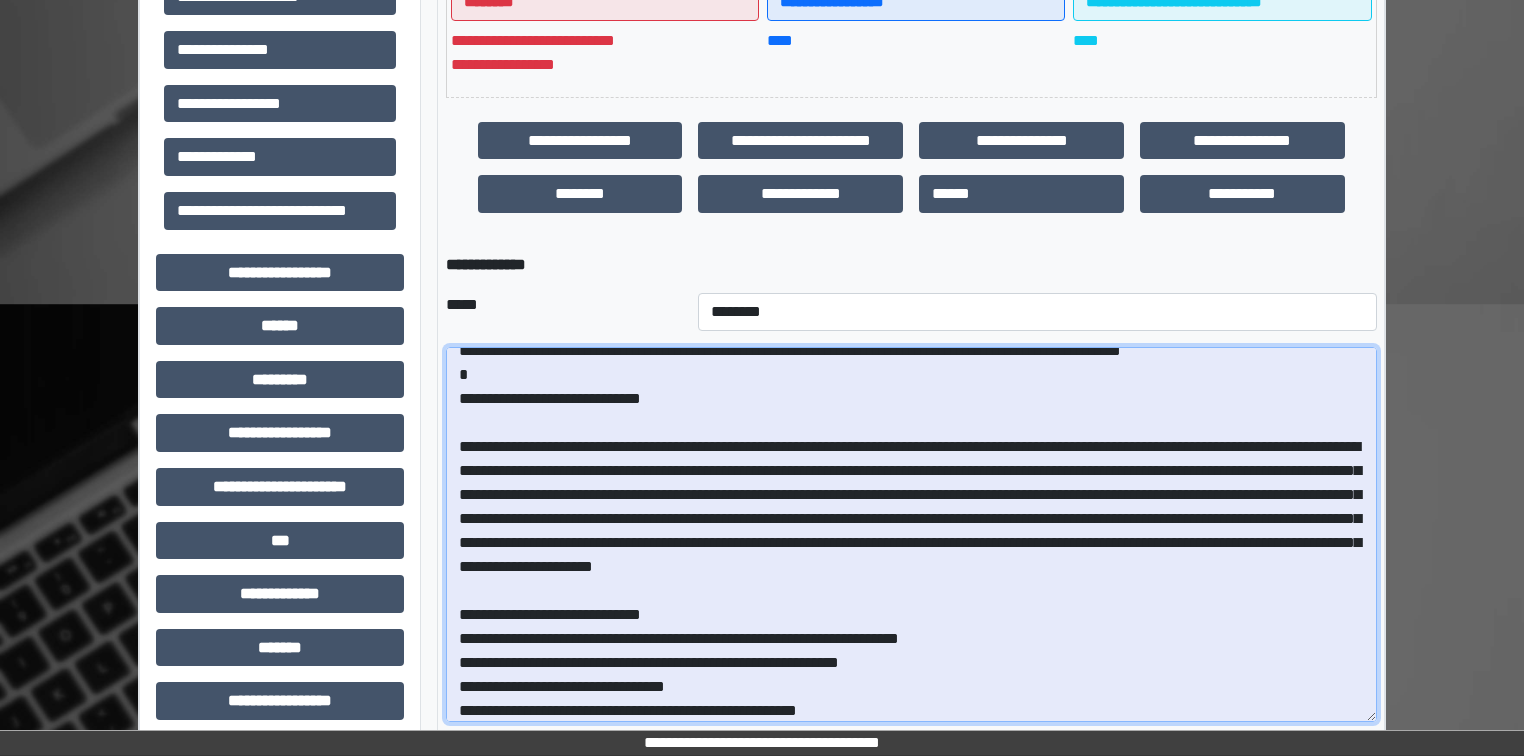 click at bounding box center [911, 534] 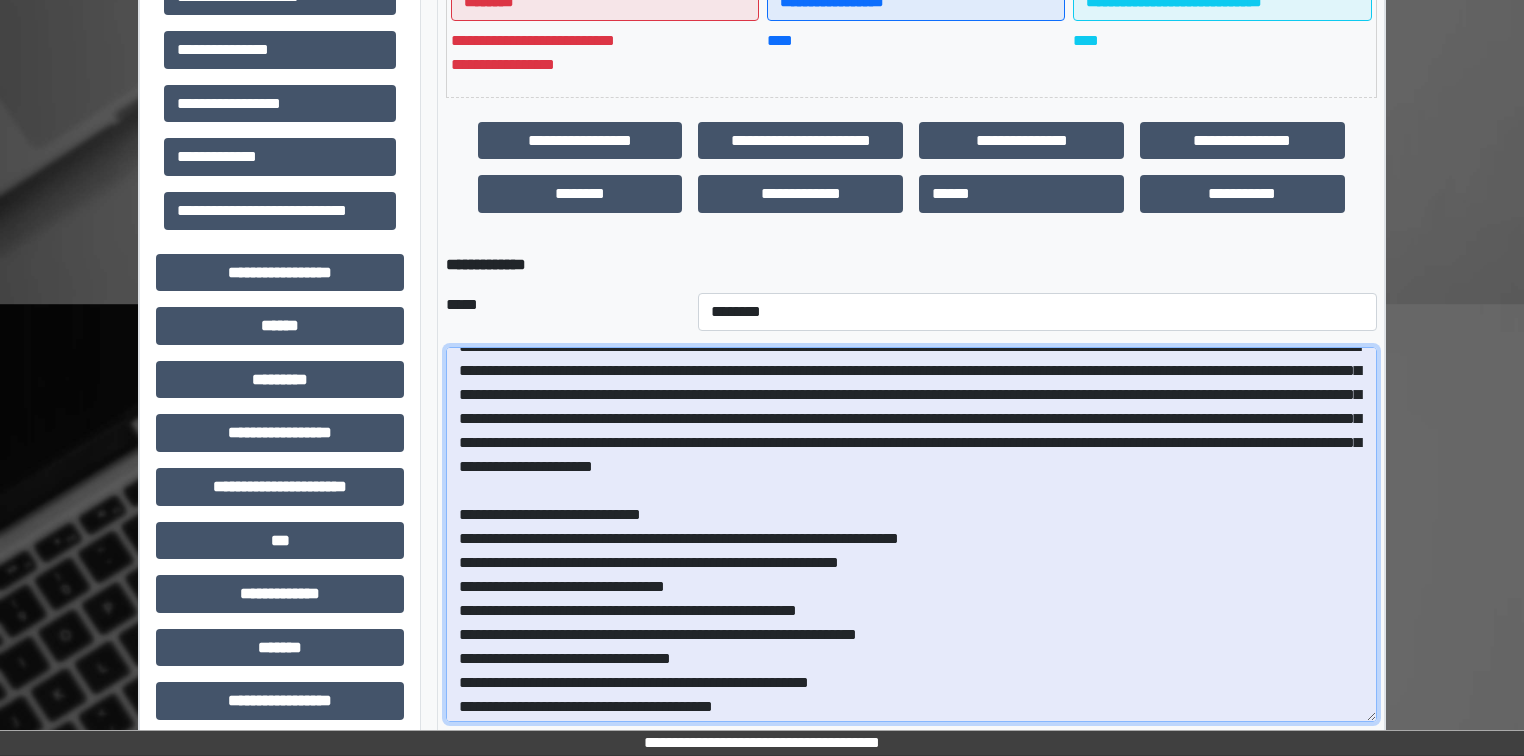 scroll, scrollTop: 95, scrollLeft: 0, axis: vertical 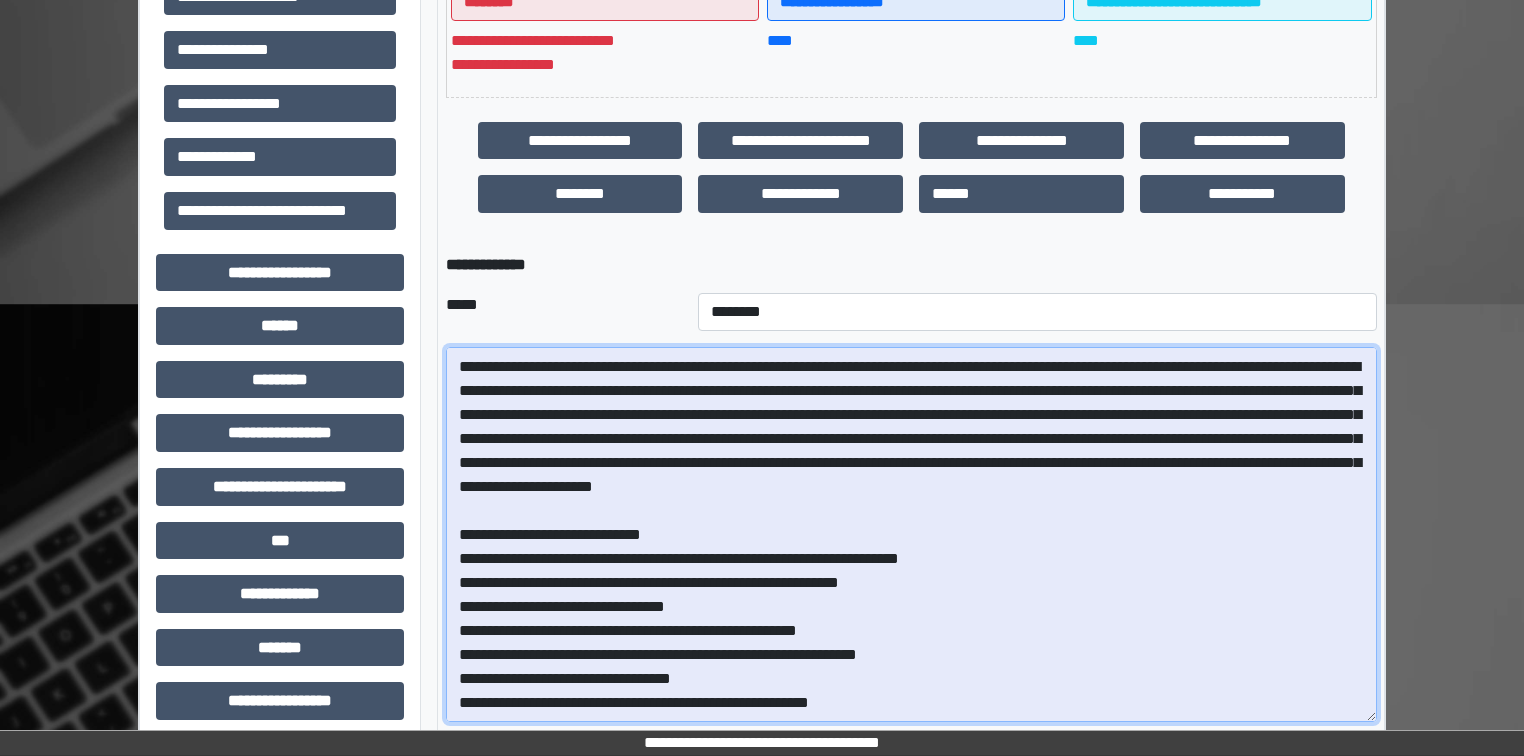drag, startPoint x: 456, startPoint y: 635, endPoint x: 852, endPoint y: 626, distance: 396.10226 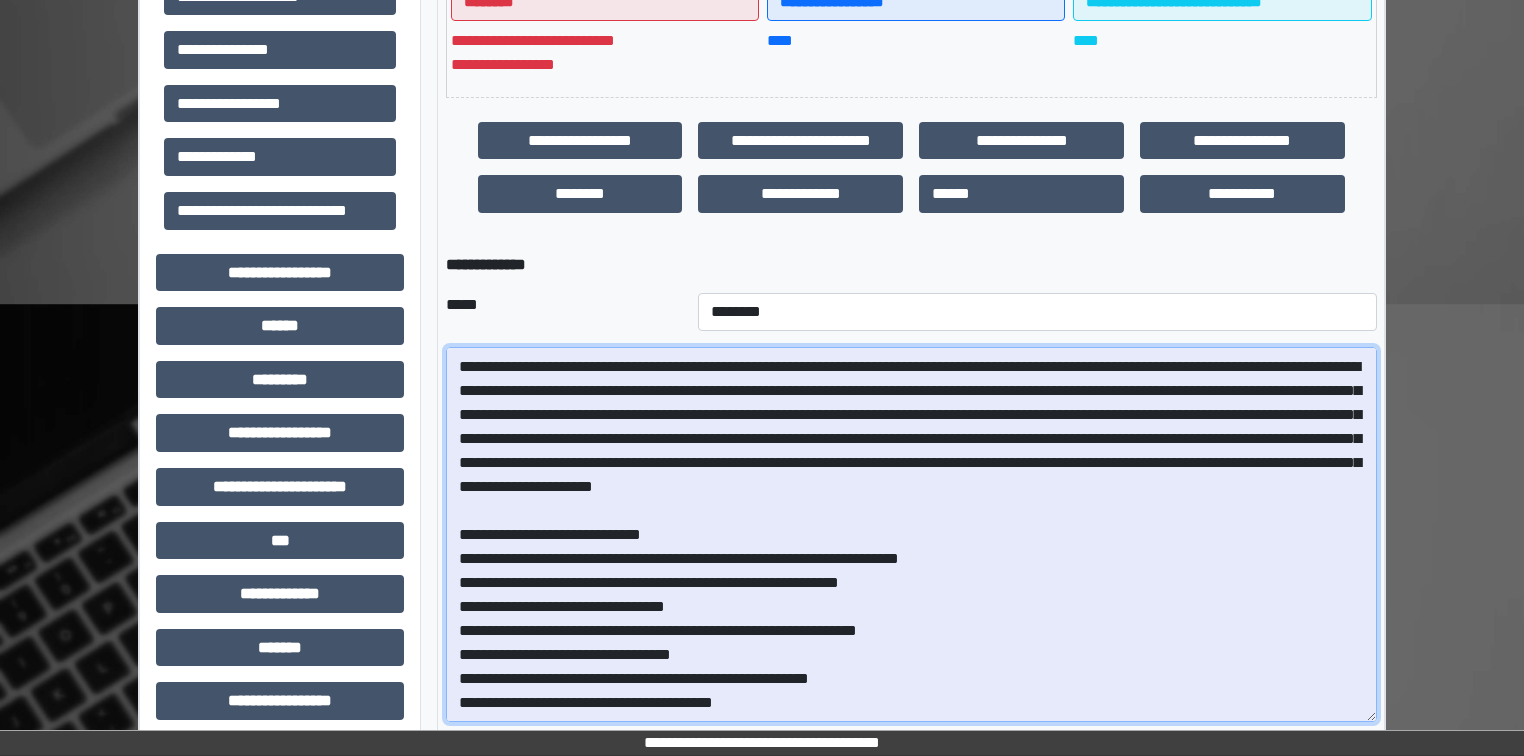 drag, startPoint x: 837, startPoint y: 628, endPoint x: 951, endPoint y: 633, distance: 114.1096 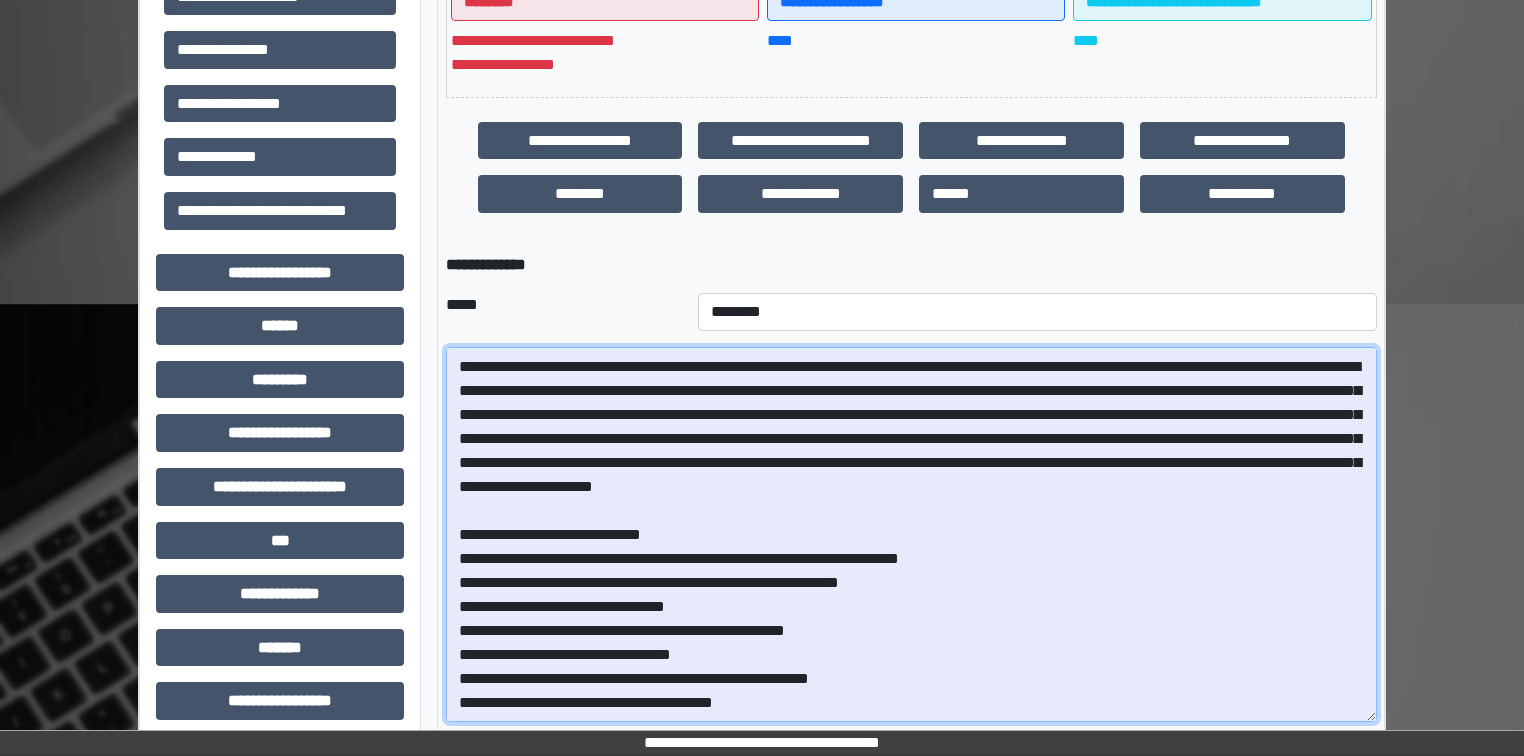 drag, startPoint x: 696, startPoint y: 651, endPoint x: 416, endPoint y: 656, distance: 280.04465 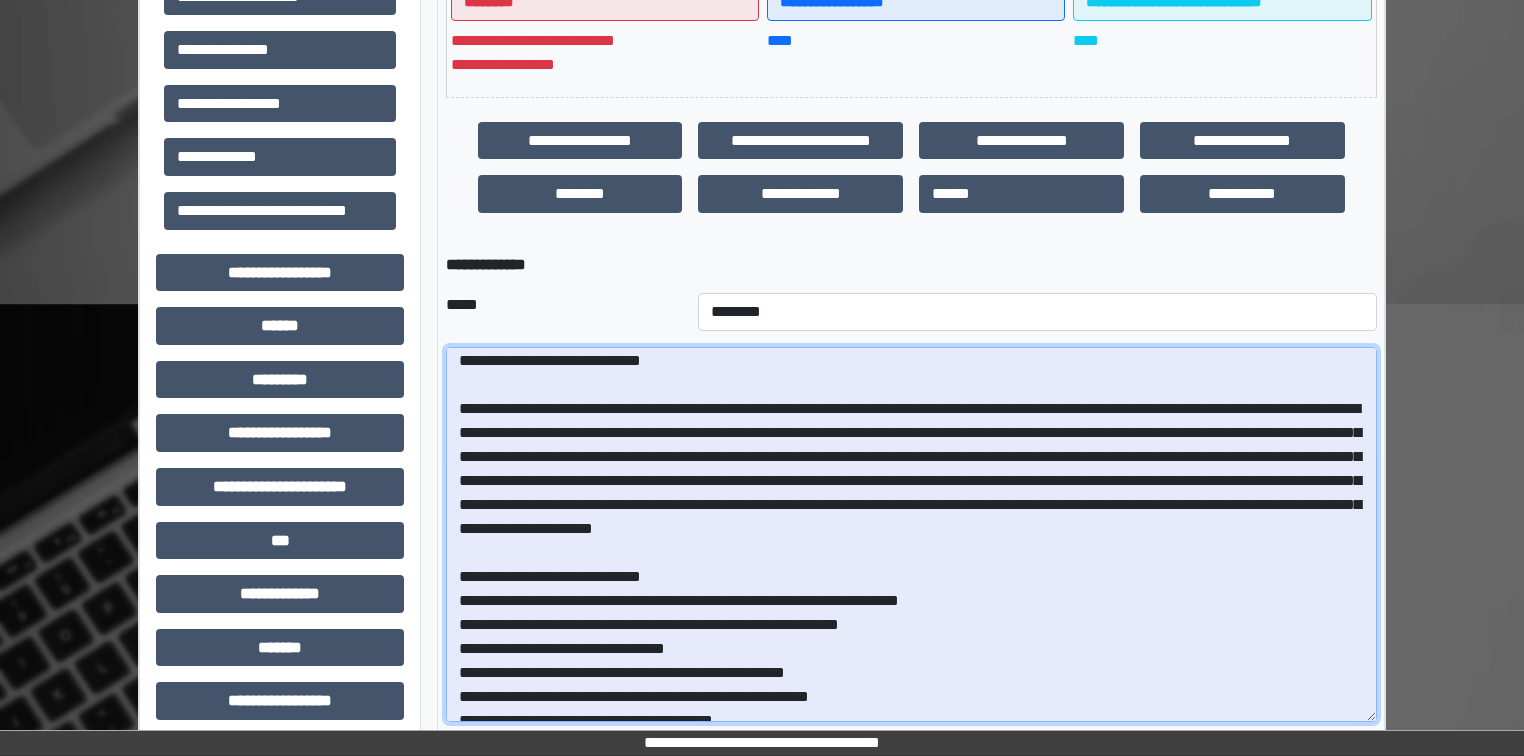 scroll, scrollTop: 15, scrollLeft: 0, axis: vertical 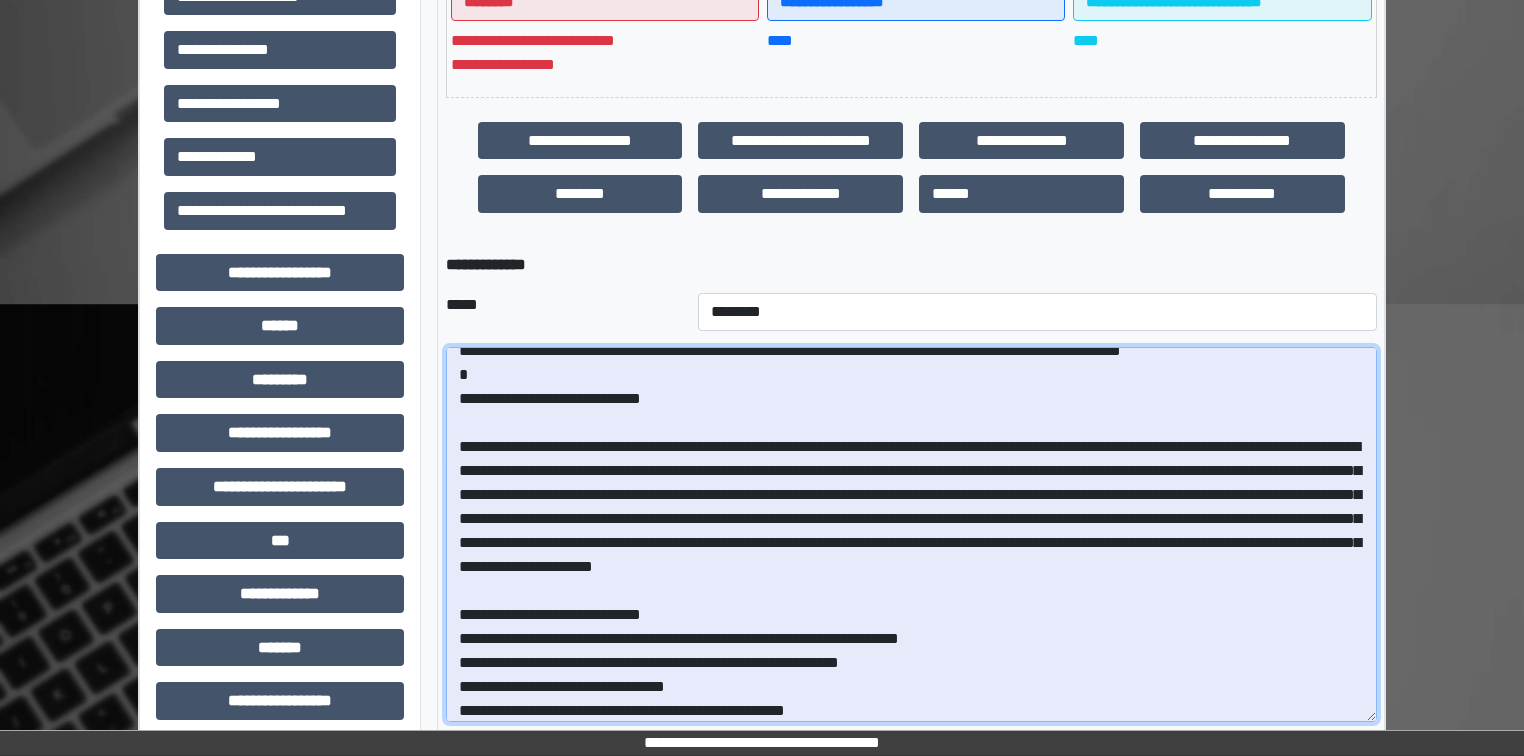 click at bounding box center [911, 534] 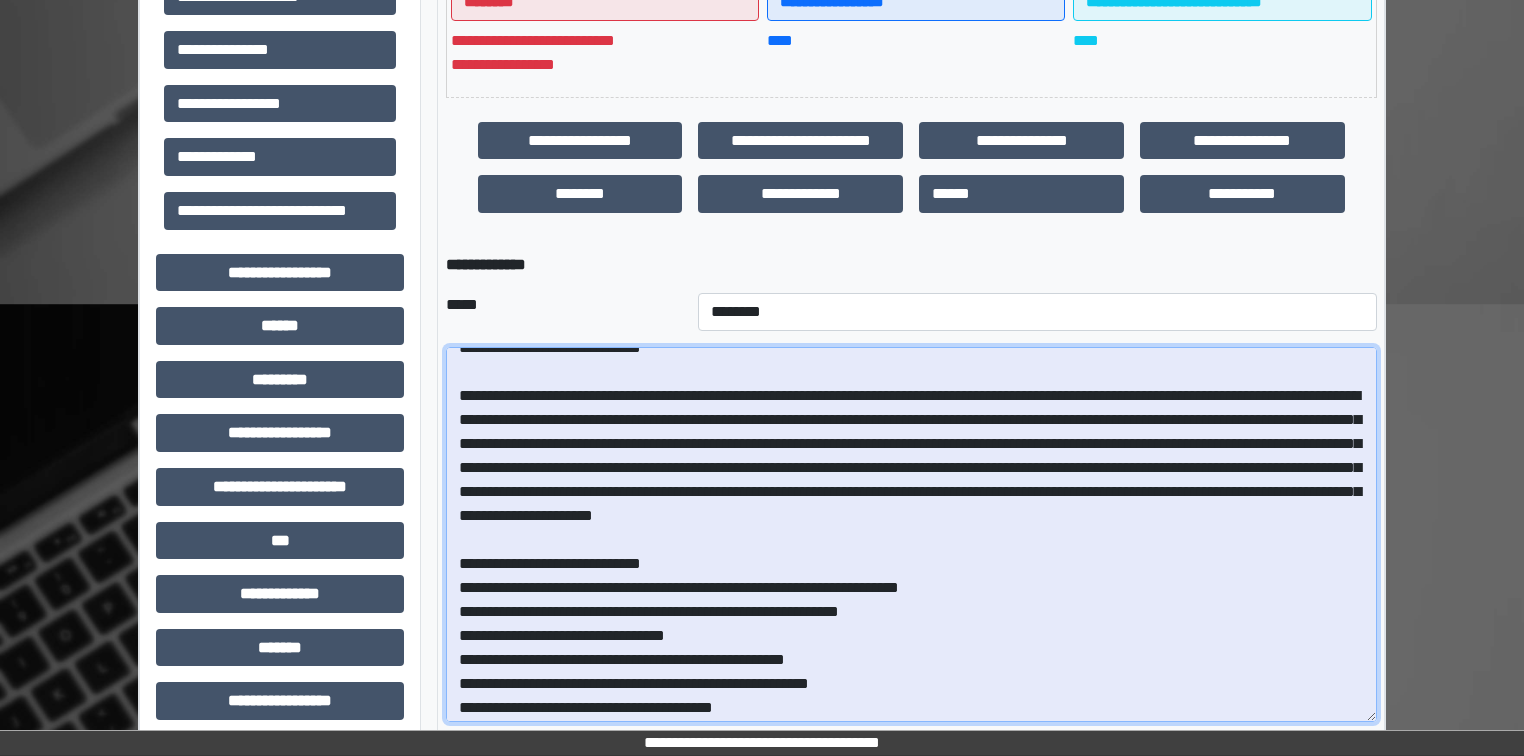 scroll, scrollTop: 95, scrollLeft: 0, axis: vertical 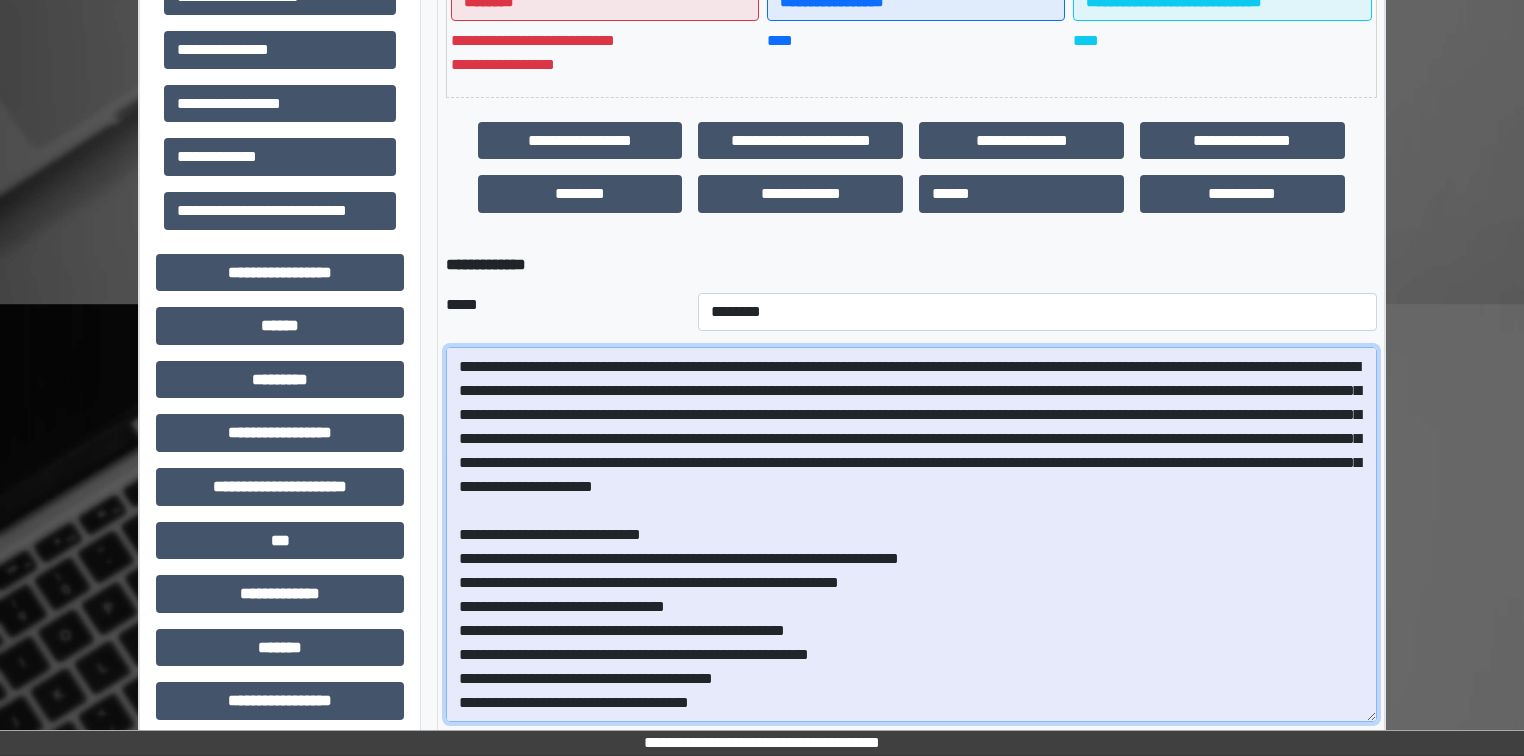 click at bounding box center (911, 534) 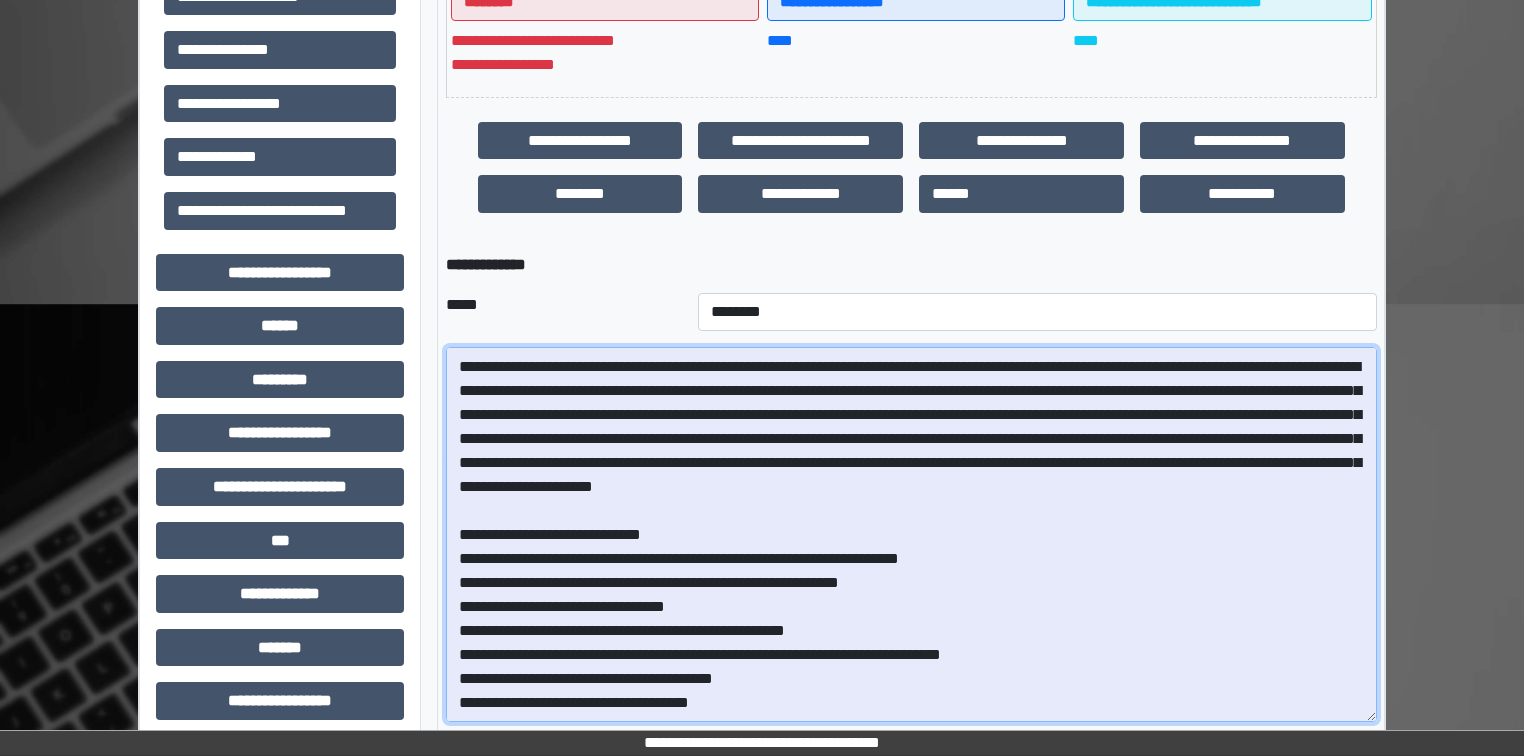 click at bounding box center [911, 534] 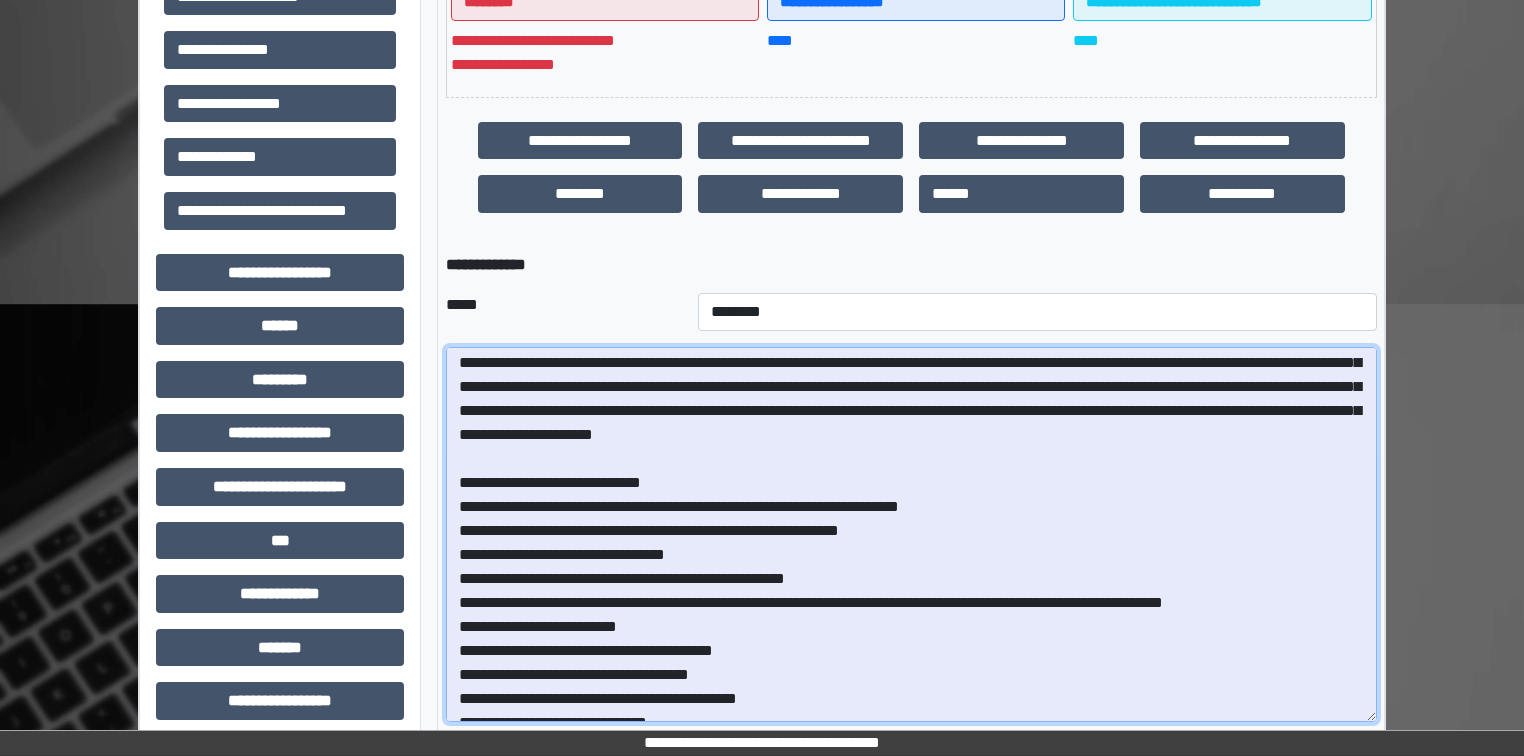 scroll, scrollTop: 175, scrollLeft: 0, axis: vertical 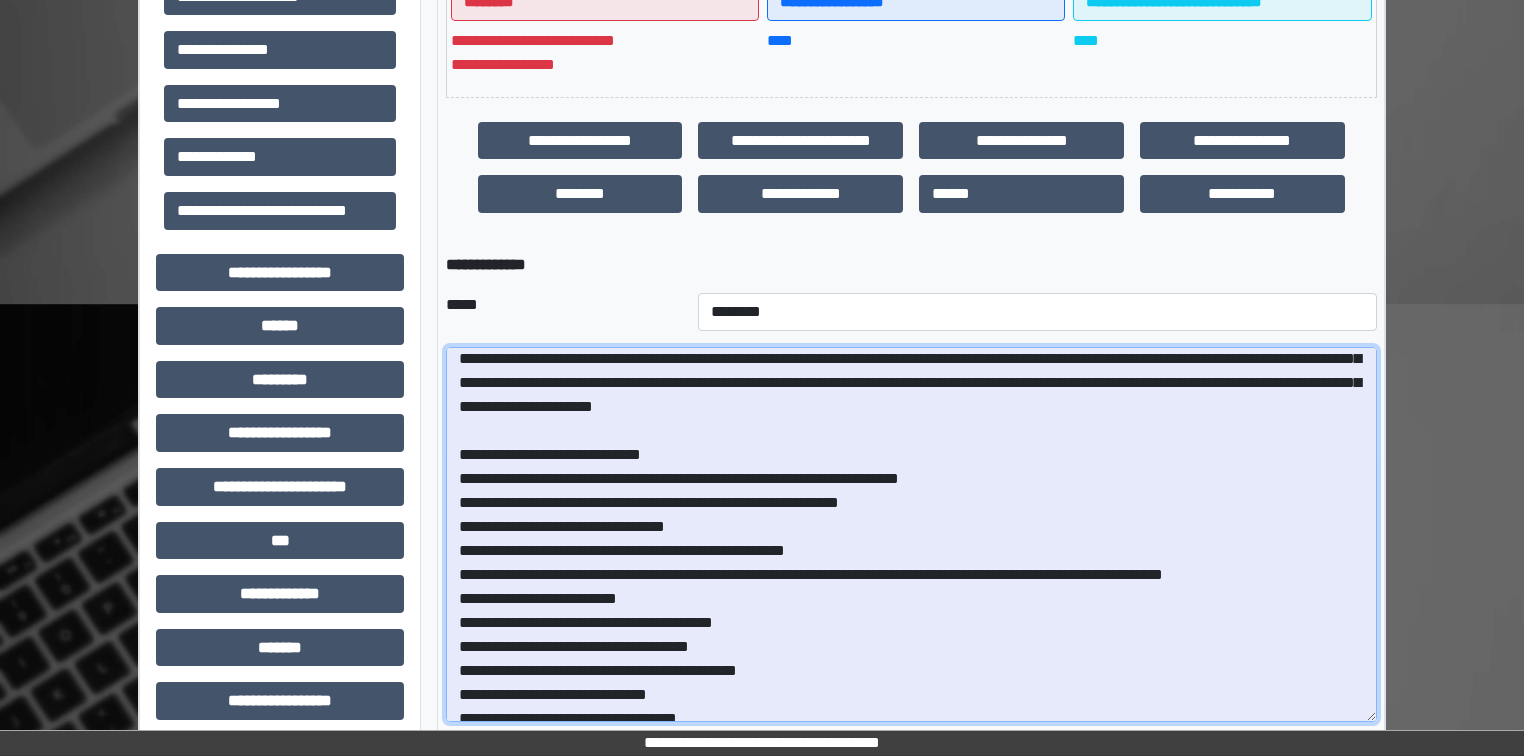 click at bounding box center (911, 534) 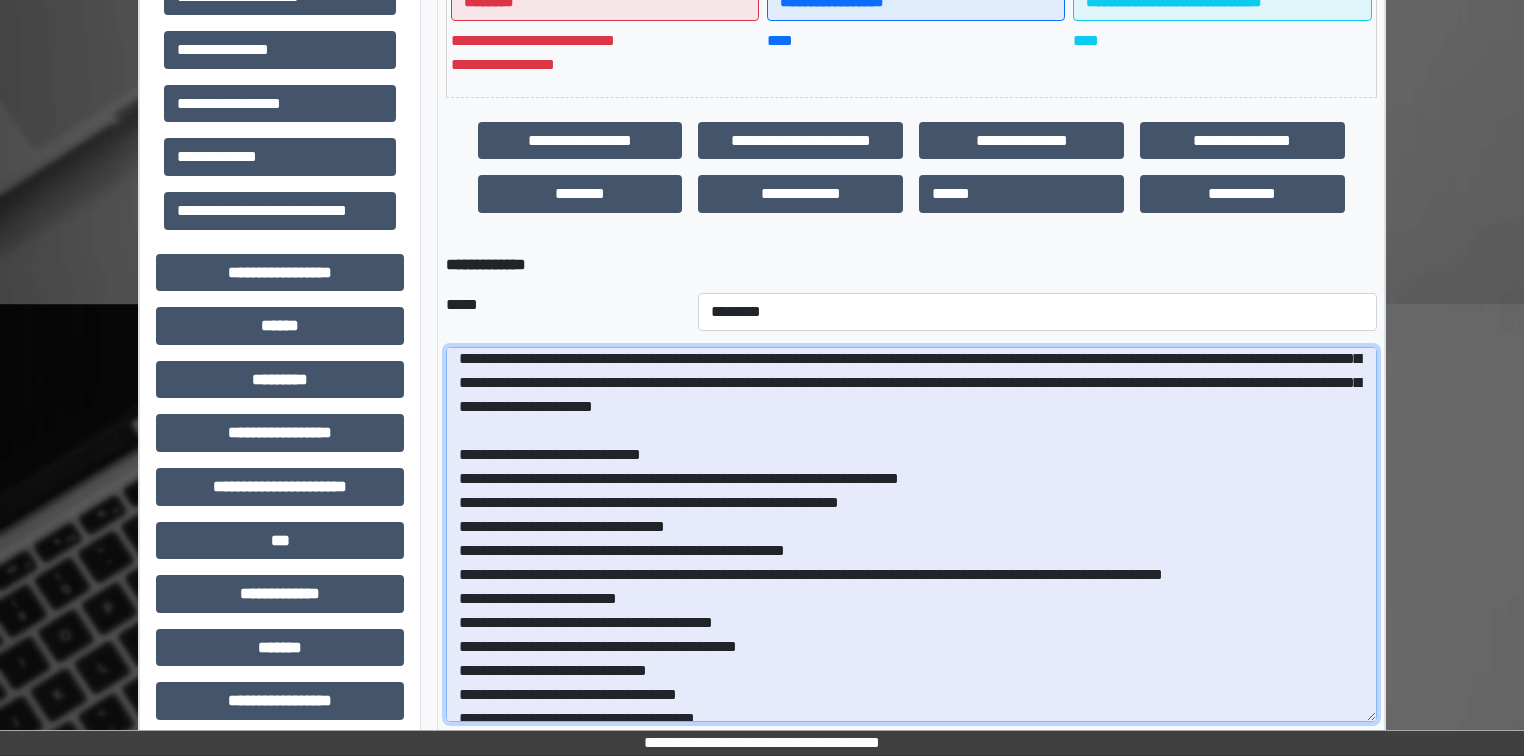 scroll, scrollTop: 238, scrollLeft: 0, axis: vertical 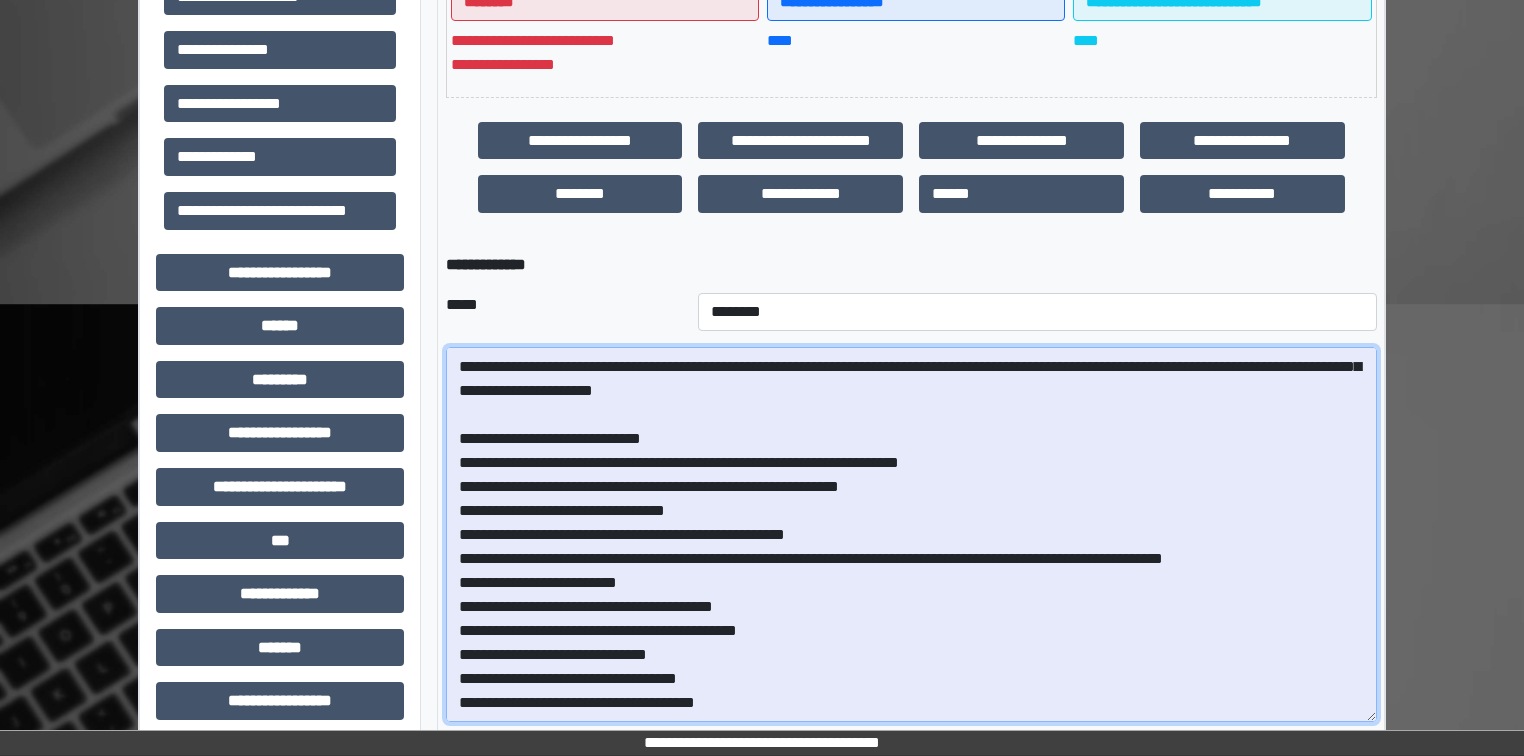 click at bounding box center (911, 534) 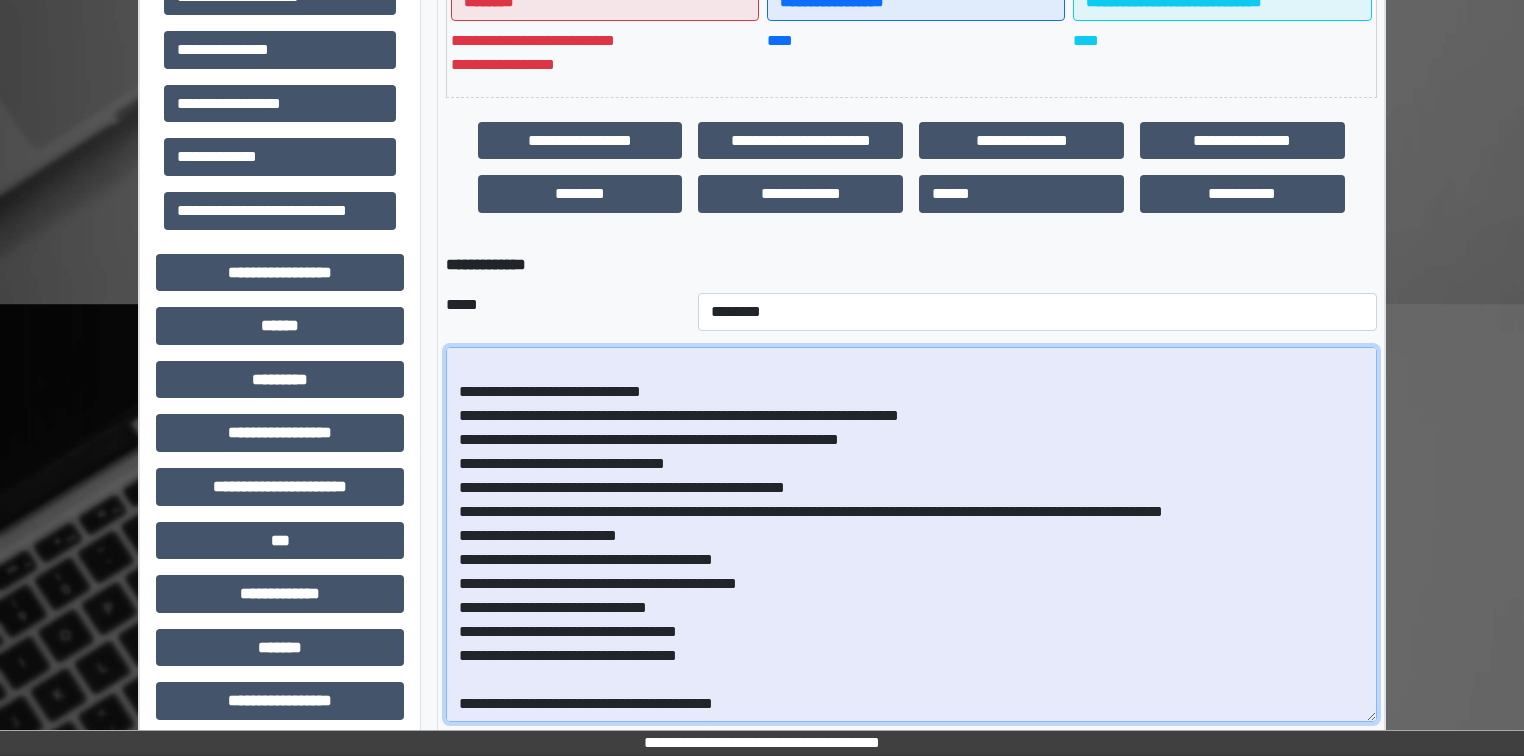 scroll, scrollTop: 255, scrollLeft: 0, axis: vertical 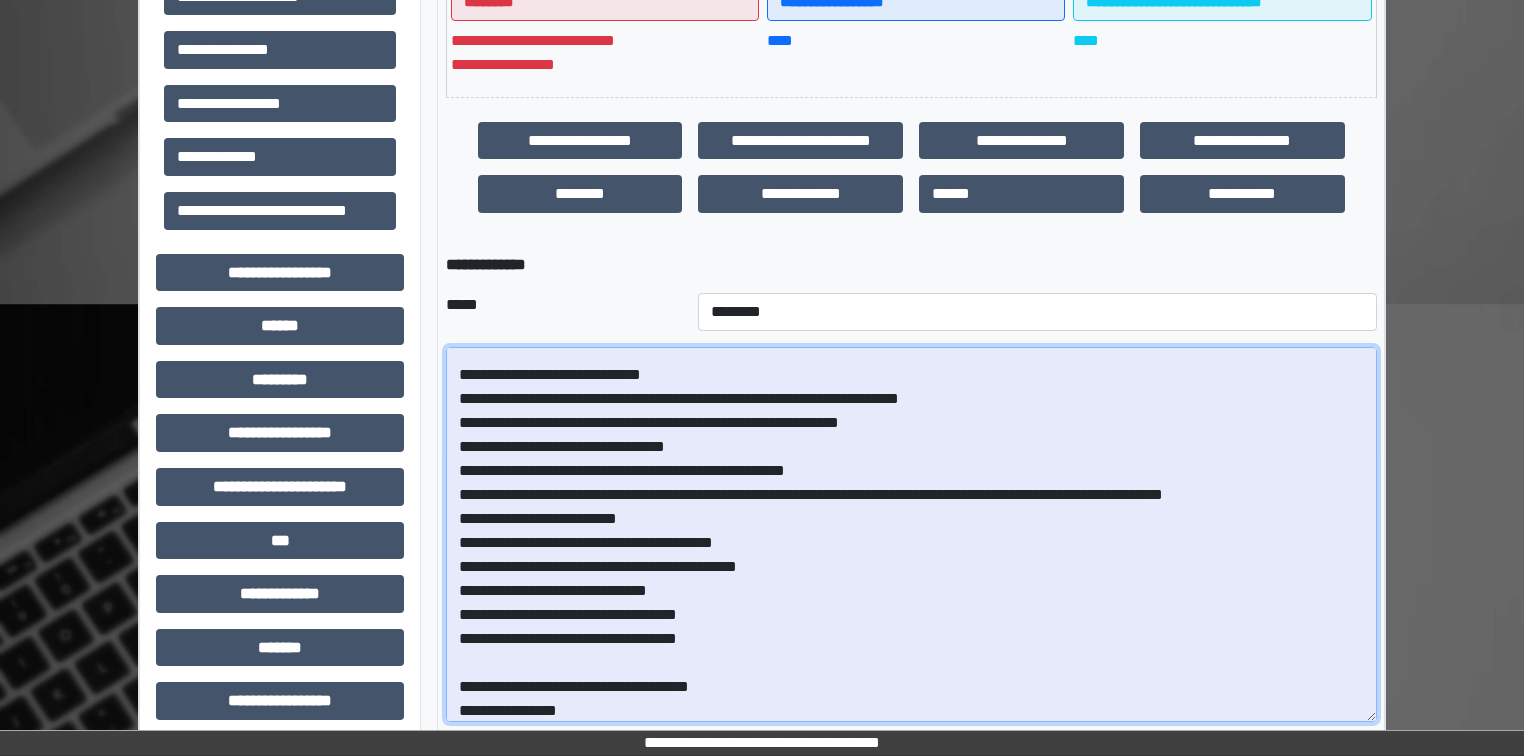 click at bounding box center [911, 534] 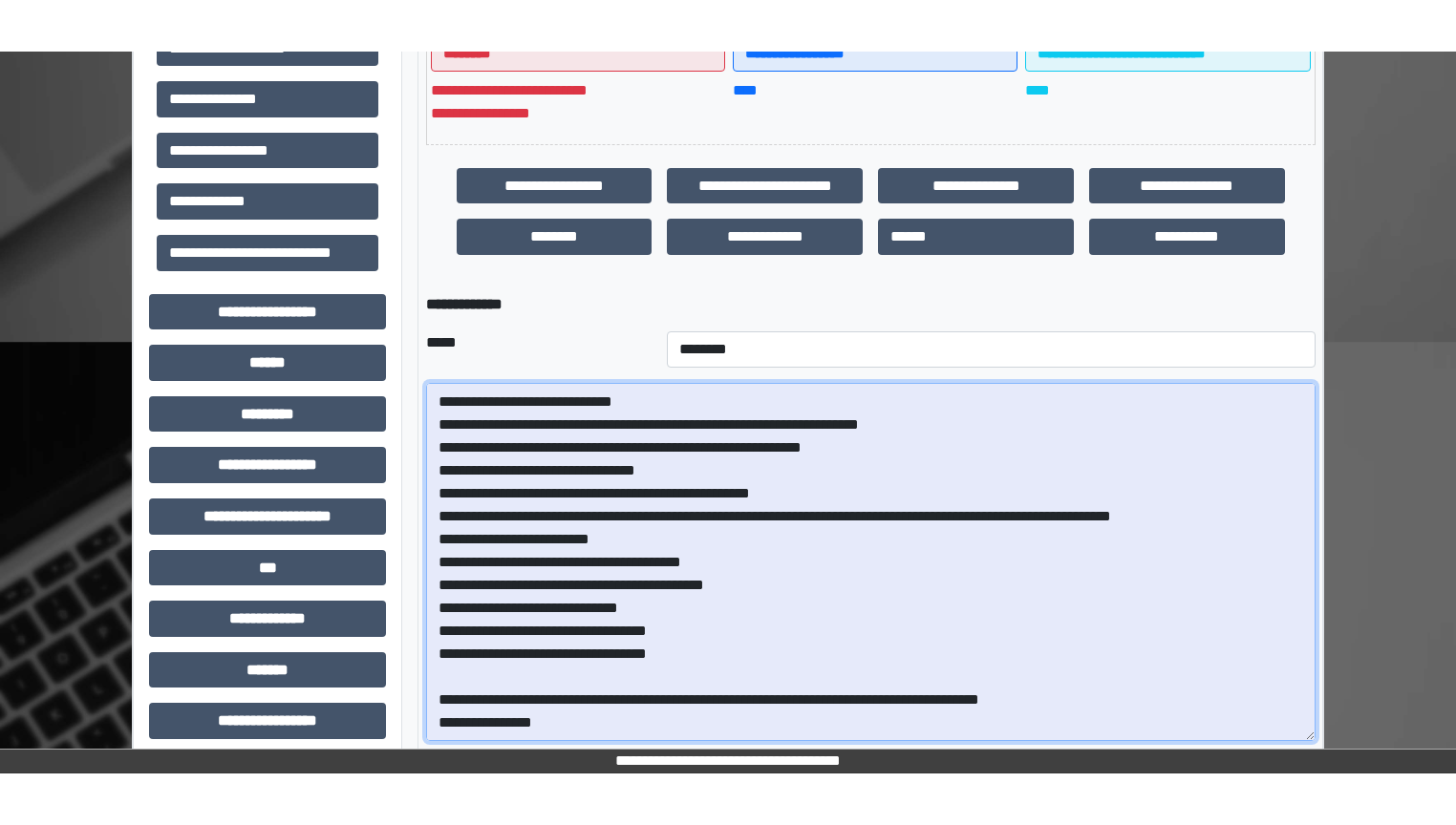 scroll, scrollTop: 296, scrollLeft: 0, axis: vertical 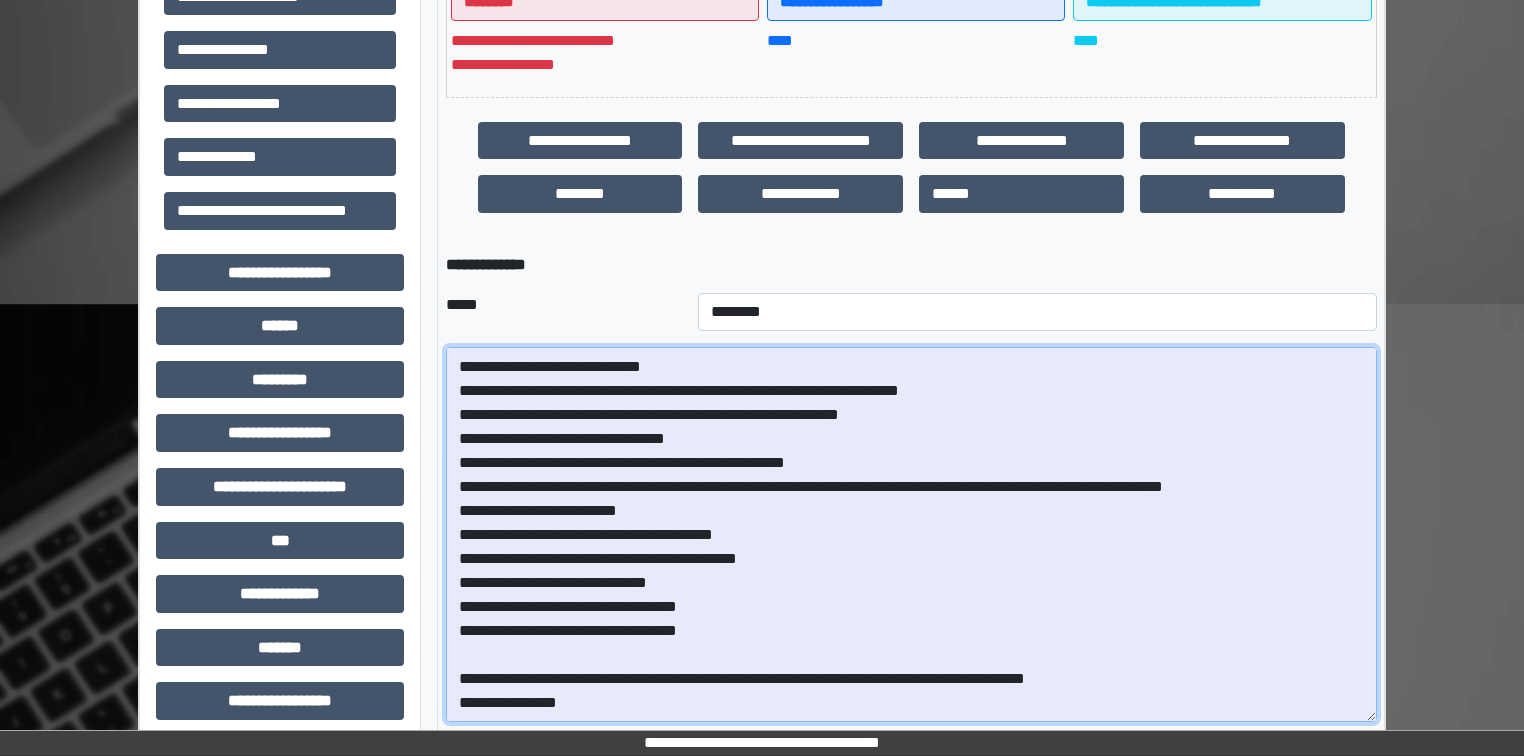 click at bounding box center (911, 534) 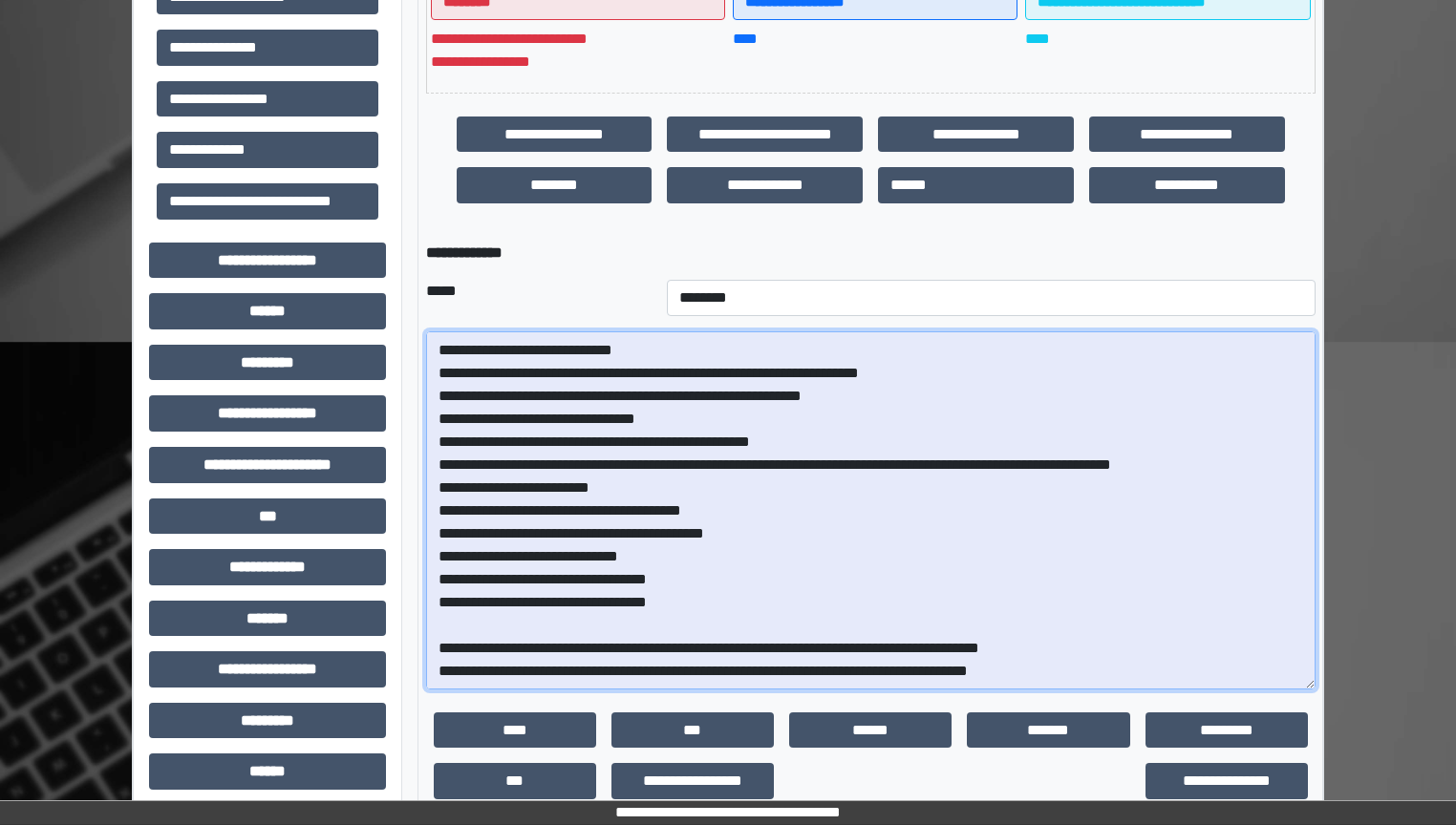 click at bounding box center (870, 510) 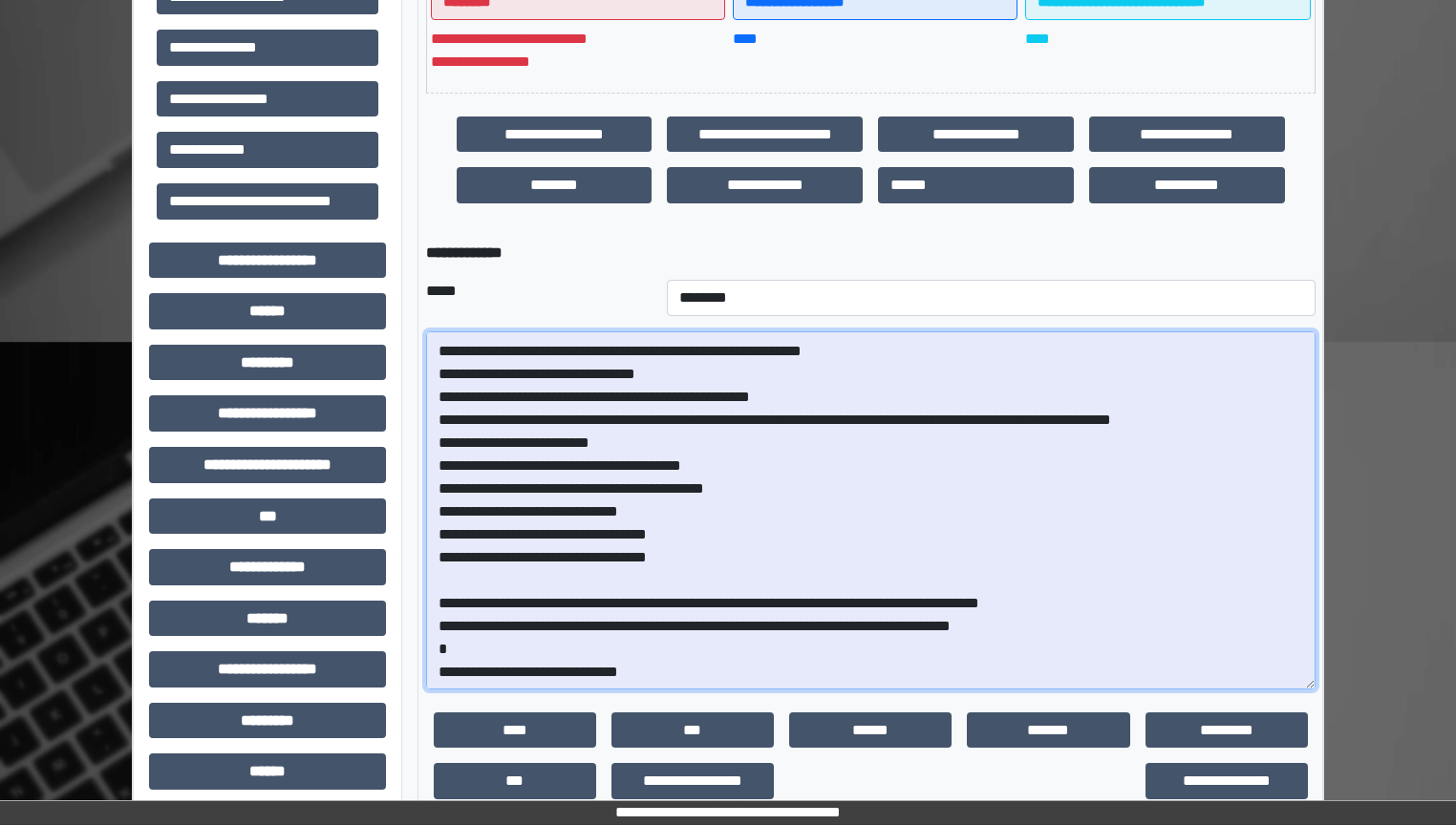 click at bounding box center [870, 510] 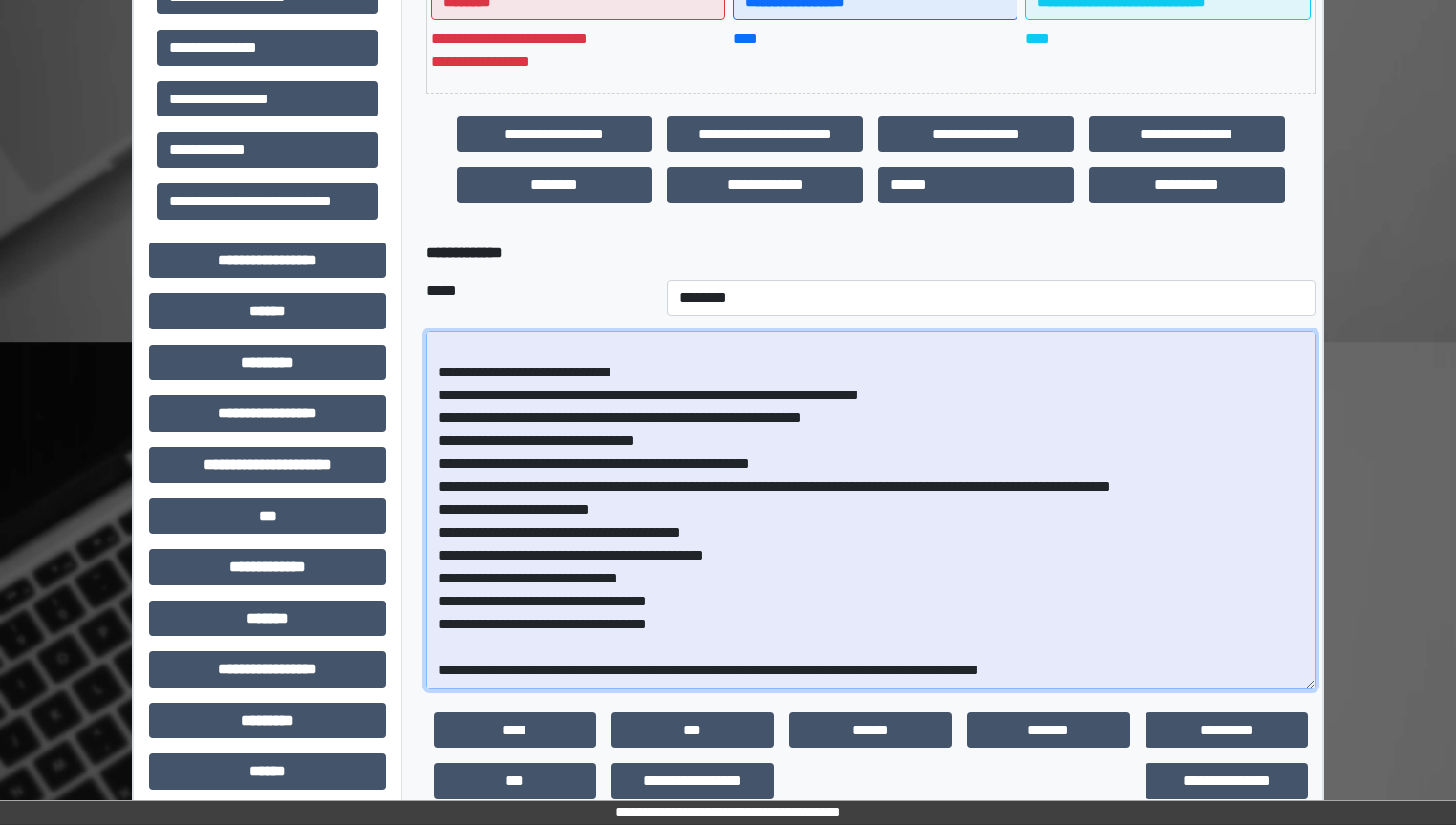 scroll, scrollTop: 143, scrollLeft: 0, axis: vertical 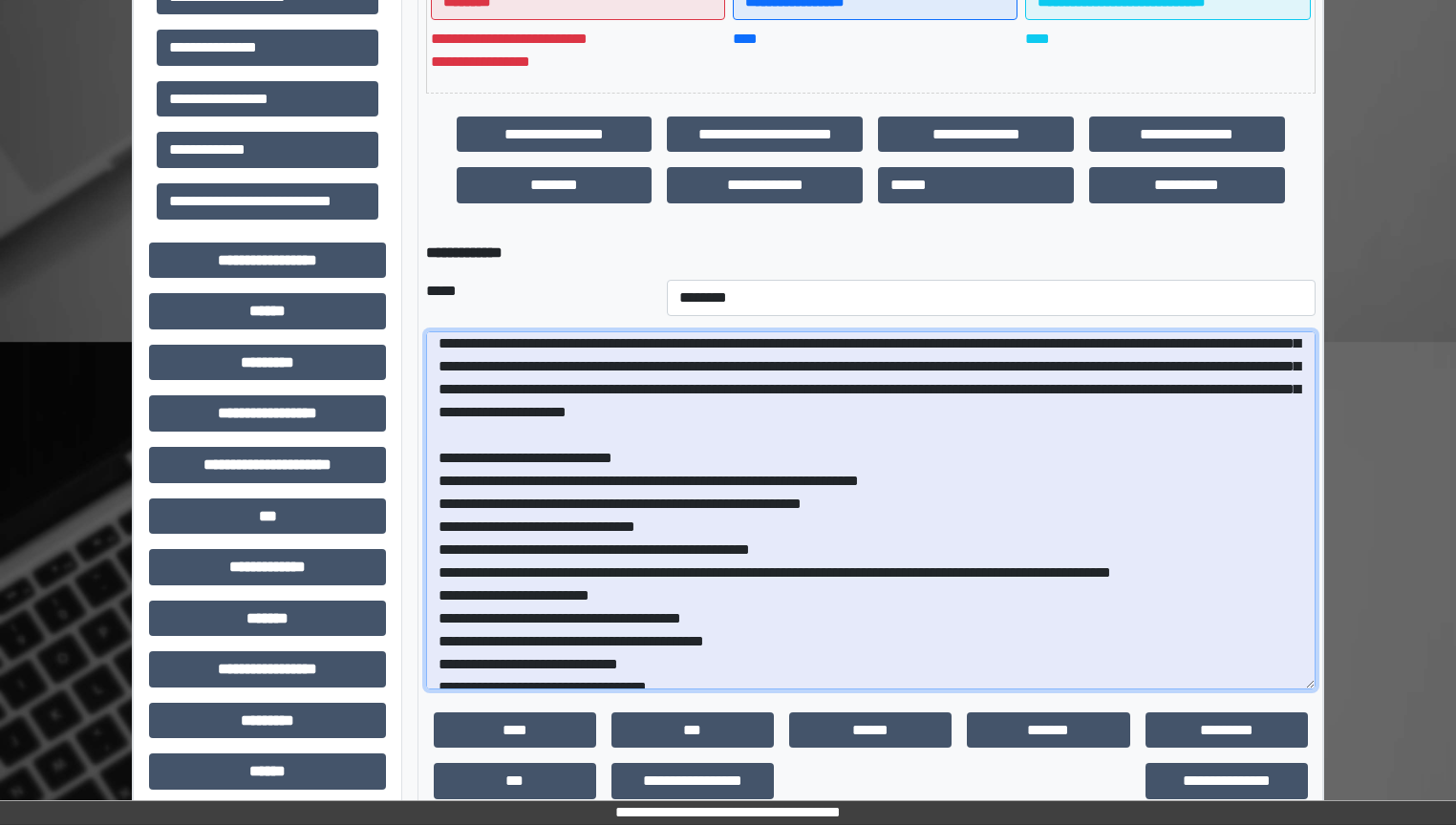 click at bounding box center (870, 510) 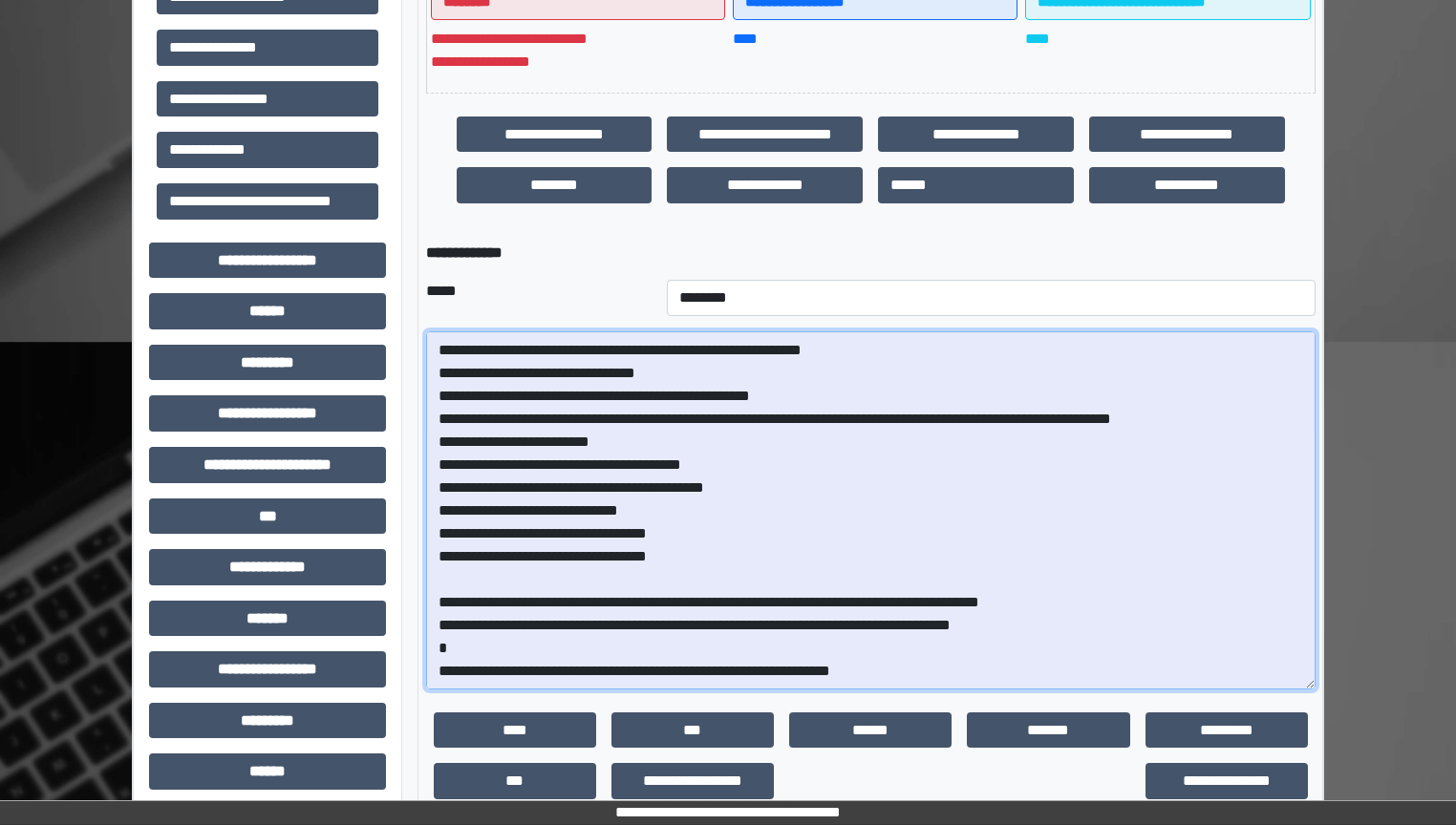 scroll, scrollTop: 342, scrollLeft: 0, axis: vertical 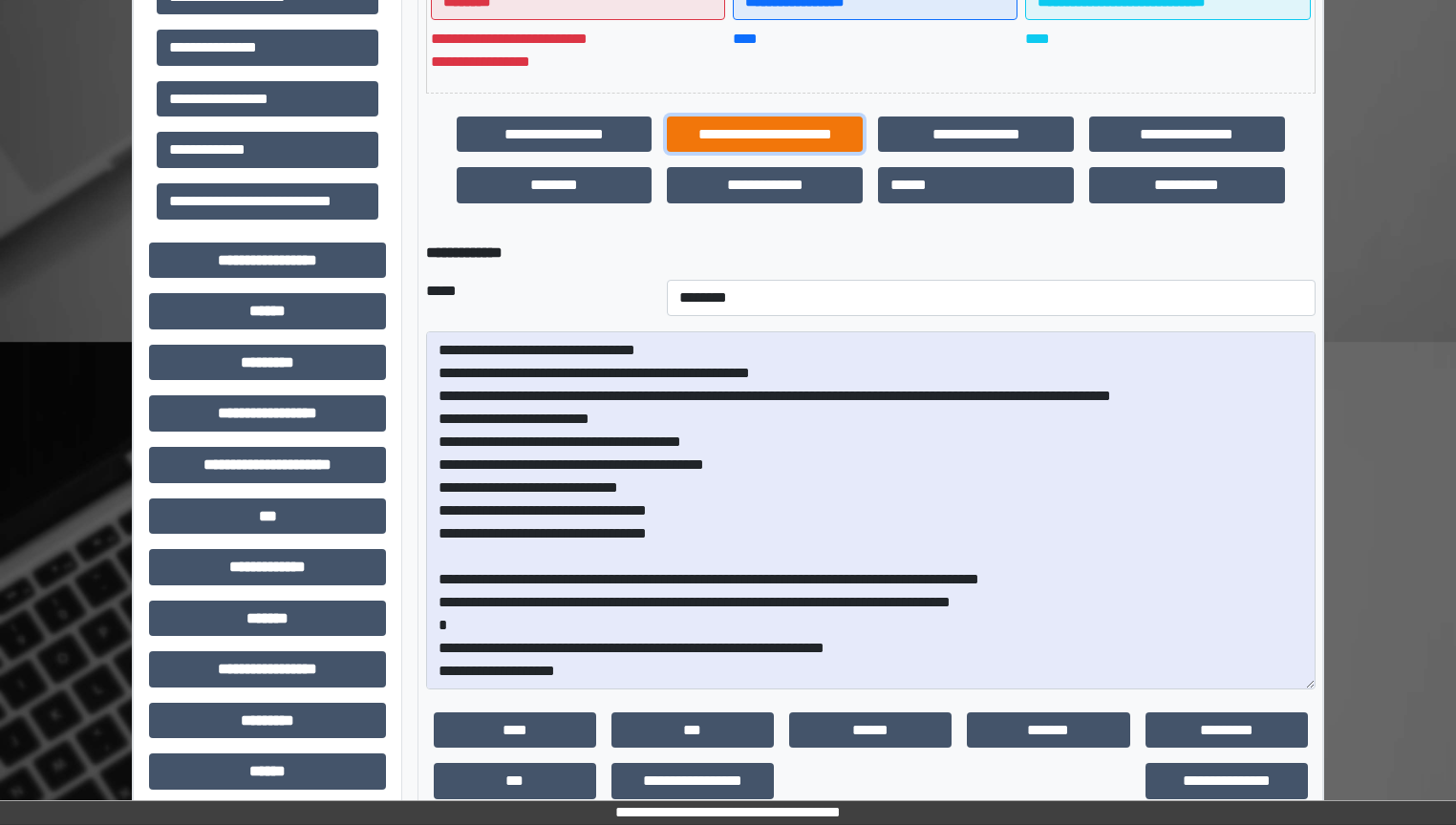click on "**********" at bounding box center (764, 135) 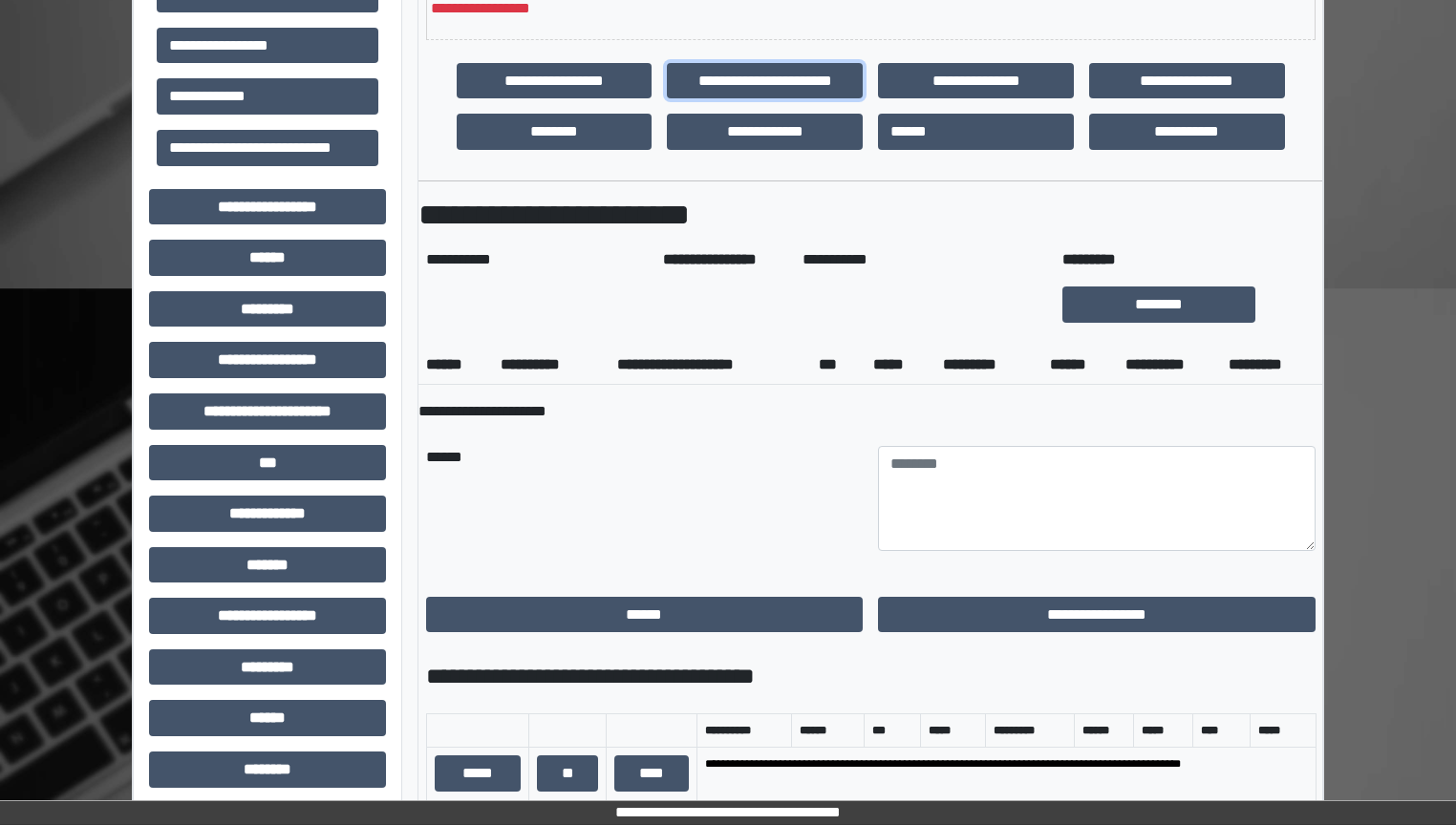 scroll, scrollTop: 611, scrollLeft: 0, axis: vertical 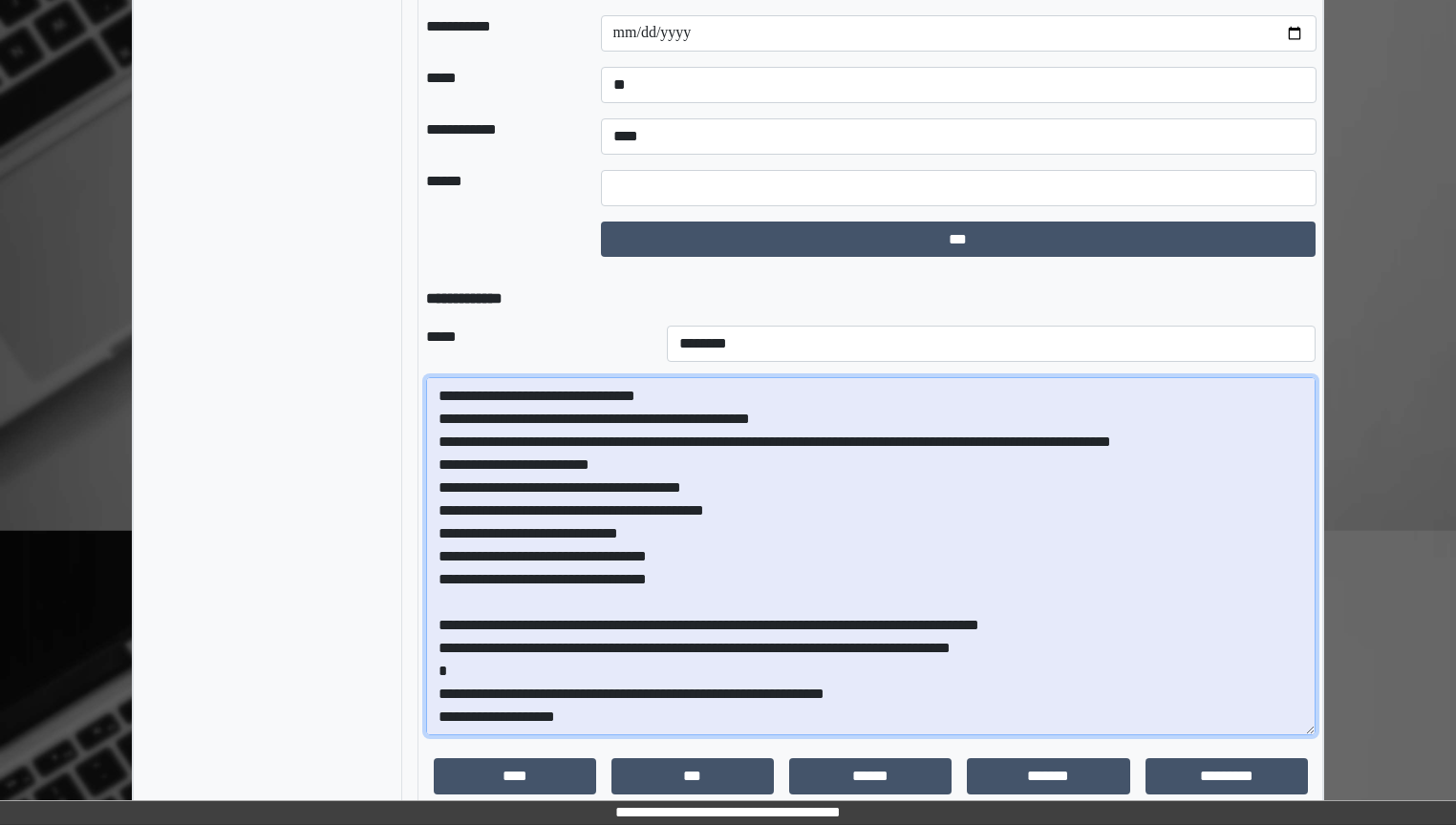click at bounding box center (870, 556) 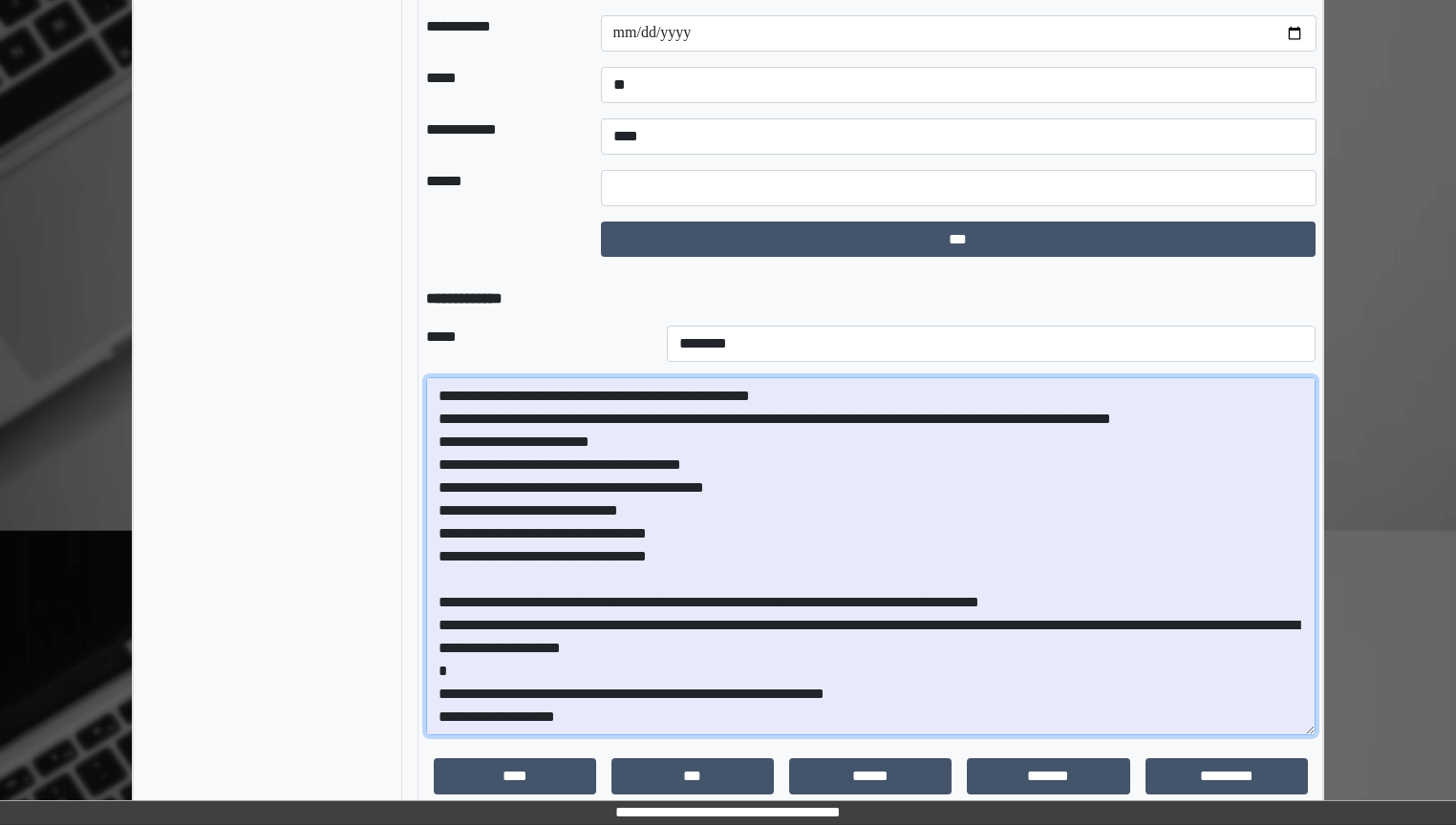 drag, startPoint x: 622, startPoint y: 635, endPoint x: 775, endPoint y: 642, distance: 153.16005 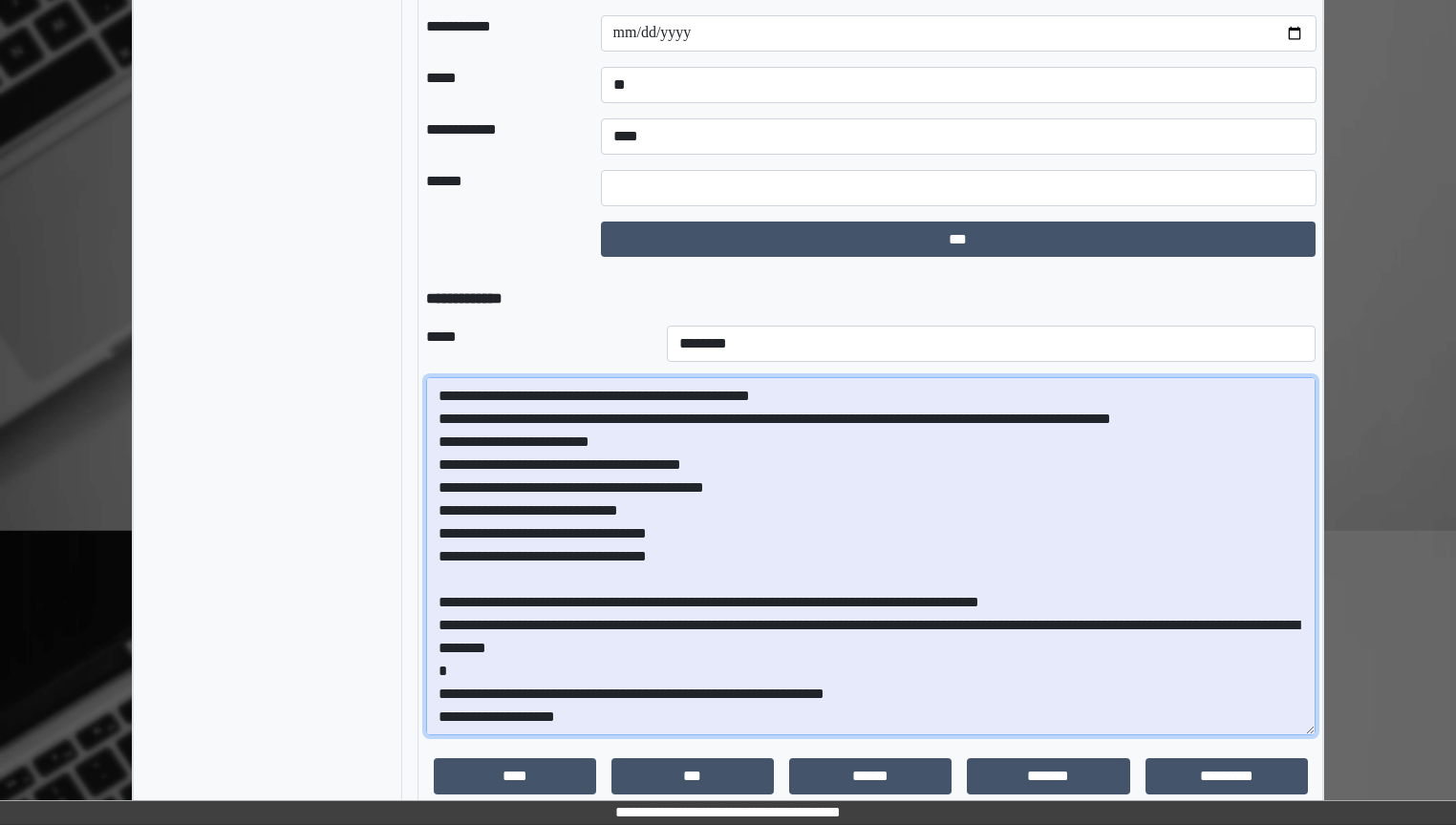 scroll, scrollTop: 388, scrollLeft: 0, axis: vertical 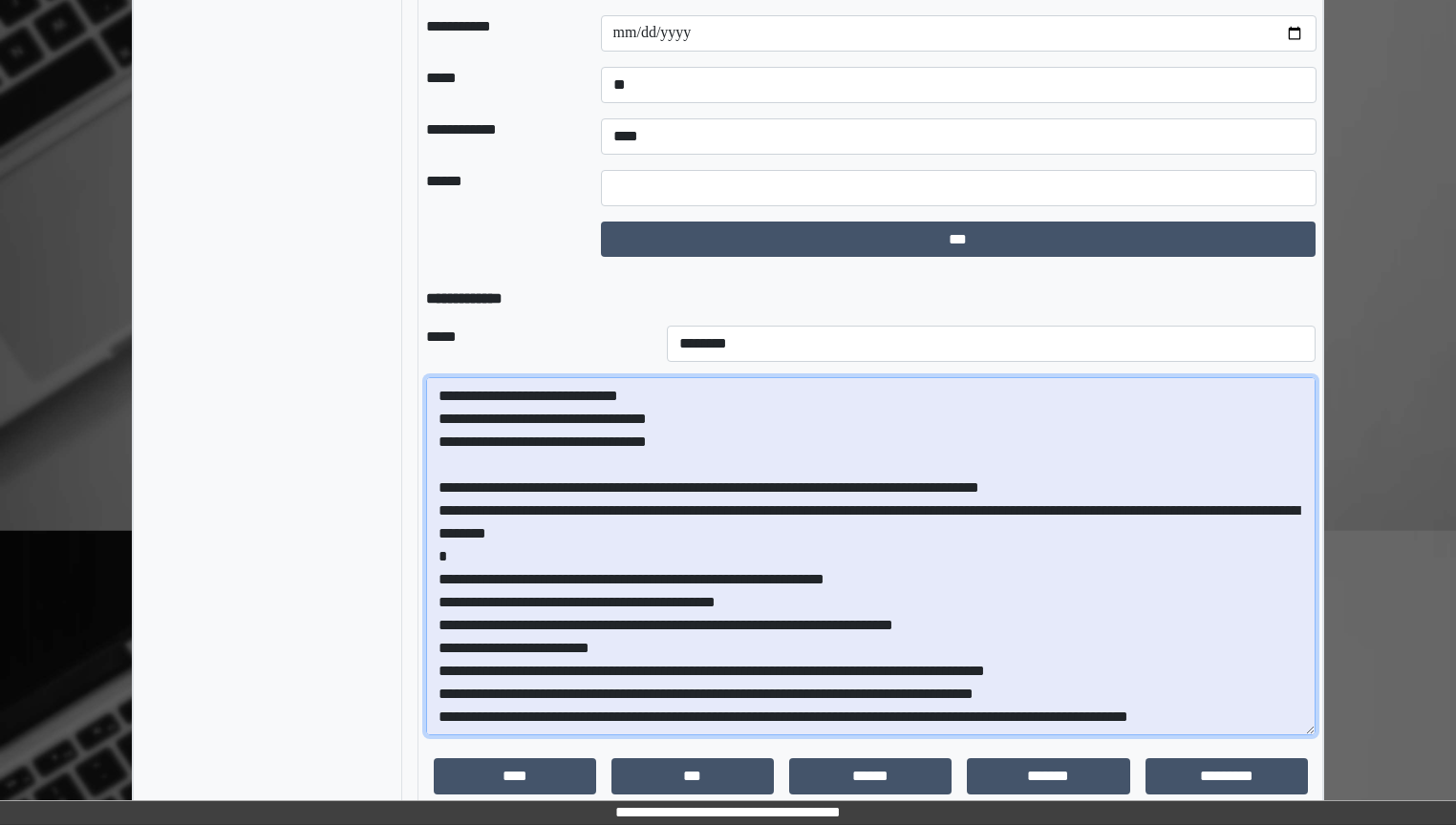 click at bounding box center (870, 556) 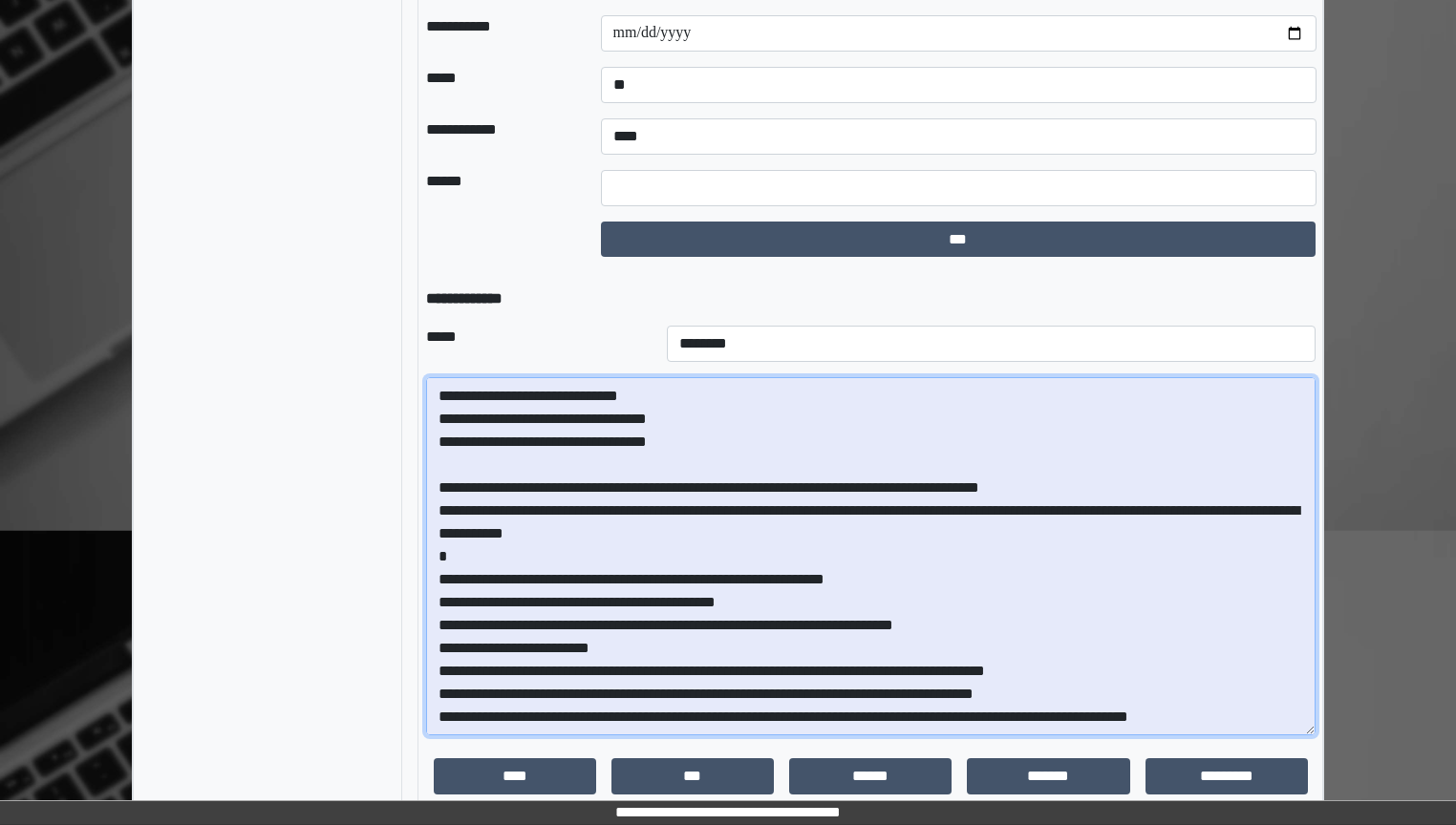 scroll, scrollTop: 525, scrollLeft: 0, axis: vertical 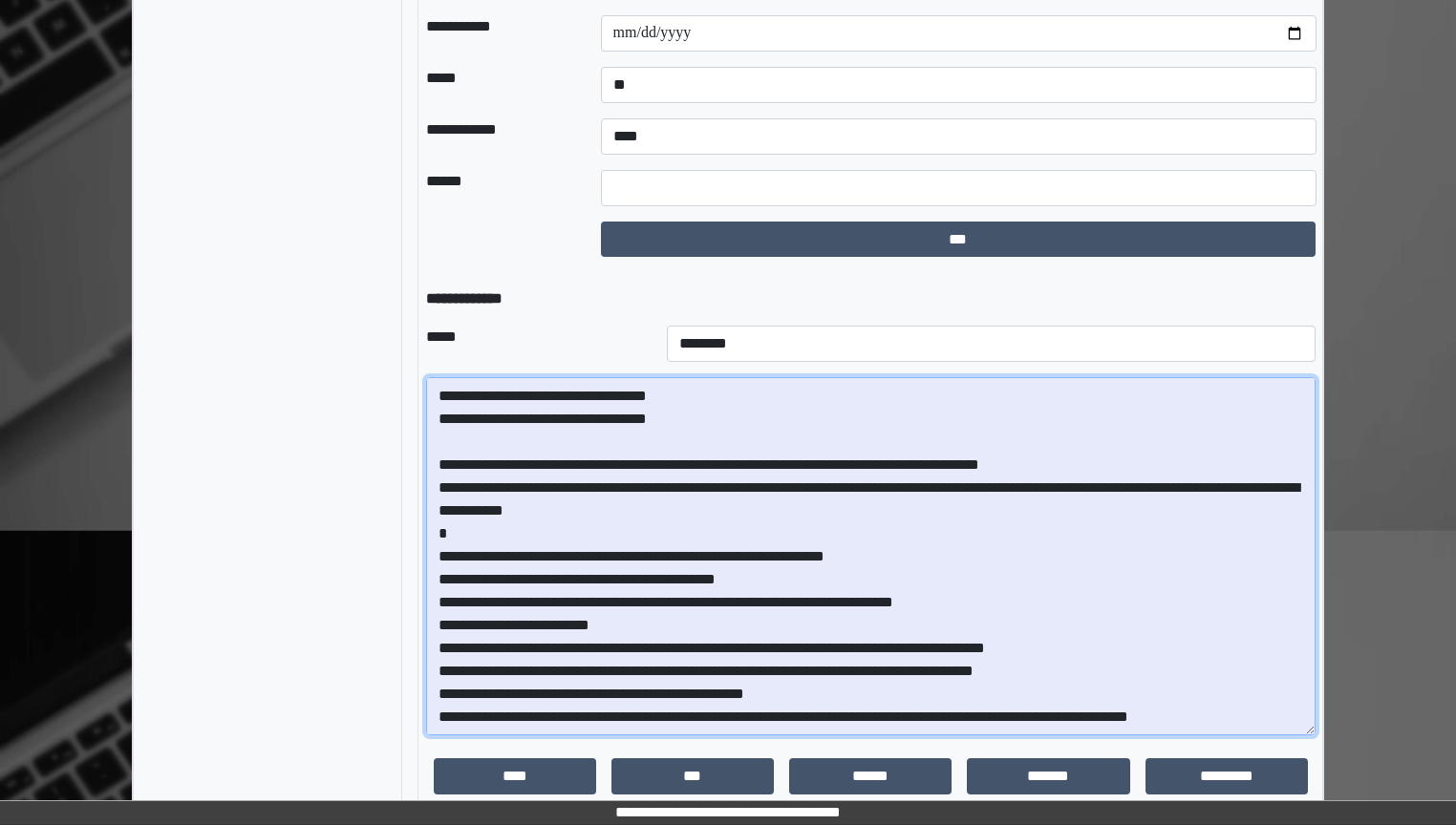 click at bounding box center [870, 556] 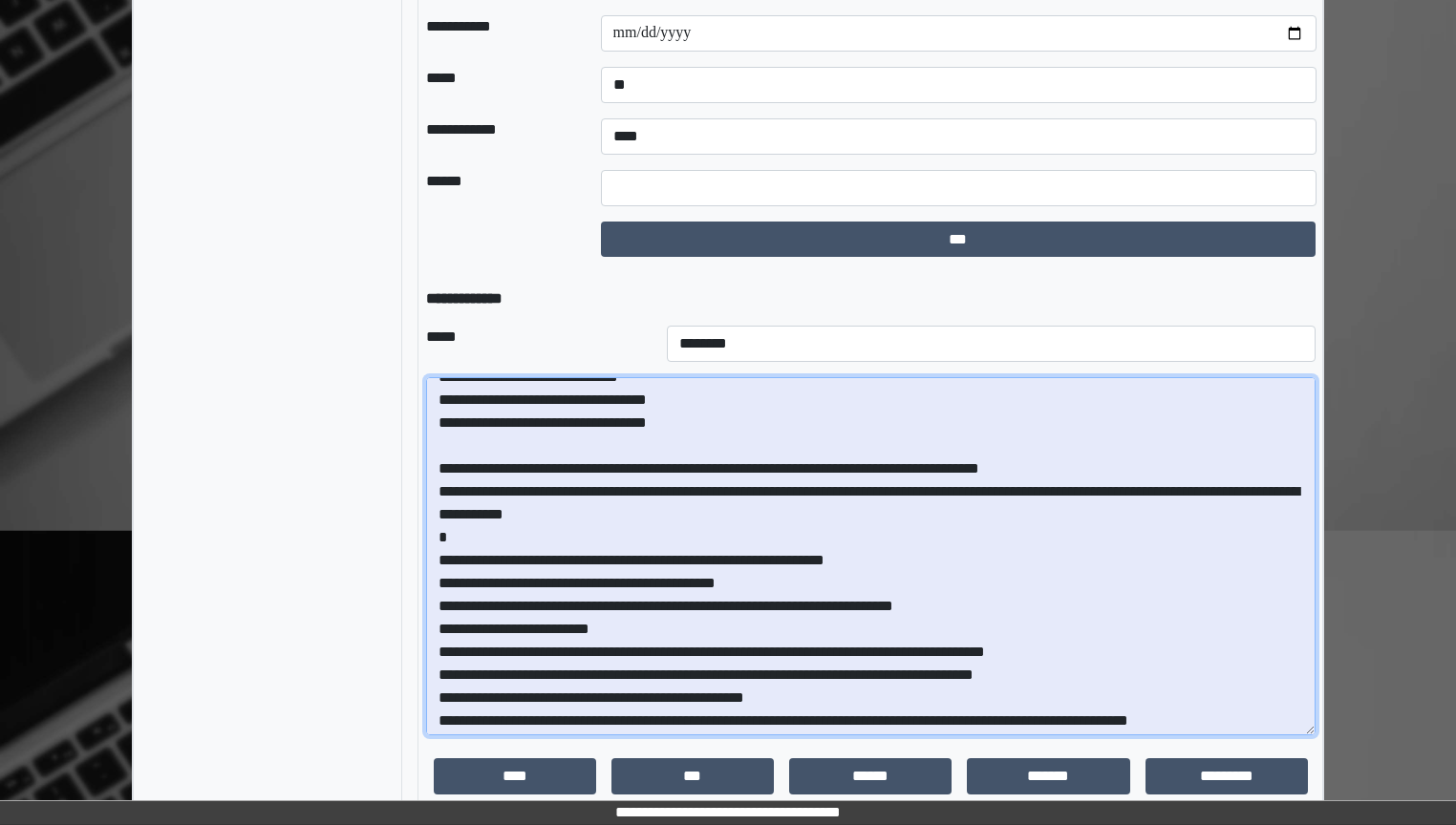 scroll, scrollTop: 449, scrollLeft: 0, axis: vertical 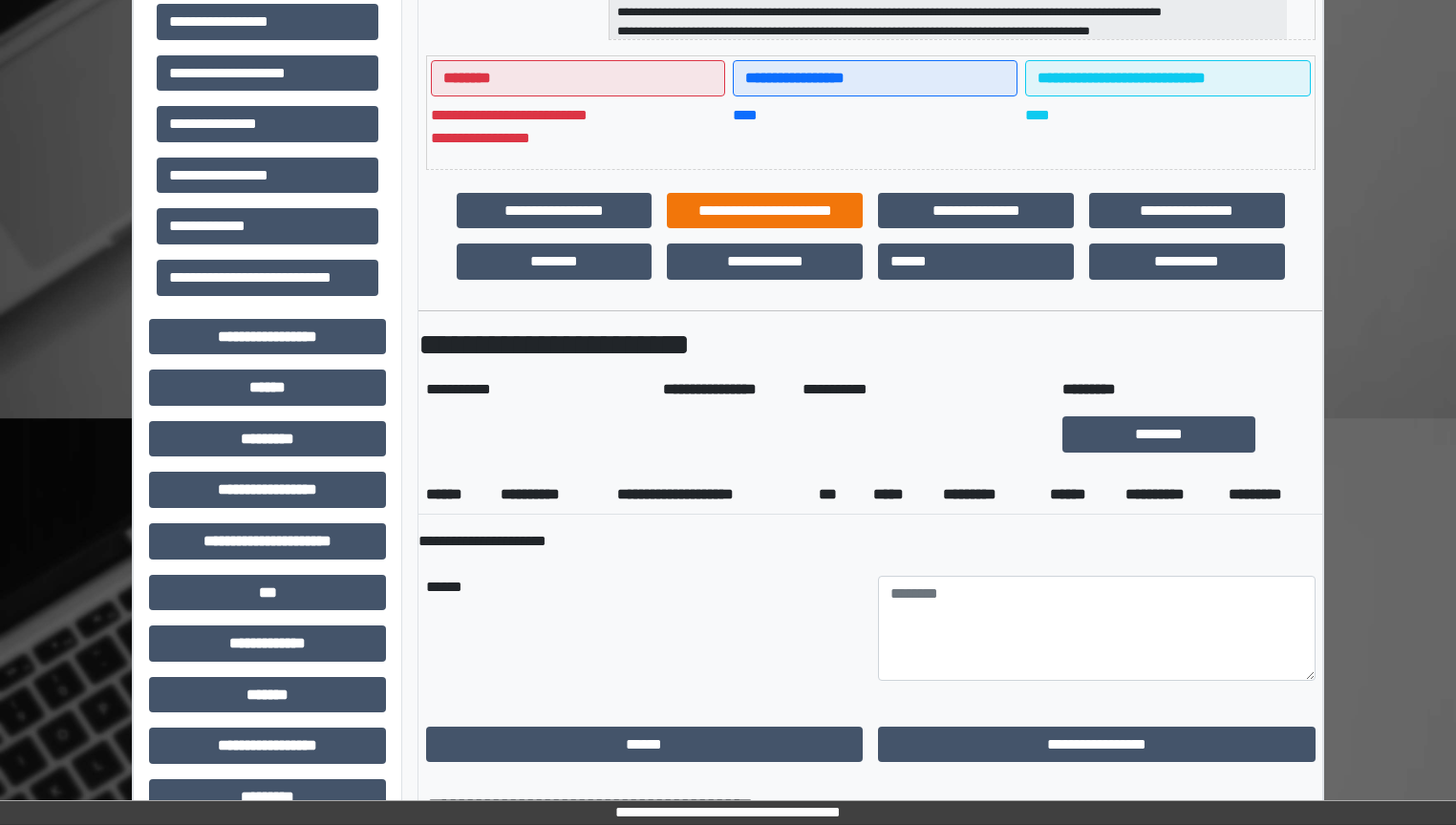 type on "**********" 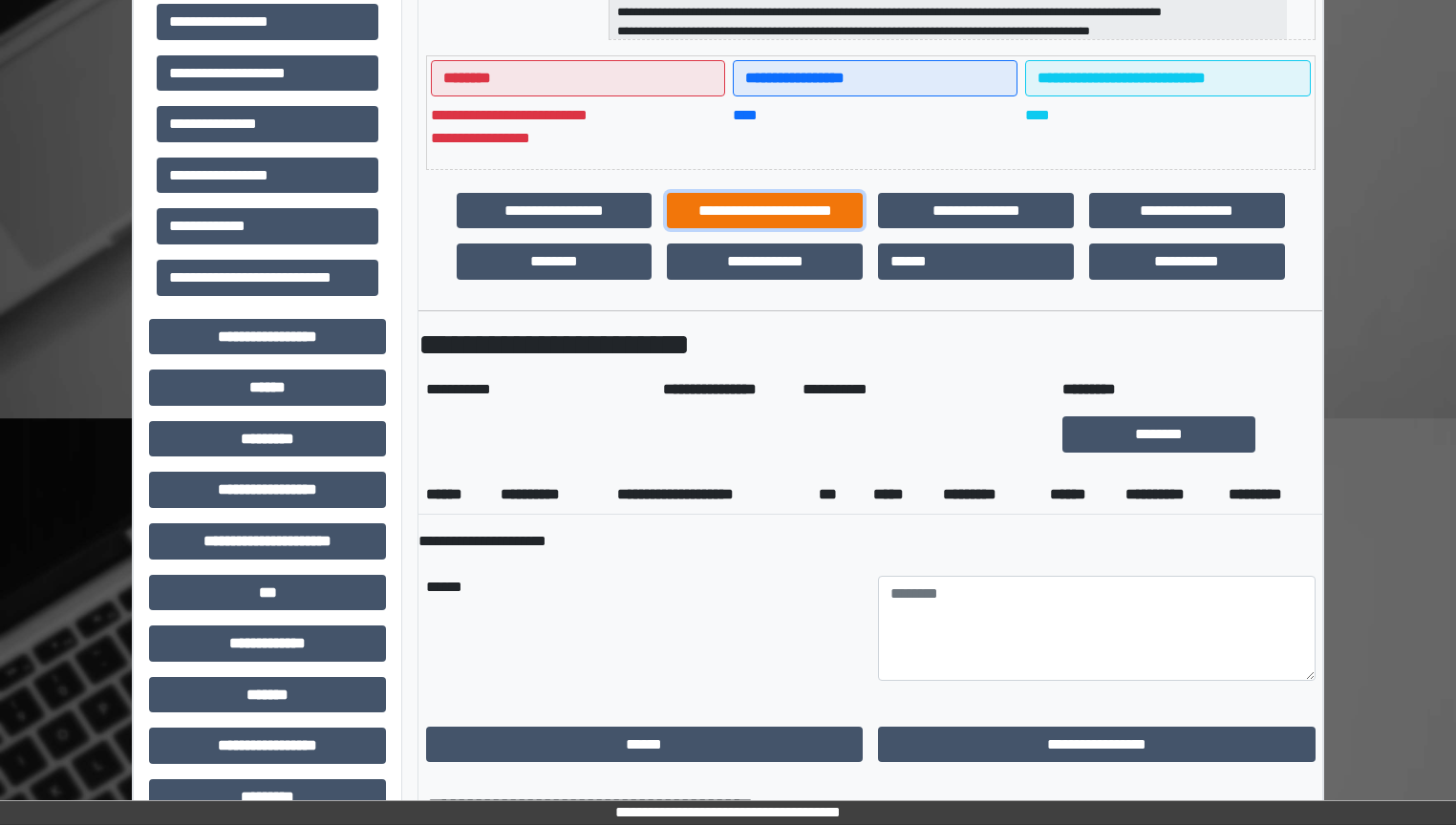 click on "**********" at bounding box center (764, 211) 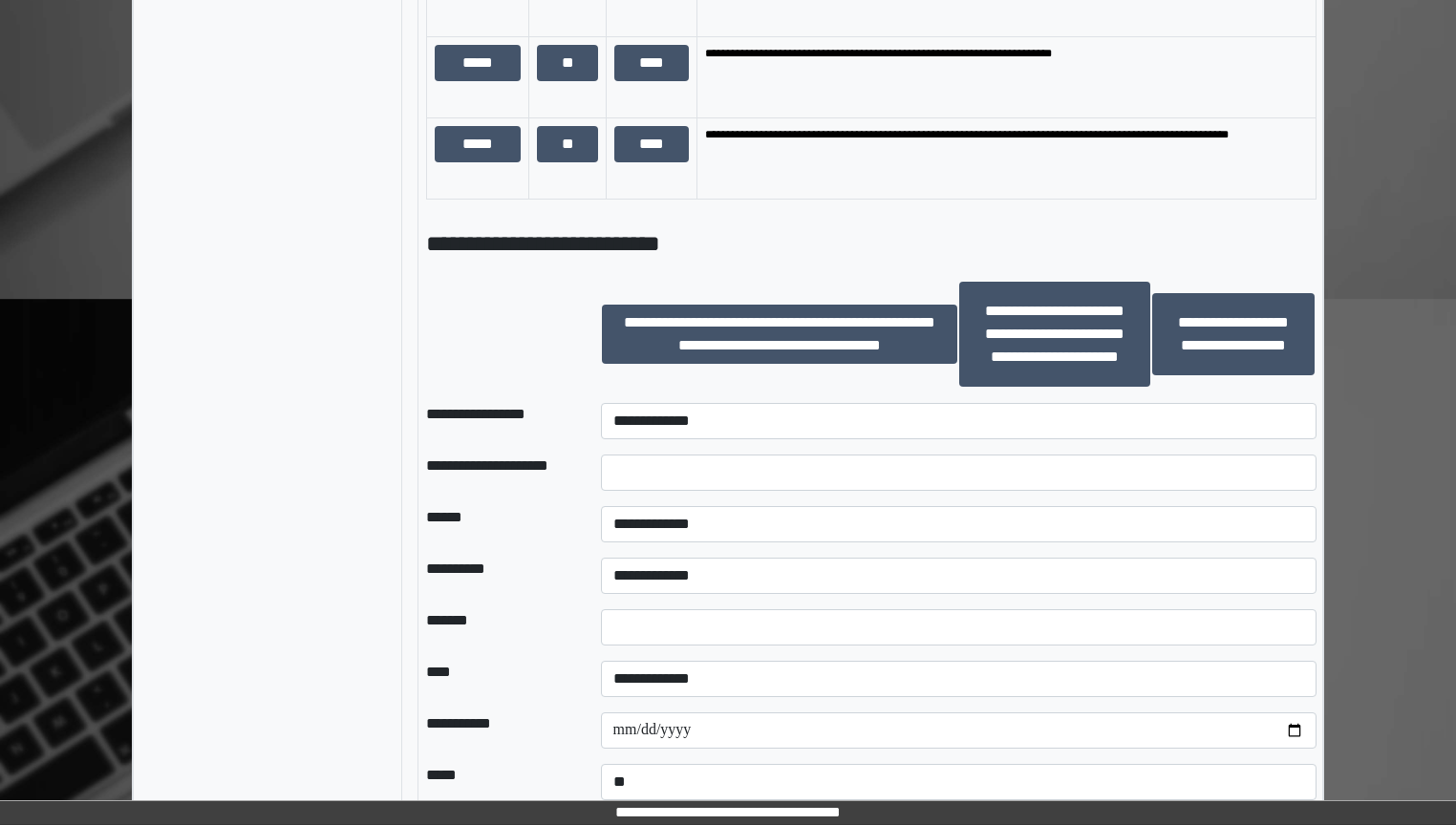 scroll, scrollTop: 2444, scrollLeft: 0, axis: vertical 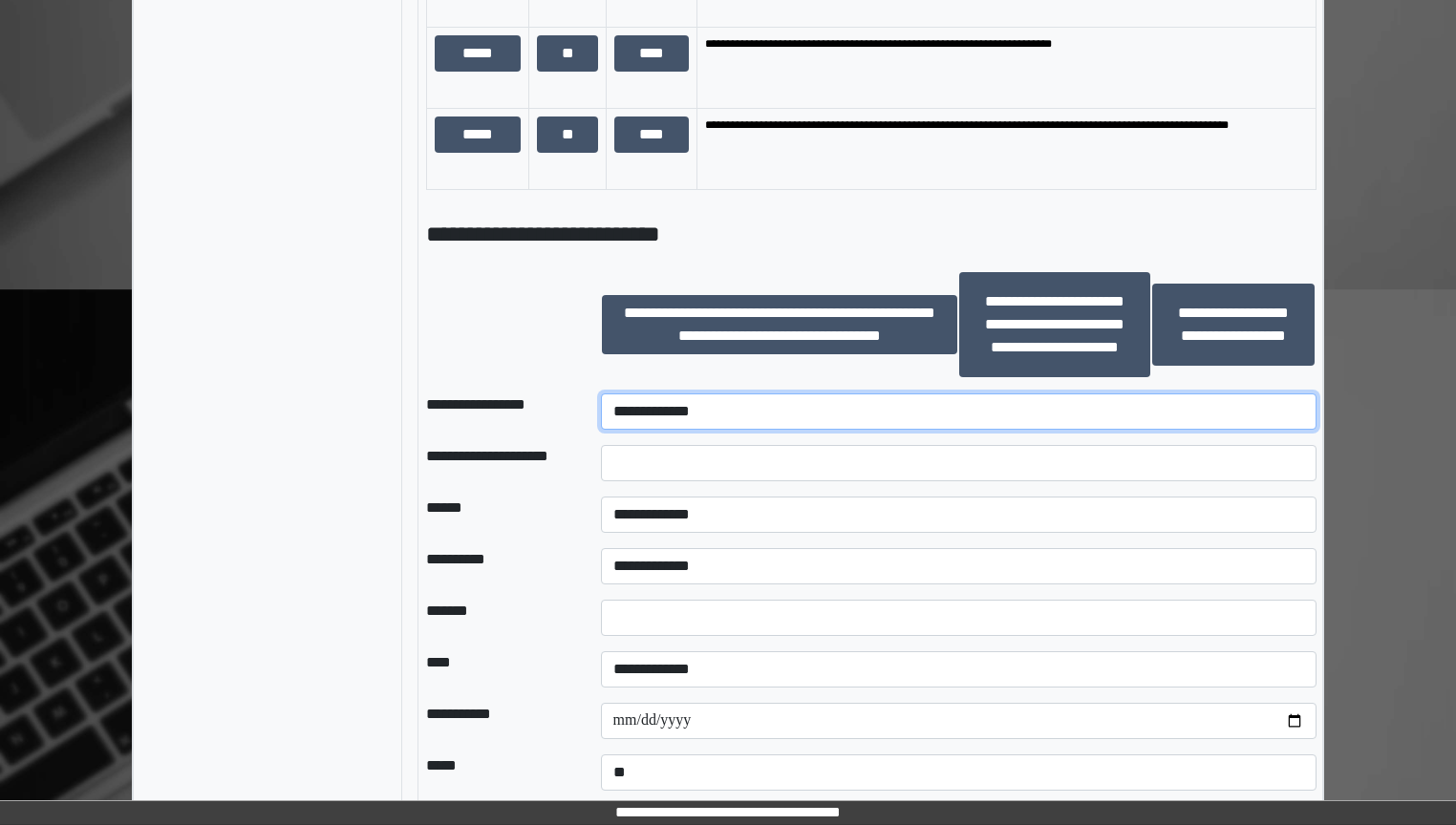 click on "**********" at bounding box center (958, 412) 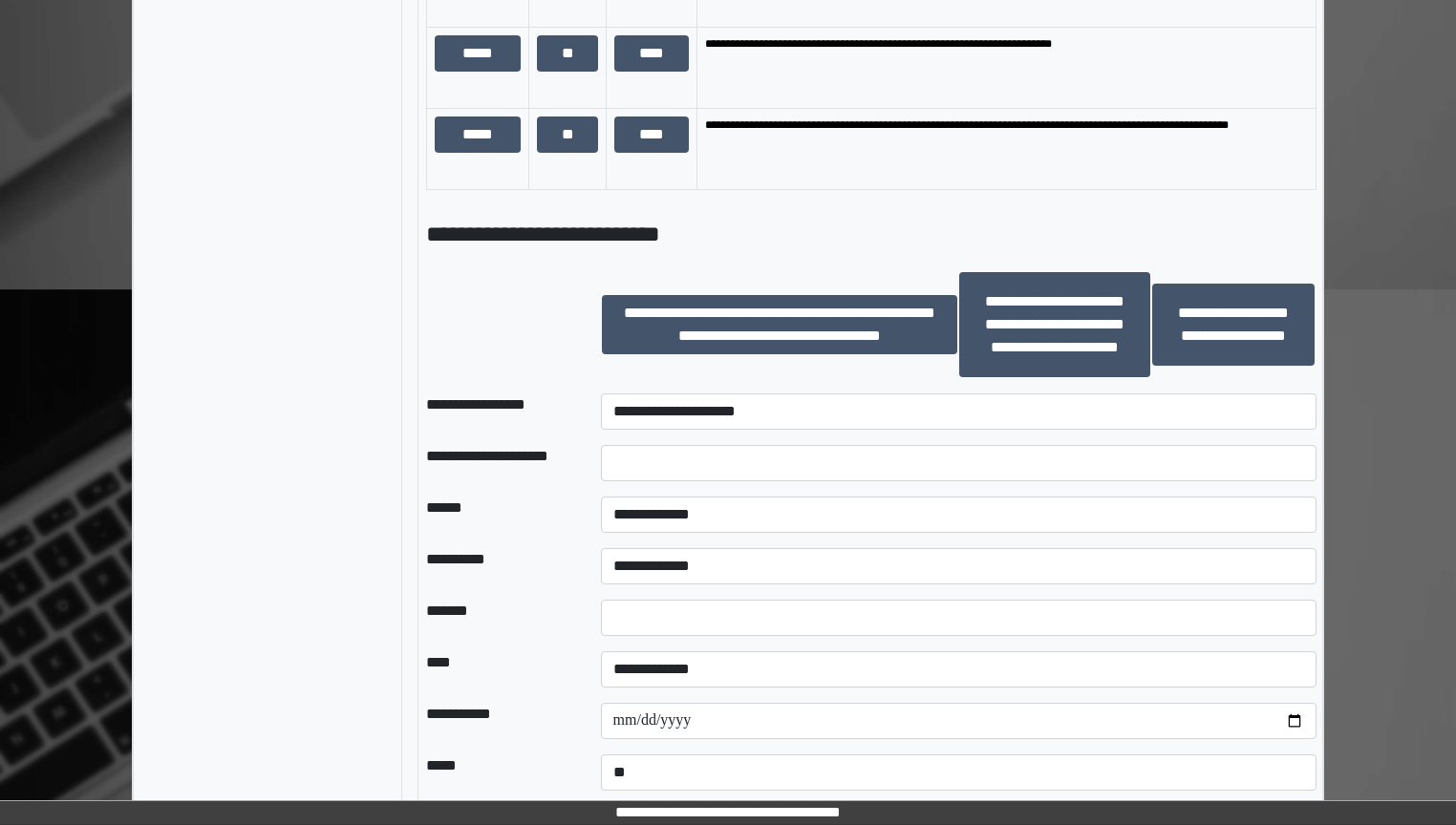 click at bounding box center [498, 325] 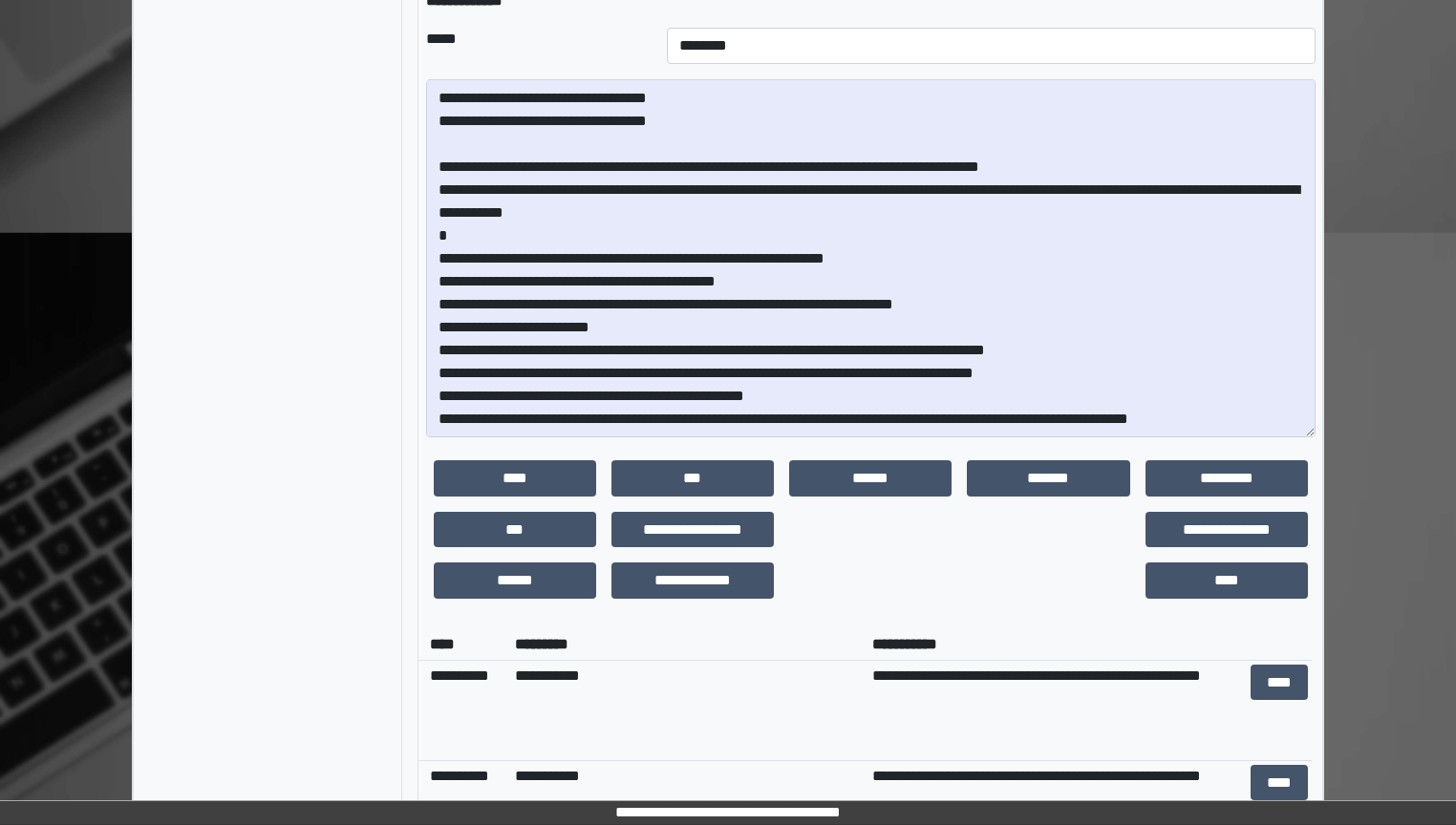 scroll, scrollTop: 3590, scrollLeft: 0, axis: vertical 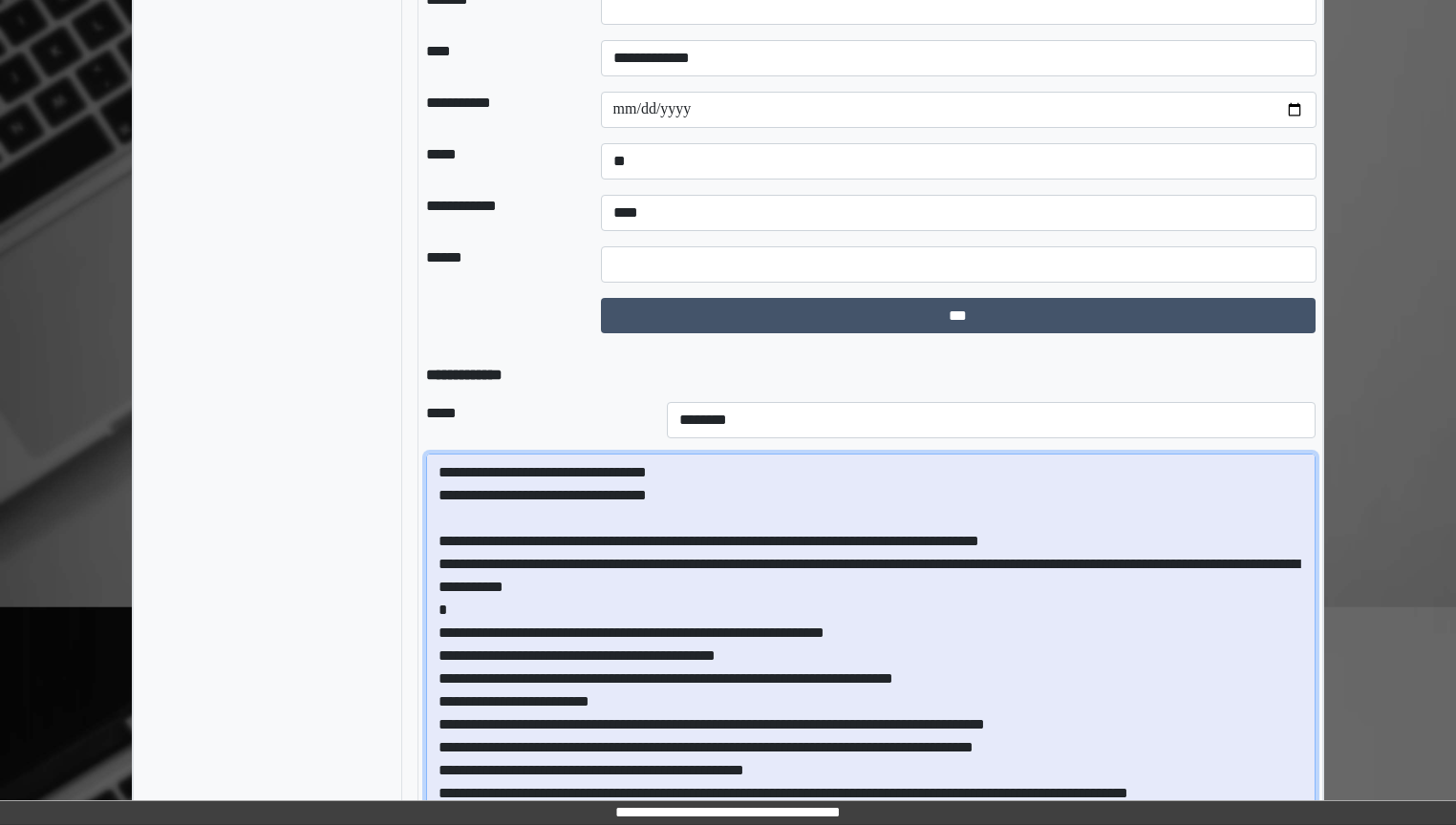click at bounding box center [870, 632] 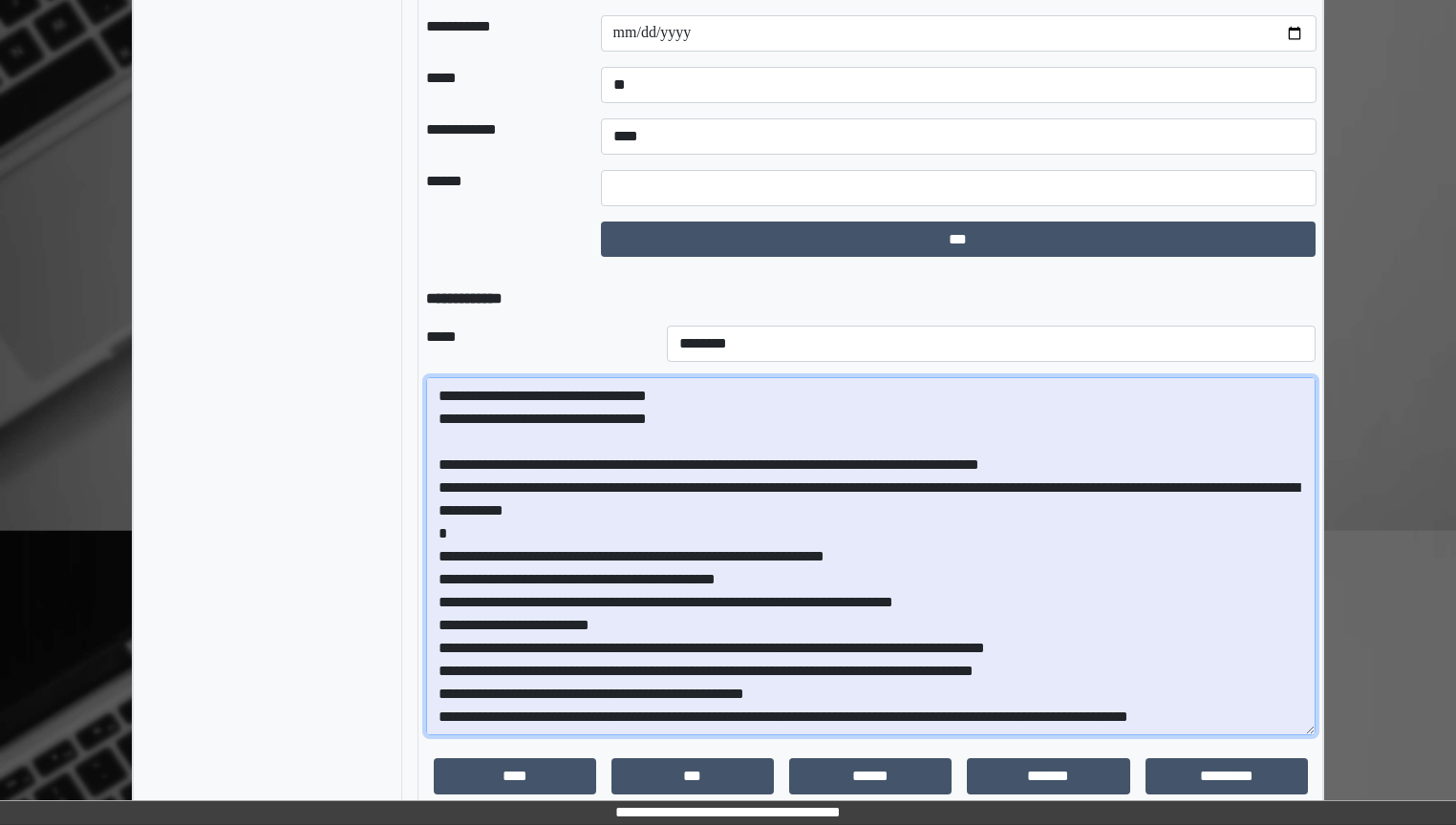 click at bounding box center [870, 556] 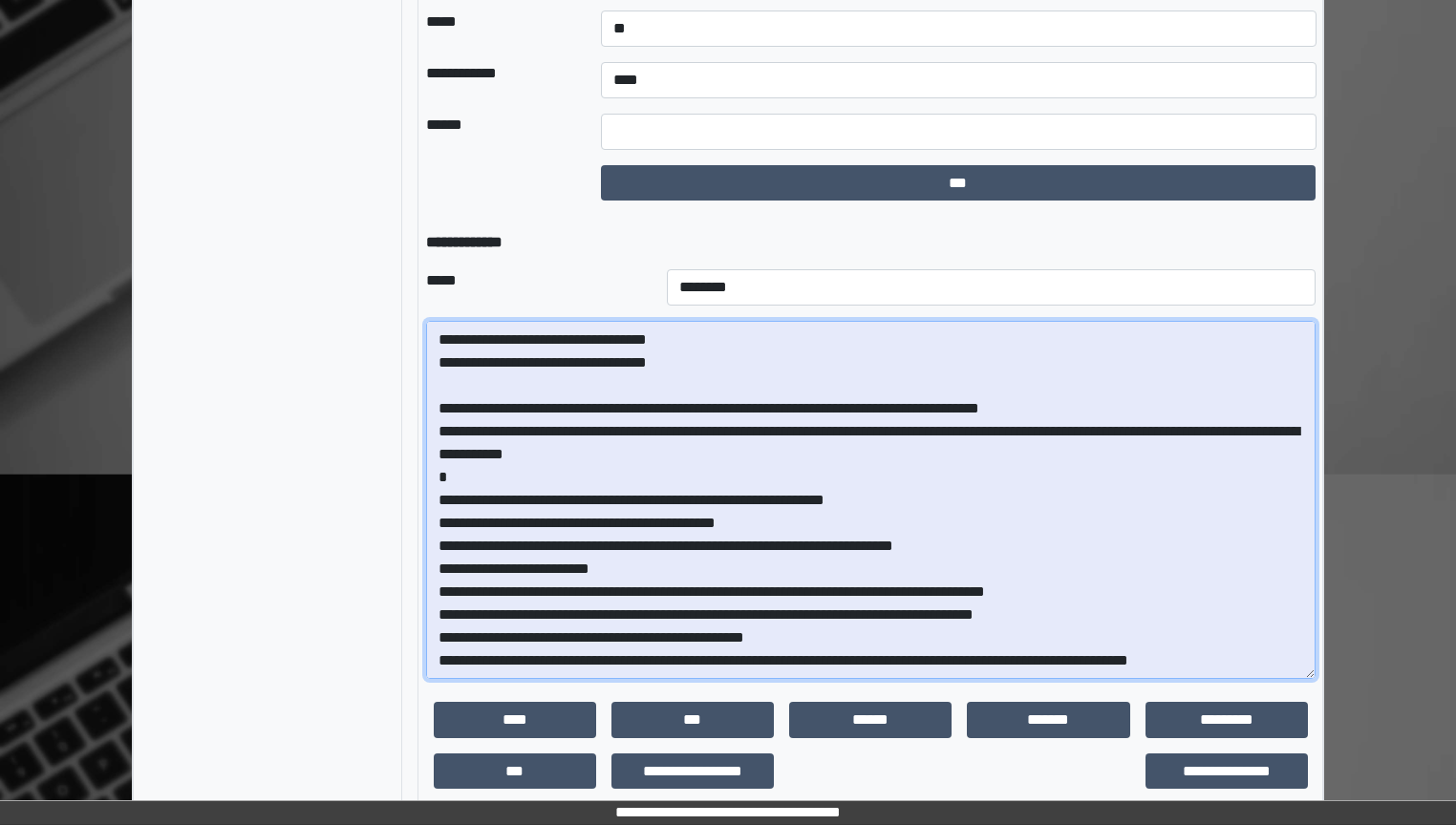 scroll, scrollTop: 3285, scrollLeft: 0, axis: vertical 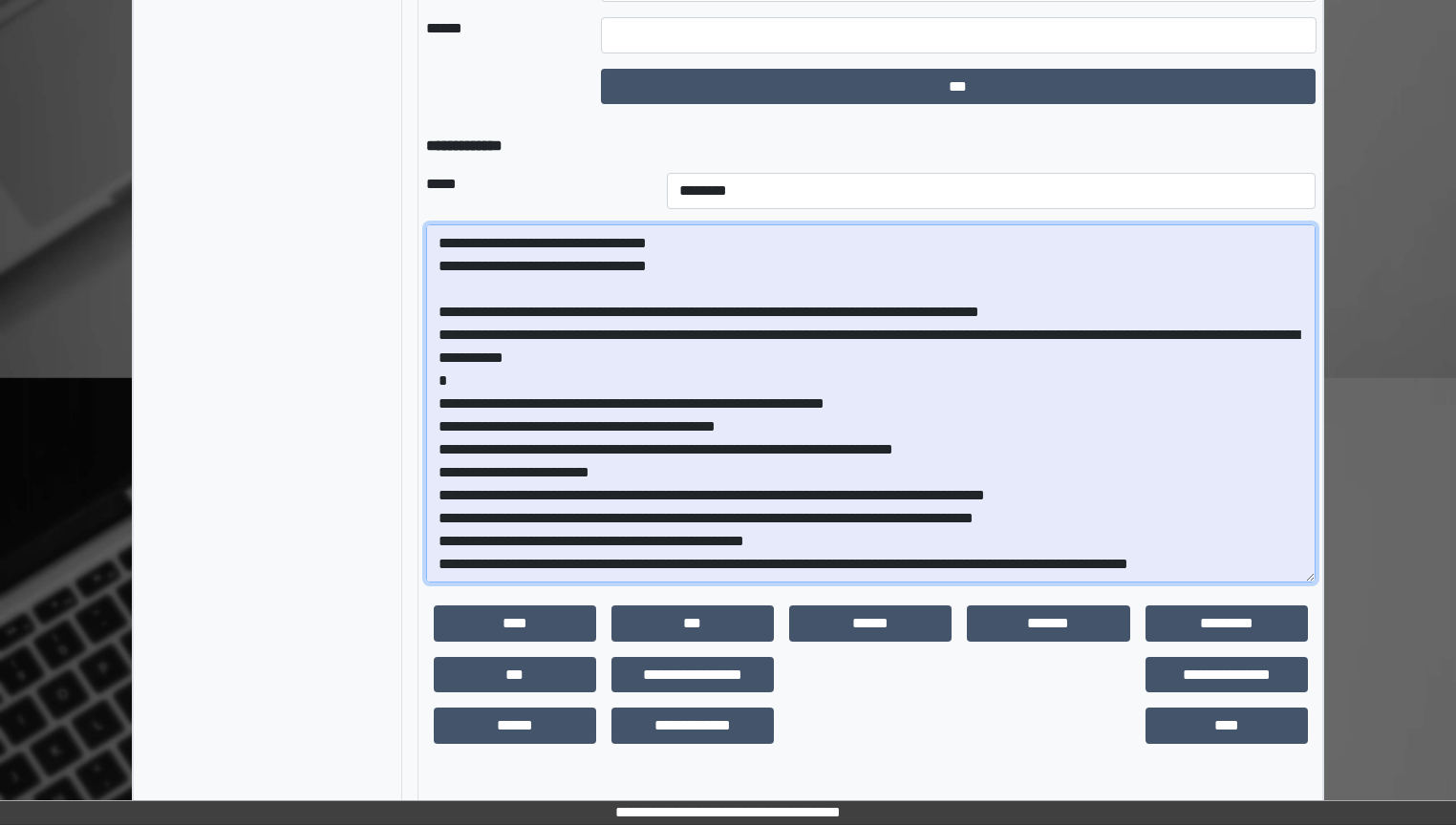 click at bounding box center [870, 403] 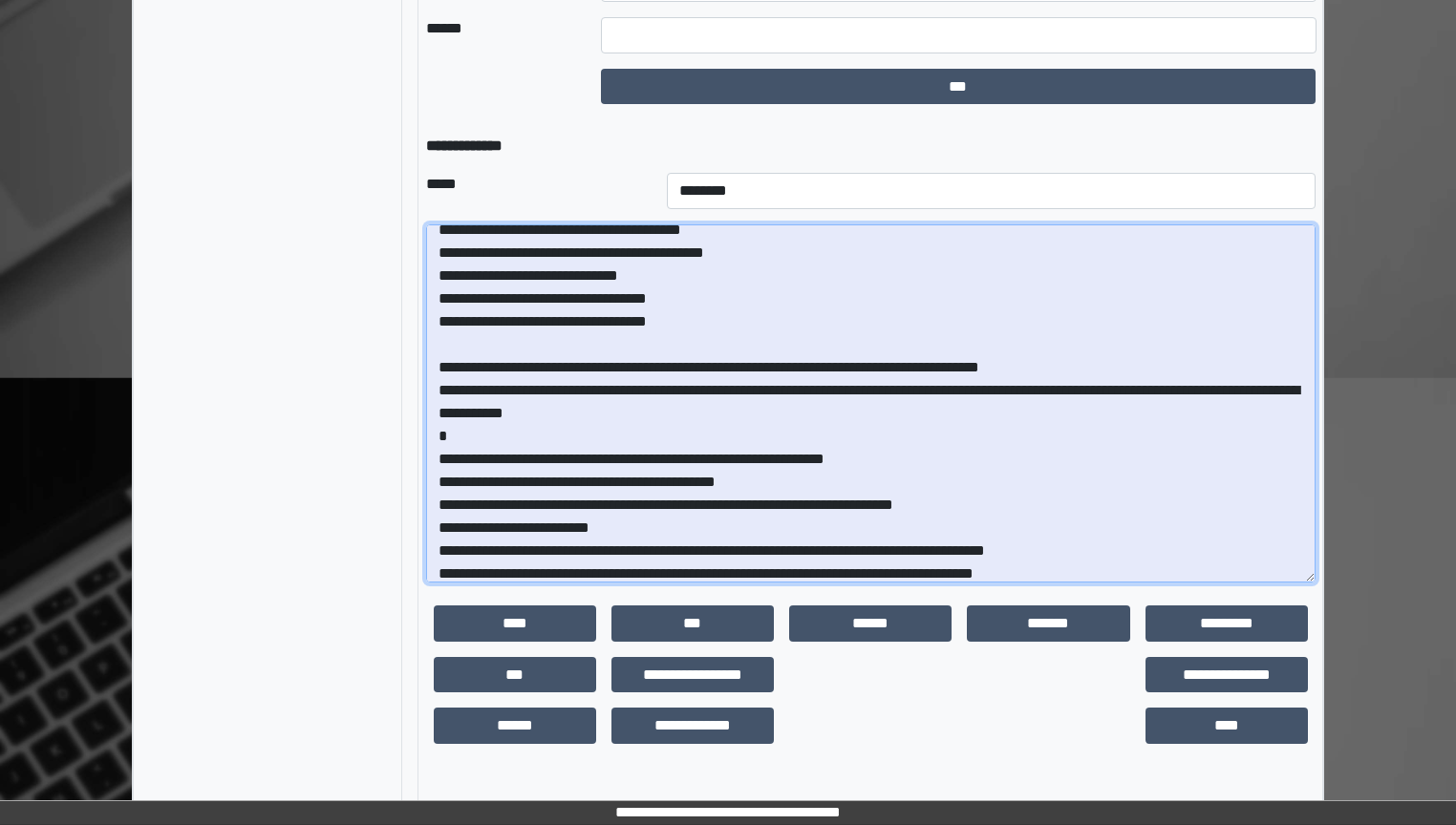 scroll, scrollTop: 395, scrollLeft: 0, axis: vertical 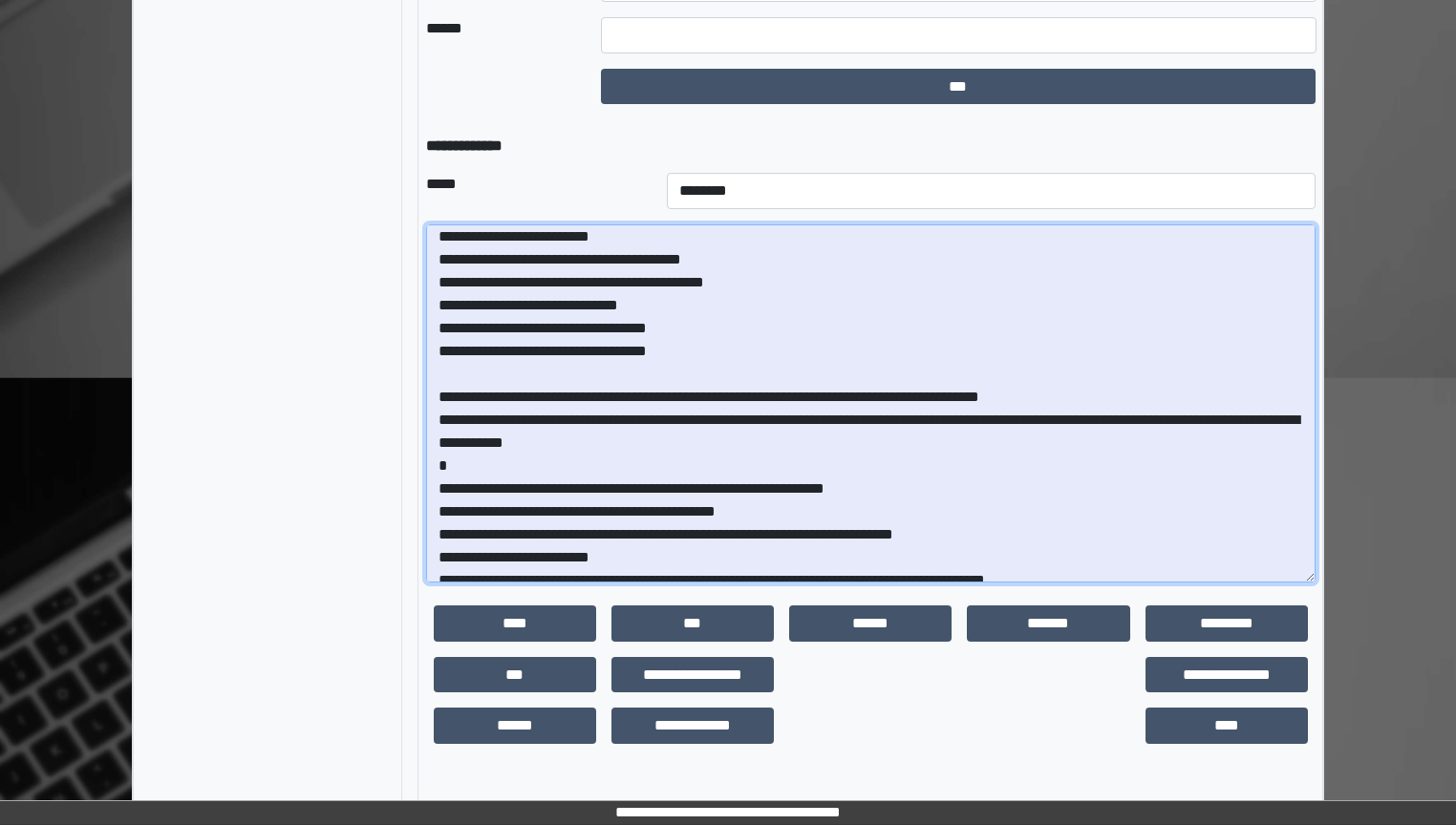 click at bounding box center [870, 403] 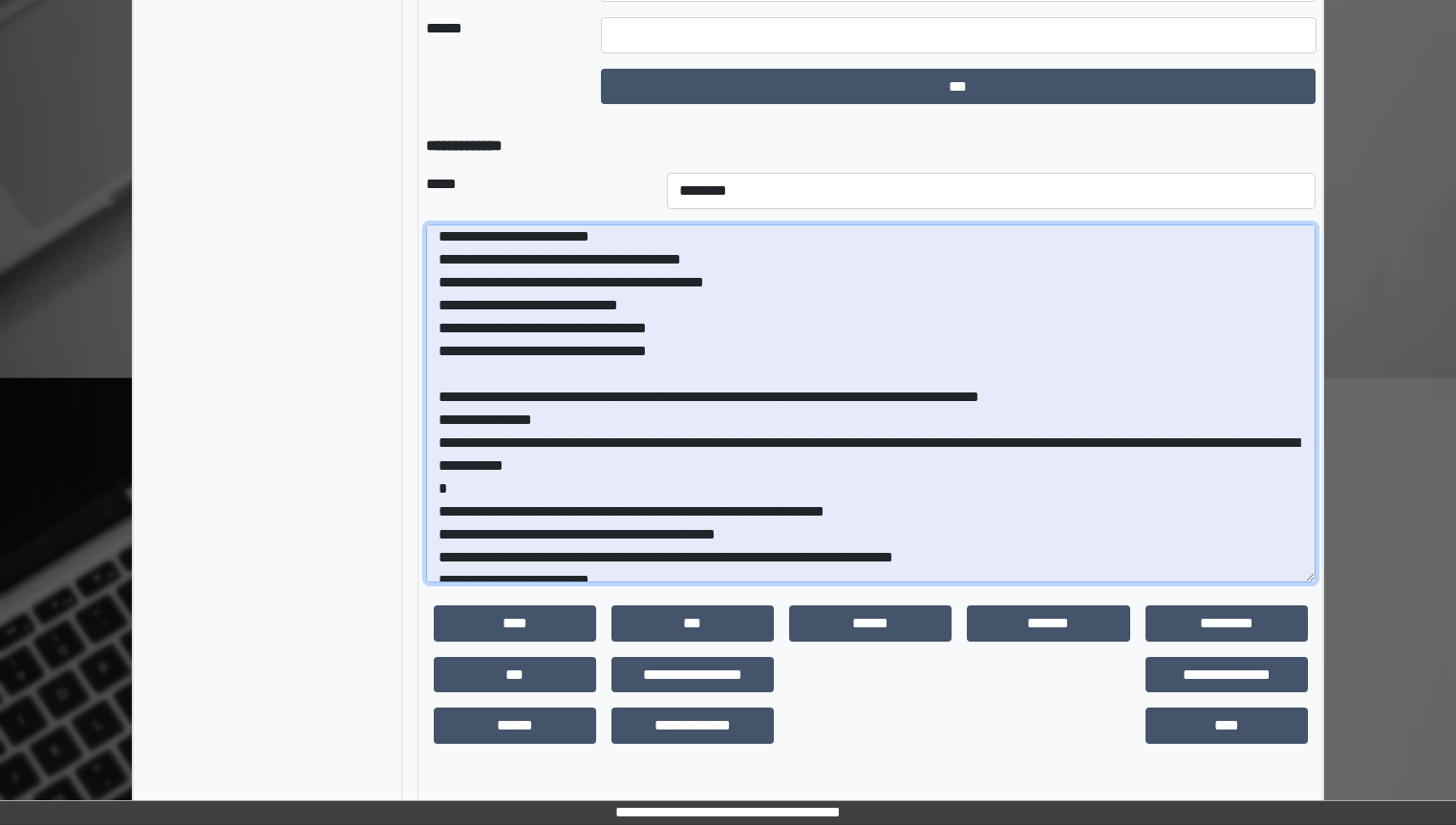 click at bounding box center [870, 403] 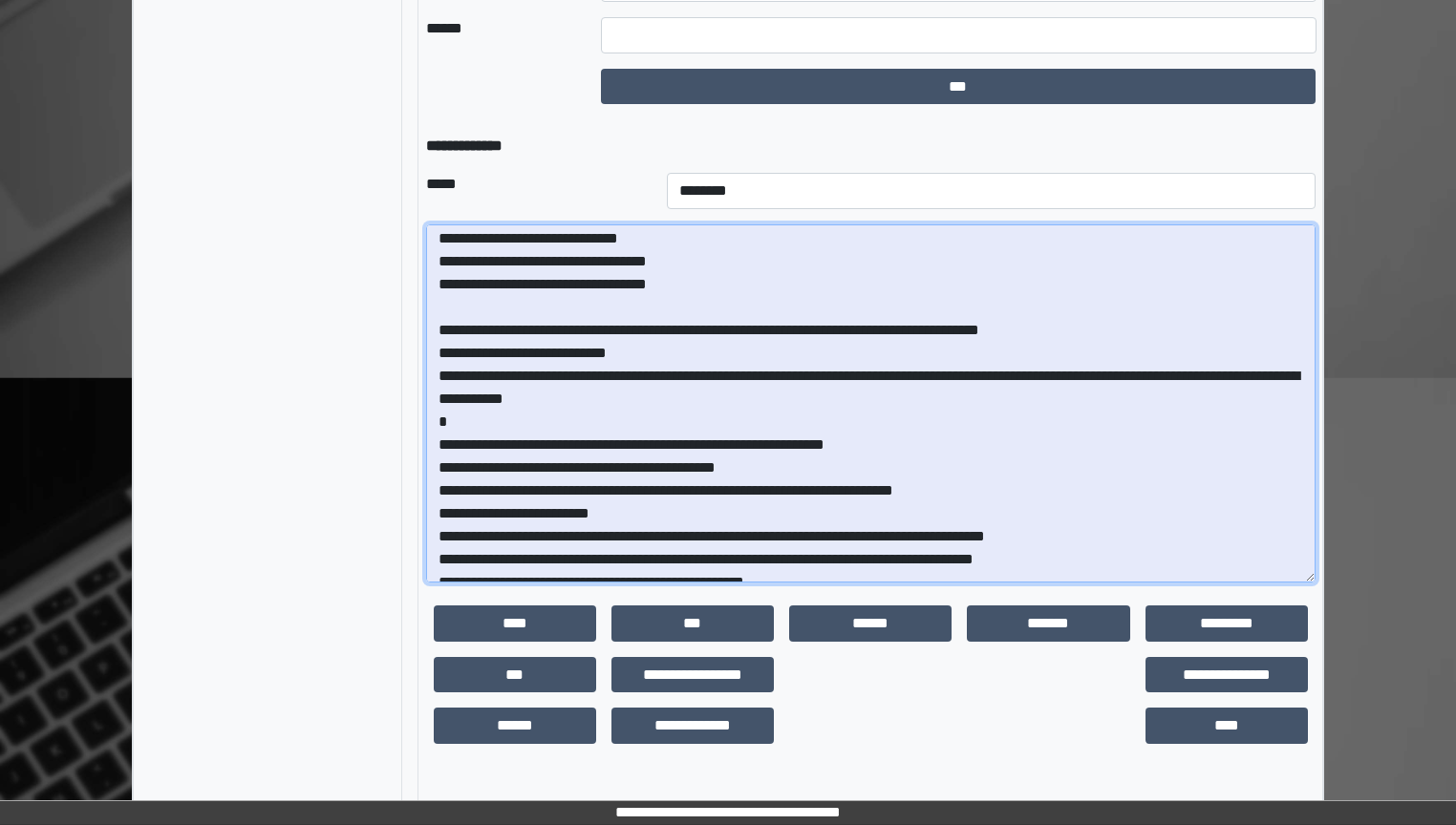 scroll, scrollTop: 548, scrollLeft: 0, axis: vertical 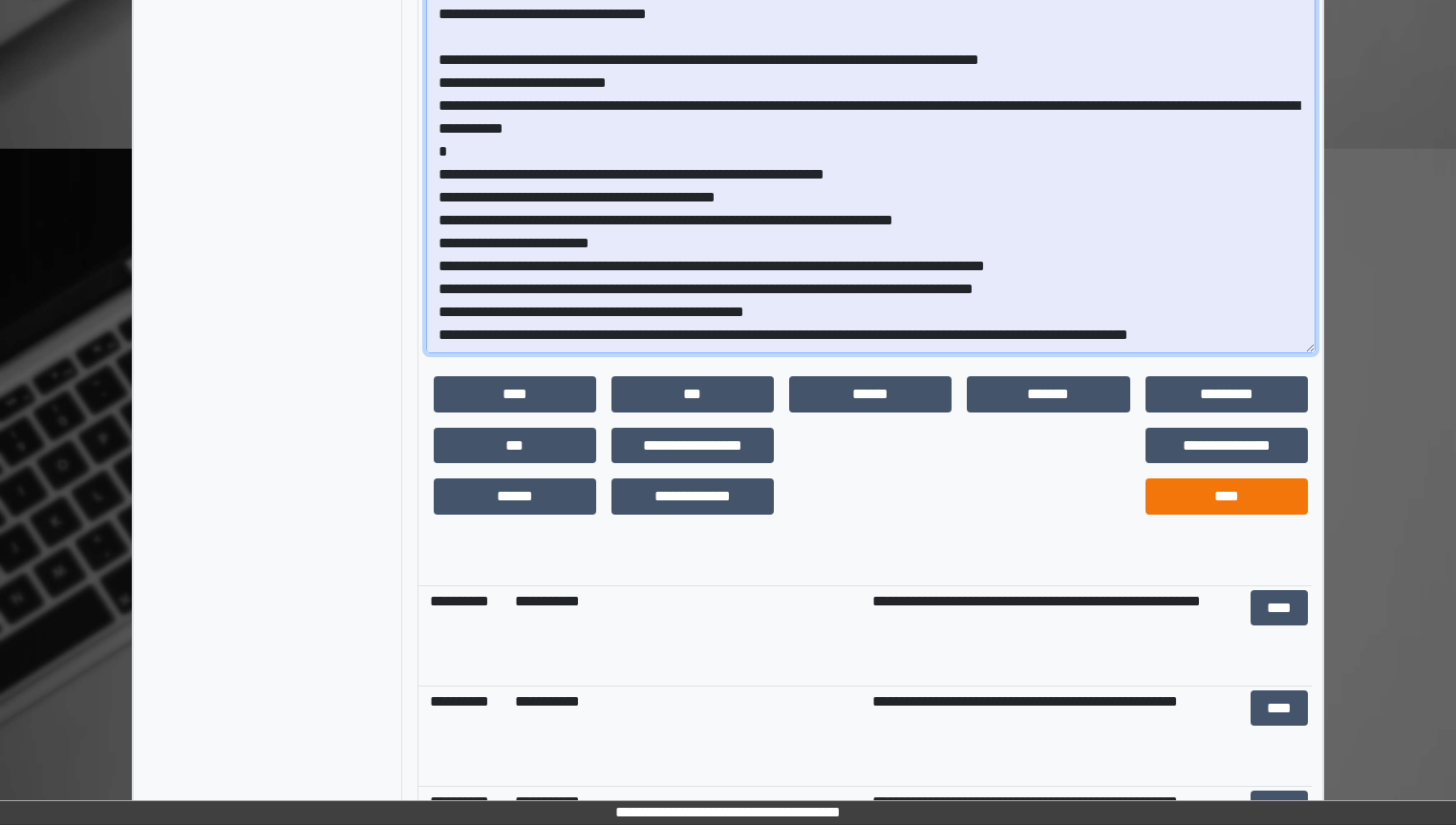 type on "**********" 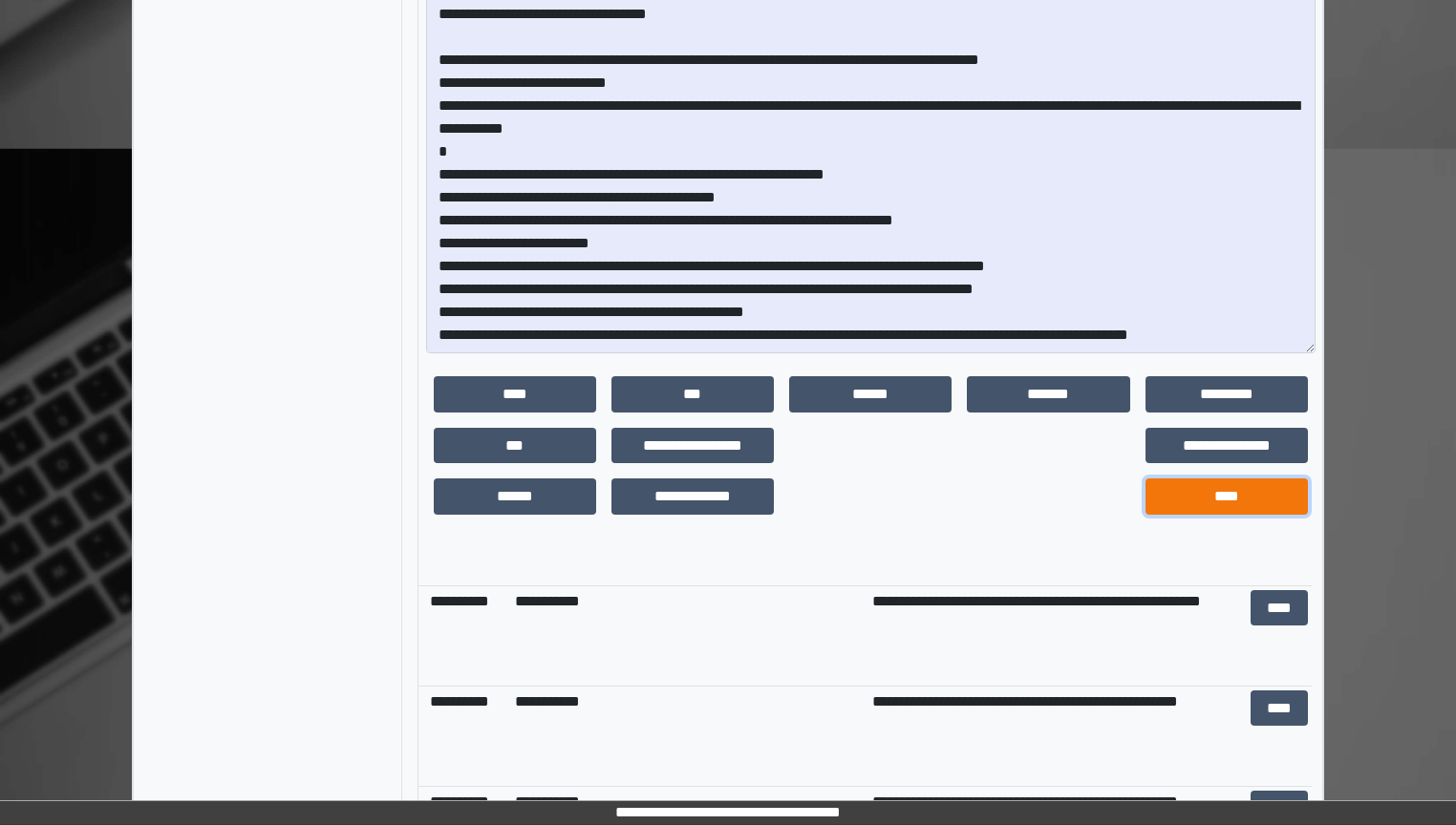 click on "****" at bounding box center [1227, 497] 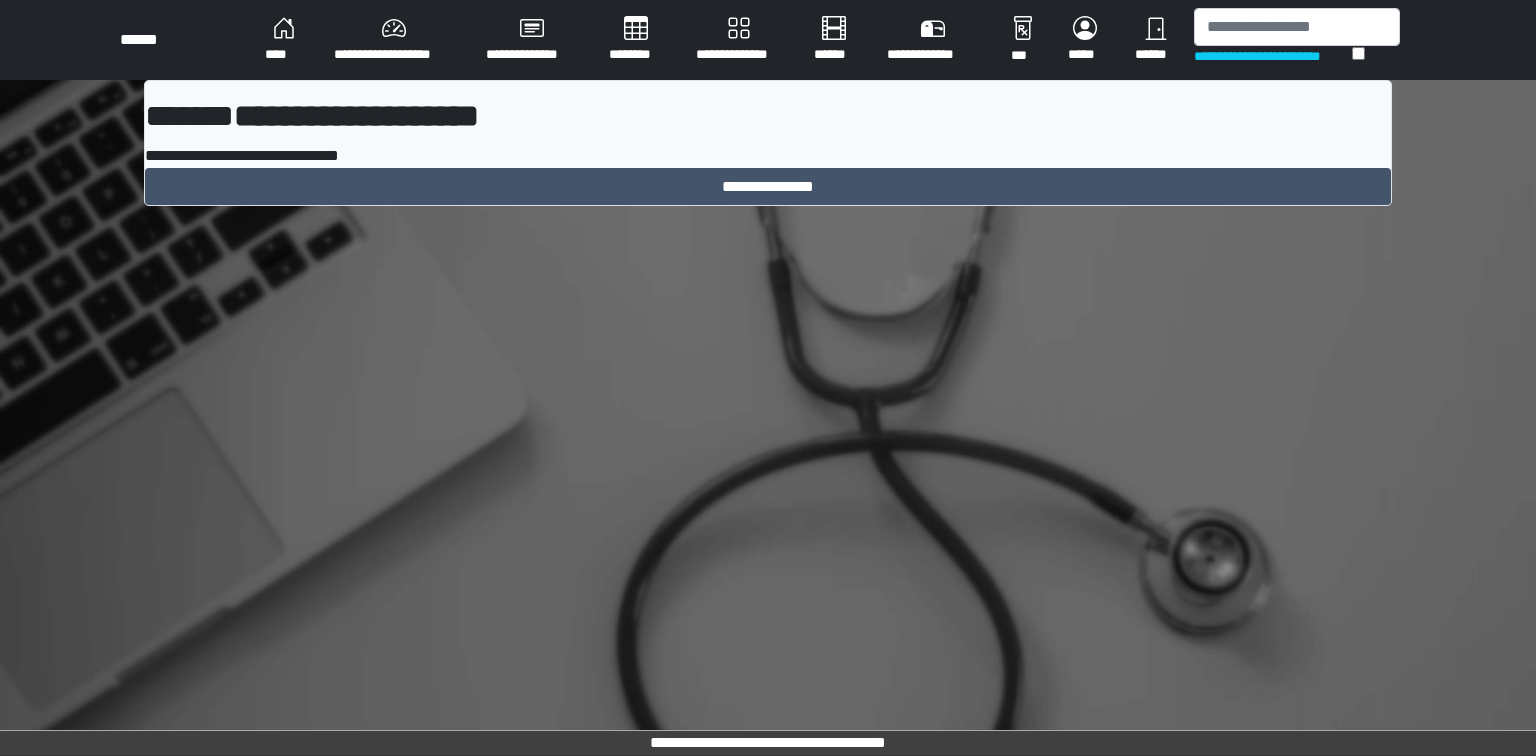 scroll, scrollTop: 0, scrollLeft: 0, axis: both 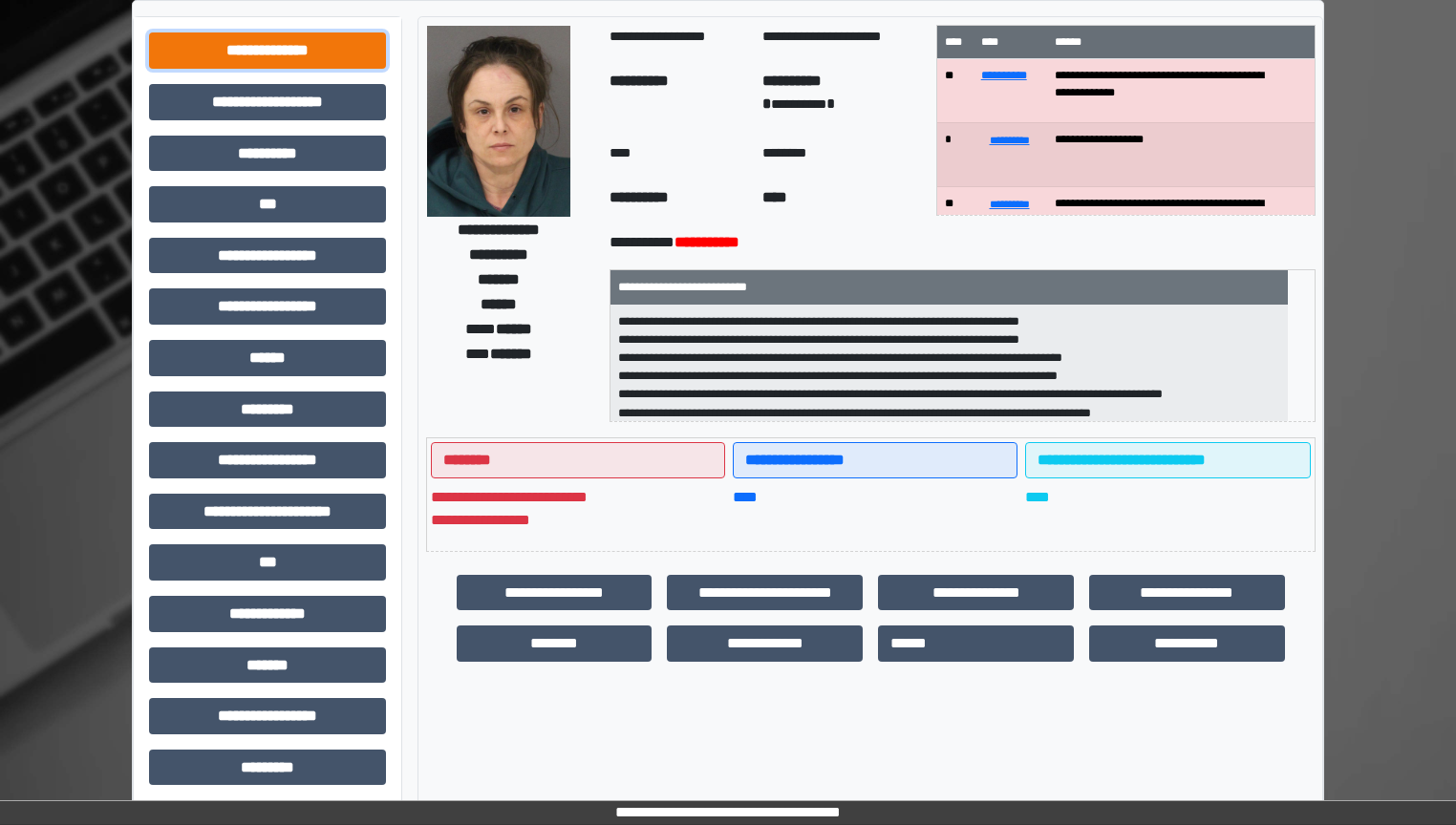 click on "**********" at bounding box center (268, 51) 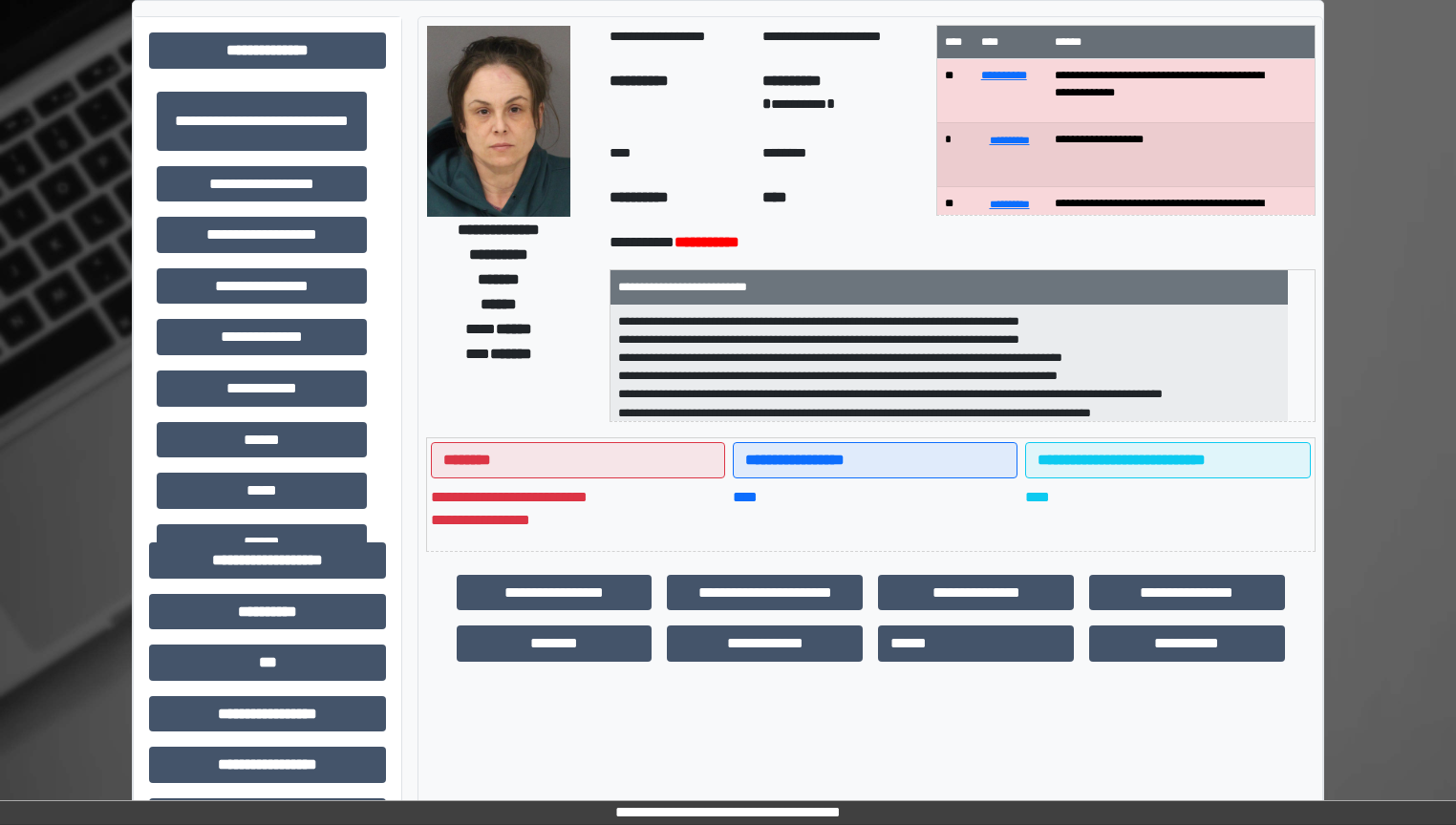click on "**********" at bounding box center (510, 223) 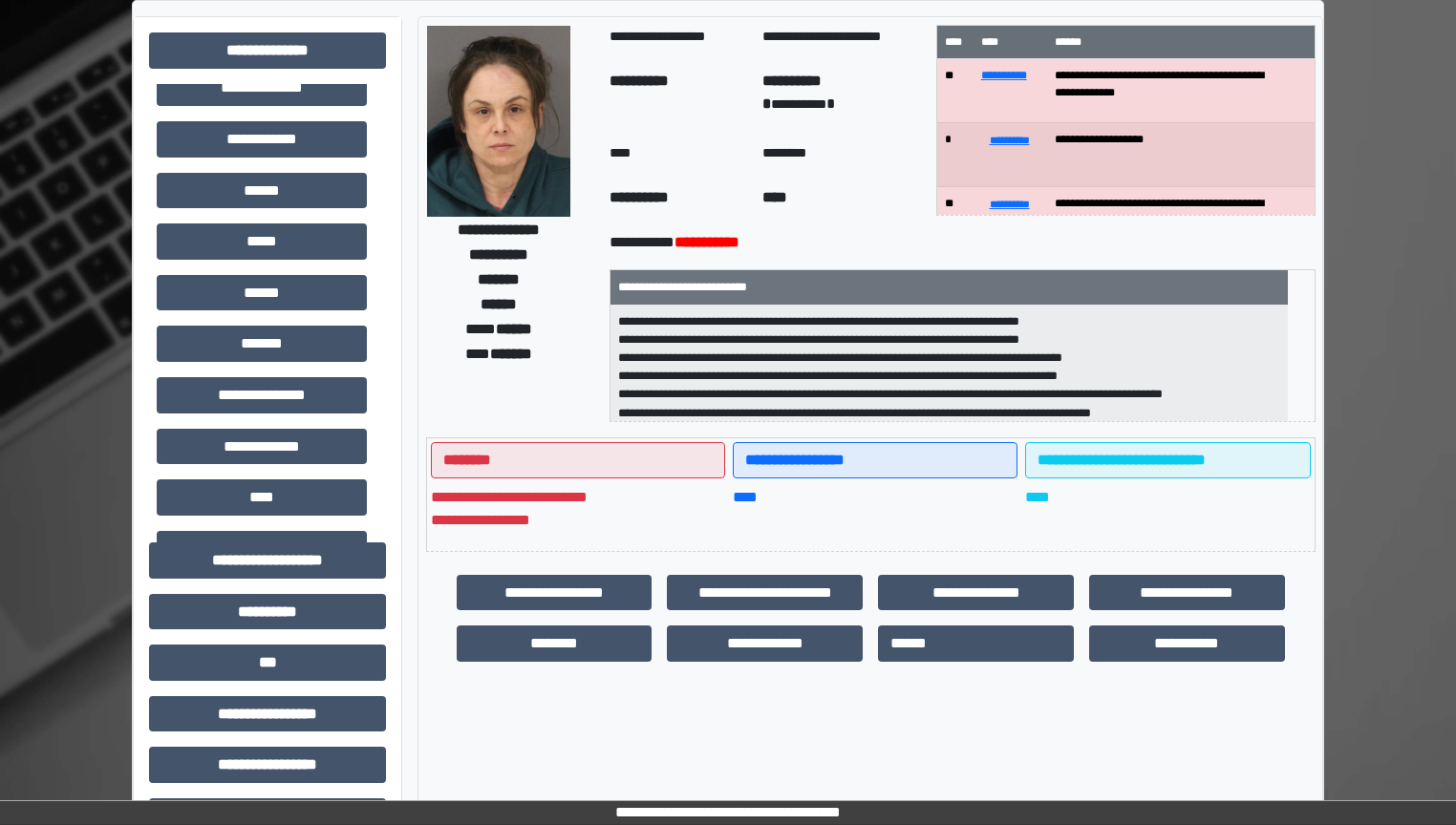 scroll, scrollTop: 306, scrollLeft: 0, axis: vertical 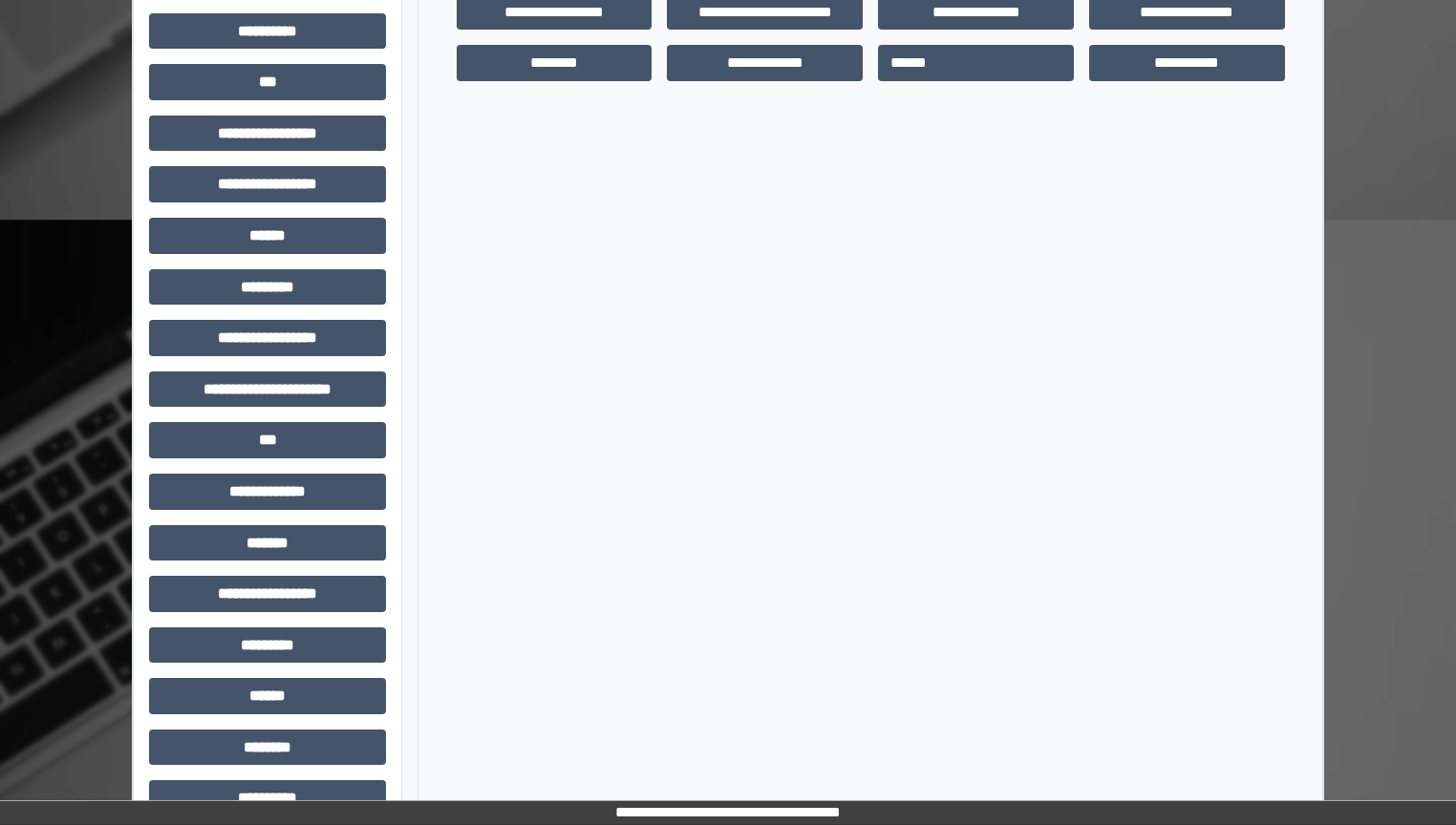click on "**********" at bounding box center [728, 813] 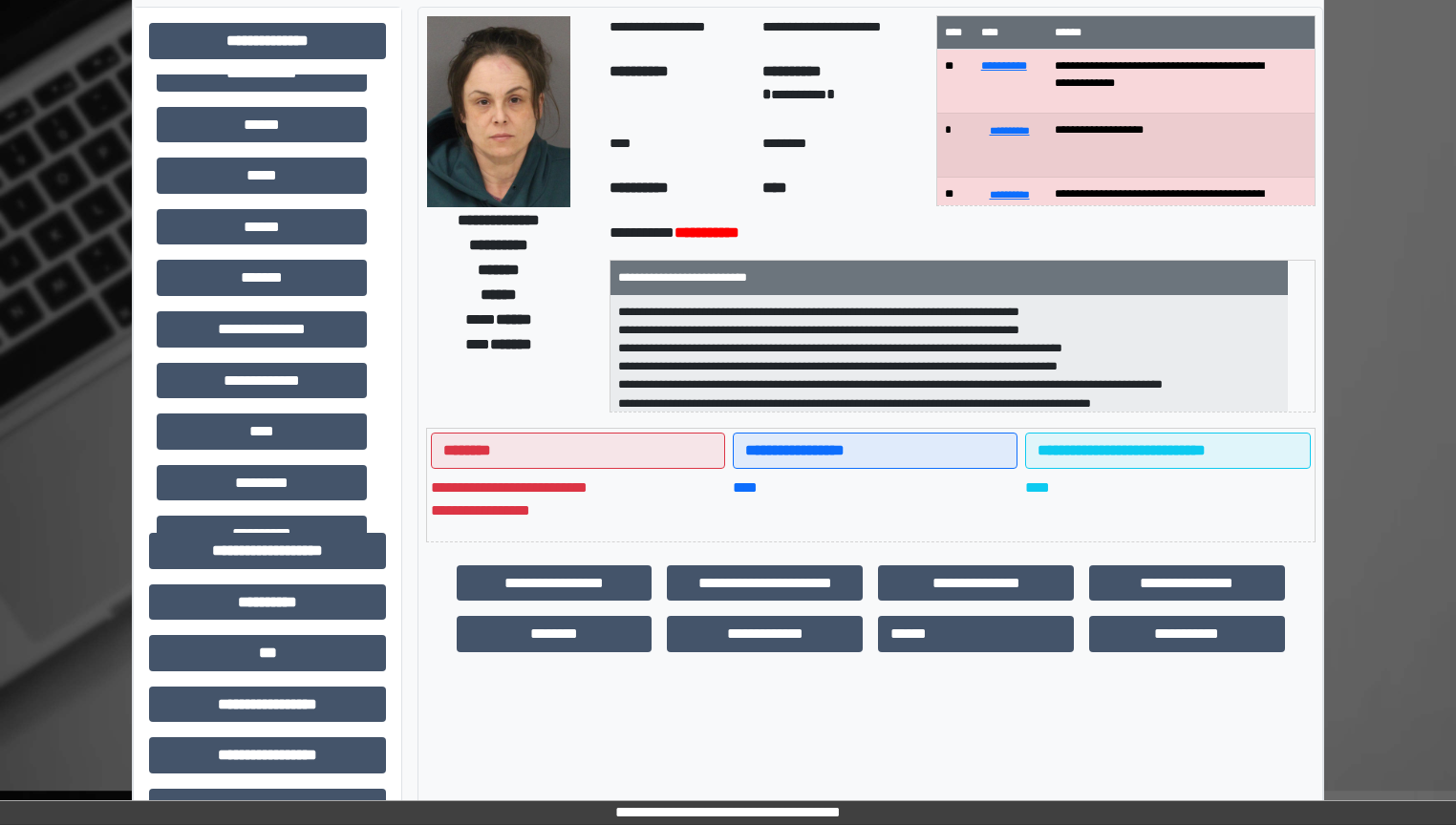 scroll, scrollTop: 71, scrollLeft: 0, axis: vertical 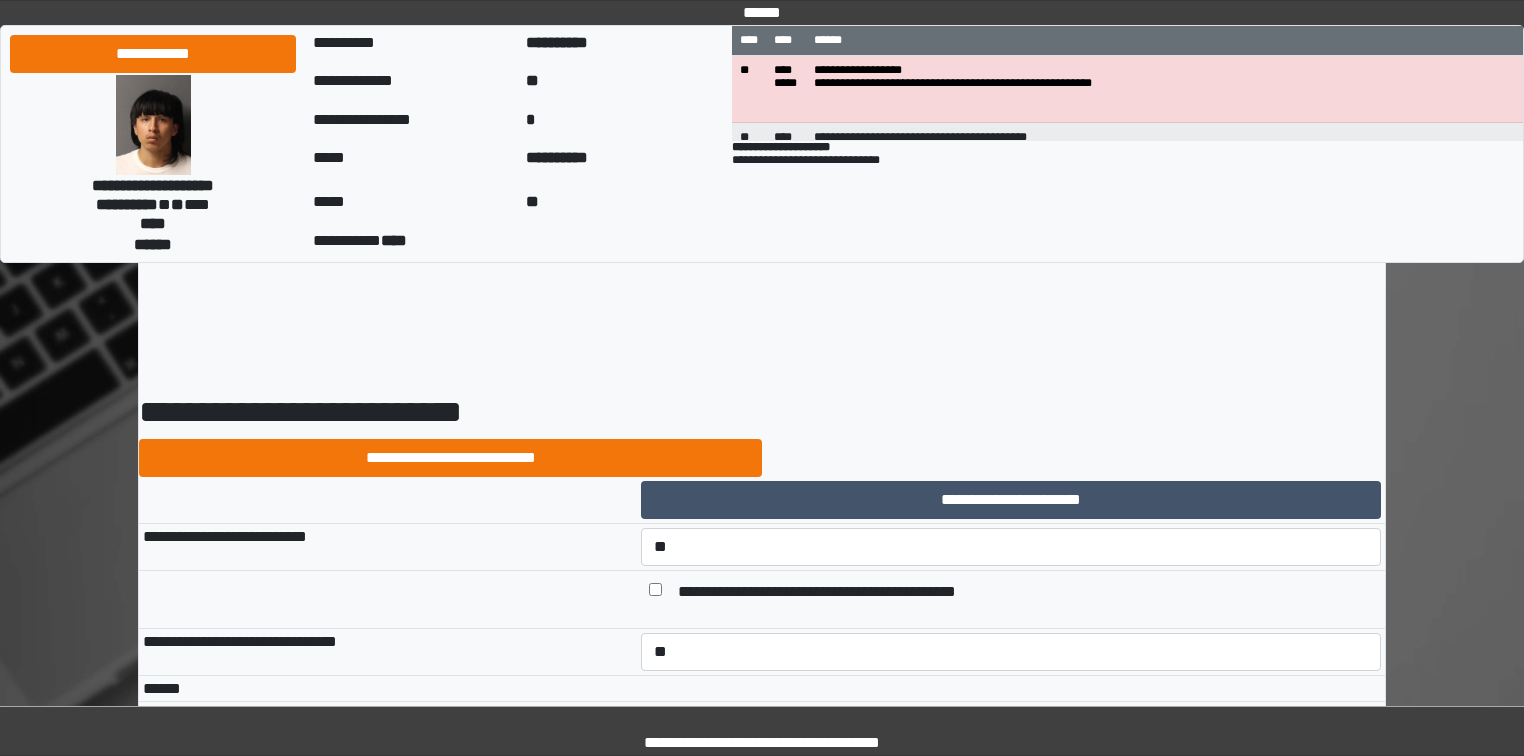 select on "*" 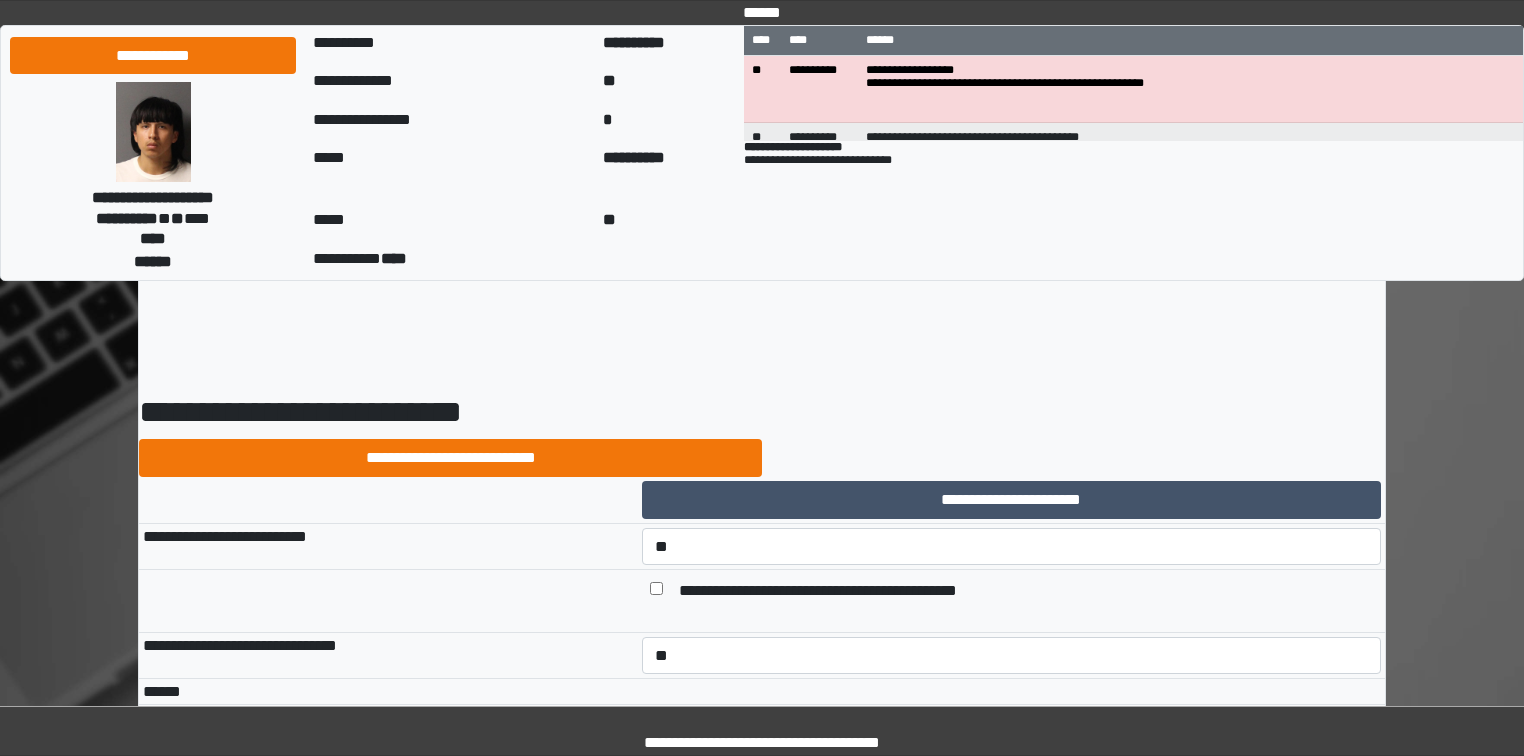 scroll, scrollTop: 9192, scrollLeft: 0, axis: vertical 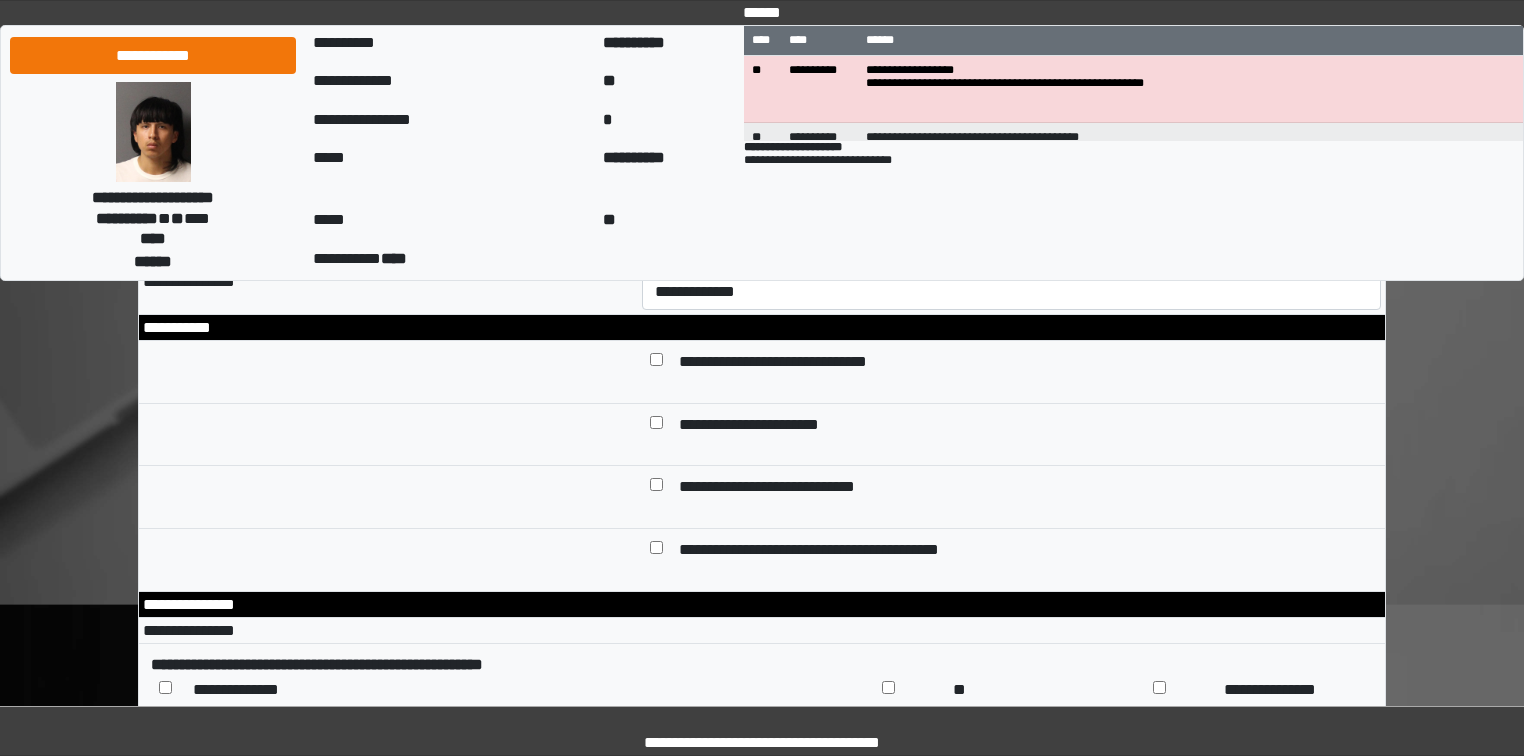 paste on "**********" 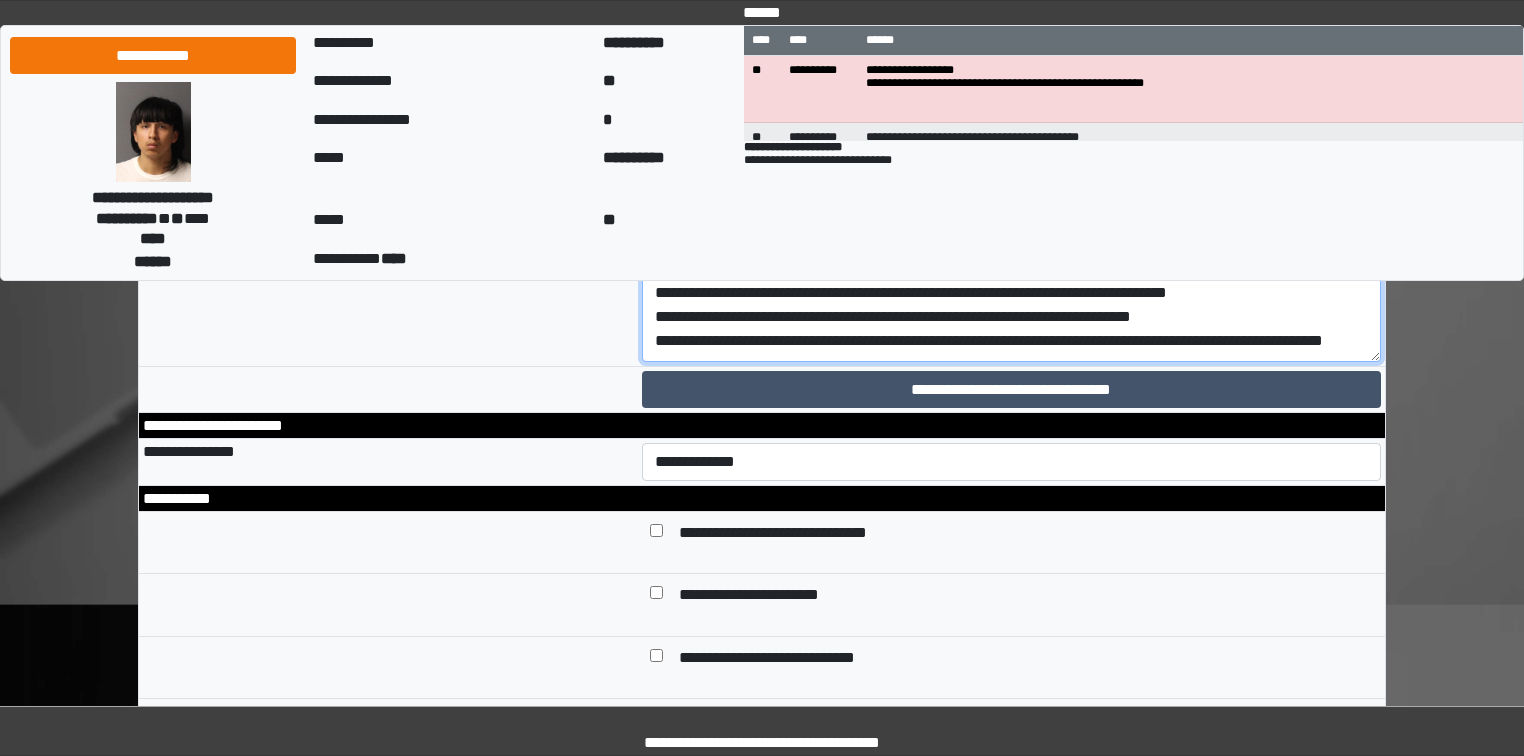 drag, startPoint x: 1376, startPoint y: 448, endPoint x: 1384, endPoint y: 649, distance: 201.15913 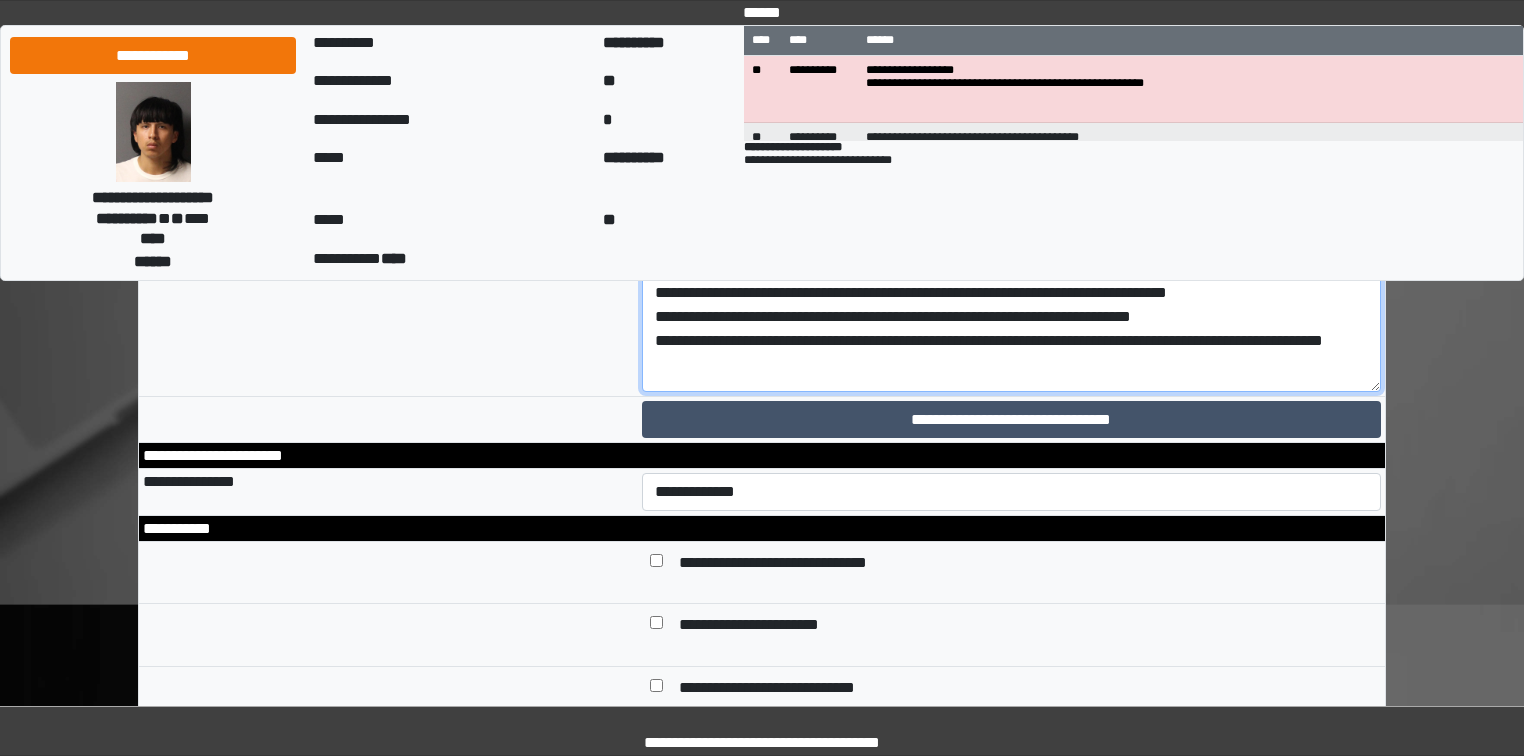 click on "**********" at bounding box center (1012, 237) 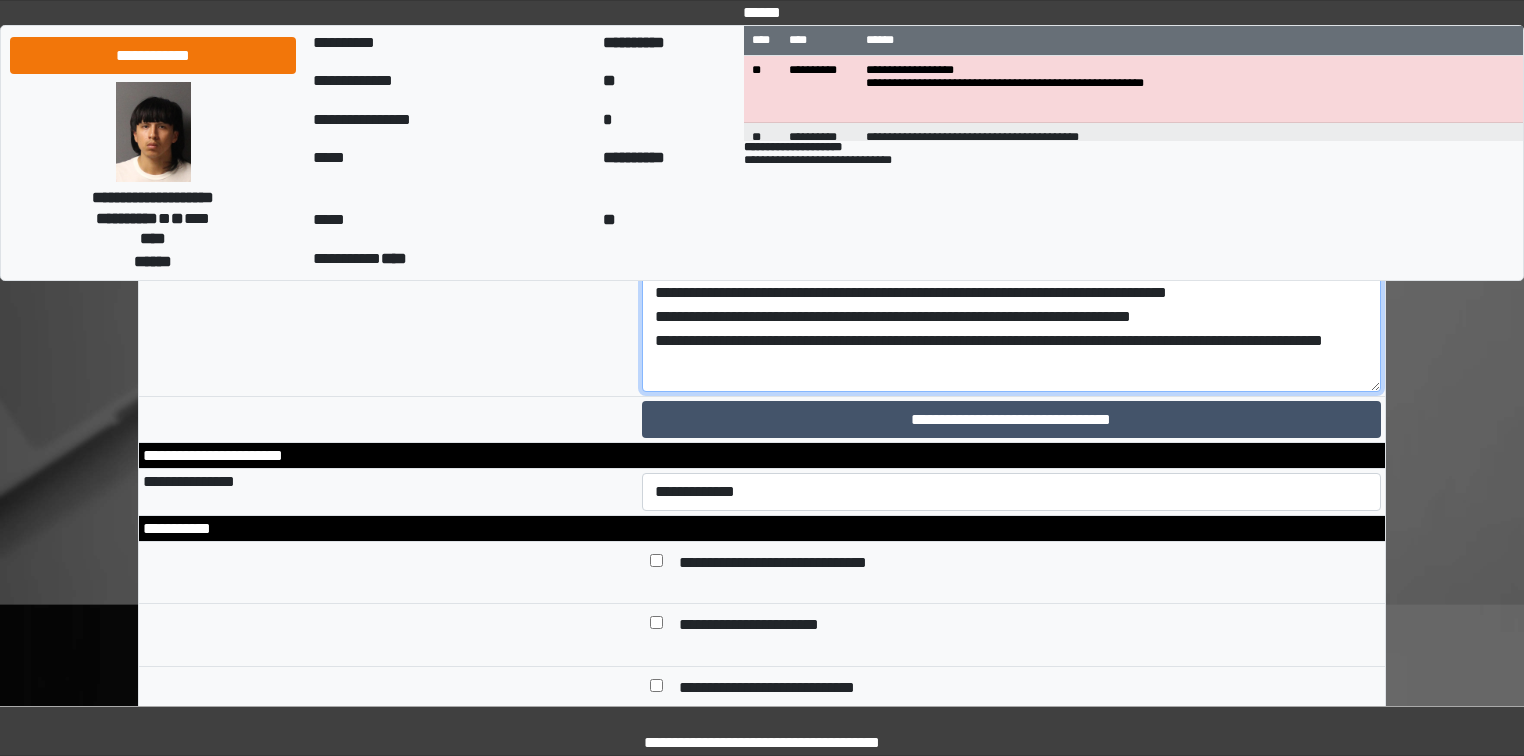 click on "**********" at bounding box center (1012, 237) 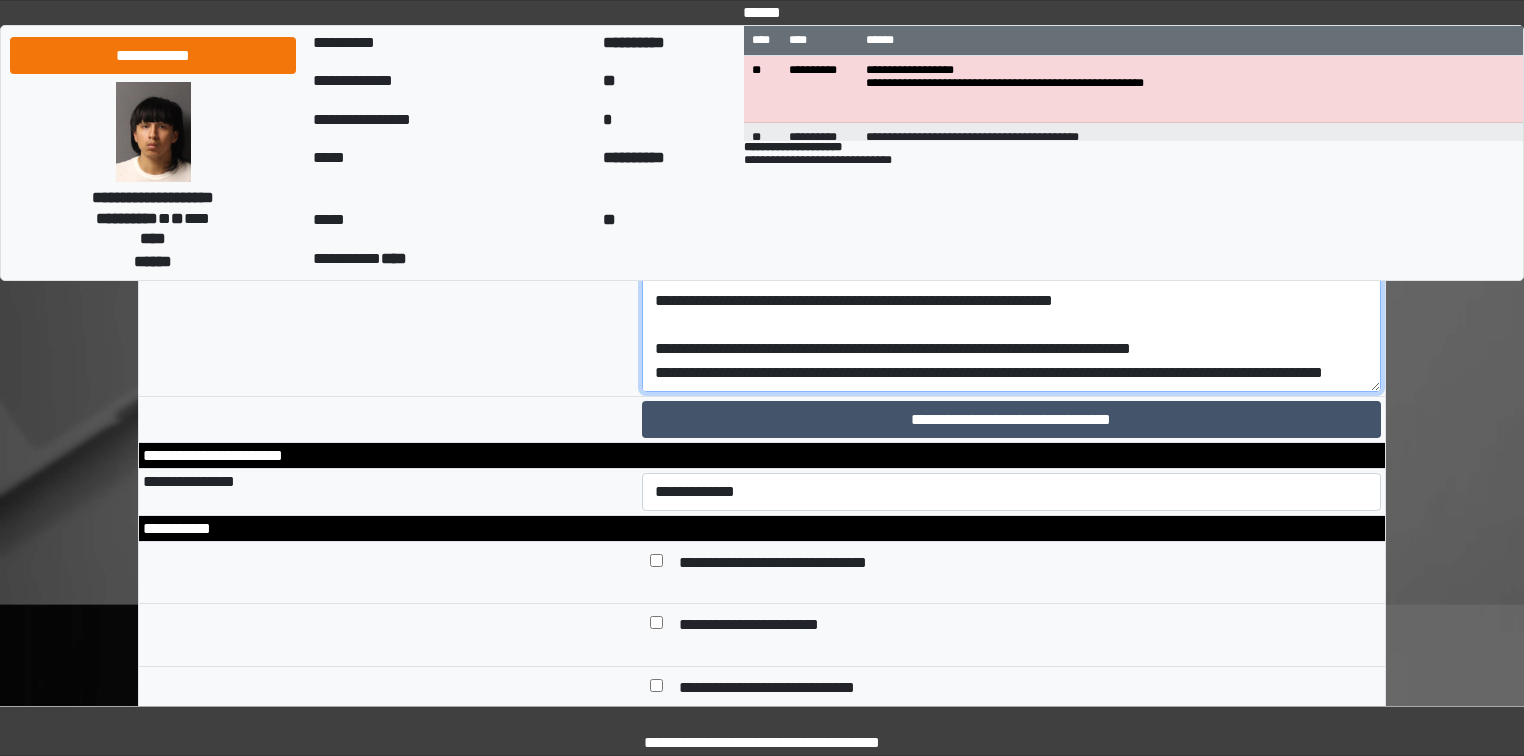scroll, scrollTop: 80, scrollLeft: 0, axis: vertical 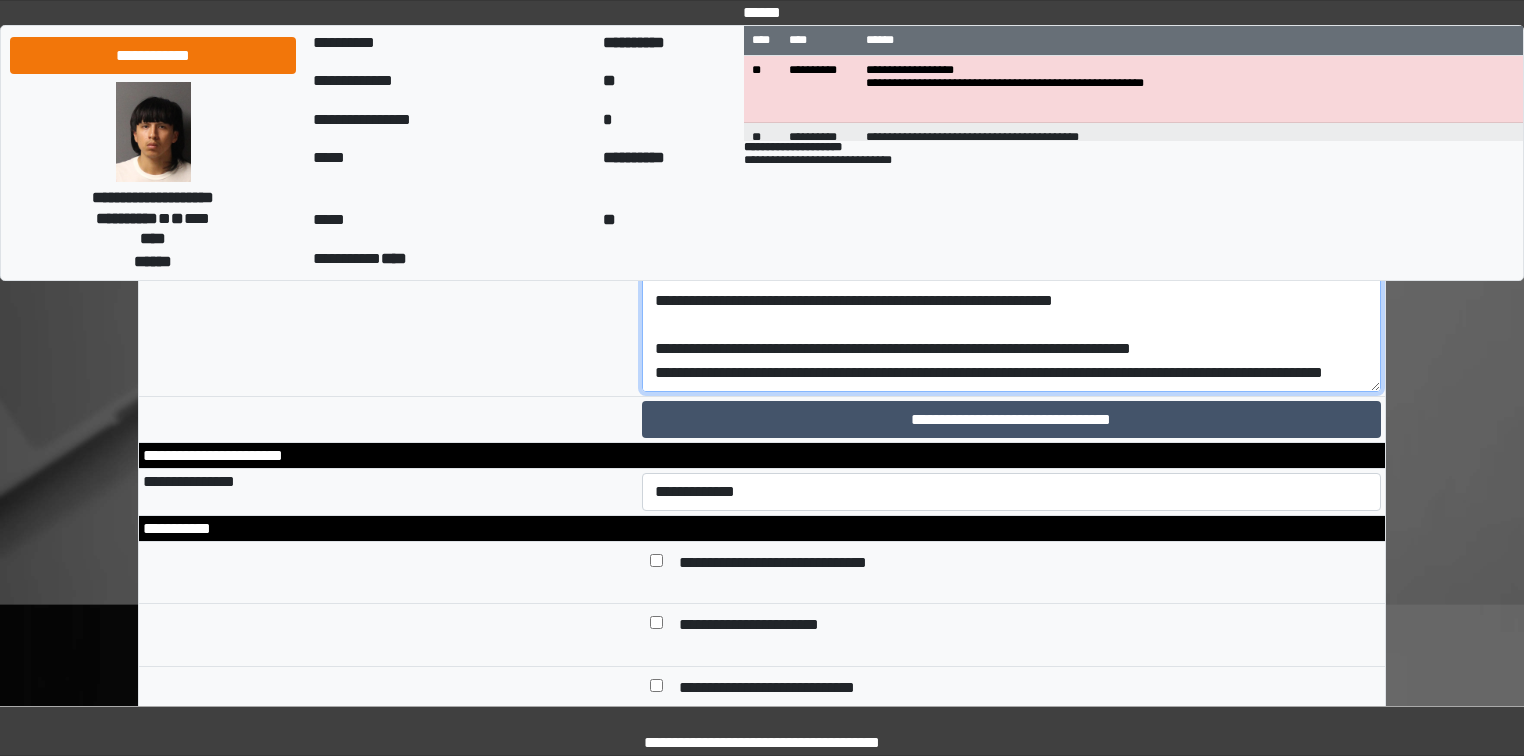 click on "**********" at bounding box center [1012, 237] 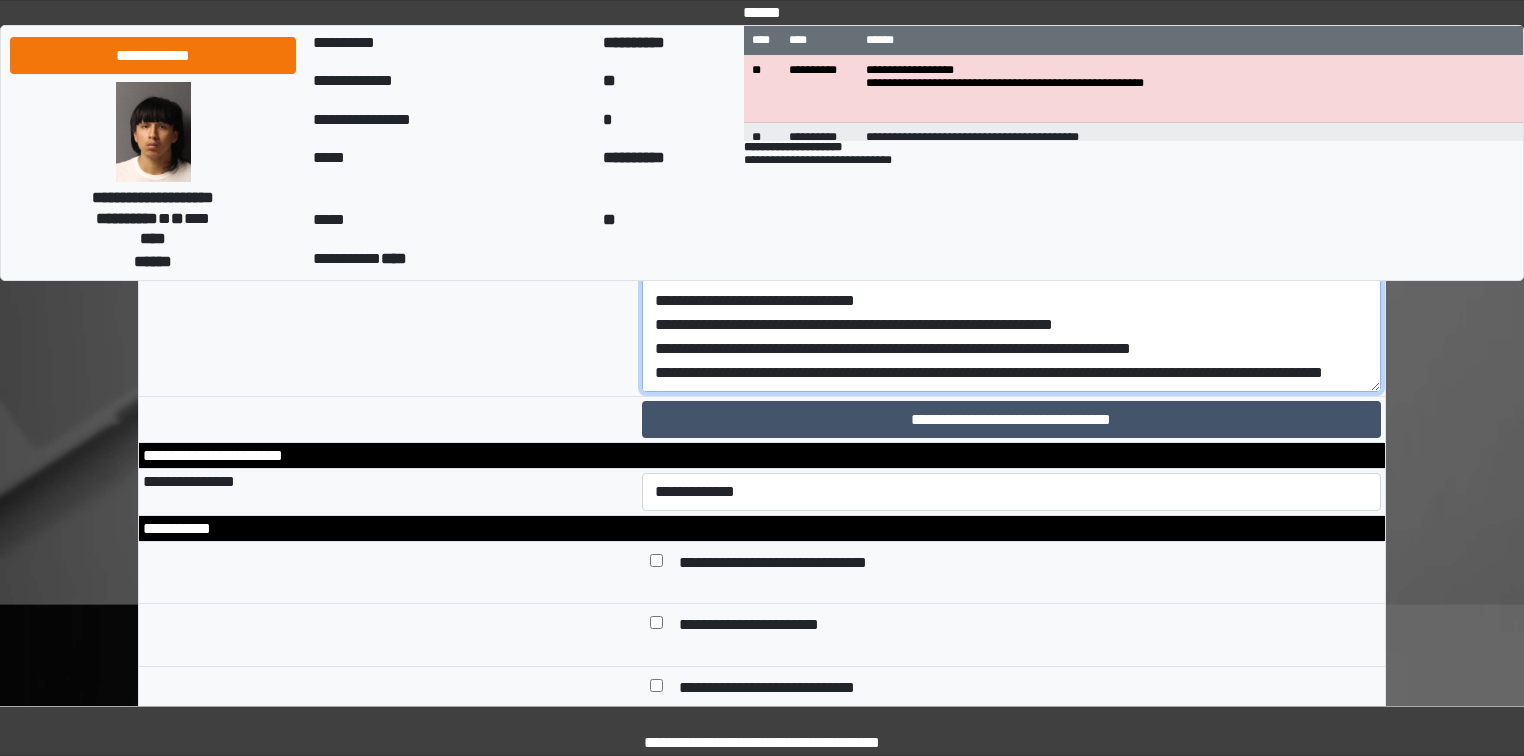 scroll, scrollTop: 0, scrollLeft: 0, axis: both 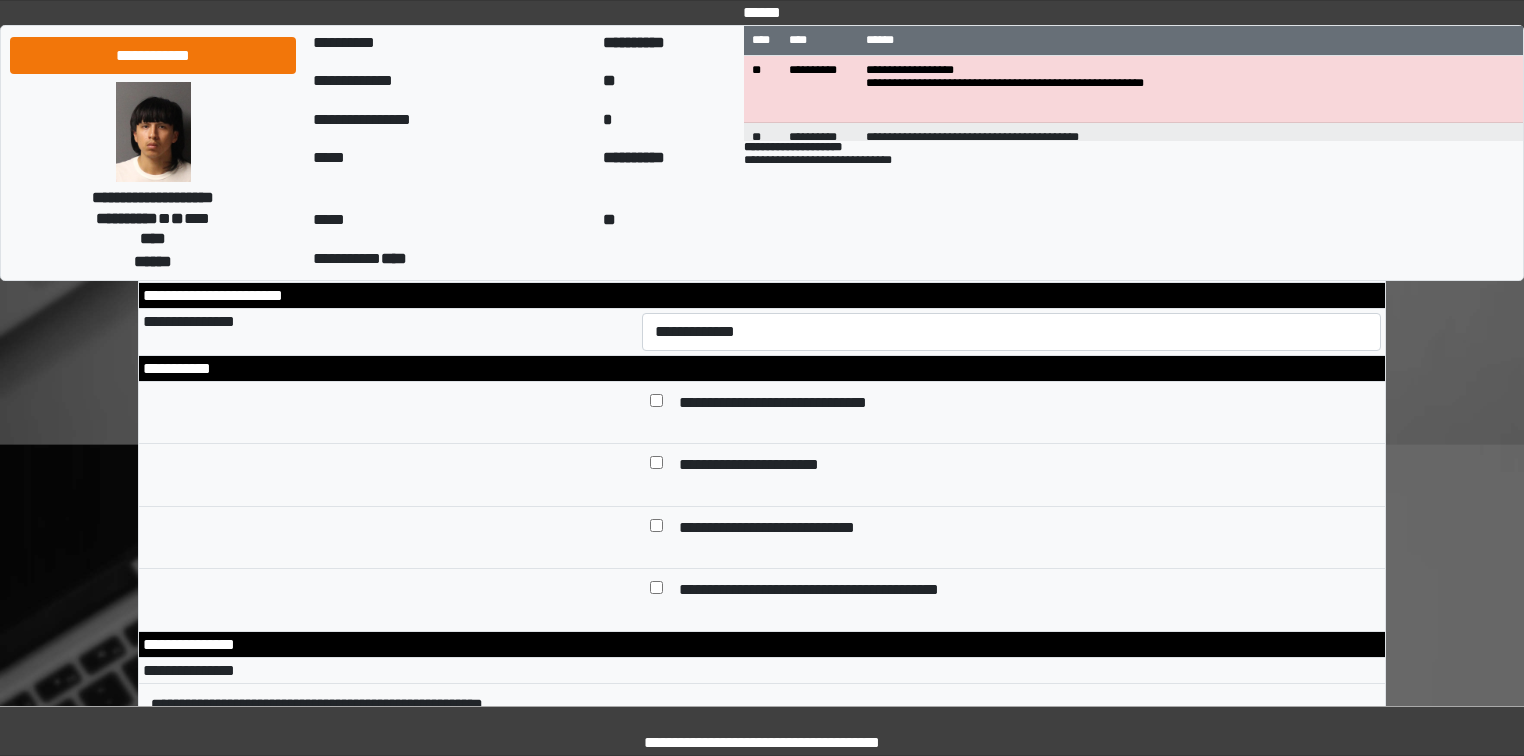 type on "**********" 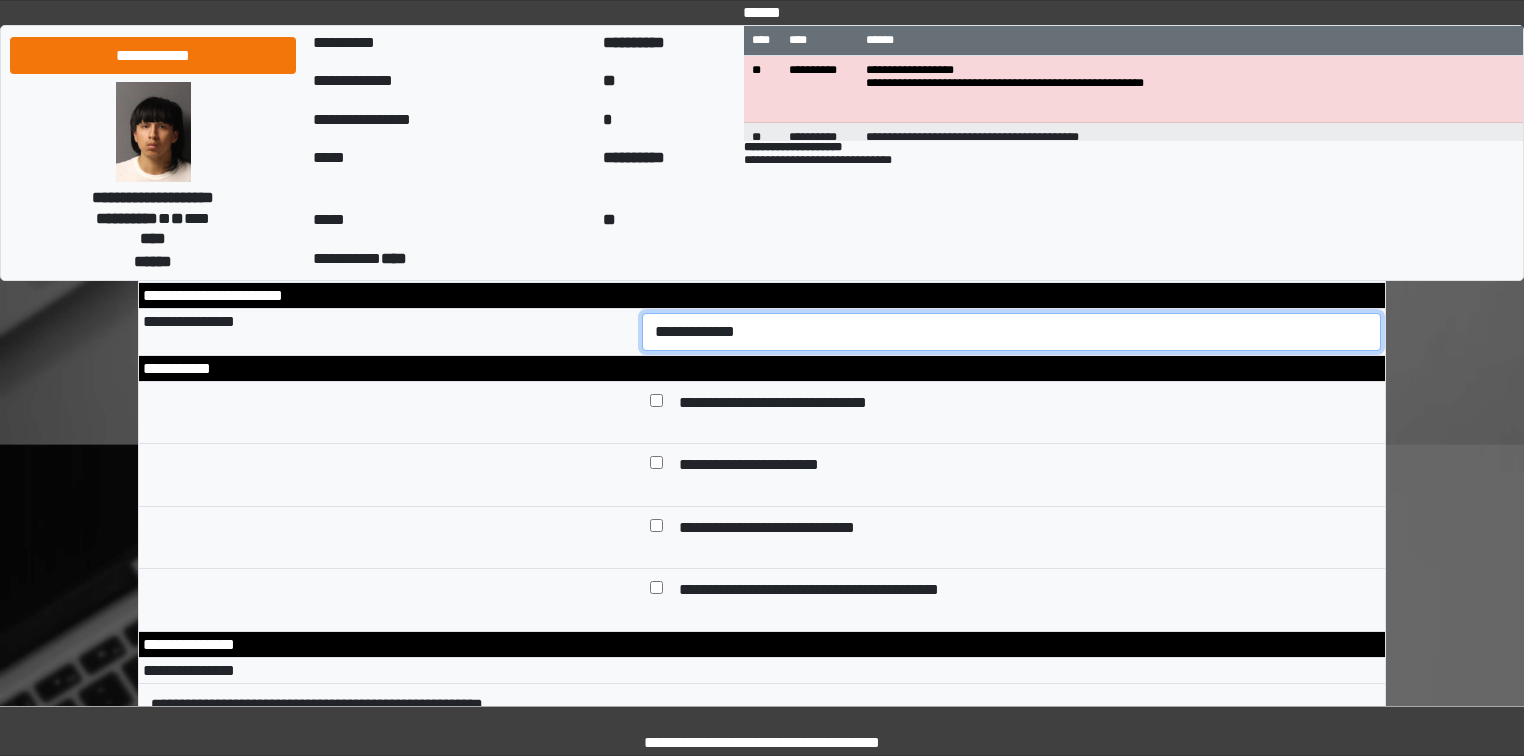 click on "**********" at bounding box center (1012, 332) 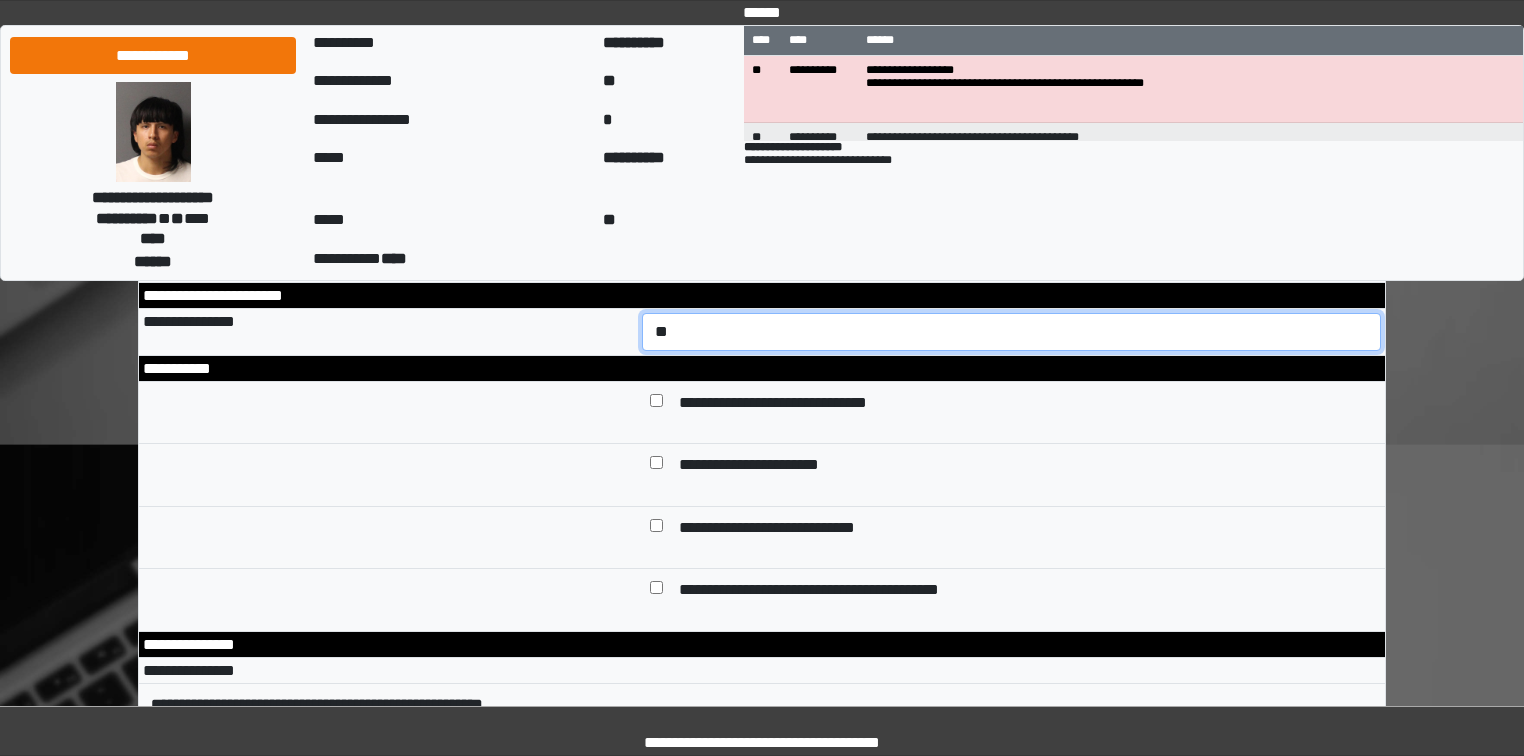 click on "**********" at bounding box center [1012, 332] 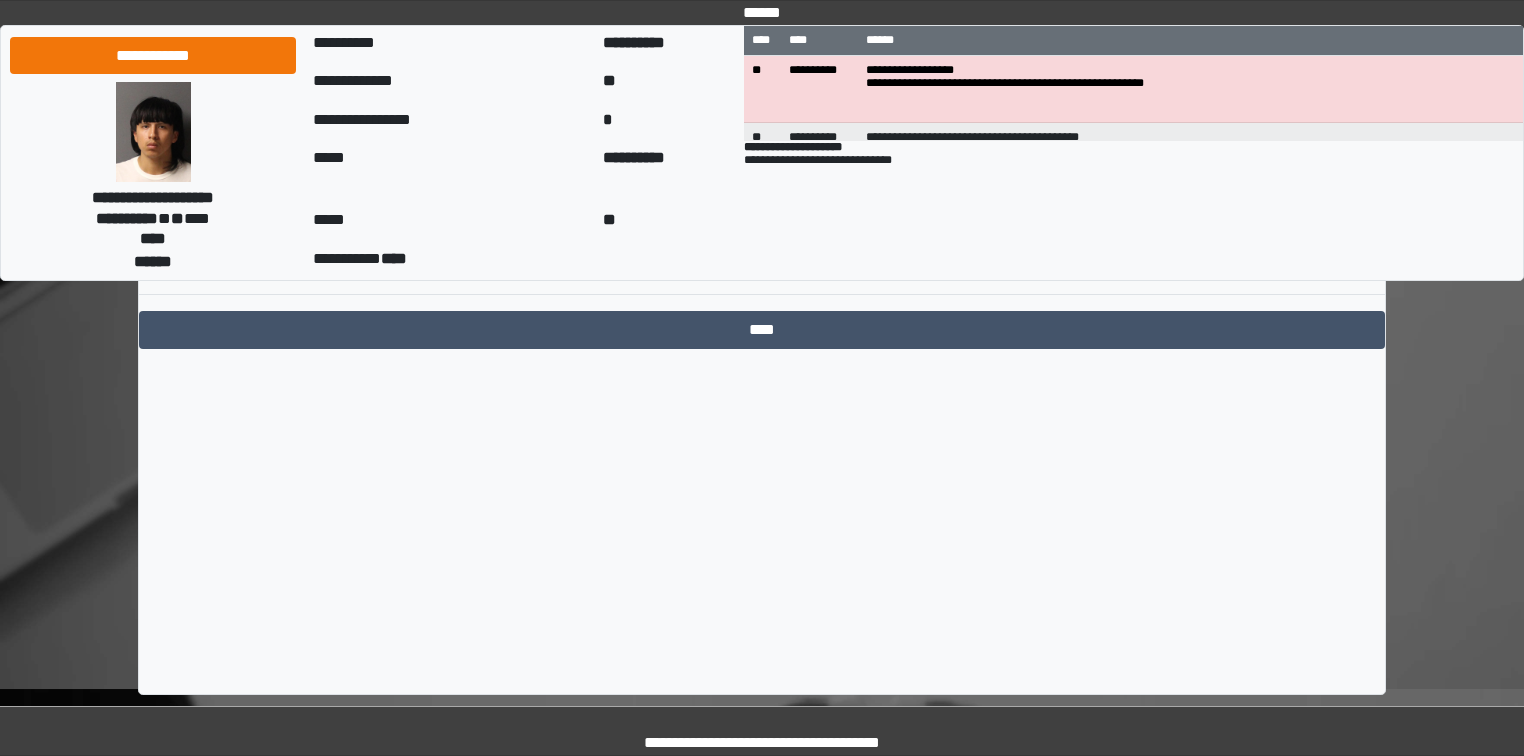 scroll, scrollTop: 9903, scrollLeft: 0, axis: vertical 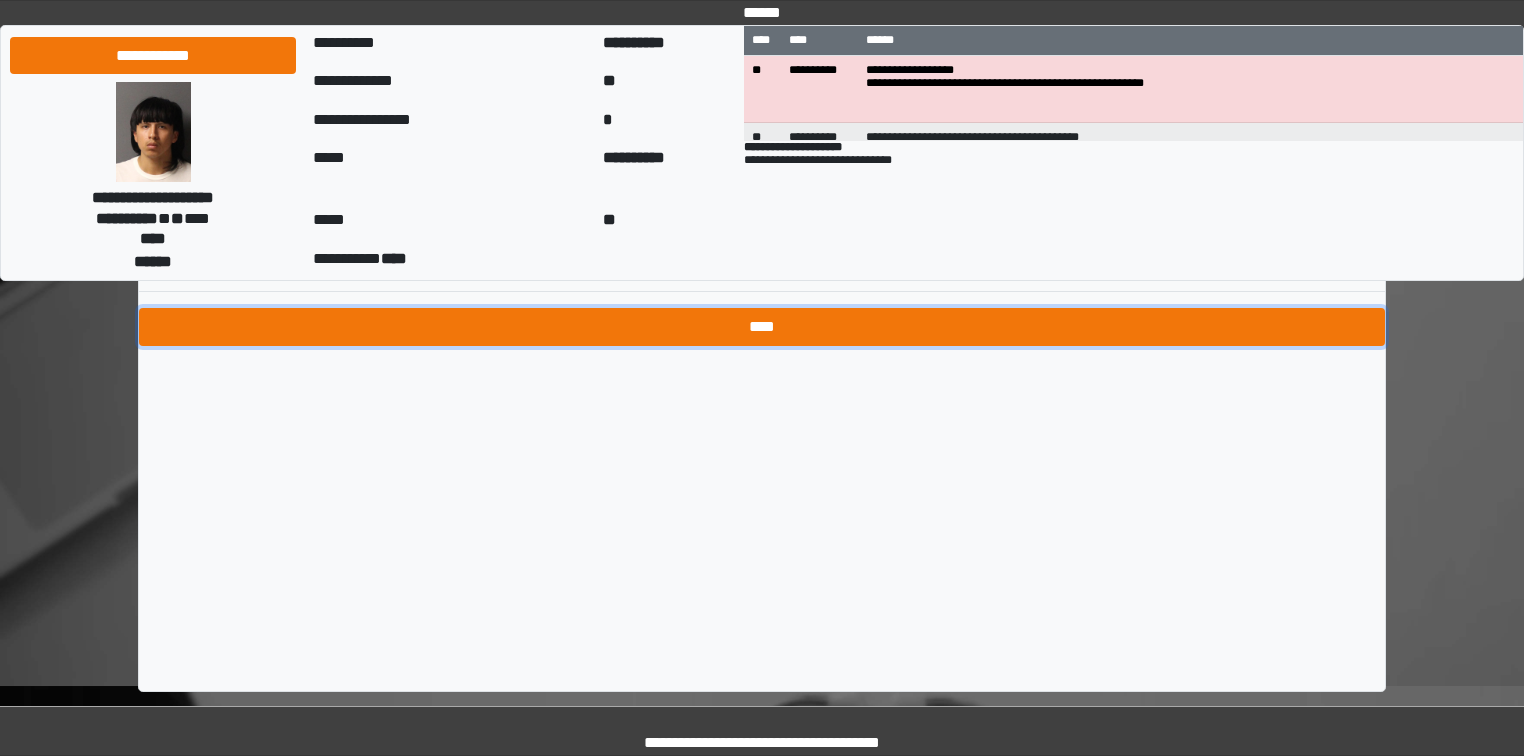 click on "****" at bounding box center (762, 327) 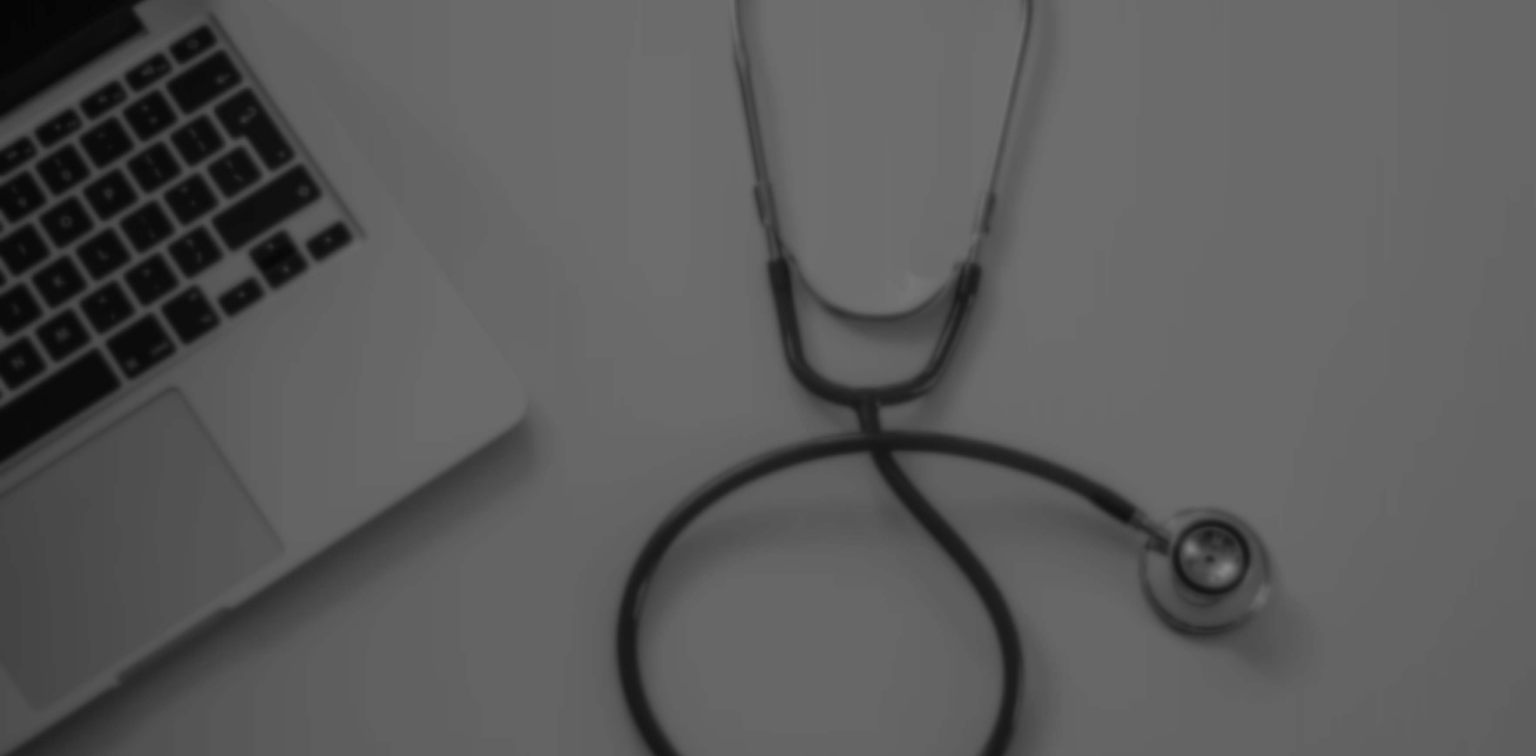 scroll, scrollTop: 0, scrollLeft: 0, axis: both 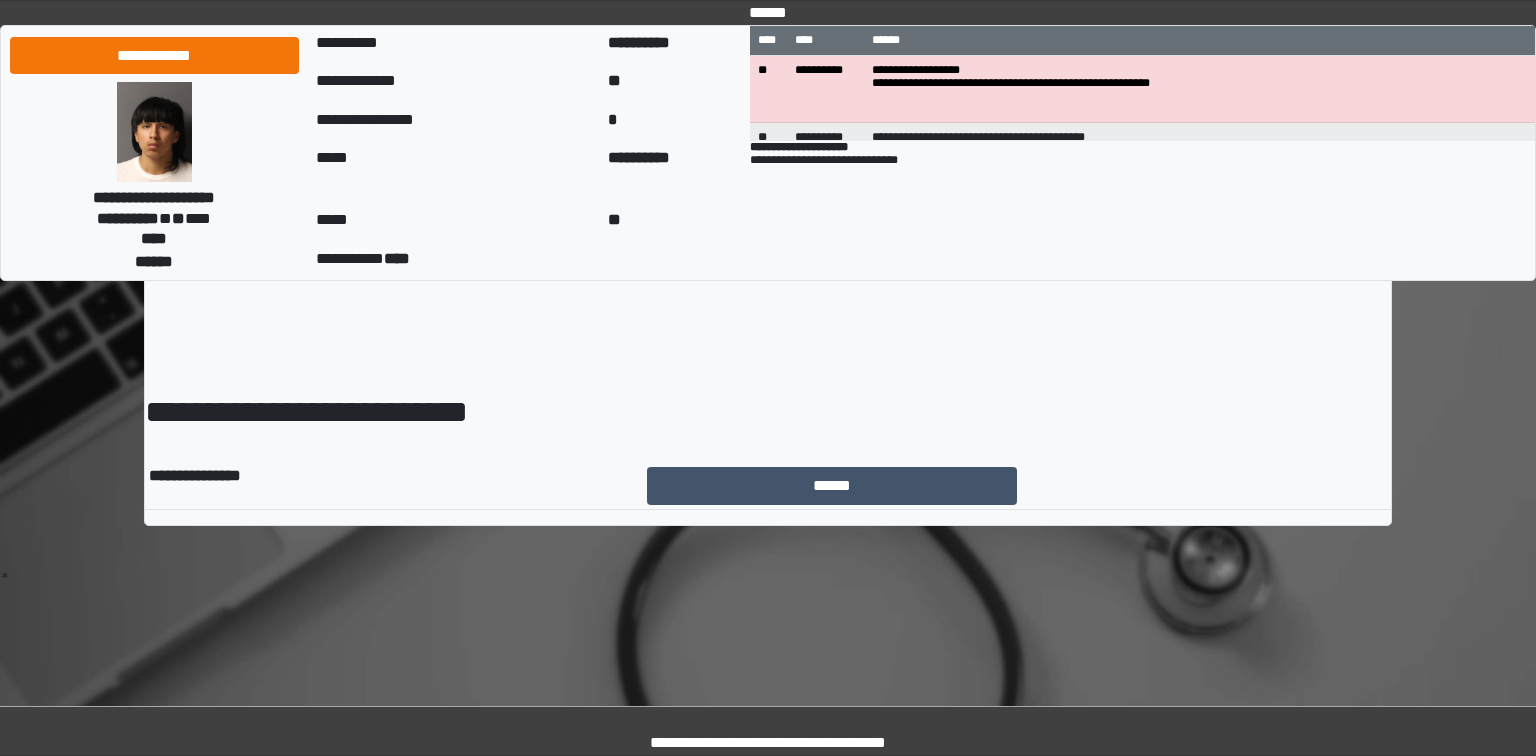 click on "**********" at bounding box center [825, 89] 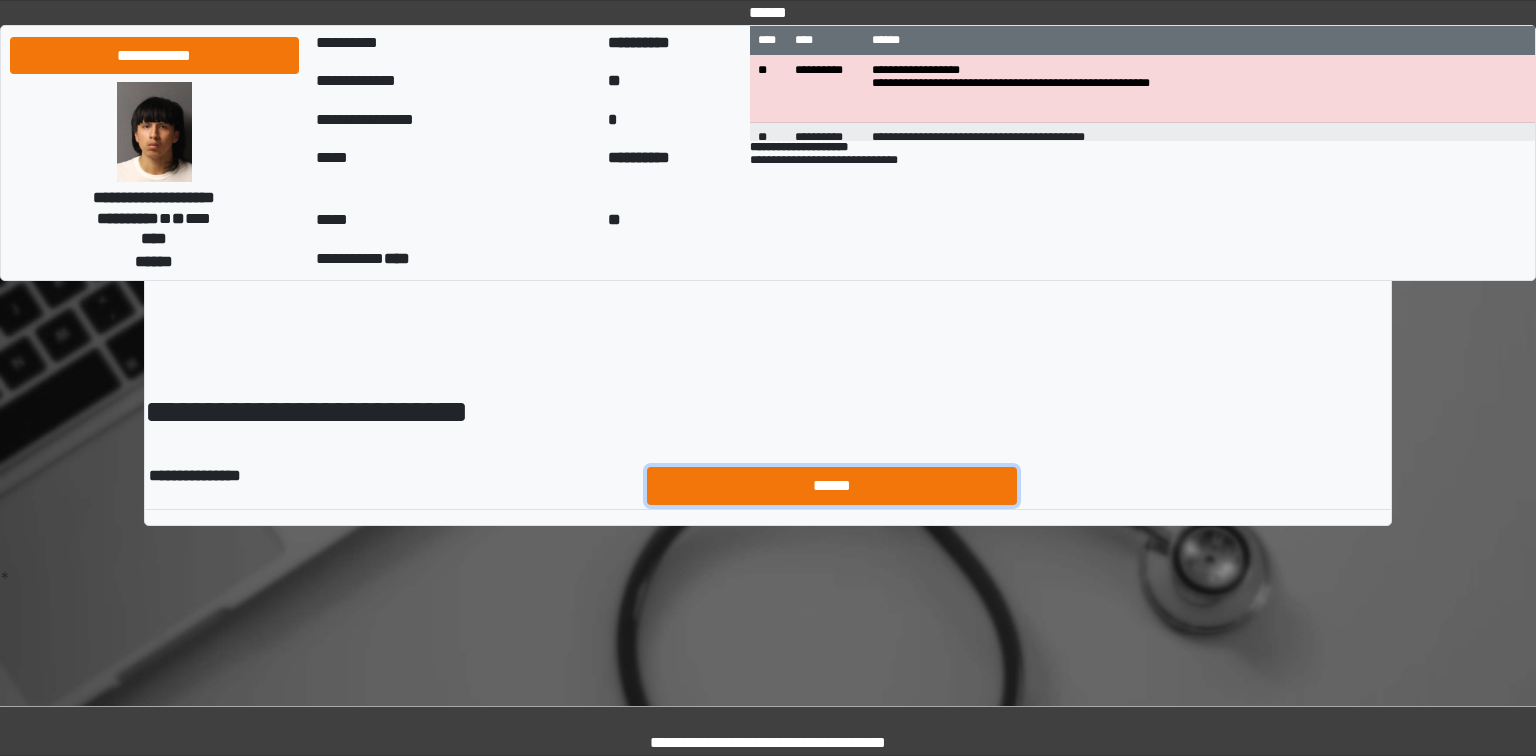 click on "******" at bounding box center (832, 486) 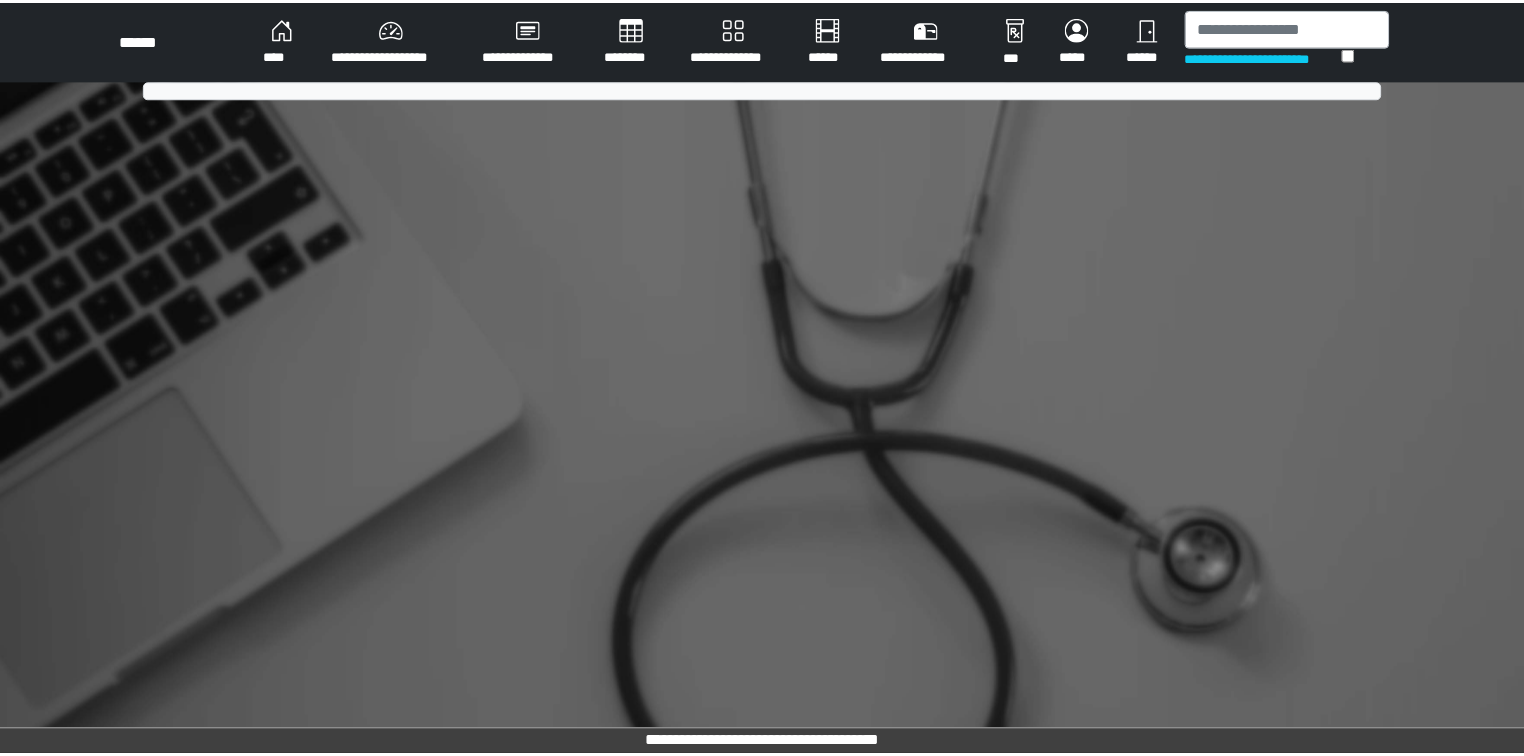 scroll, scrollTop: 0, scrollLeft: 0, axis: both 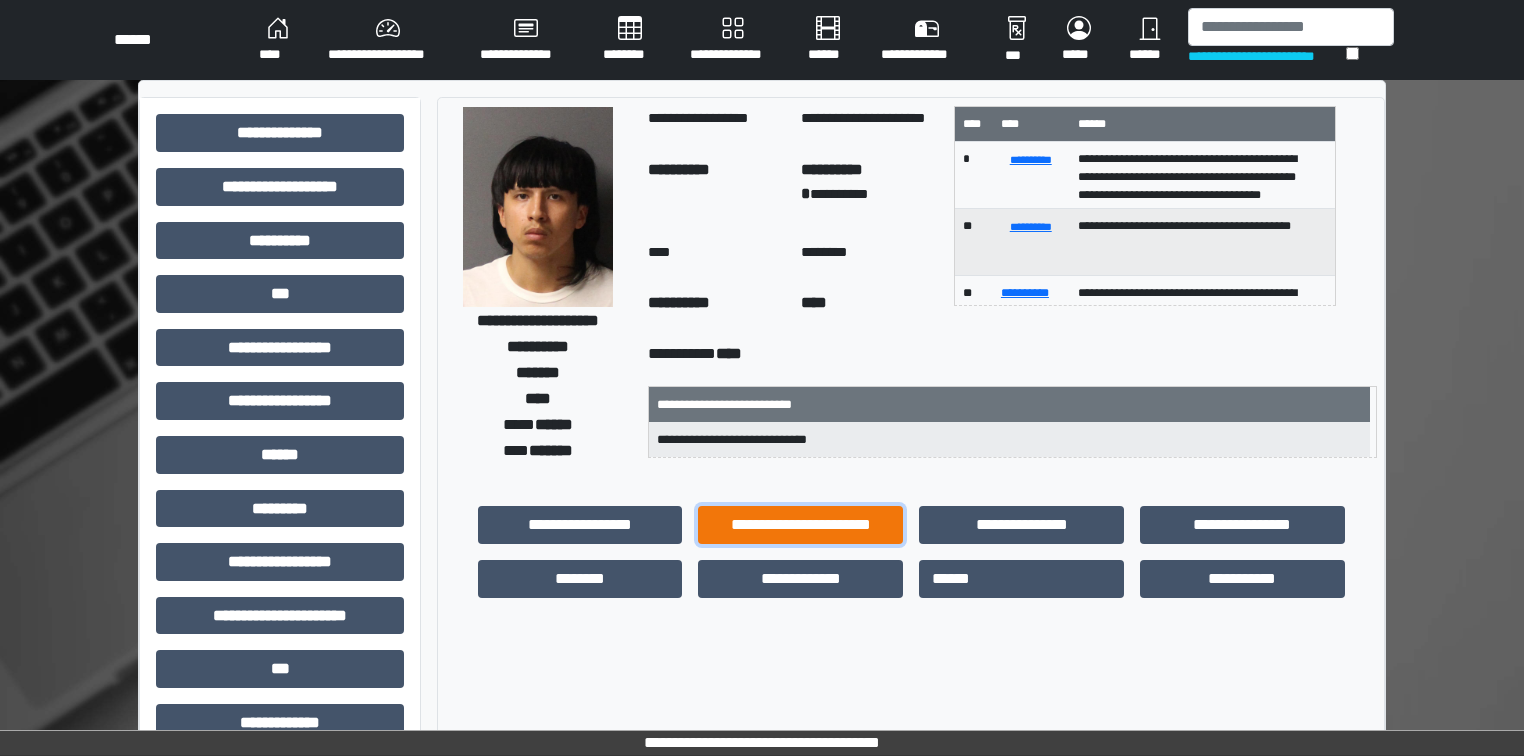 click on "**********" at bounding box center [800, 525] 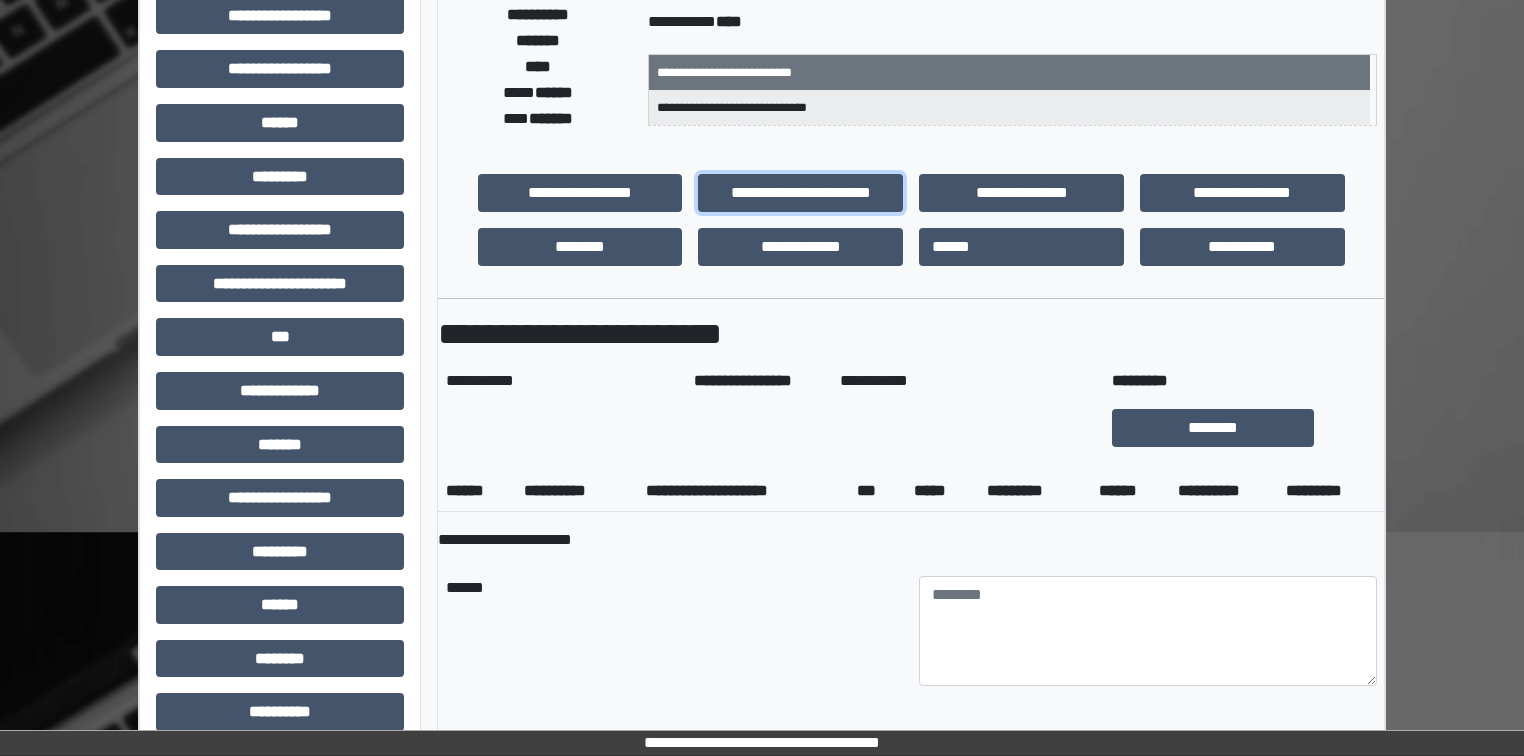 scroll, scrollTop: 320, scrollLeft: 0, axis: vertical 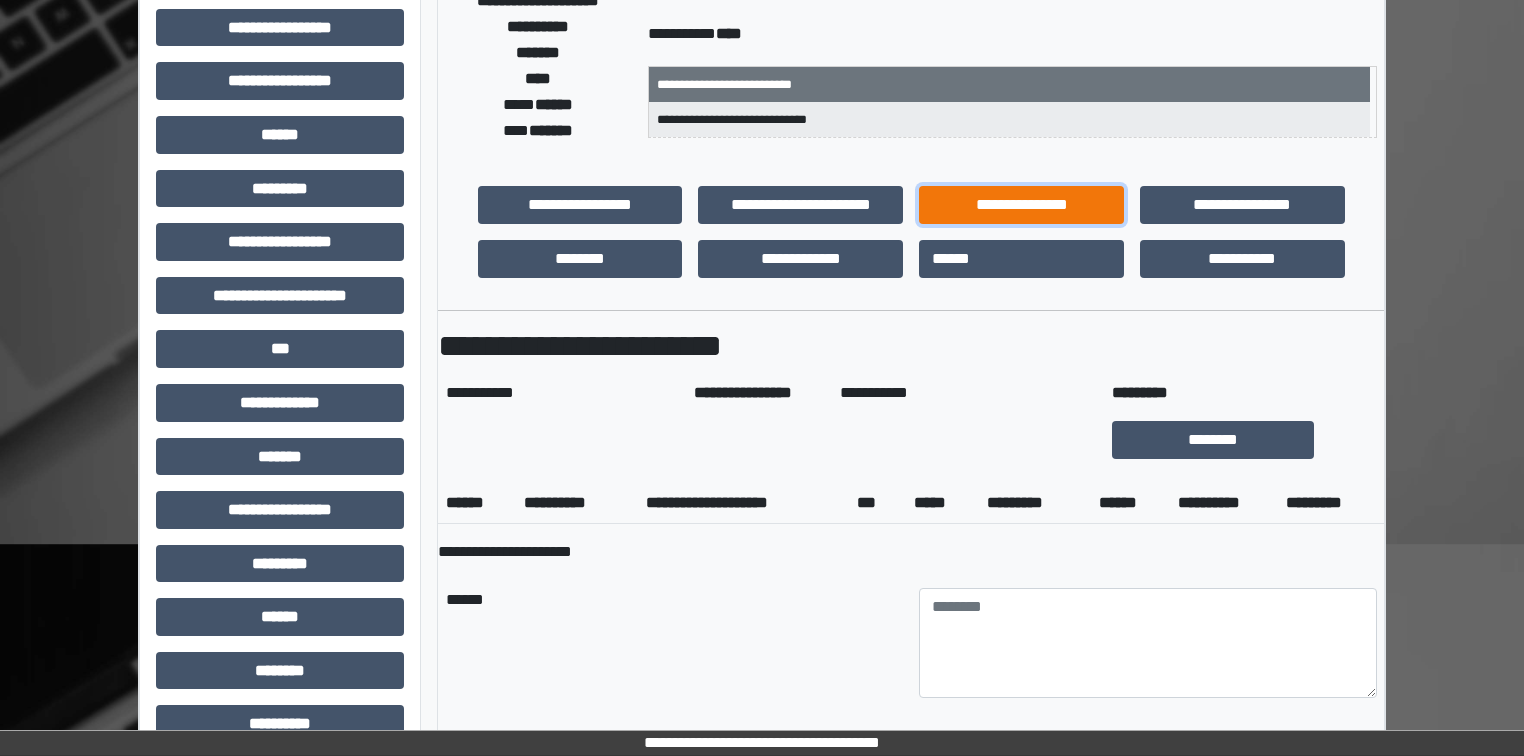 click on "**********" at bounding box center (1021, 205) 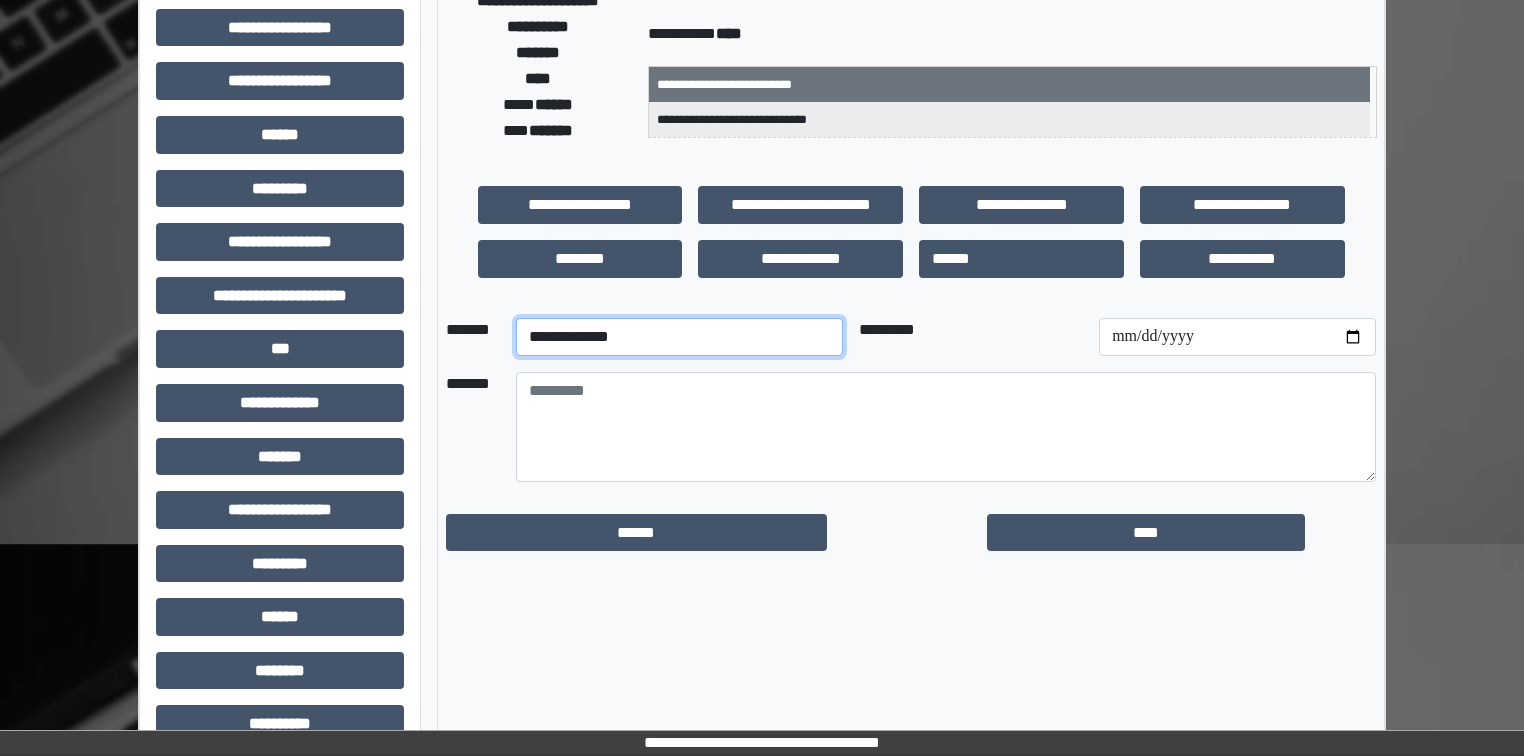 click on "**********" at bounding box center [679, 337] 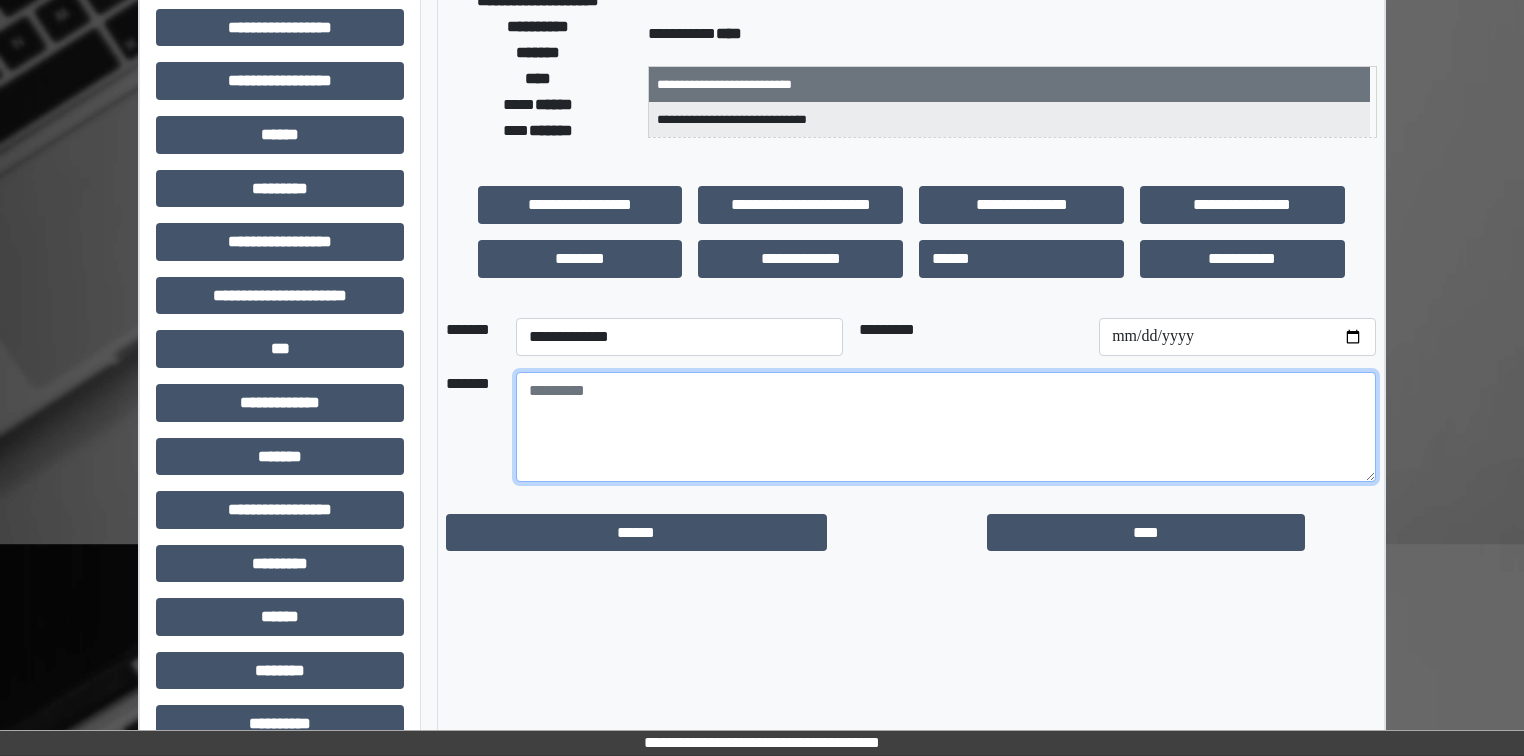 click at bounding box center [946, 427] 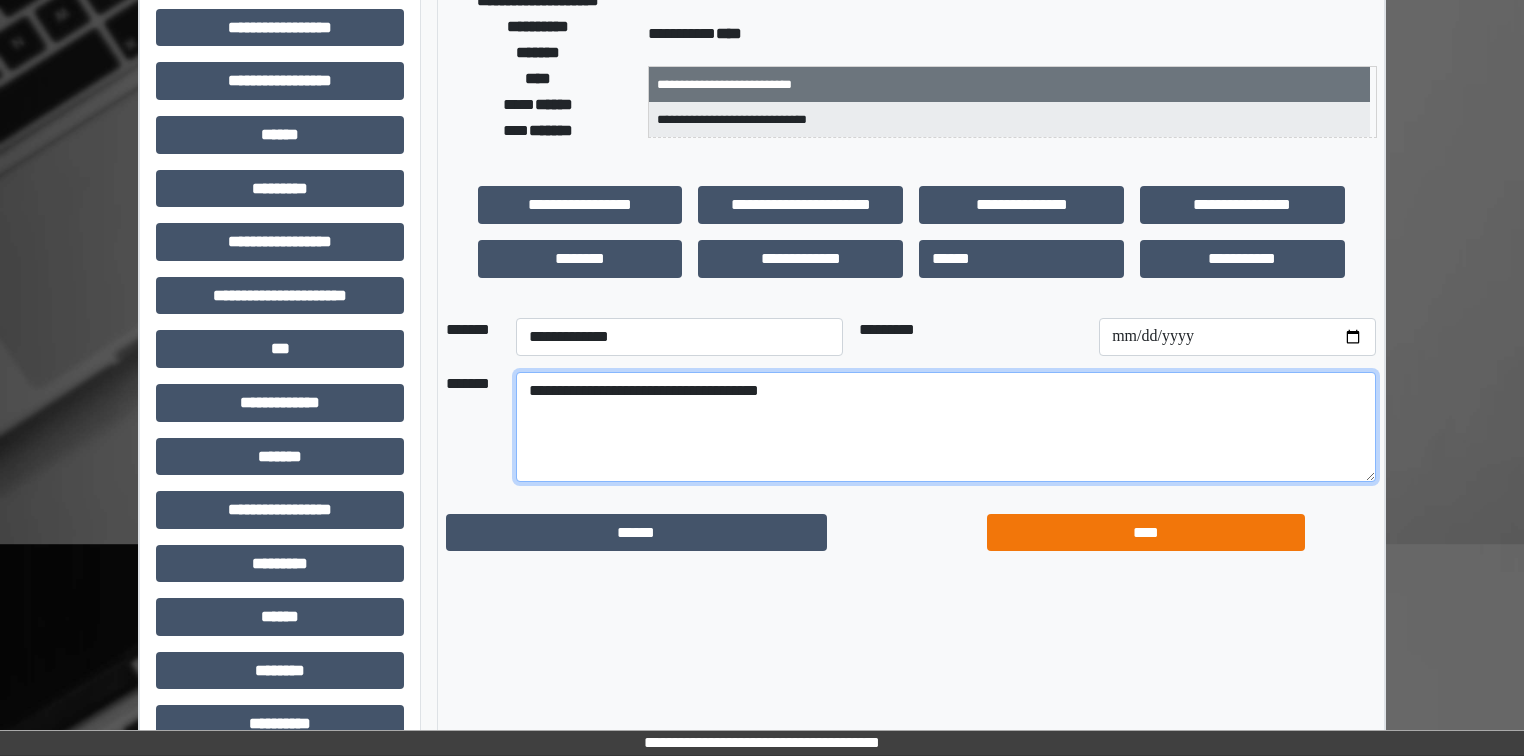 type on "**********" 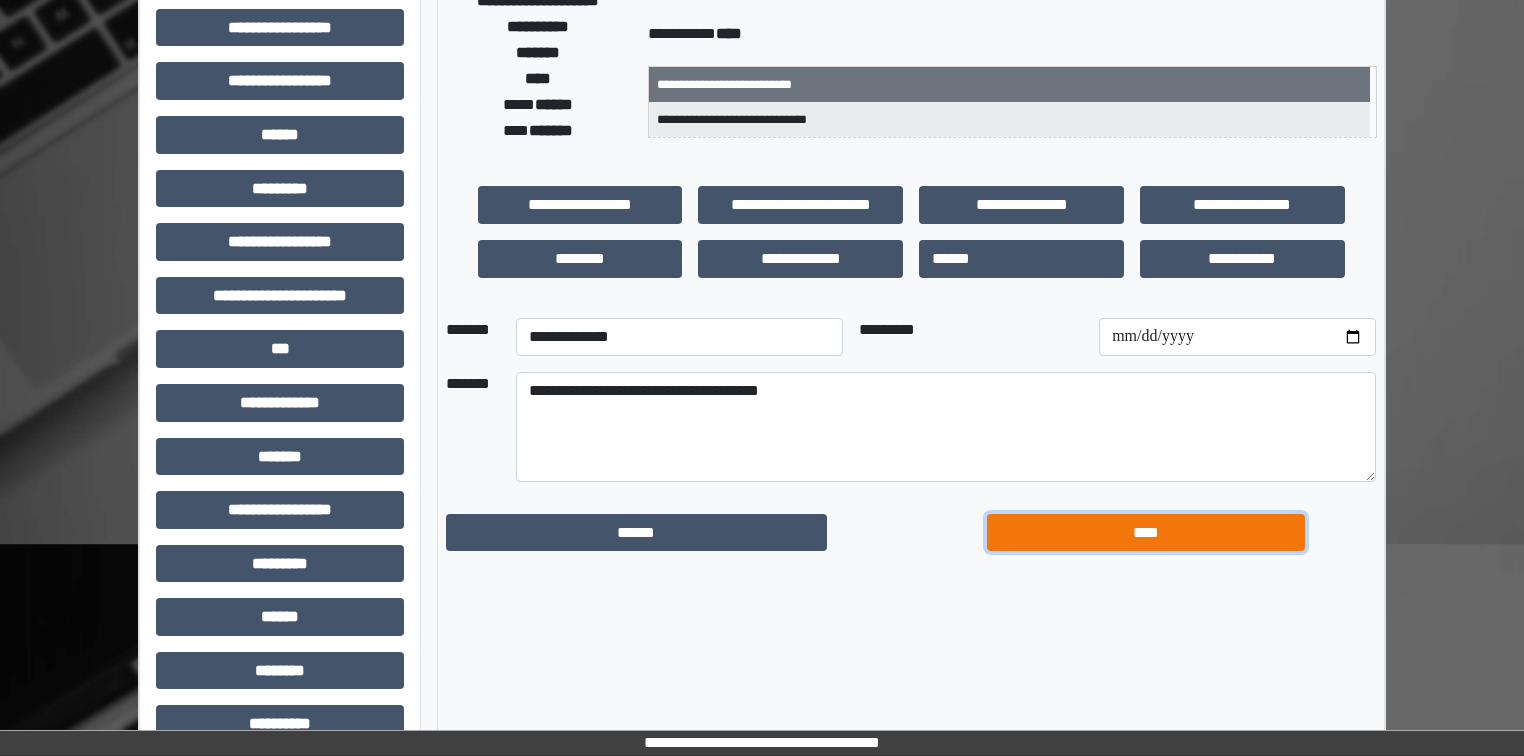 click on "****" at bounding box center (1146, 533) 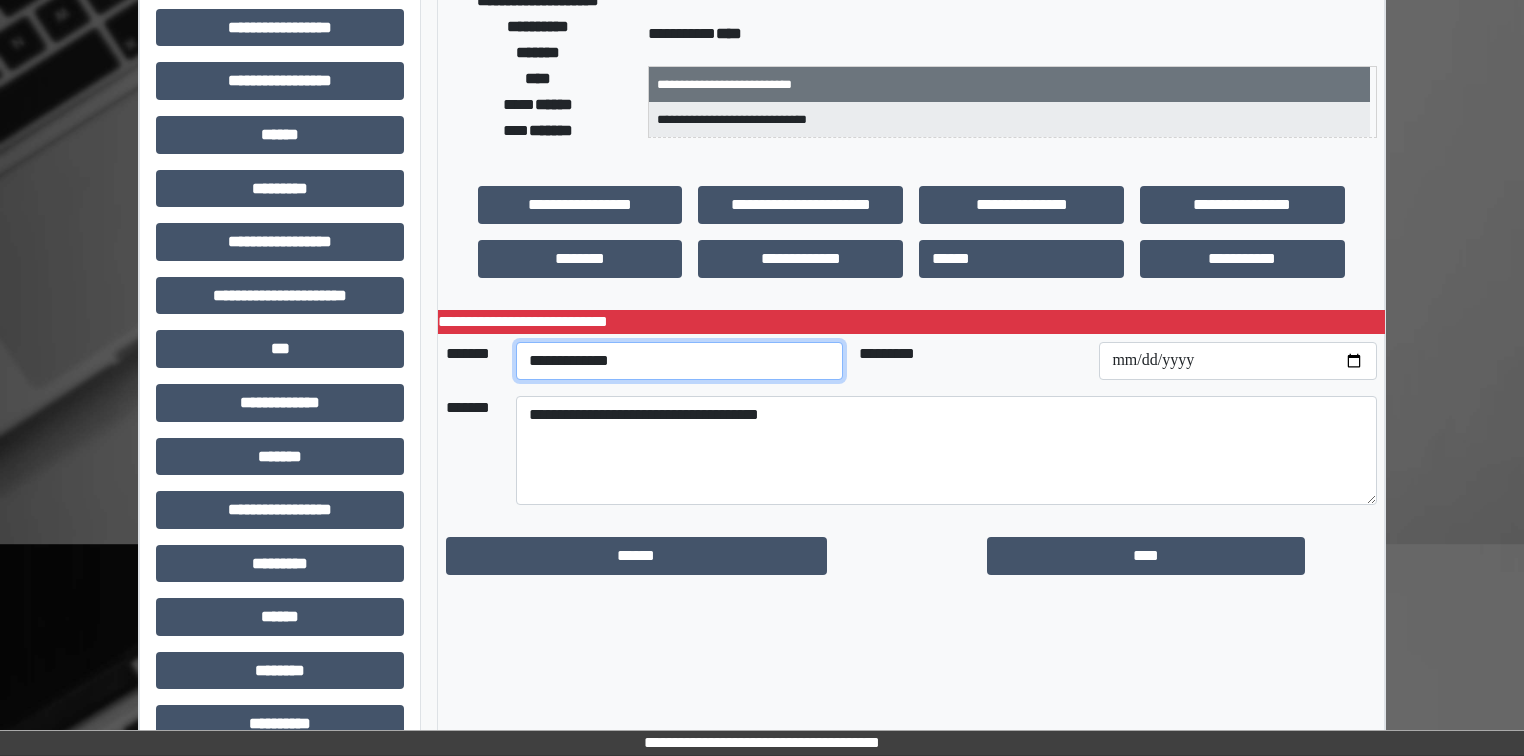 click on "**********" at bounding box center [679, 361] 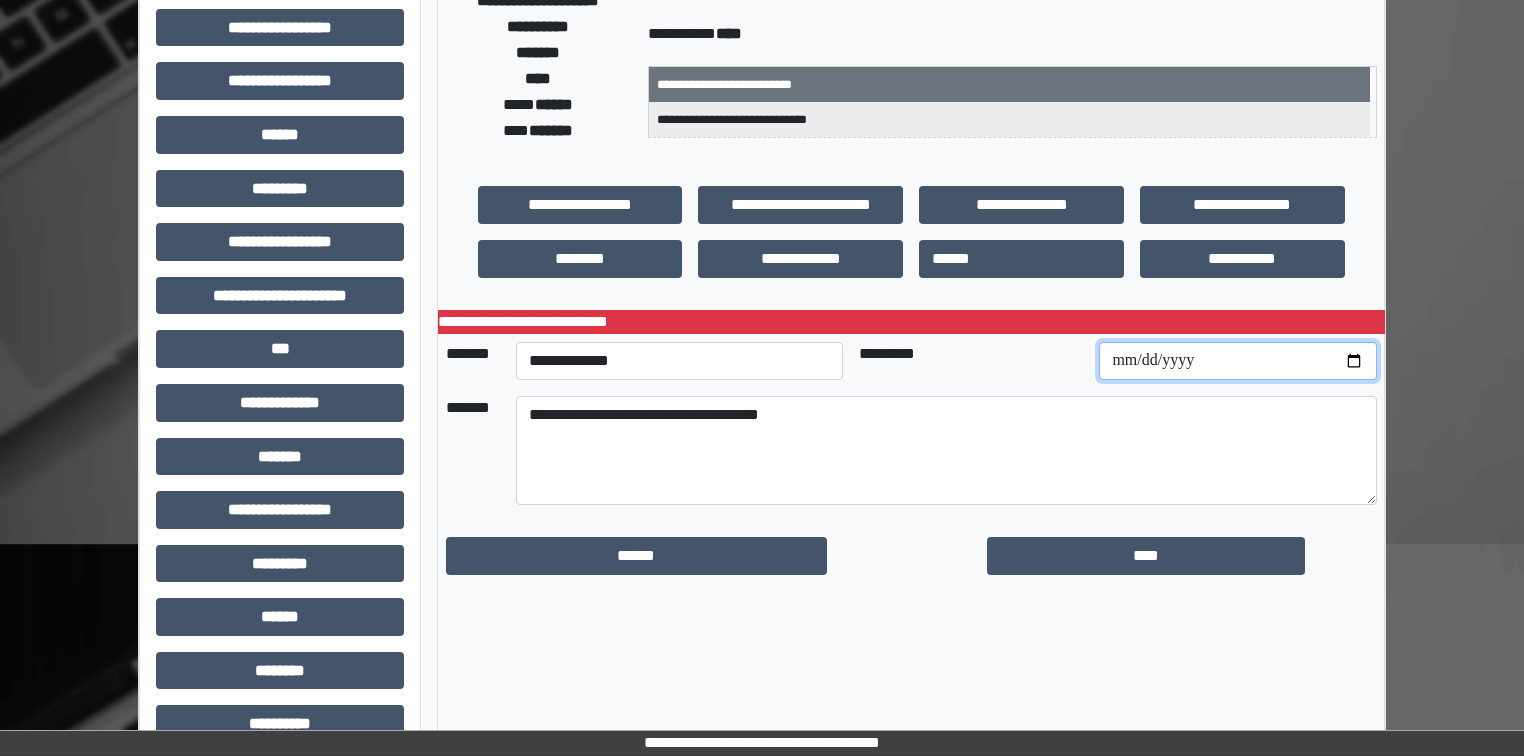 click at bounding box center (1237, 361) 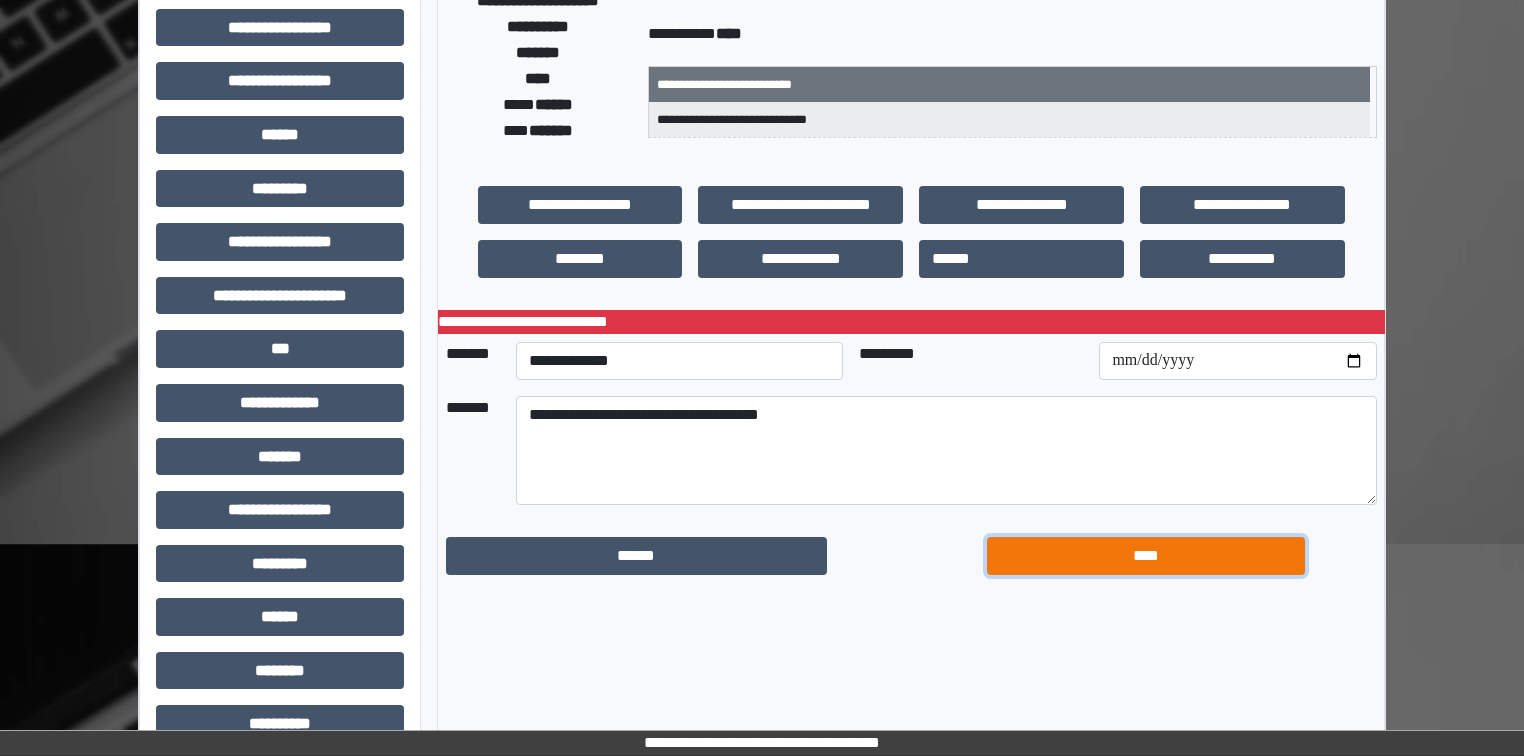 click on "****" at bounding box center (1146, 556) 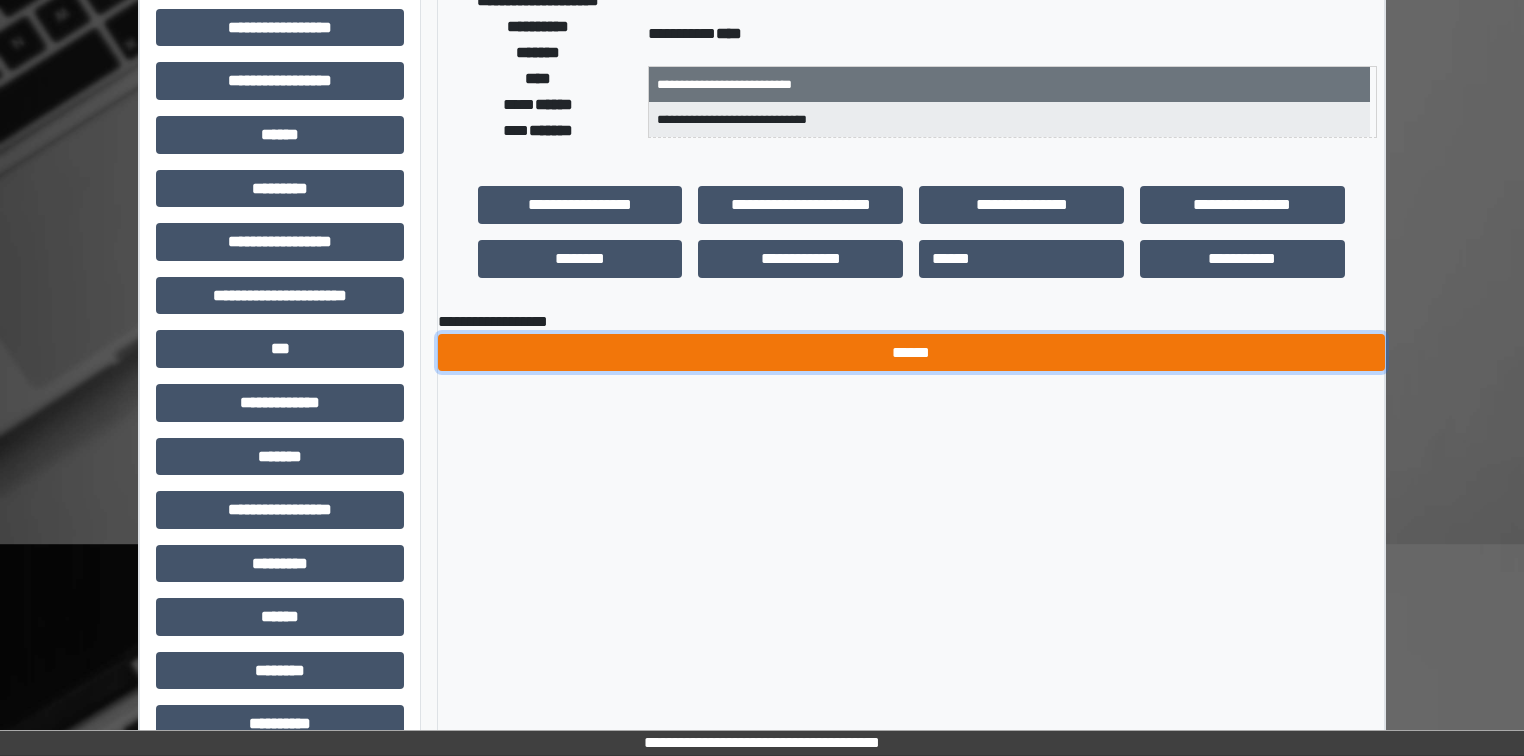 click on "******" at bounding box center (911, 353) 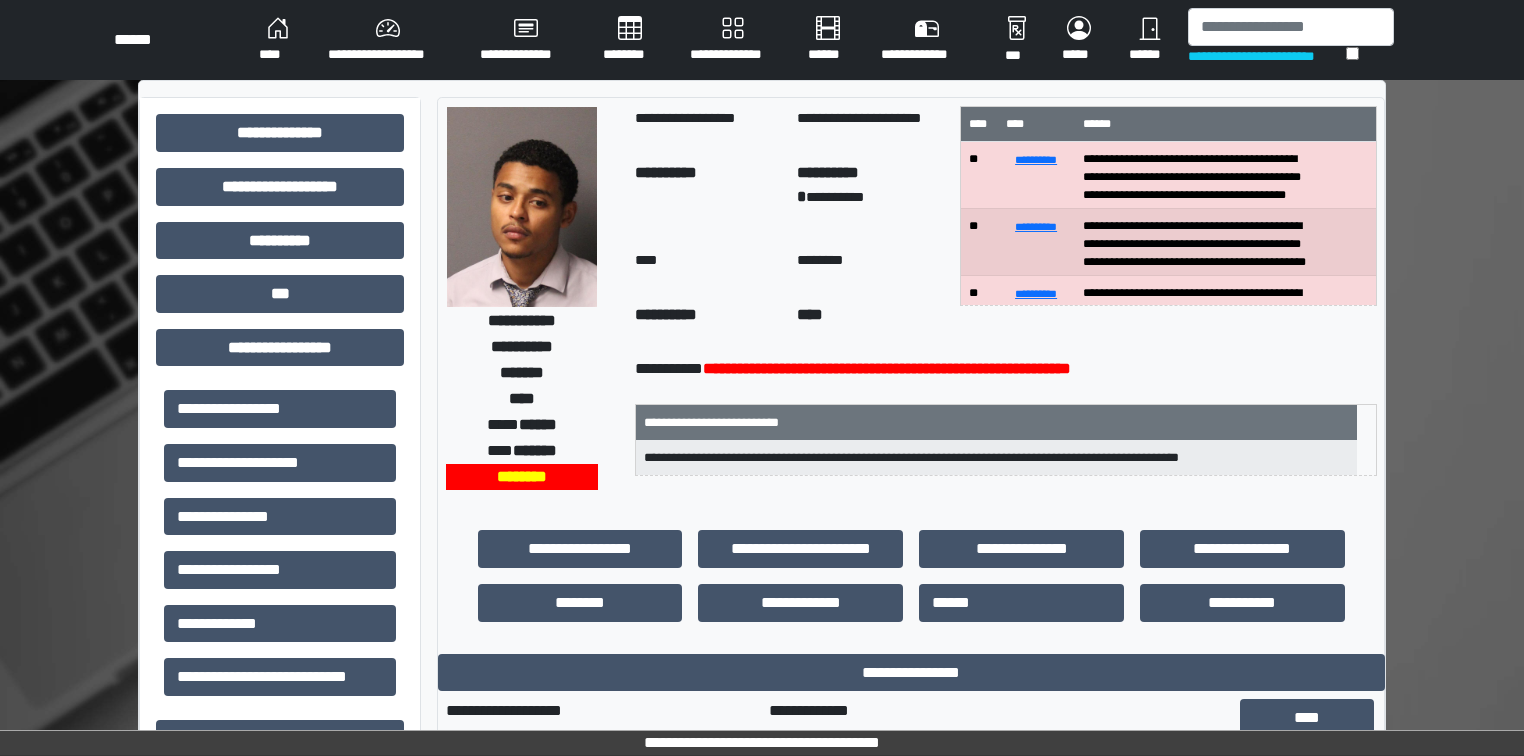 scroll, scrollTop: 0, scrollLeft: 0, axis: both 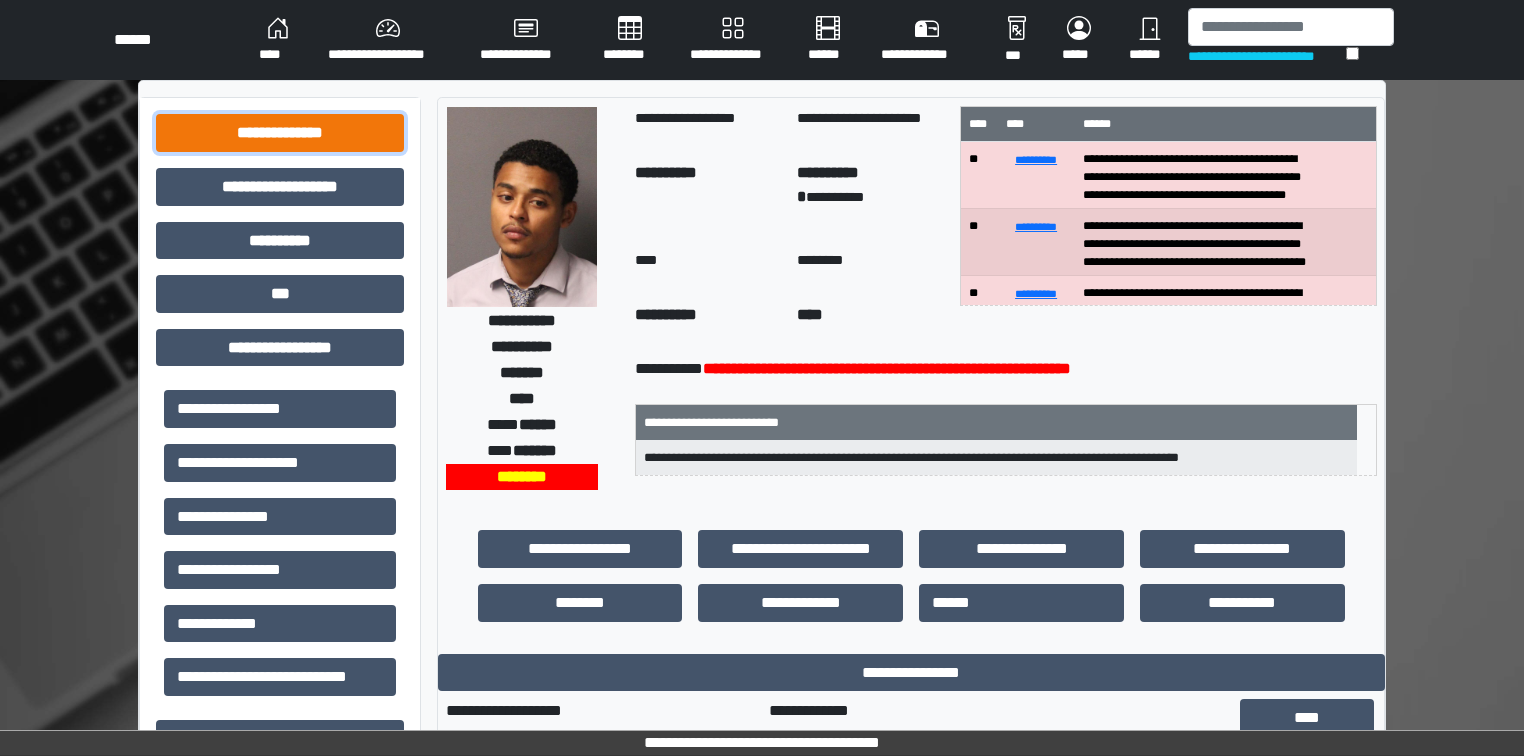 click on "**********" at bounding box center (280, 133) 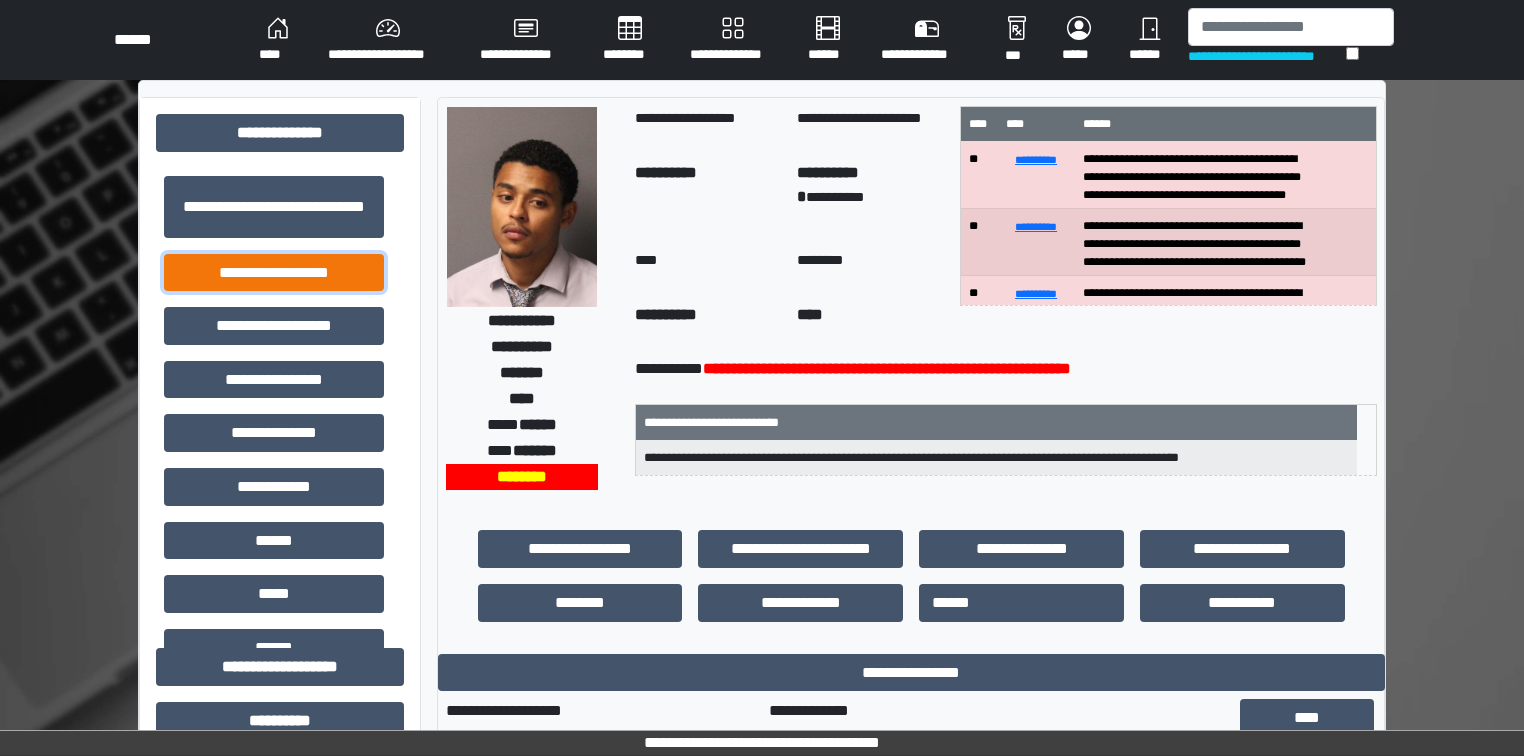 click on "**********" at bounding box center (274, 273) 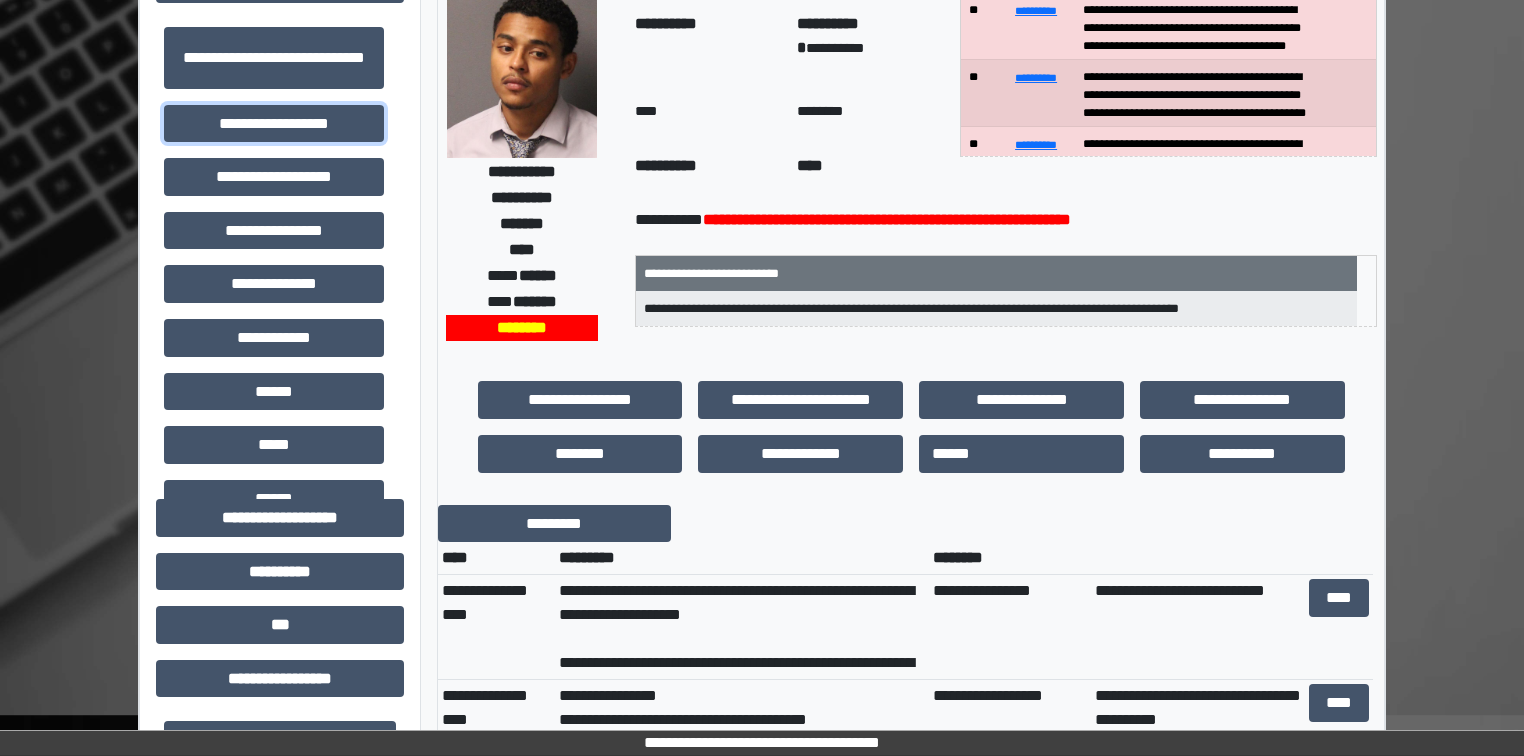 scroll, scrollTop: 0, scrollLeft: 0, axis: both 